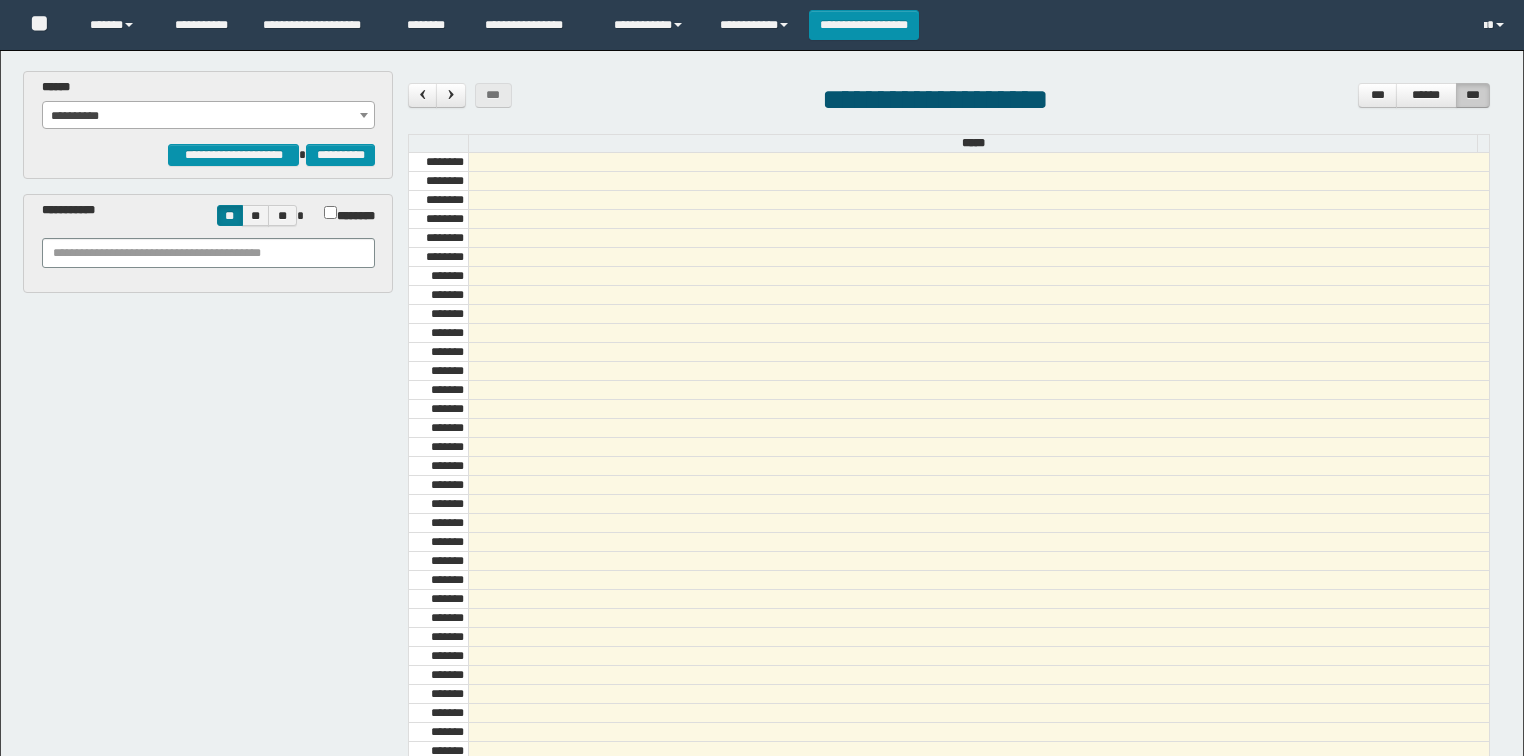scroll, scrollTop: 0, scrollLeft: 0, axis: both 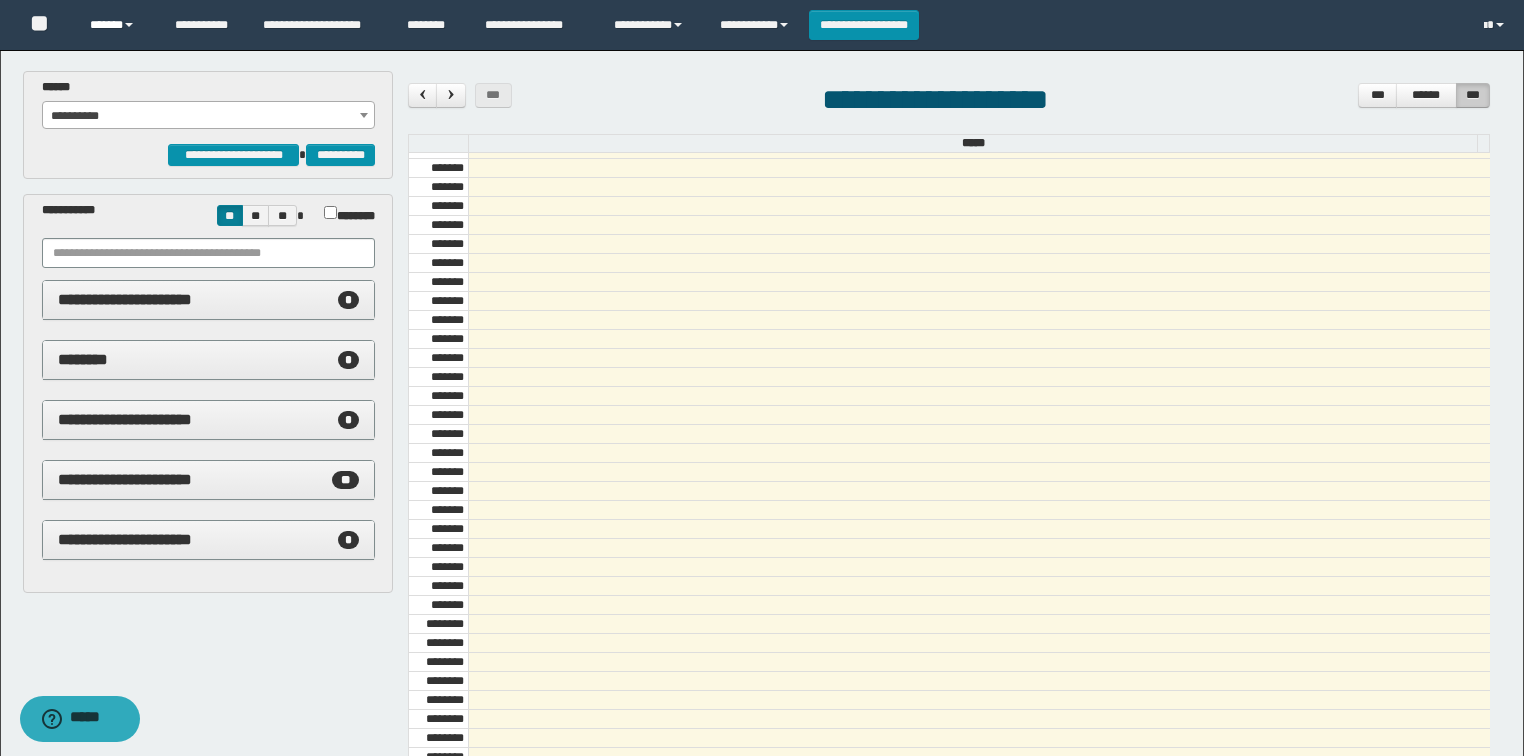 click on "******" at bounding box center [117, 25] 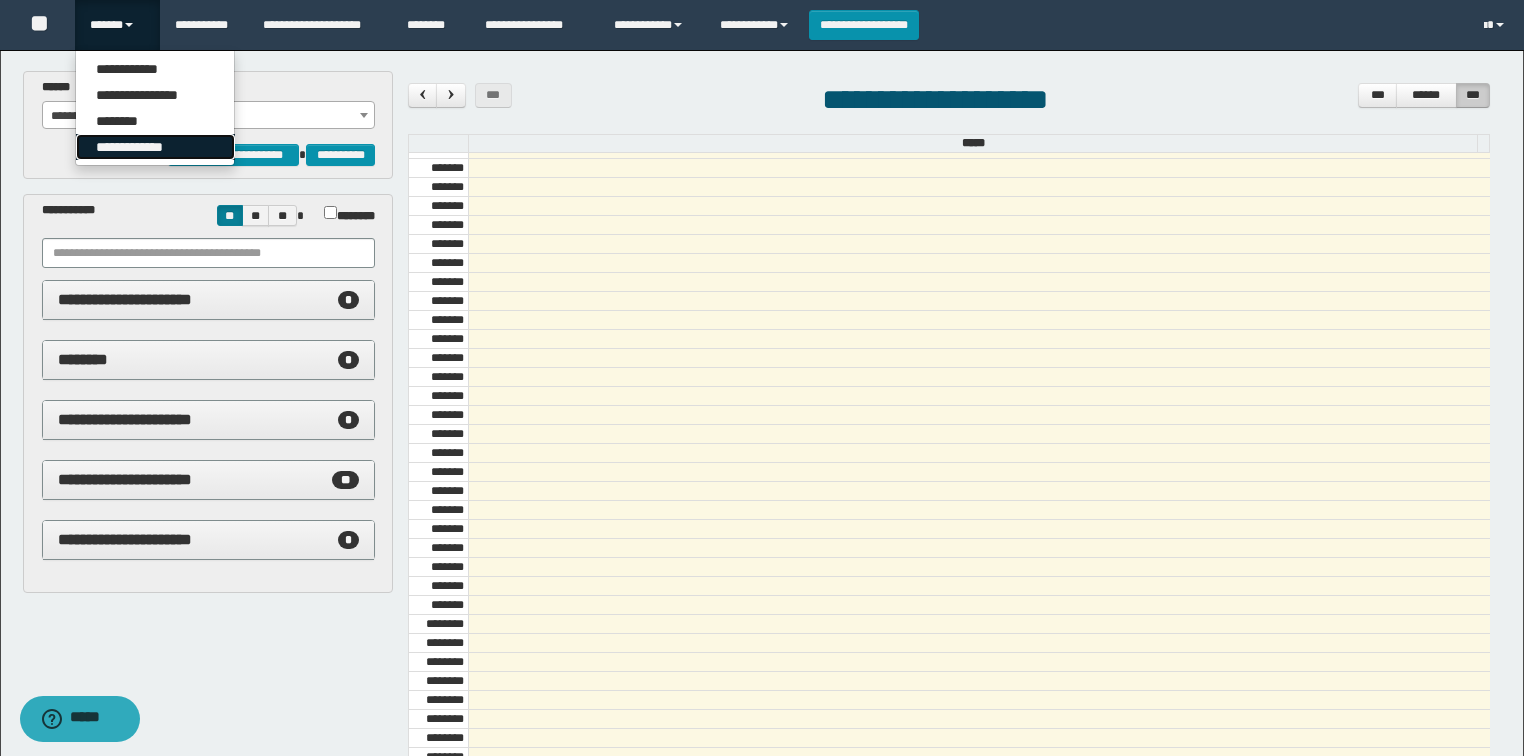 click on "**********" at bounding box center [155, 147] 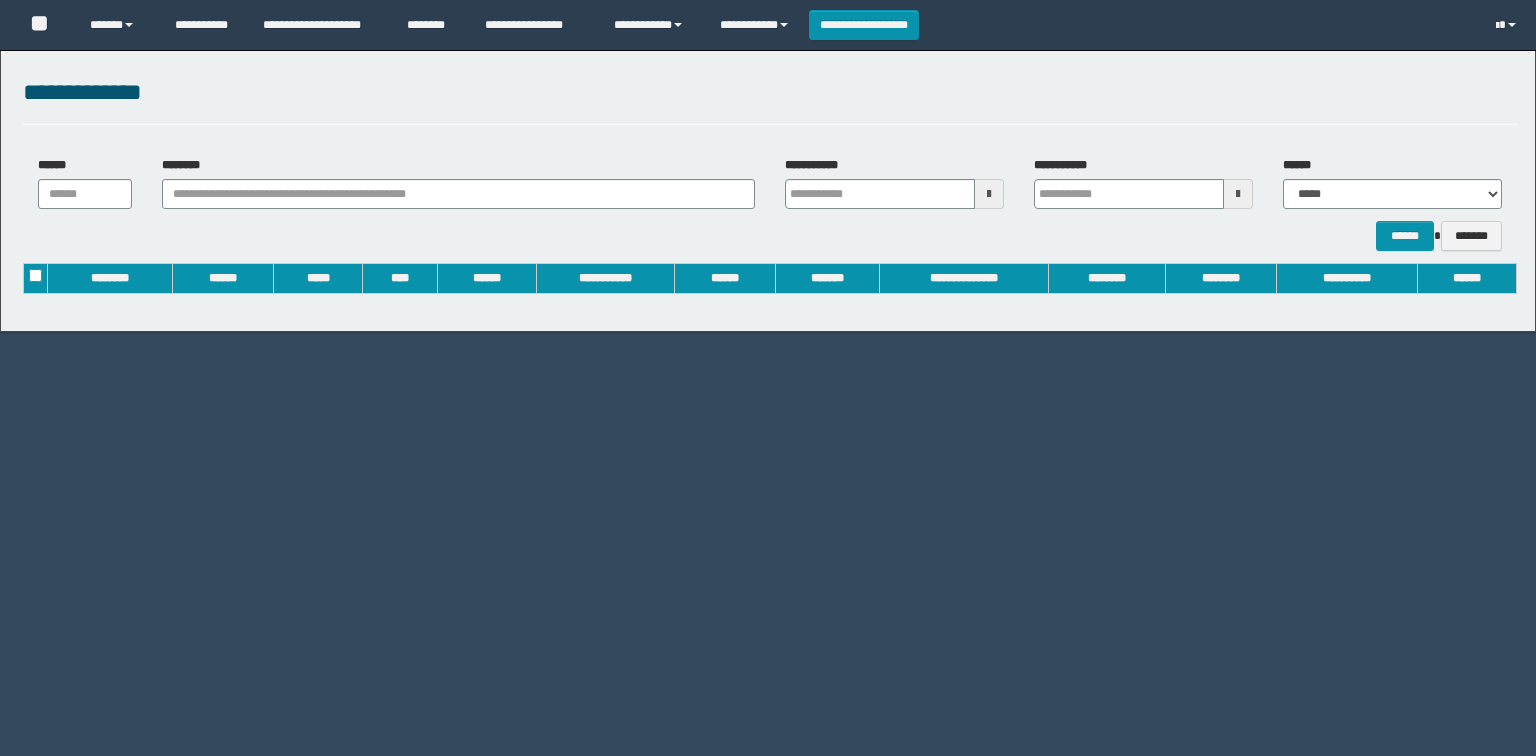 scroll, scrollTop: 0, scrollLeft: 0, axis: both 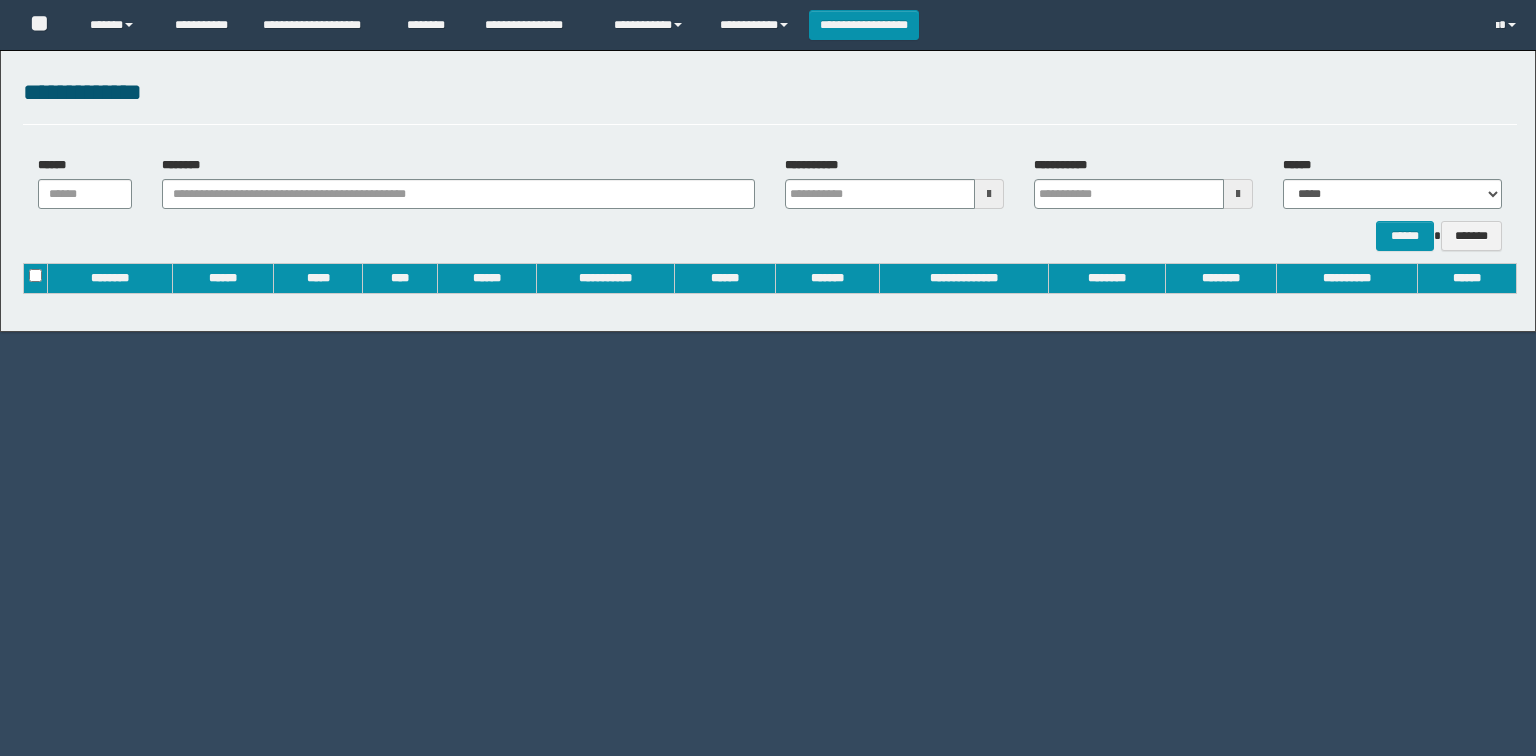 type on "**********" 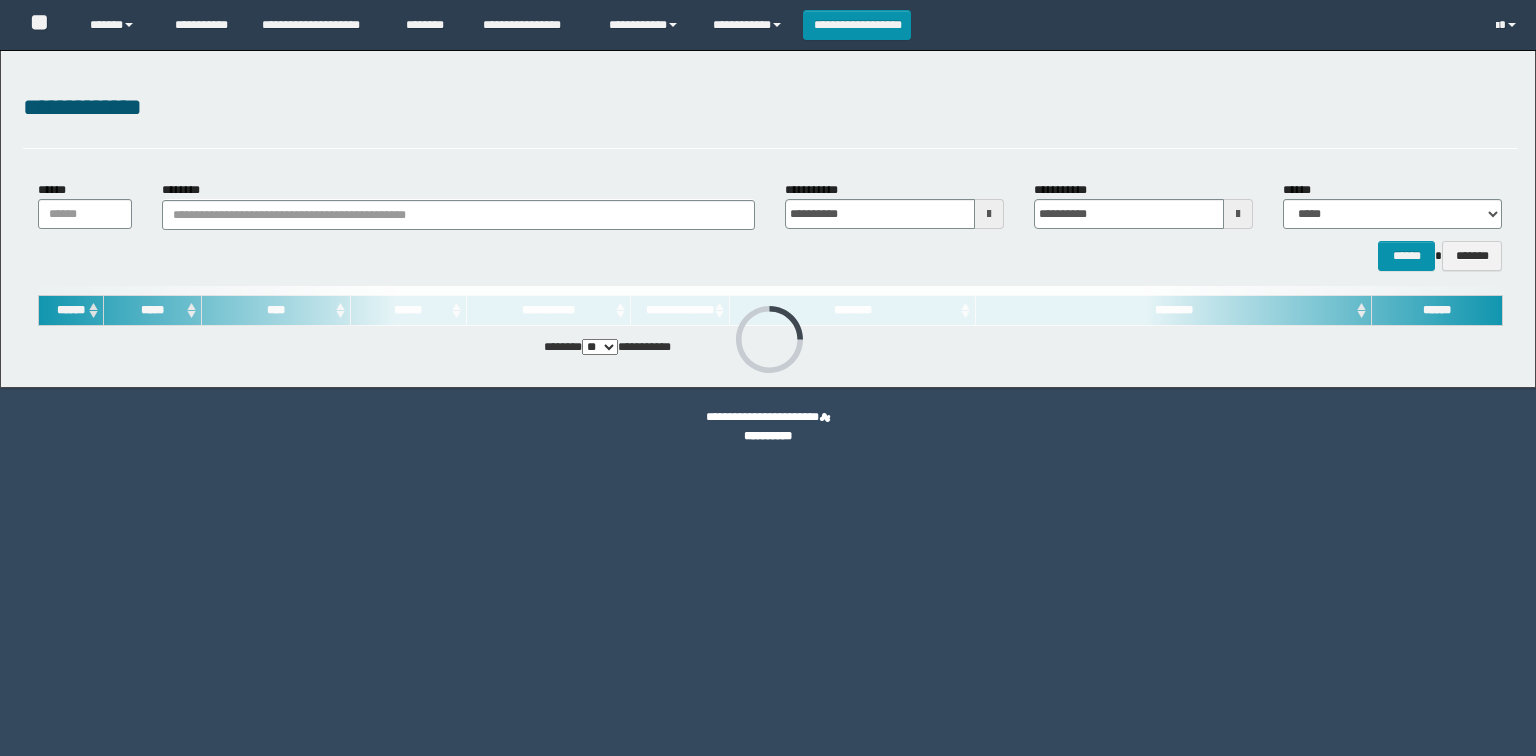 scroll, scrollTop: 0, scrollLeft: 0, axis: both 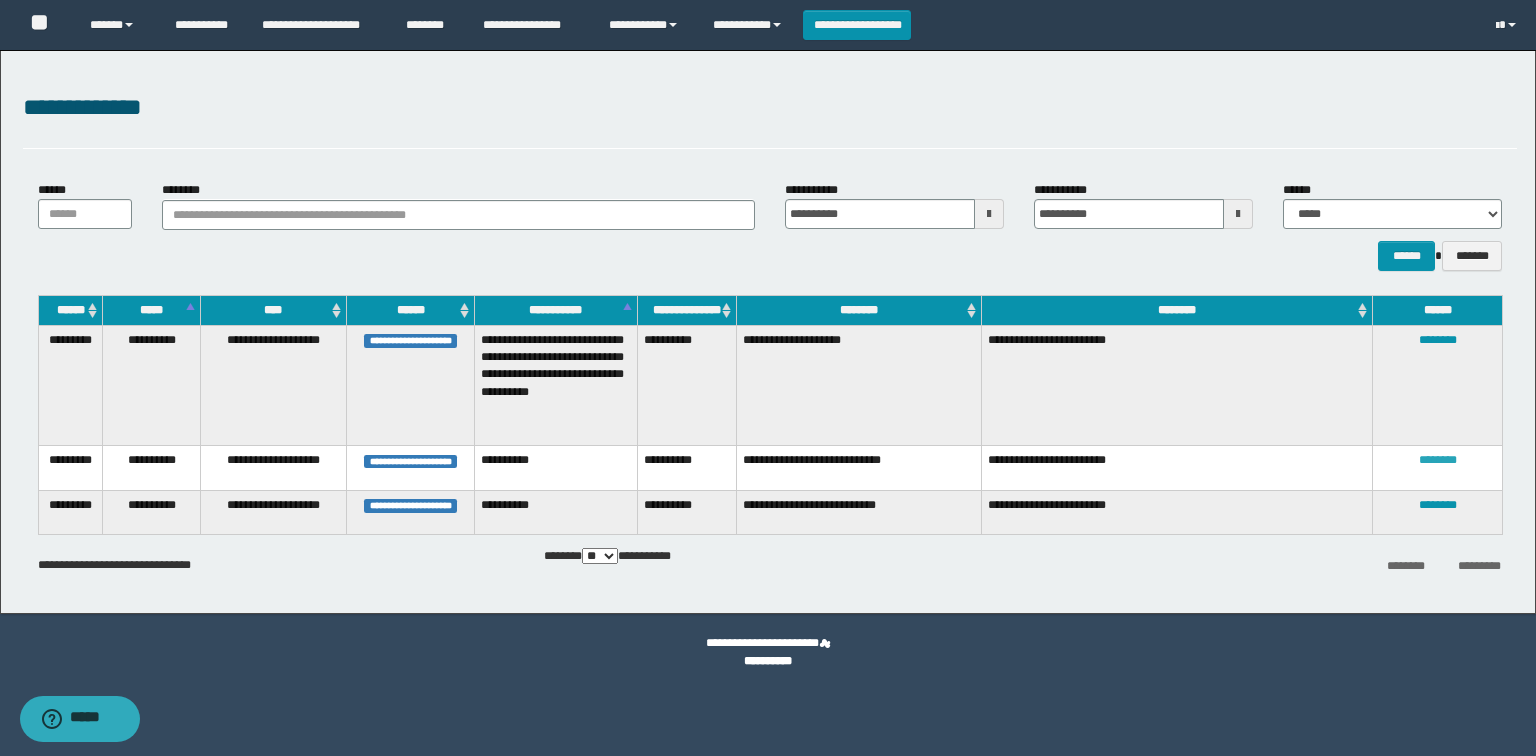 click on "********" at bounding box center (1438, 460) 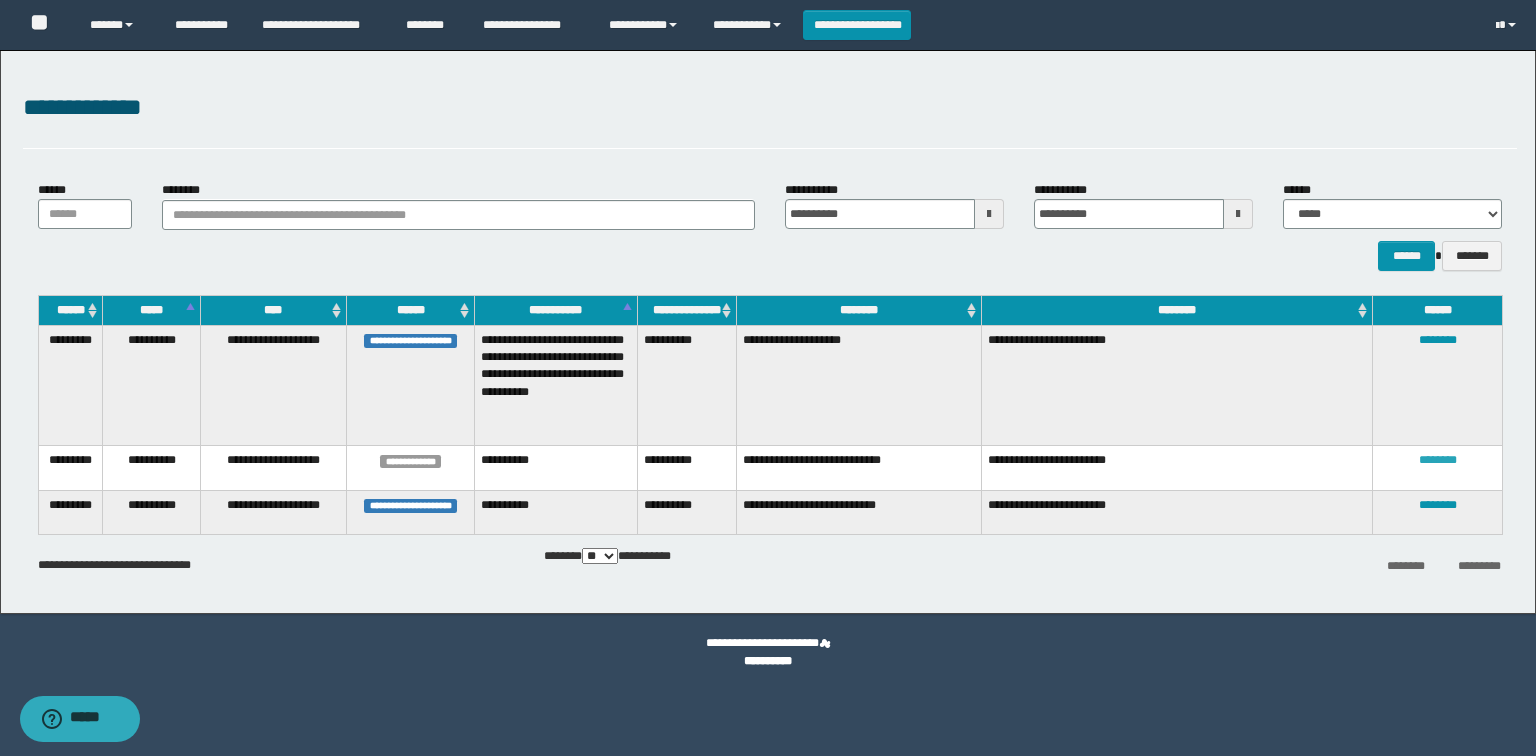 click on "********" at bounding box center [1438, 460] 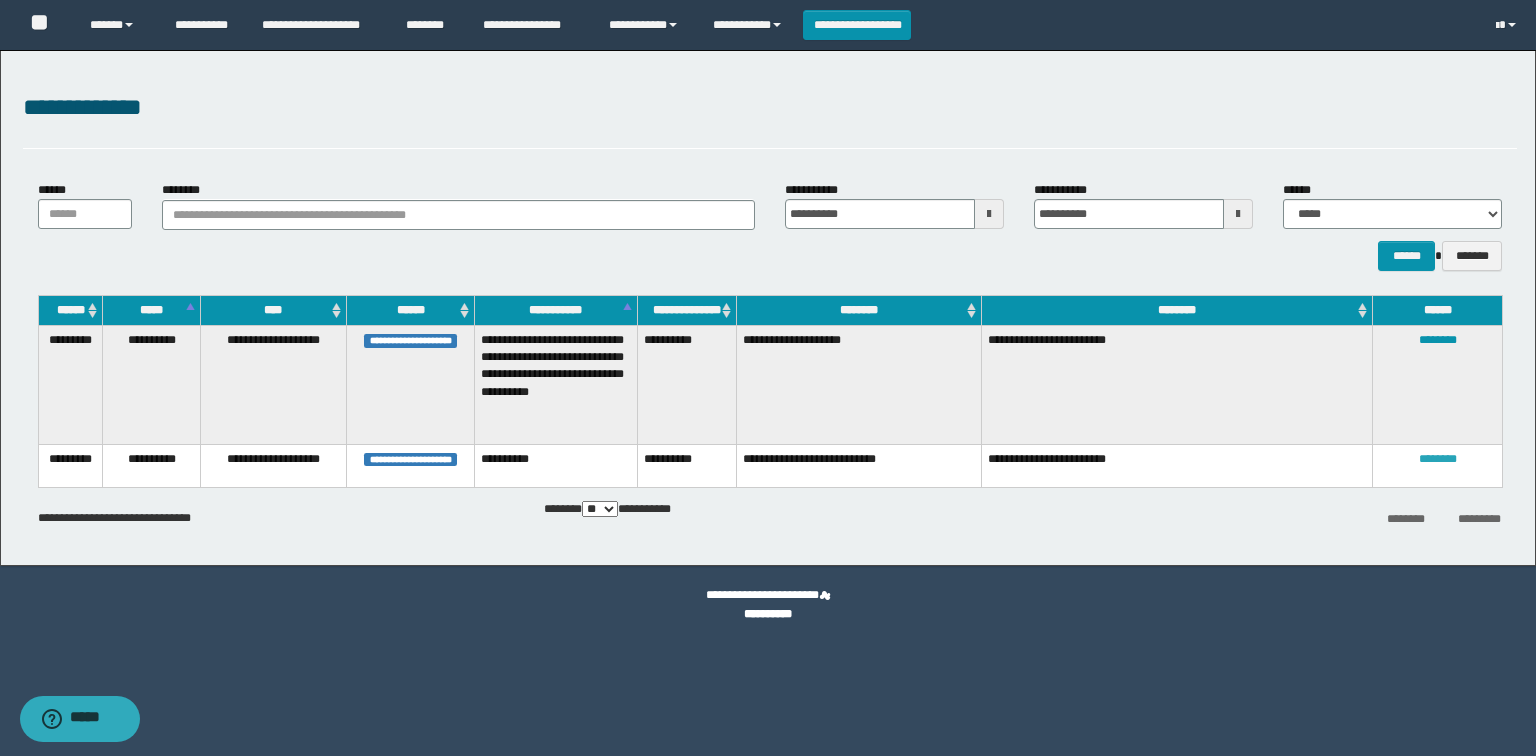 click on "********" at bounding box center [1438, 459] 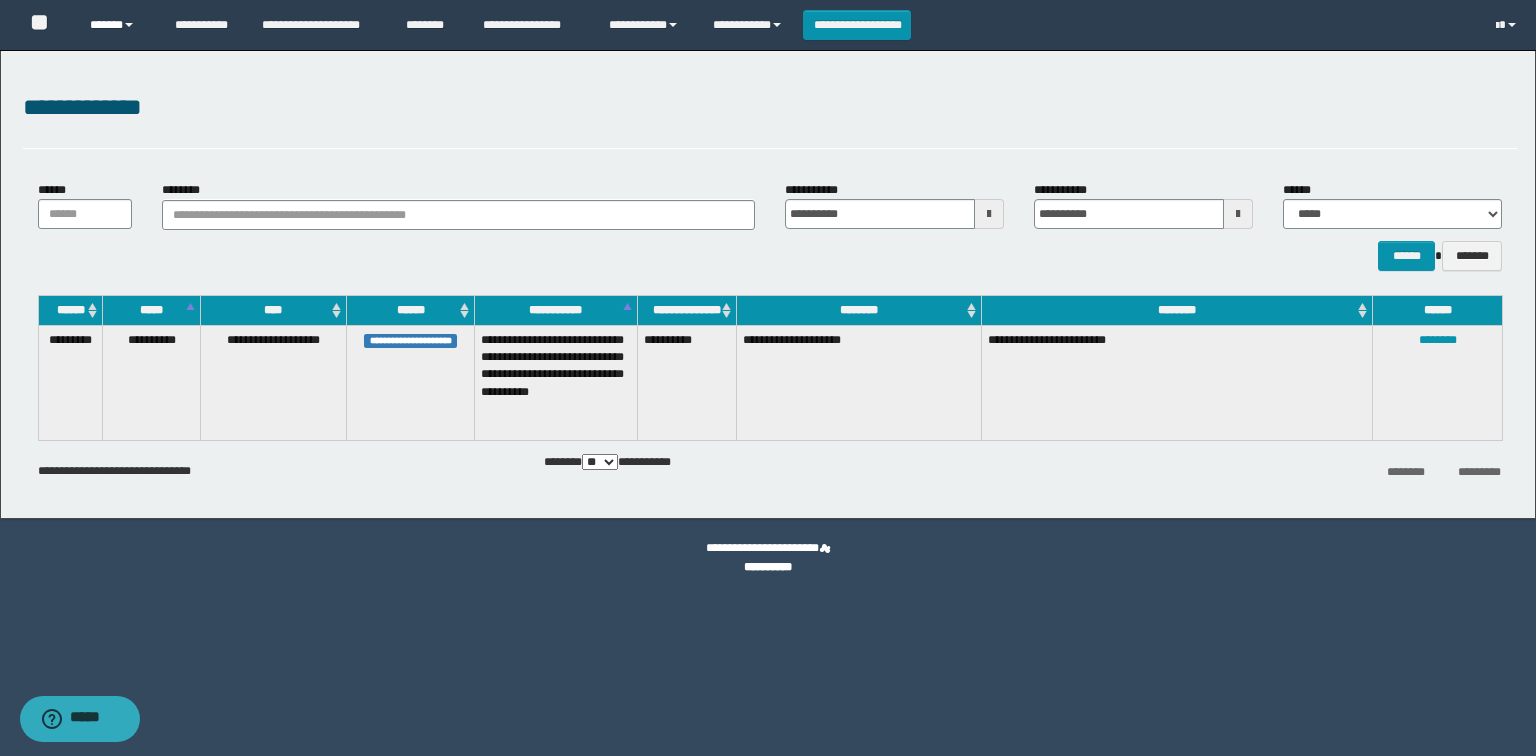 click on "******" at bounding box center (117, 25) 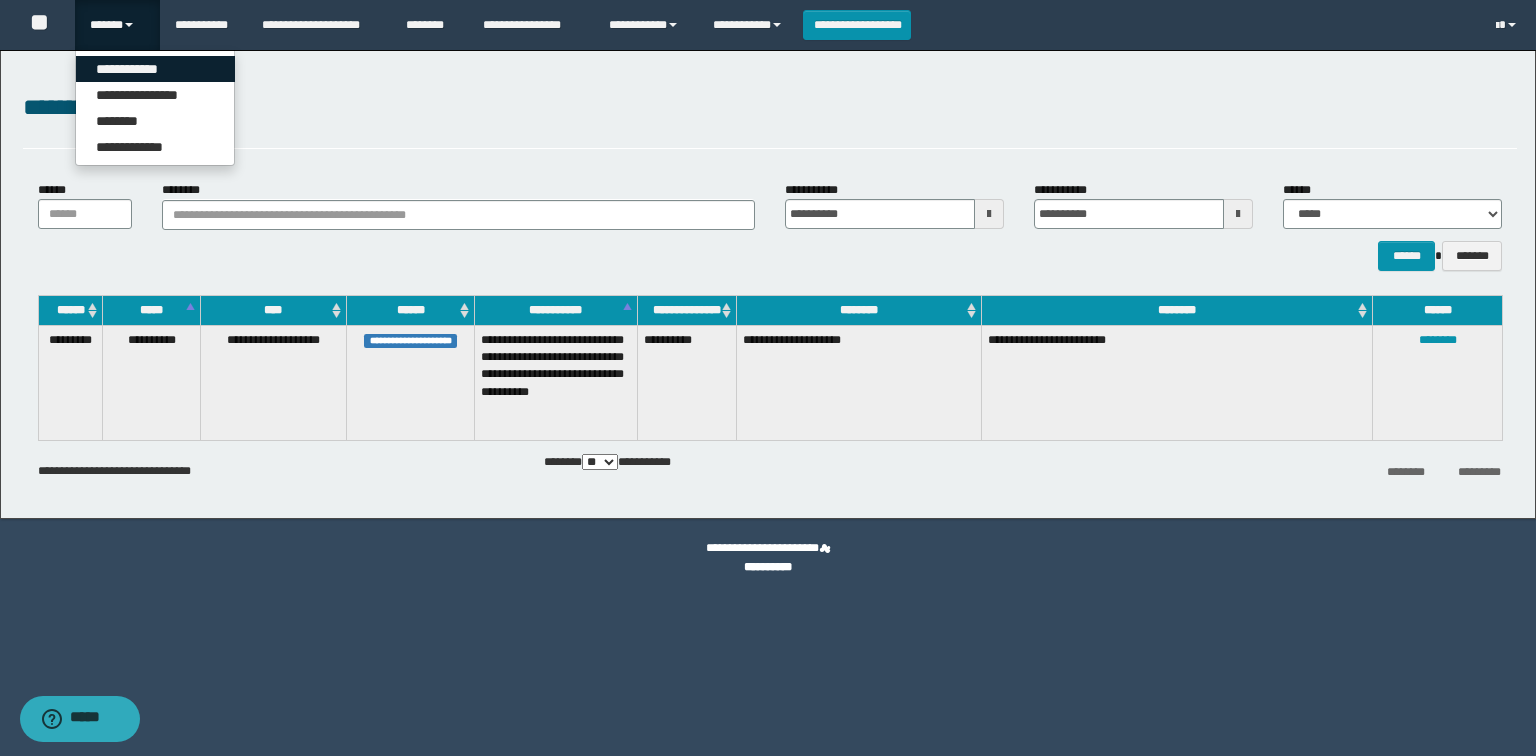click on "**********" at bounding box center [155, 69] 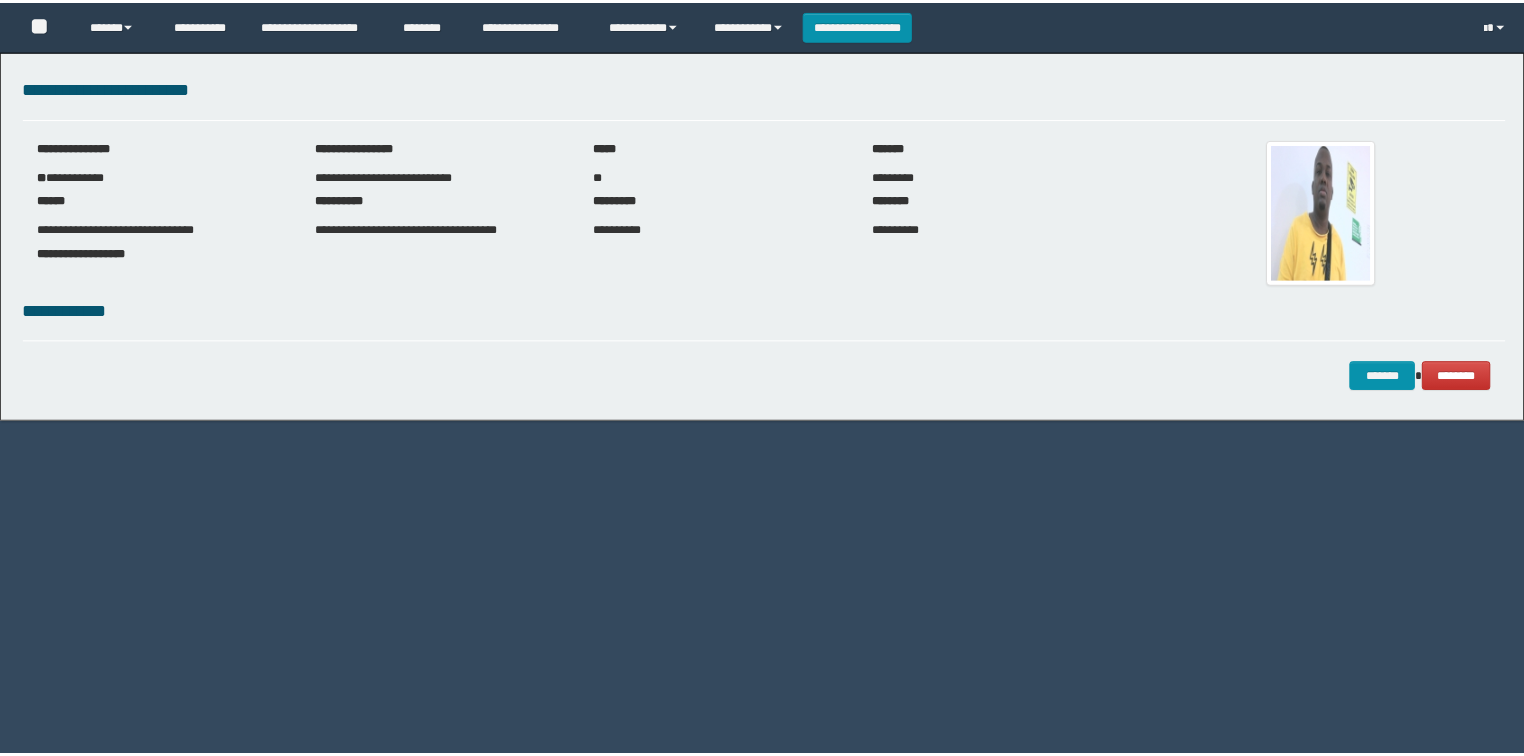 scroll, scrollTop: 0, scrollLeft: 0, axis: both 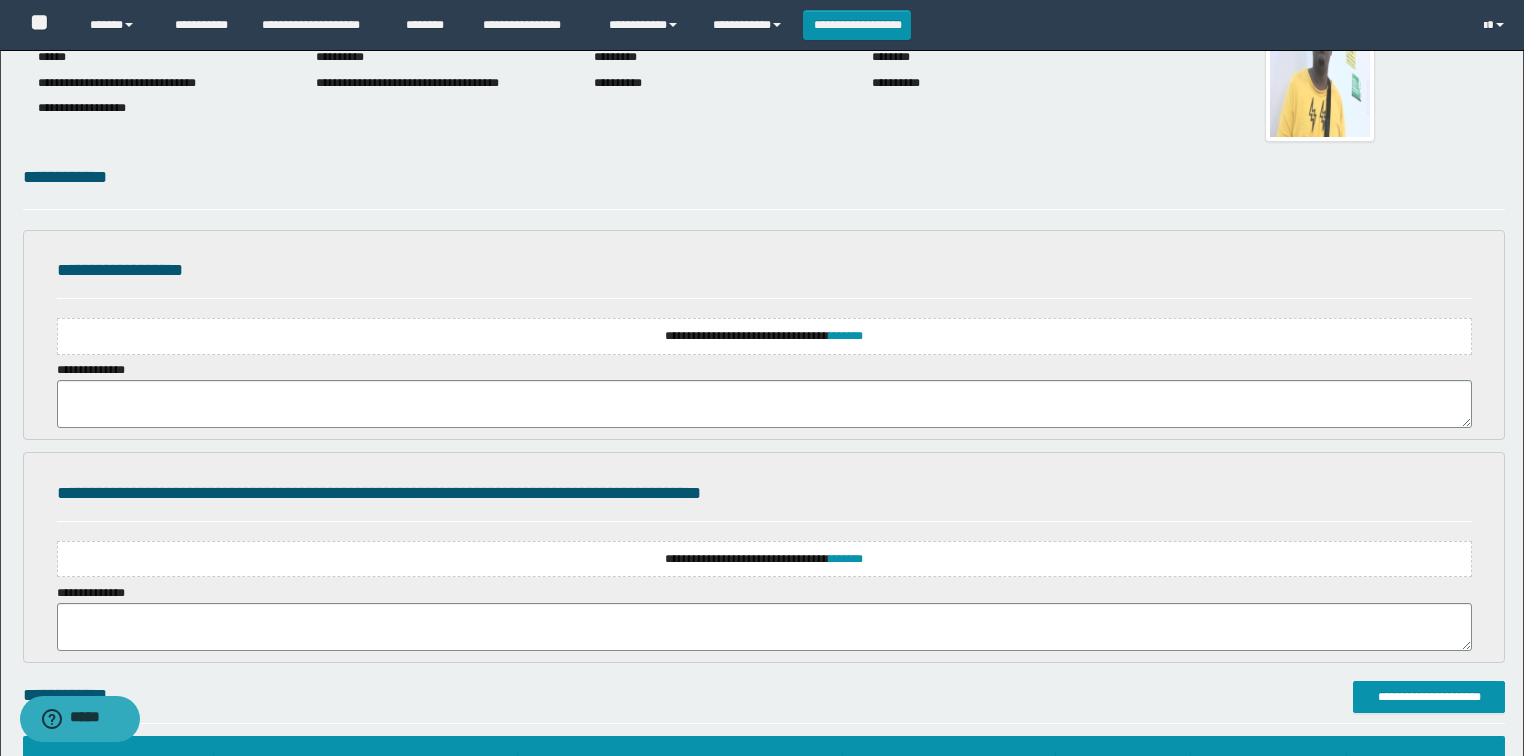 click on "**********" at bounding box center (764, 559) 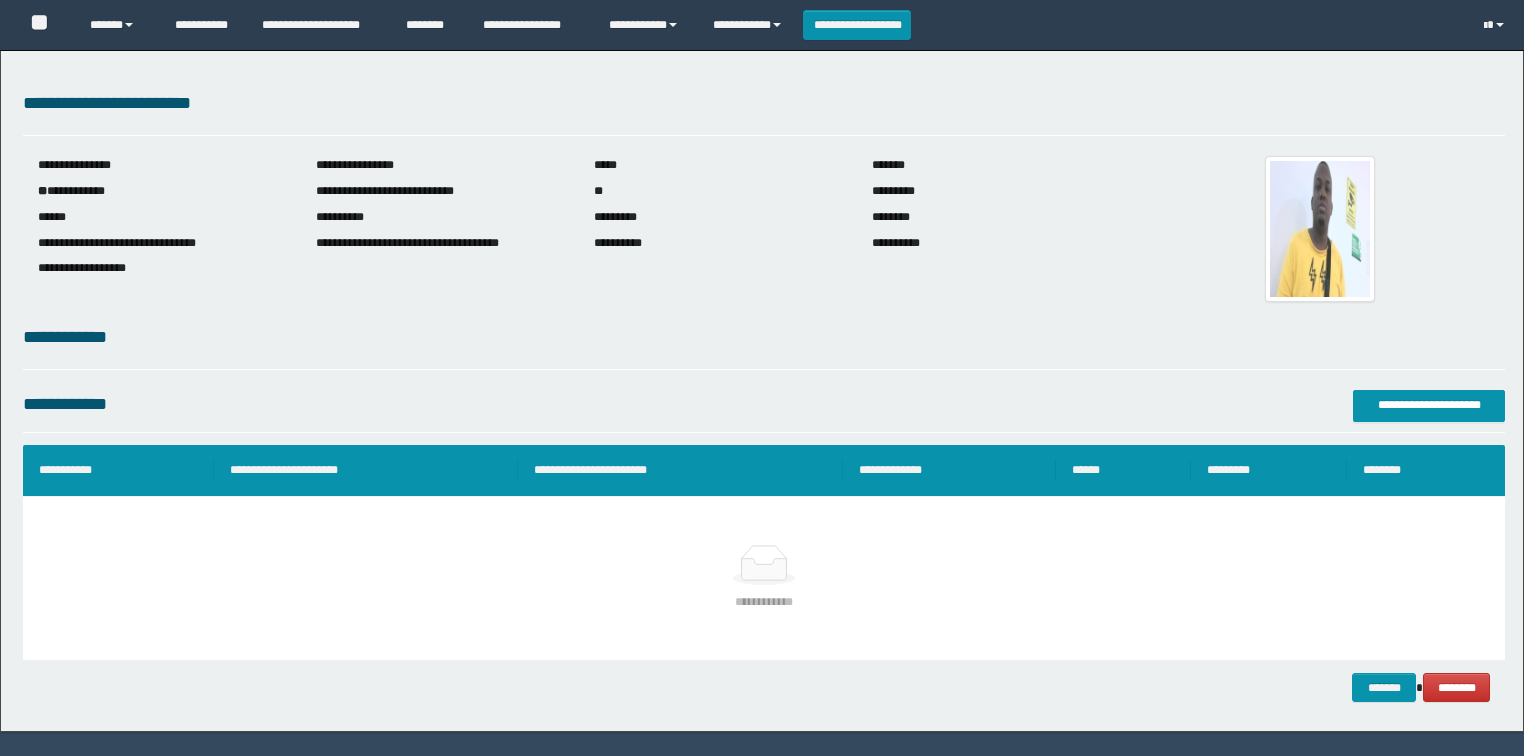 scroll, scrollTop: 0, scrollLeft: 0, axis: both 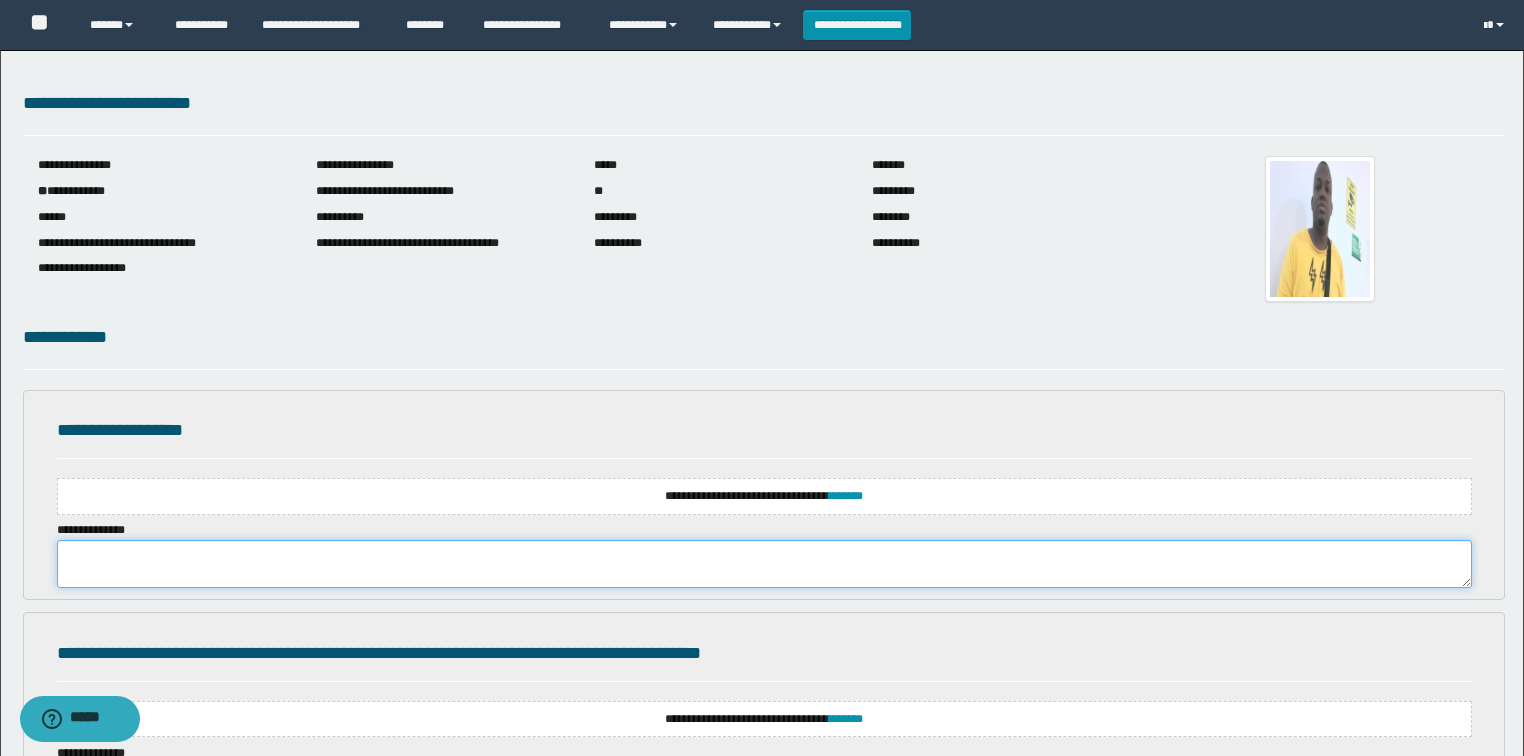 click at bounding box center (764, 564) 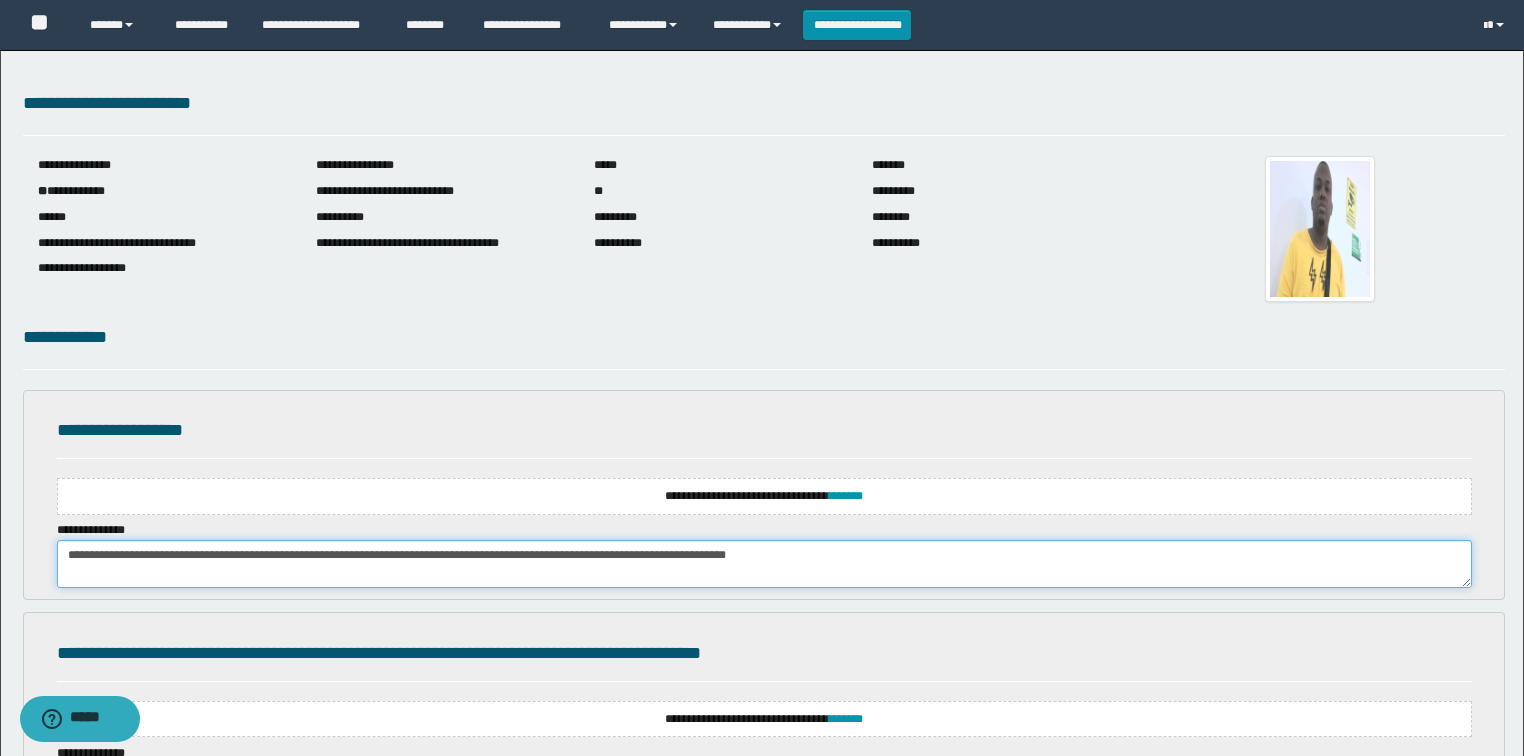 type on "**********" 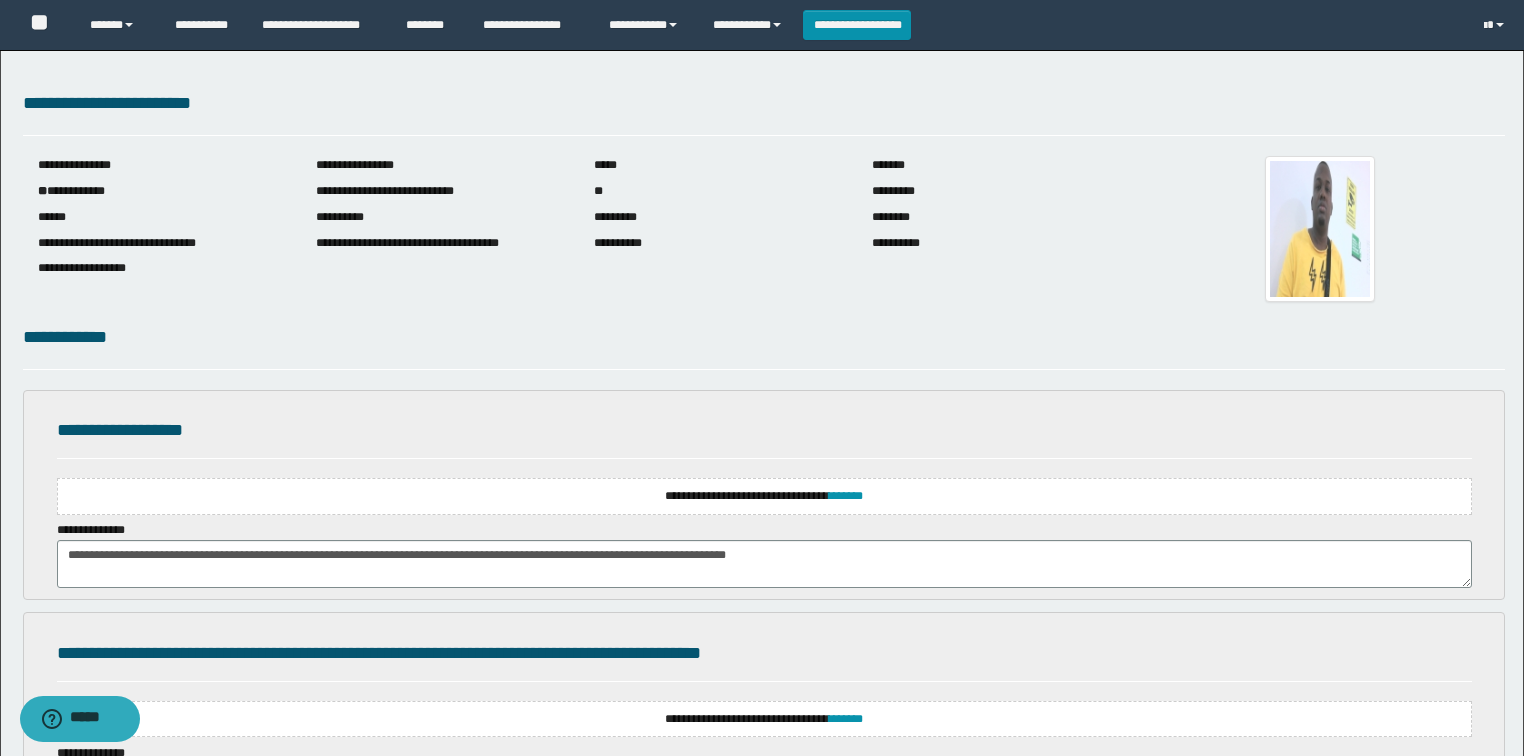 click on "**********" at bounding box center (764, 496) 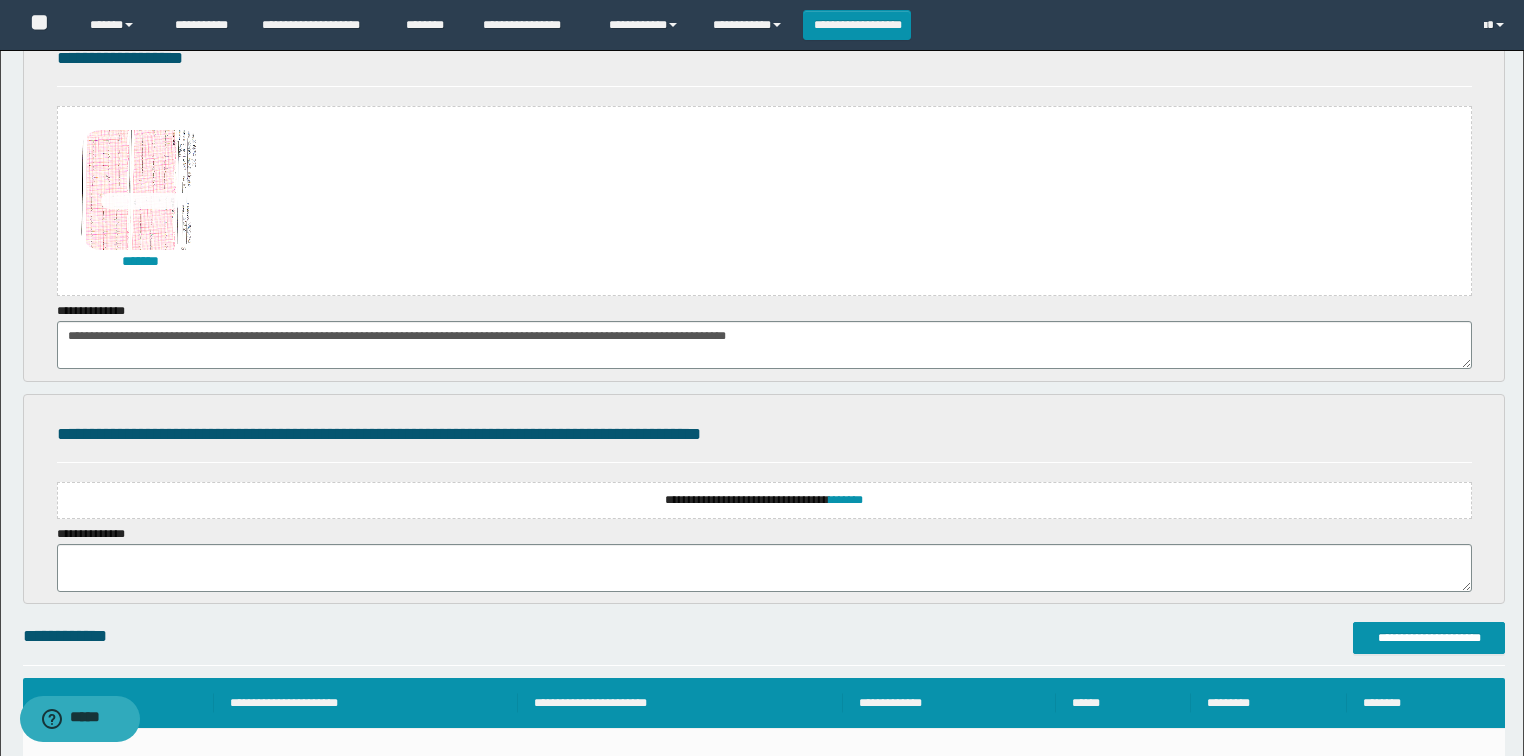 scroll, scrollTop: 400, scrollLeft: 0, axis: vertical 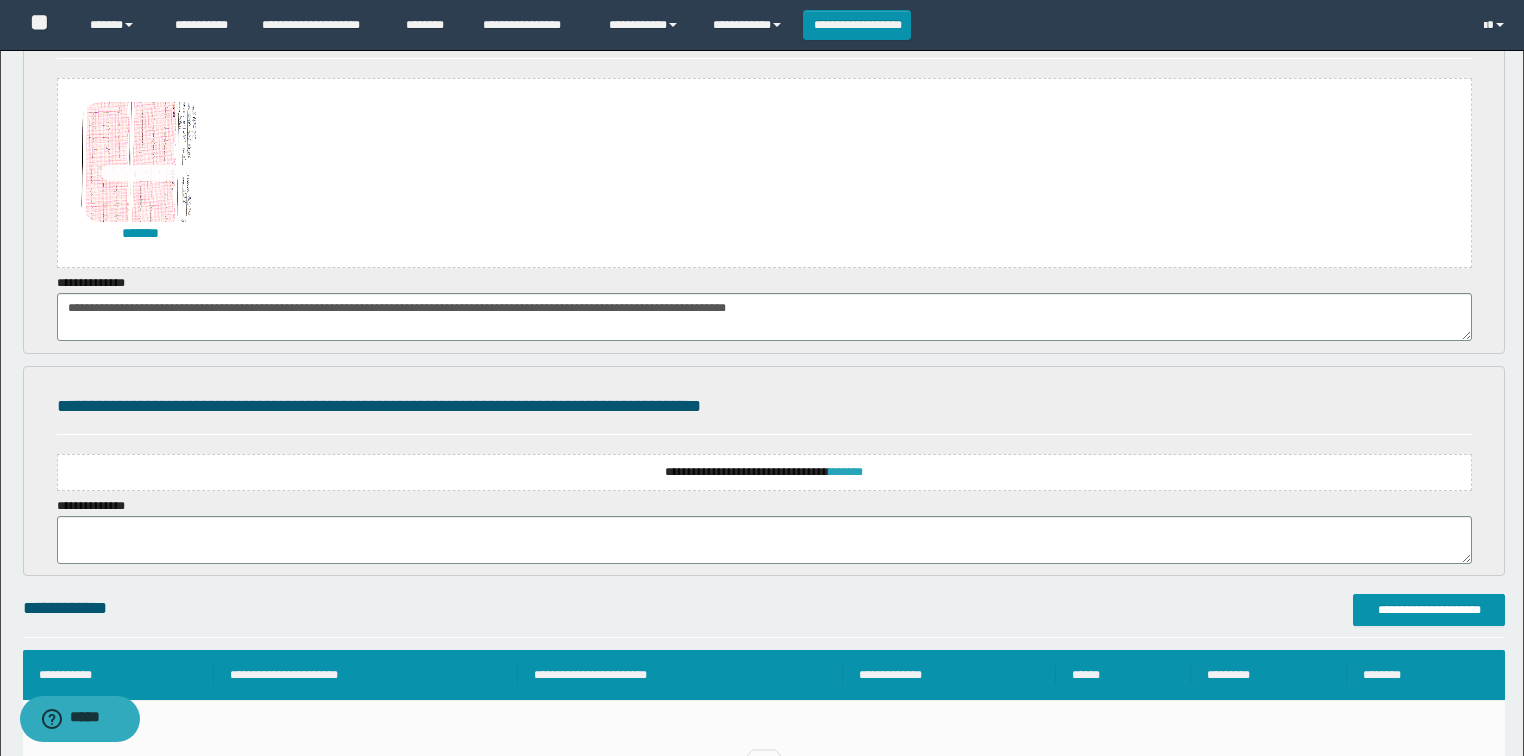 click on "*******" at bounding box center (846, 472) 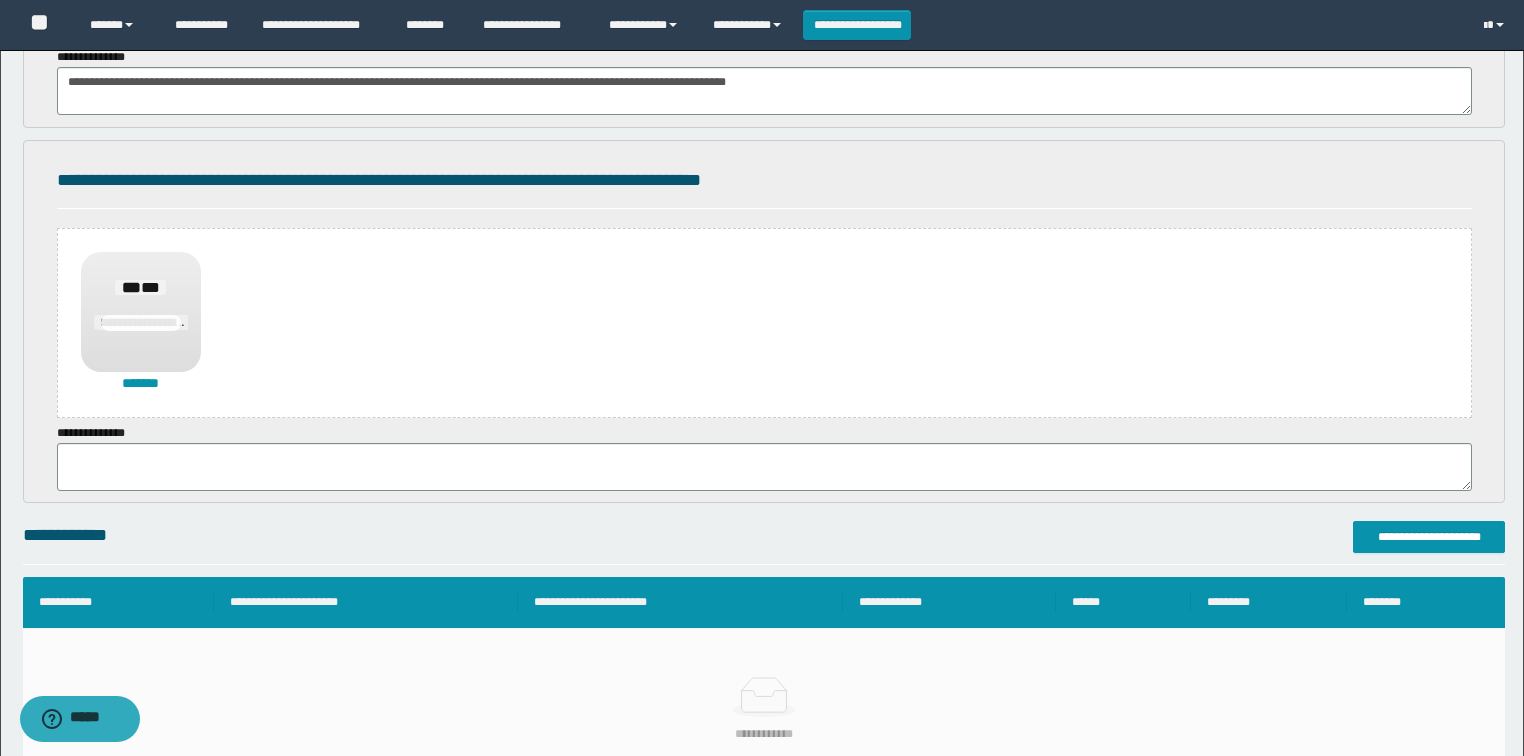 scroll, scrollTop: 640, scrollLeft: 0, axis: vertical 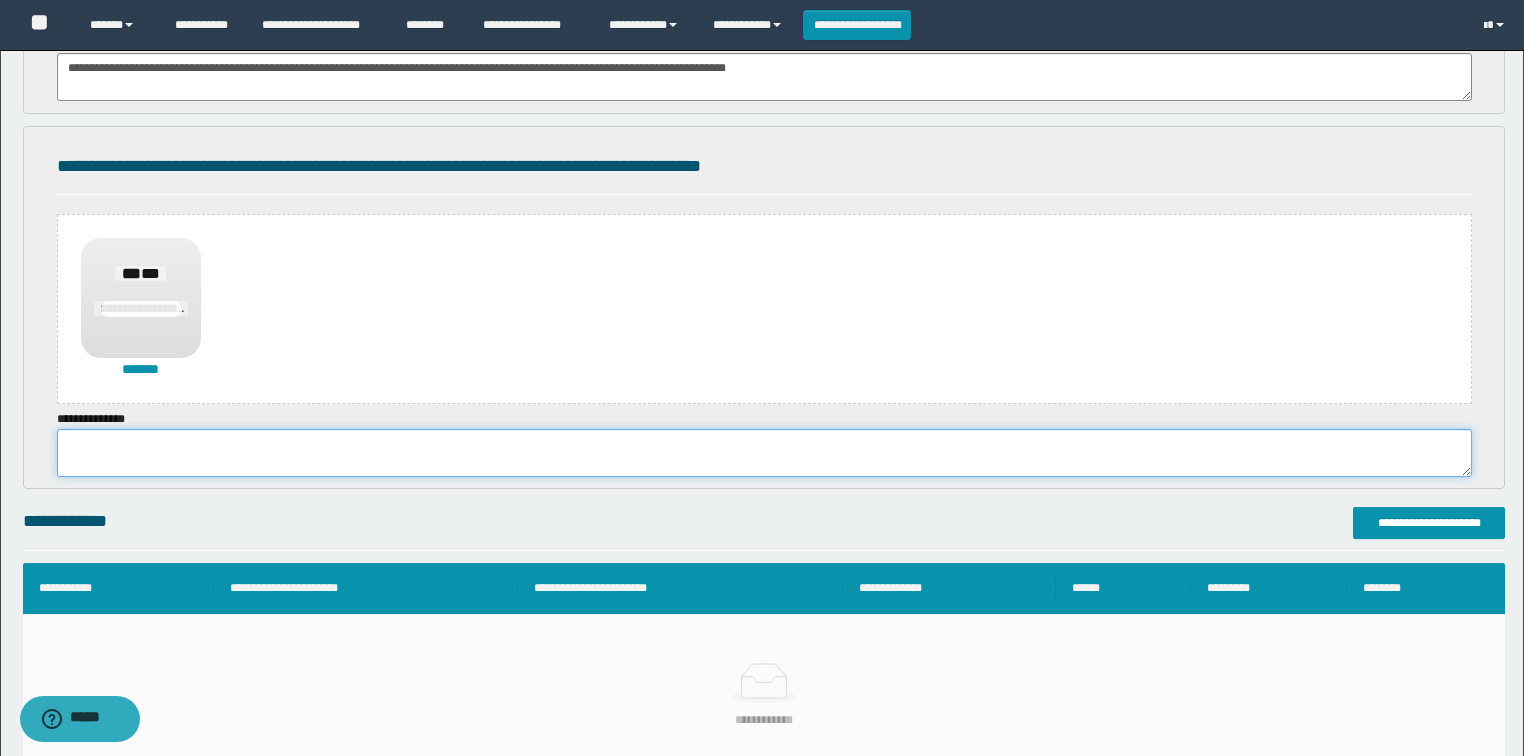 click at bounding box center (764, 453) 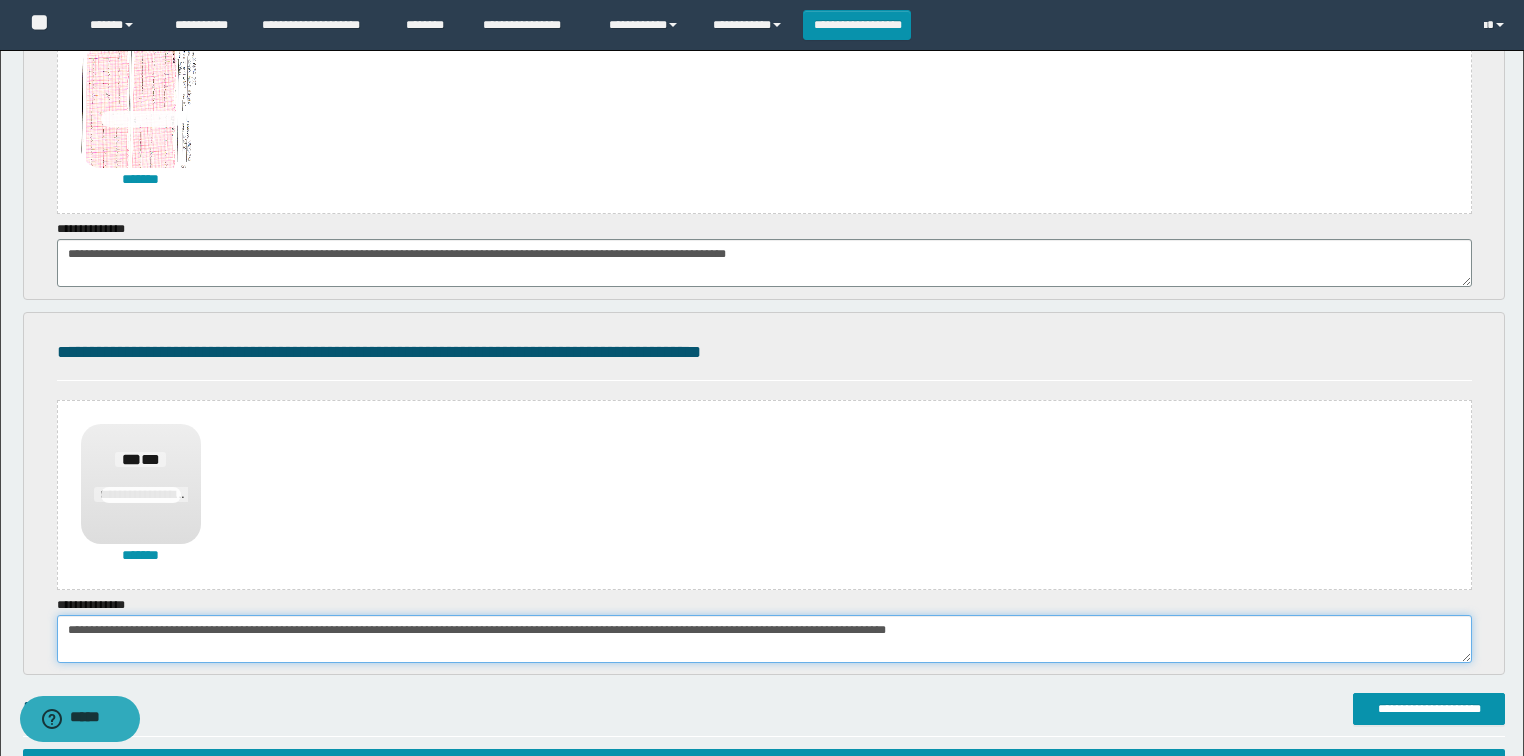 scroll, scrollTop: 480, scrollLeft: 0, axis: vertical 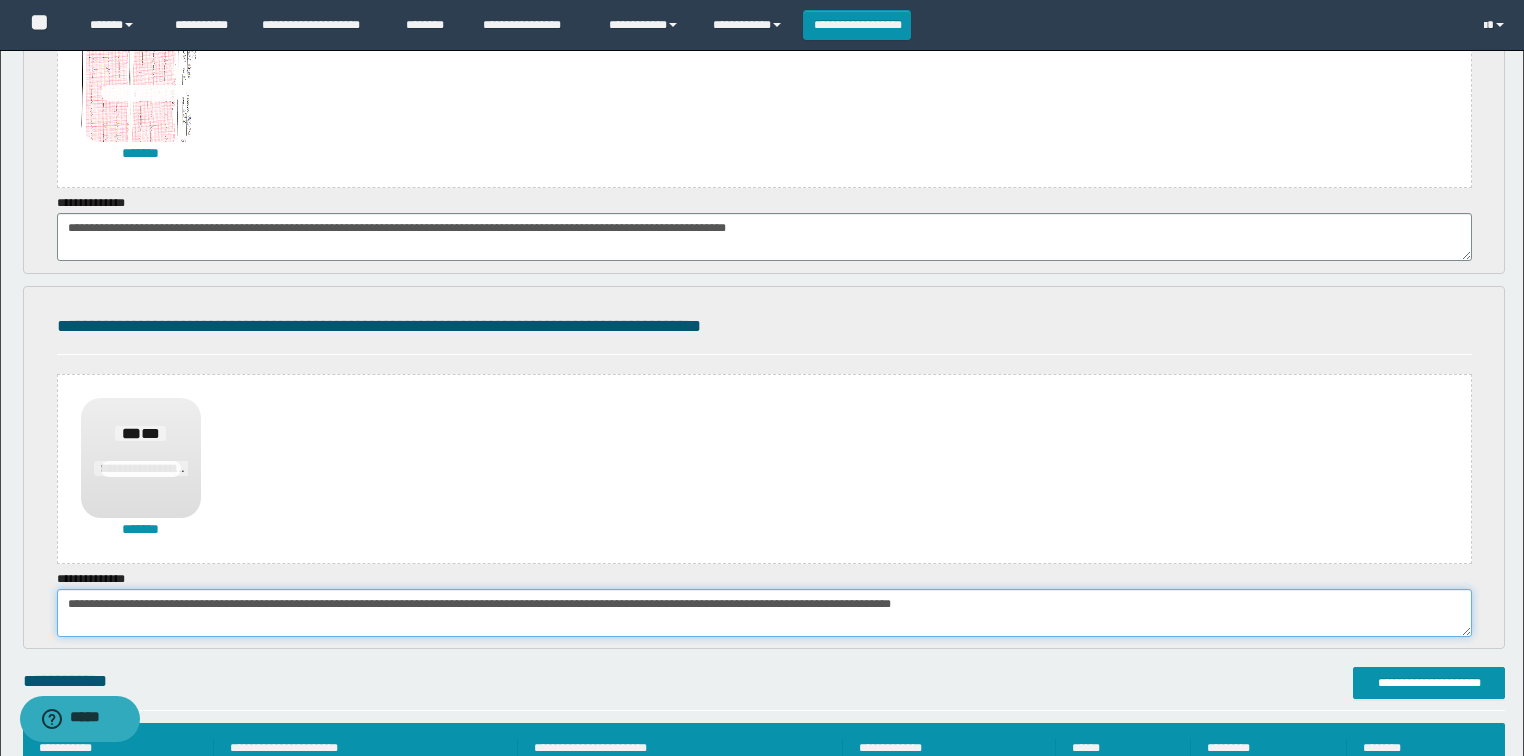 type on "**********" 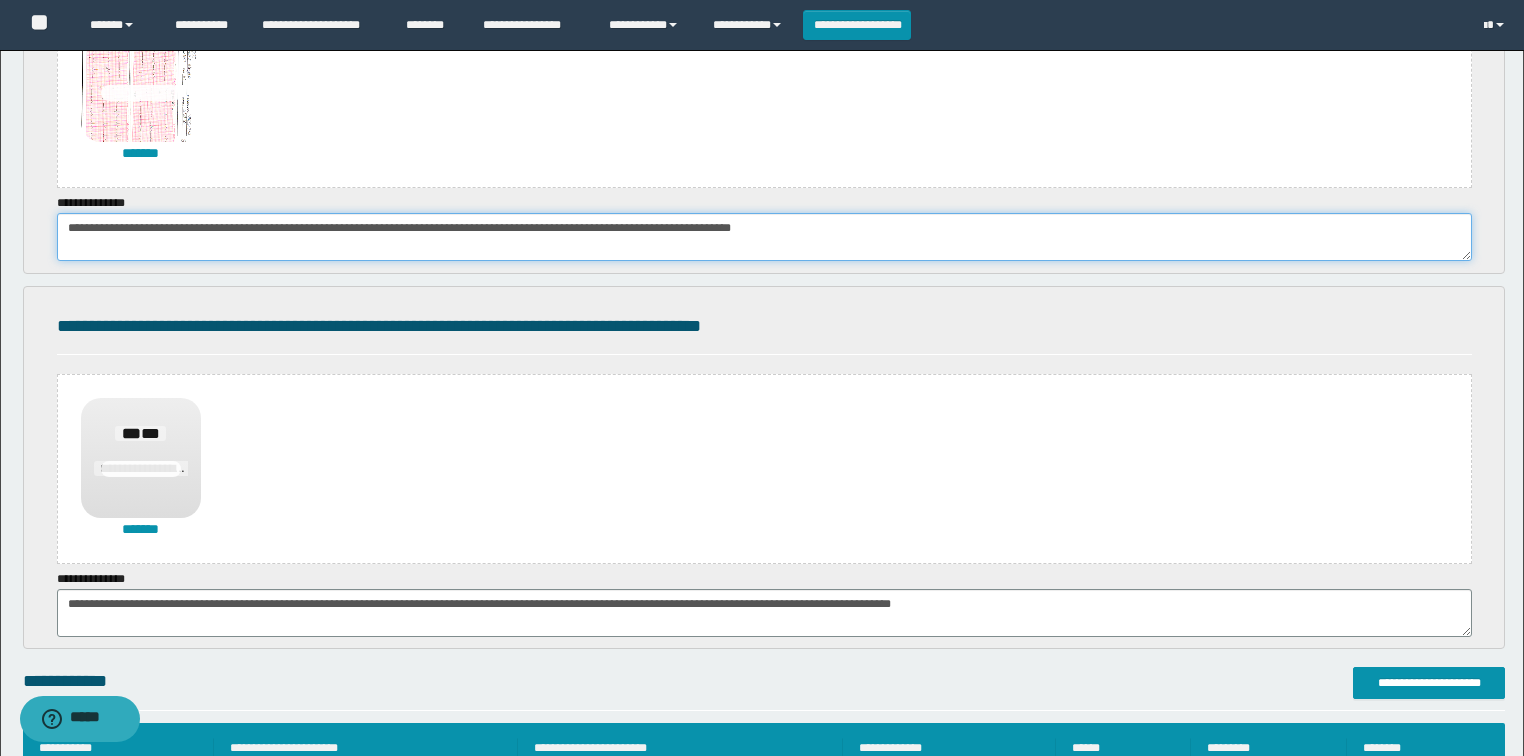 type on "**********" 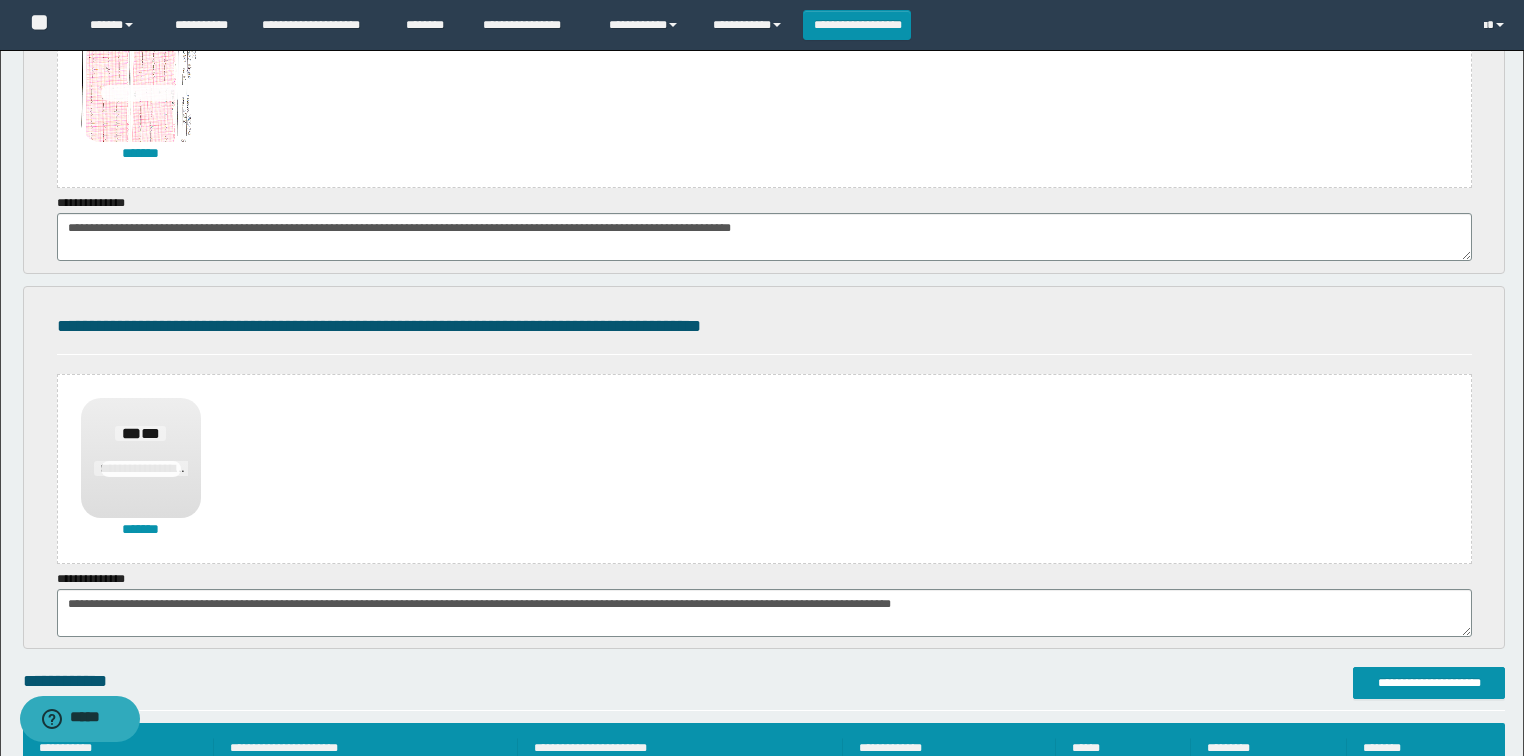 drag, startPoint x: 734, startPoint y: 224, endPoint x: 717, endPoint y: 285, distance: 63.324562 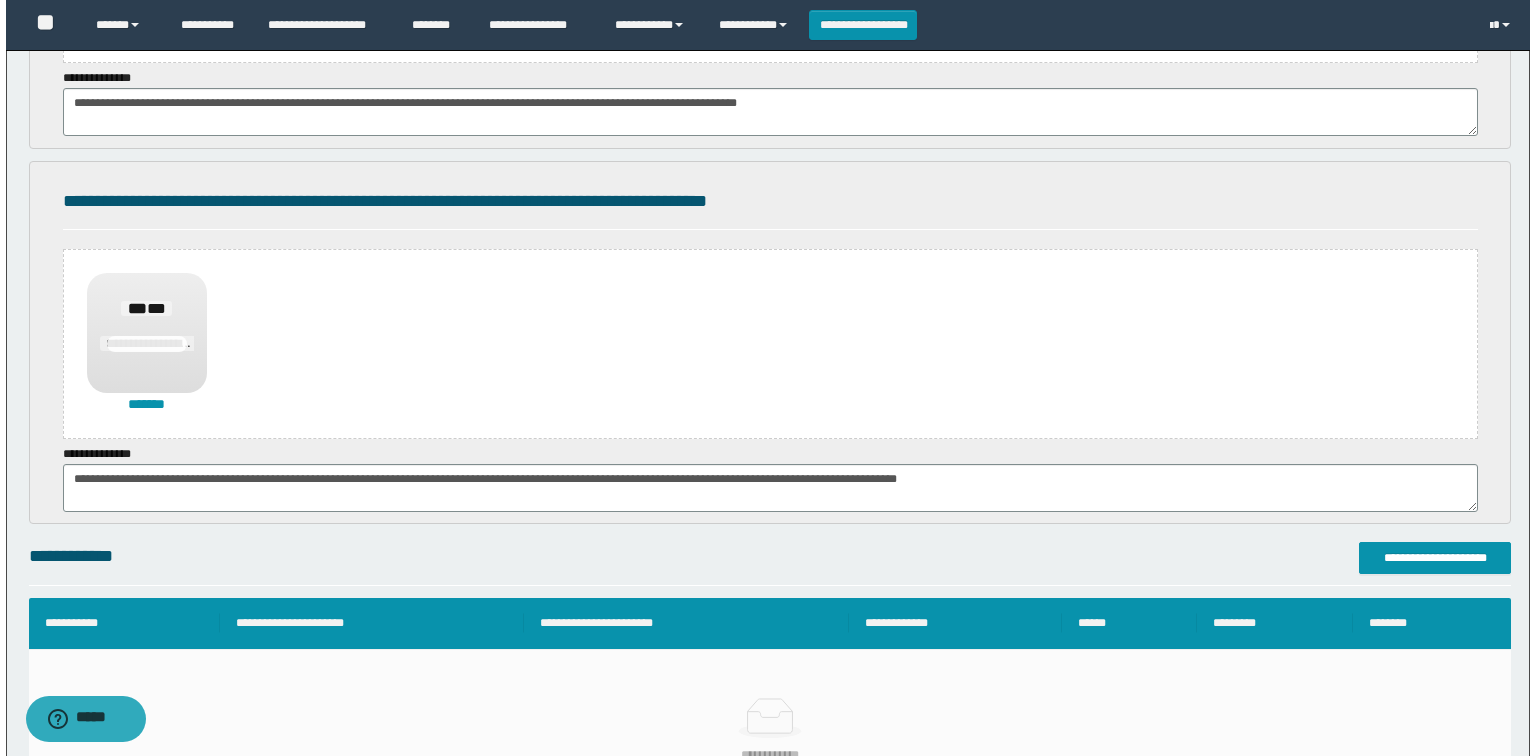 scroll, scrollTop: 800, scrollLeft: 0, axis: vertical 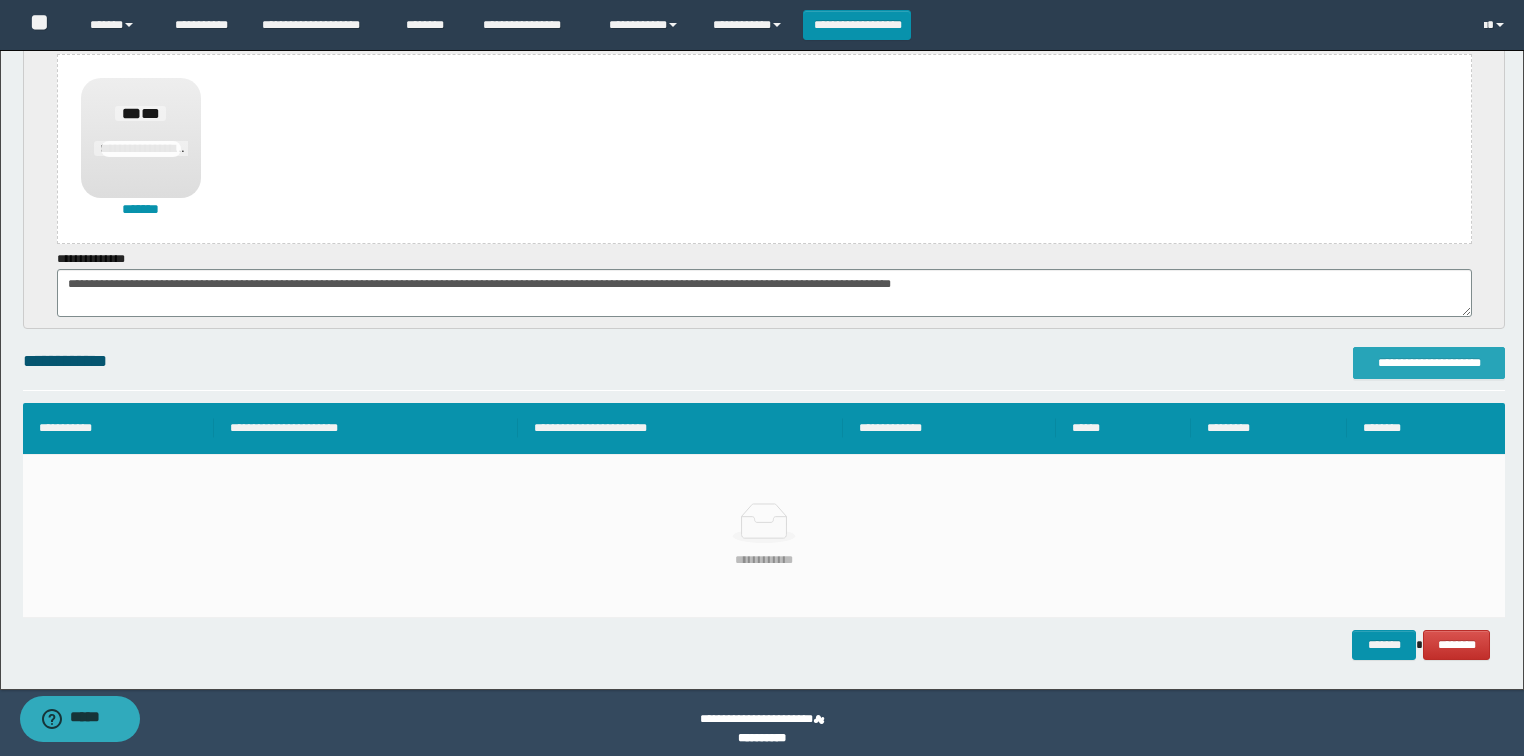 click on "**********" at bounding box center (1429, 363) 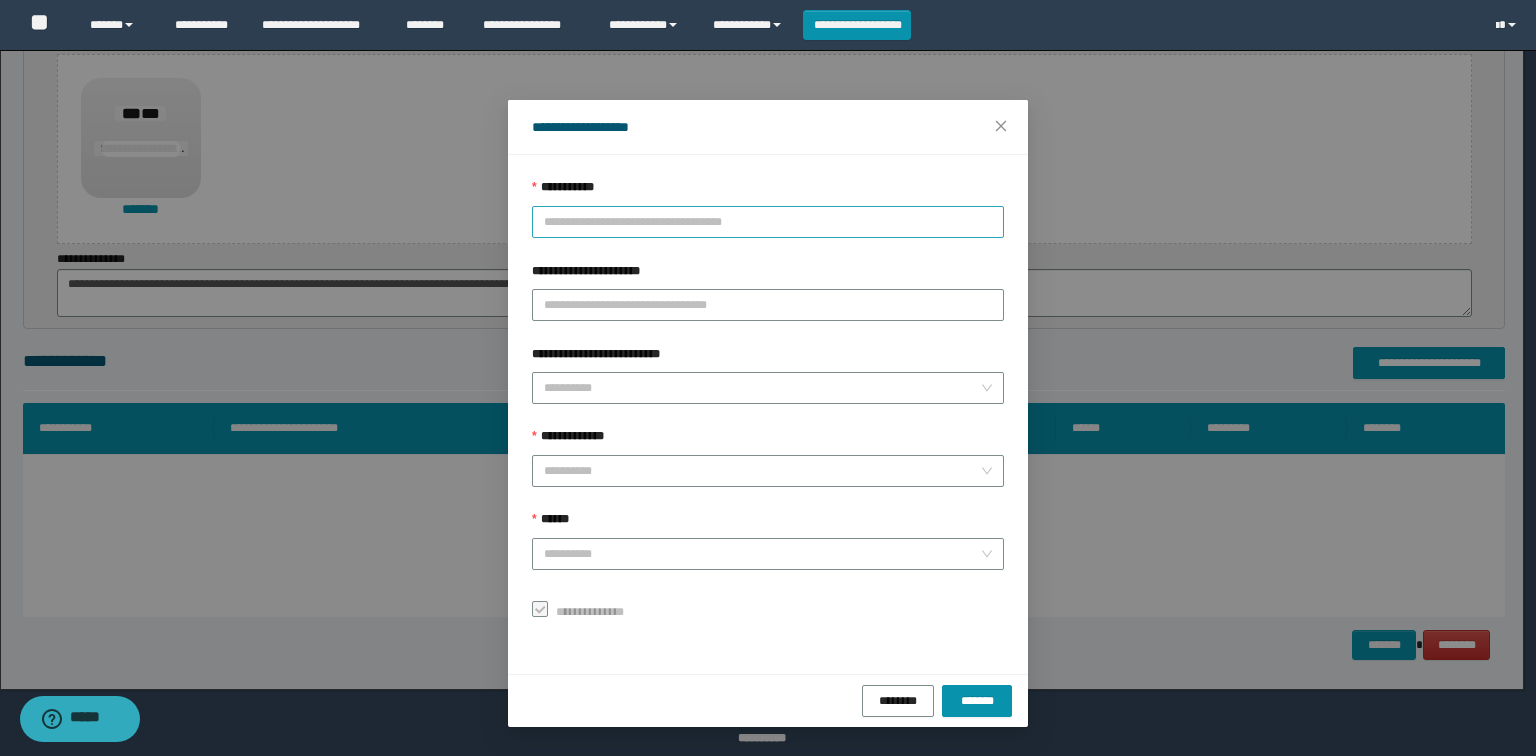 click on "**********" at bounding box center [768, 222] 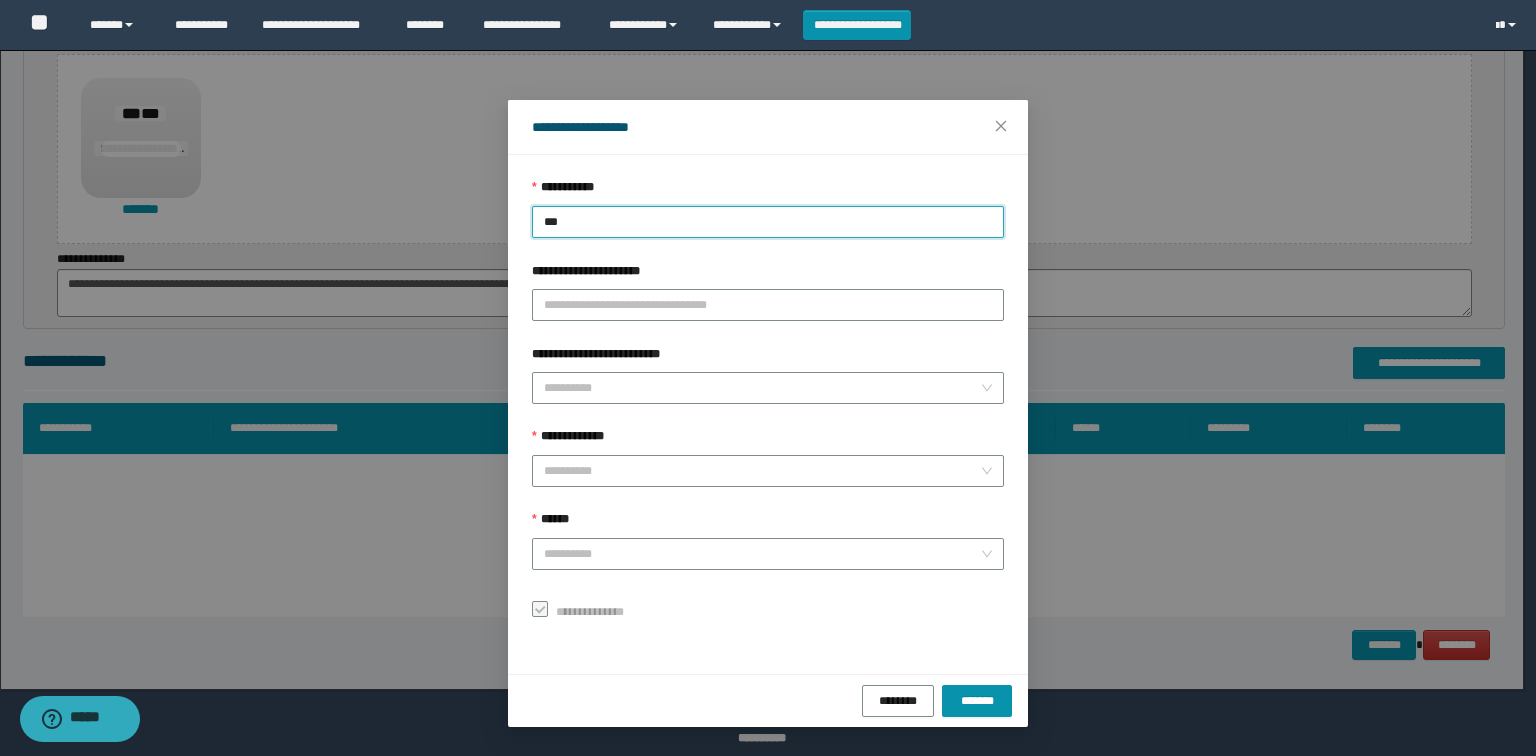 type on "****" 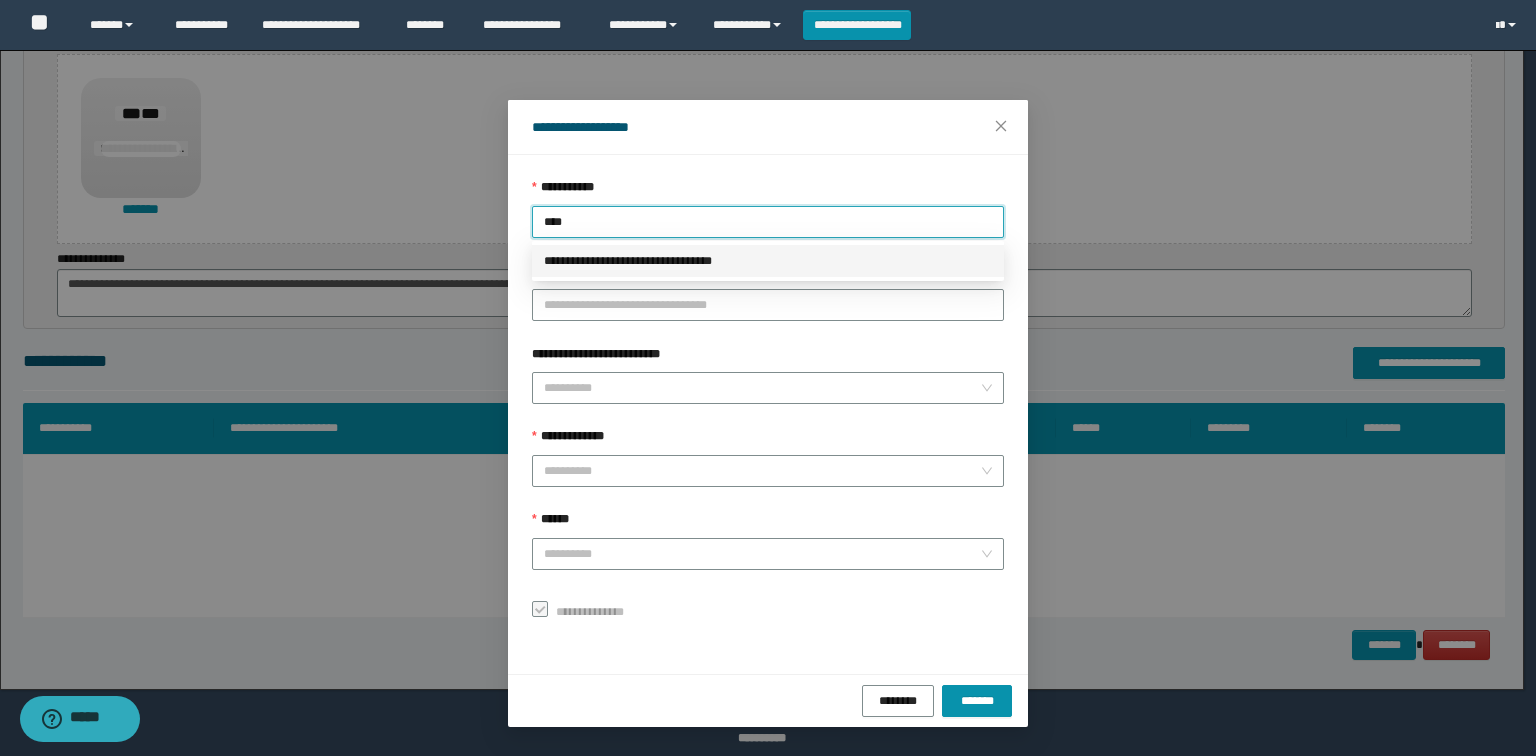 click on "**********" at bounding box center [768, 261] 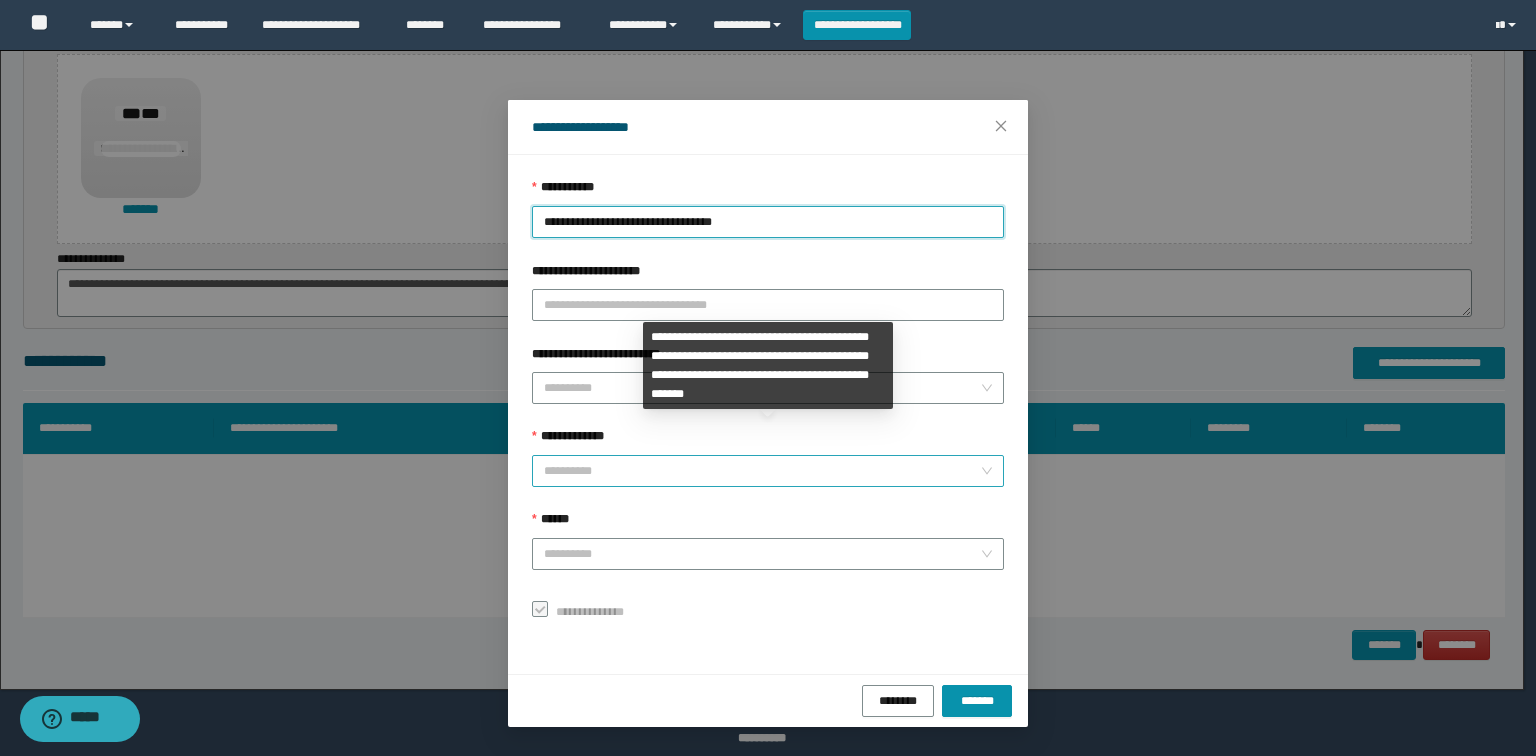 click on "**********" at bounding box center [762, 471] 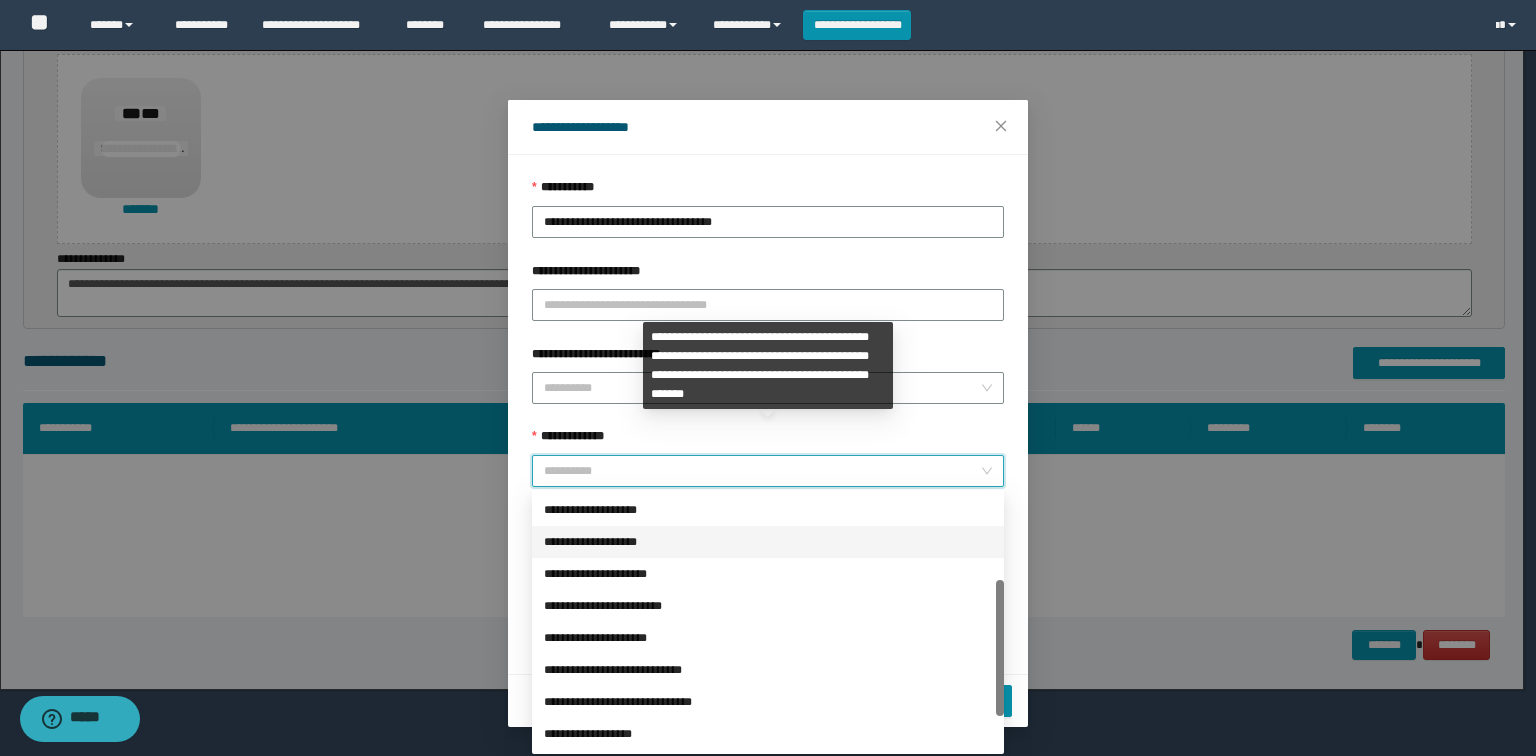 scroll, scrollTop: 224, scrollLeft: 0, axis: vertical 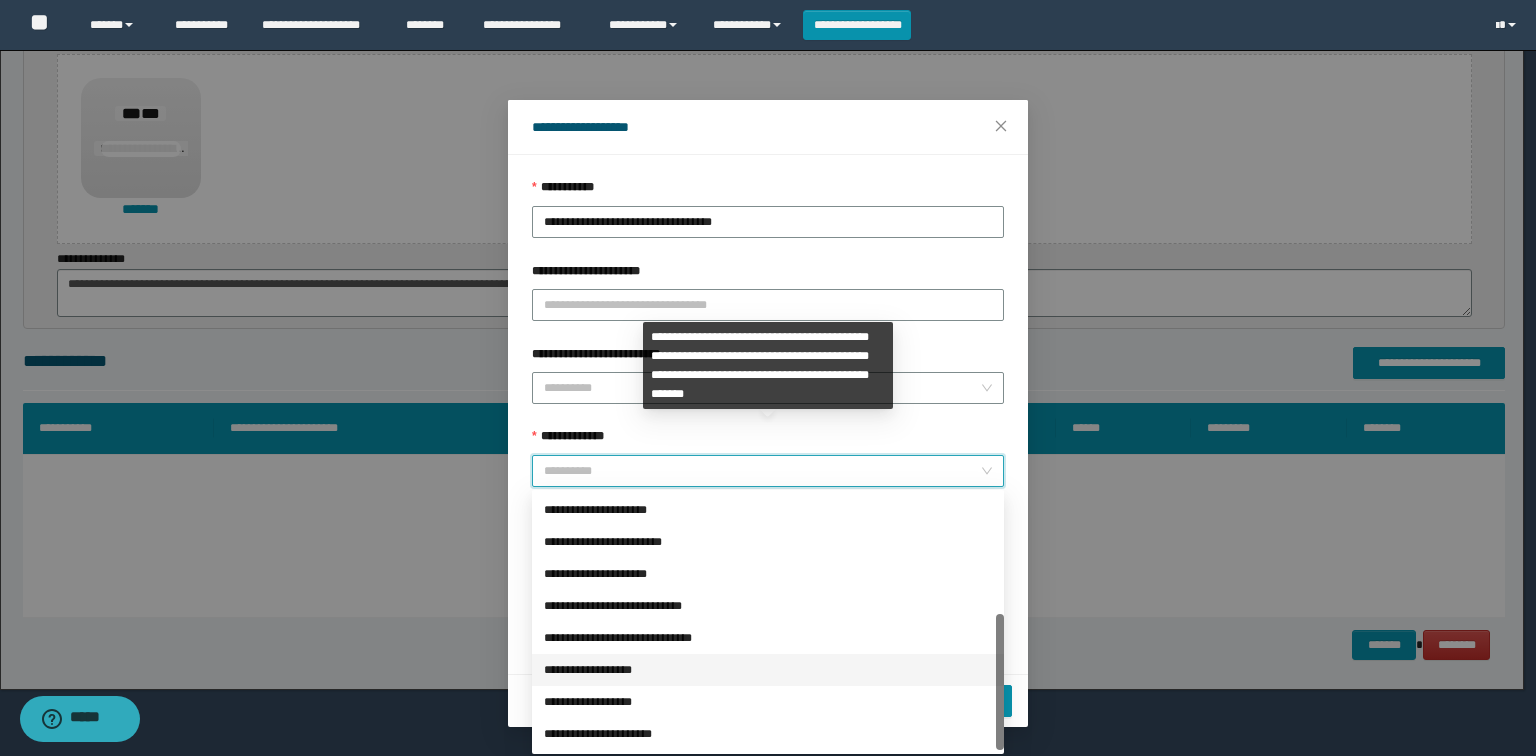 click on "**********" at bounding box center (768, 670) 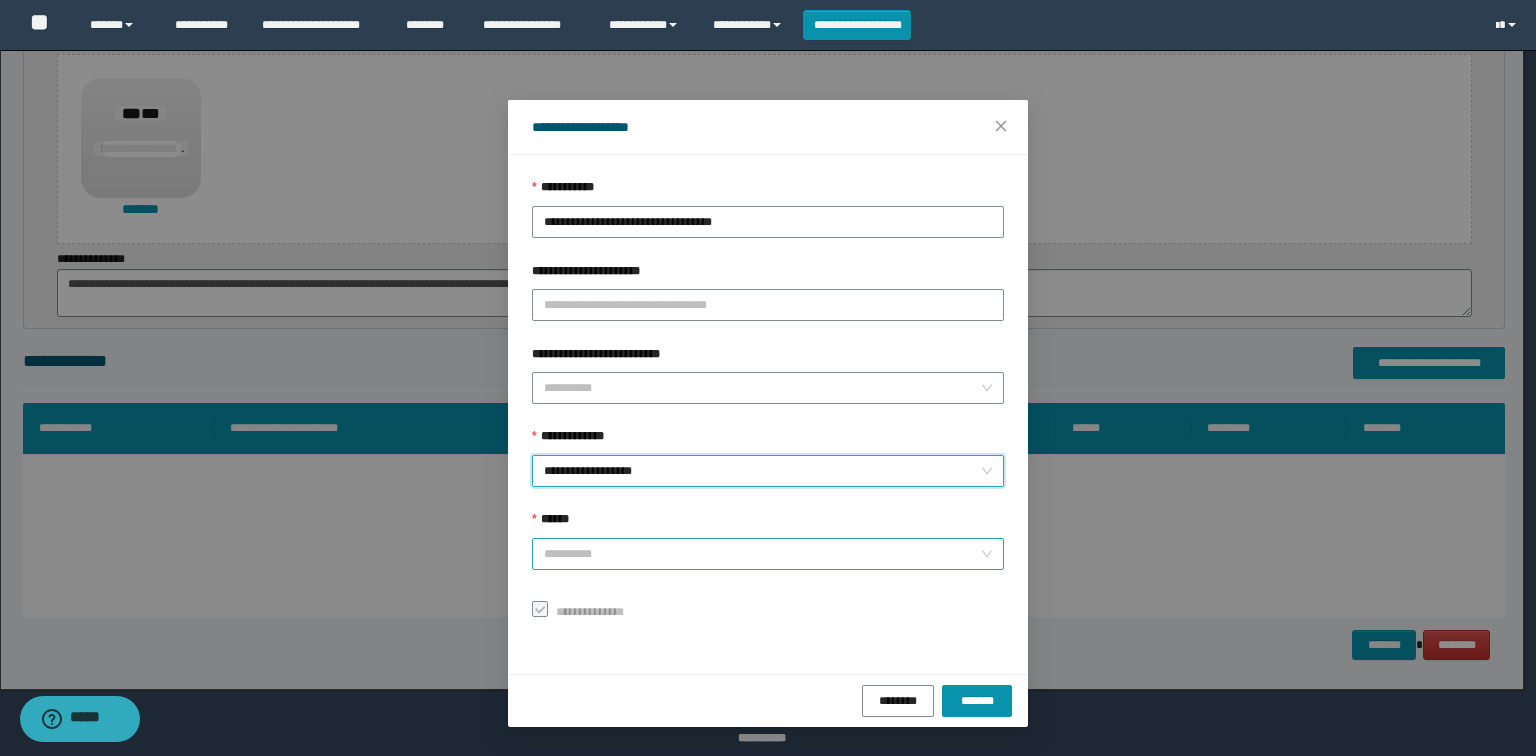 click on "******" at bounding box center (762, 554) 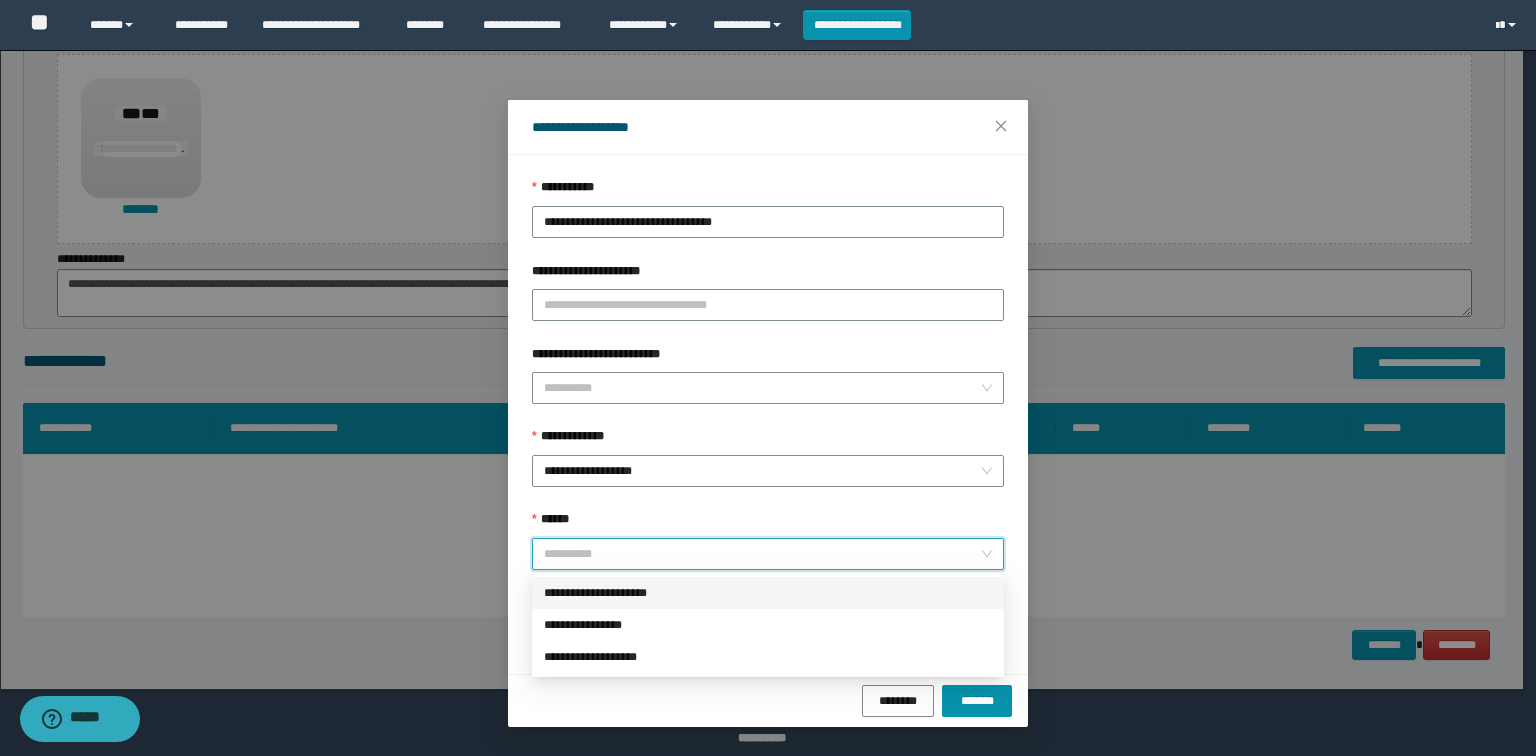 click on "**********" at bounding box center (768, 593) 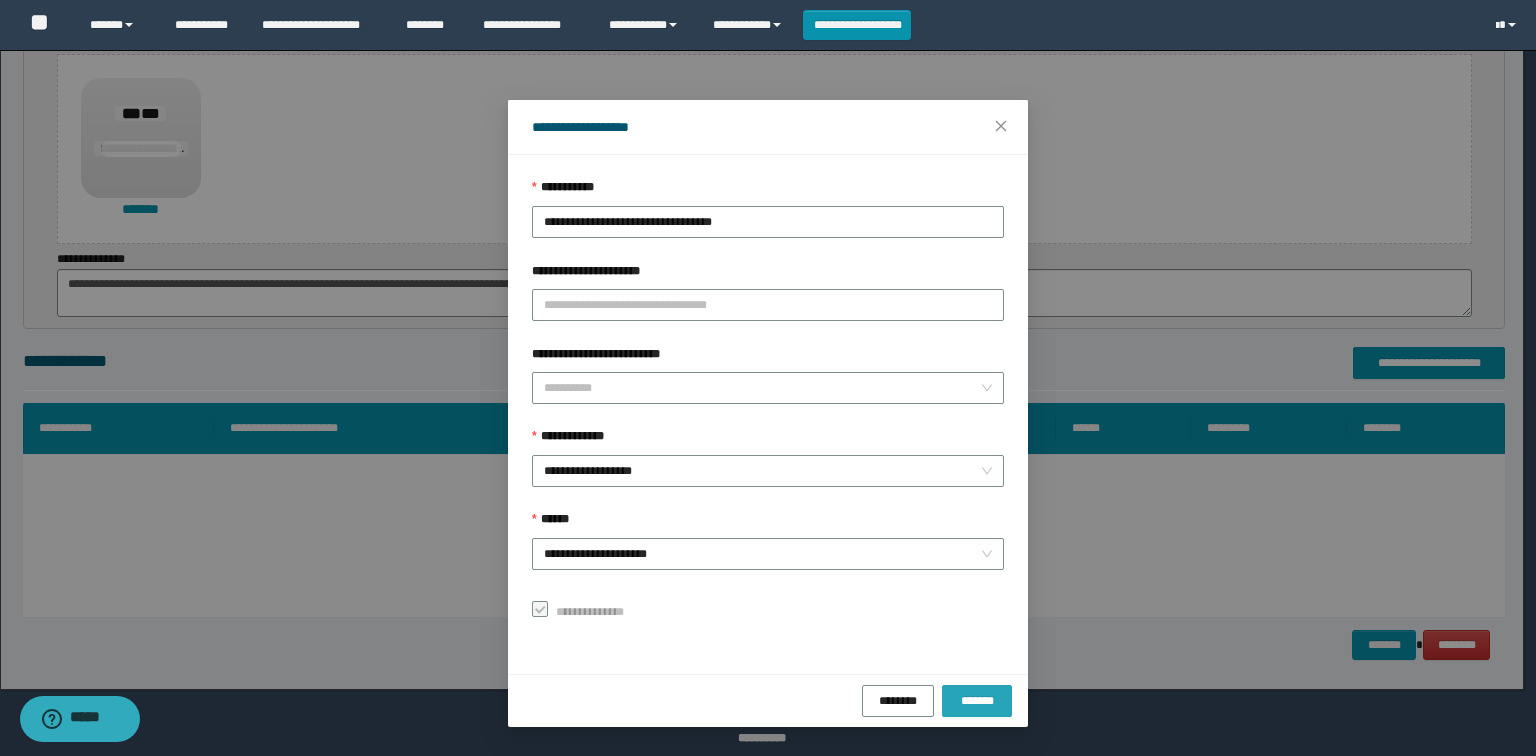 click on "*******" at bounding box center [977, 700] 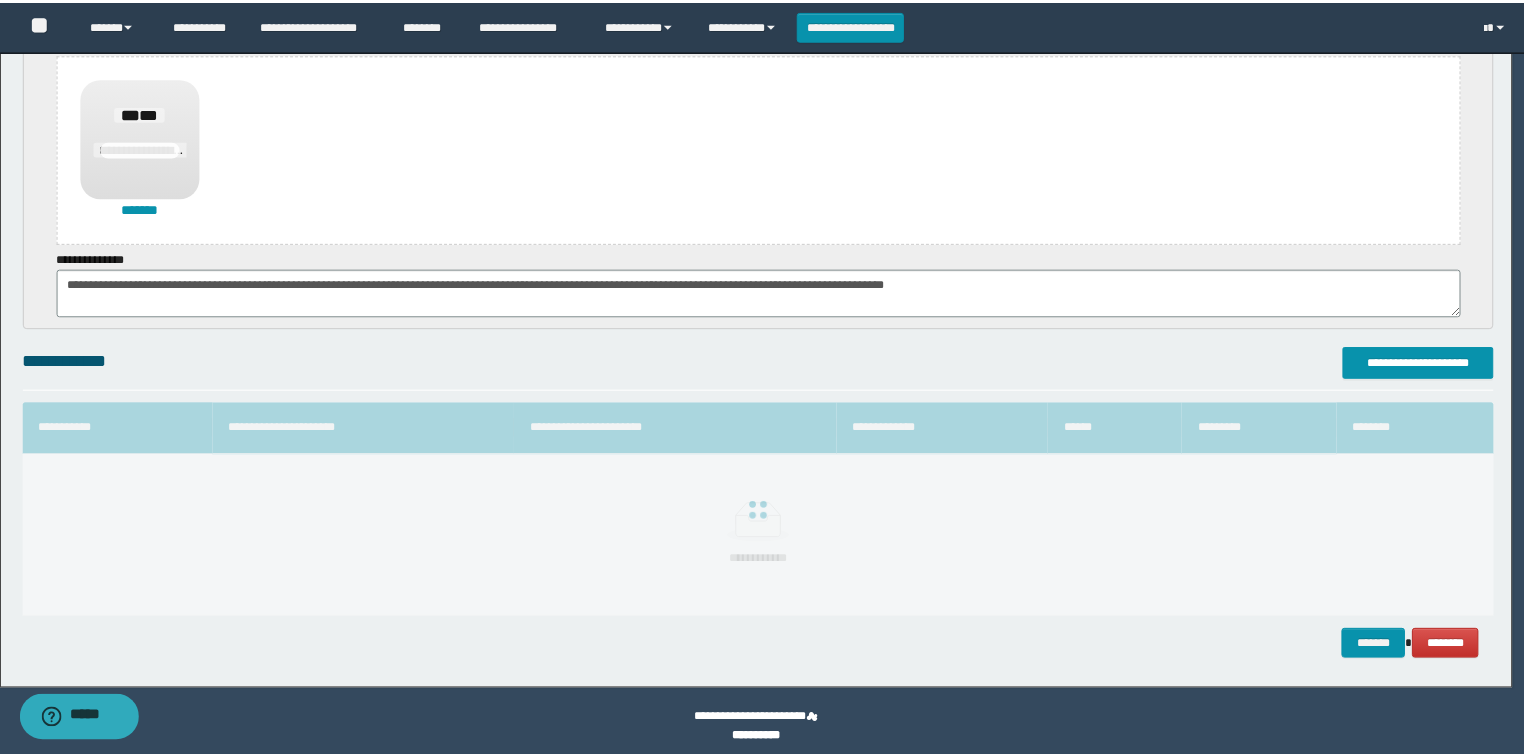 scroll, scrollTop: 776, scrollLeft: 0, axis: vertical 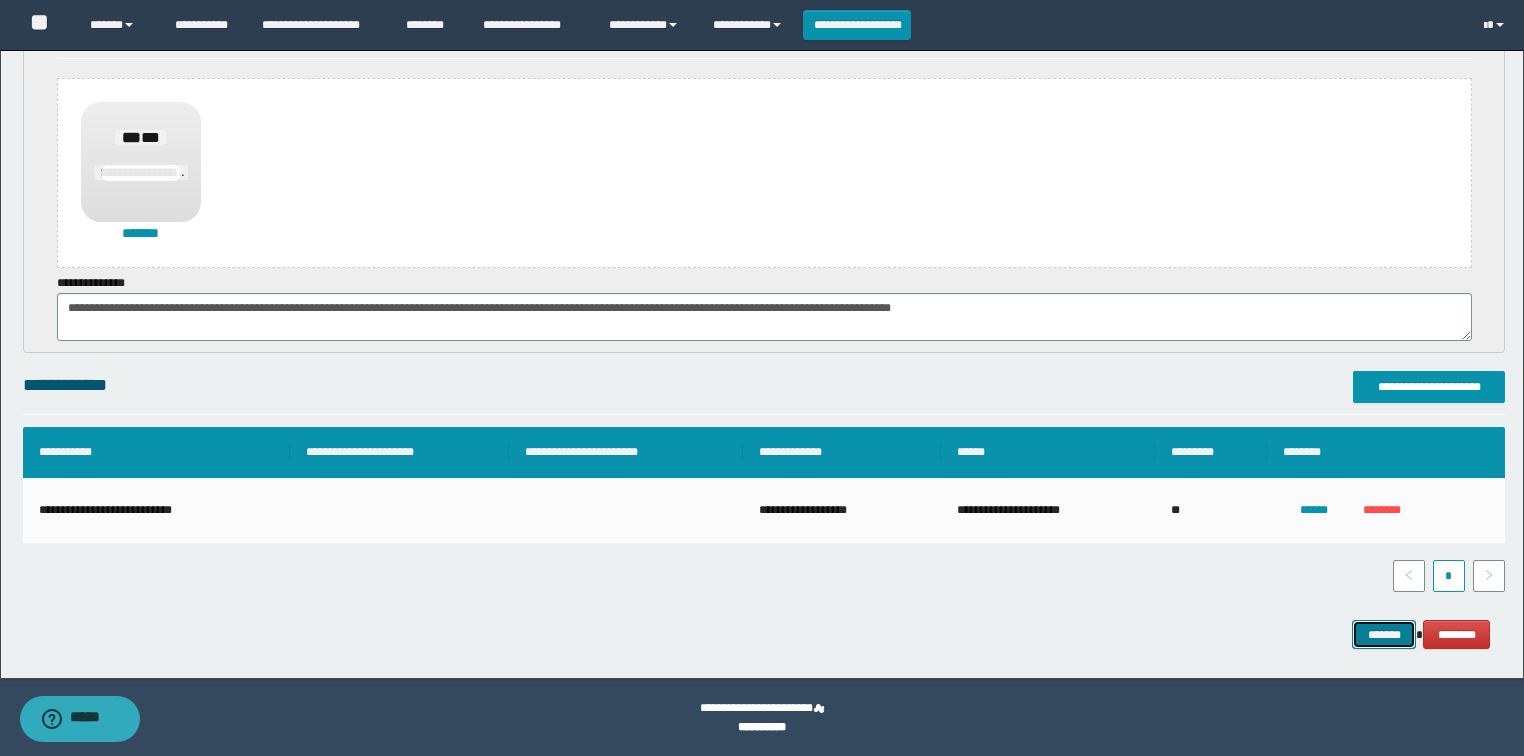 click on "*******" at bounding box center [1384, 635] 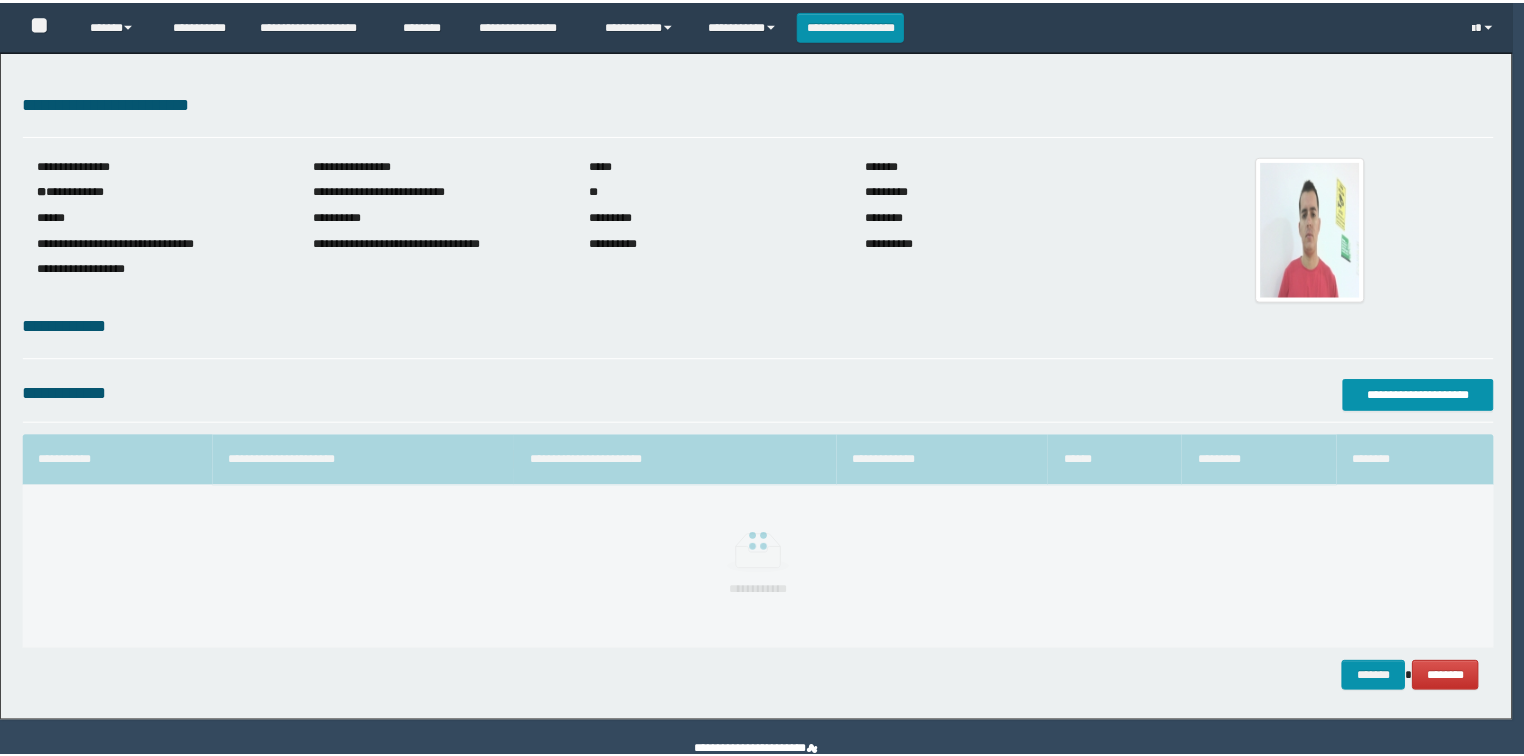scroll, scrollTop: 0, scrollLeft: 0, axis: both 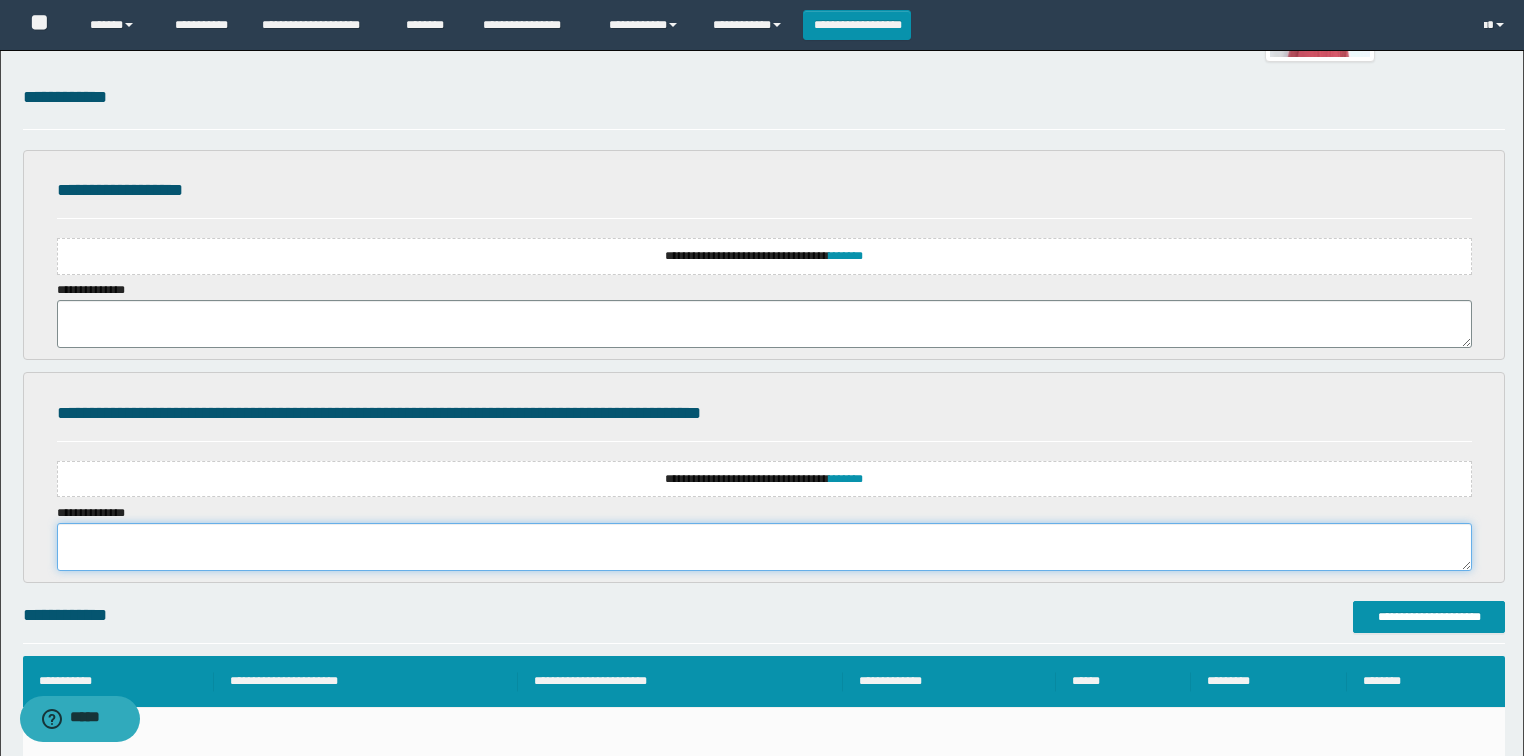 click at bounding box center (764, 547) 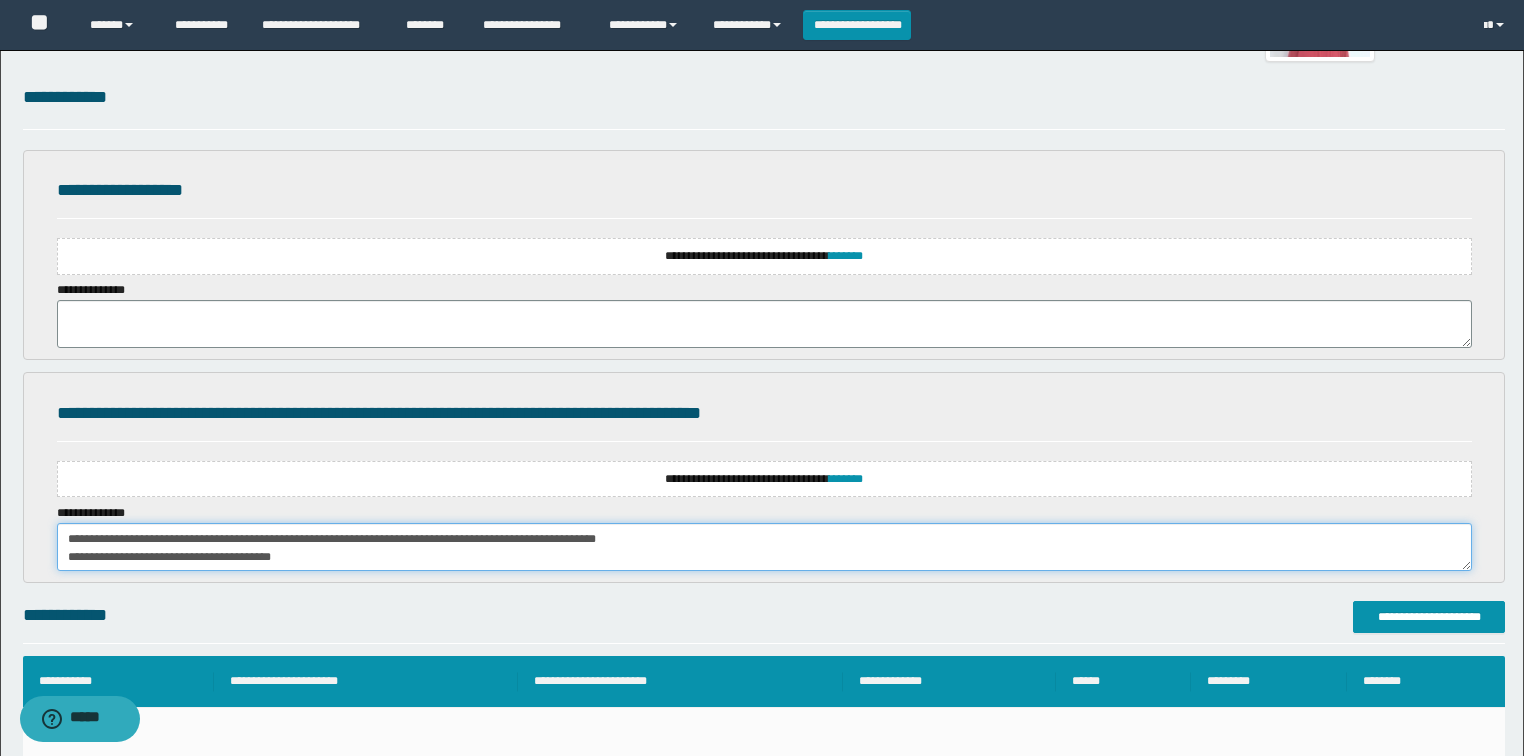 scroll, scrollTop: 0, scrollLeft: 0, axis: both 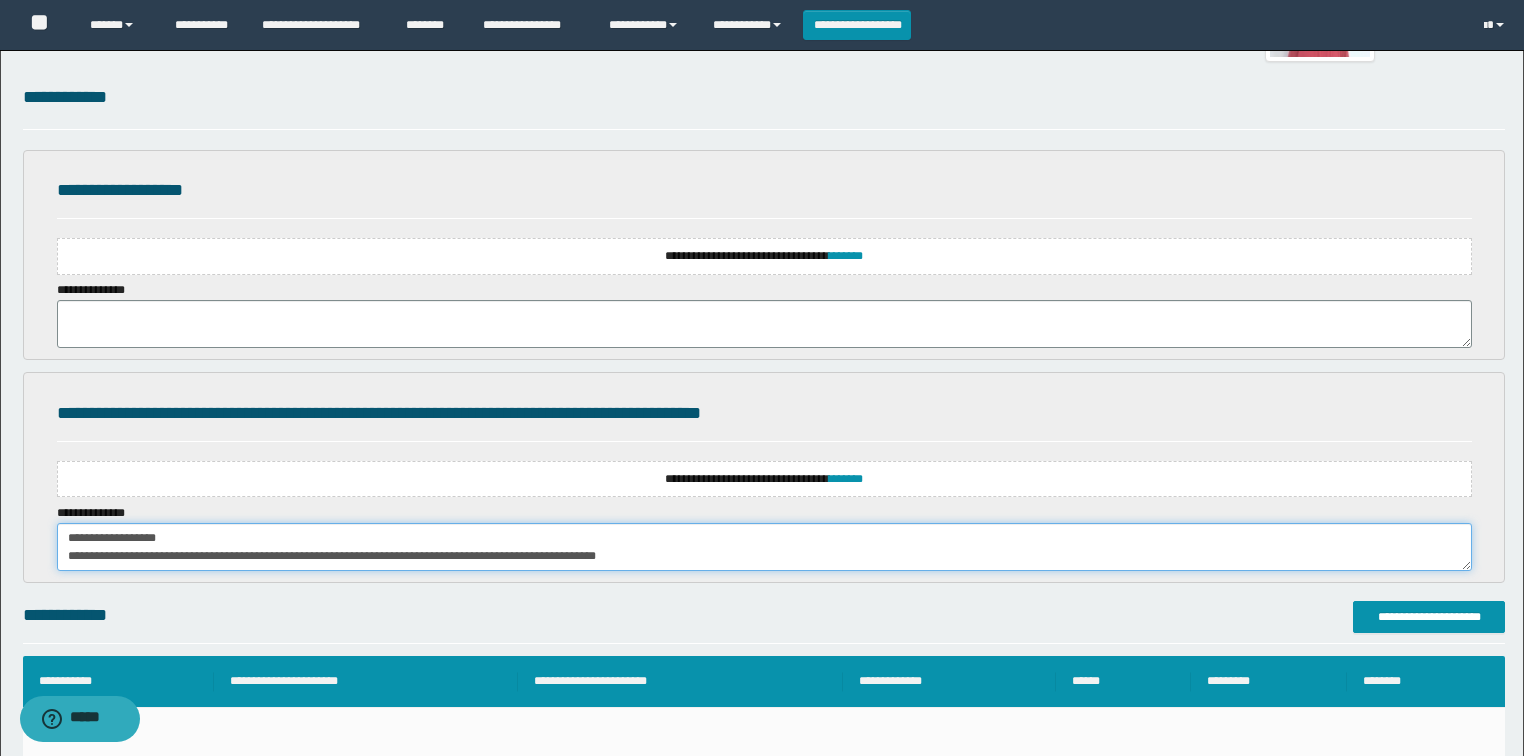 click on "**********" at bounding box center (764, 547) 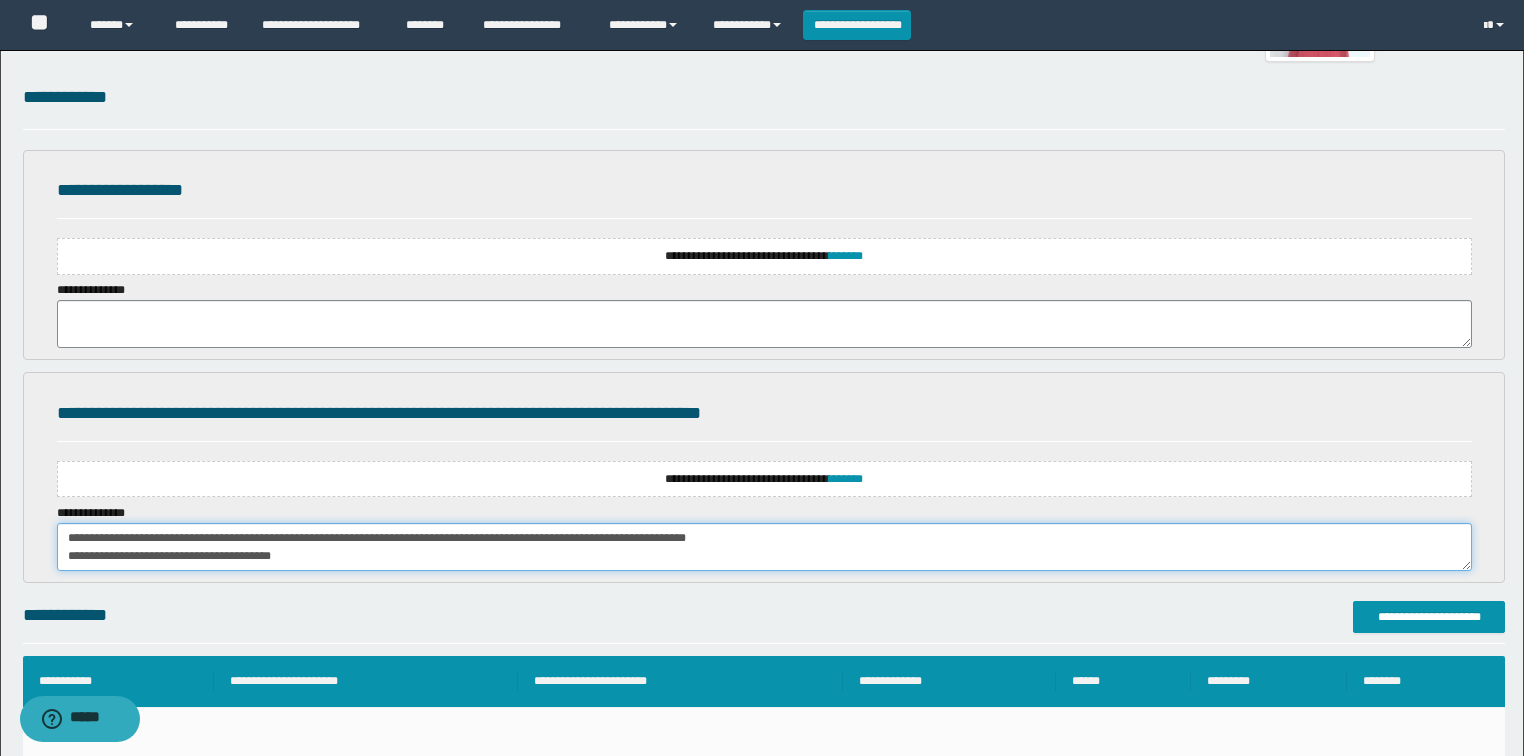 type on "**********" 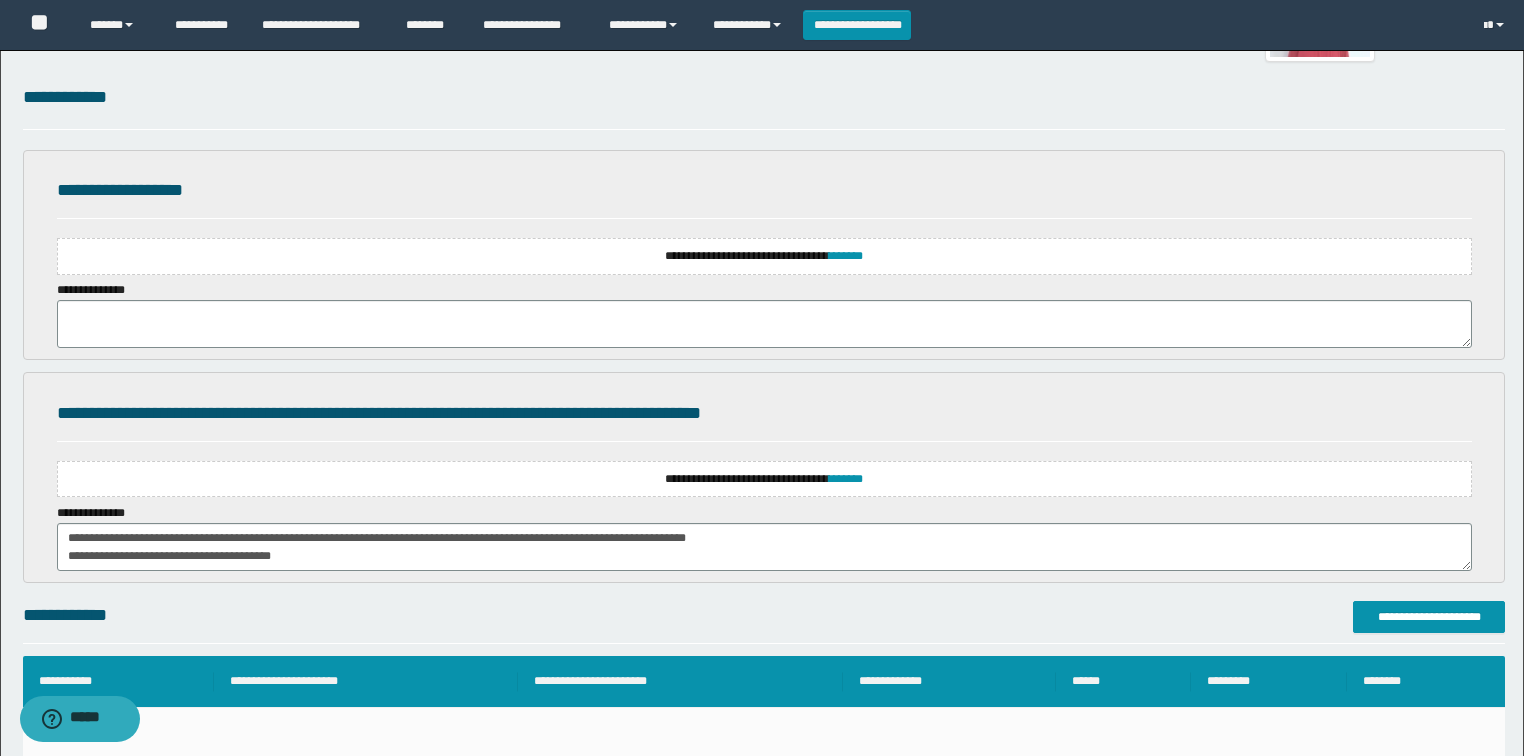 click on "**********" at bounding box center [764, 479] 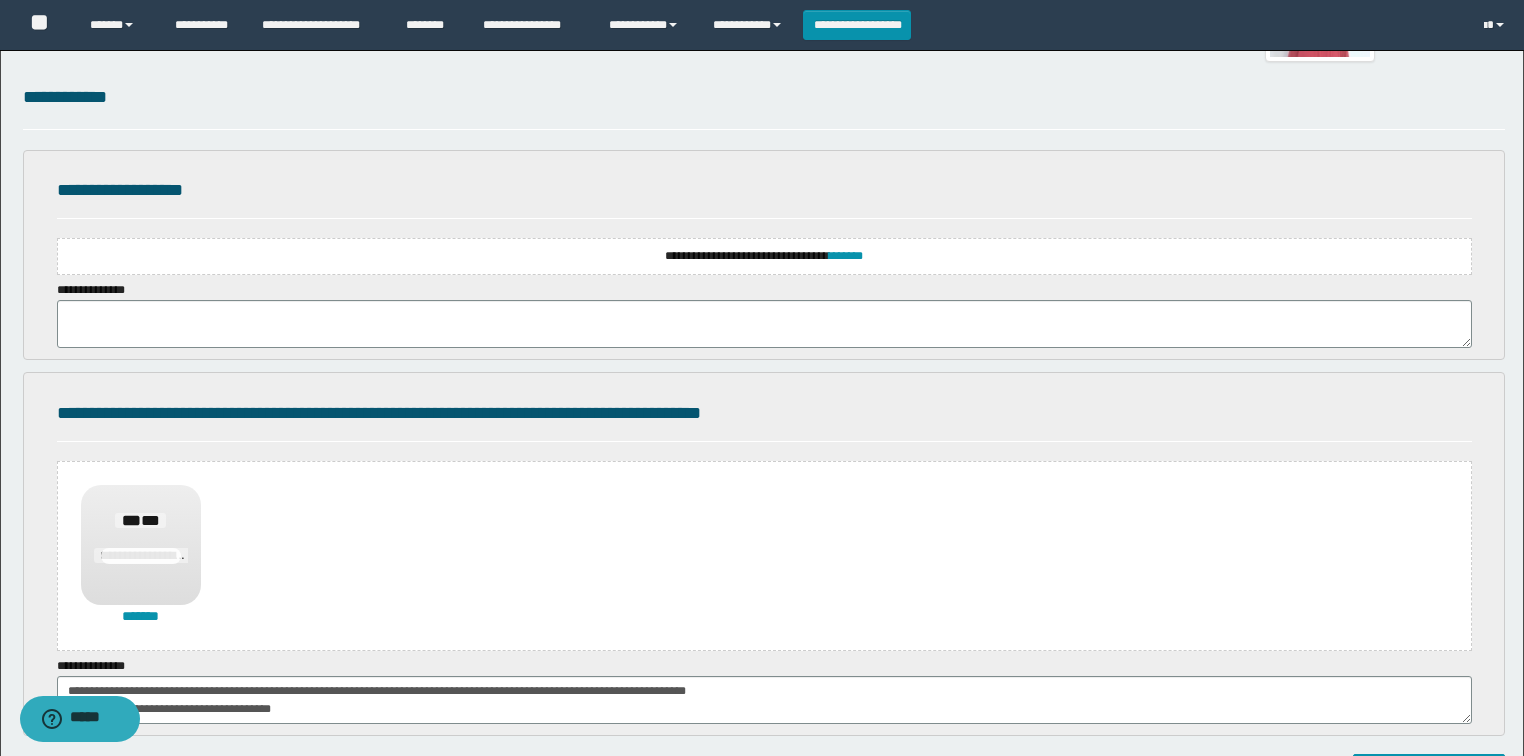 click on "**********" at bounding box center (764, 256) 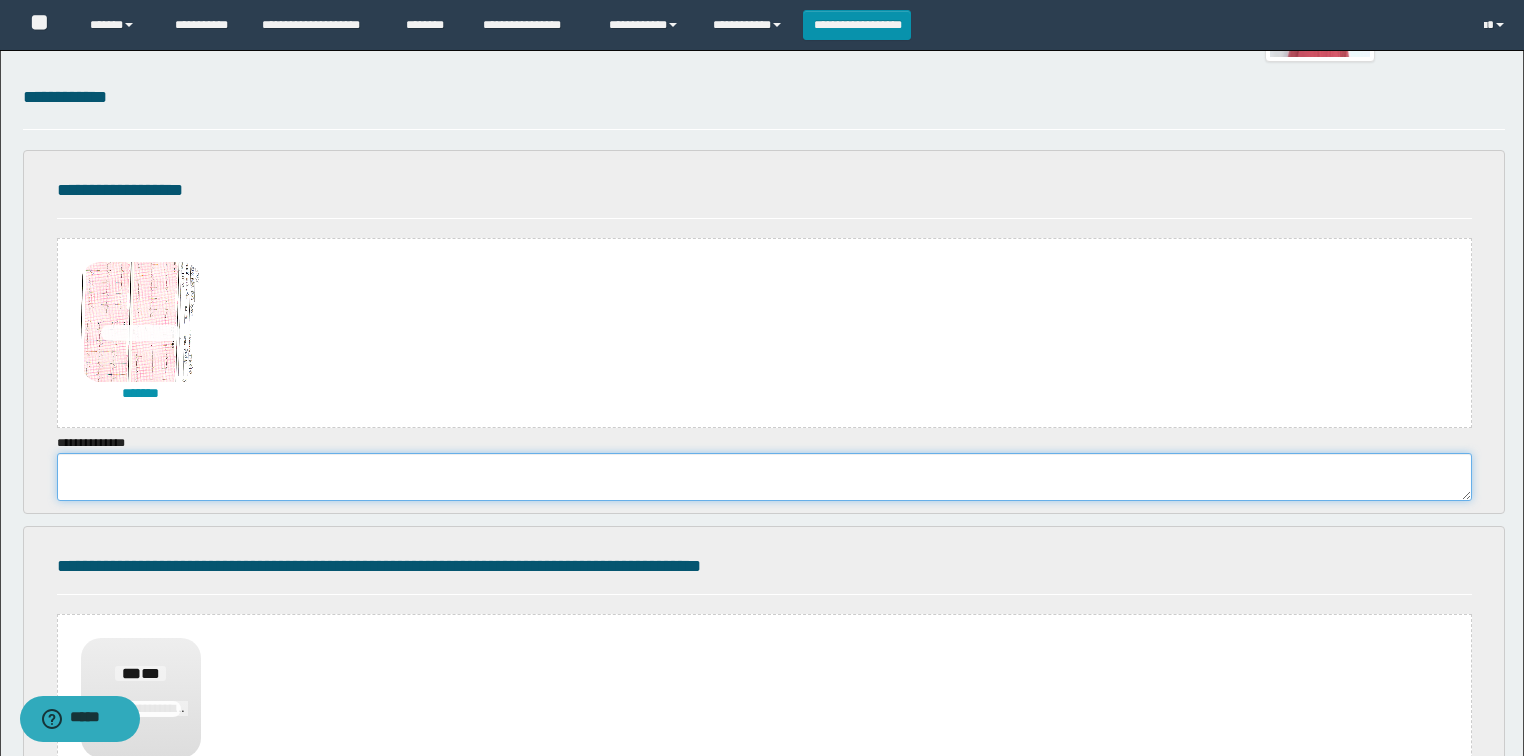 click at bounding box center (764, 477) 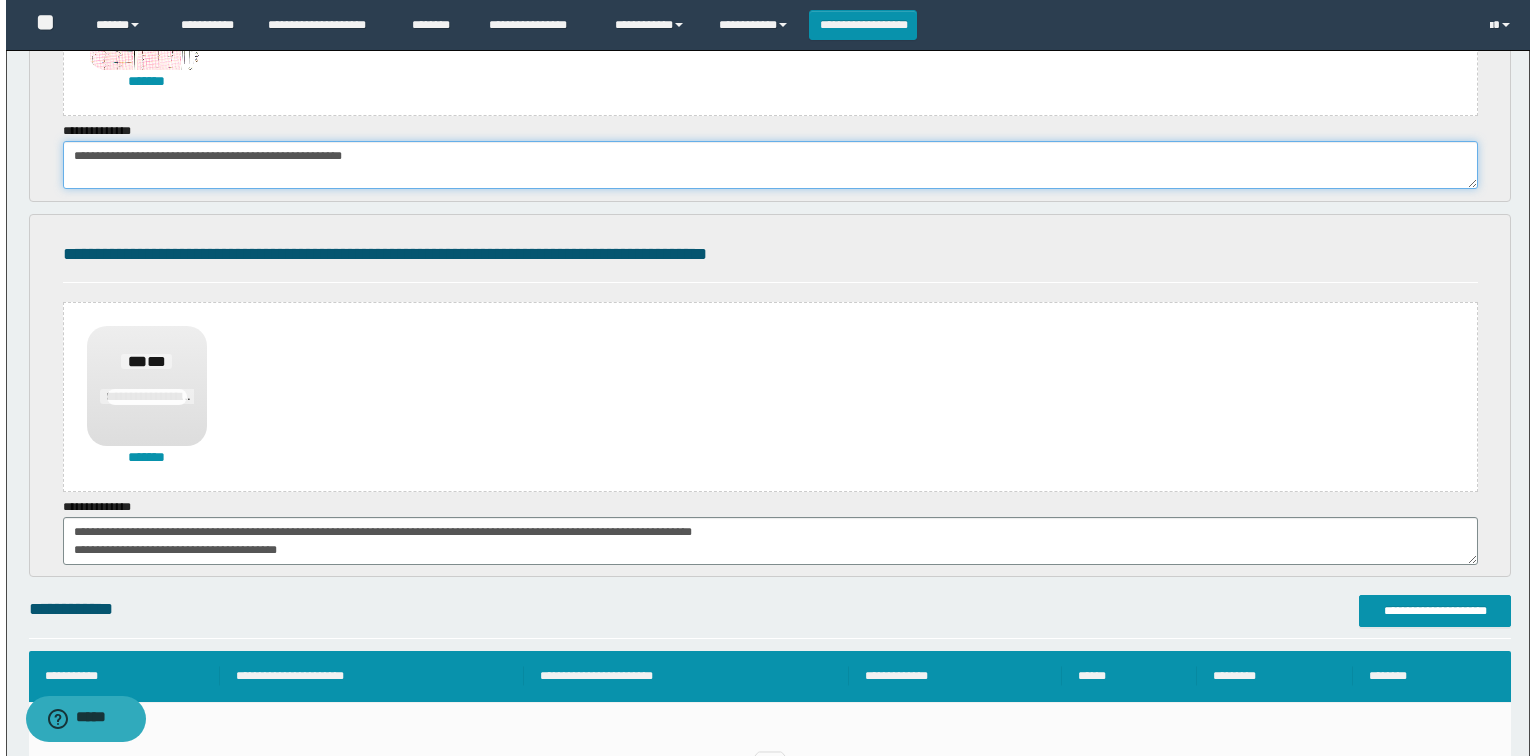 scroll, scrollTop: 720, scrollLeft: 0, axis: vertical 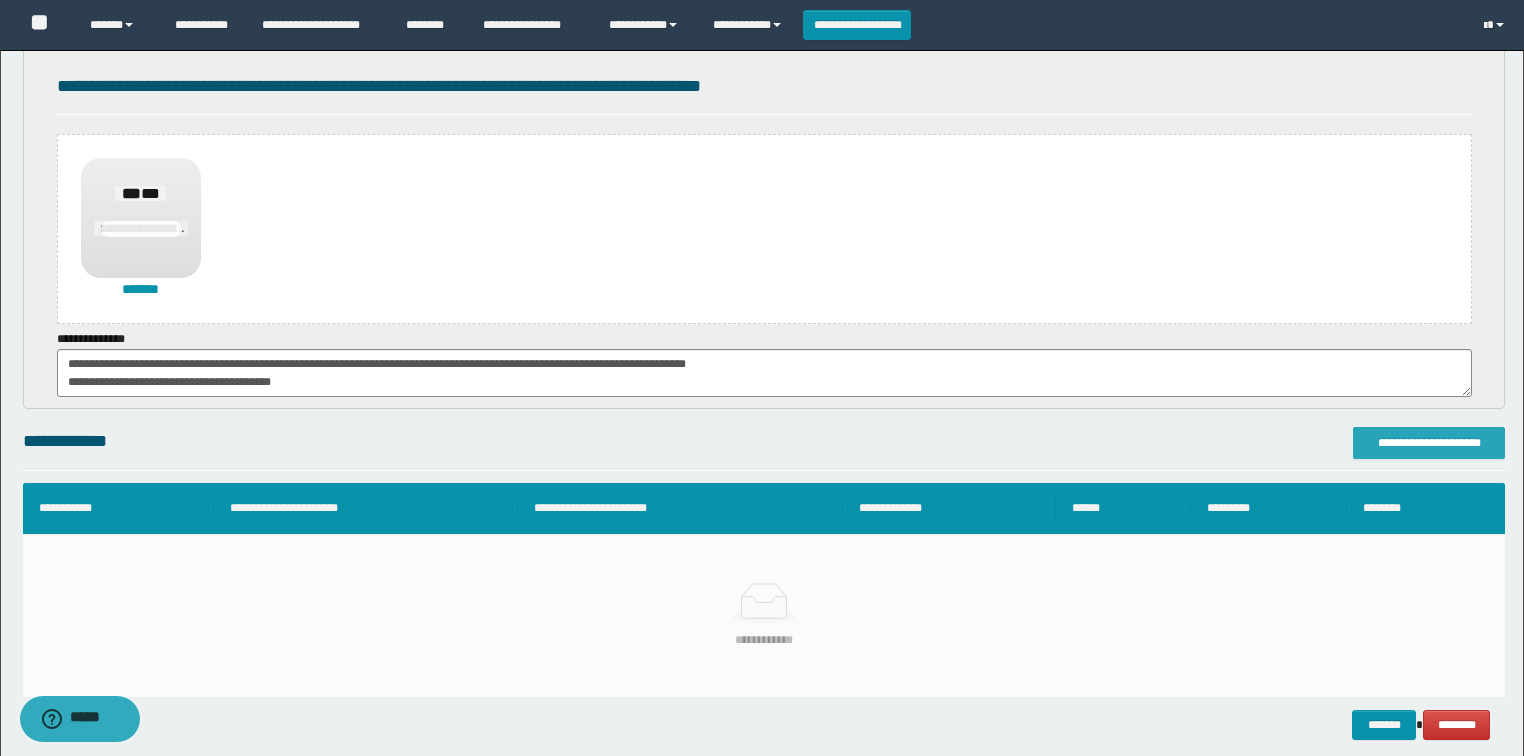 type on "**********" 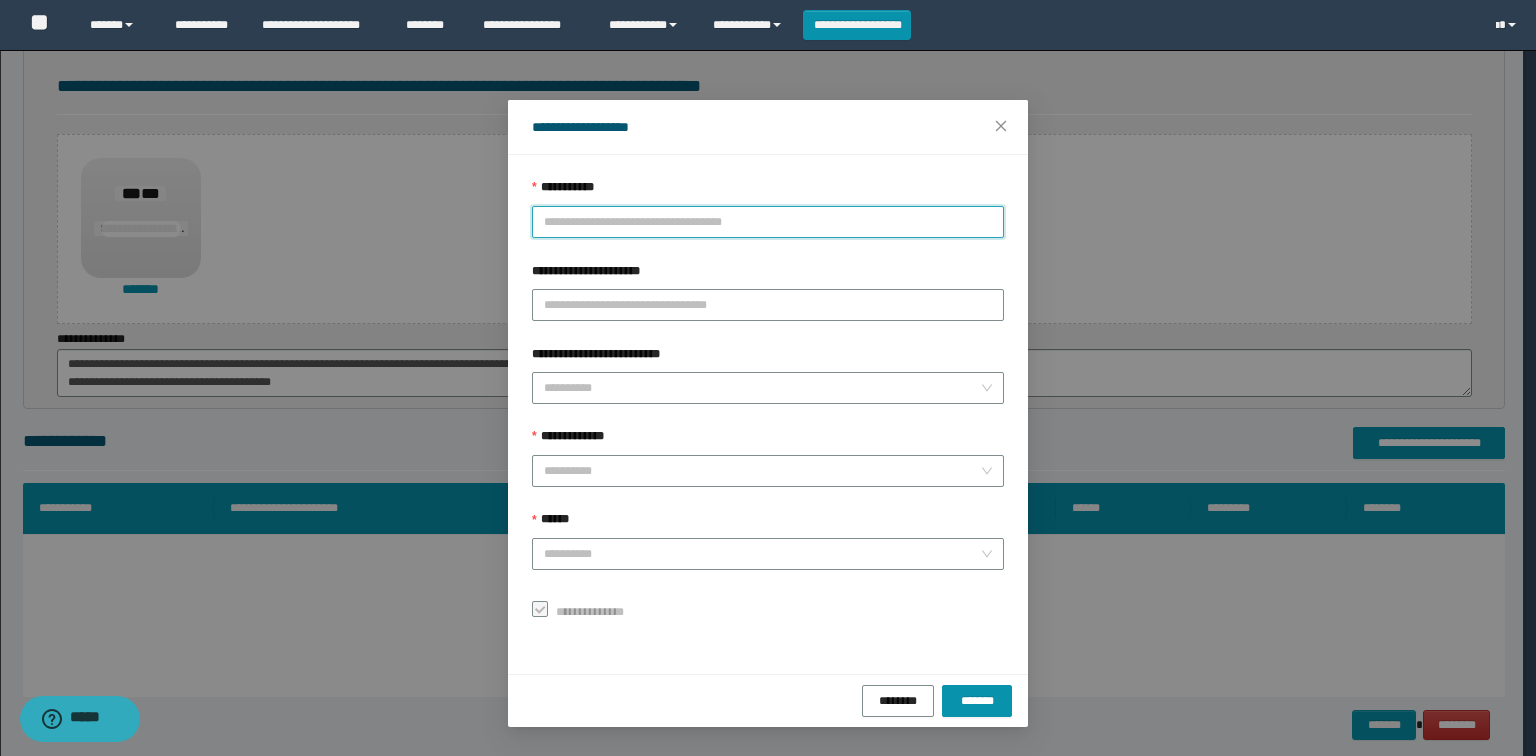 click on "**********" at bounding box center (768, 222) 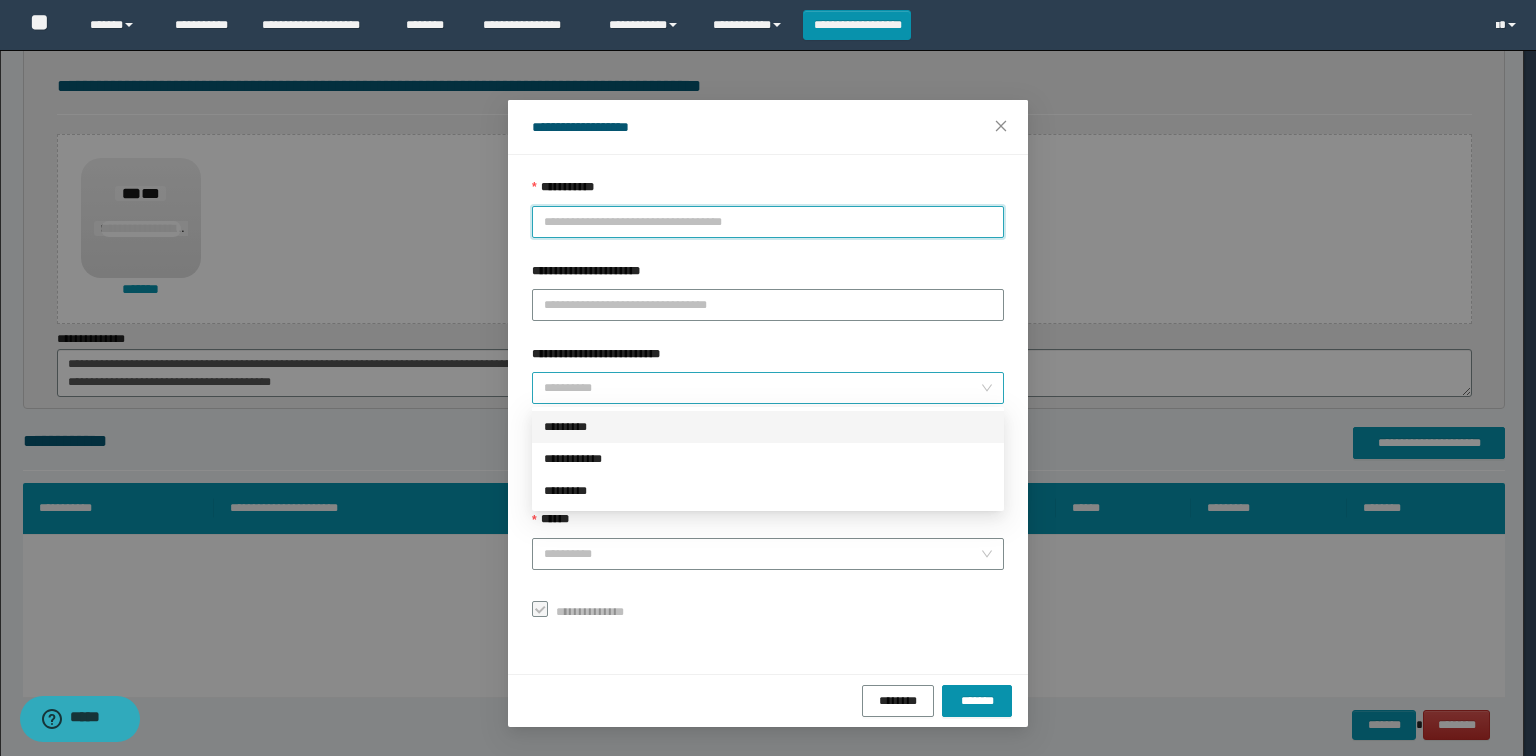 click on "**********" at bounding box center (768, 388) 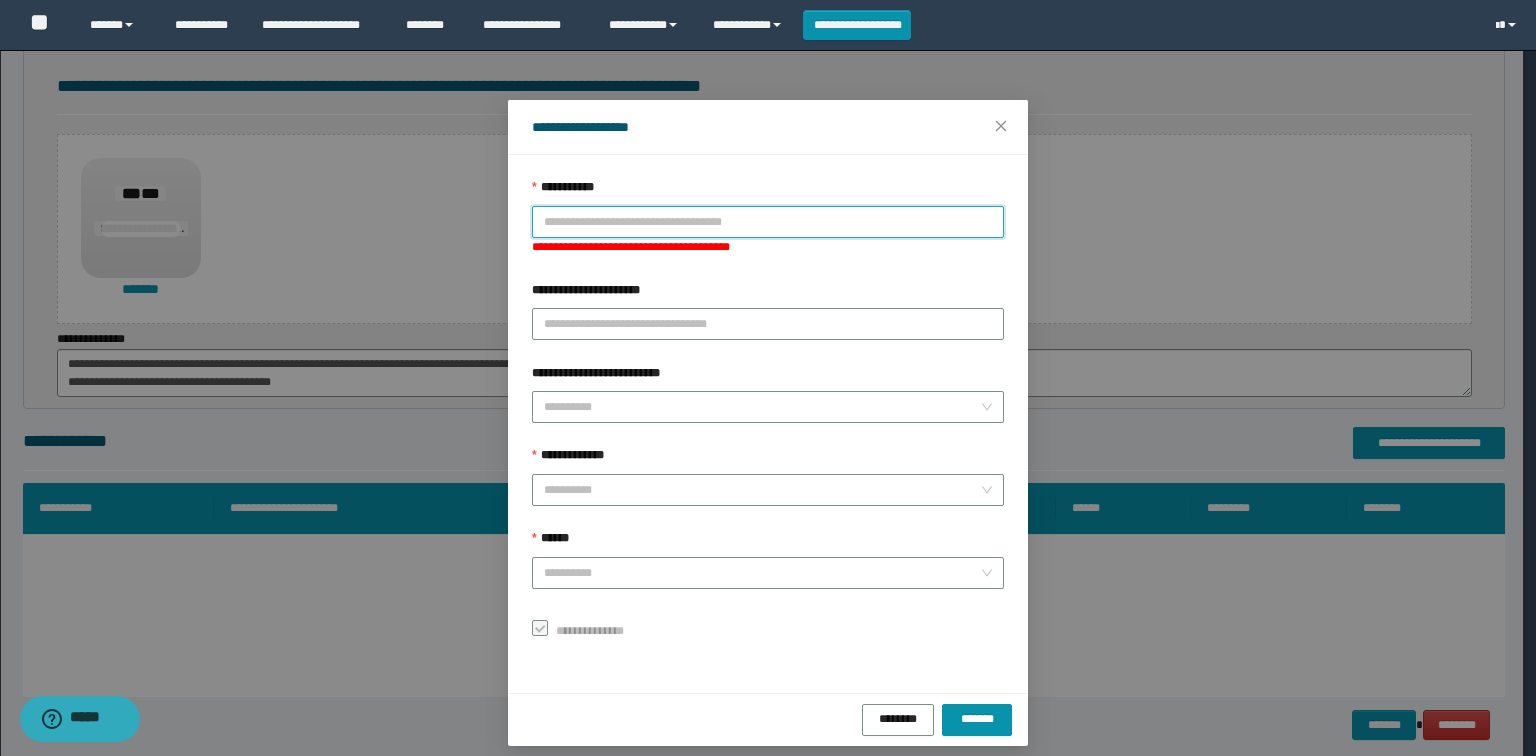 click on "**********" at bounding box center (768, 222) 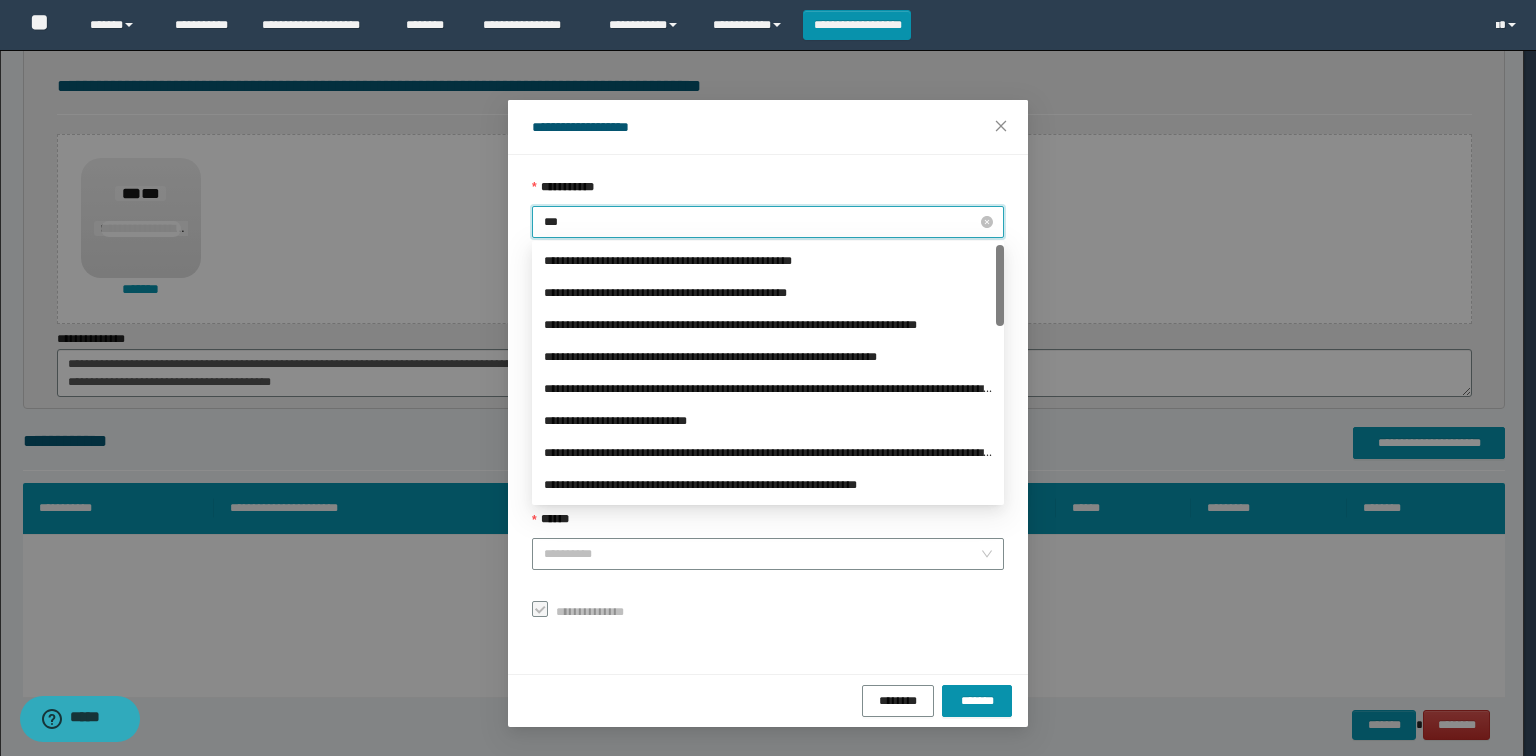 type on "****" 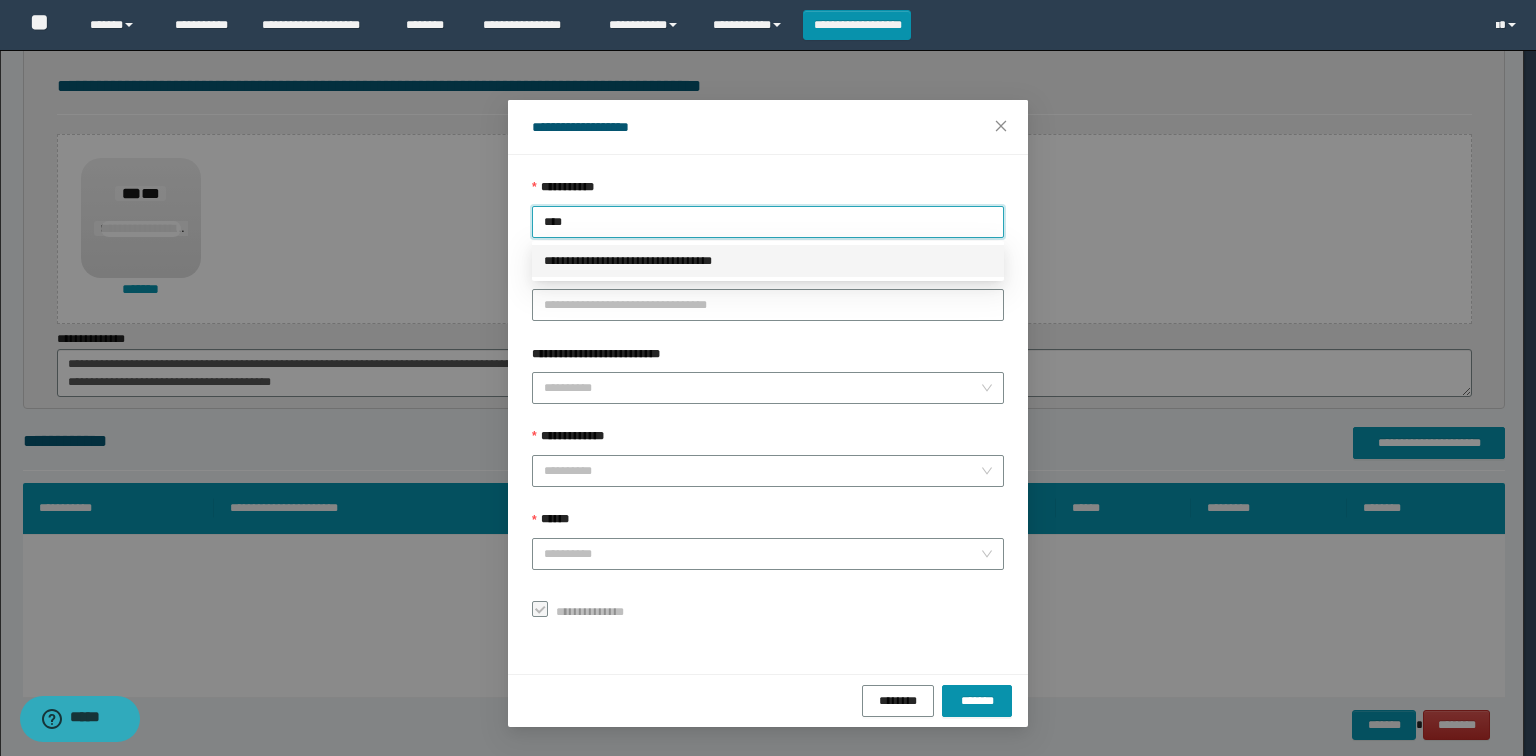 click on "**********" at bounding box center (768, 261) 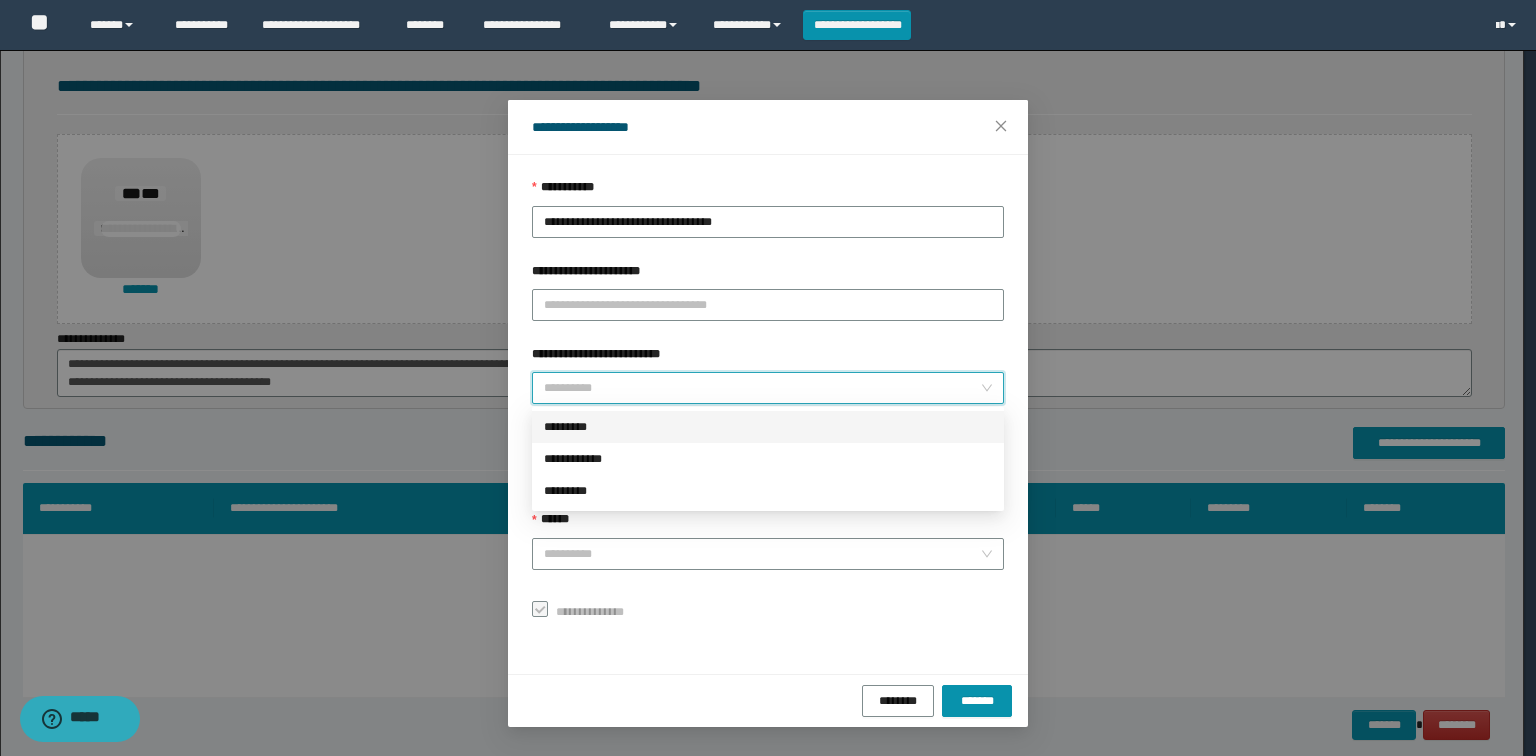 click on "**********" at bounding box center [762, 388] 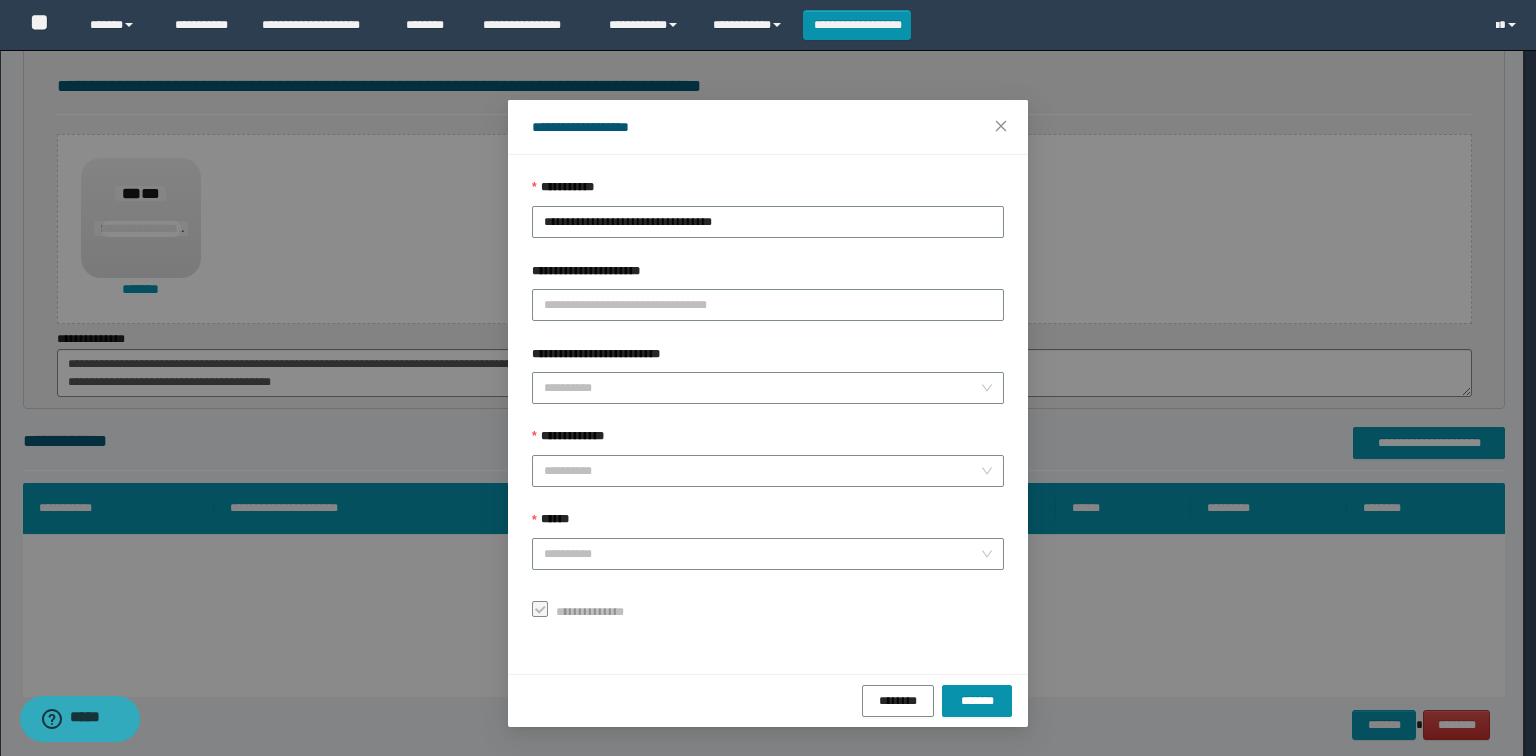 click on "**********" at bounding box center [768, 378] 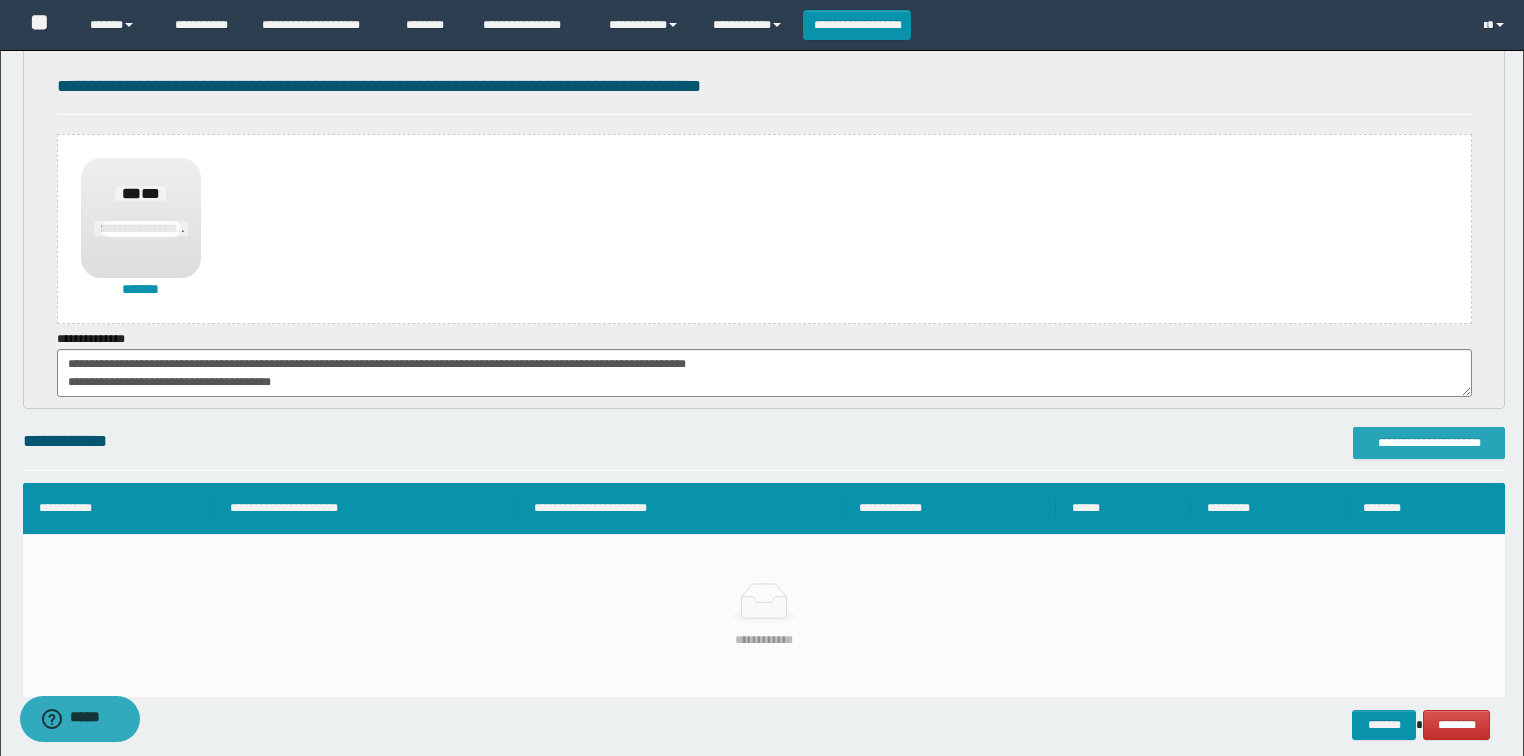 click on "**********" at bounding box center (1429, 443) 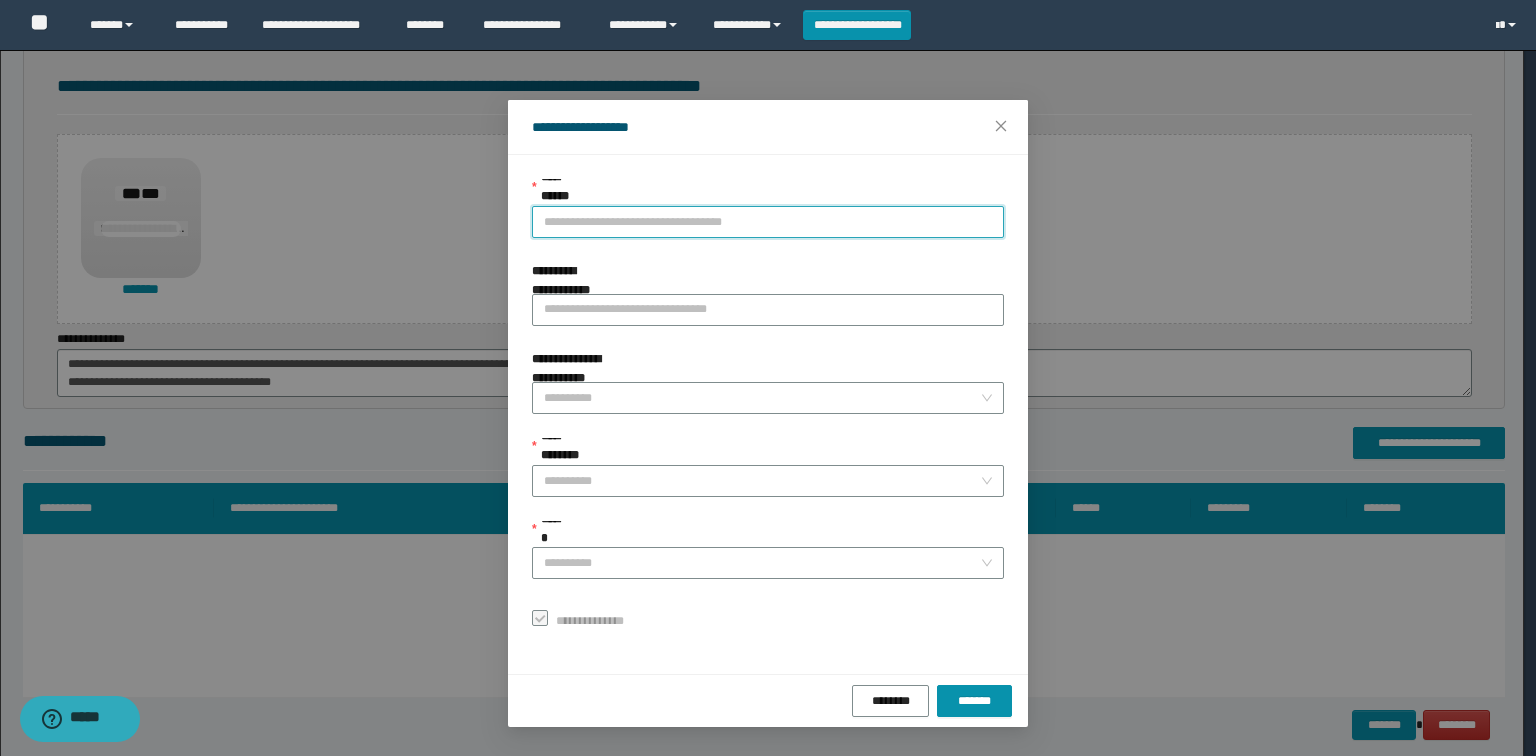 click on "**********" at bounding box center (768, 222) 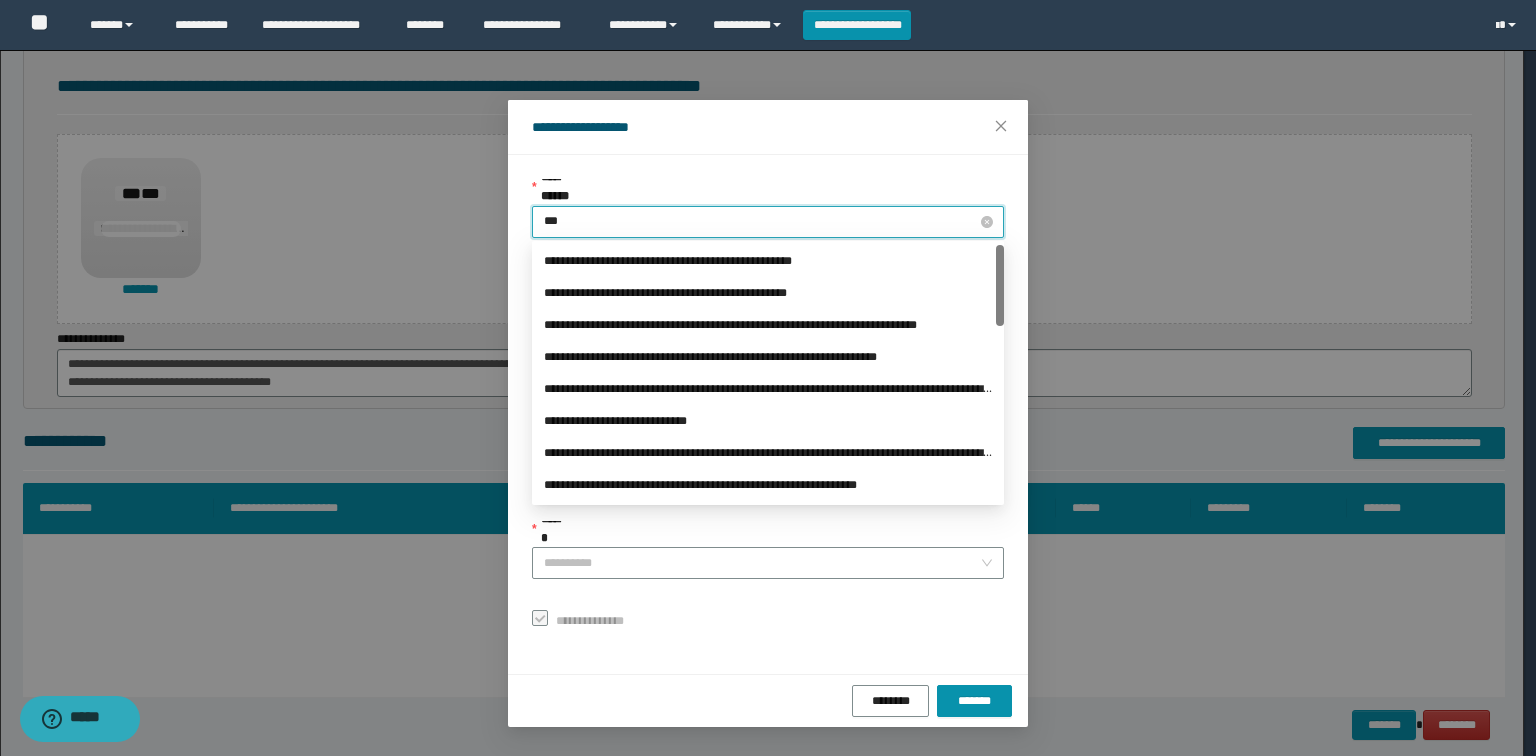type on "****" 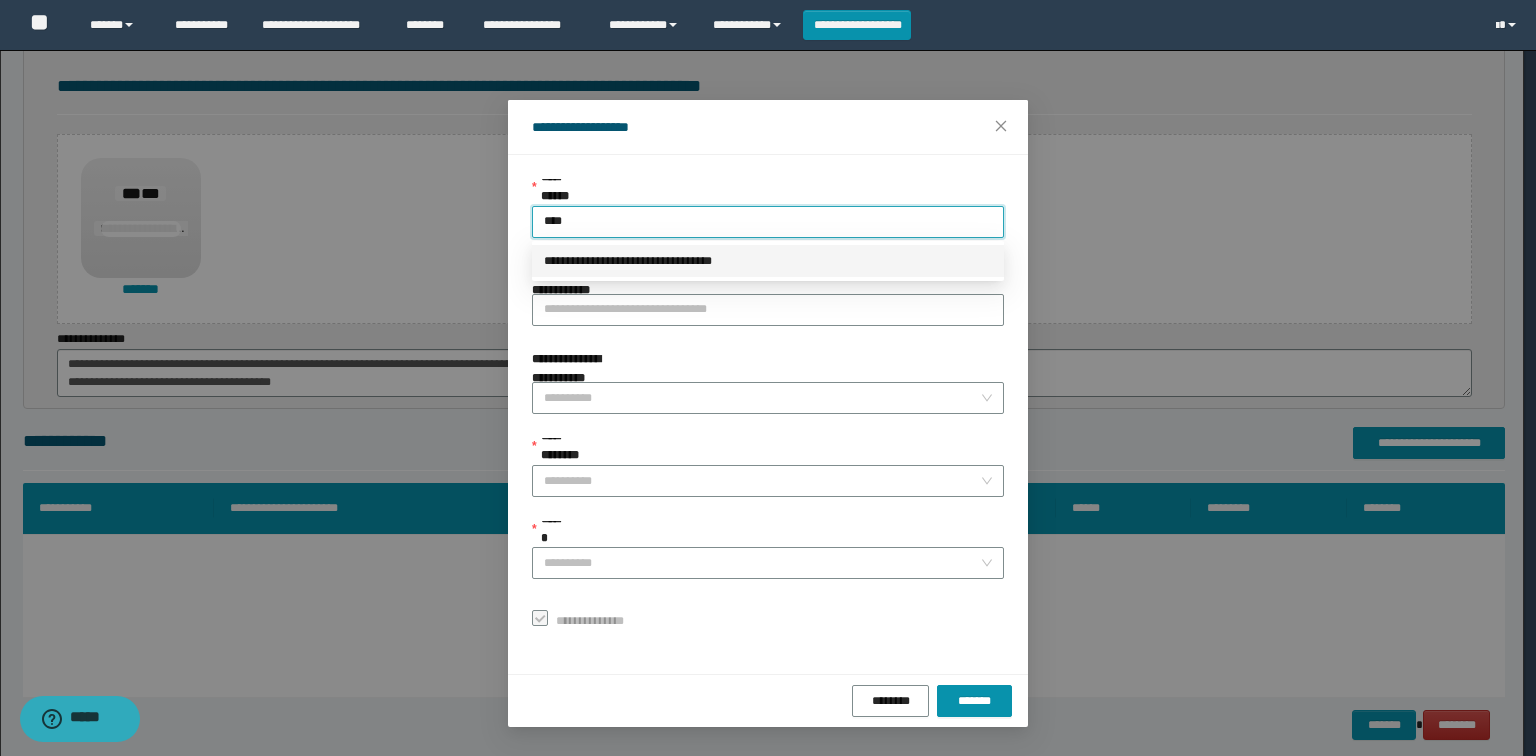 click on "**********" at bounding box center (768, 261) 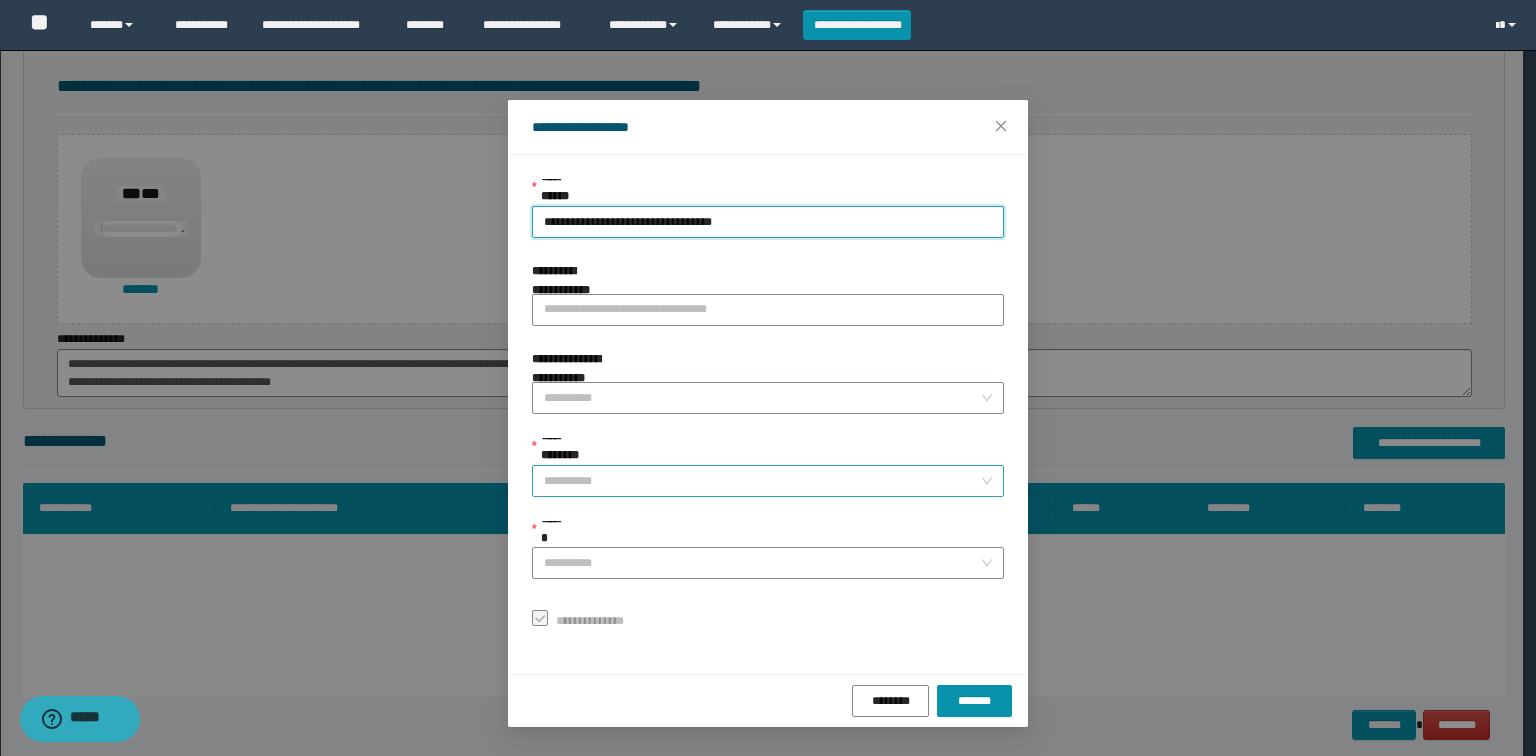 click on "**********" at bounding box center (762, 481) 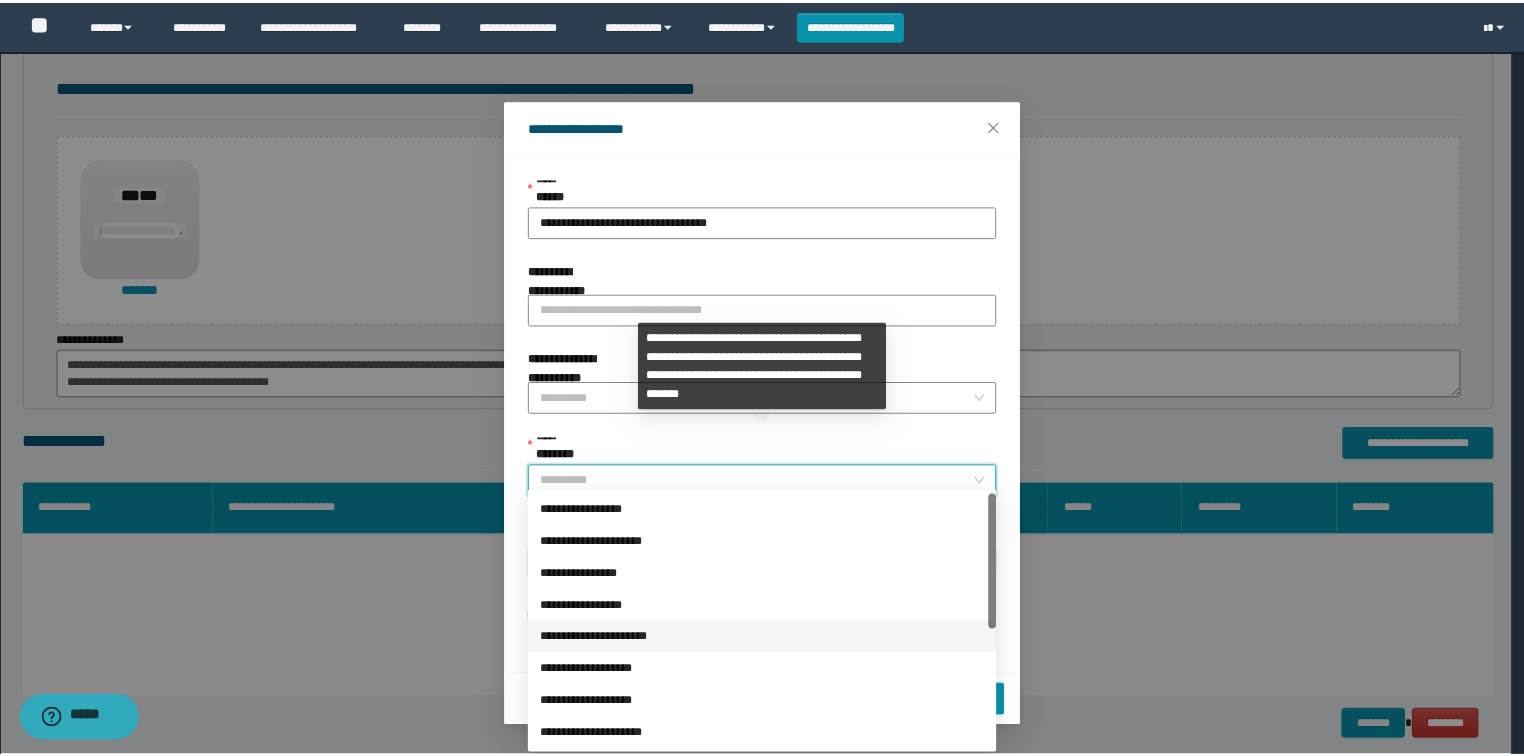 scroll, scrollTop: 224, scrollLeft: 0, axis: vertical 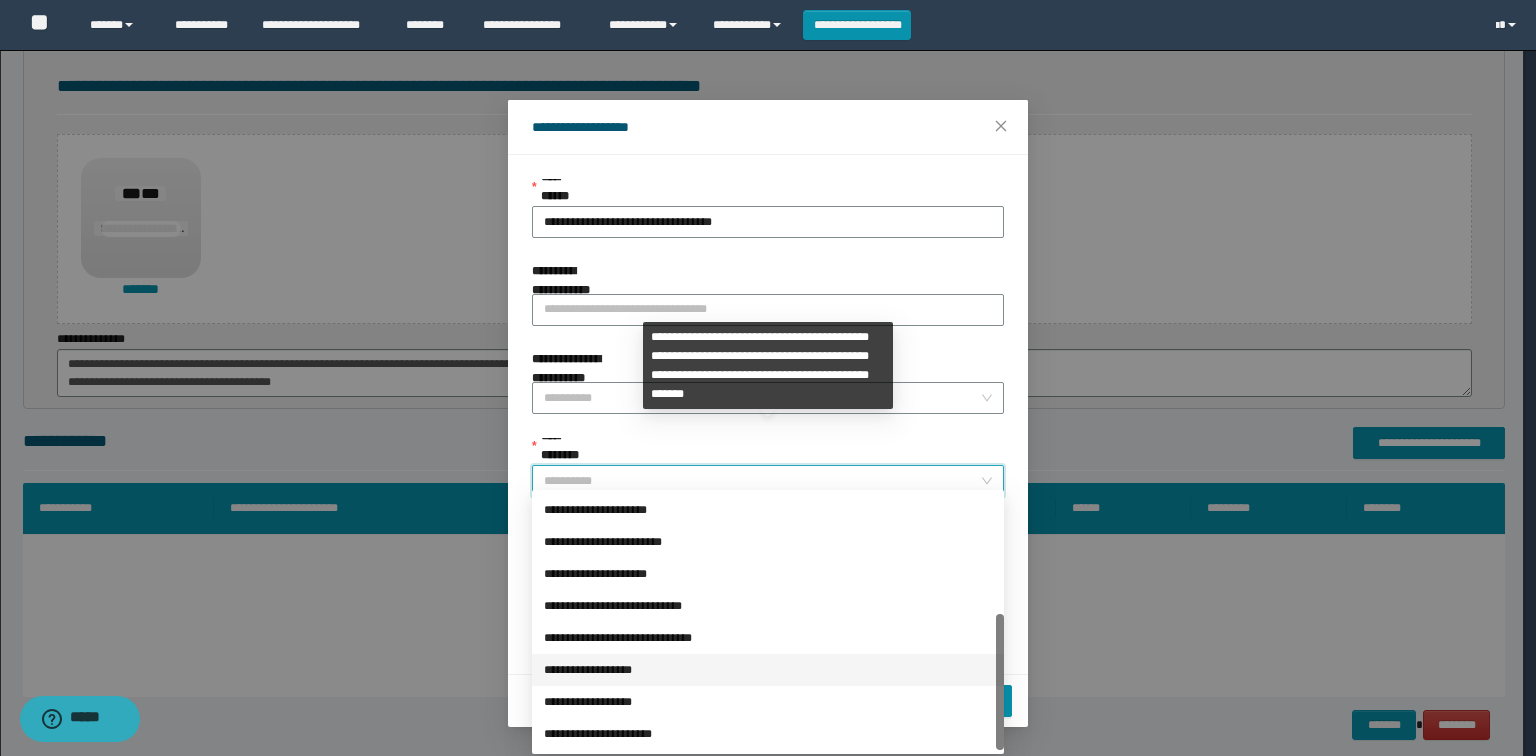 click on "**********" at bounding box center [768, 670] 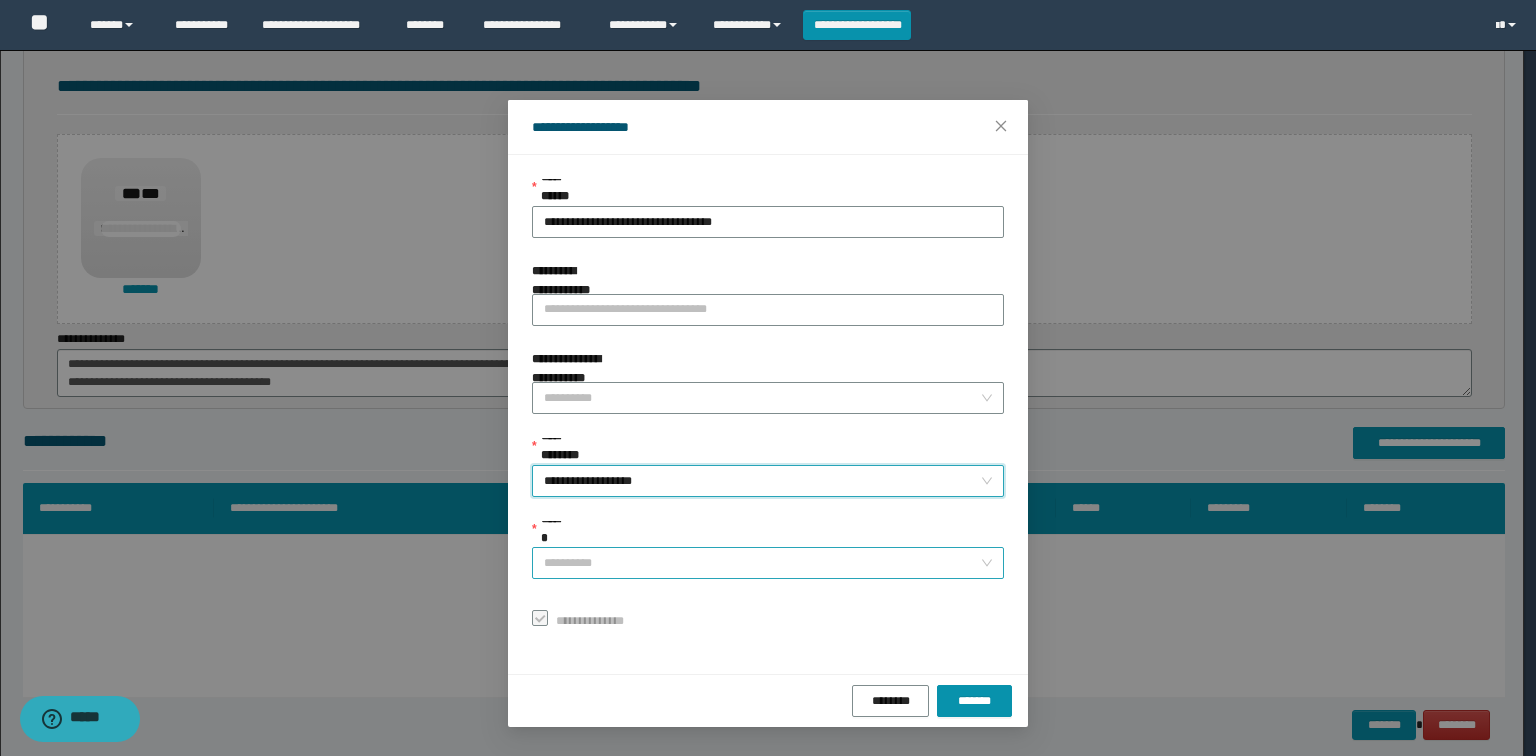 click on "******" at bounding box center [762, 563] 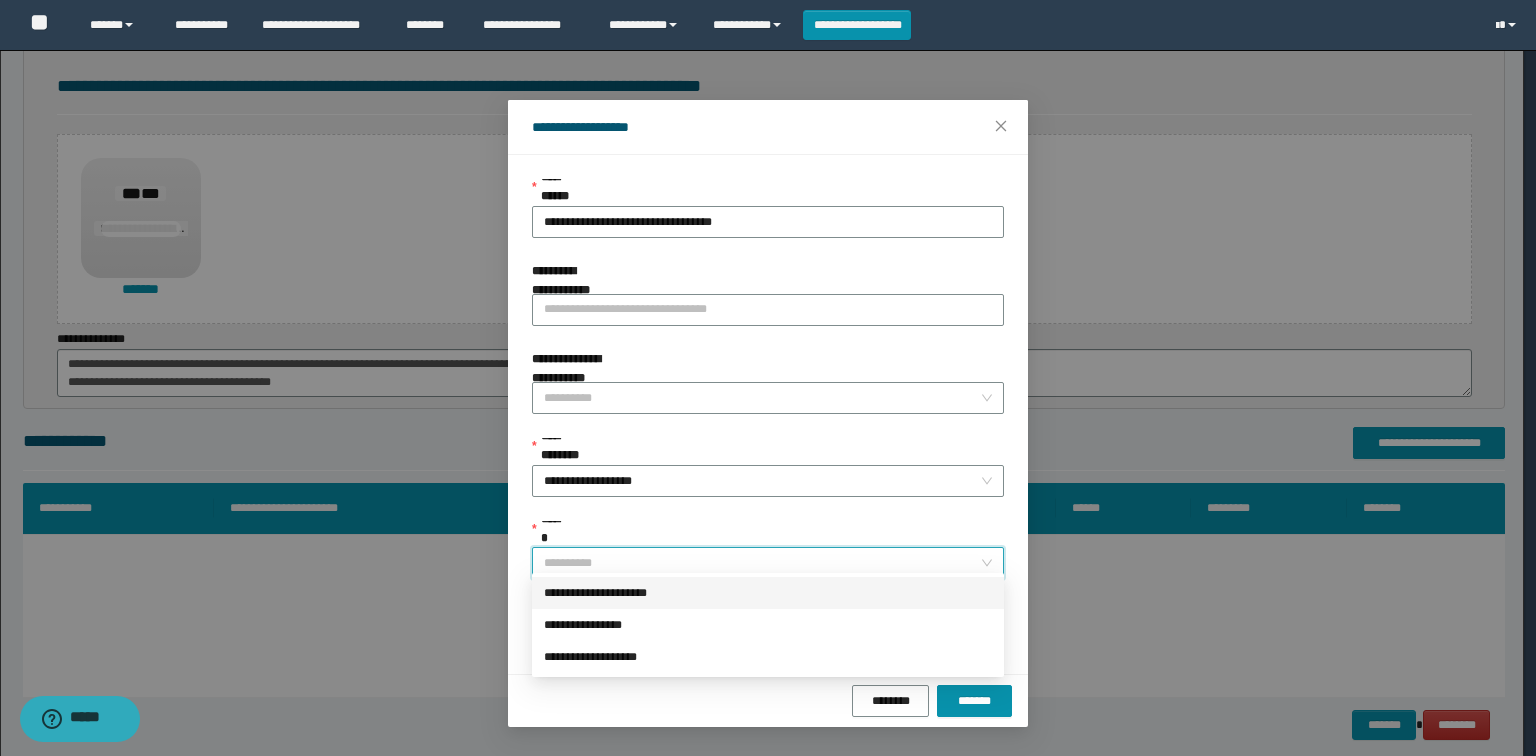 click on "**********" at bounding box center [768, 593] 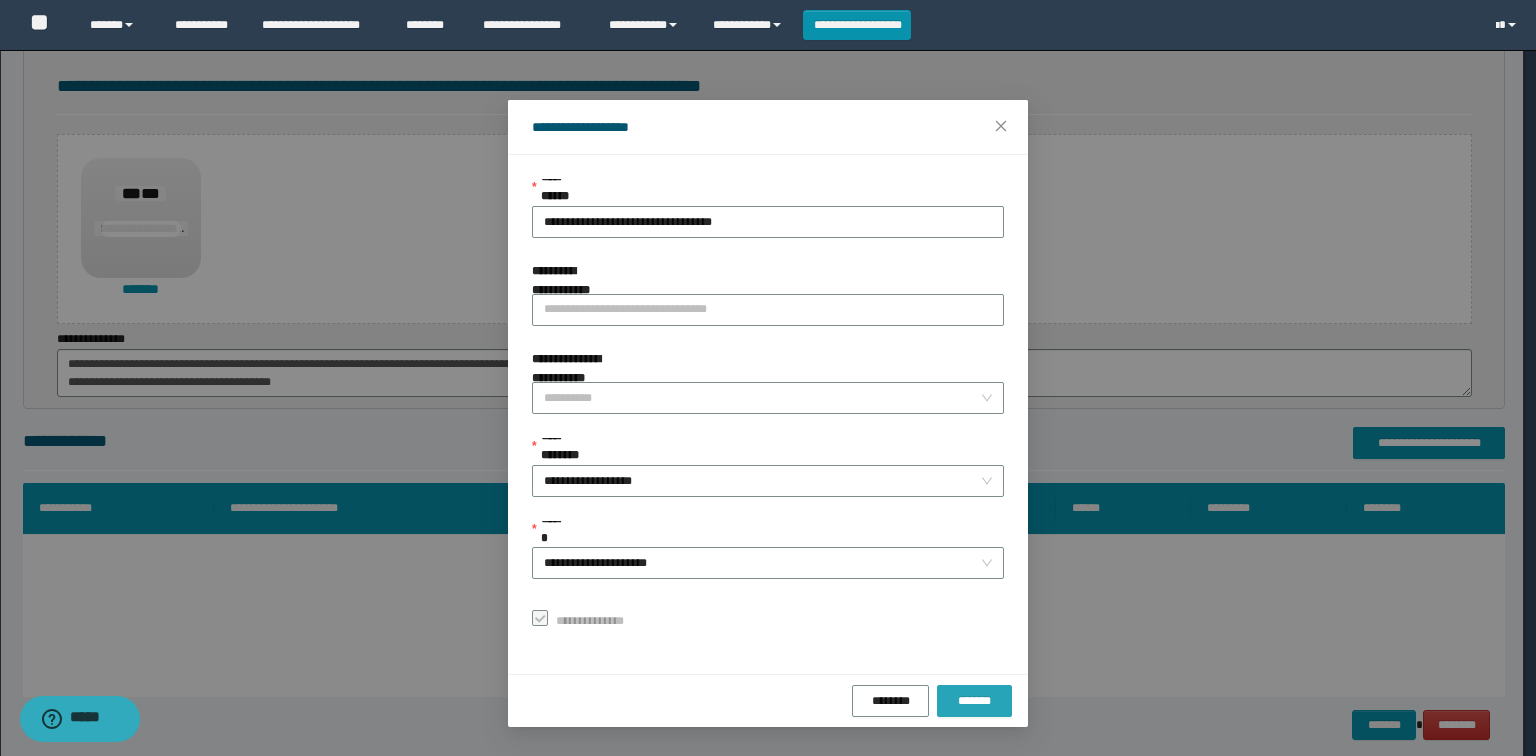 click on "*******" at bounding box center [974, 701] 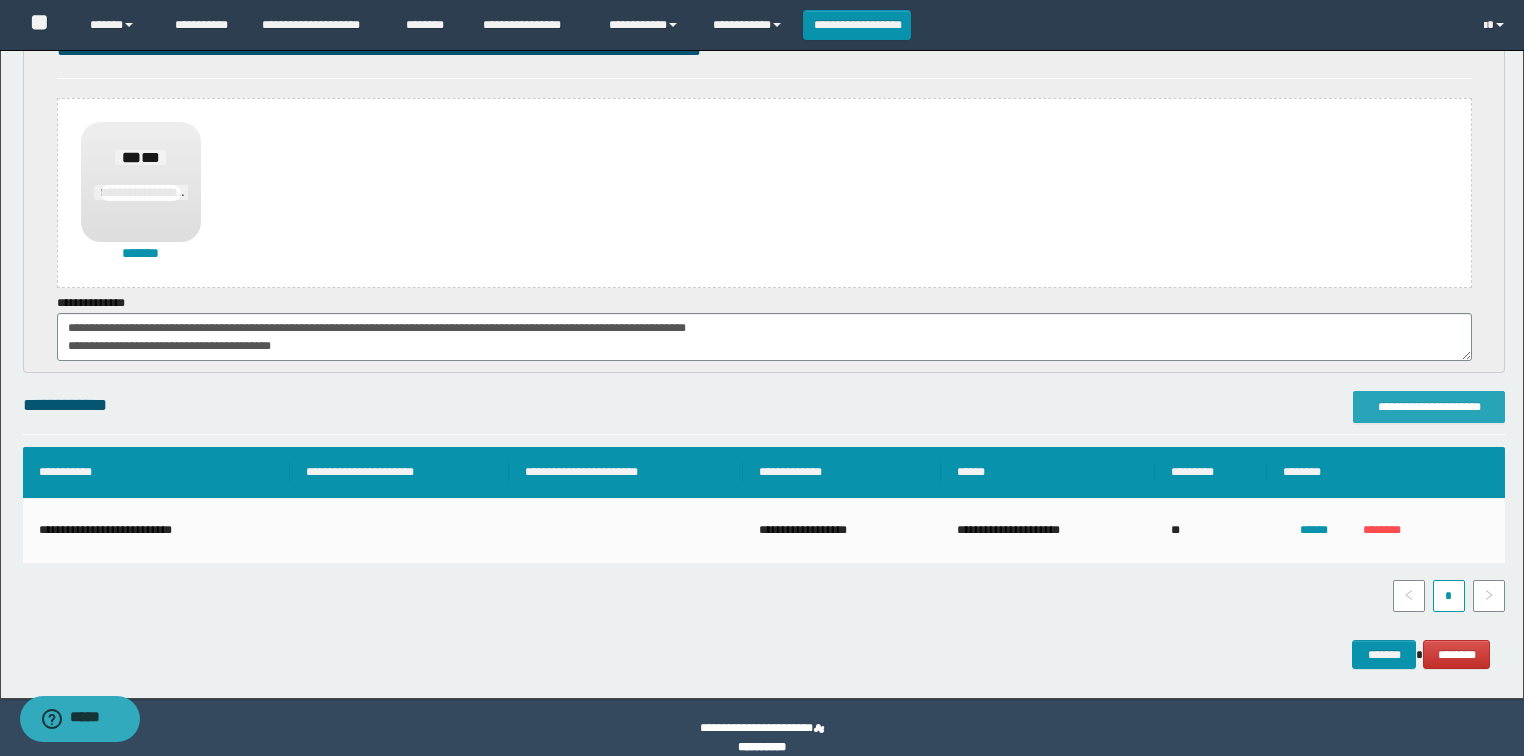 scroll, scrollTop: 776, scrollLeft: 0, axis: vertical 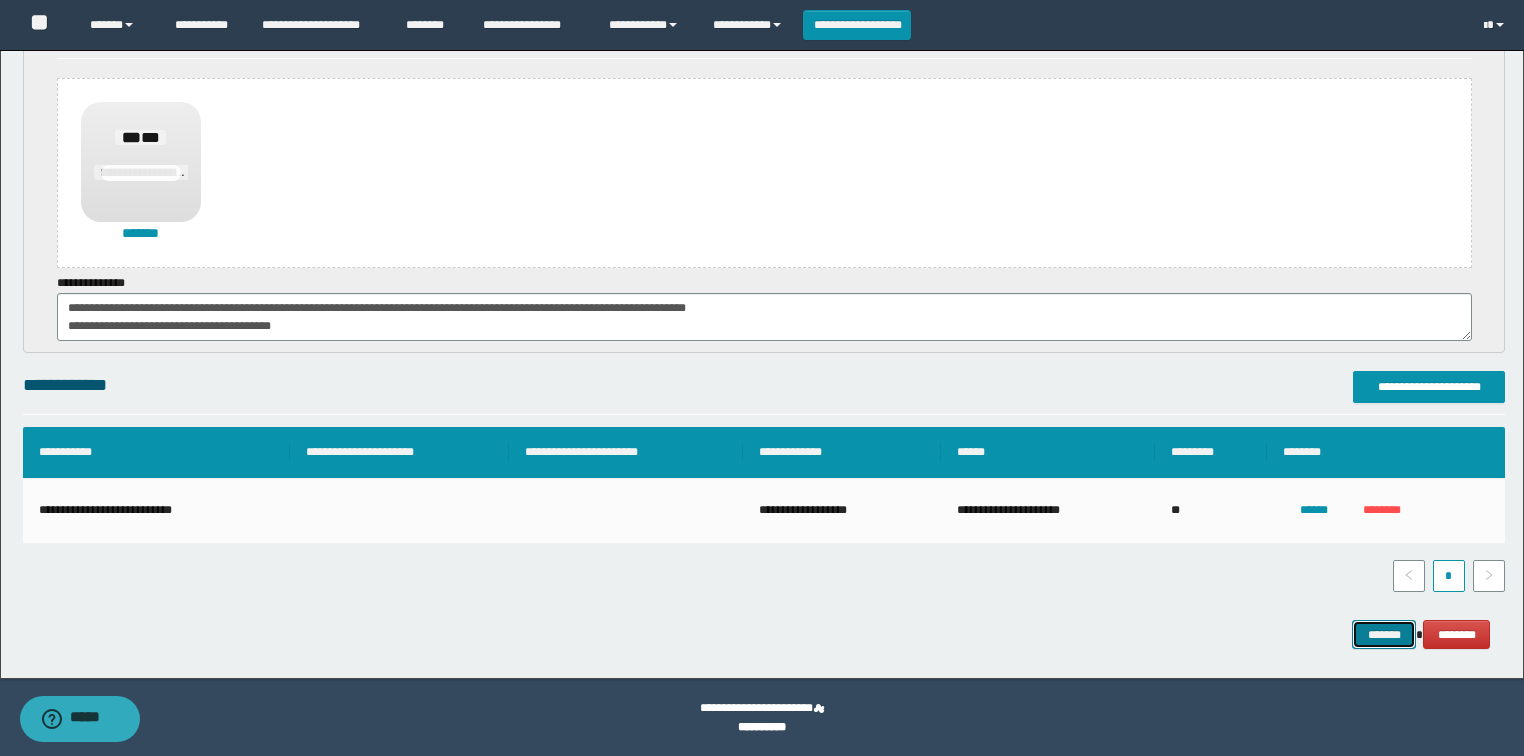 click on "*******" at bounding box center [1384, 635] 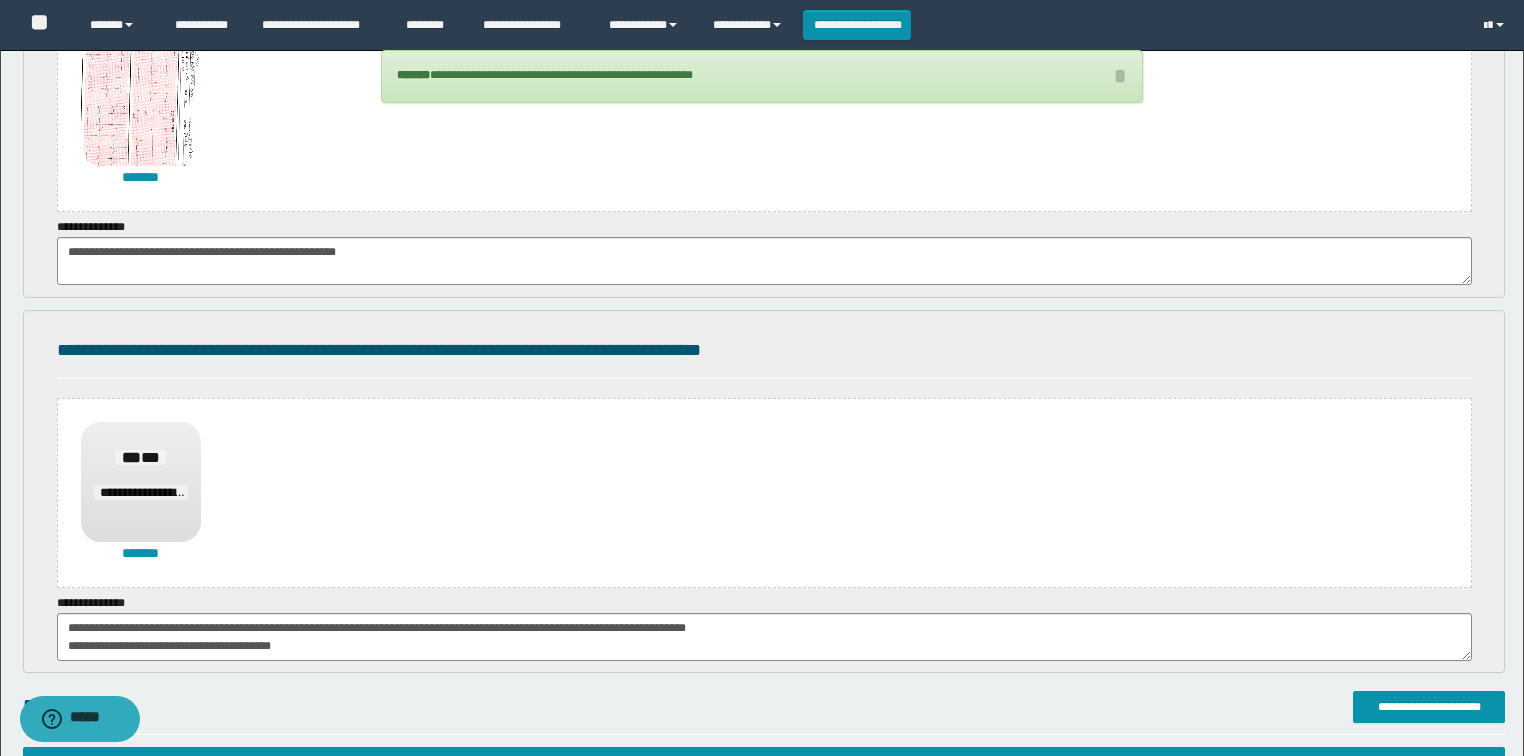 scroll, scrollTop: 353, scrollLeft: 0, axis: vertical 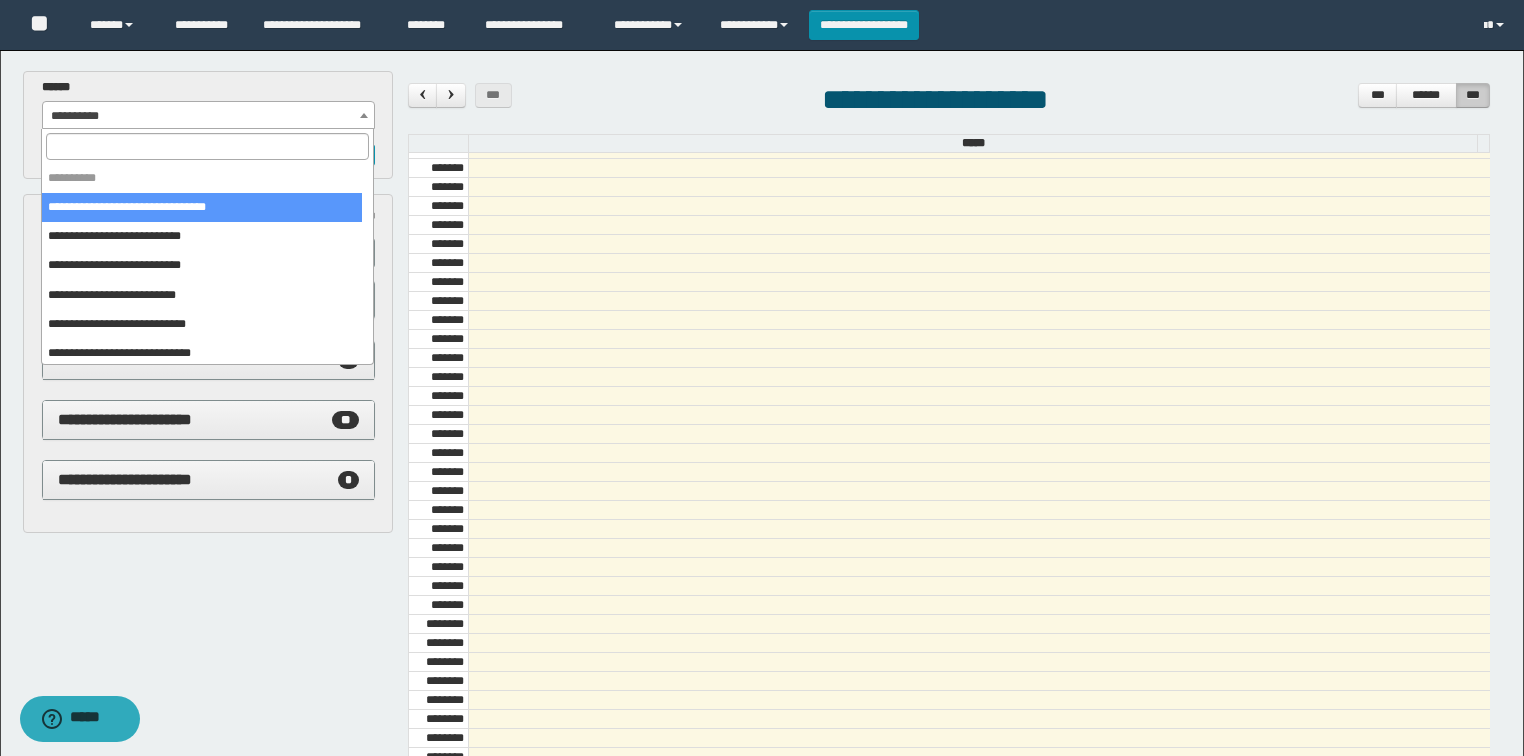 click on "**********" at bounding box center (209, 116) 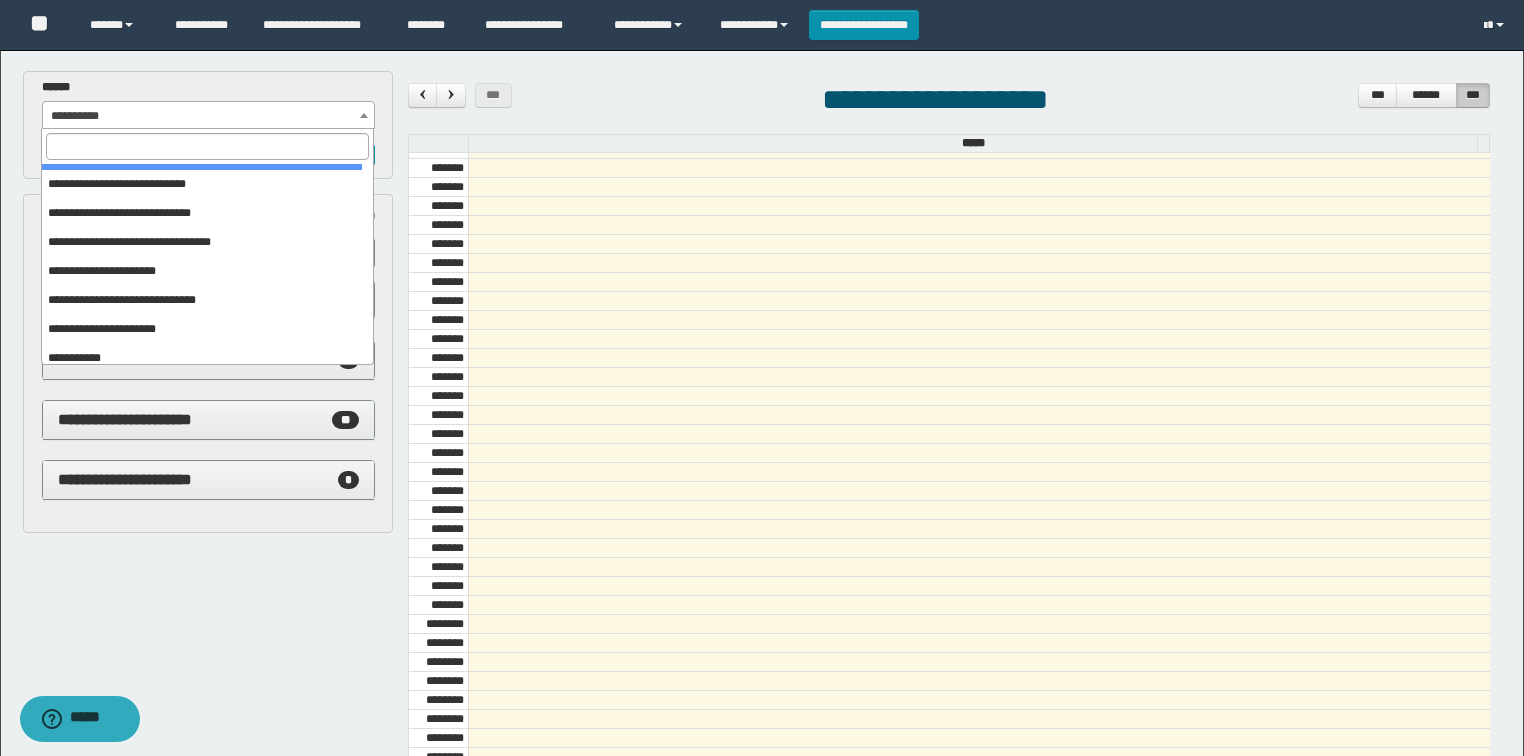 scroll, scrollTop: 149, scrollLeft: 0, axis: vertical 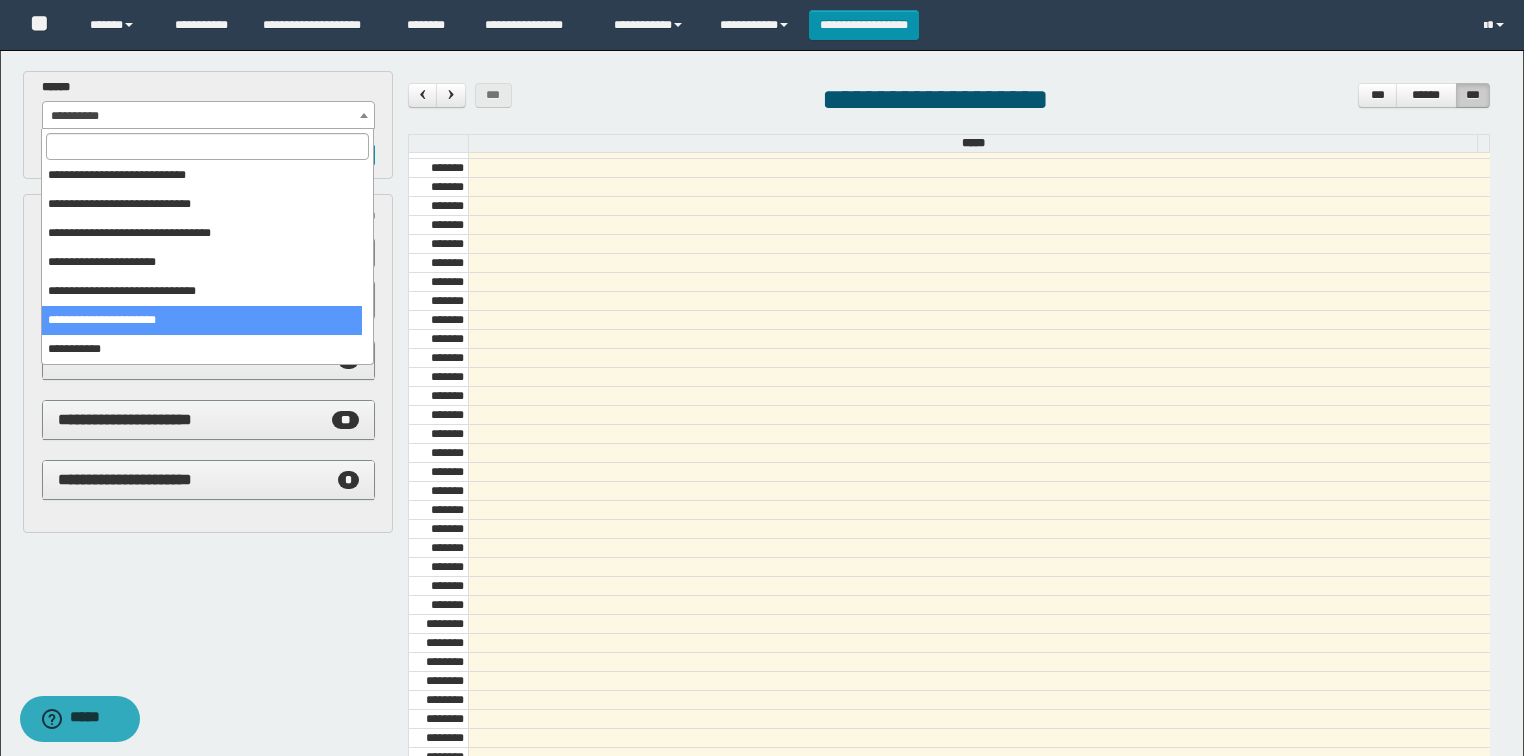 select on "******" 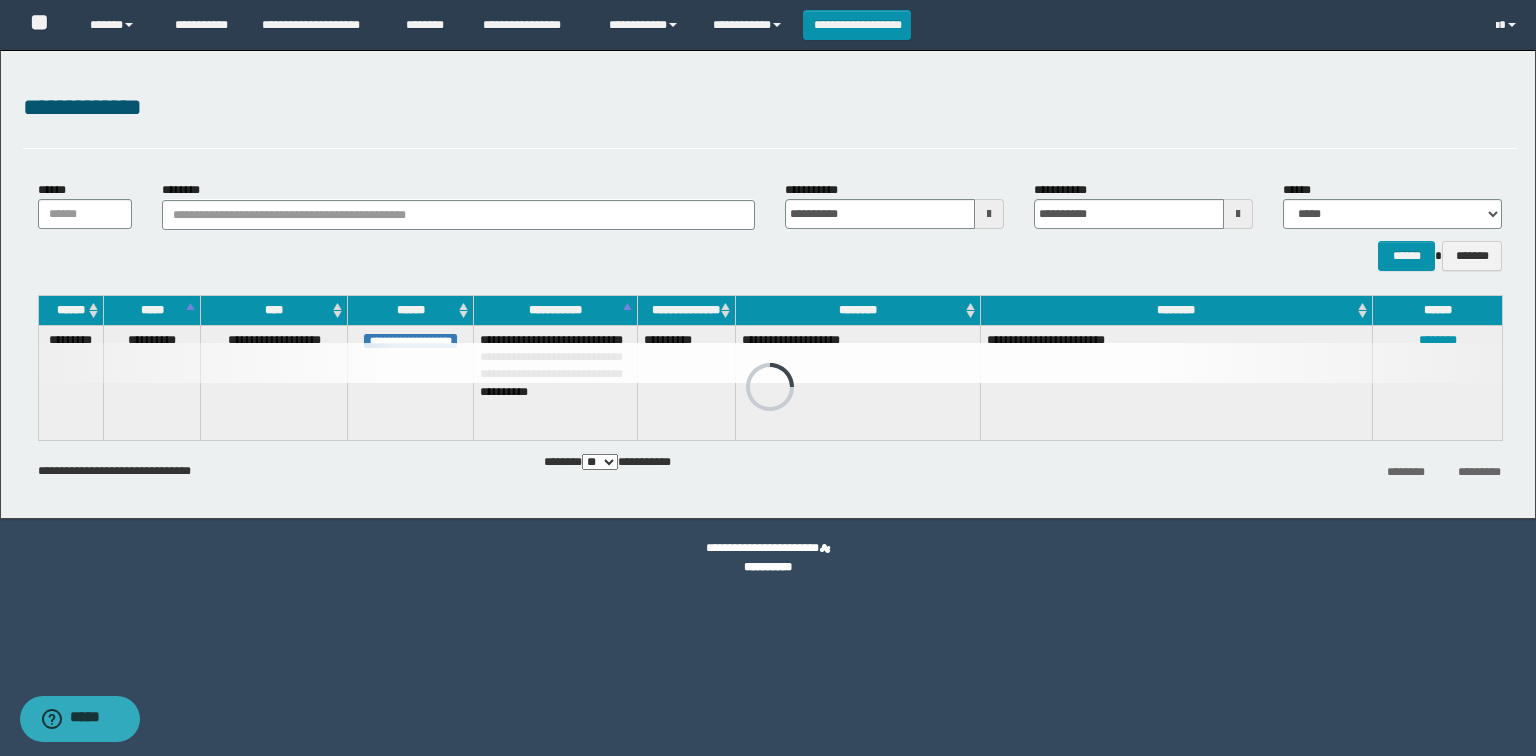 scroll, scrollTop: 0, scrollLeft: 0, axis: both 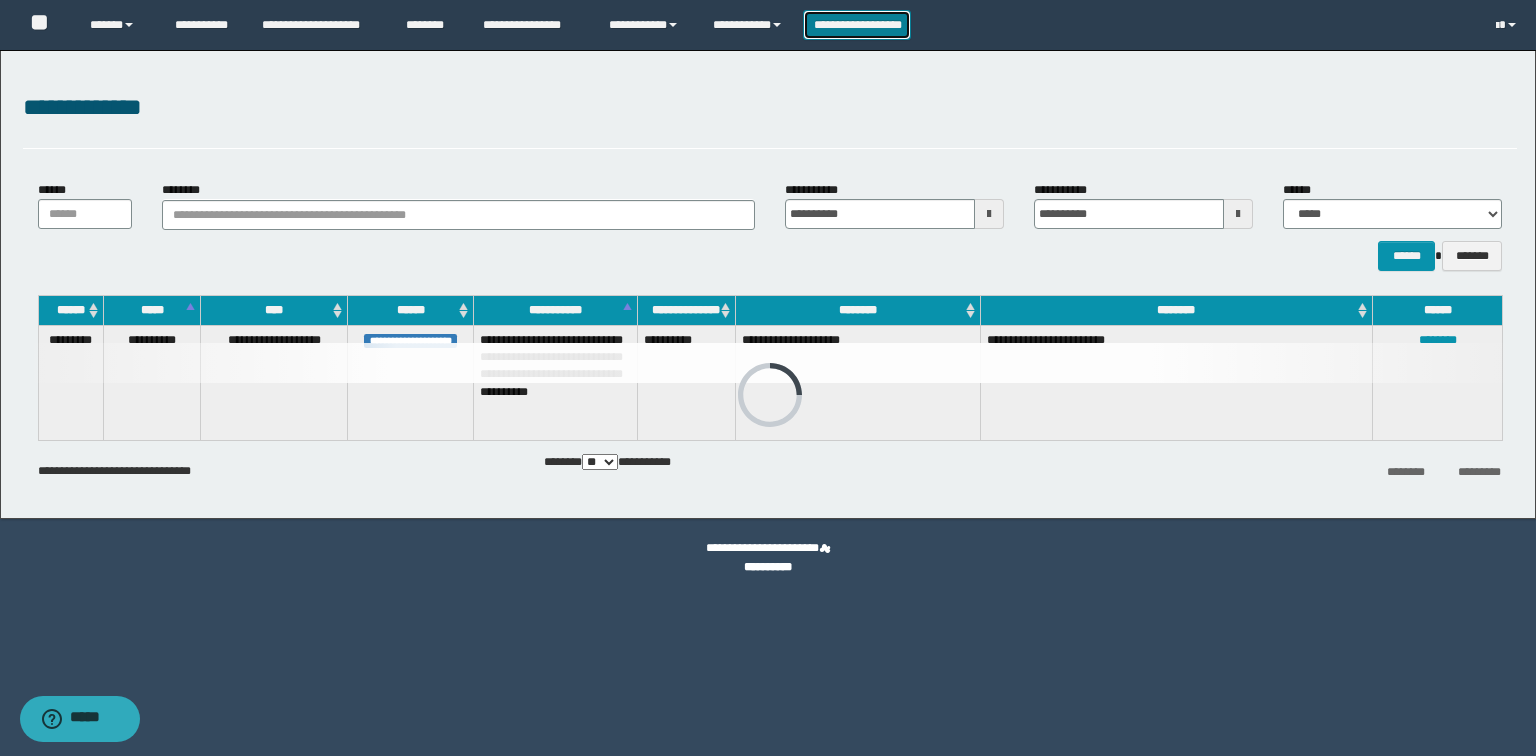 click on "**********" at bounding box center (857, 25) 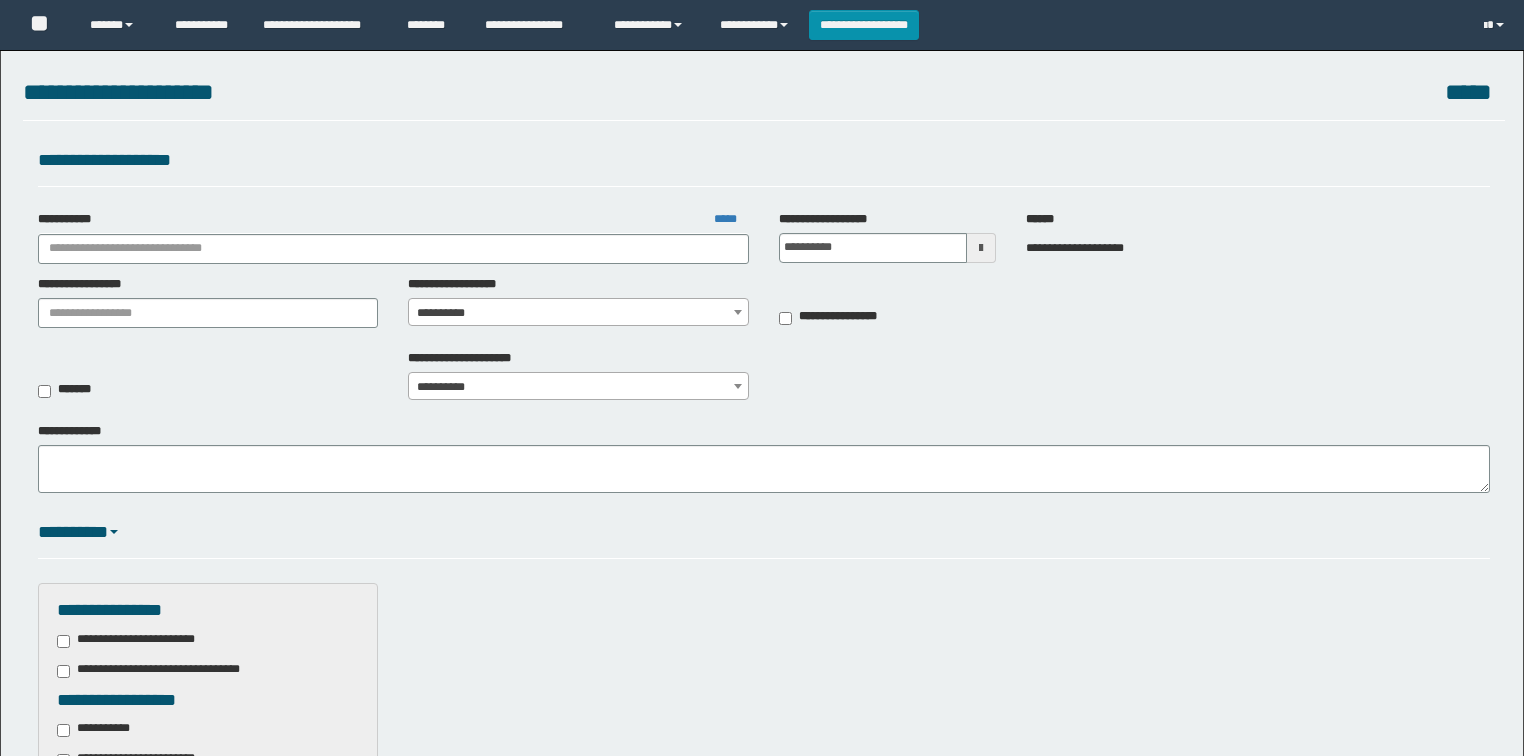 scroll, scrollTop: 0, scrollLeft: 0, axis: both 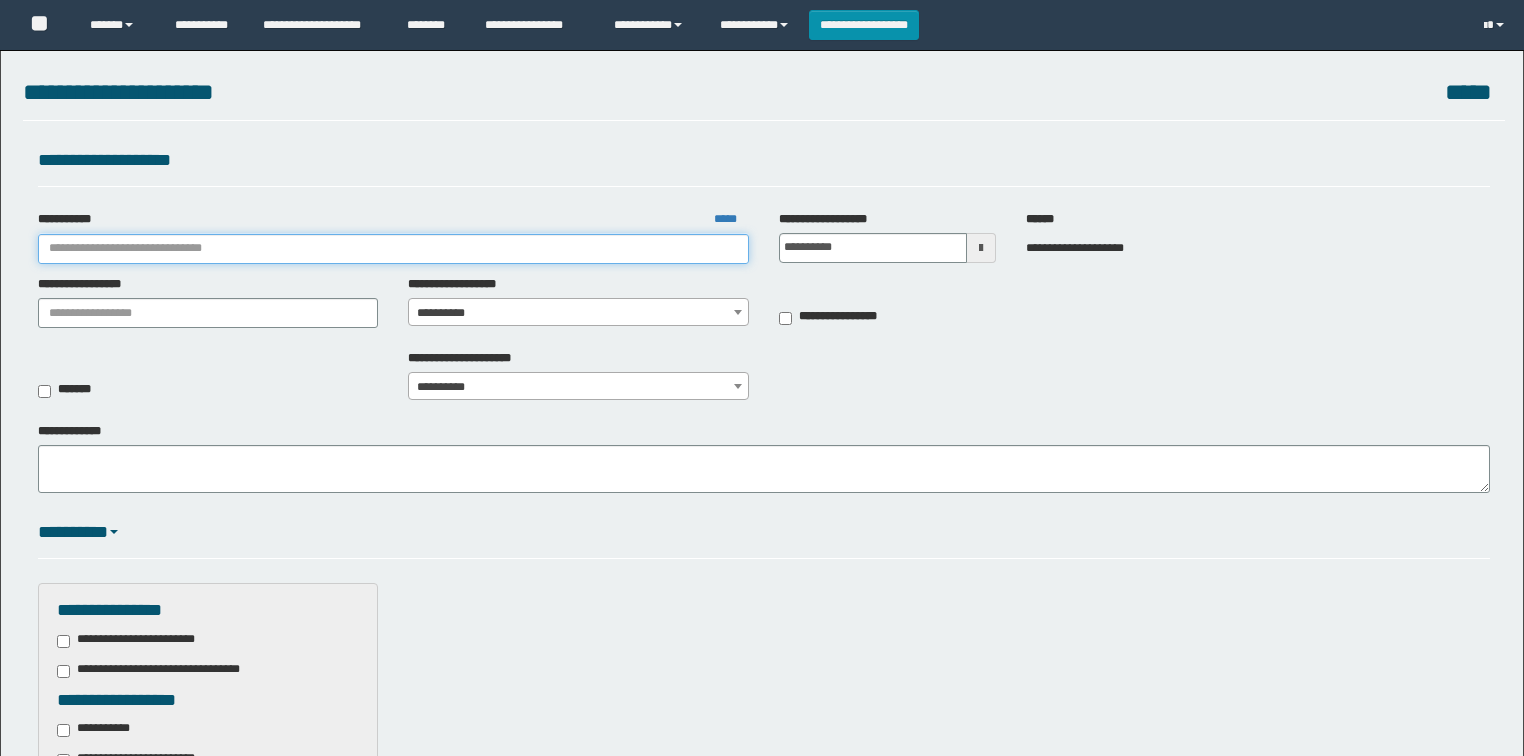 click on "**********" at bounding box center (393, 249) 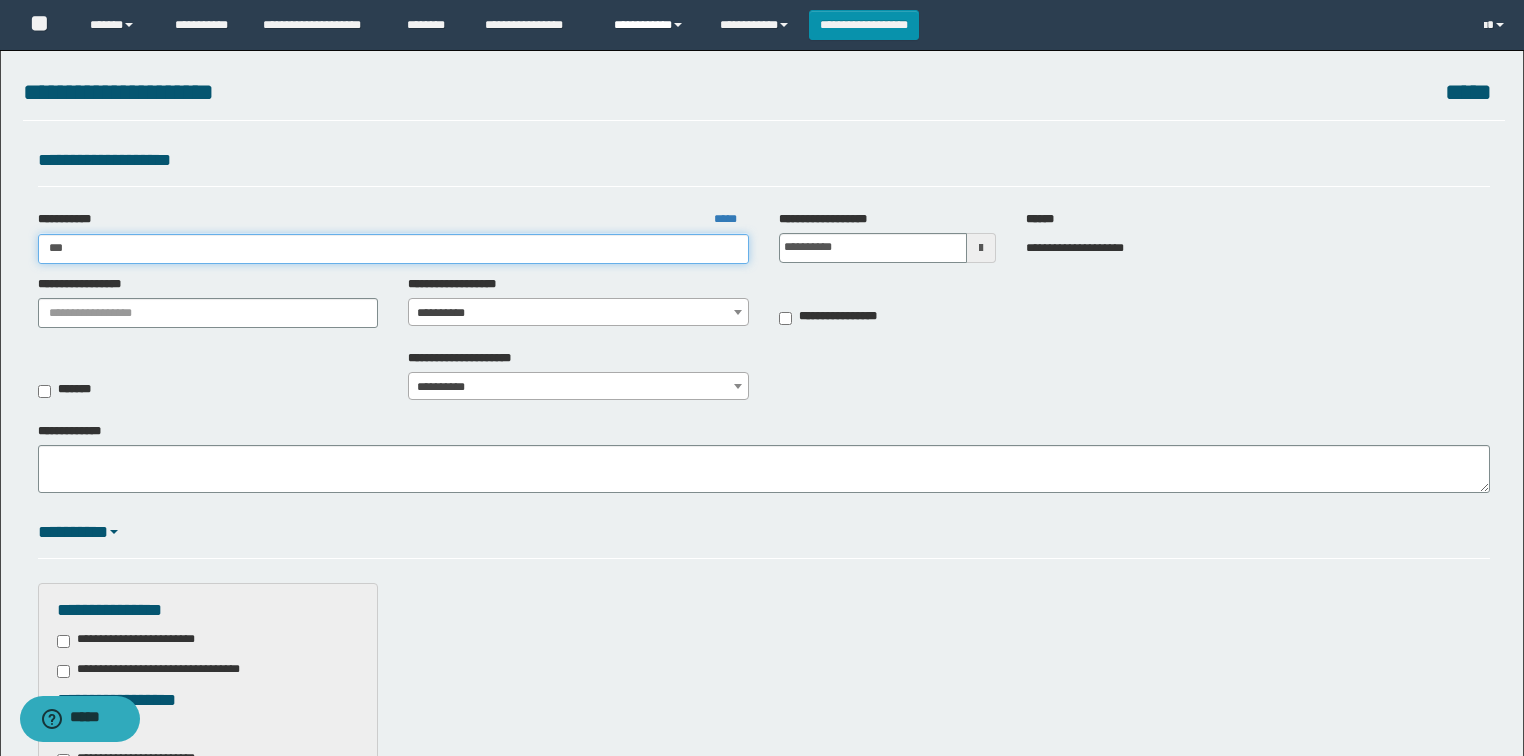 type on "****" 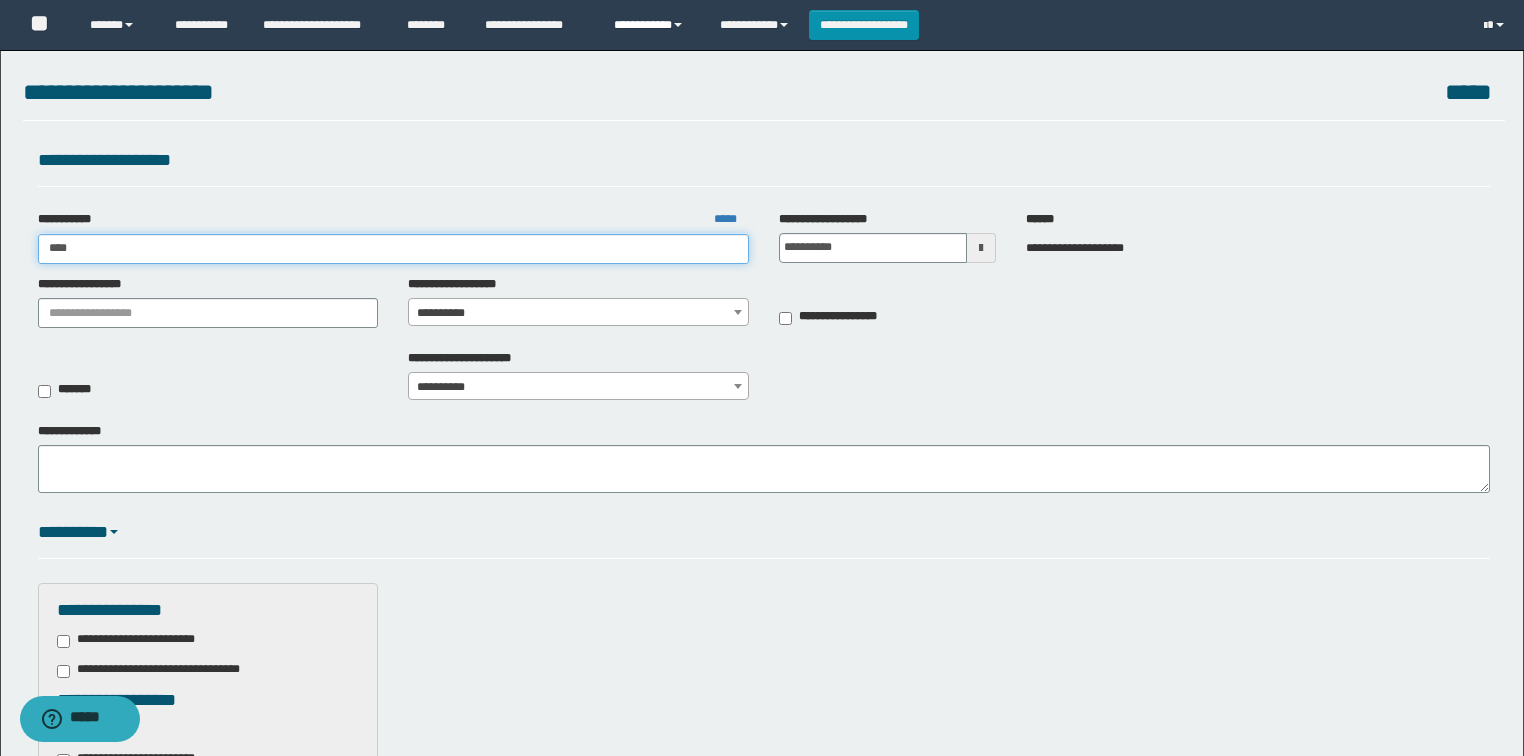 type on "****" 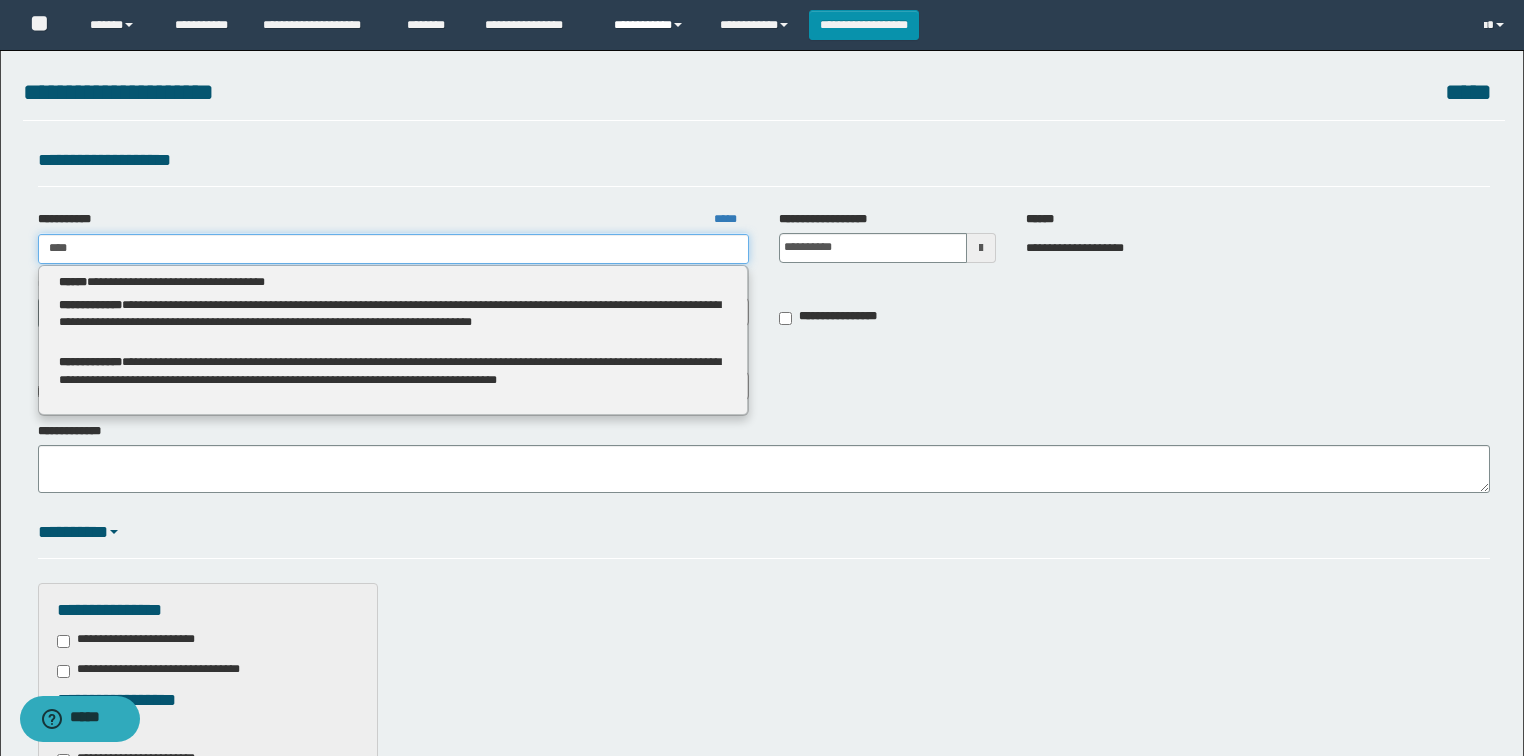 type 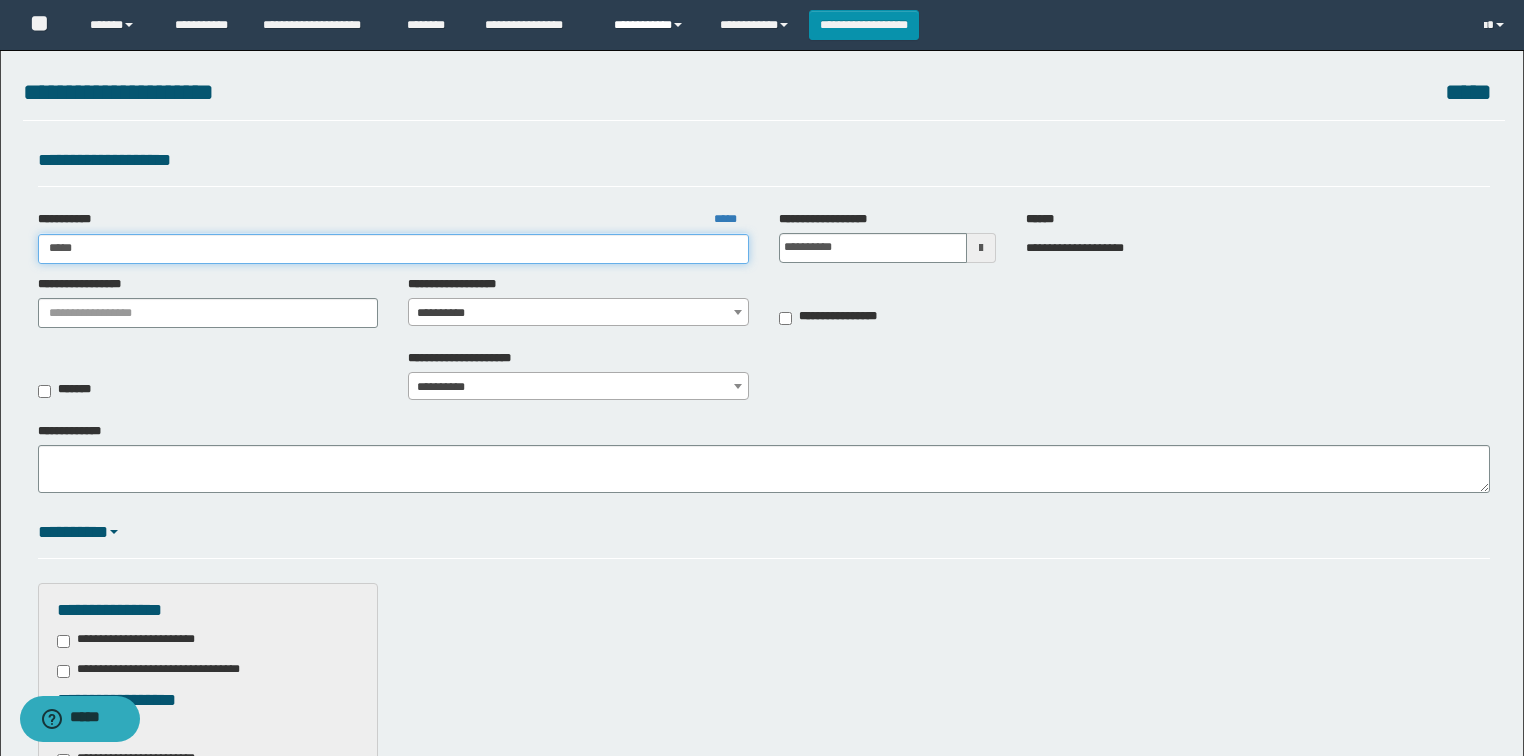 type on "******" 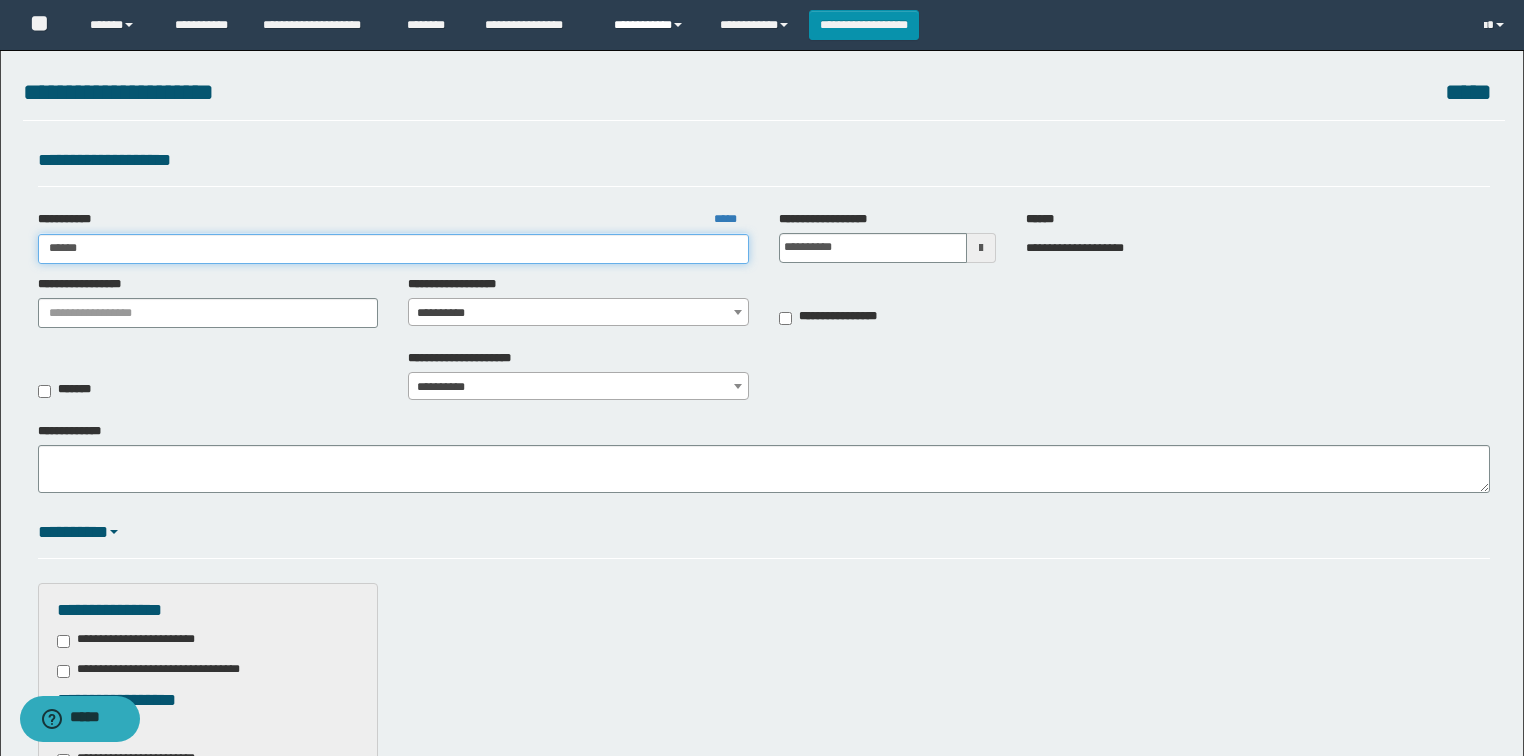 type on "******" 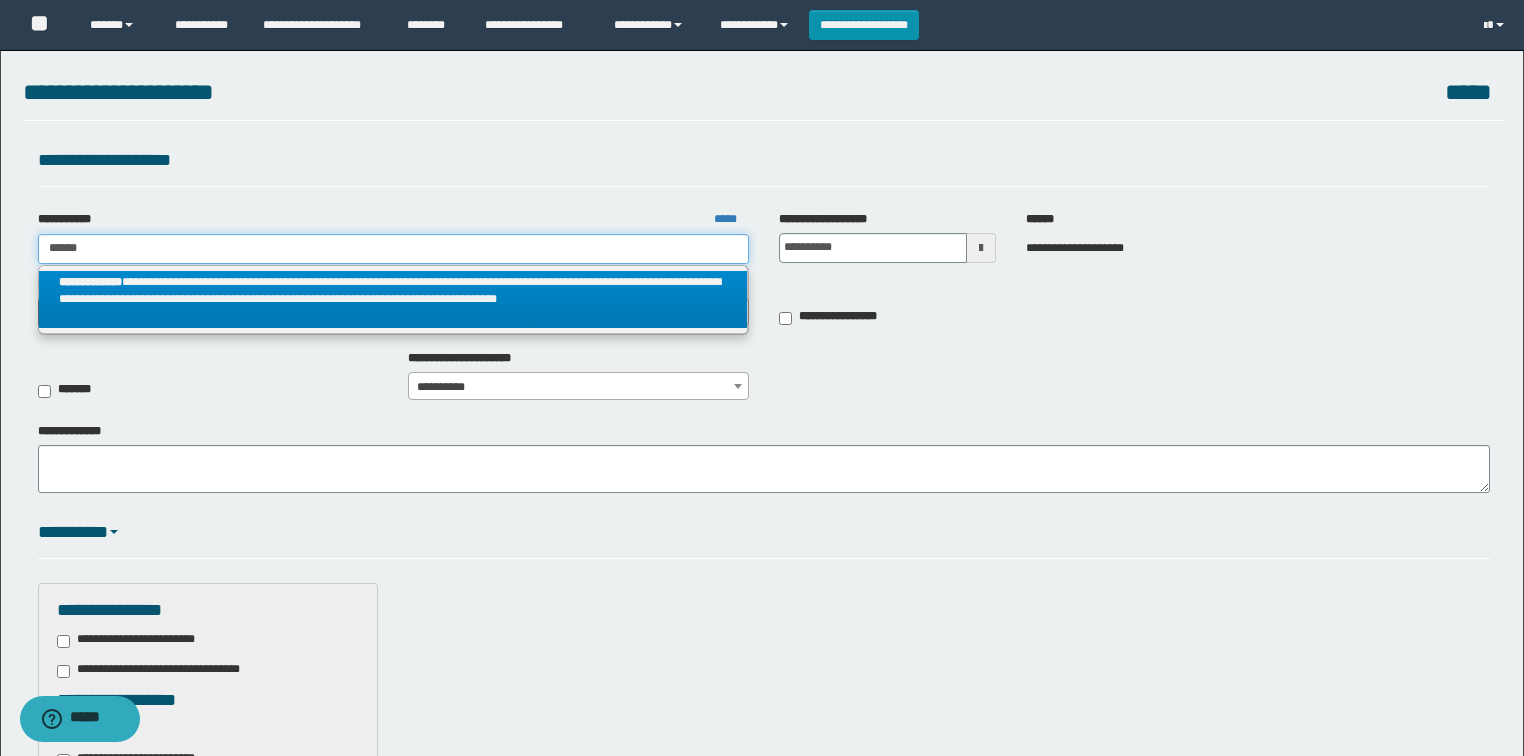 drag, startPoint x: 160, startPoint y: 240, endPoint x: 21, endPoint y: 251, distance: 139.43457 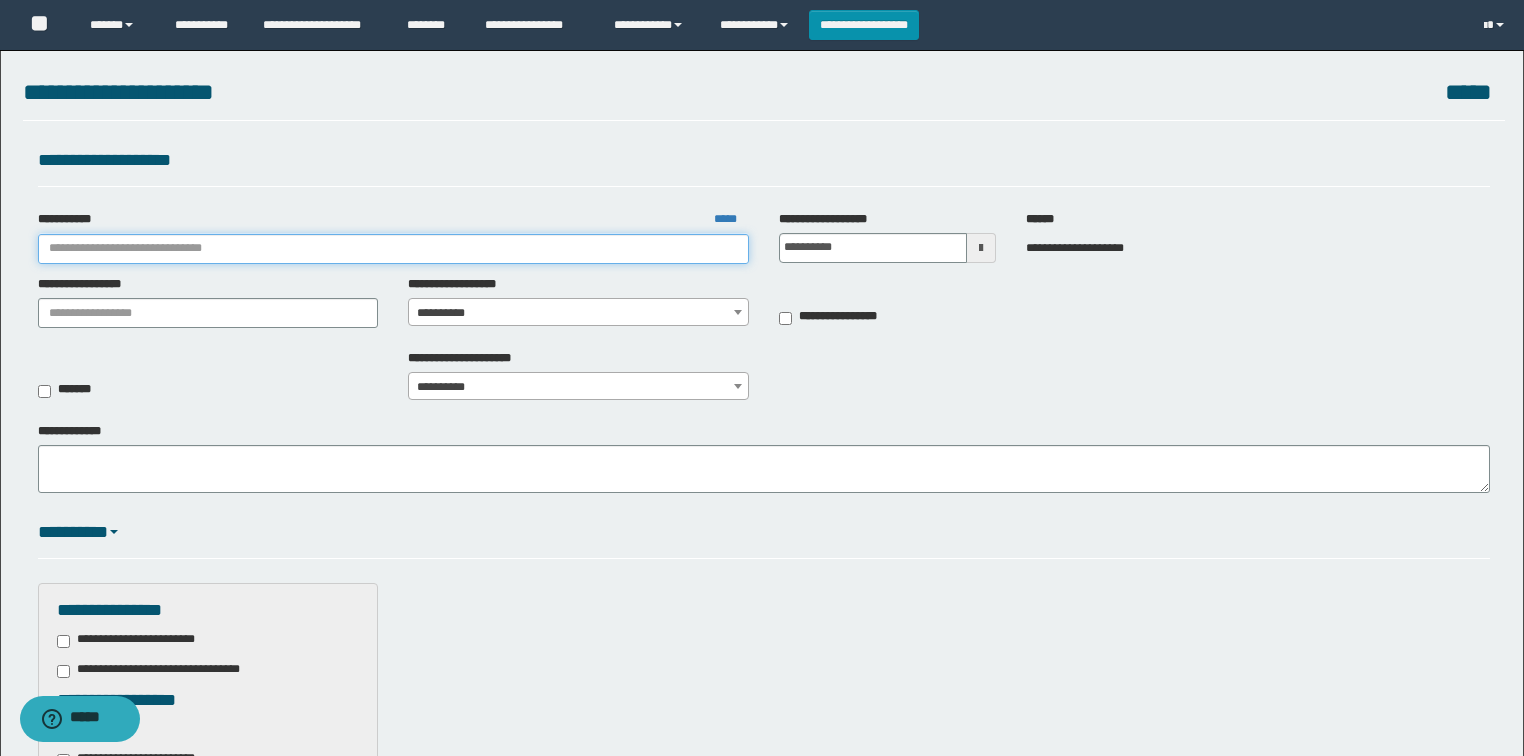 click on "**********" at bounding box center [393, 249] 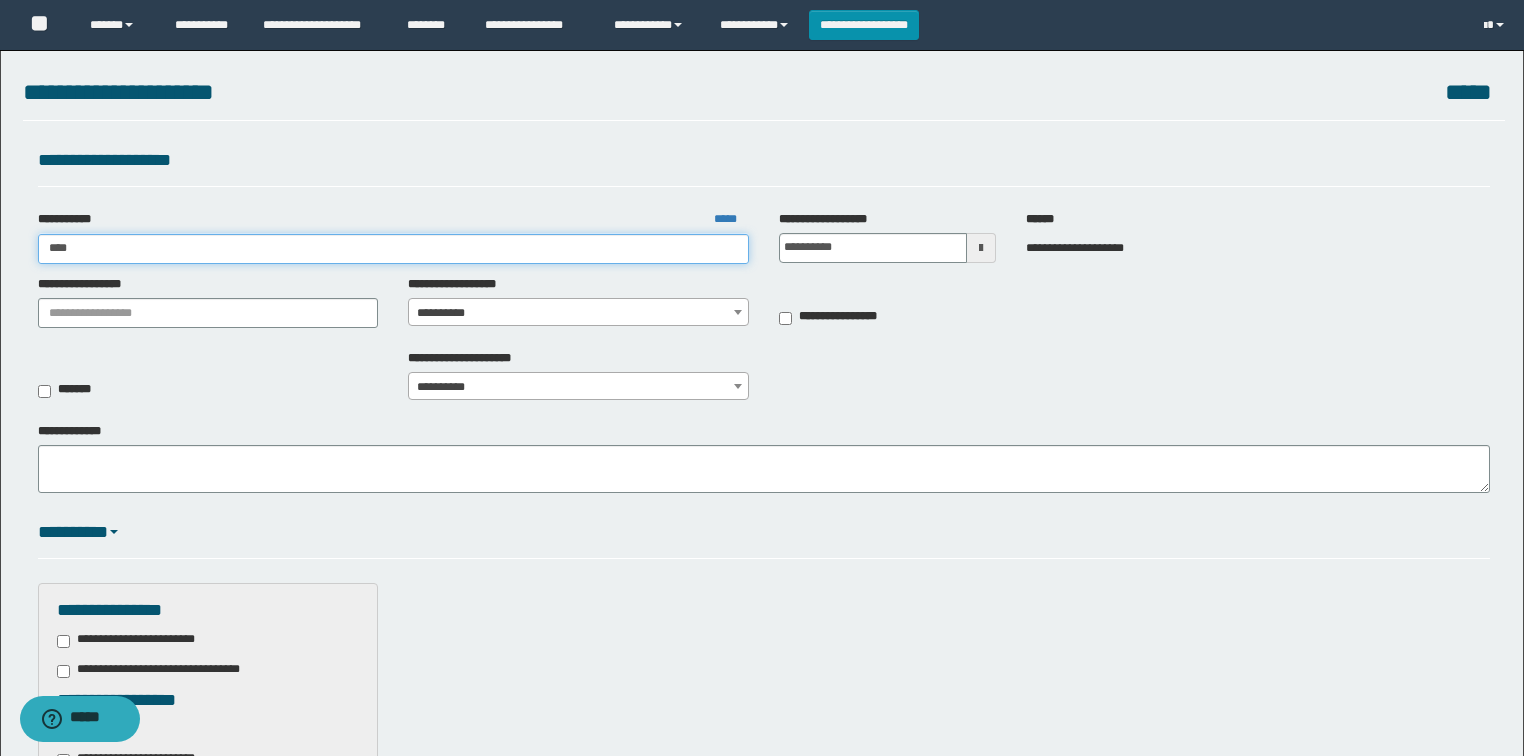 type on "*****" 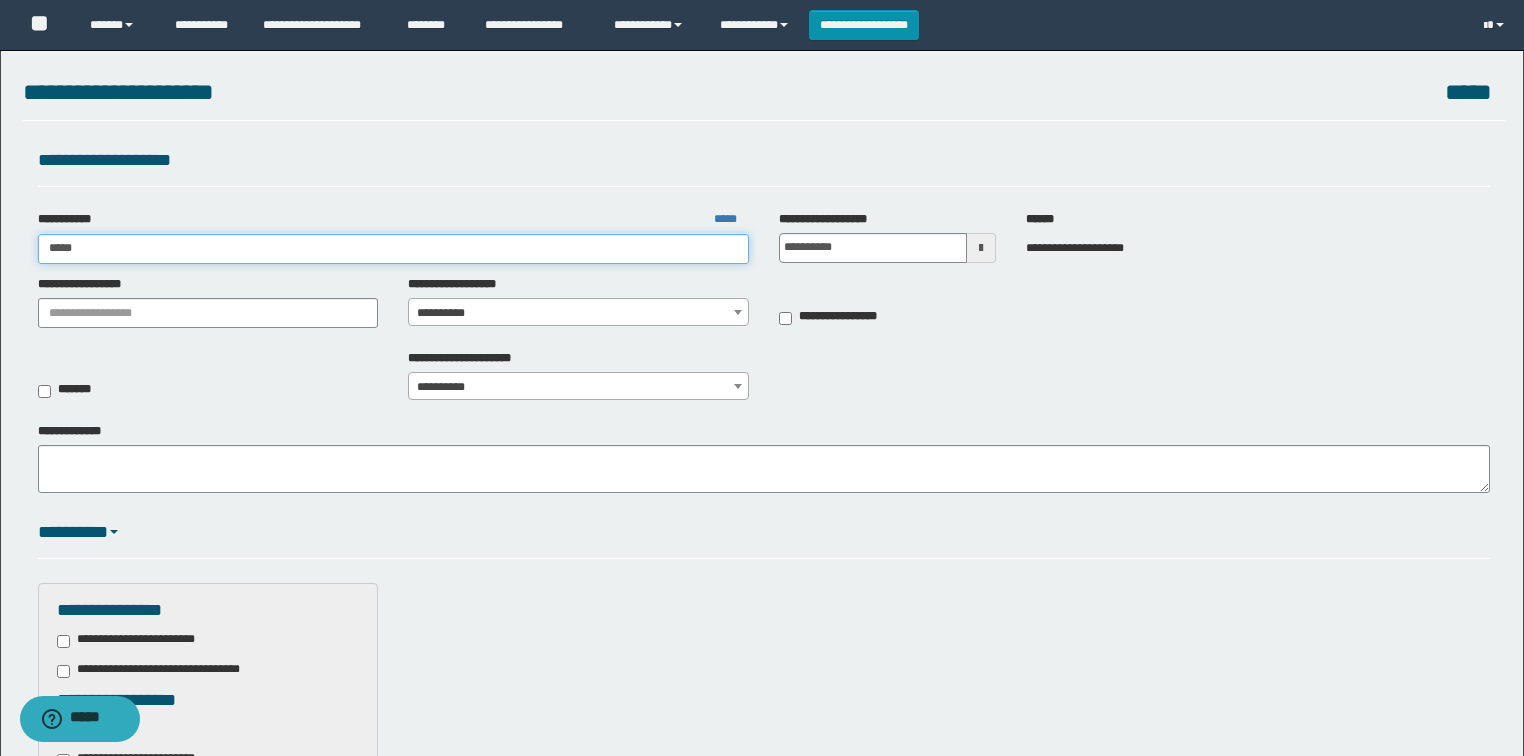type on "*****" 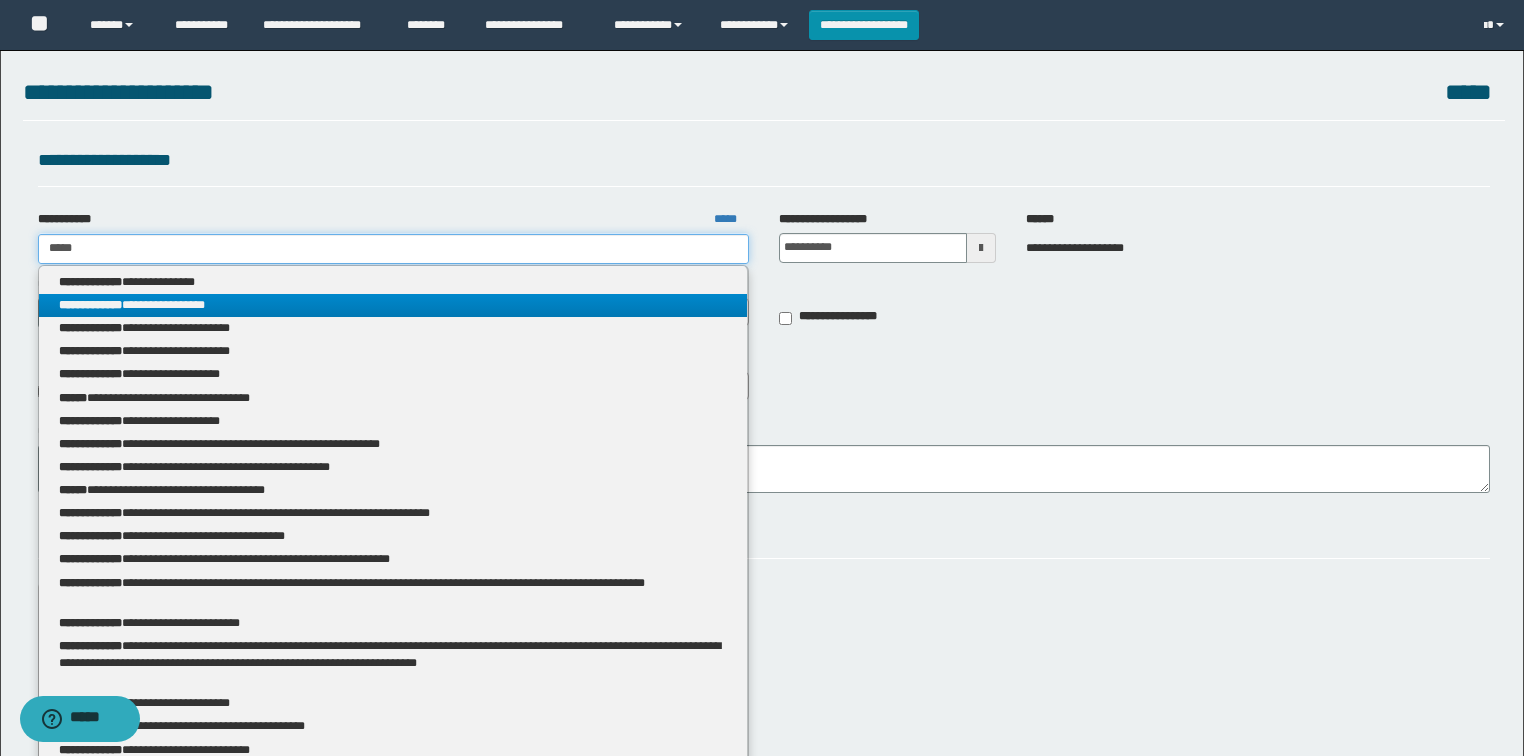 type on "*****" 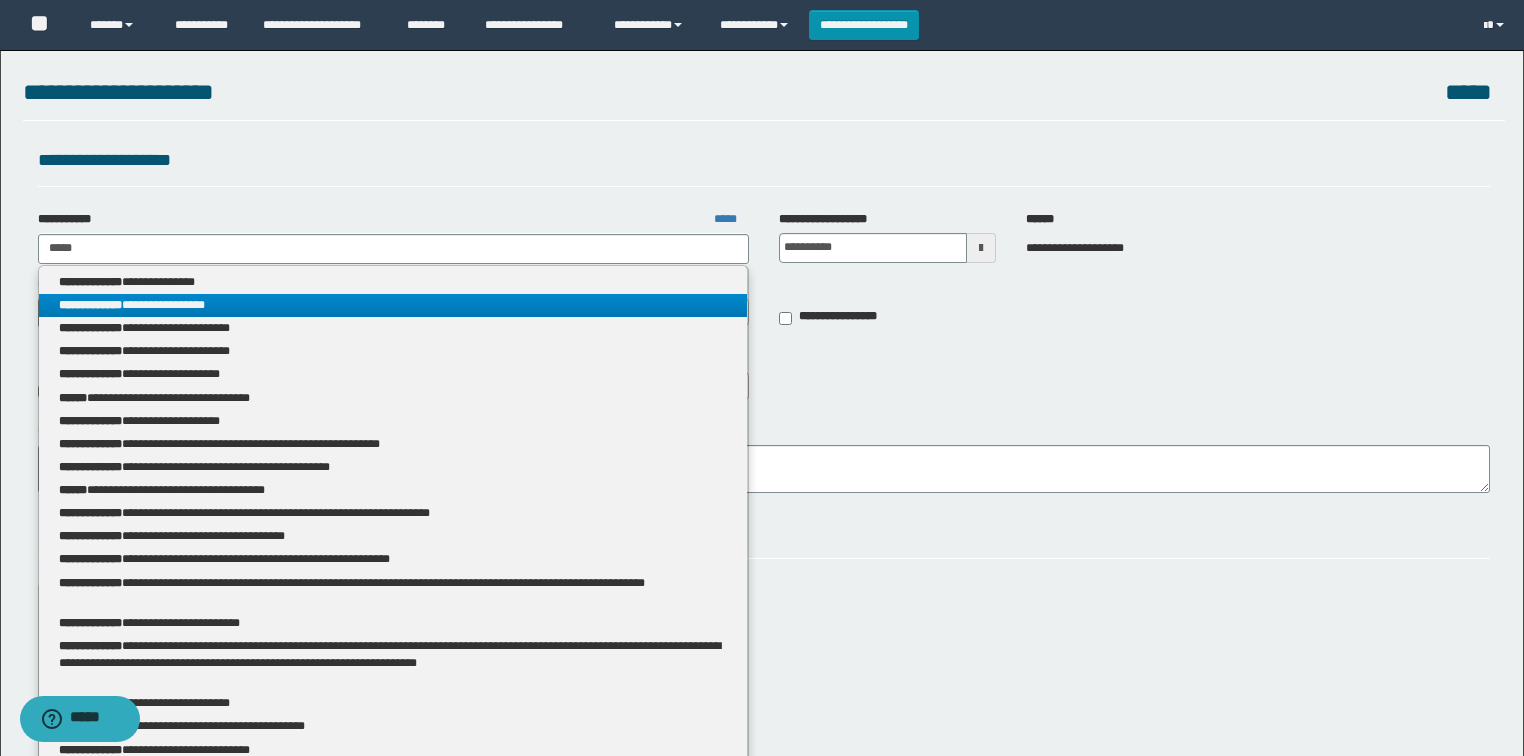 click on "**********" at bounding box center (393, 305) 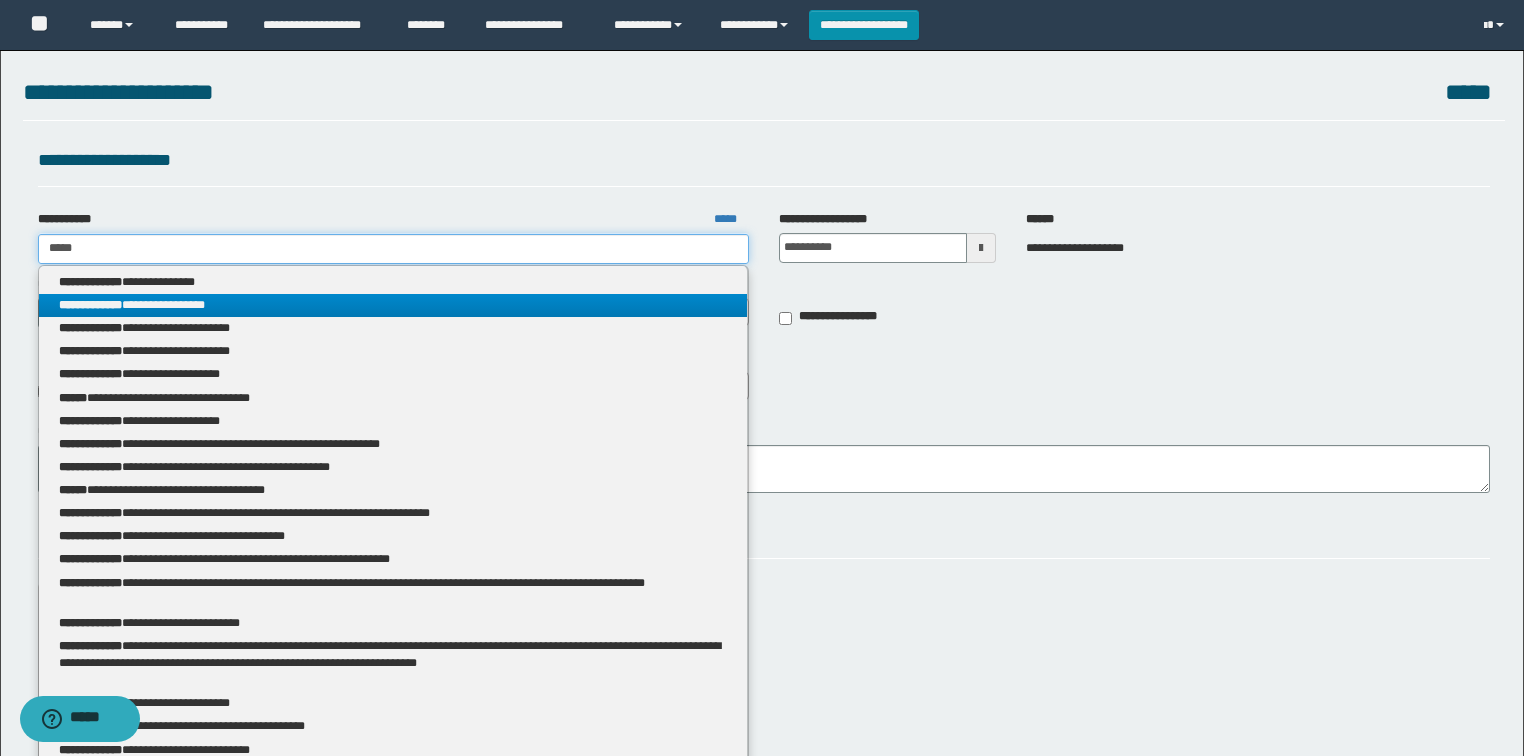 type 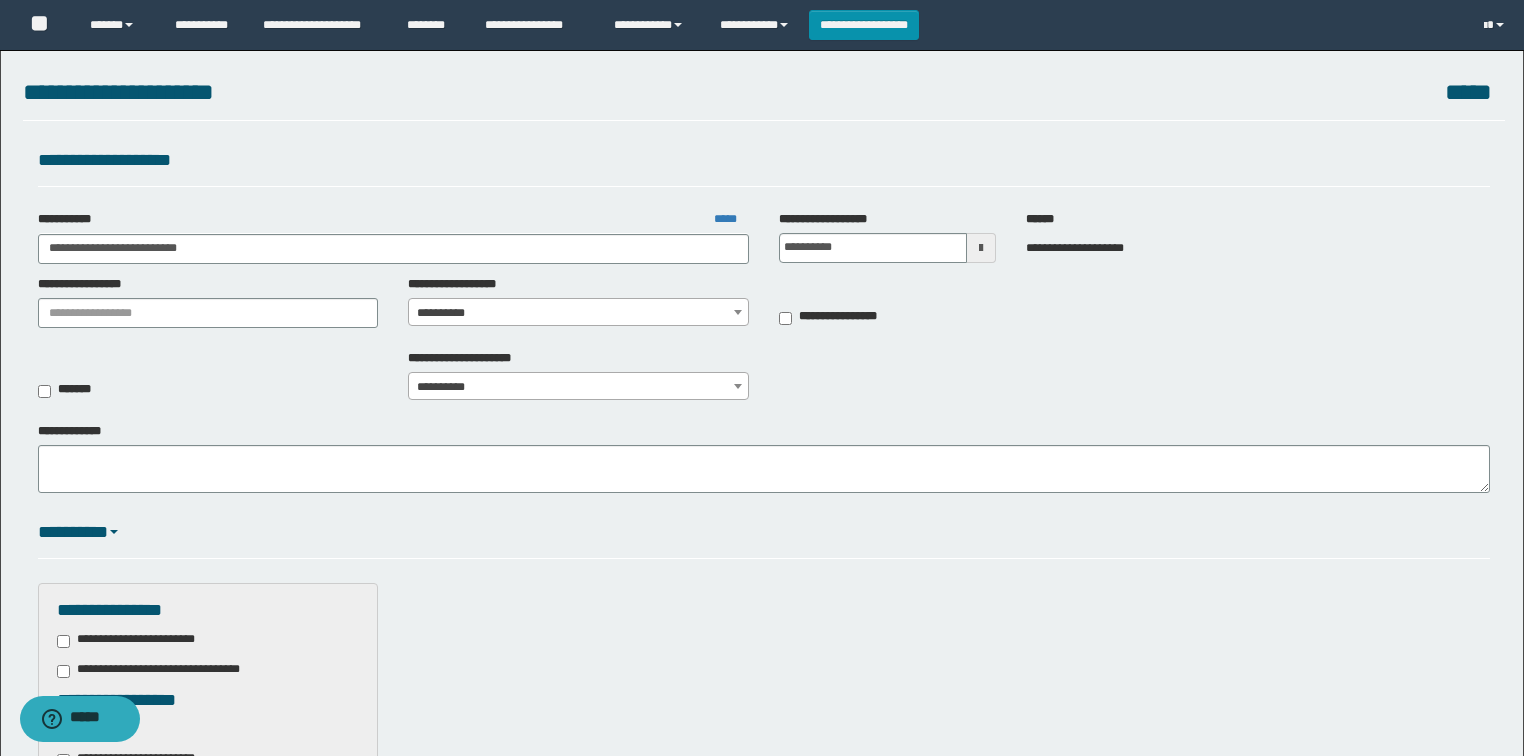 click on "**********" at bounding box center (578, 313) 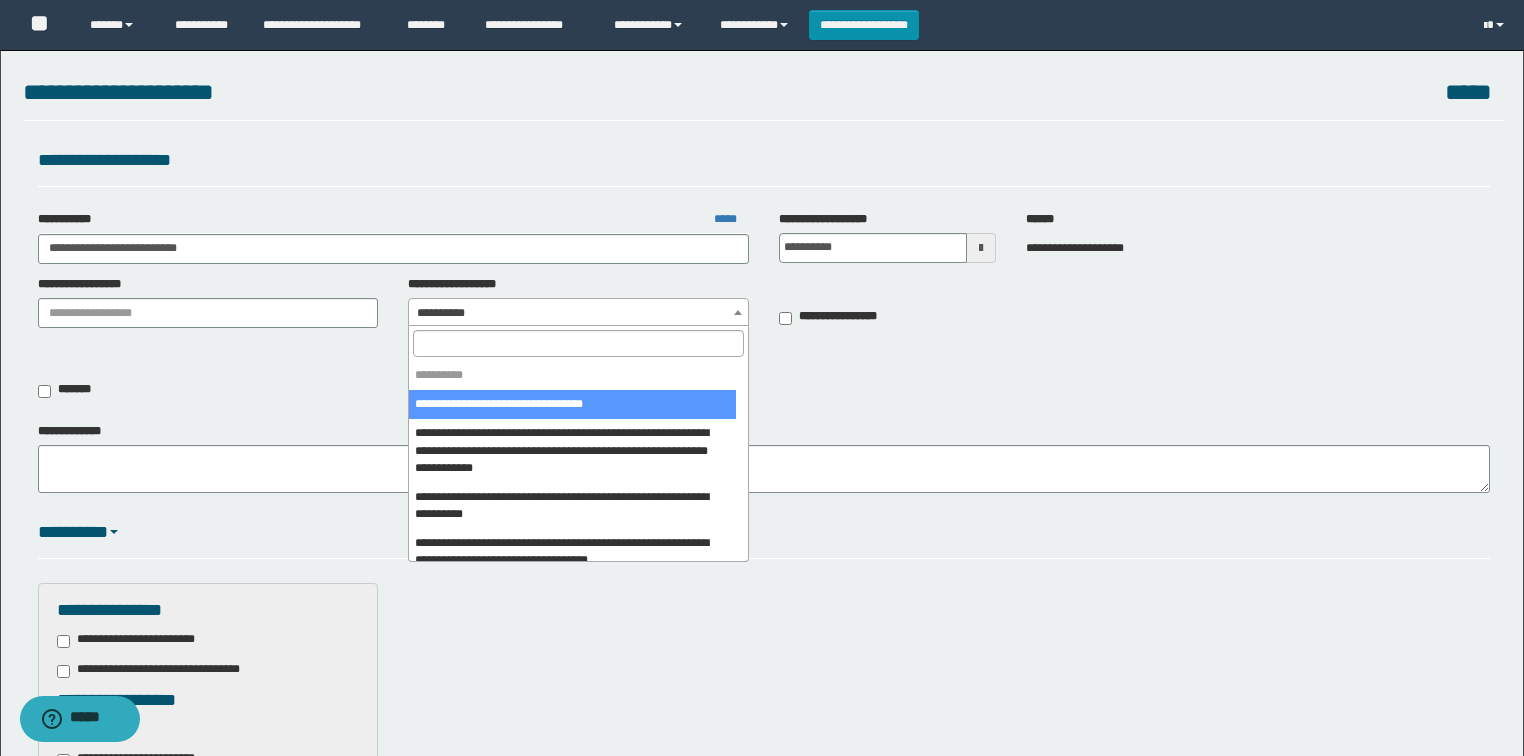 click at bounding box center (578, 343) 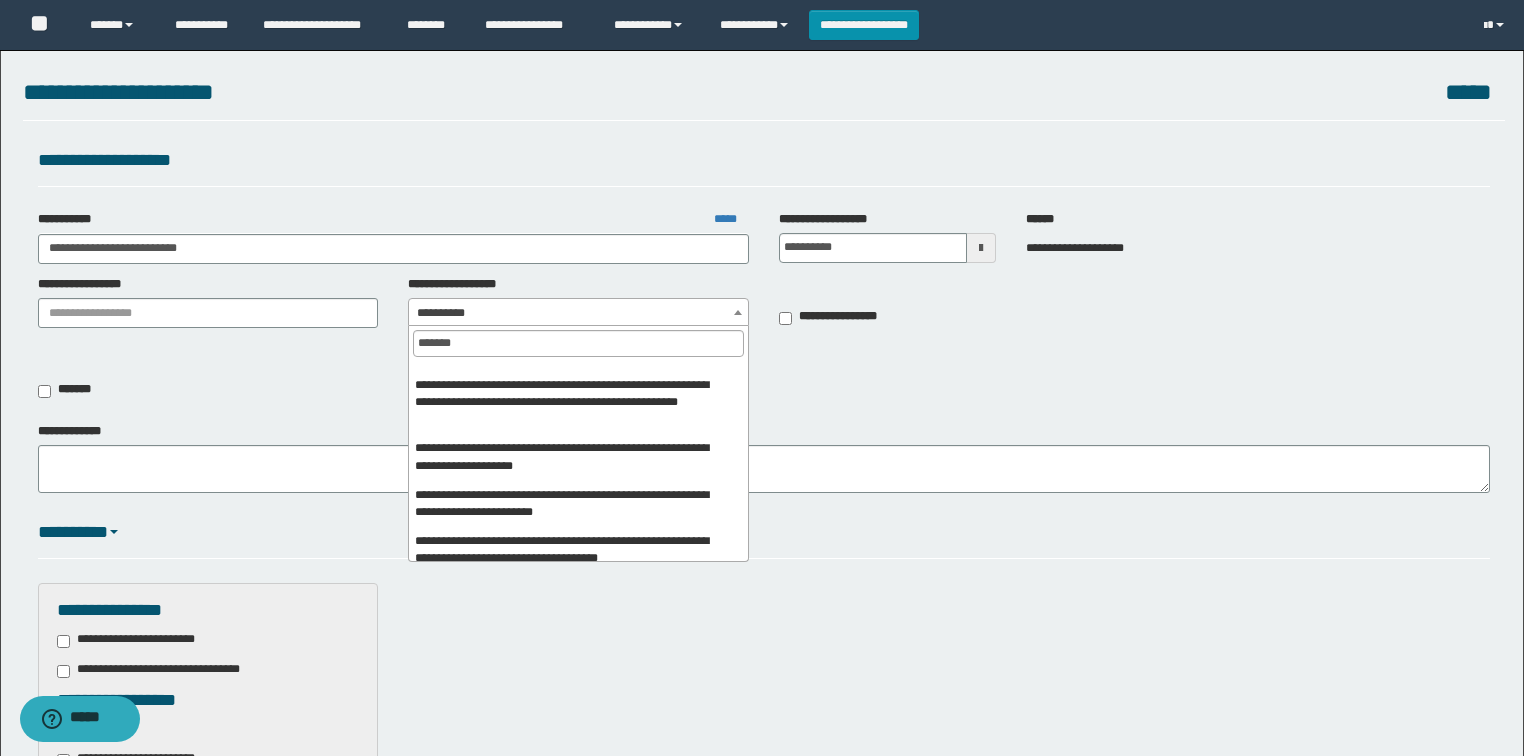 scroll, scrollTop: 0, scrollLeft: 0, axis: both 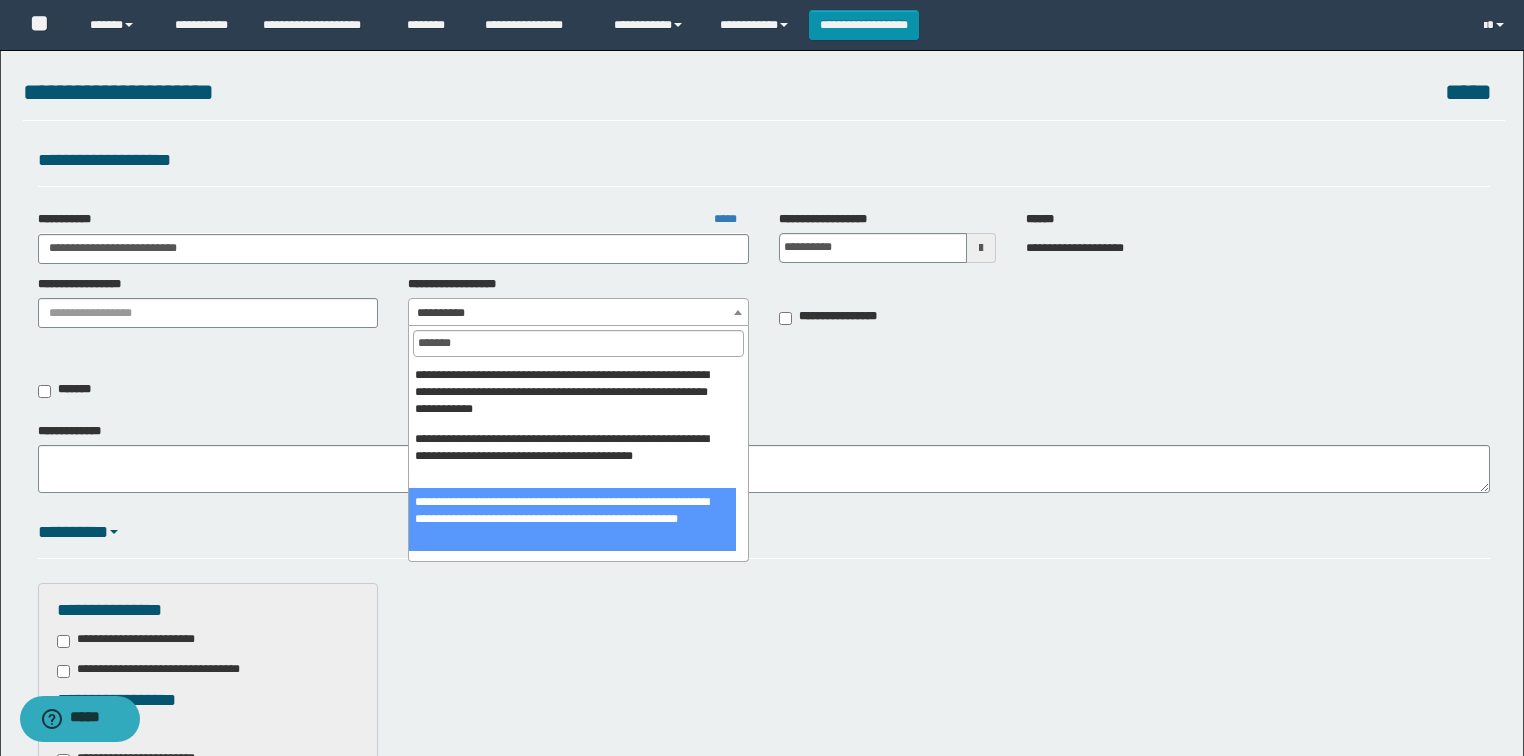 type on "*******" 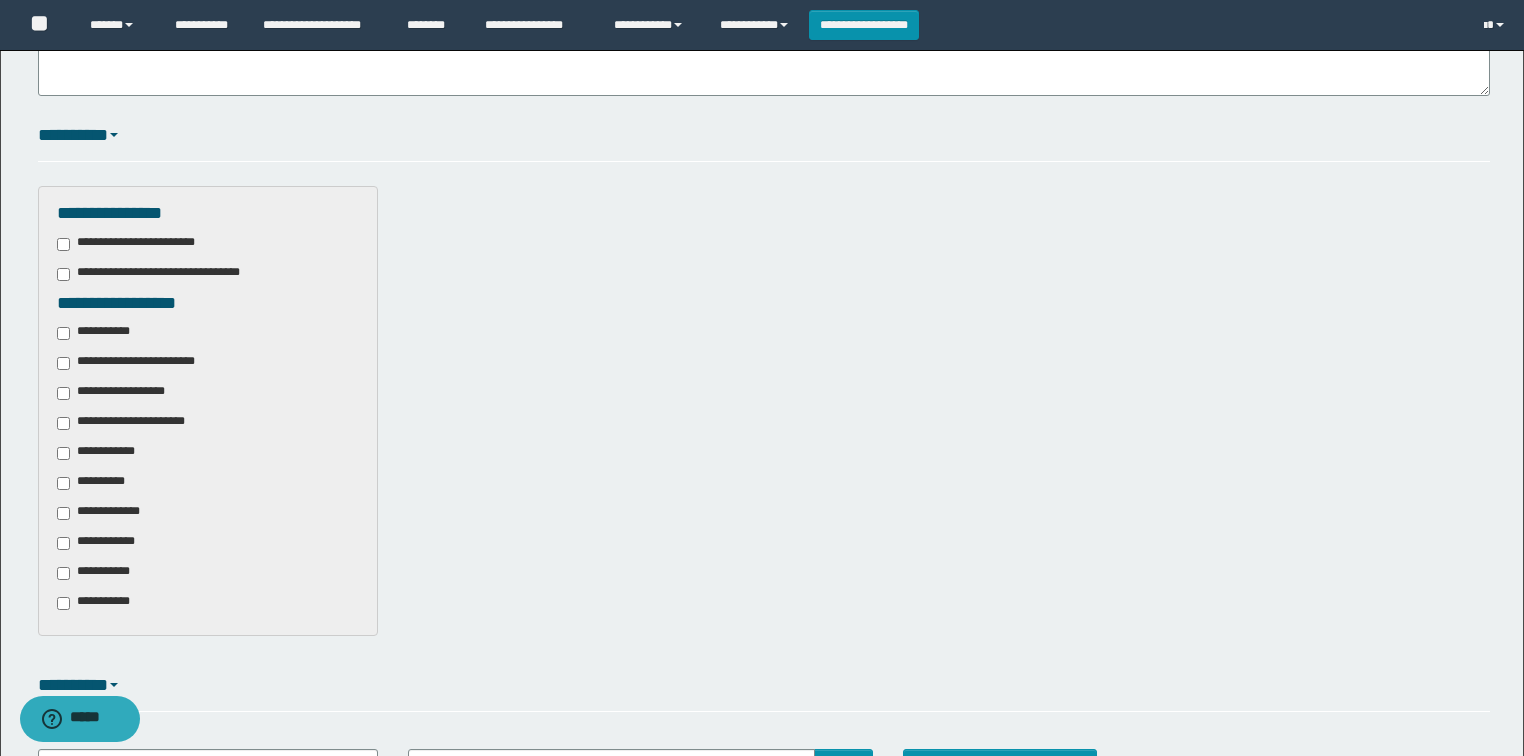 scroll, scrollTop: 400, scrollLeft: 0, axis: vertical 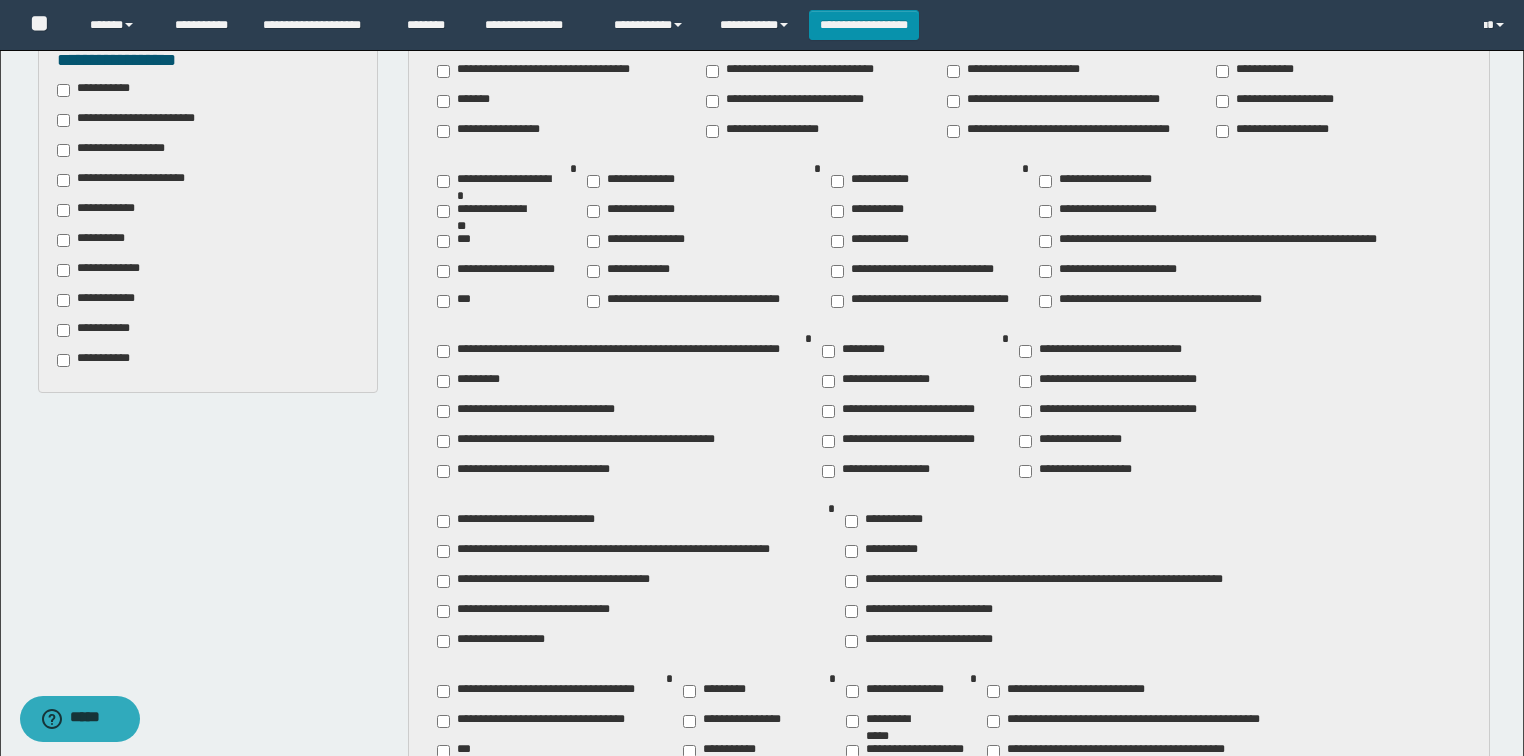 click on "**********" at bounding box center [507, 641] 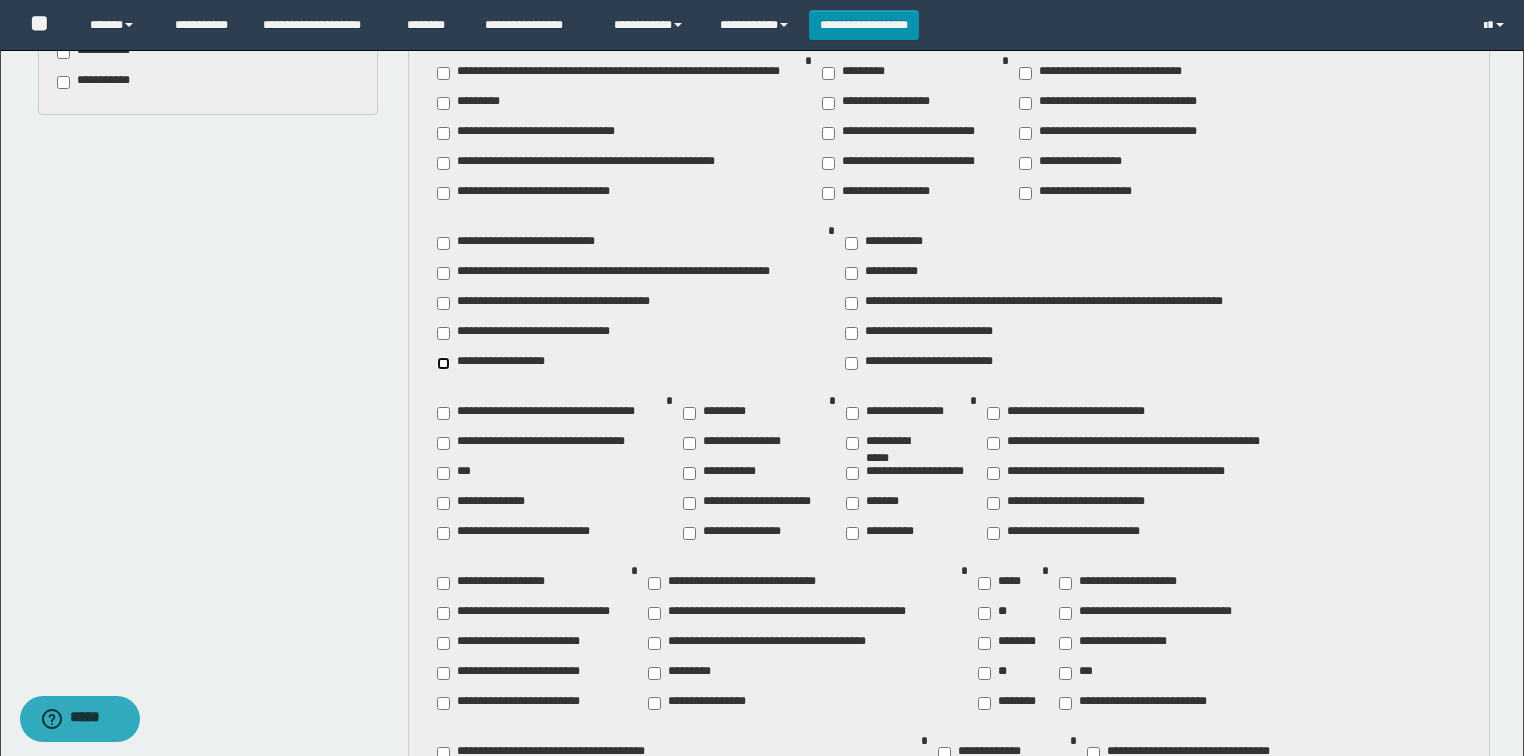 scroll, scrollTop: 880, scrollLeft: 0, axis: vertical 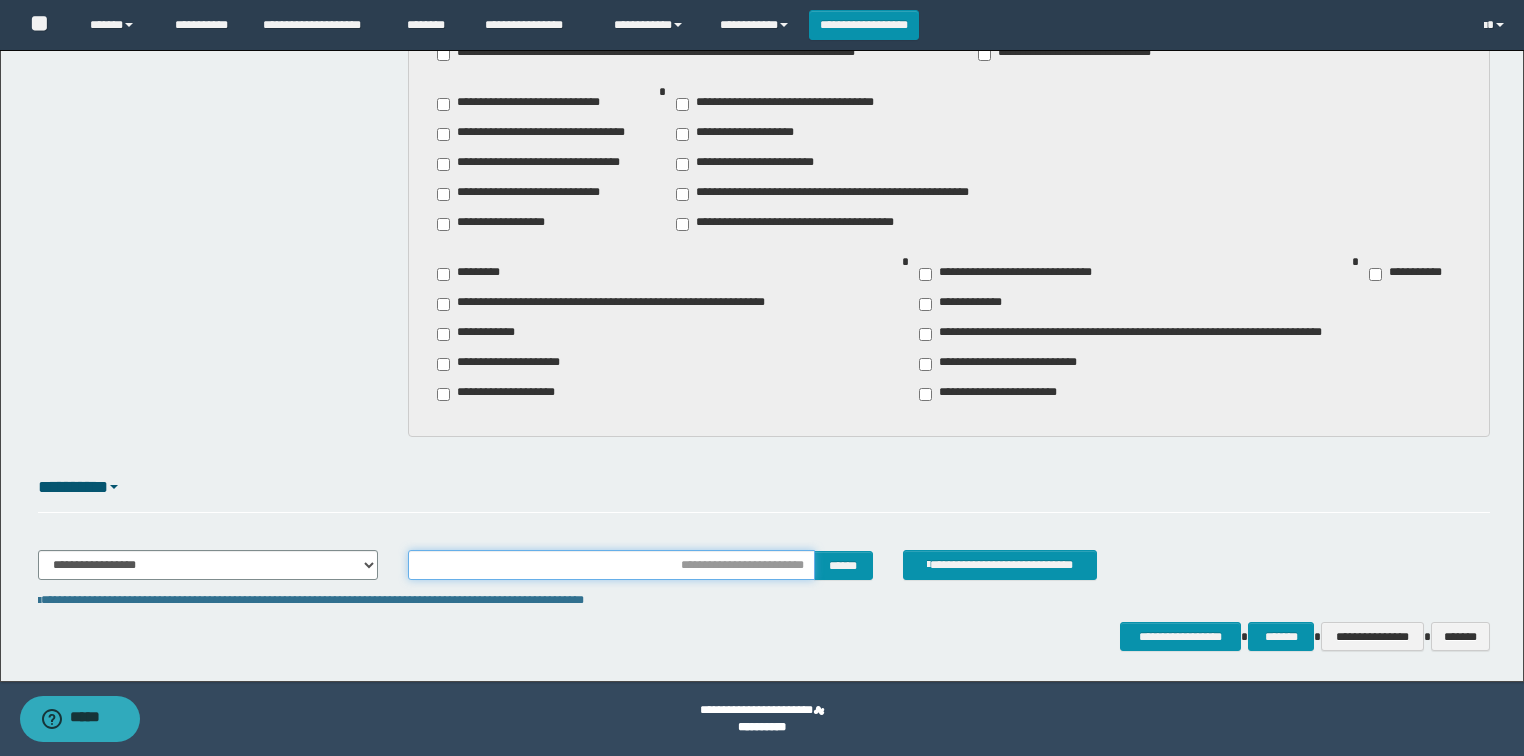 click at bounding box center (611, 565) 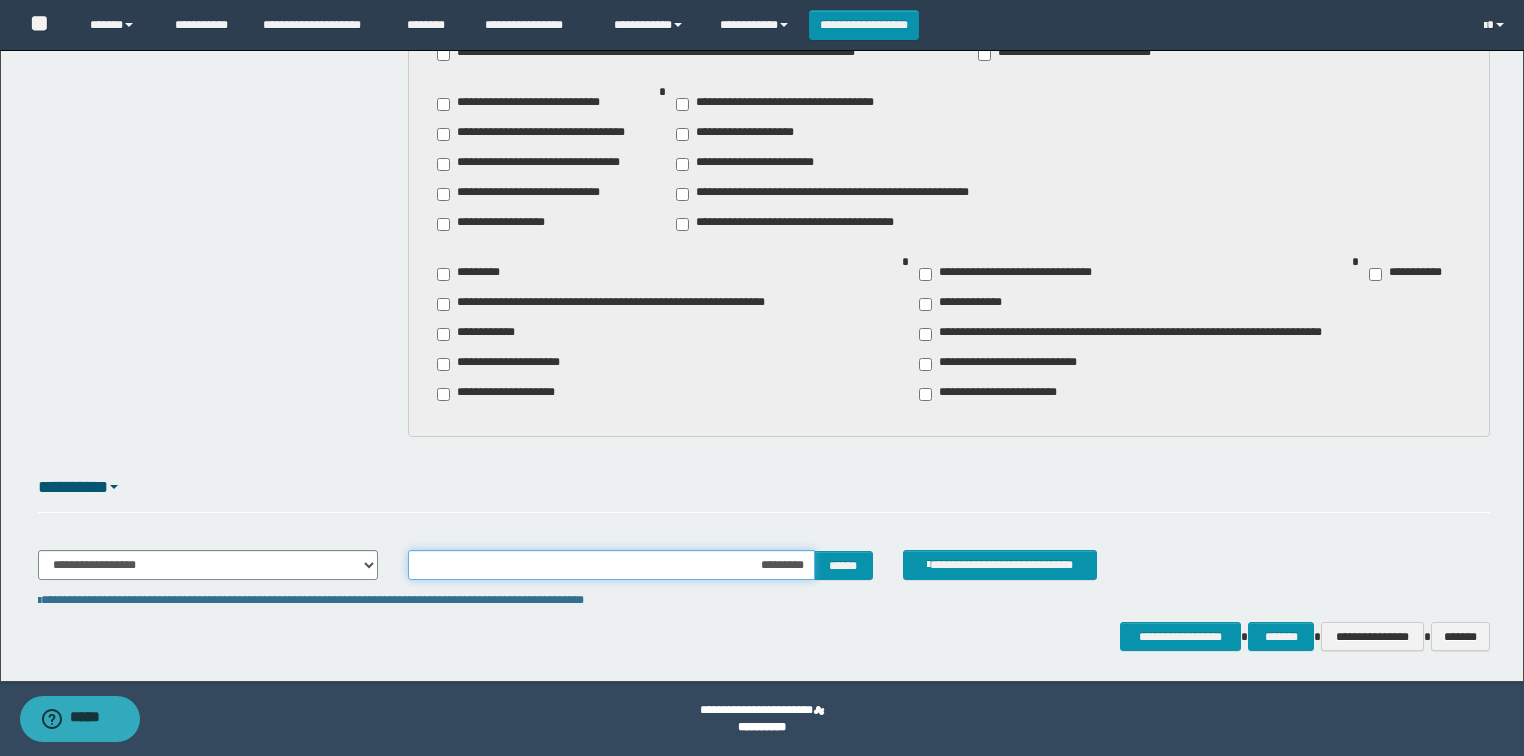 type on "**********" 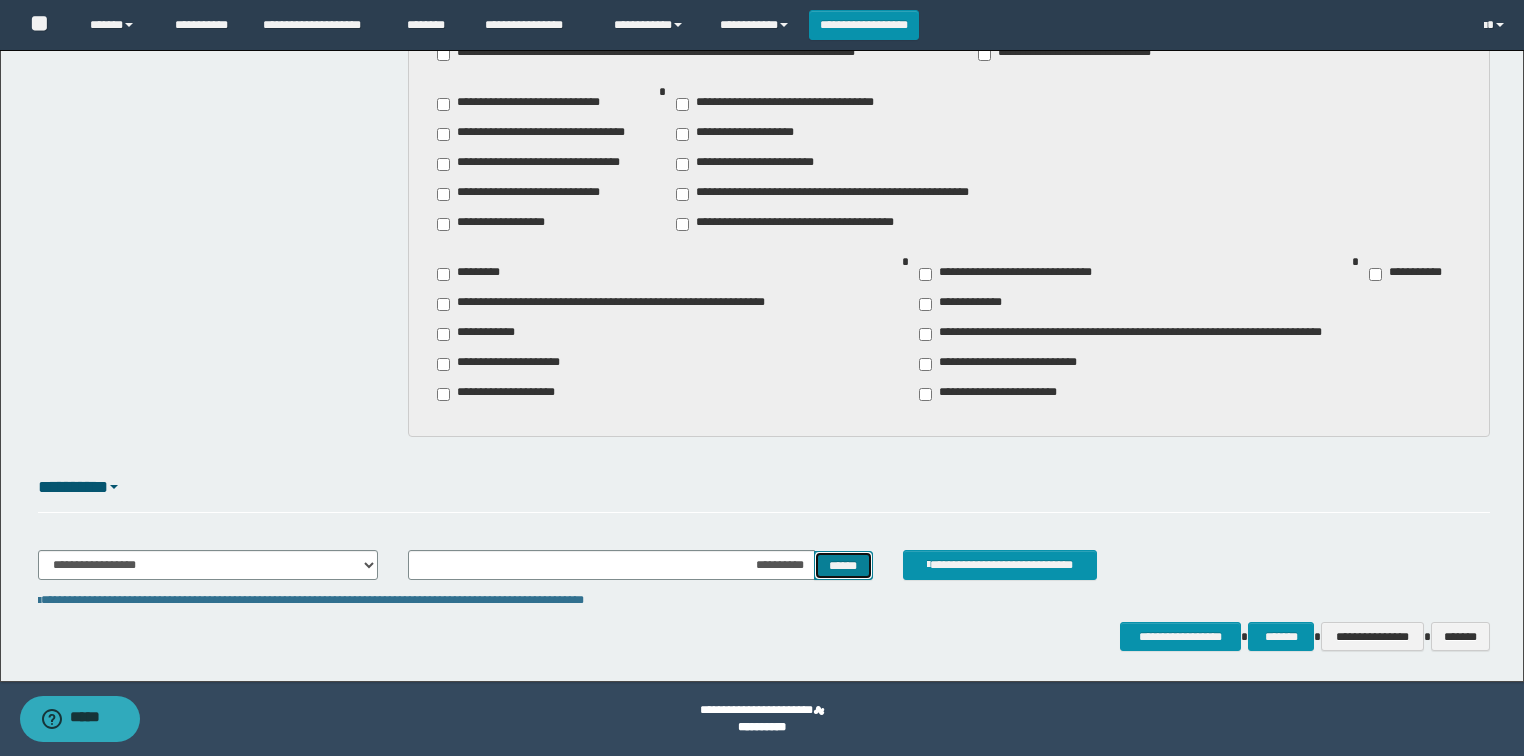 click on "******" at bounding box center (843, 566) 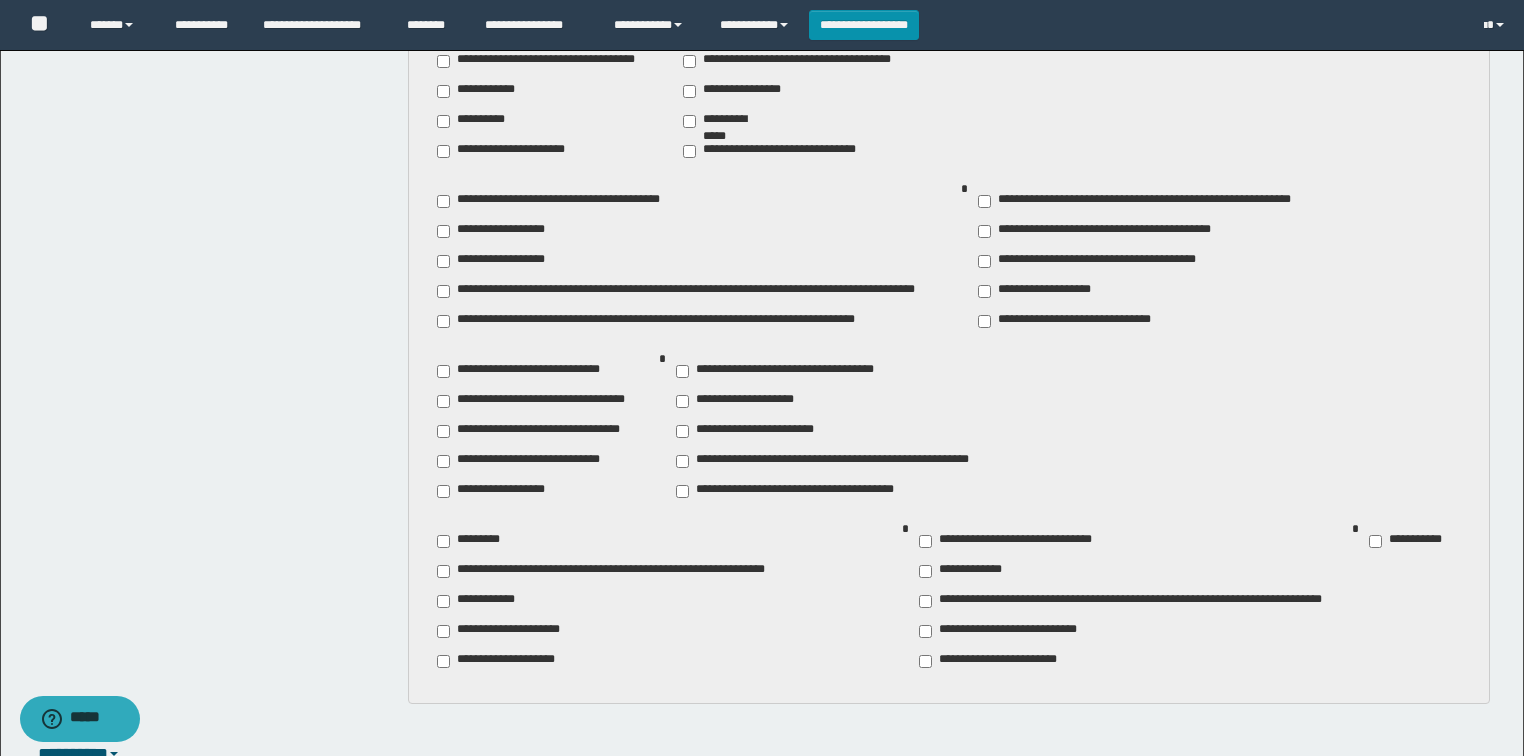 scroll, scrollTop: 2759, scrollLeft: 0, axis: vertical 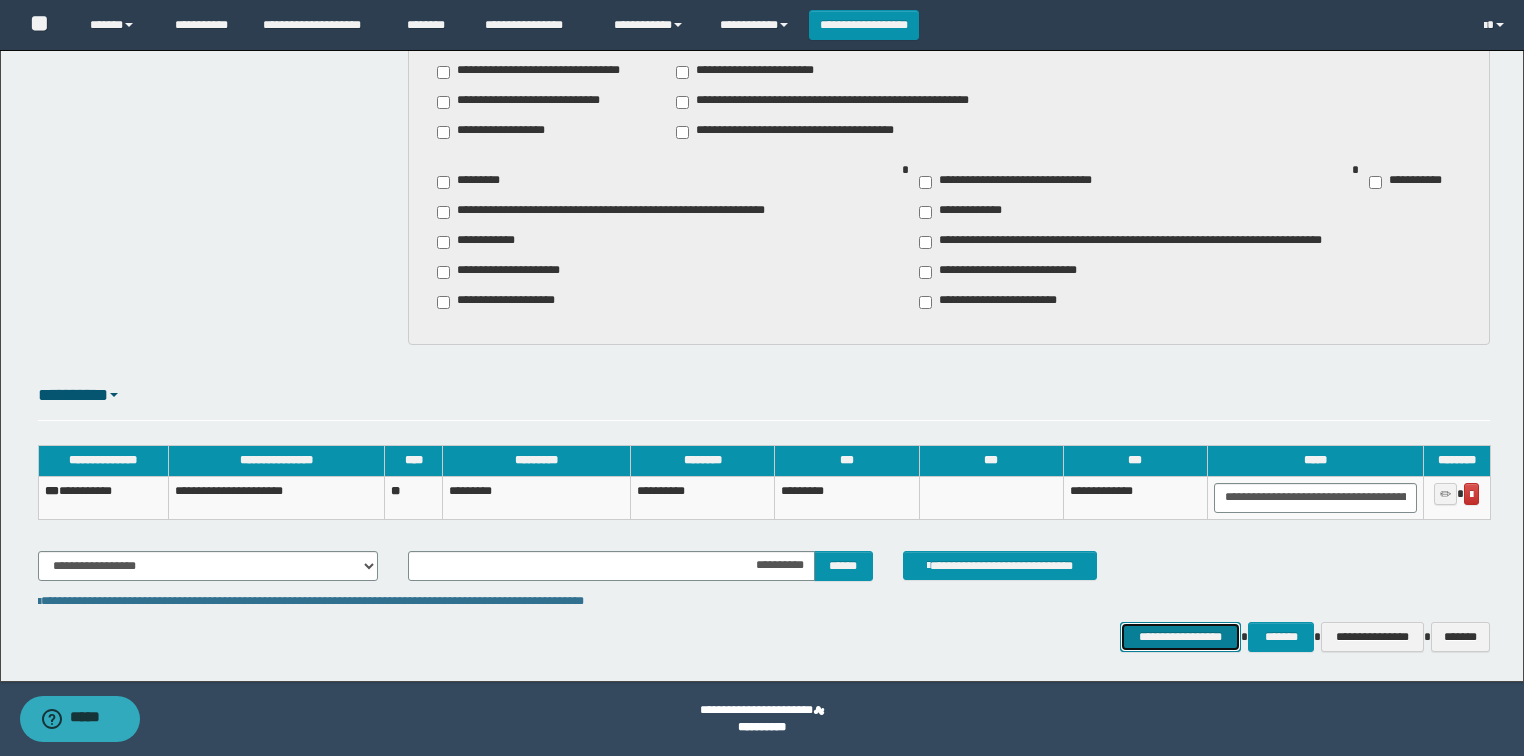 click on "**********" at bounding box center (1181, 637) 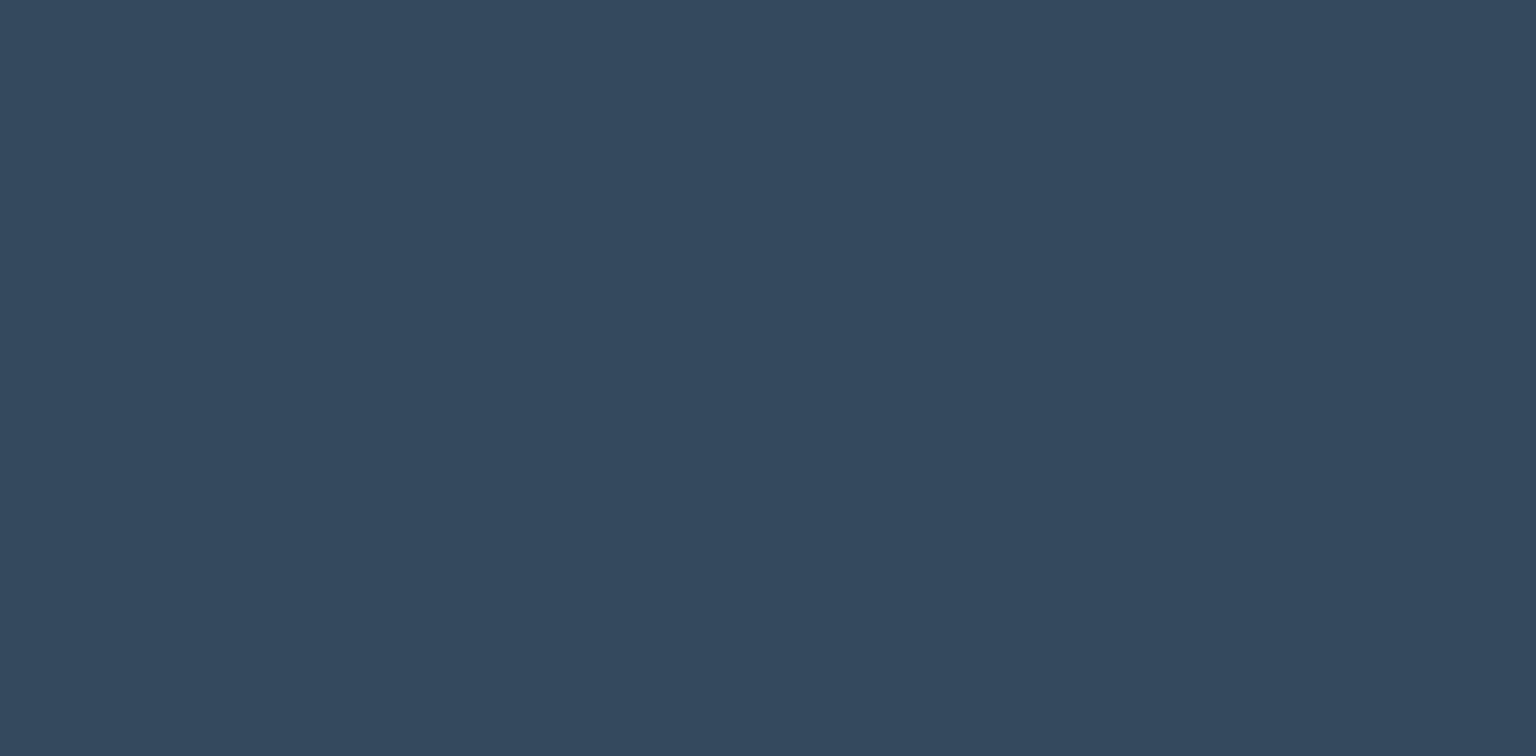 scroll, scrollTop: 0, scrollLeft: 0, axis: both 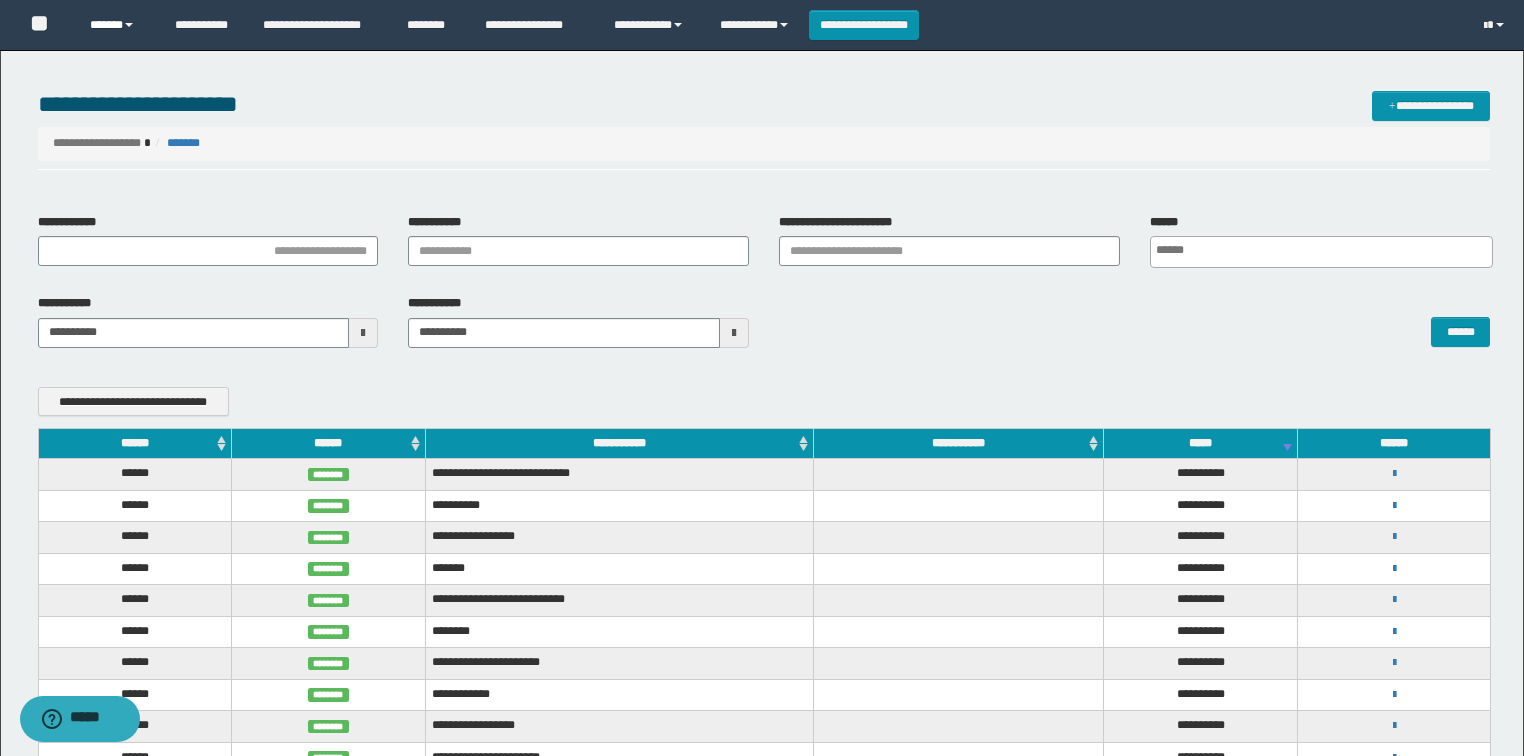 click on "******" at bounding box center [117, 25] 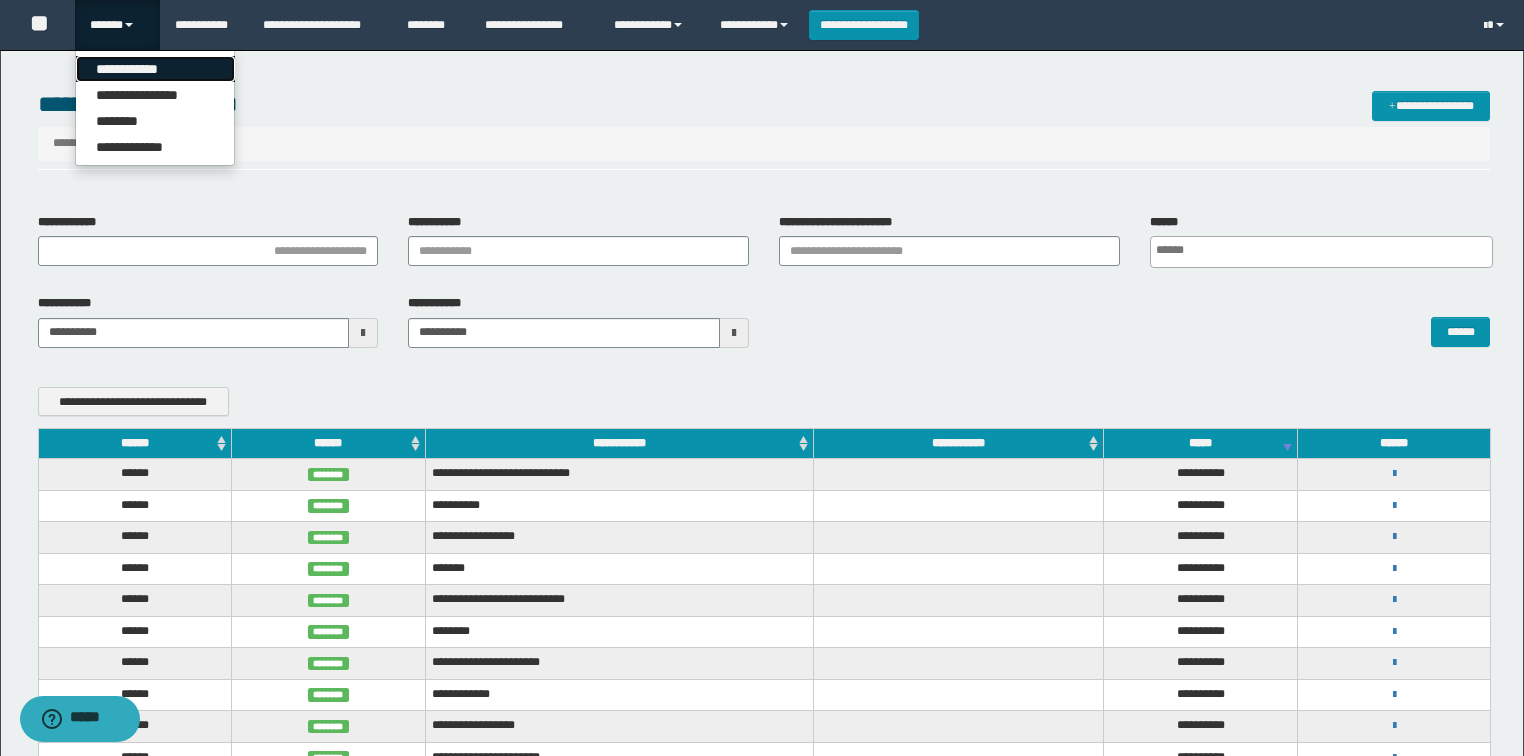 click on "**********" at bounding box center (155, 69) 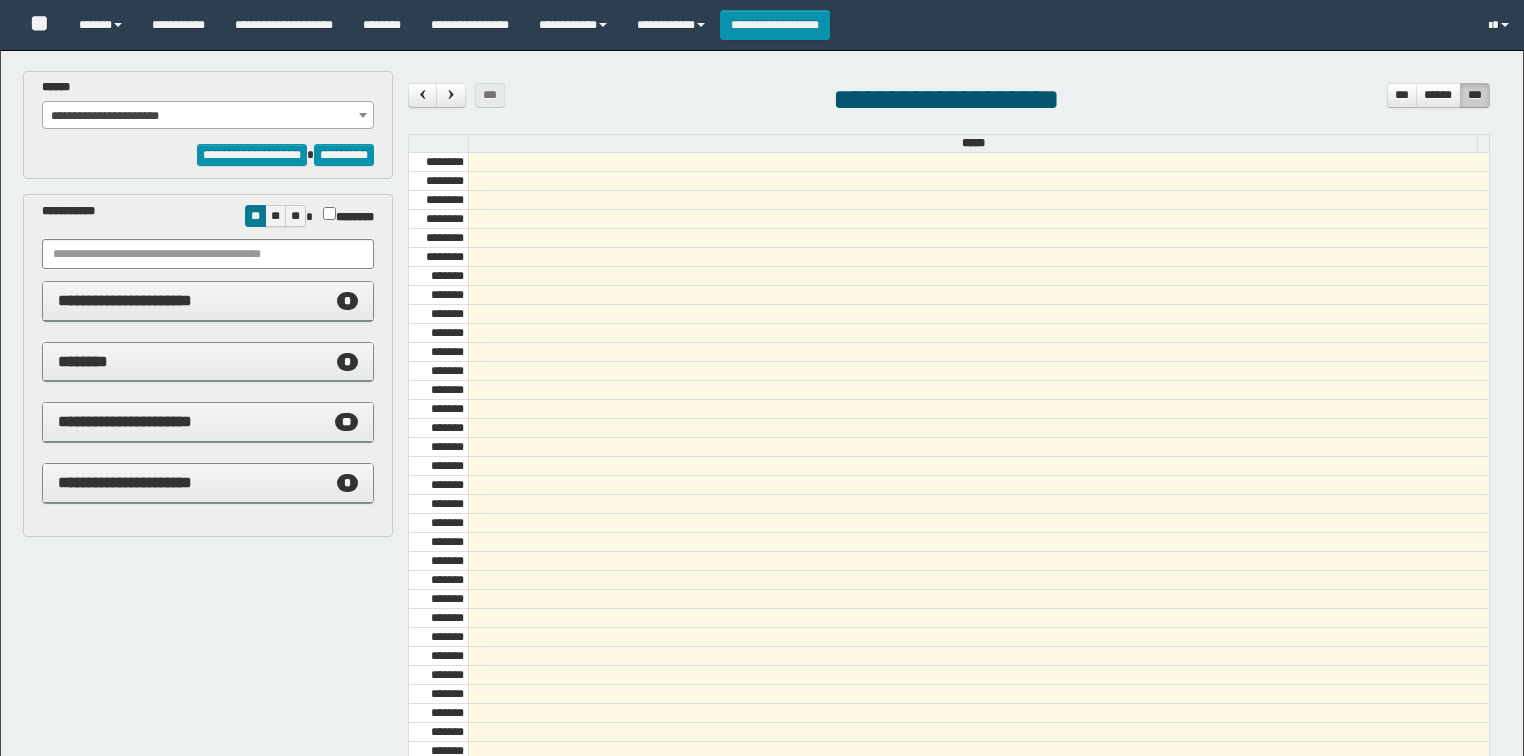 select on "******" 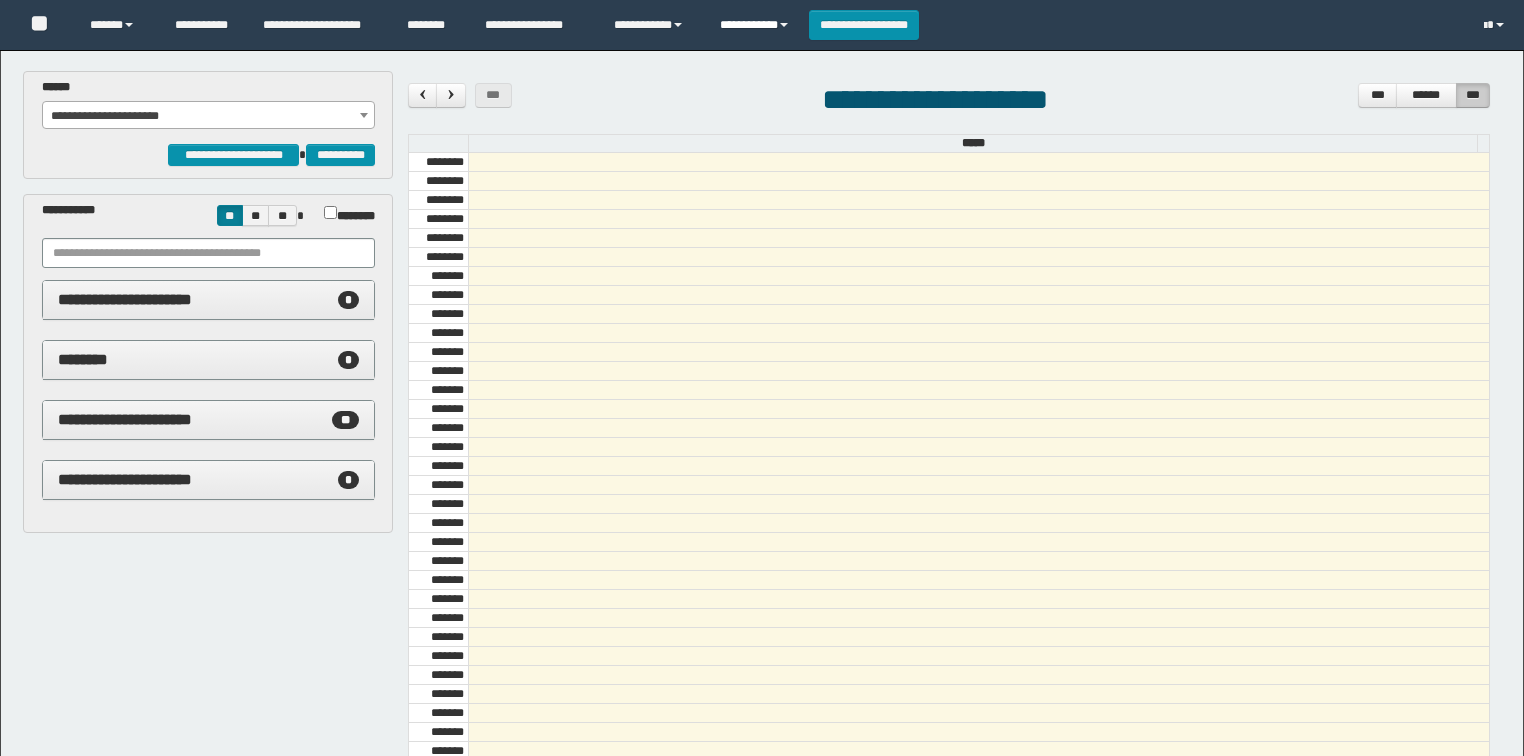 scroll, scrollTop: 0, scrollLeft: 0, axis: both 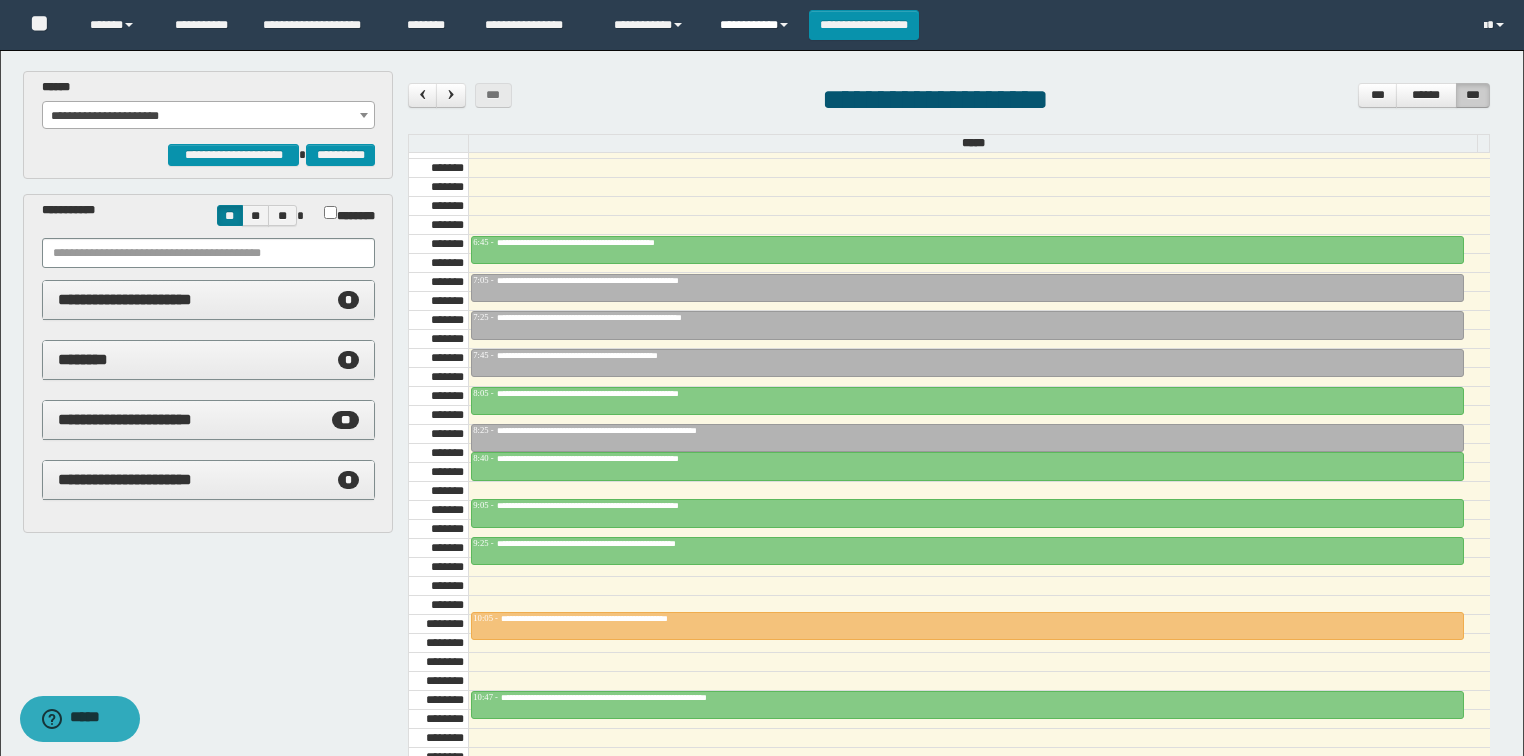 click on "**********" at bounding box center (757, 25) 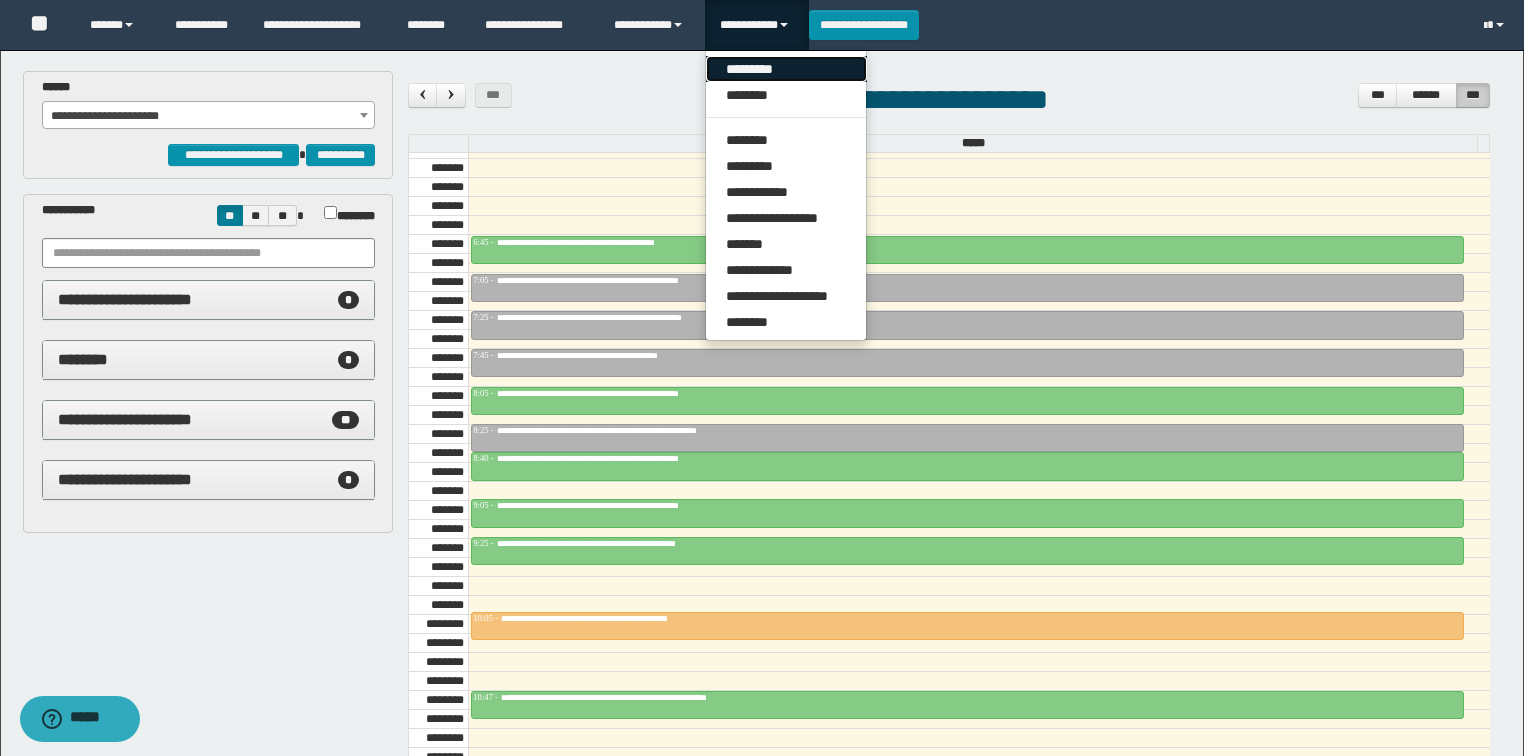 click on "*********" at bounding box center [786, 69] 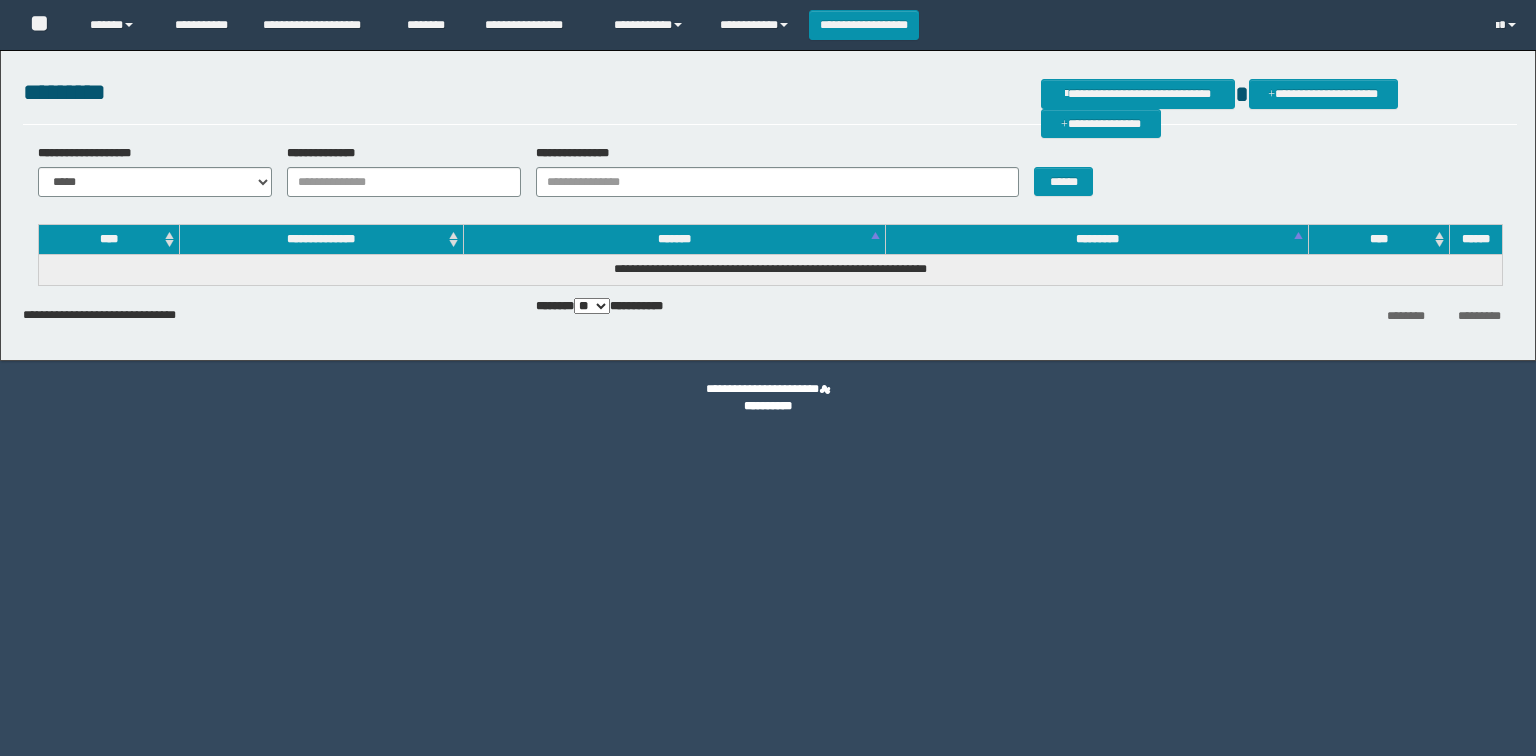 scroll, scrollTop: 0, scrollLeft: 0, axis: both 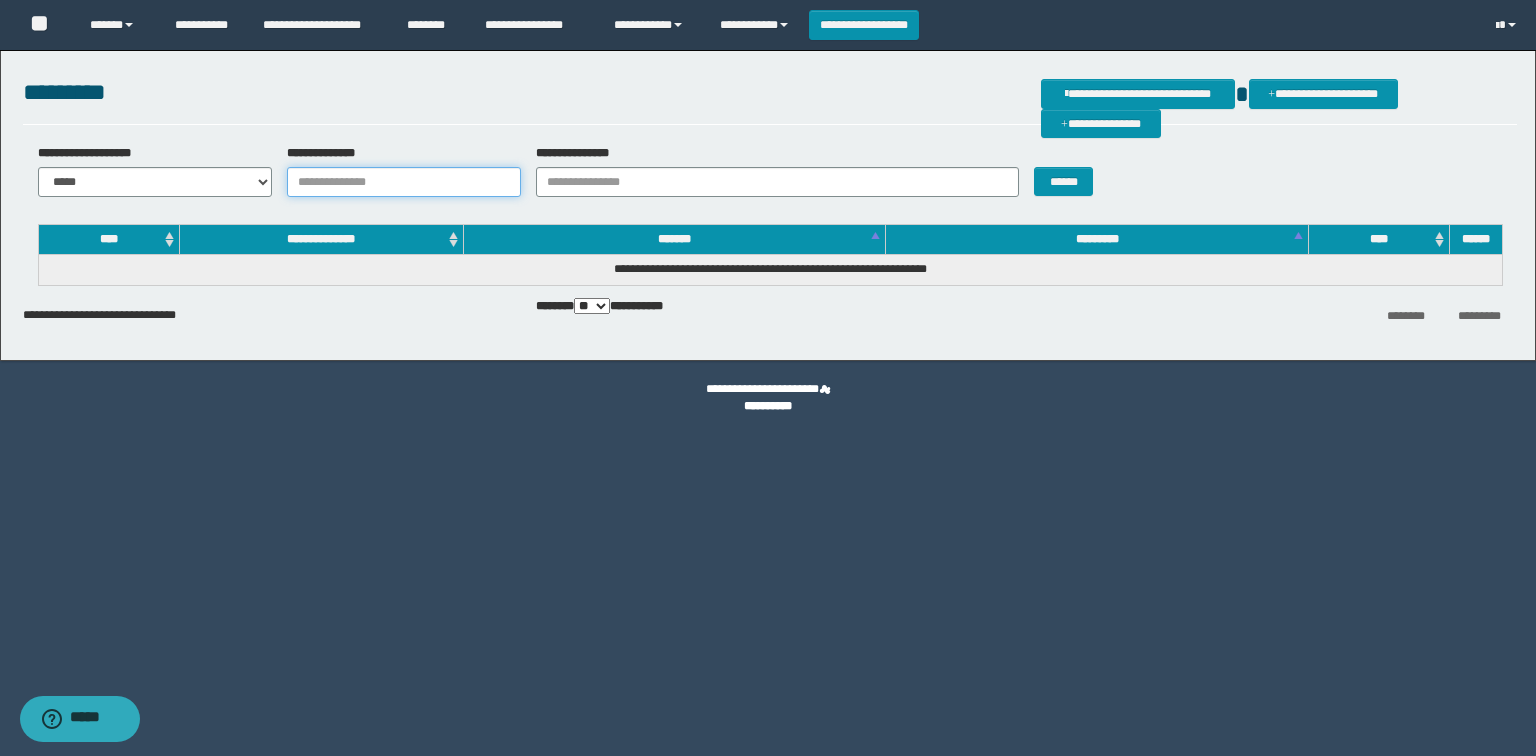 click on "**********" at bounding box center [404, 182] 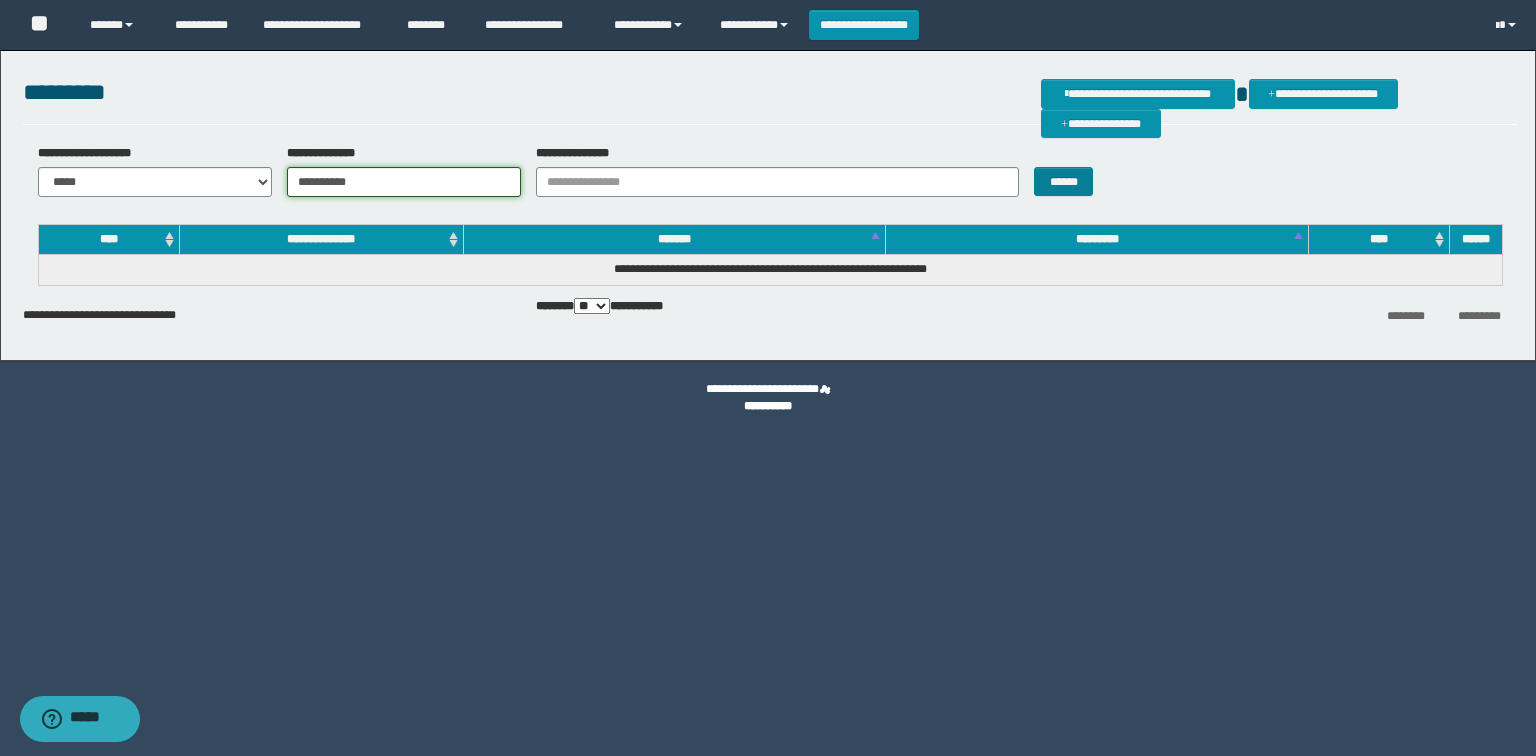 type on "**********" 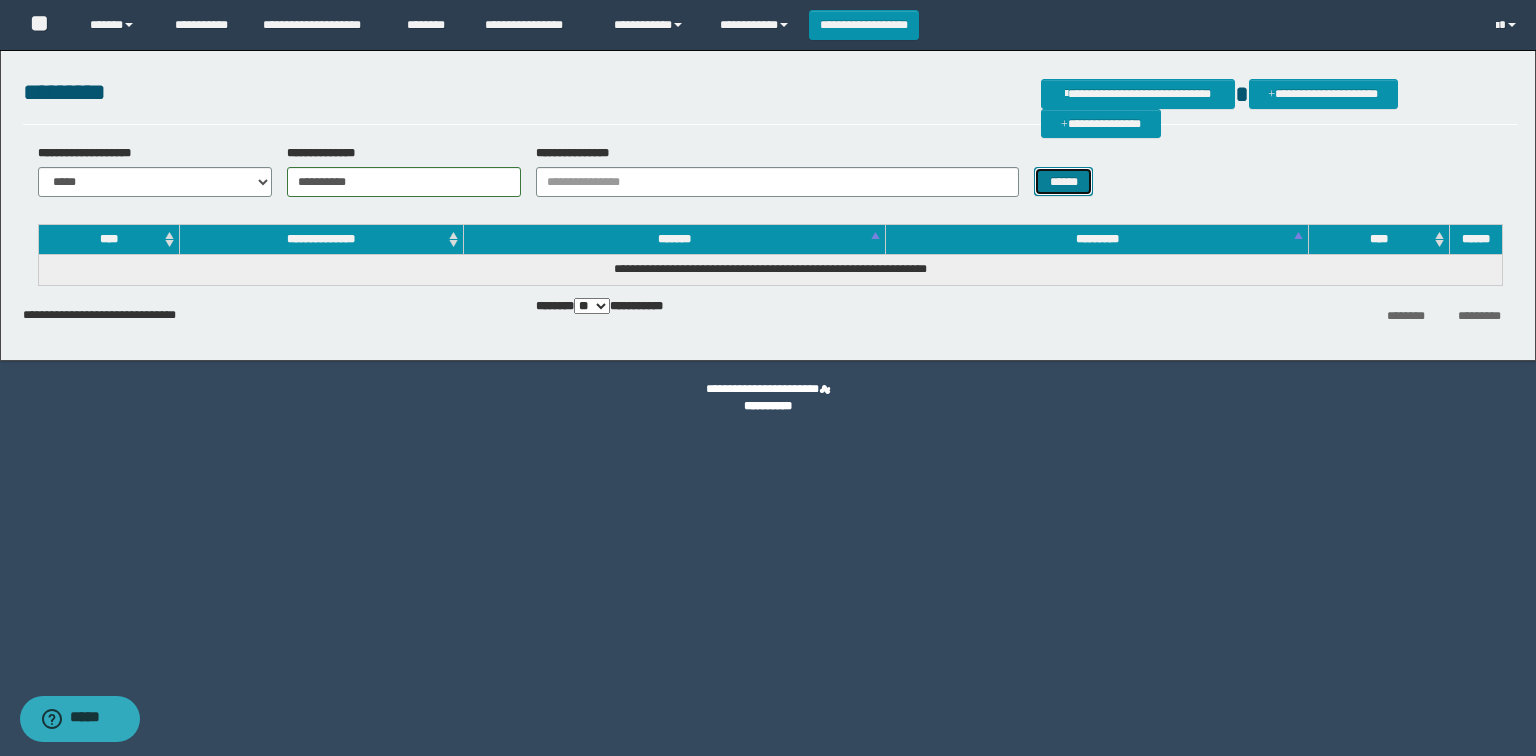 click on "******" at bounding box center (1063, 182) 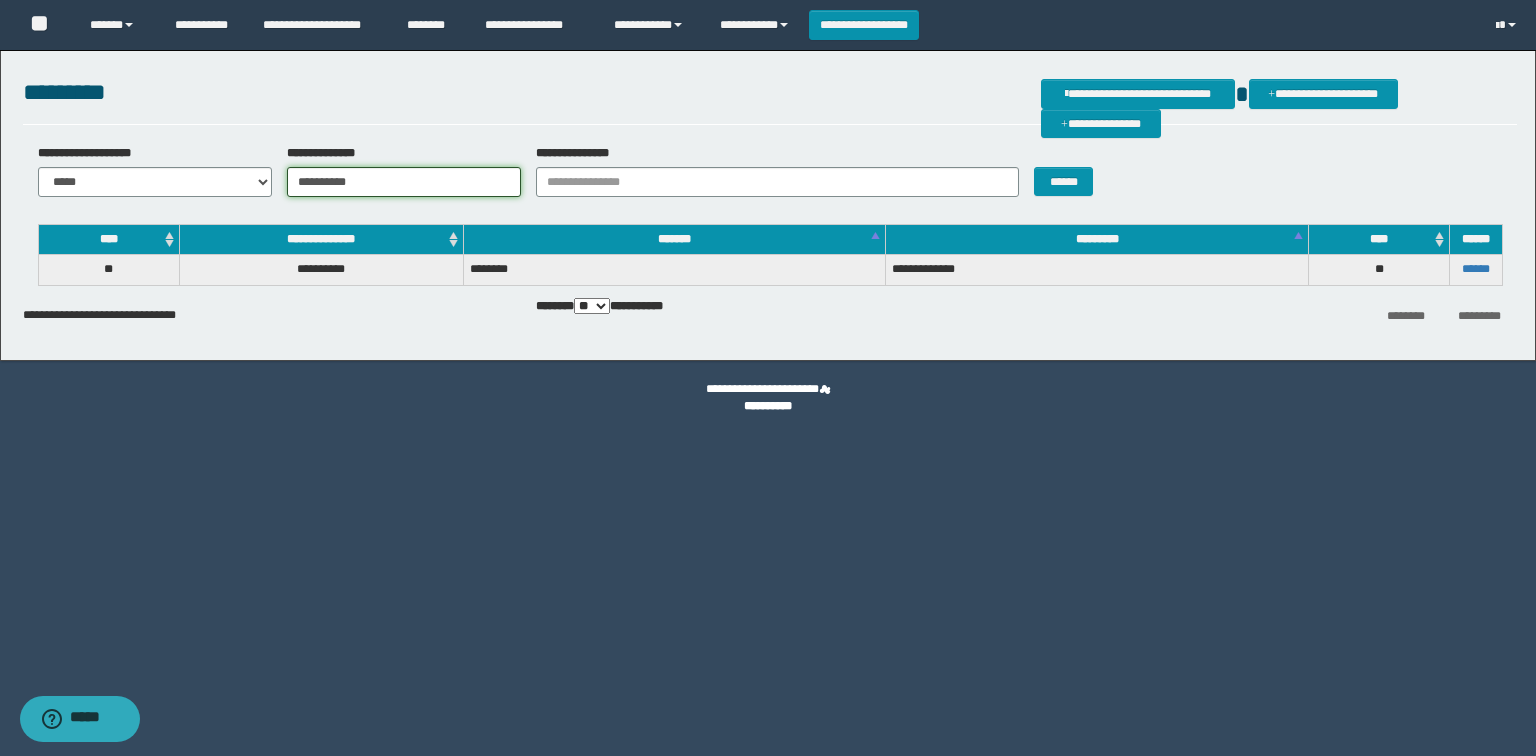 drag, startPoint x: 377, startPoint y: 176, endPoint x: 284, endPoint y: 172, distance: 93.08598 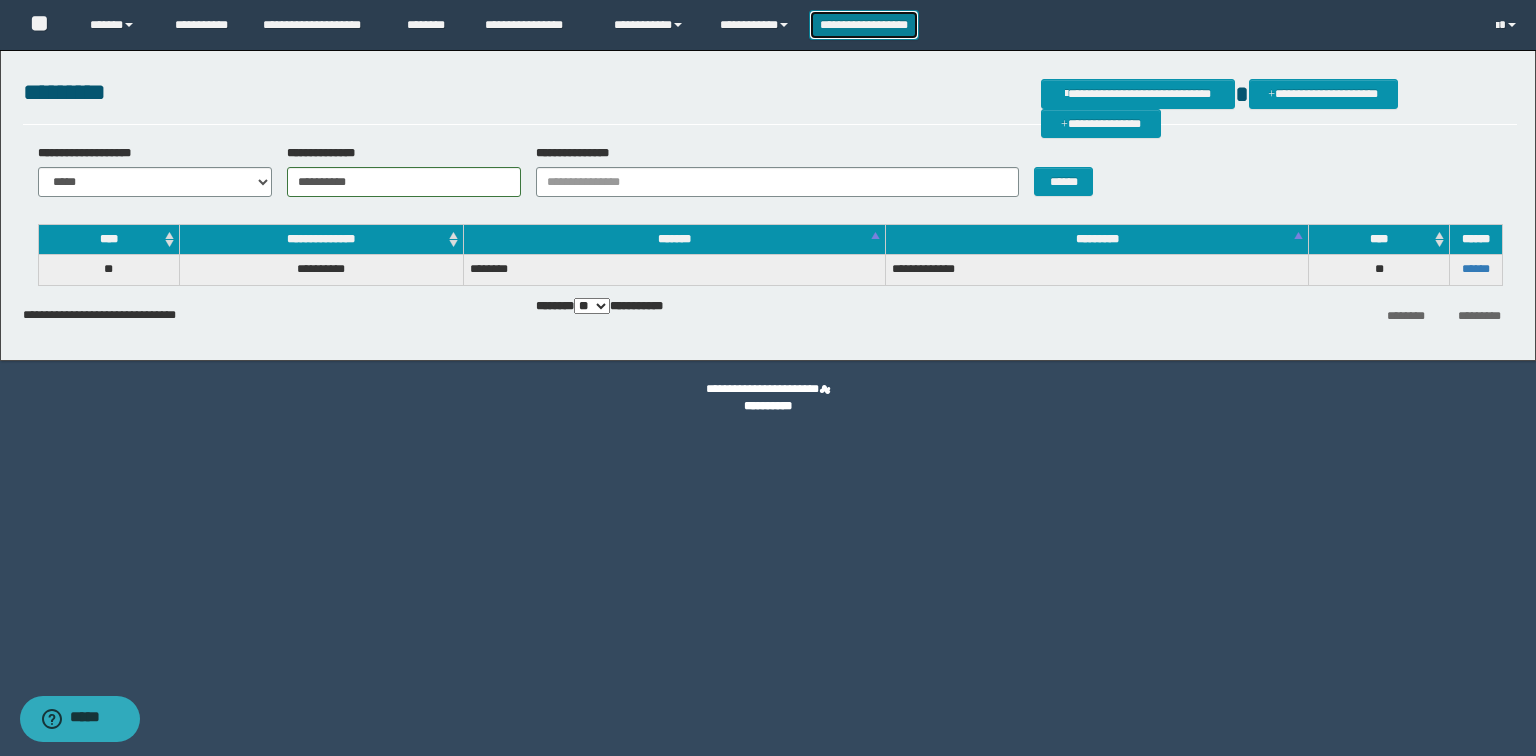 click on "**********" at bounding box center [864, 25] 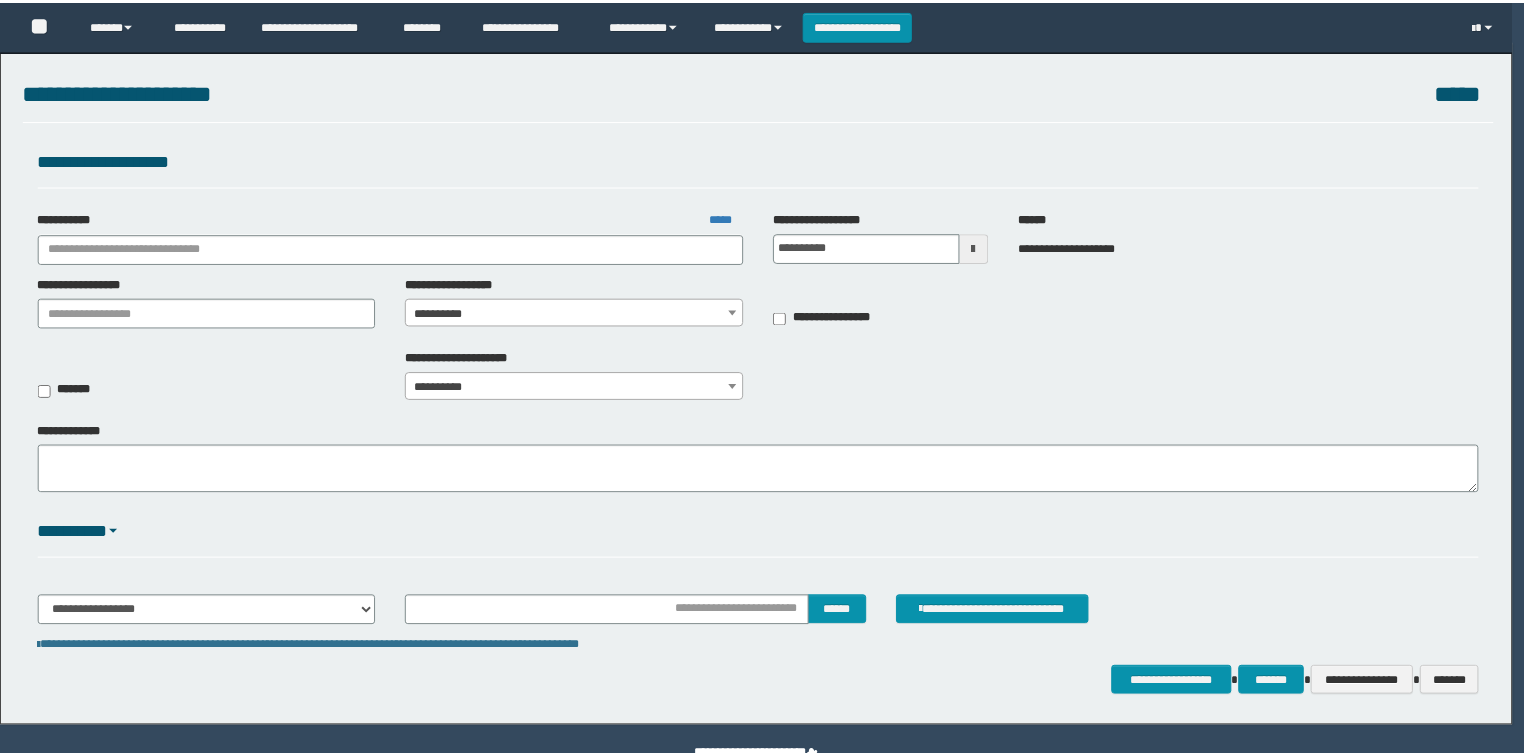 scroll, scrollTop: 0, scrollLeft: 0, axis: both 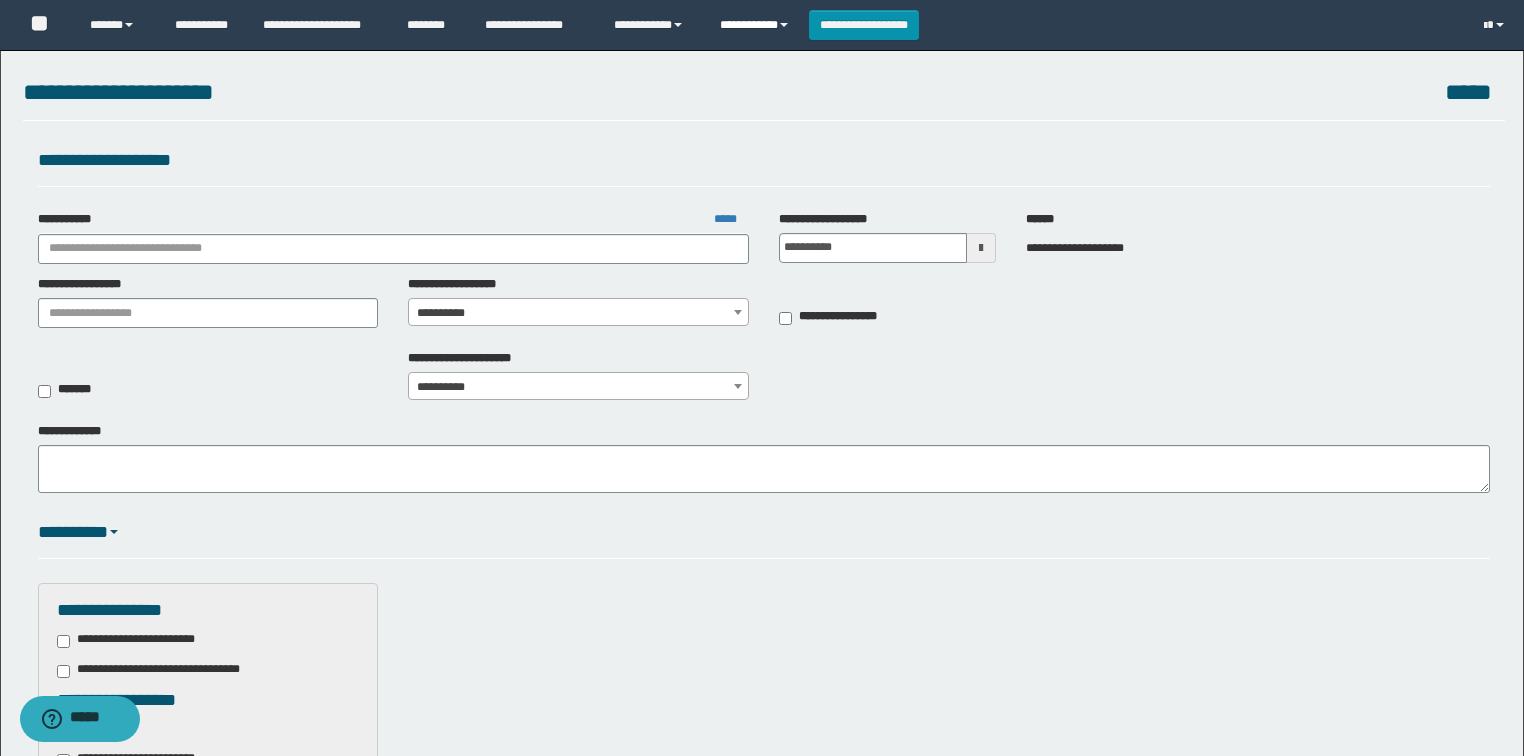 click on "**********" at bounding box center (757, 25) 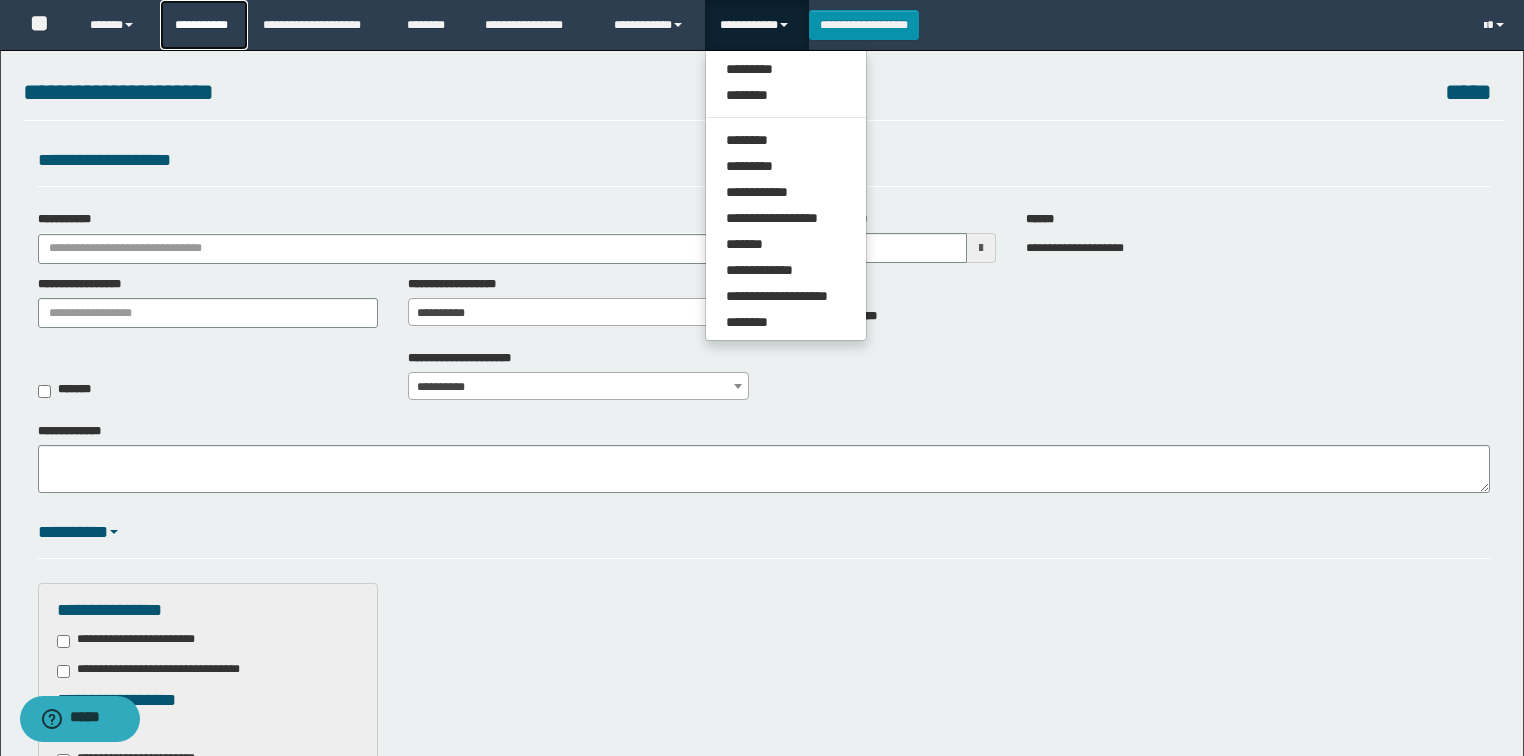 click on "**********" at bounding box center (204, 25) 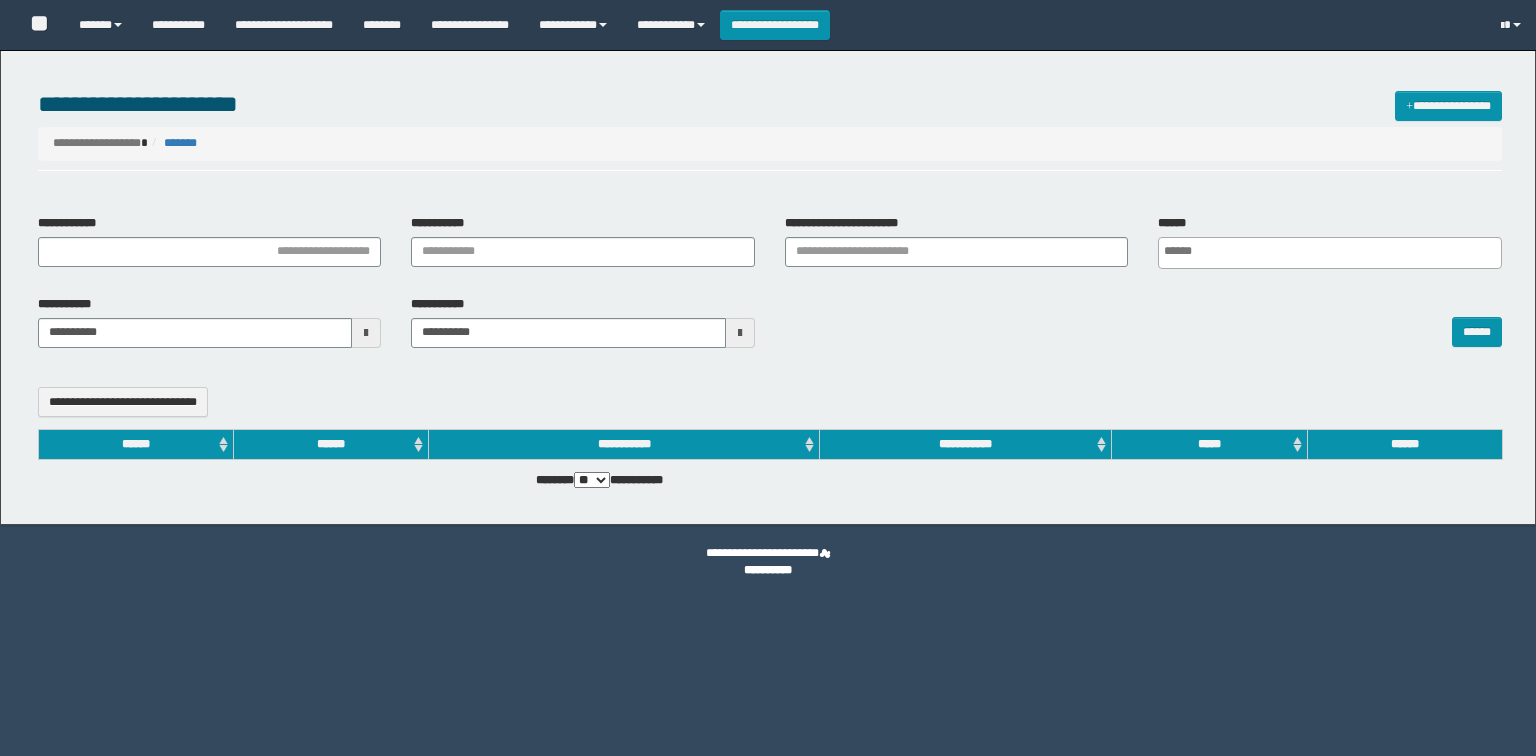 select 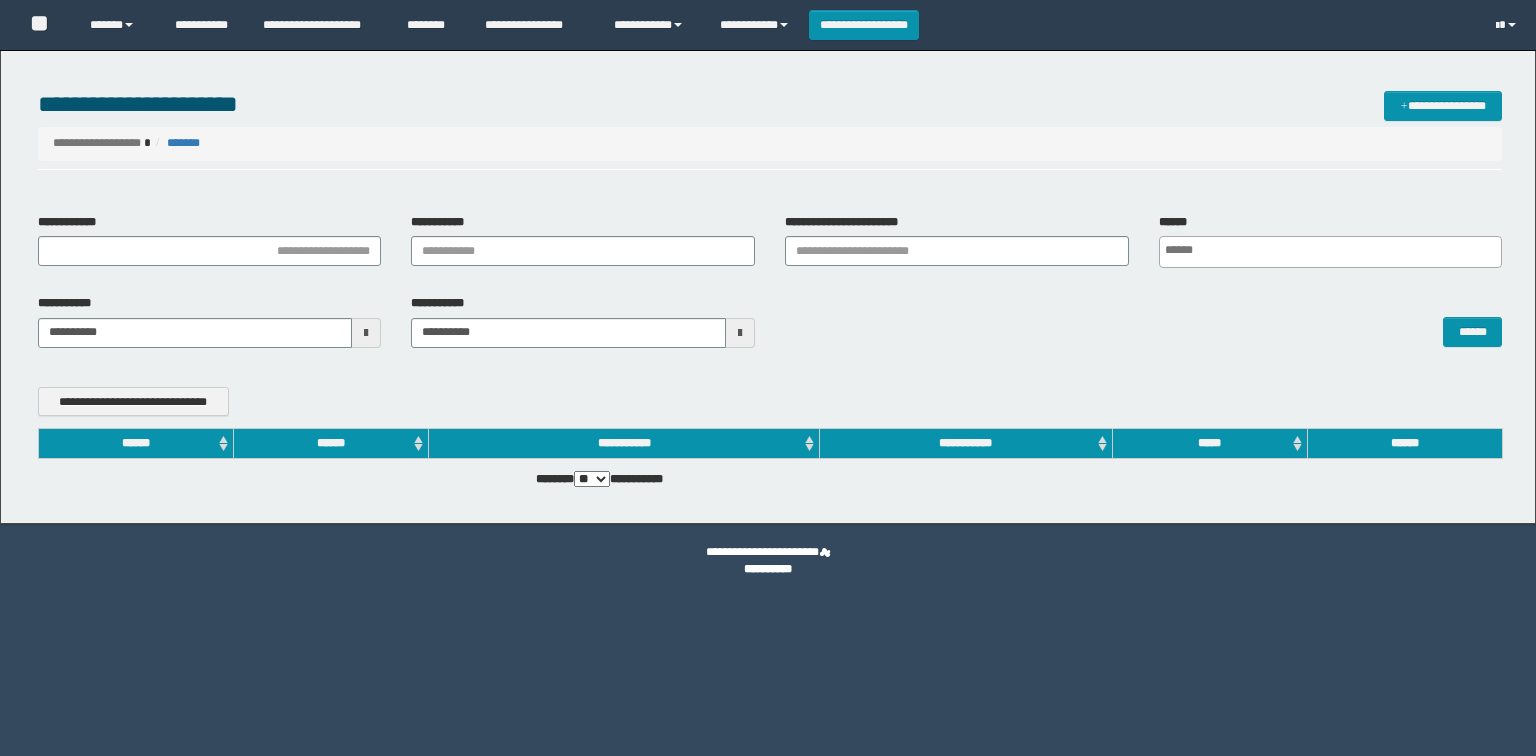 scroll, scrollTop: 0, scrollLeft: 0, axis: both 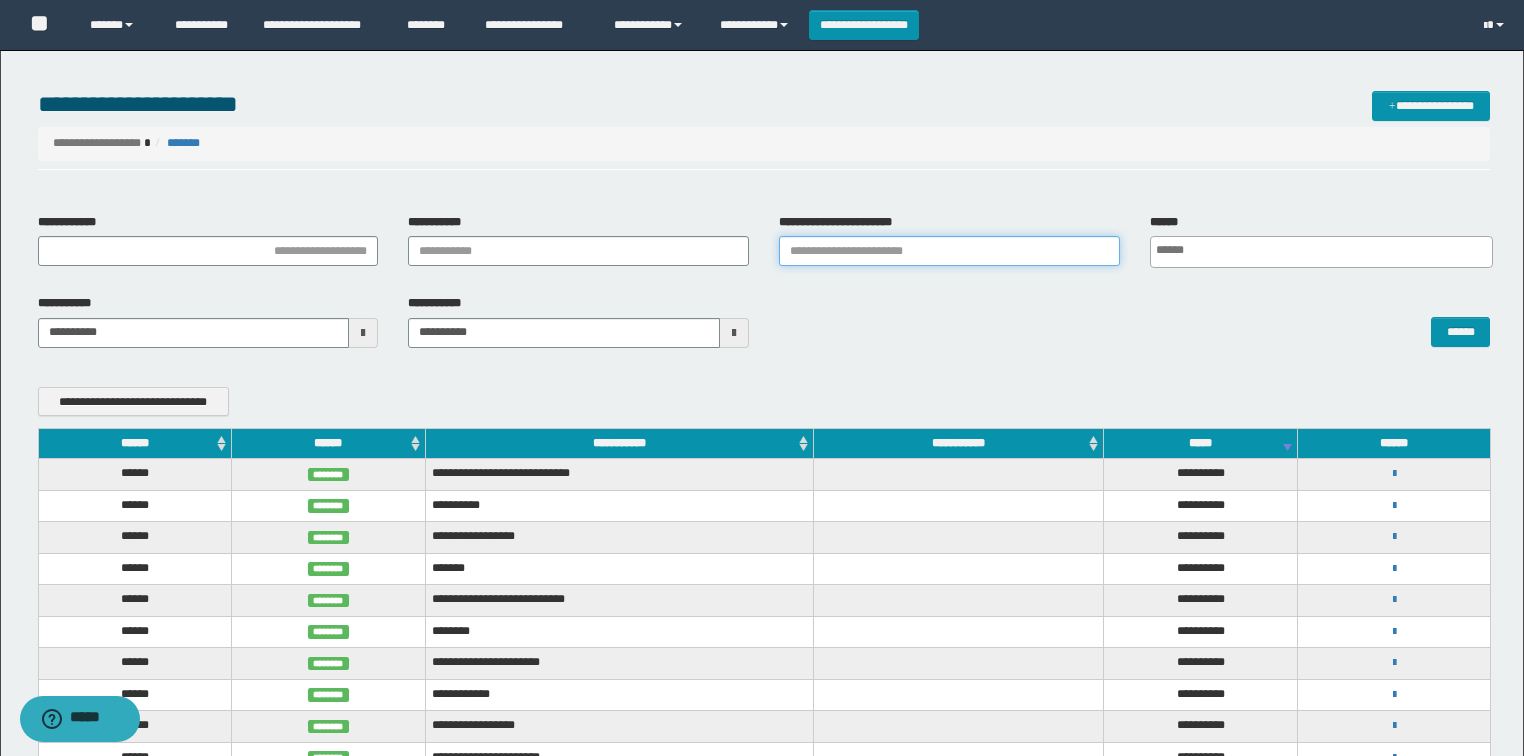 click on "**********" at bounding box center [949, 251] 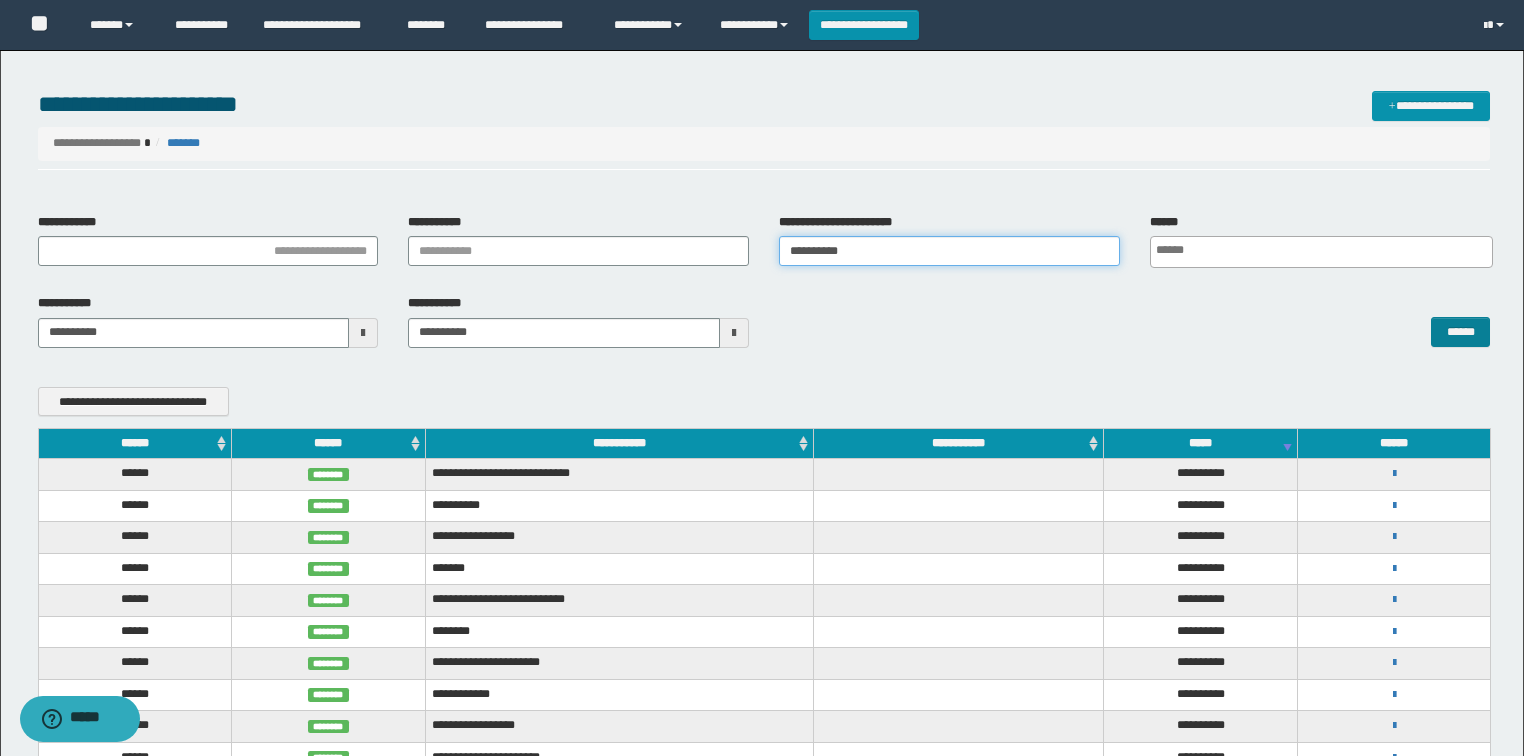 type on "**********" 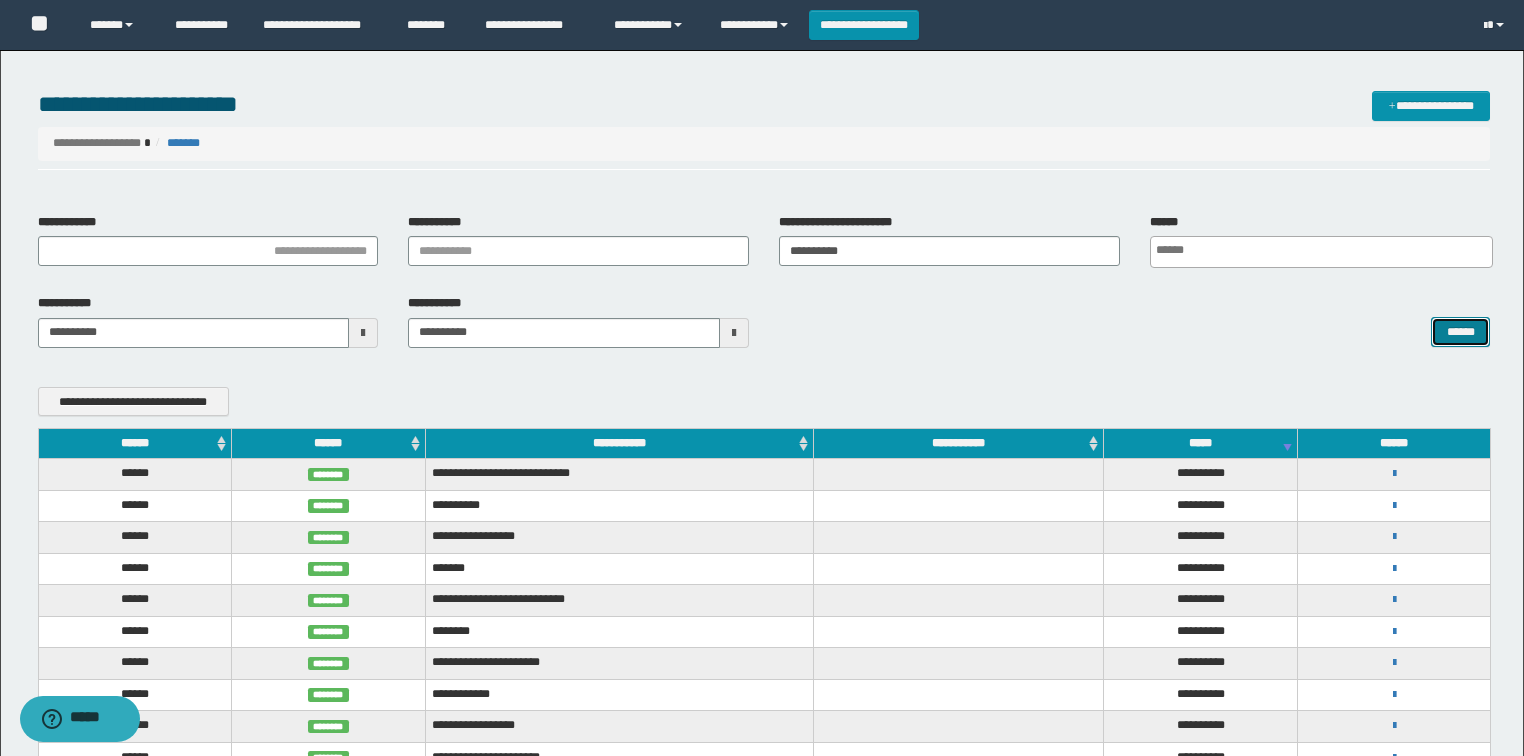 click on "******" at bounding box center [1460, 332] 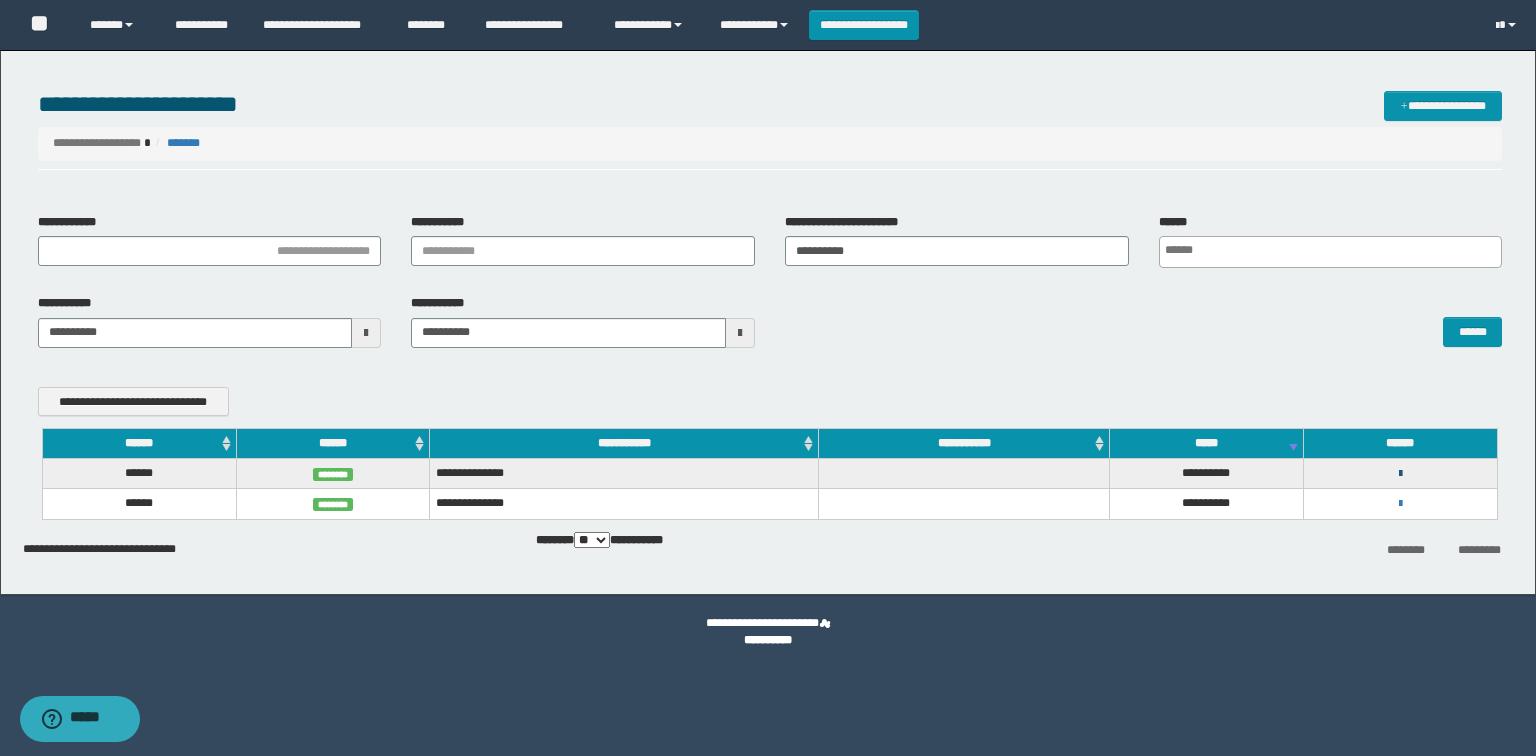 click at bounding box center (1400, 474) 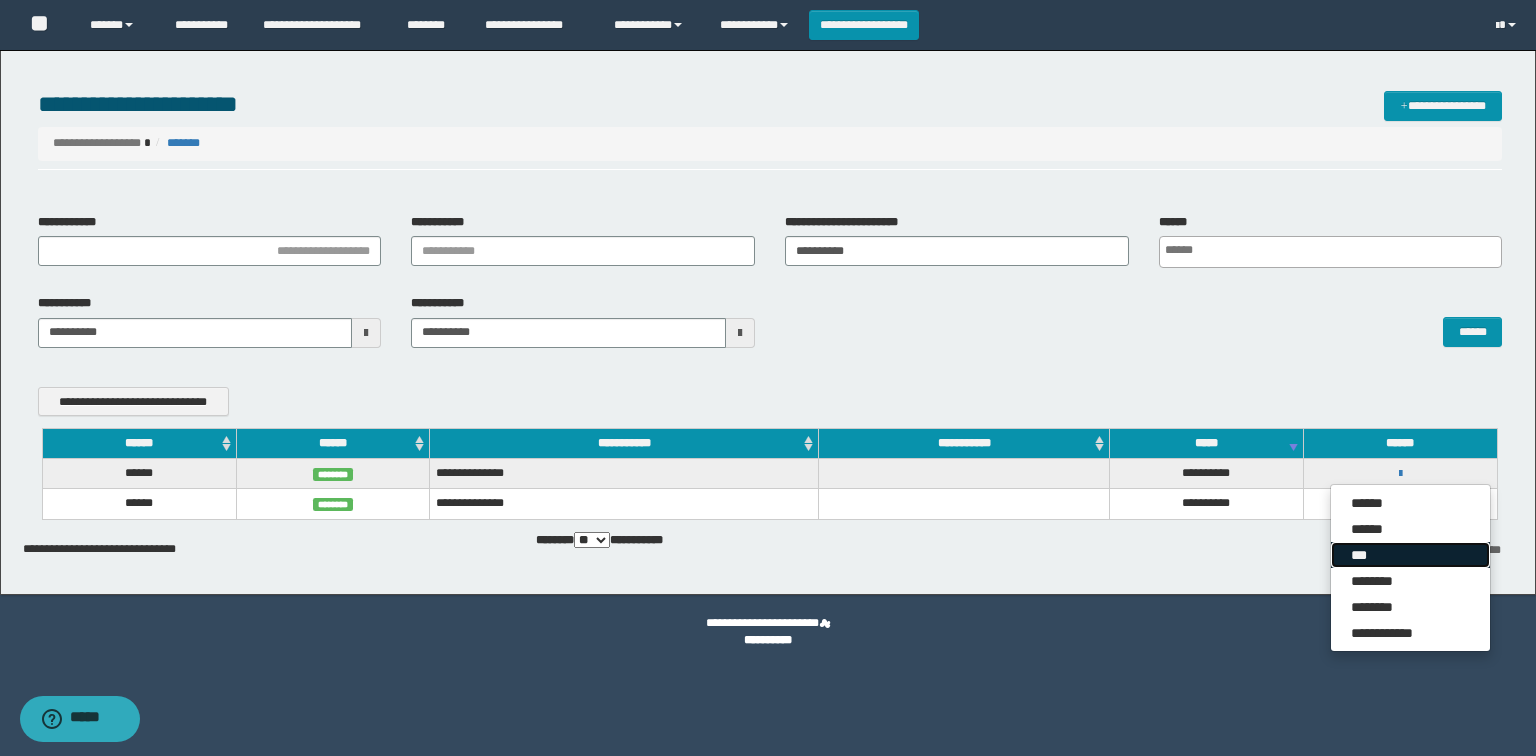 click on "***" at bounding box center (1410, 555) 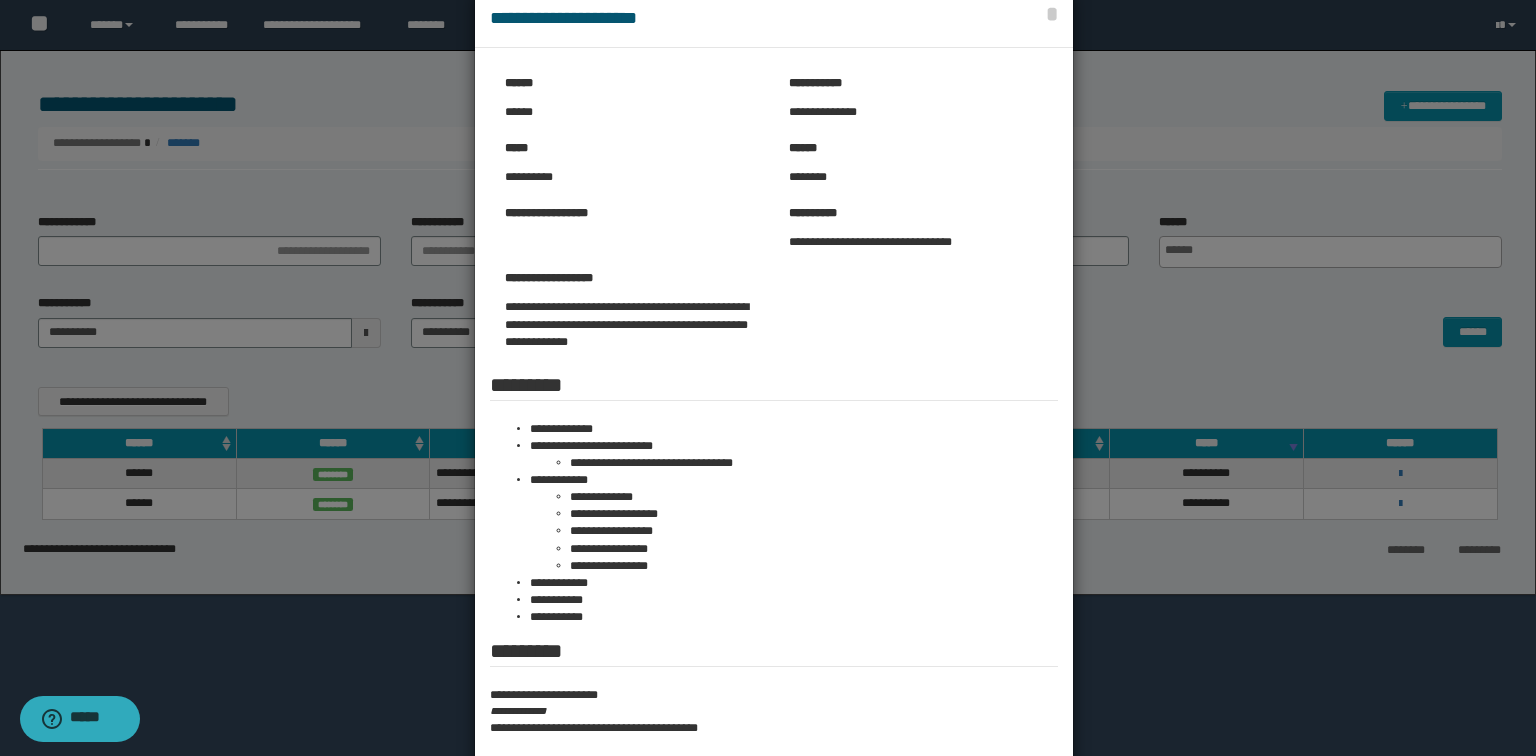 scroll, scrollTop: 80, scrollLeft: 0, axis: vertical 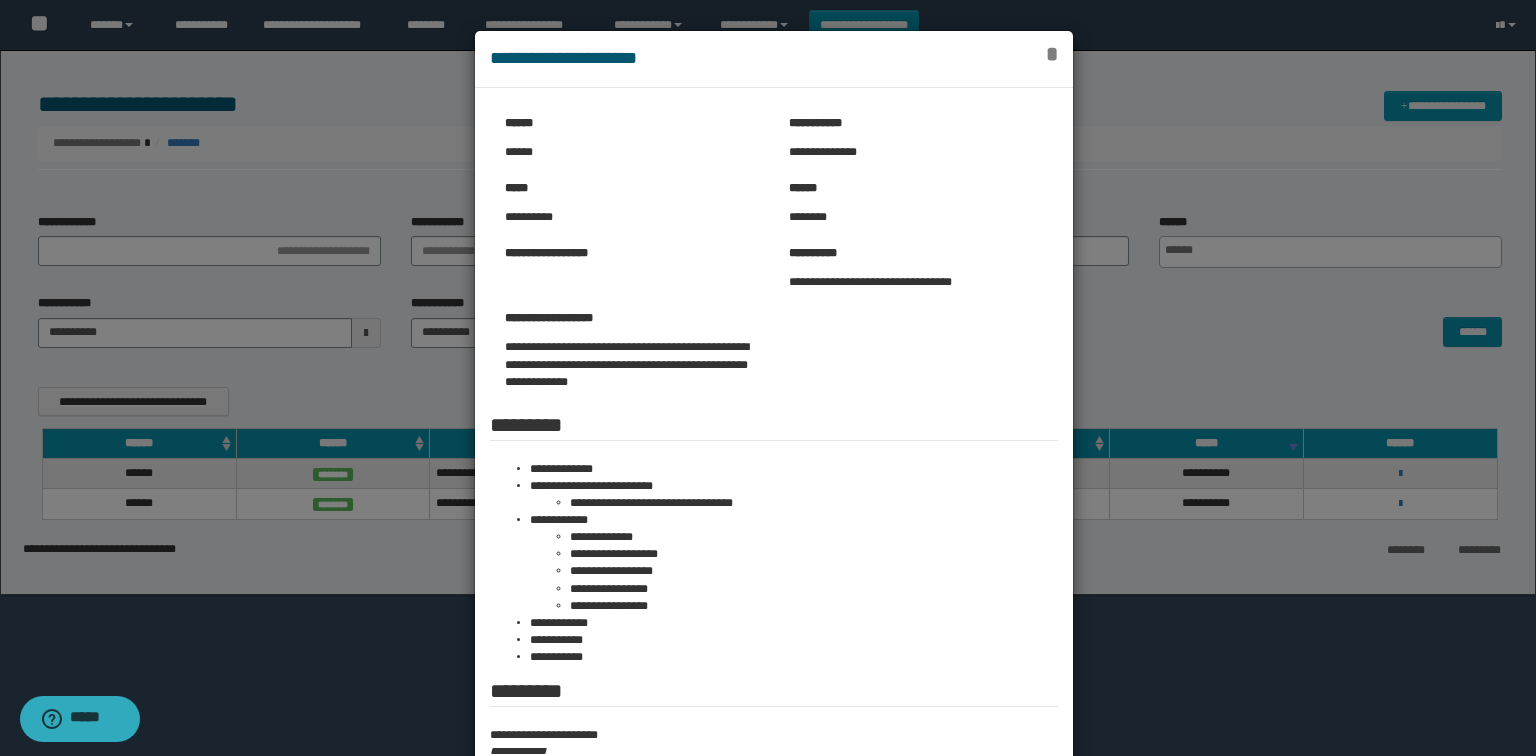 click on "*" at bounding box center [1052, 54] 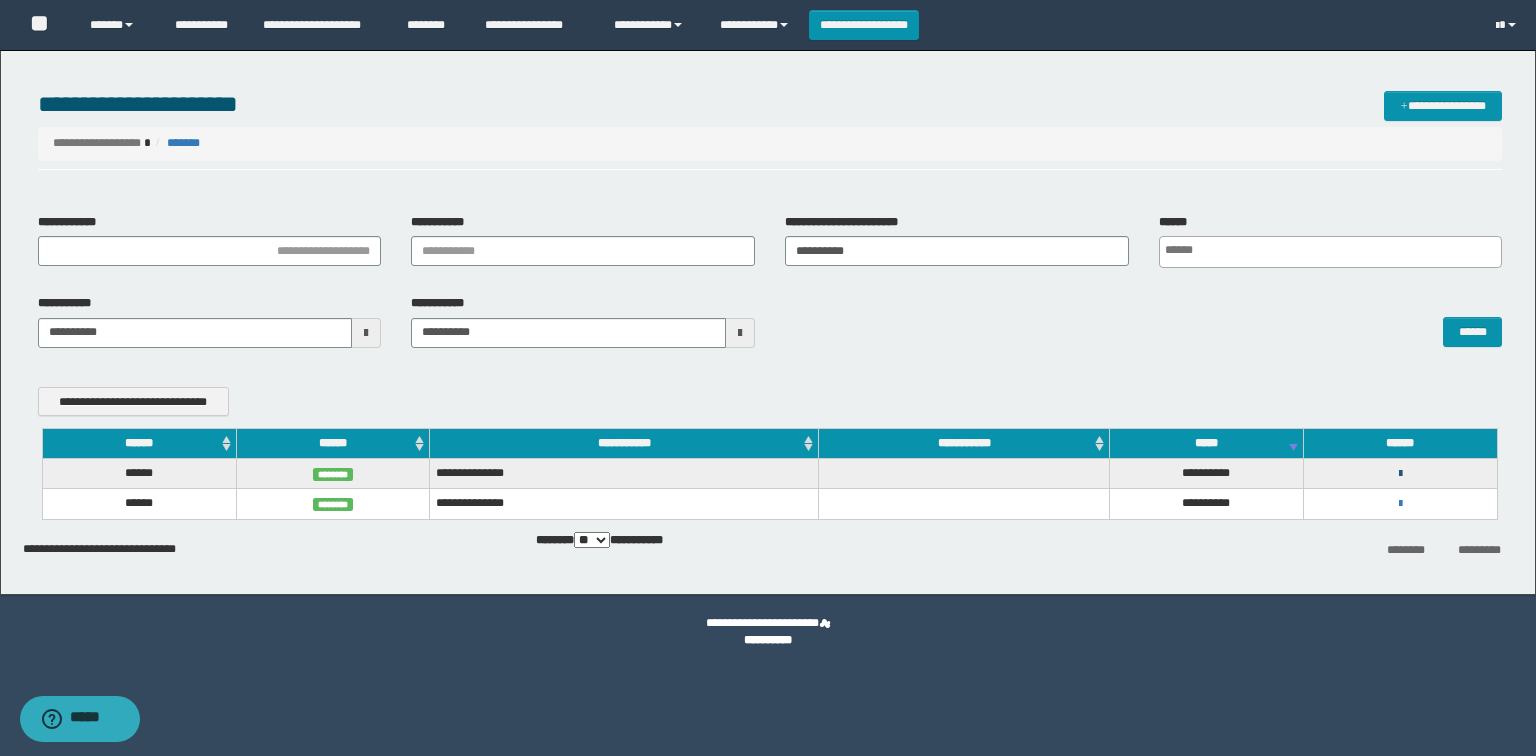 click at bounding box center [1400, 474] 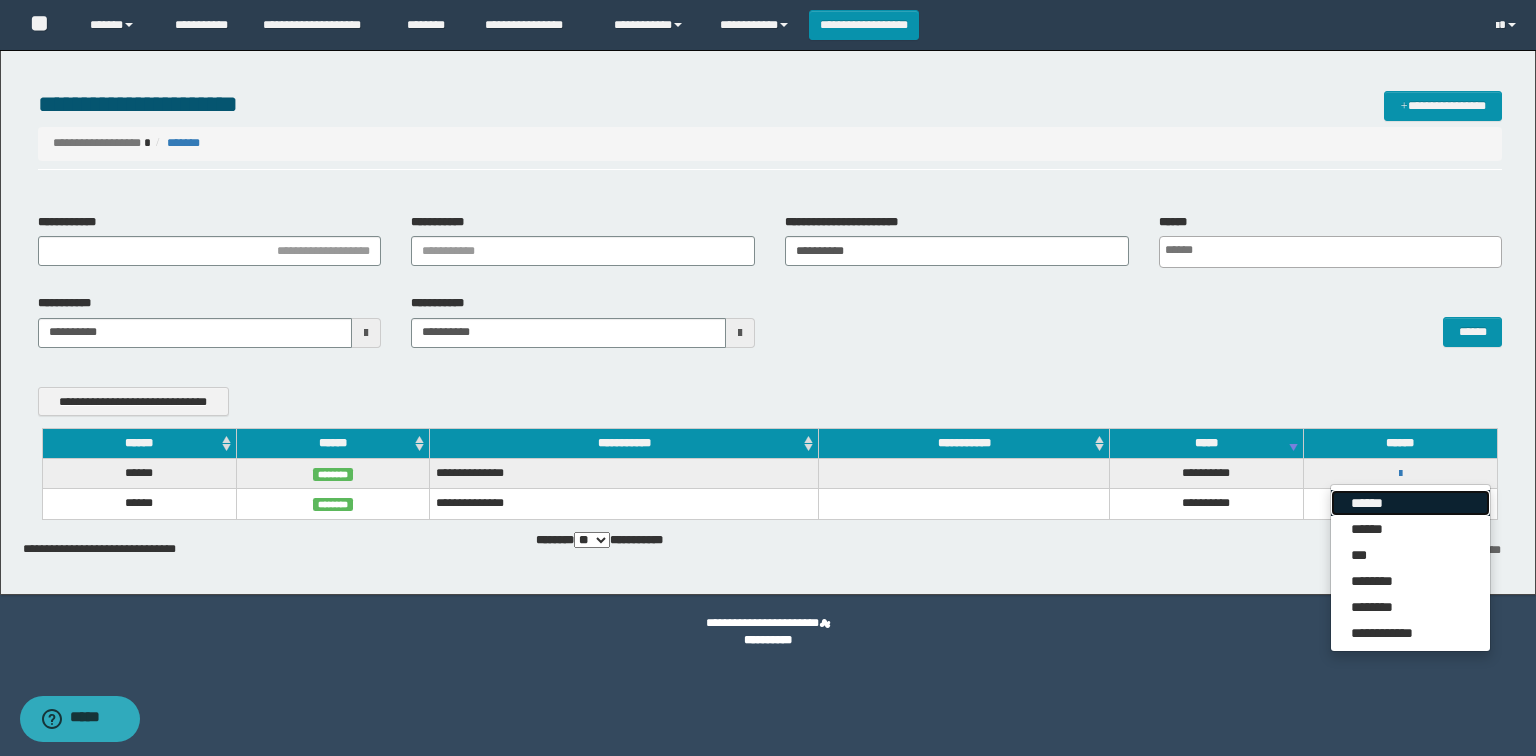 click on "******" at bounding box center [1410, 503] 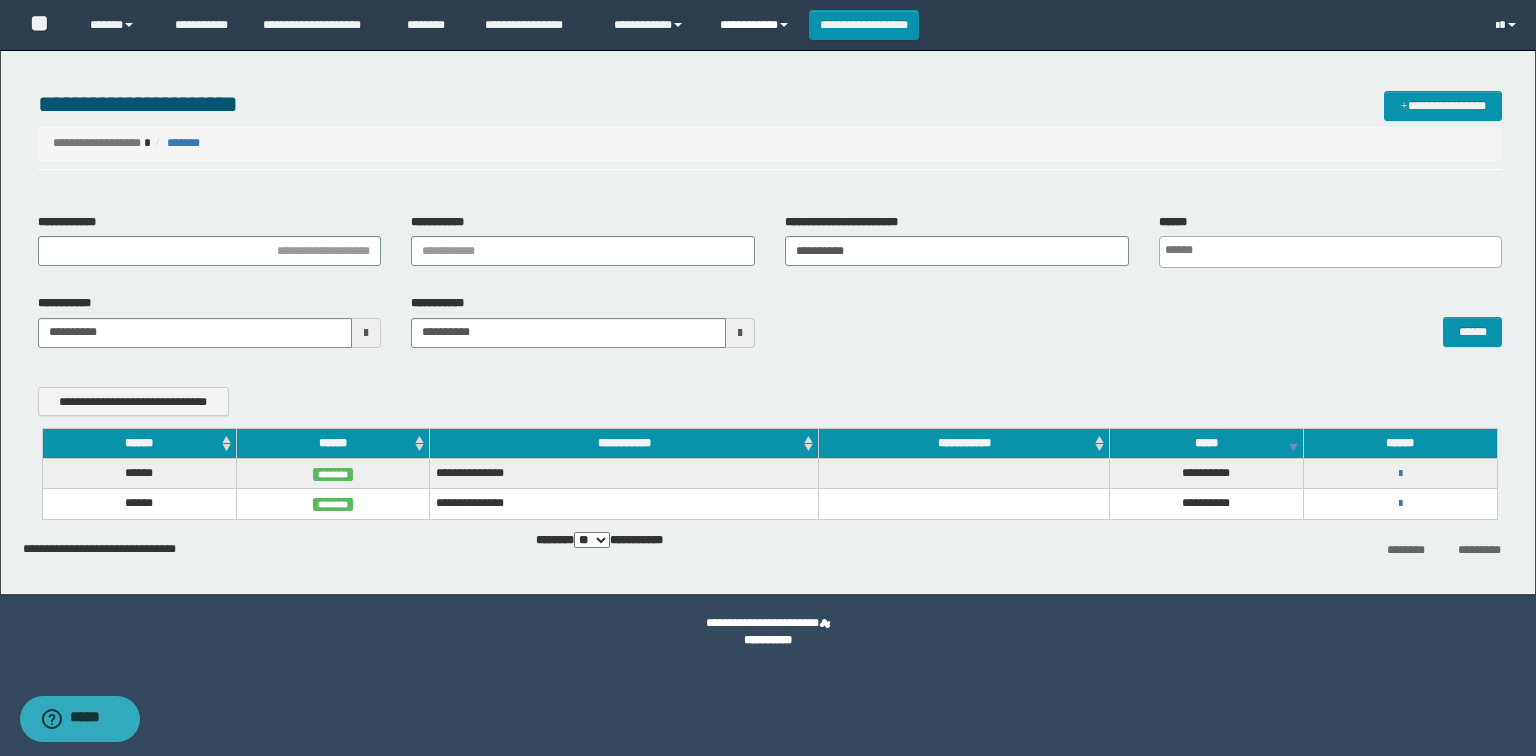 click on "**********" at bounding box center [757, 25] 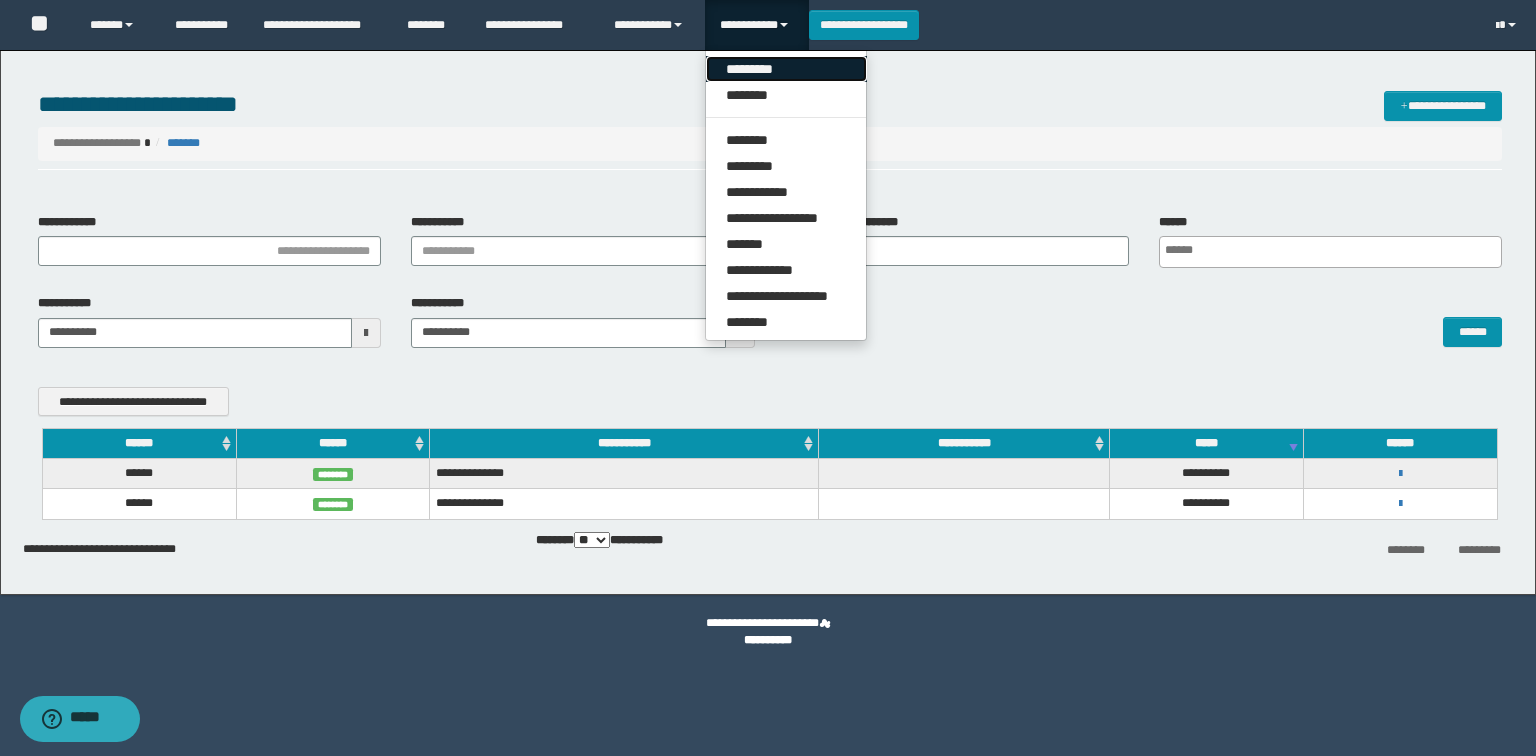 click on "*********" at bounding box center (786, 69) 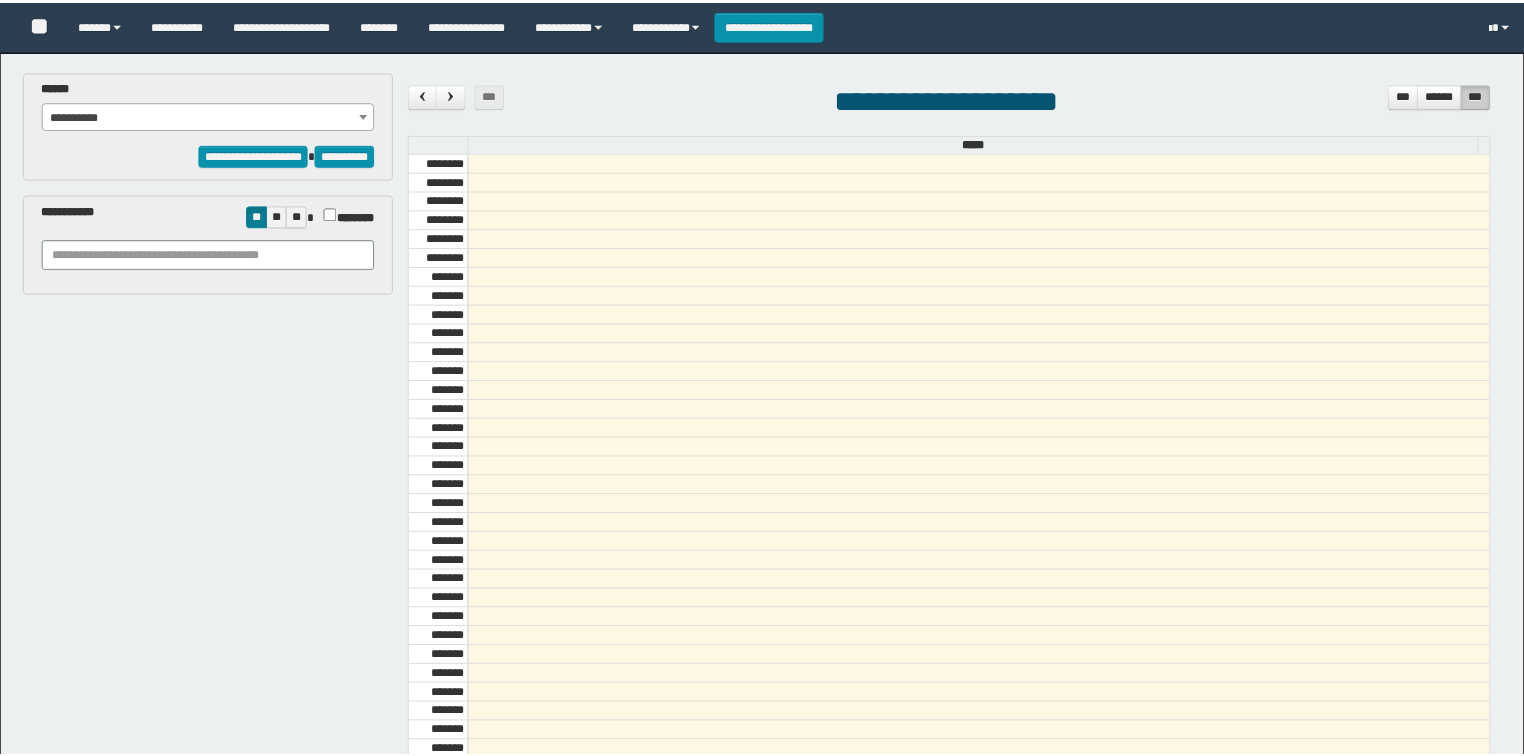 scroll, scrollTop: 0, scrollLeft: 0, axis: both 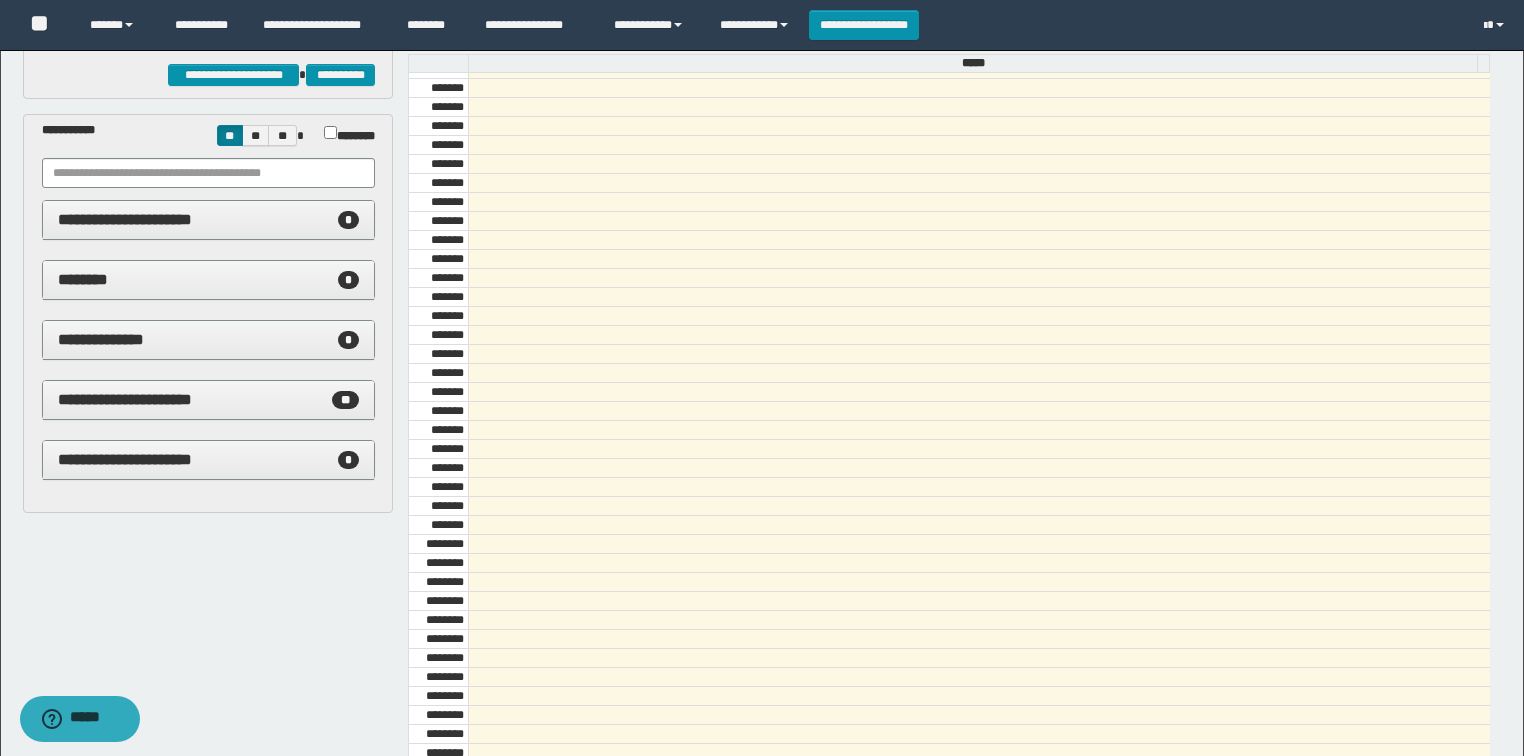 click on "**********" at bounding box center [209, 220] 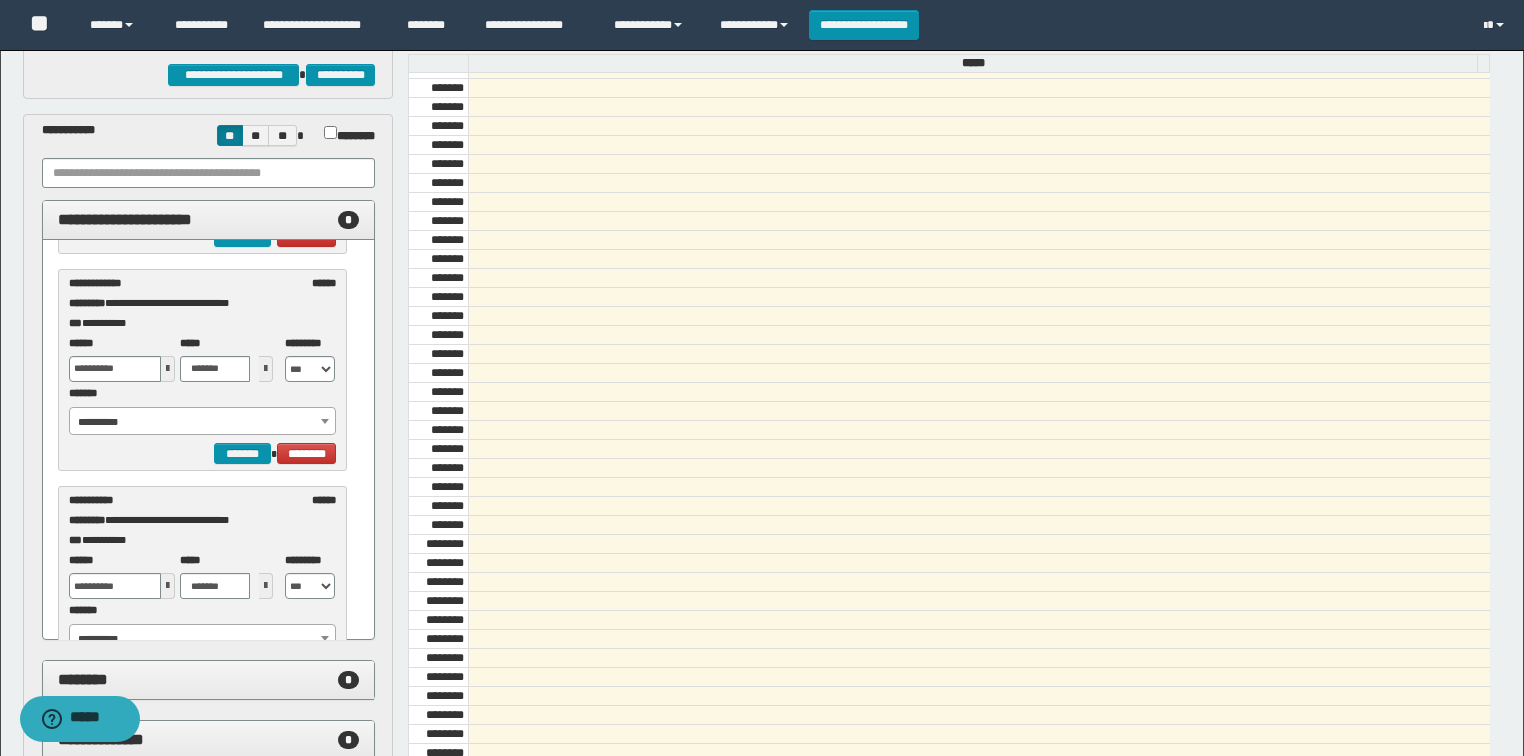 scroll, scrollTop: 281, scrollLeft: 0, axis: vertical 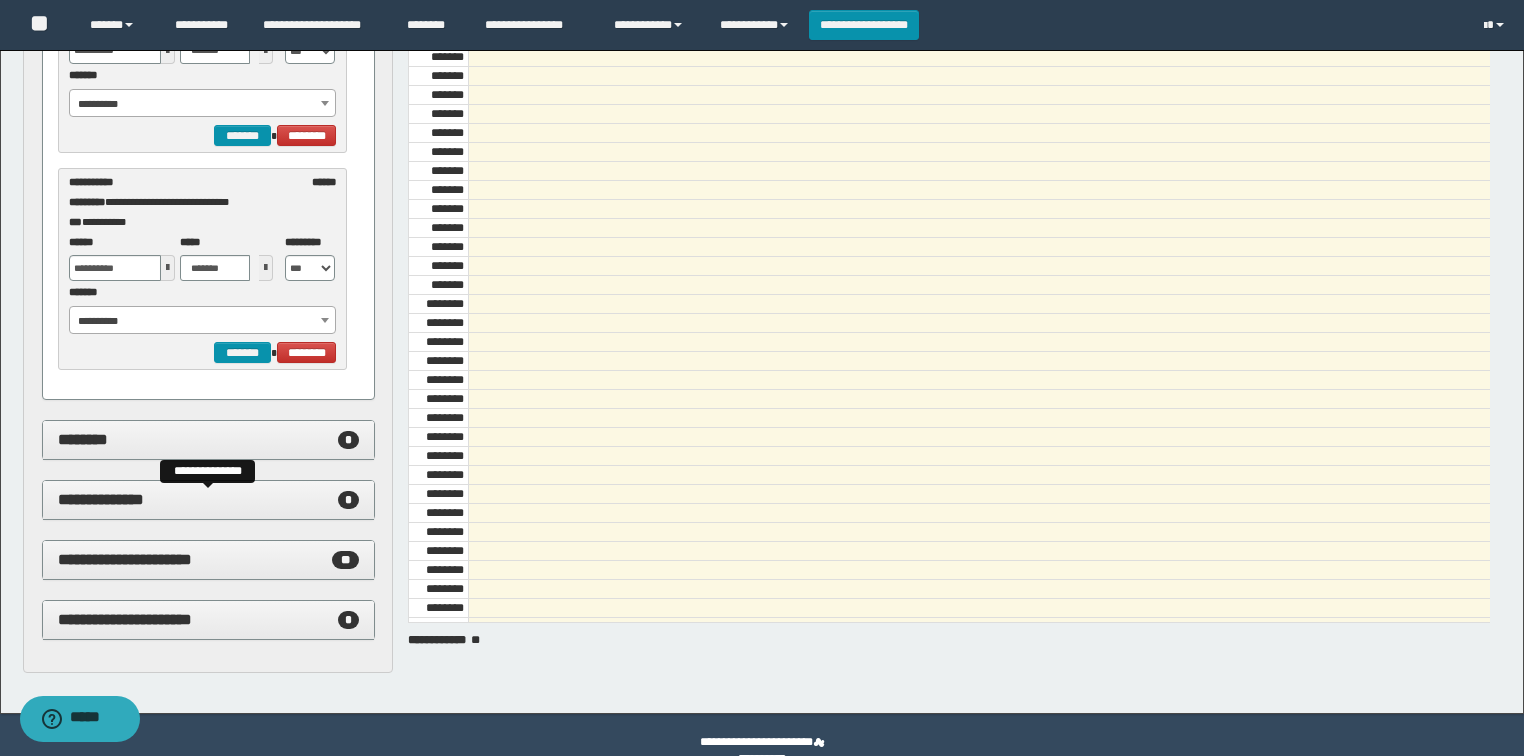 click on "**********" at bounding box center [209, 500] 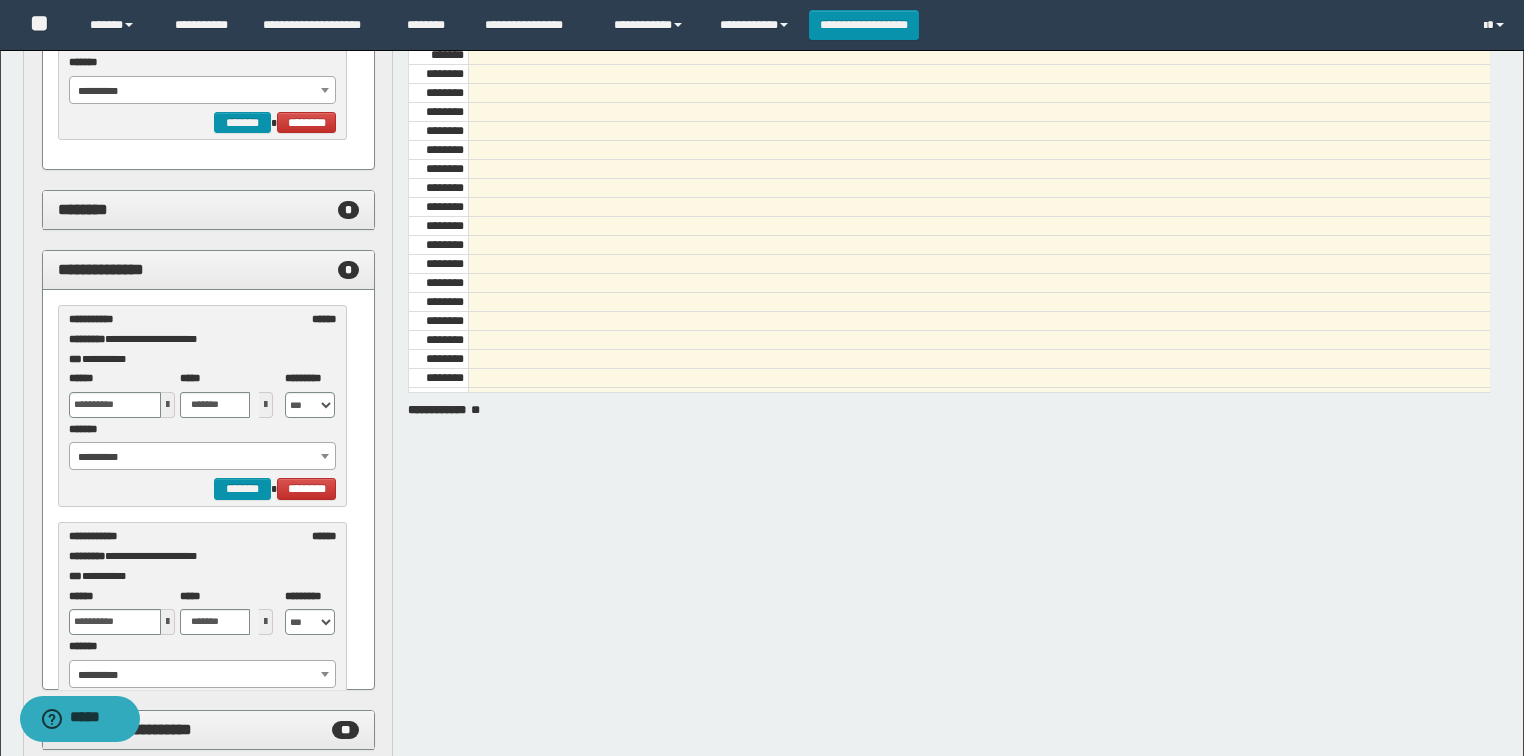 scroll, scrollTop: 560, scrollLeft: 0, axis: vertical 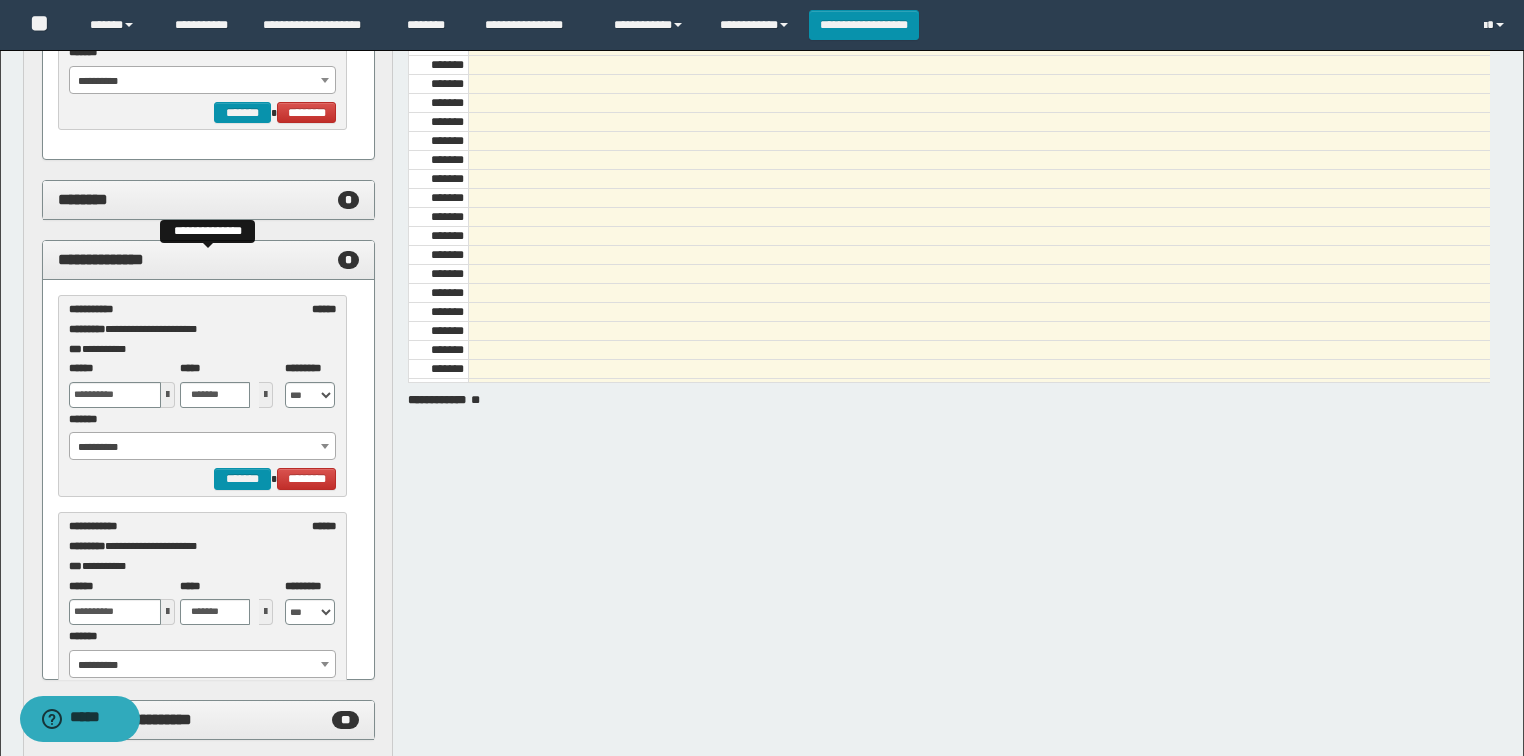 click on "*" at bounding box center [348, 260] 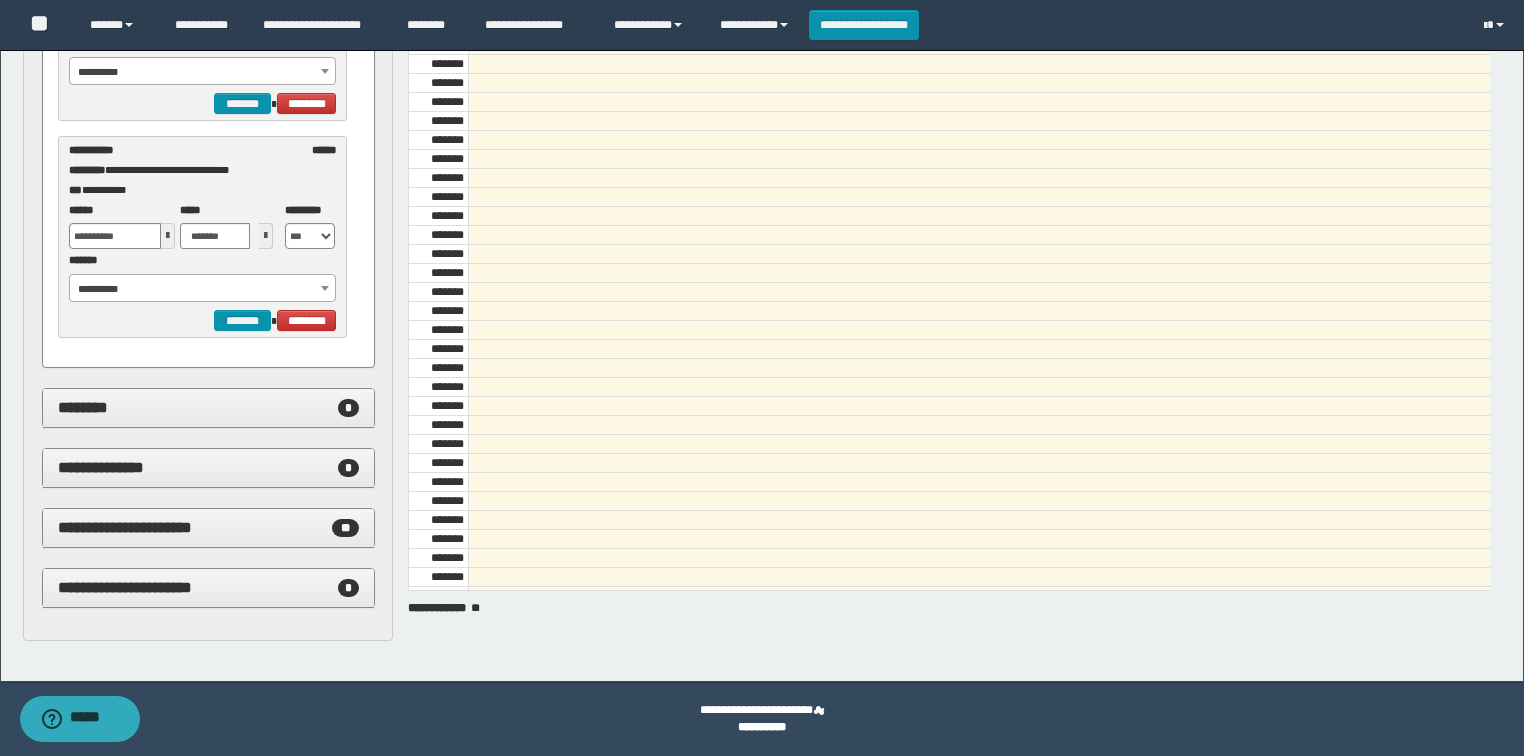 scroll, scrollTop: 352, scrollLeft: 0, axis: vertical 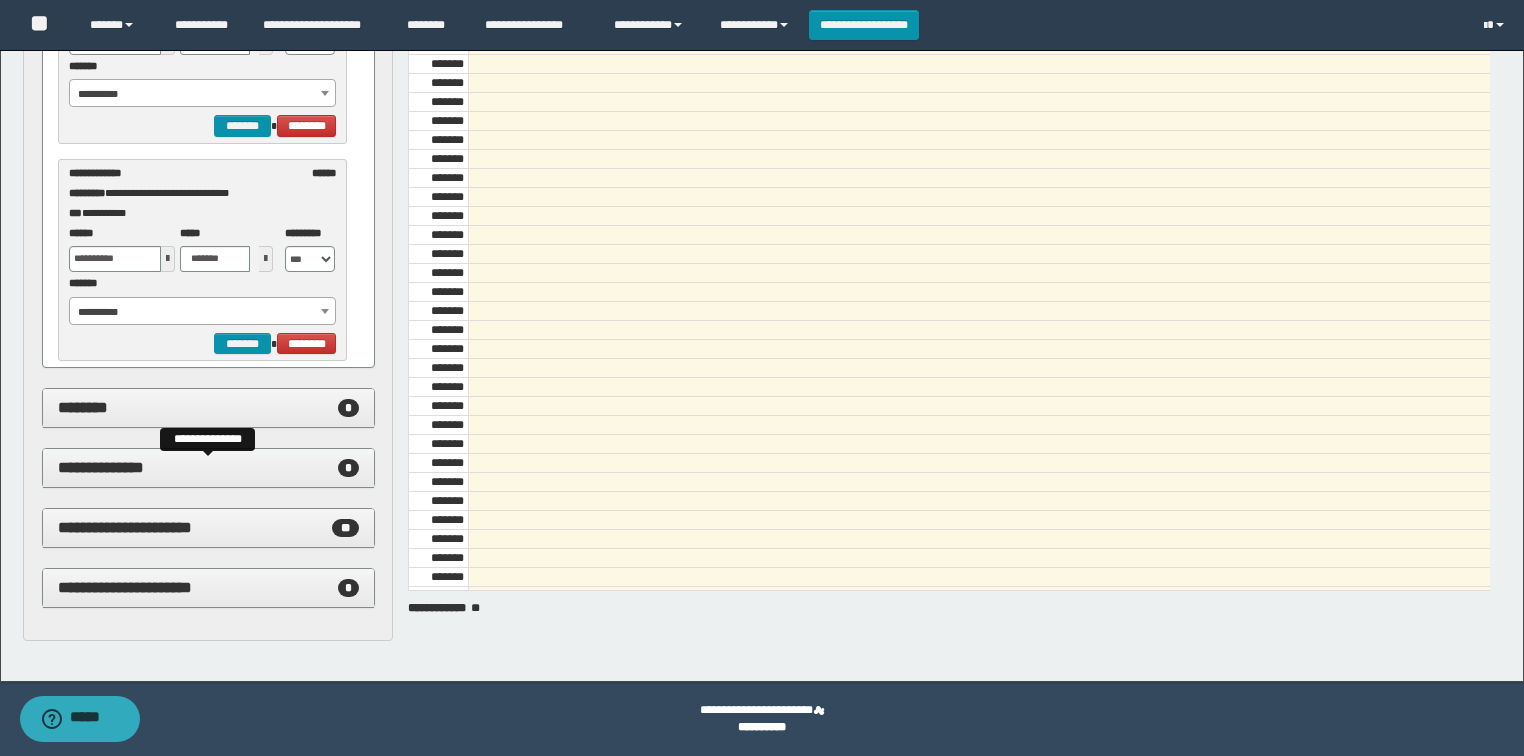 click on "*" at bounding box center (348, 468) 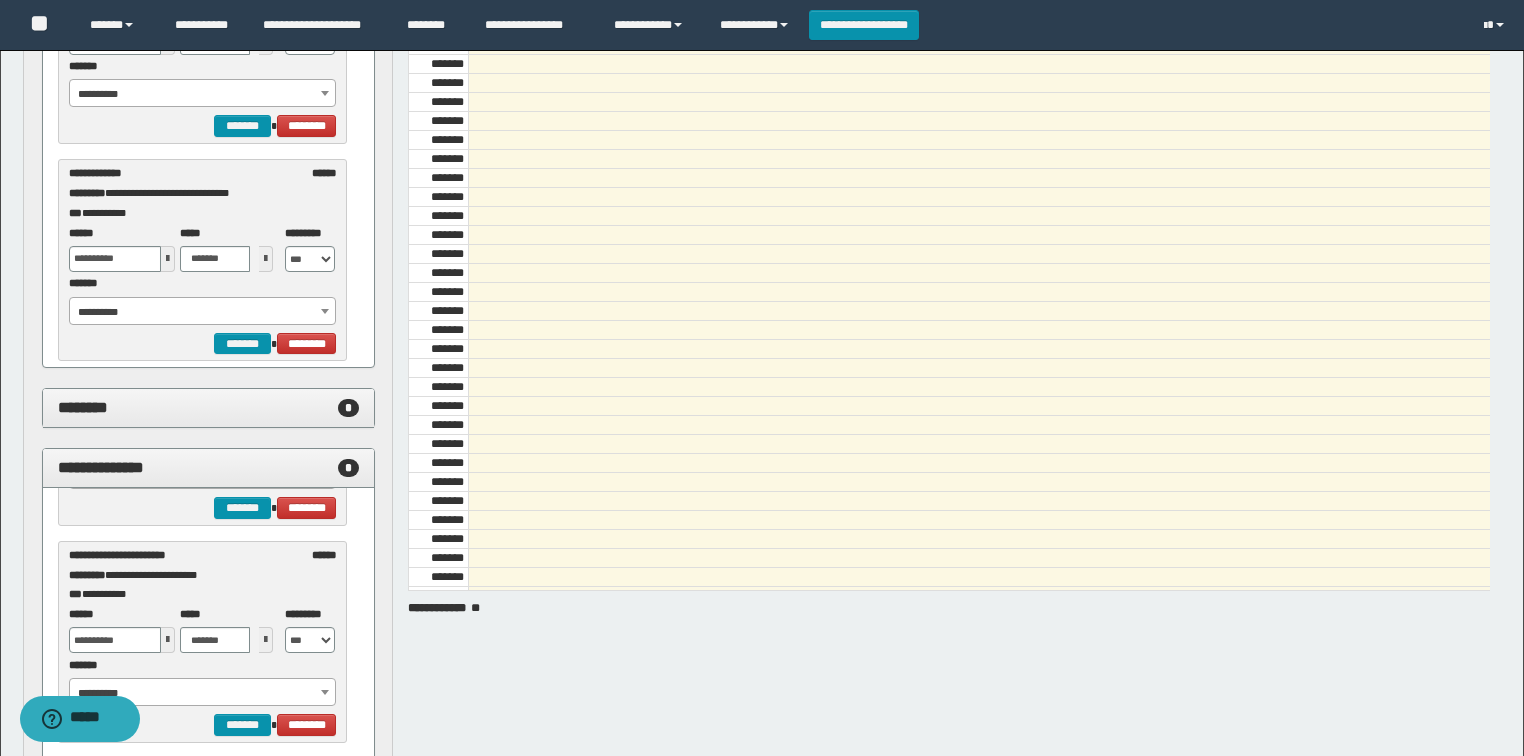 scroll, scrollTop: 933, scrollLeft: 0, axis: vertical 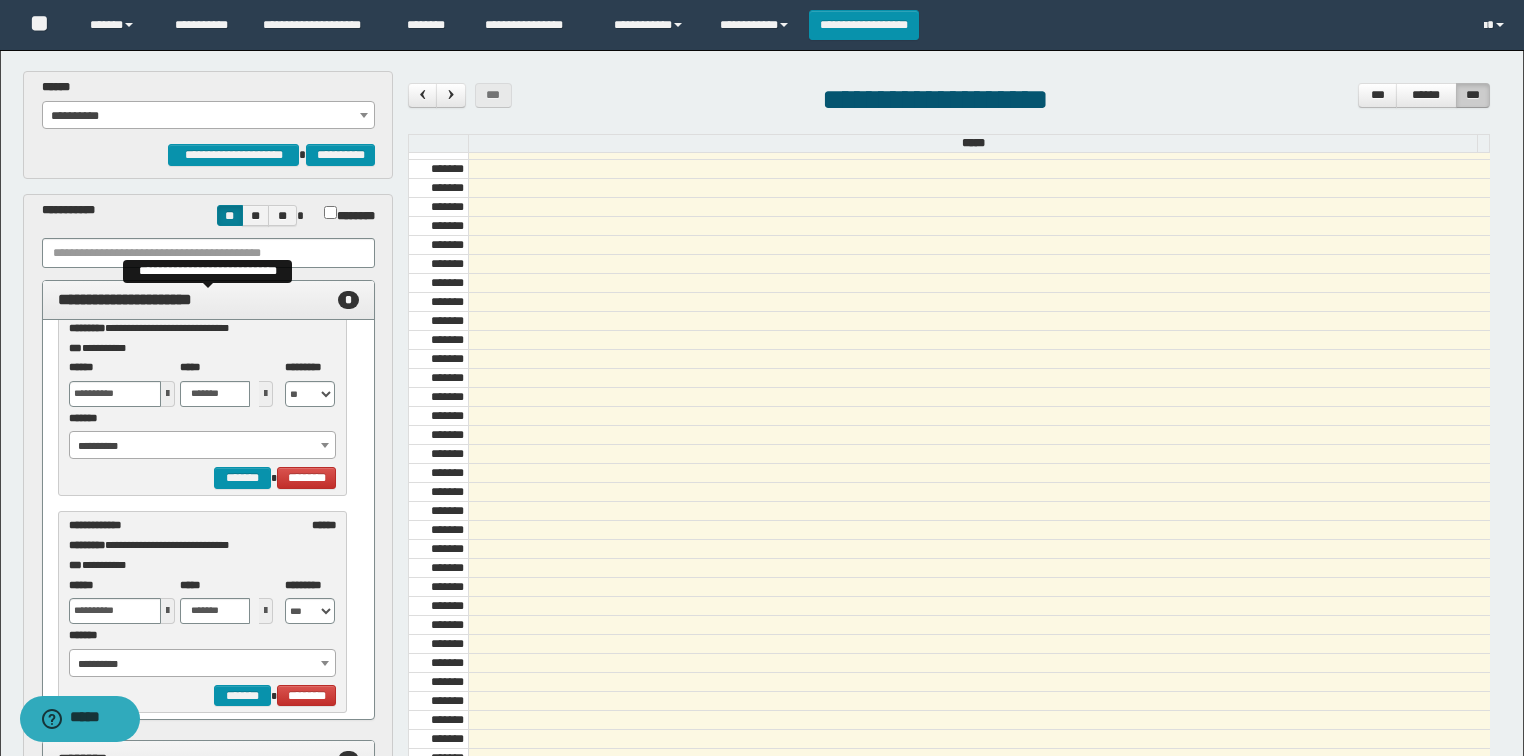 click on "*" at bounding box center (348, 300) 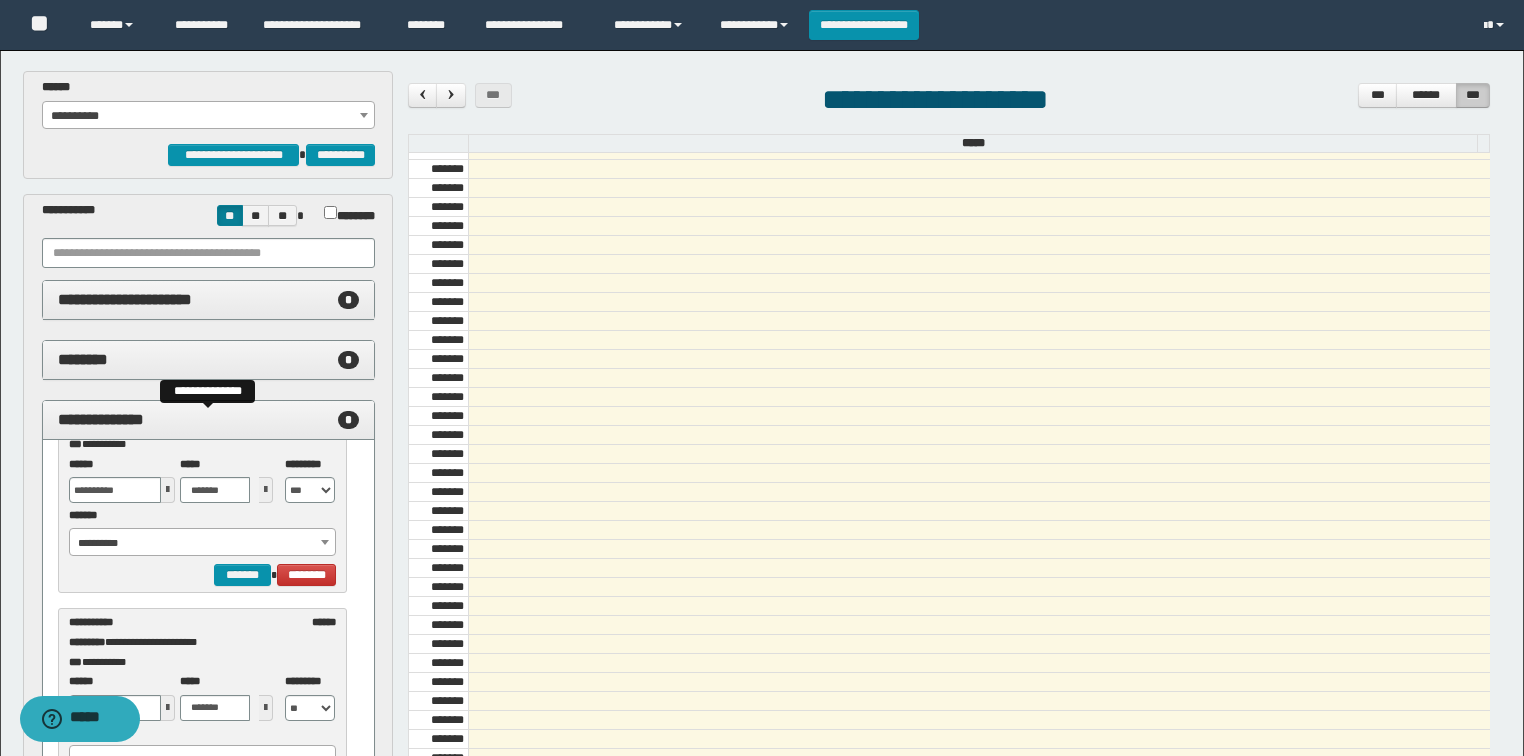 click on "*" at bounding box center [348, 420] 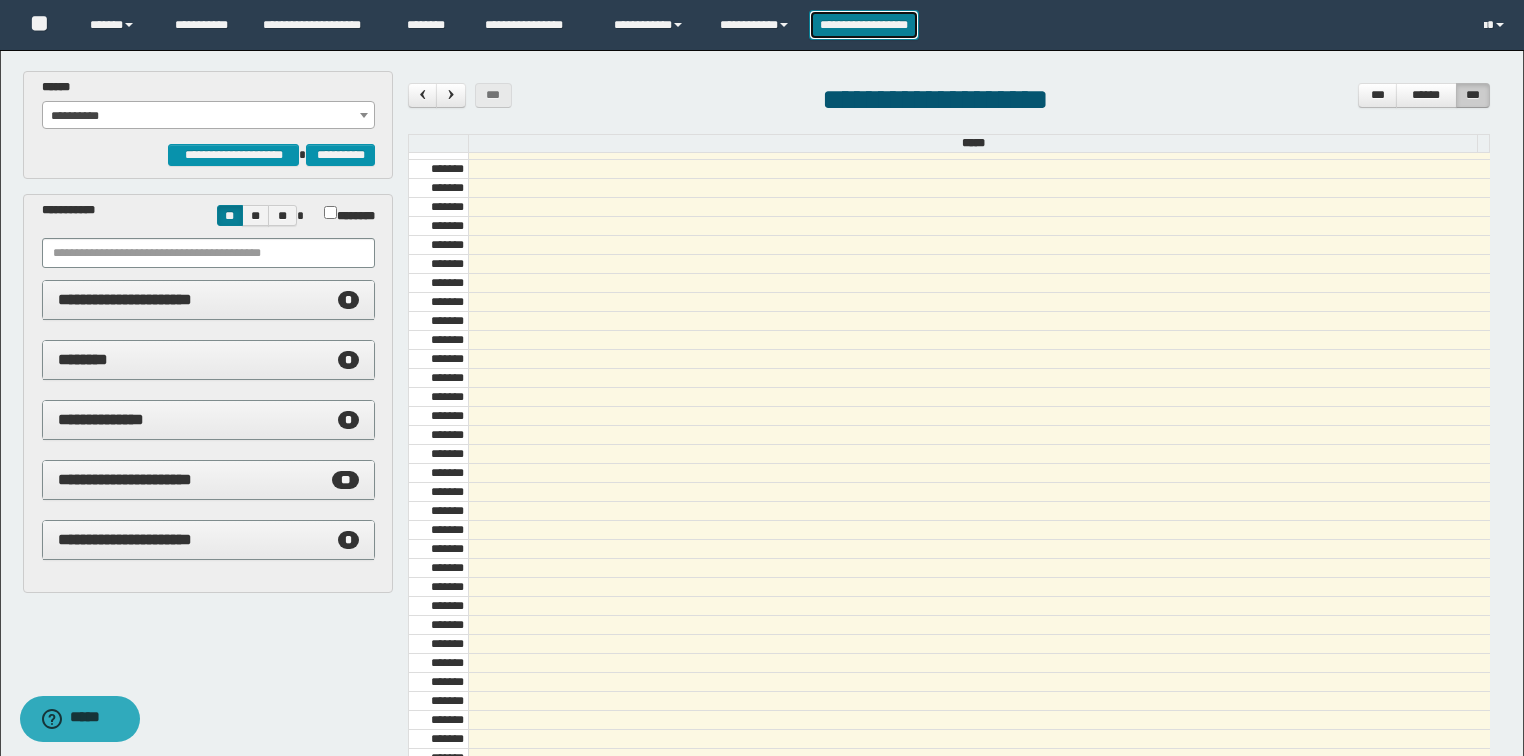 click on "**********" at bounding box center [864, 25] 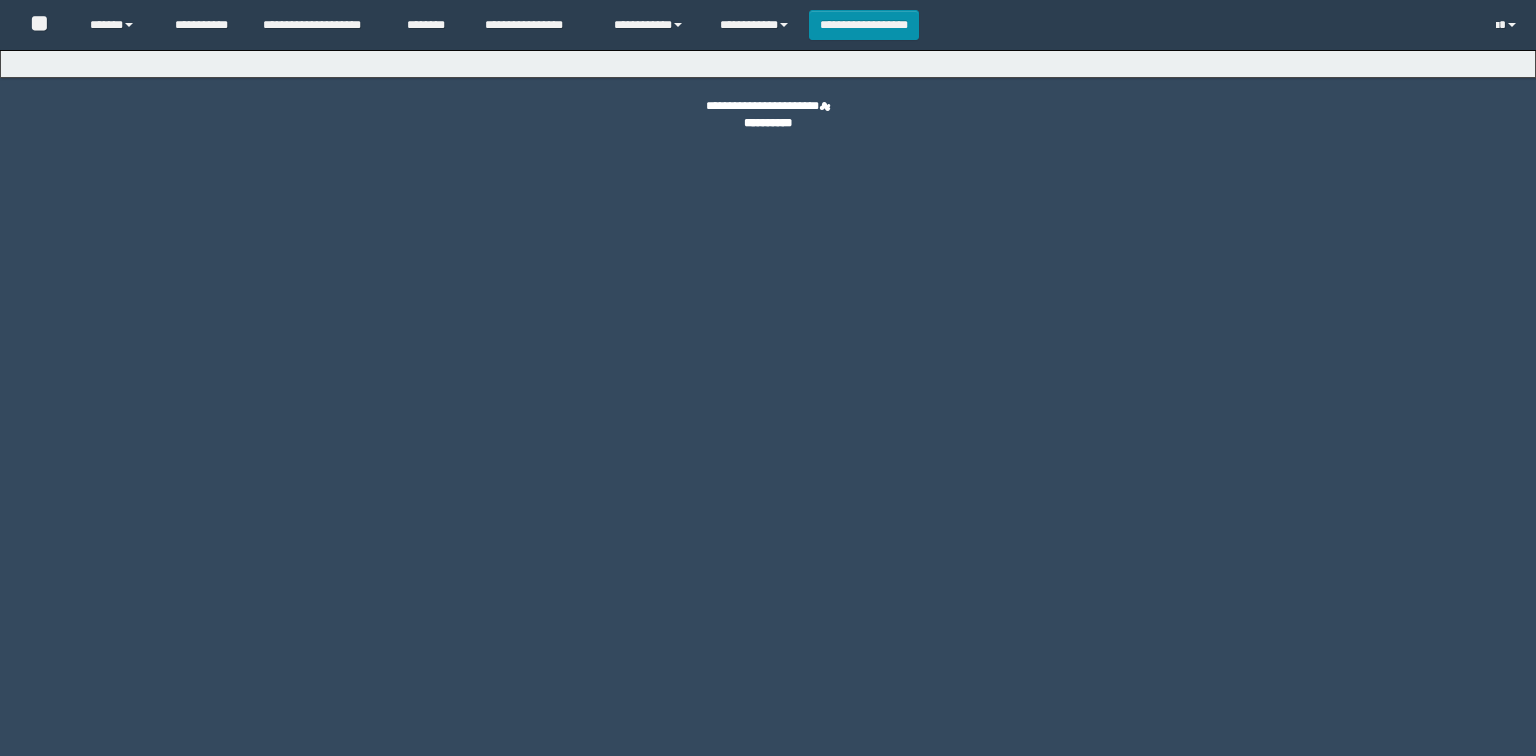 scroll, scrollTop: 0, scrollLeft: 0, axis: both 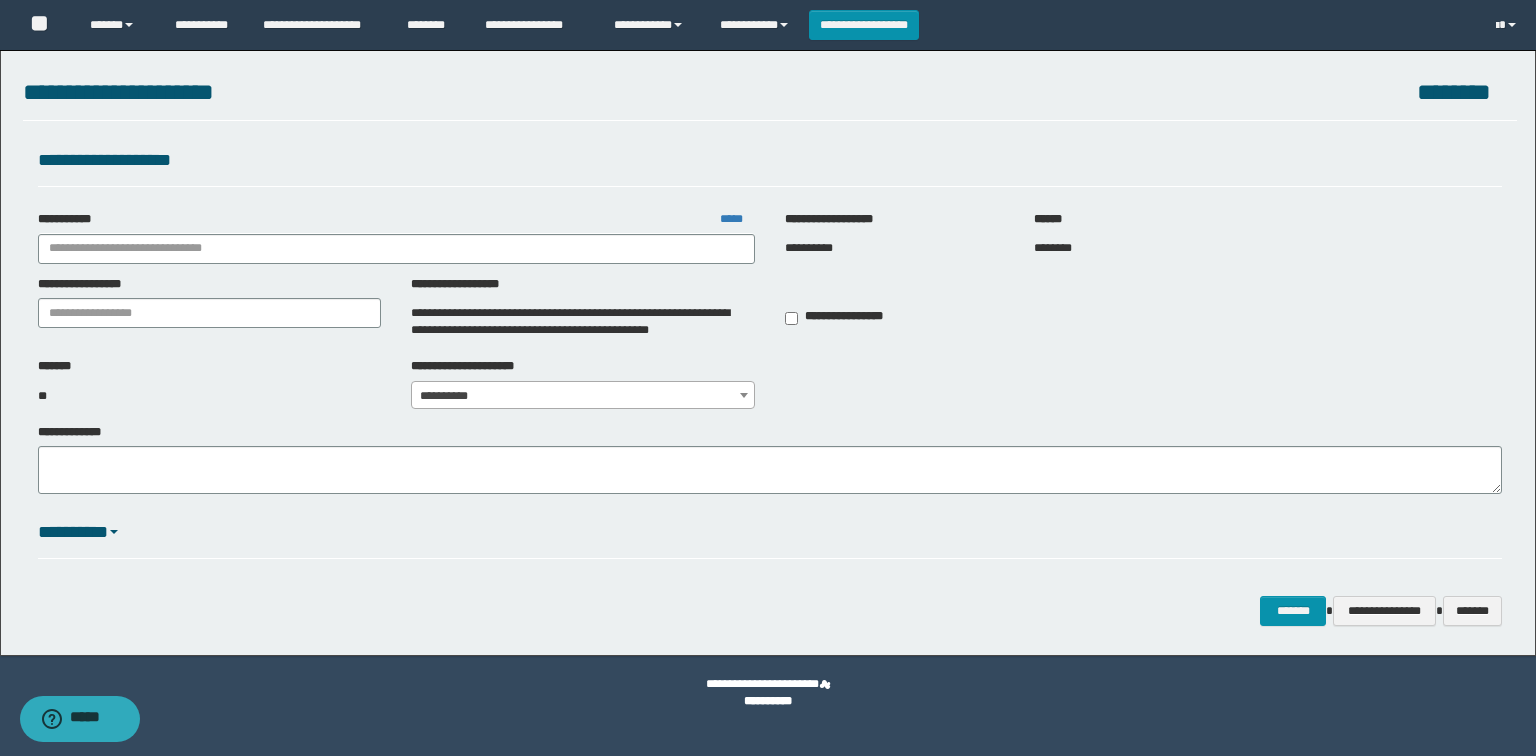 type on "**********" 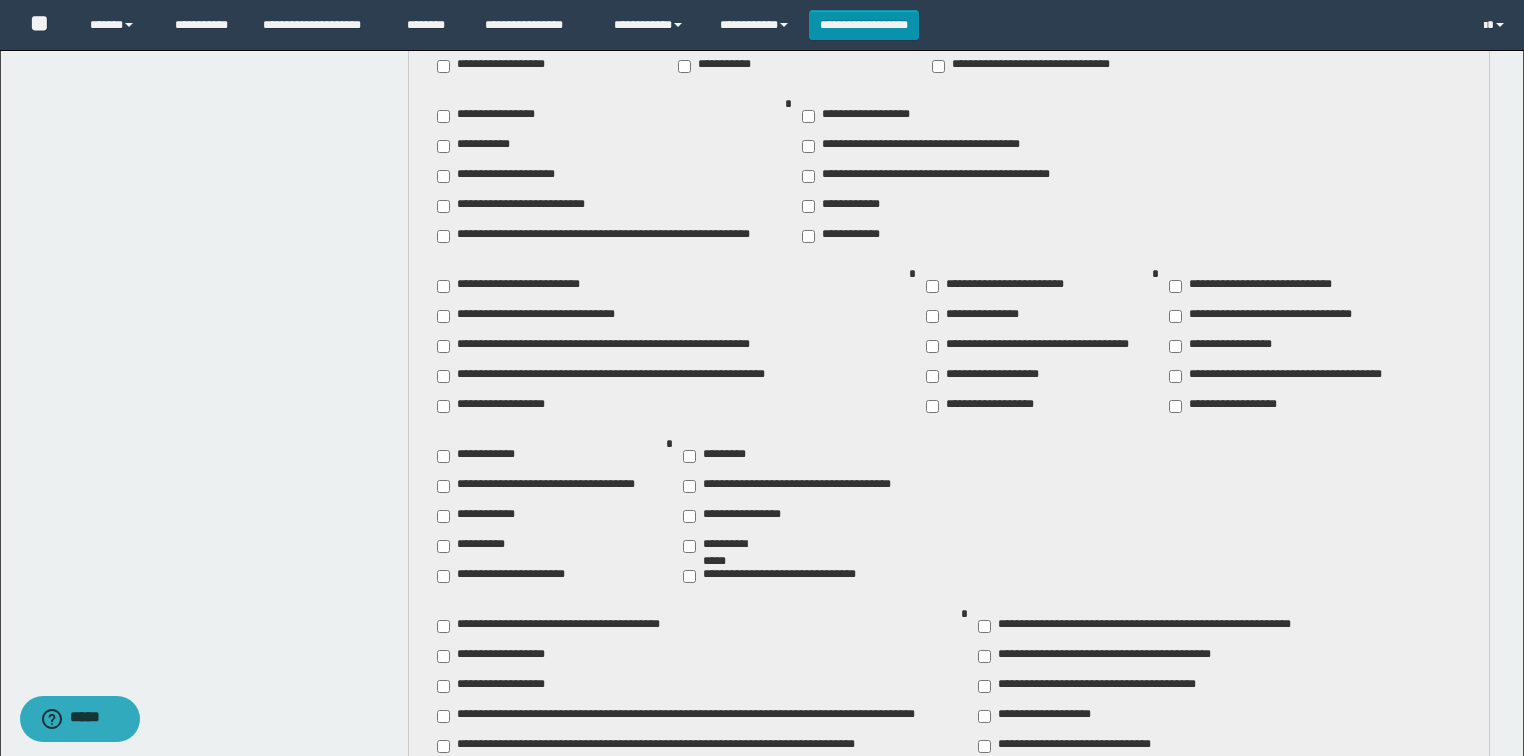 scroll, scrollTop: 1920, scrollLeft: 0, axis: vertical 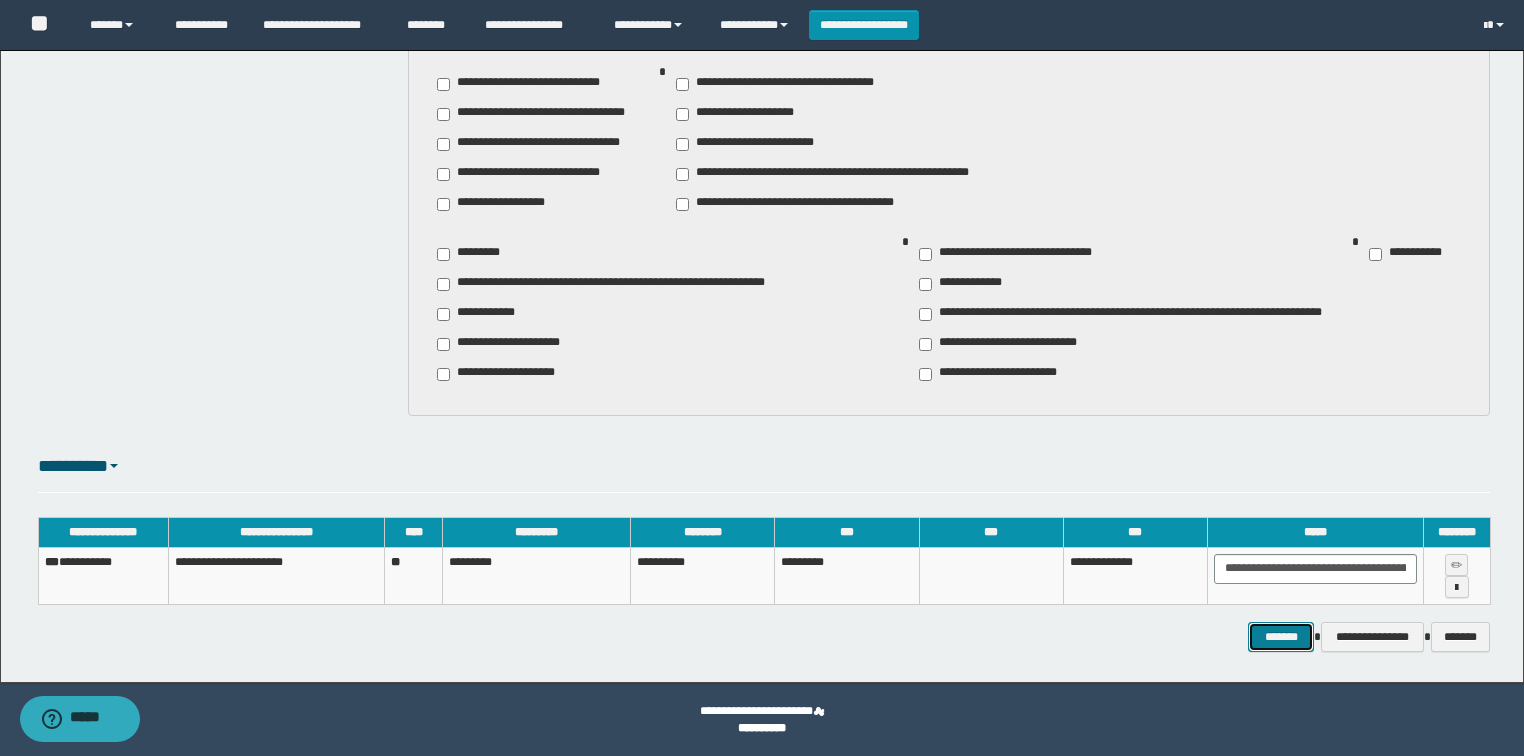 click on "*******" at bounding box center [1281, 637] 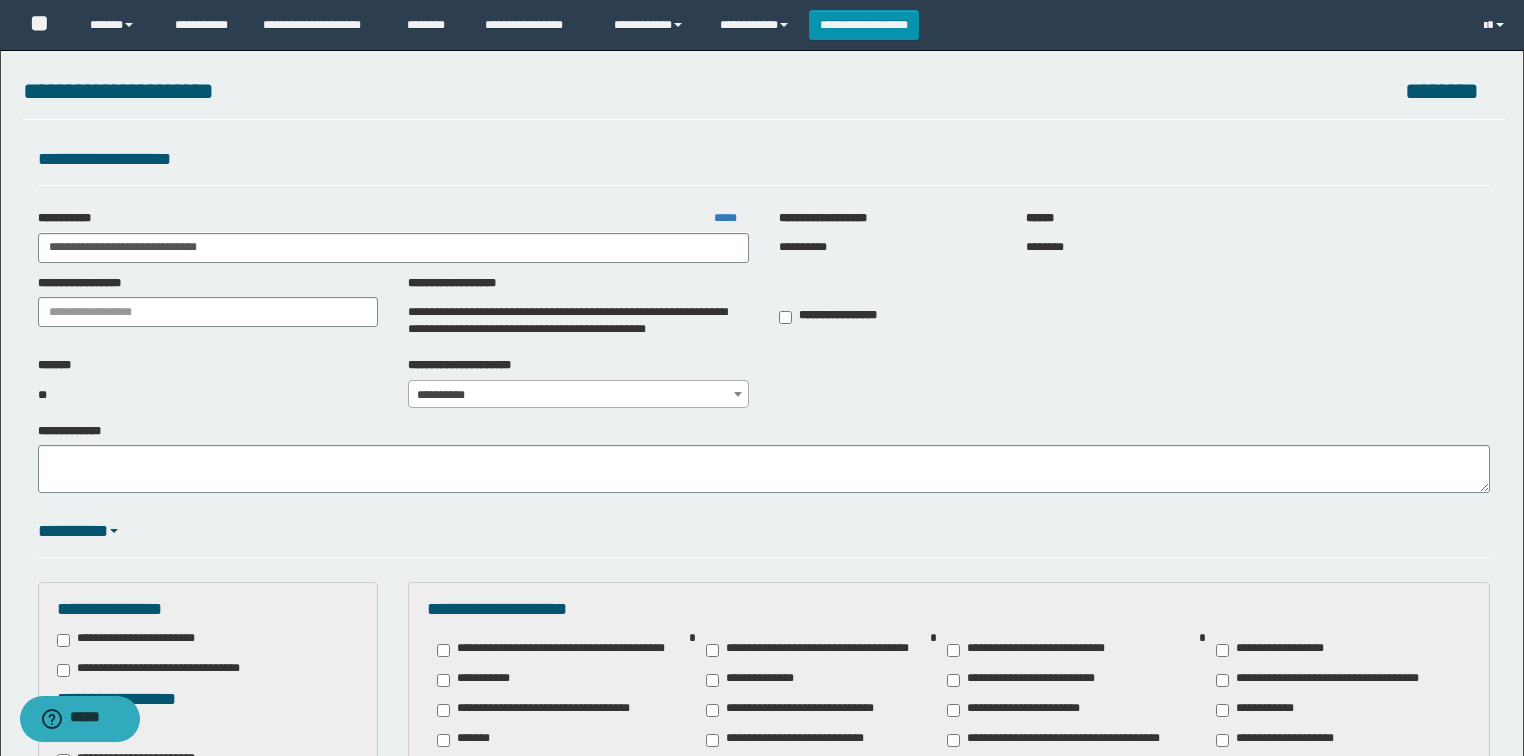 scroll, scrollTop: 0, scrollLeft: 0, axis: both 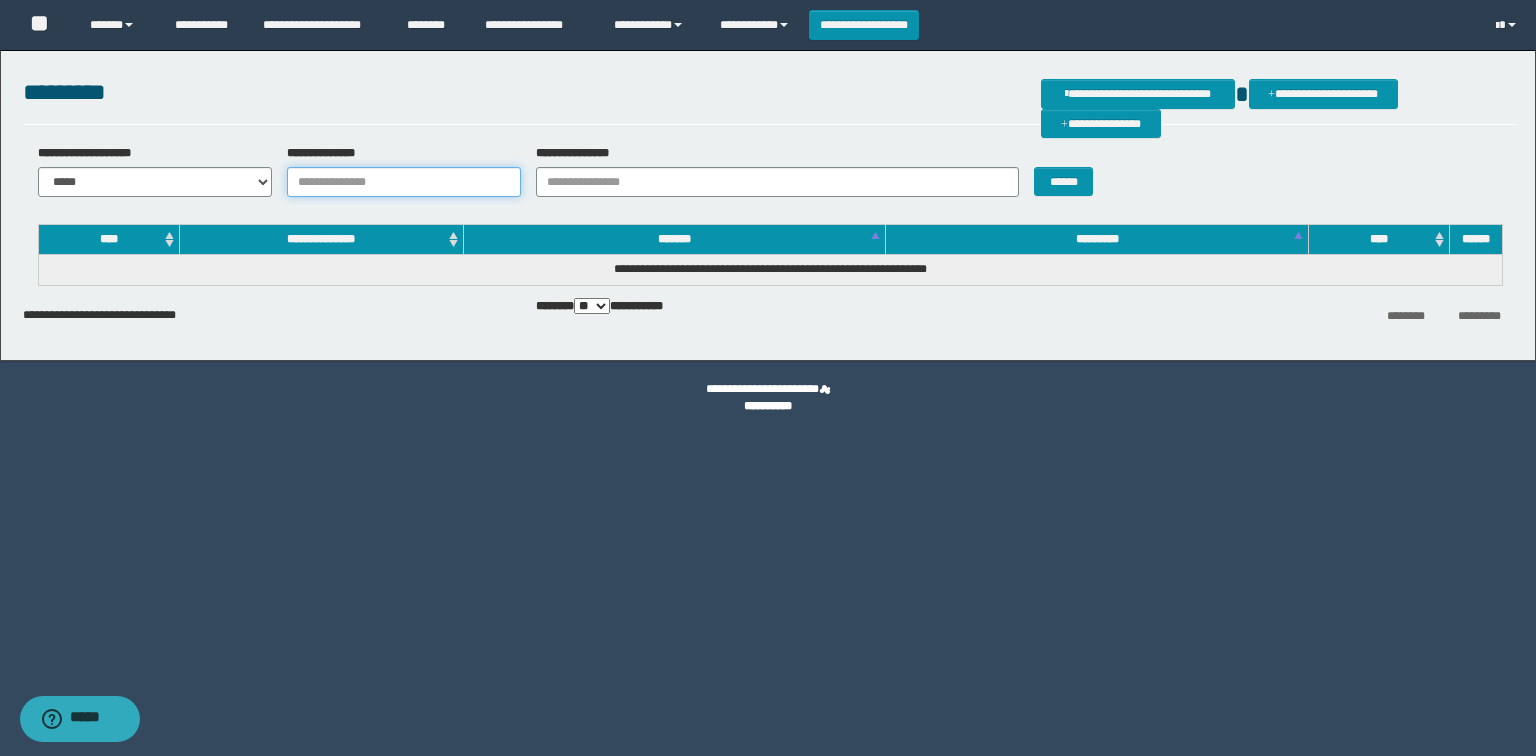 click on "**********" at bounding box center [404, 182] 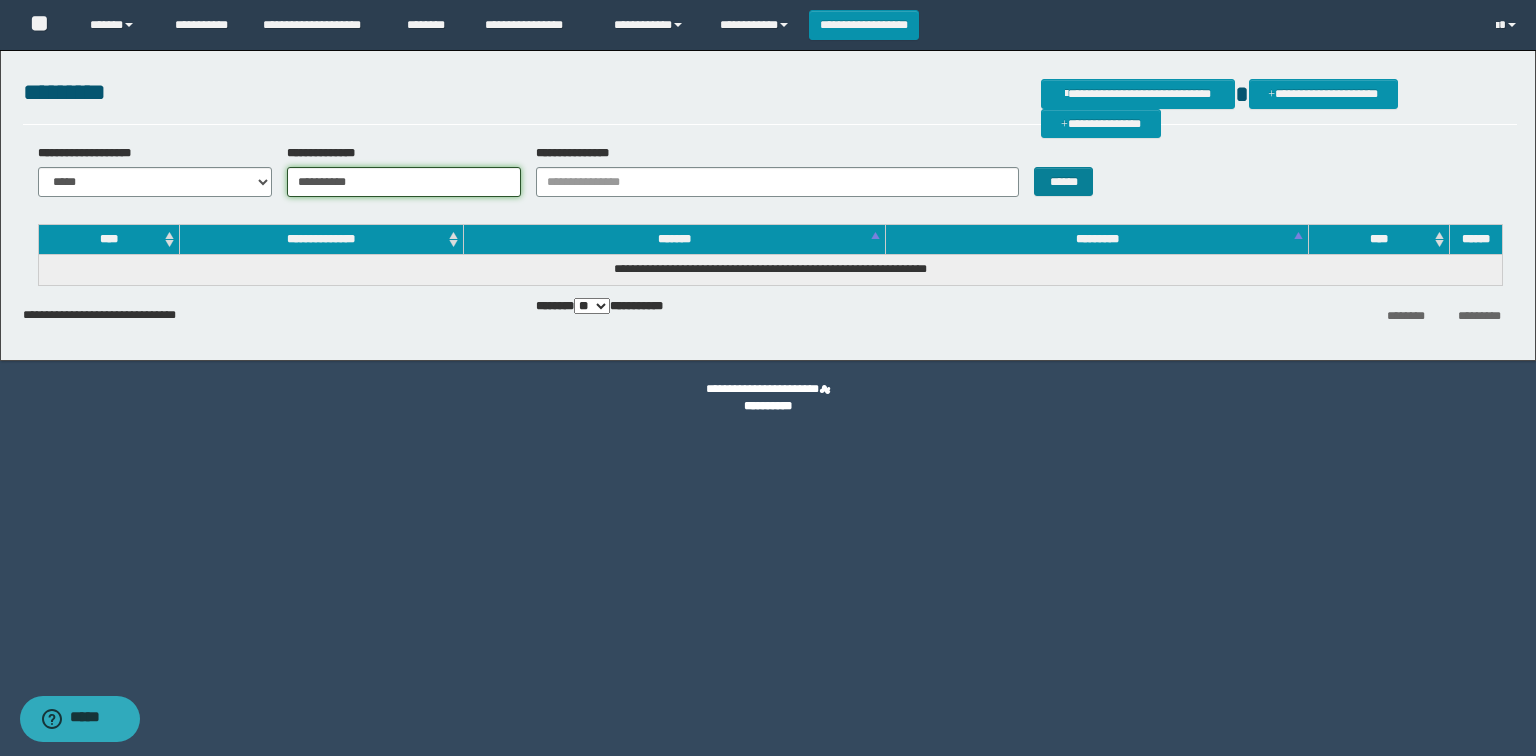 type on "**********" 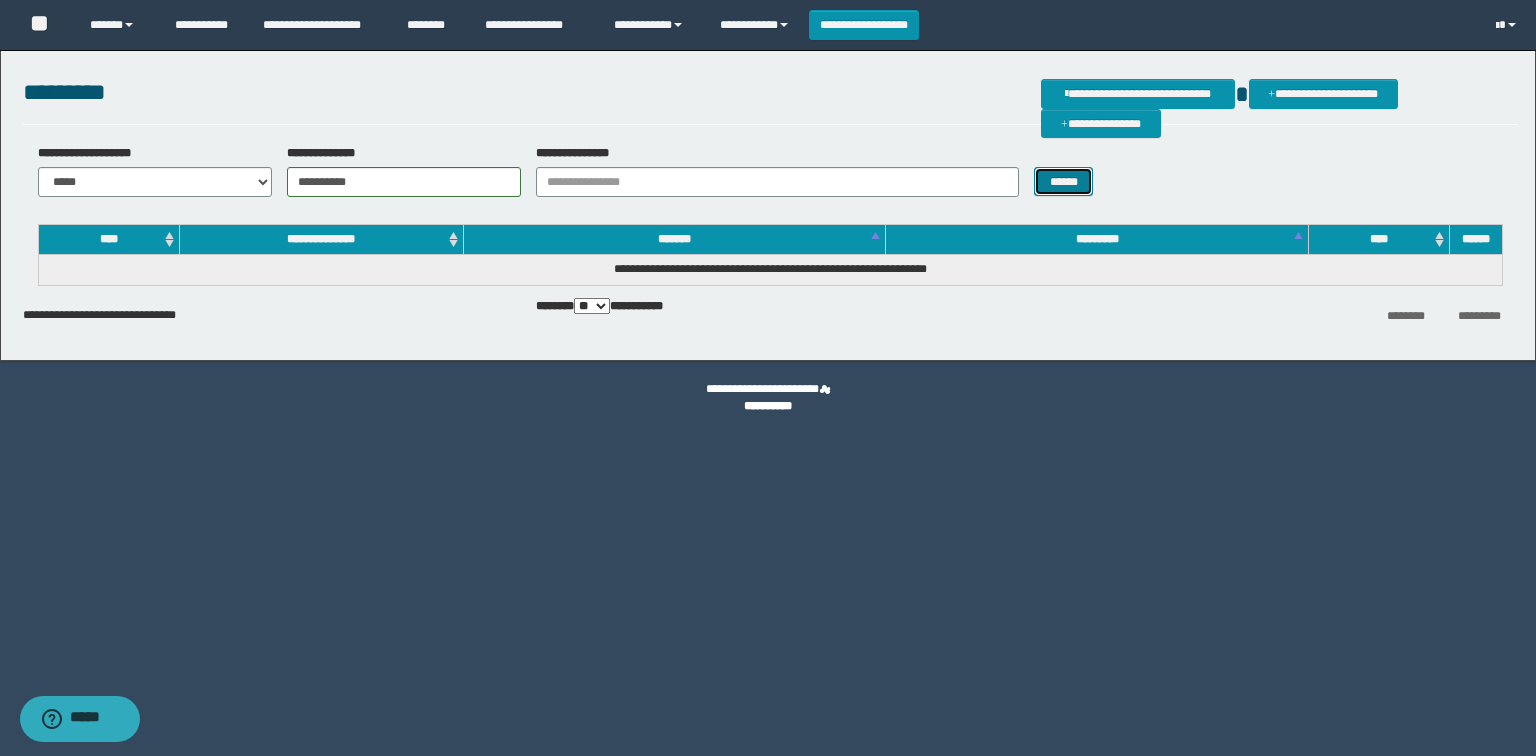 click on "******" at bounding box center [1063, 182] 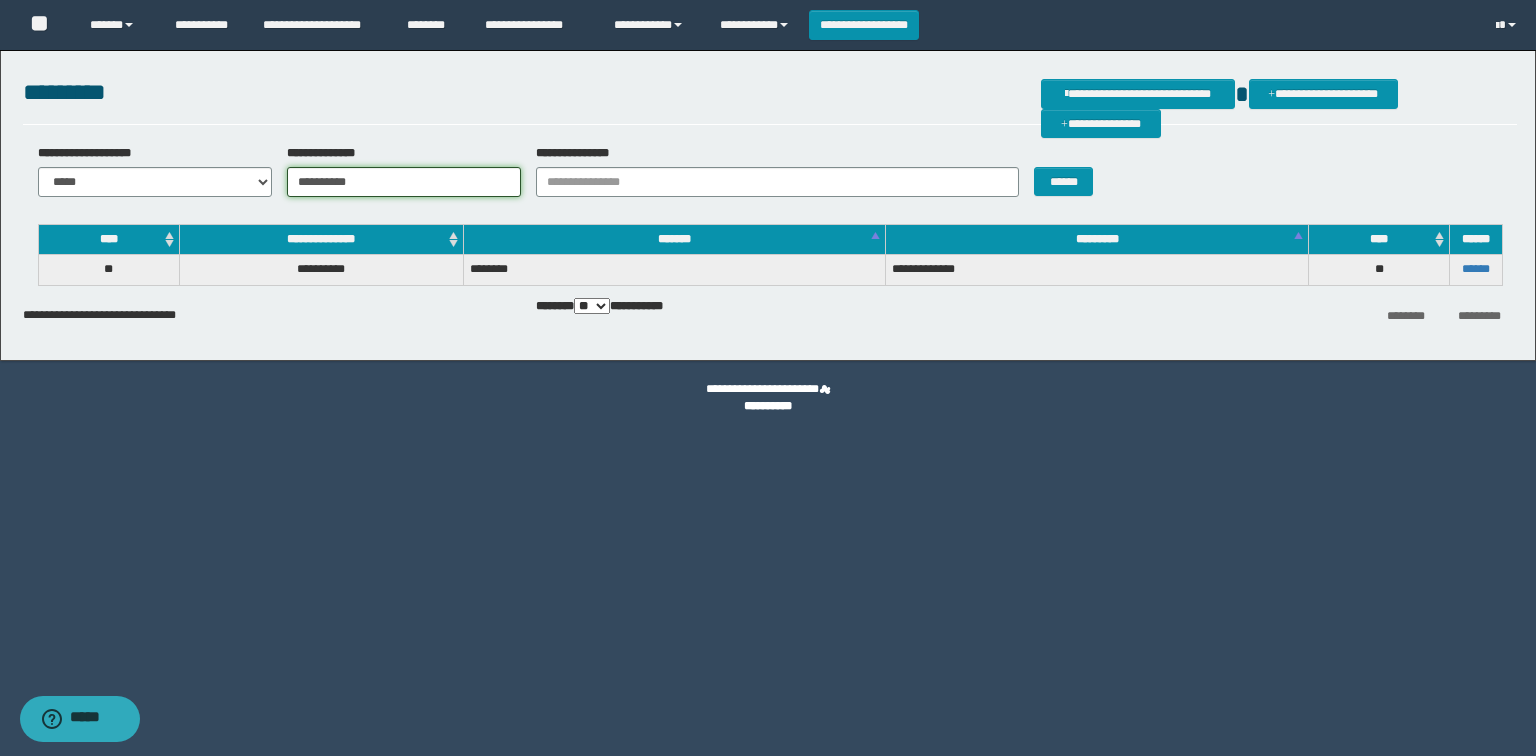 drag, startPoint x: 376, startPoint y: 181, endPoint x: 259, endPoint y: 180, distance: 117.00427 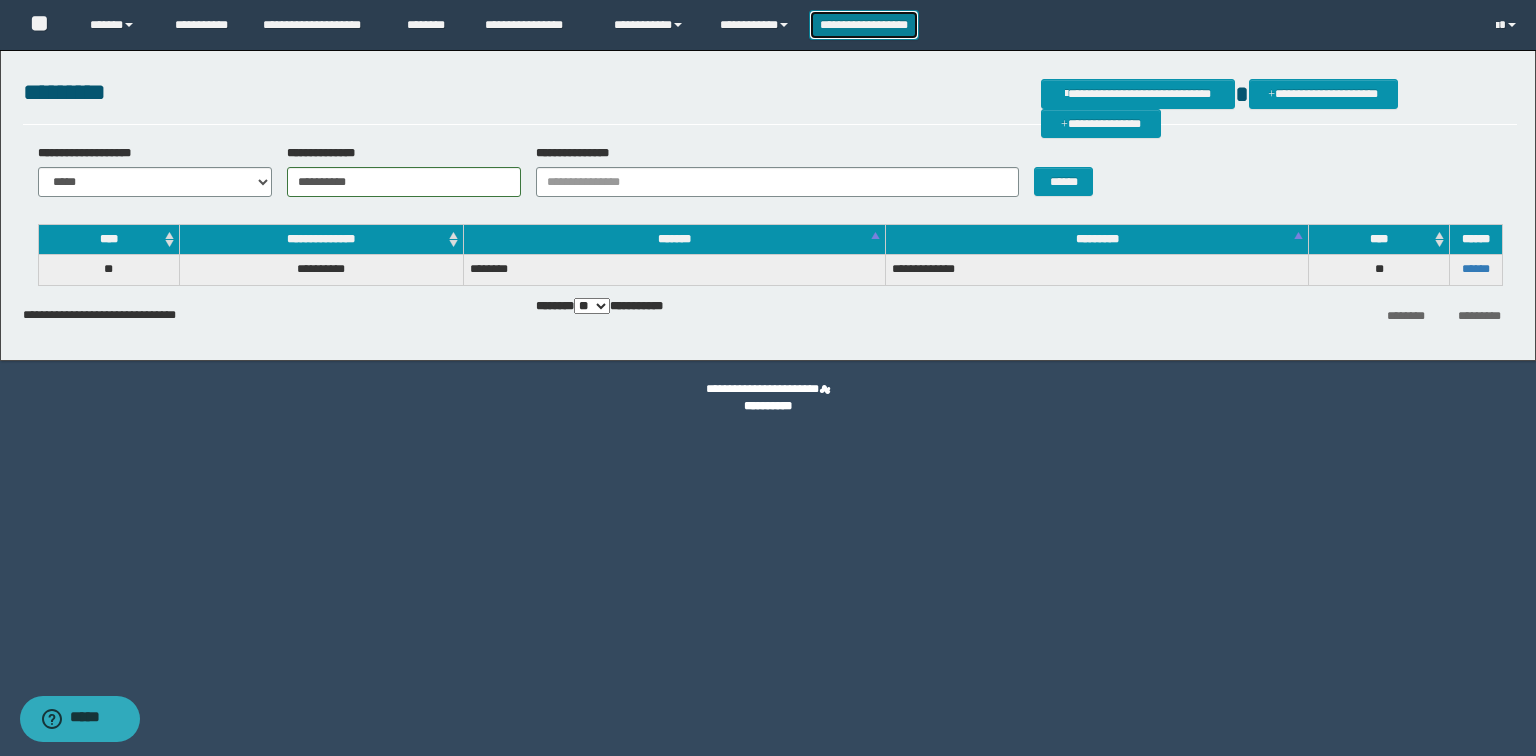 click on "**********" at bounding box center [864, 25] 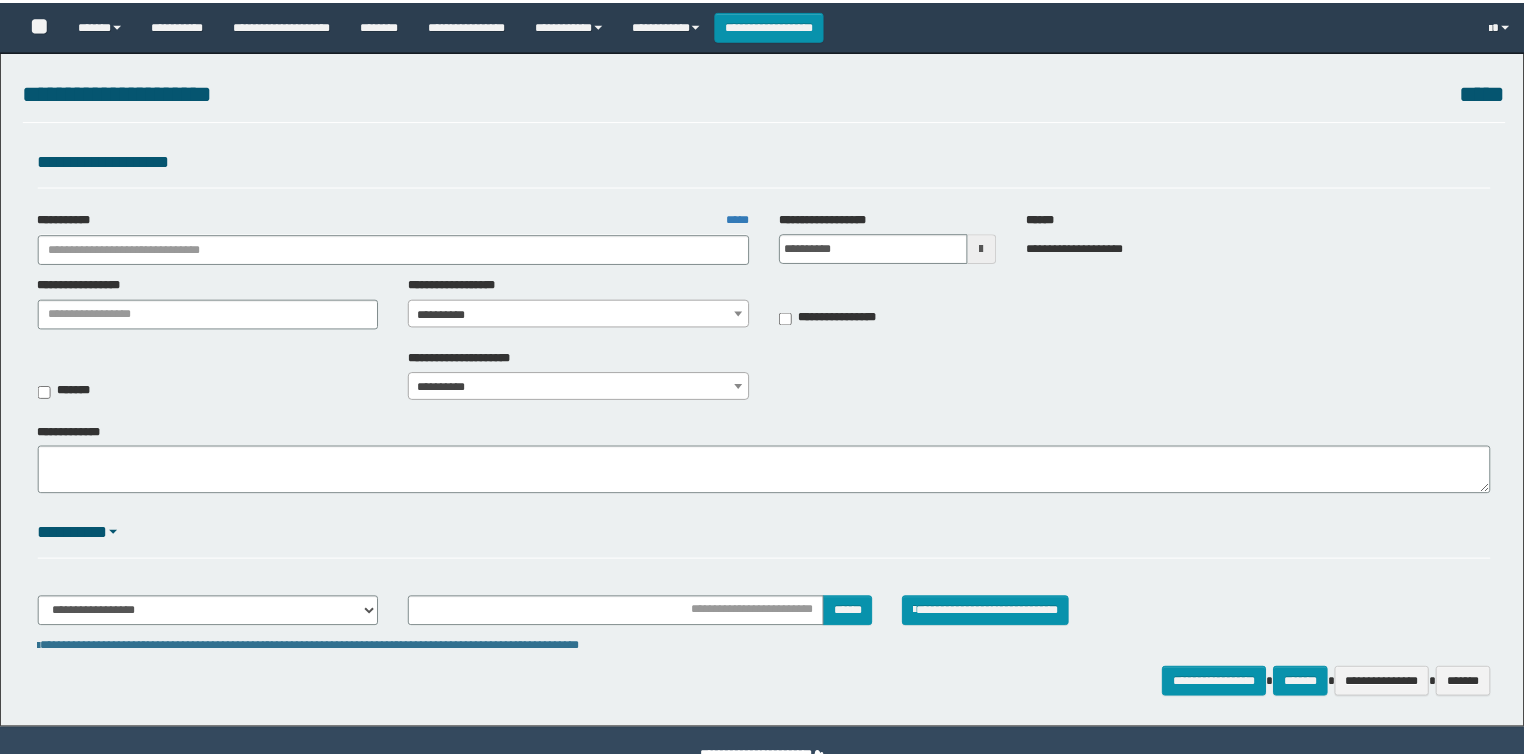 scroll, scrollTop: 0, scrollLeft: 0, axis: both 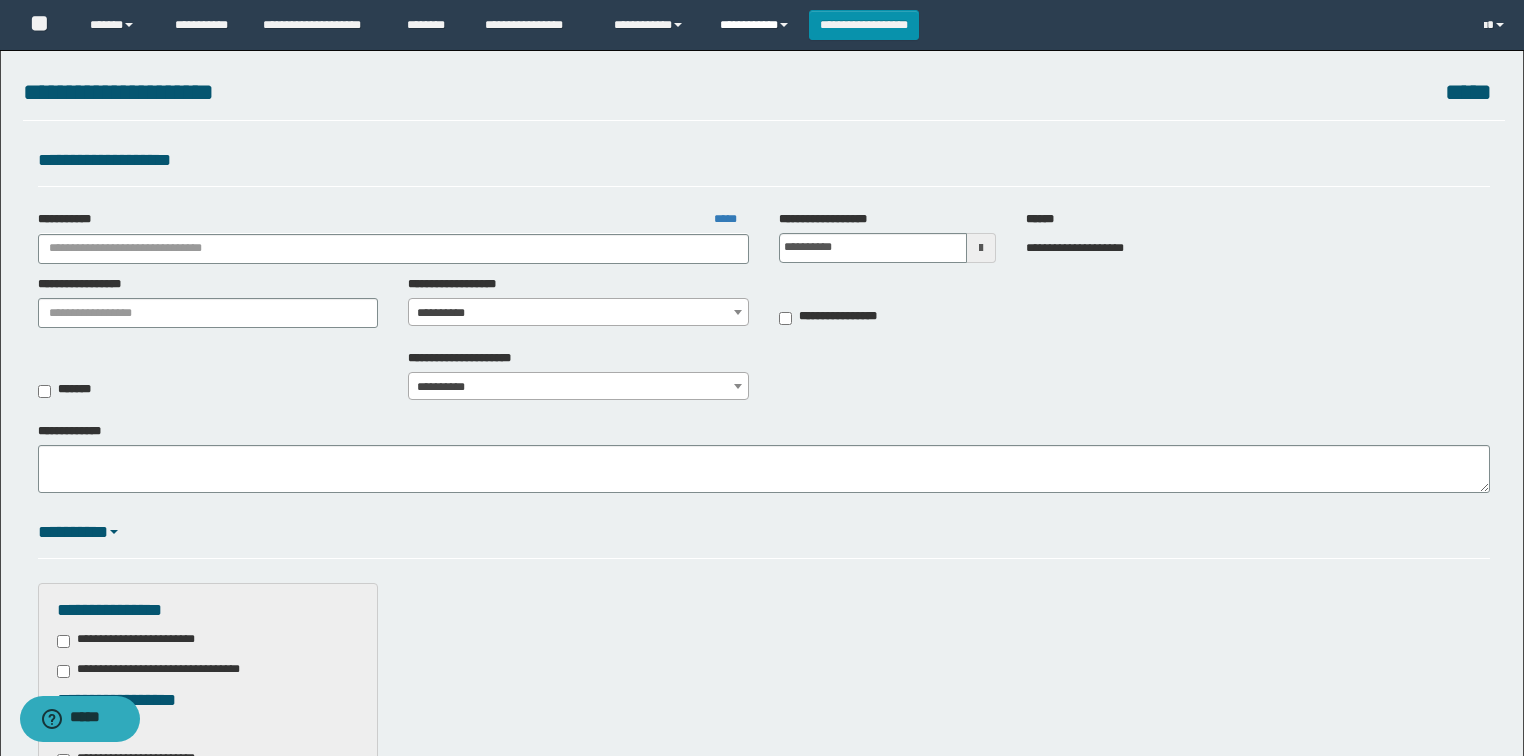 click on "**********" at bounding box center [757, 25] 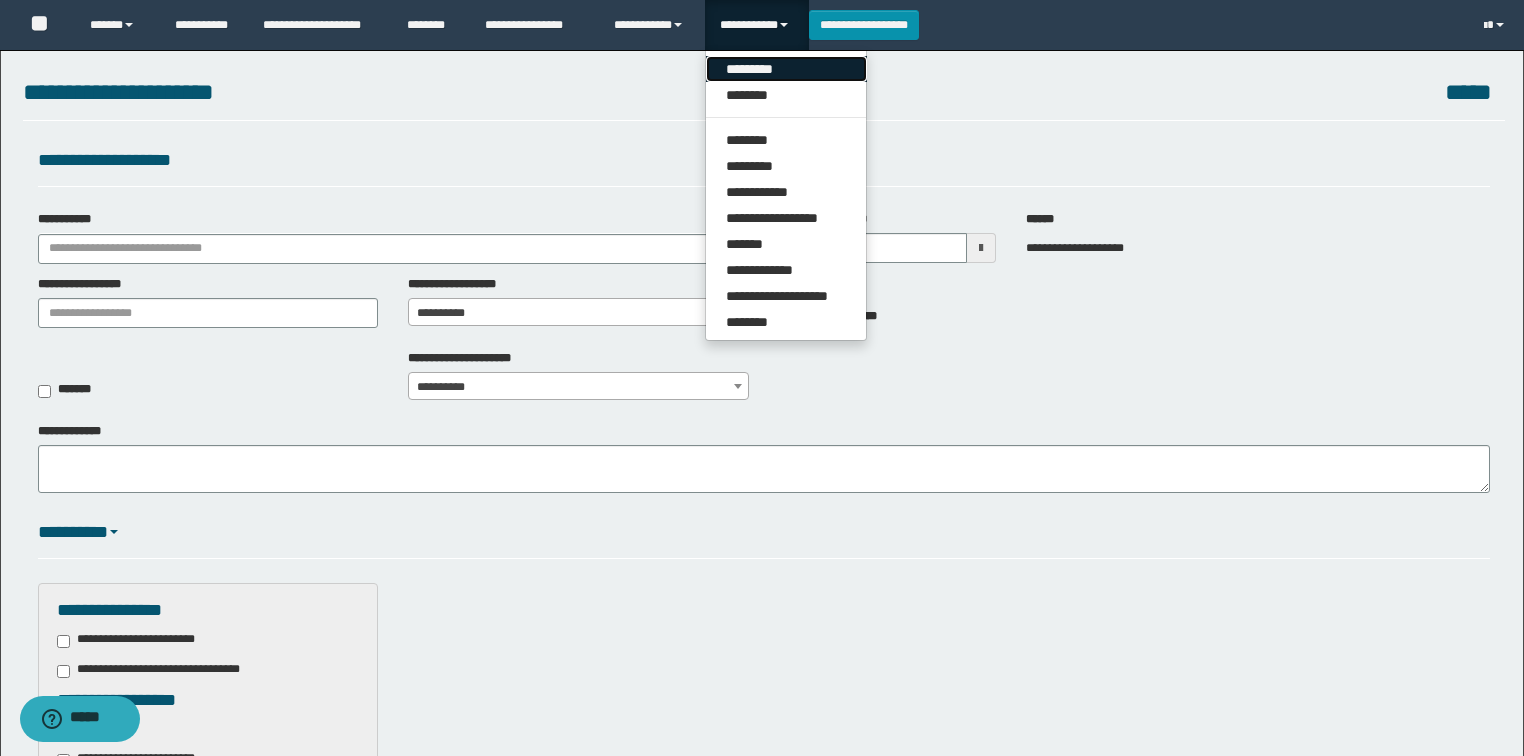click on "*********" at bounding box center [786, 69] 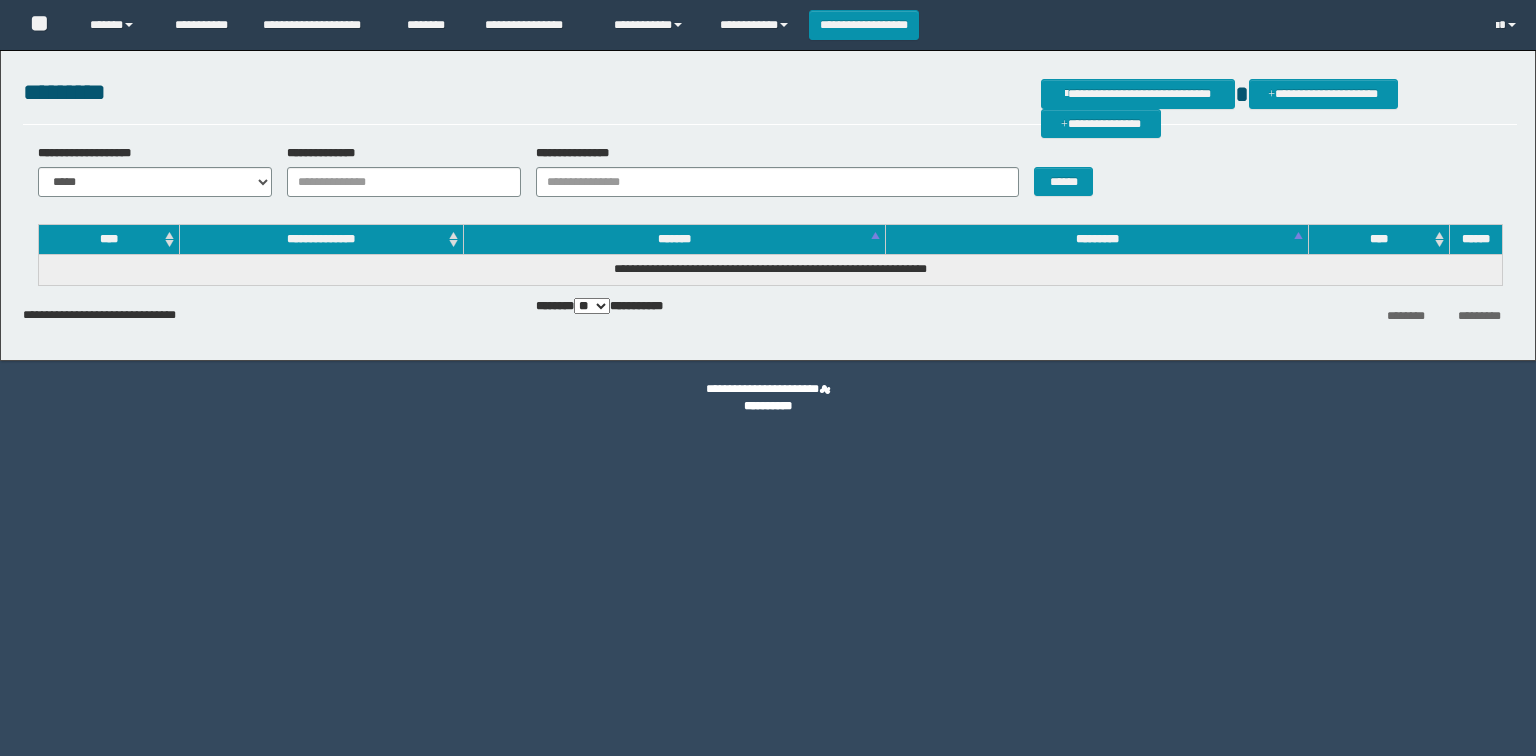 scroll, scrollTop: 0, scrollLeft: 0, axis: both 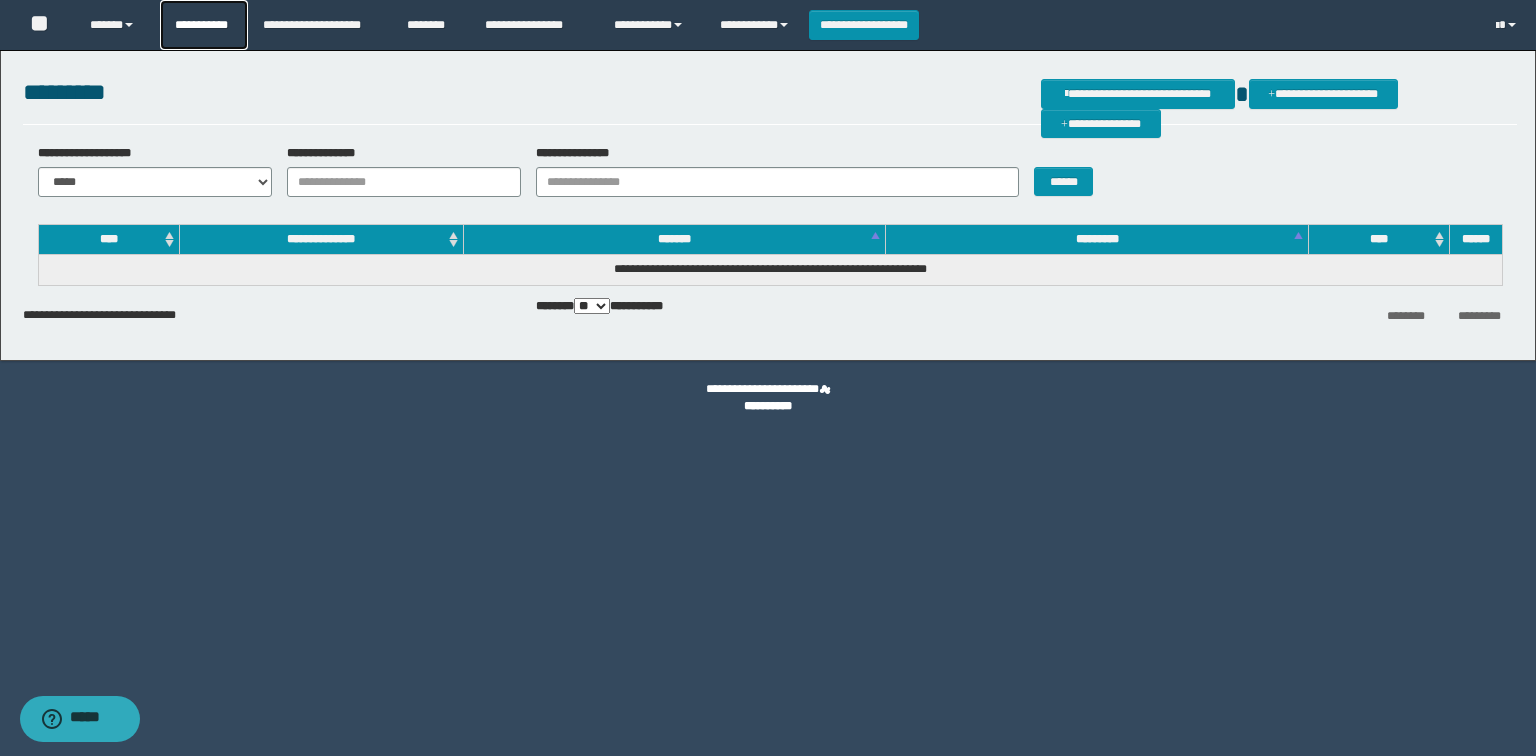 click on "**********" at bounding box center (204, 25) 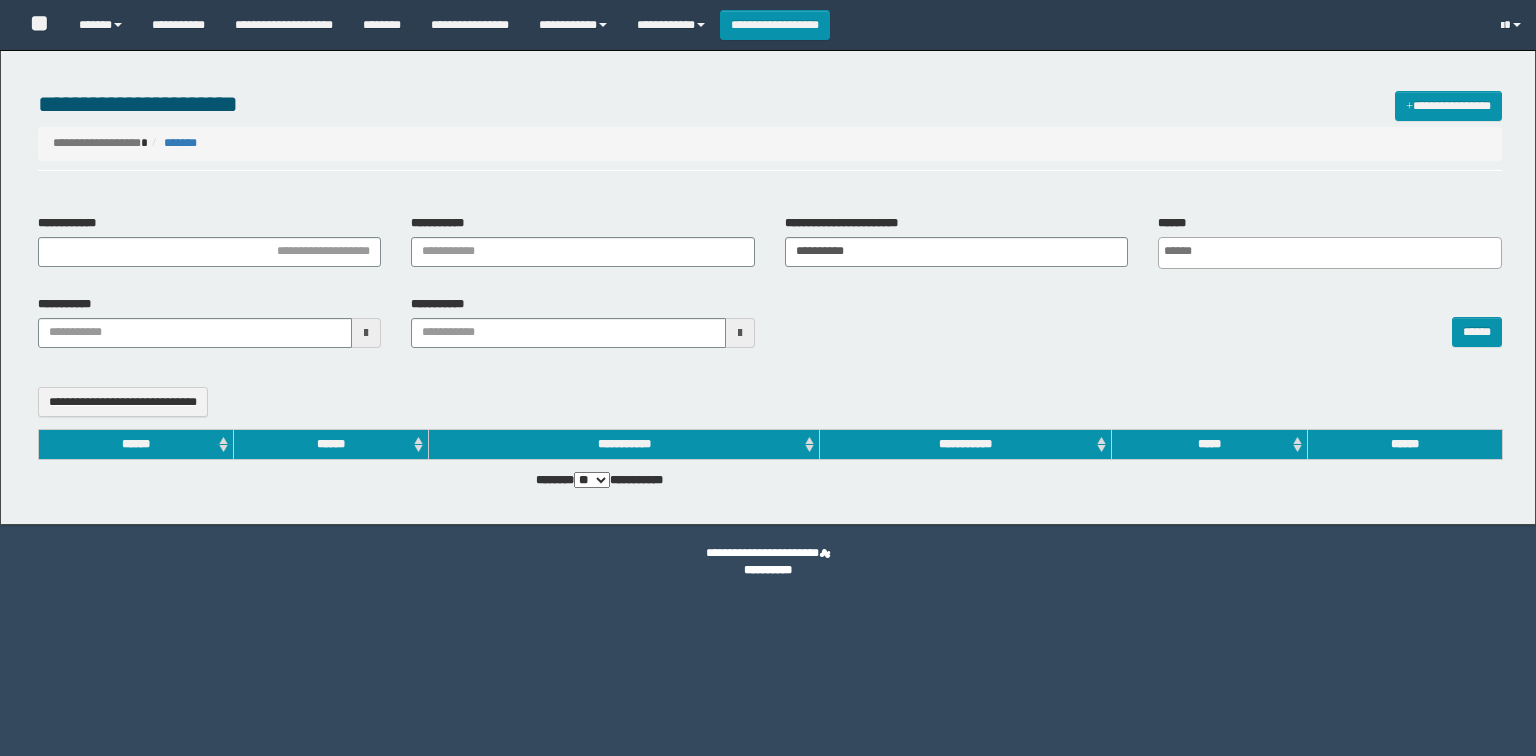 select 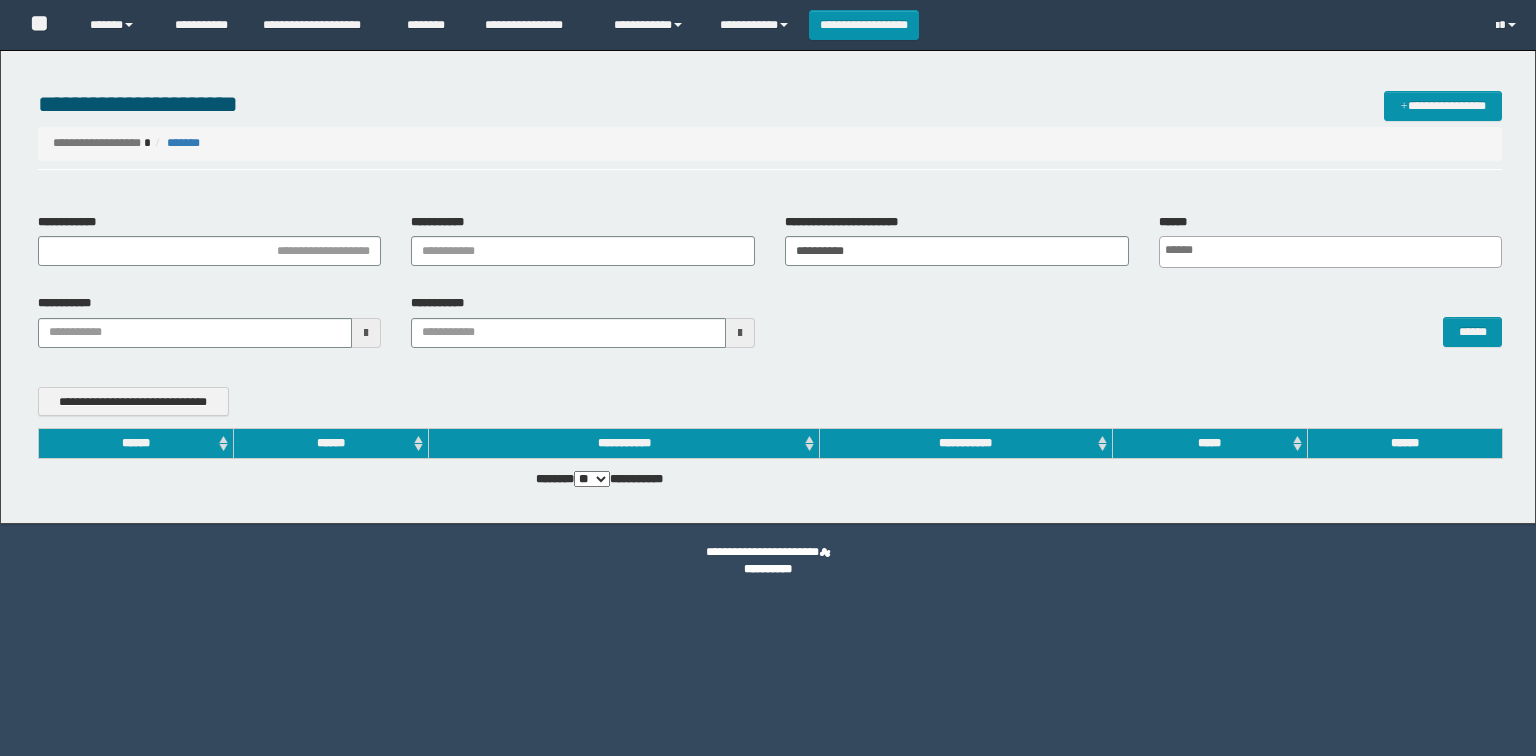 scroll, scrollTop: 0, scrollLeft: 0, axis: both 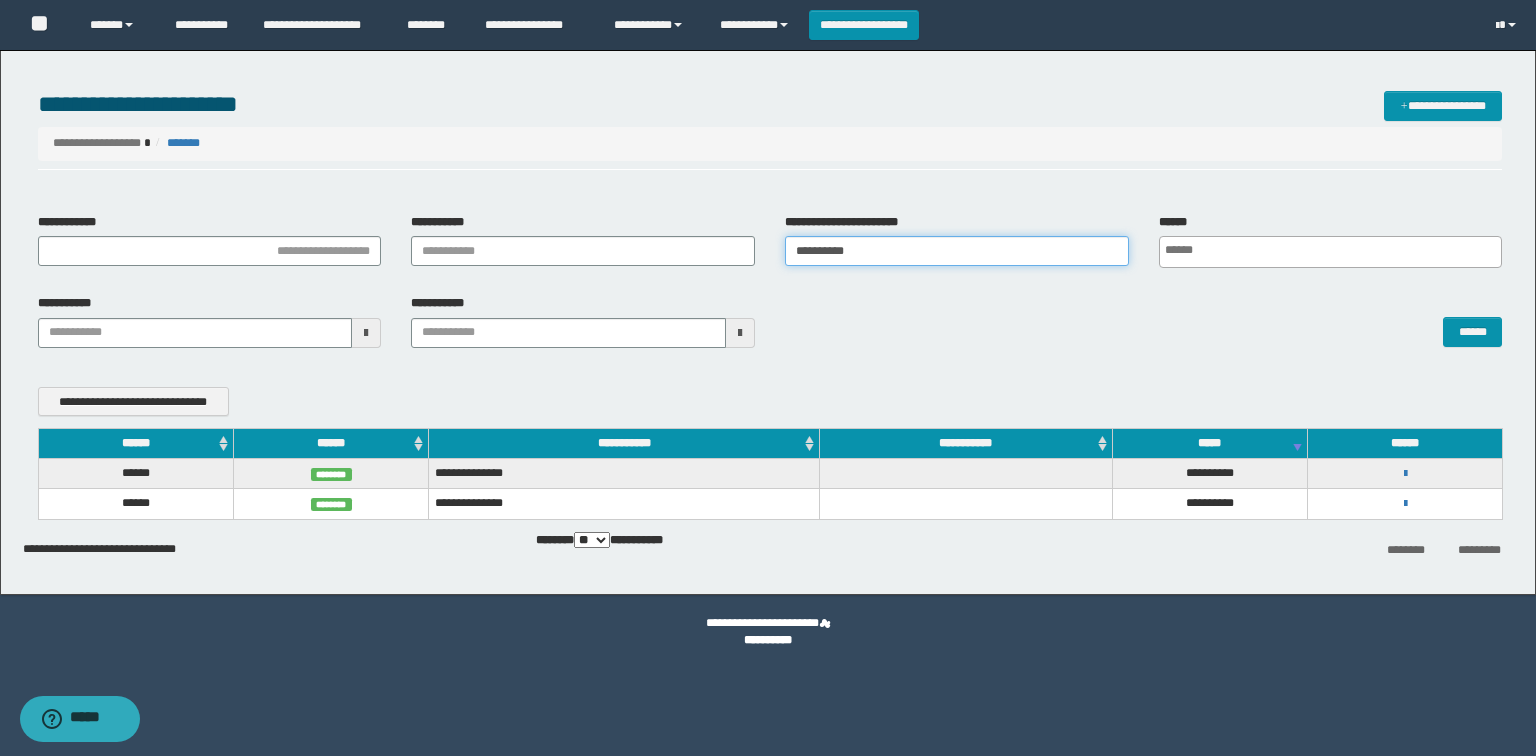 drag, startPoint x: 888, startPoint y: 248, endPoint x: 716, endPoint y: 256, distance: 172.18594 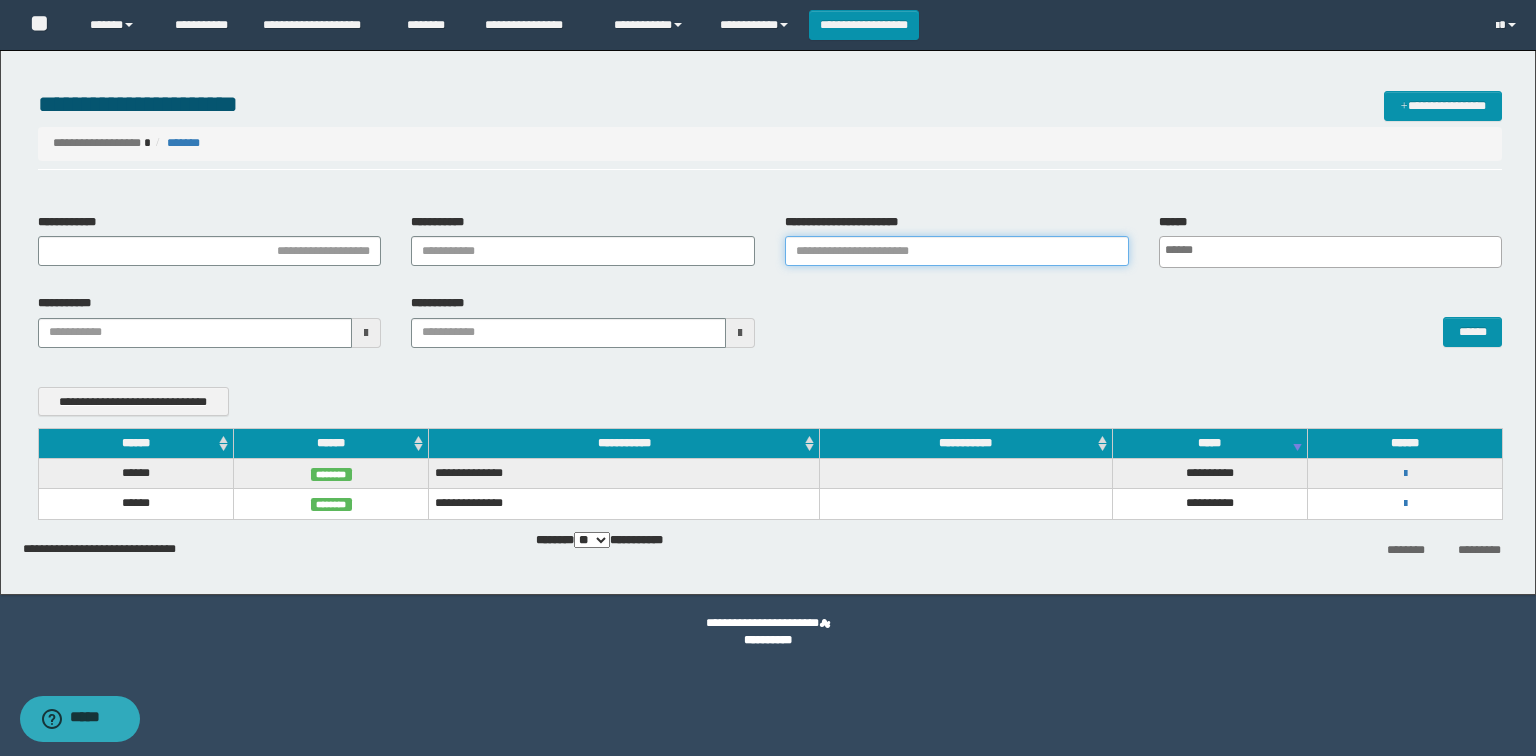 paste on "**********" 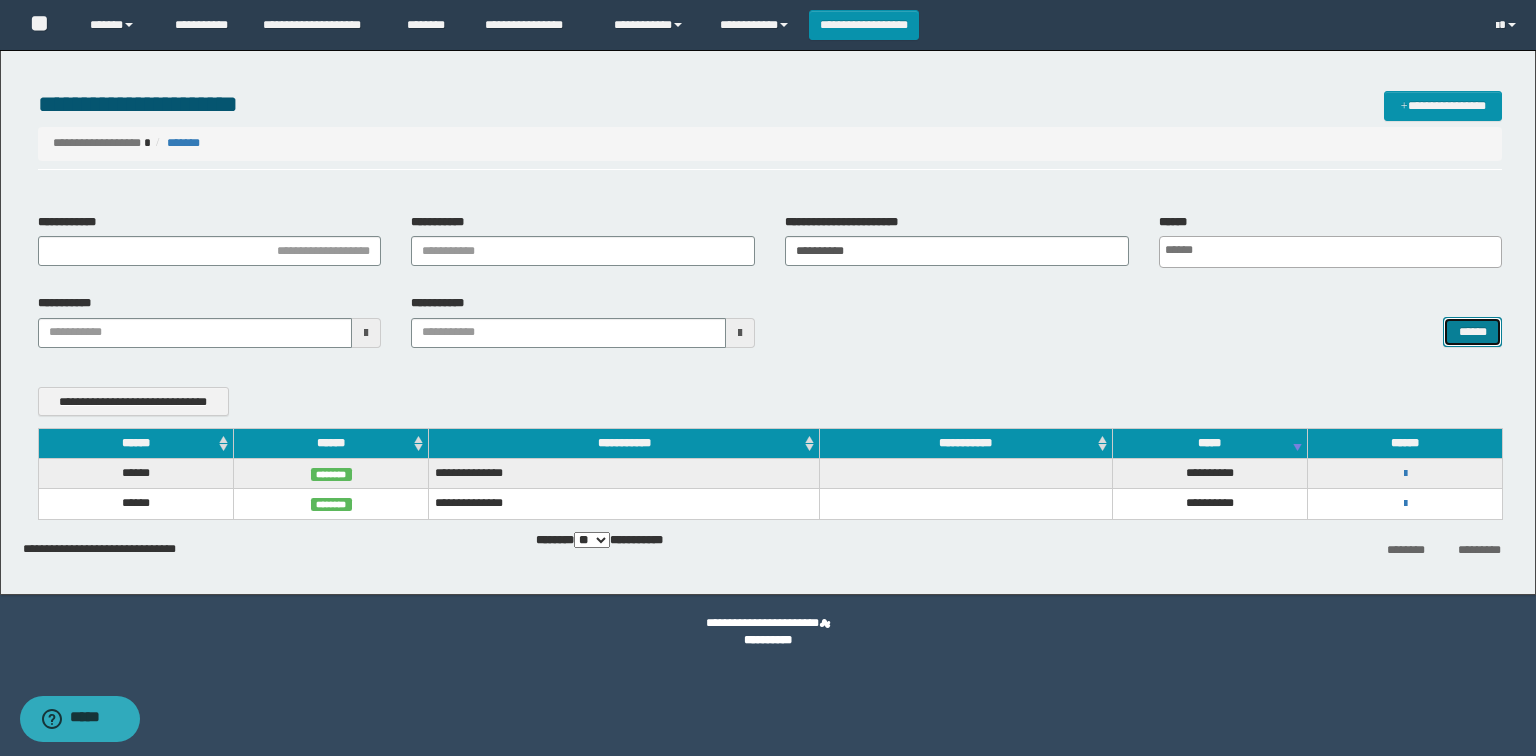 click on "******" at bounding box center (1472, 332) 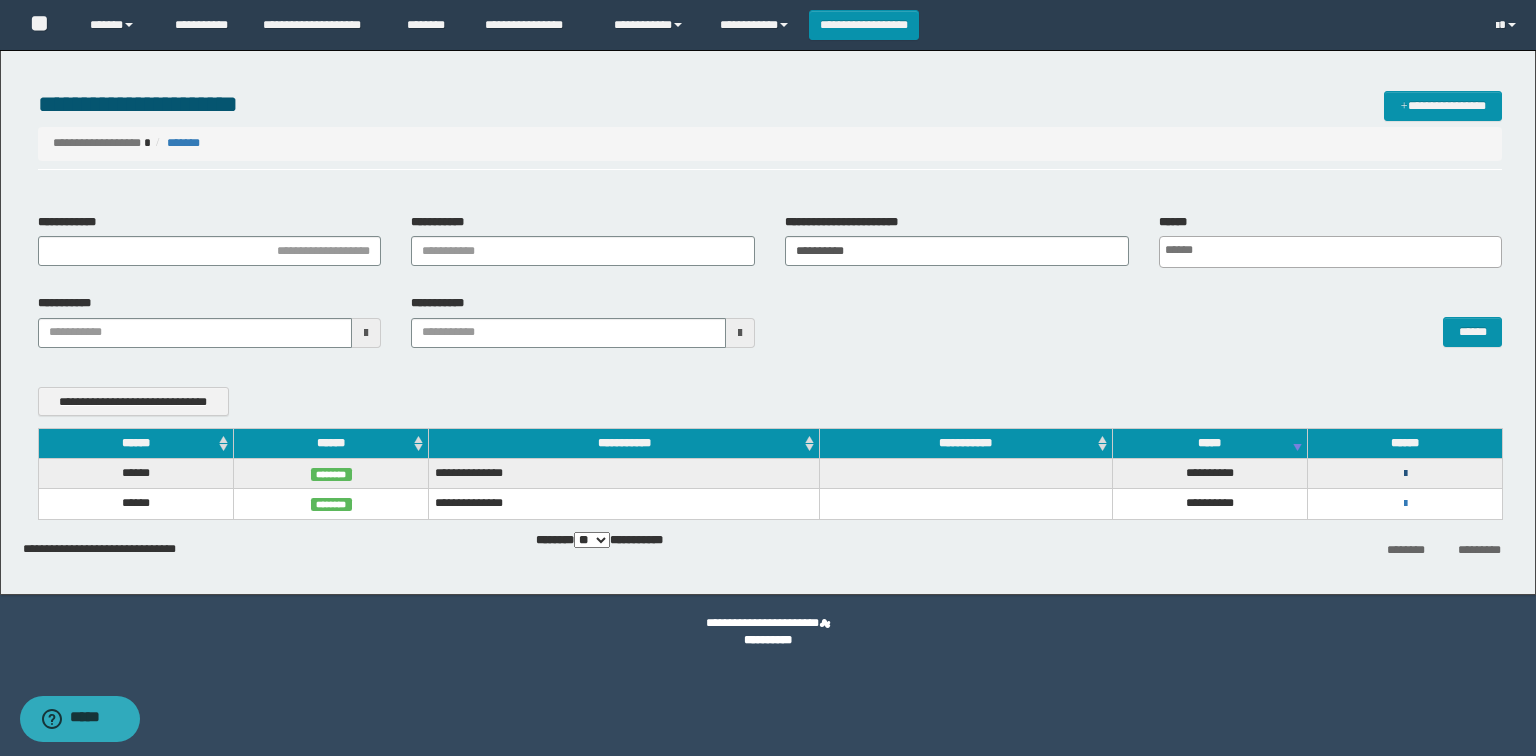 click at bounding box center [1405, 474] 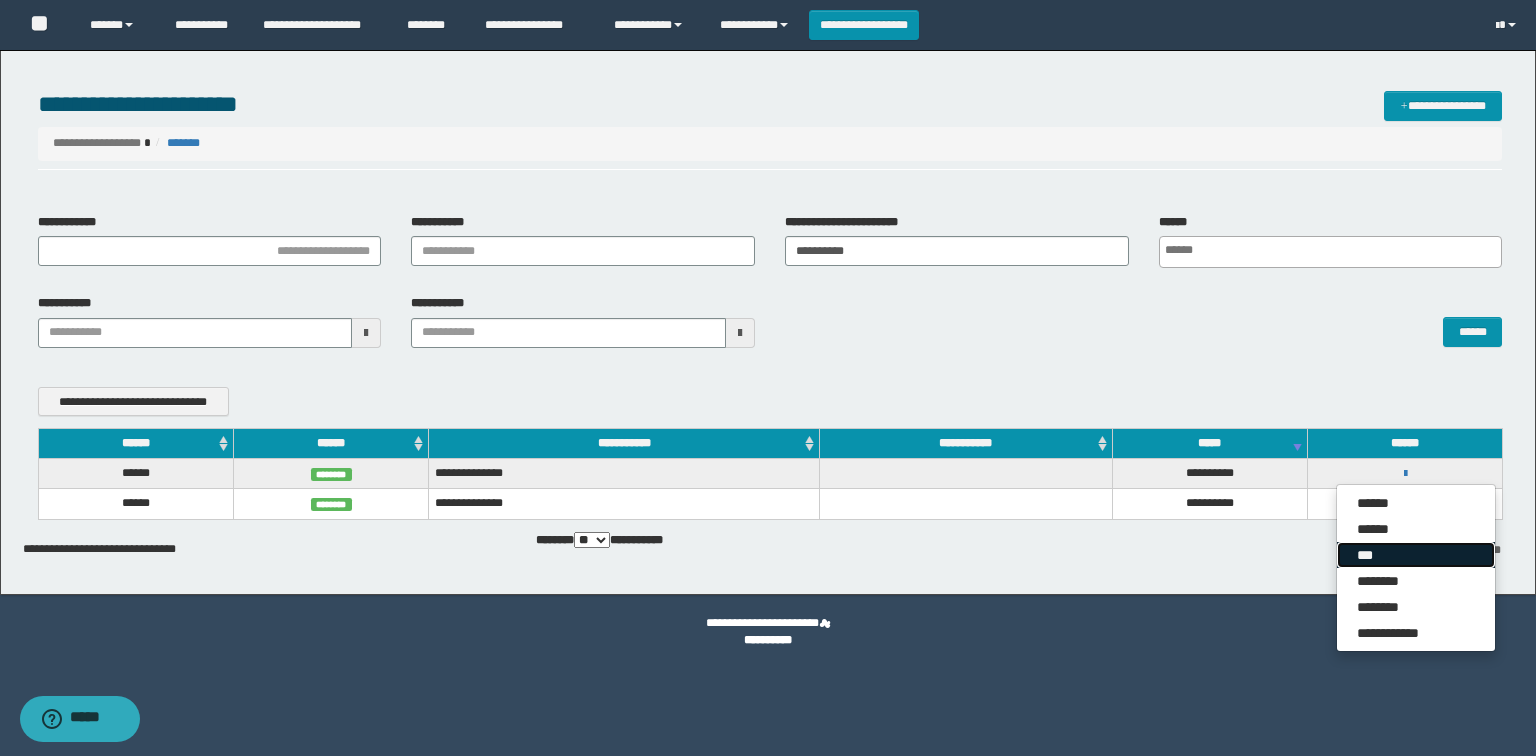 click on "***" at bounding box center [1416, 555] 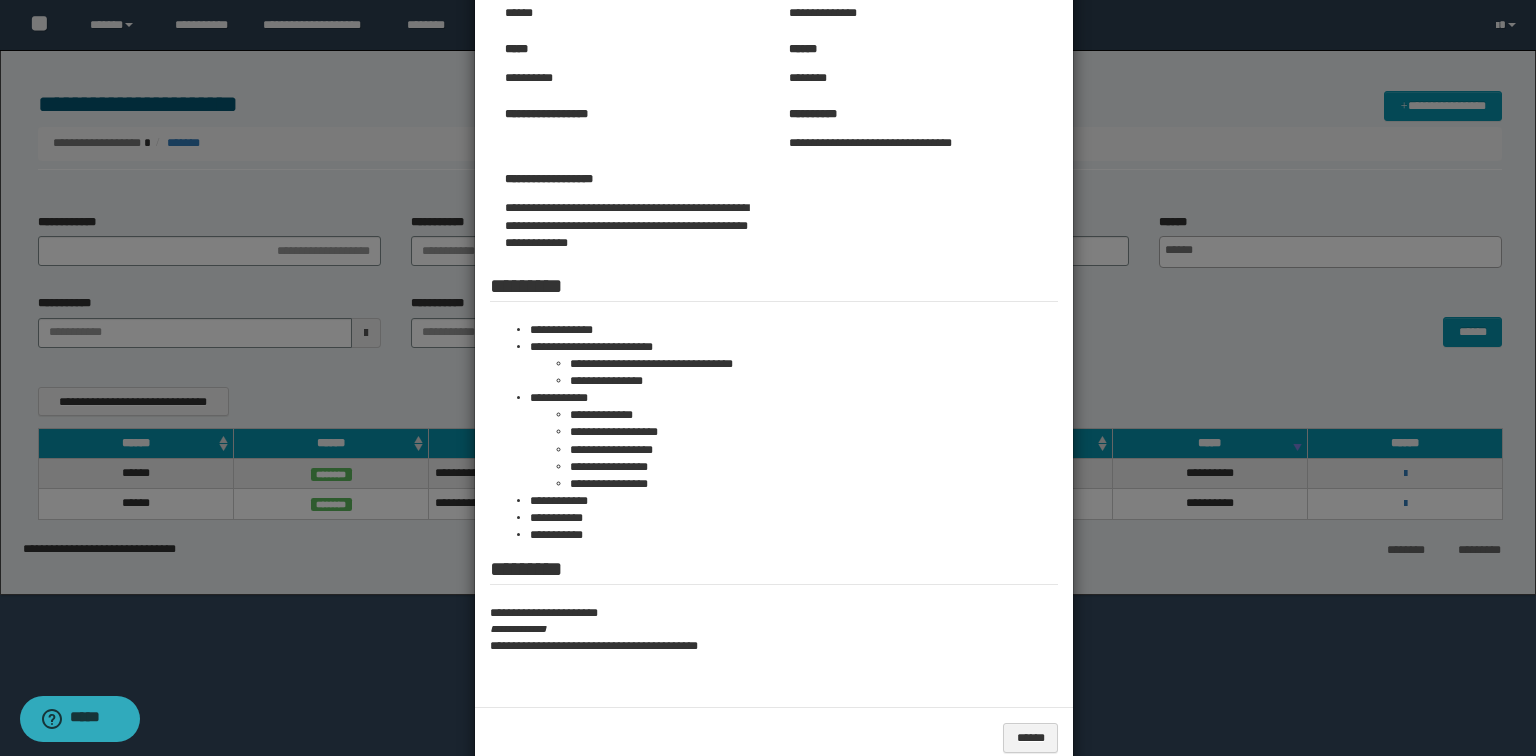 scroll, scrollTop: 160, scrollLeft: 0, axis: vertical 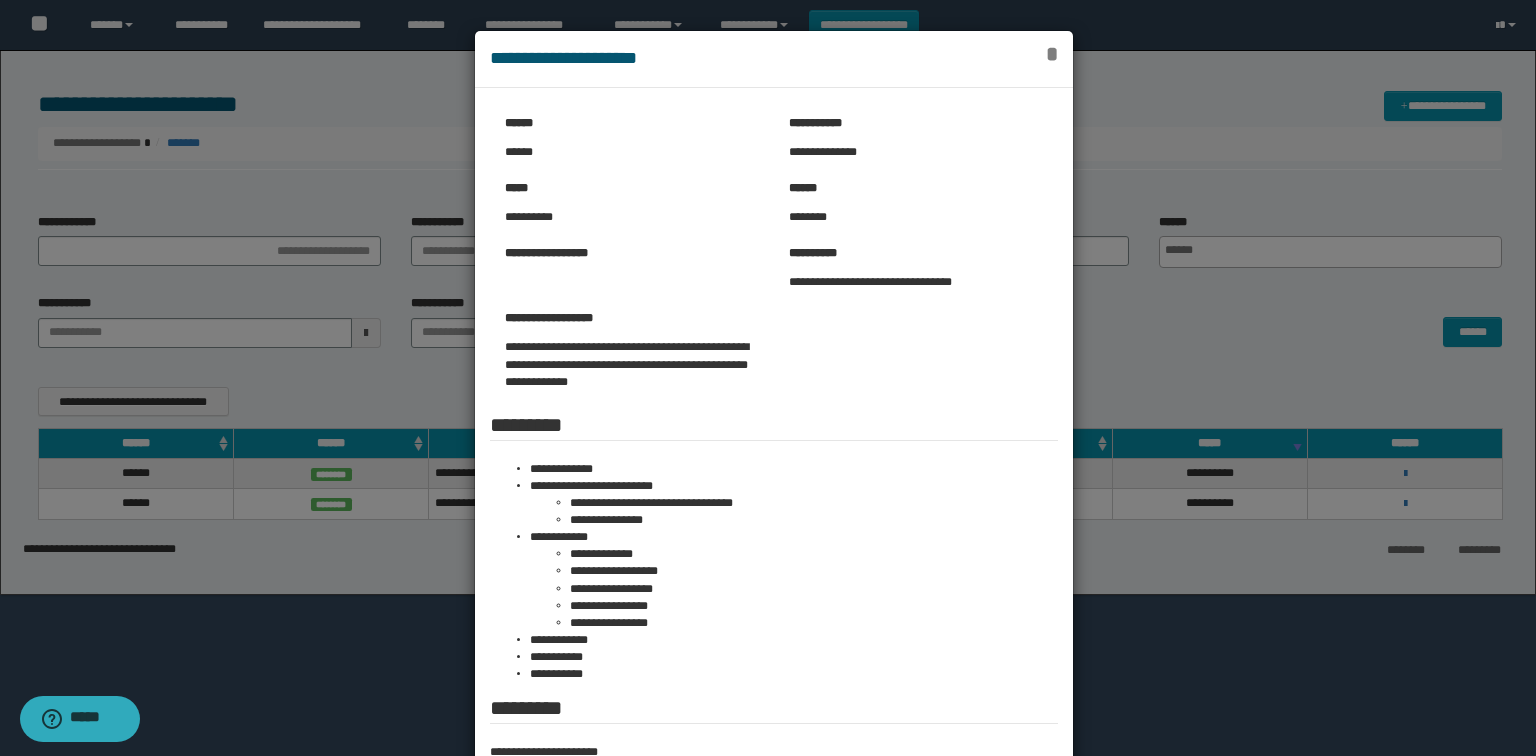 click on "*" at bounding box center (1052, 54) 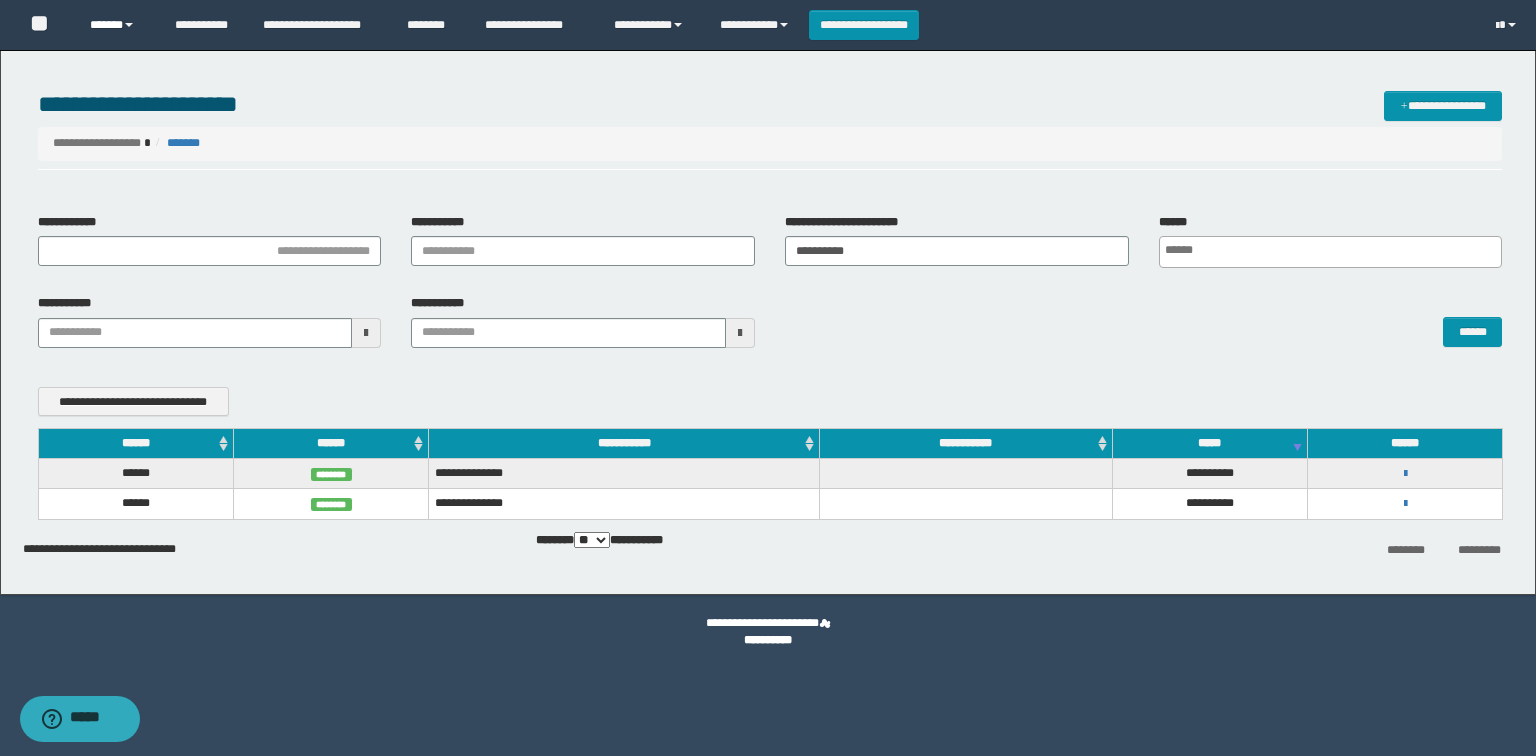 click on "******" at bounding box center [117, 25] 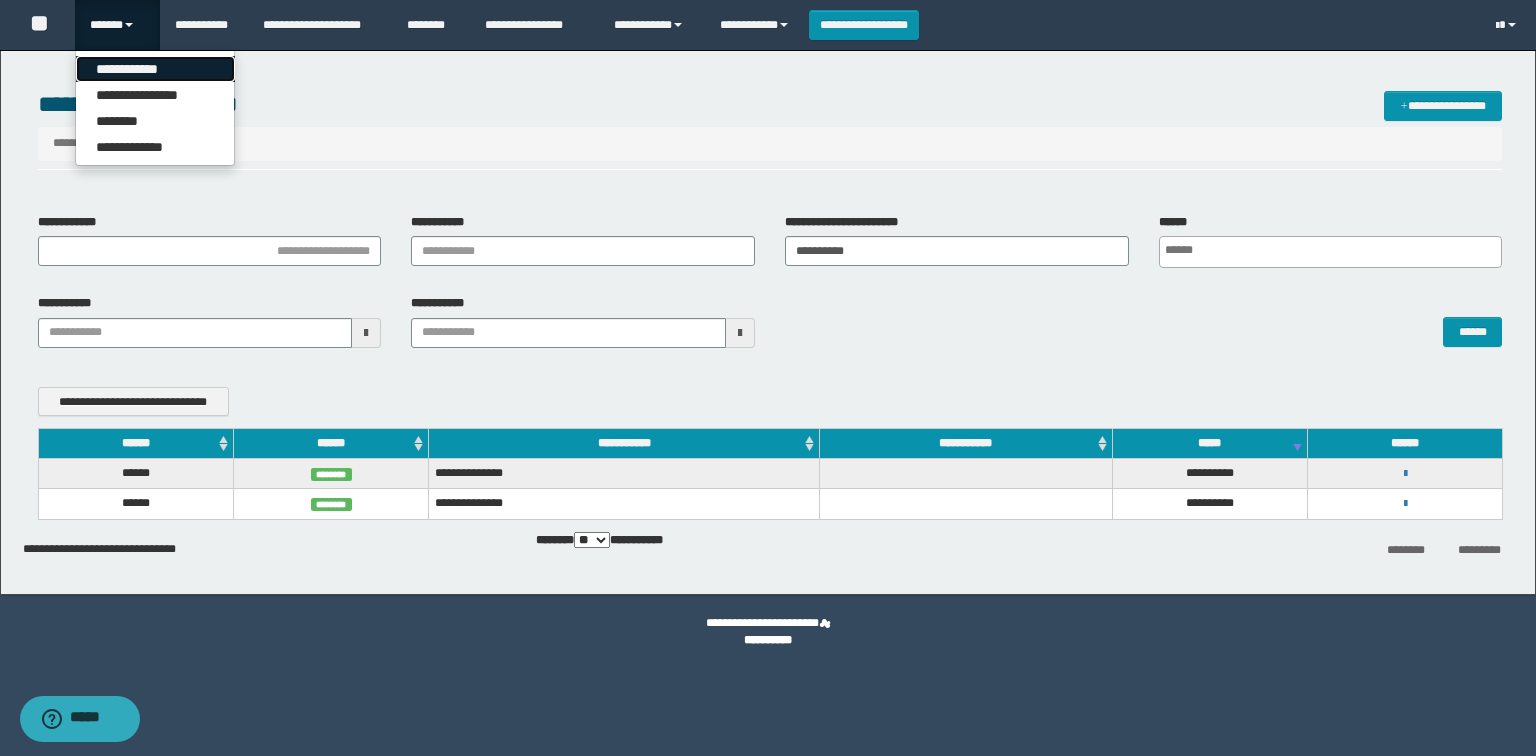 click on "**********" at bounding box center [155, 69] 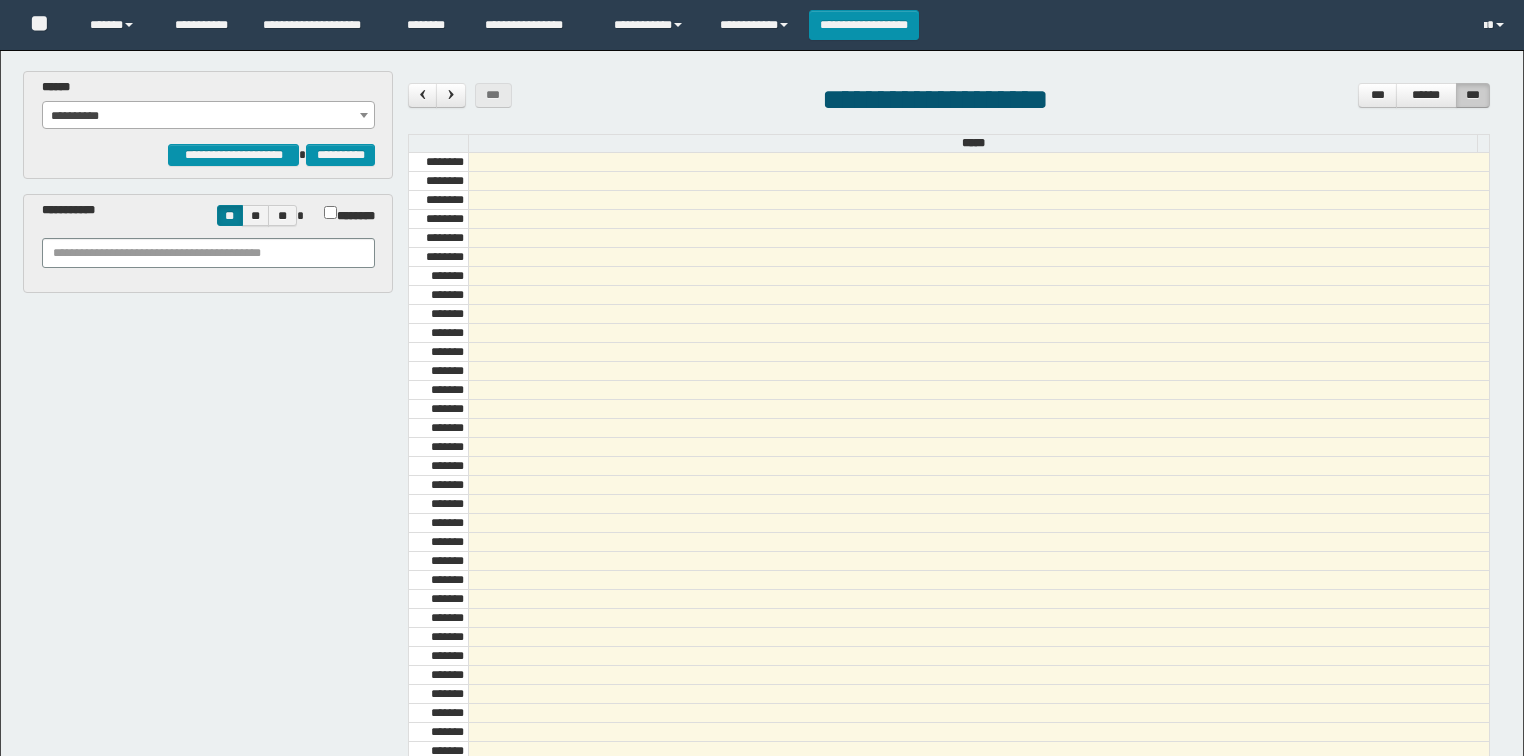 scroll, scrollTop: 0, scrollLeft: 0, axis: both 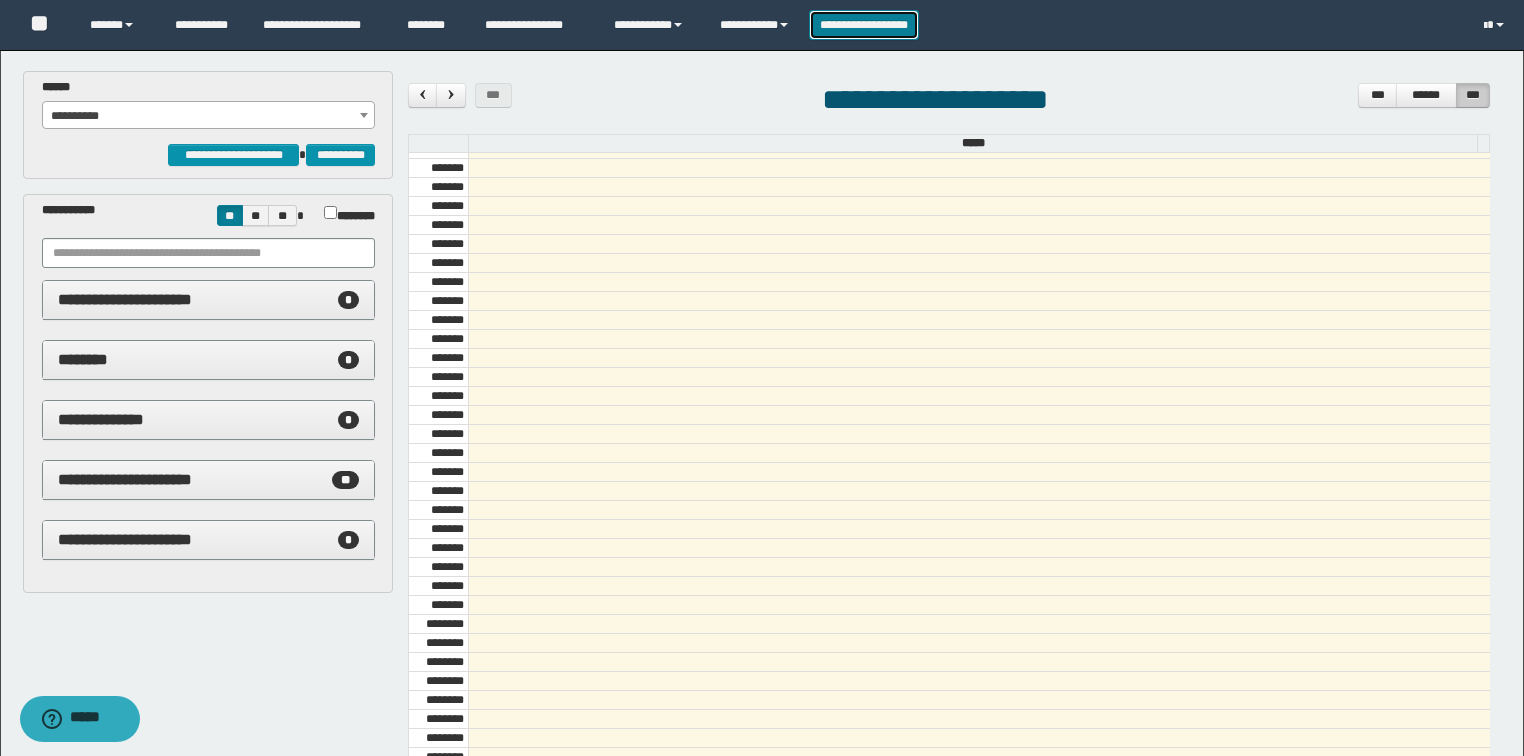 click on "**********" at bounding box center (864, 25) 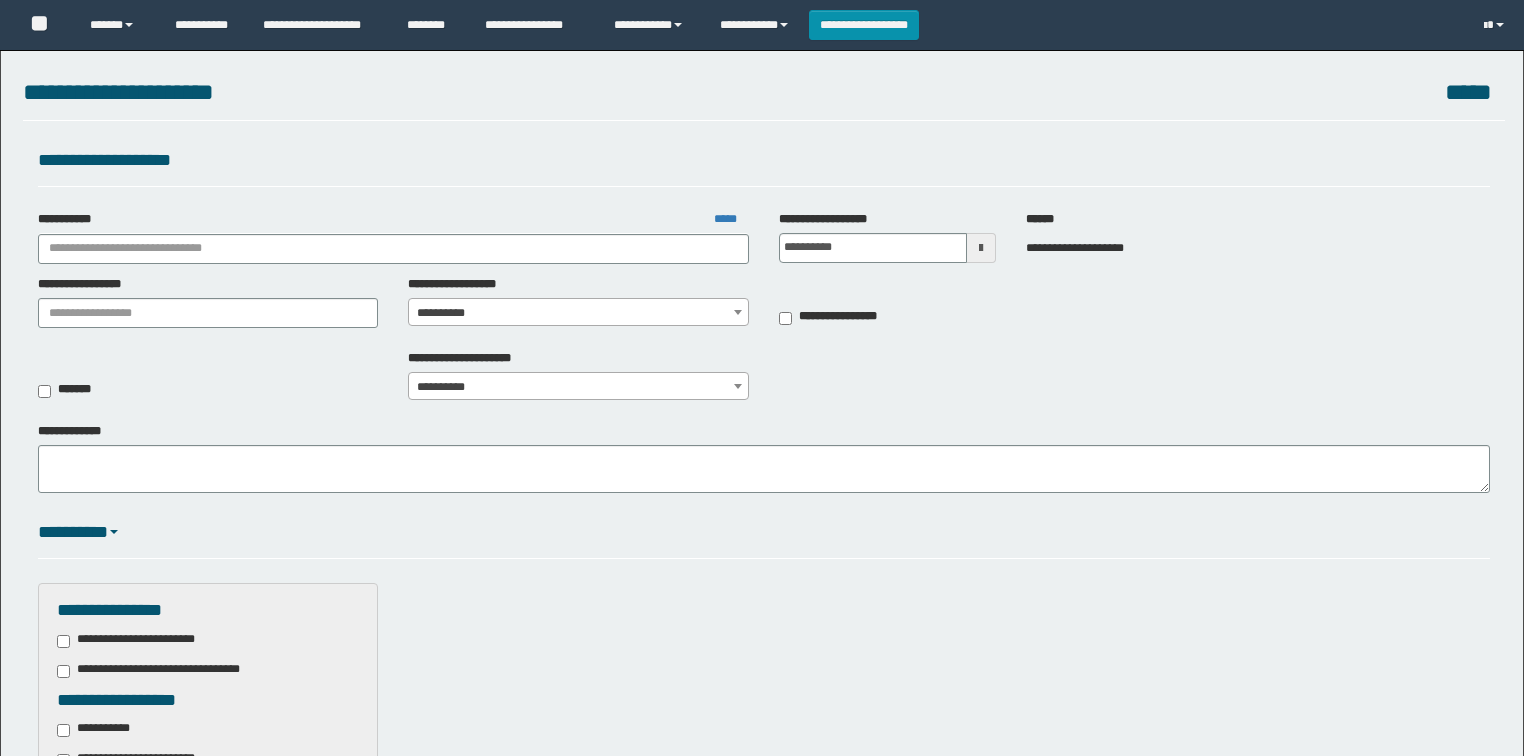 scroll, scrollTop: 0, scrollLeft: 0, axis: both 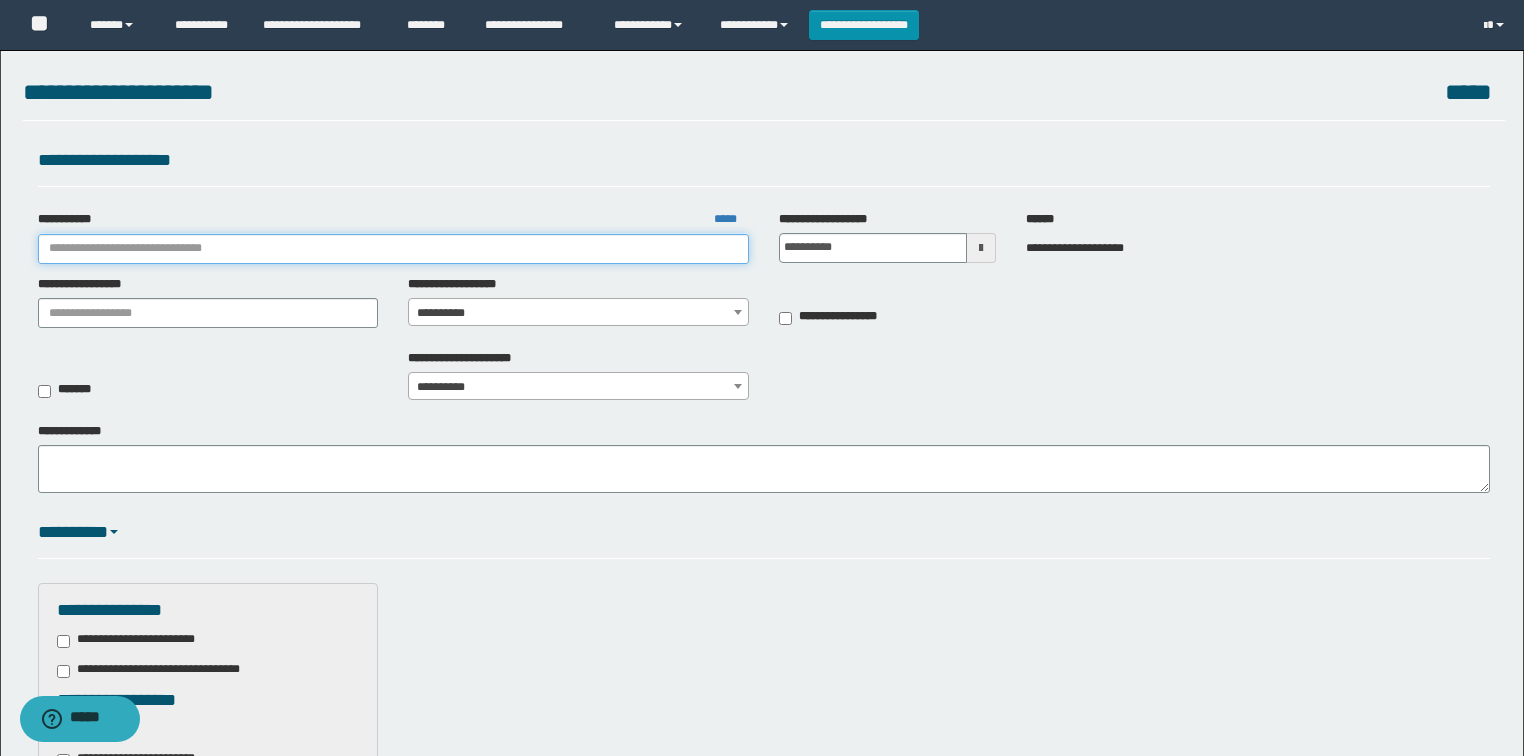click on "**********" at bounding box center (393, 249) 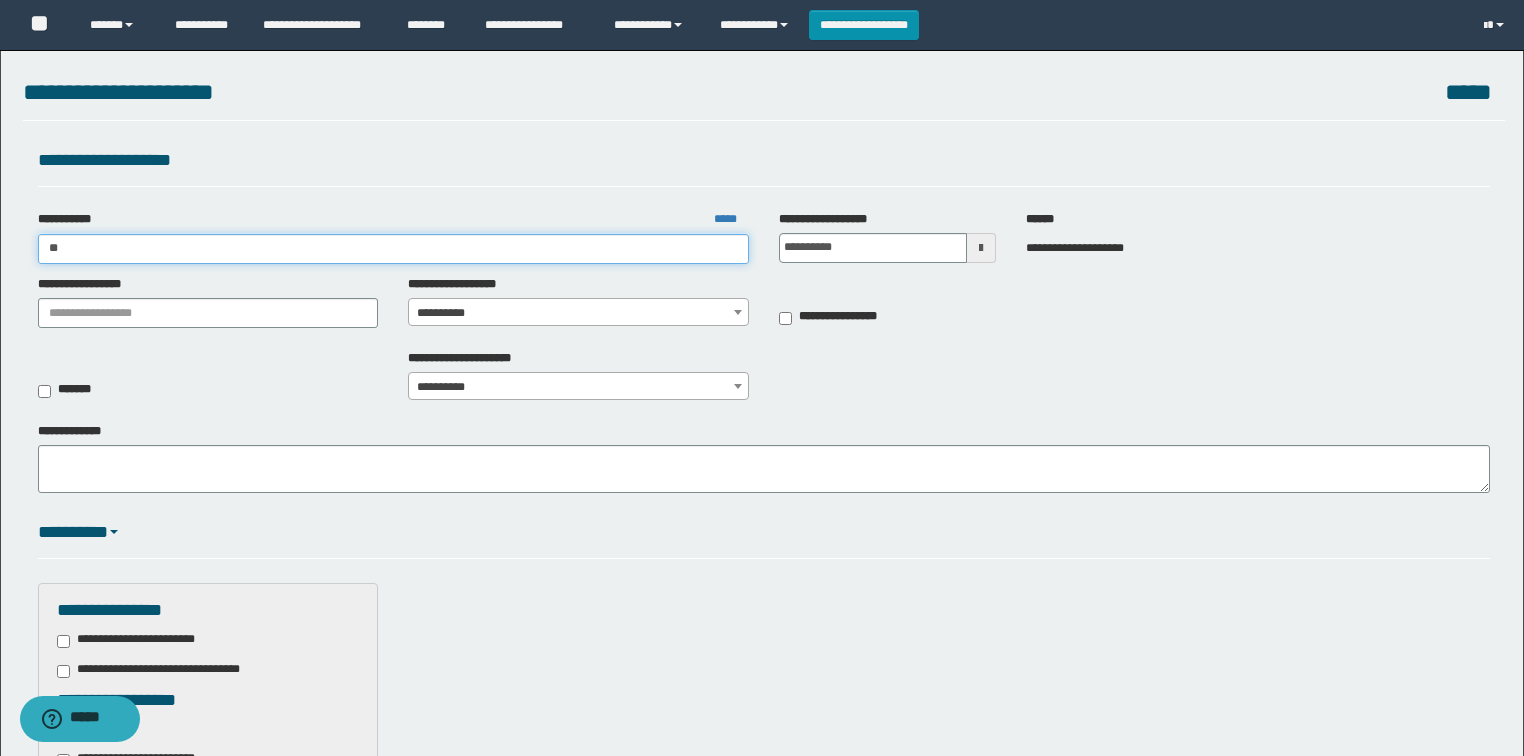 click on "**" at bounding box center (393, 249) 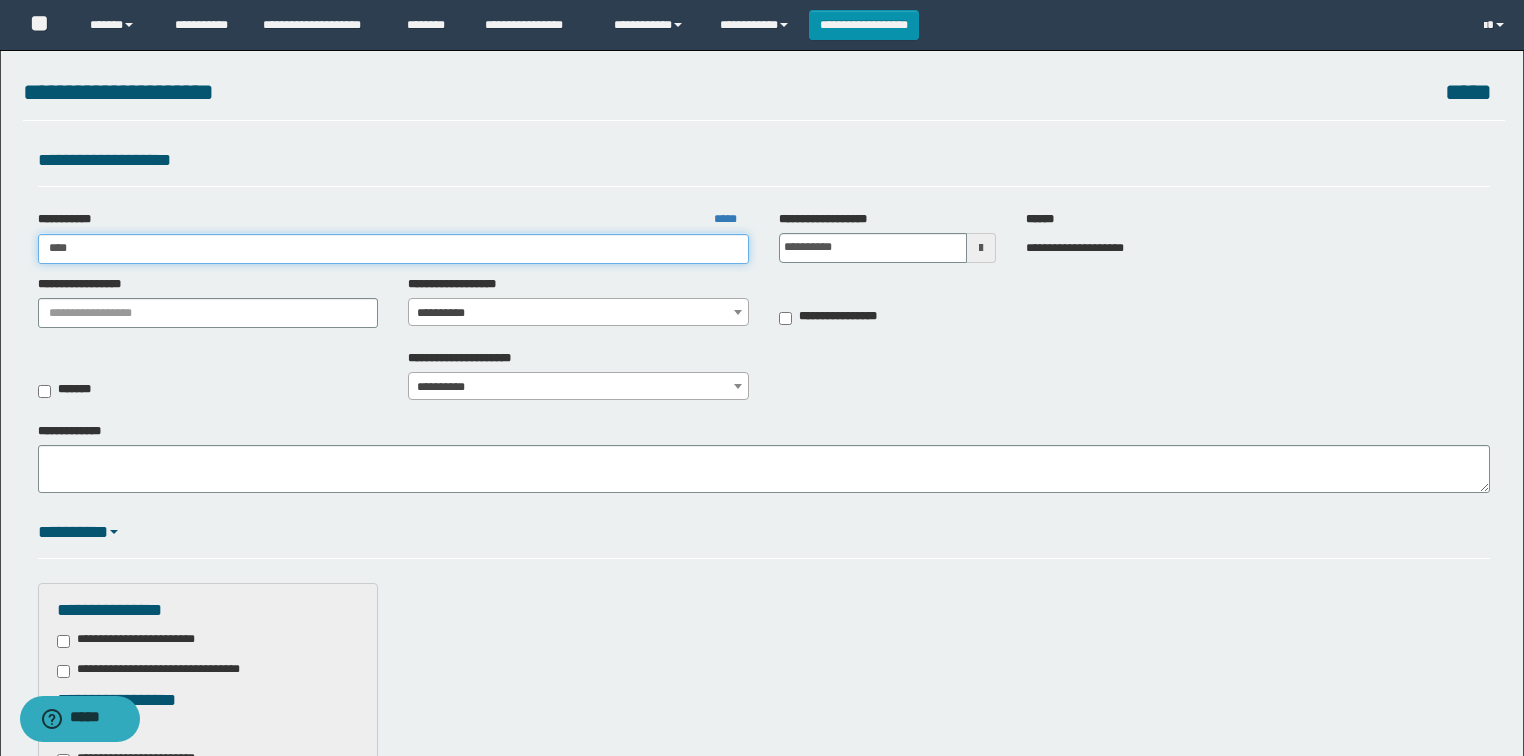 type on "*****" 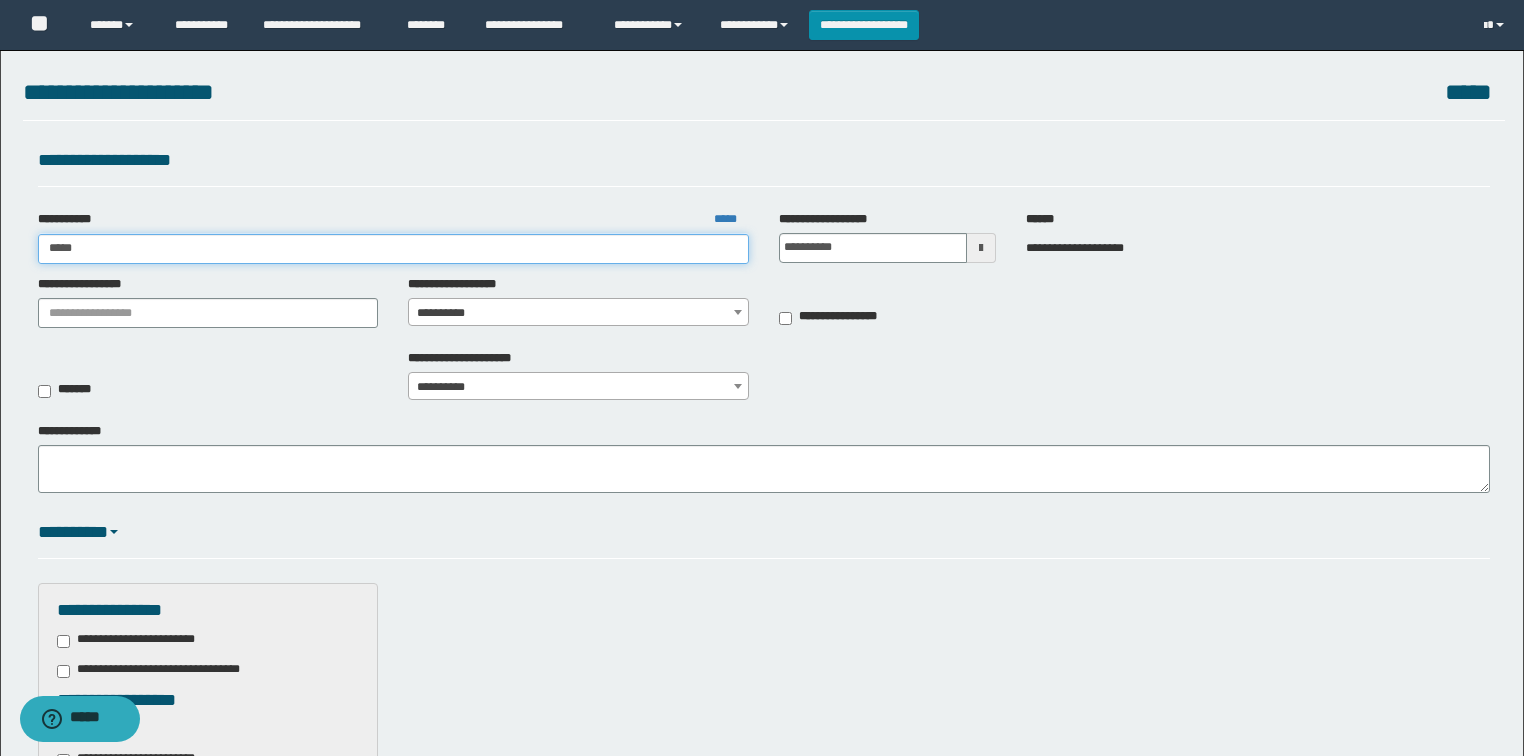 type on "*****" 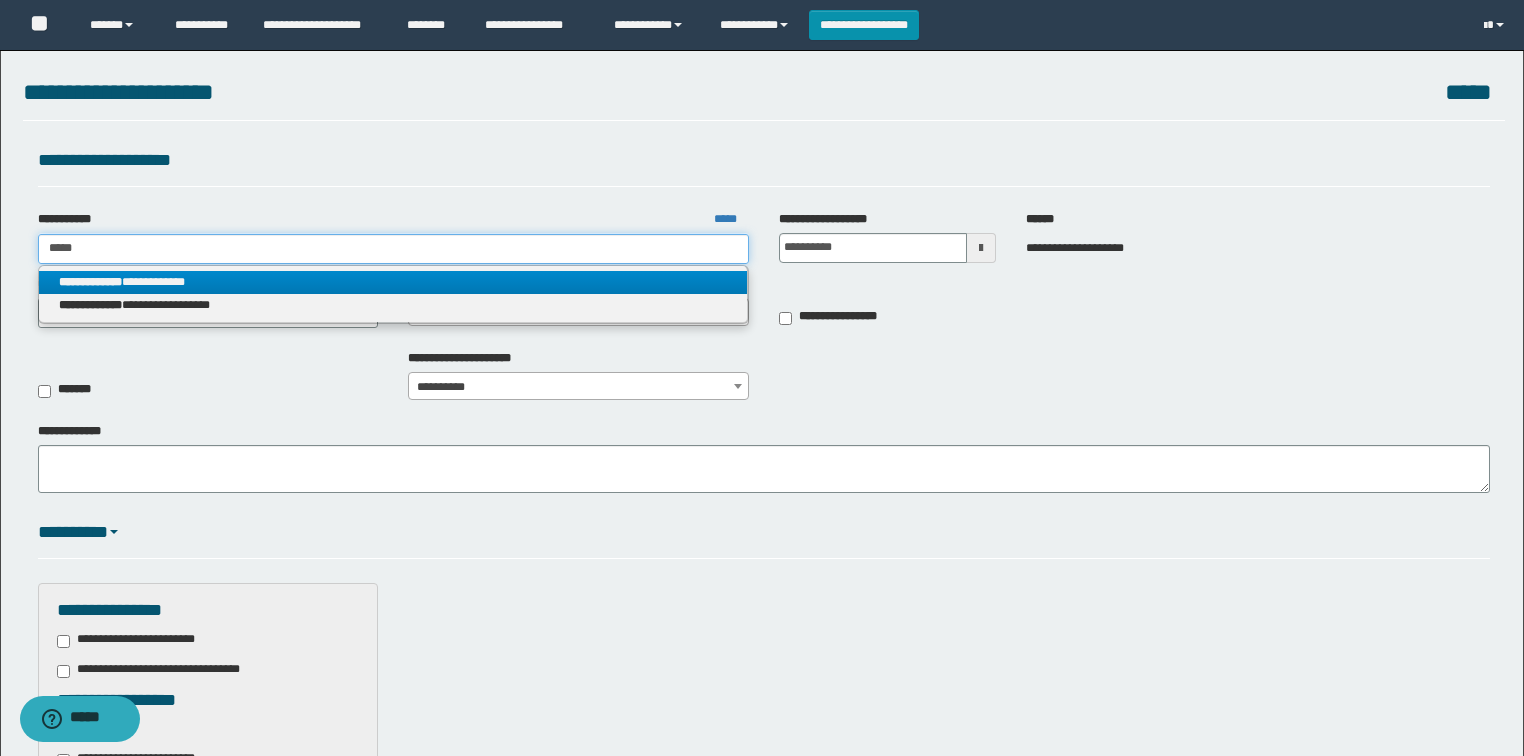 type on "*****" 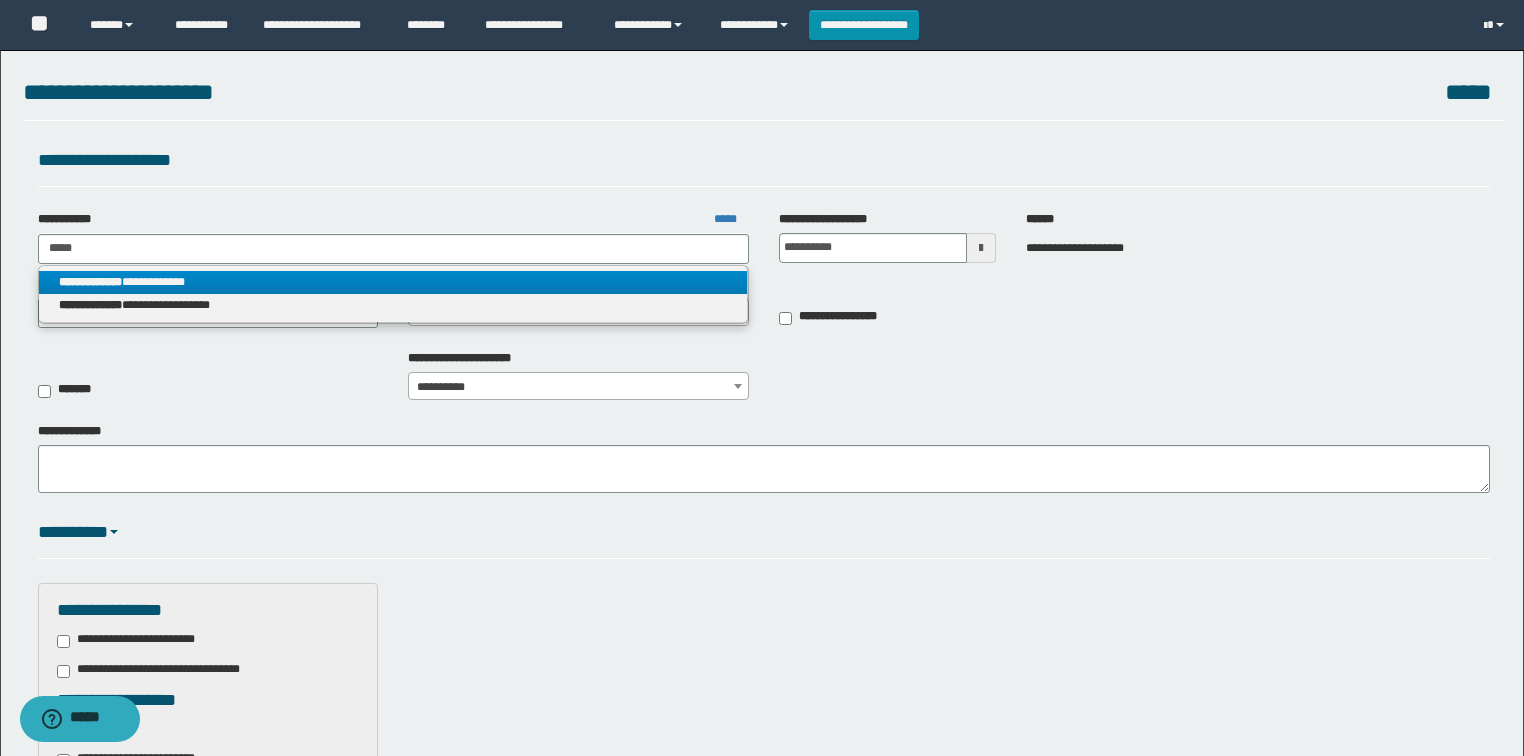 click on "**********" at bounding box center (393, 282) 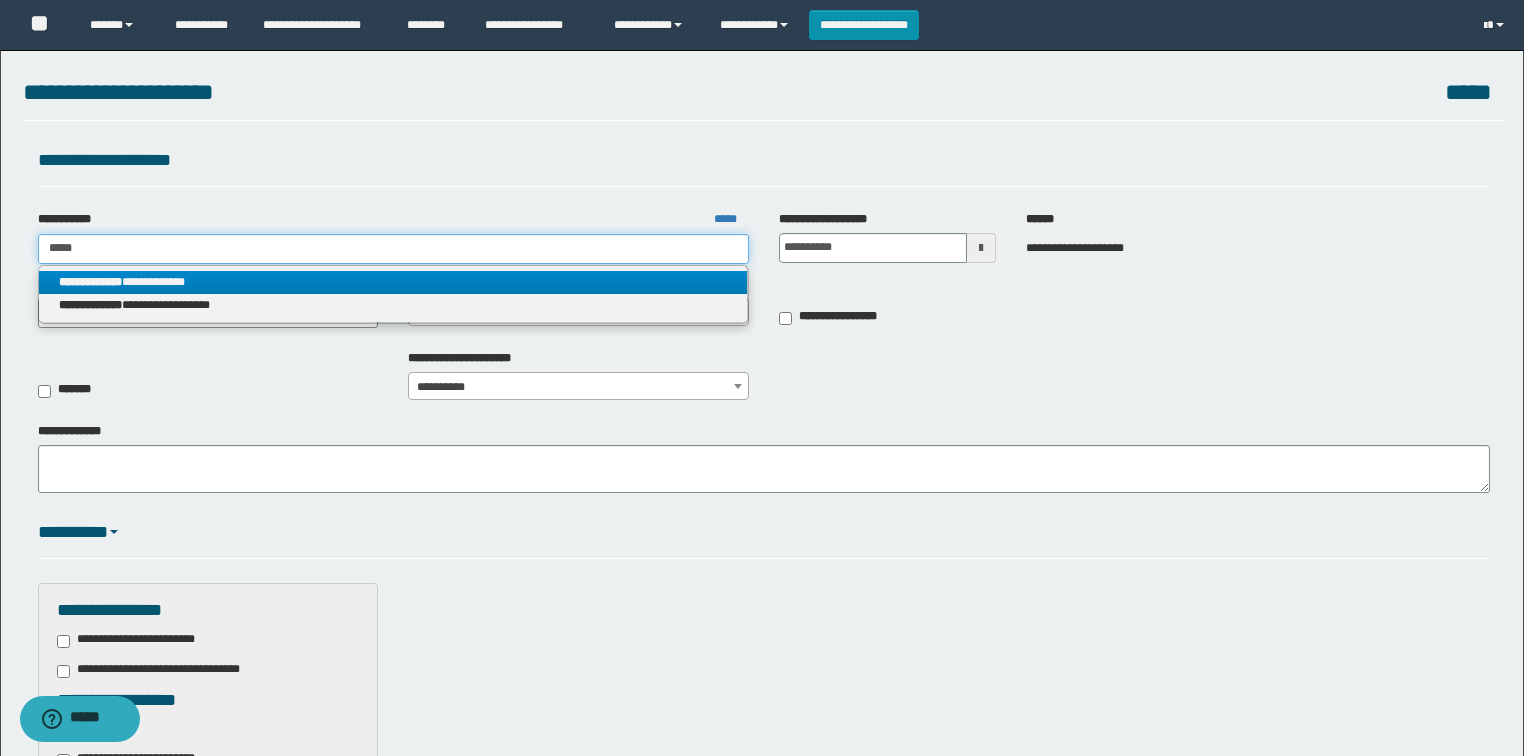 type 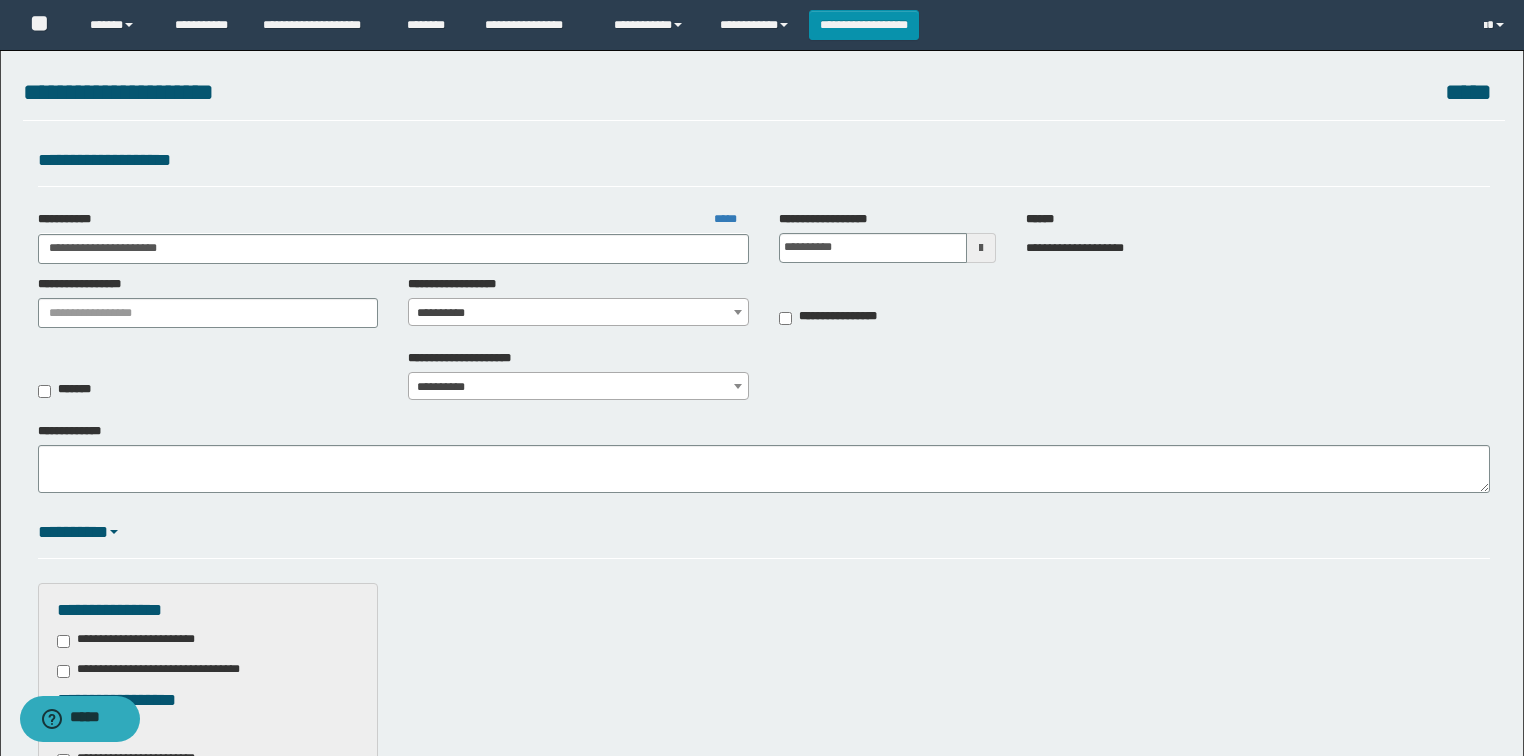 click on "**********" at bounding box center (578, 313) 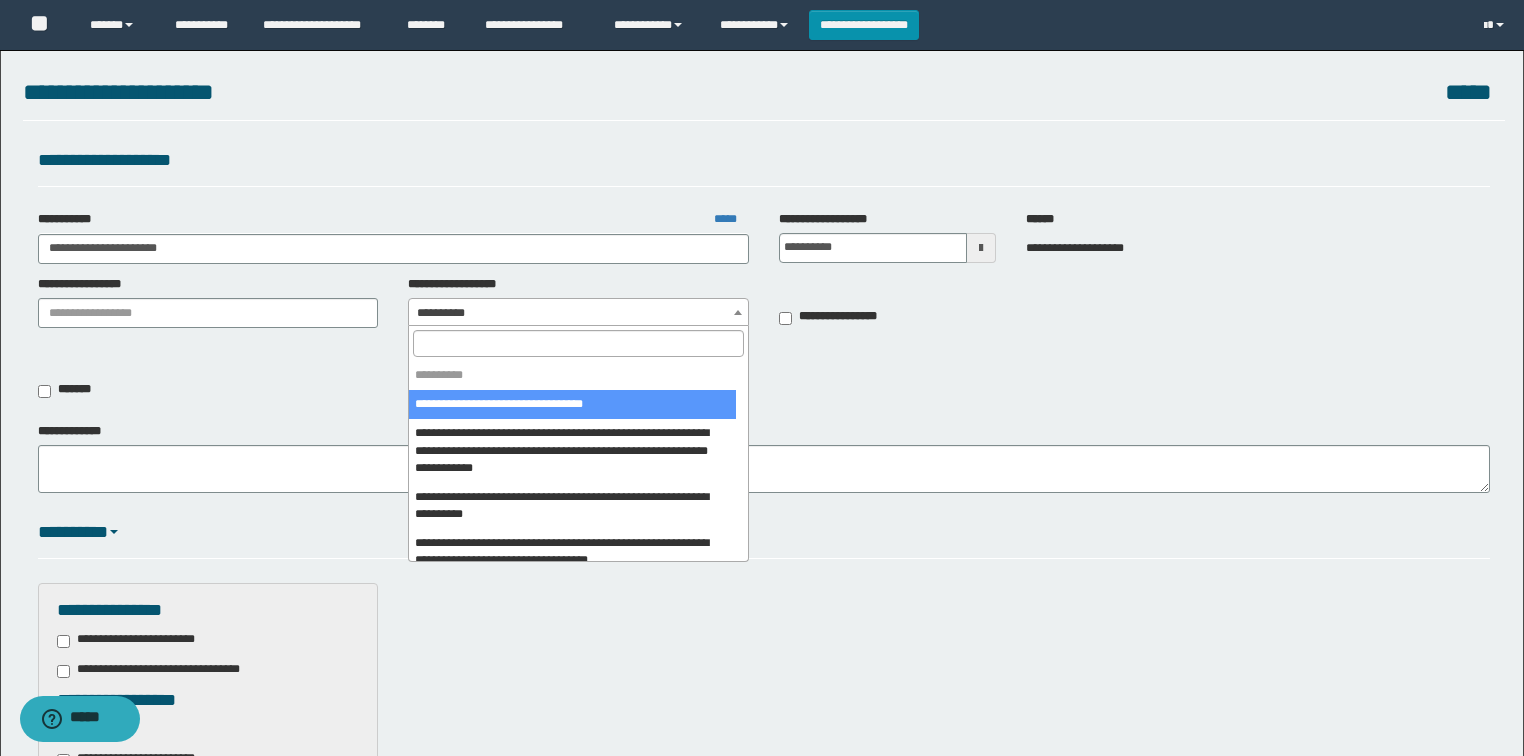 click at bounding box center [578, 343] 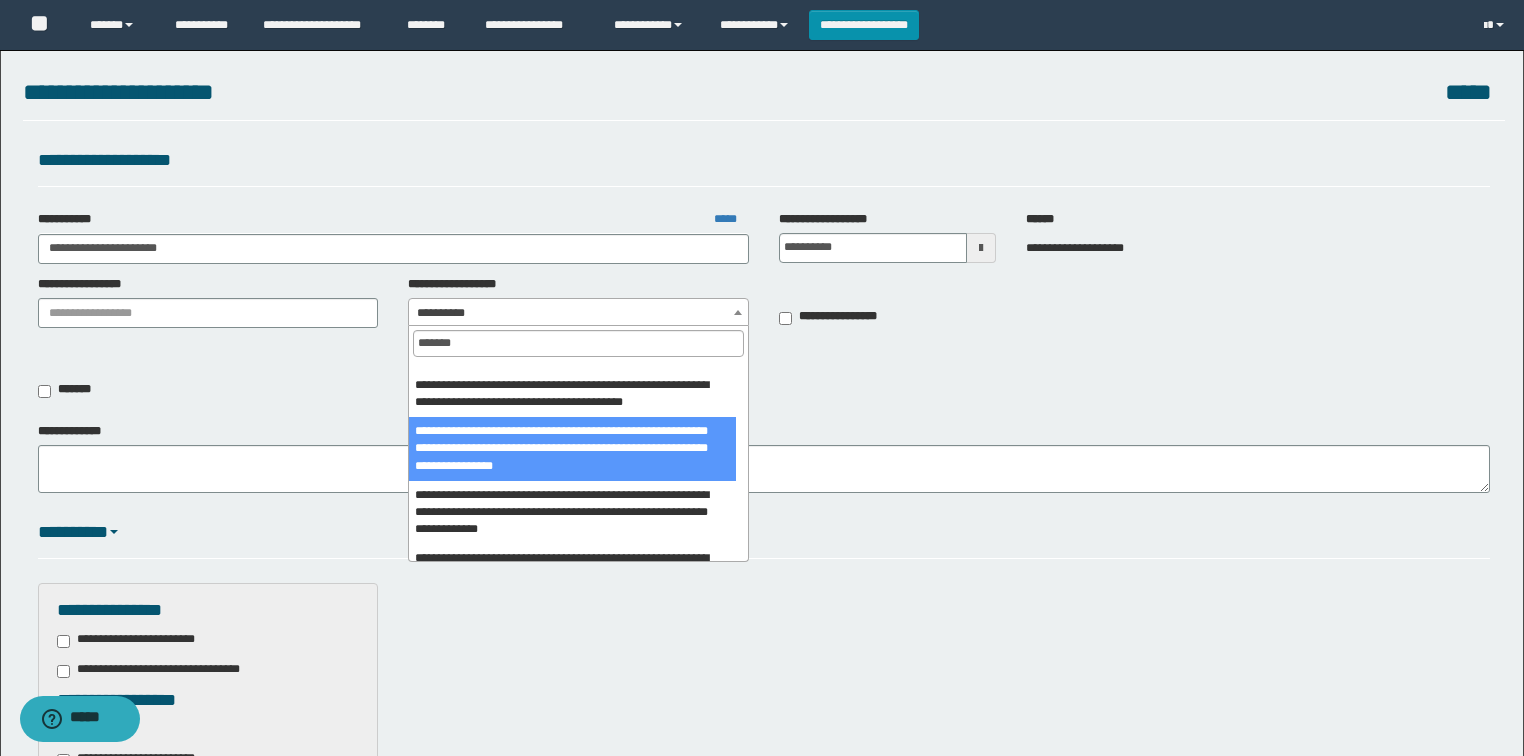 scroll, scrollTop: 480, scrollLeft: 0, axis: vertical 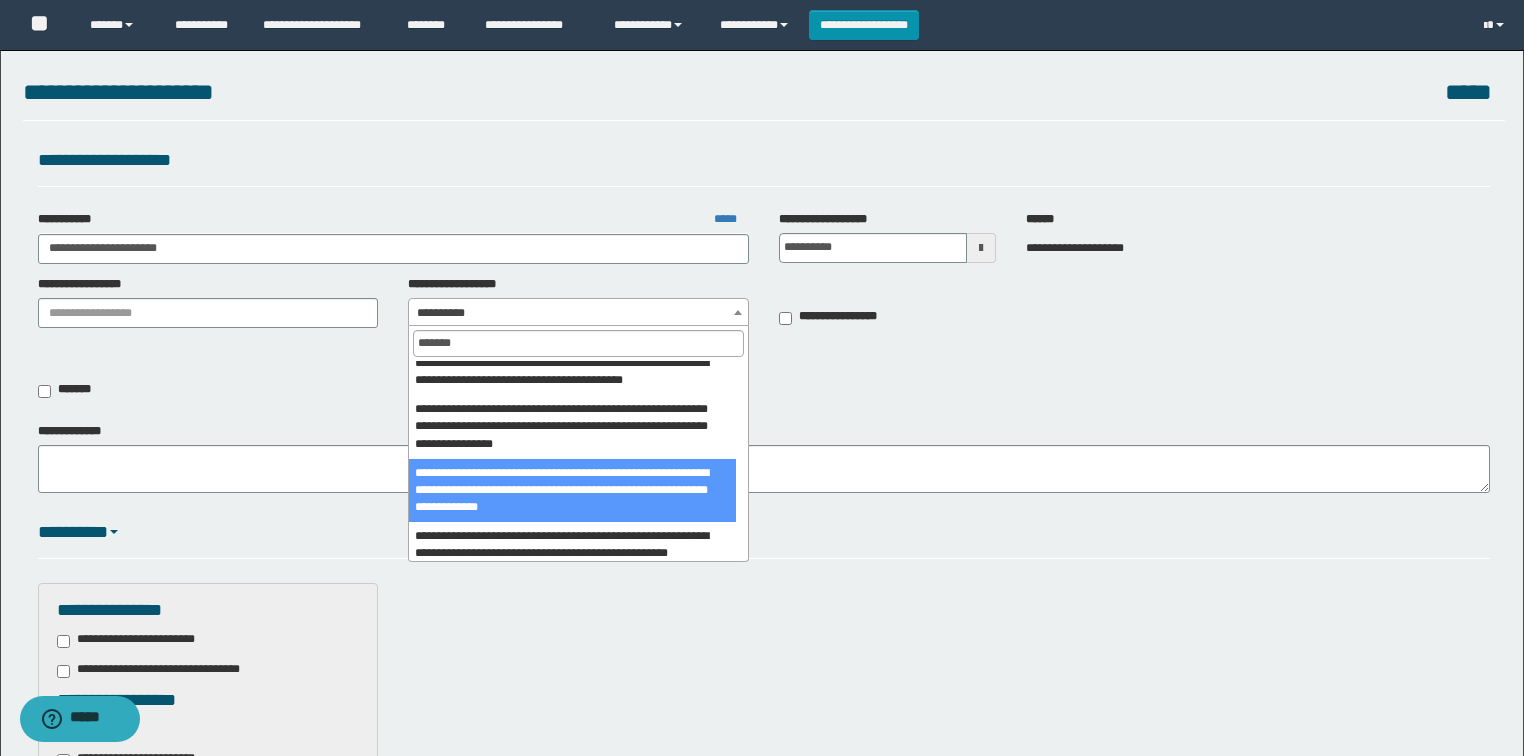 type on "*******" 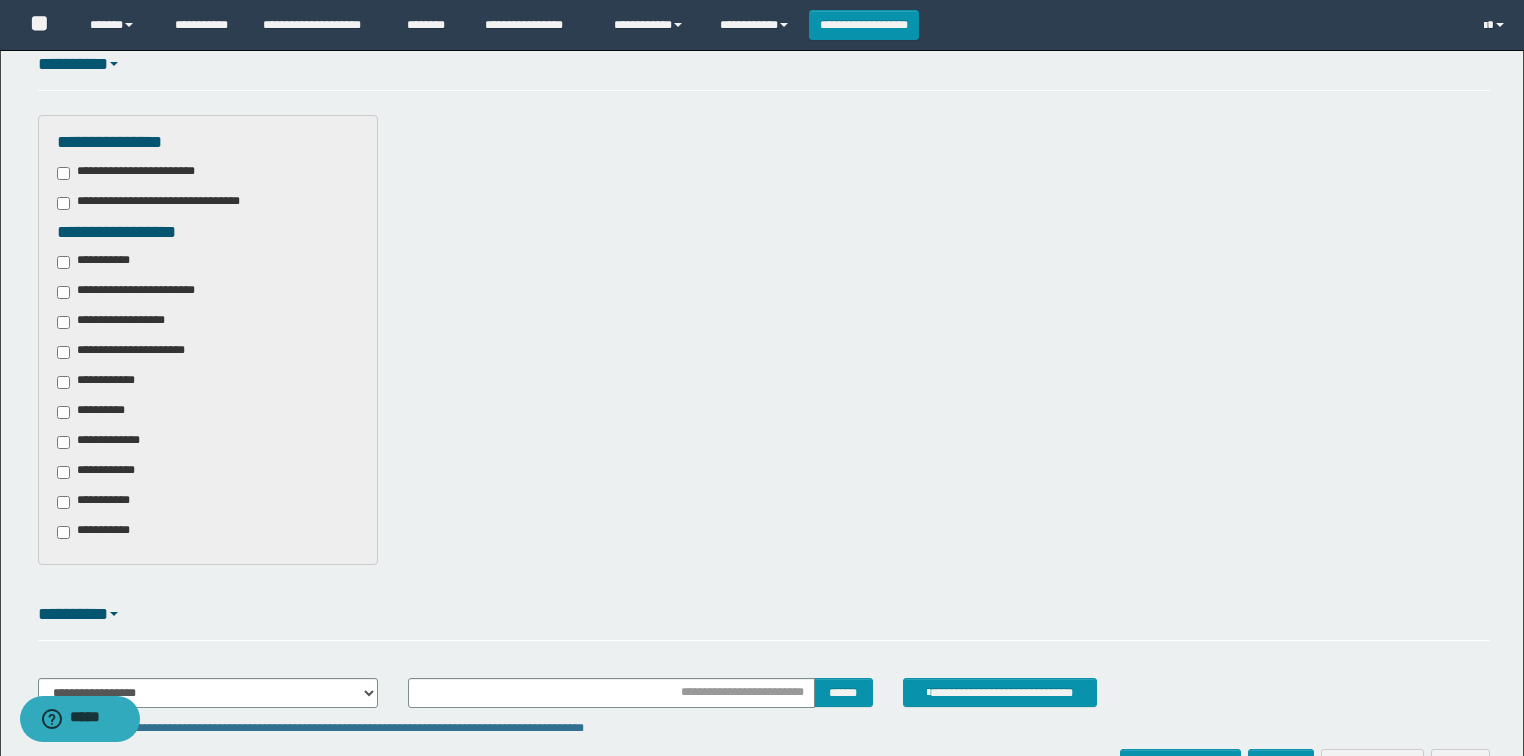 scroll, scrollTop: 480, scrollLeft: 0, axis: vertical 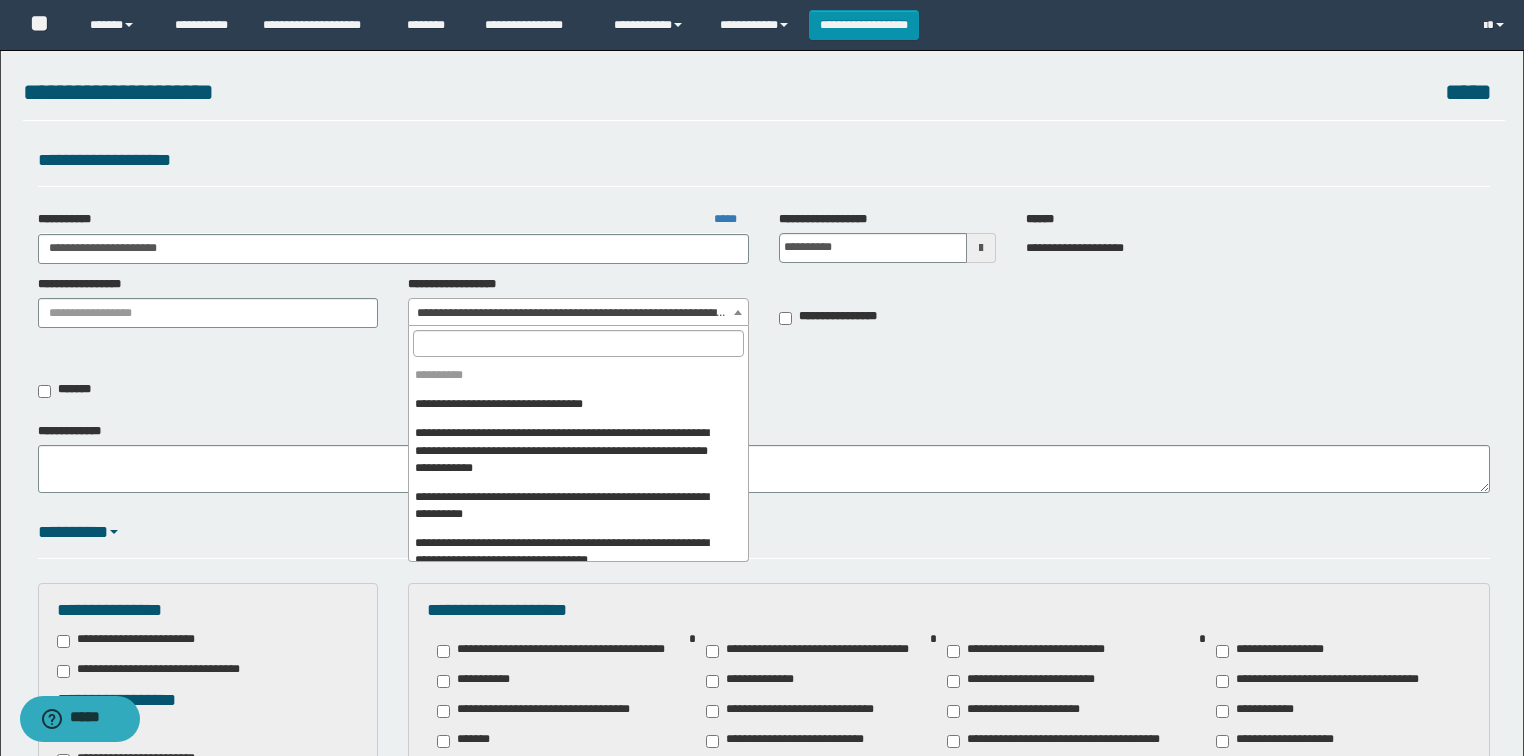 click on "**********" at bounding box center [578, 313] 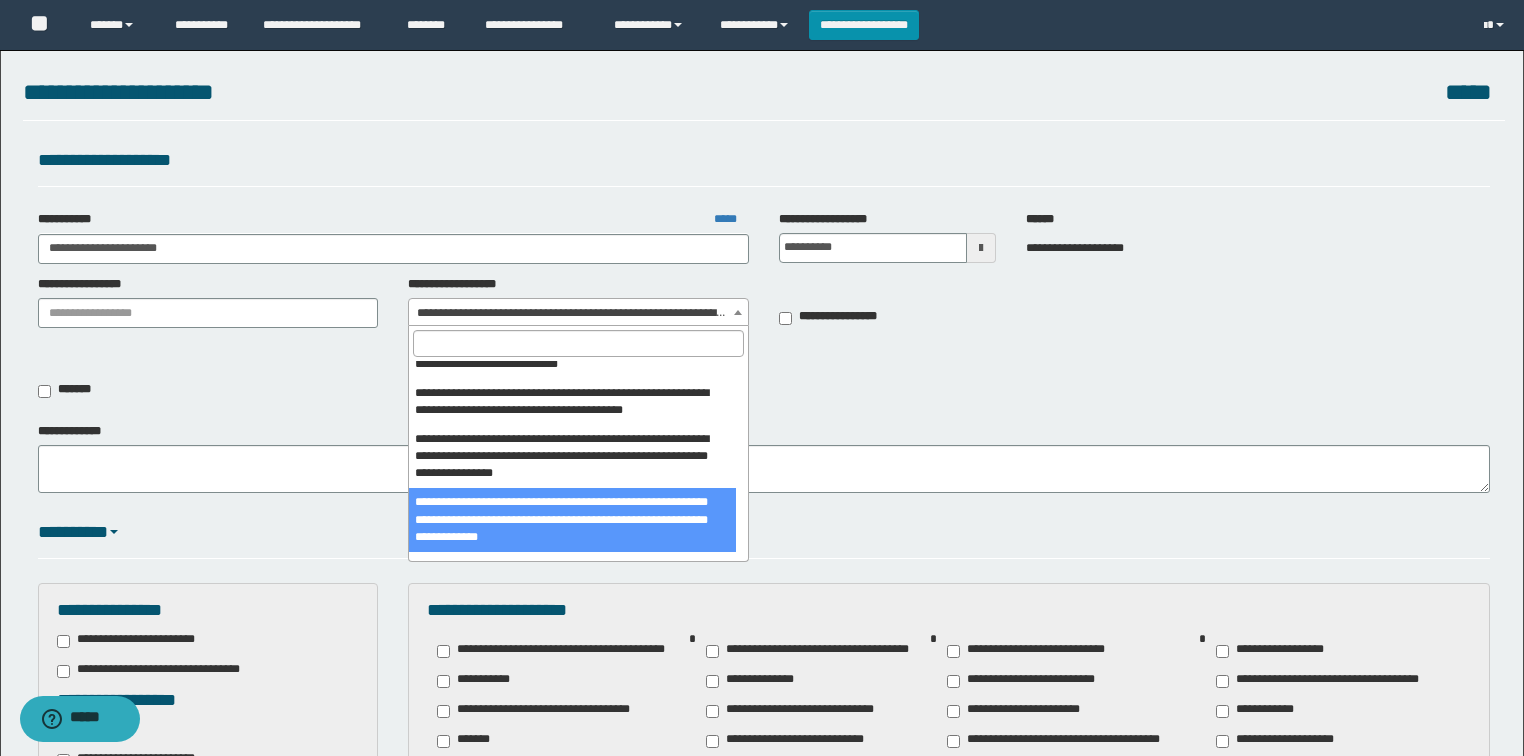 click at bounding box center [578, 343] 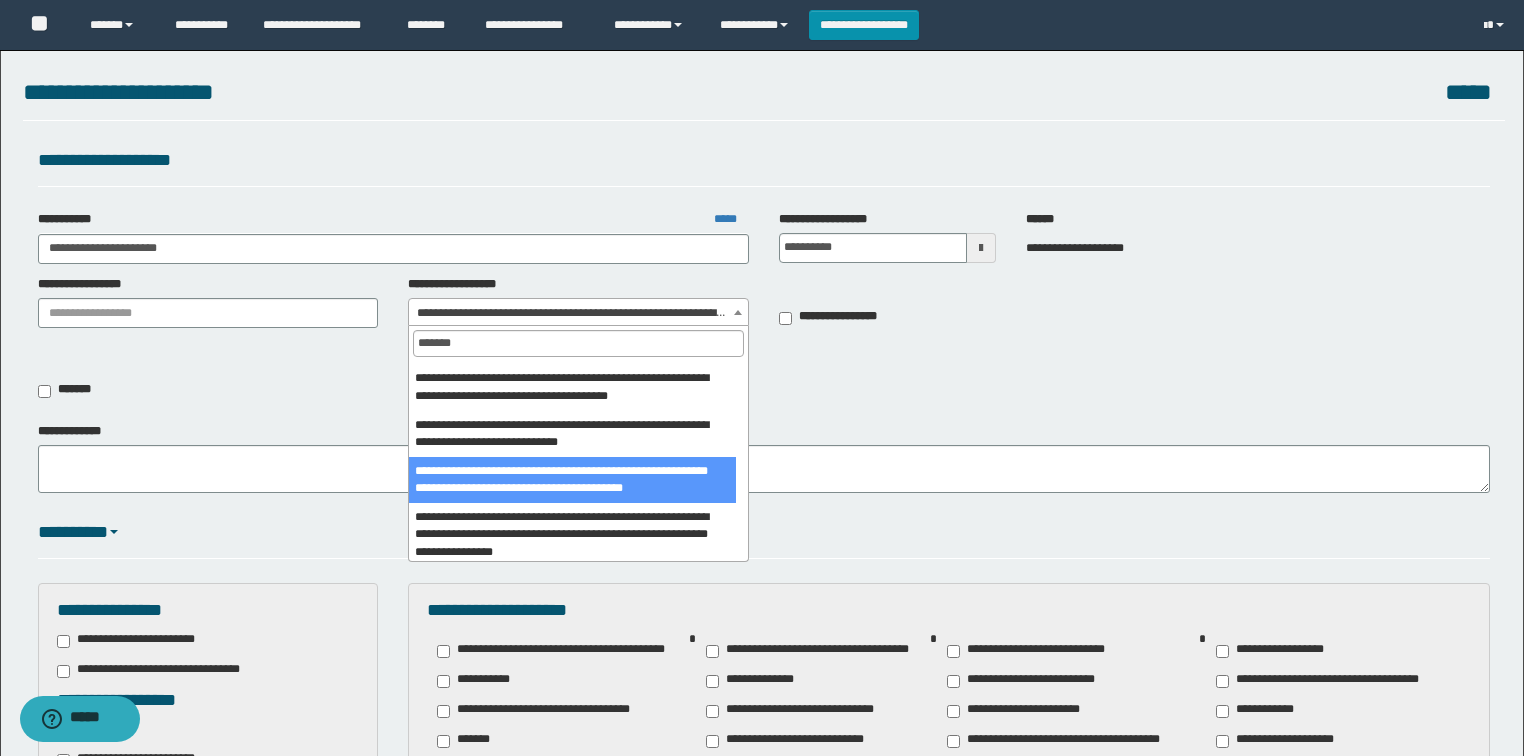 scroll, scrollTop: 400, scrollLeft: 0, axis: vertical 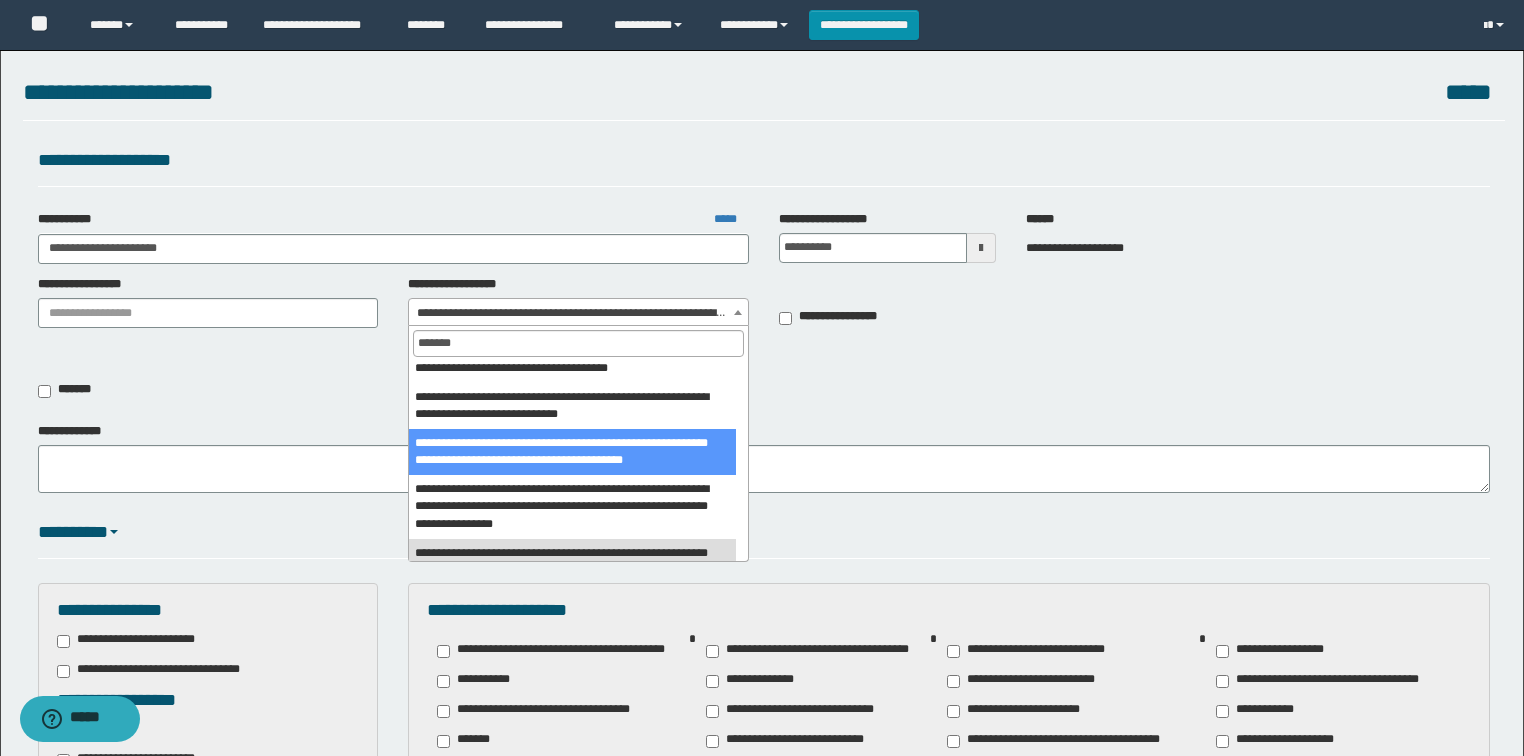 type on "*******" 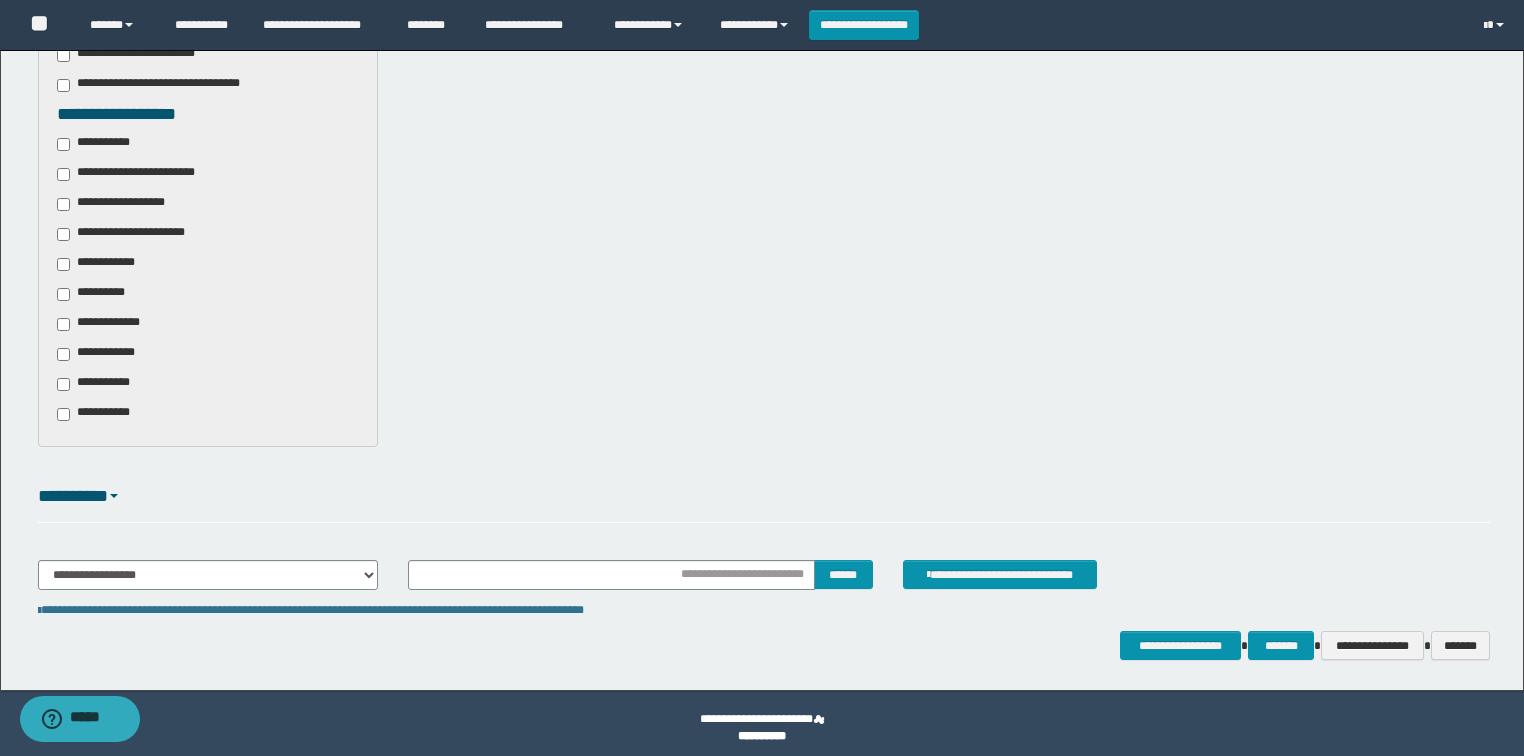 scroll, scrollTop: 595, scrollLeft: 0, axis: vertical 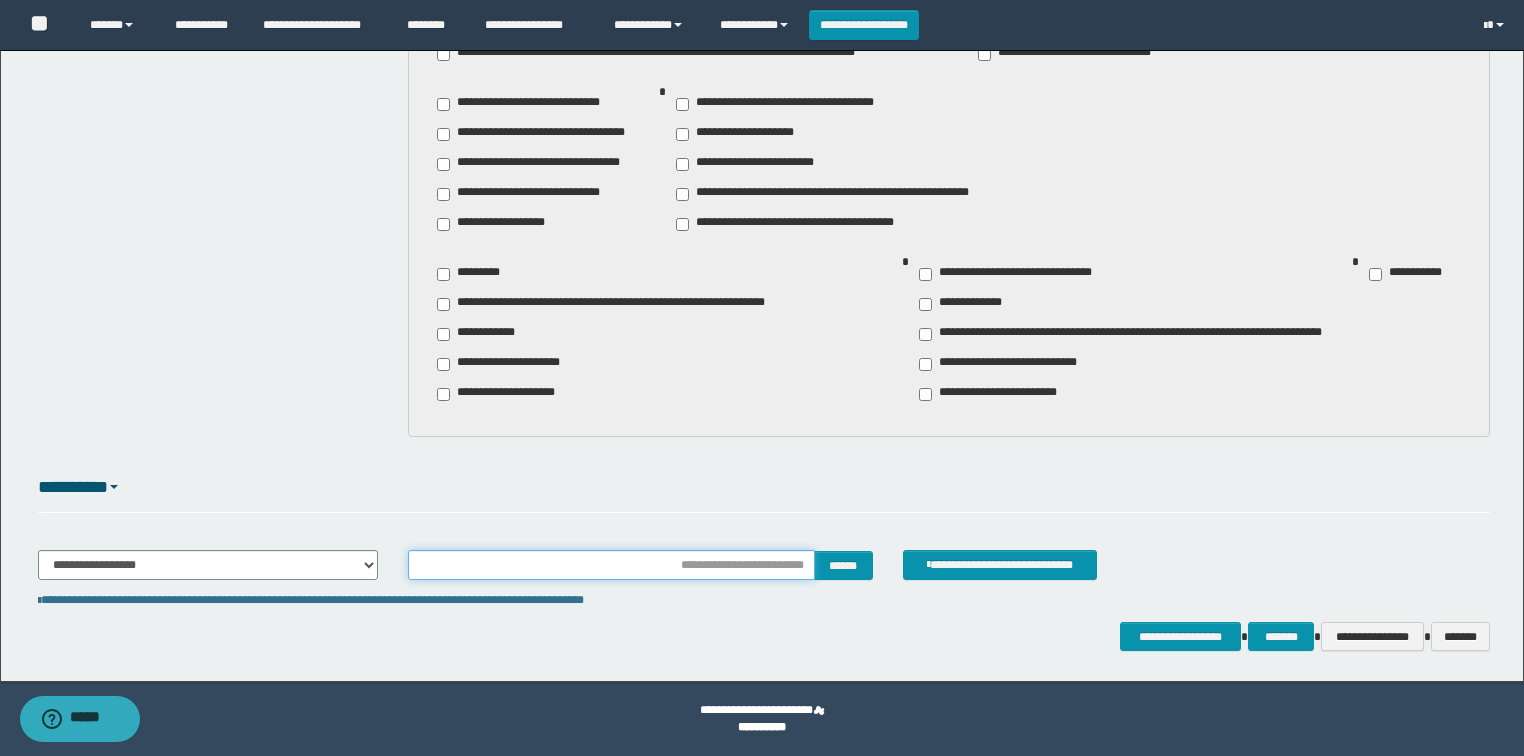click at bounding box center [611, 565] 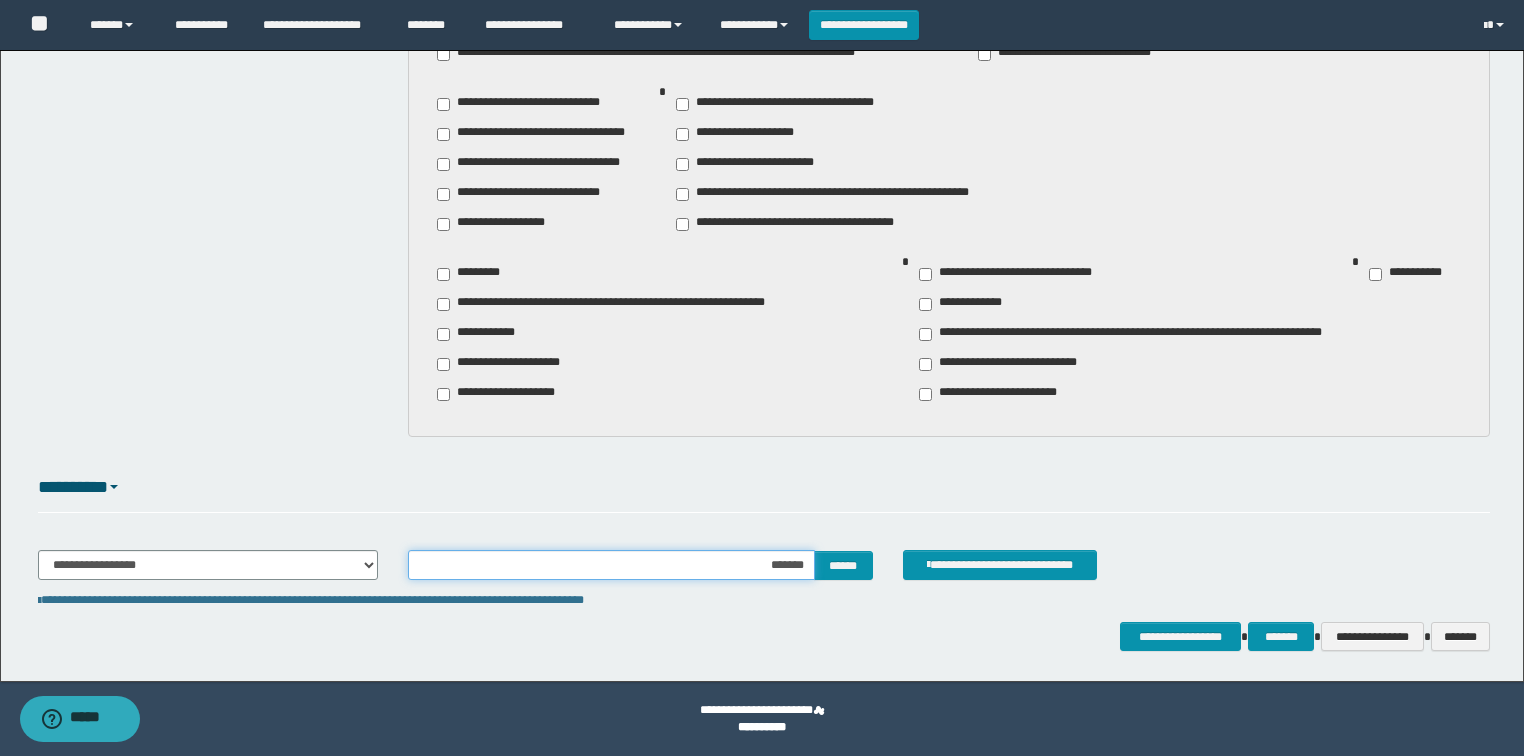 type on "********" 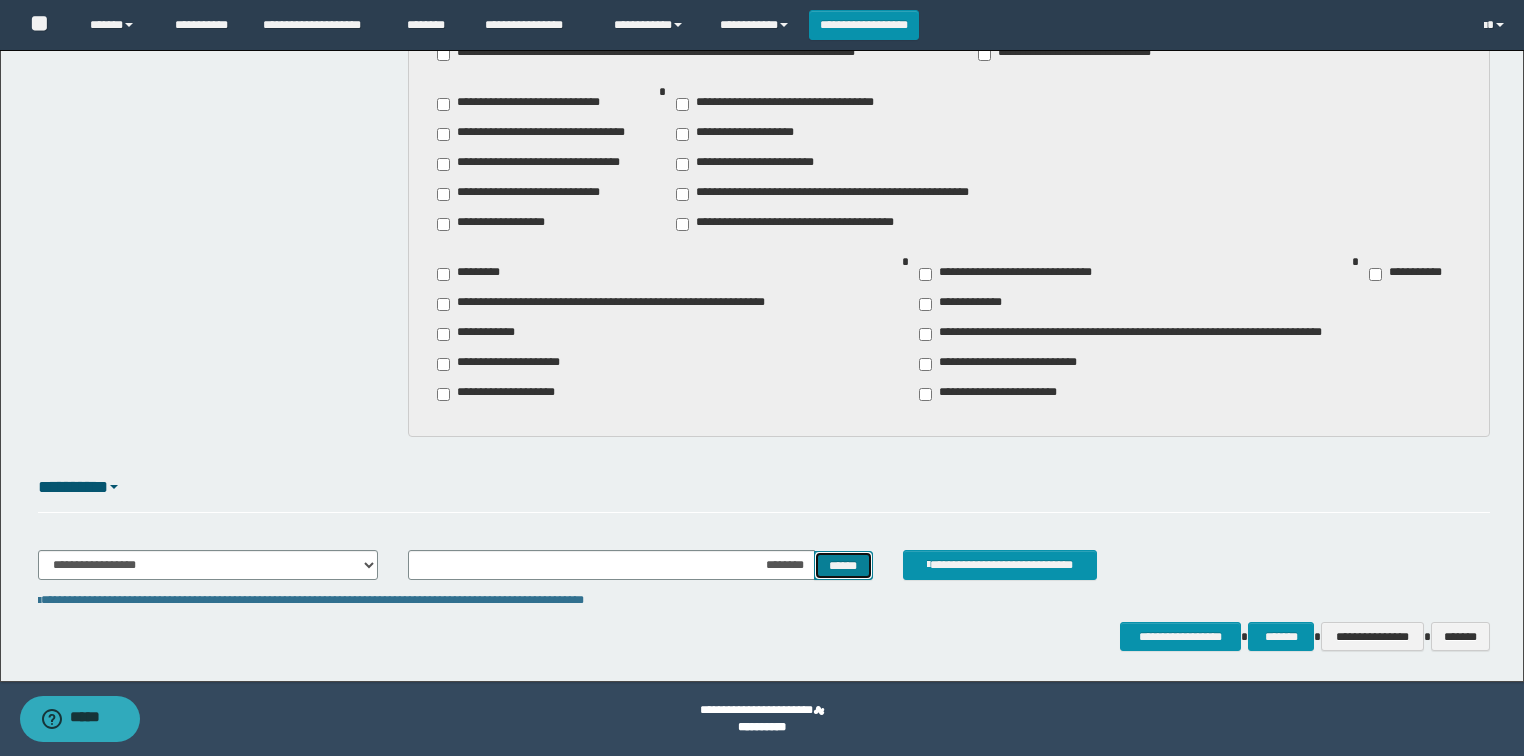 click on "******" at bounding box center [843, 566] 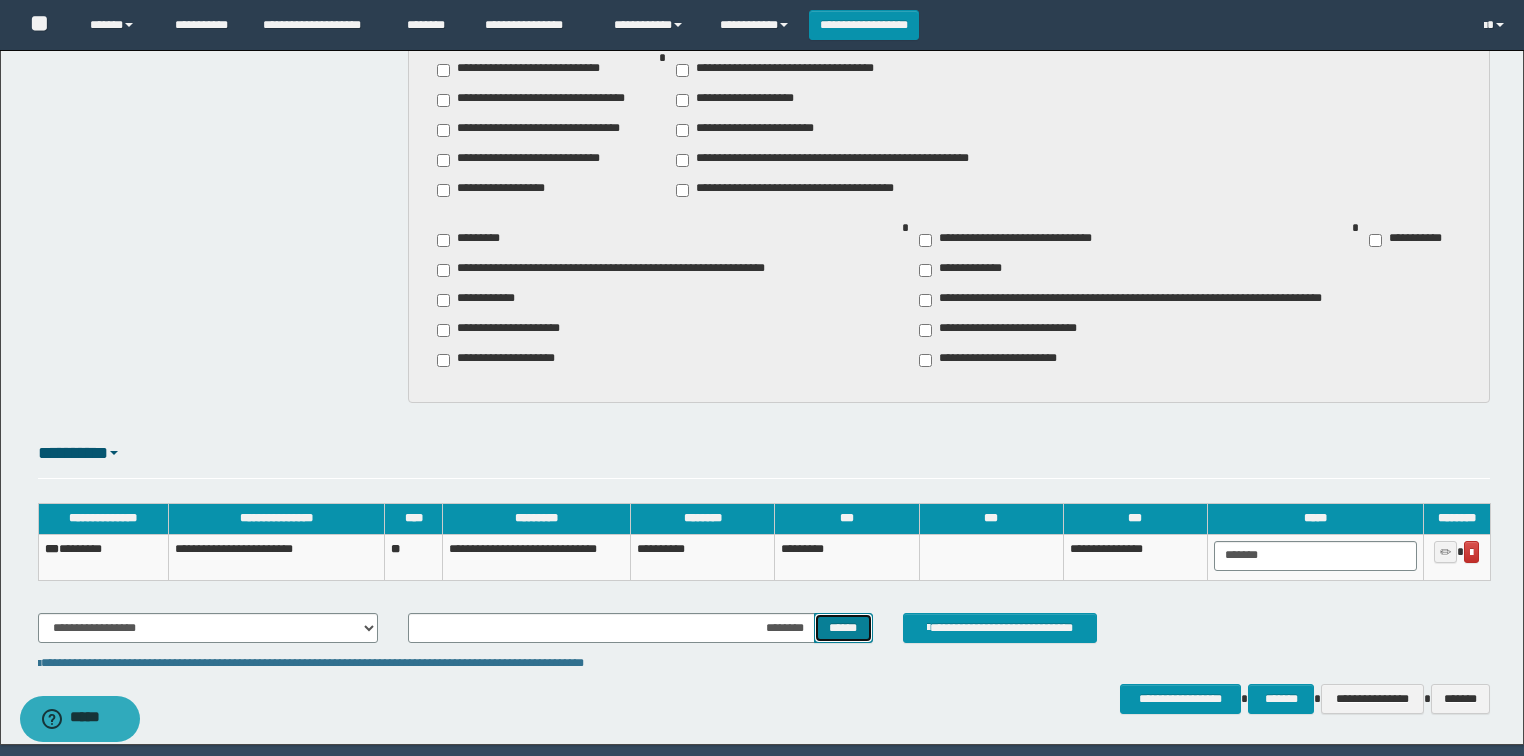 scroll, scrollTop: 2764, scrollLeft: 0, axis: vertical 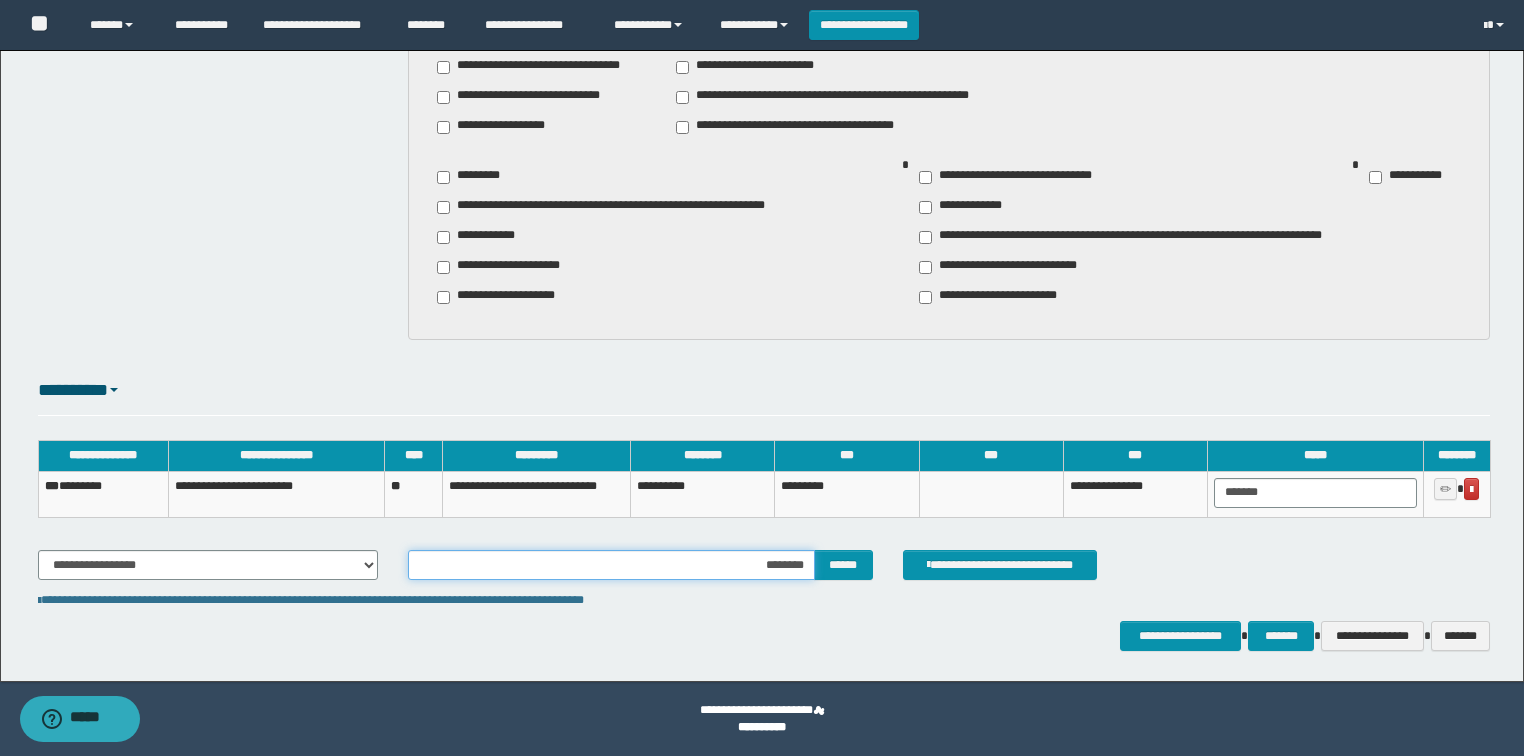 click on "********" at bounding box center (611, 565) 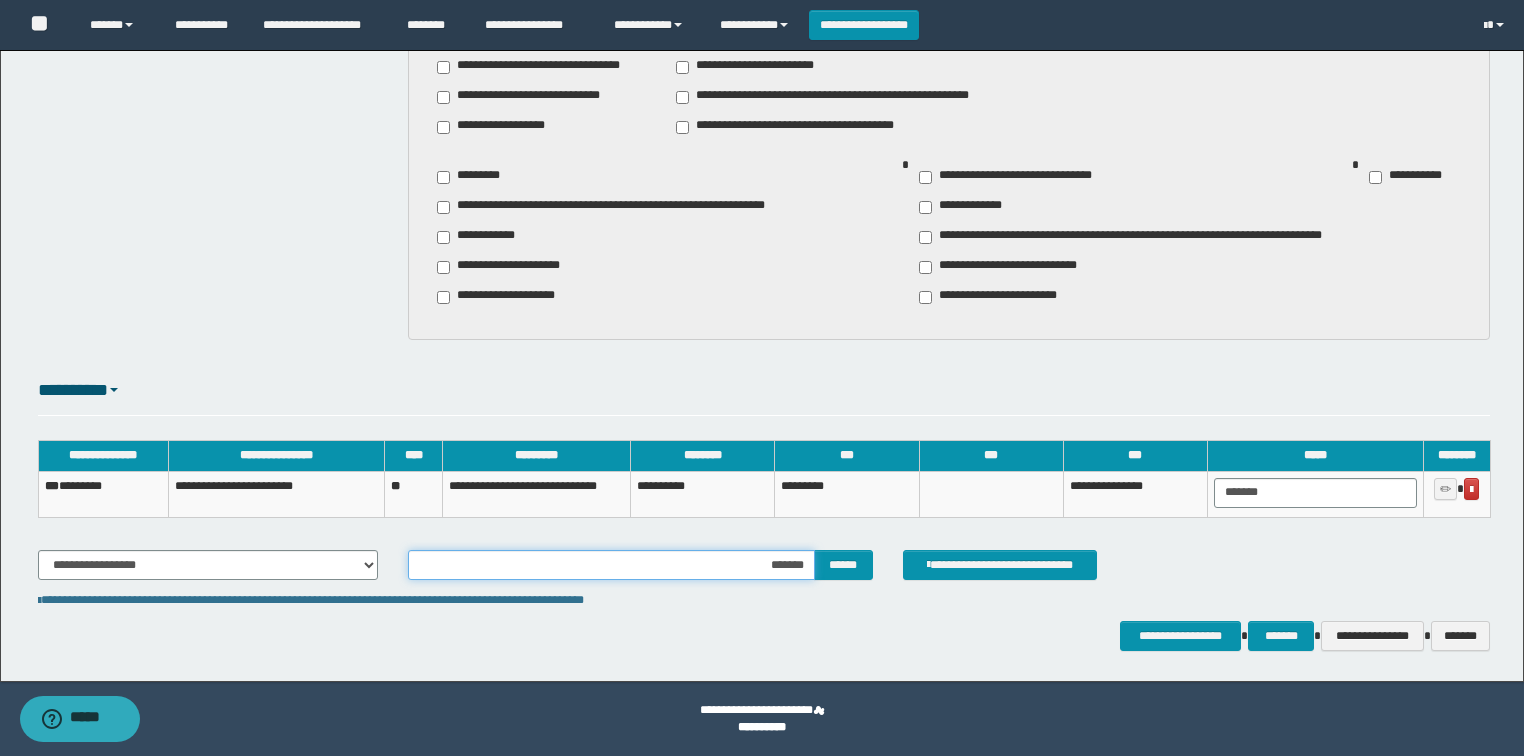 type on "********" 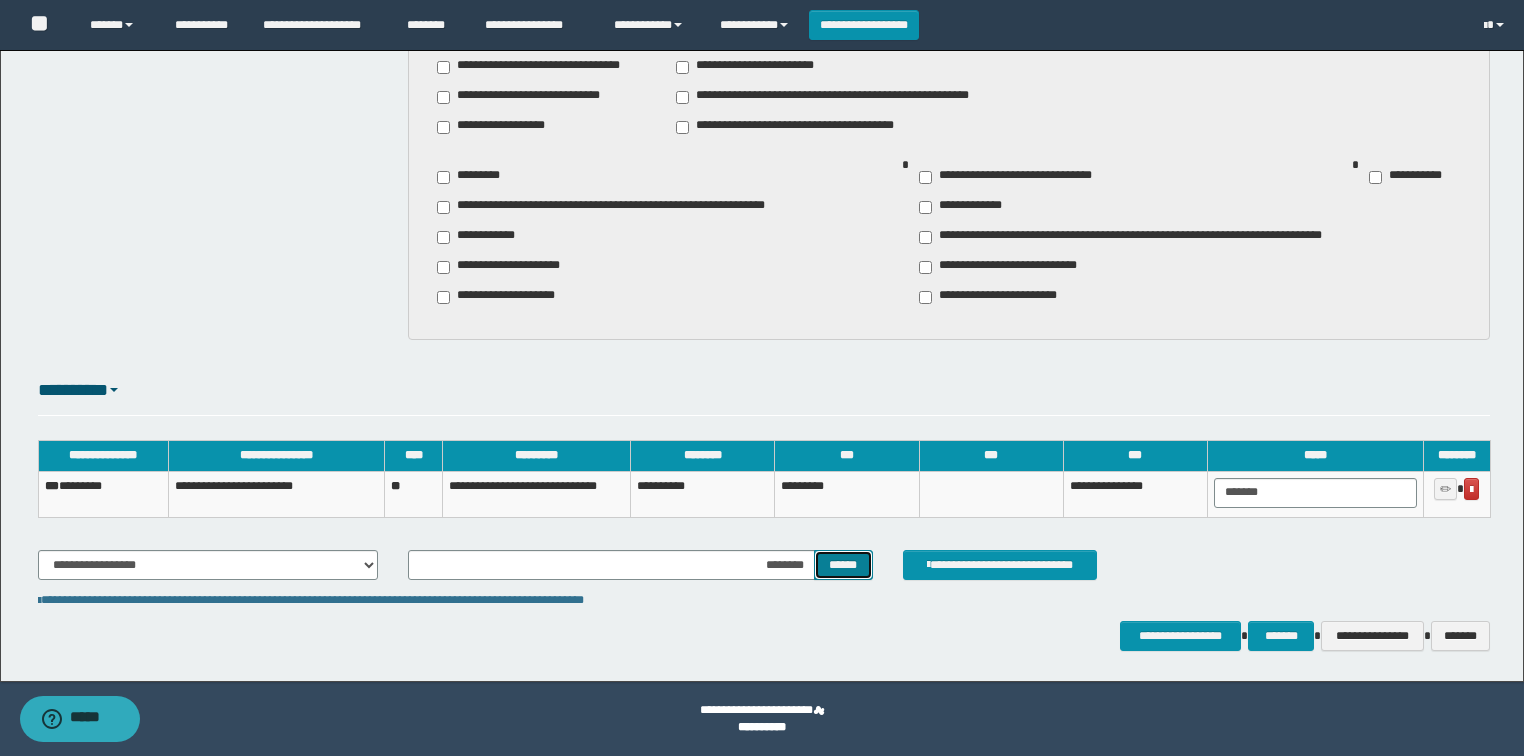 click on "******" at bounding box center [843, 565] 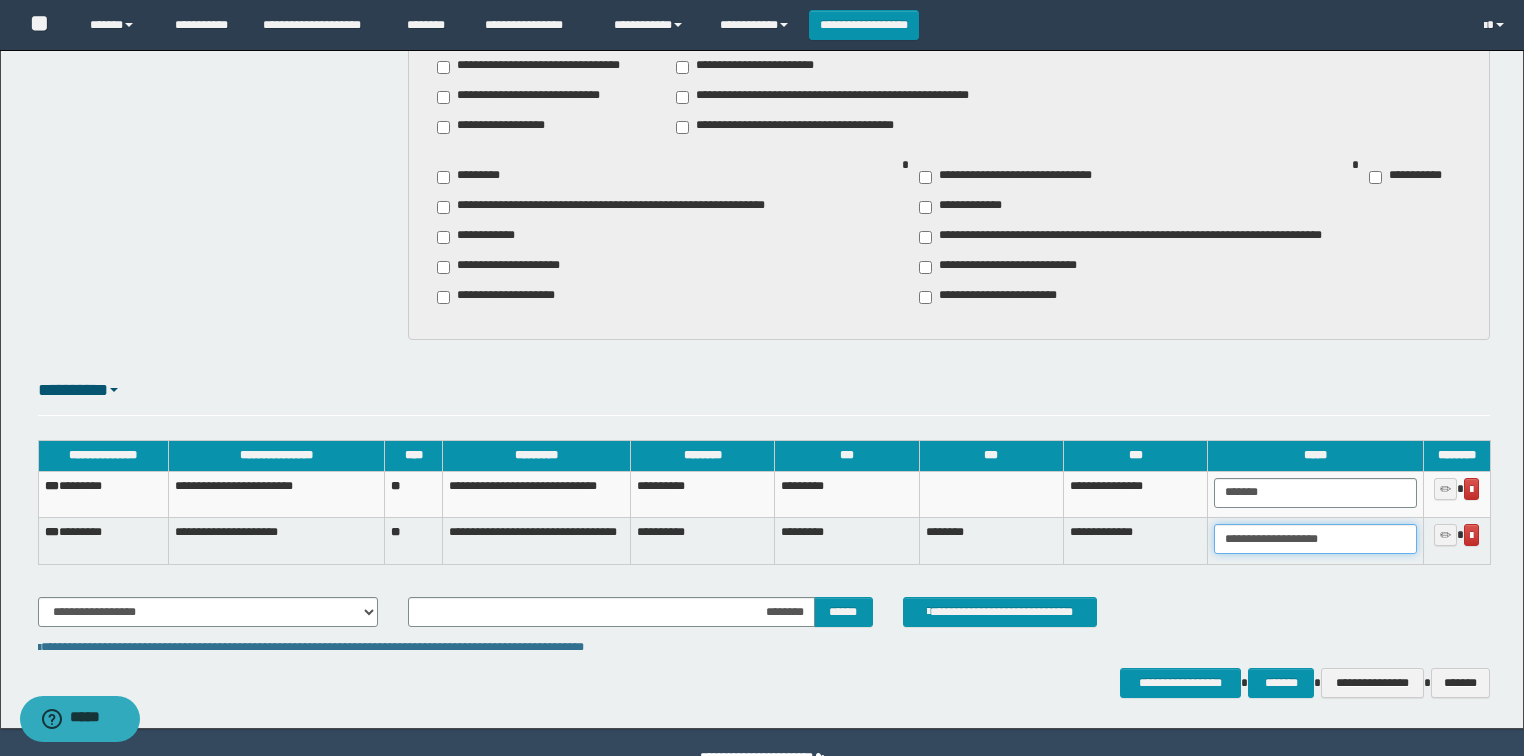 click on "**********" at bounding box center [1315, 539] 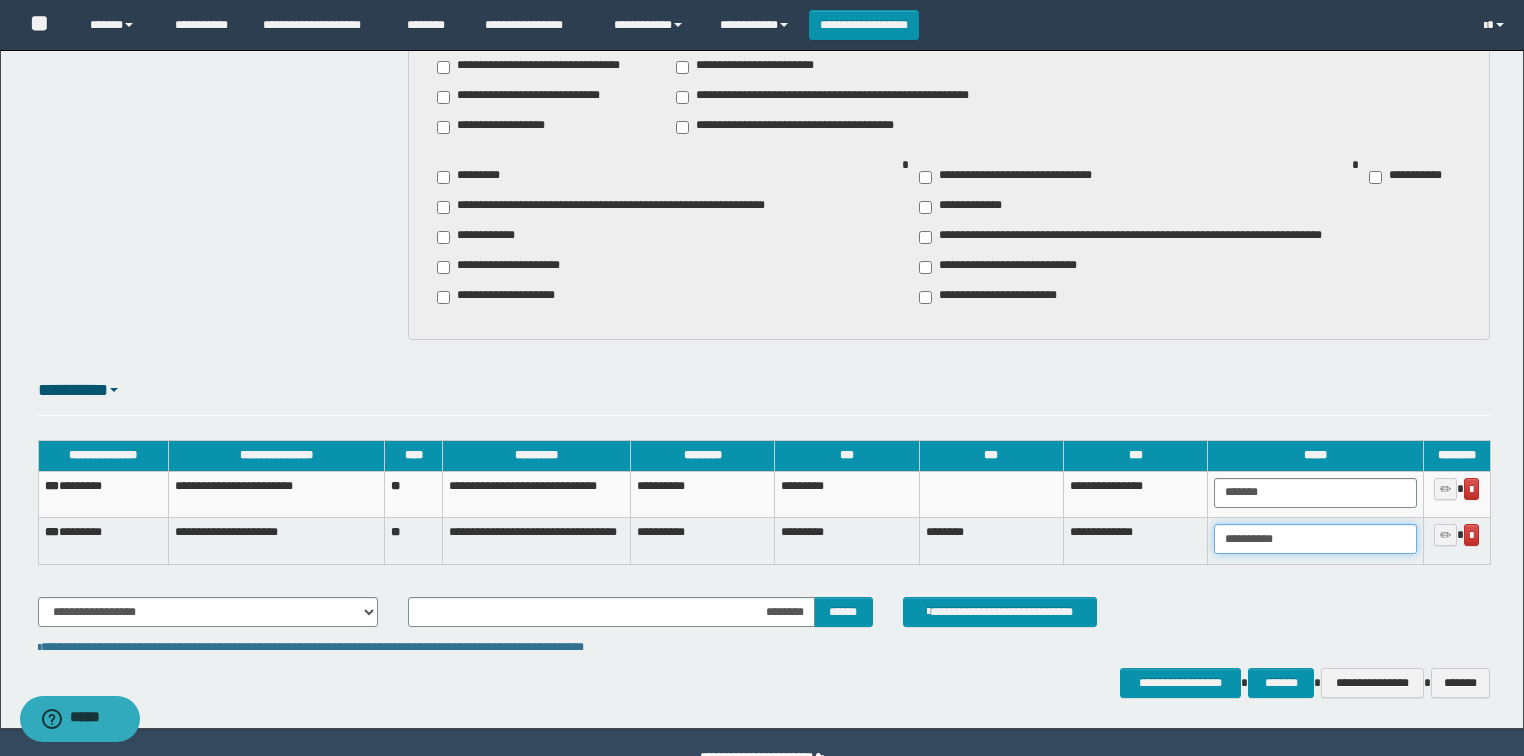type on "*********" 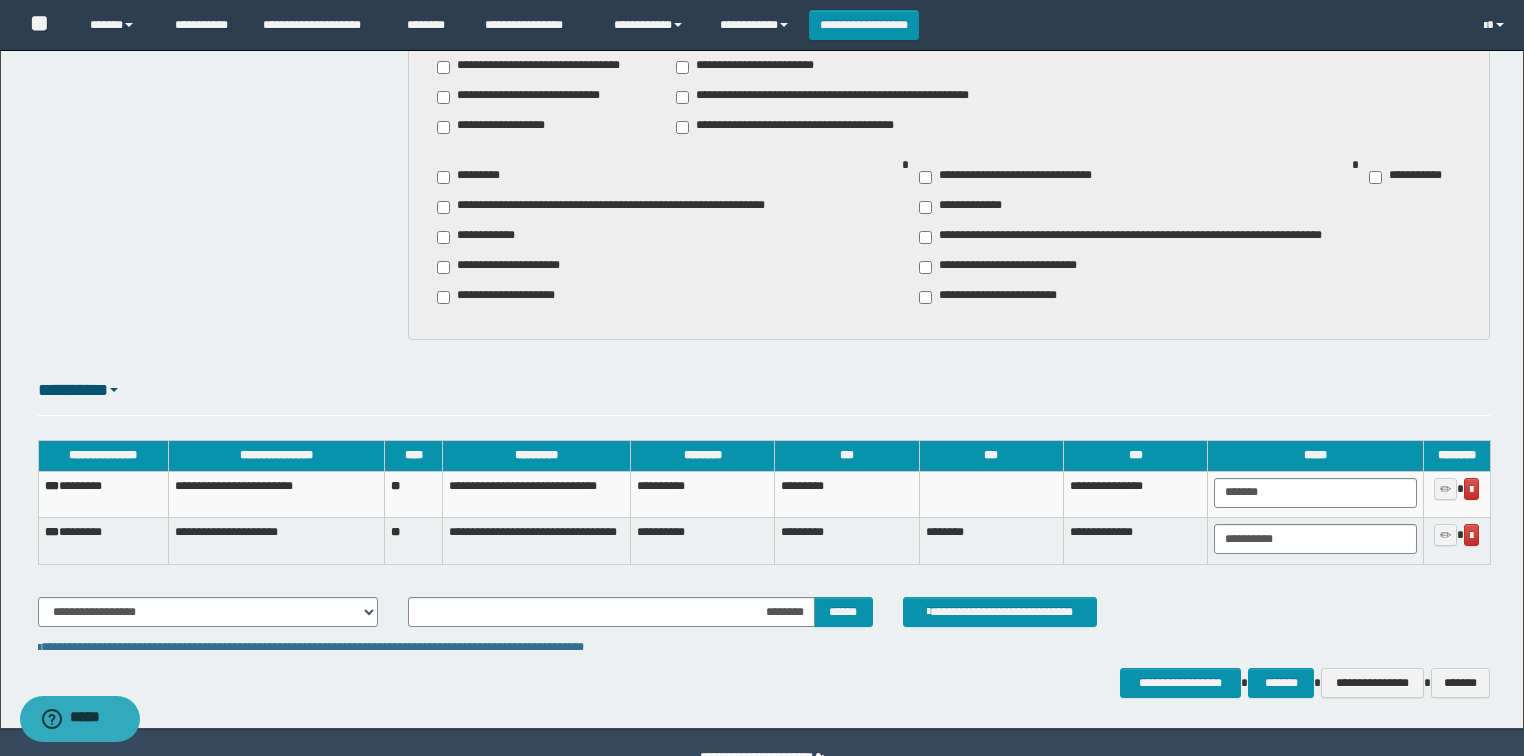 click on "**********" at bounding box center [1135, 612] 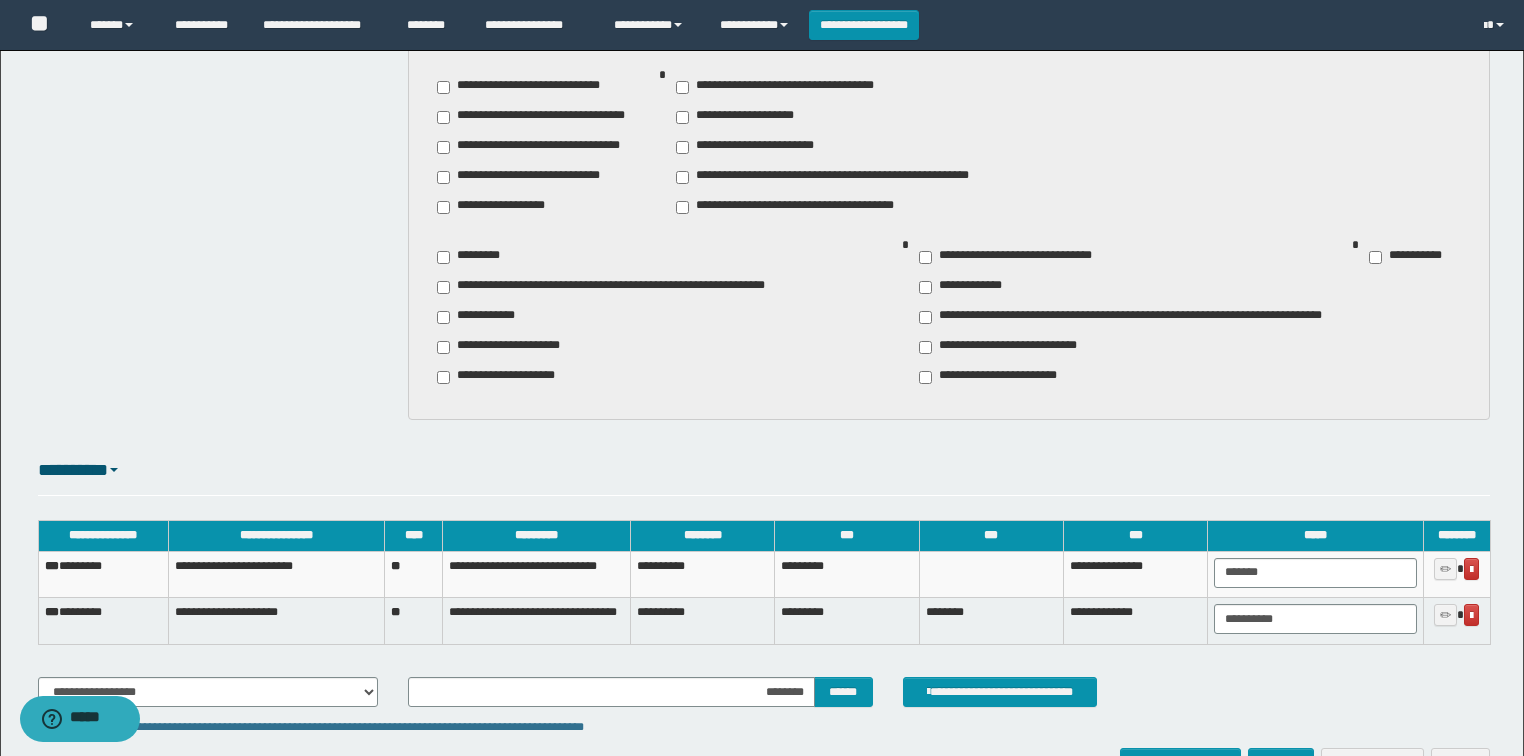 scroll, scrollTop: 2811, scrollLeft: 0, axis: vertical 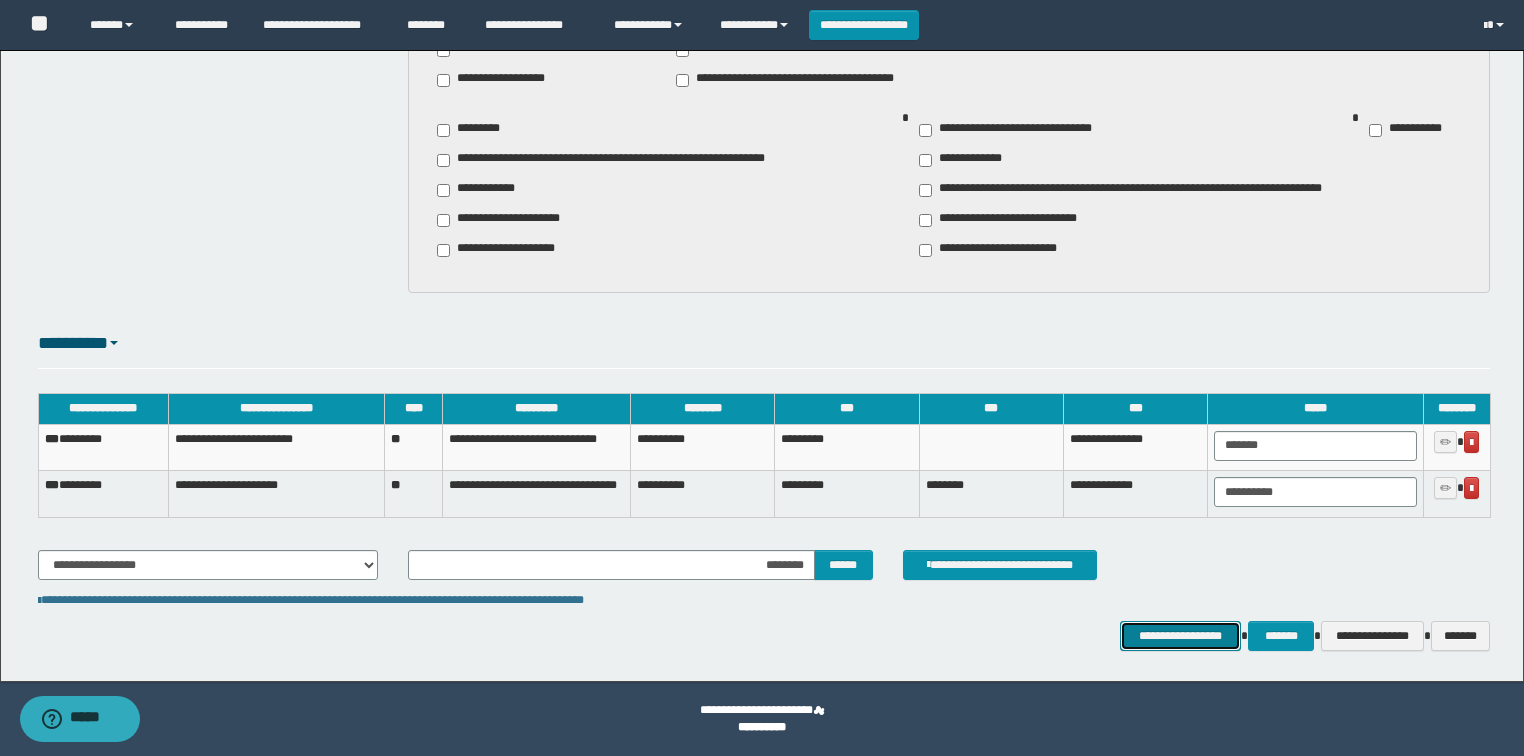 click on "**********" at bounding box center [1181, 636] 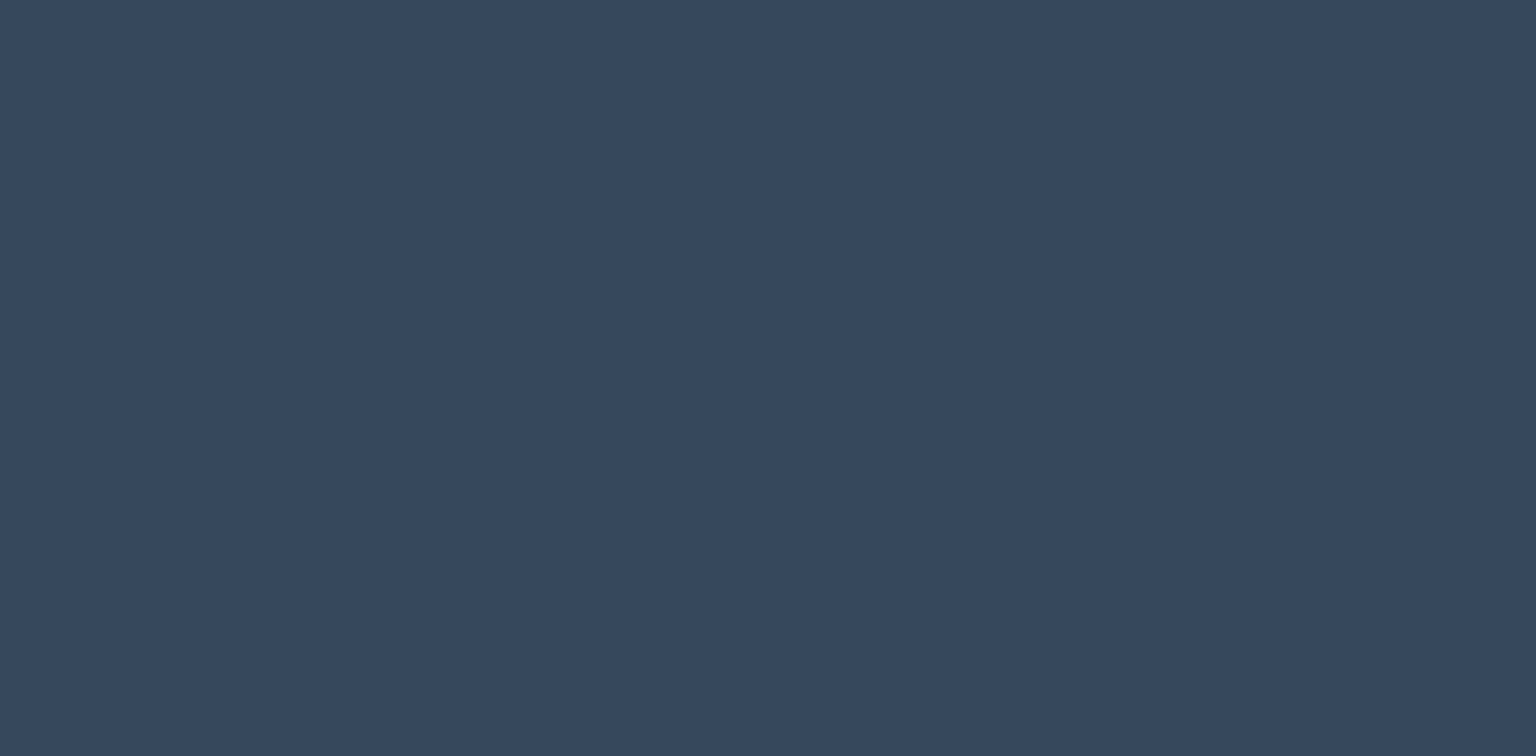scroll, scrollTop: 0, scrollLeft: 0, axis: both 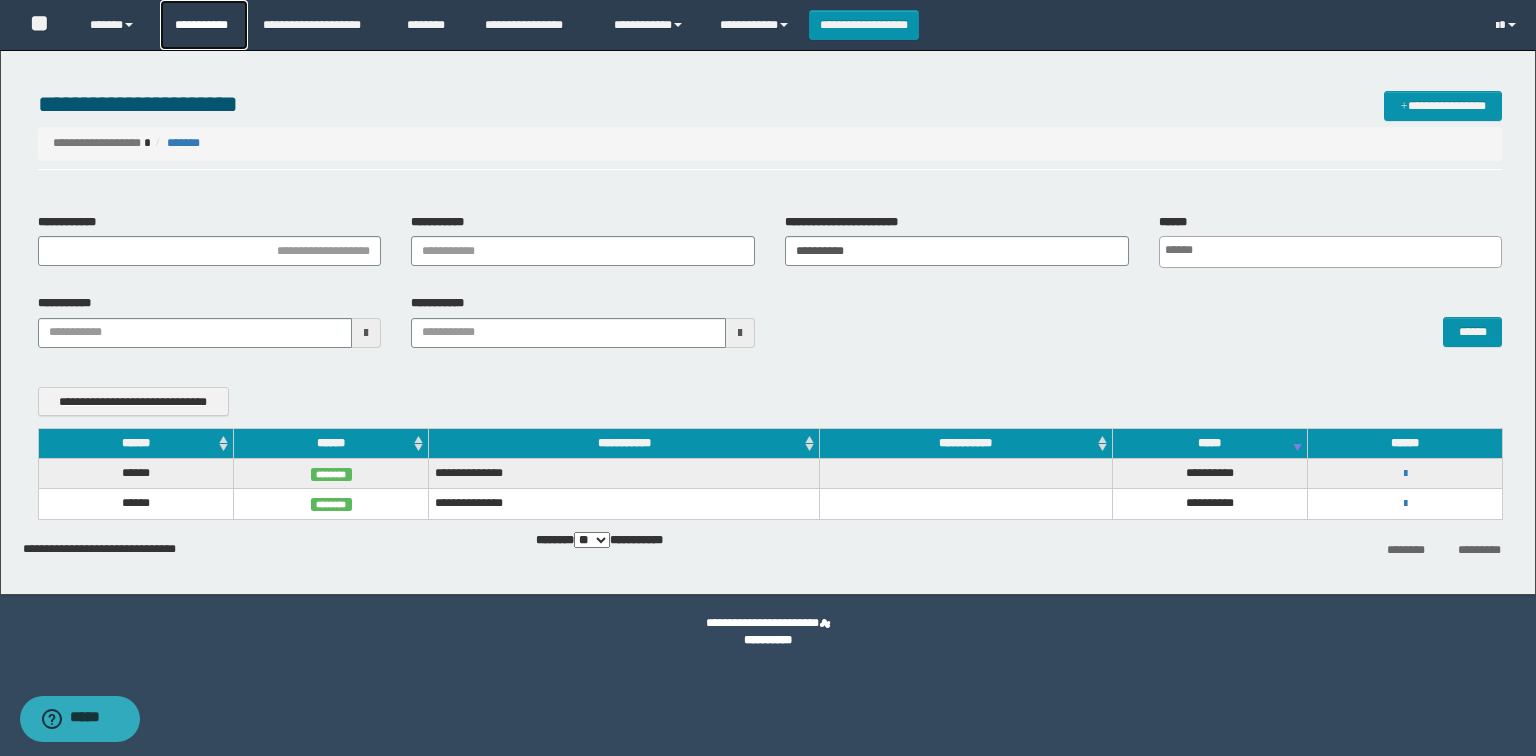 click on "**********" at bounding box center (204, 25) 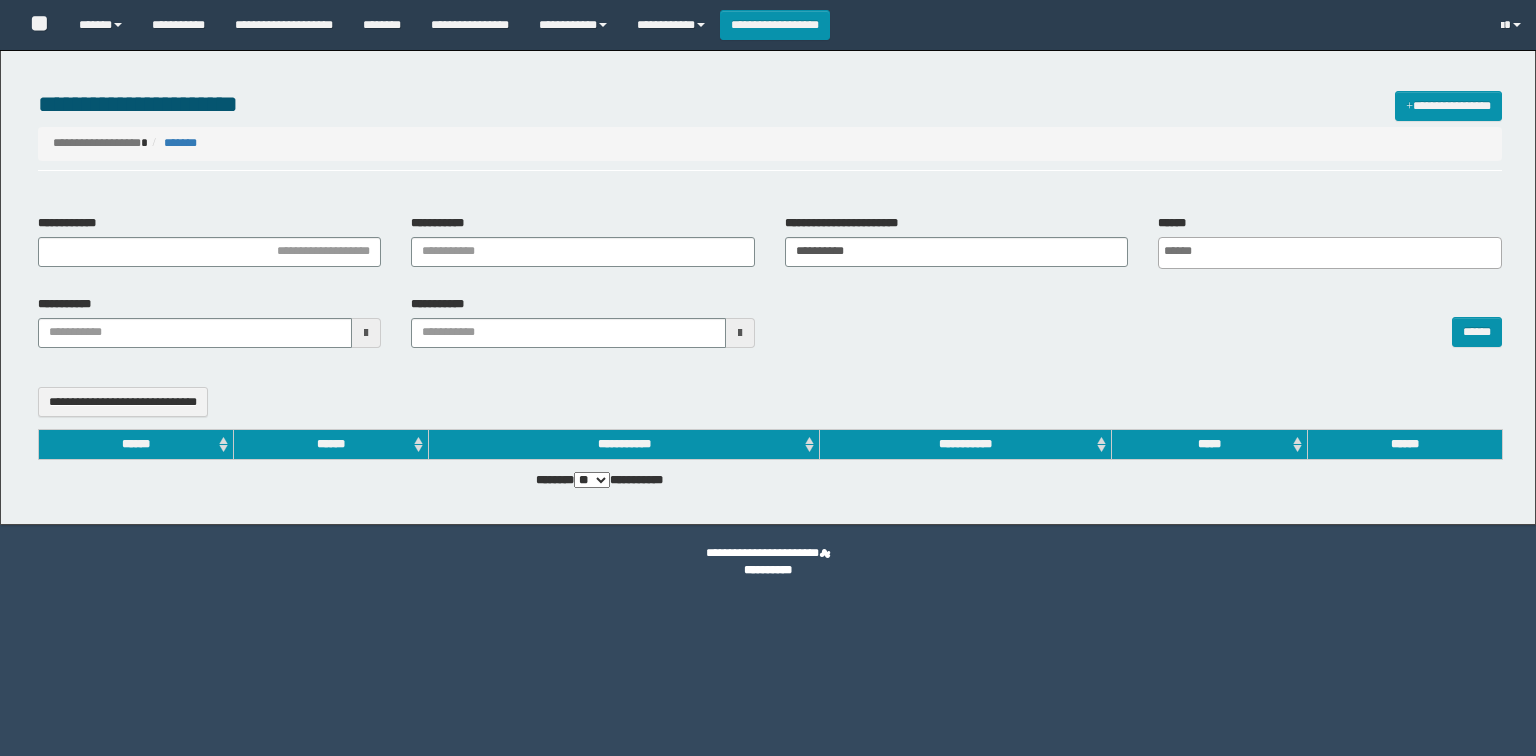select 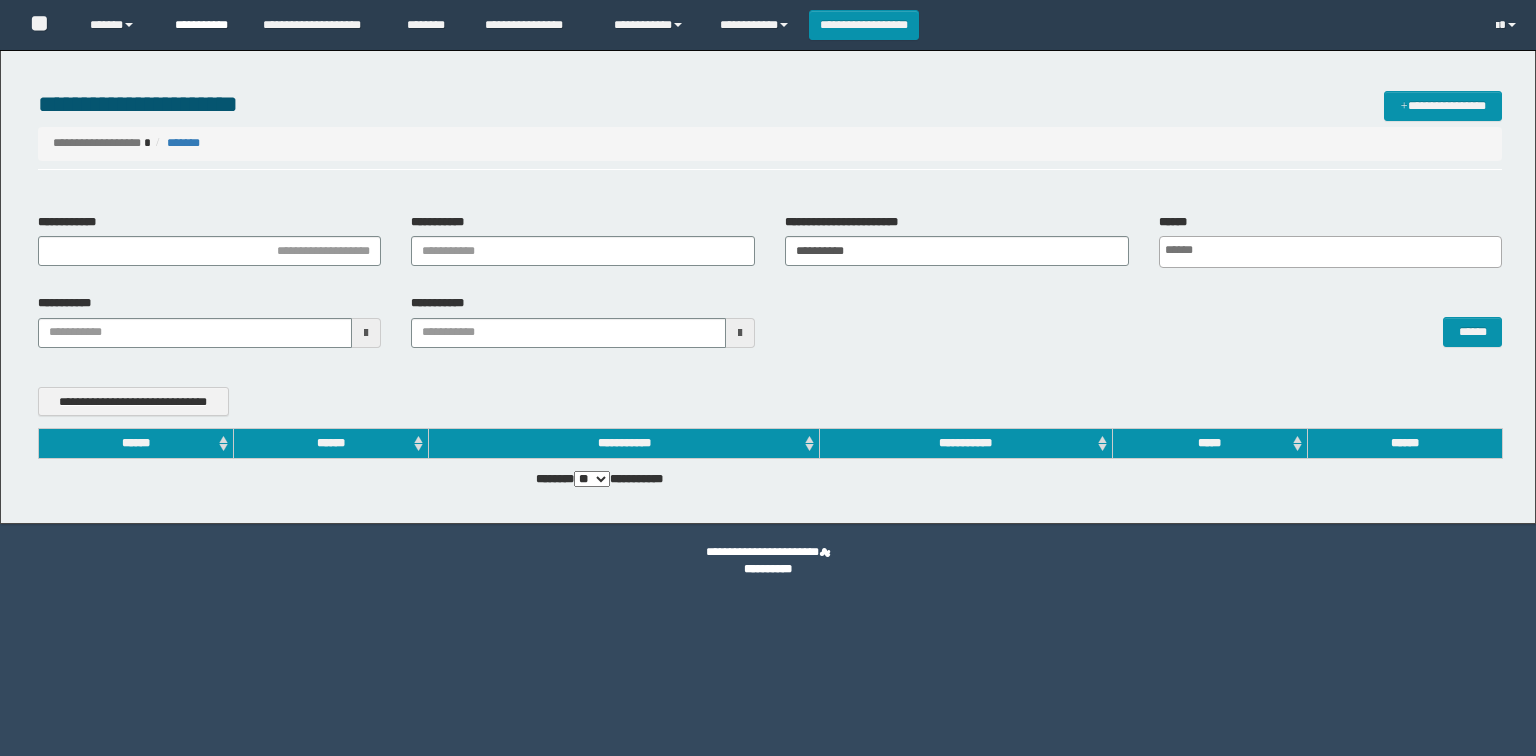 scroll, scrollTop: 0, scrollLeft: 0, axis: both 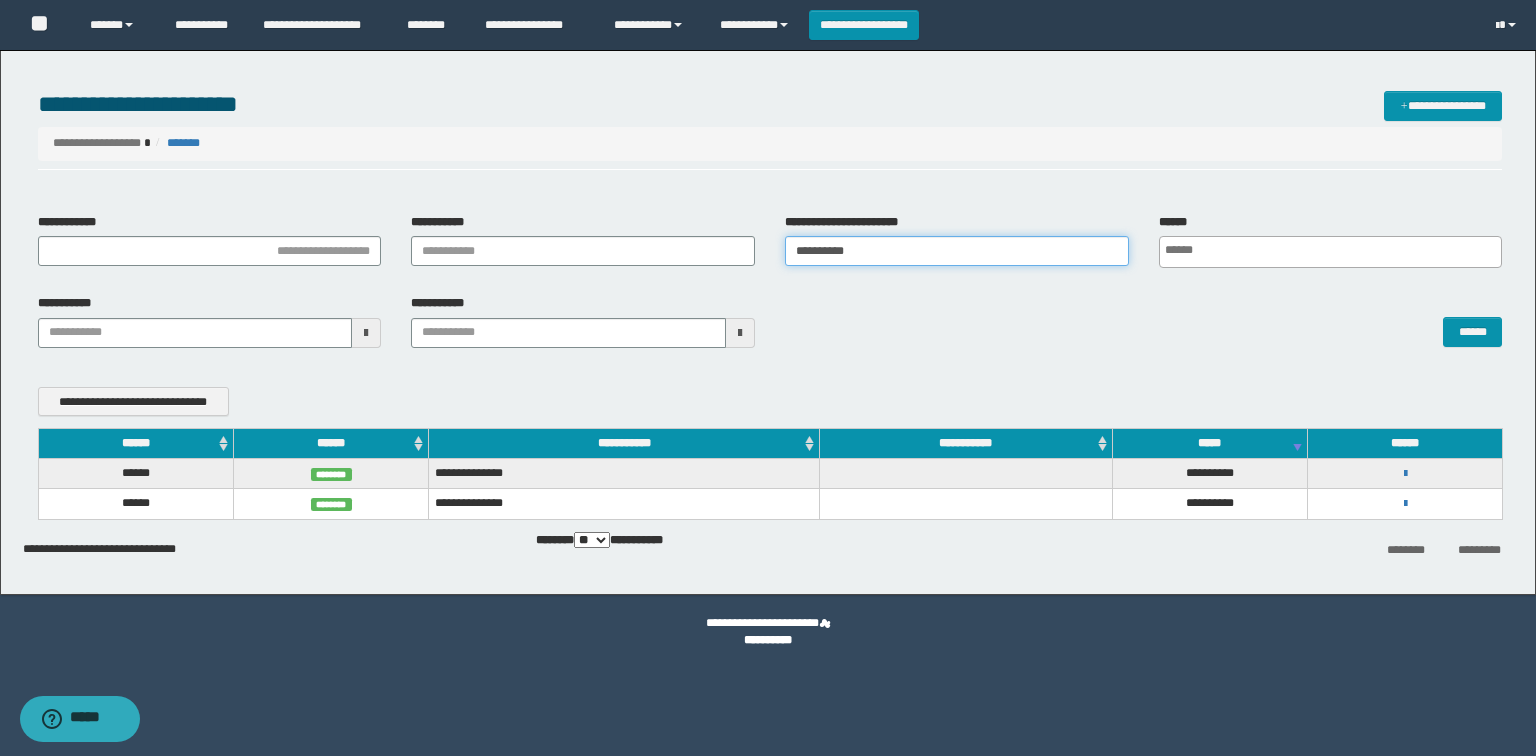 drag, startPoint x: 879, startPoint y: 256, endPoint x: 766, endPoint y: 264, distance: 113.28283 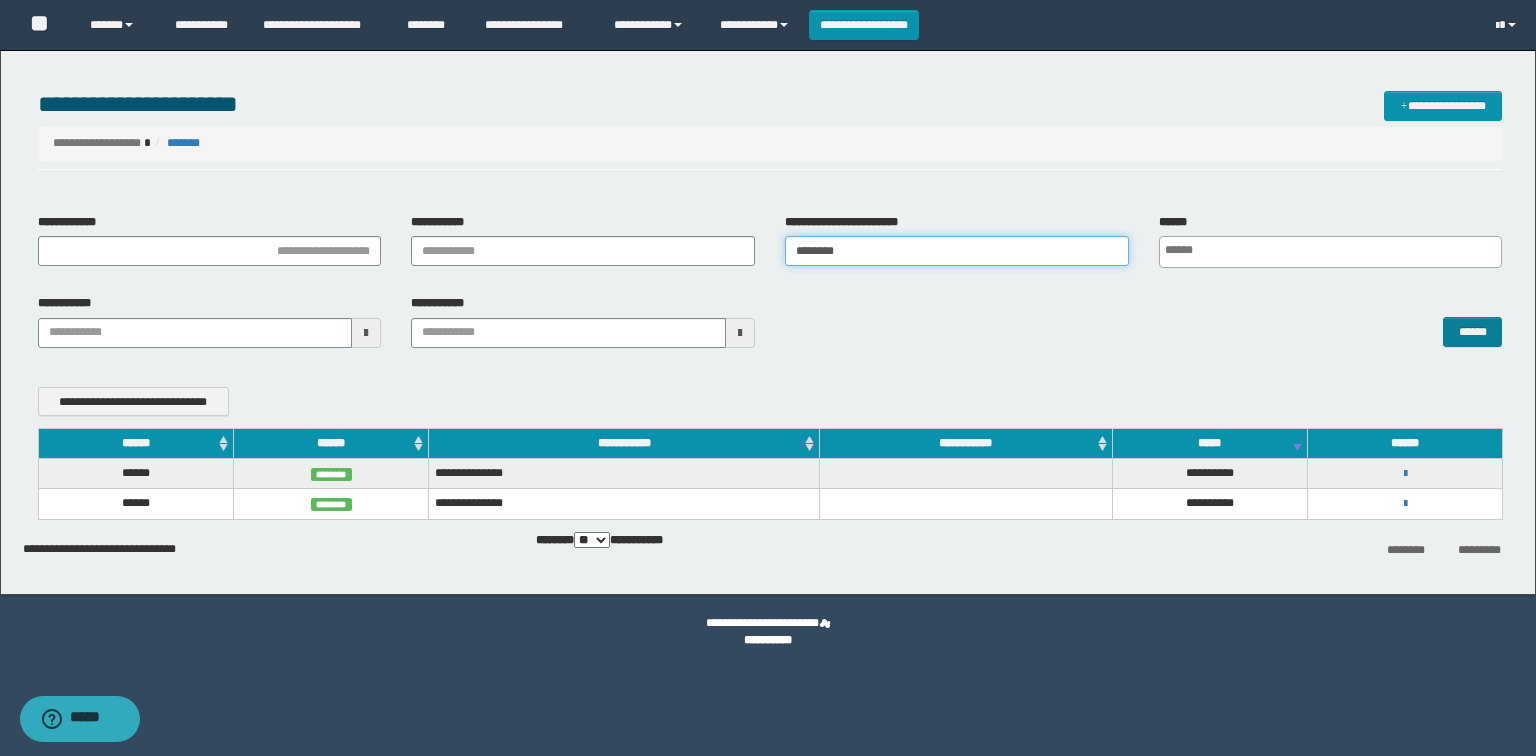 type on "********" 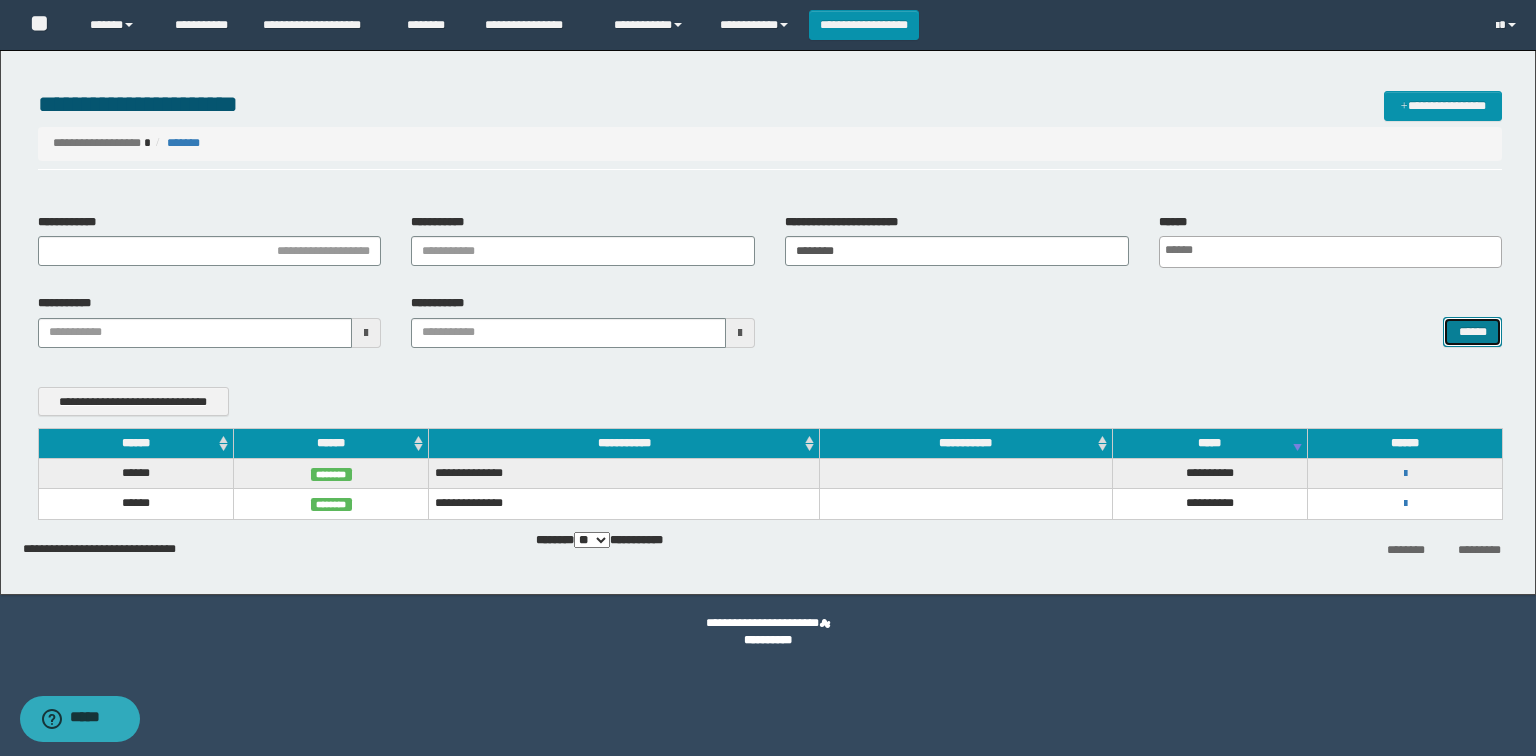 click on "******" at bounding box center (1472, 332) 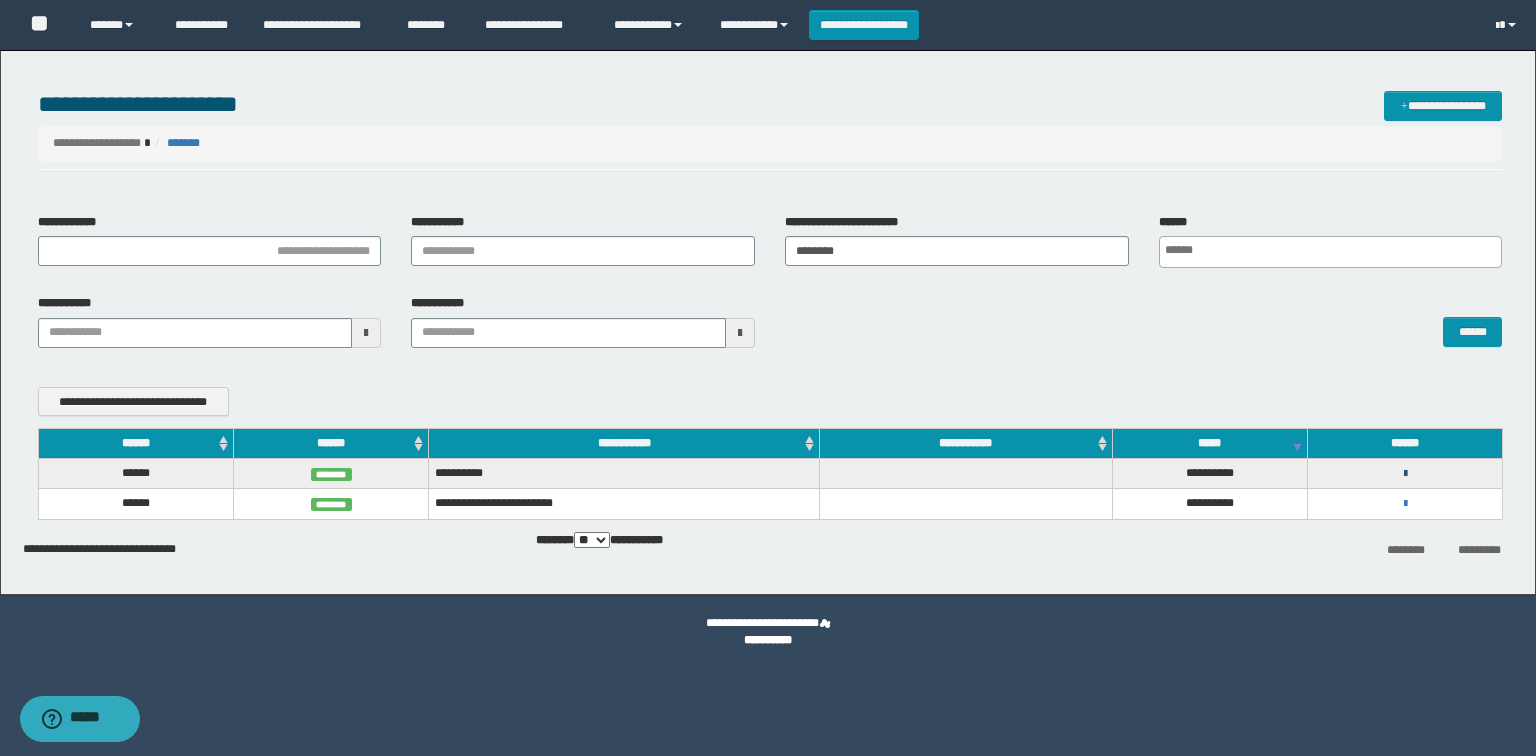 click at bounding box center [1405, 474] 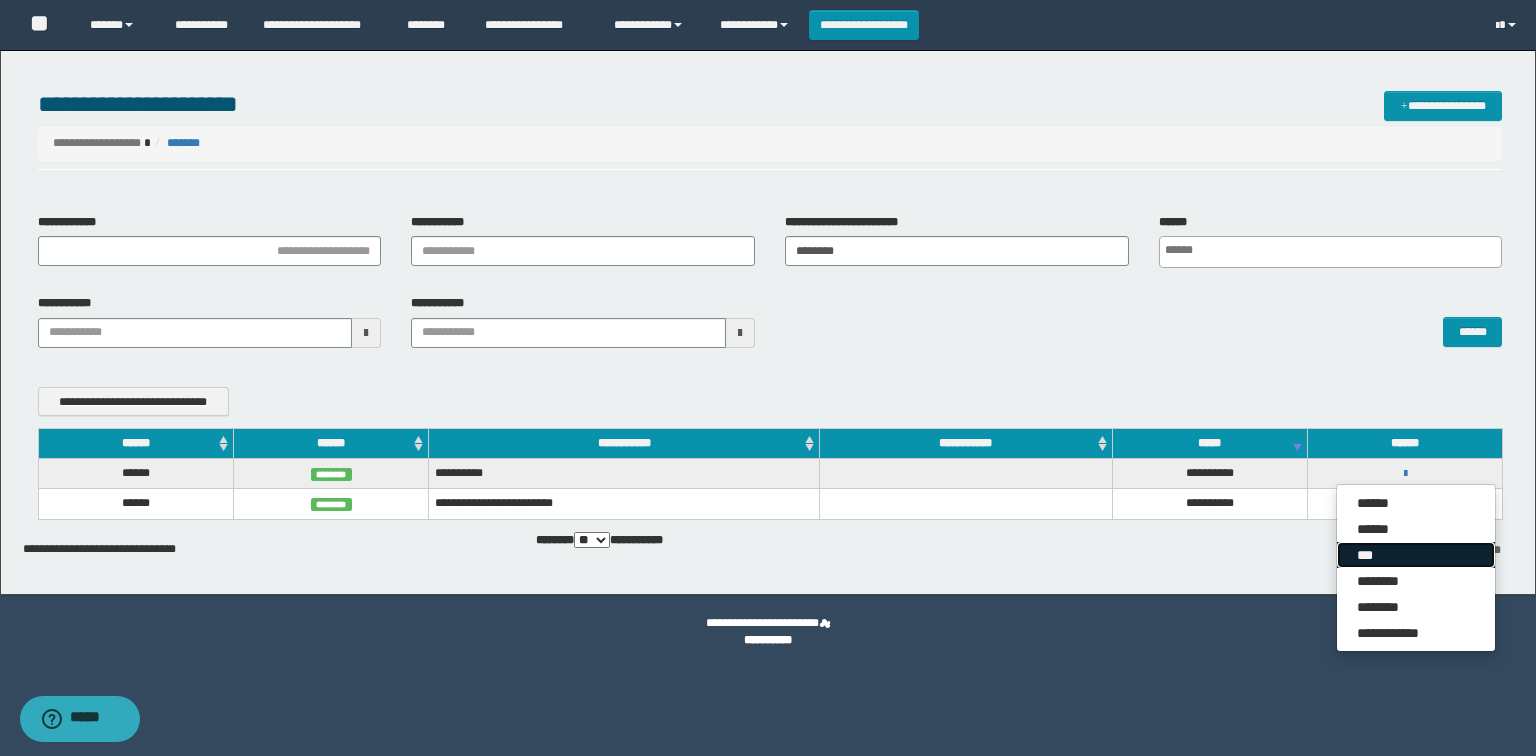 click on "***" at bounding box center (1416, 555) 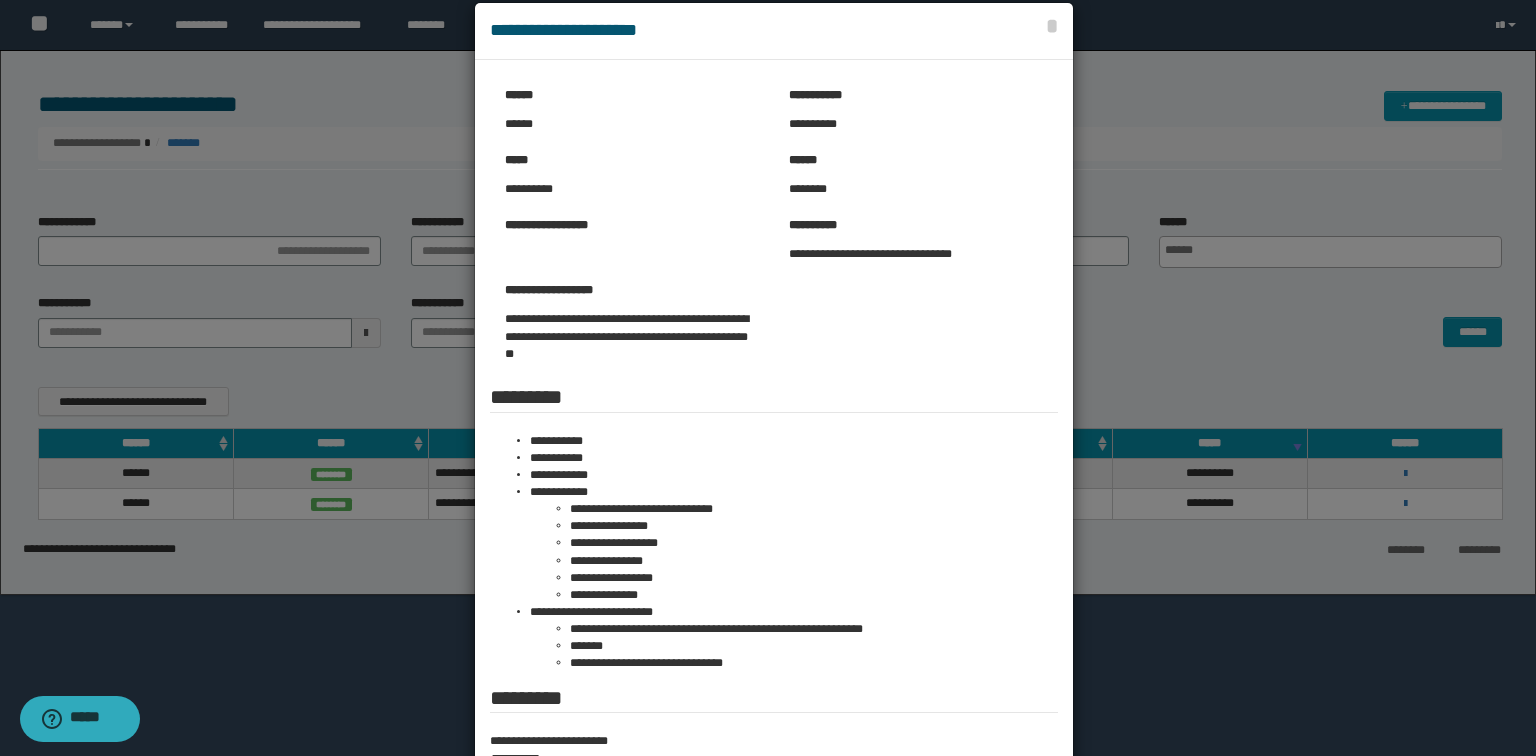 scroll, scrollTop: 0, scrollLeft: 0, axis: both 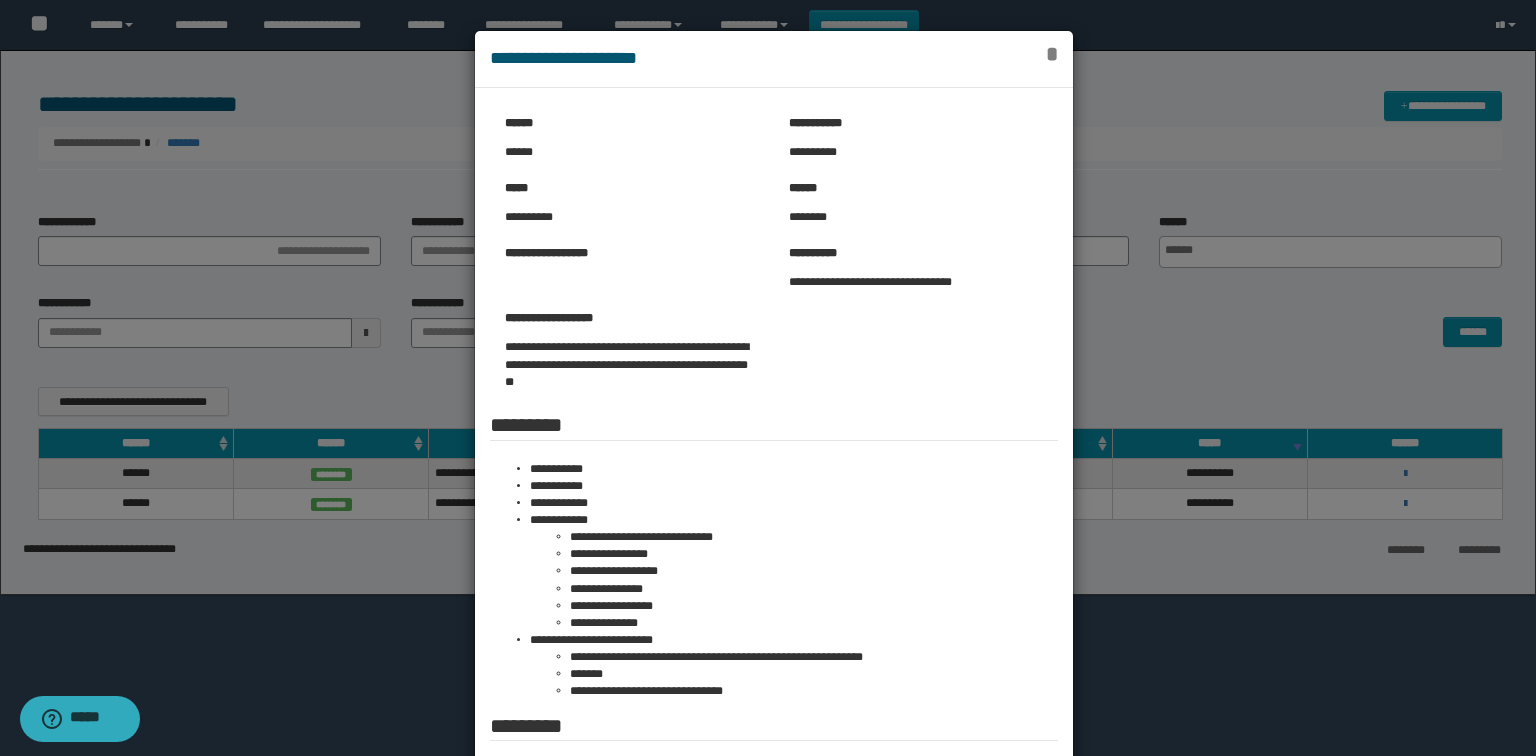 click on "*" at bounding box center (1052, 54) 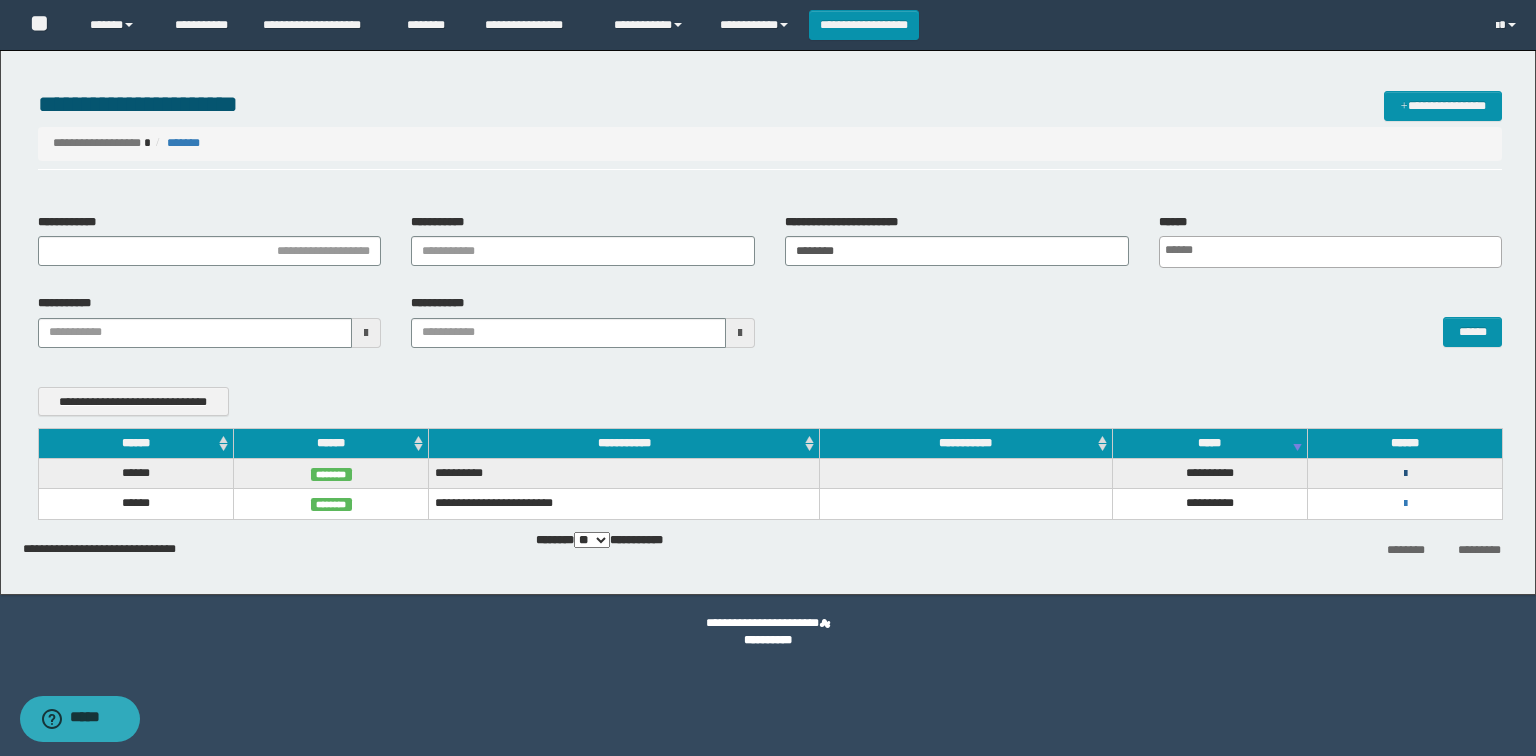 click at bounding box center [1405, 474] 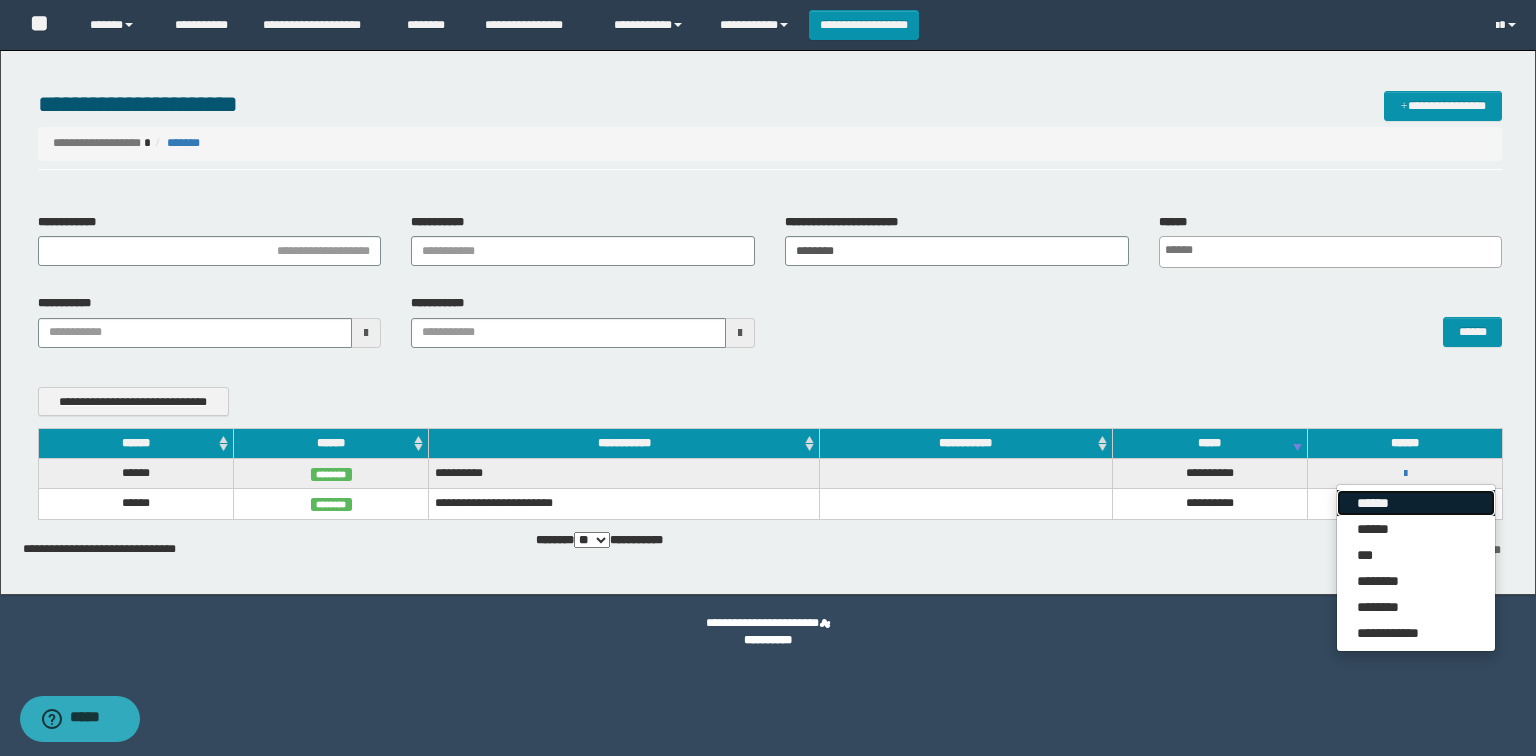 click on "******" at bounding box center (1416, 503) 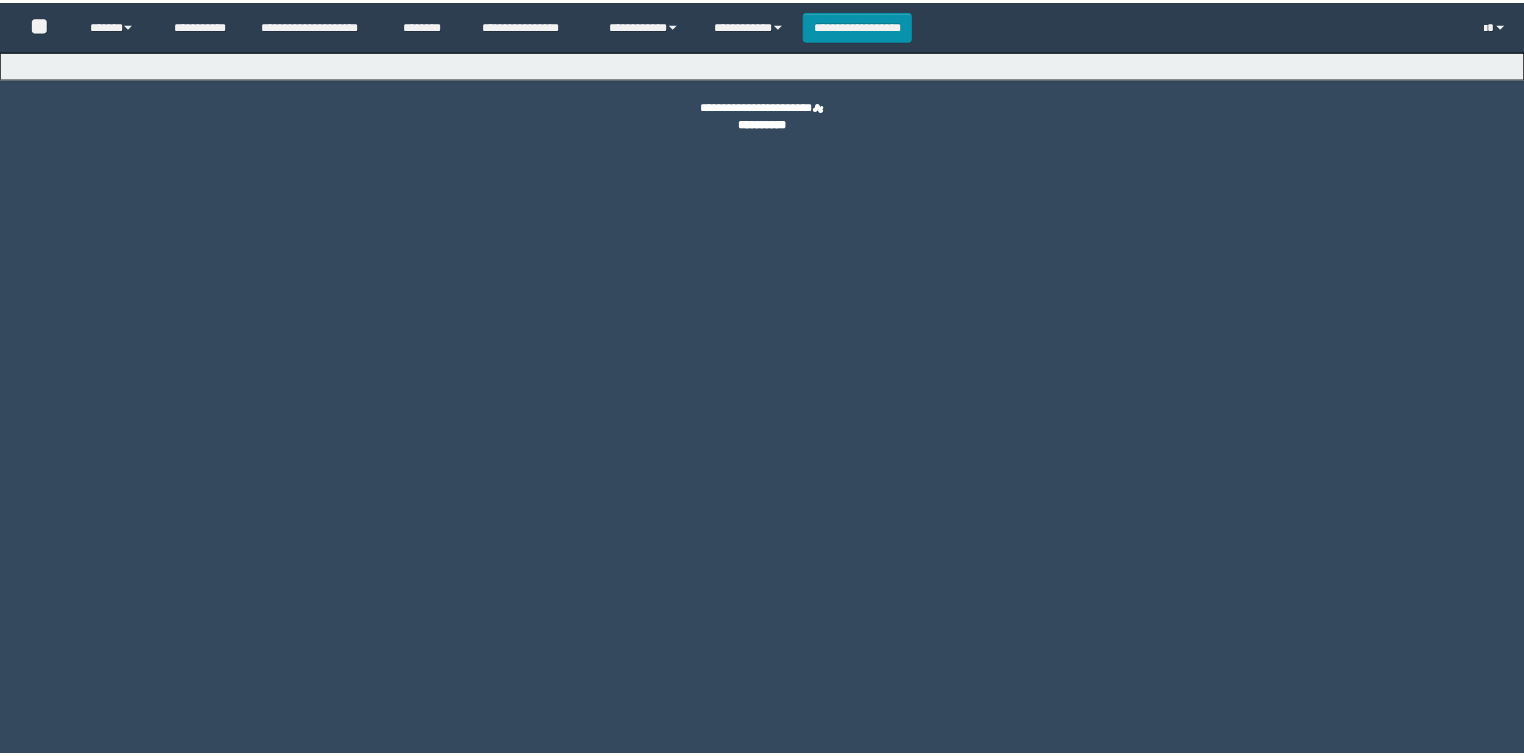 scroll, scrollTop: 0, scrollLeft: 0, axis: both 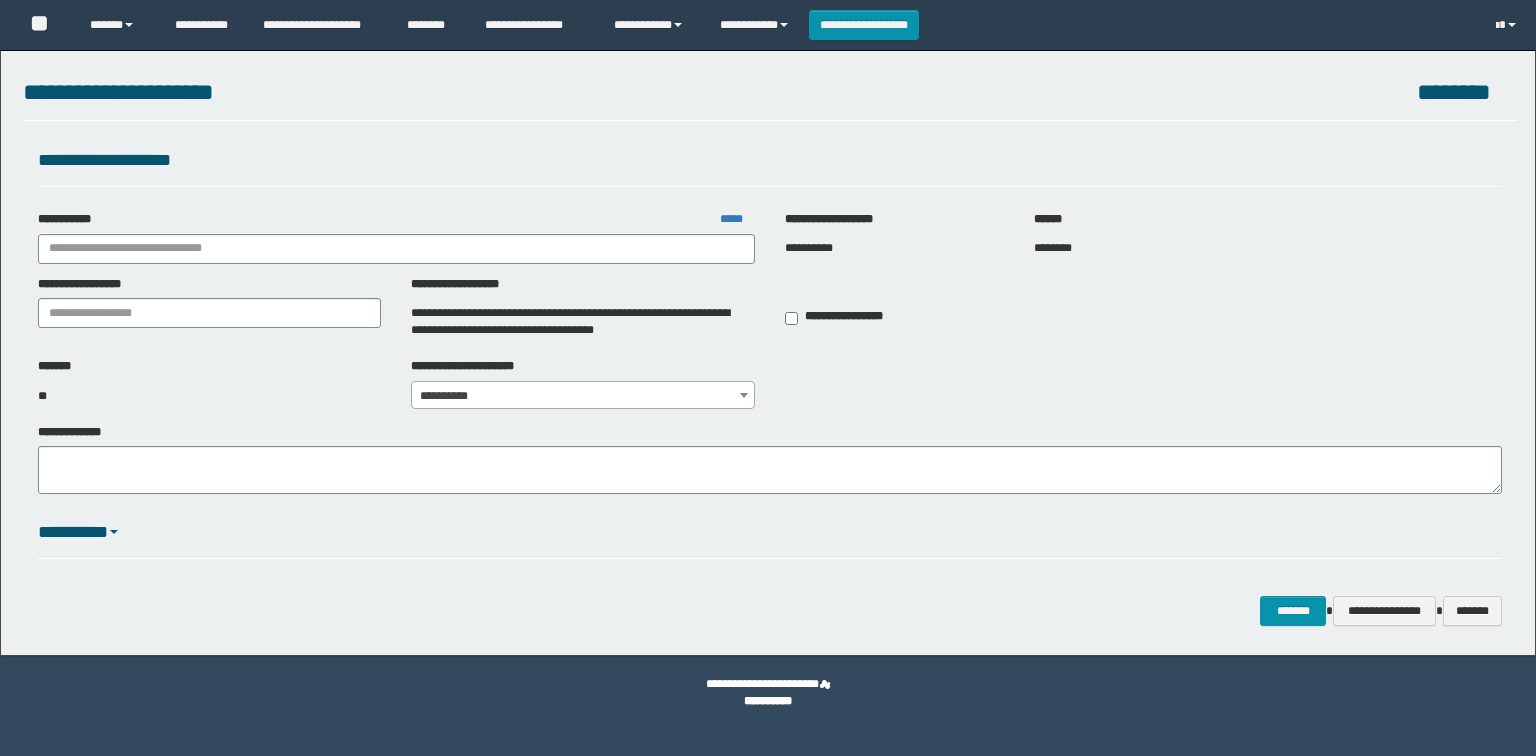 type on "**********" 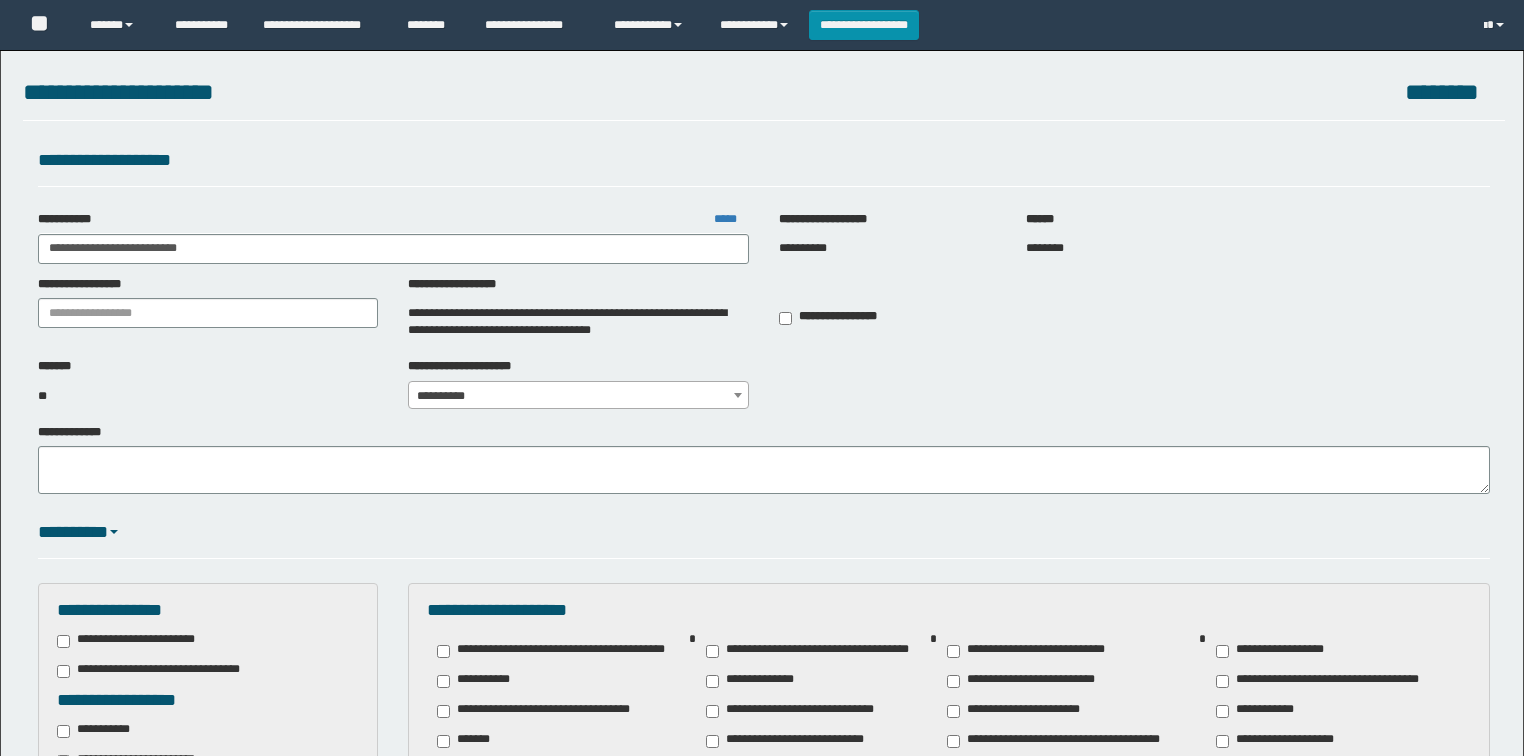 scroll, scrollTop: 0, scrollLeft: 0, axis: both 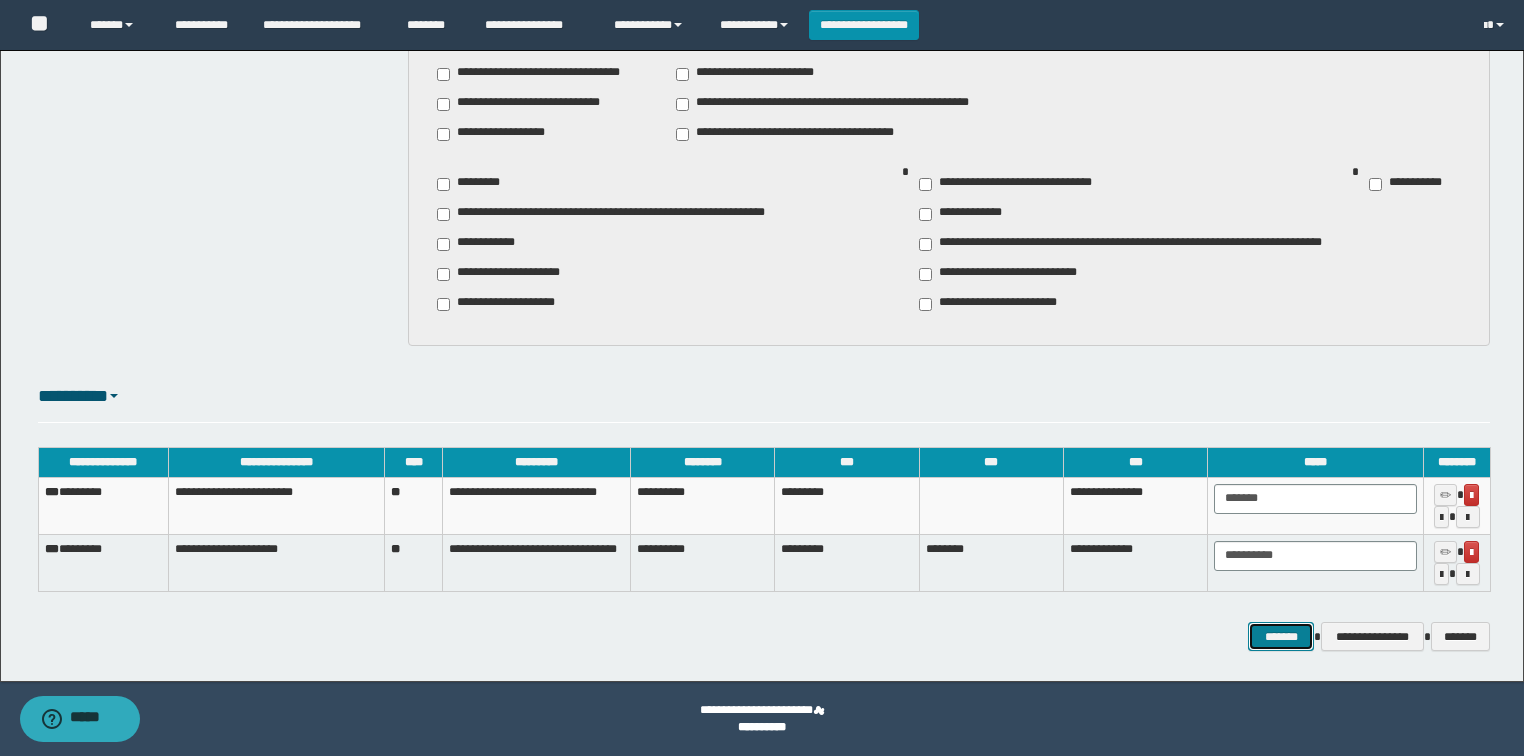 click on "*******" at bounding box center (1281, 637) 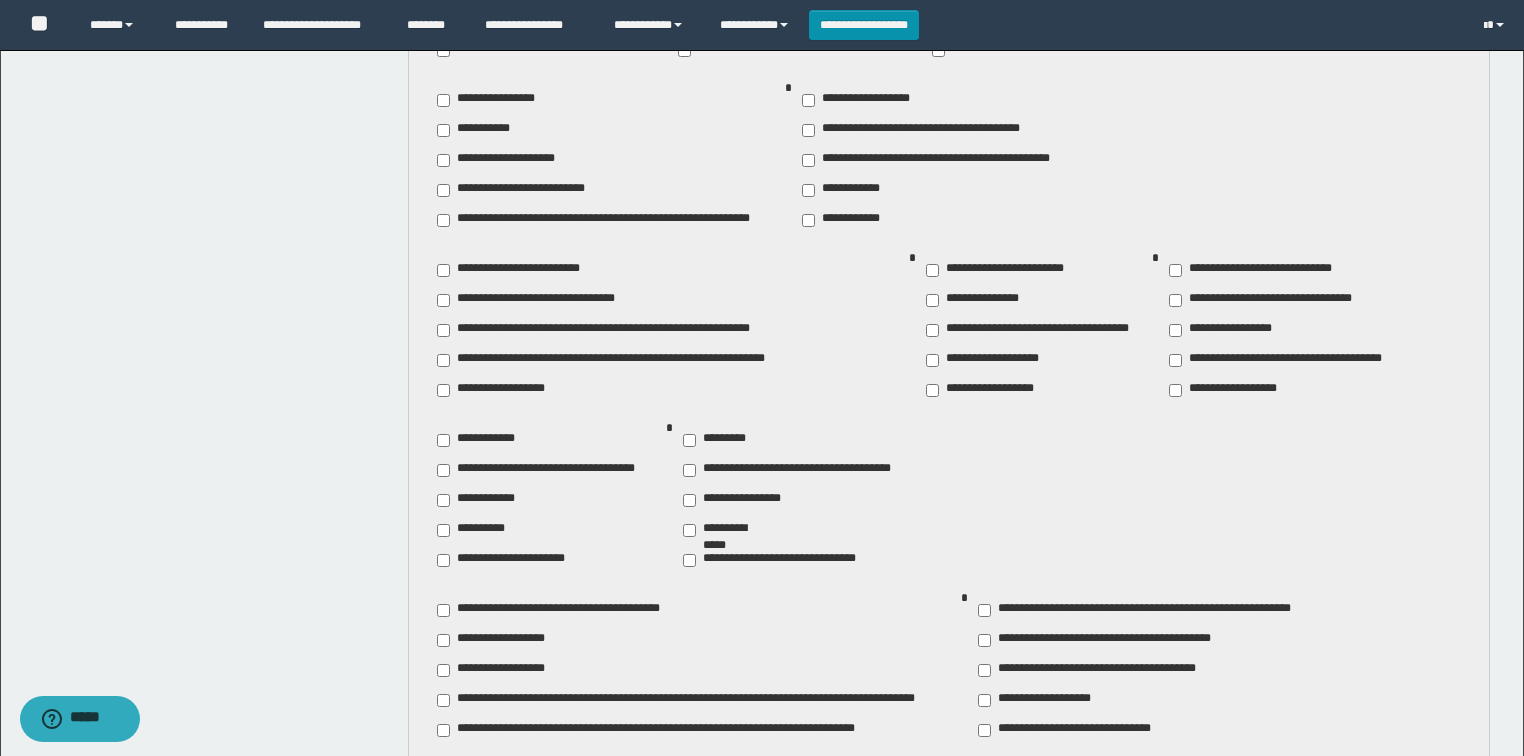 scroll, scrollTop: 1798, scrollLeft: 0, axis: vertical 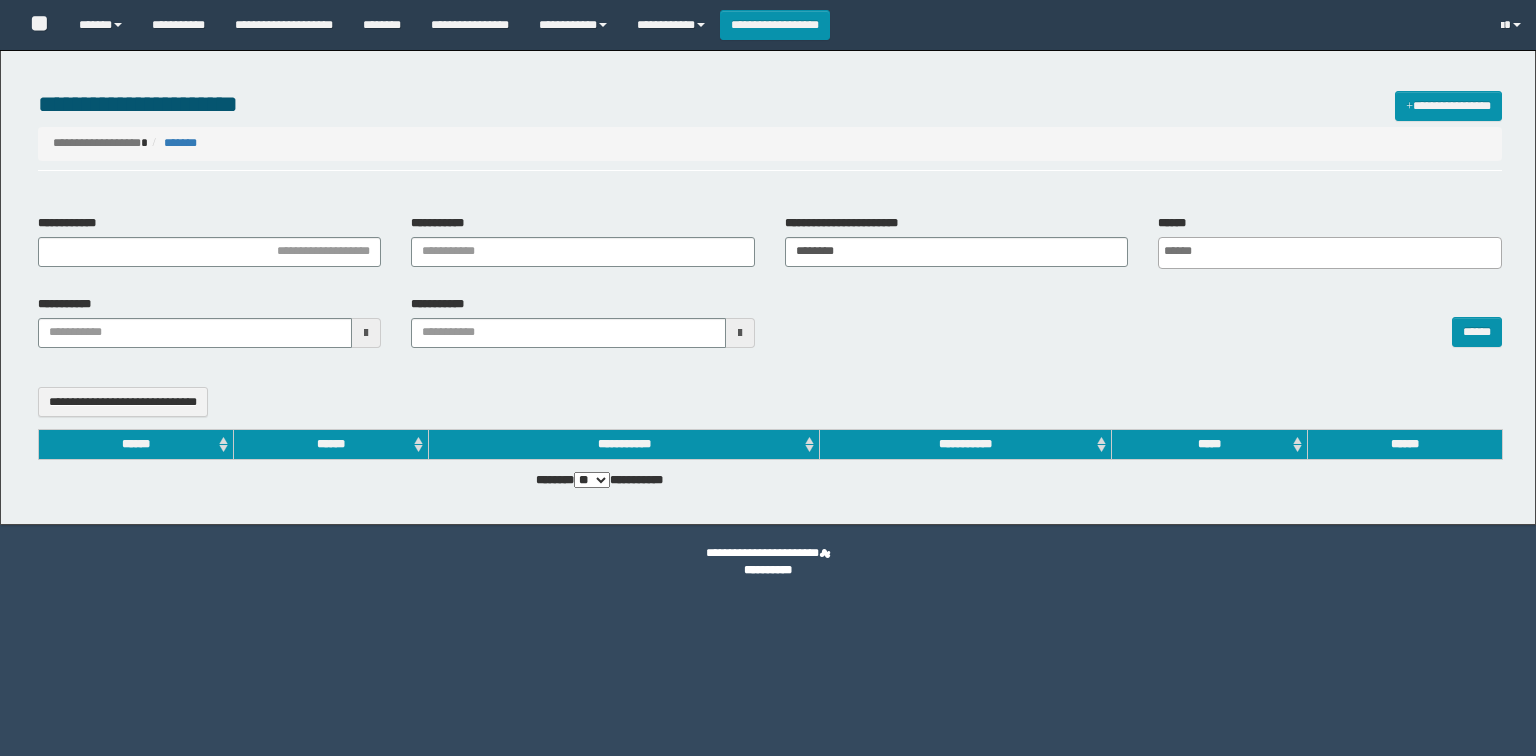 select 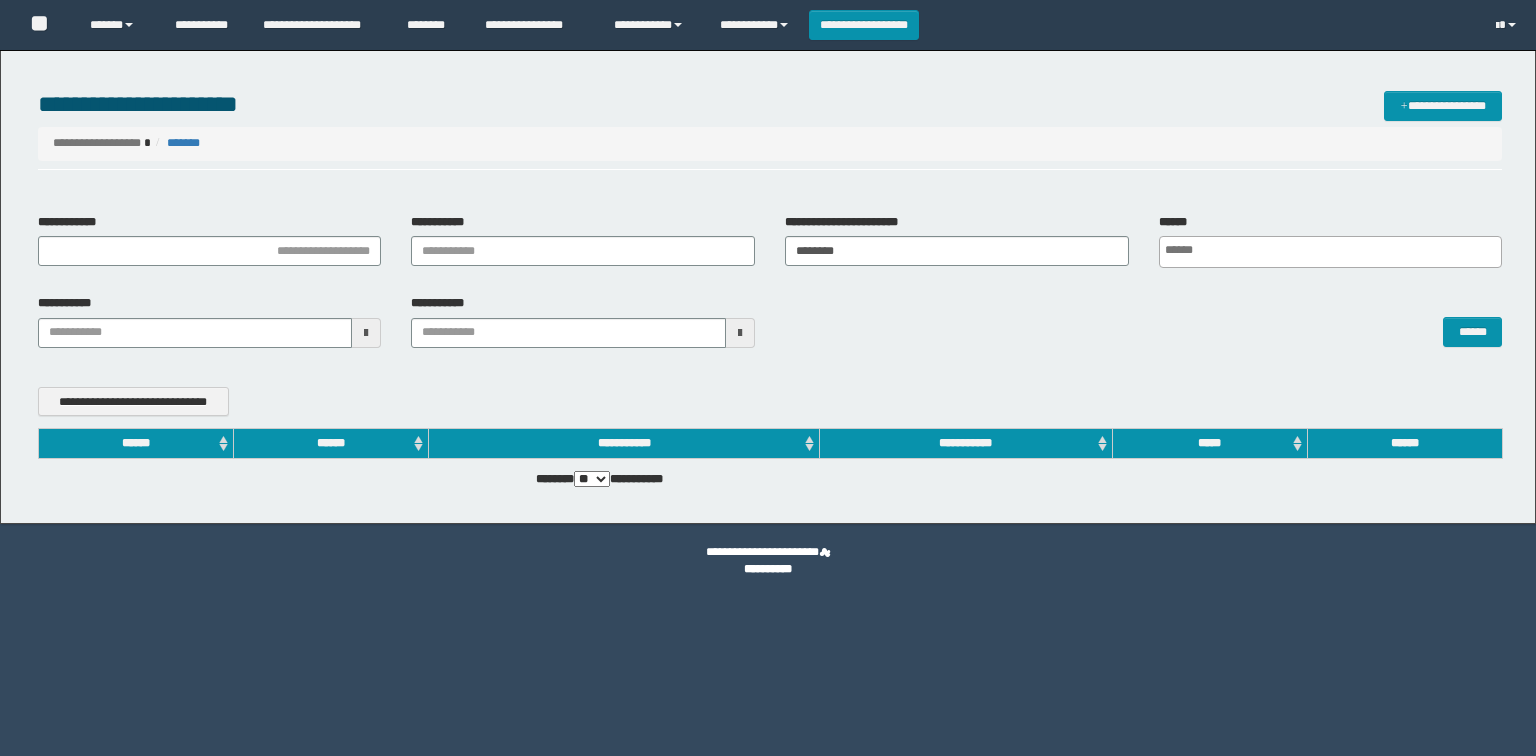scroll, scrollTop: 0, scrollLeft: 0, axis: both 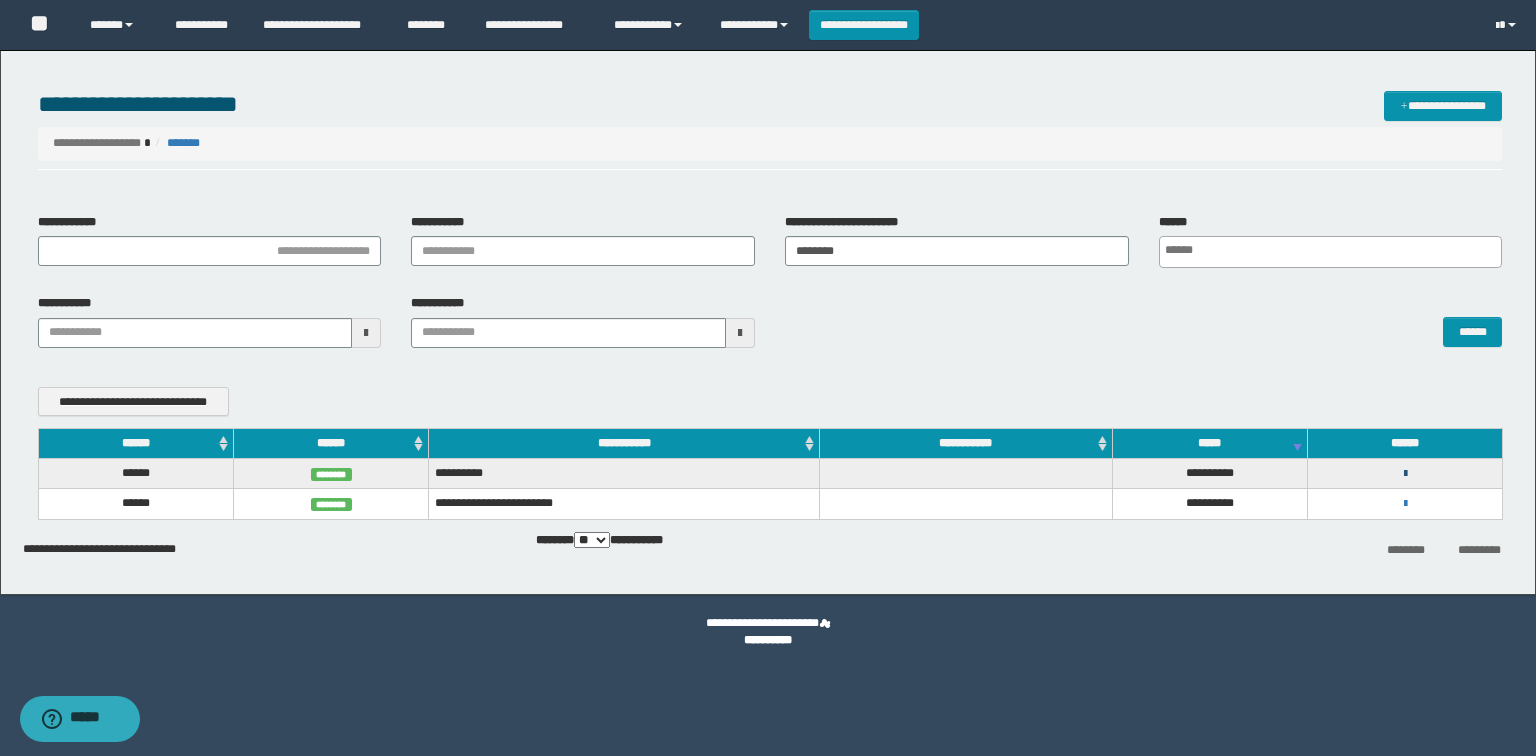 click at bounding box center [1405, 474] 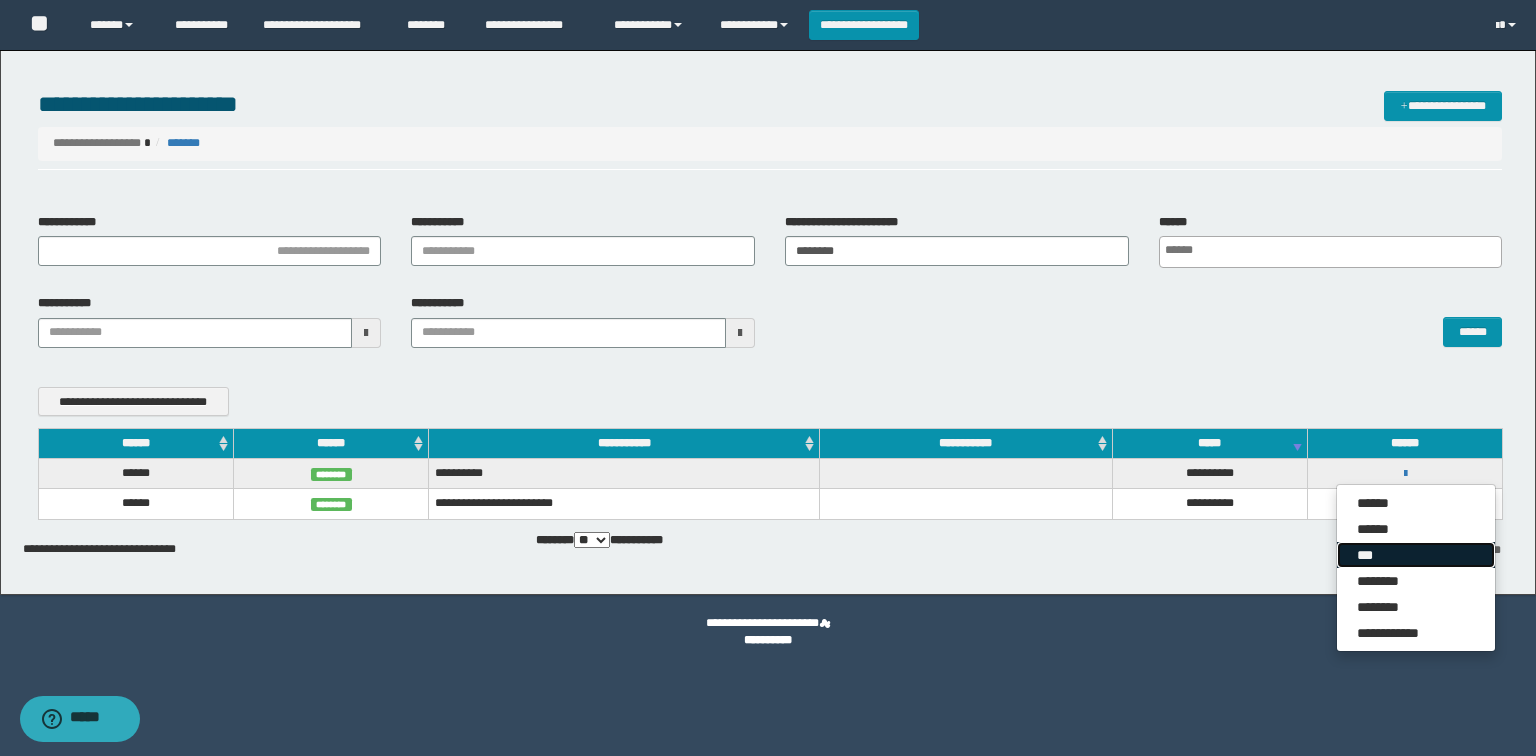 click on "***" at bounding box center [1416, 555] 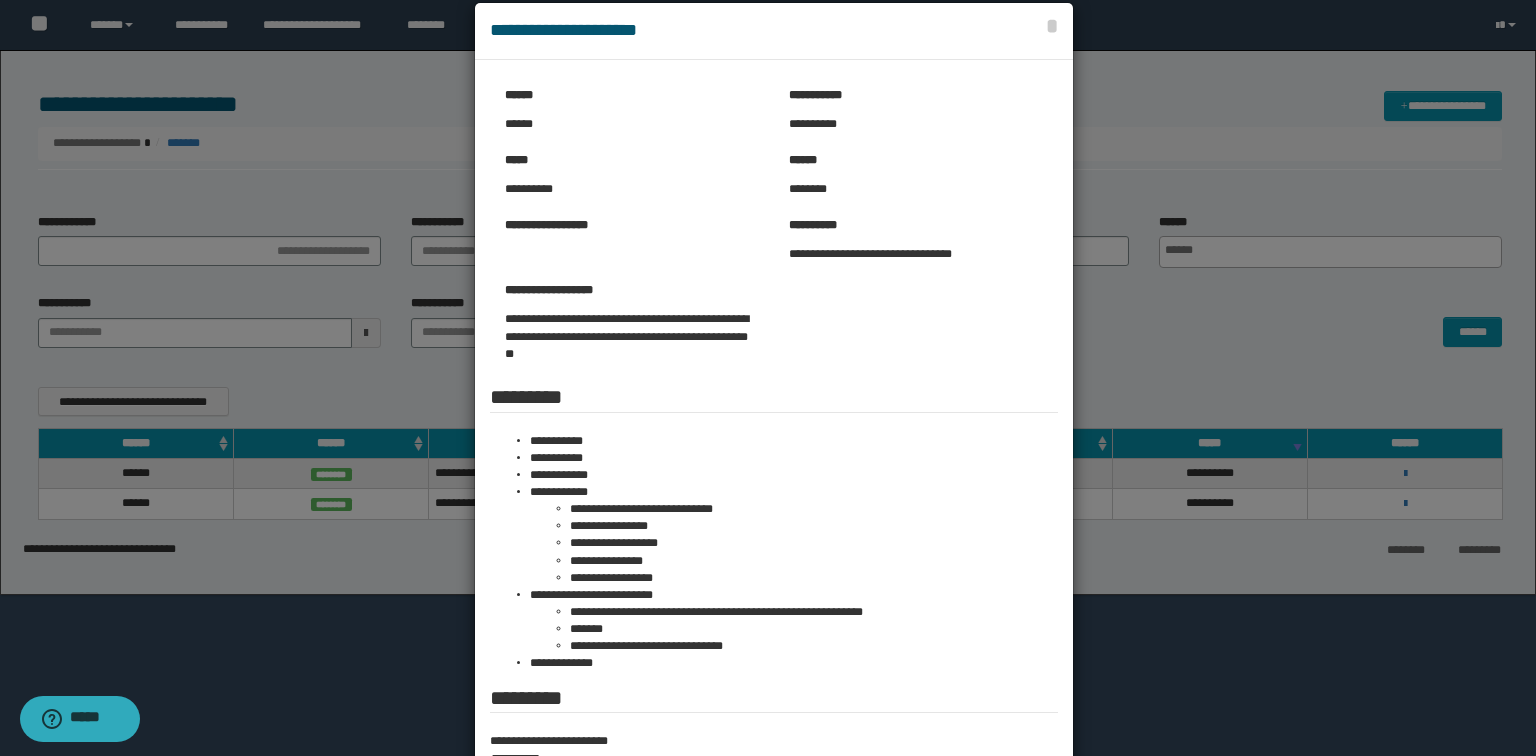 scroll, scrollTop: 0, scrollLeft: 0, axis: both 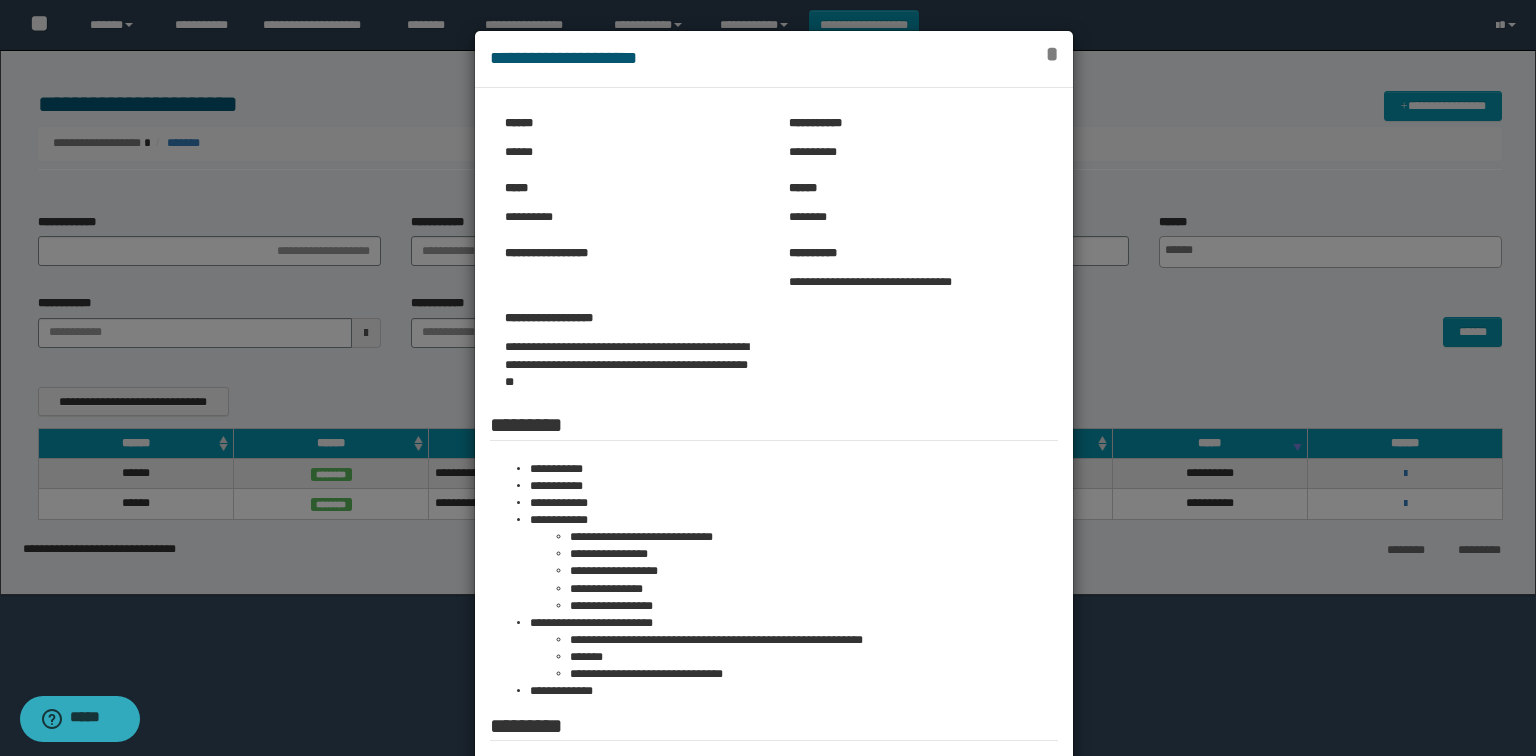 click on "*" at bounding box center (1052, 54) 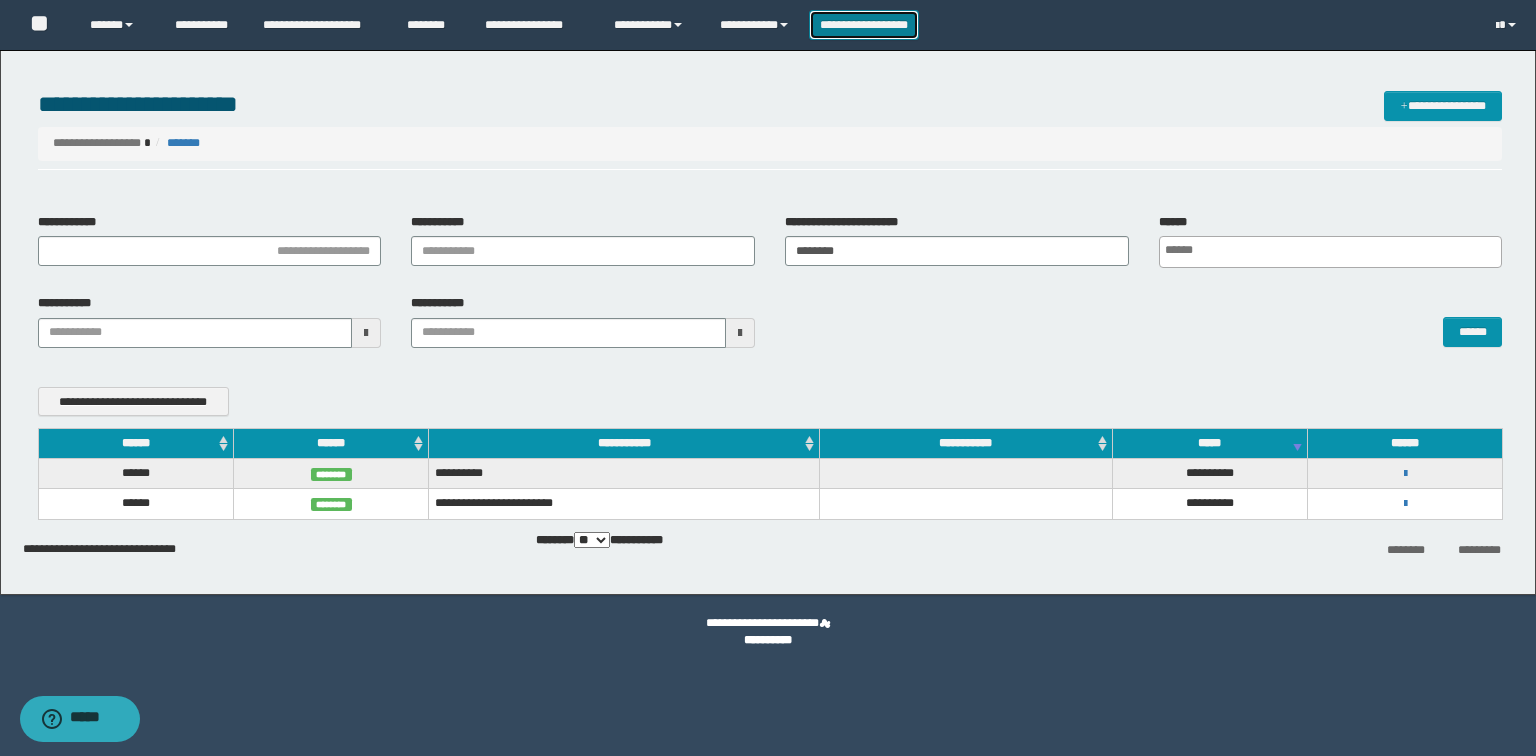 click on "**********" at bounding box center [864, 25] 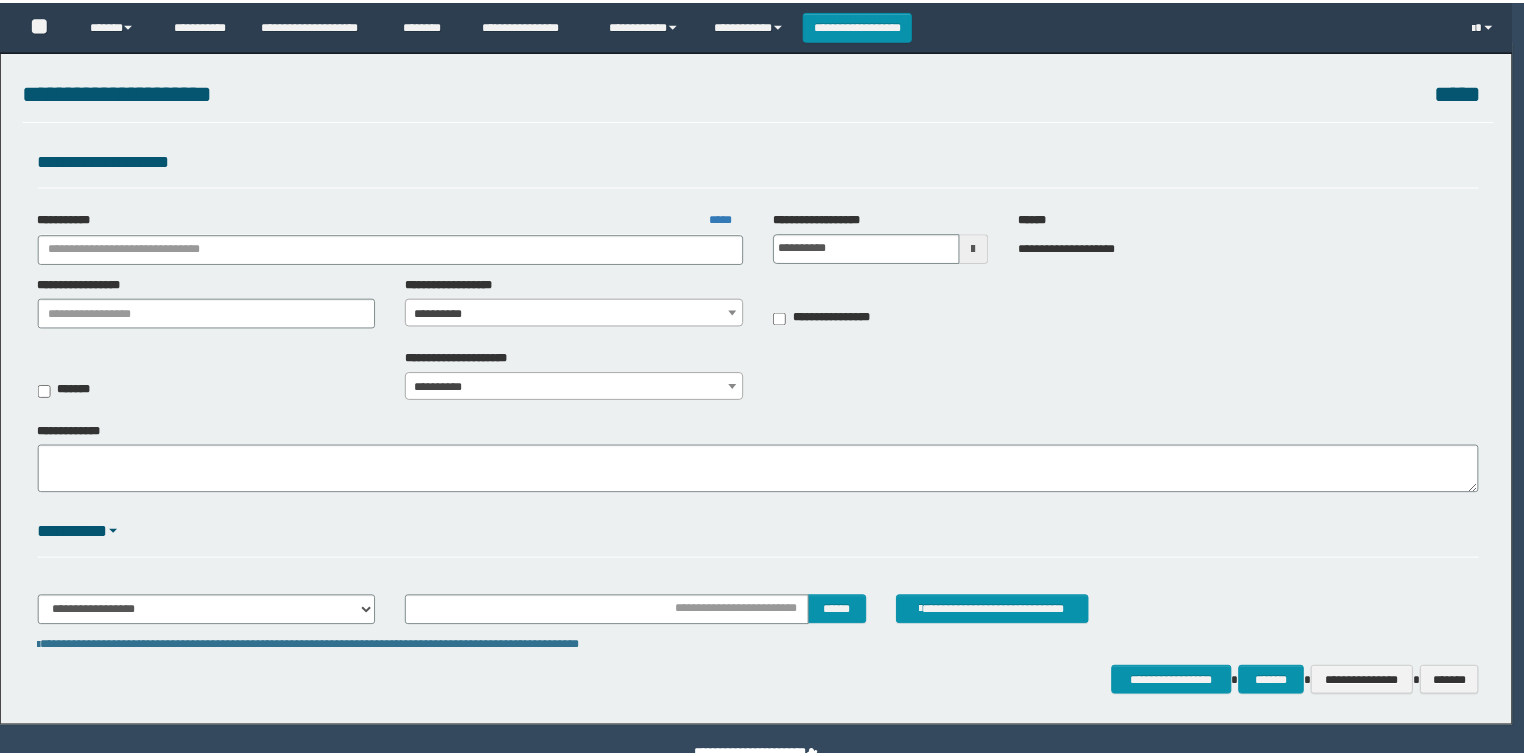 scroll, scrollTop: 0, scrollLeft: 0, axis: both 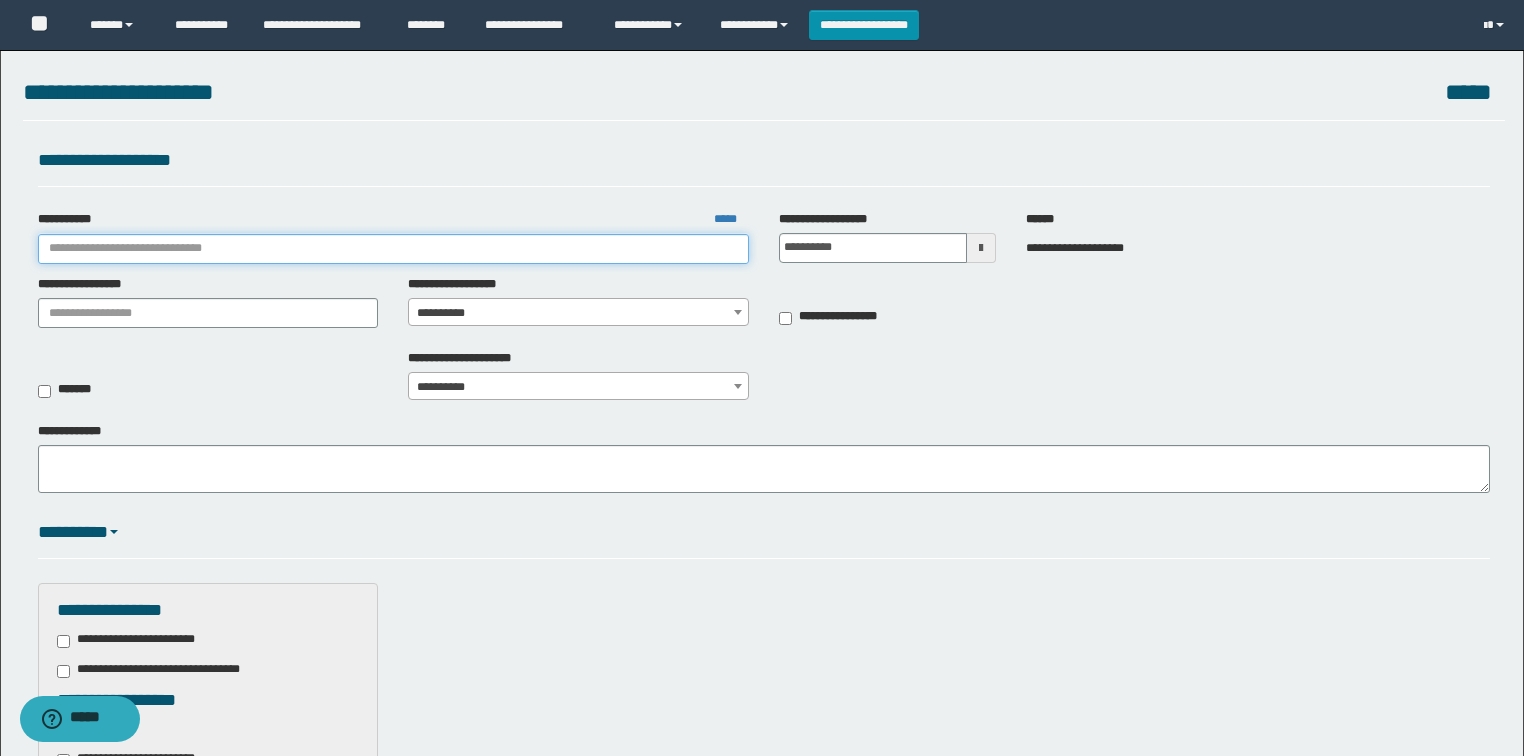 click on "**********" at bounding box center [393, 249] 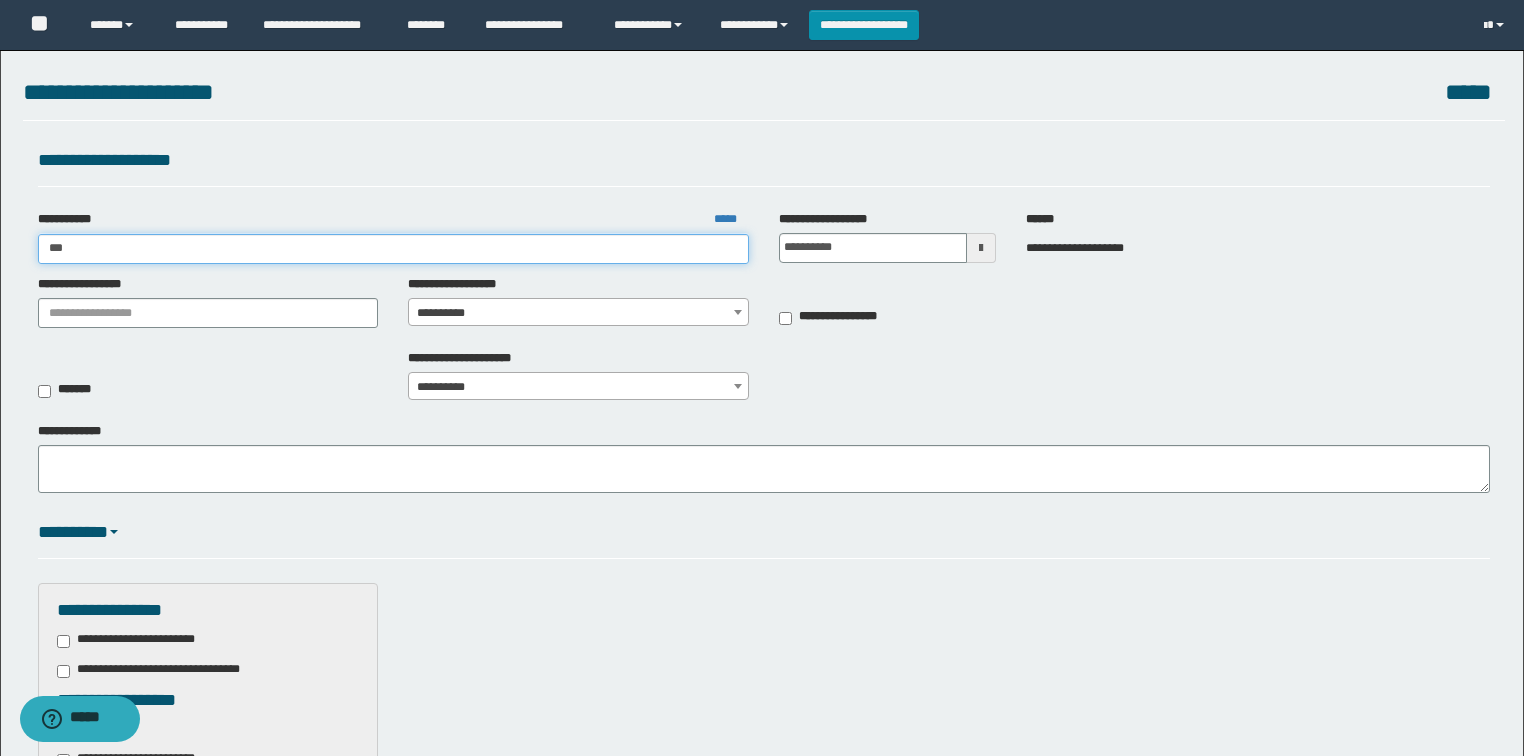 type on "****" 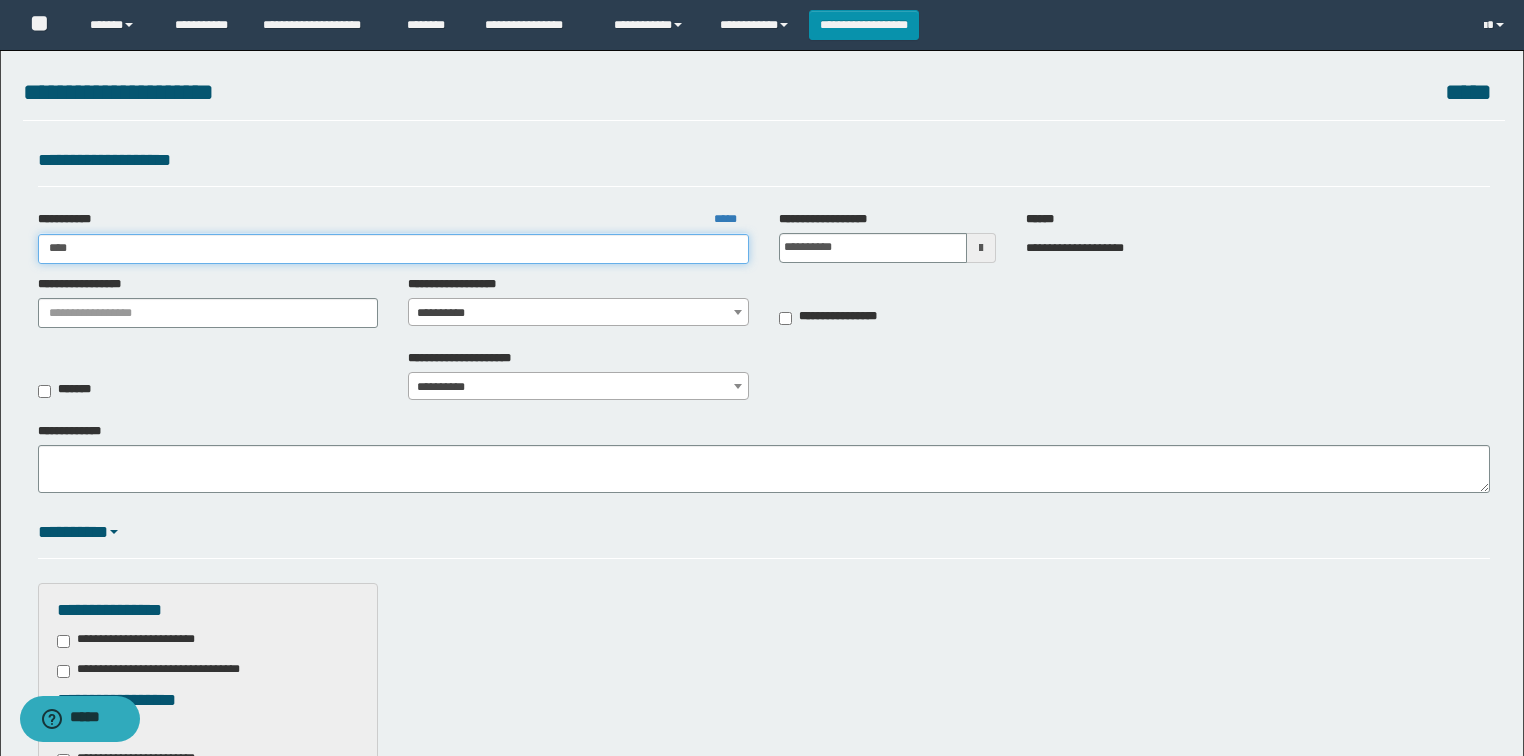 type on "****" 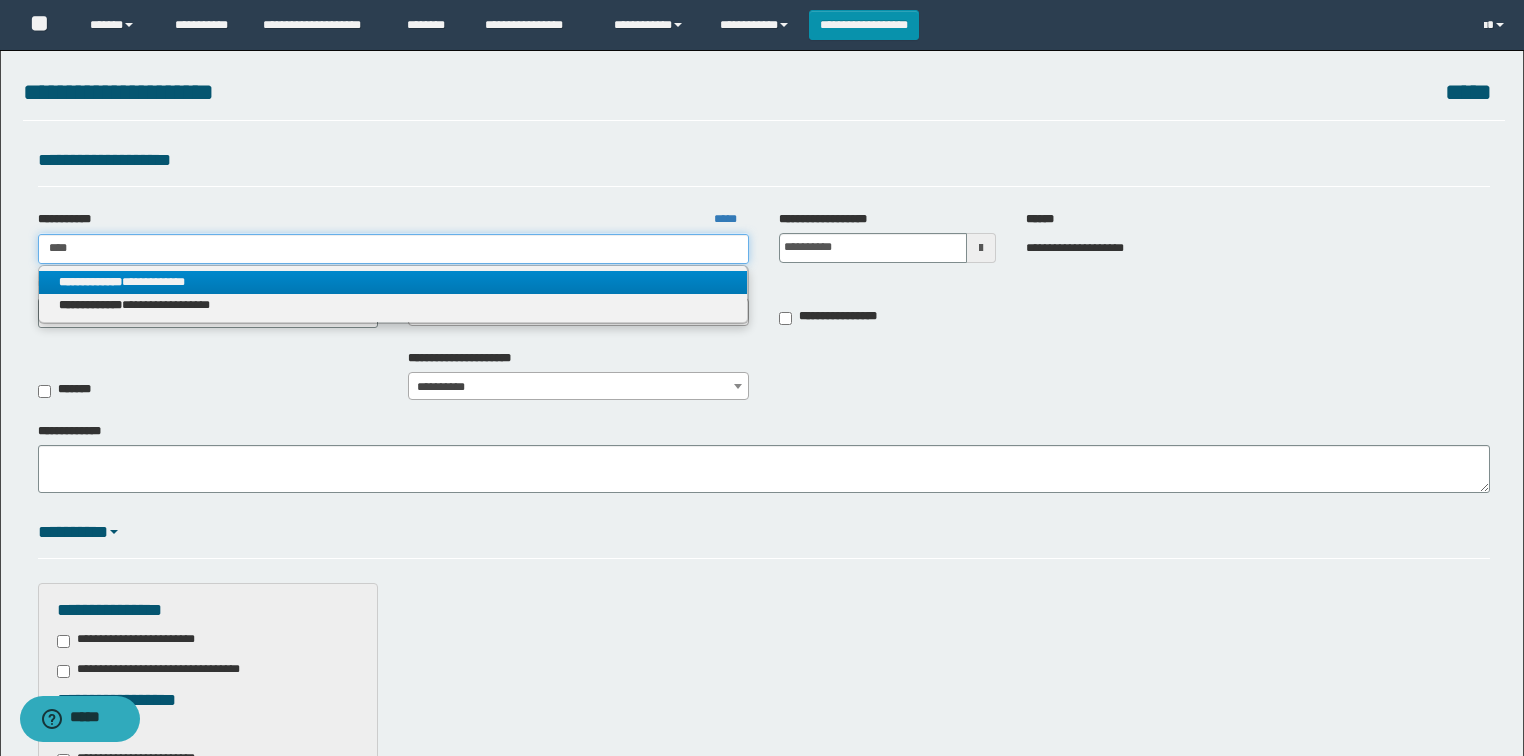type on "****" 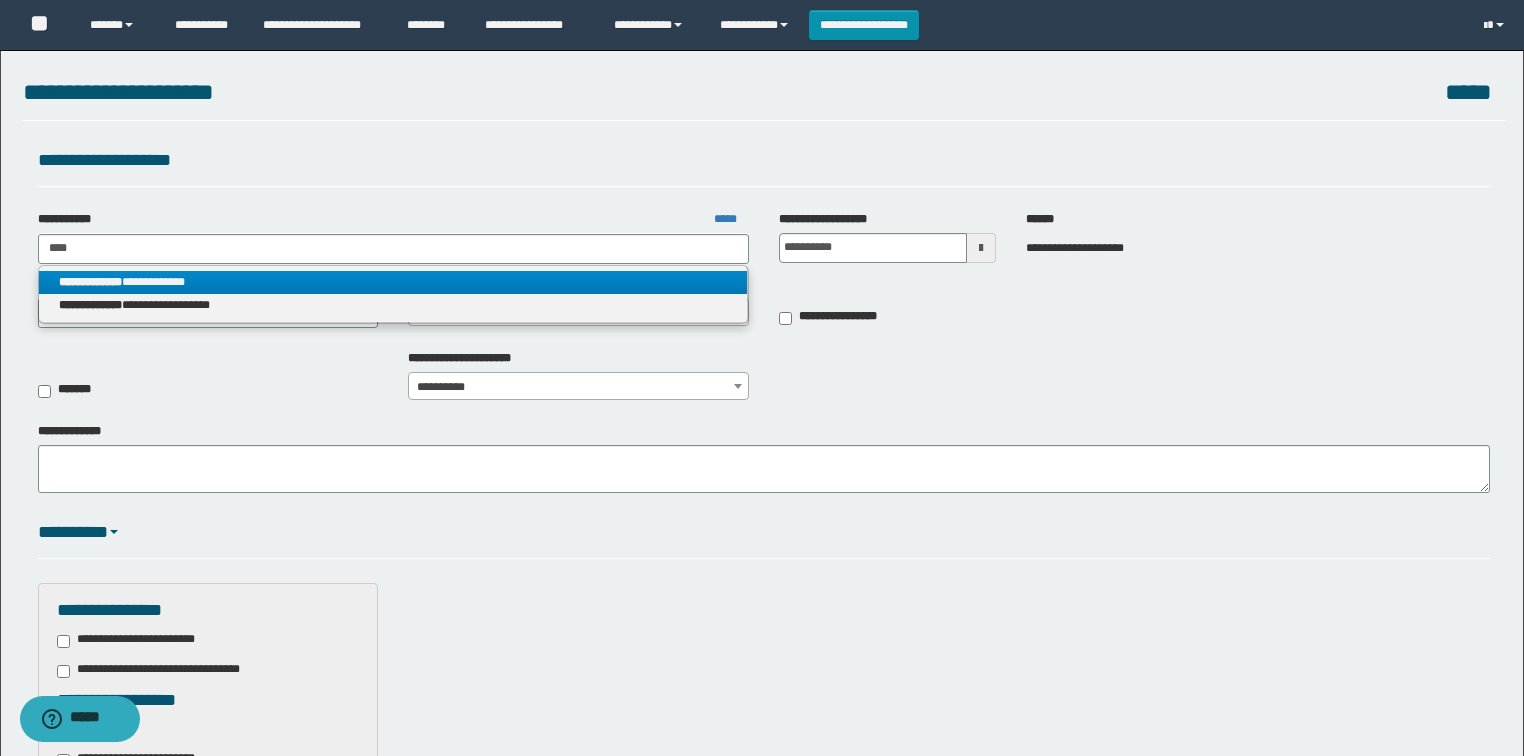 click on "**********" at bounding box center [393, 282] 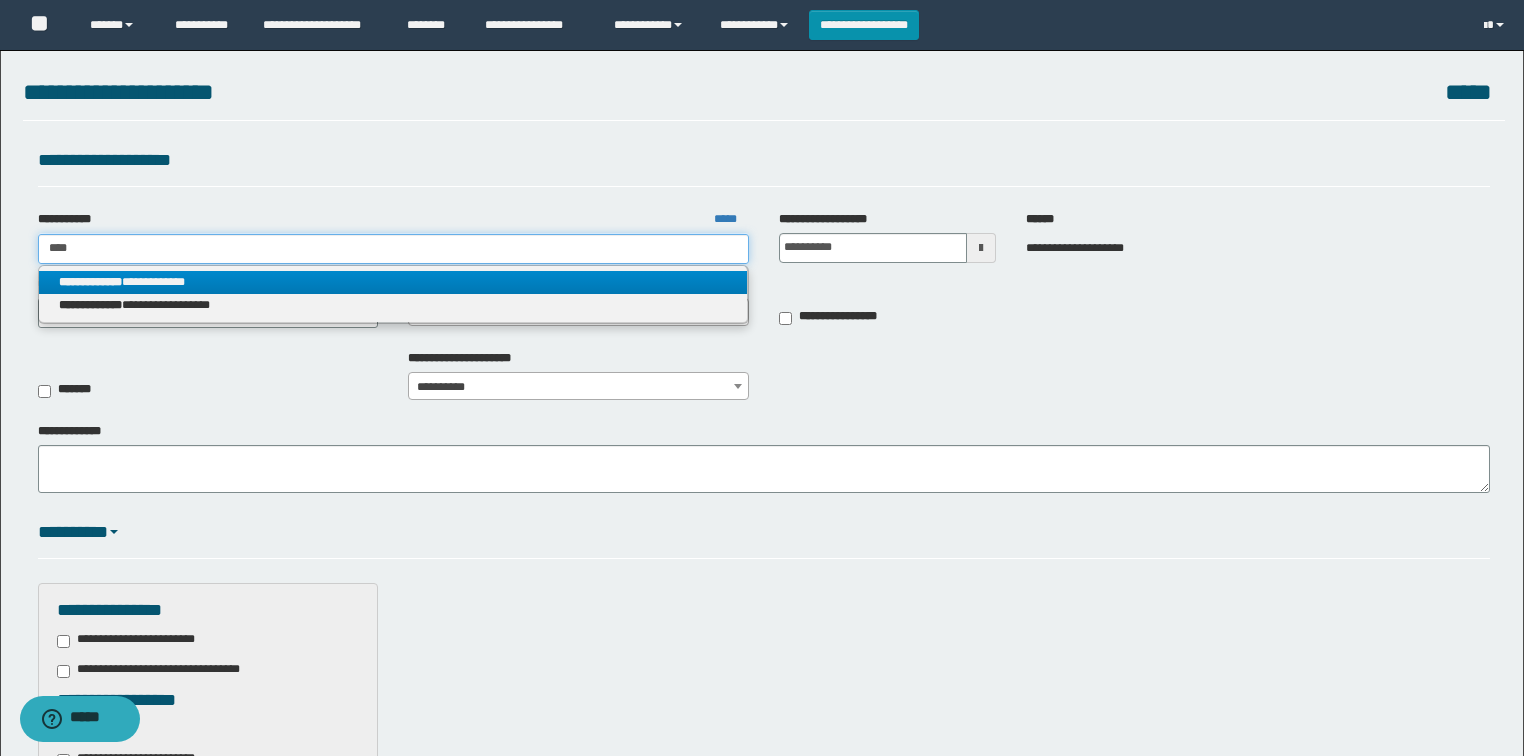 type 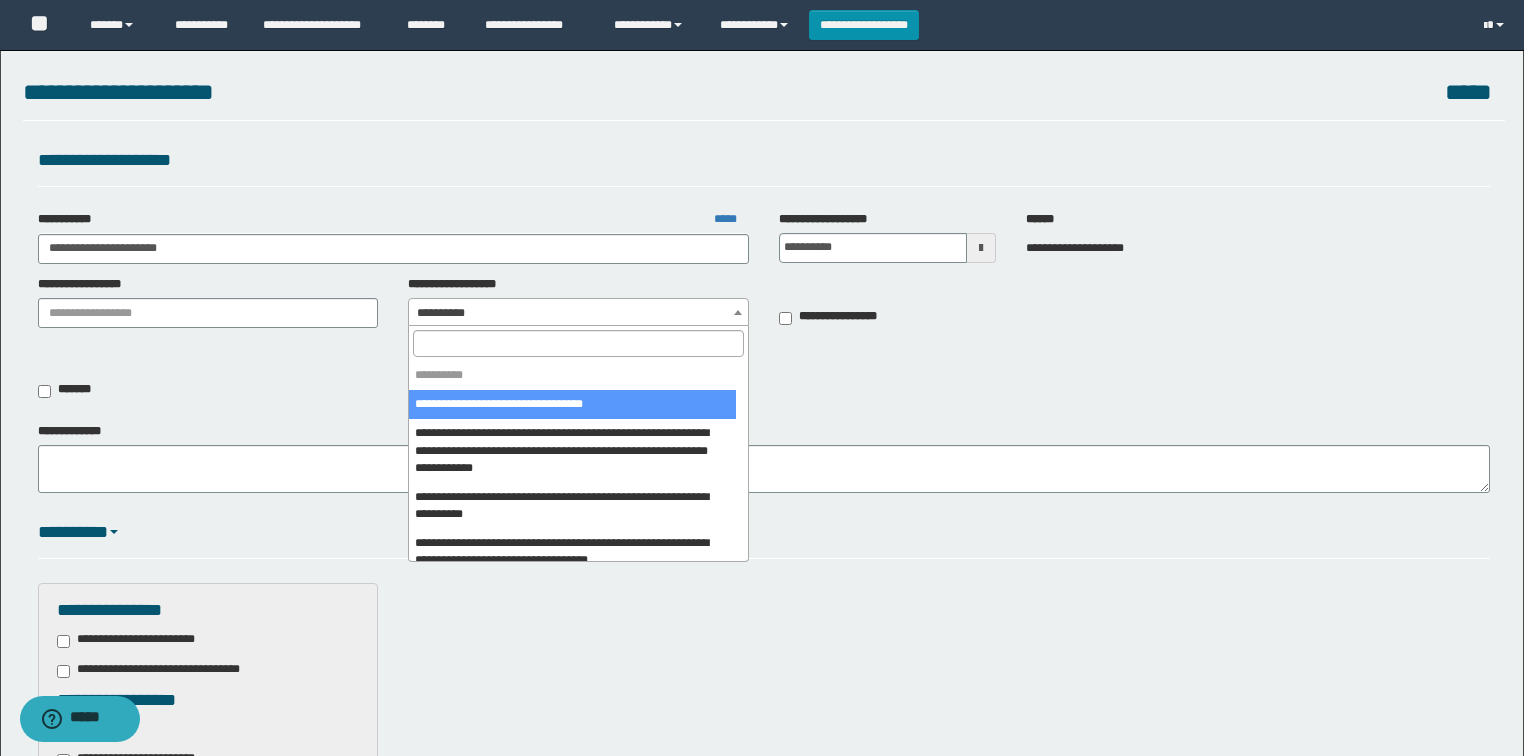 click on "**********" at bounding box center (578, 313) 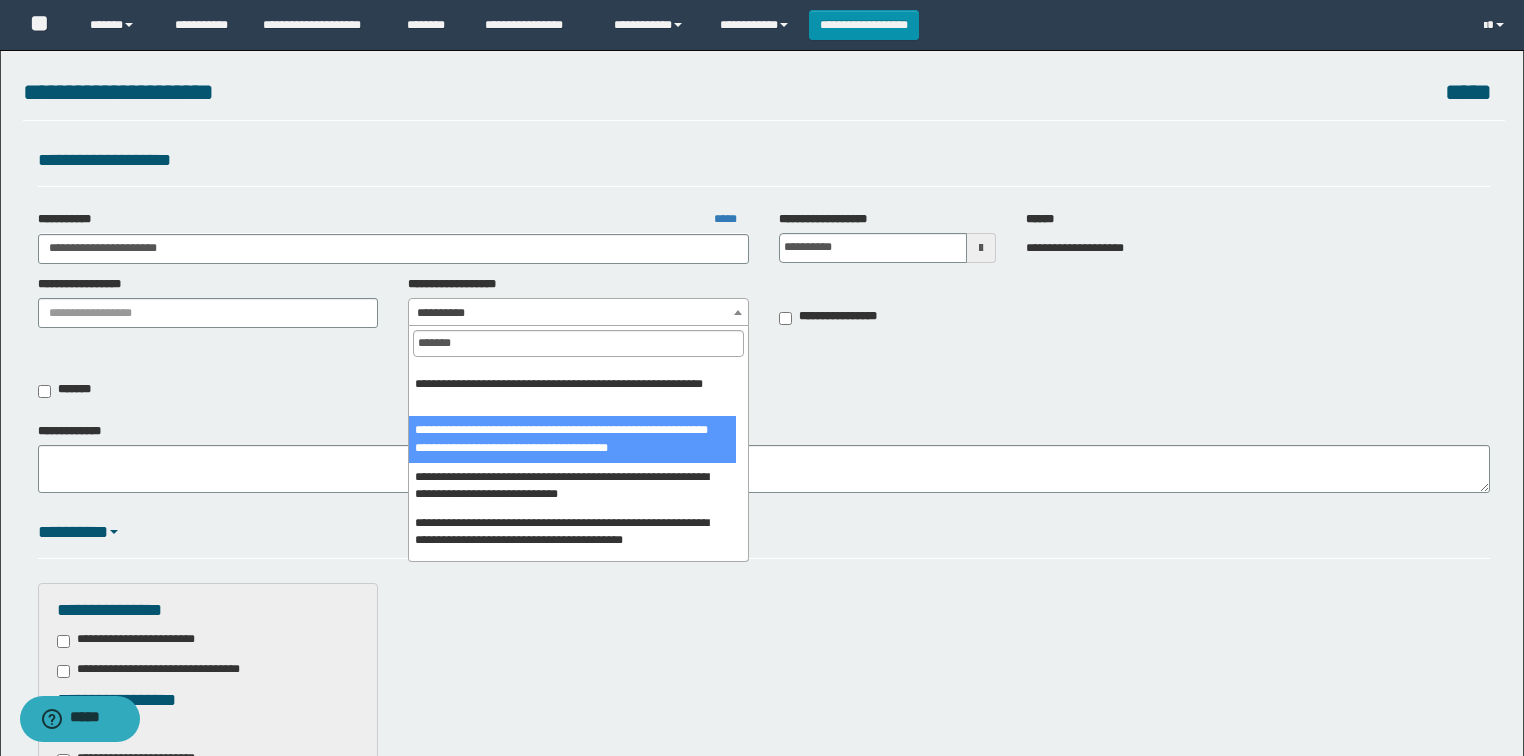 scroll, scrollTop: 400, scrollLeft: 0, axis: vertical 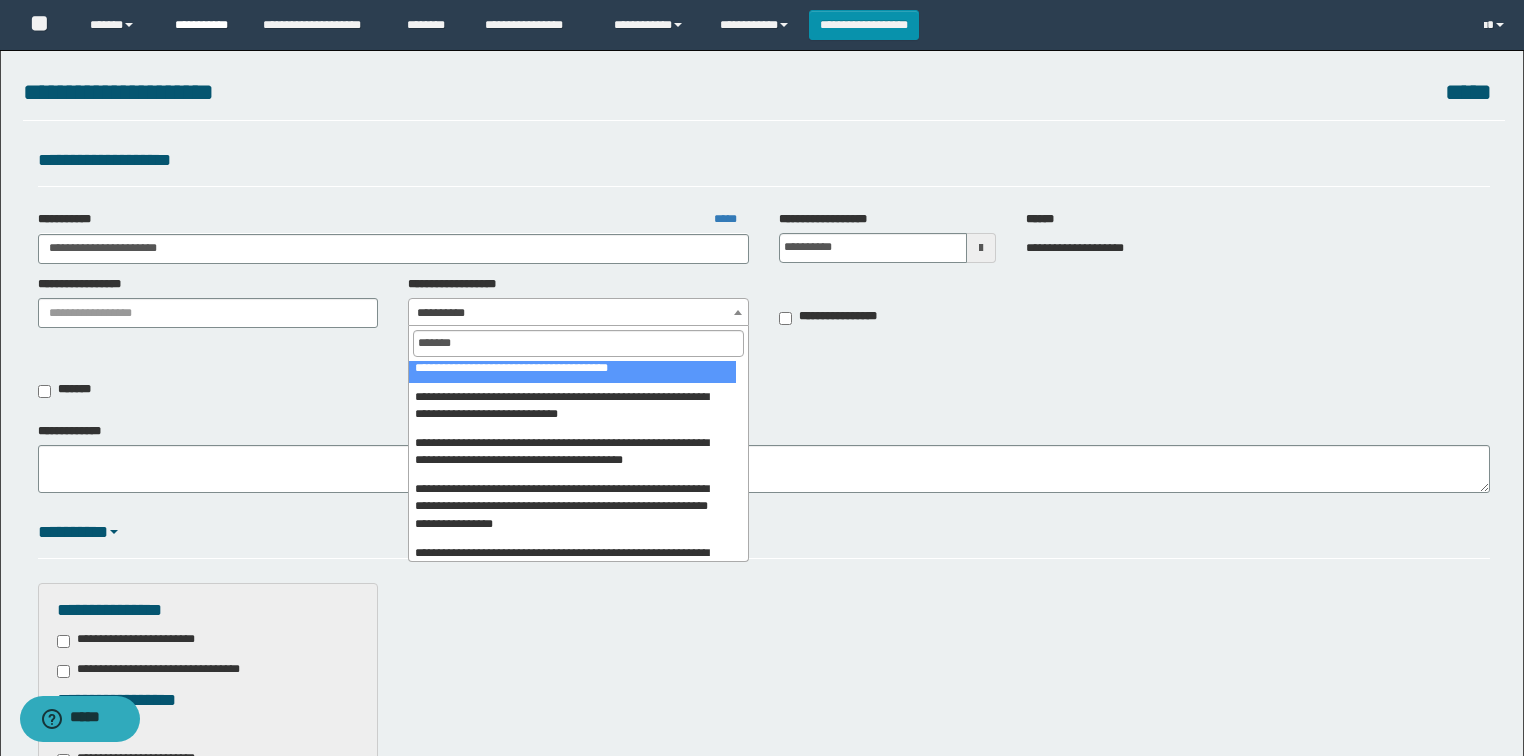type on "*******" 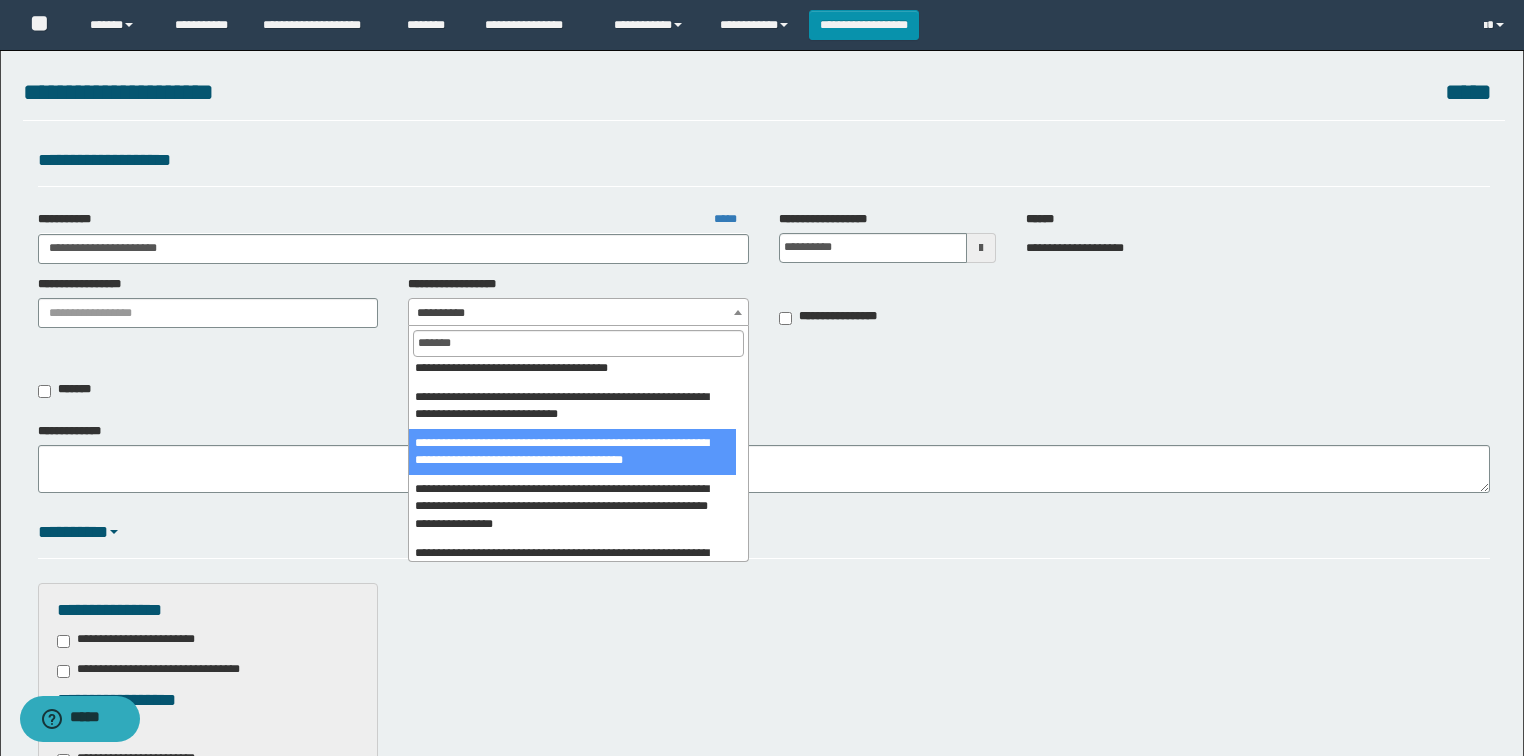 select on "****" 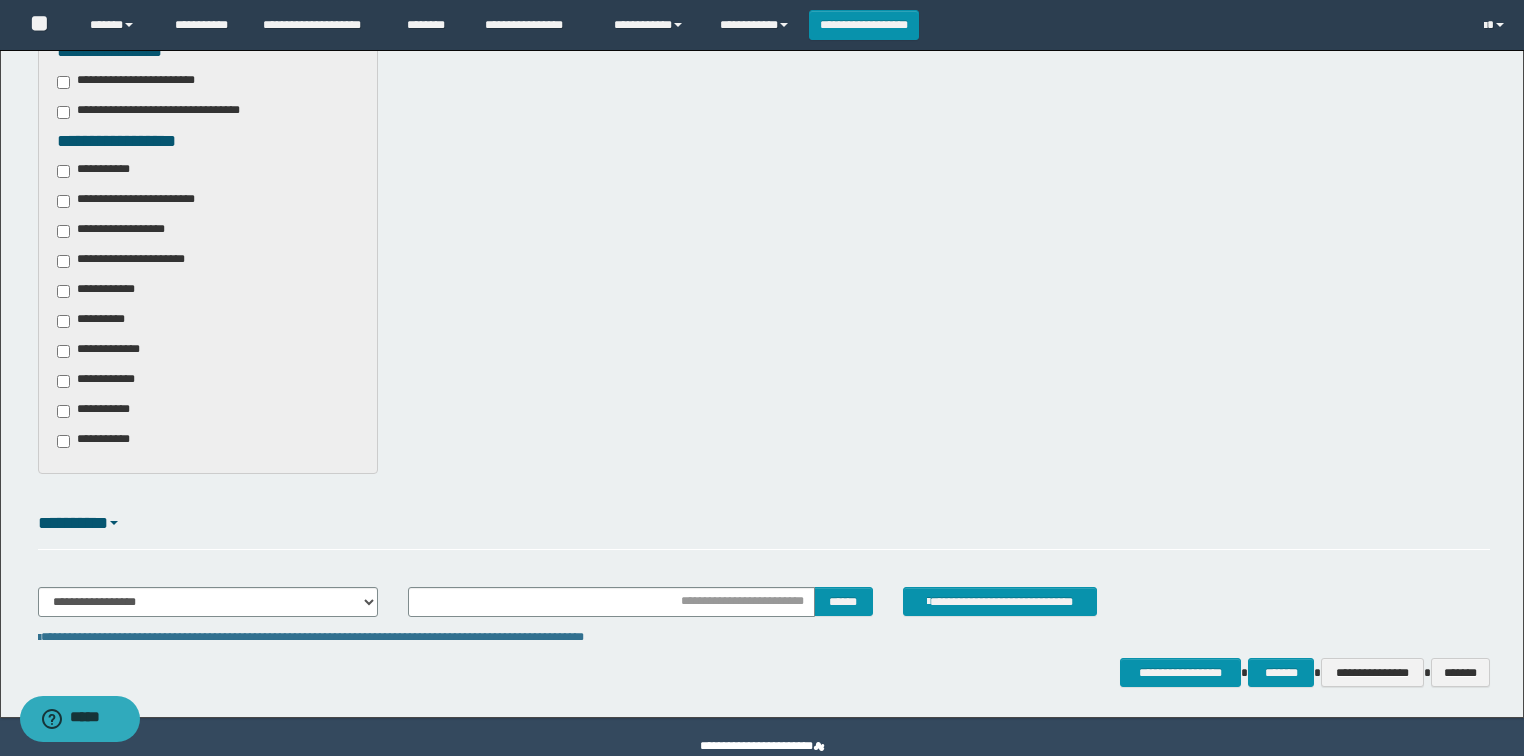 scroll, scrollTop: 560, scrollLeft: 0, axis: vertical 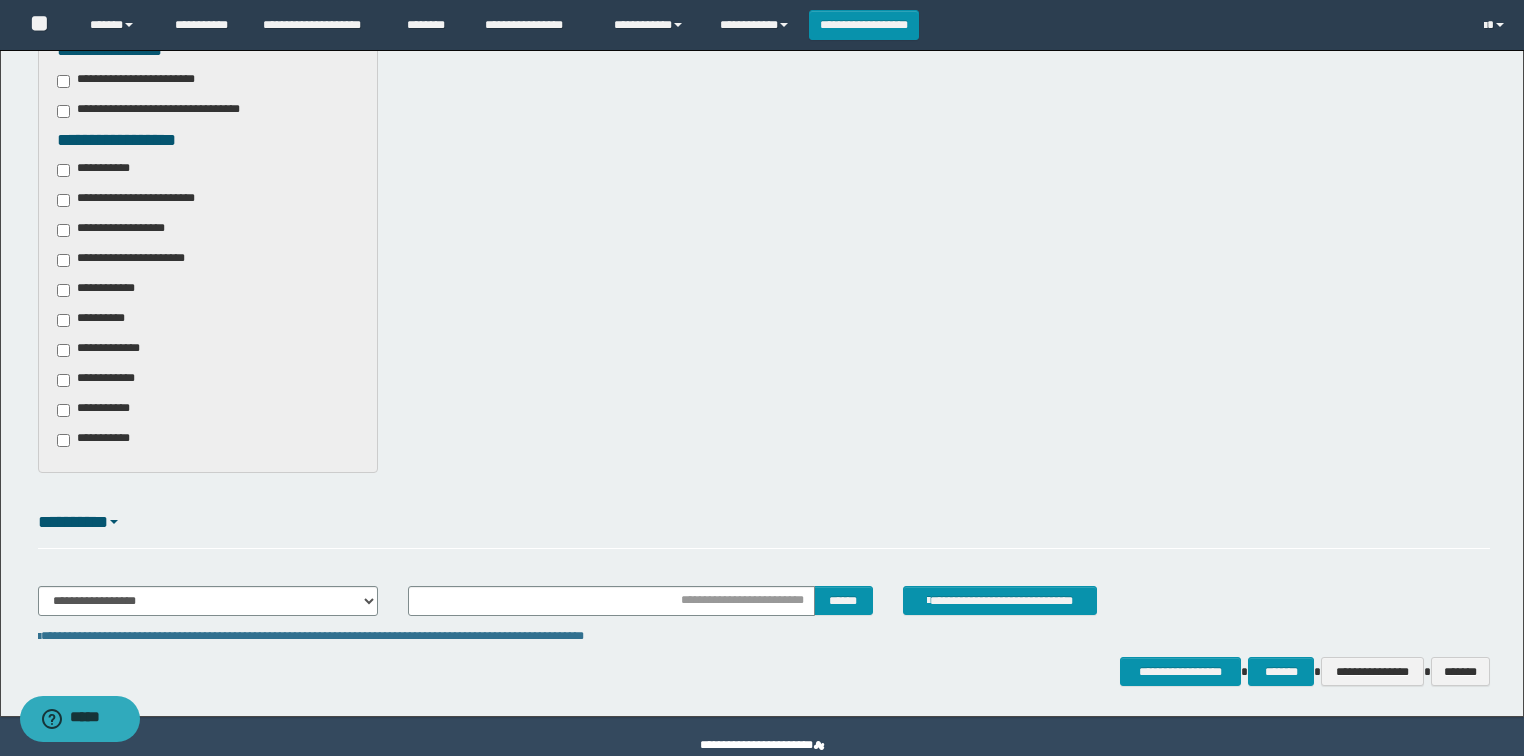 click on "**********" at bounding box center [208, 248] 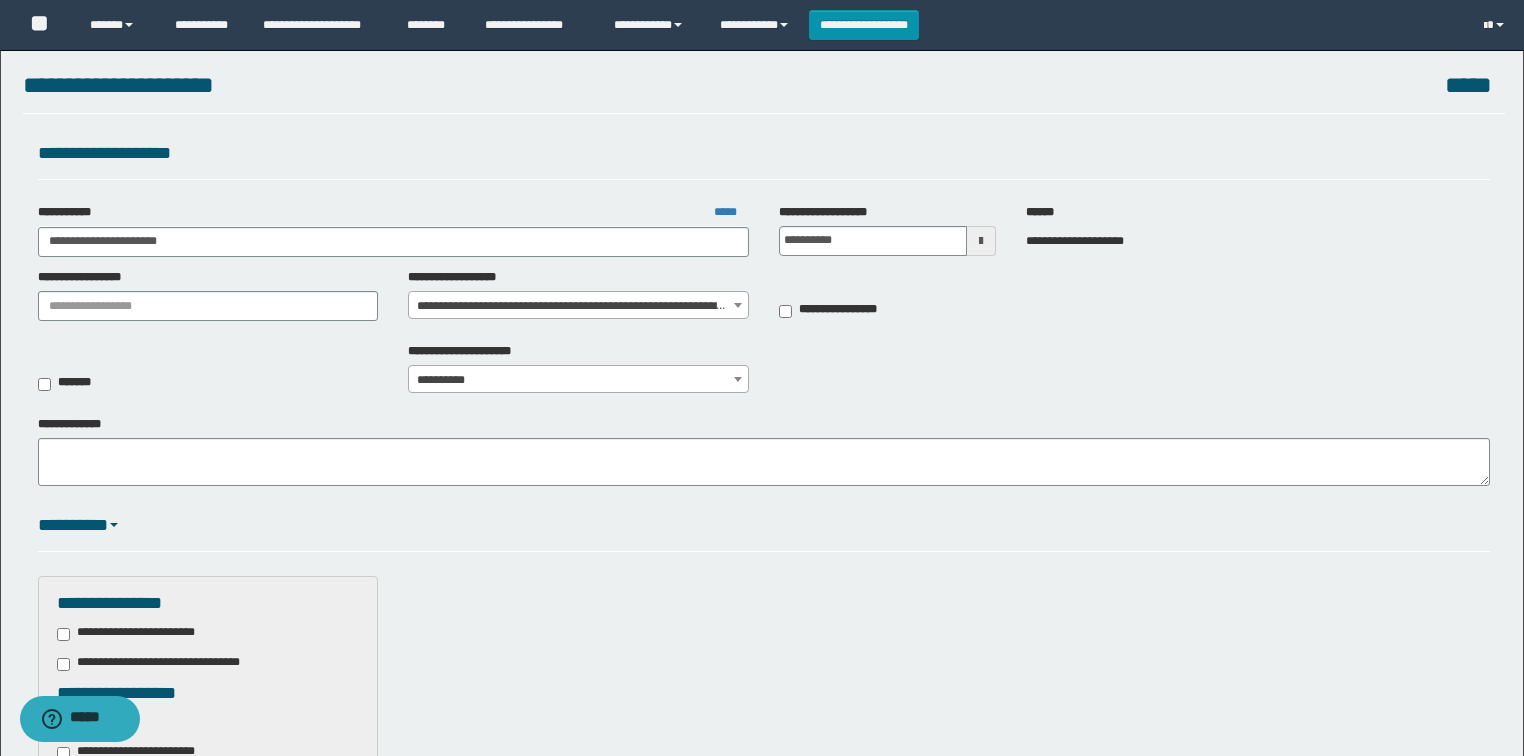 scroll, scrollTop: 0, scrollLeft: 0, axis: both 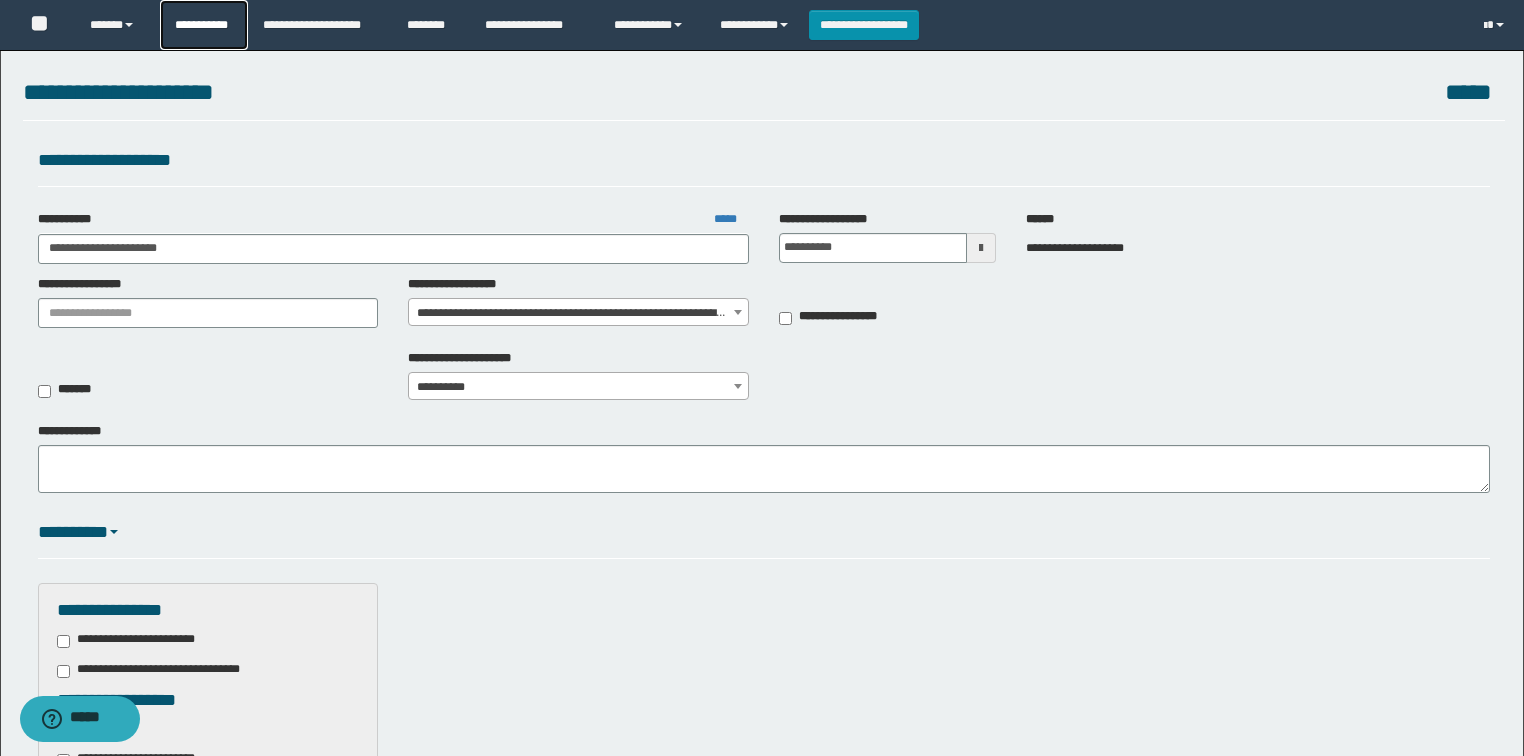 click on "**********" at bounding box center (204, 25) 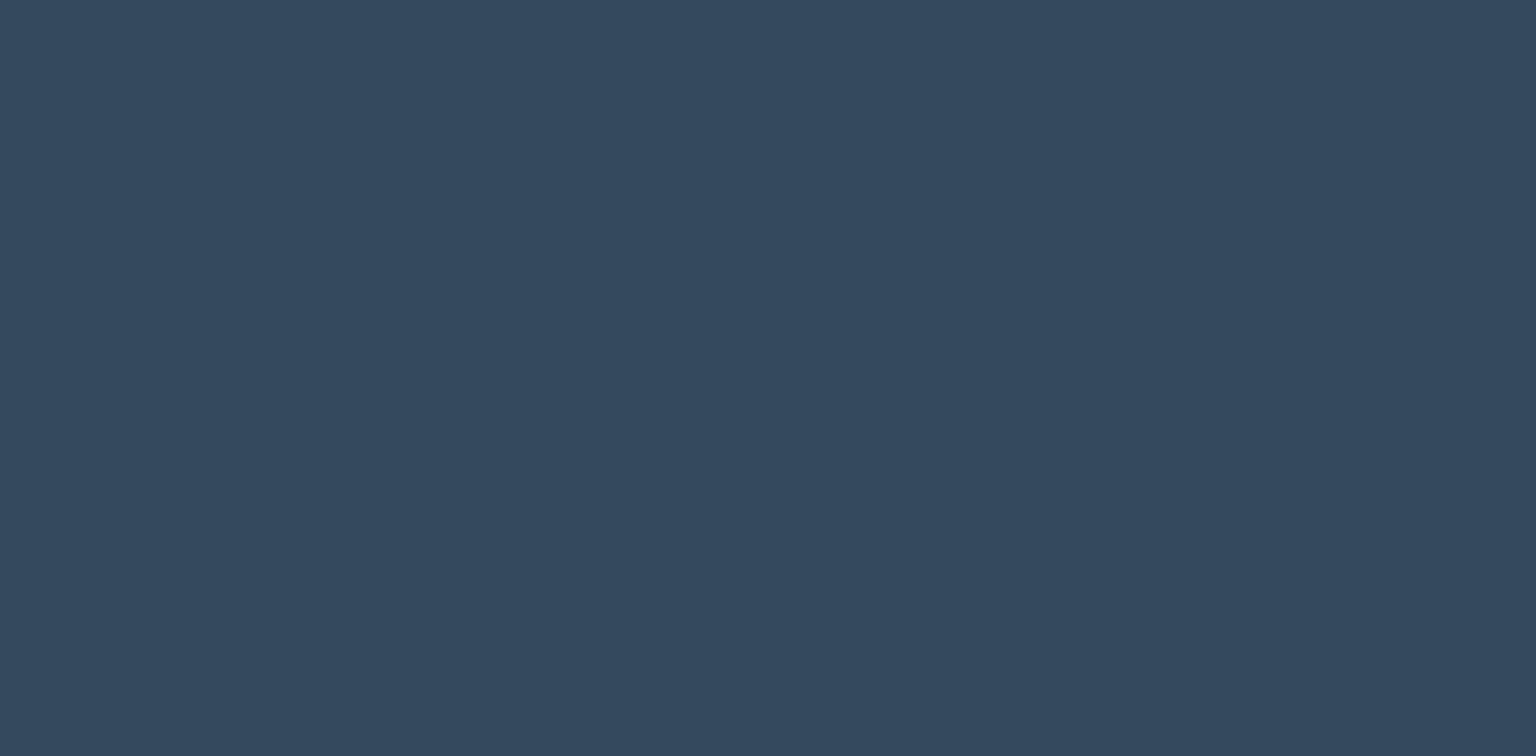 scroll, scrollTop: 0, scrollLeft: 0, axis: both 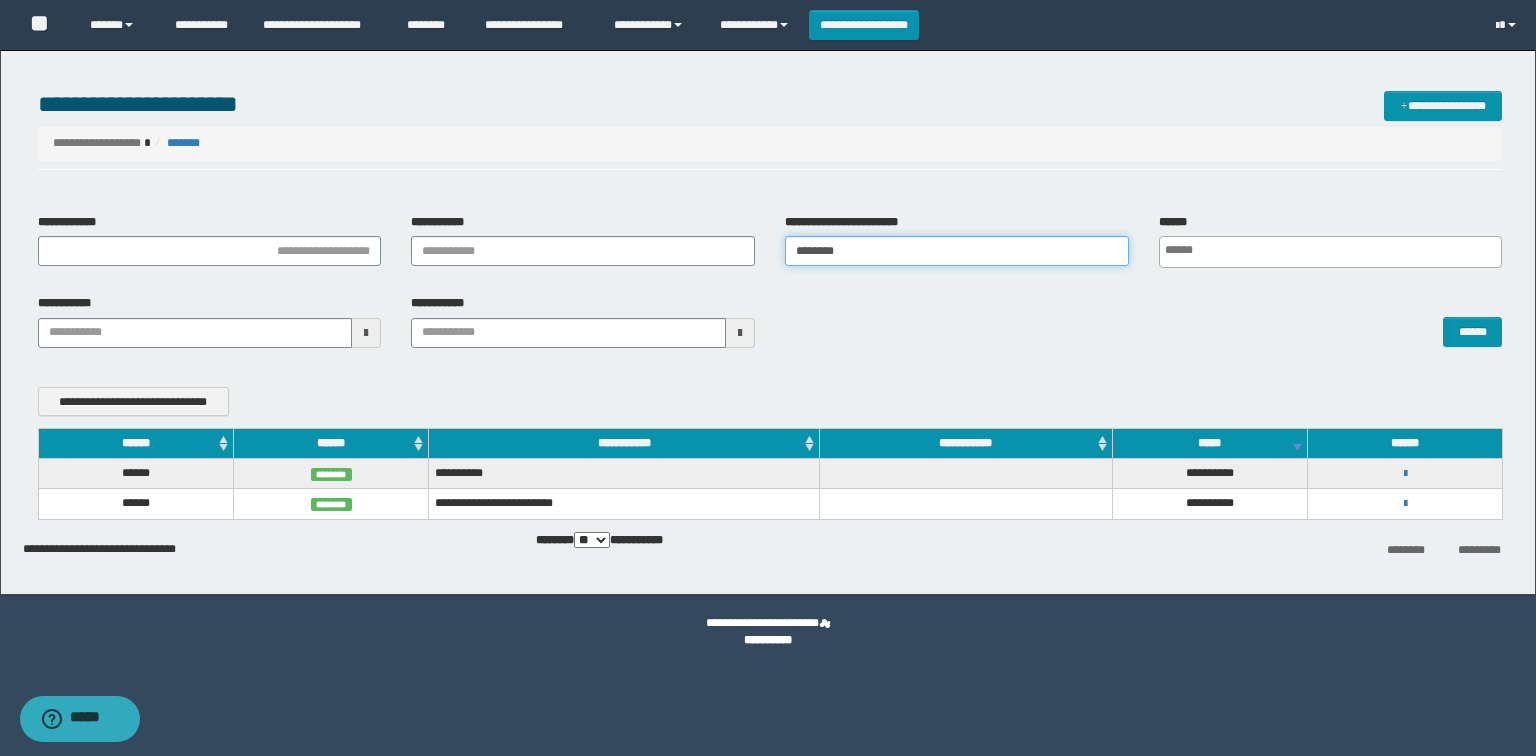 drag, startPoint x: 863, startPoint y: 248, endPoint x: 748, endPoint y: 267, distance: 116.559 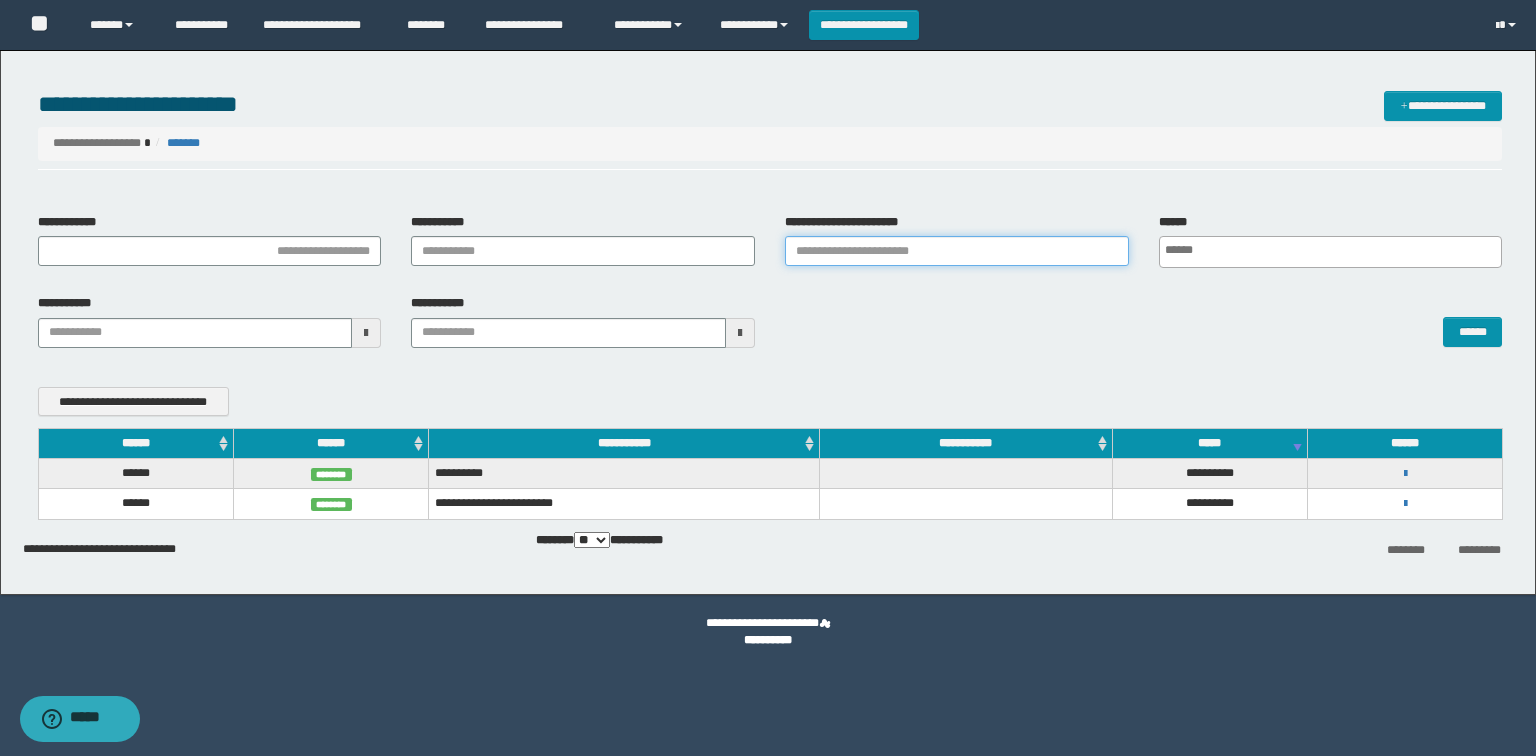 type on "*" 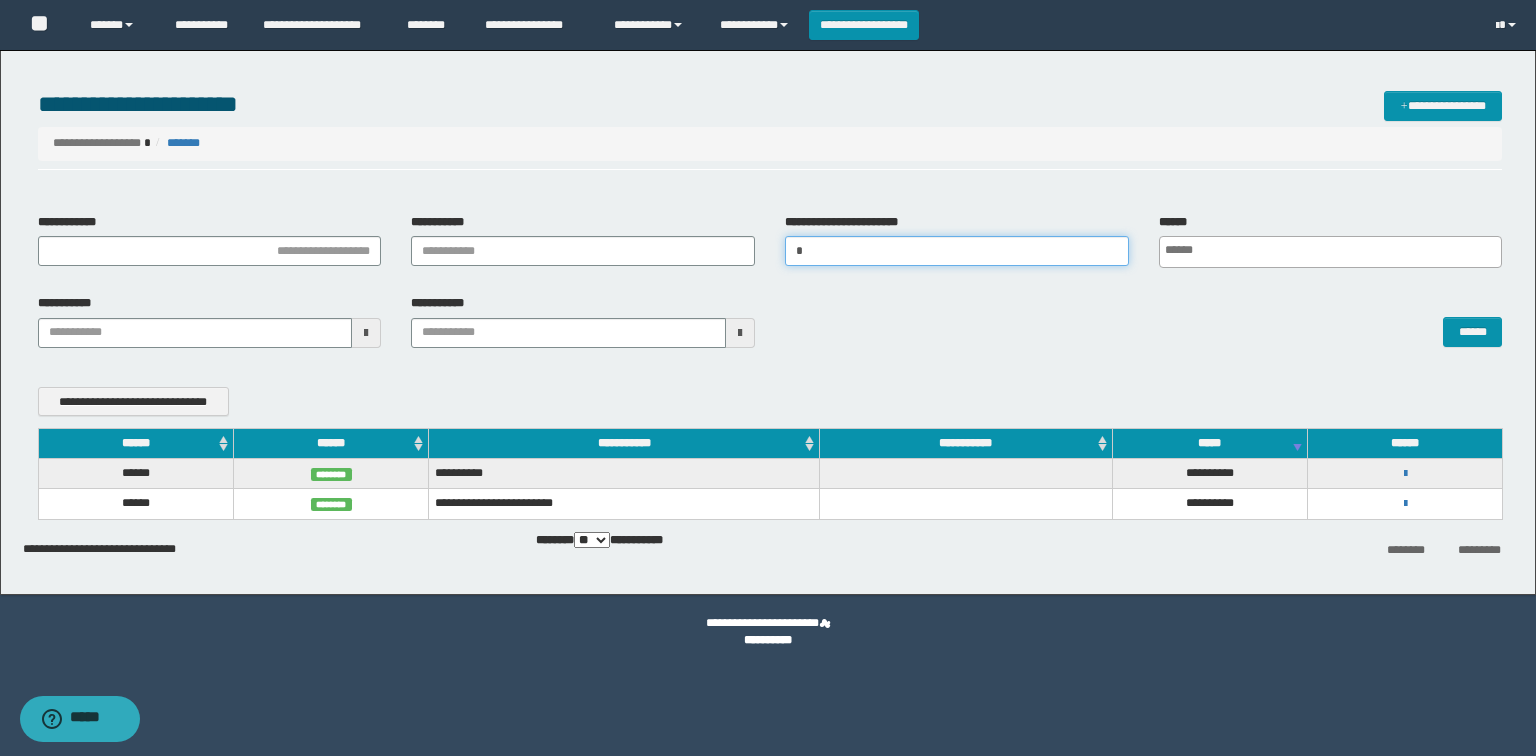 type 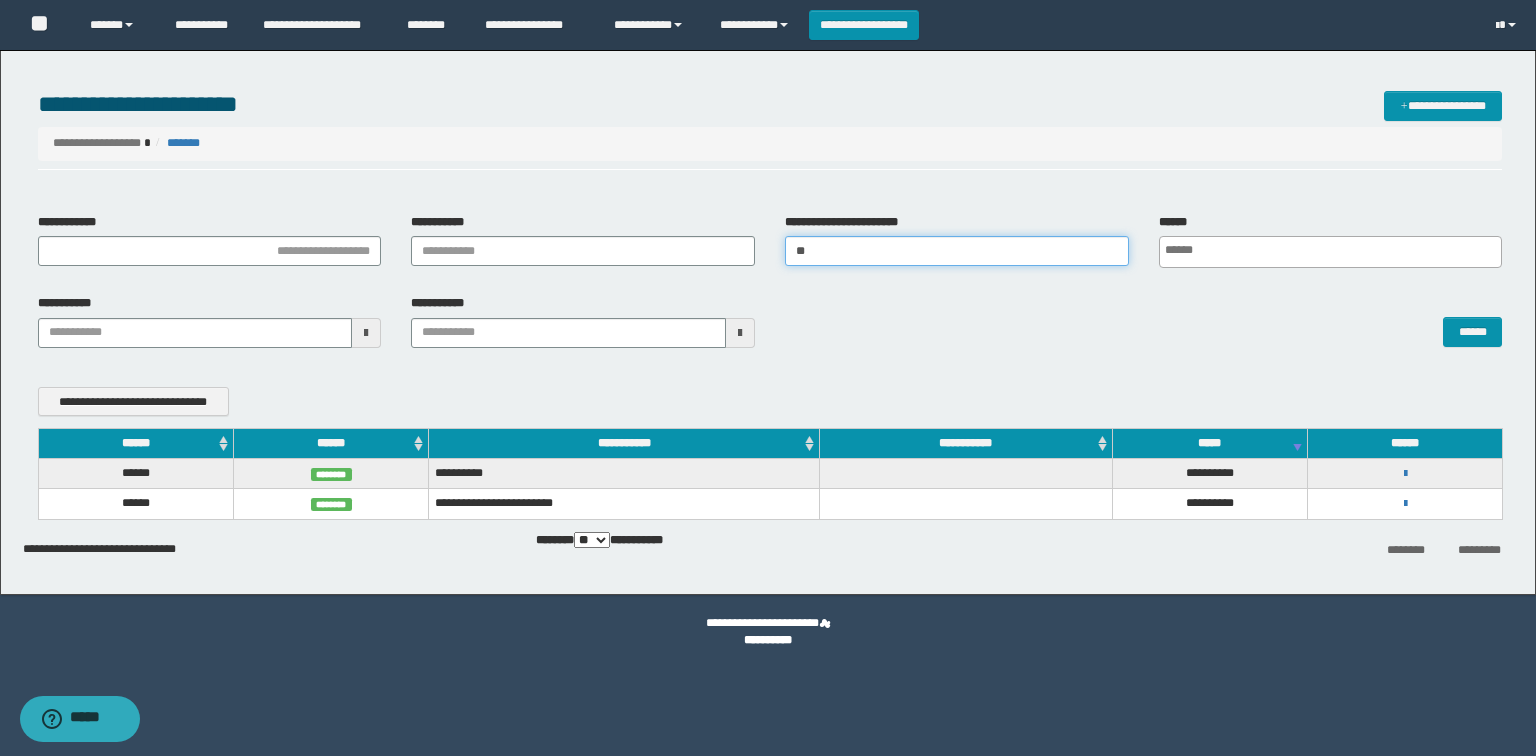 type 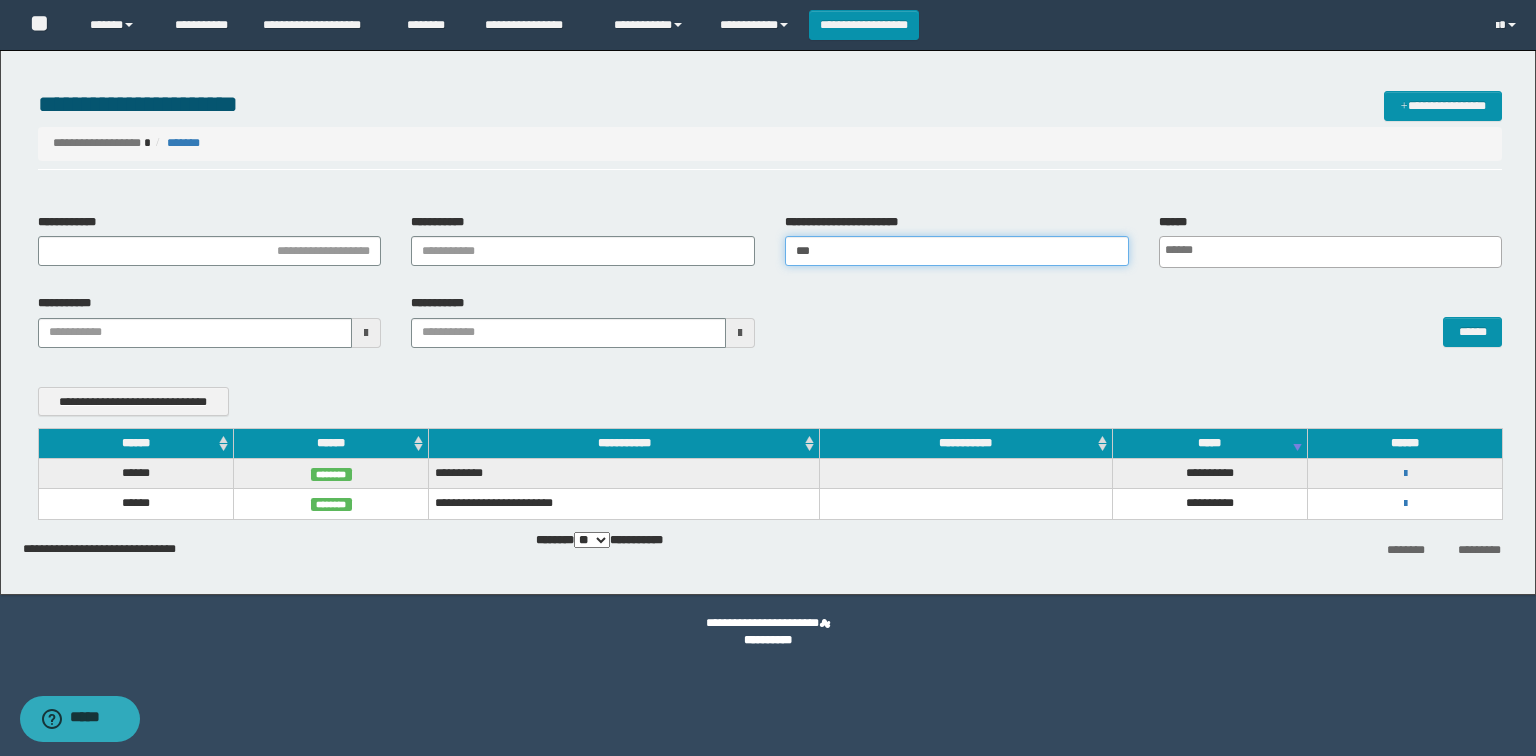 type 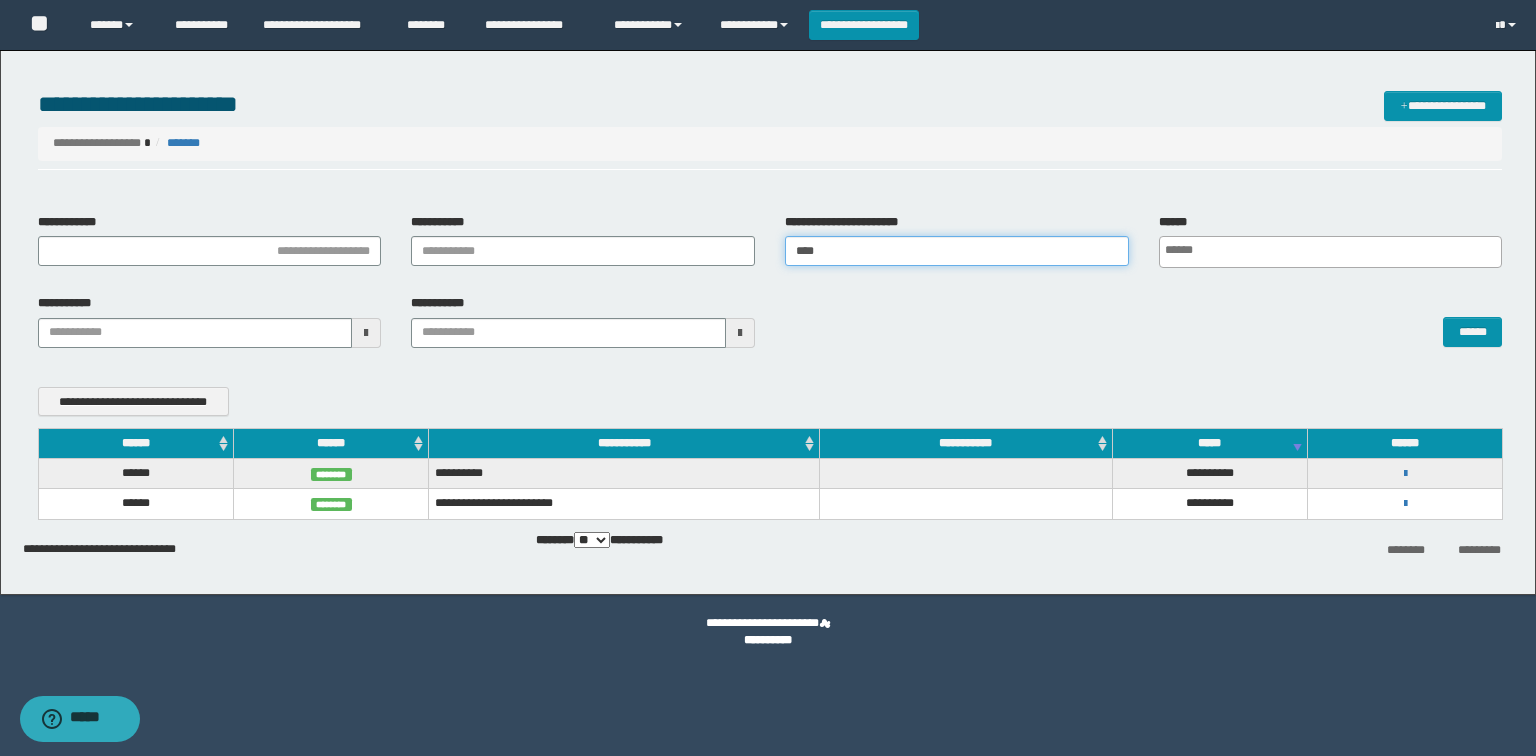 type 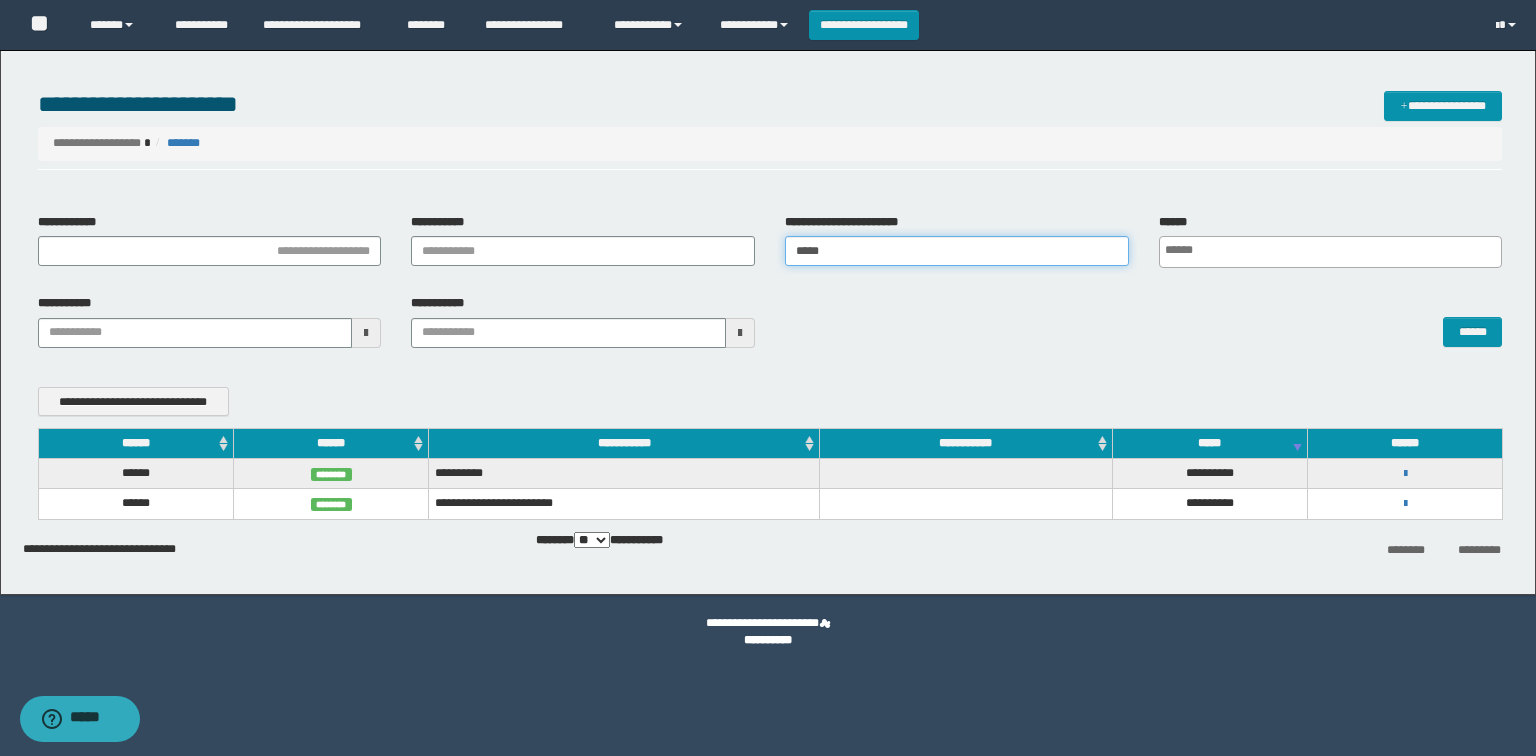 type 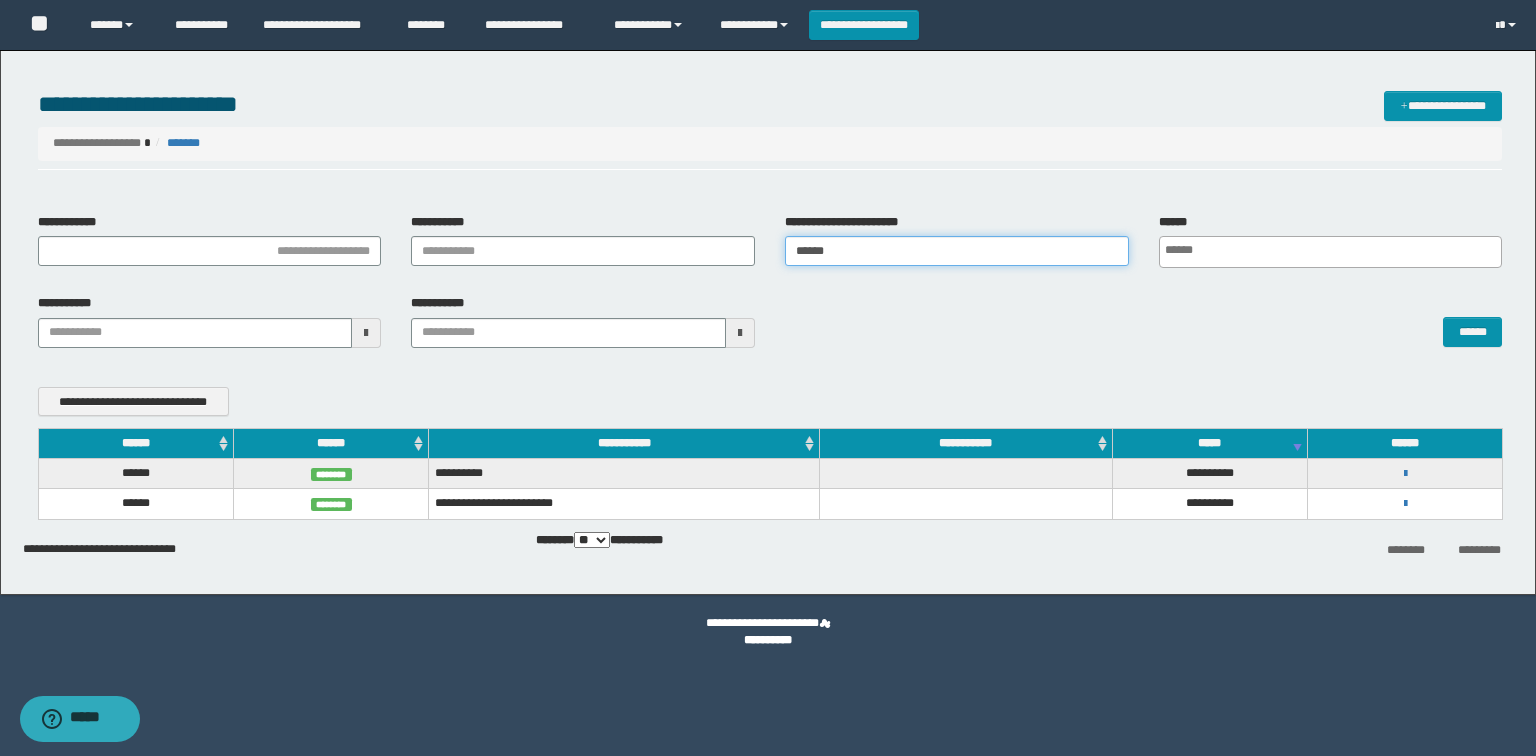type 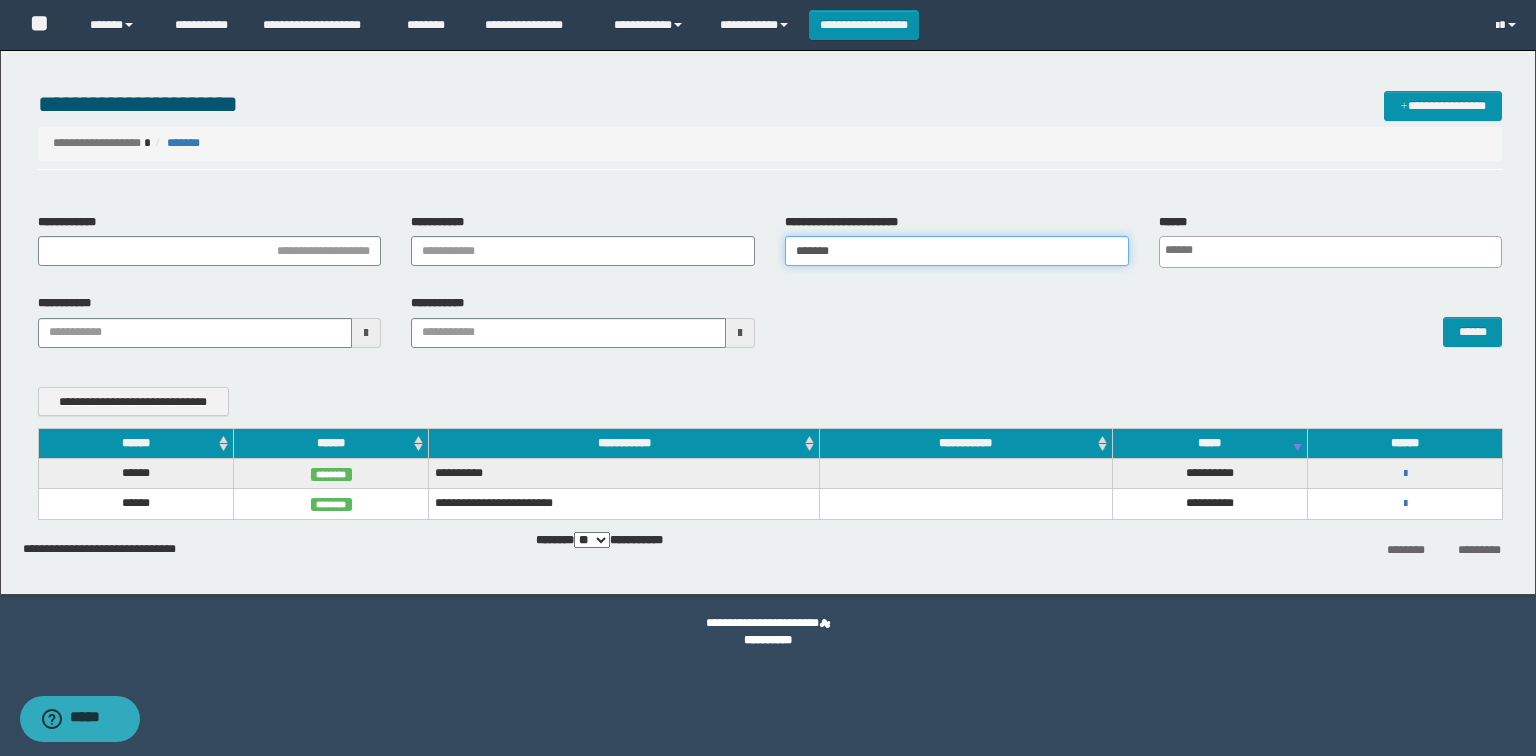 type 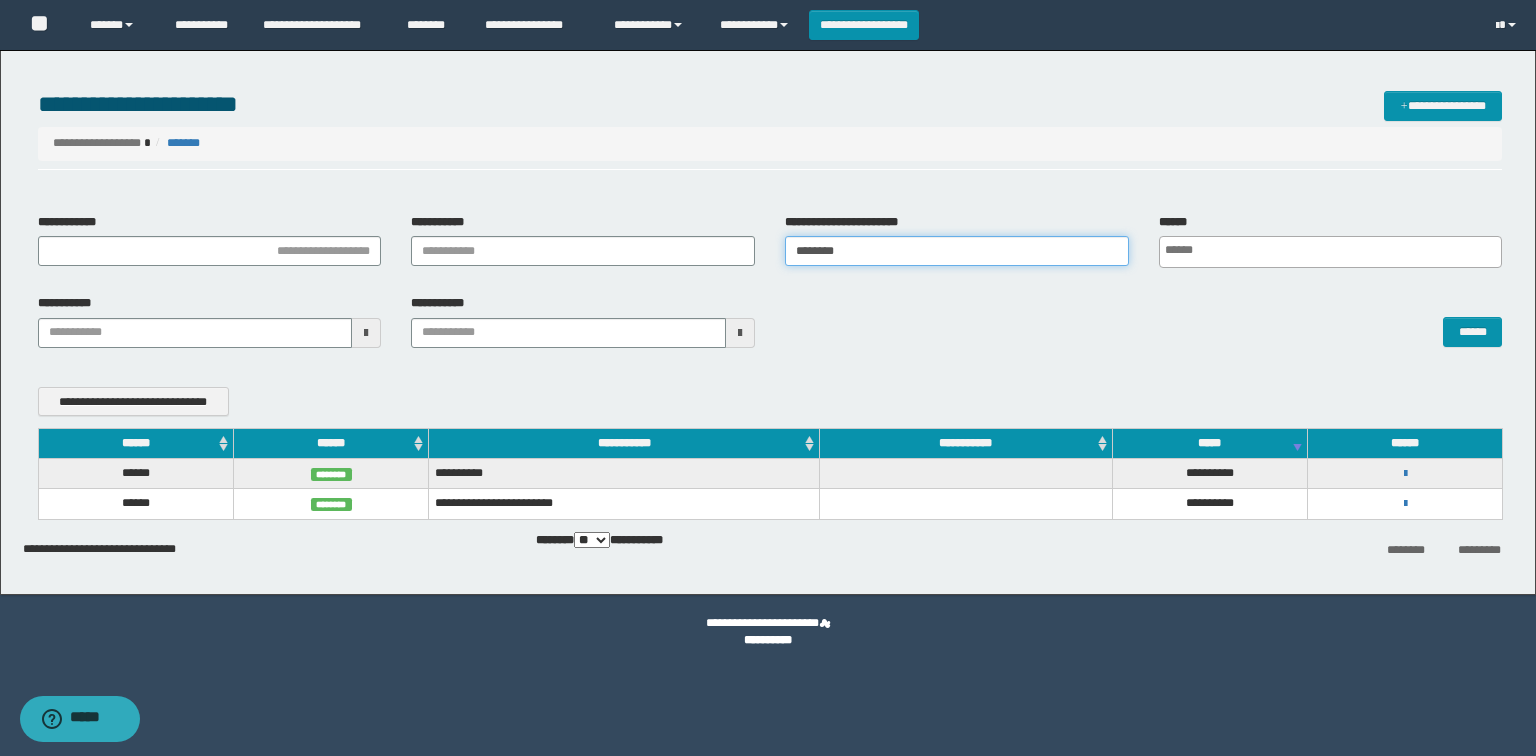 type 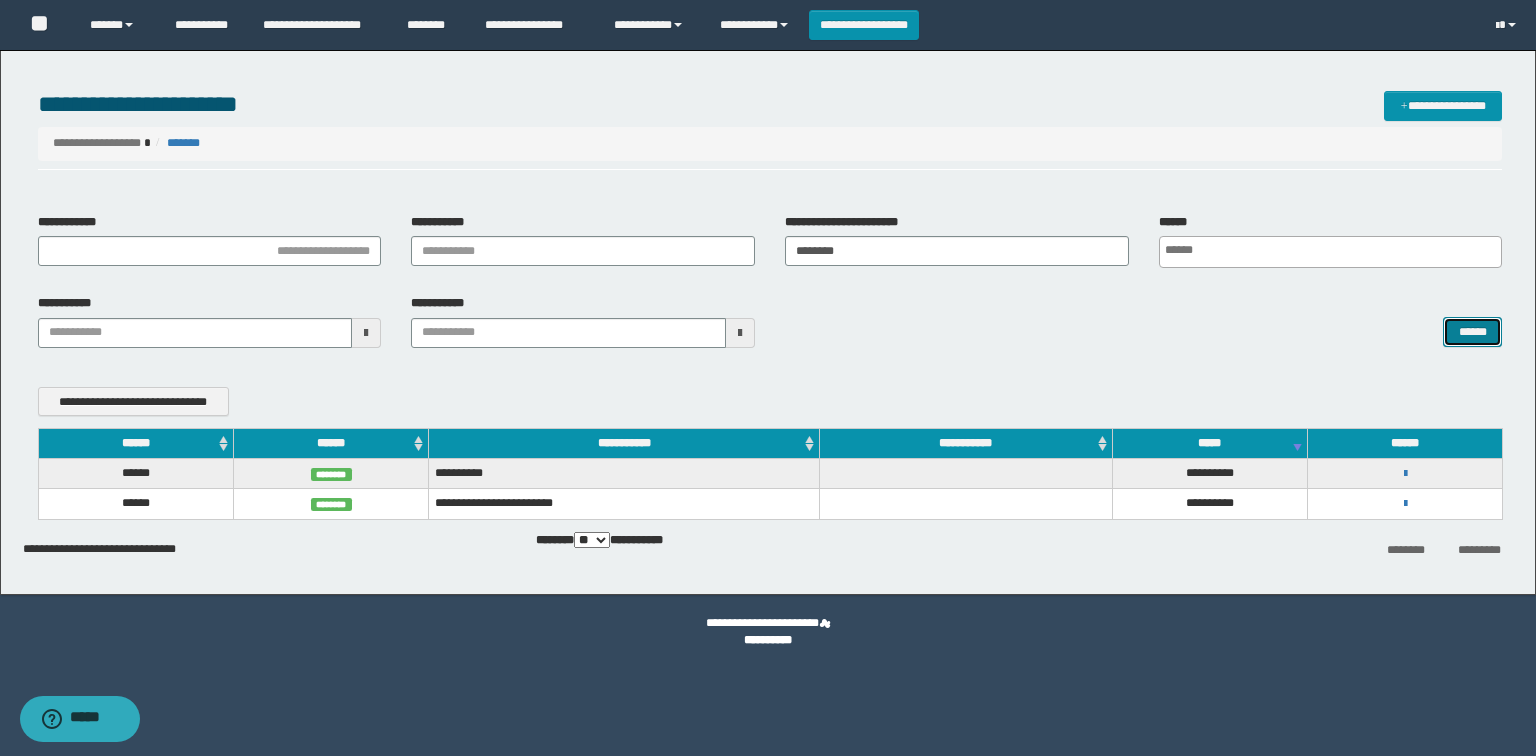 click on "******" at bounding box center (1472, 332) 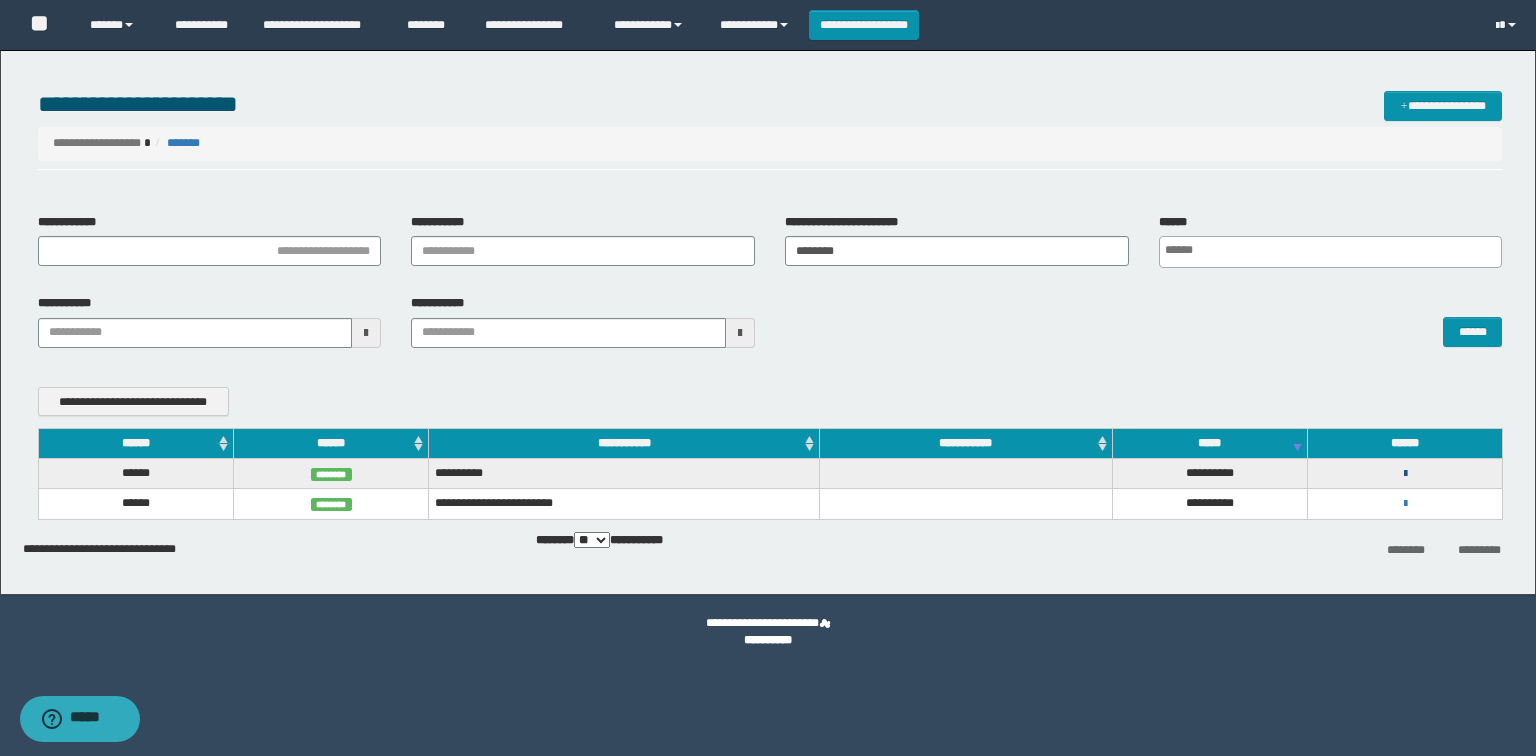 click at bounding box center [1405, 474] 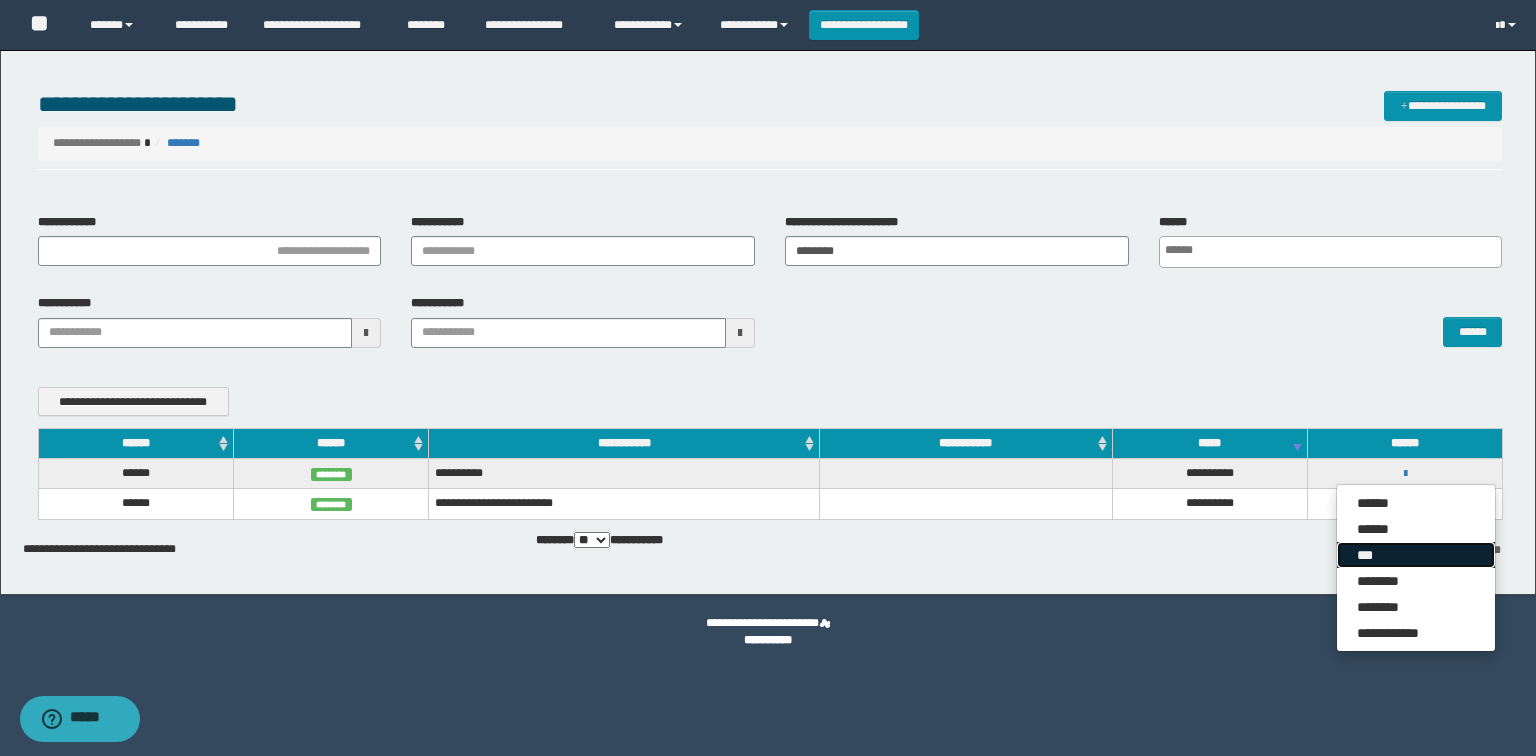 click on "***" at bounding box center [1416, 555] 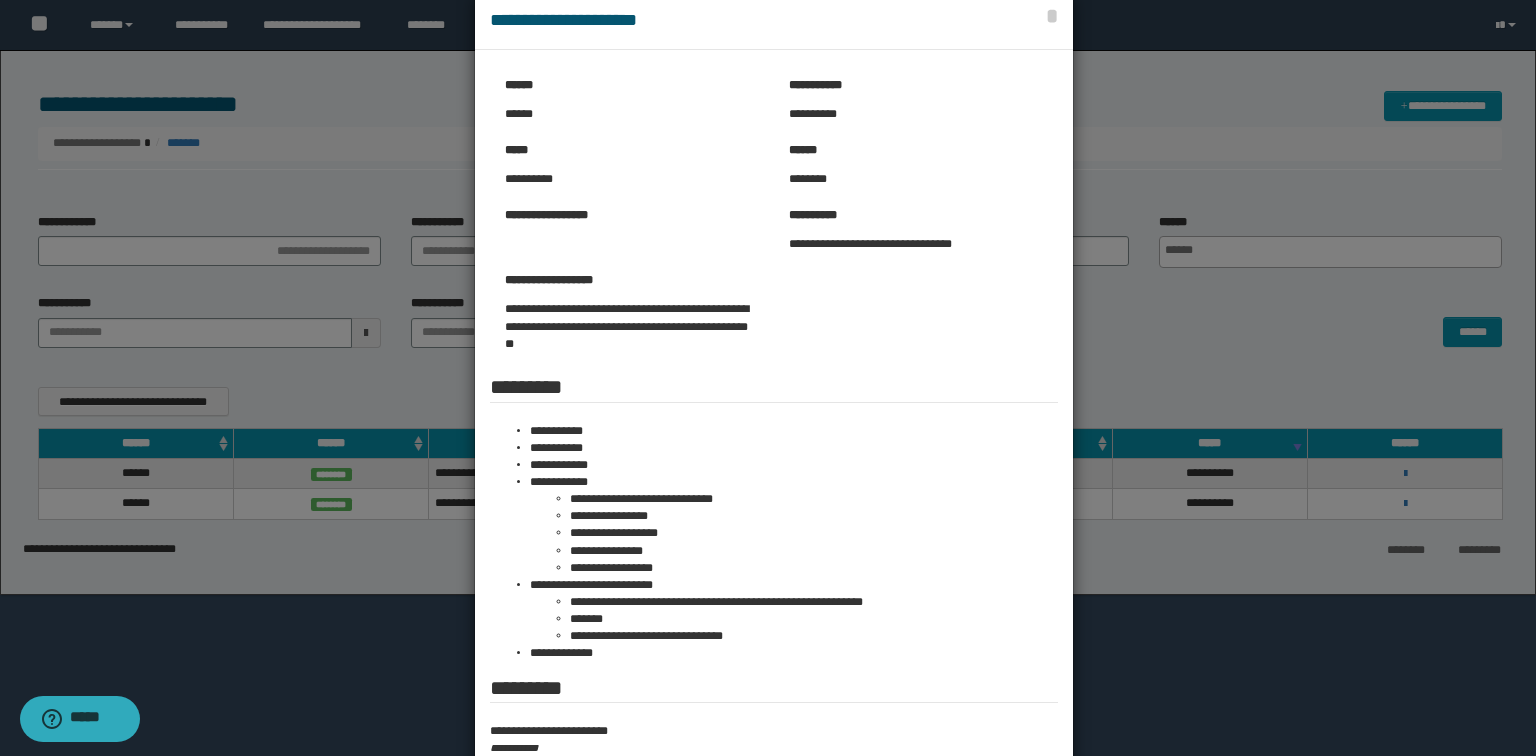 scroll, scrollTop: 0, scrollLeft: 0, axis: both 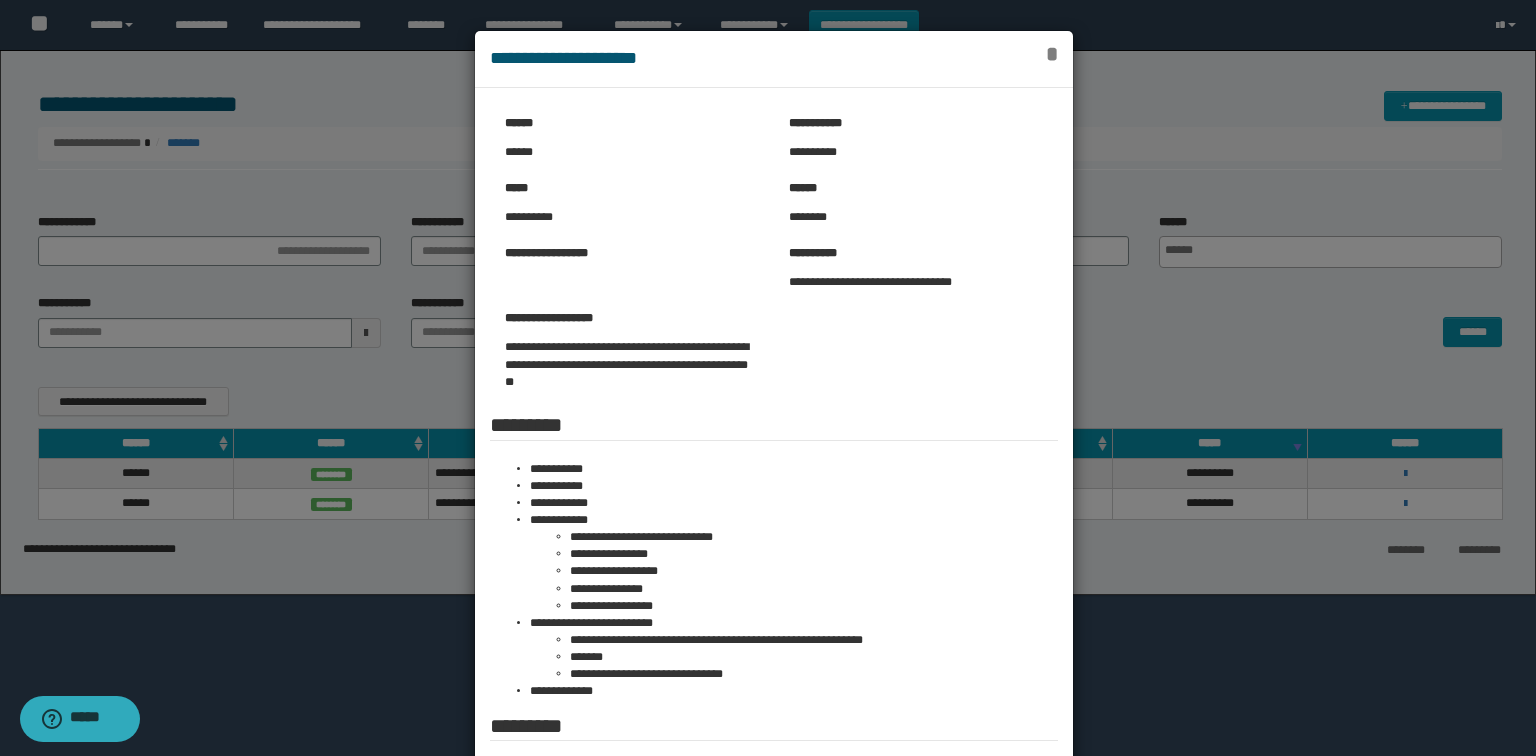 click on "*" at bounding box center (1052, 54) 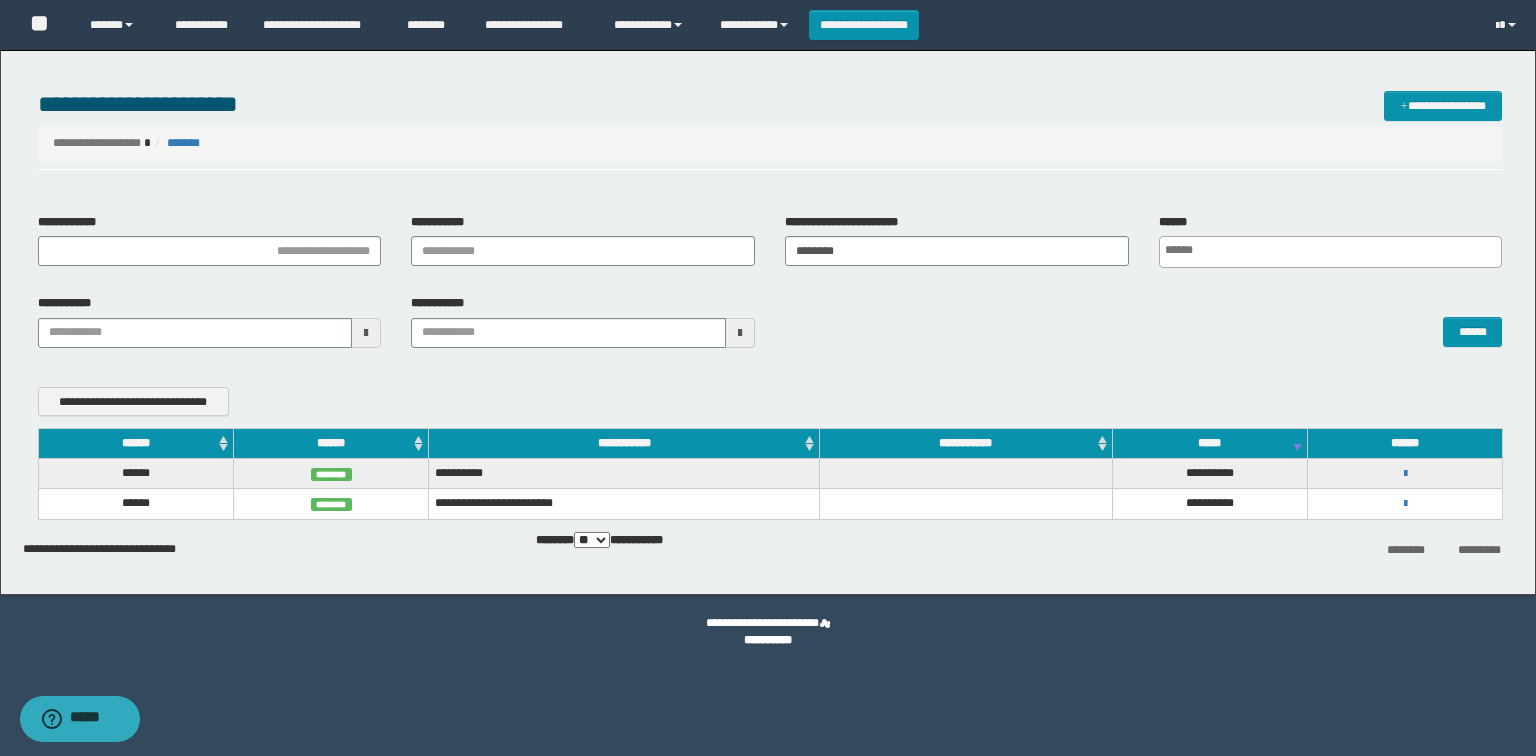type 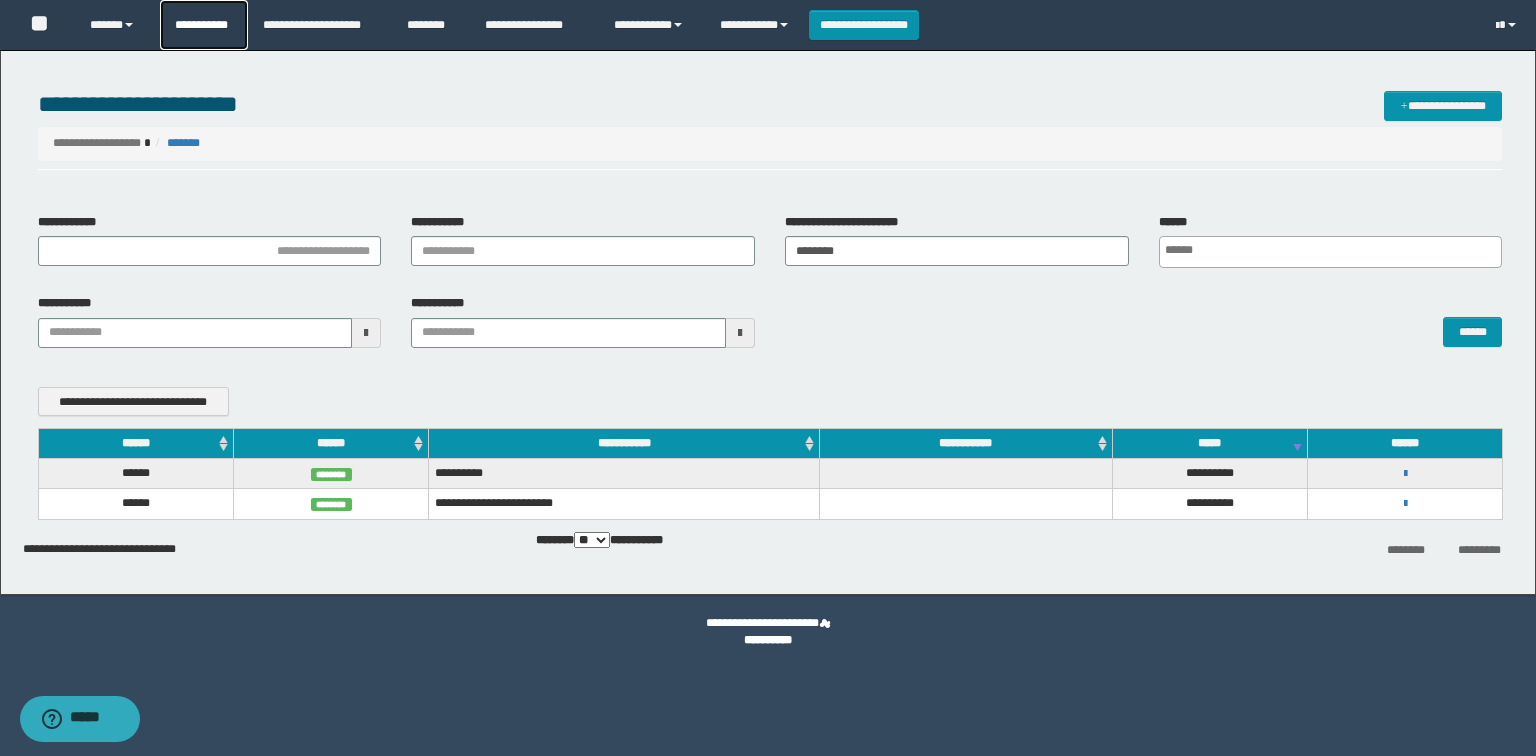 click on "**********" at bounding box center [204, 25] 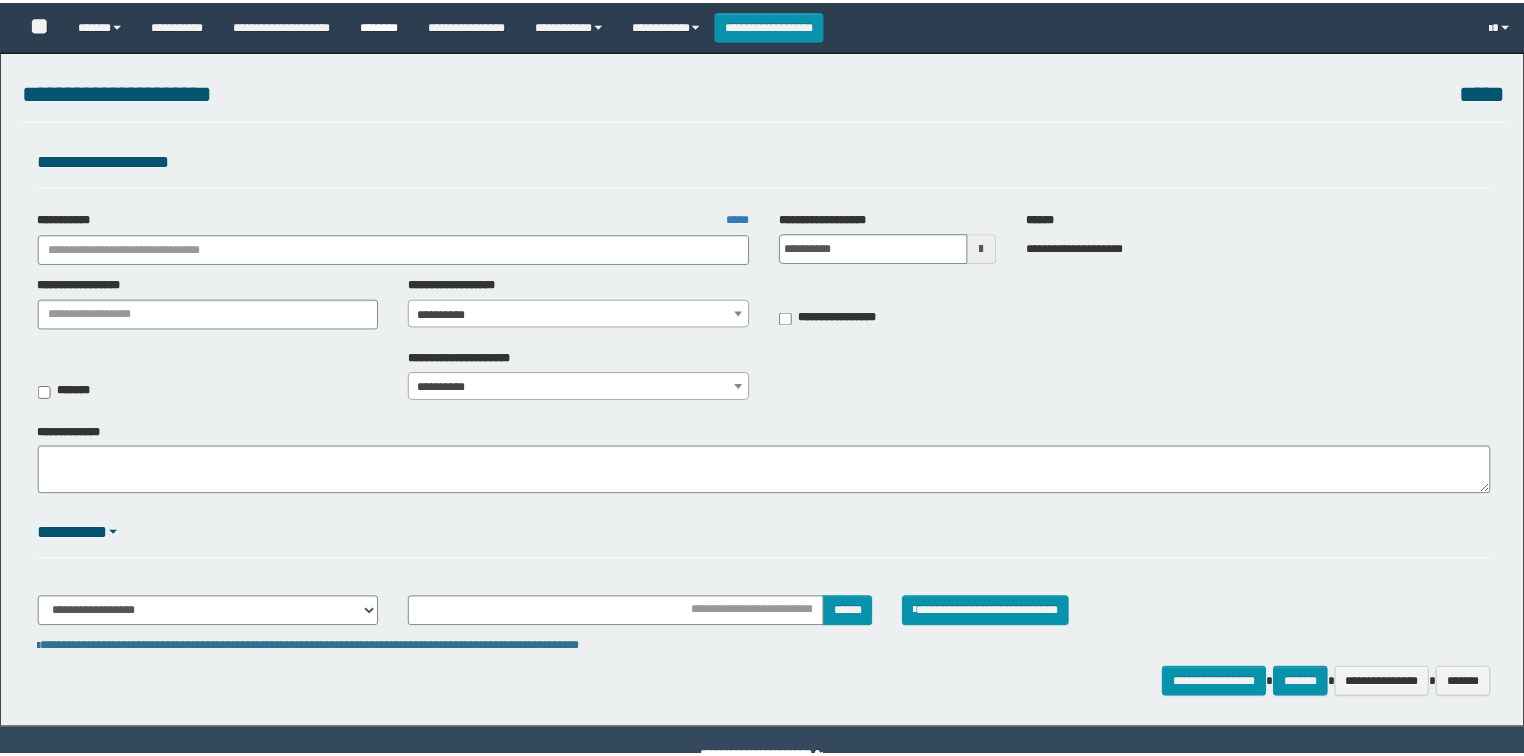 scroll, scrollTop: 0, scrollLeft: 0, axis: both 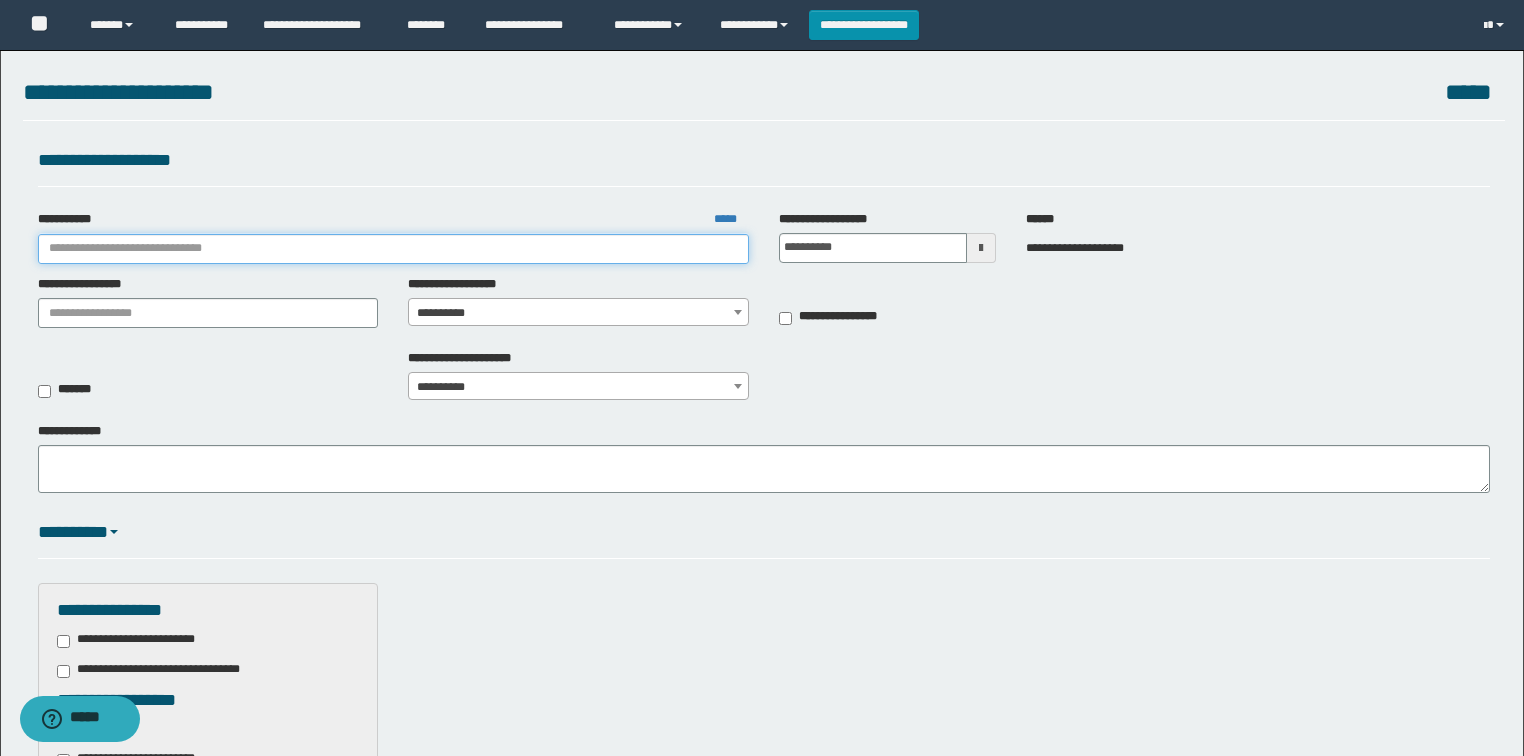 click on "**********" at bounding box center [393, 249] 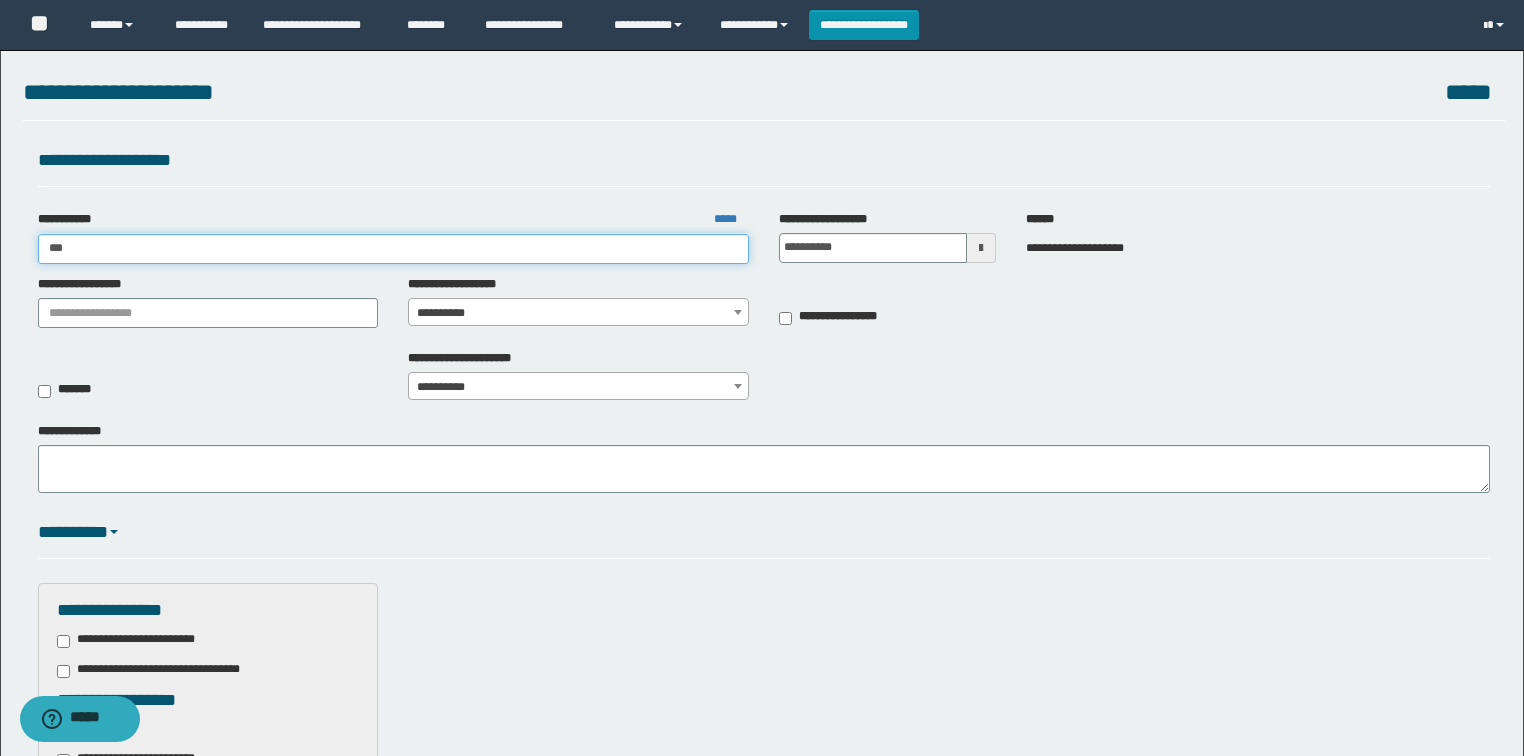 type on "****" 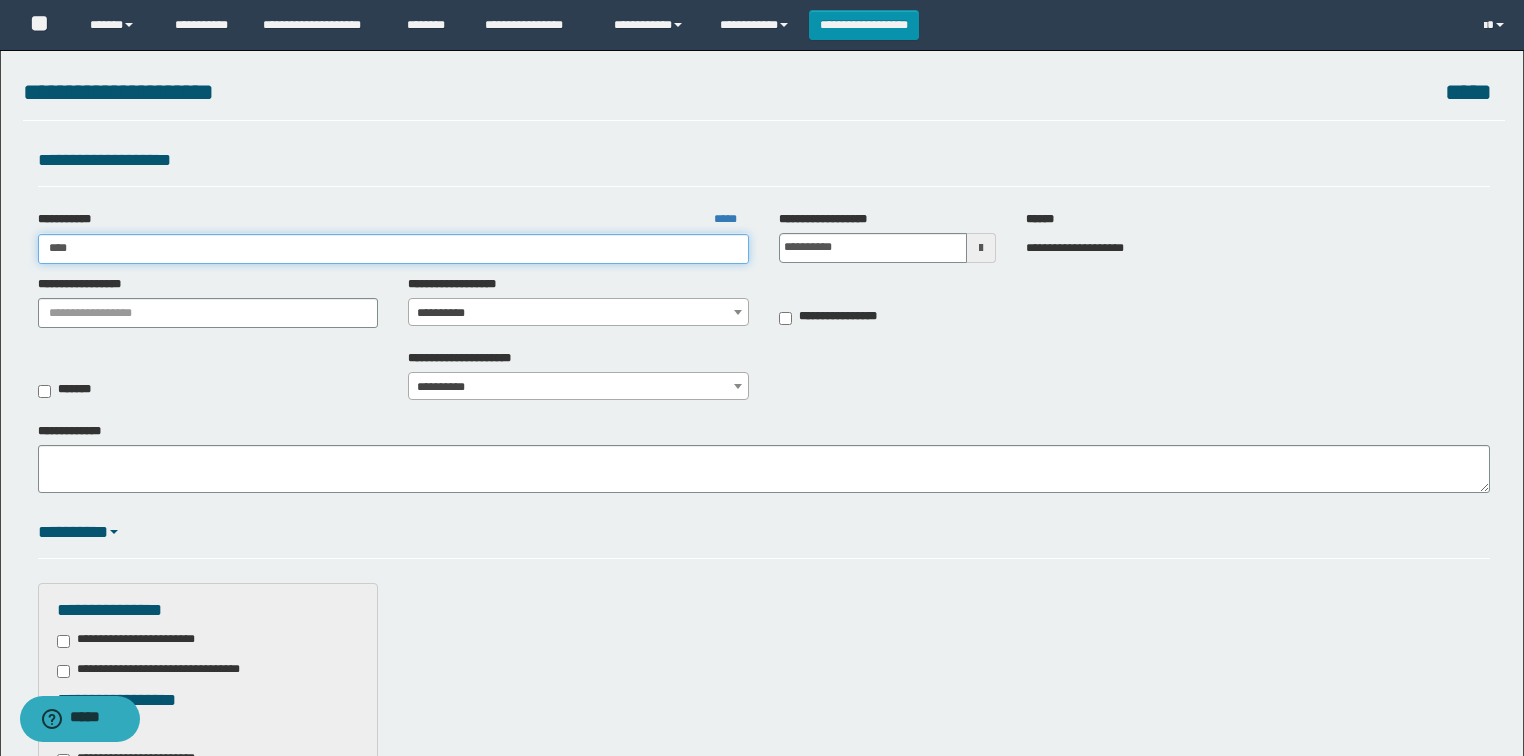 type on "****" 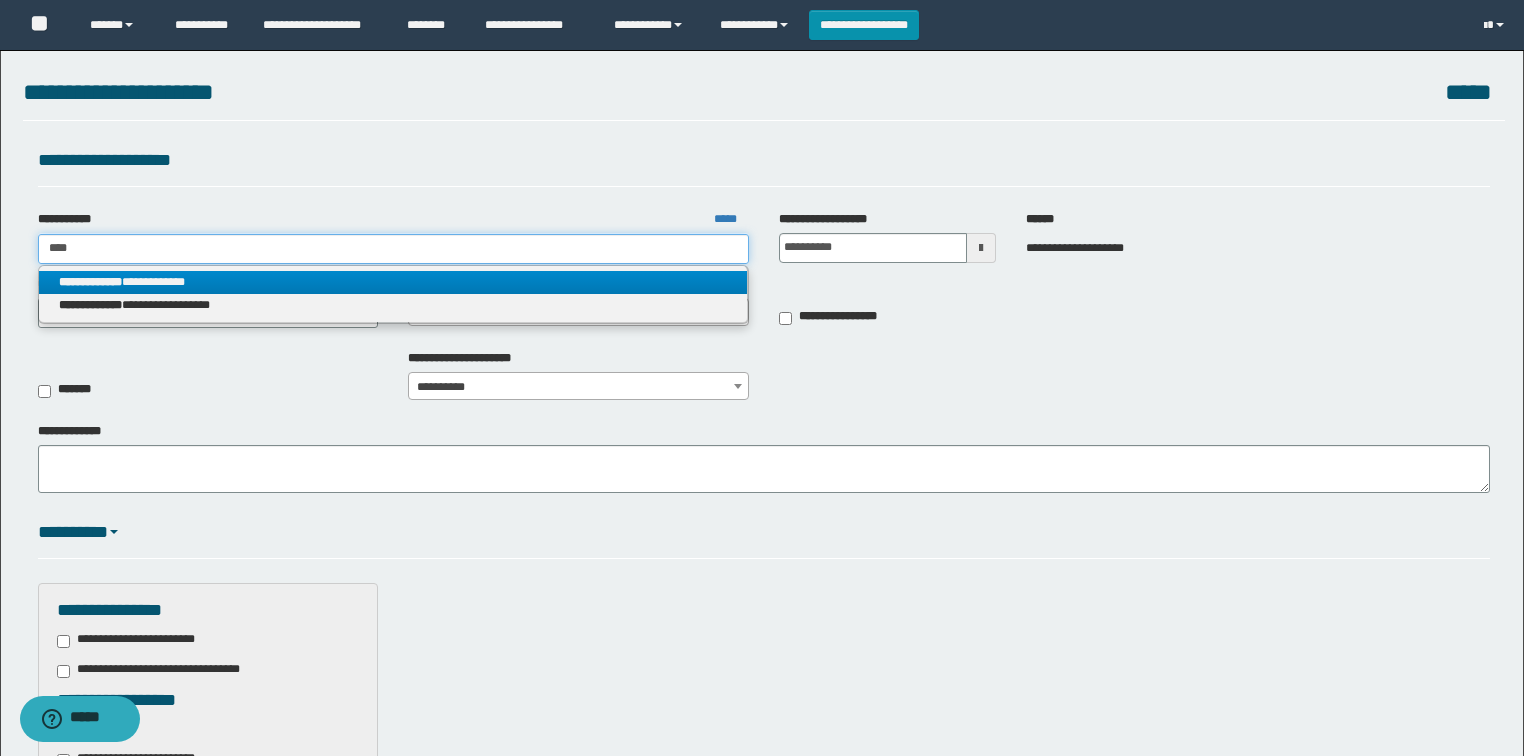 type on "****" 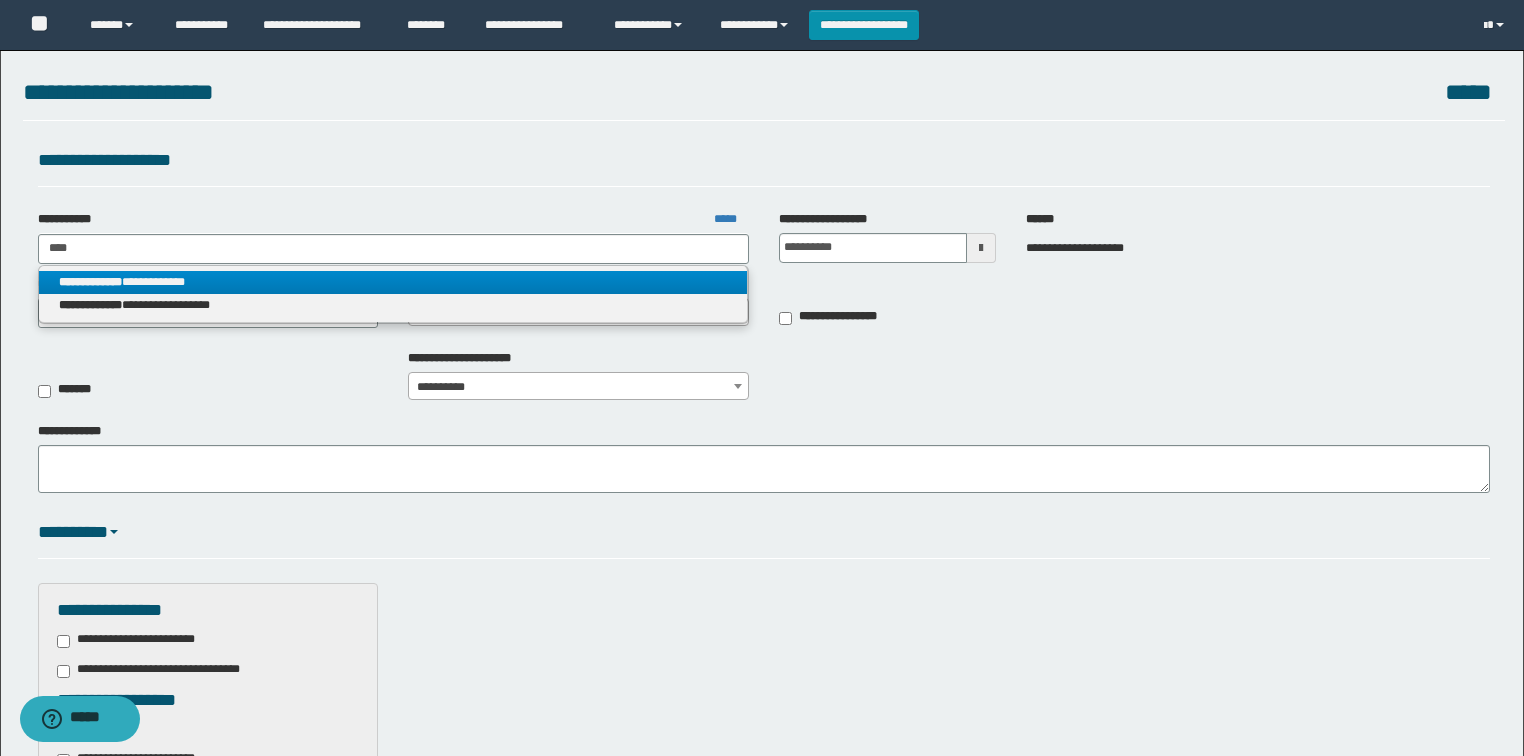 click on "**********" at bounding box center (393, 282) 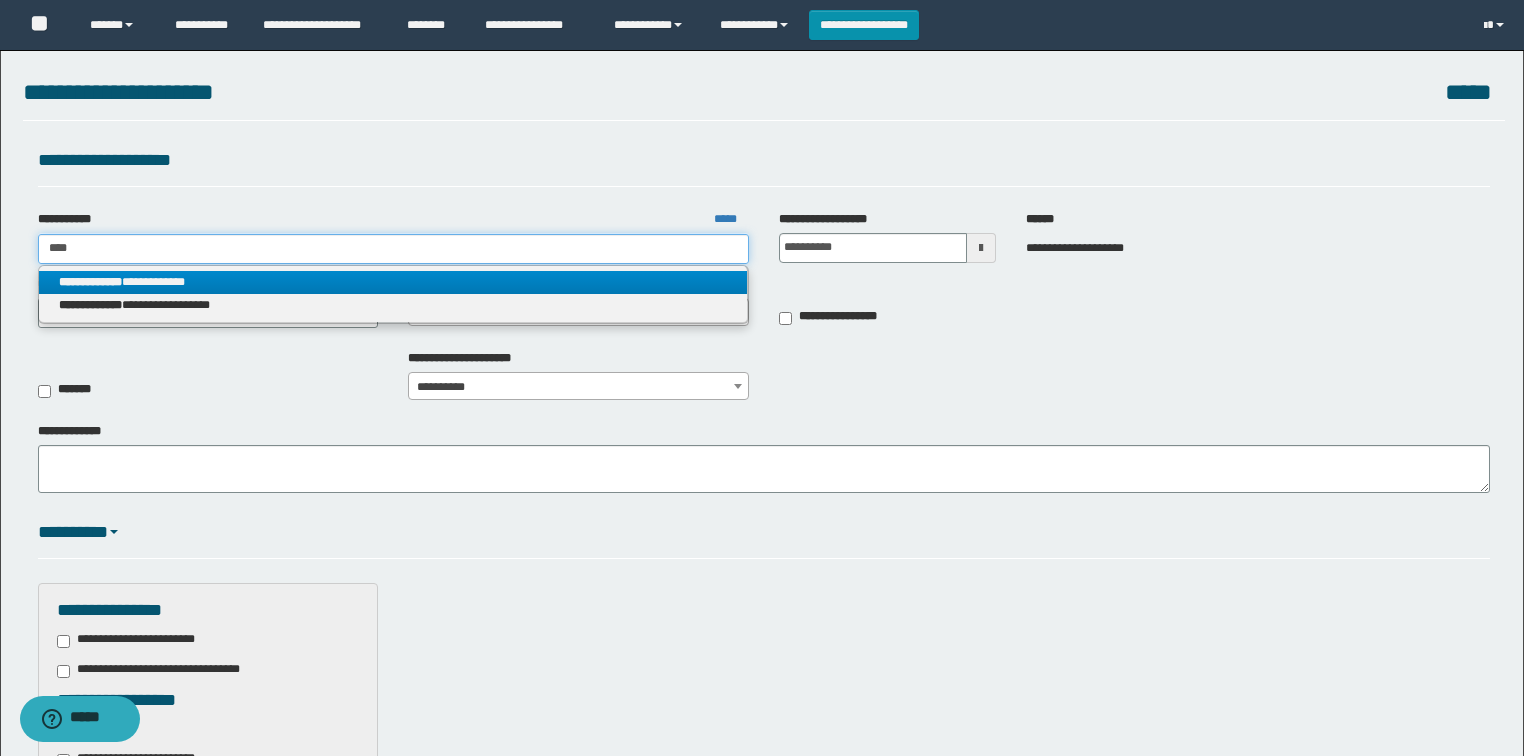 type 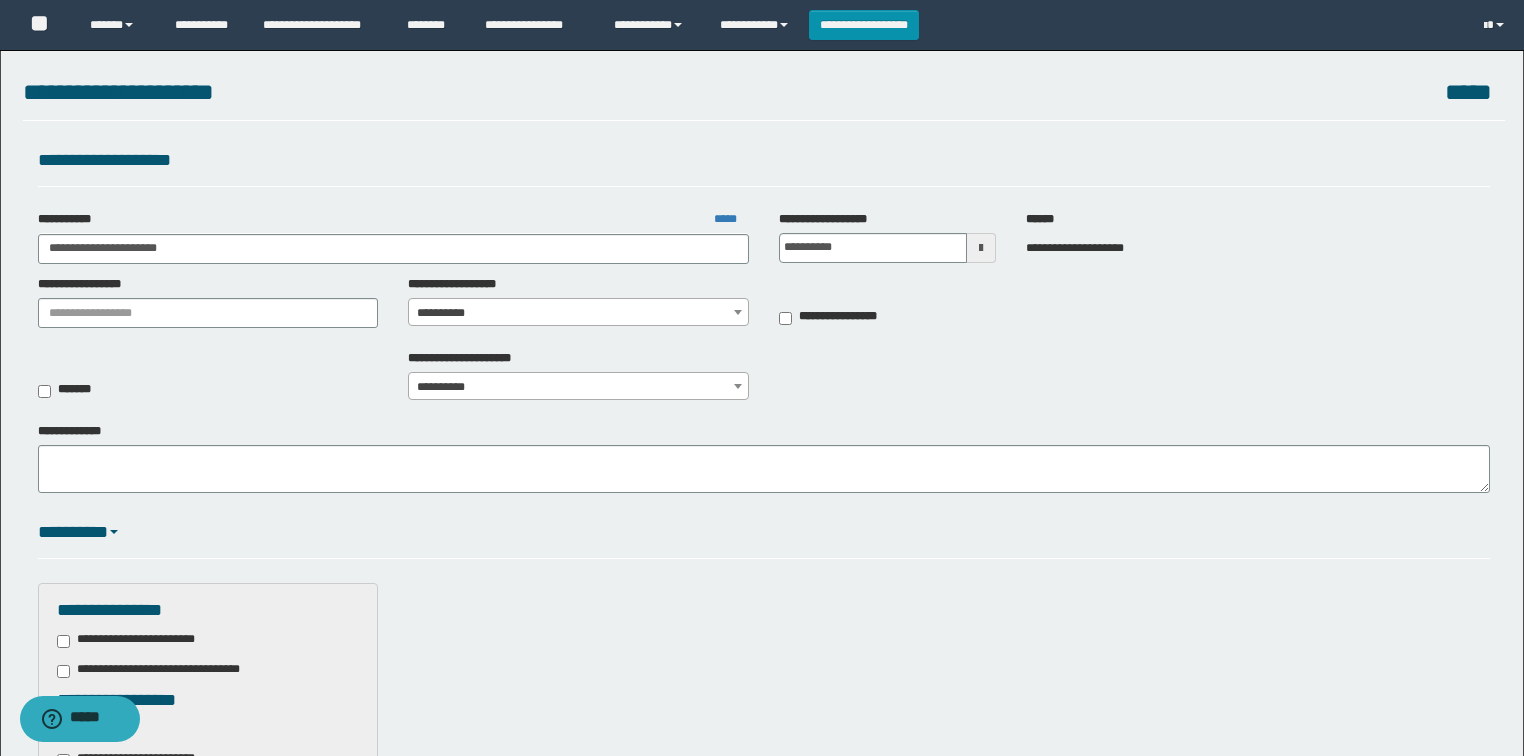 click on "**********" at bounding box center (578, 313) 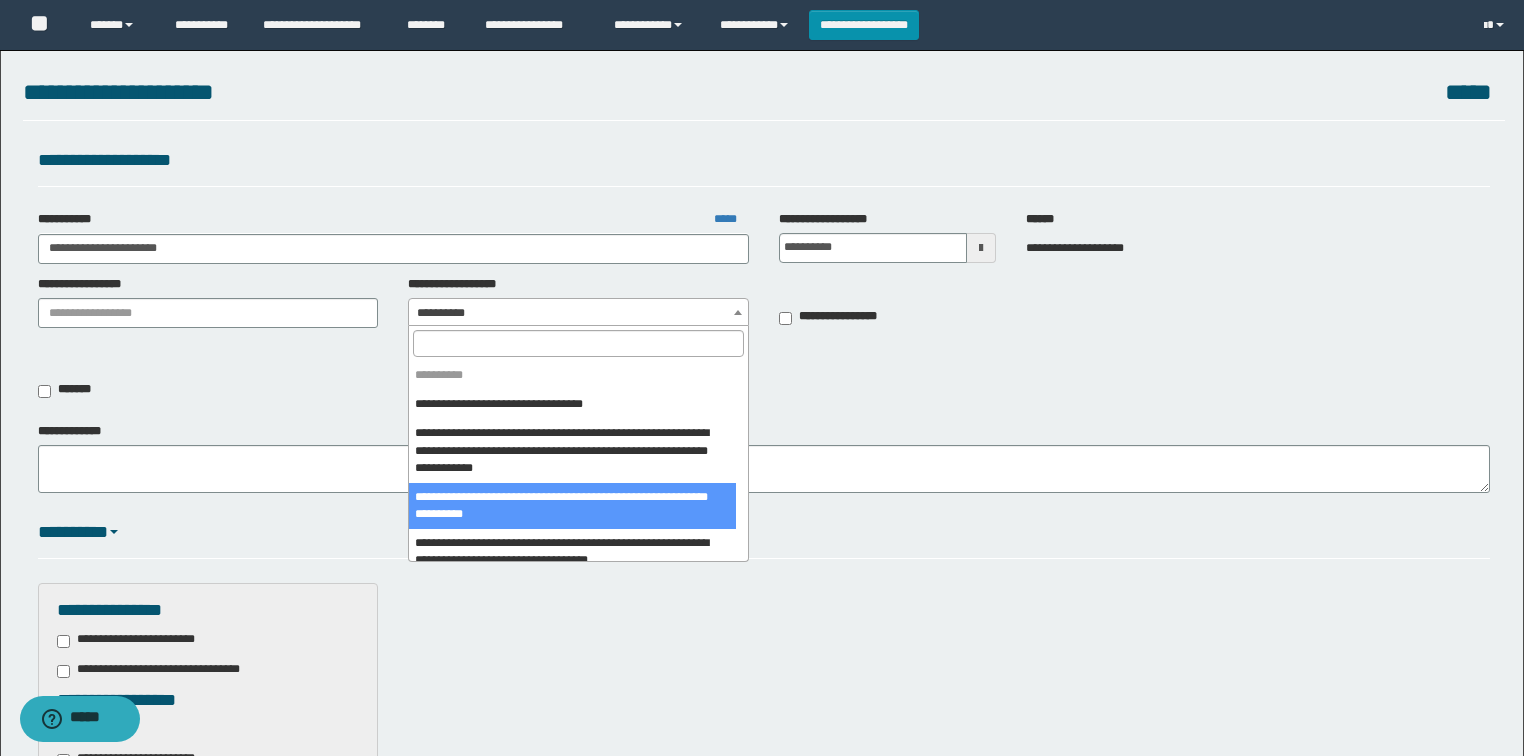 scroll, scrollTop: 0, scrollLeft: 0, axis: both 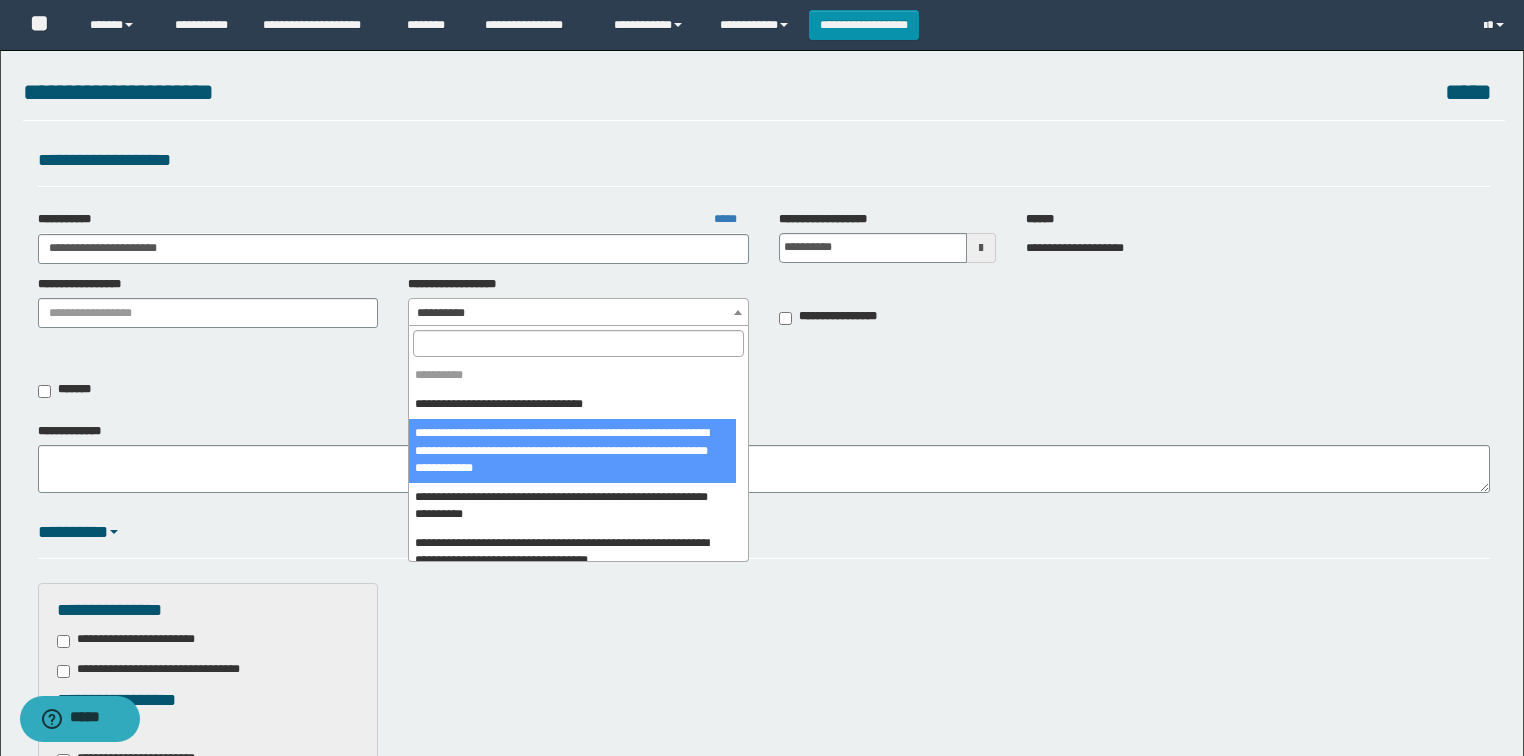 click on "**********" at bounding box center [764, 458] 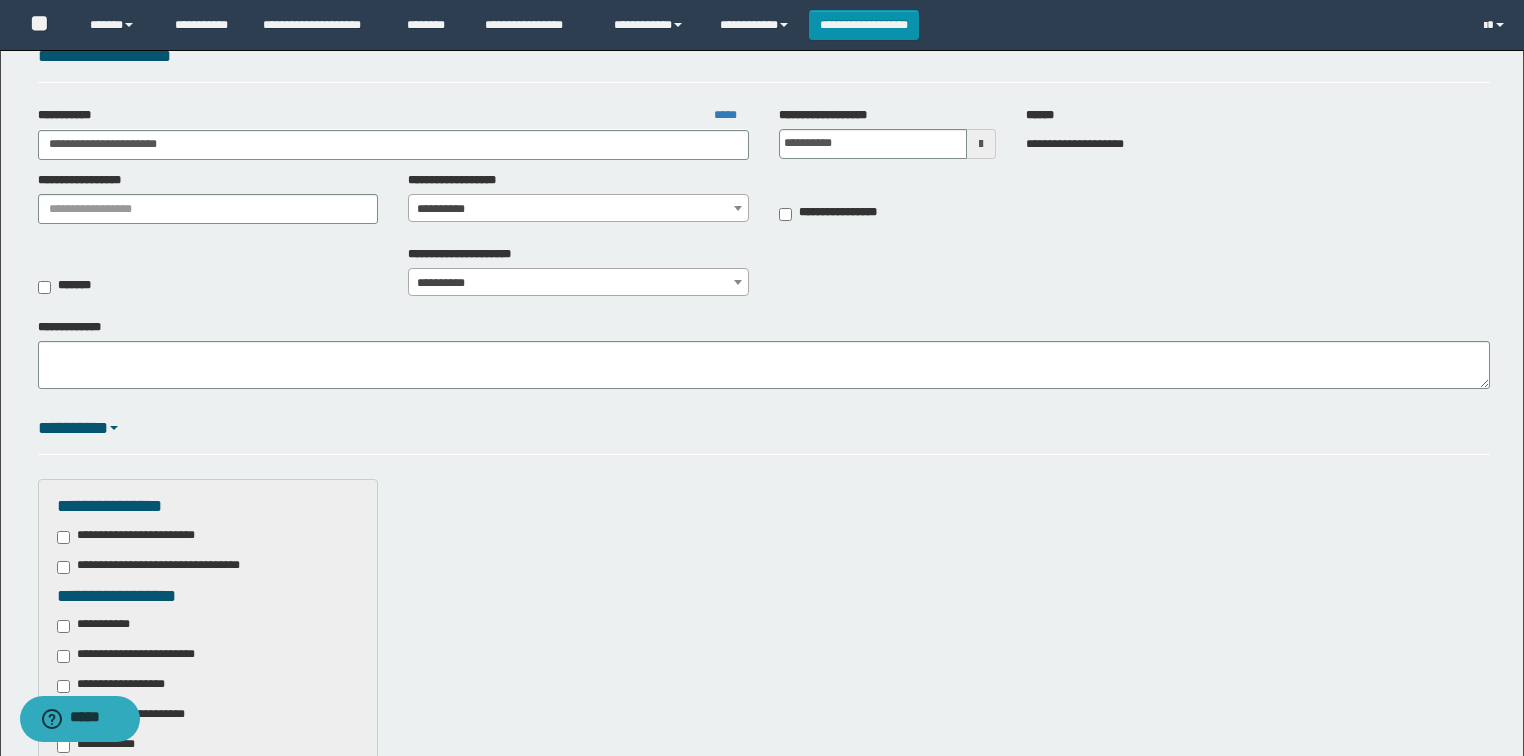 scroll, scrollTop: 0, scrollLeft: 0, axis: both 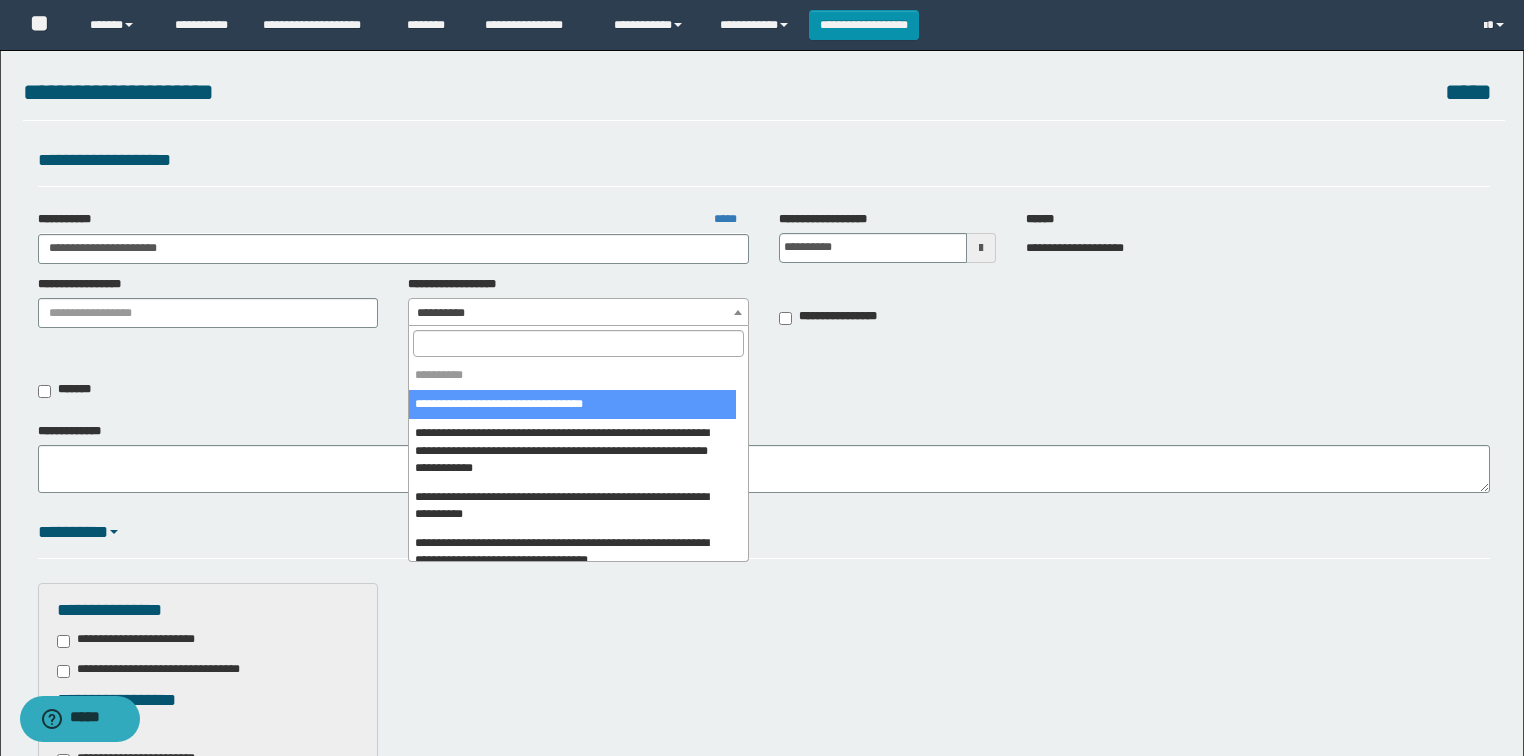 click on "**********" at bounding box center [578, 313] 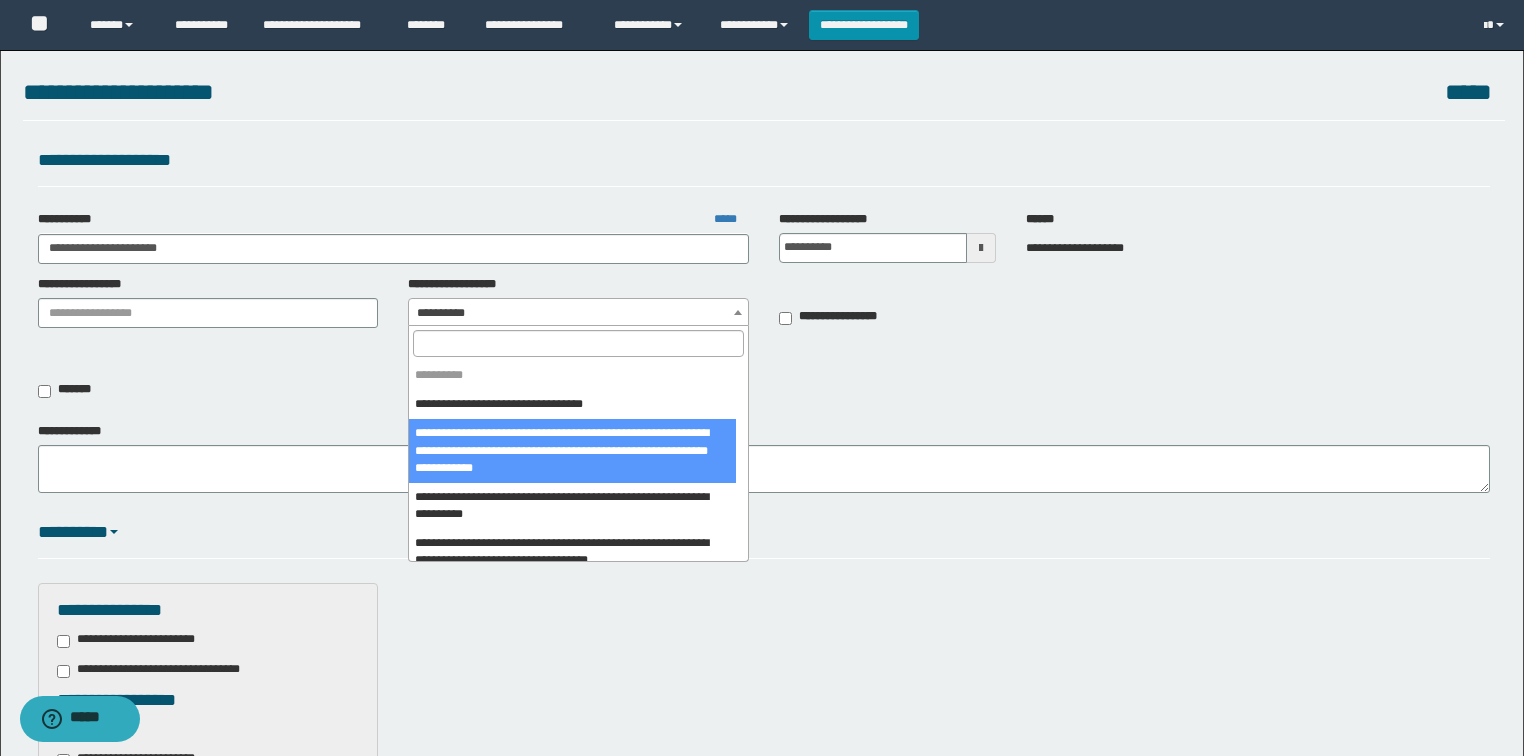 select on "****" 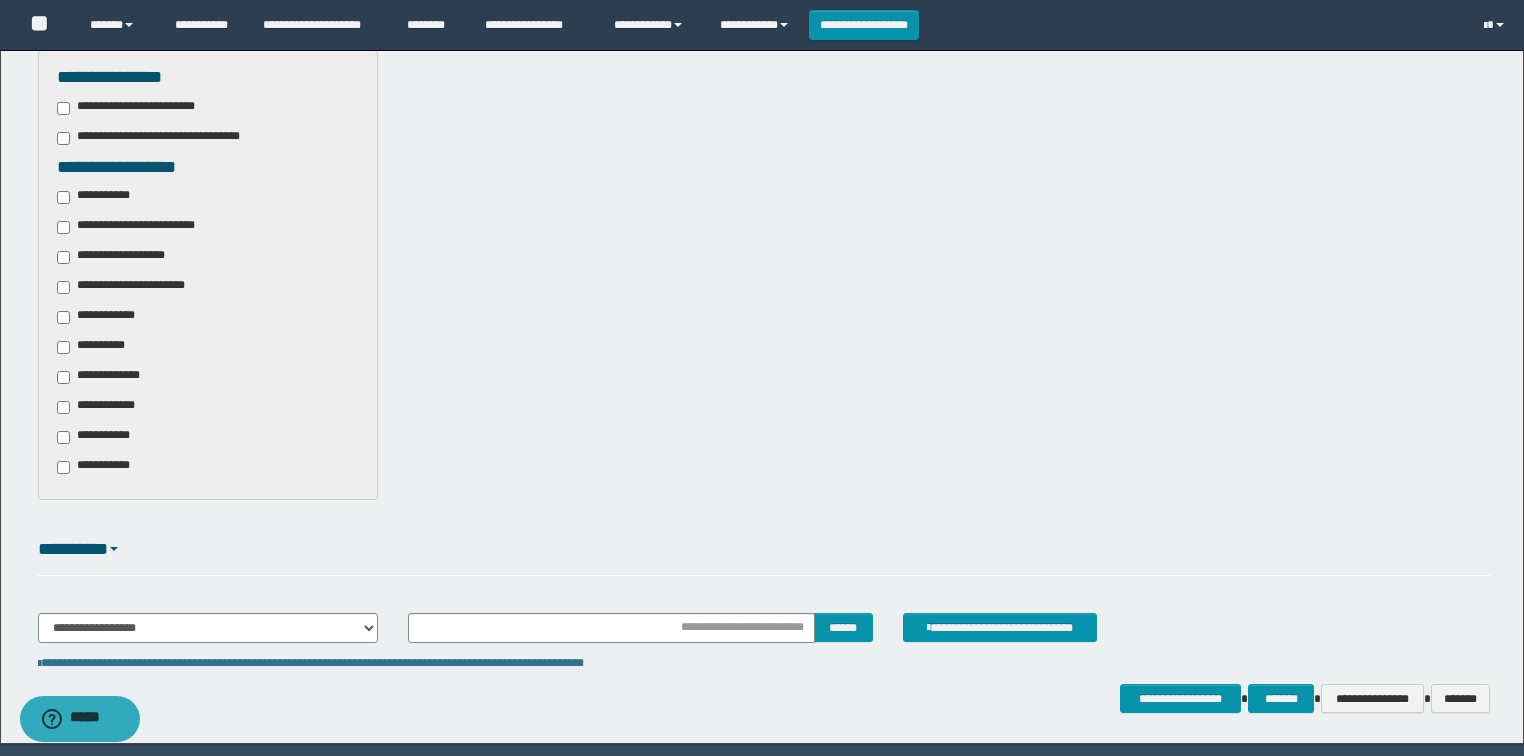 scroll, scrollTop: 595, scrollLeft: 0, axis: vertical 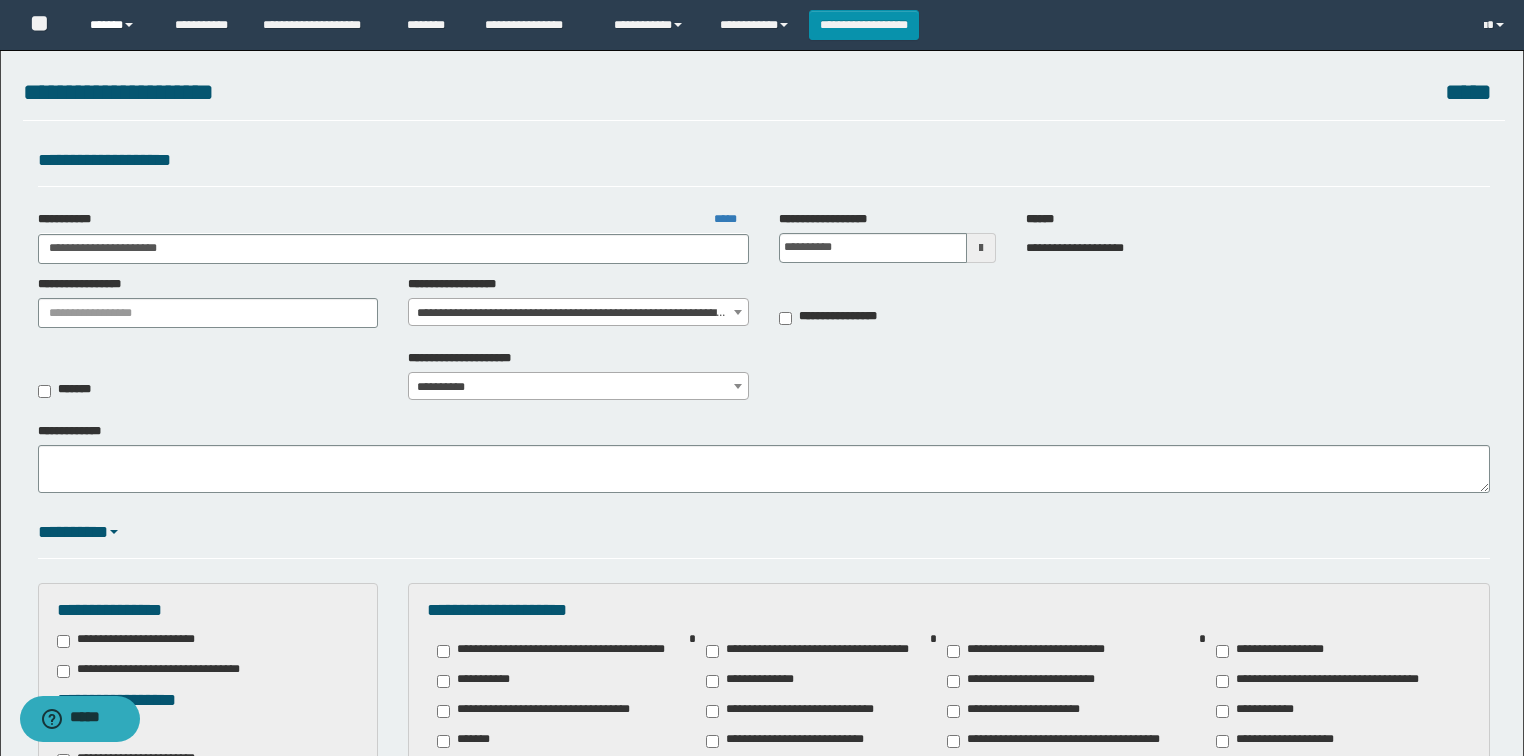click on "******" at bounding box center (117, 25) 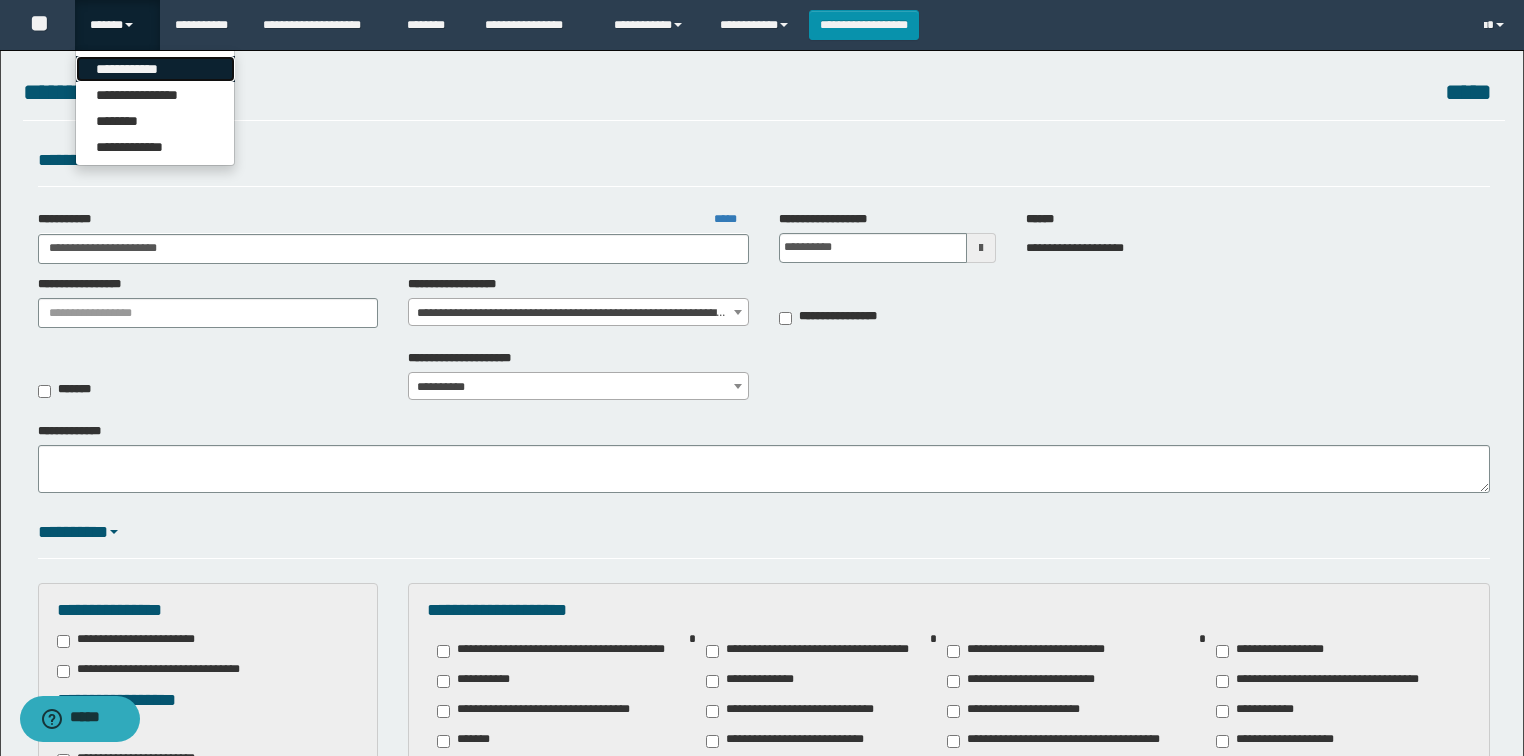 click on "**********" at bounding box center (155, 69) 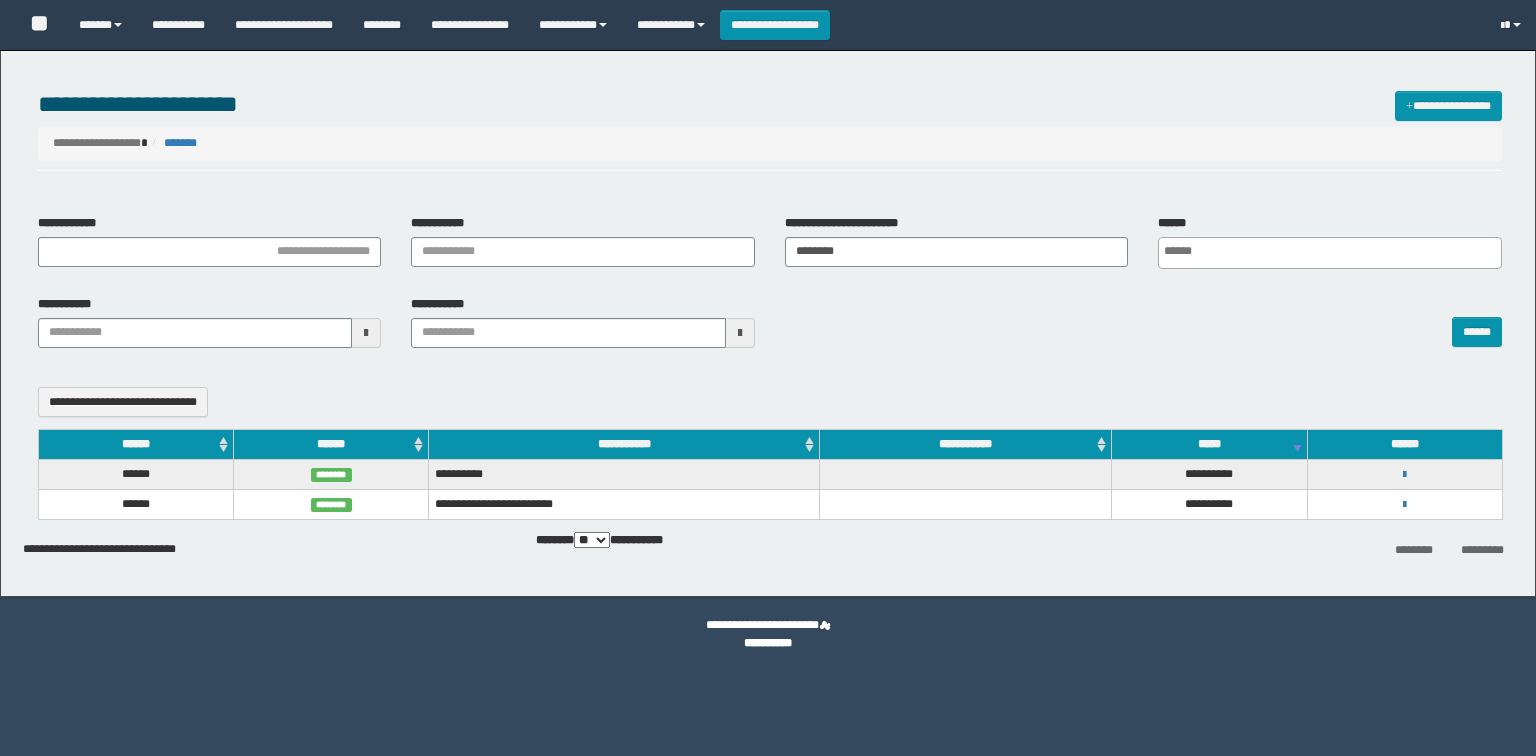 select 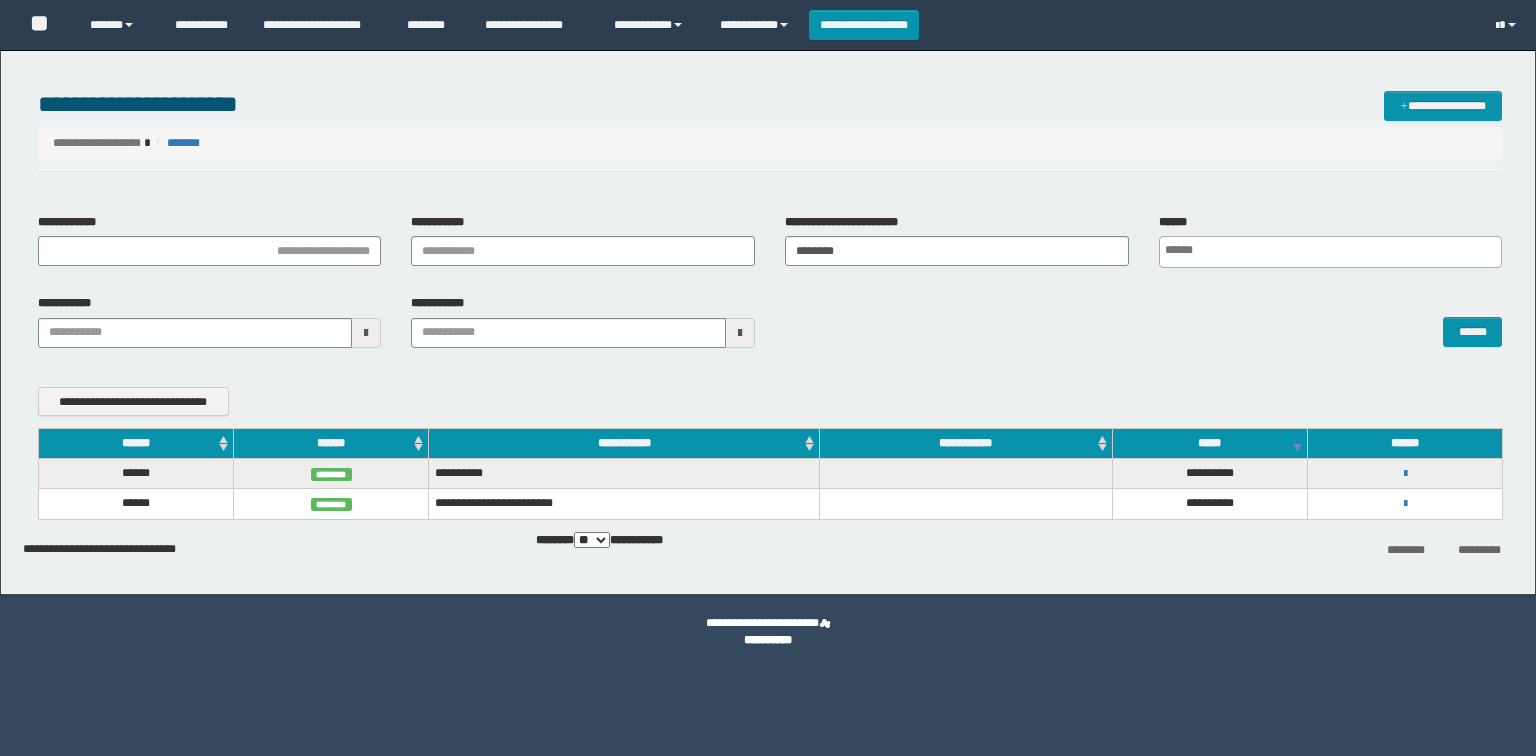 scroll, scrollTop: 0, scrollLeft: 0, axis: both 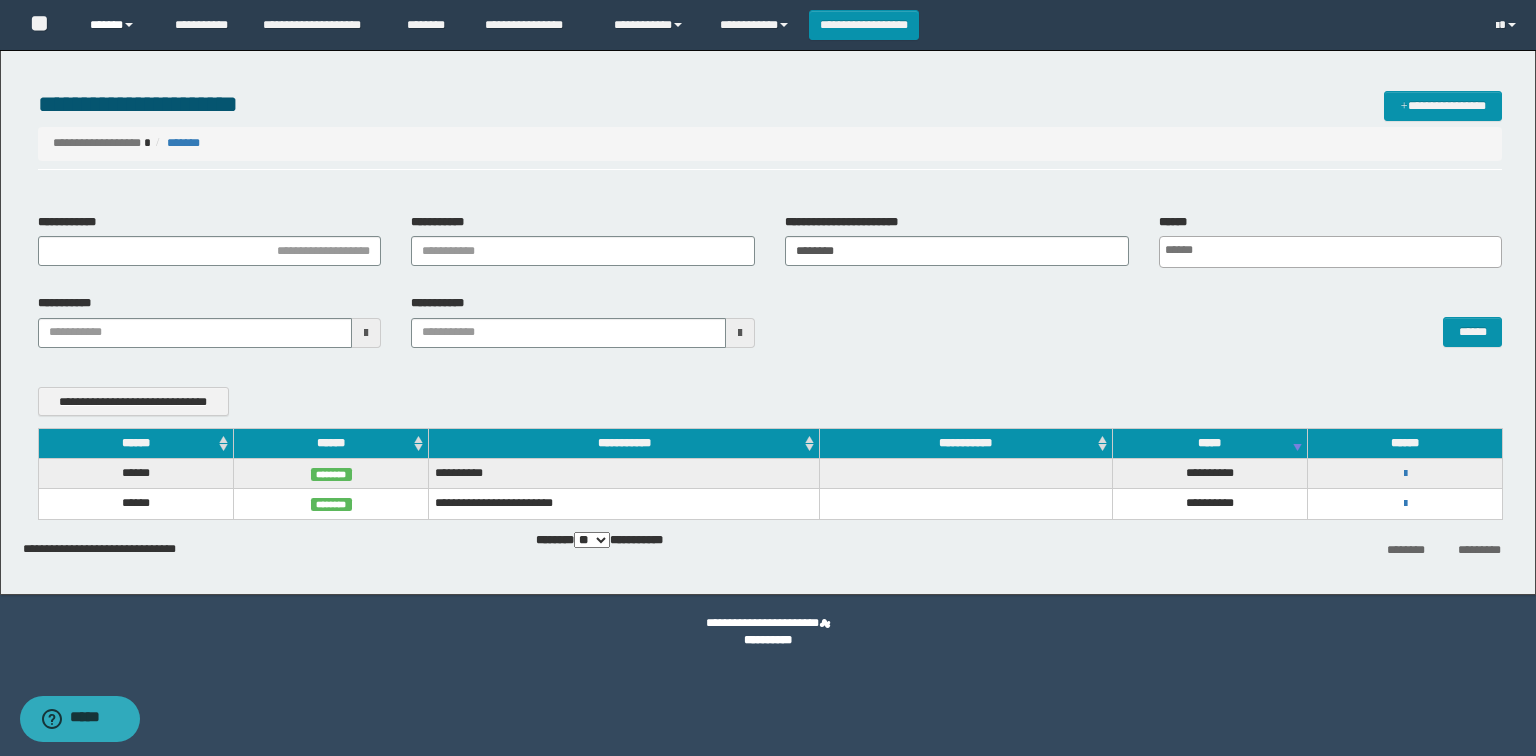 click on "******" at bounding box center (117, 25) 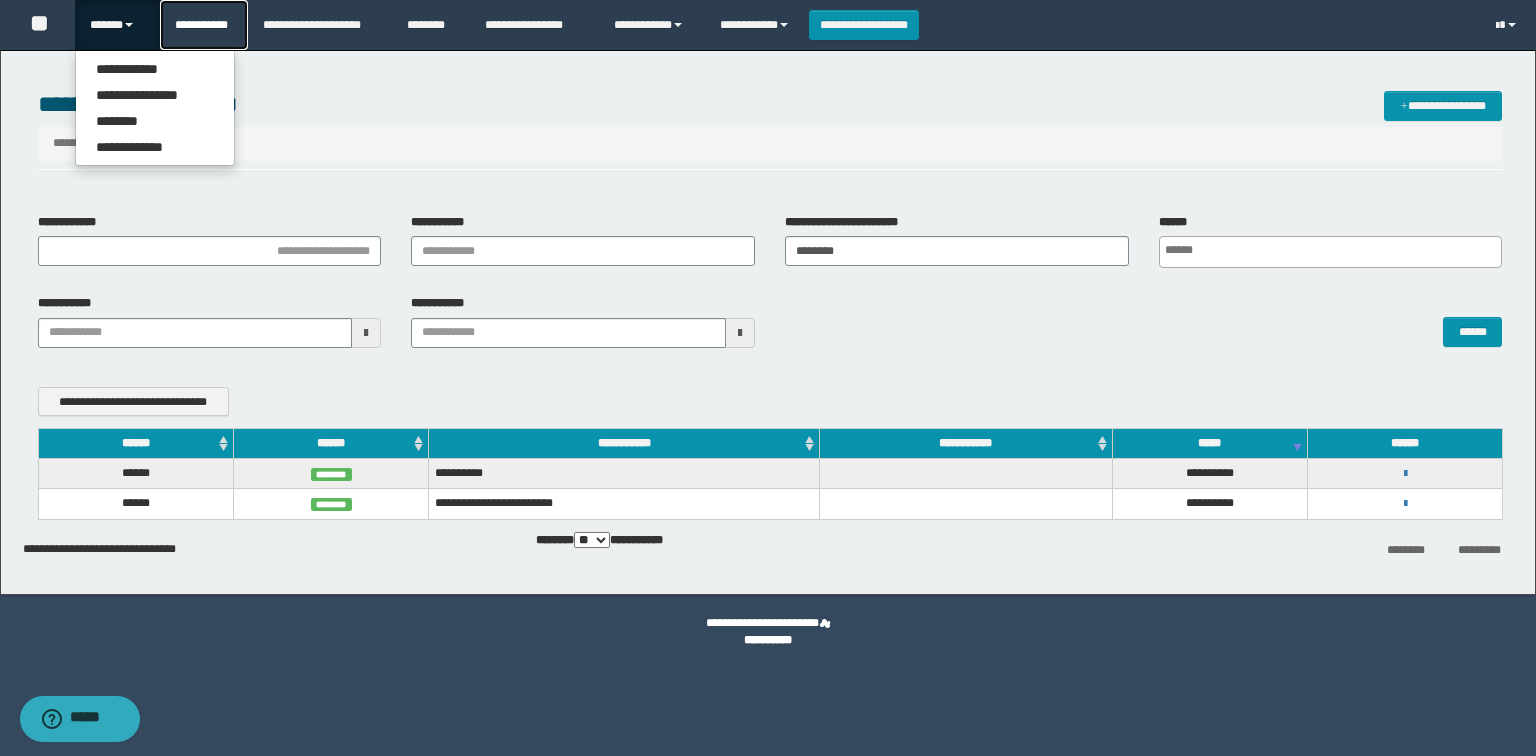 click on "**********" at bounding box center [204, 25] 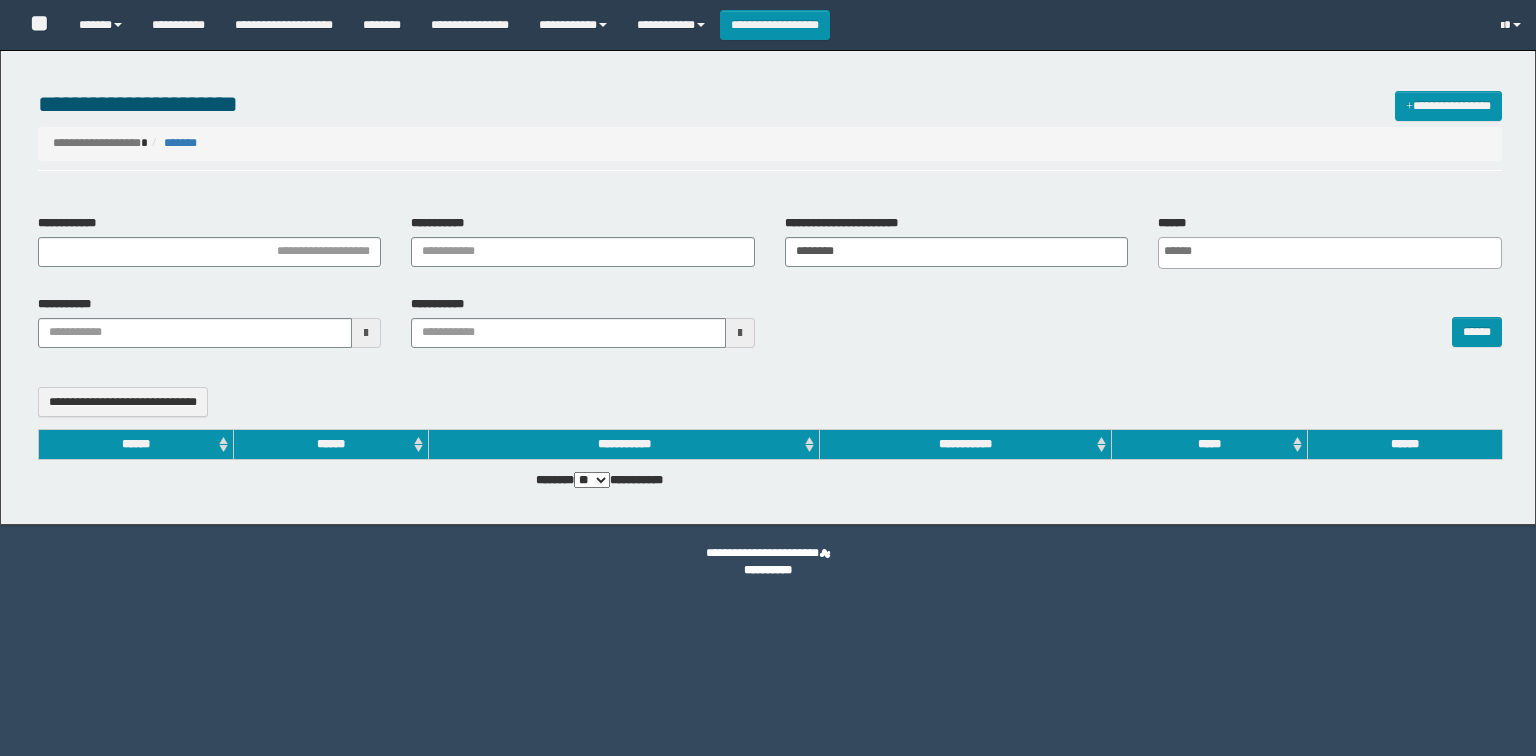 select 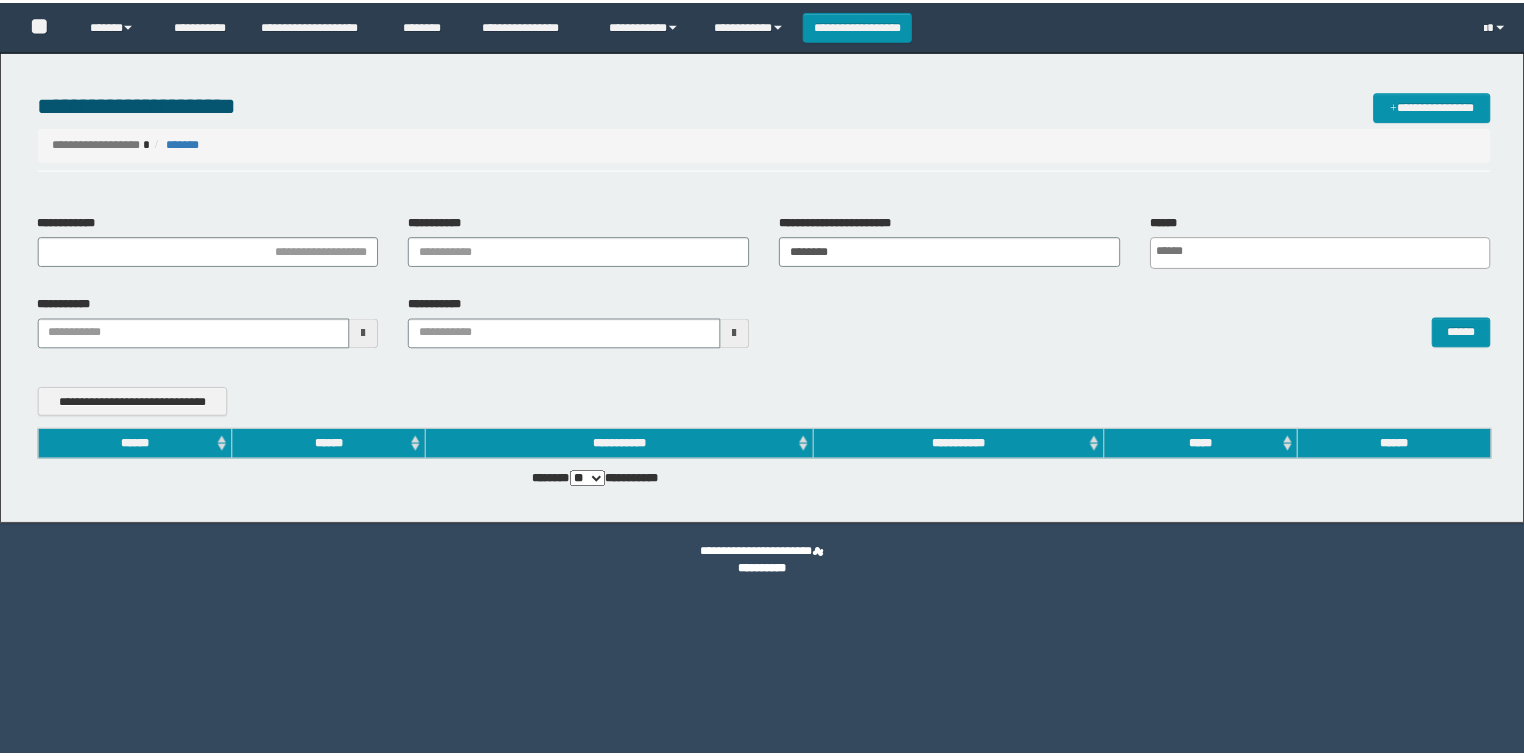 scroll, scrollTop: 0, scrollLeft: 0, axis: both 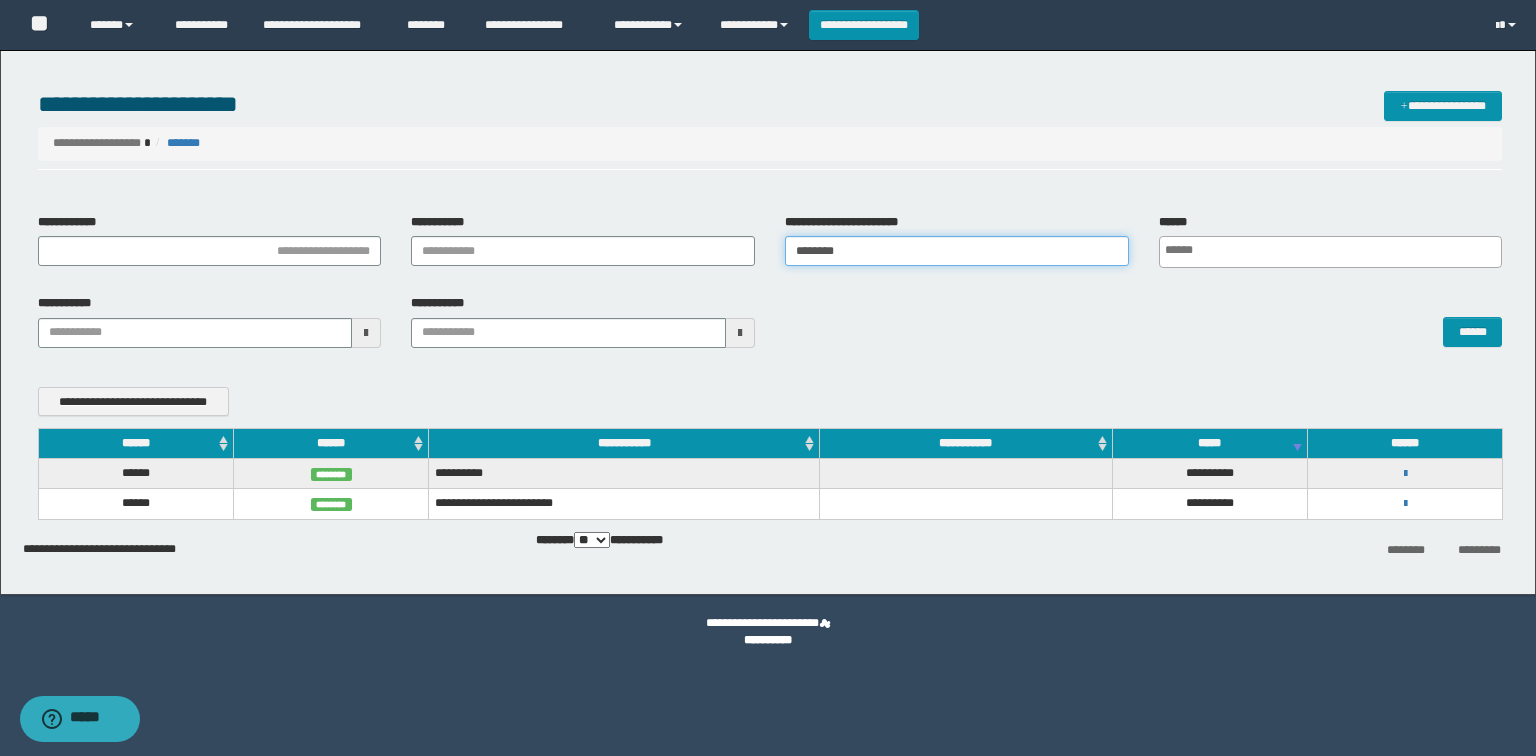 drag, startPoint x: 880, startPoint y: 245, endPoint x: 735, endPoint y: 257, distance: 145.4957 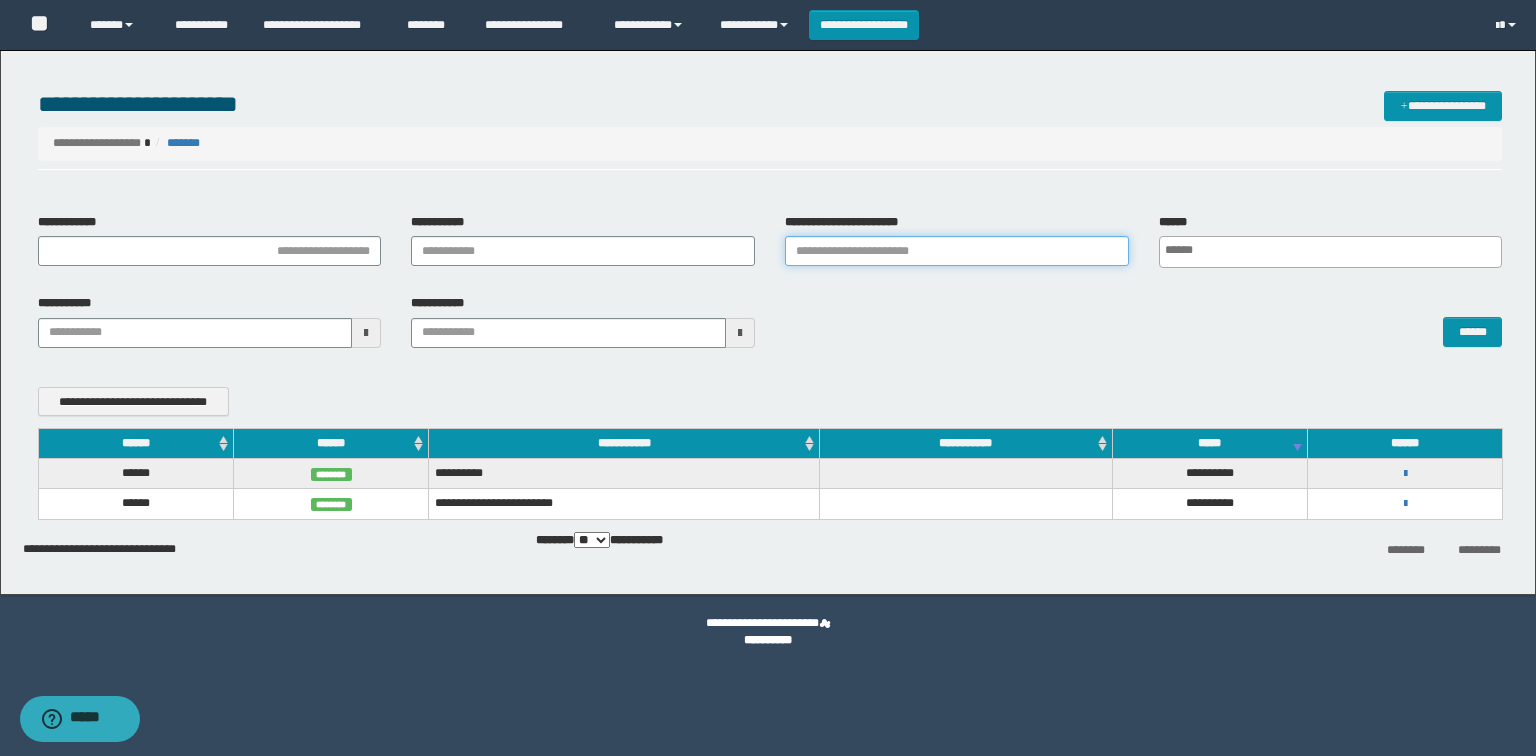 type 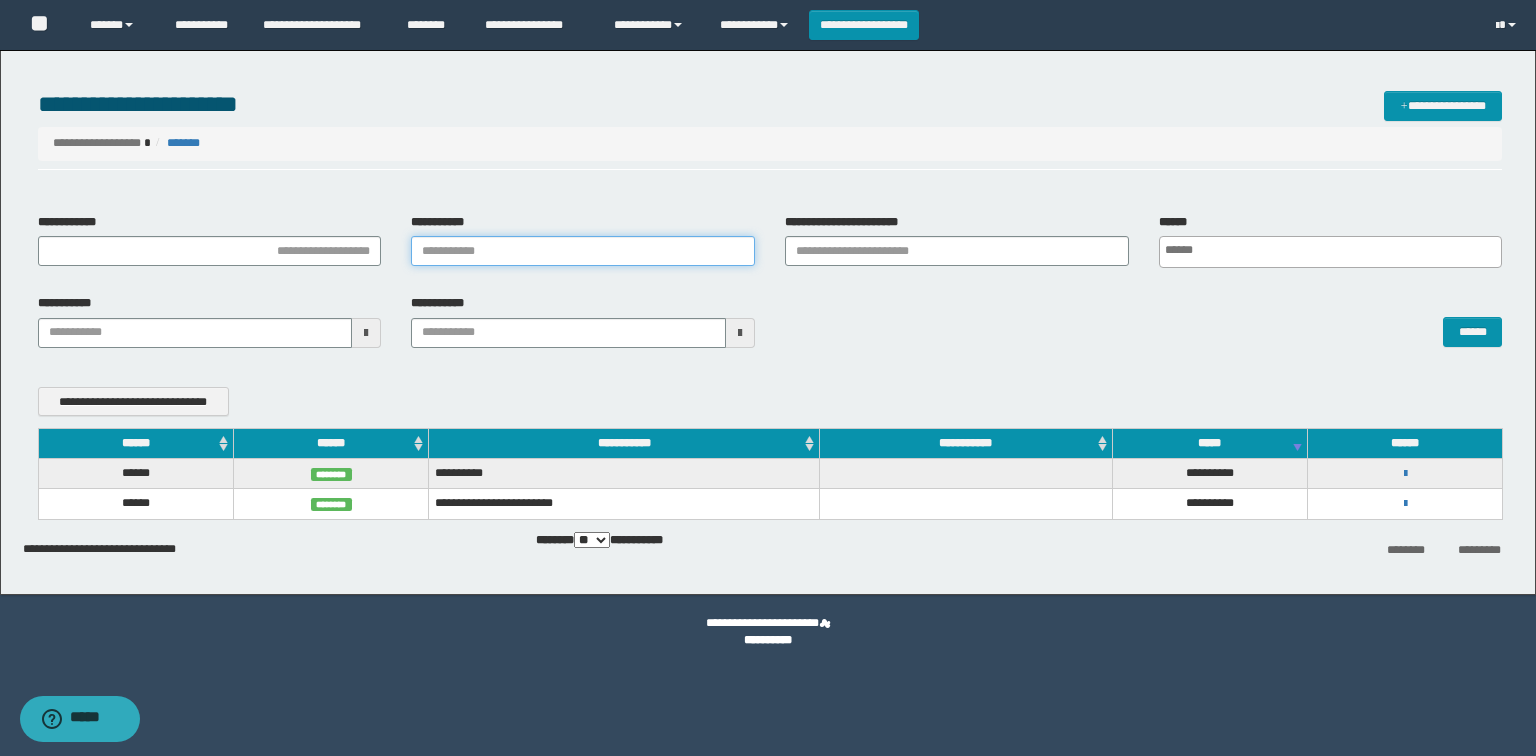 click on "**********" at bounding box center [583, 251] 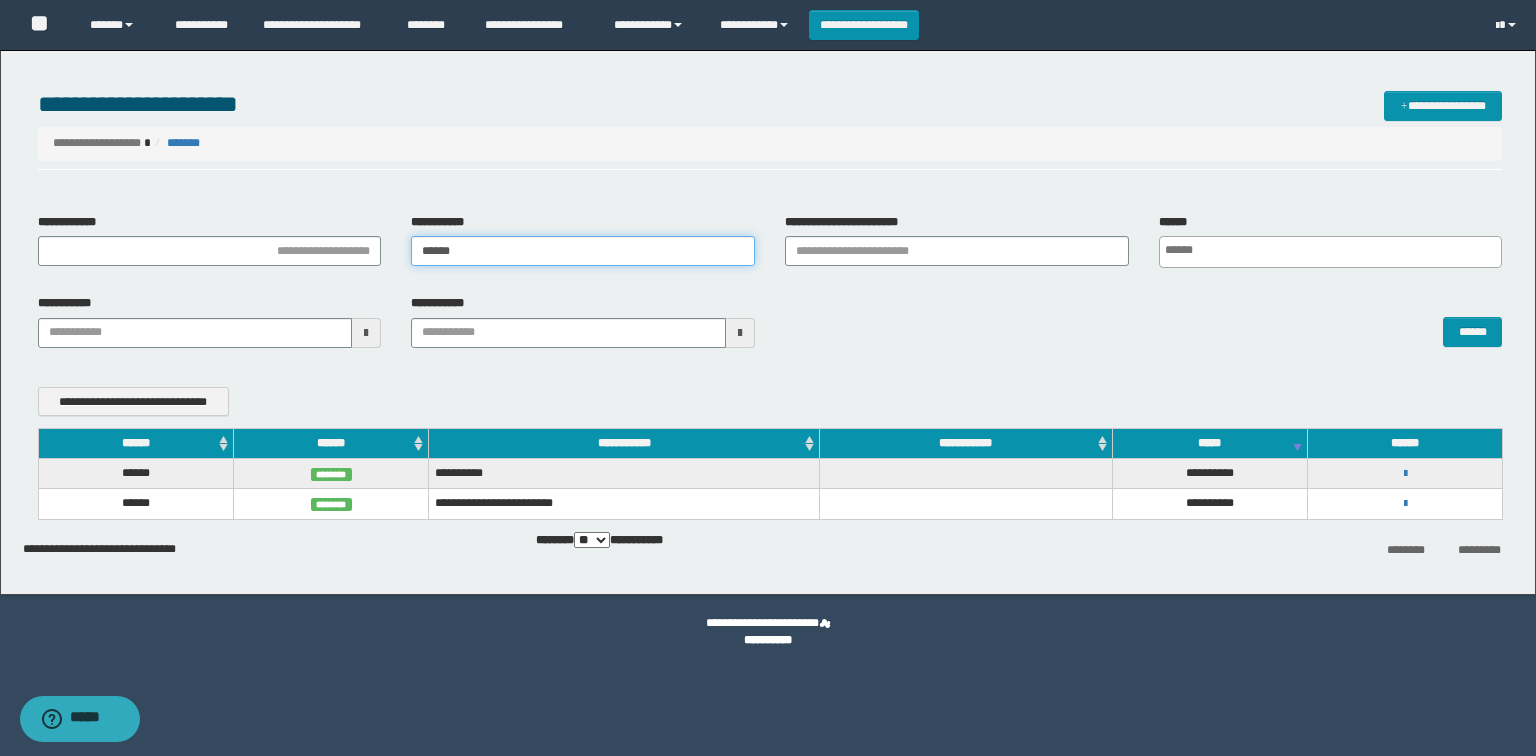 type on "******" 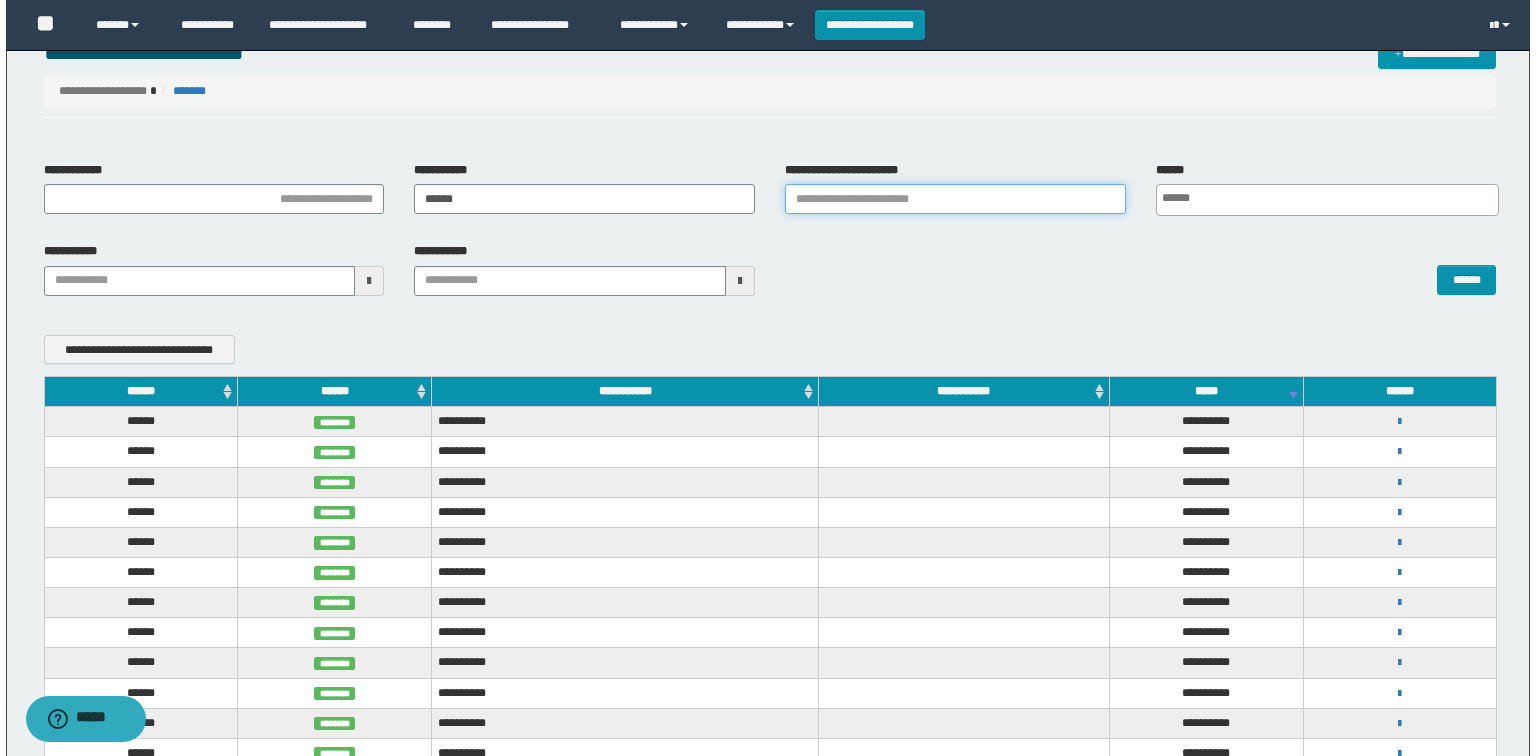 scroll, scrollTop: 80, scrollLeft: 0, axis: vertical 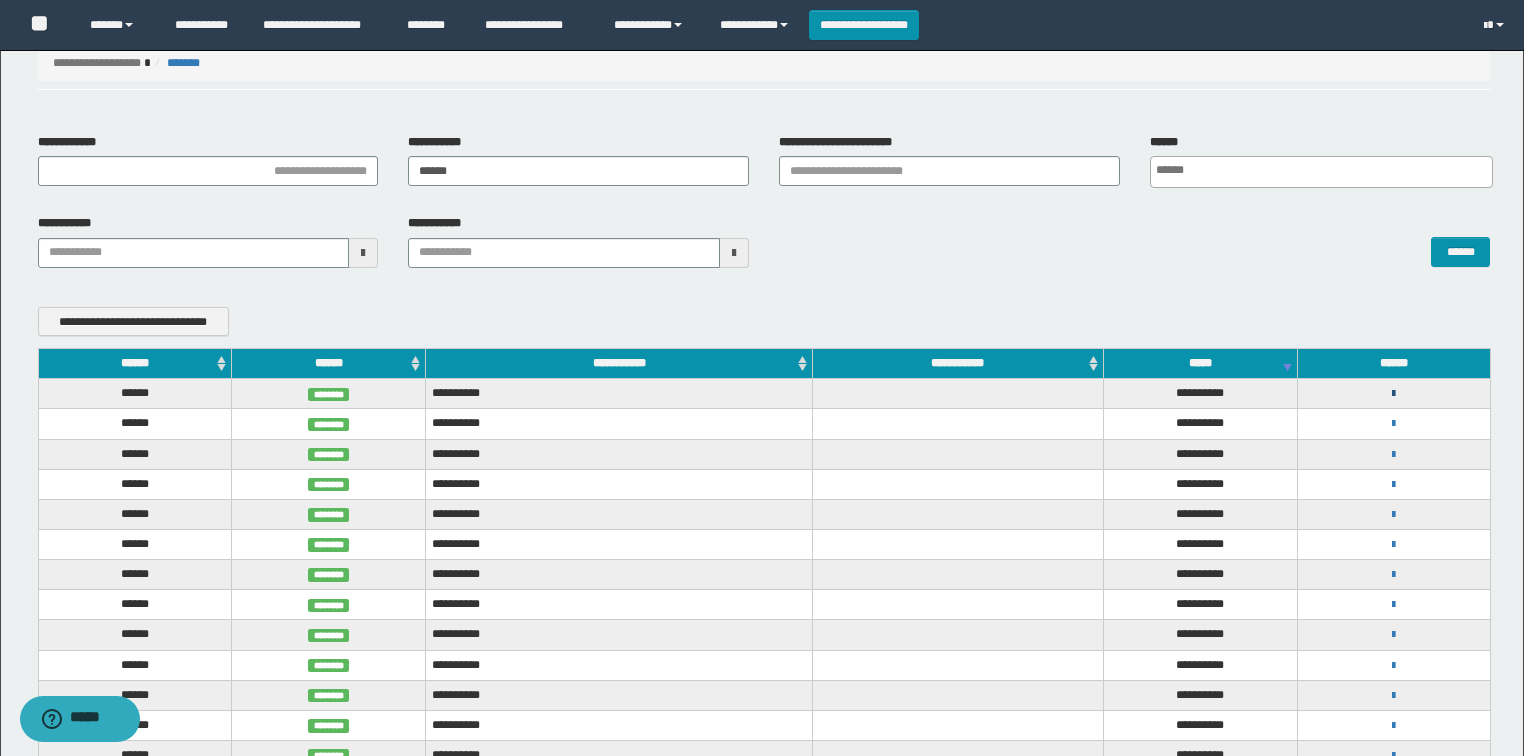 click at bounding box center [1393, 394] 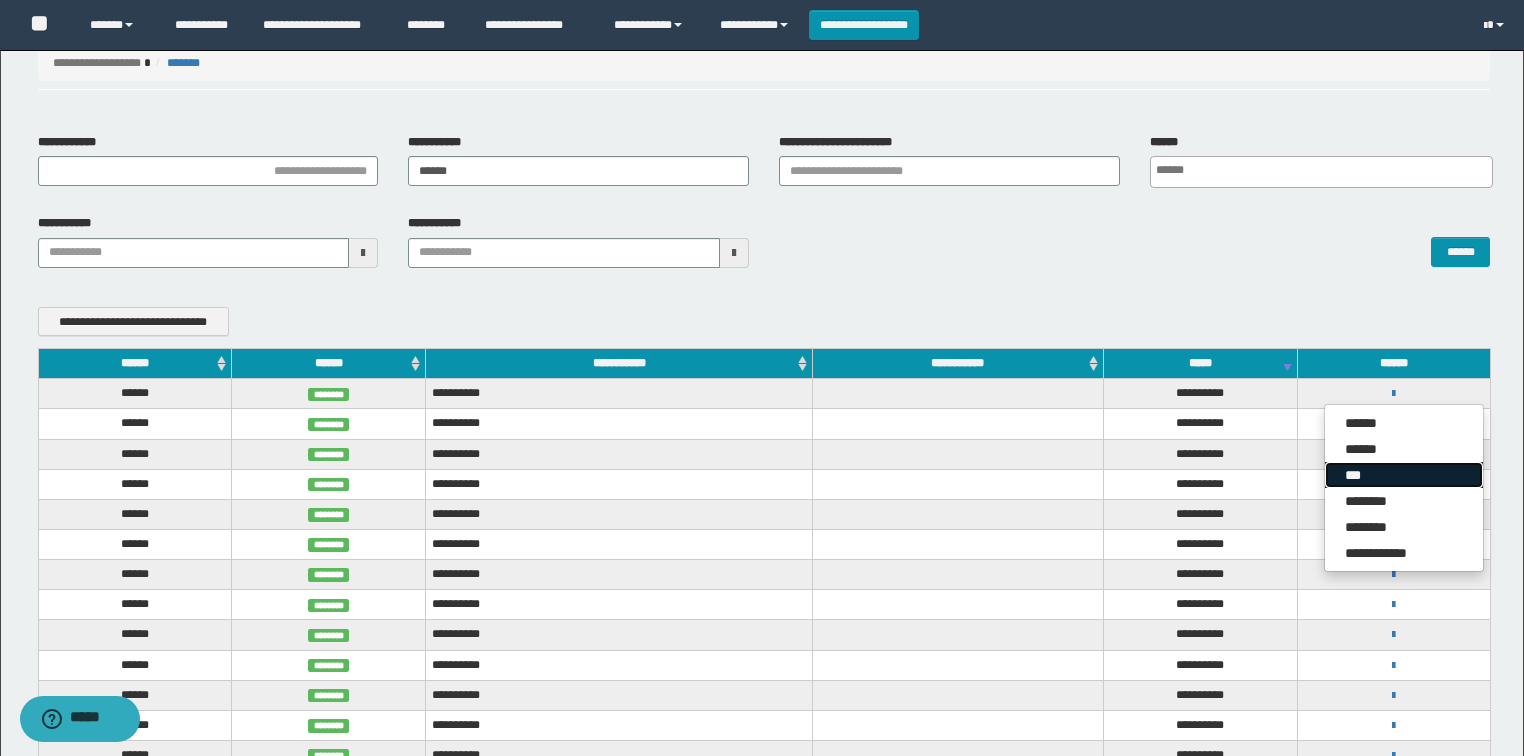 click on "***" at bounding box center [1404, 475] 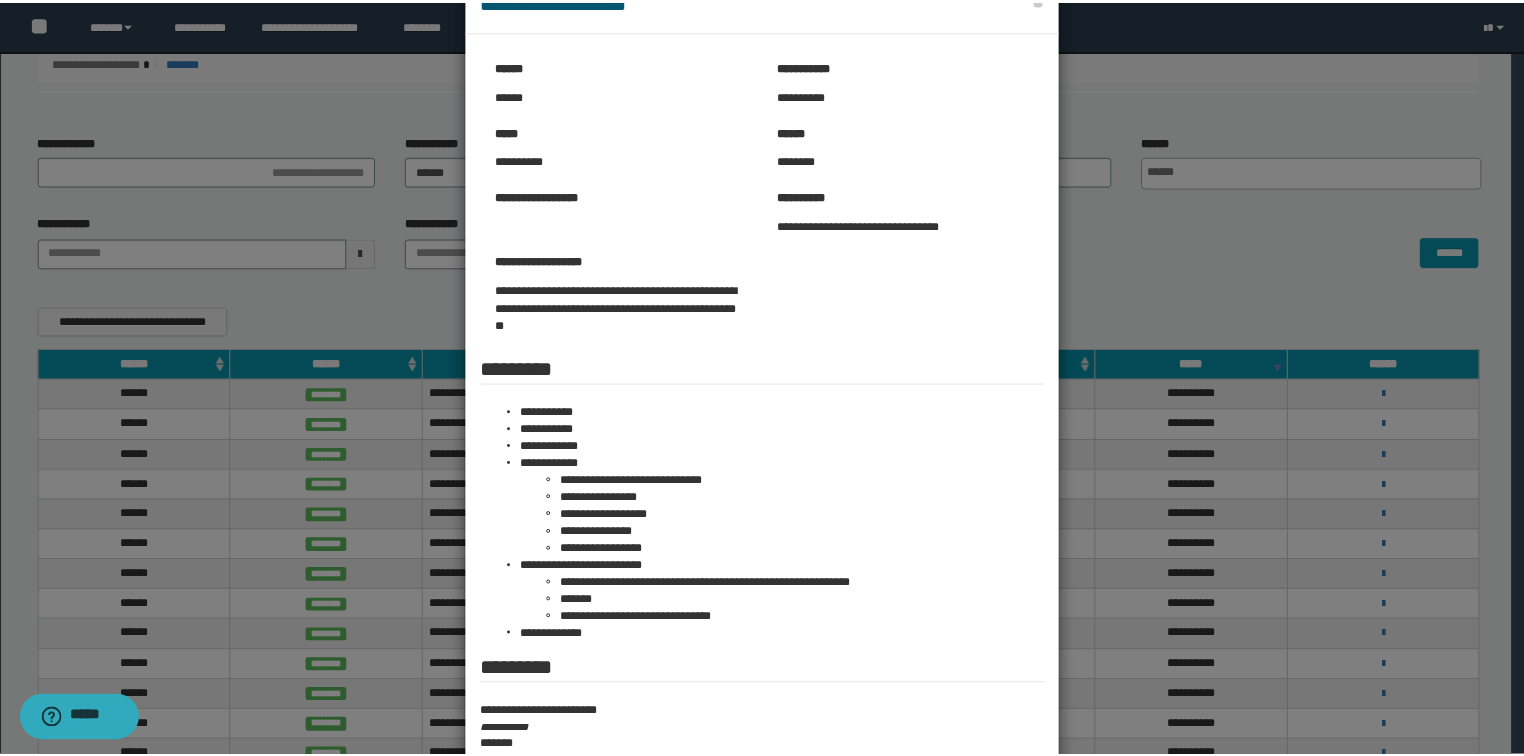 scroll, scrollTop: 0, scrollLeft: 0, axis: both 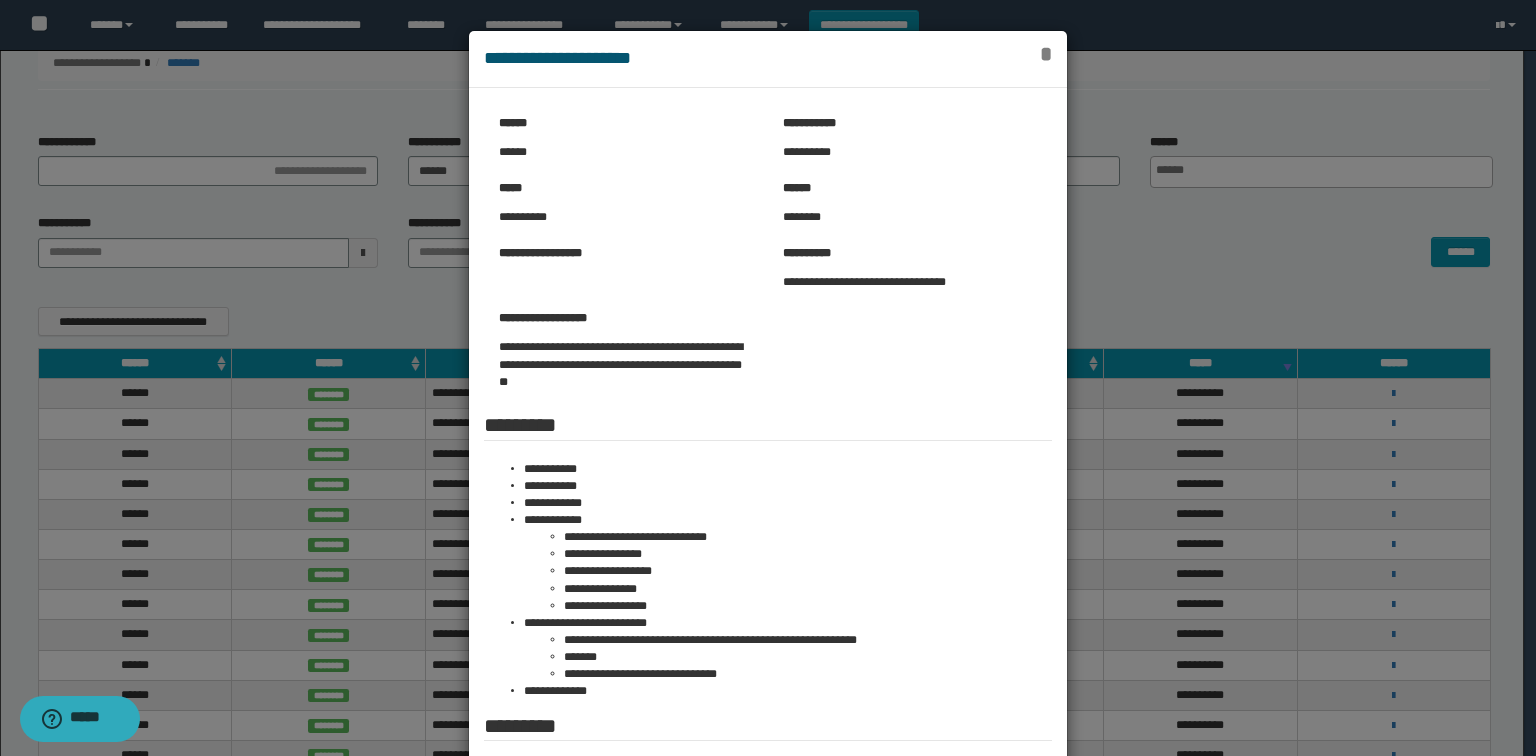 click on "*" at bounding box center [1046, 54] 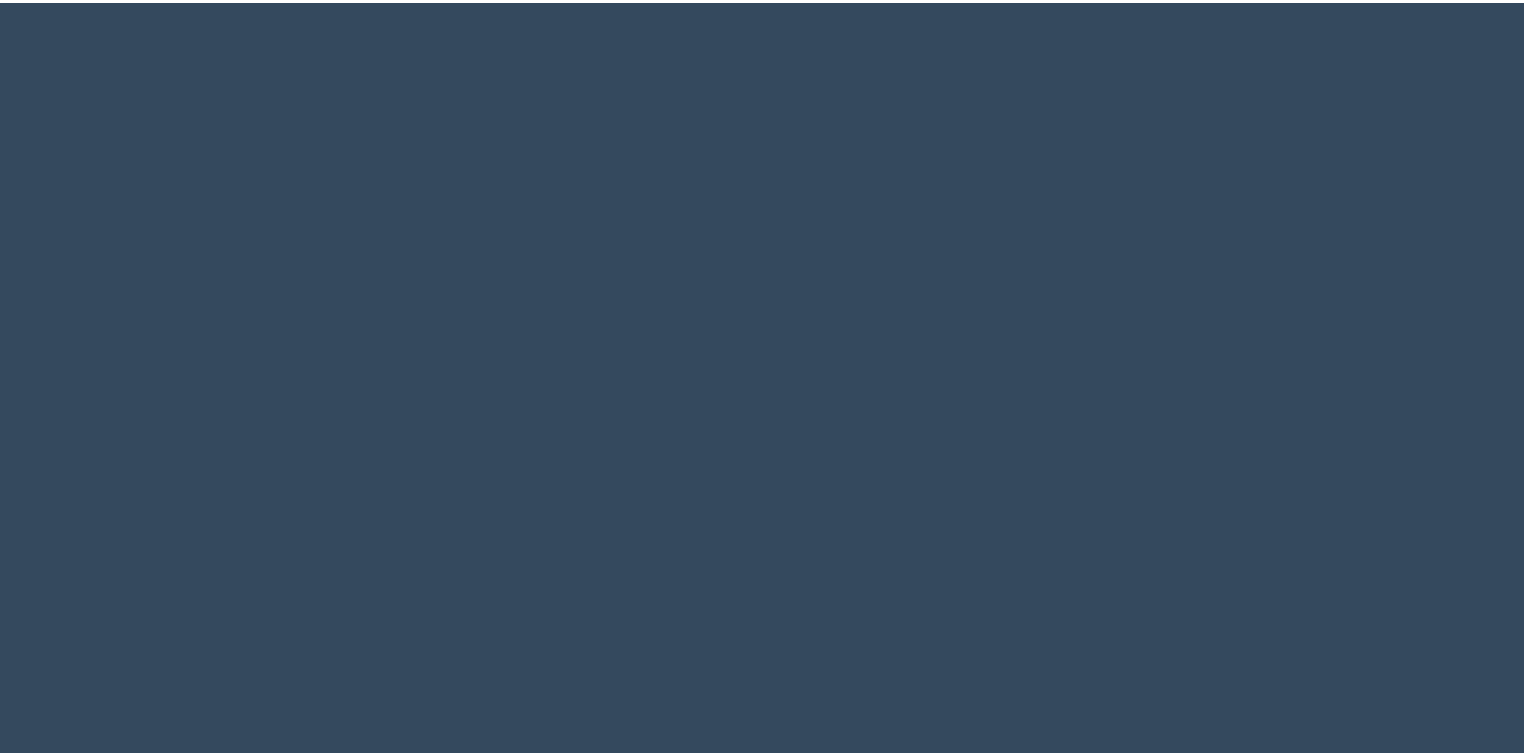 scroll, scrollTop: 0, scrollLeft: 0, axis: both 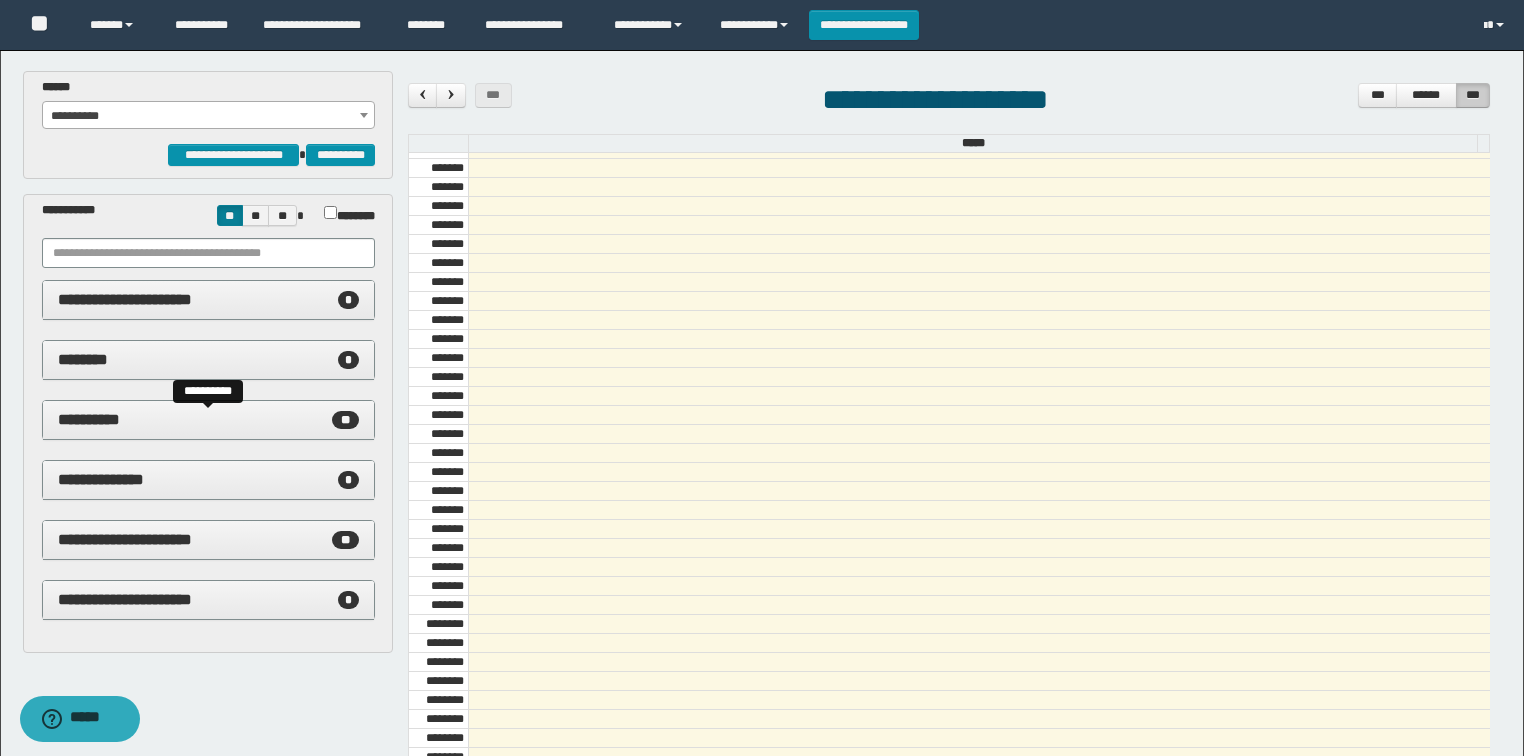 click on "**********" at bounding box center [209, 420] 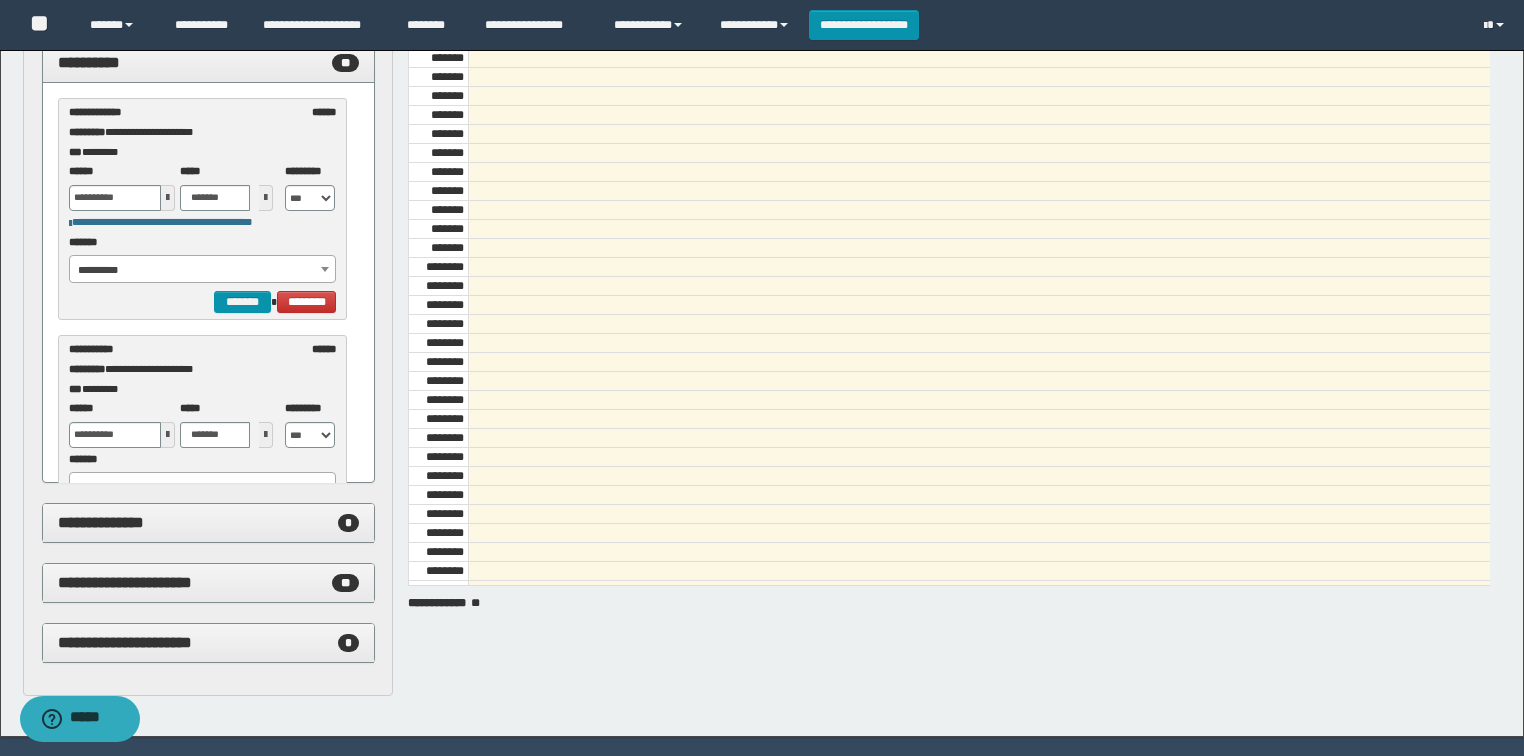 scroll, scrollTop: 412, scrollLeft: 0, axis: vertical 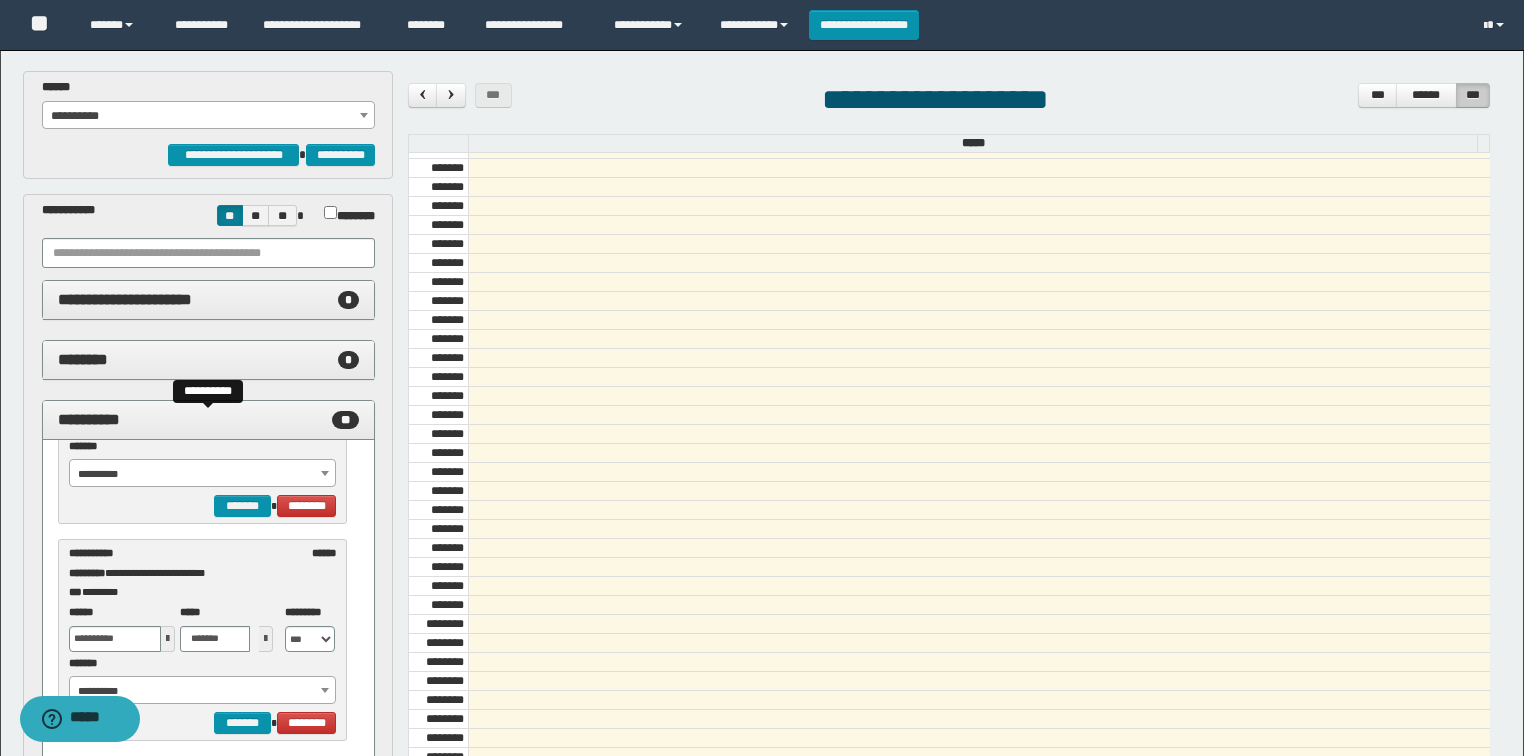 click on "**" at bounding box center [345, 420] 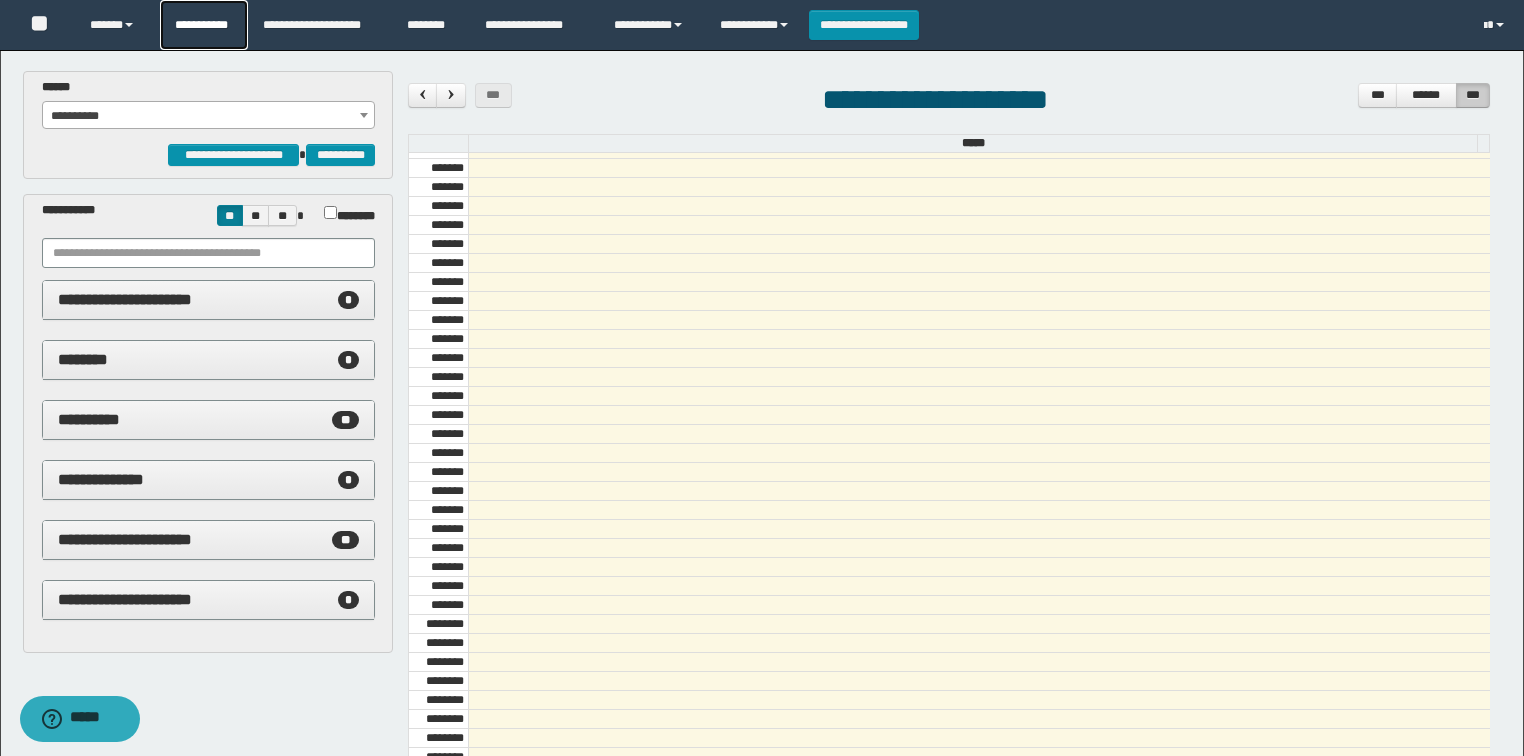 click on "**********" at bounding box center [204, 25] 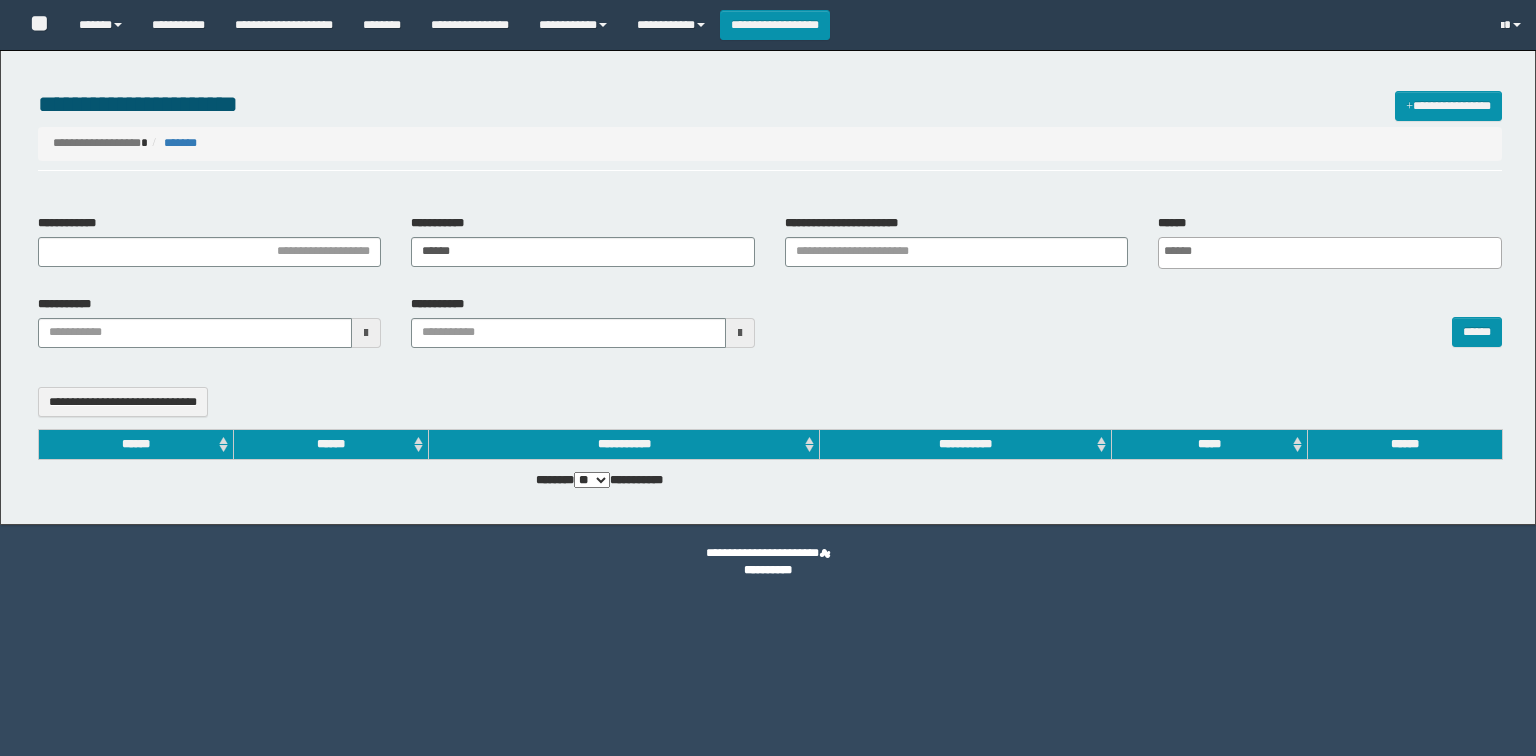 select 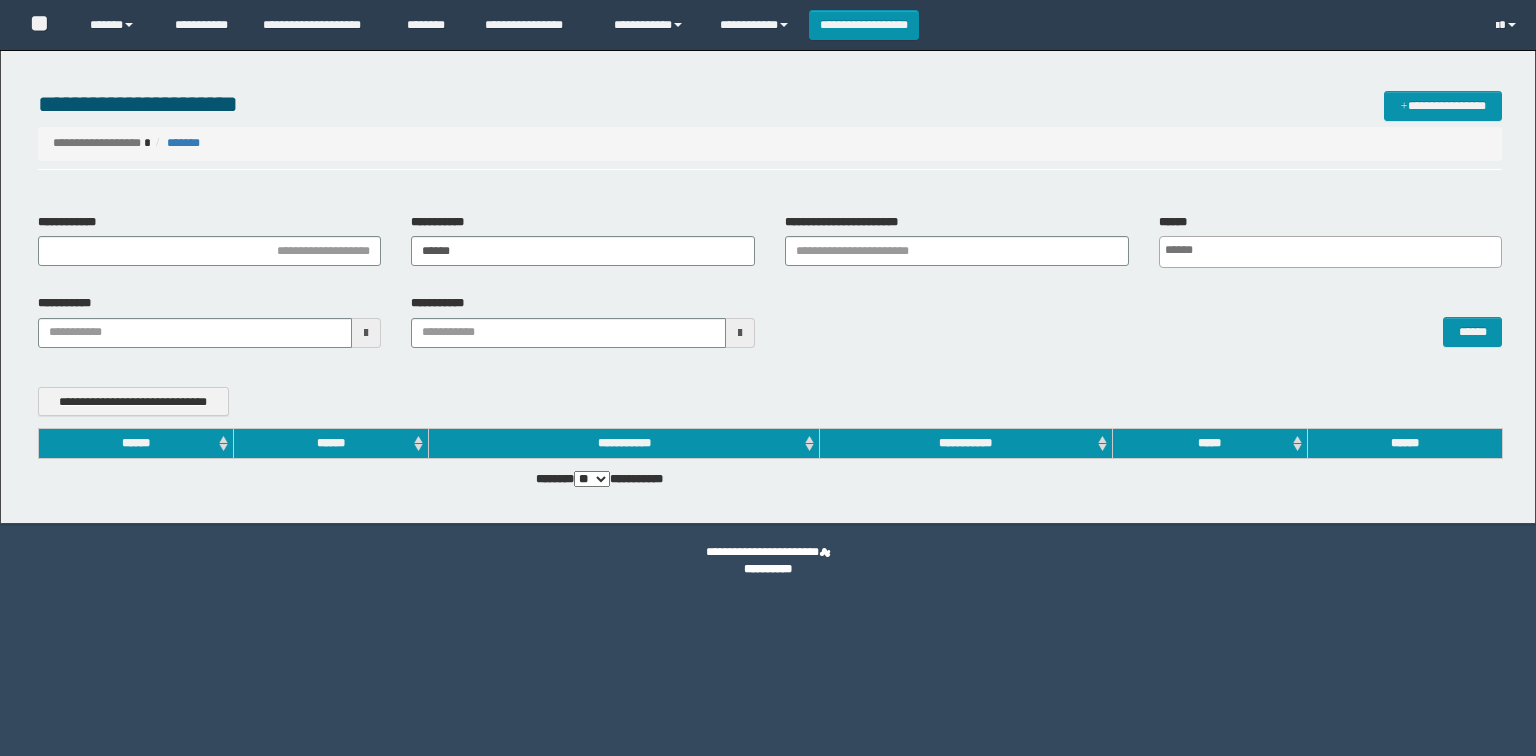 scroll, scrollTop: 0, scrollLeft: 0, axis: both 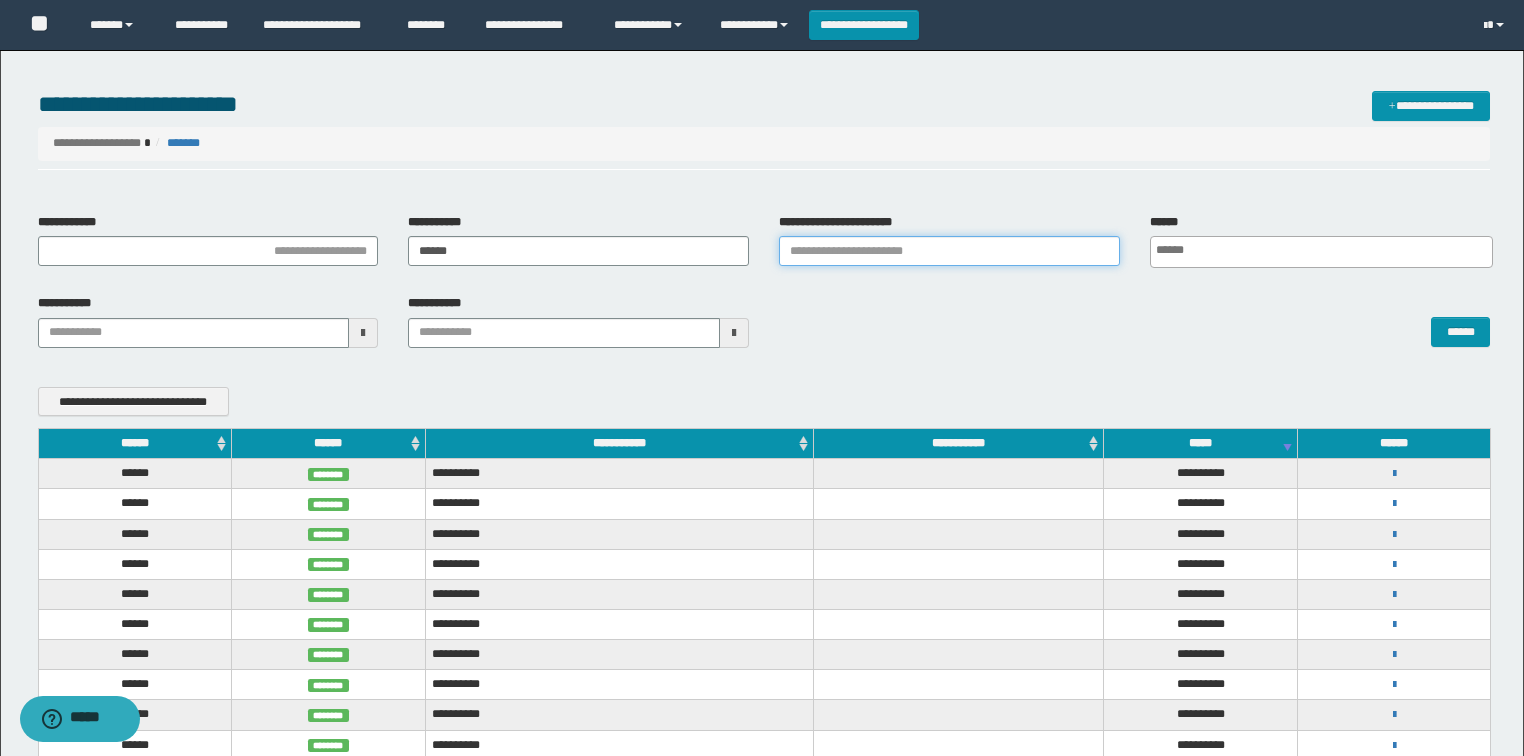 click on "**********" at bounding box center [949, 251] 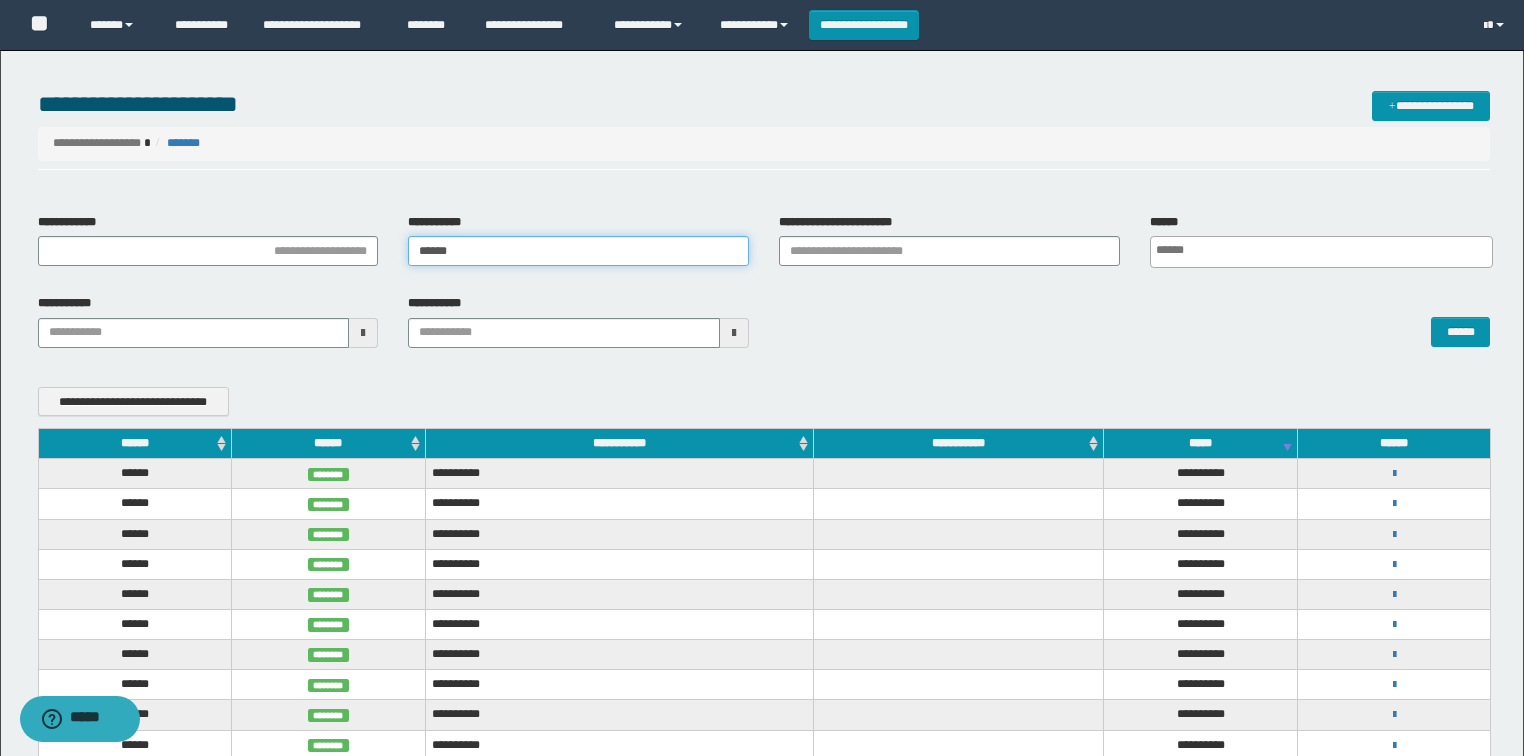 drag, startPoint x: 532, startPoint y: 255, endPoint x: 302, endPoint y: 267, distance: 230.31284 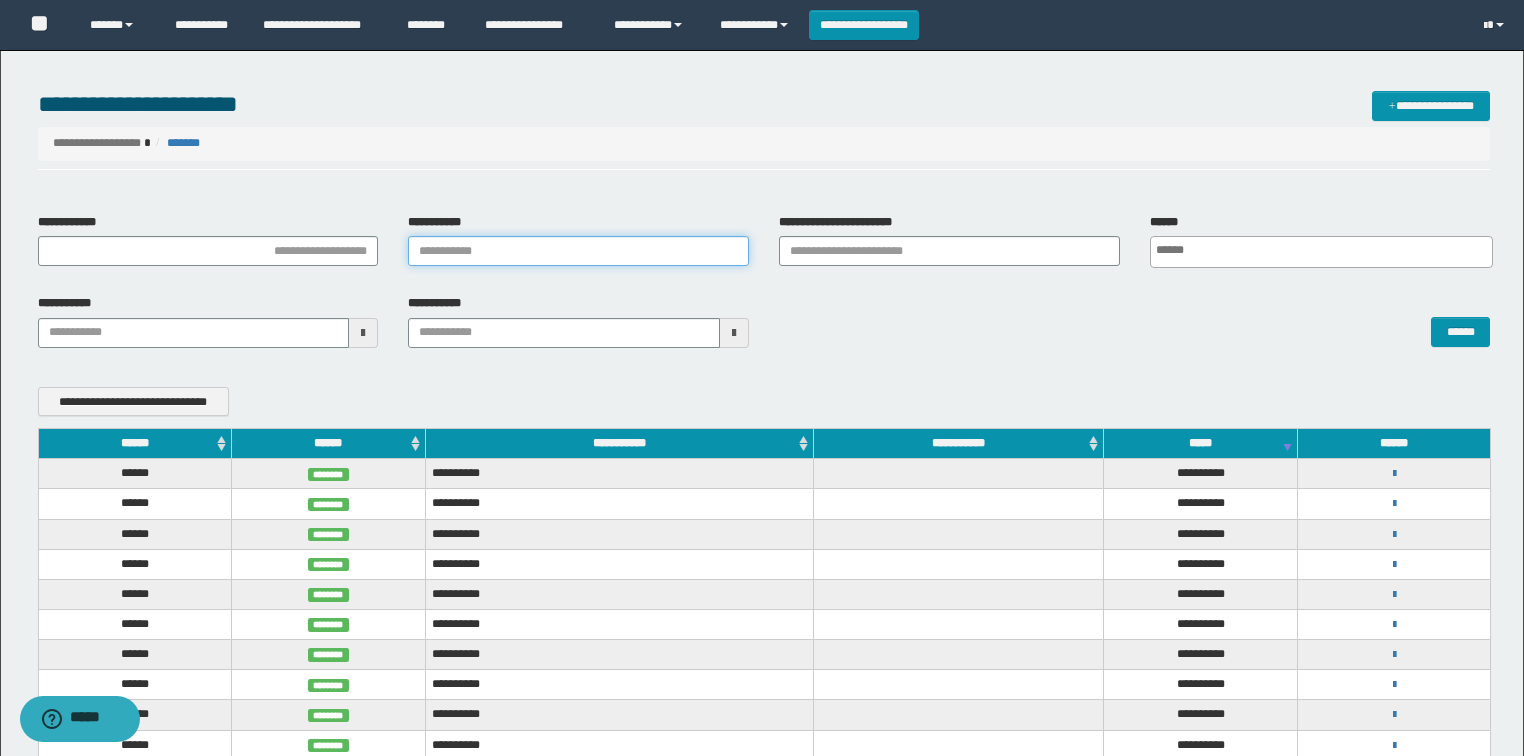 type 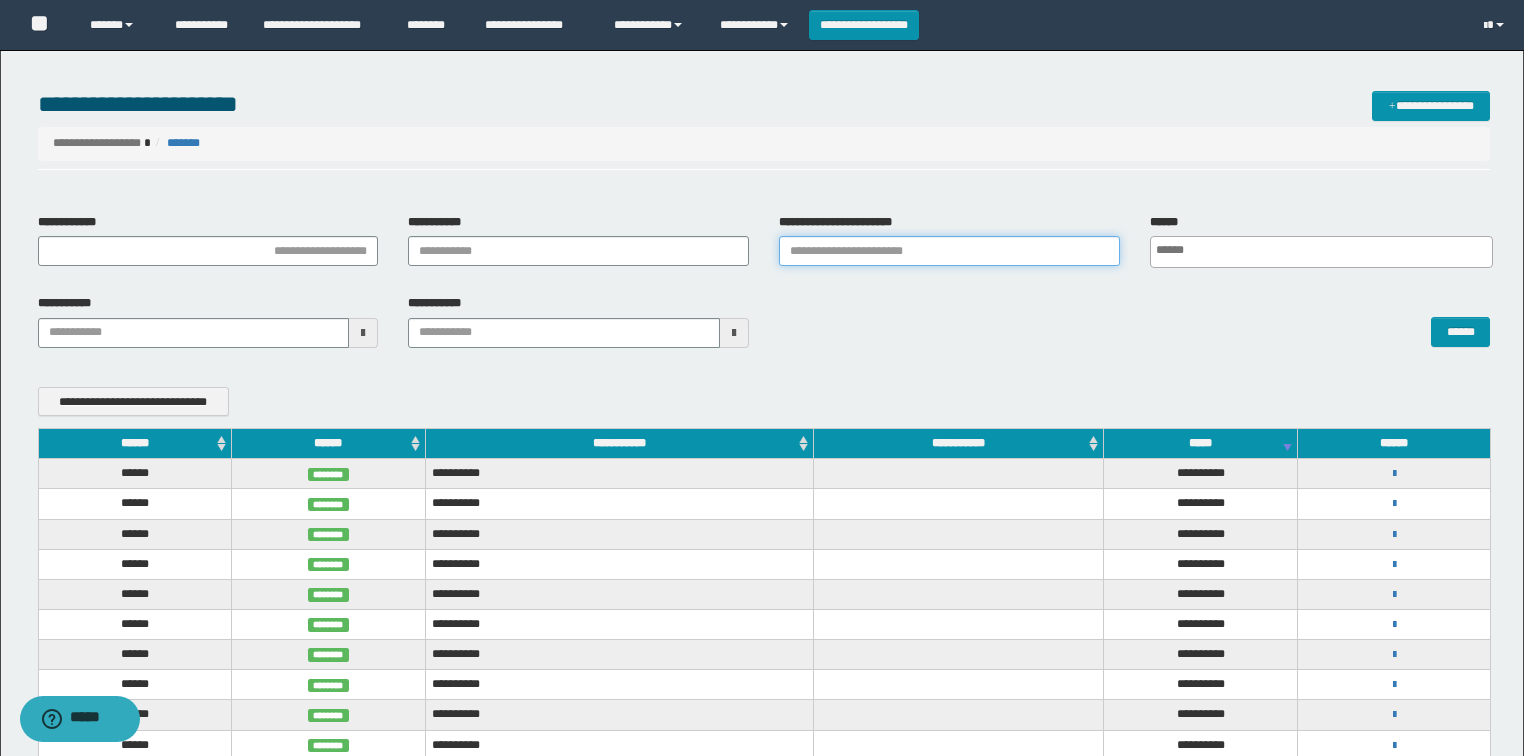click on "**********" at bounding box center (949, 251) 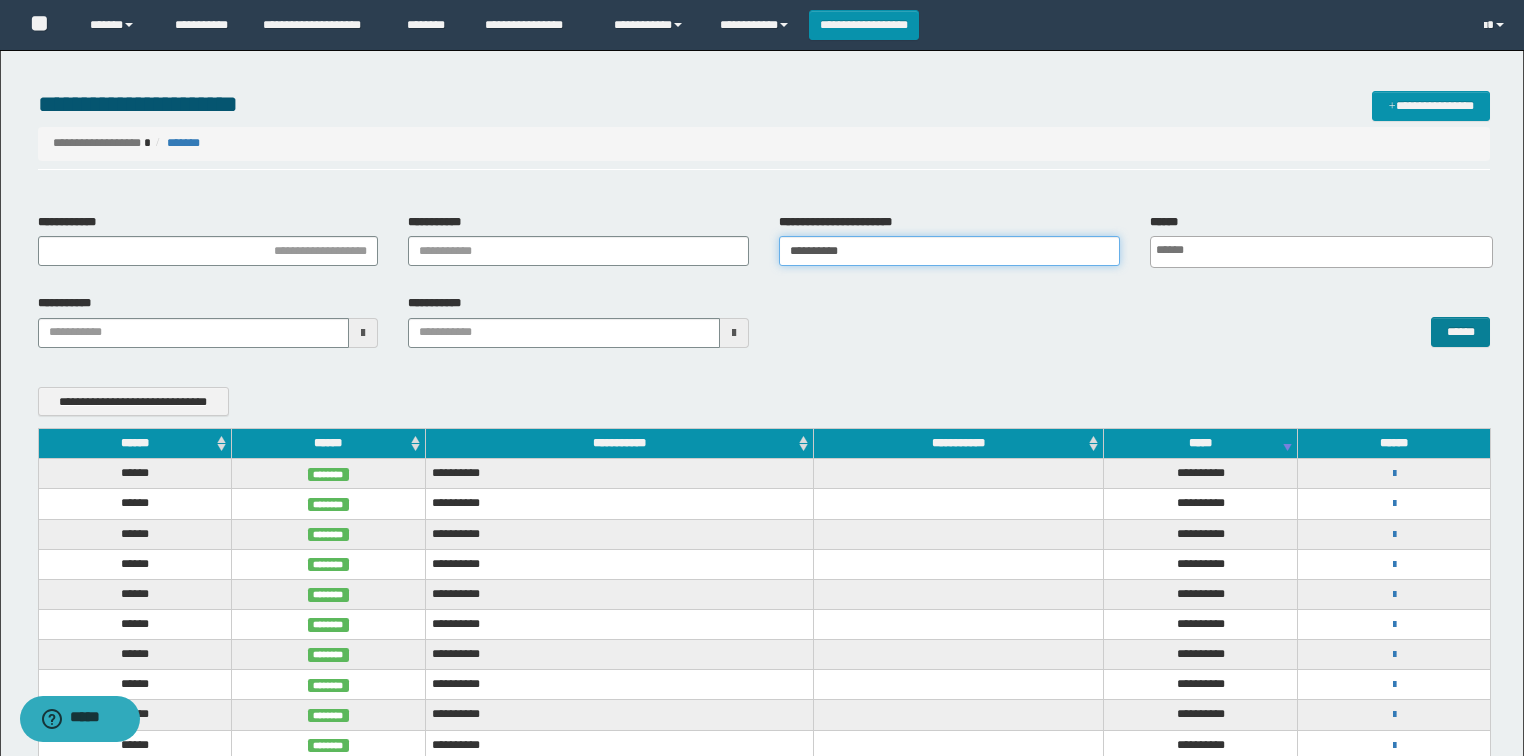 type on "**********" 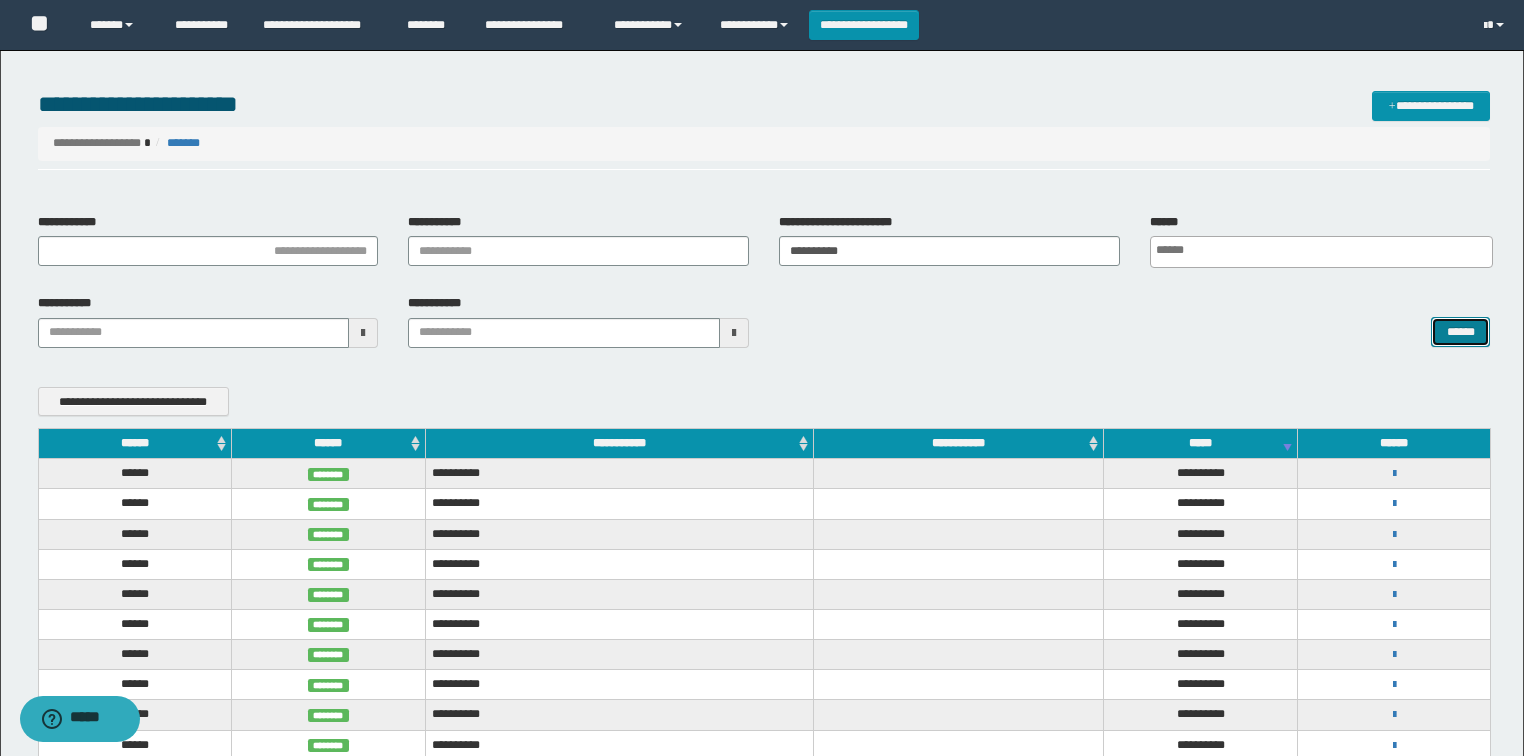 click on "******" at bounding box center (1460, 332) 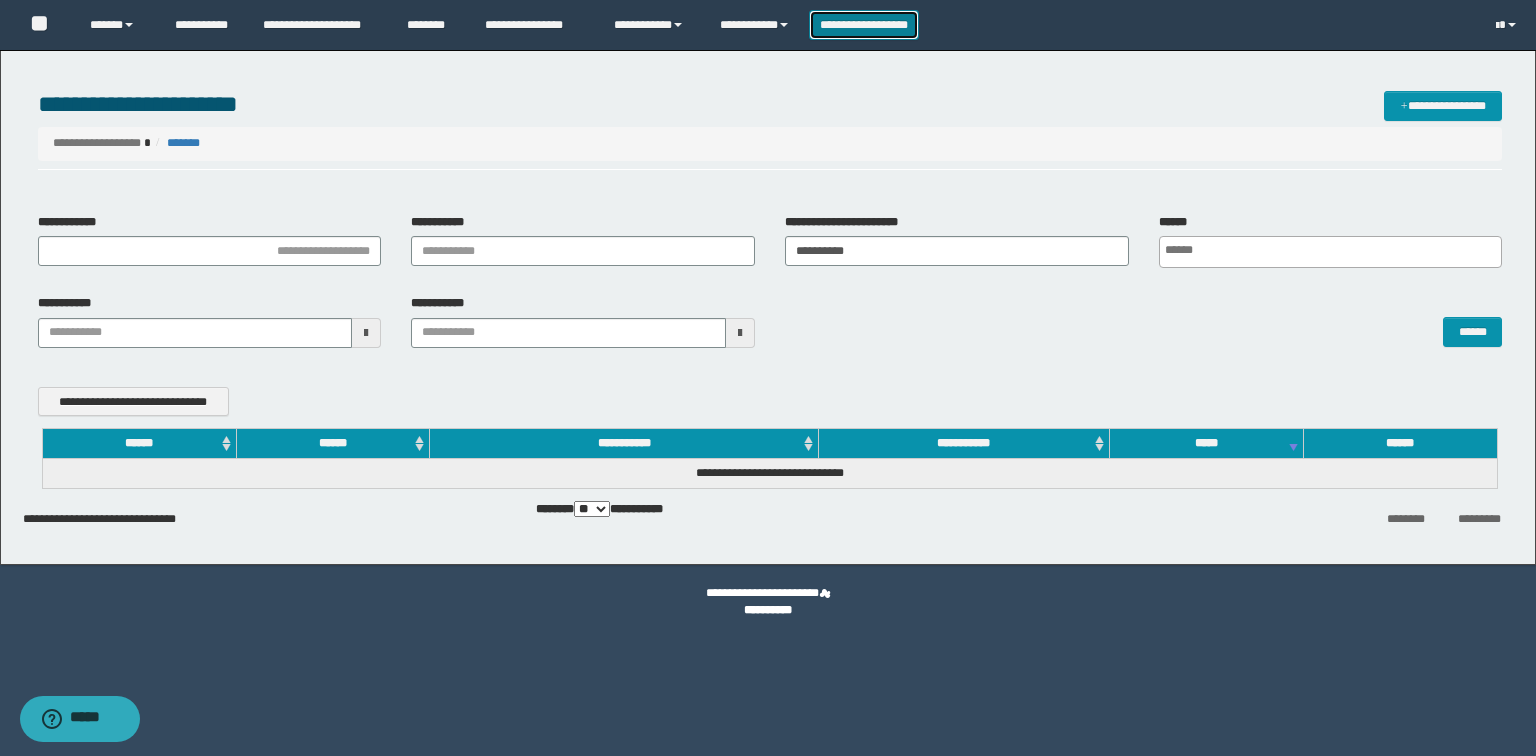 click on "**********" at bounding box center [864, 25] 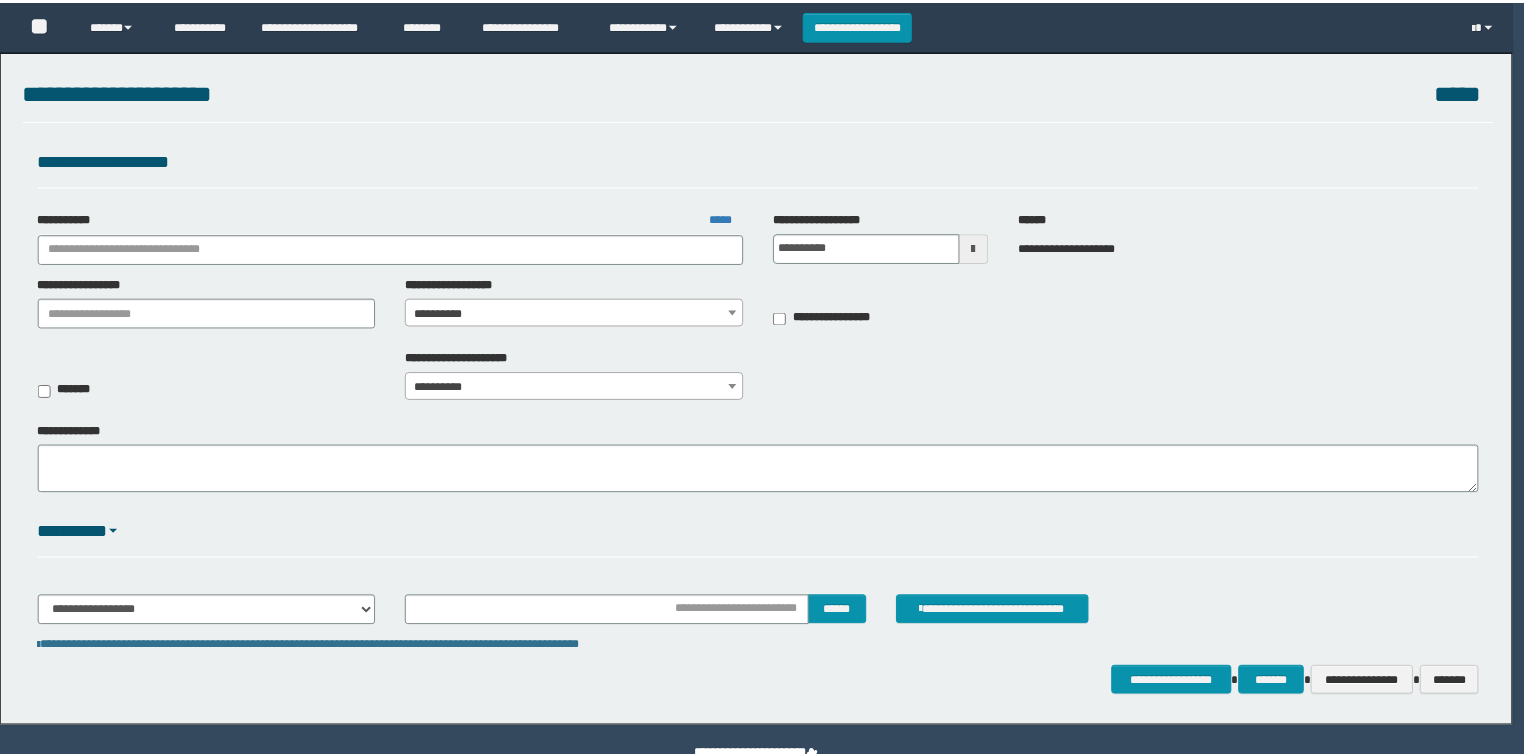 scroll, scrollTop: 0, scrollLeft: 0, axis: both 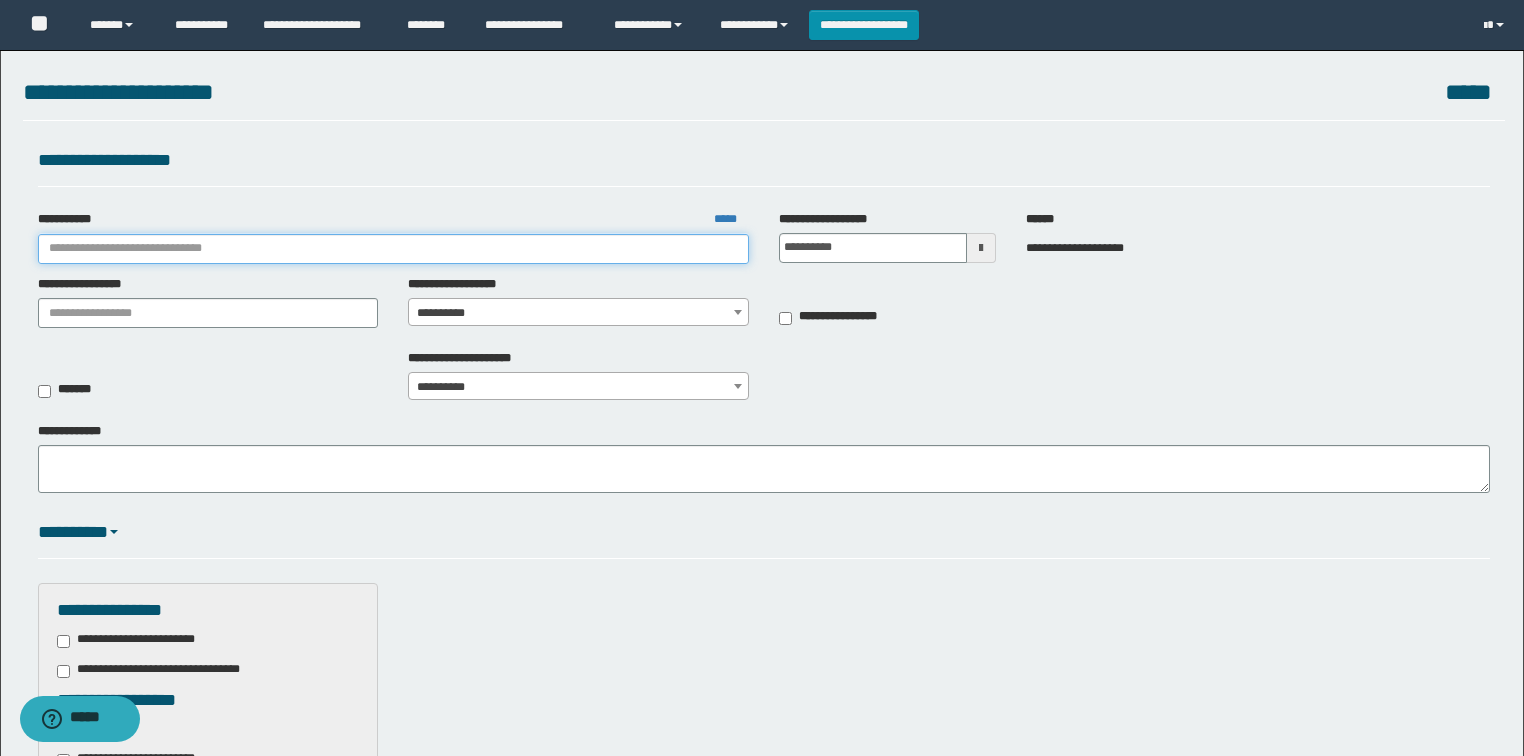 click on "**********" at bounding box center (393, 249) 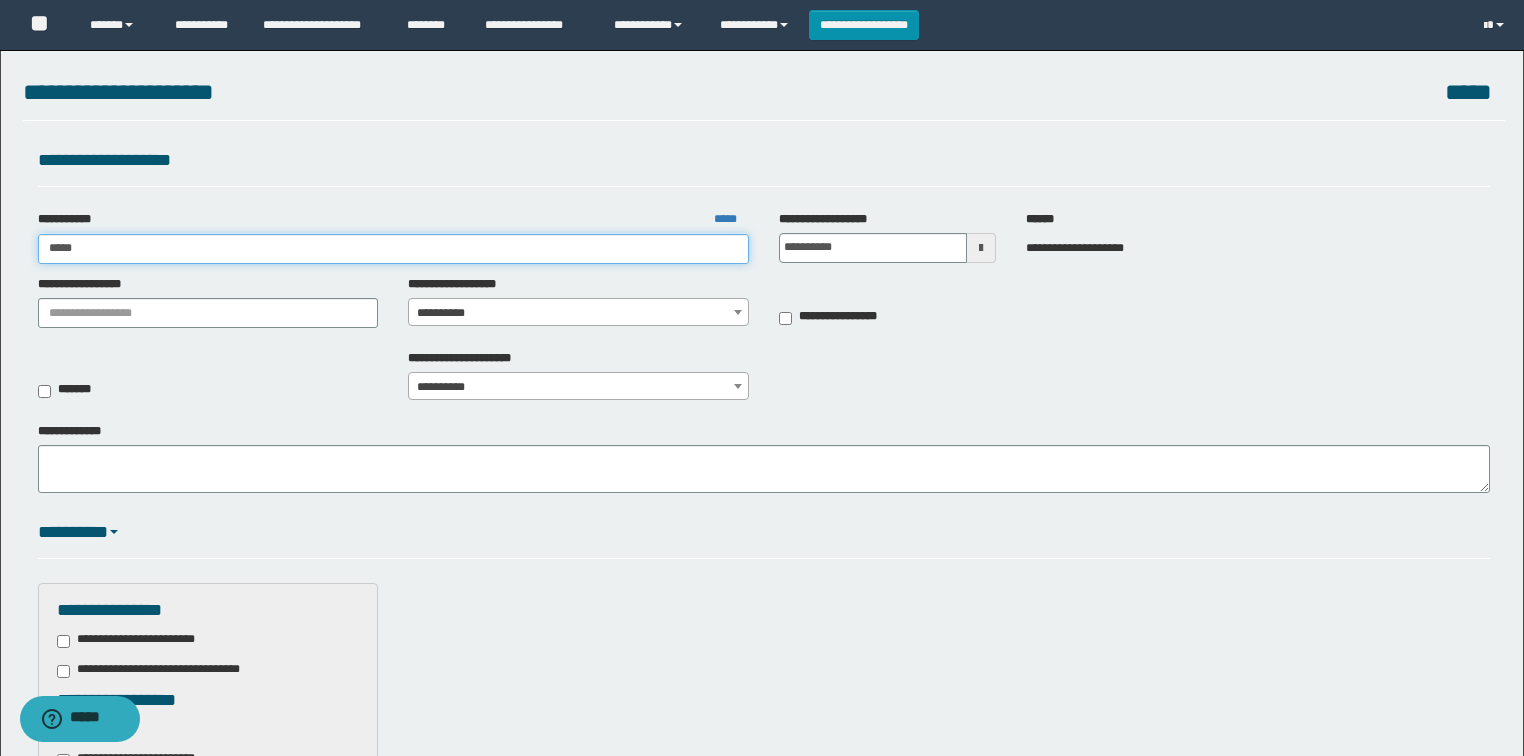 type on "******" 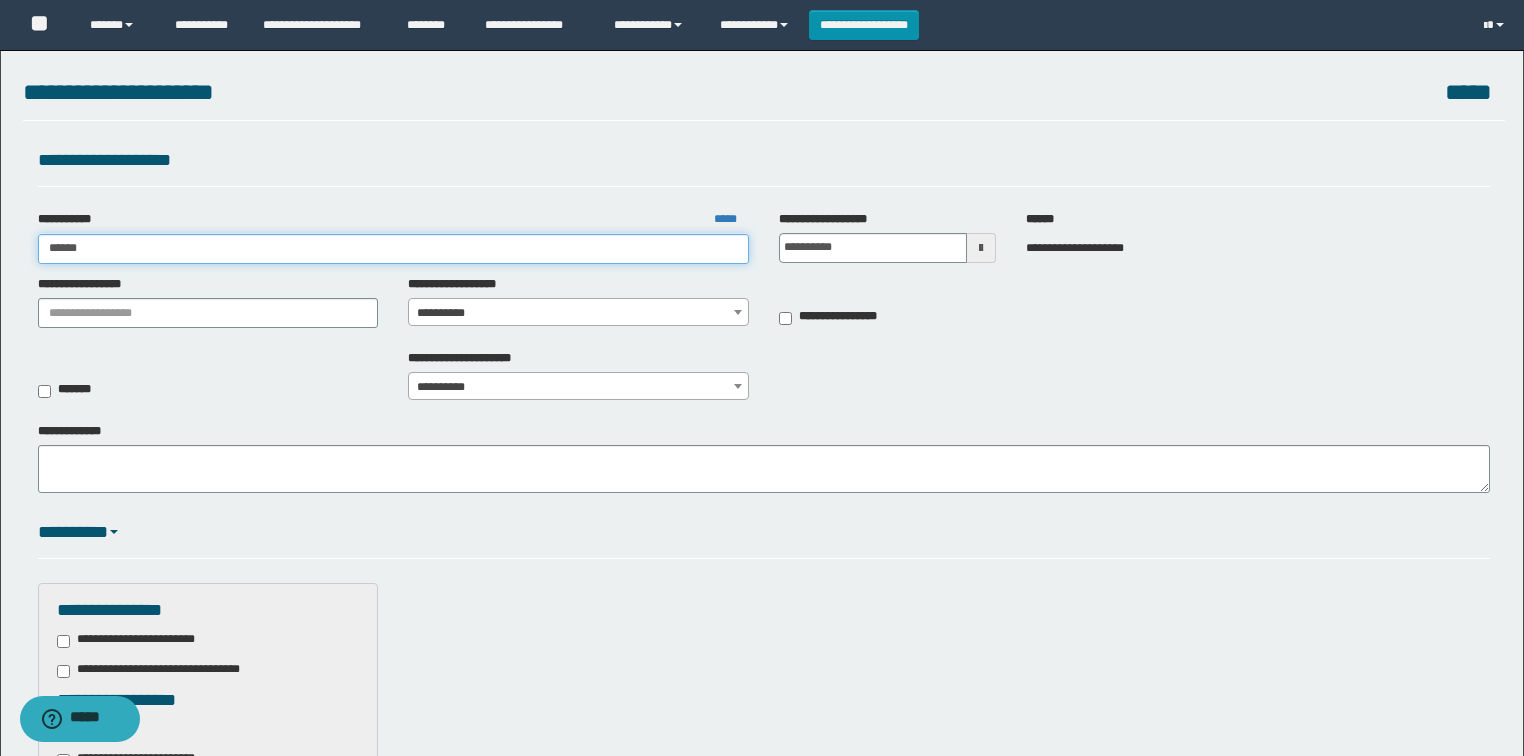 type on "******" 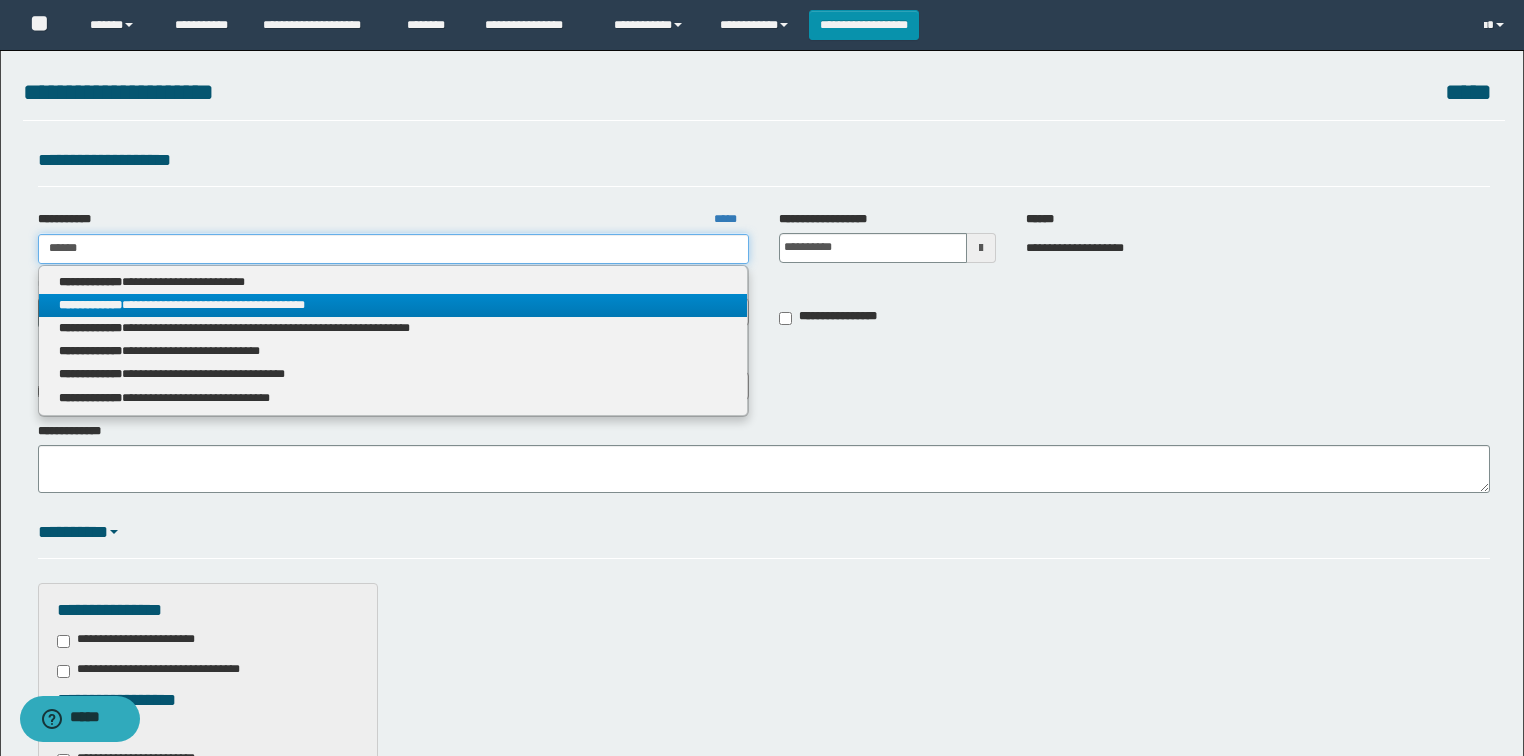 type on "******" 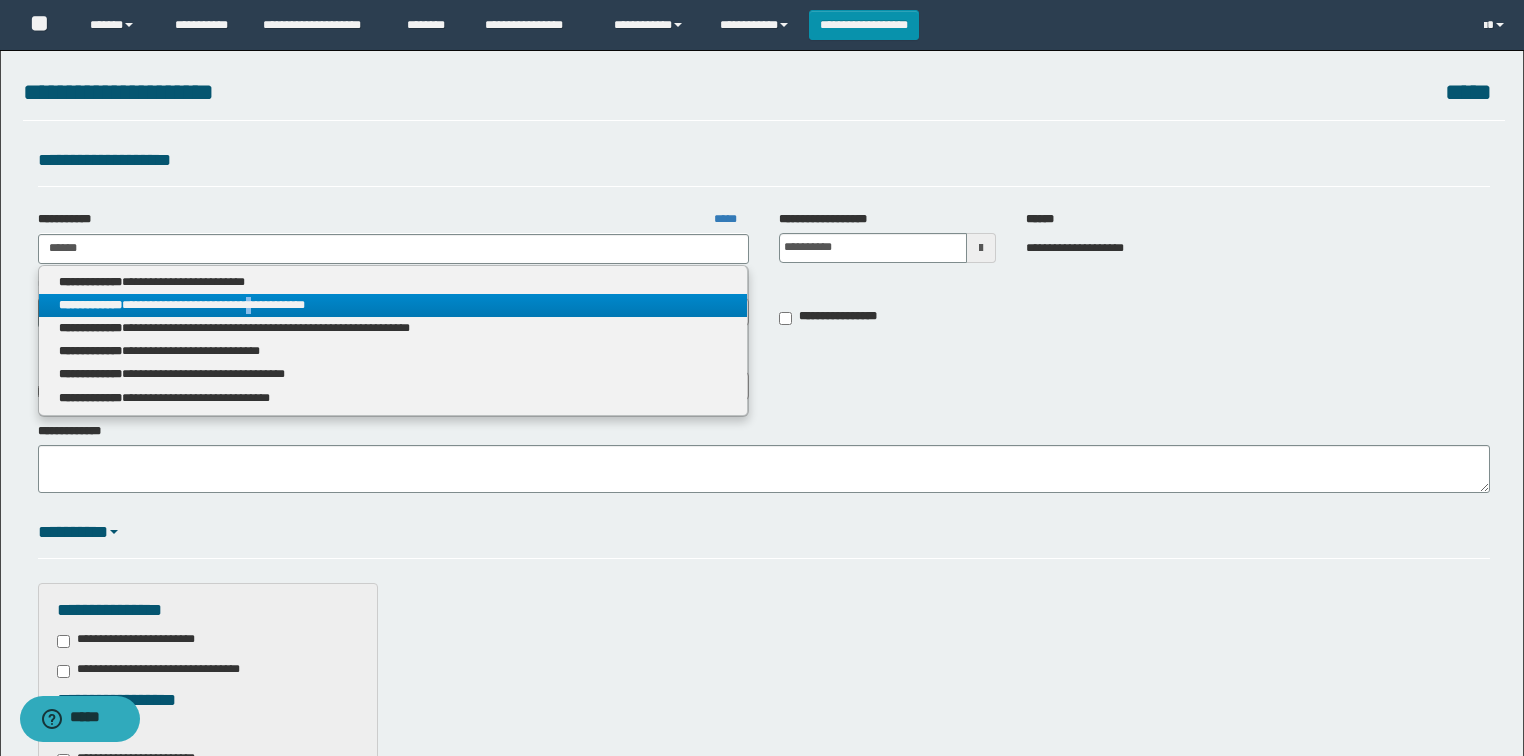 click on "**********" at bounding box center [393, 305] 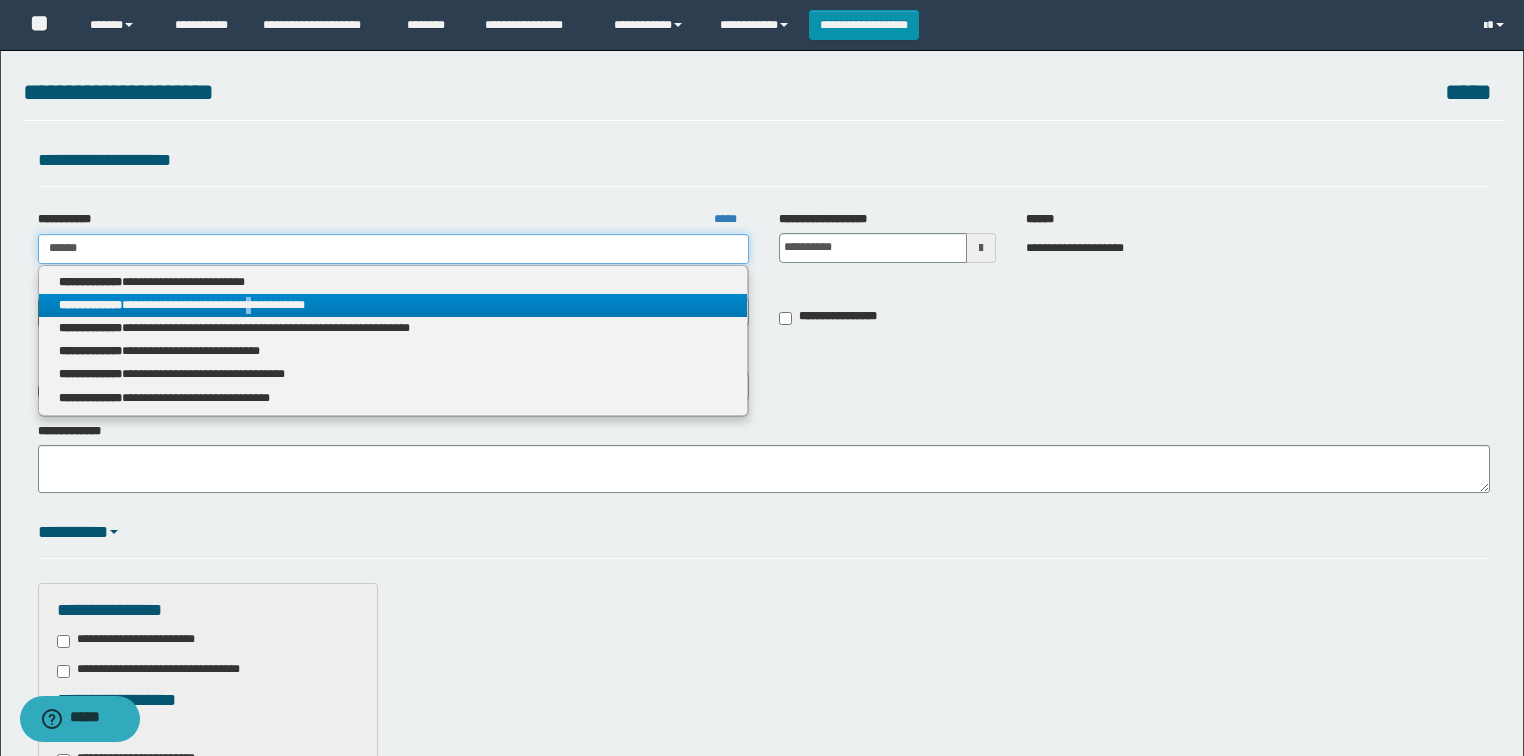type 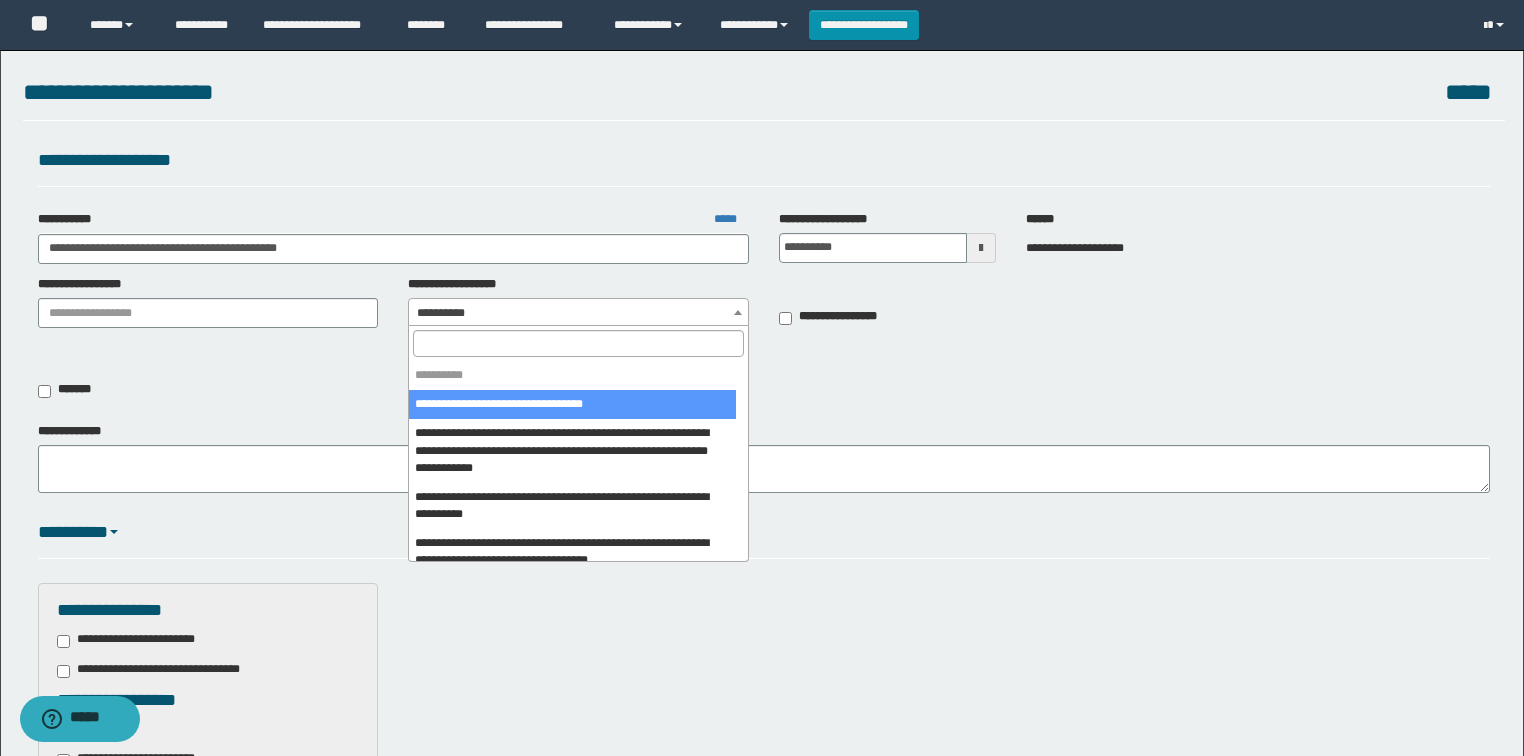 click on "**********" at bounding box center [578, 313] 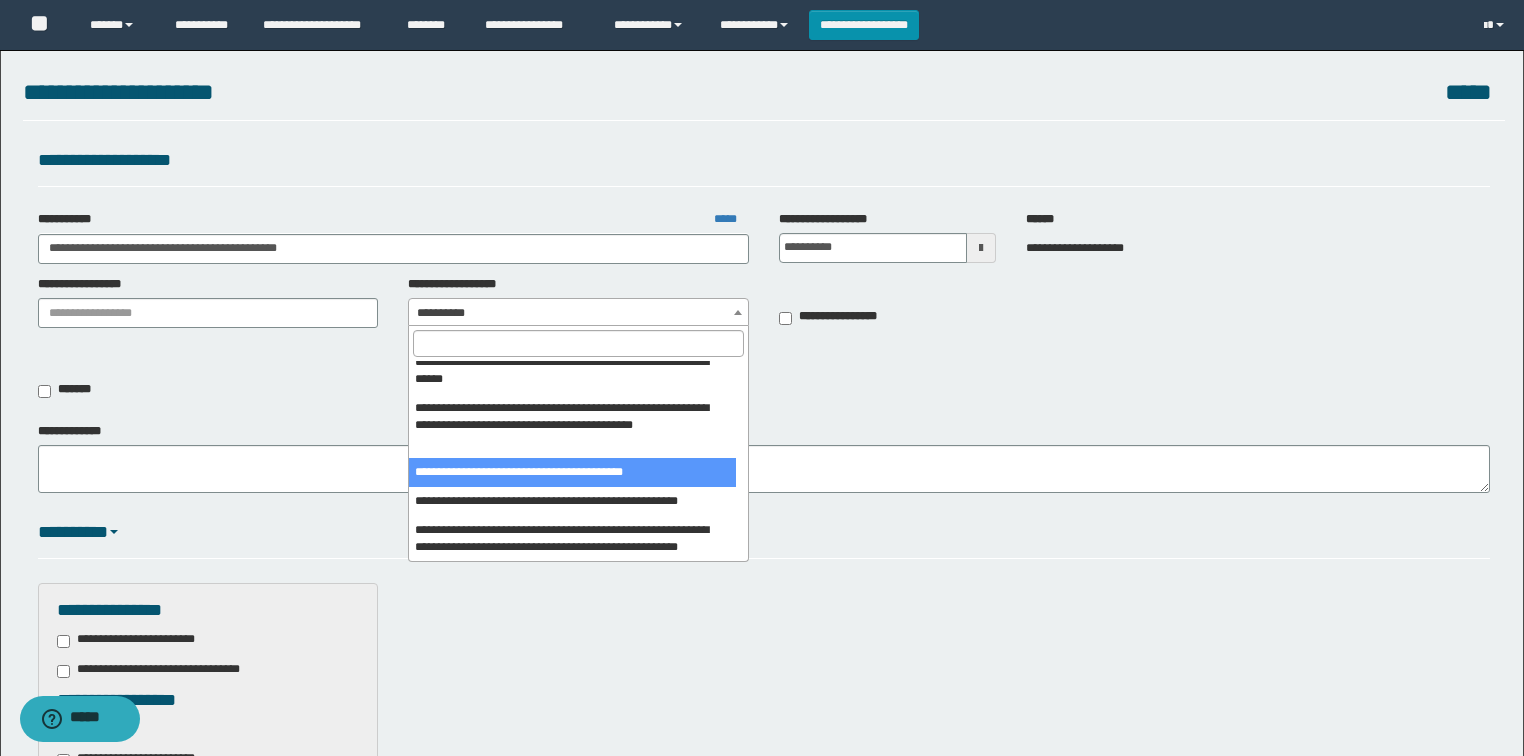 scroll, scrollTop: 400, scrollLeft: 0, axis: vertical 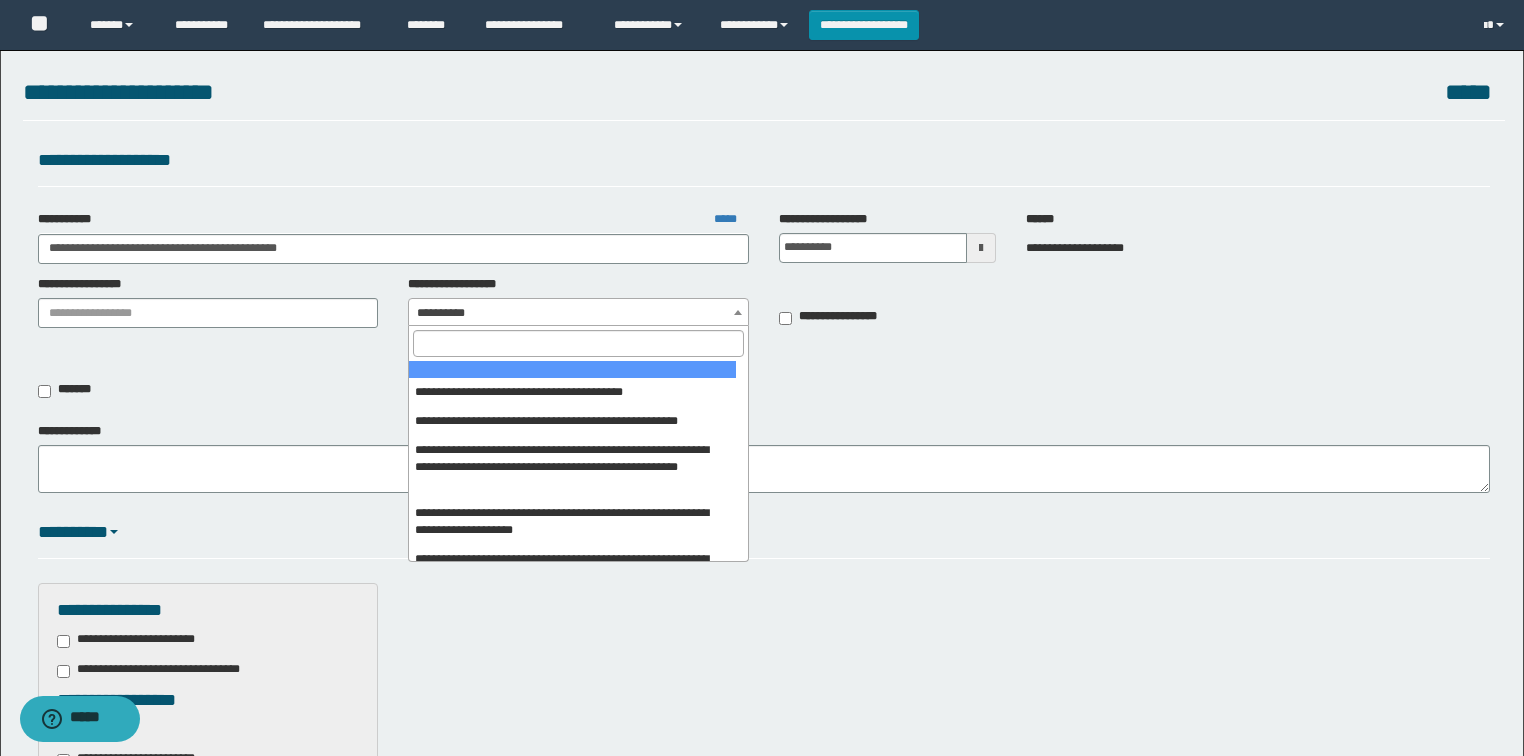 drag, startPoint x: 550, startPoint y: 347, endPoint x: 560, endPoint y: 367, distance: 22.36068 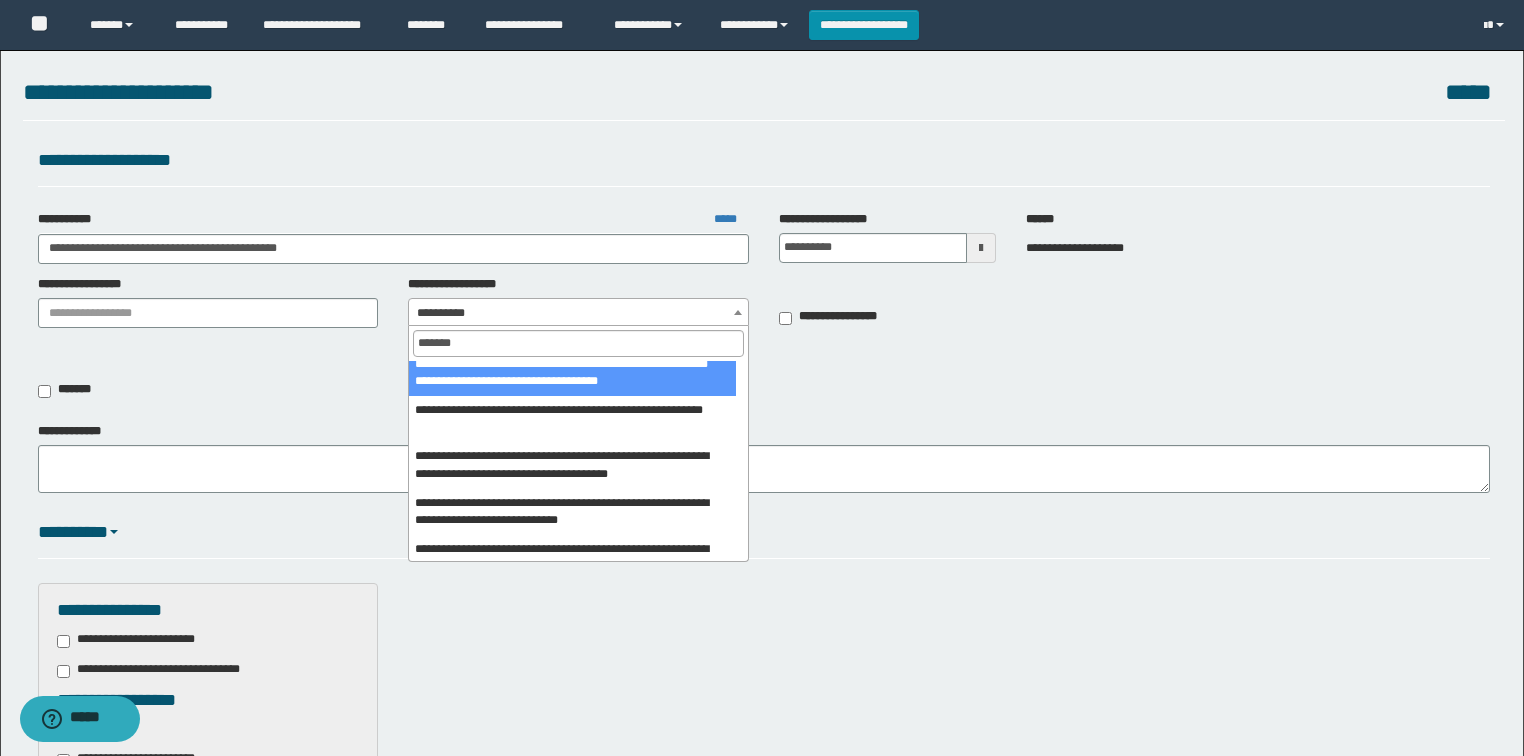 scroll, scrollTop: 320, scrollLeft: 0, axis: vertical 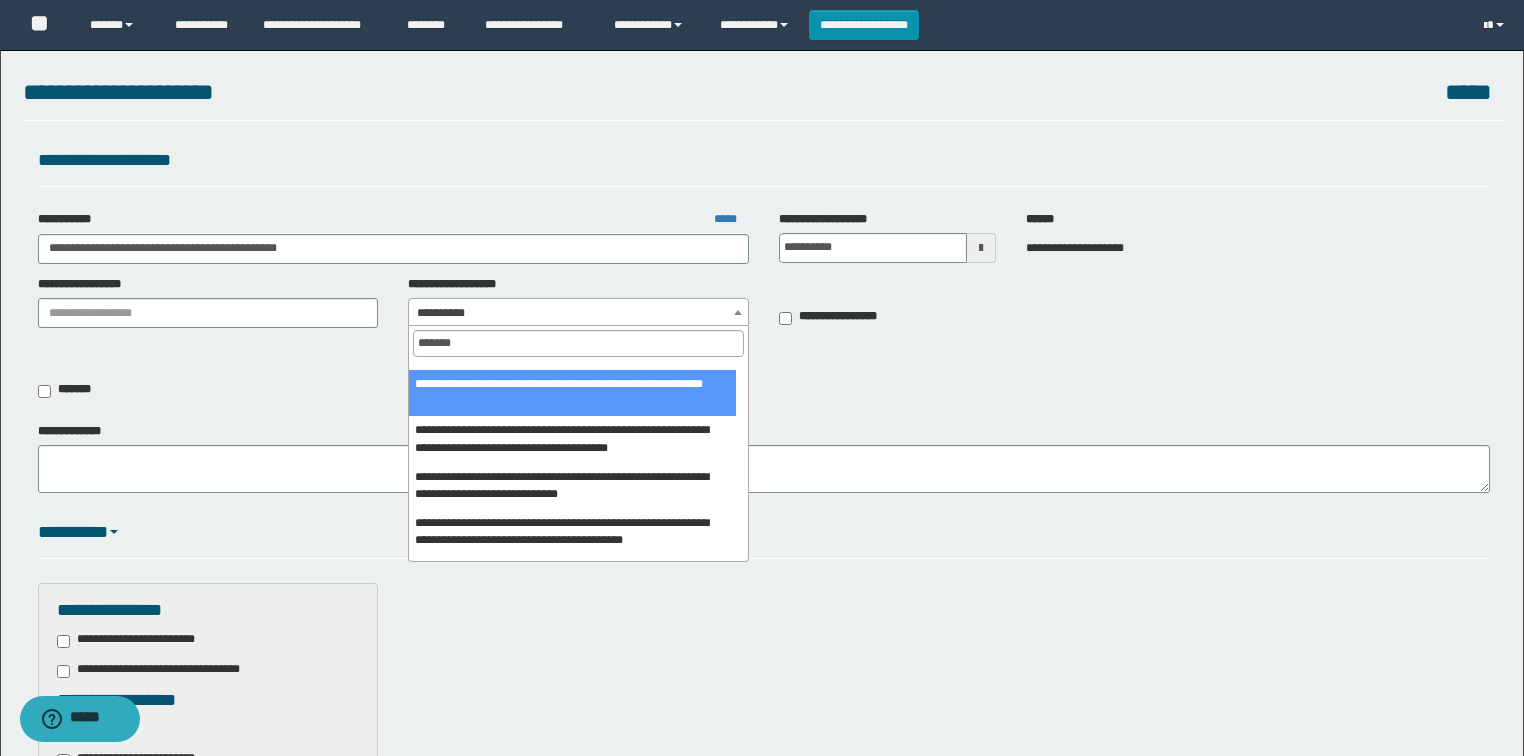 type on "*******" 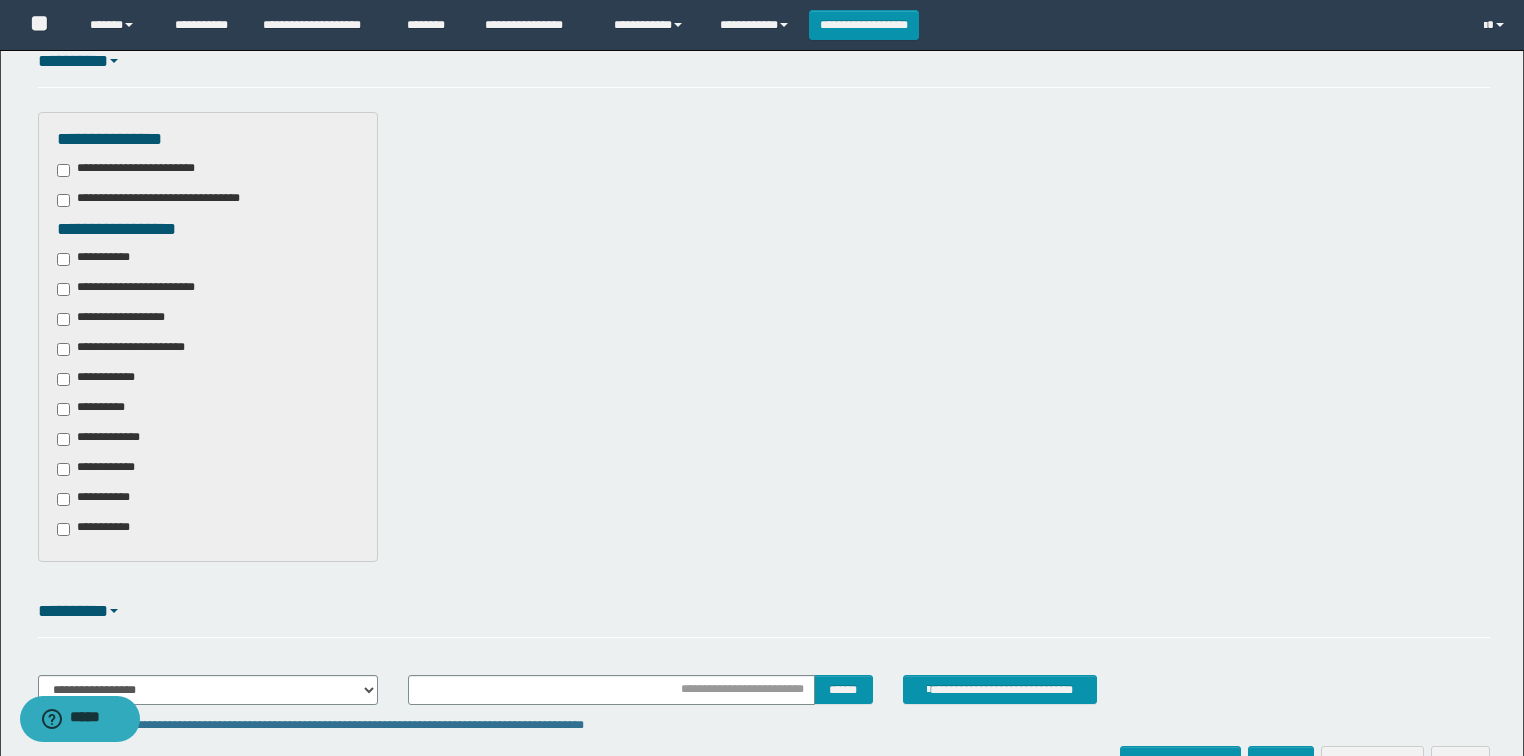 scroll, scrollTop: 480, scrollLeft: 0, axis: vertical 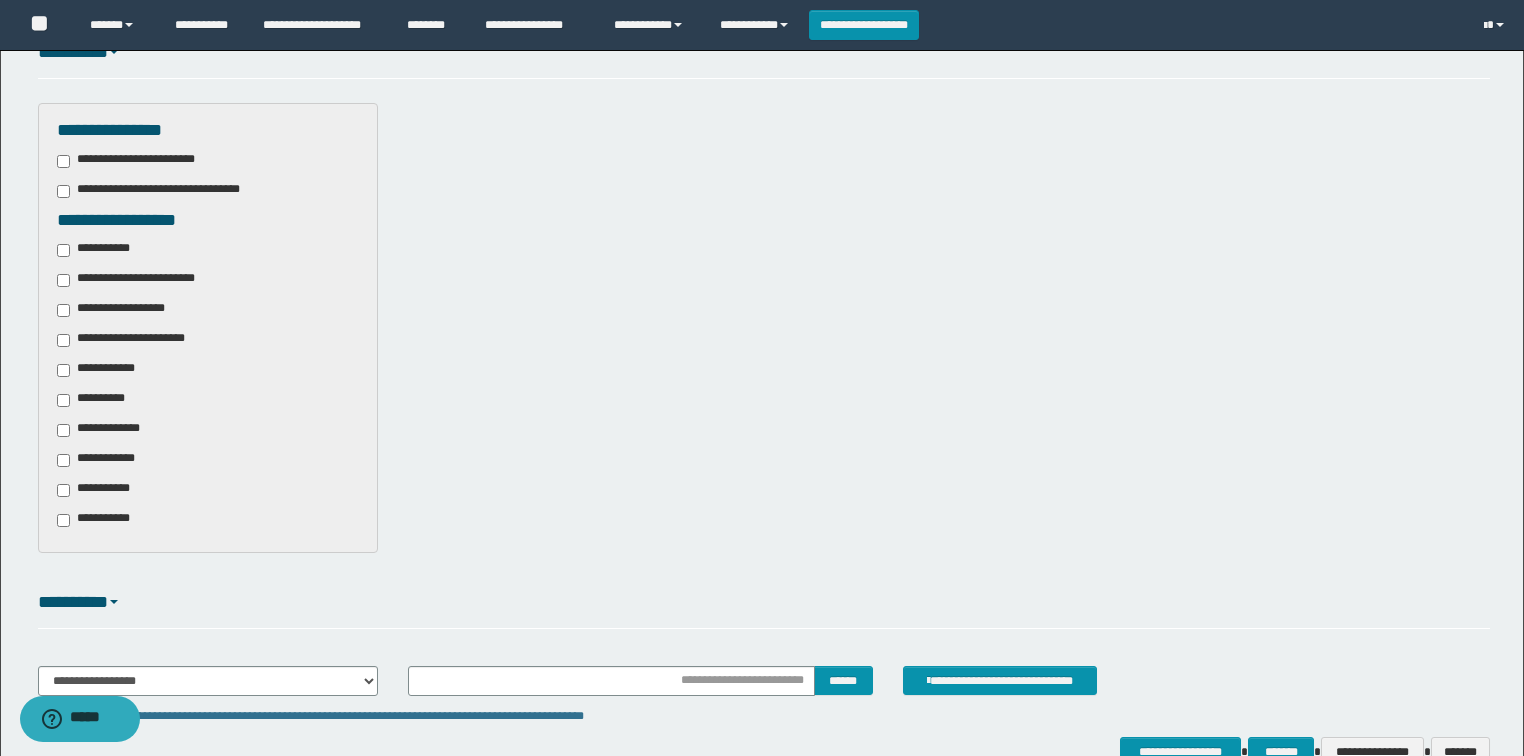 click on "**********" at bounding box center (99, 520) 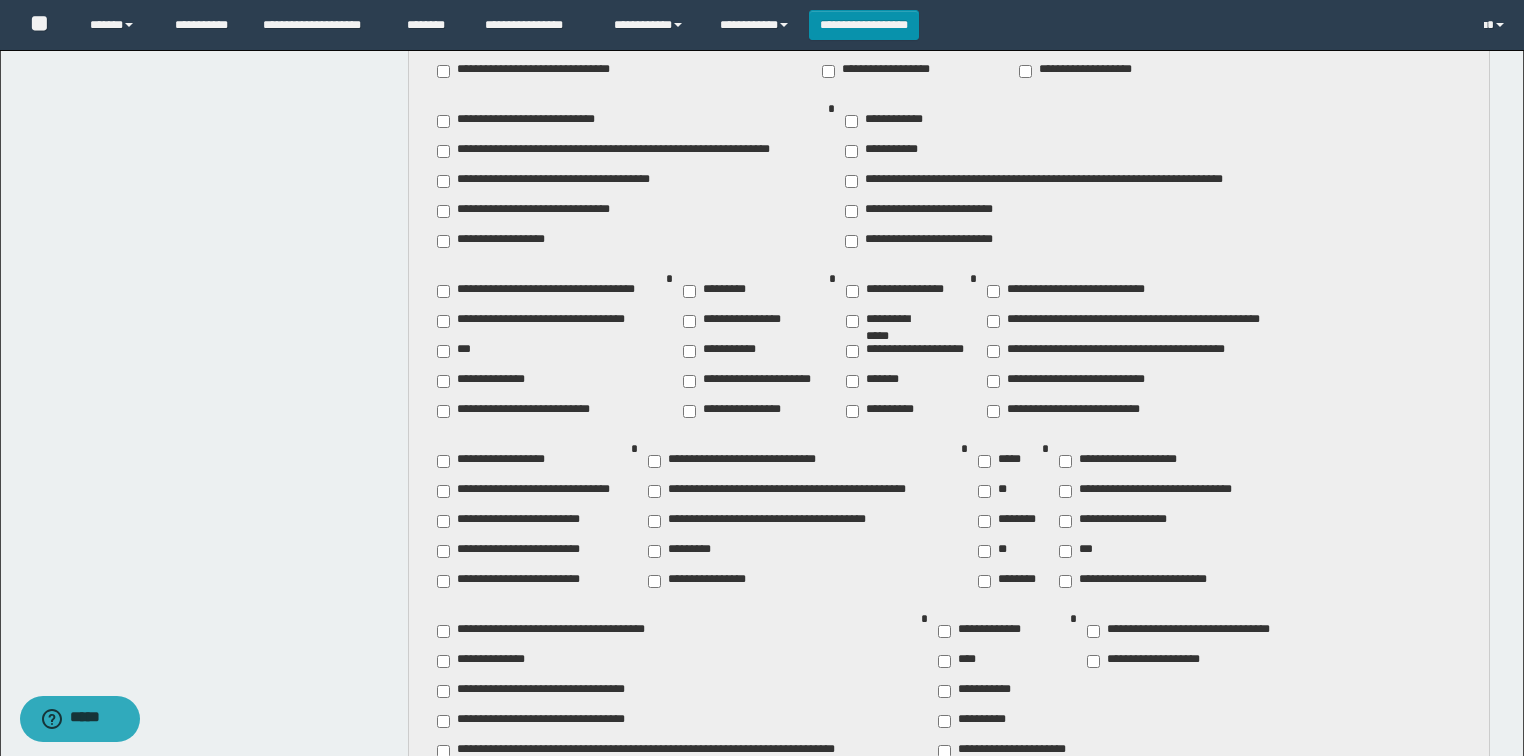 scroll, scrollTop: 1120, scrollLeft: 0, axis: vertical 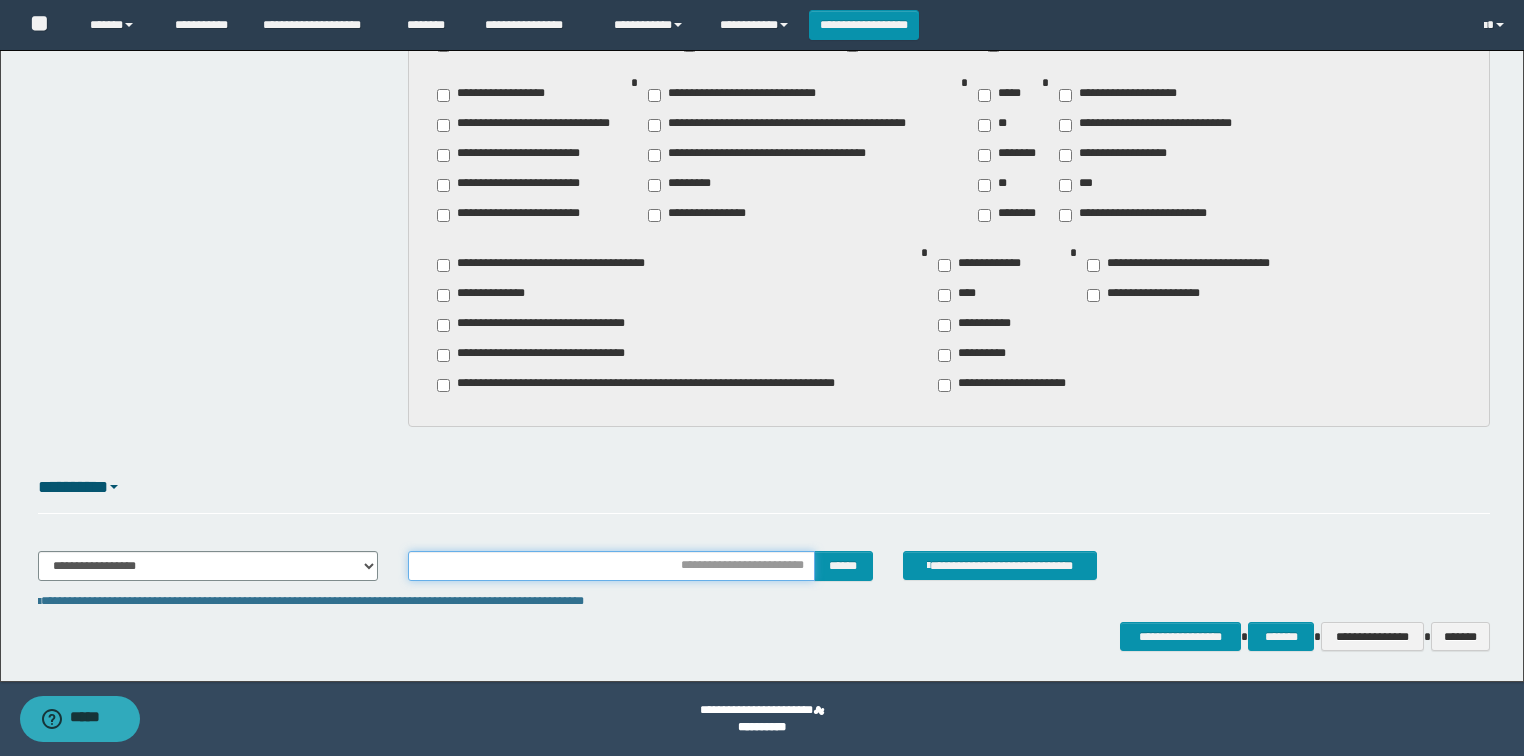 click at bounding box center (611, 566) 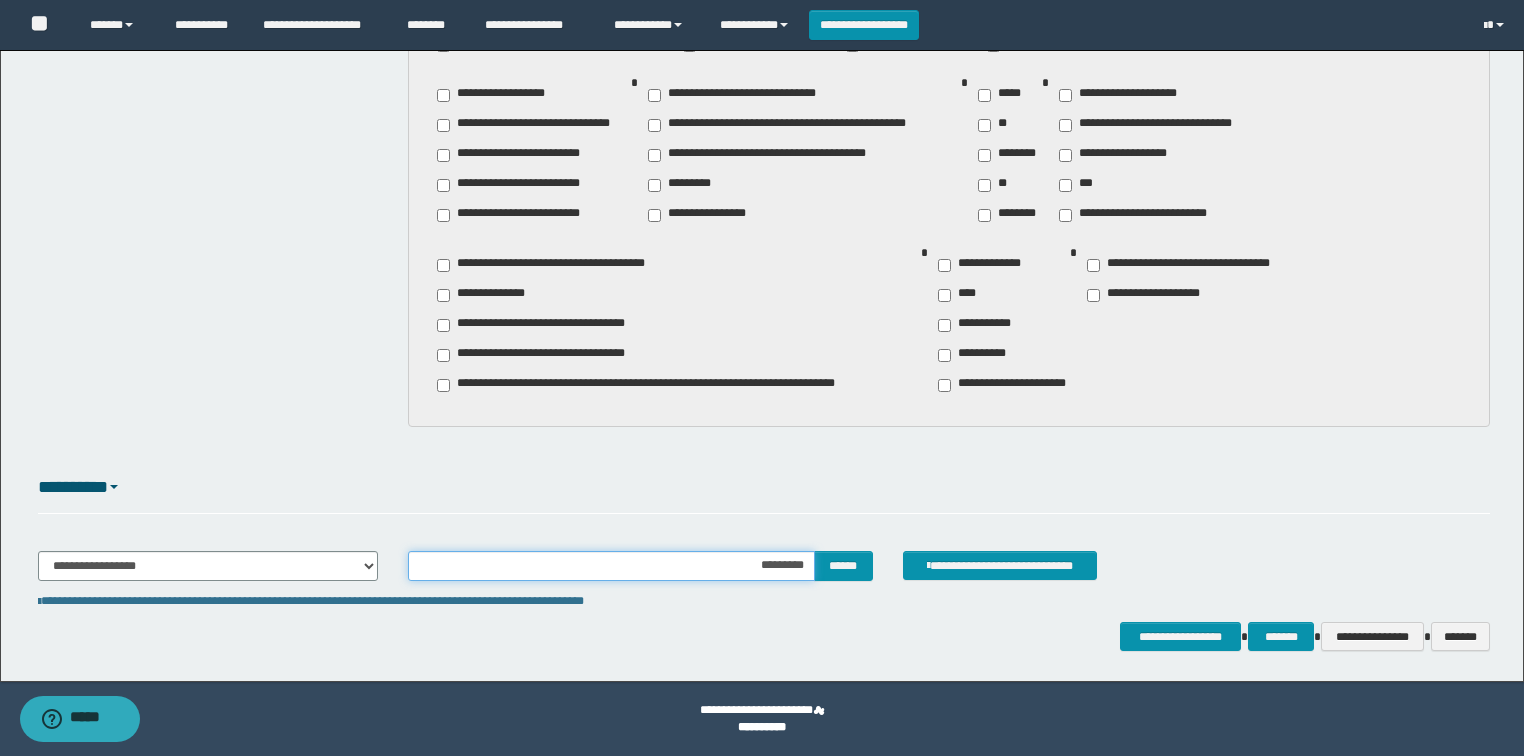 type on "**********" 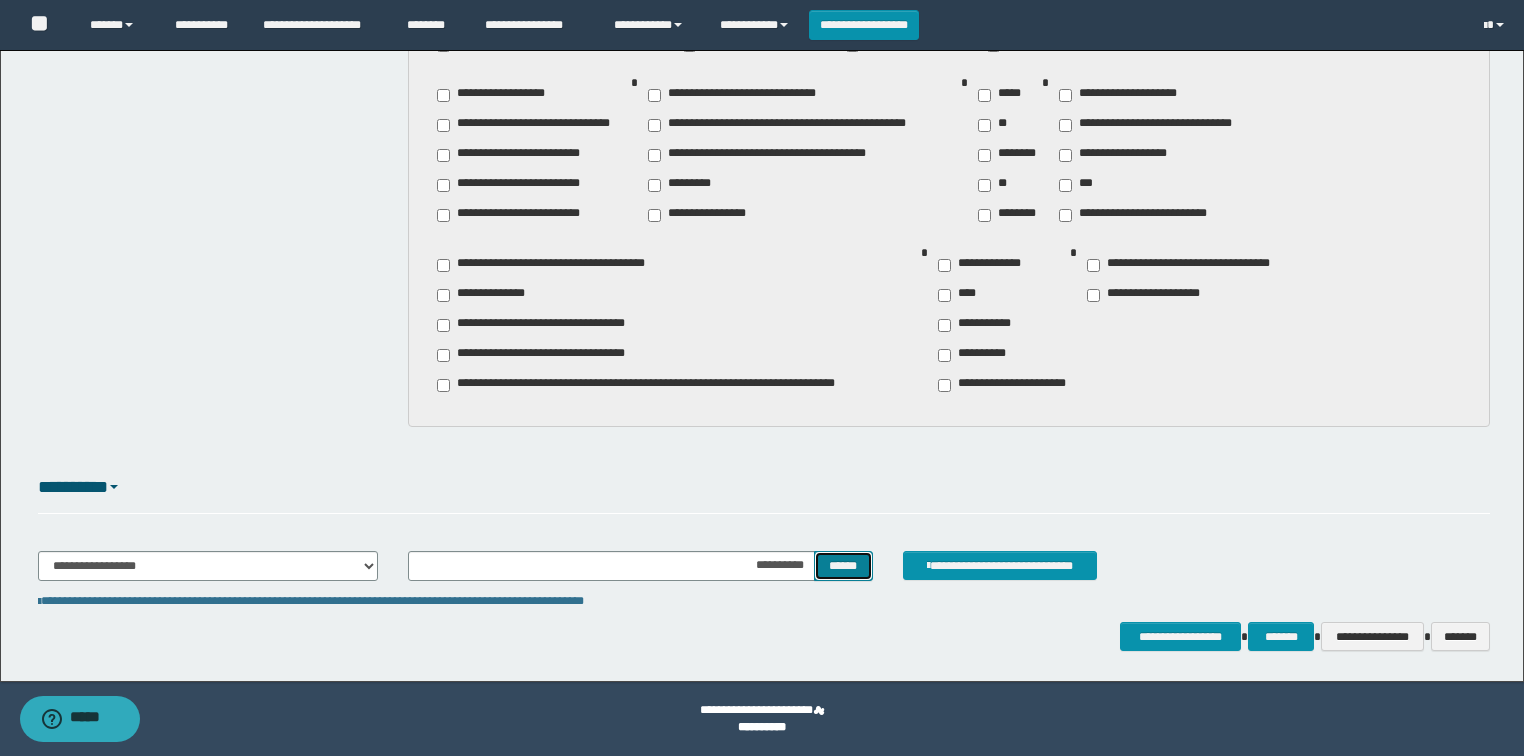 click on "******" at bounding box center [843, 566] 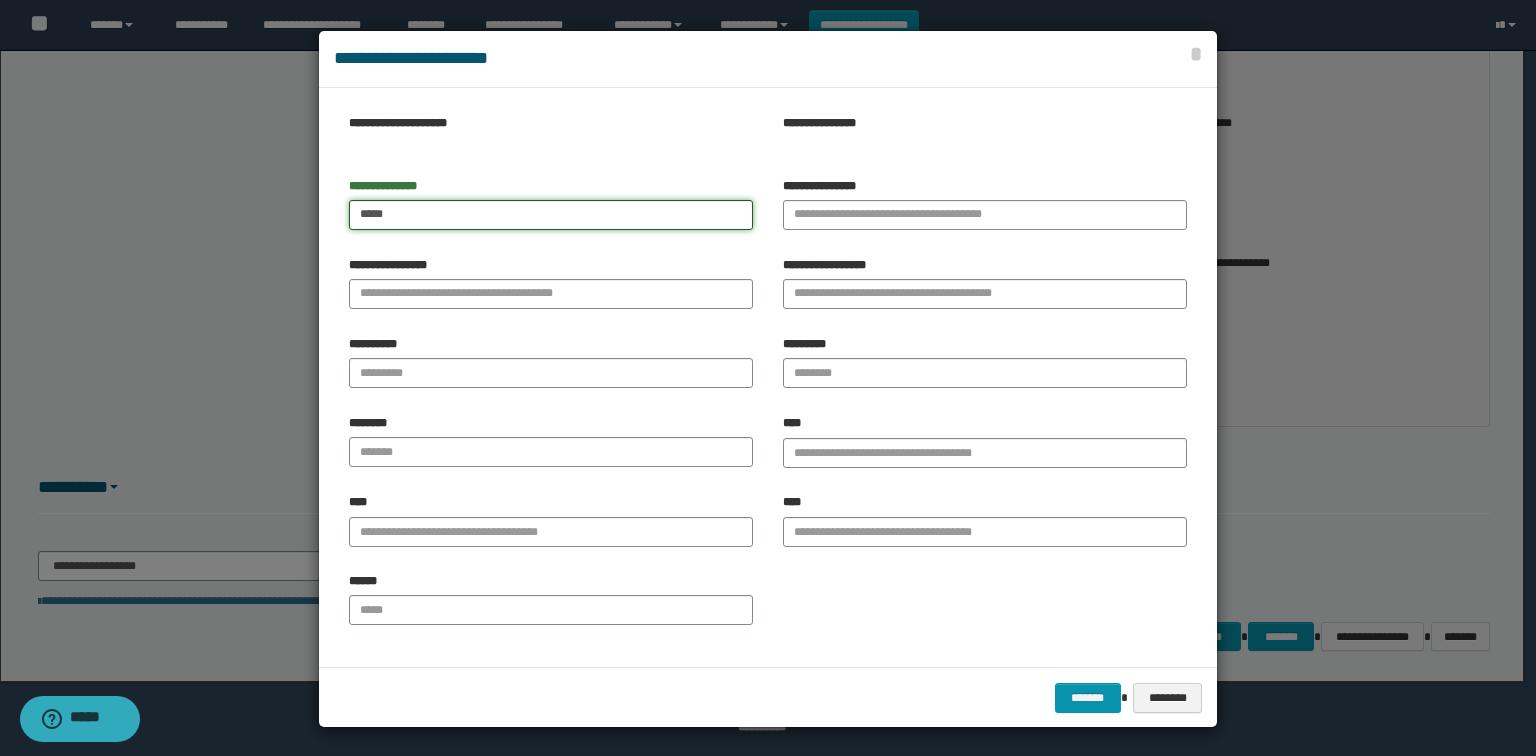 type on "*****" 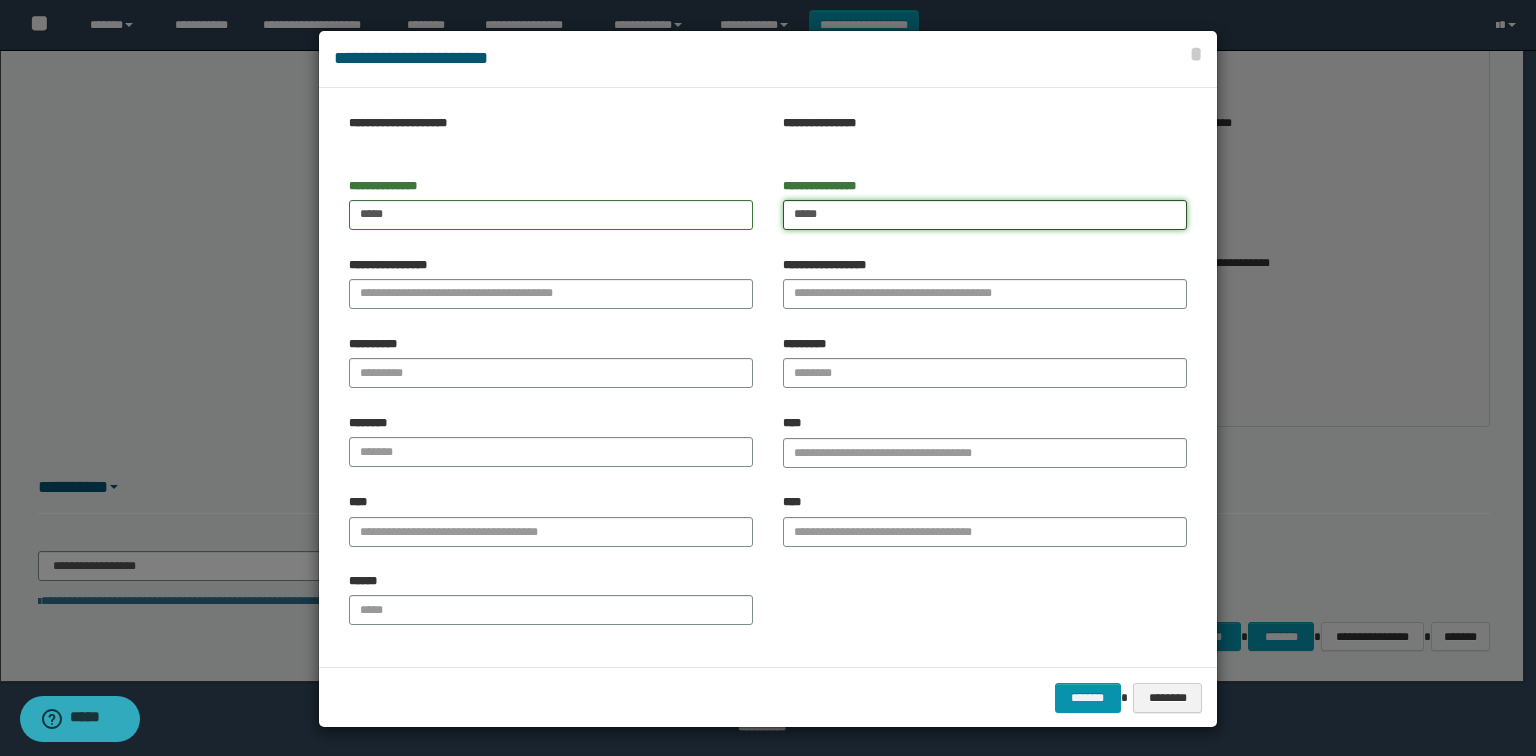 type on "*****" 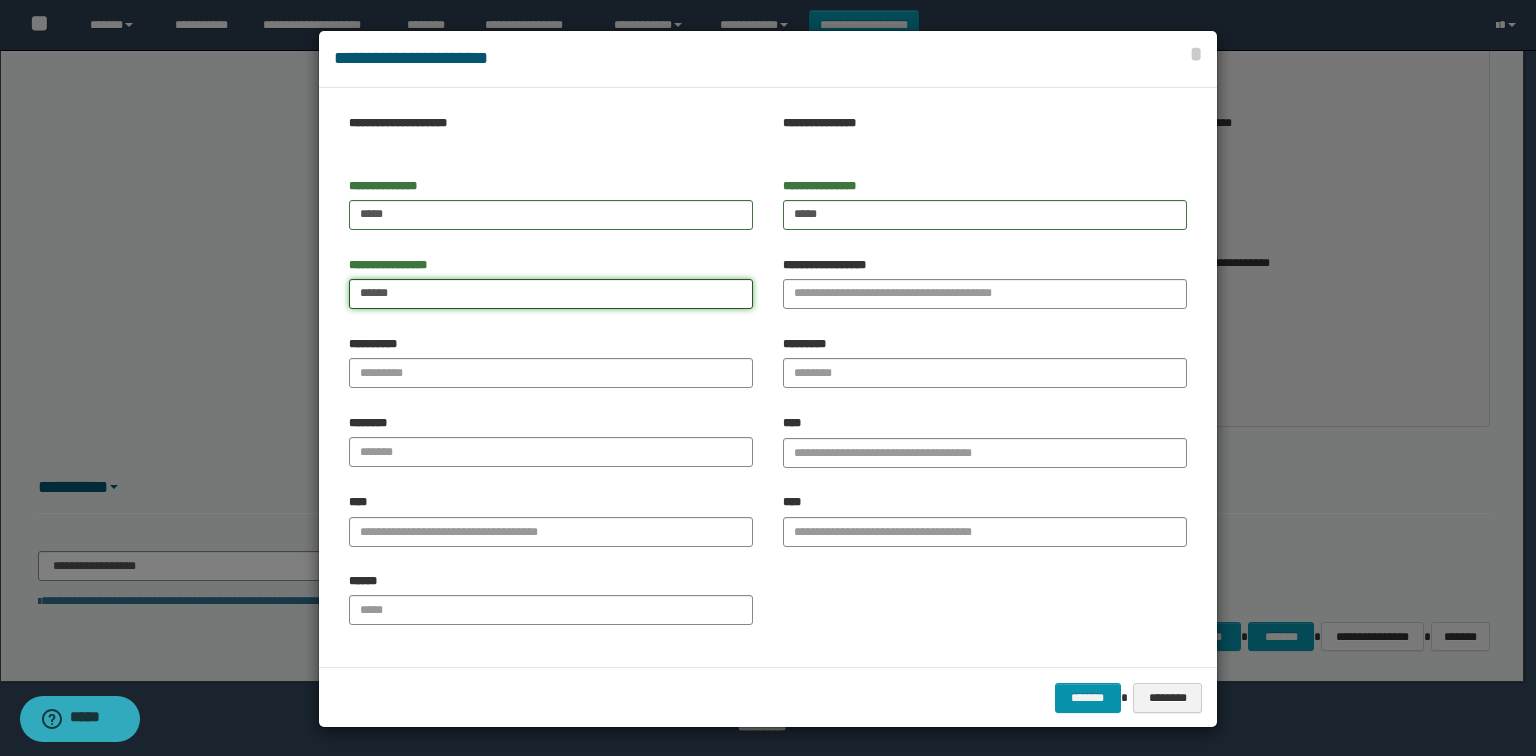 type on "******" 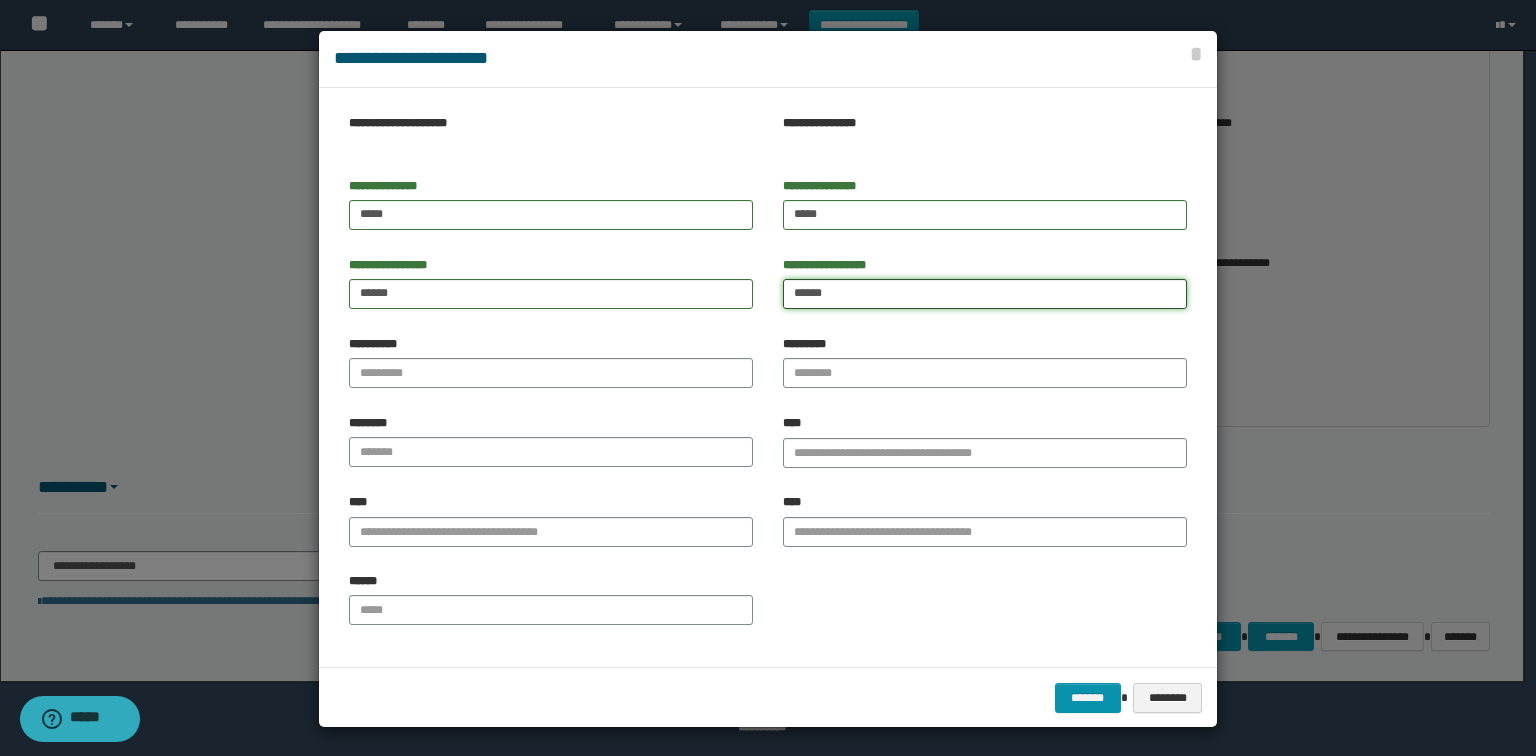 type on "******" 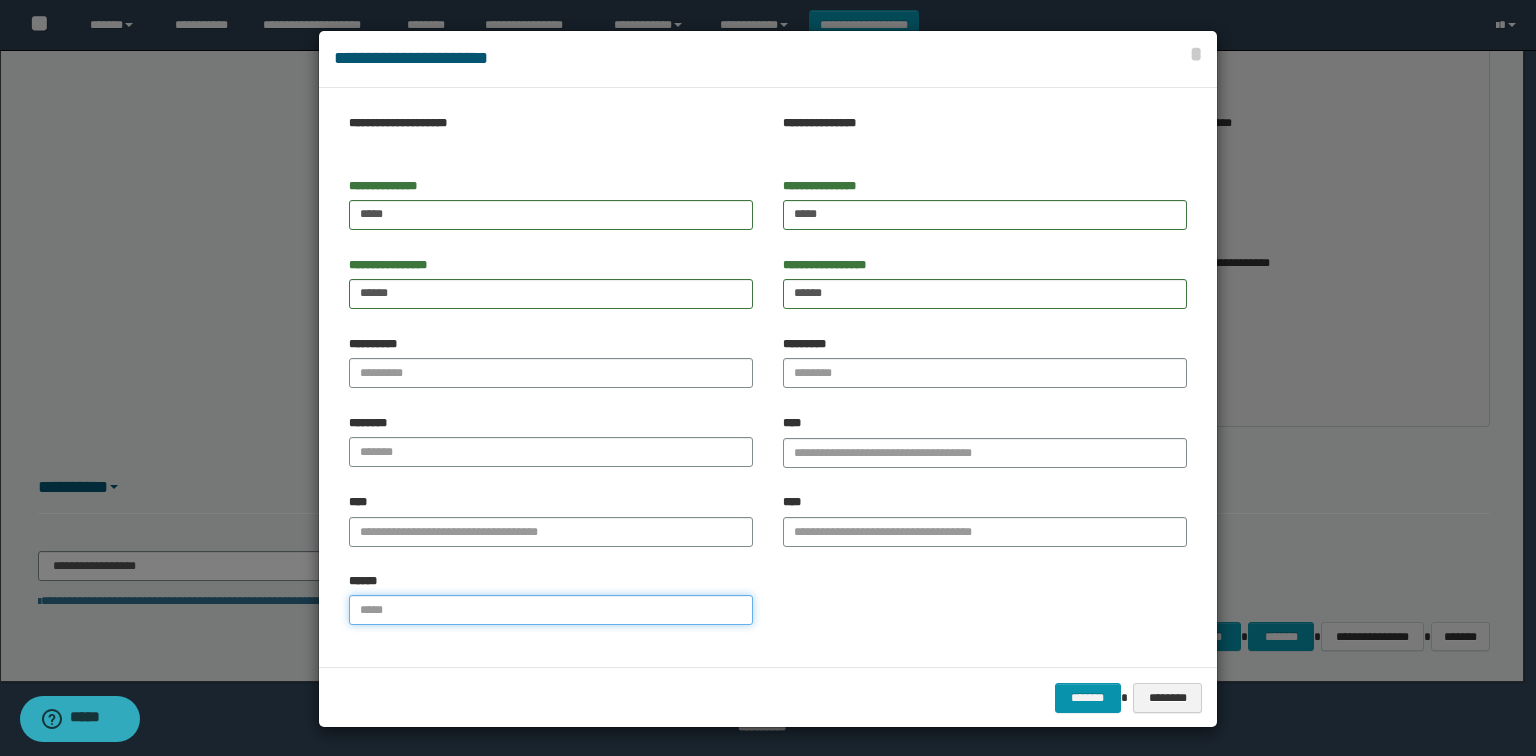 click on "******" at bounding box center (551, 610) 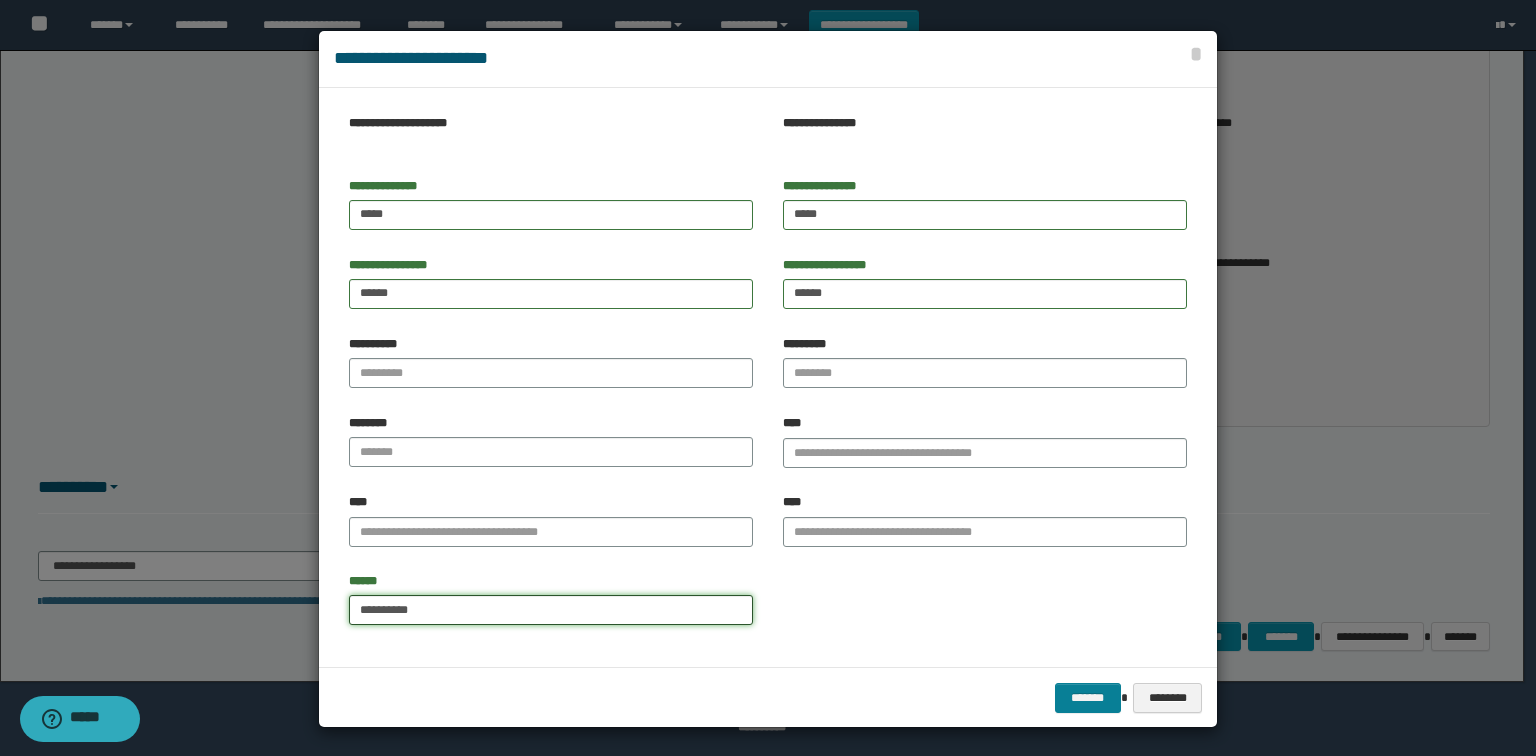 type on "**********" 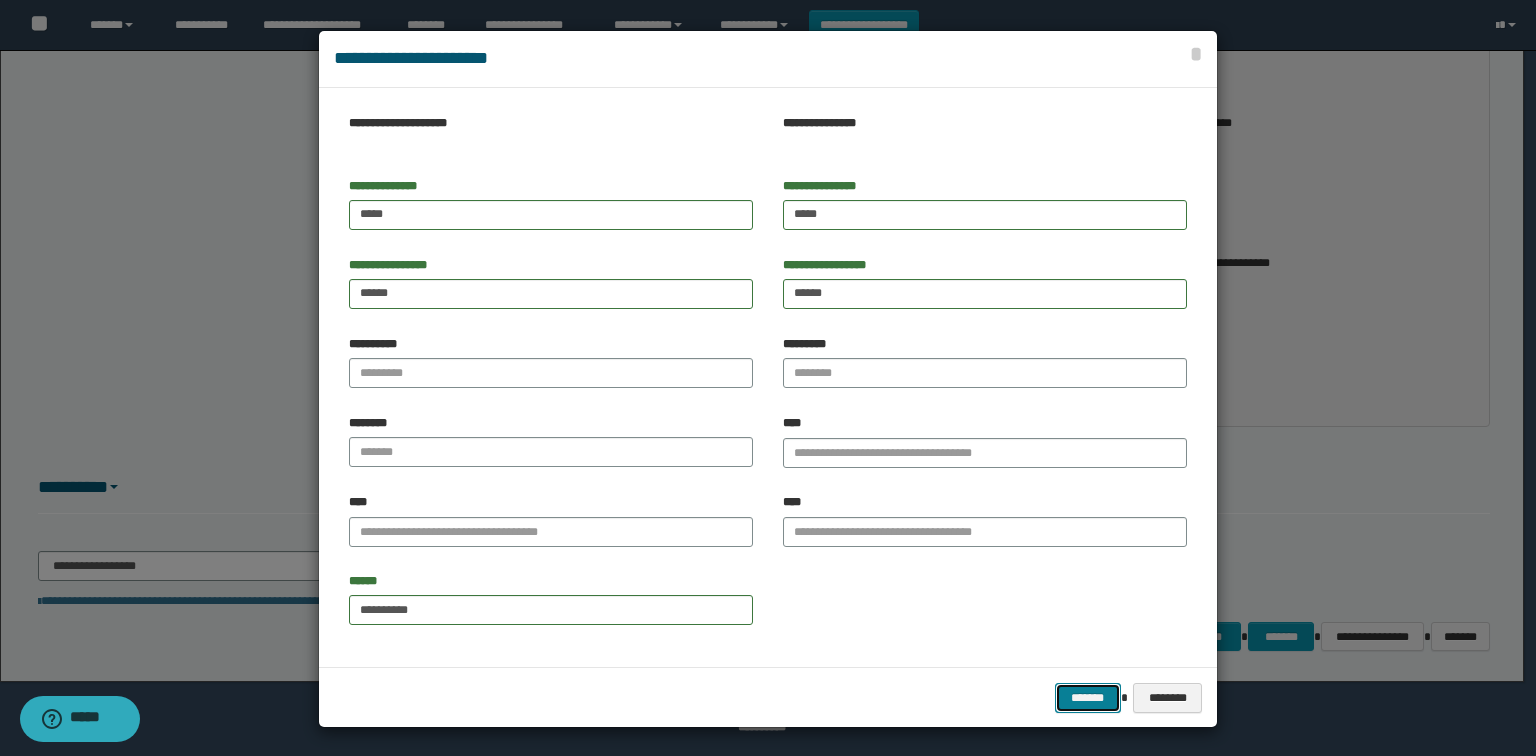 click on "*******" at bounding box center (1088, 698) 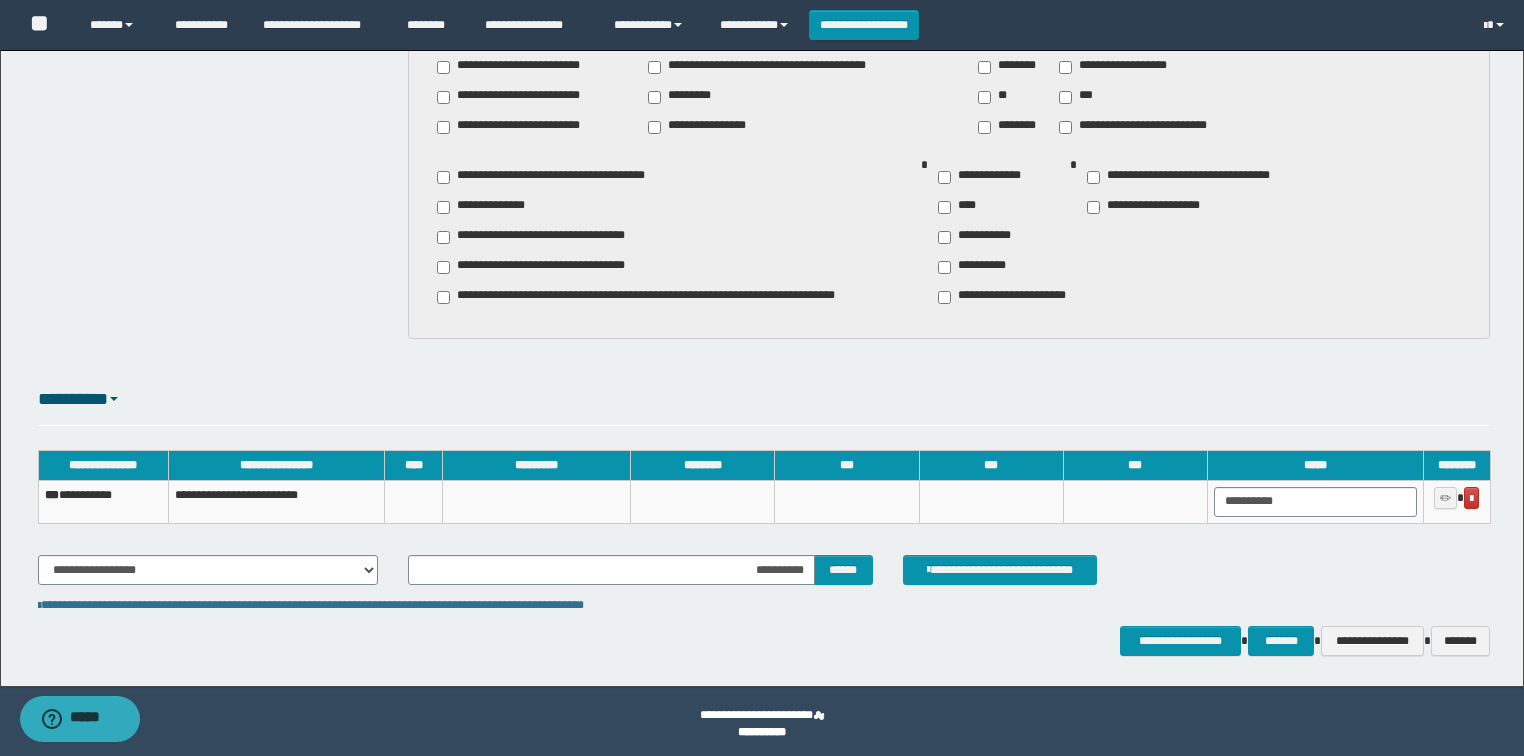 scroll, scrollTop: 1499, scrollLeft: 0, axis: vertical 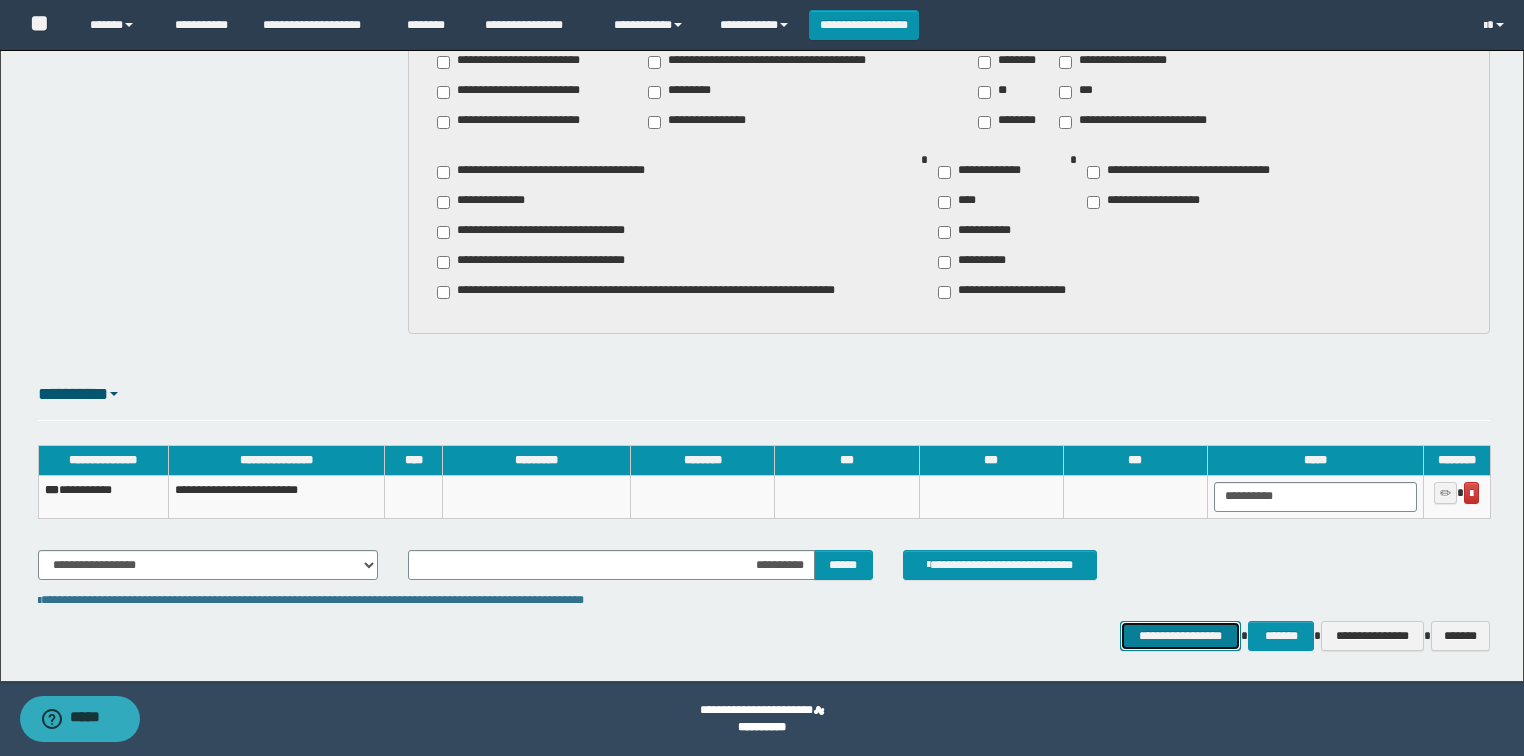 click on "**********" at bounding box center [1181, 636] 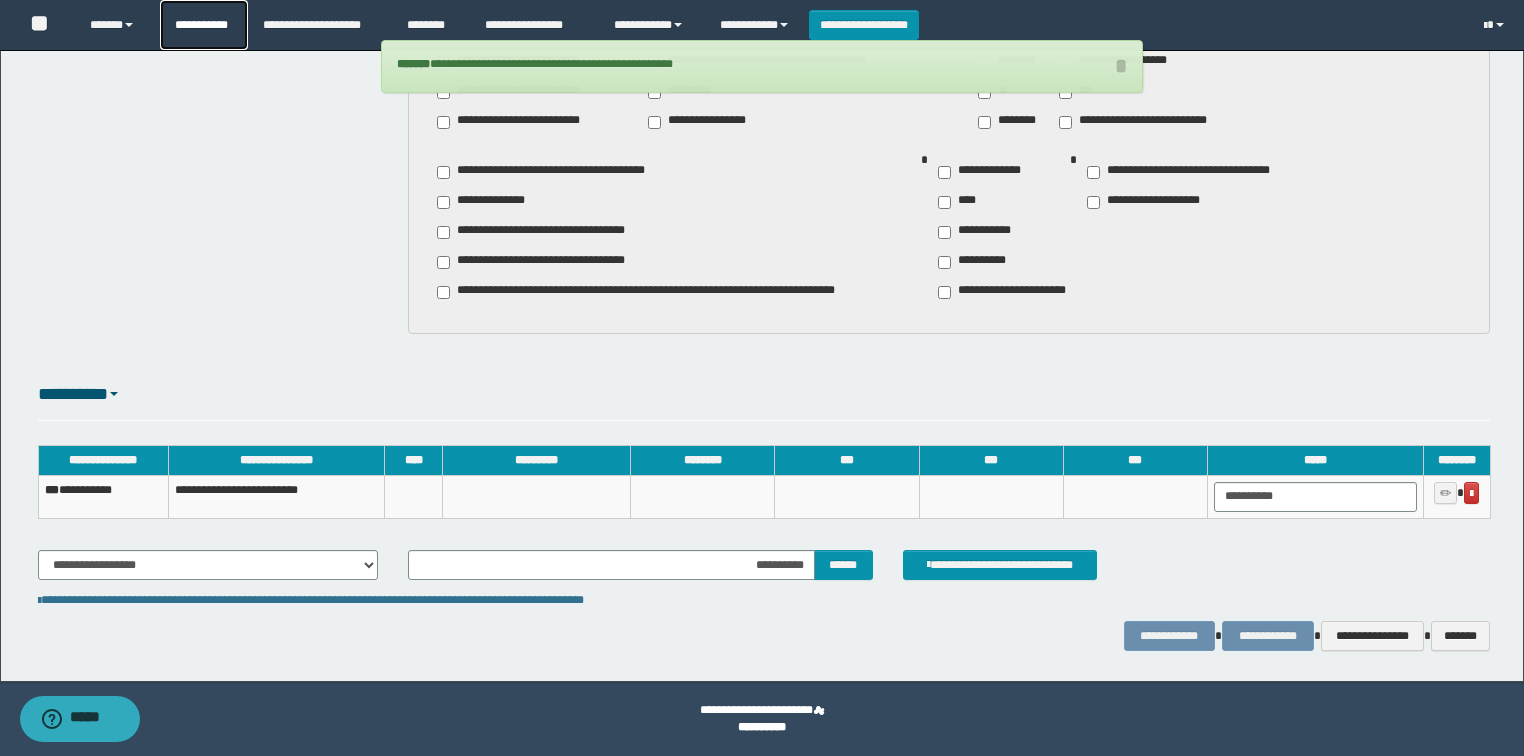 click on "**********" at bounding box center (204, 25) 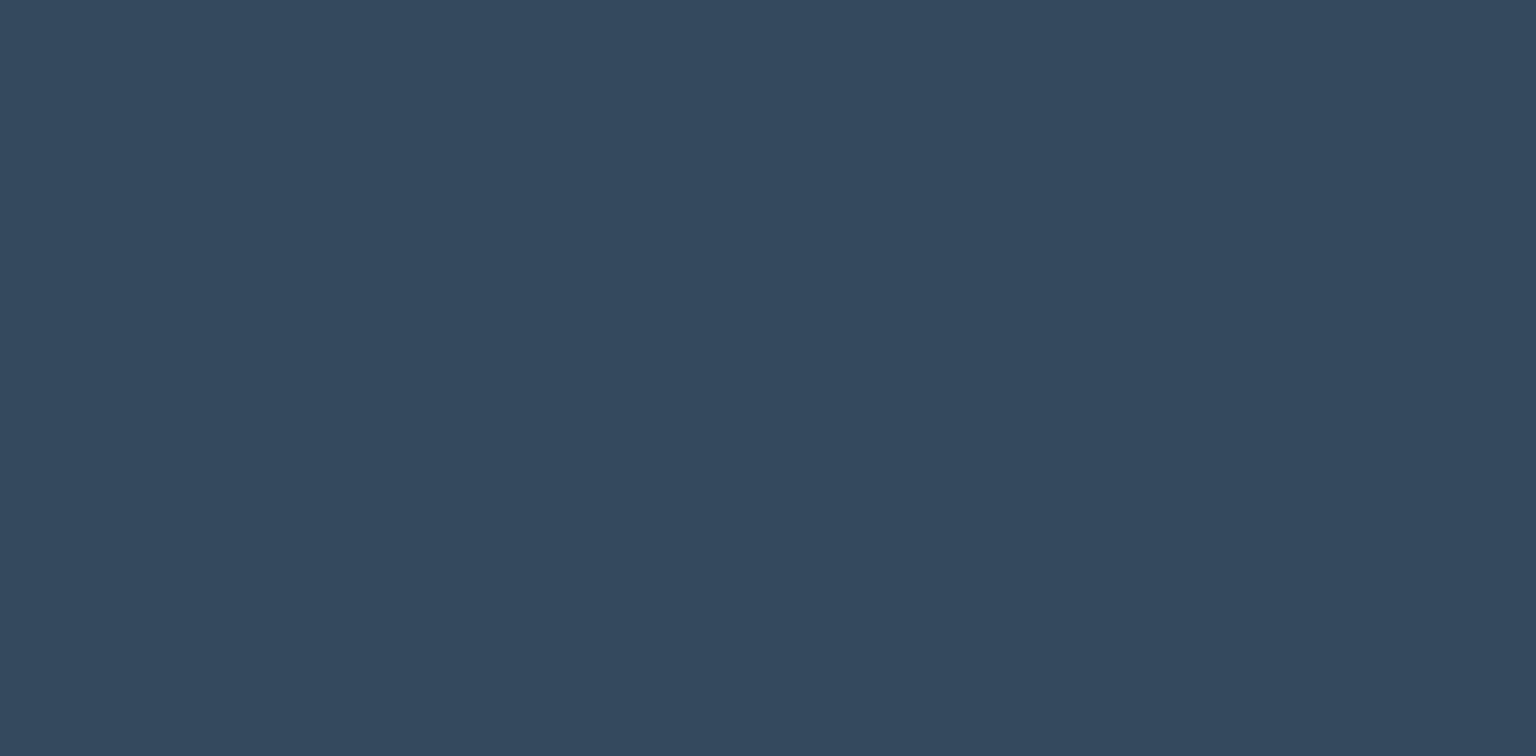 scroll, scrollTop: 0, scrollLeft: 0, axis: both 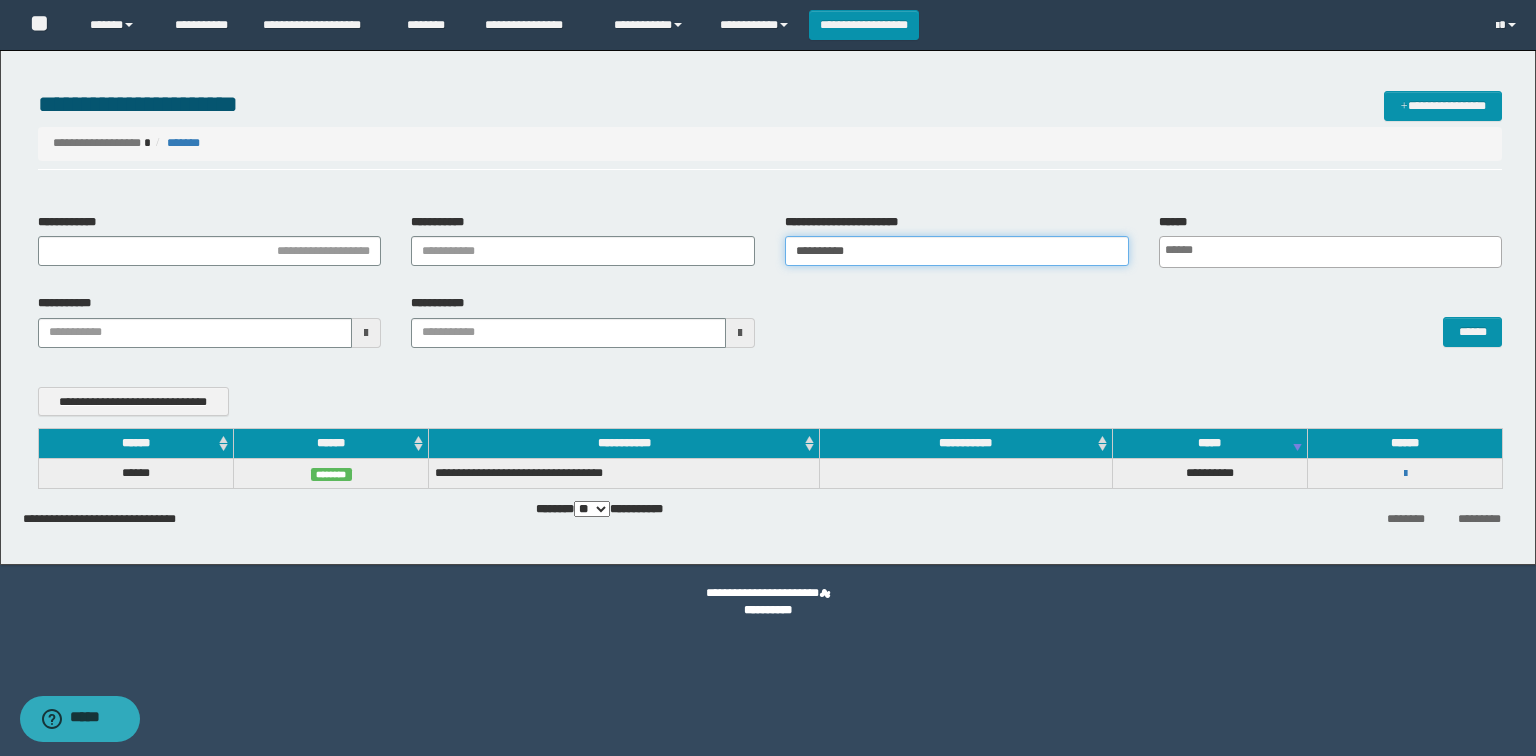 drag, startPoint x: 896, startPoint y: 253, endPoint x: 688, endPoint y: 290, distance: 211.26524 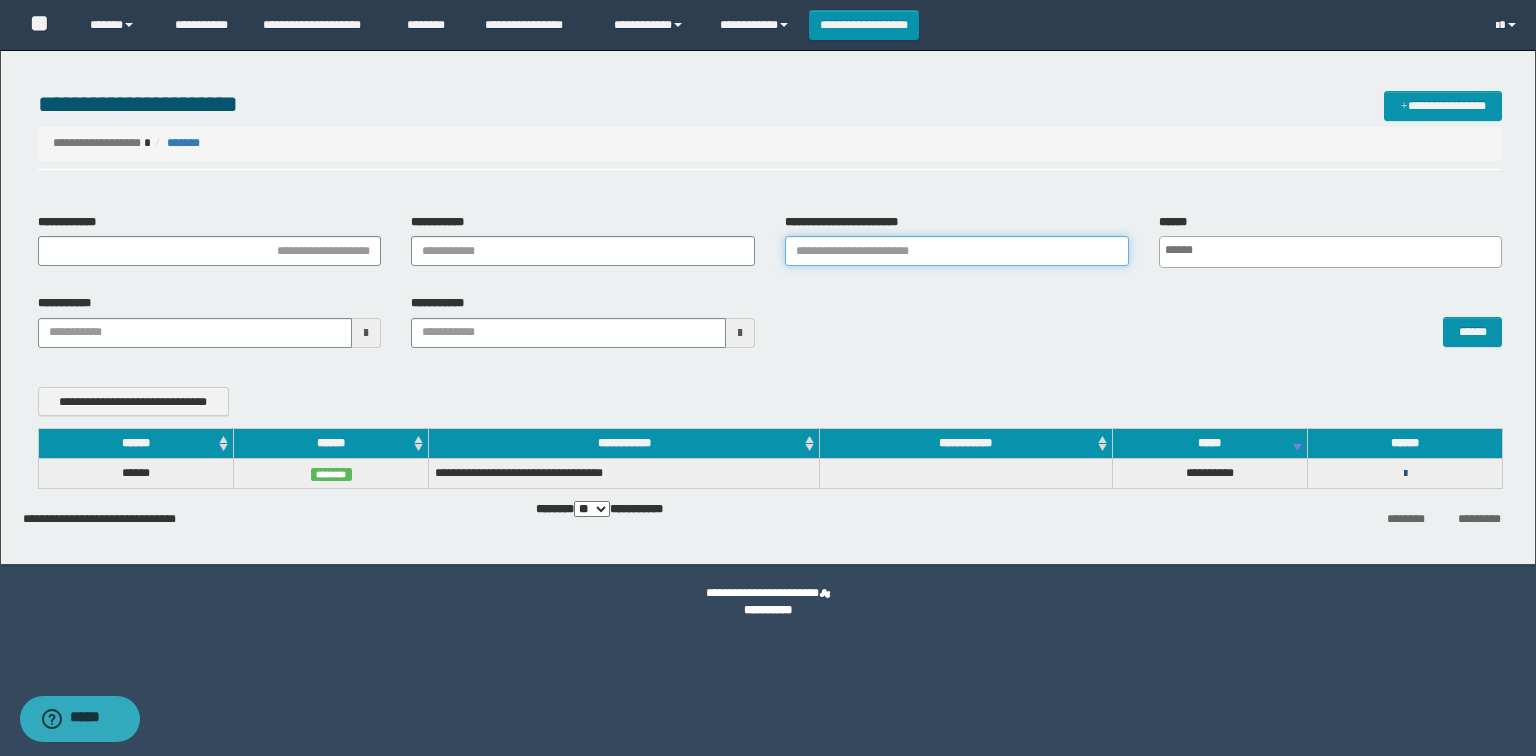 type 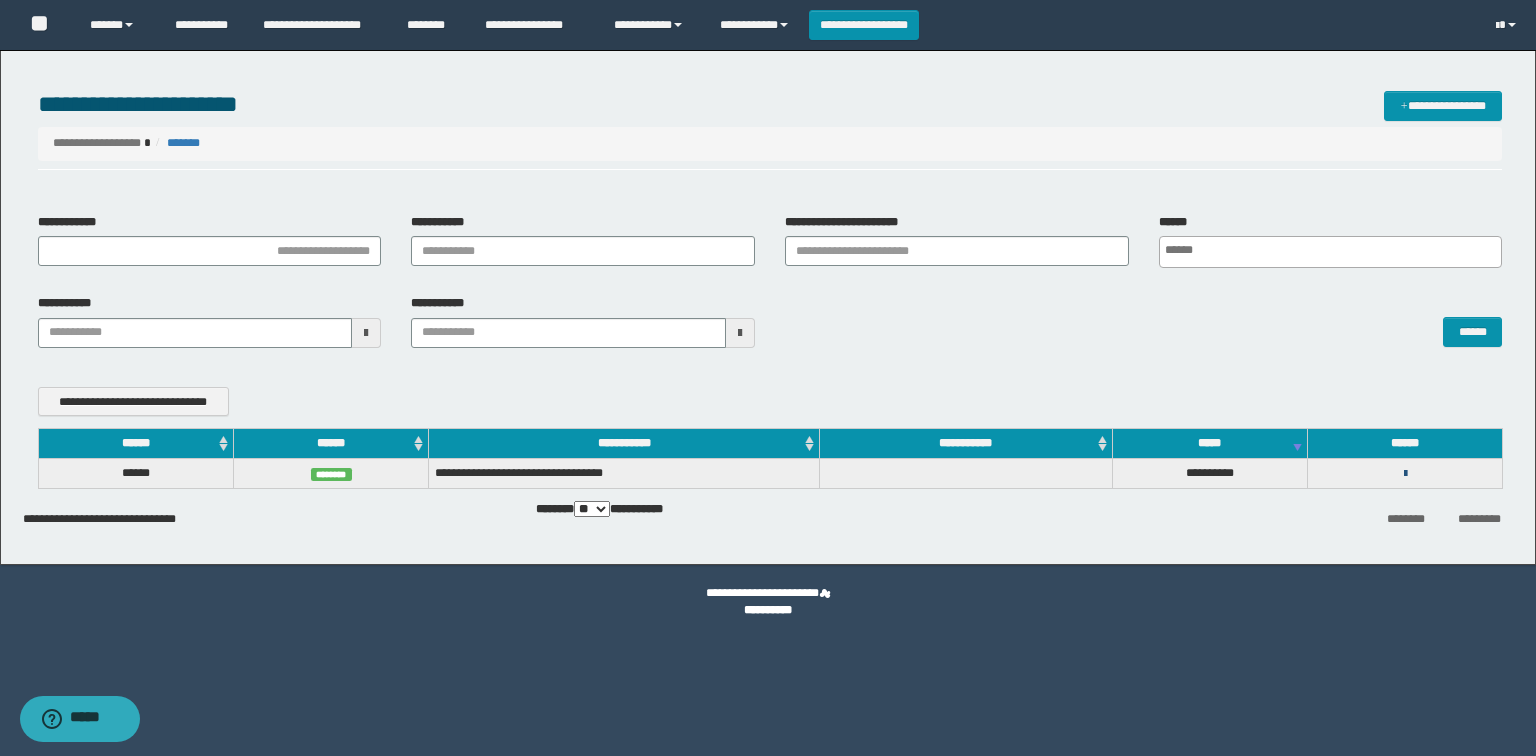click at bounding box center (1405, 474) 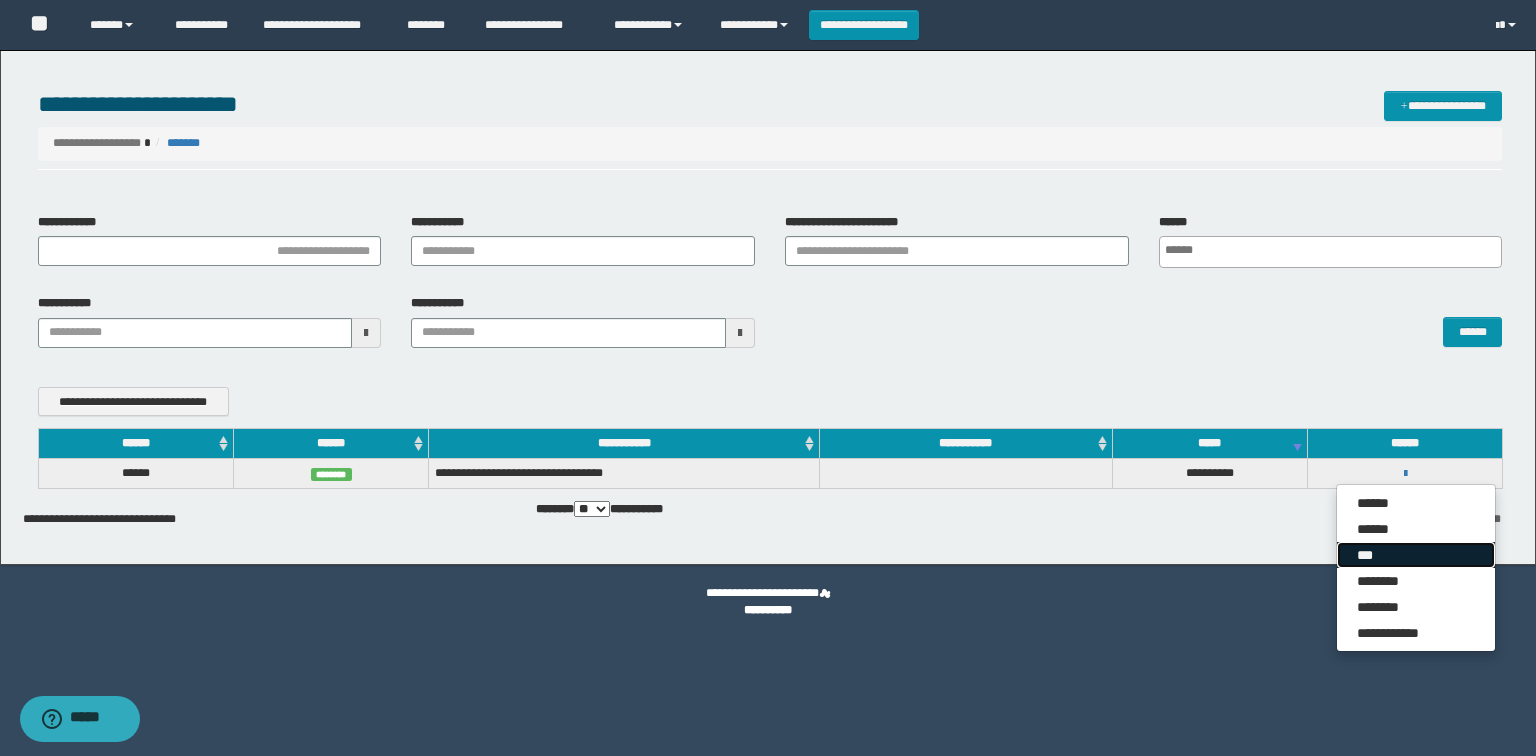 click on "***" at bounding box center (1416, 555) 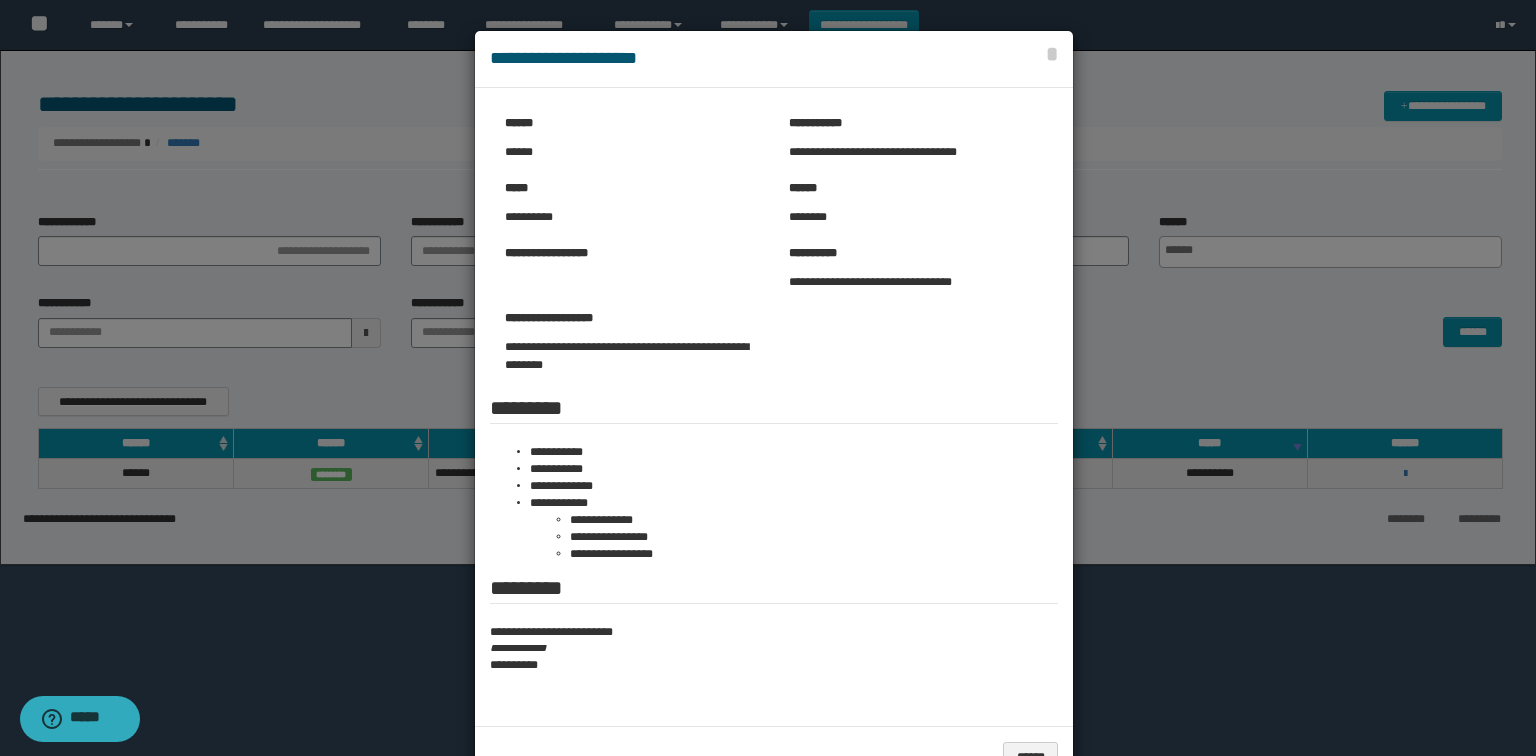 click on "**********" at bounding box center (774, 59) 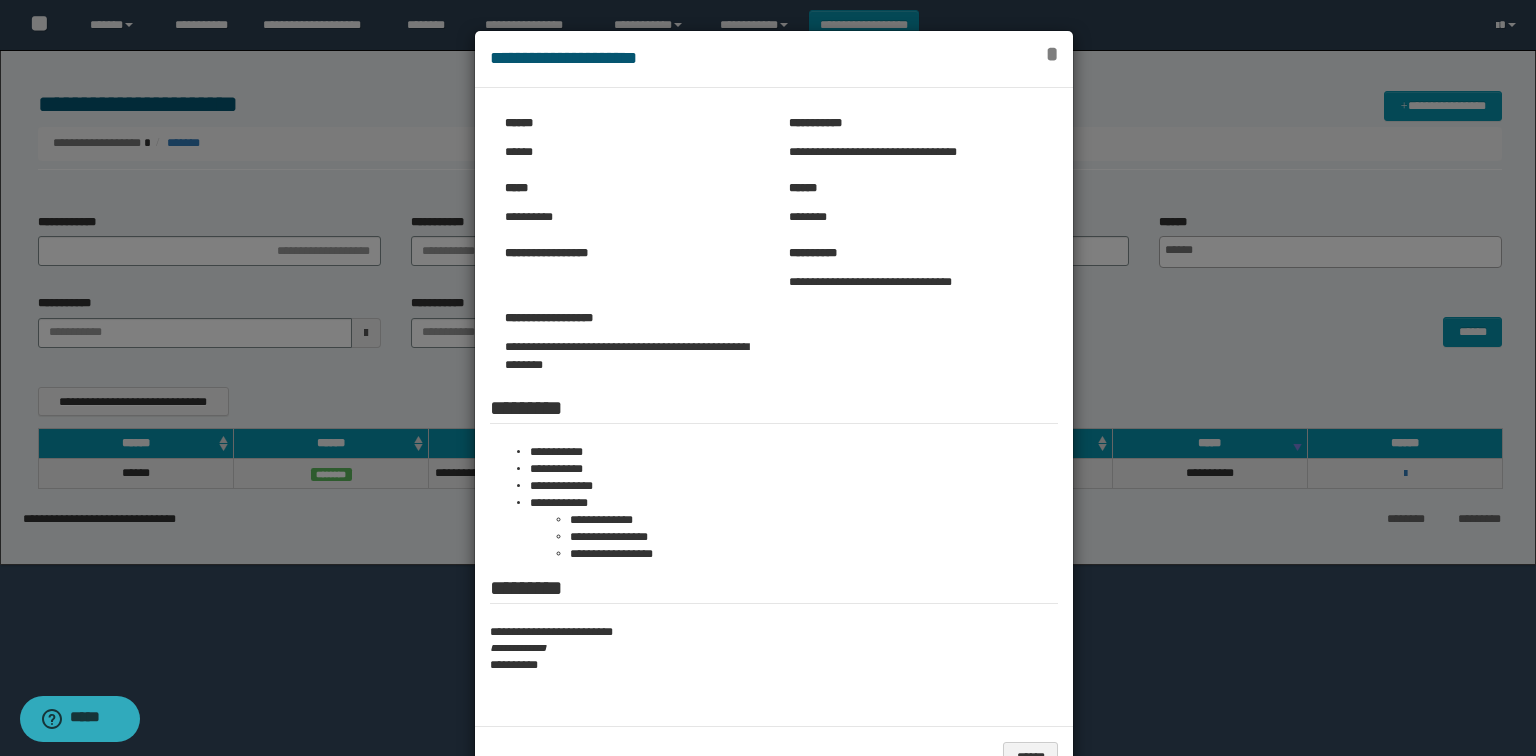 click on "*" at bounding box center (1052, 54) 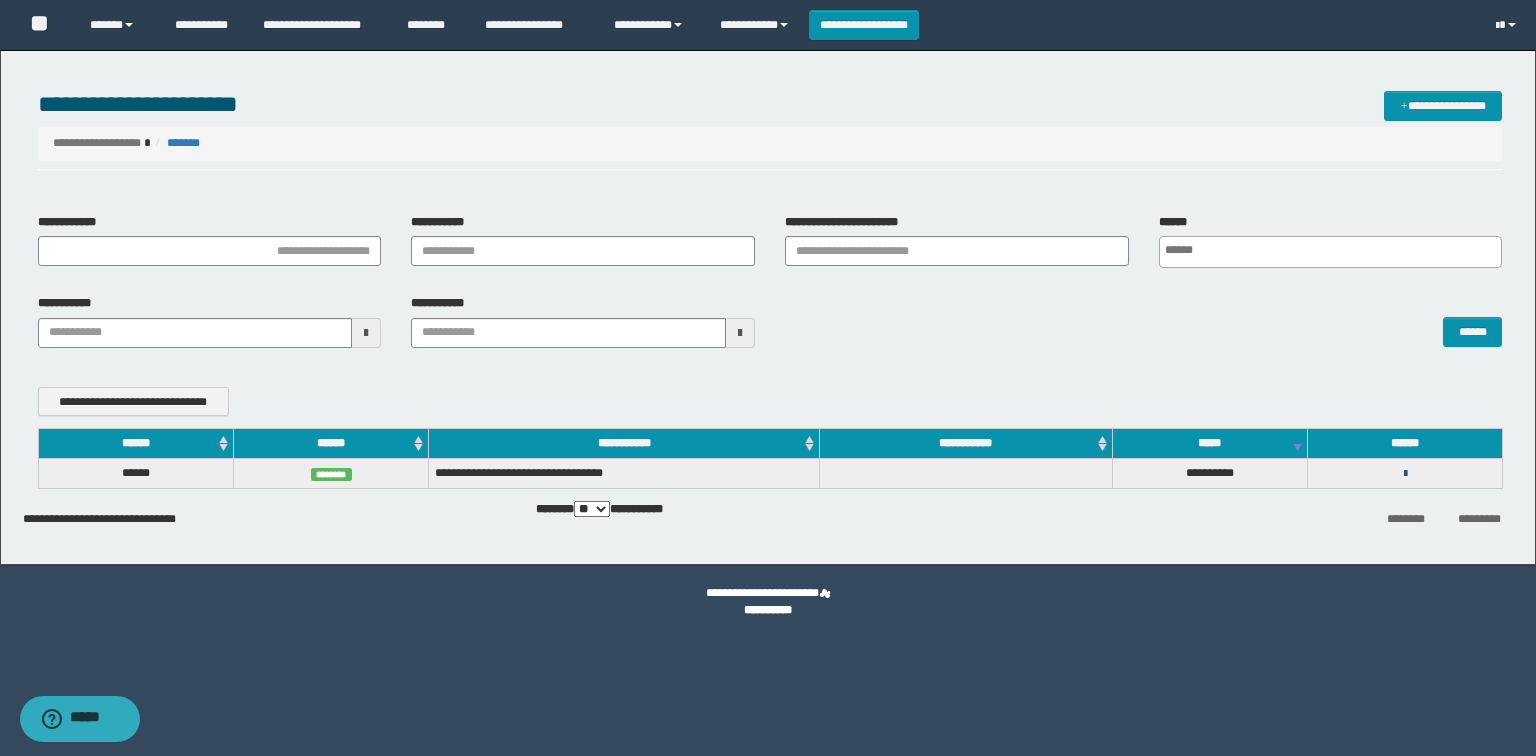 click at bounding box center (1405, 474) 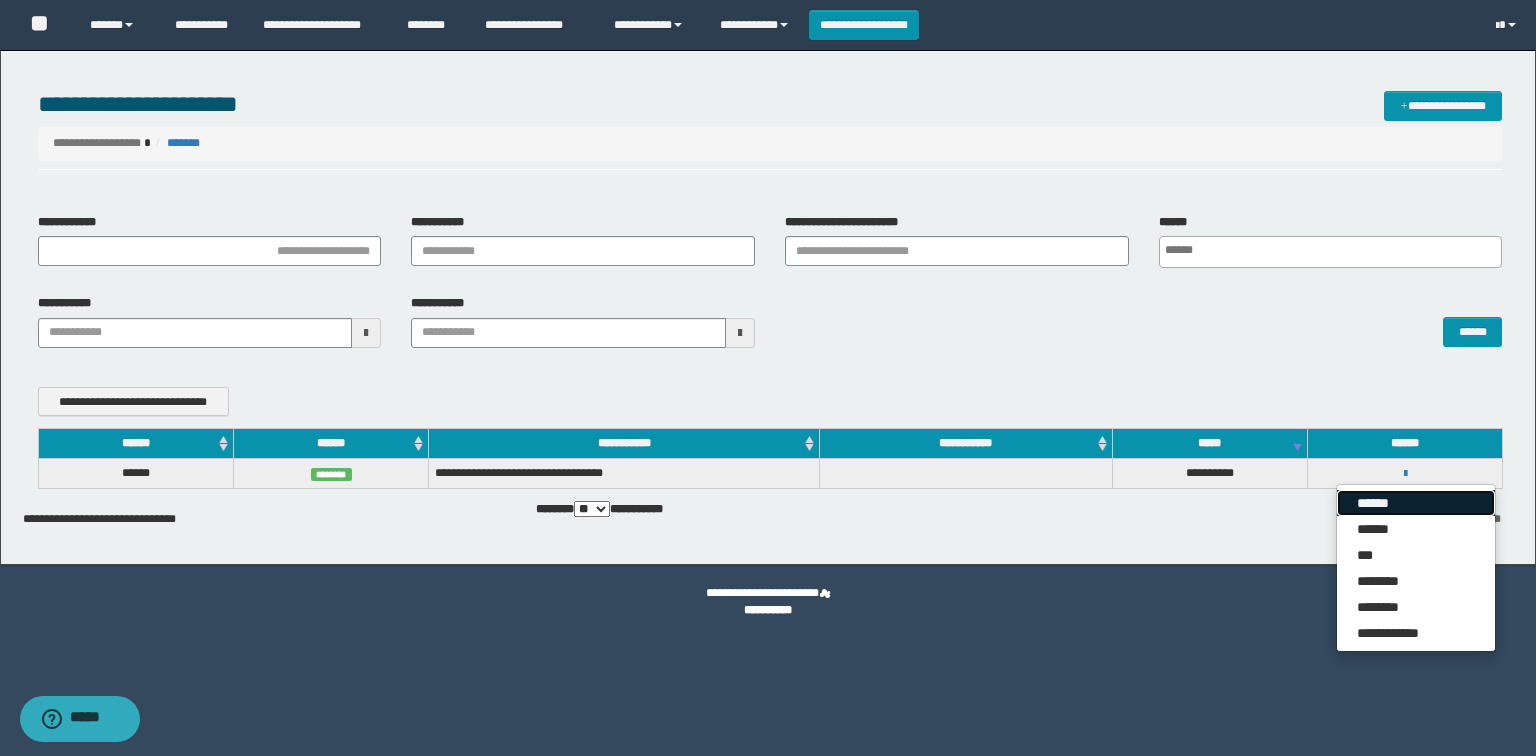 click on "******" at bounding box center (1416, 503) 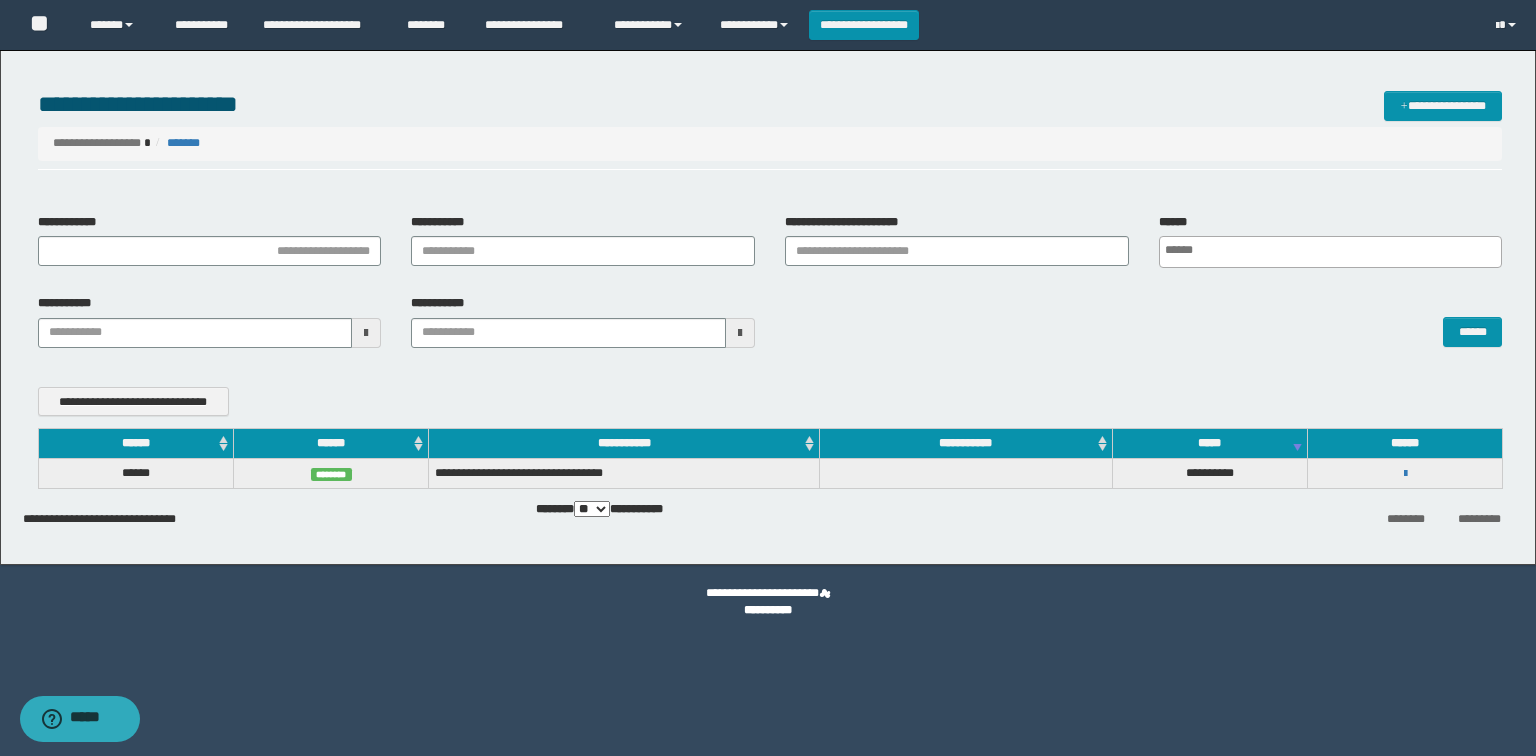 type 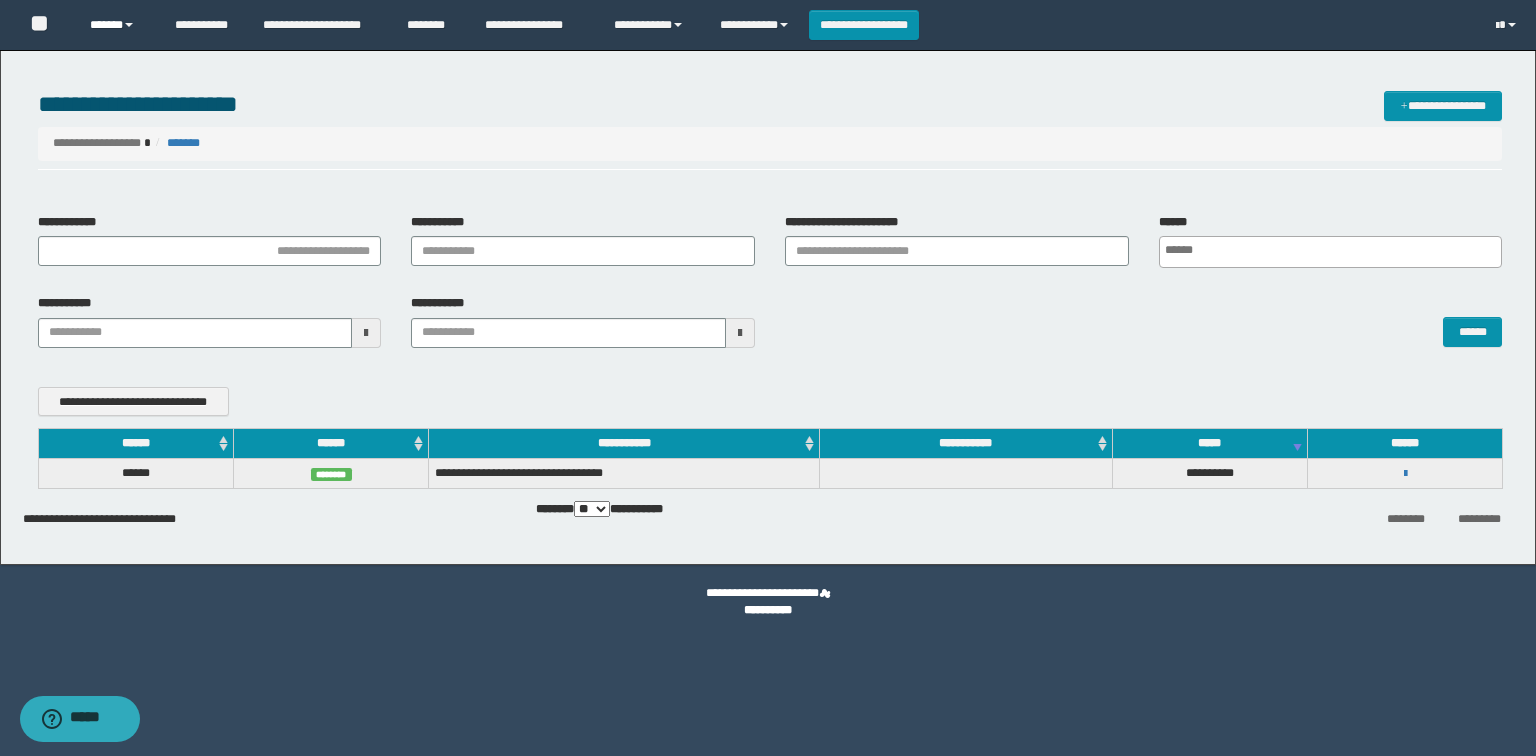 click on "******" at bounding box center [117, 25] 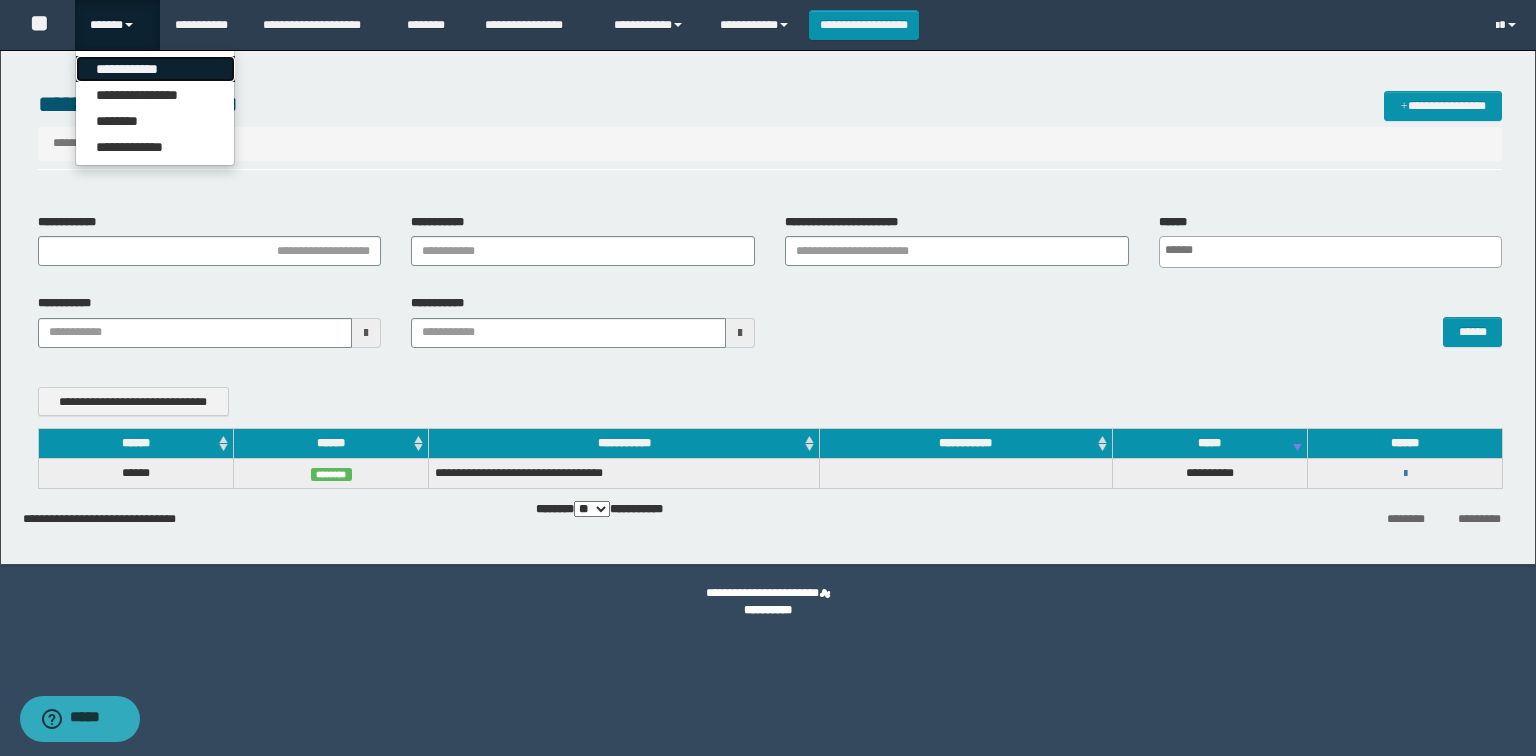 click on "**********" at bounding box center [155, 69] 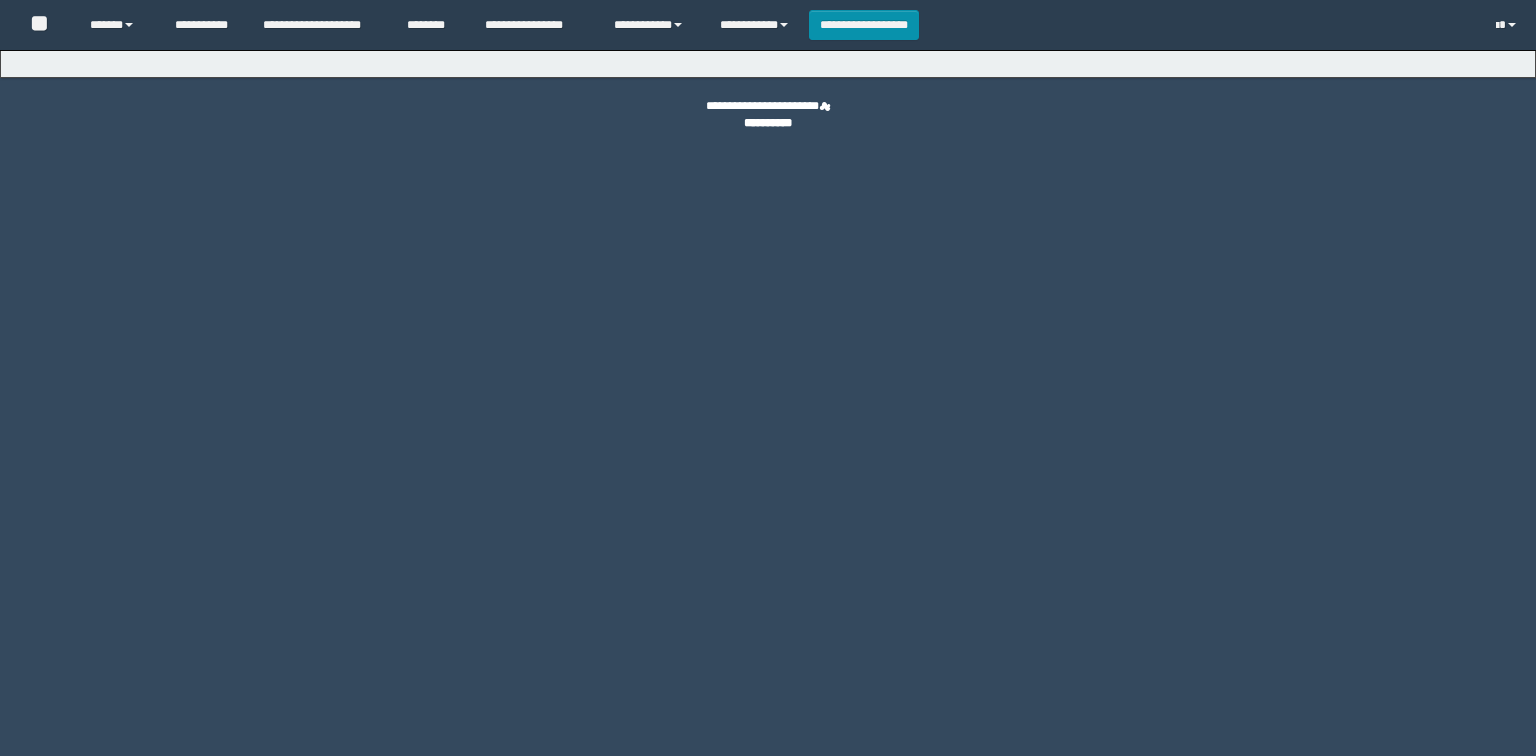 scroll, scrollTop: 0, scrollLeft: 0, axis: both 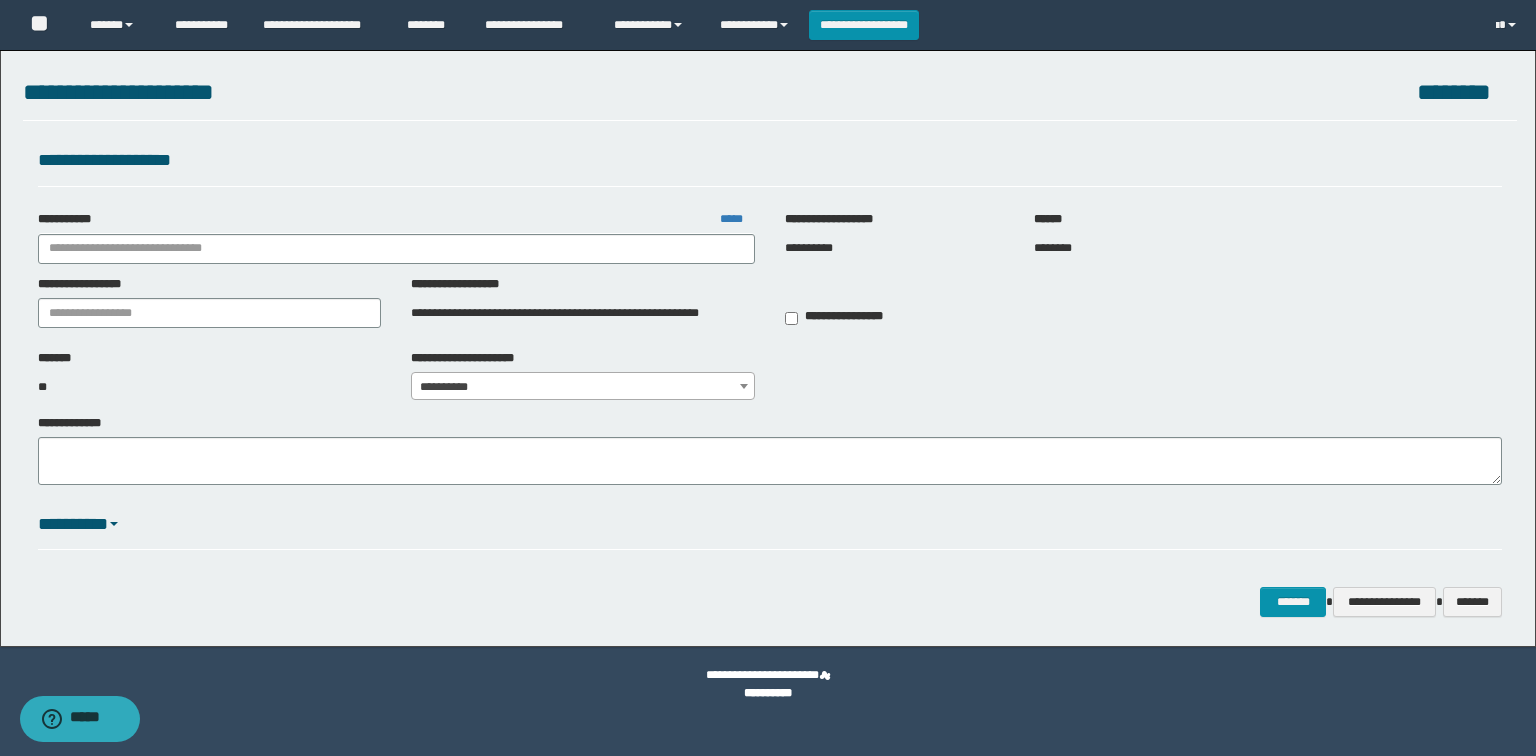 type on "**********" 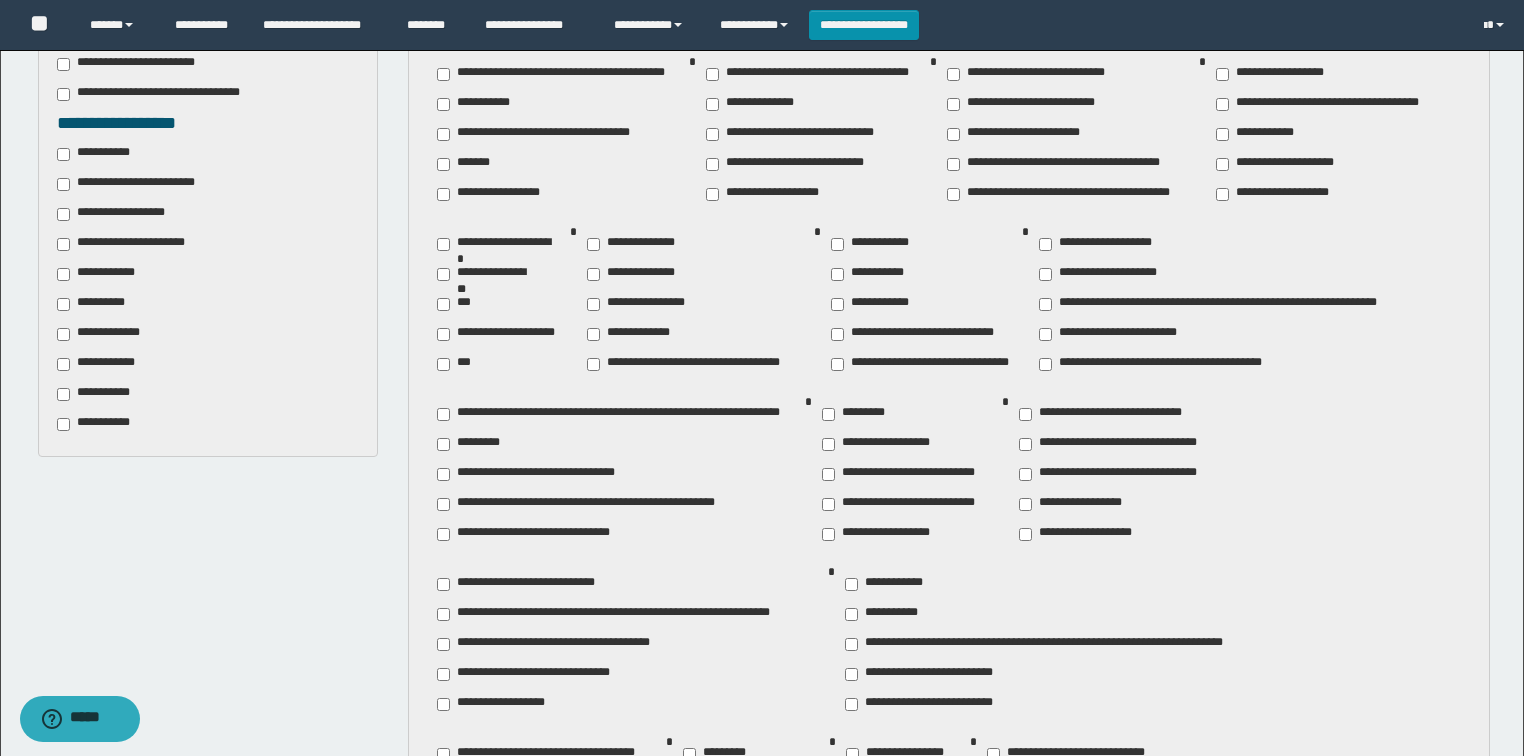 scroll, scrollTop: 720, scrollLeft: 0, axis: vertical 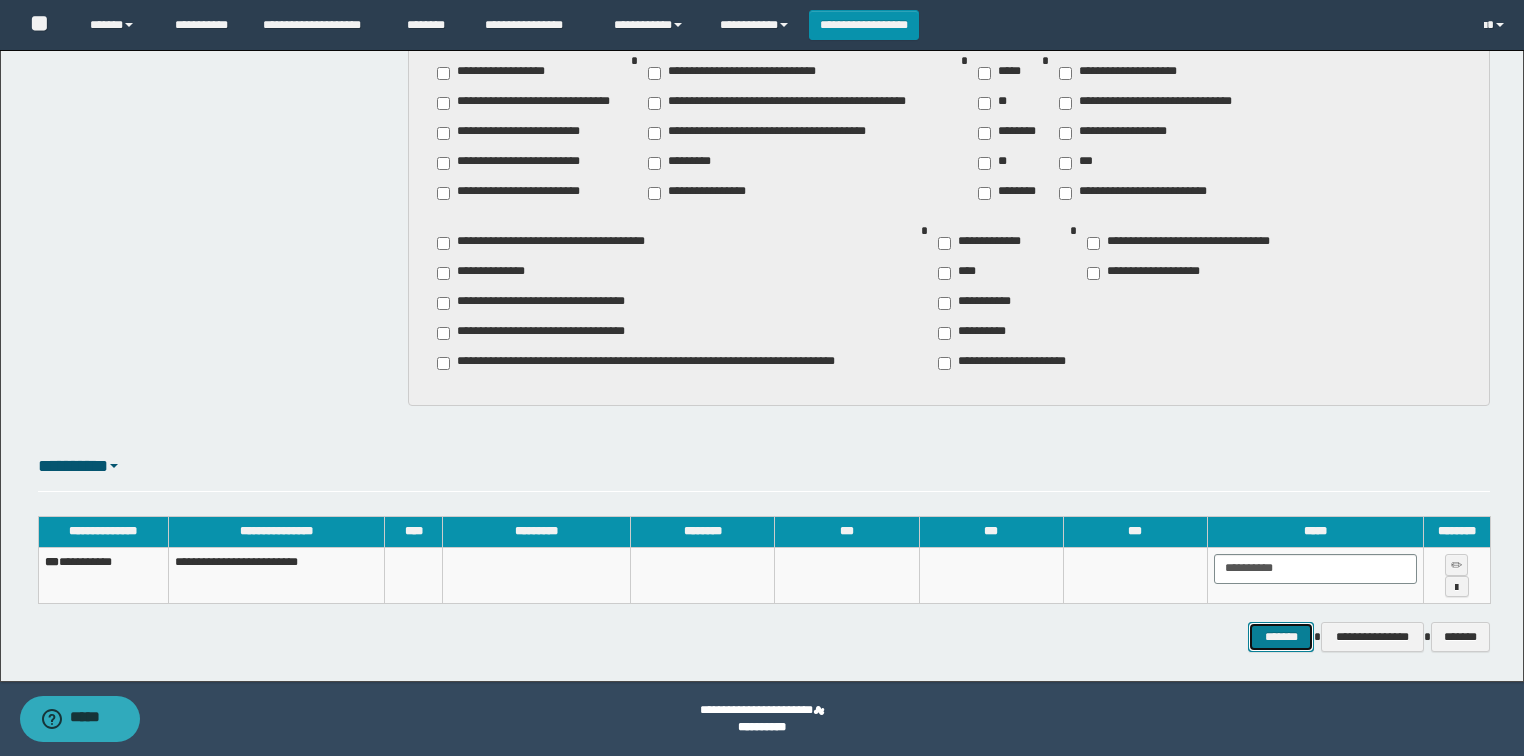 click on "*******" at bounding box center [1281, 637] 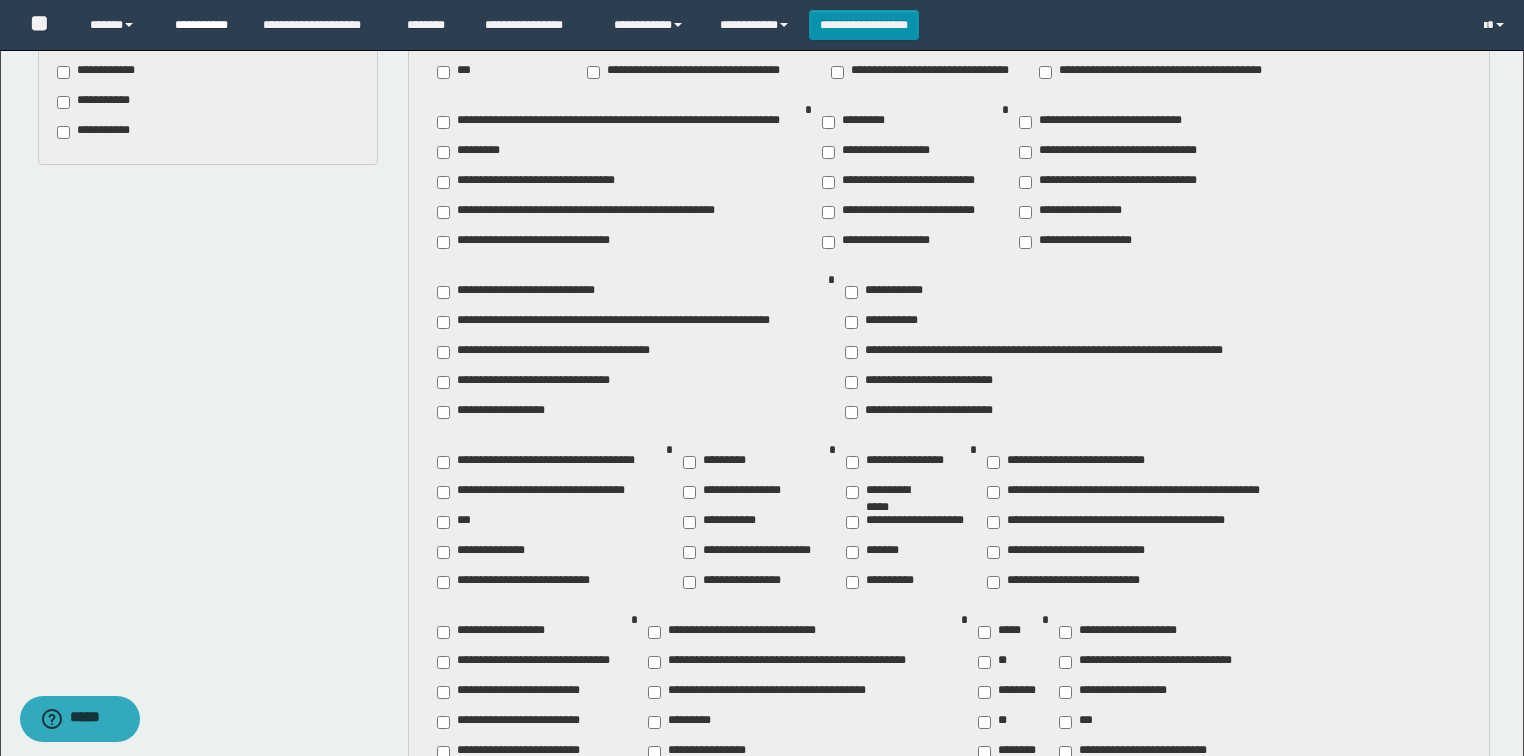 scroll, scrollTop: 859, scrollLeft: 0, axis: vertical 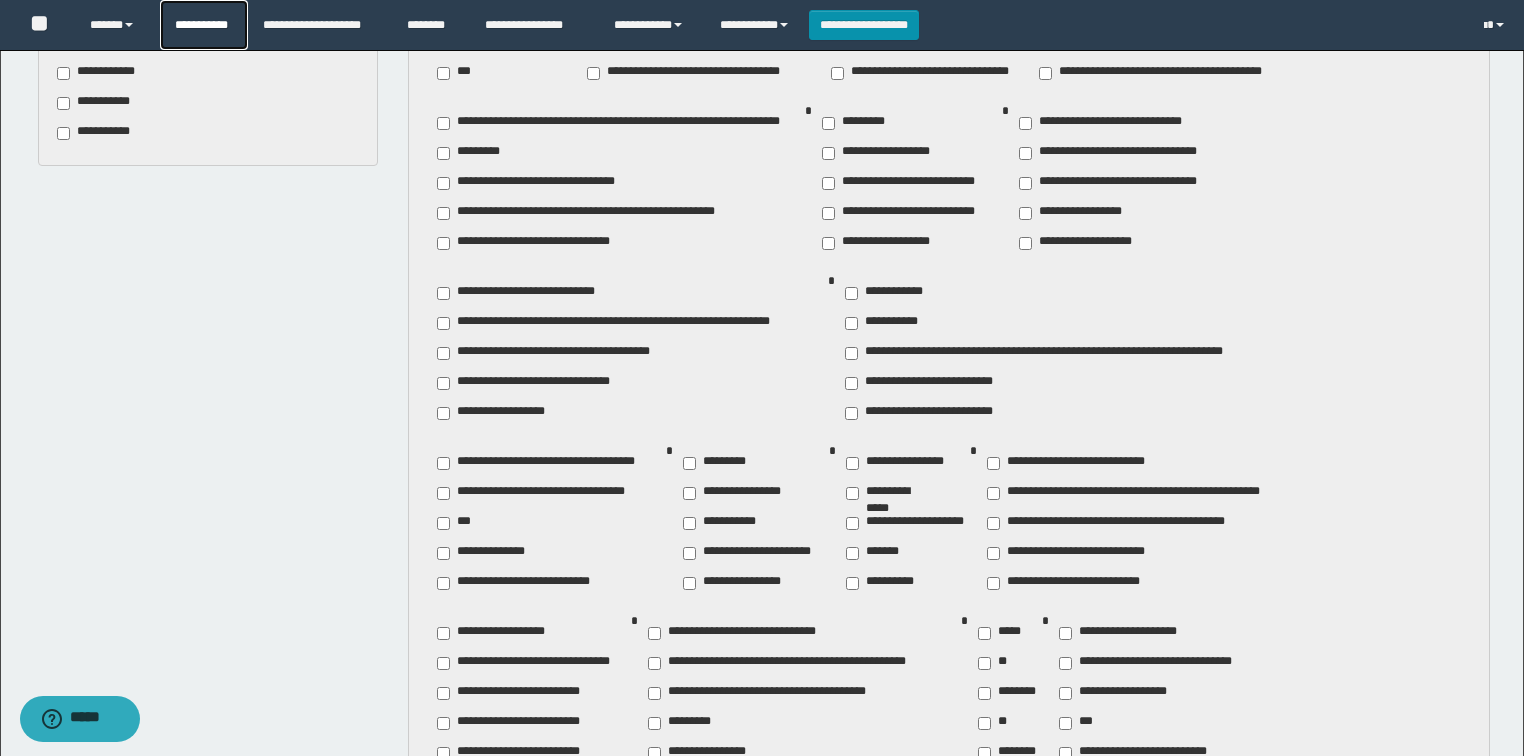 click on "**********" at bounding box center [204, 25] 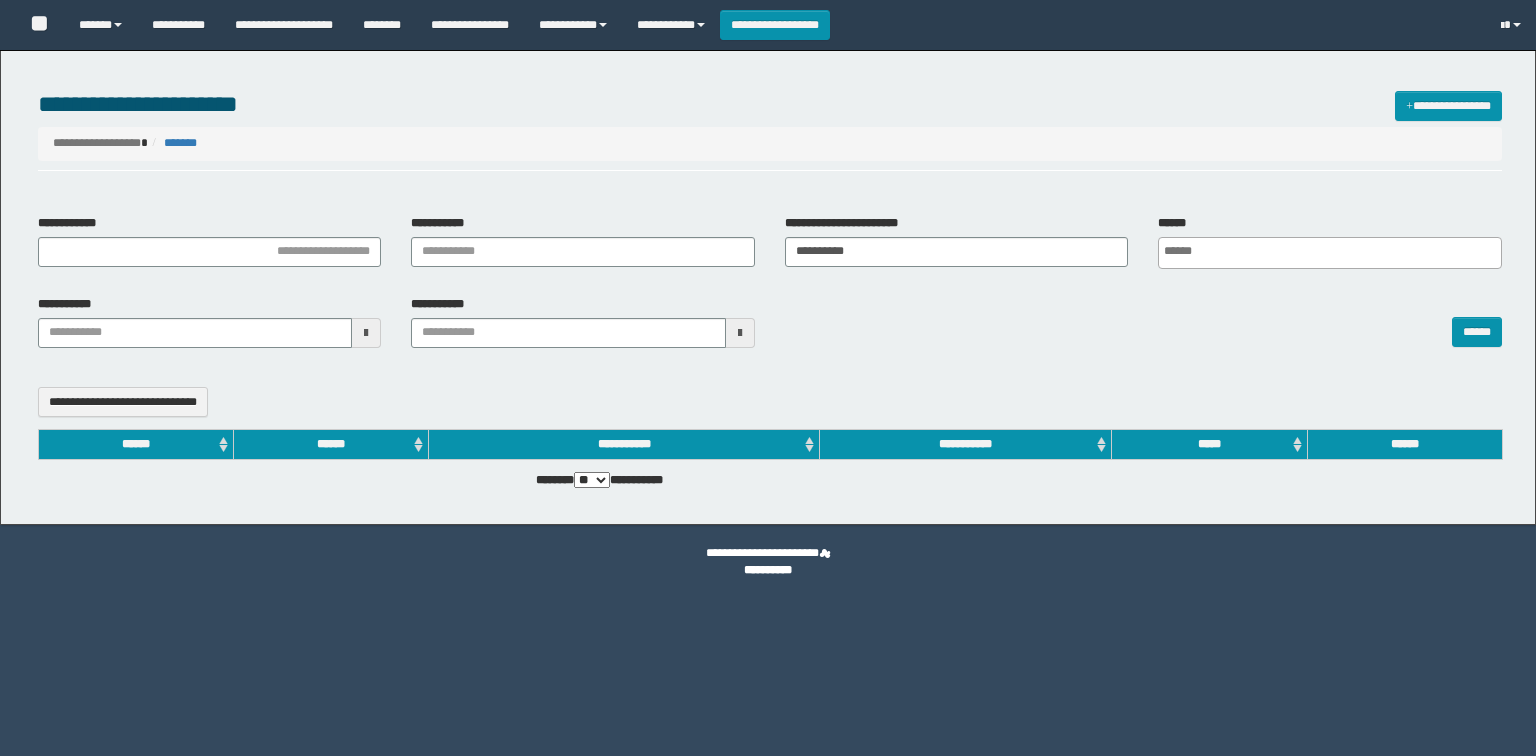 select 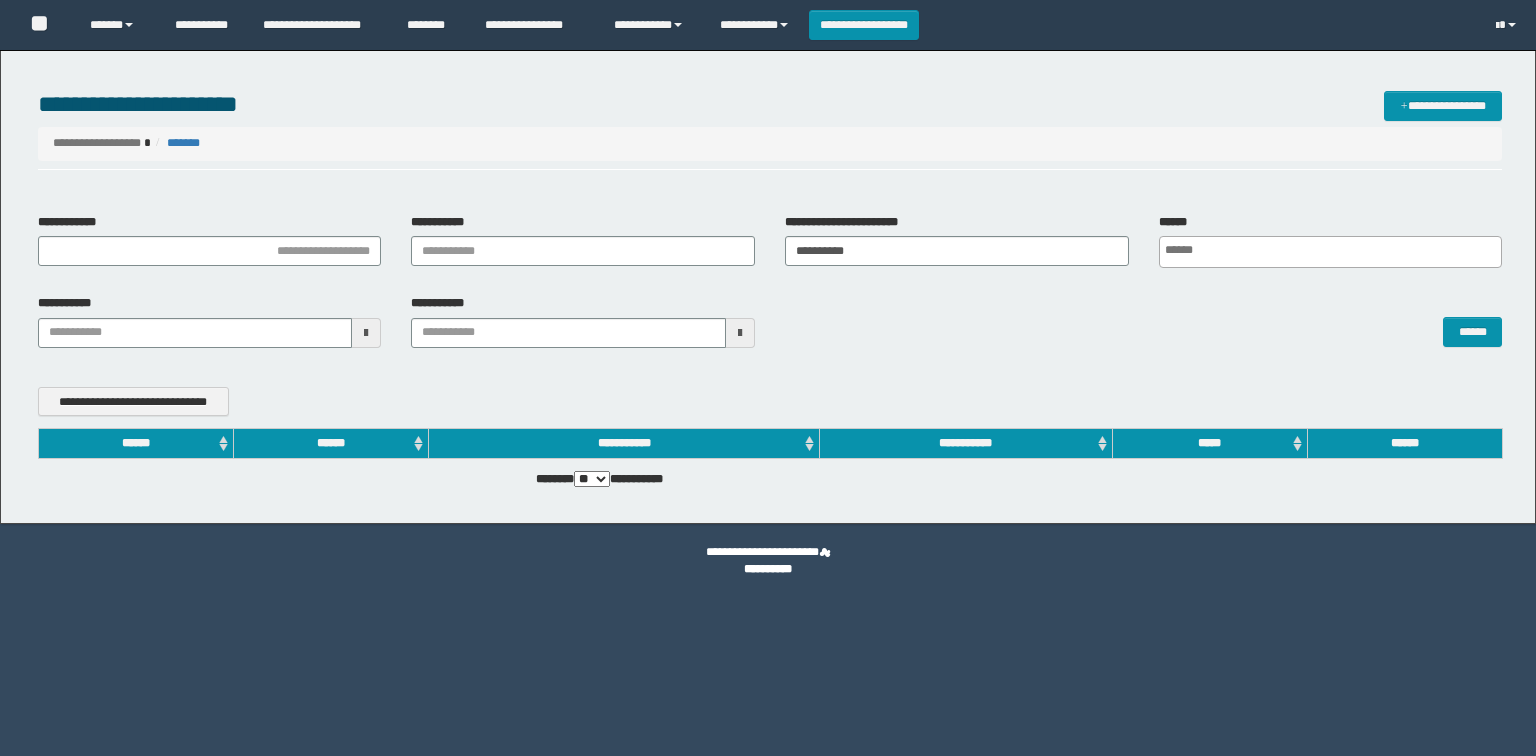 scroll, scrollTop: 0, scrollLeft: 0, axis: both 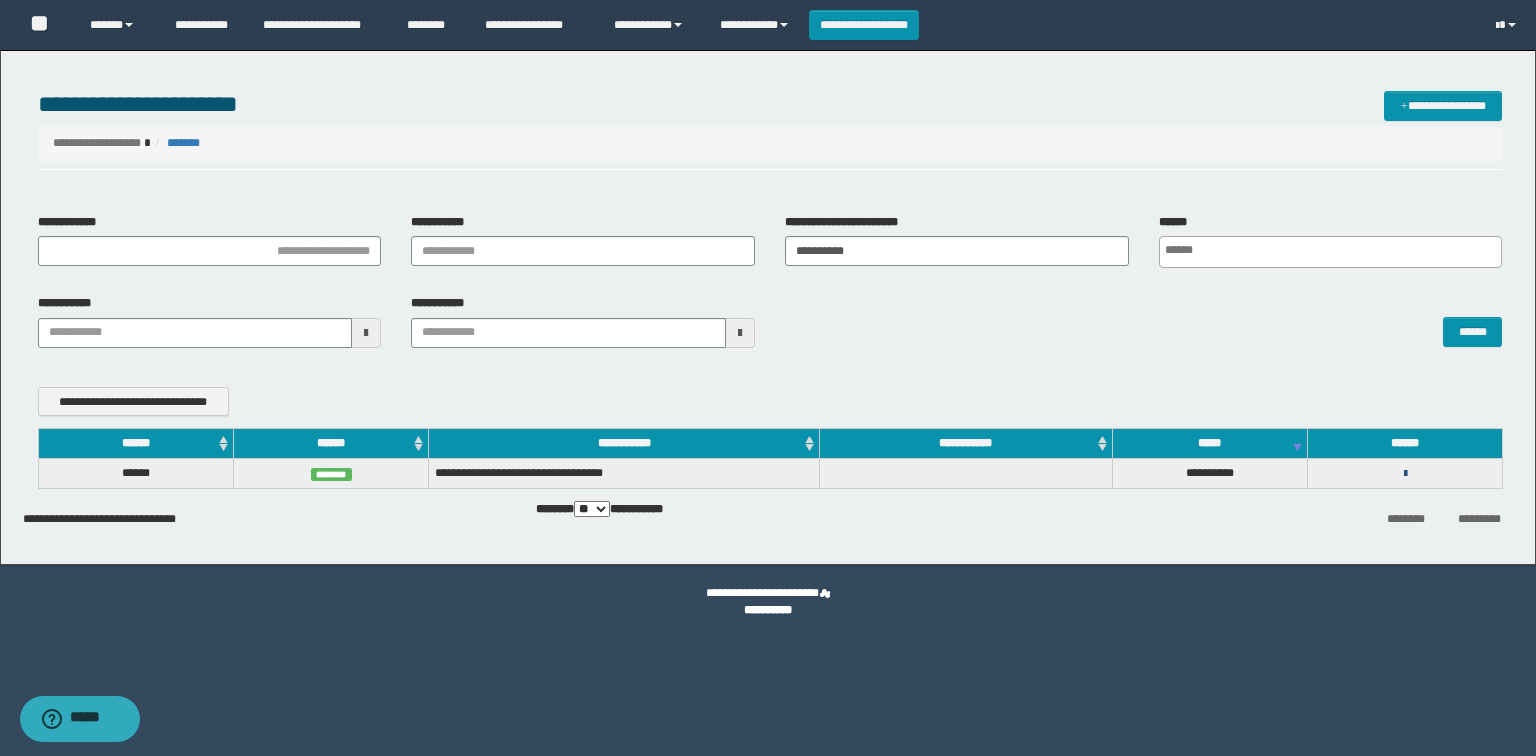 click at bounding box center (1405, 474) 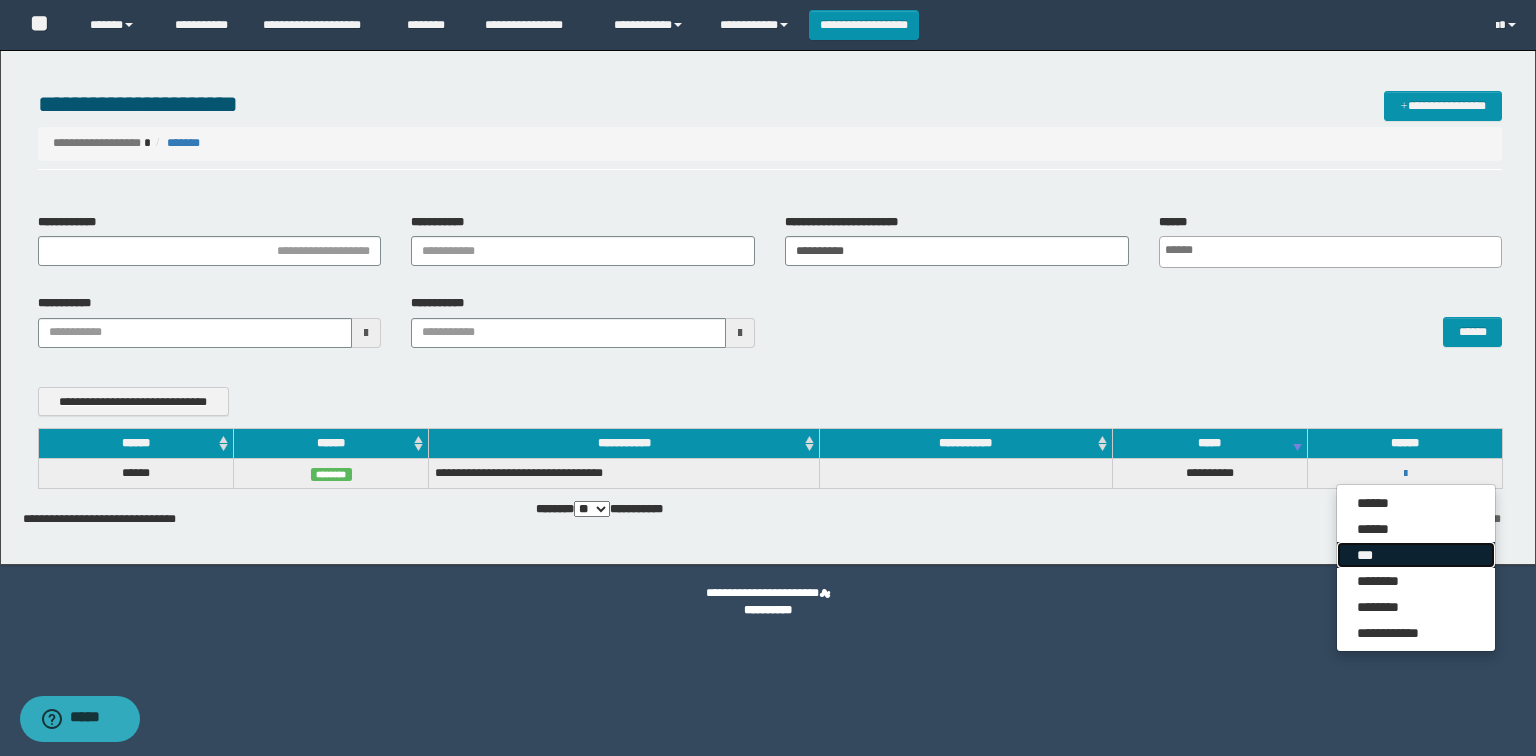 click on "***" at bounding box center (1416, 555) 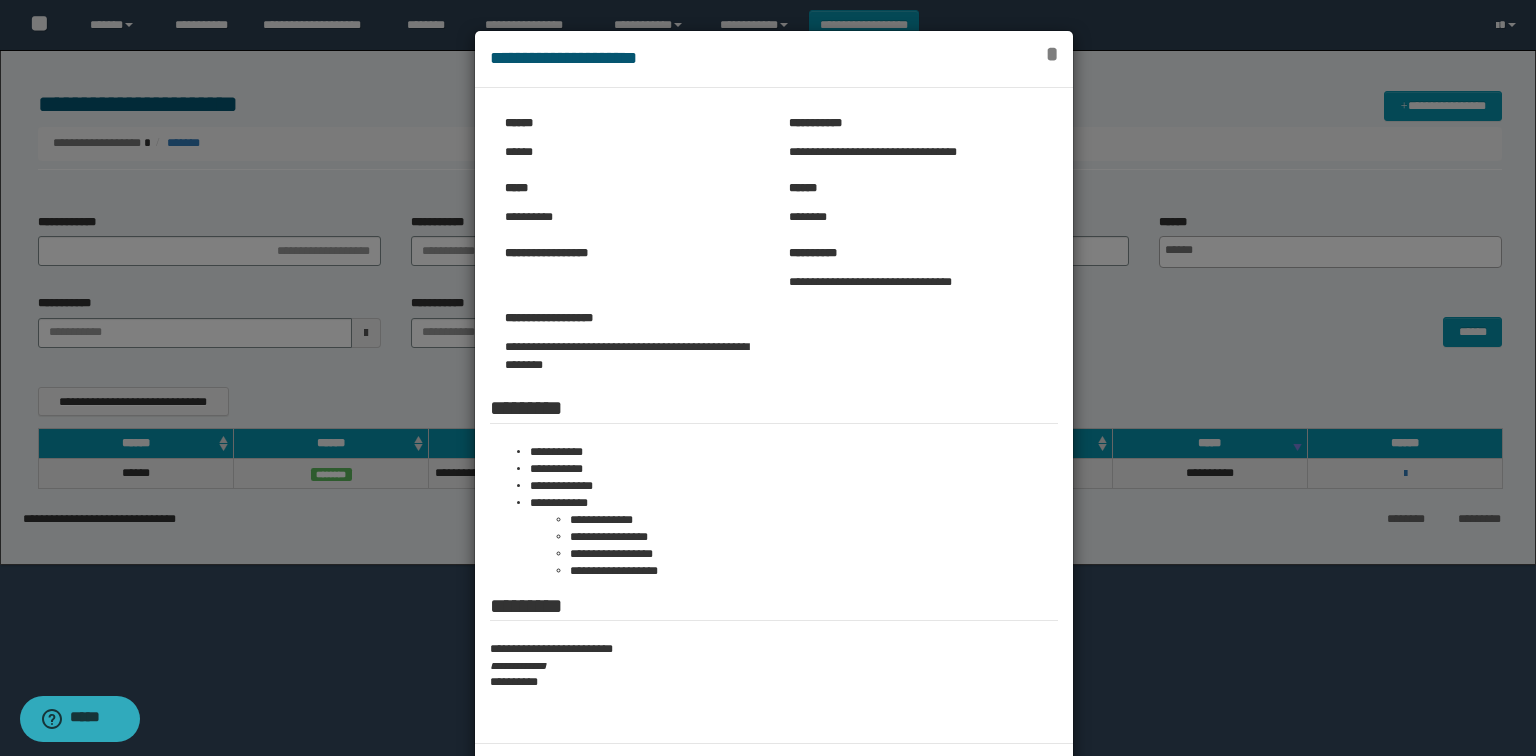 click on "*" at bounding box center [1052, 54] 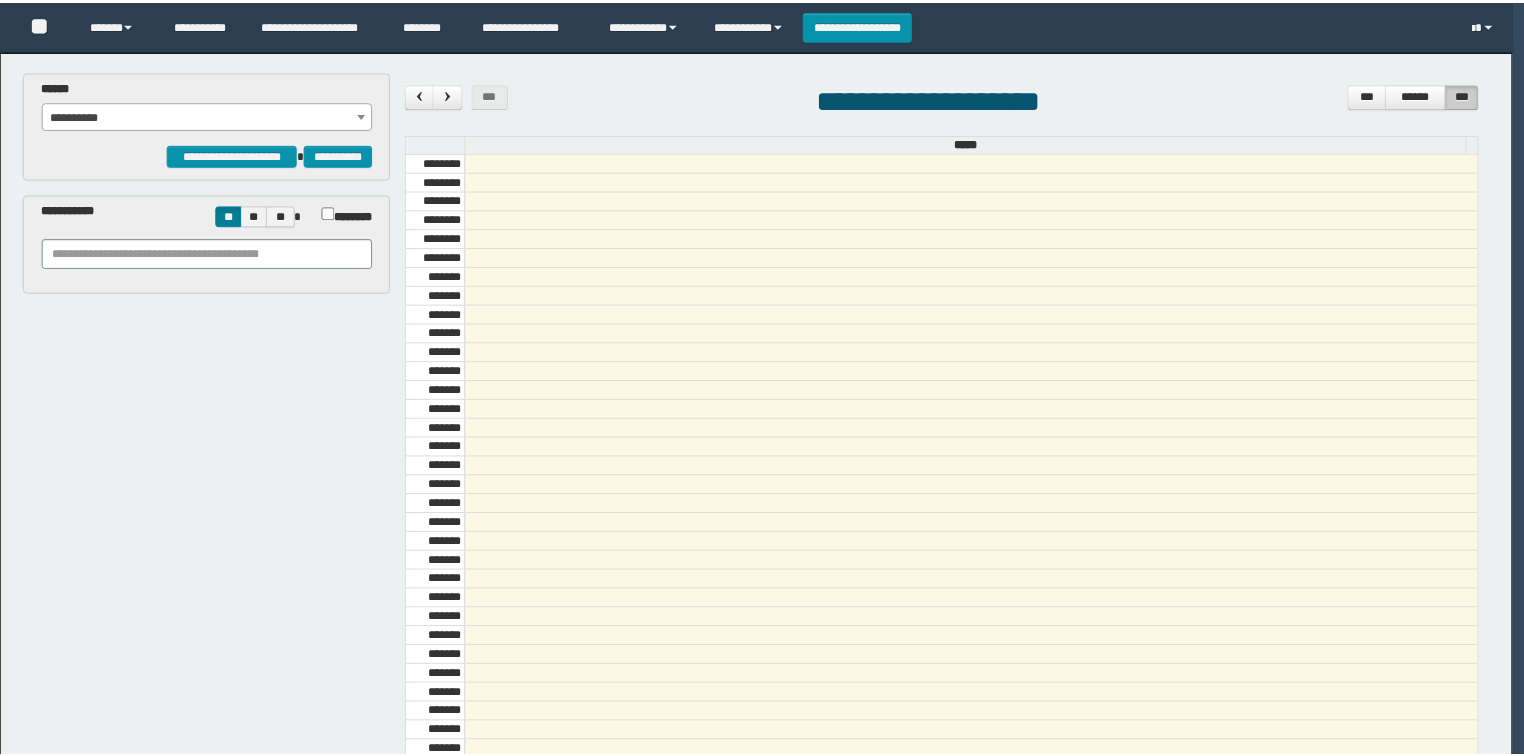scroll, scrollTop: 0, scrollLeft: 0, axis: both 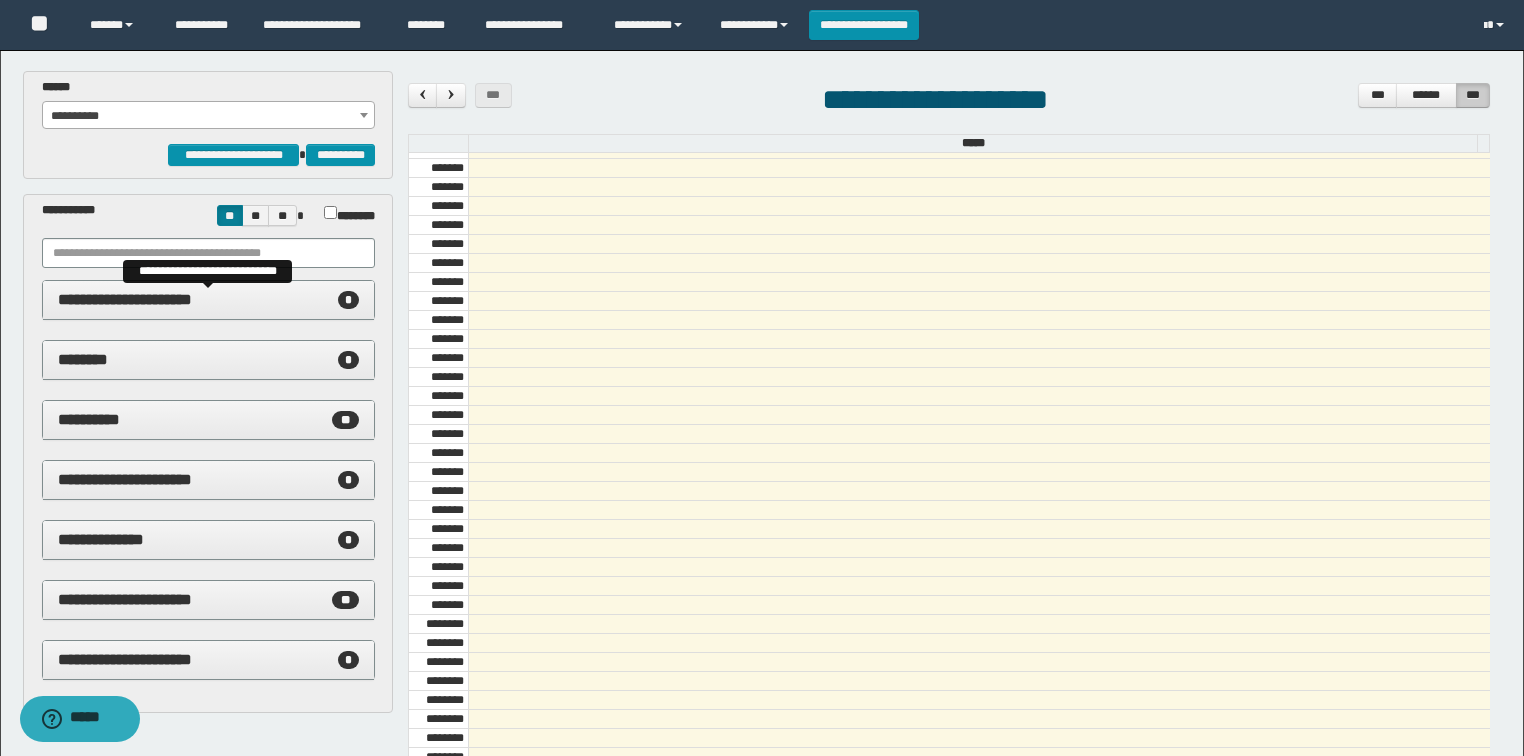 click on "**********" at bounding box center (125, 299) 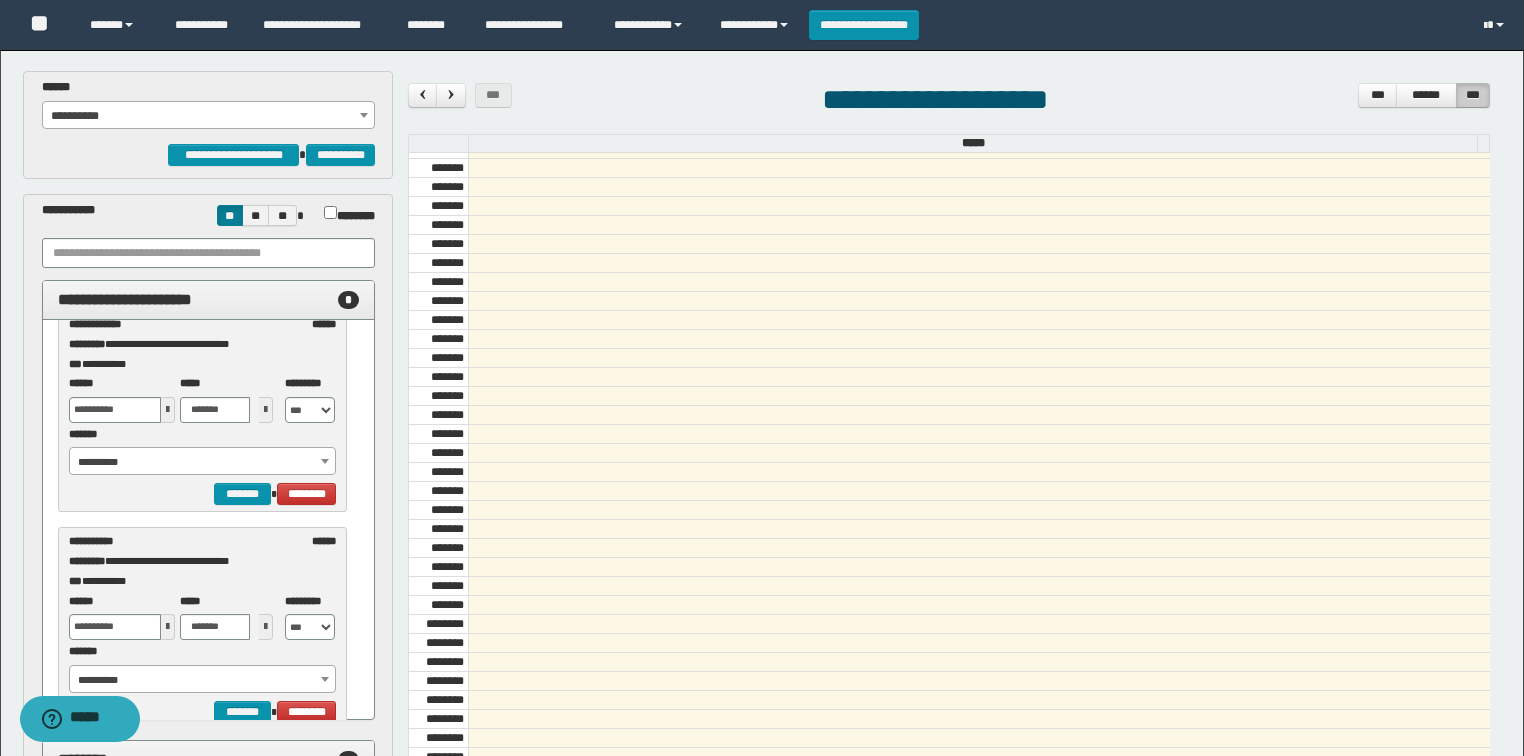 scroll, scrollTop: 64, scrollLeft: 0, axis: vertical 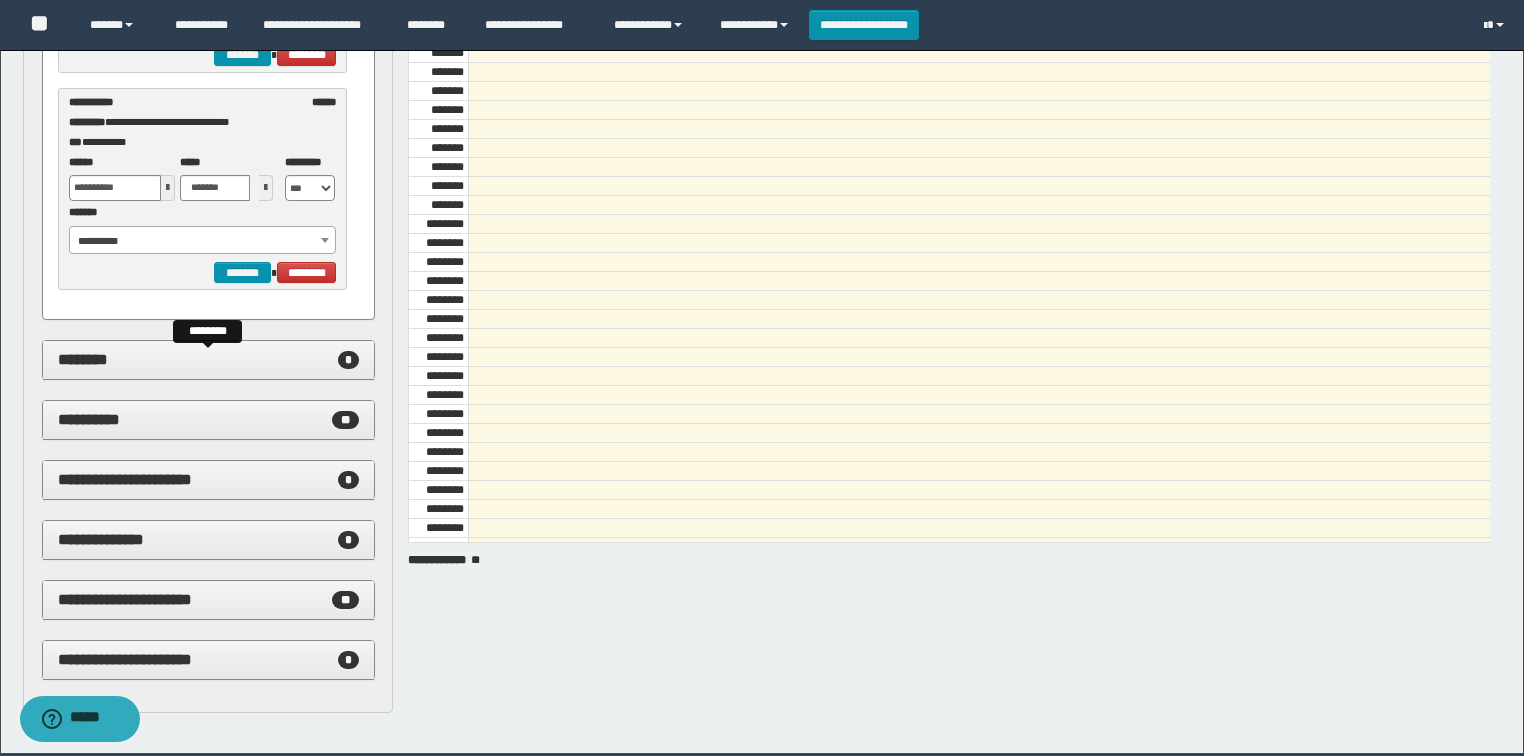 click on "********
*" at bounding box center (209, 360) 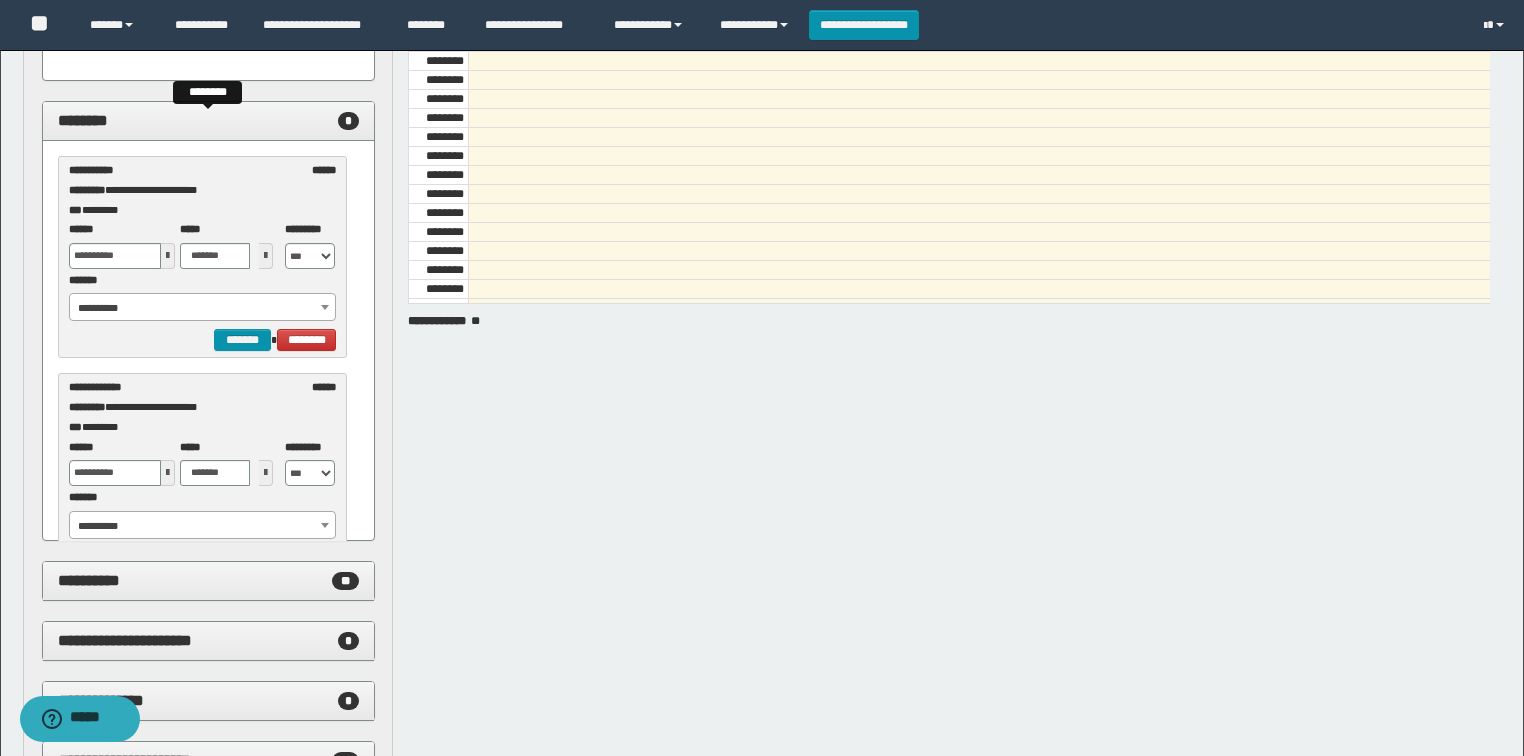 scroll, scrollTop: 640, scrollLeft: 0, axis: vertical 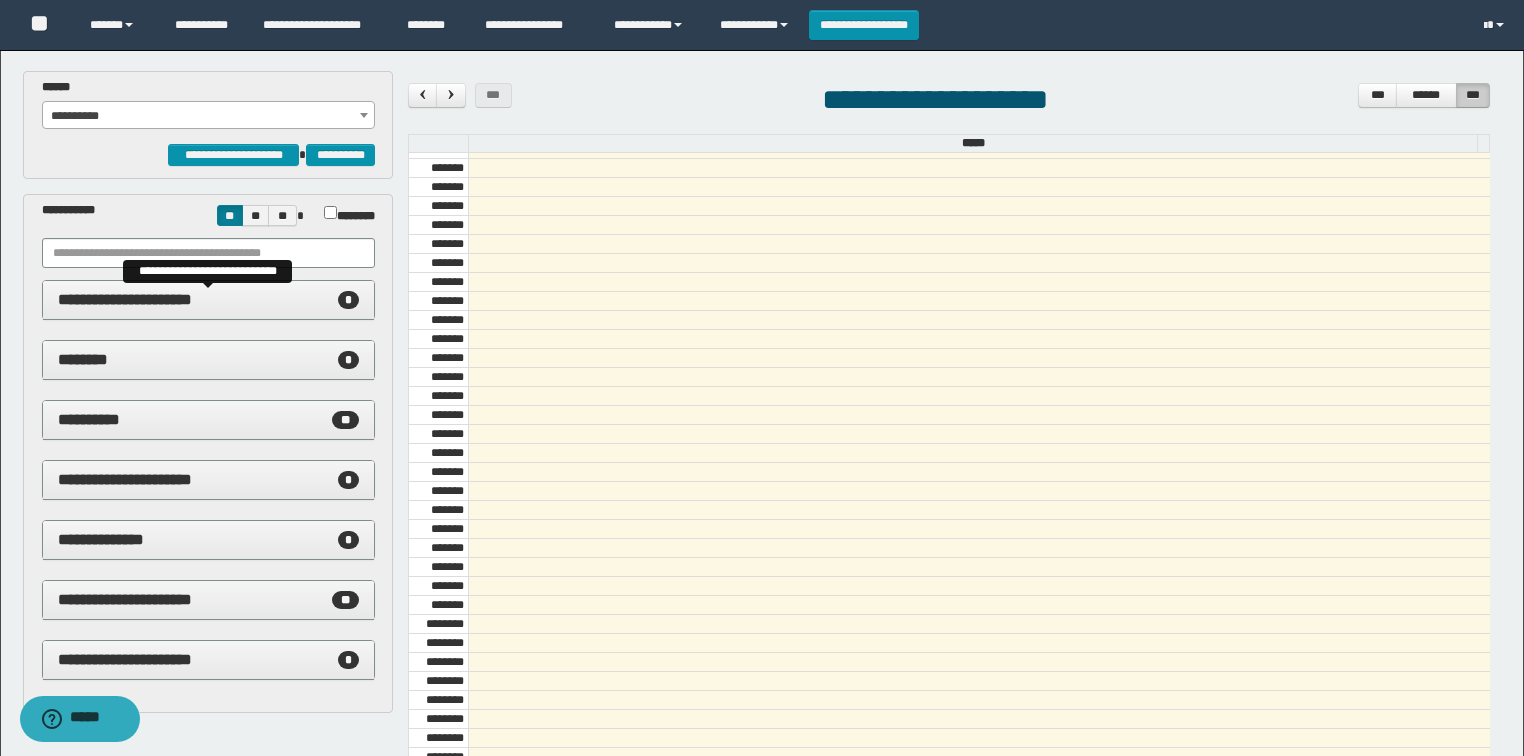 click on "**********" at bounding box center [209, 300] 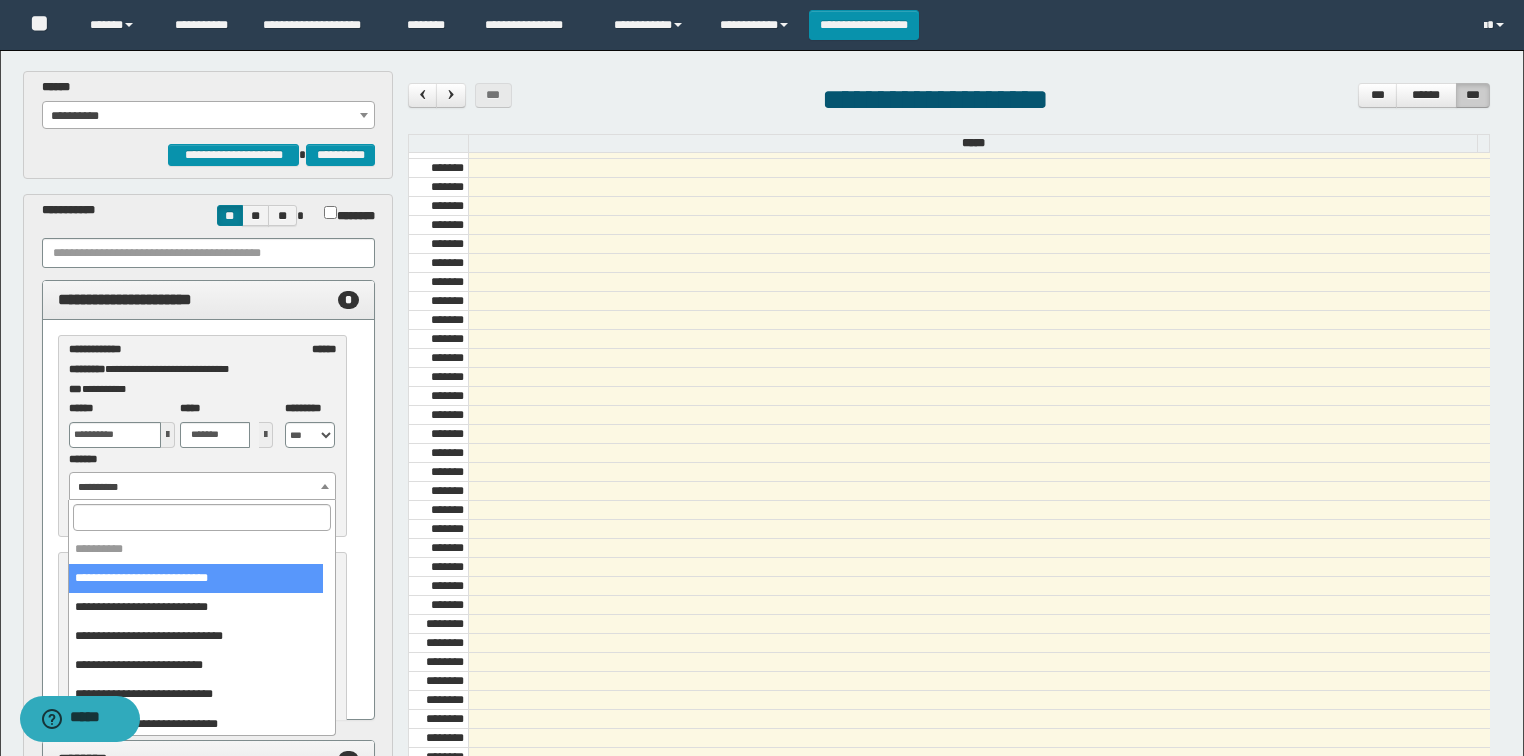 click on "**********" at bounding box center [203, 487] 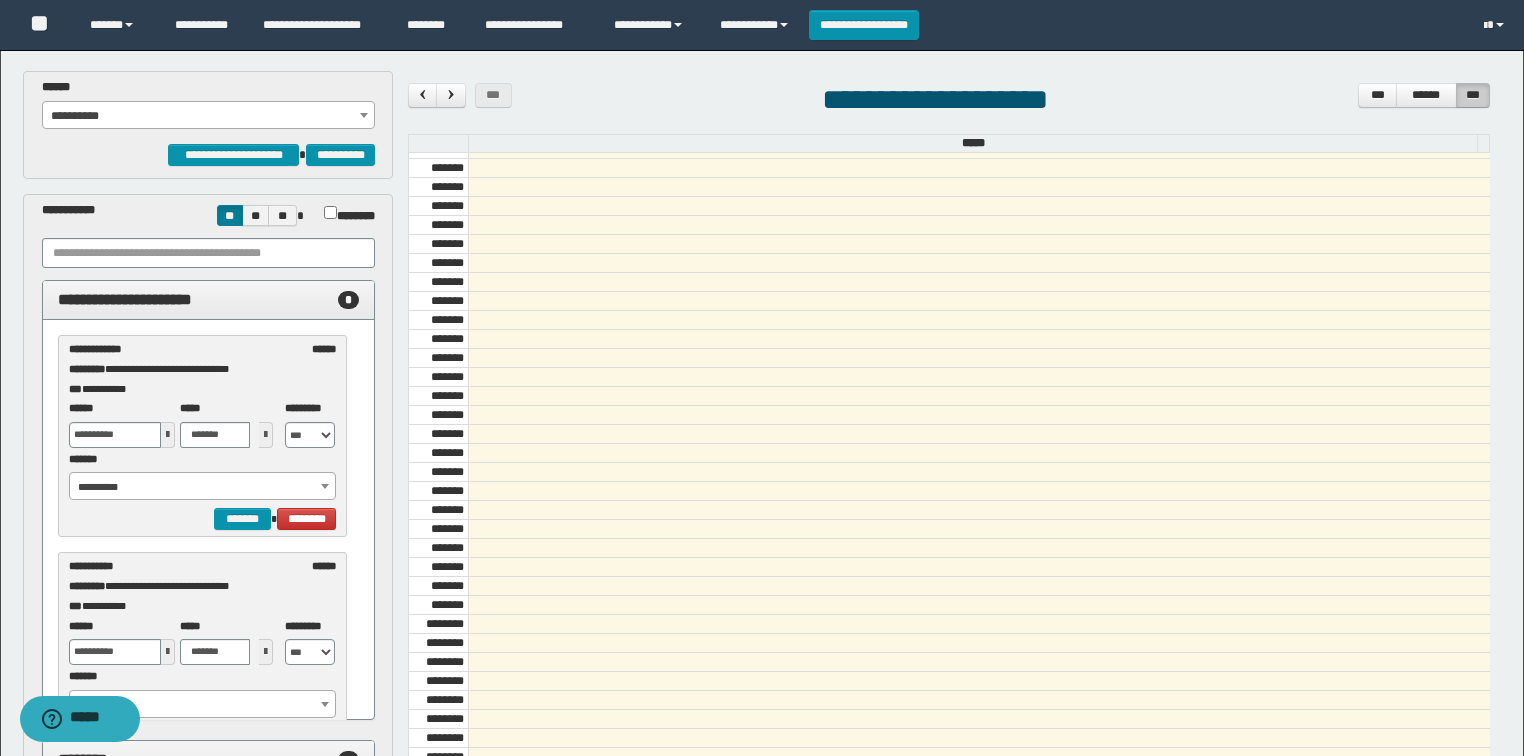 click on "**********" at bounding box center (208, 500) 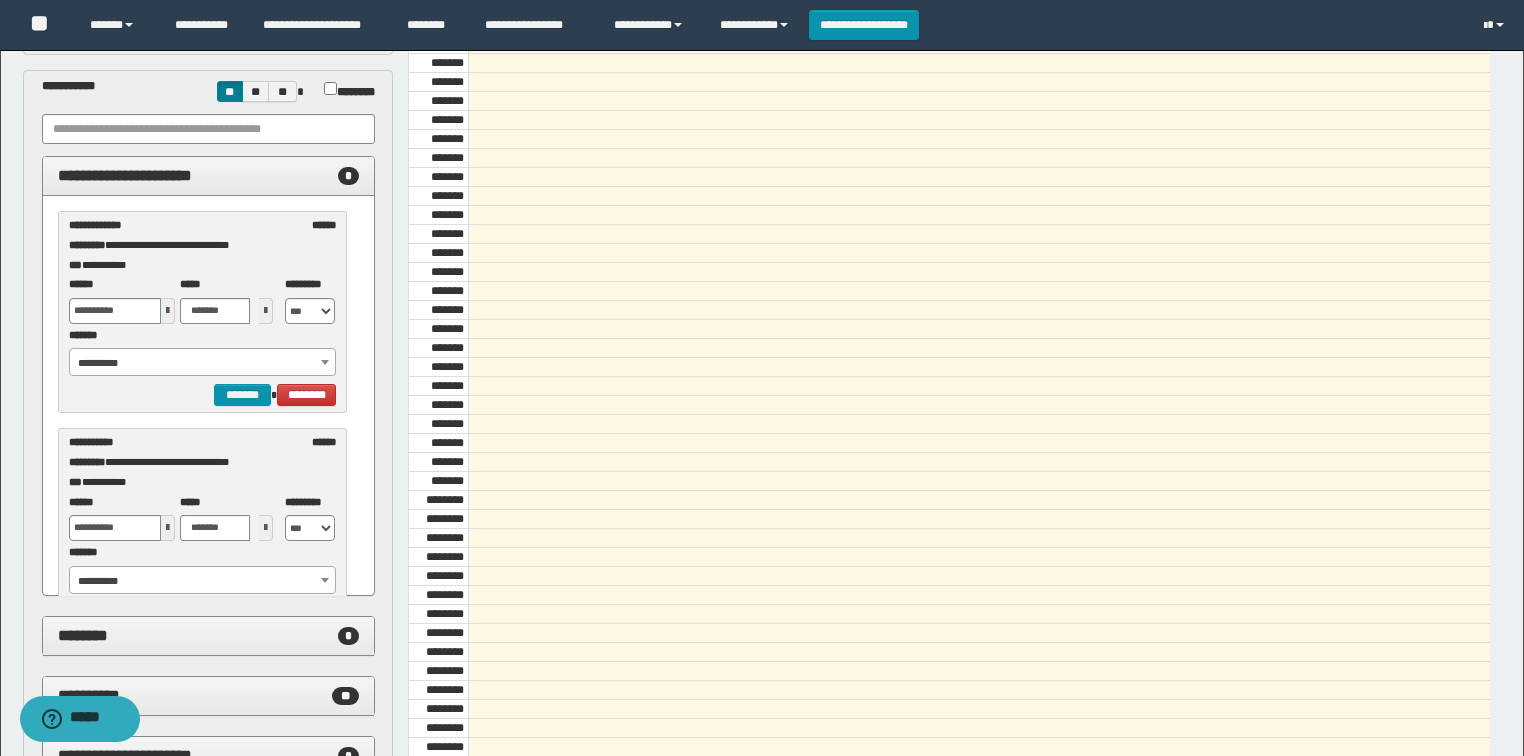 scroll, scrollTop: 160, scrollLeft: 0, axis: vertical 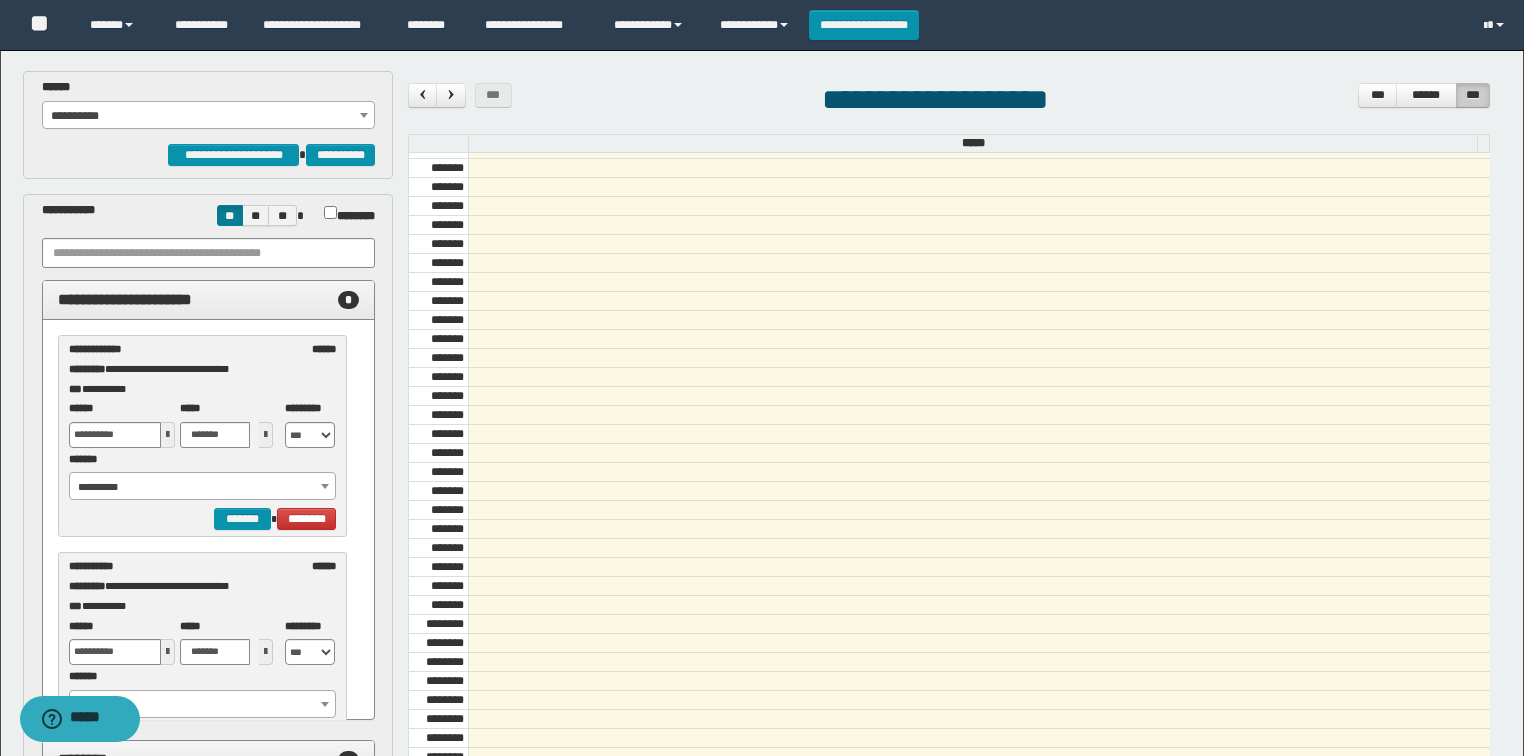 click at bounding box center (168, 435) 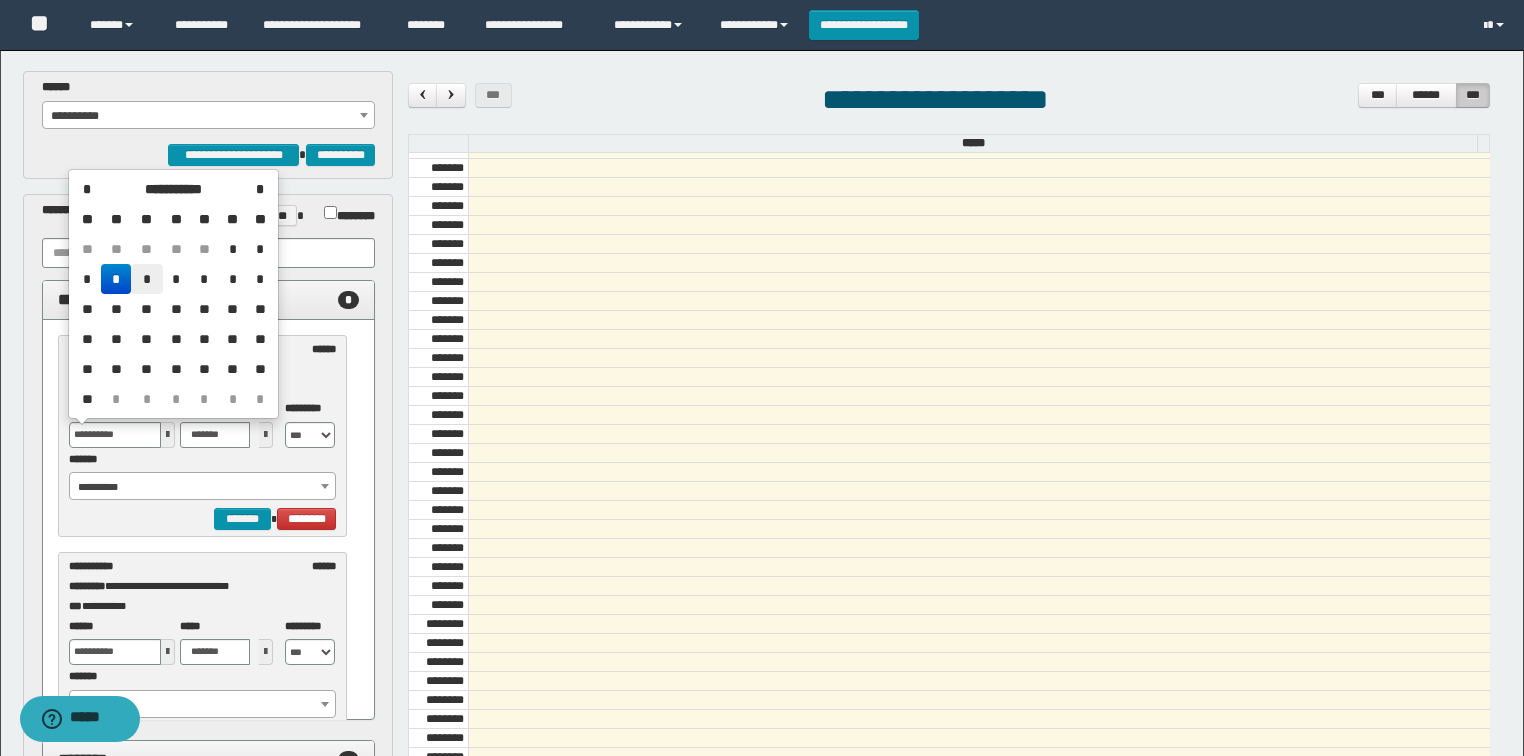 click on "*" at bounding box center [147, 279] 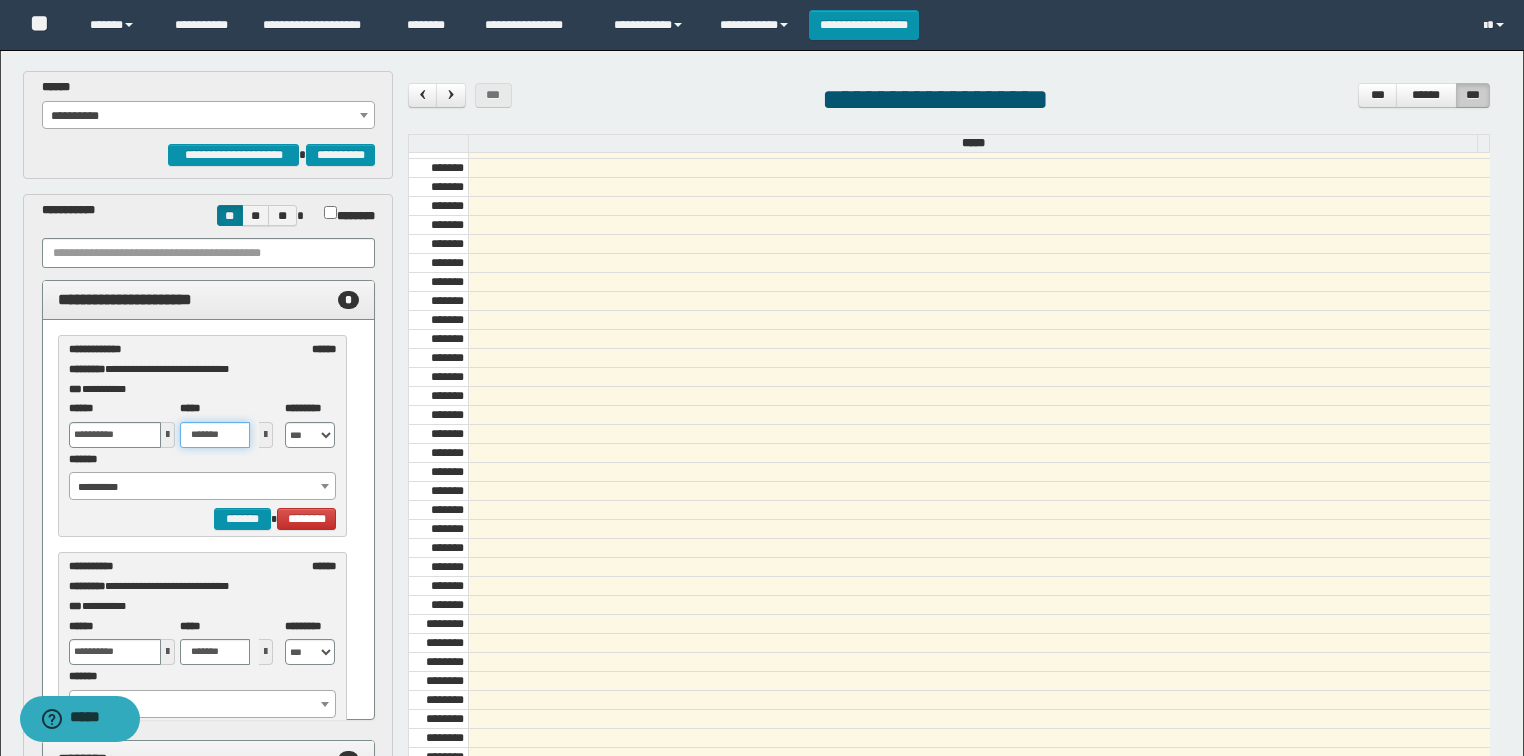 click on "*******" at bounding box center [215, 435] 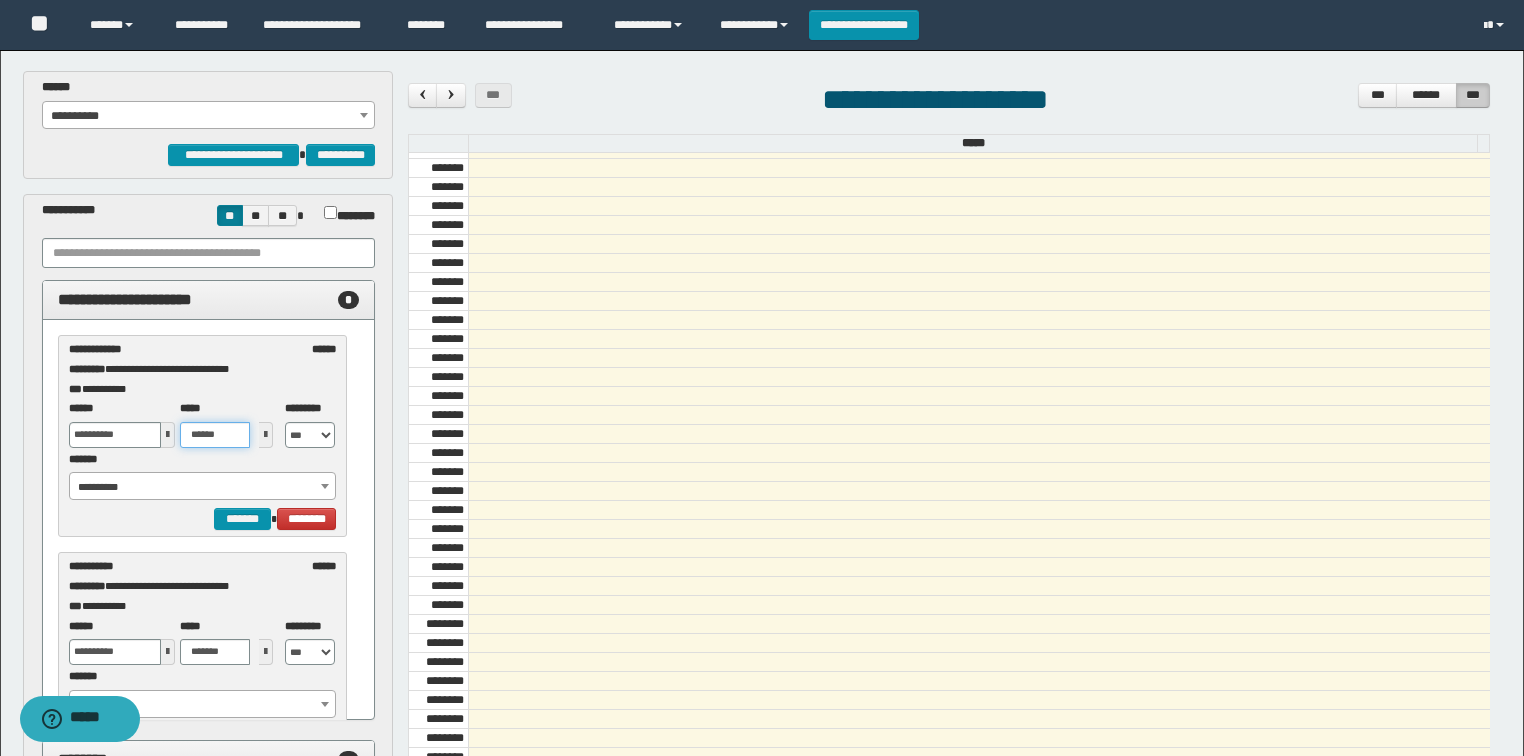click on "******" at bounding box center (215, 435) 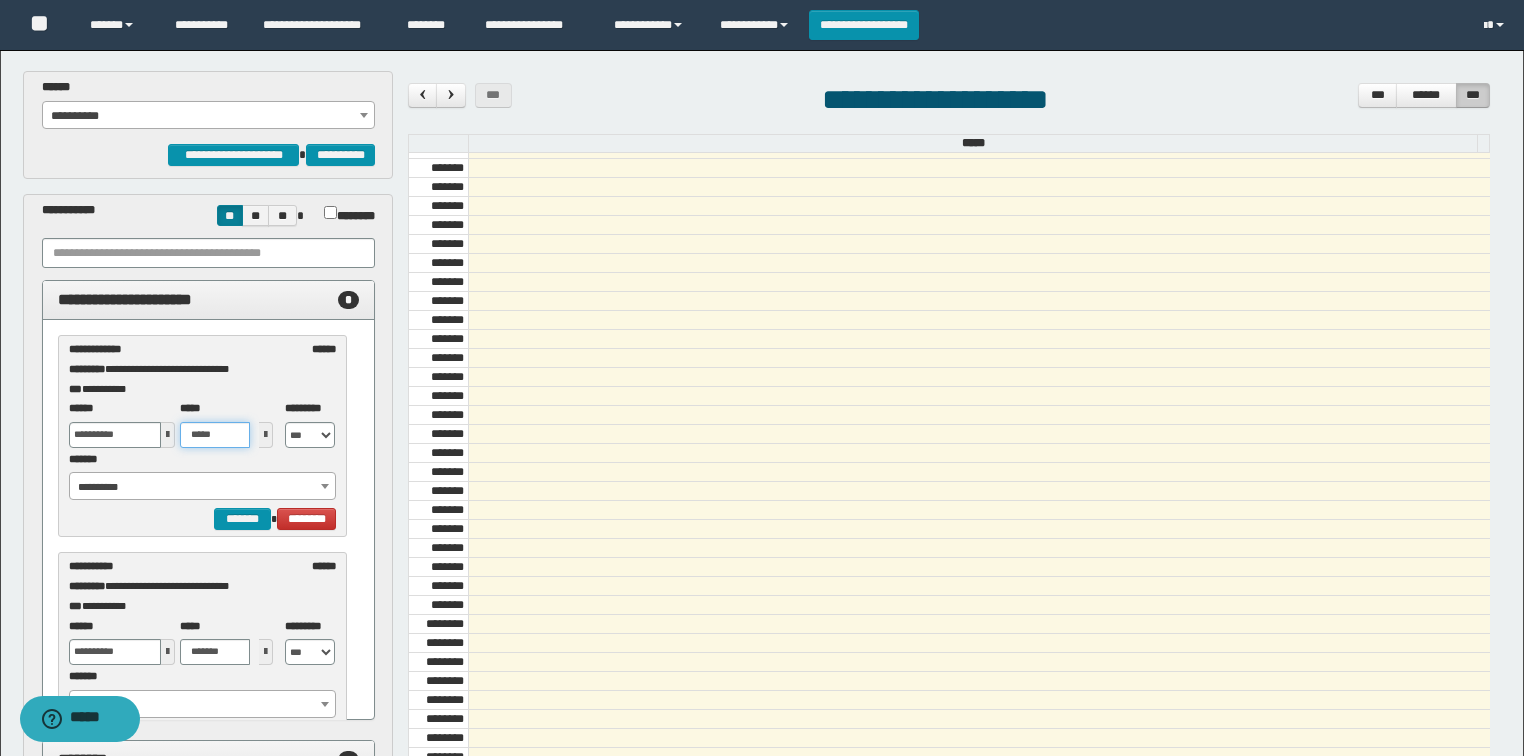 click on "*****" at bounding box center [215, 435] 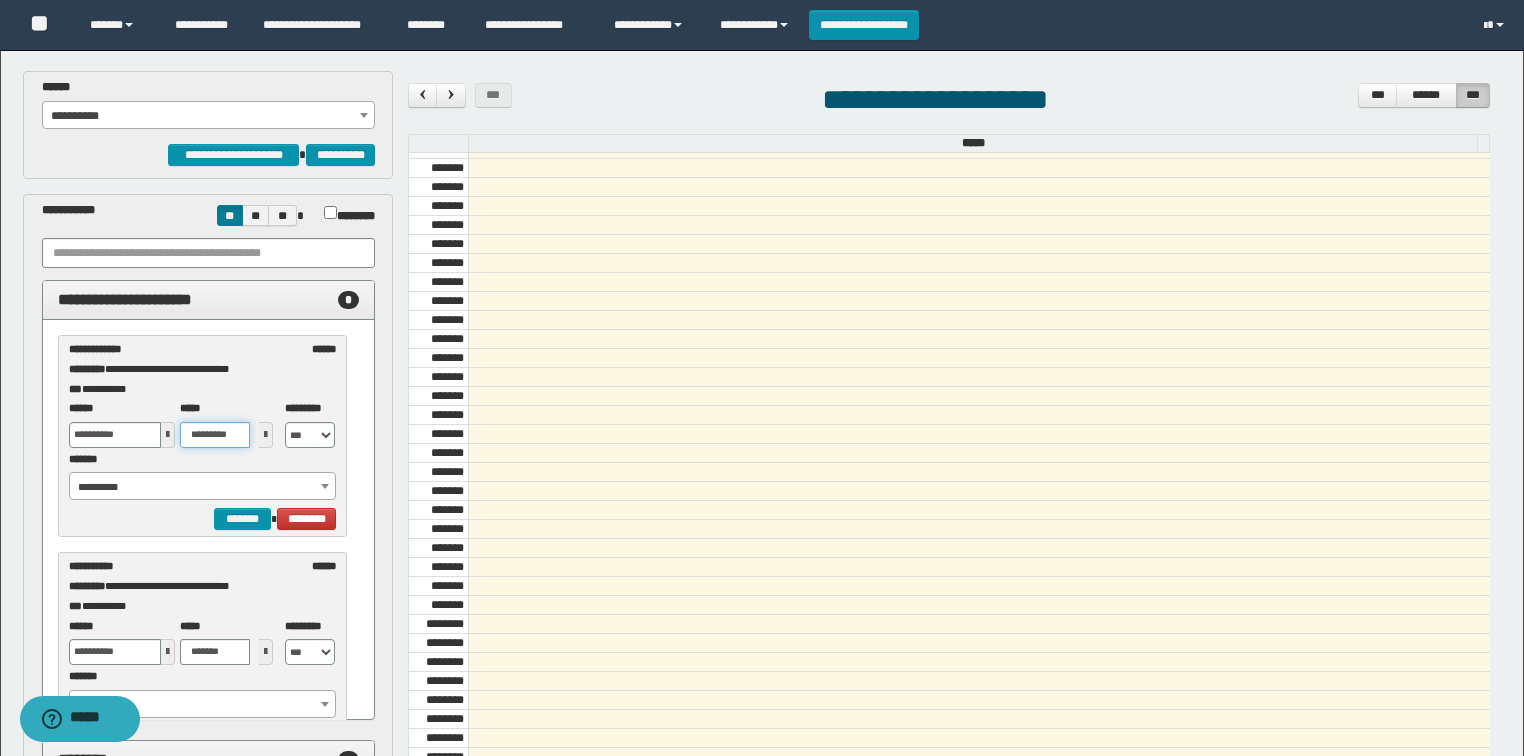 click on "**********" at bounding box center [203, 487] 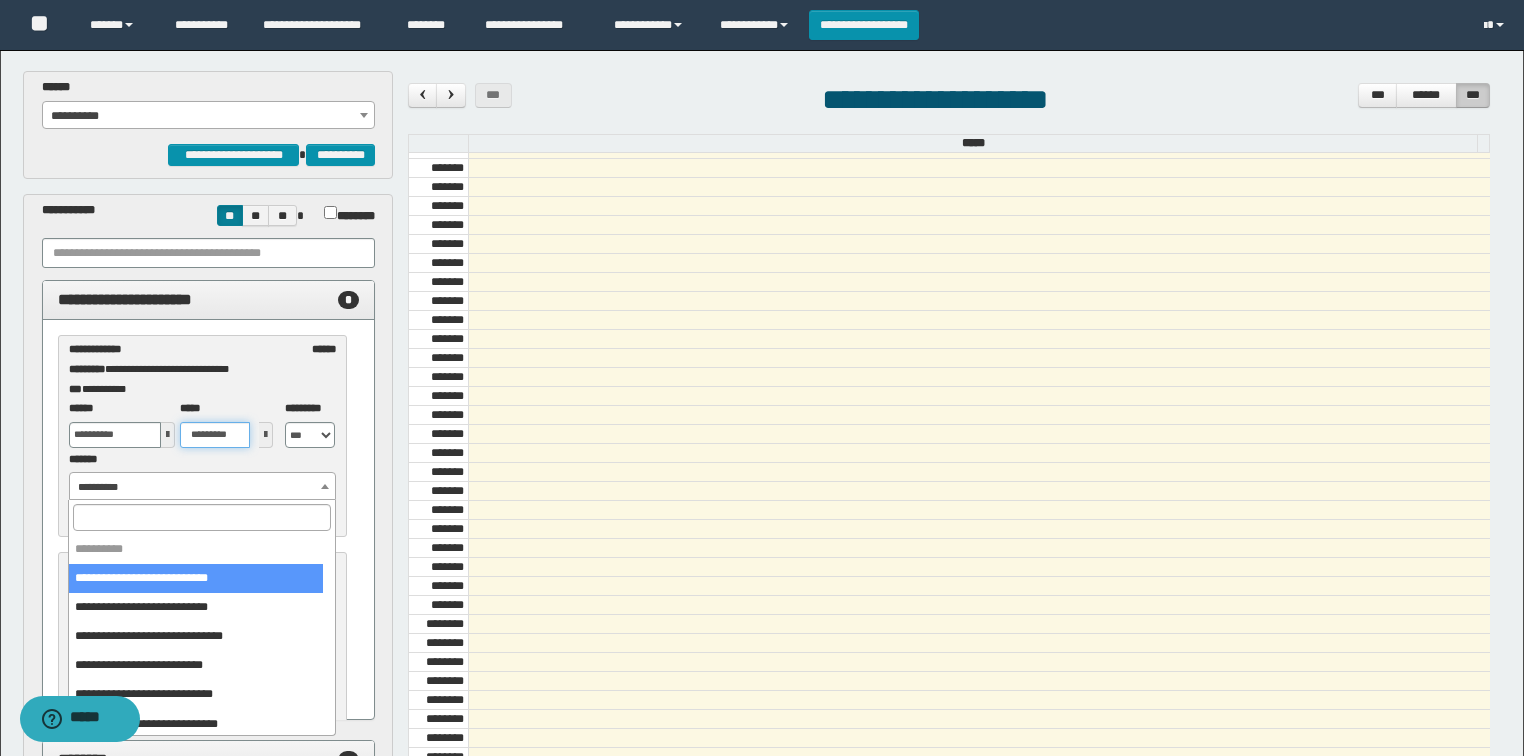 scroll, scrollTop: 0, scrollLeft: 0, axis: both 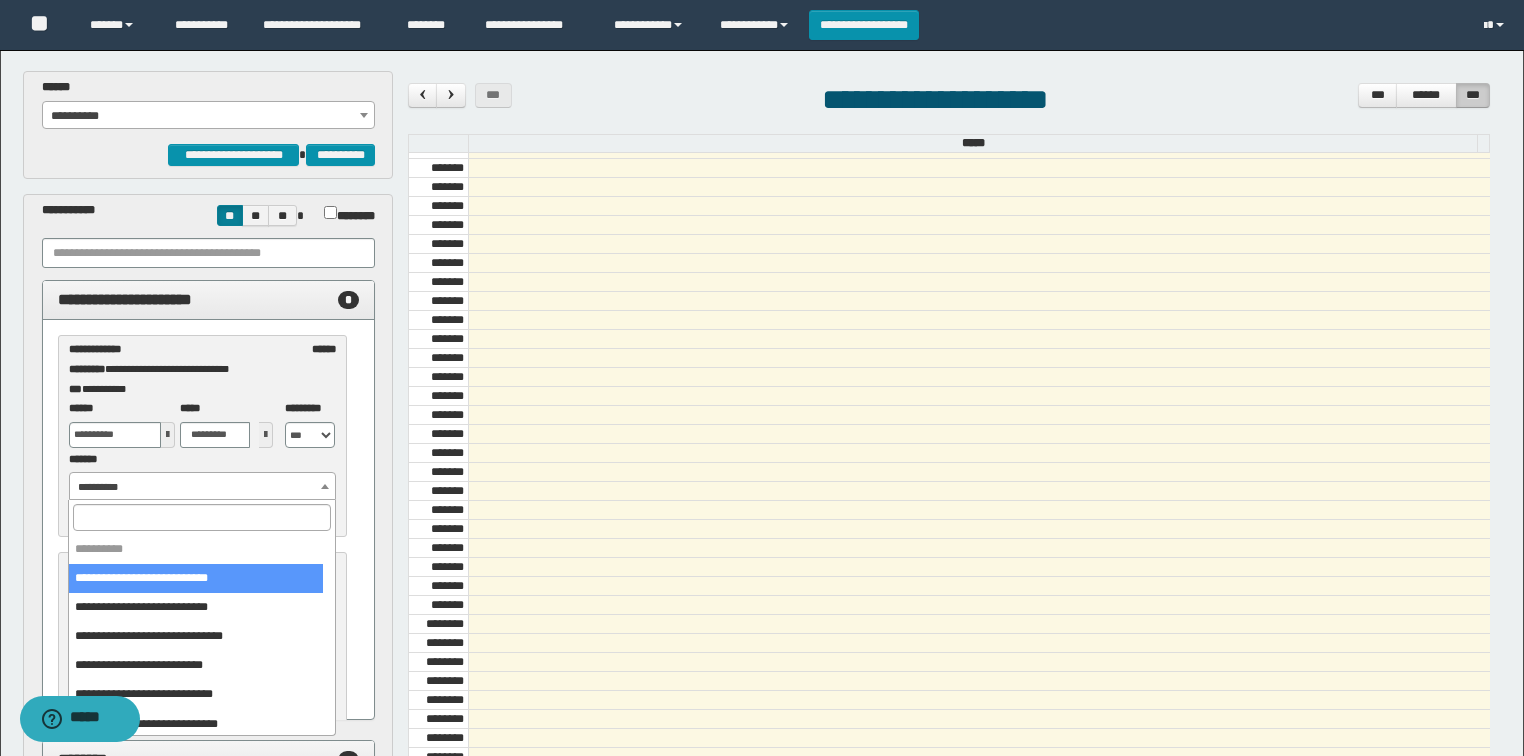 type on "*******" 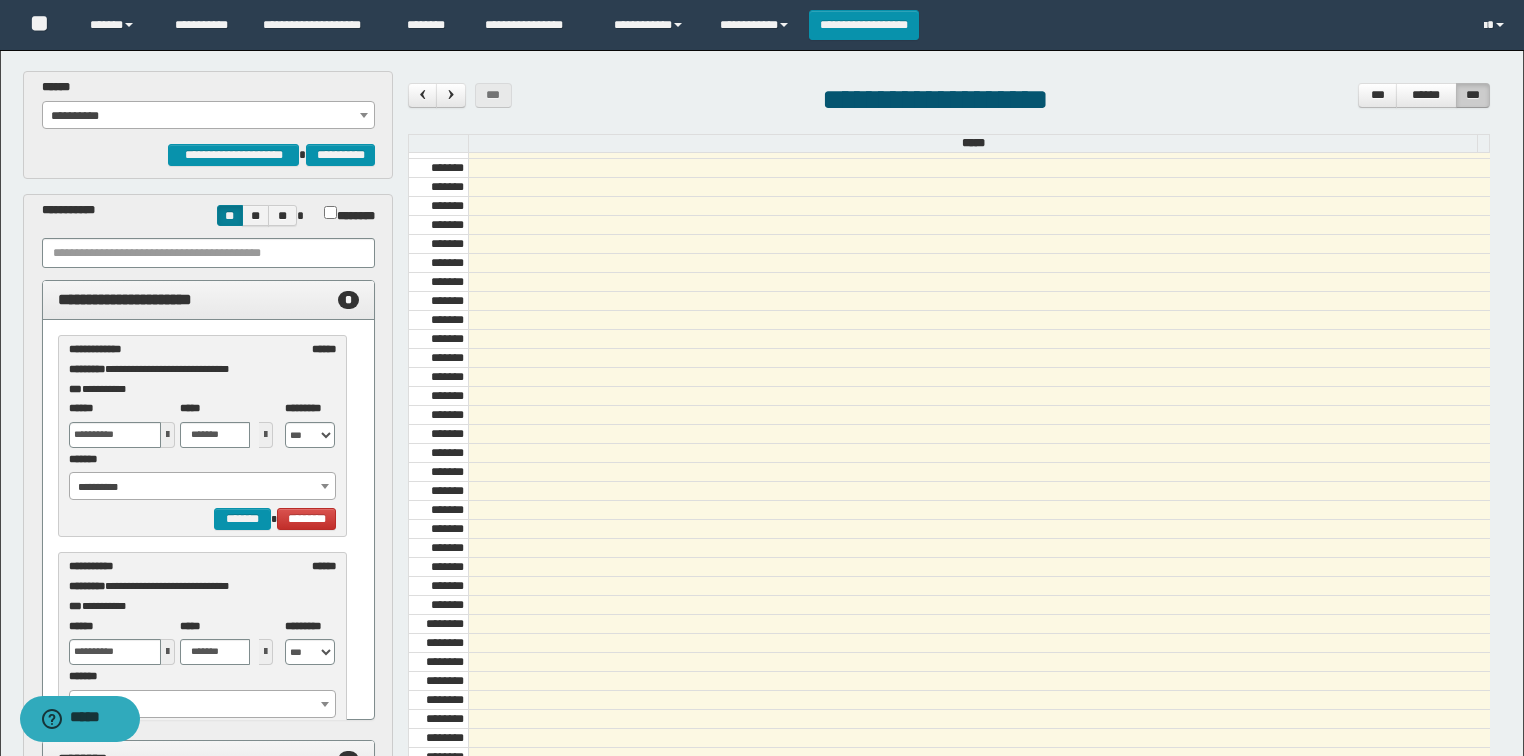 click on "**********" at bounding box center [208, 653] 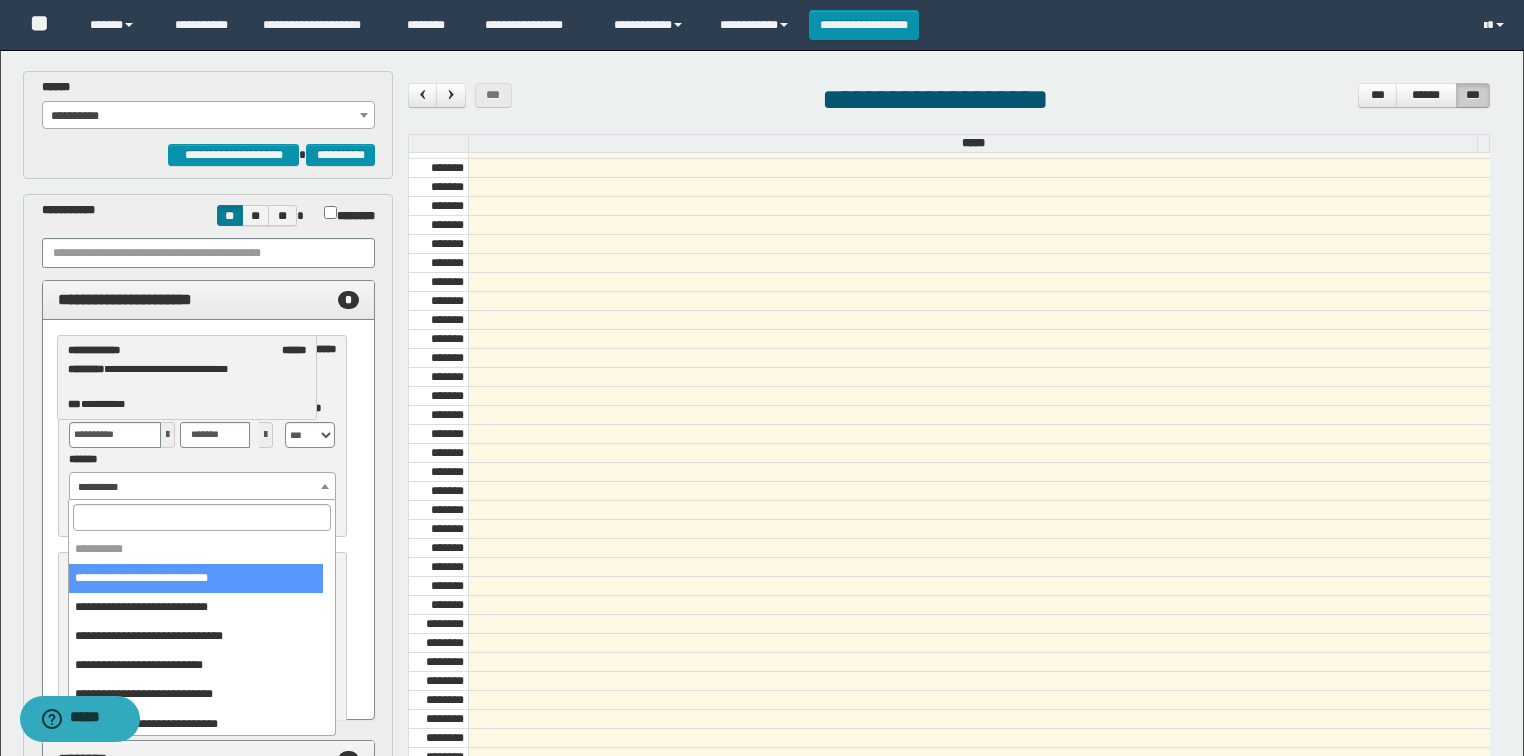 click on "**********" at bounding box center [203, 487] 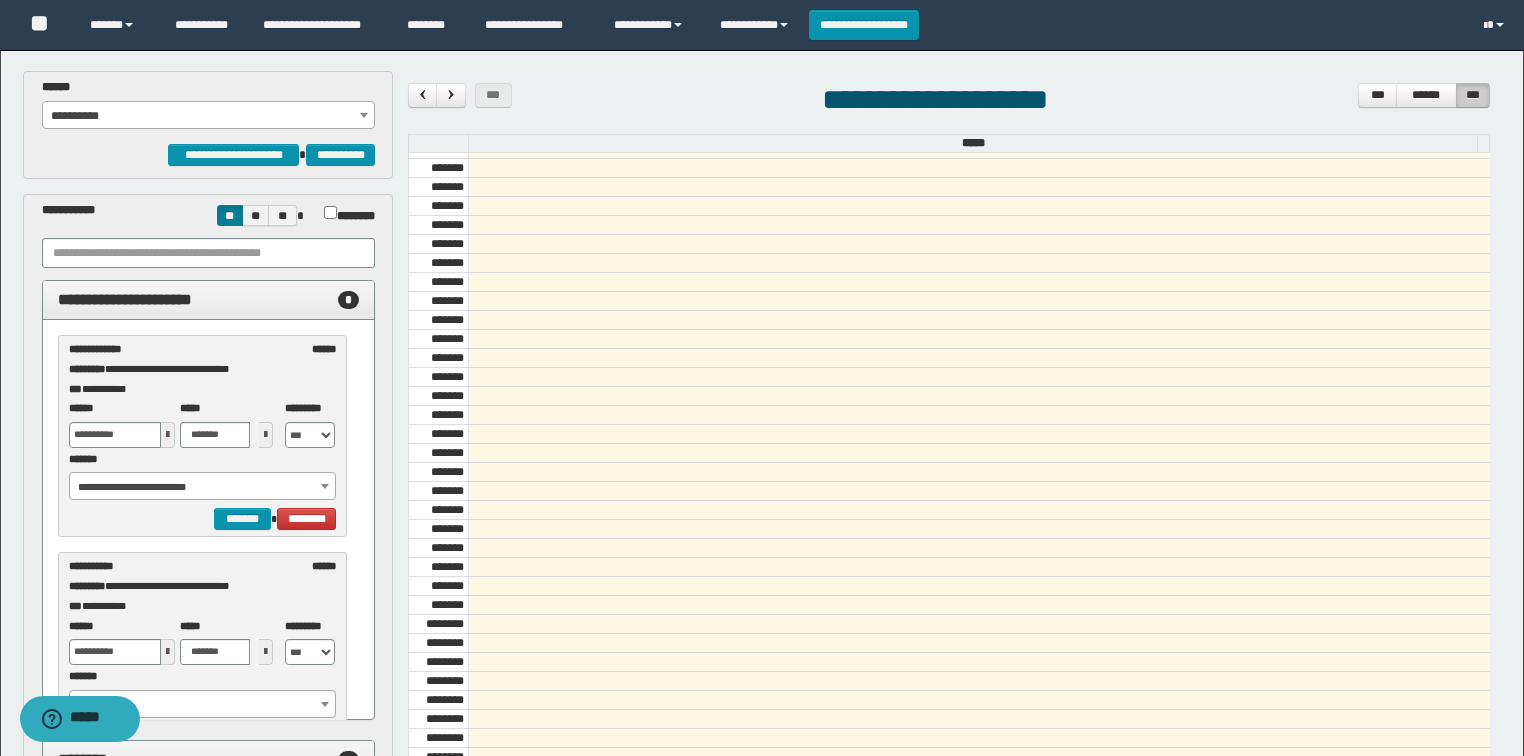 scroll, scrollTop: 64, scrollLeft: 0, axis: vertical 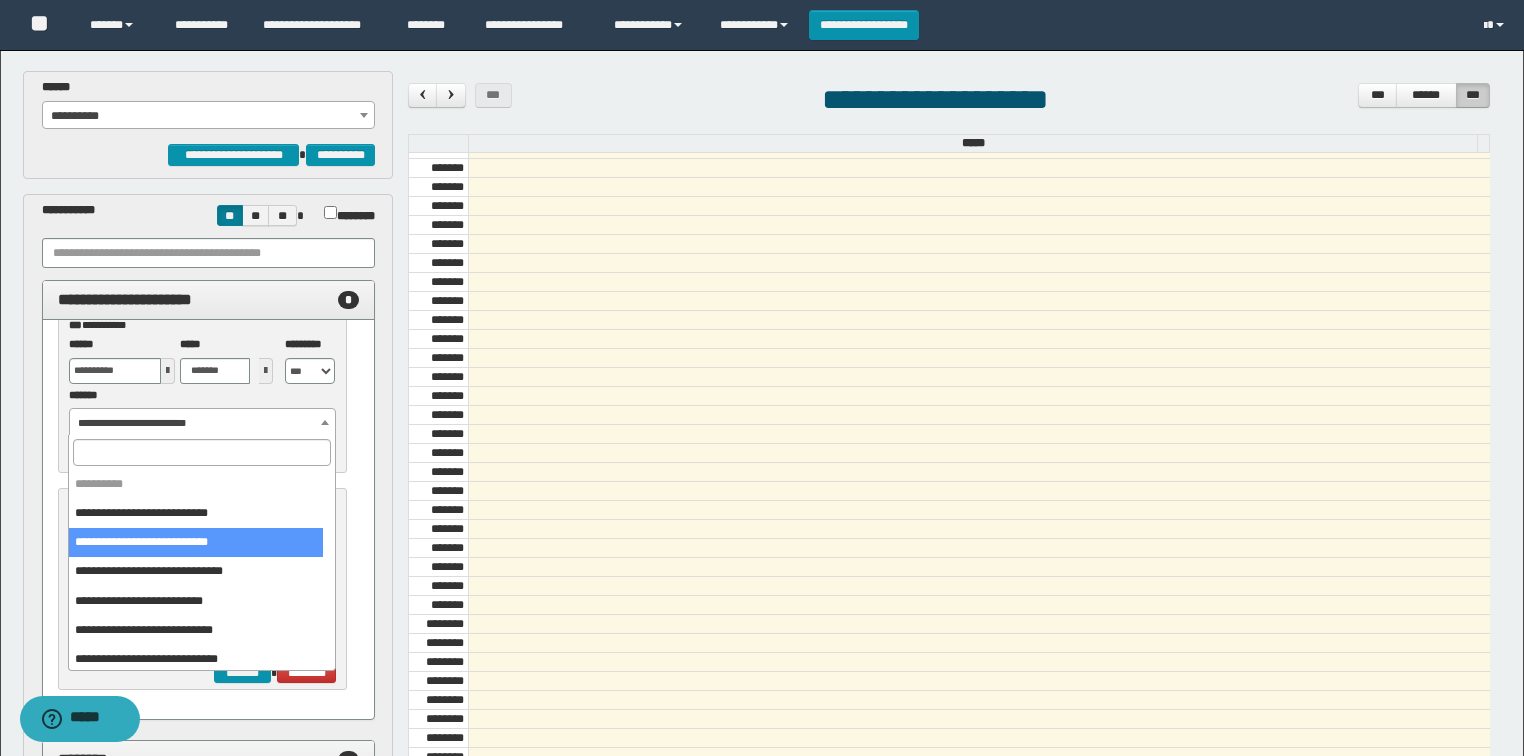 click on "**********" at bounding box center (203, 423) 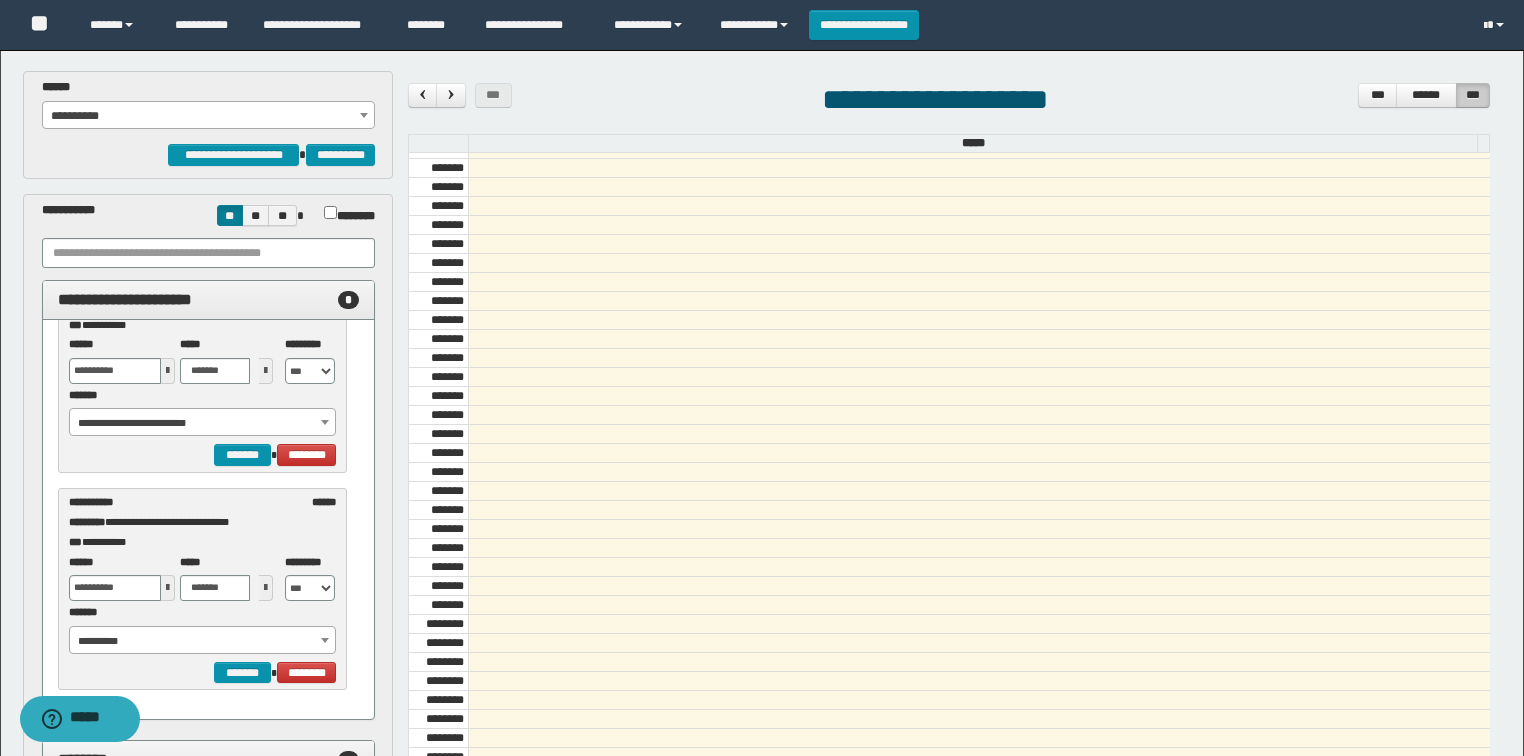 click on "**********" at bounding box center [203, 423] 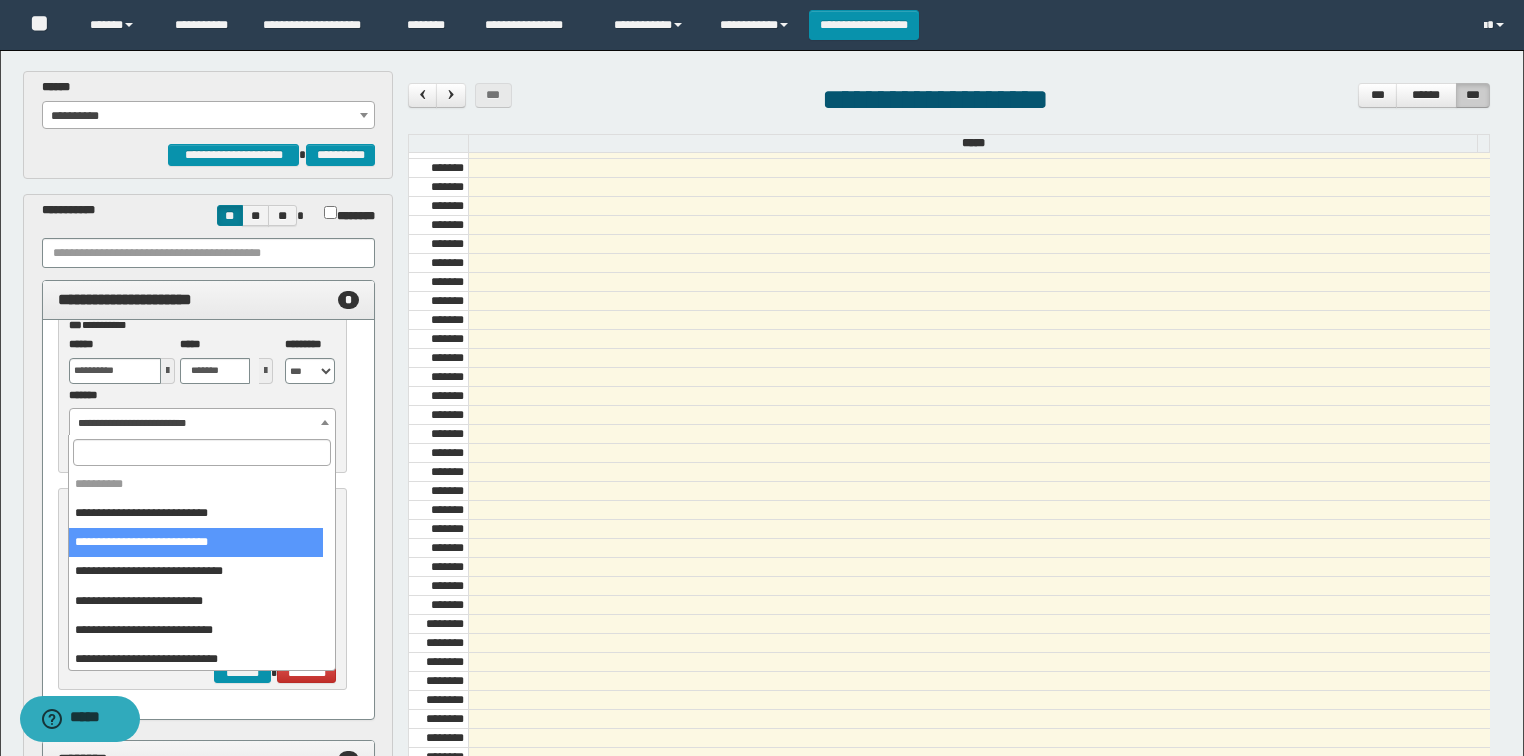 click on "**********" at bounding box center [203, 423] 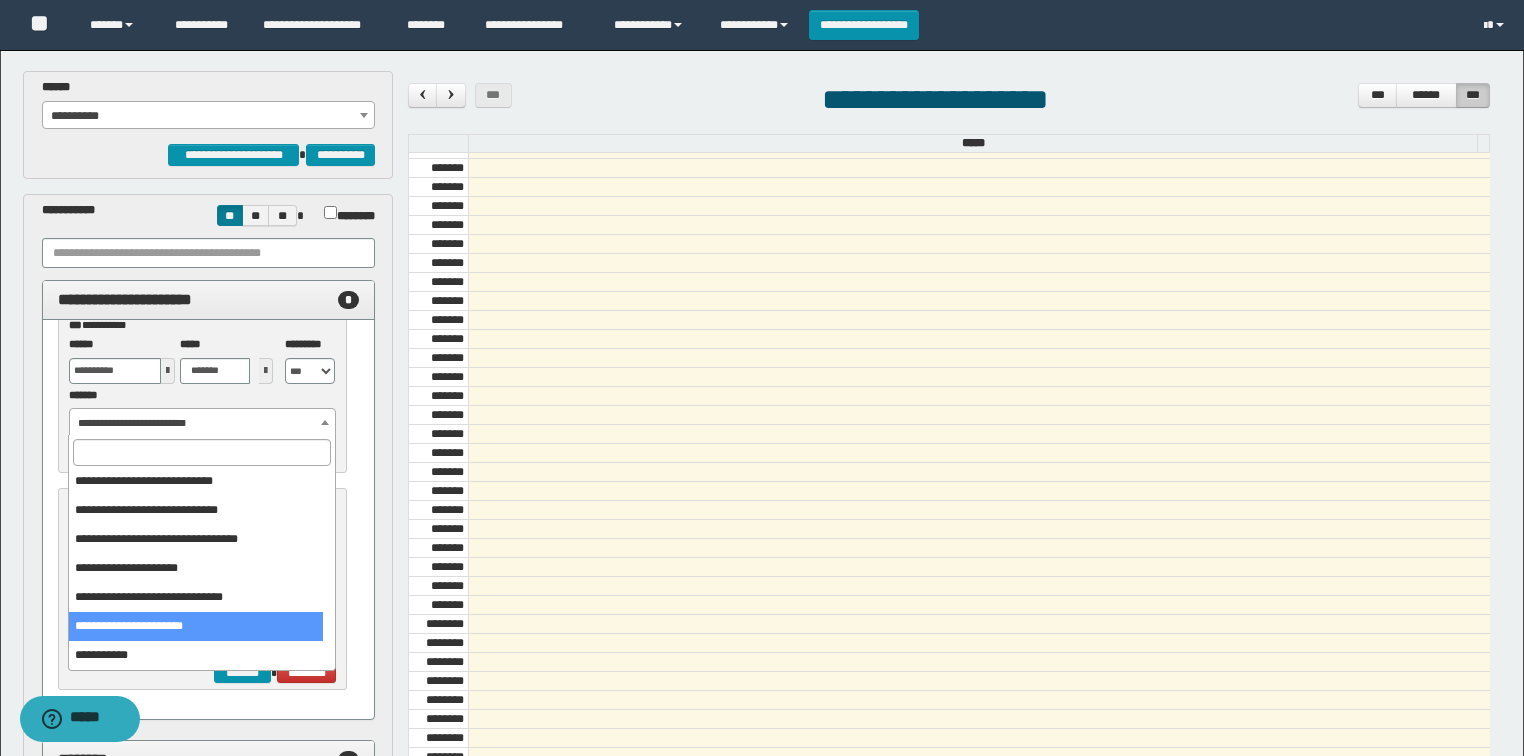 scroll, scrollTop: 69, scrollLeft: 0, axis: vertical 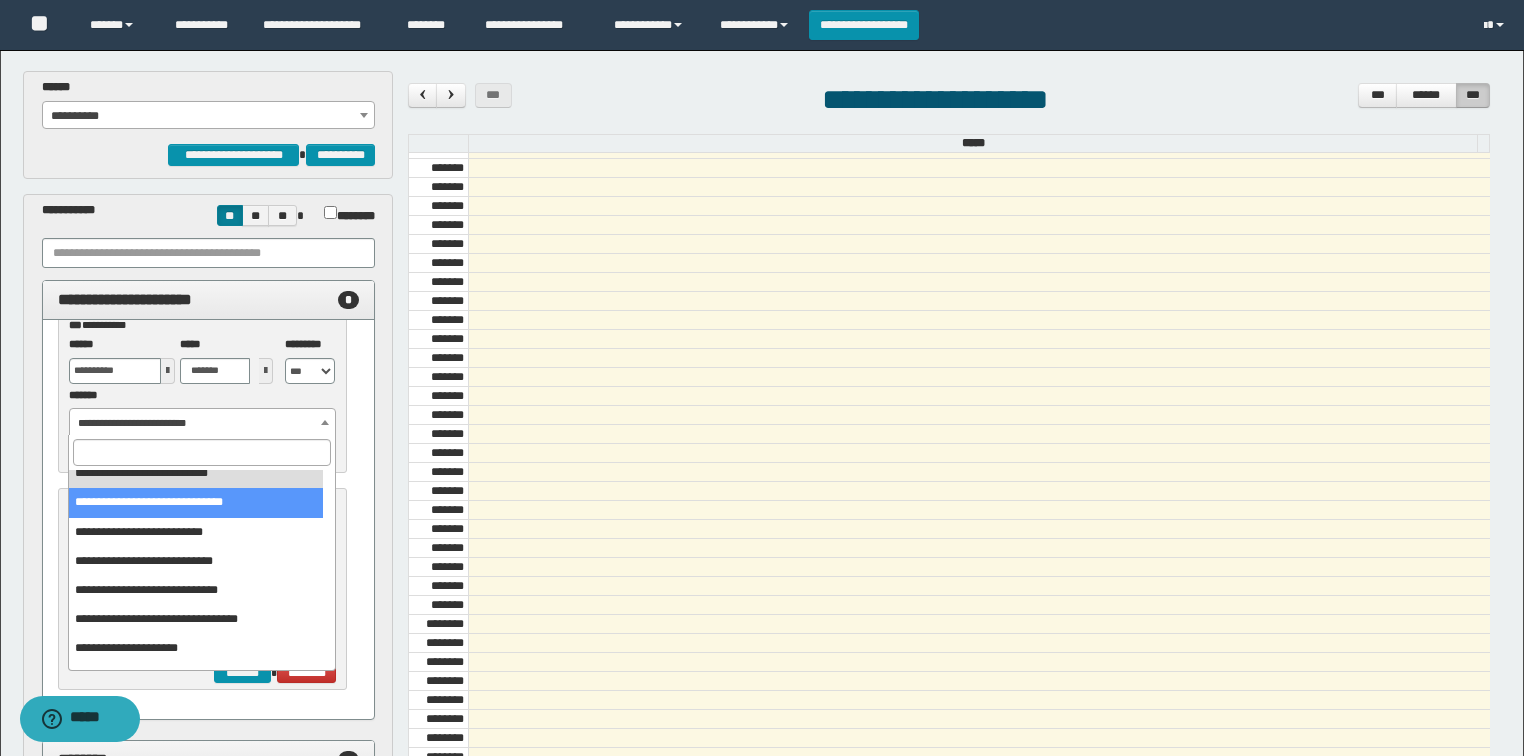 select on "******" 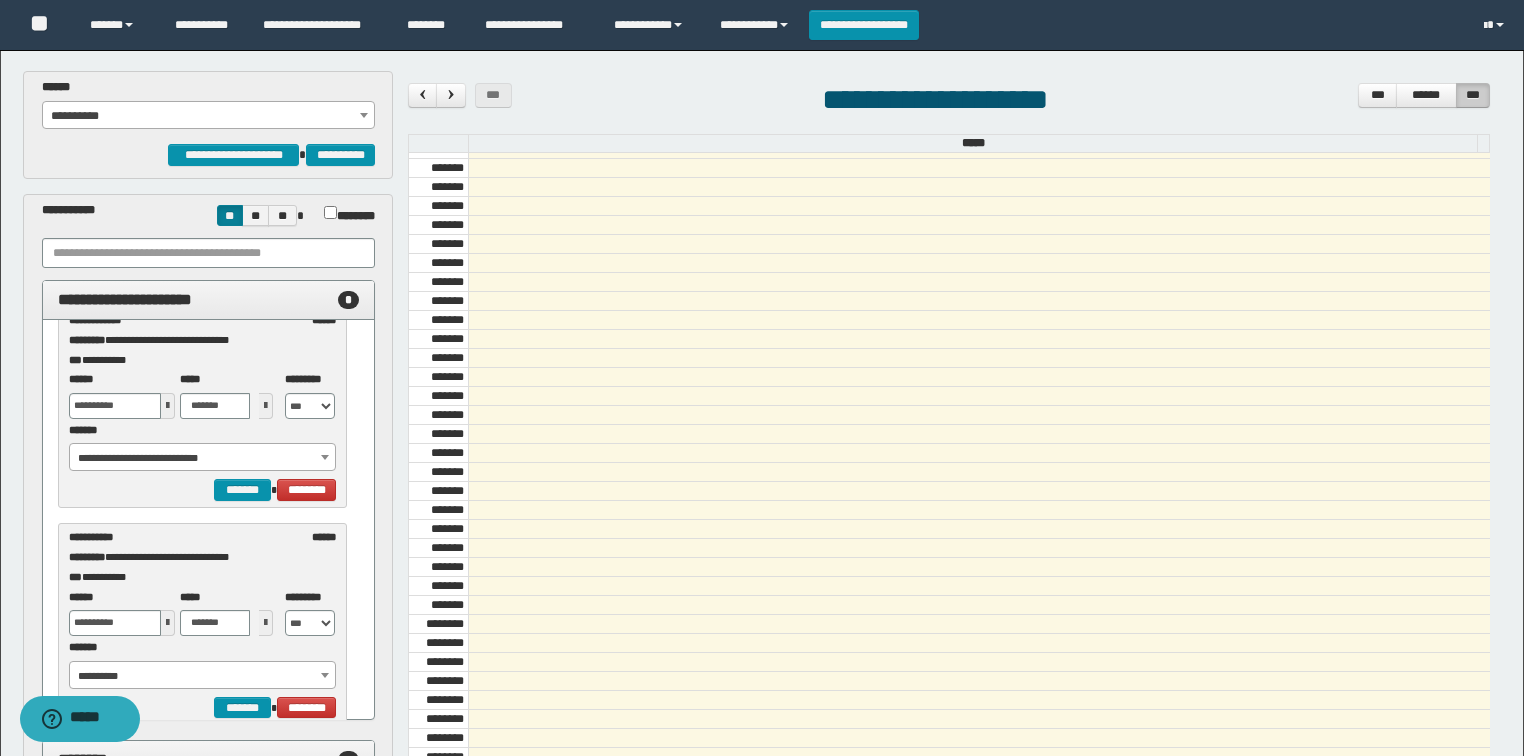 scroll, scrollTop: 0, scrollLeft: 0, axis: both 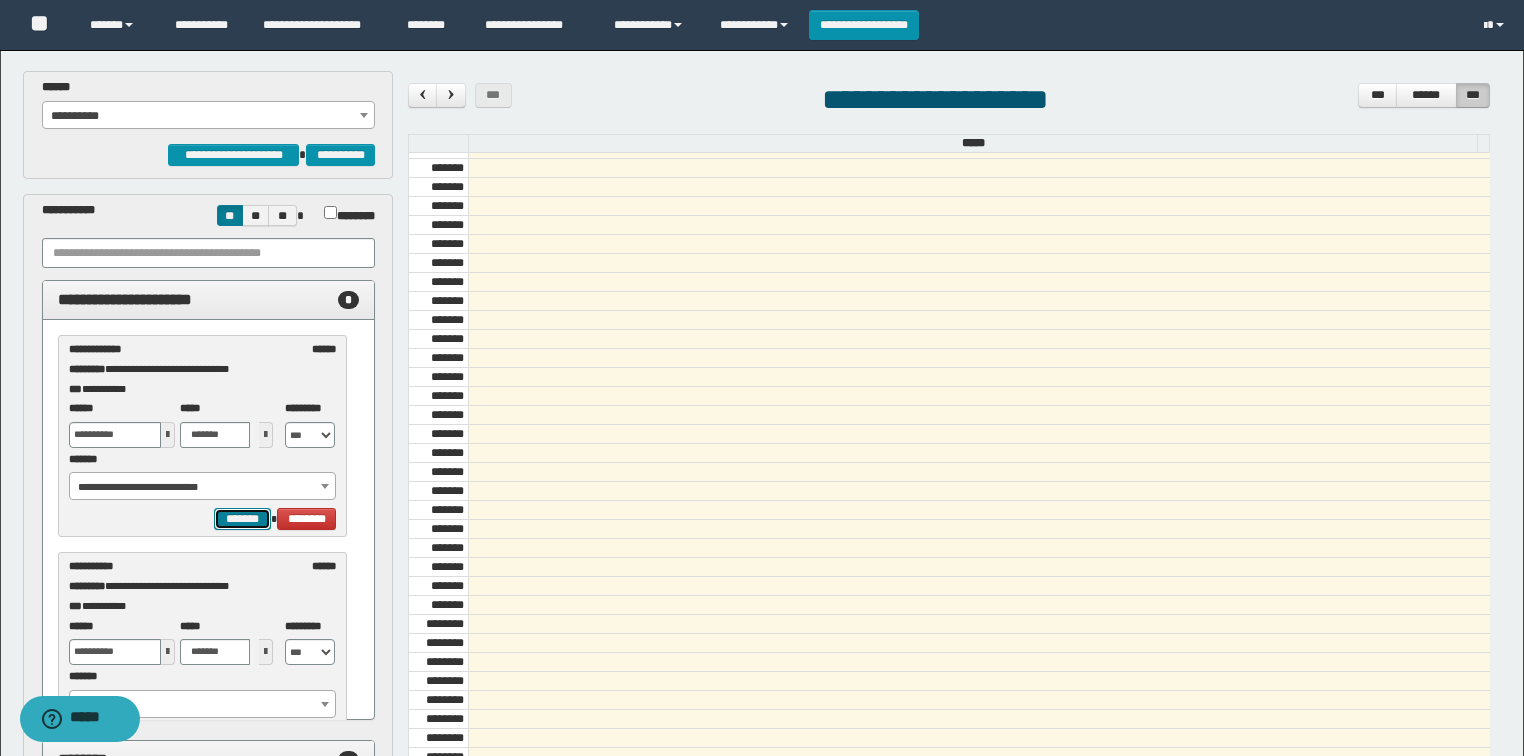 click on "*******" at bounding box center (242, 519) 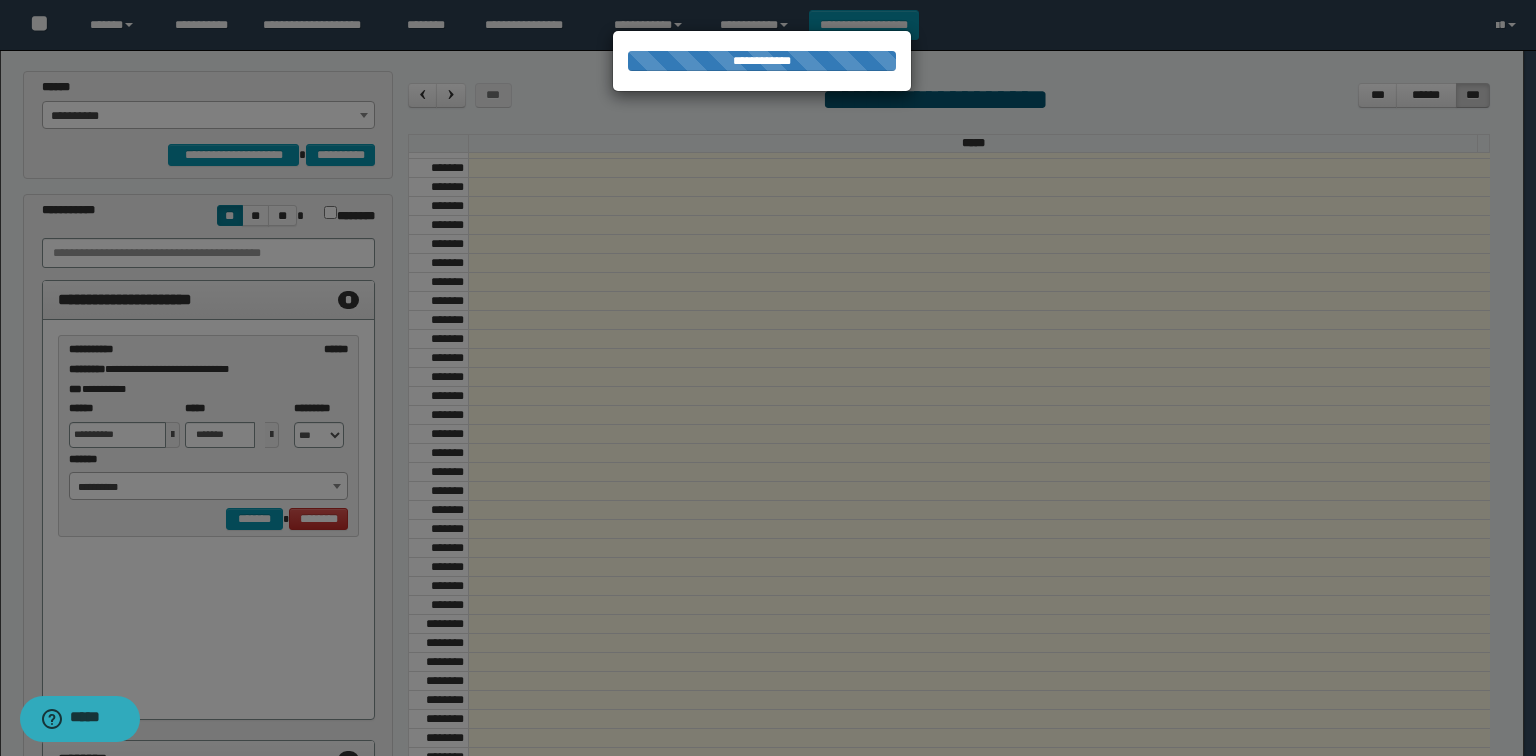 select on "******" 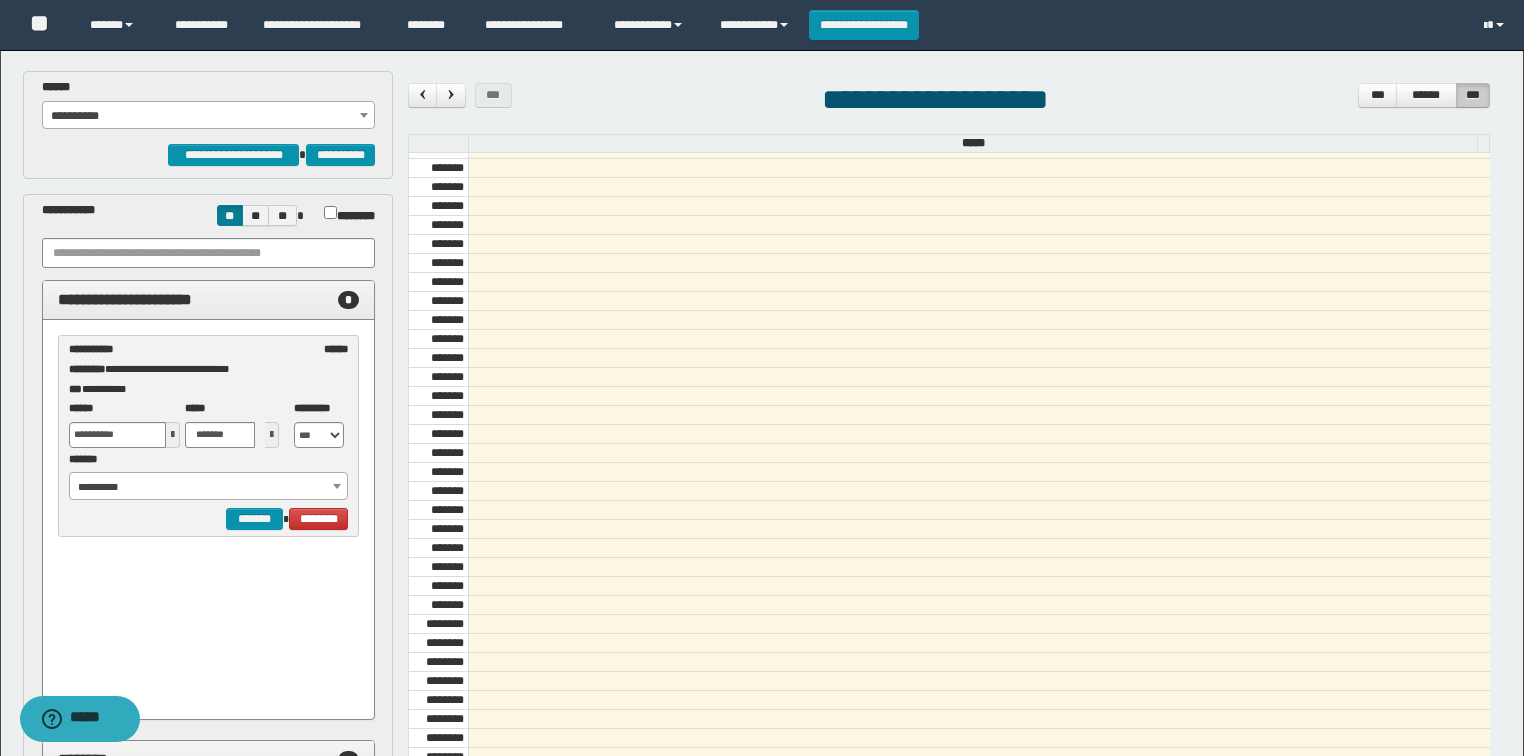 click on "**********" at bounding box center (209, 487) 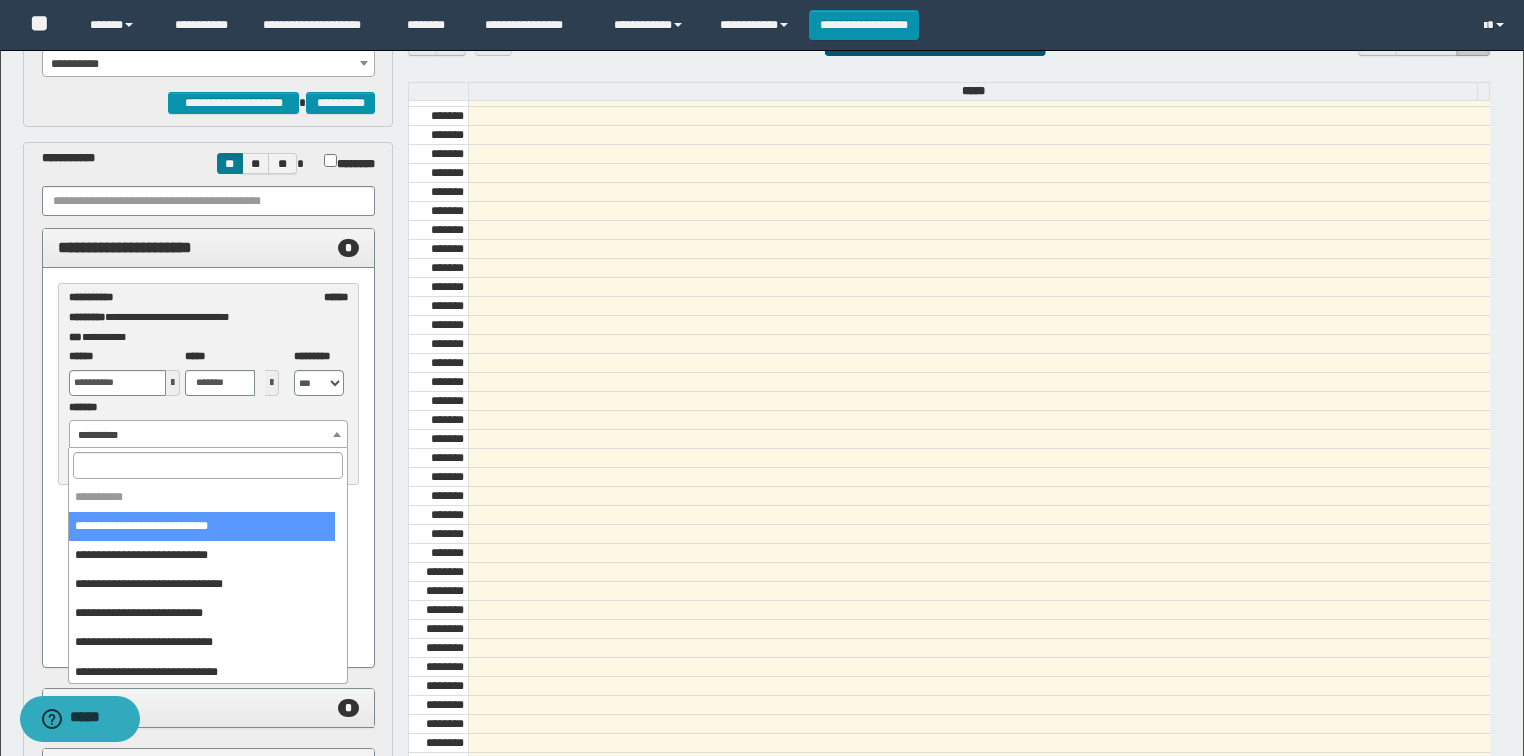 scroll, scrollTop: 80, scrollLeft: 0, axis: vertical 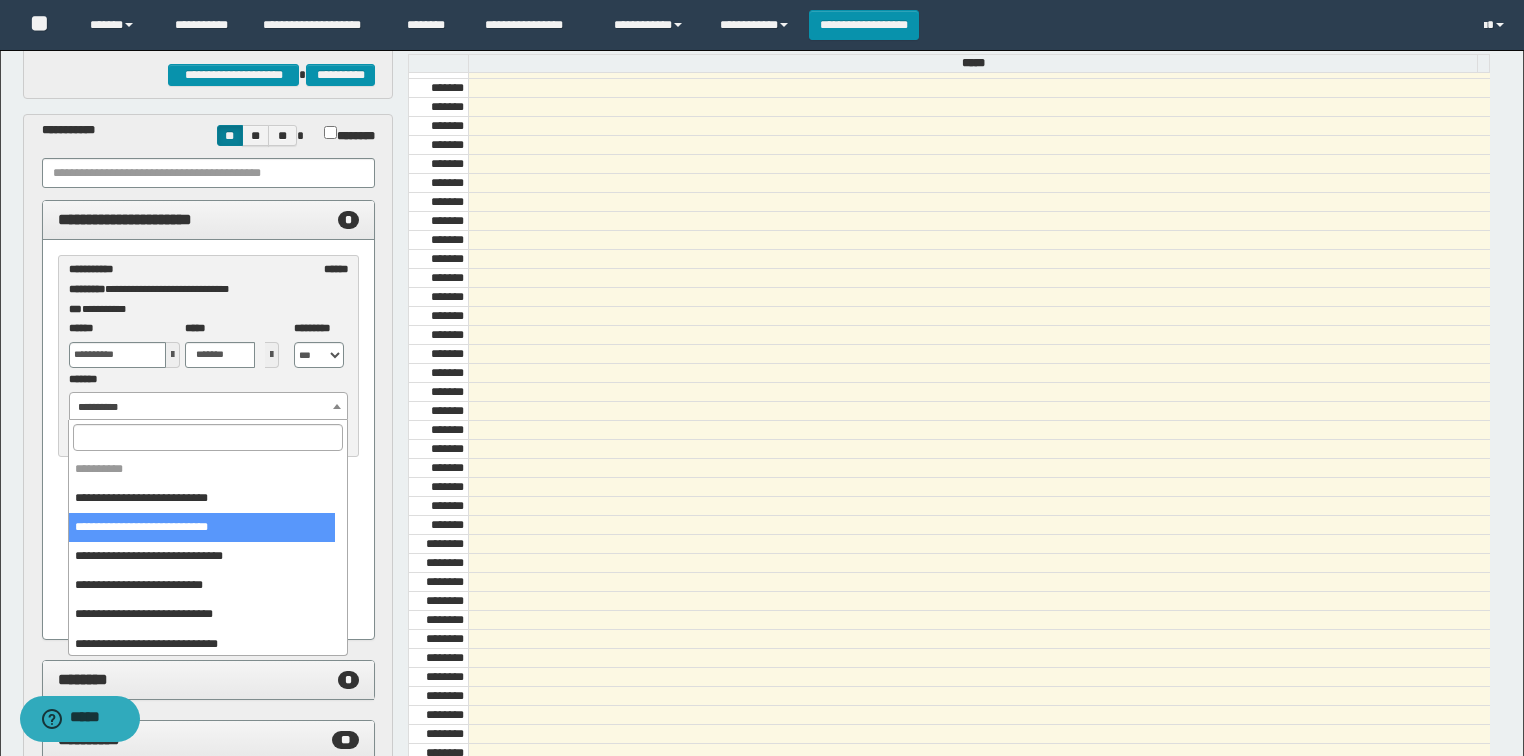 select on "******" 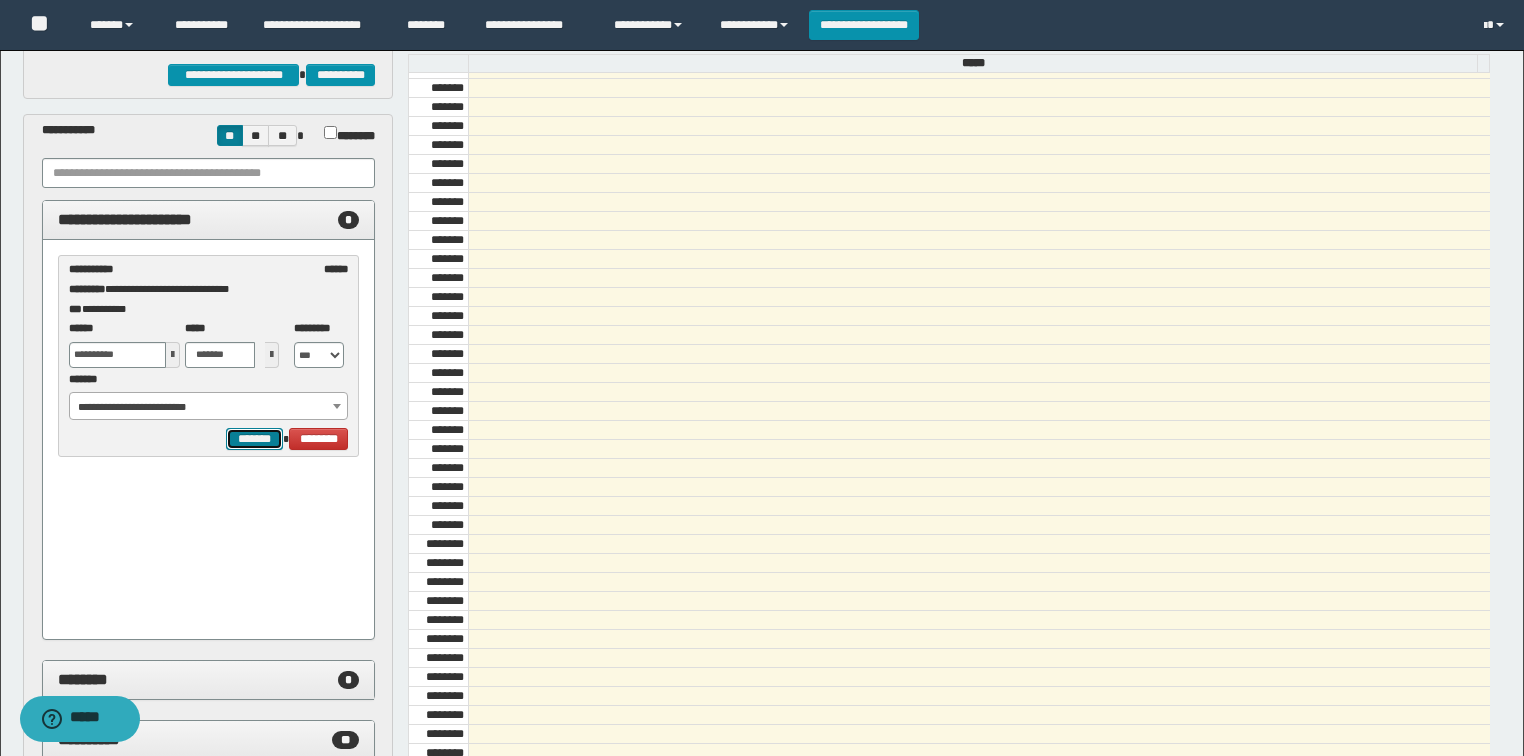 click on "*******" at bounding box center (254, 439) 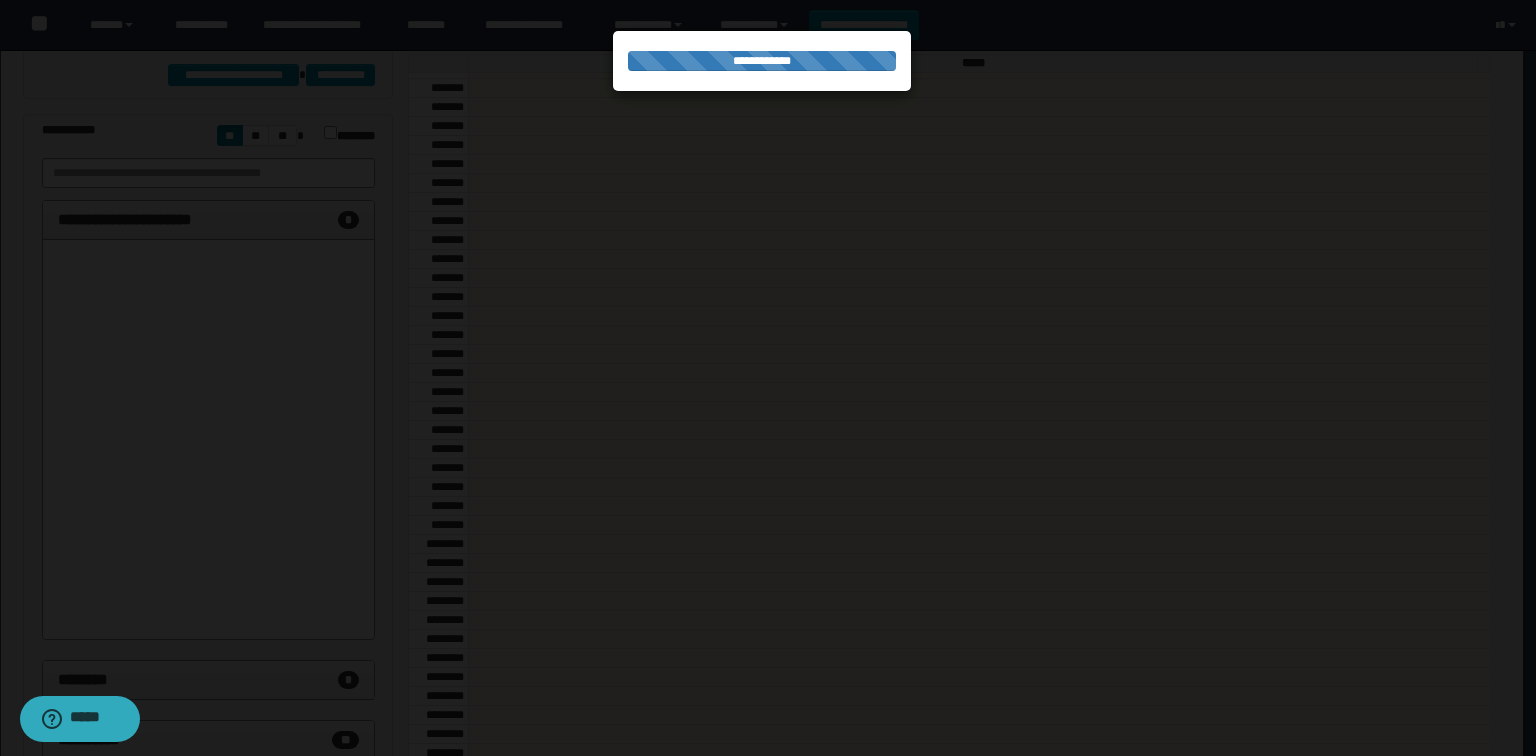 select on "******" 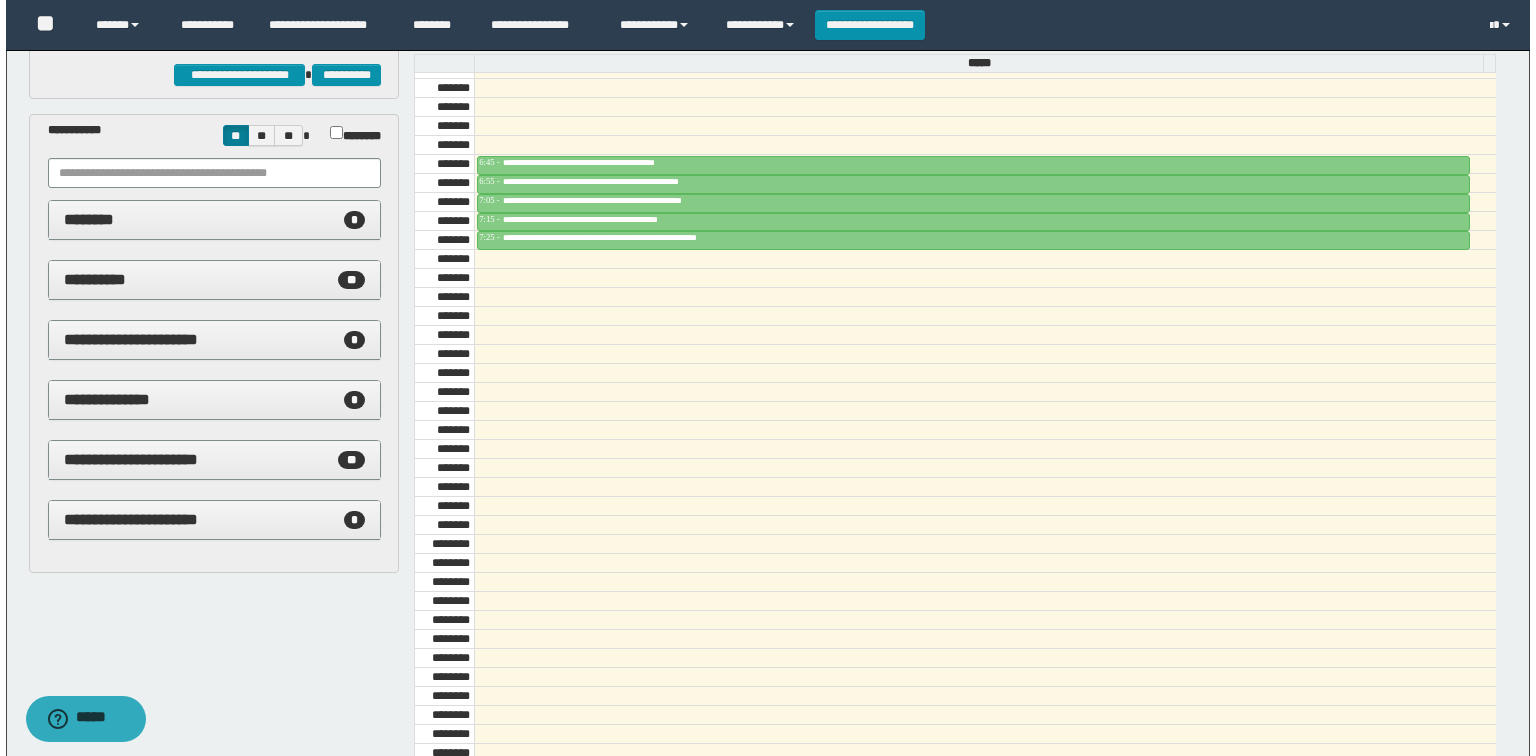 scroll, scrollTop: 0, scrollLeft: 0, axis: both 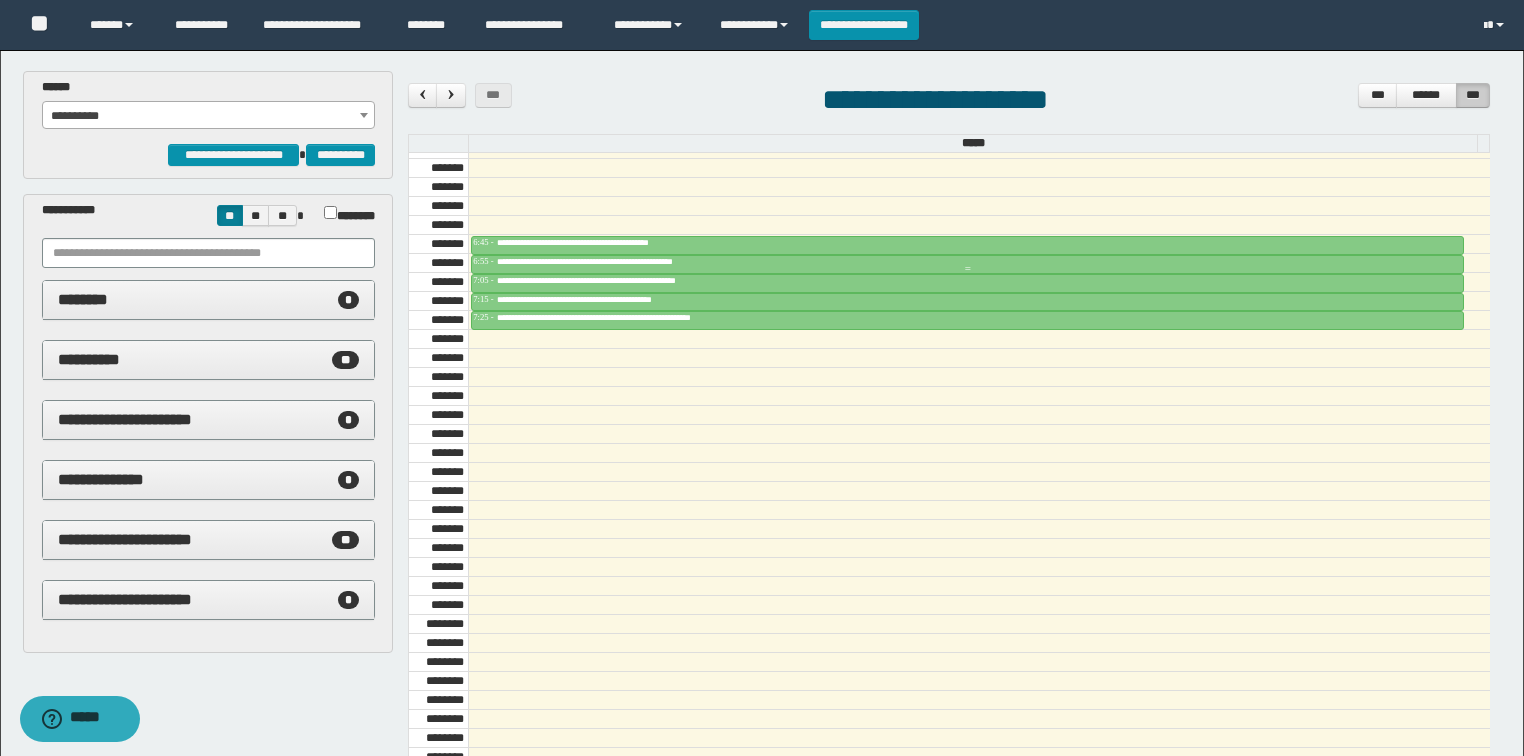 click on "**********" at bounding box center [967, 262] 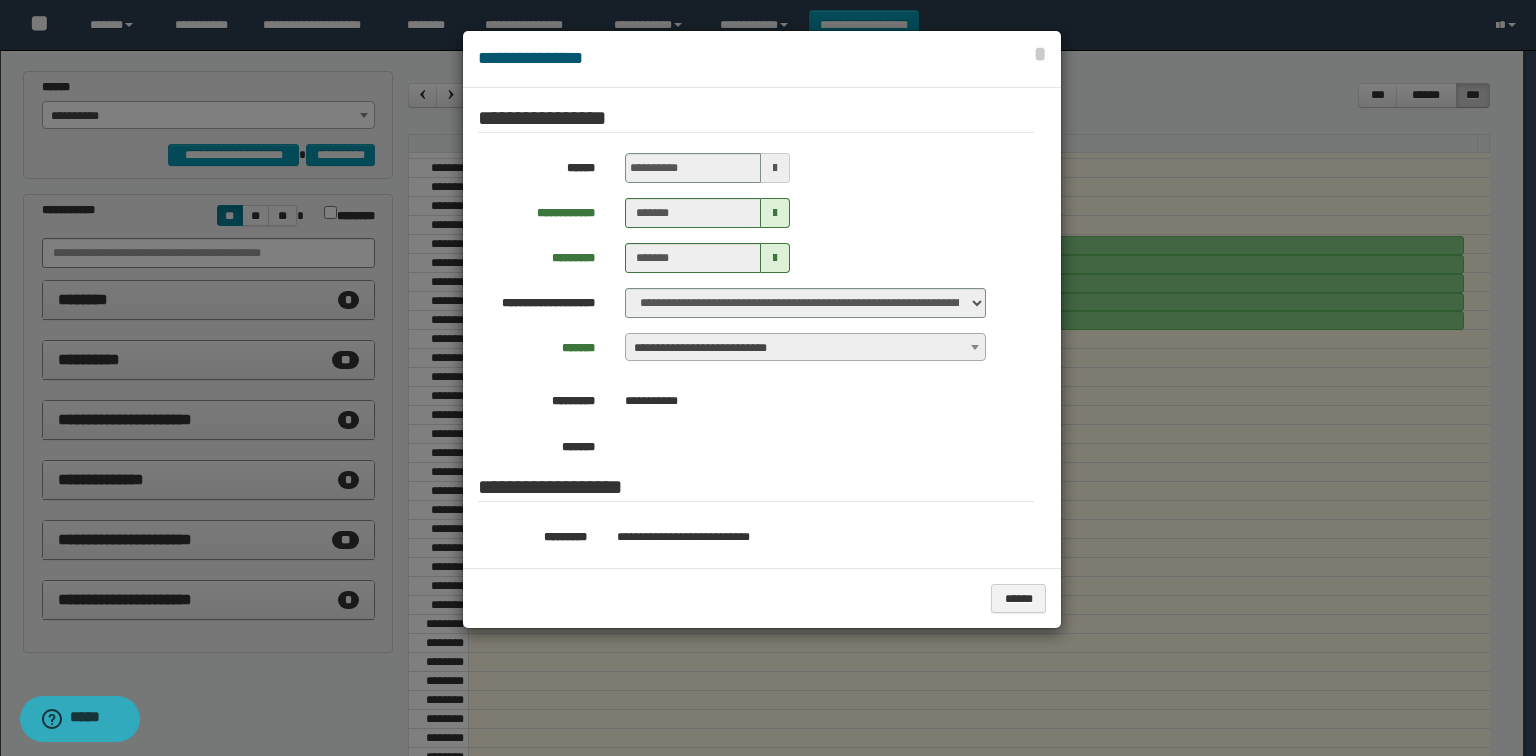 click at bounding box center (775, 168) 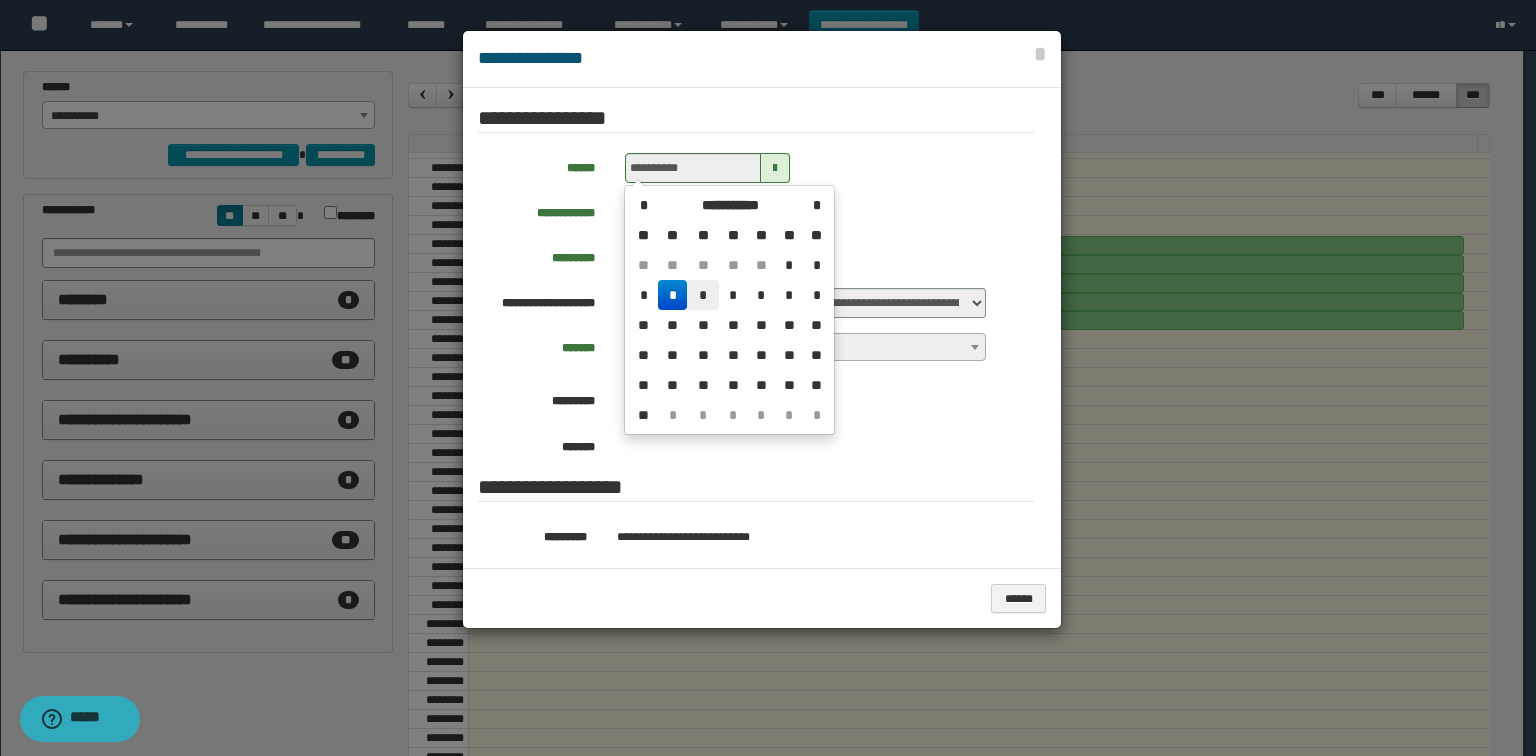 click on "*" at bounding box center [703, 295] 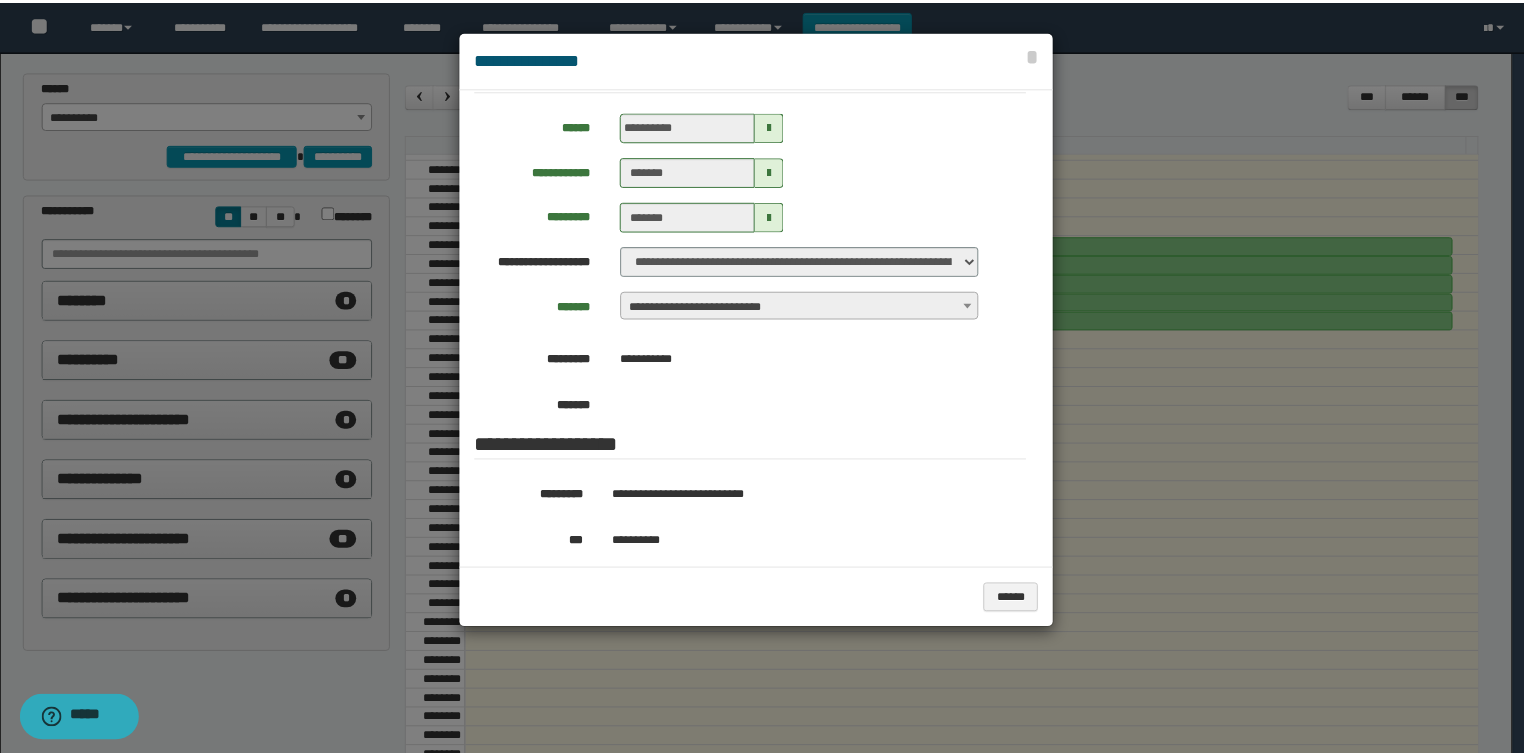 scroll, scrollTop: 361, scrollLeft: 0, axis: vertical 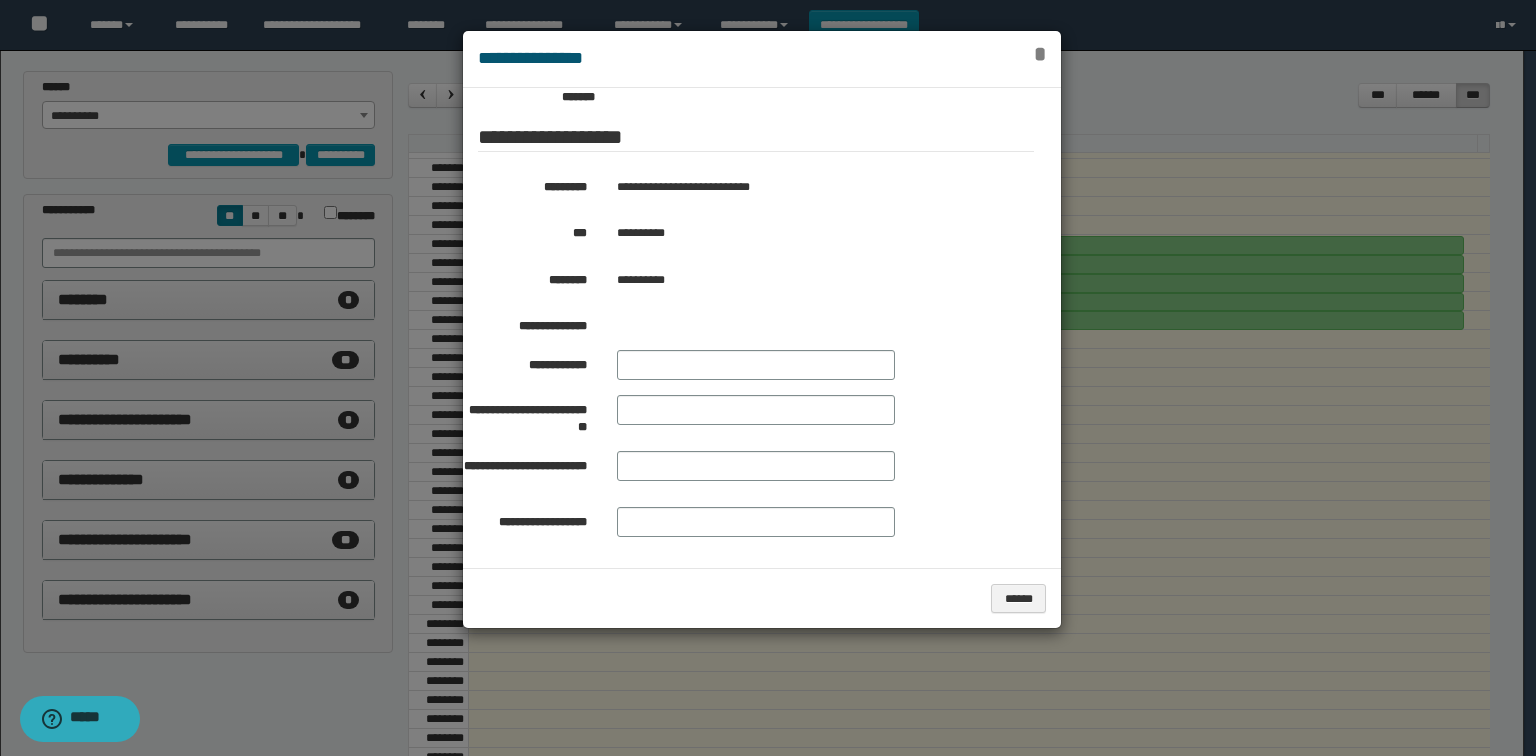 click on "*" at bounding box center (1040, 54) 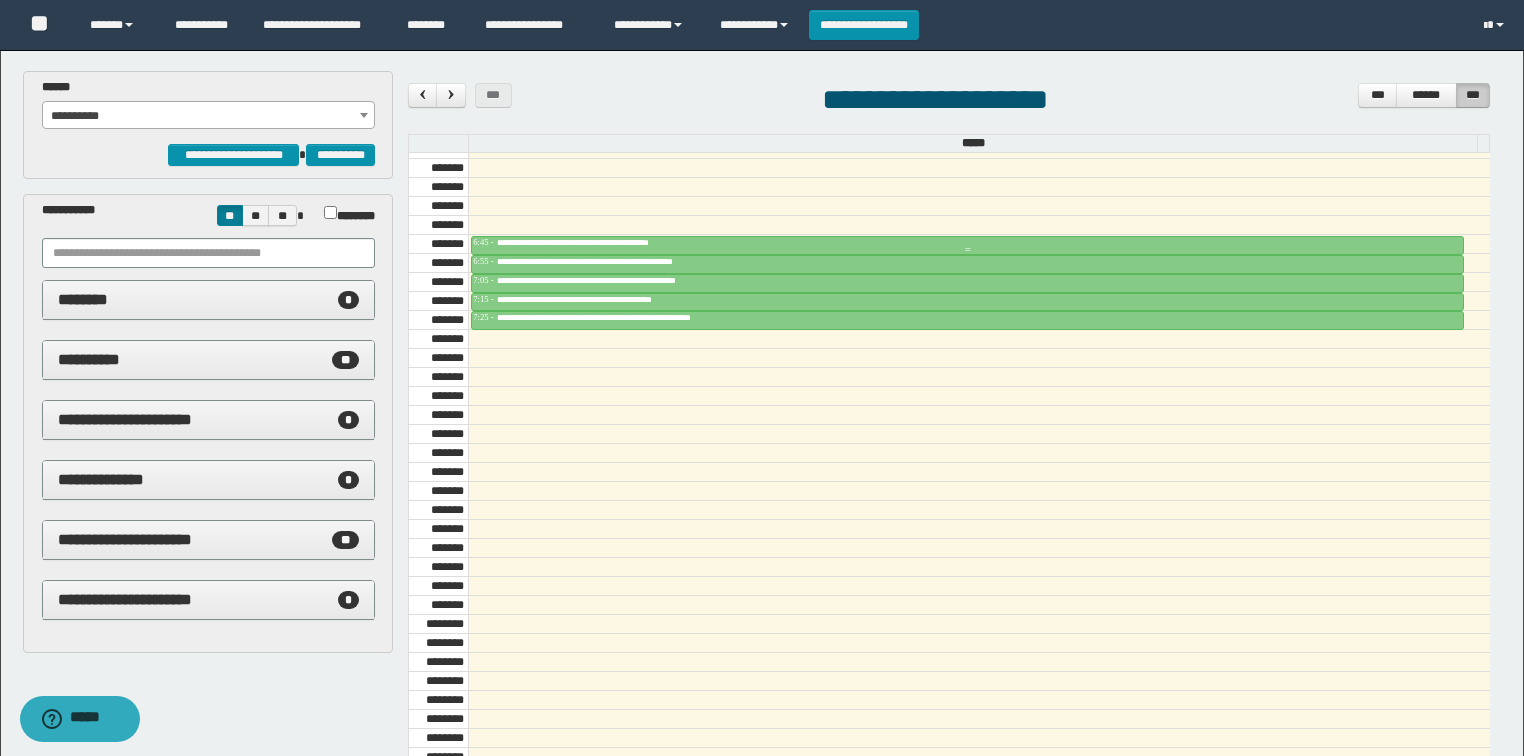 click on "**********" at bounding box center (598, 242) 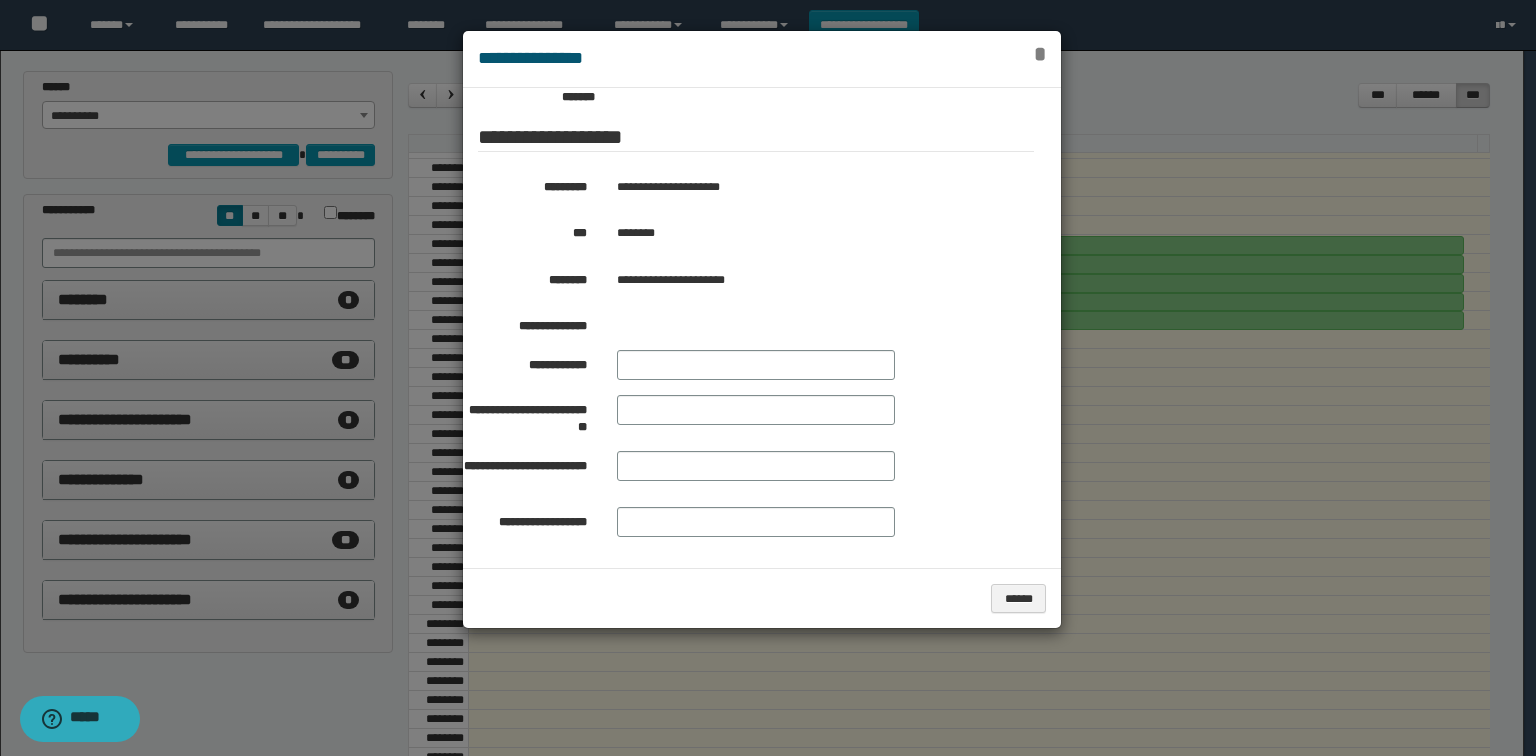 click on "*" at bounding box center (1040, 54) 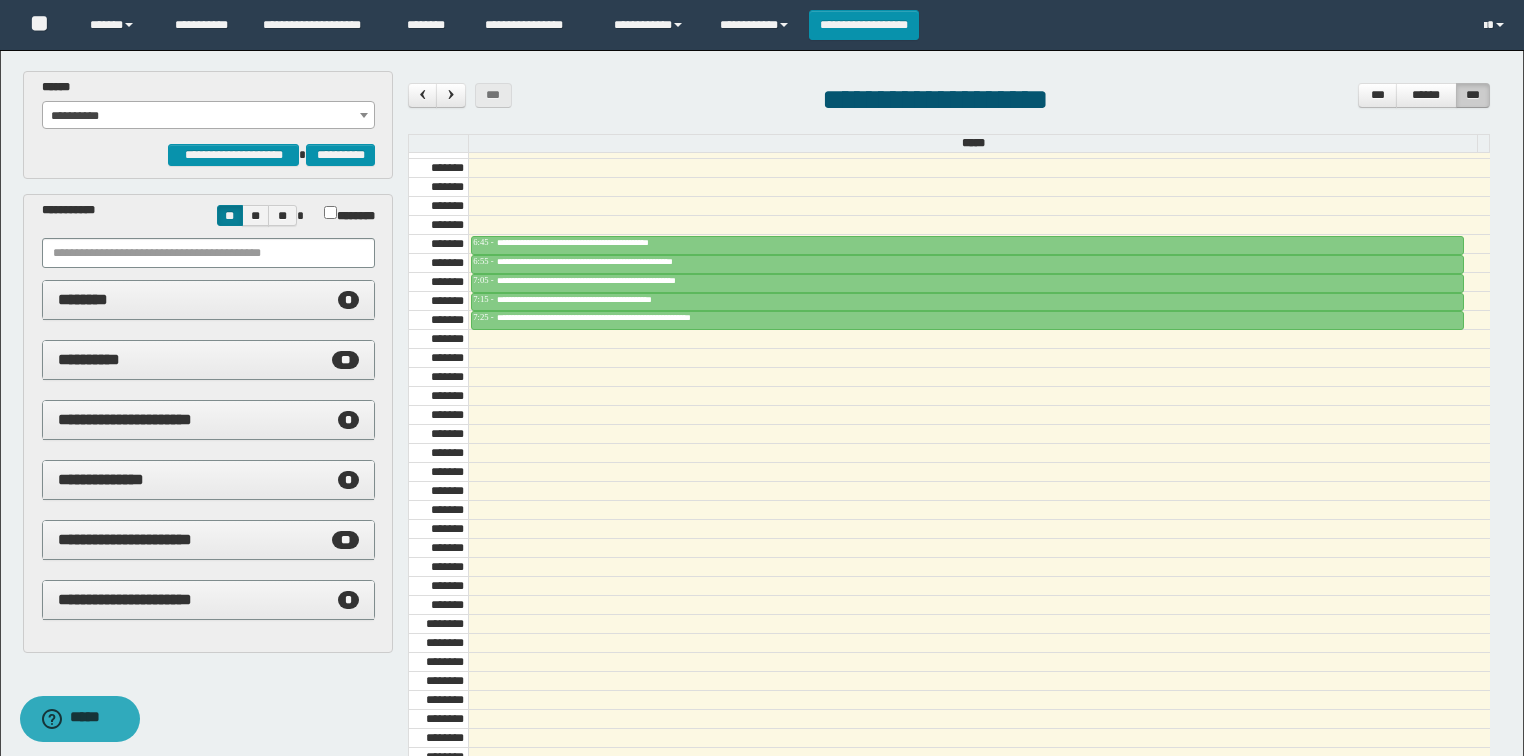 click on "**********" at bounding box center [209, 116] 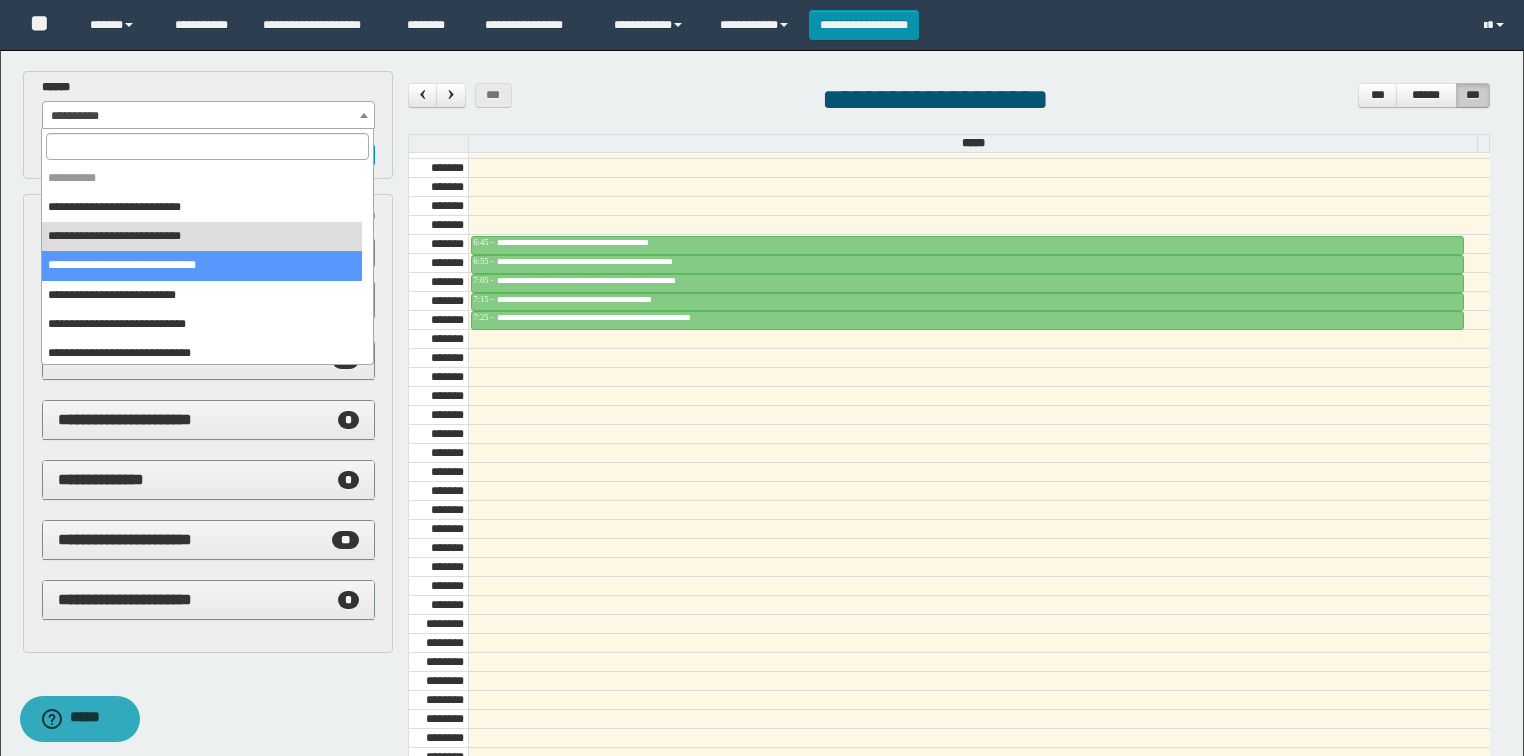 select on "******" 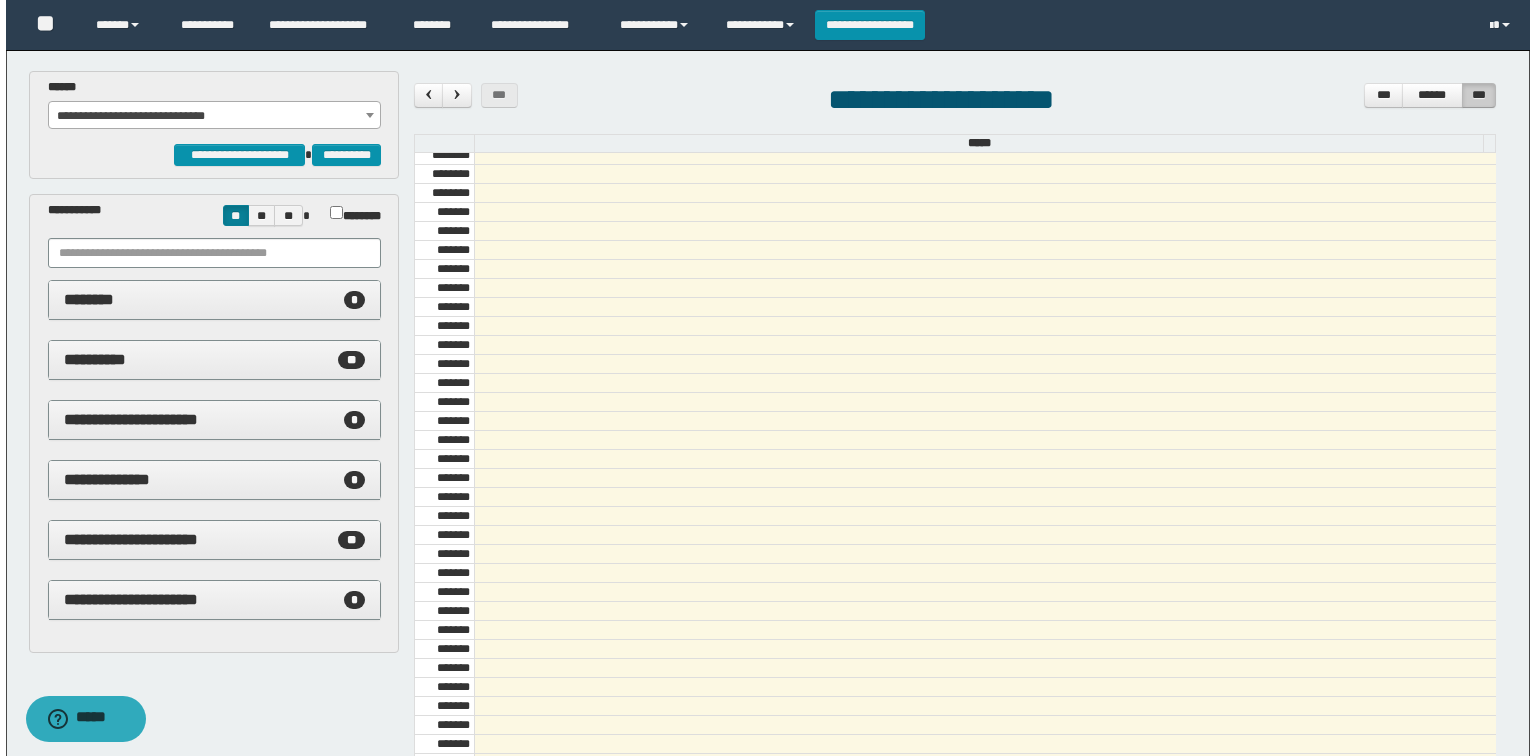 scroll, scrollTop: 0, scrollLeft: 0, axis: both 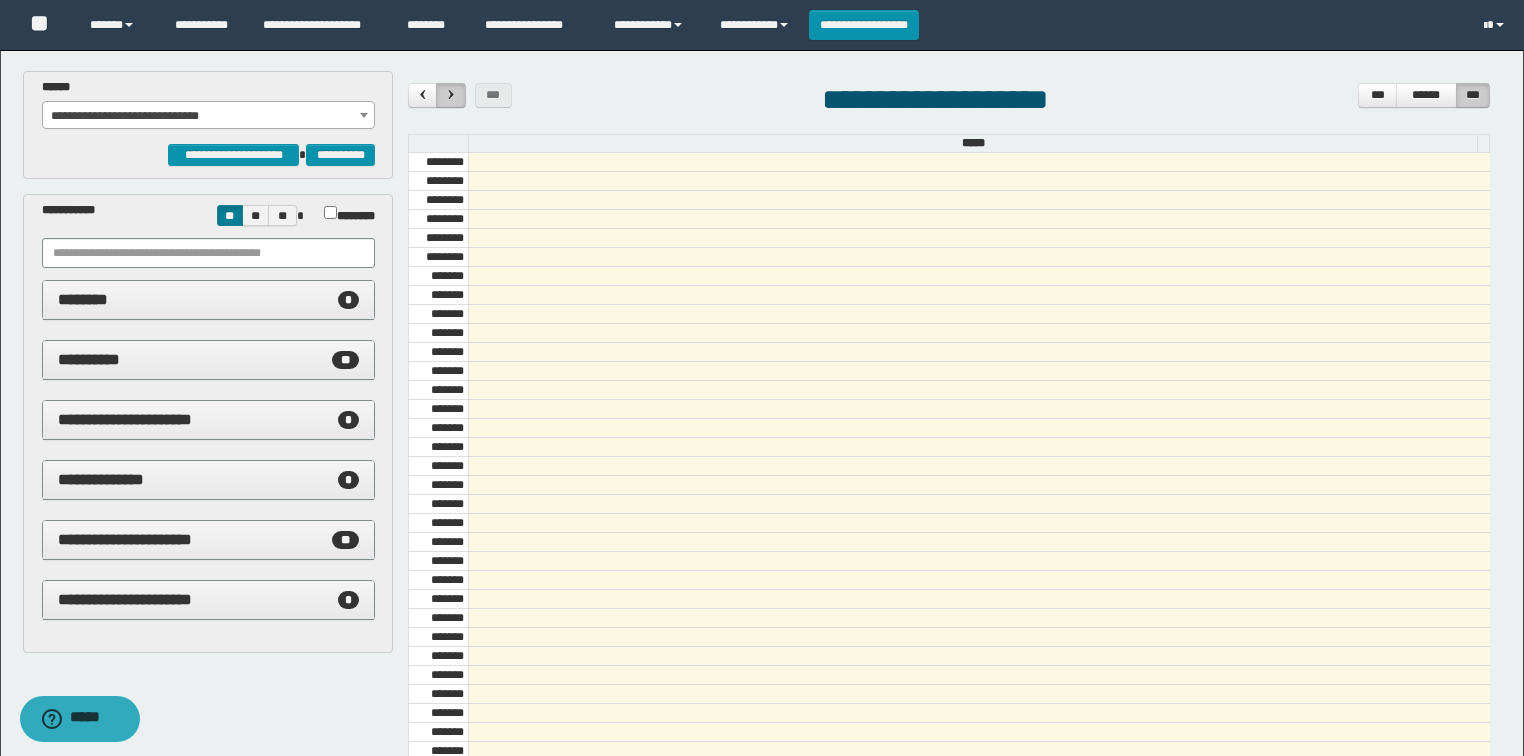 click at bounding box center [451, 94] 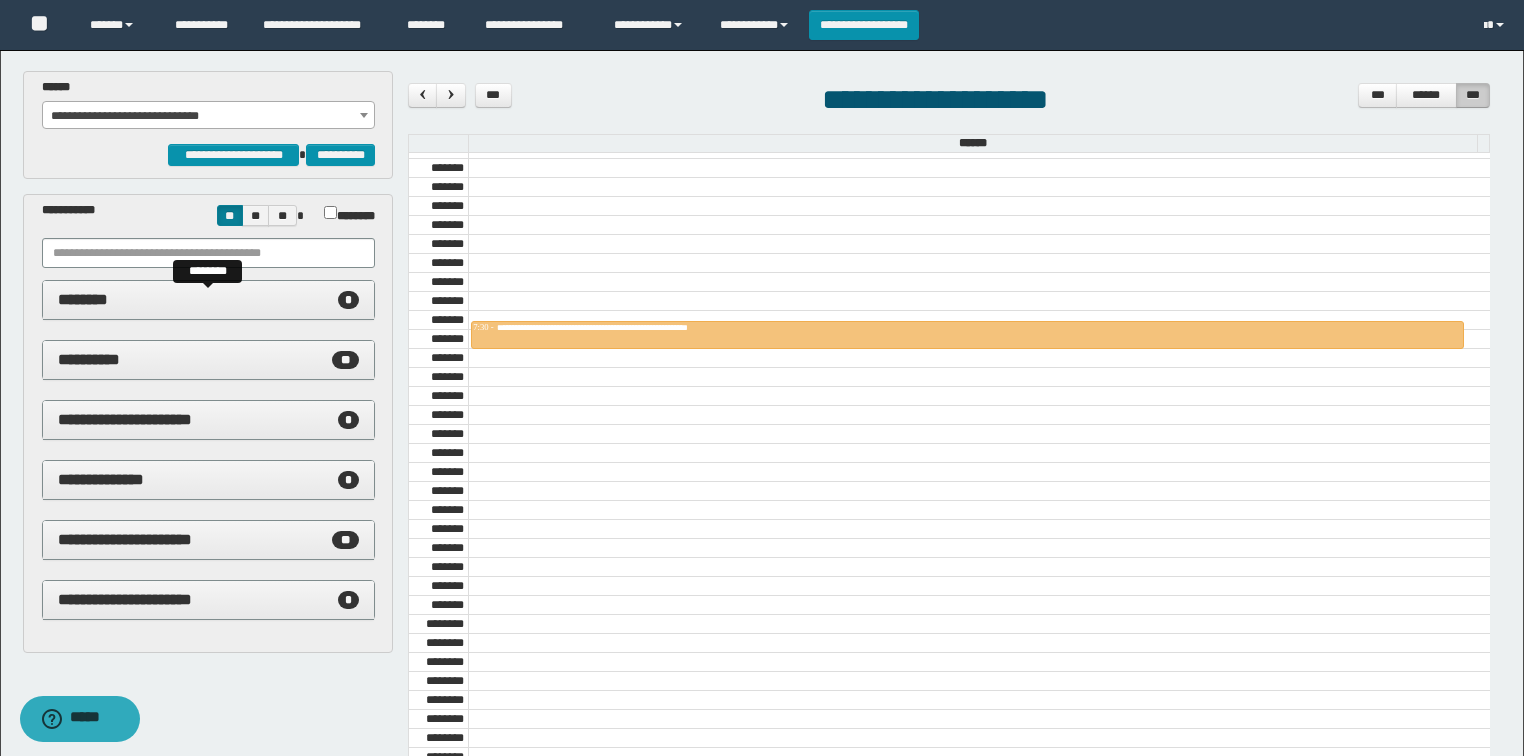 click on "********
*" at bounding box center [209, 300] 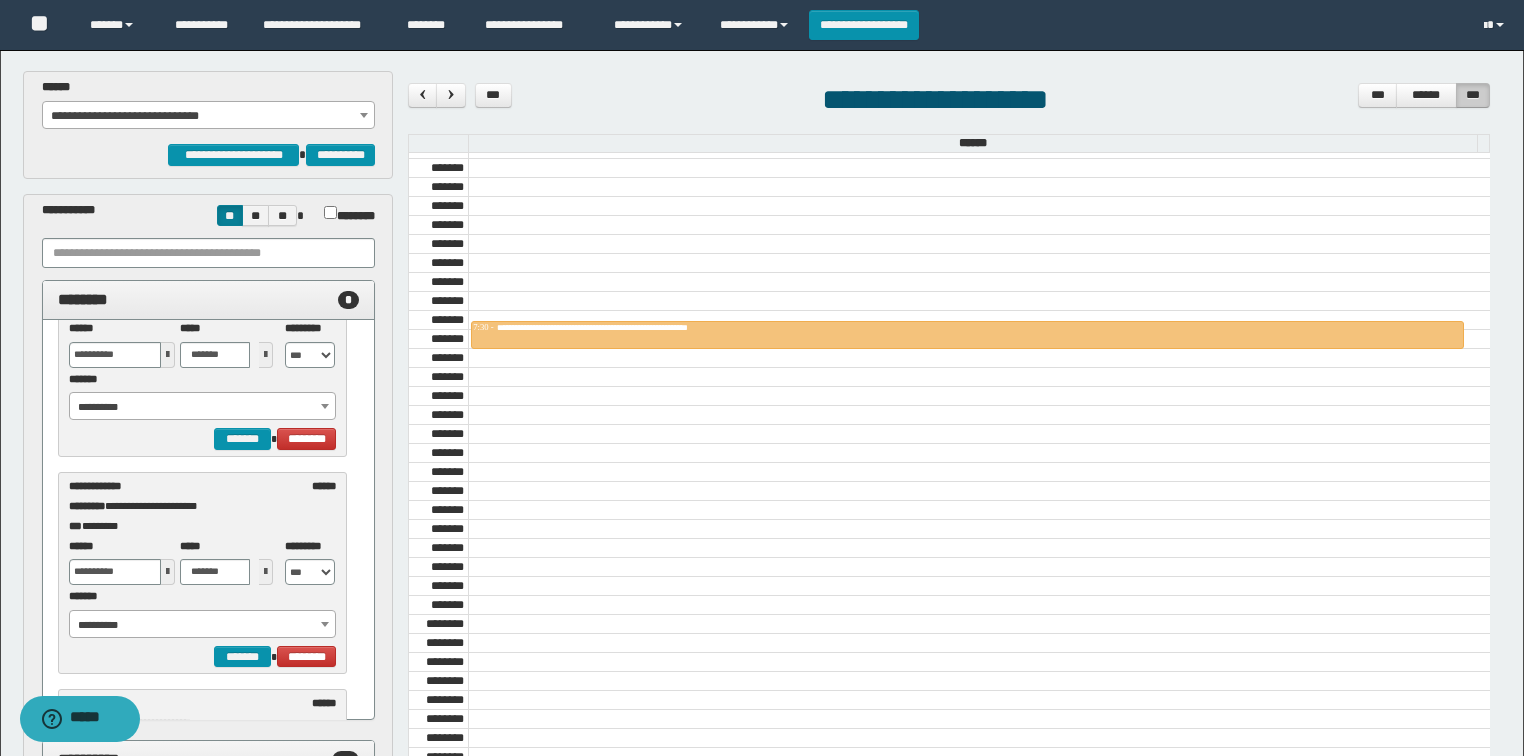 scroll, scrollTop: 0, scrollLeft: 0, axis: both 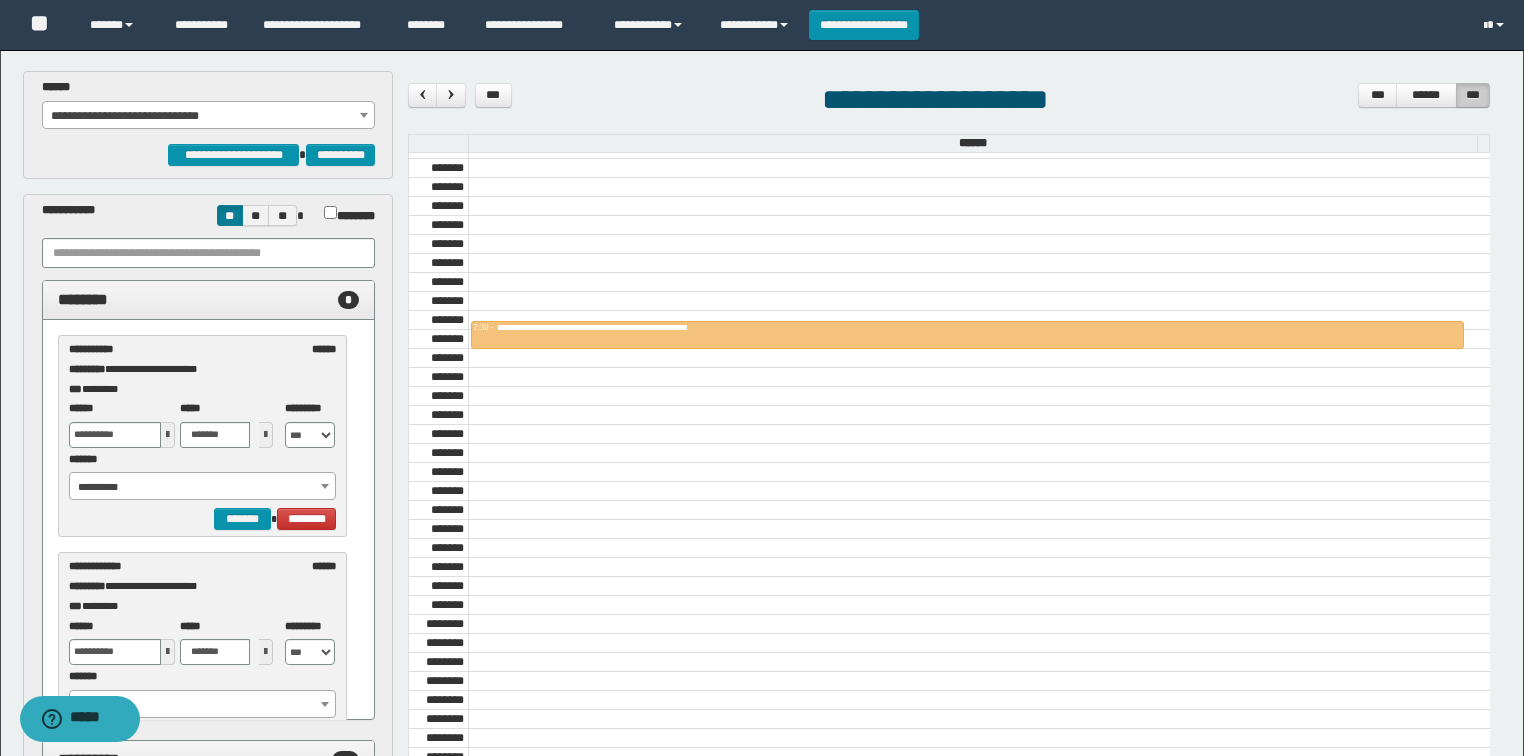 click on "**********" at bounding box center (203, 487) 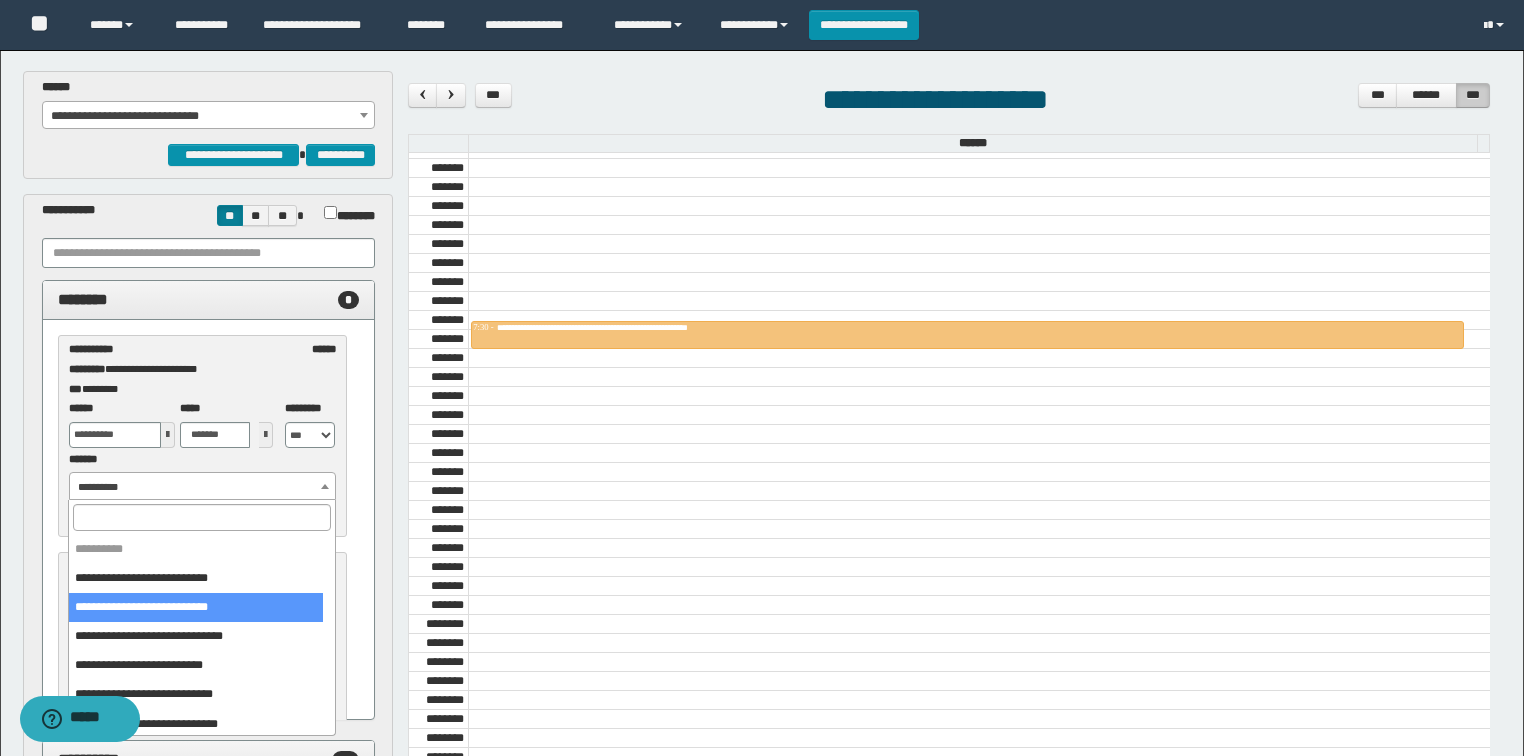 select on "******" 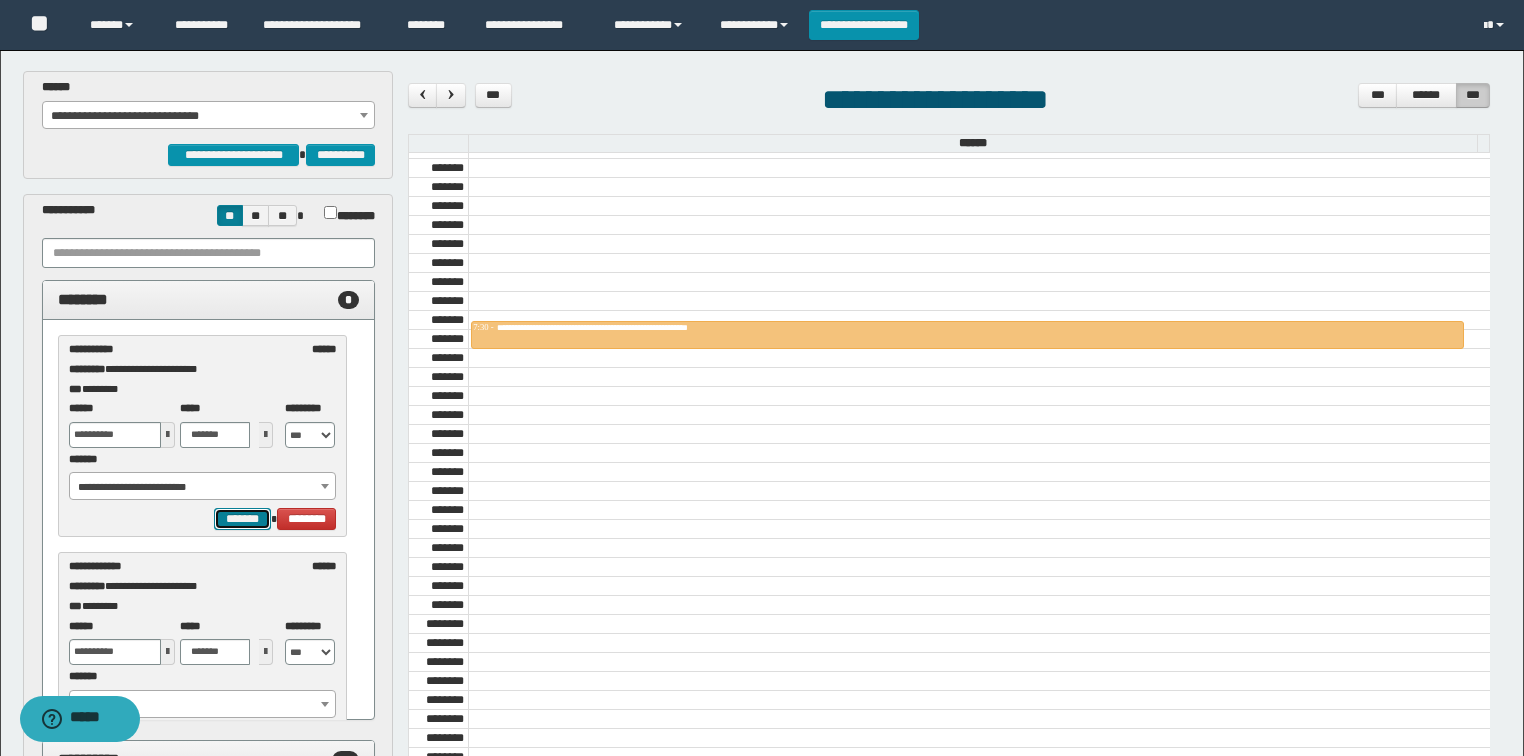 click on "*******" at bounding box center (242, 519) 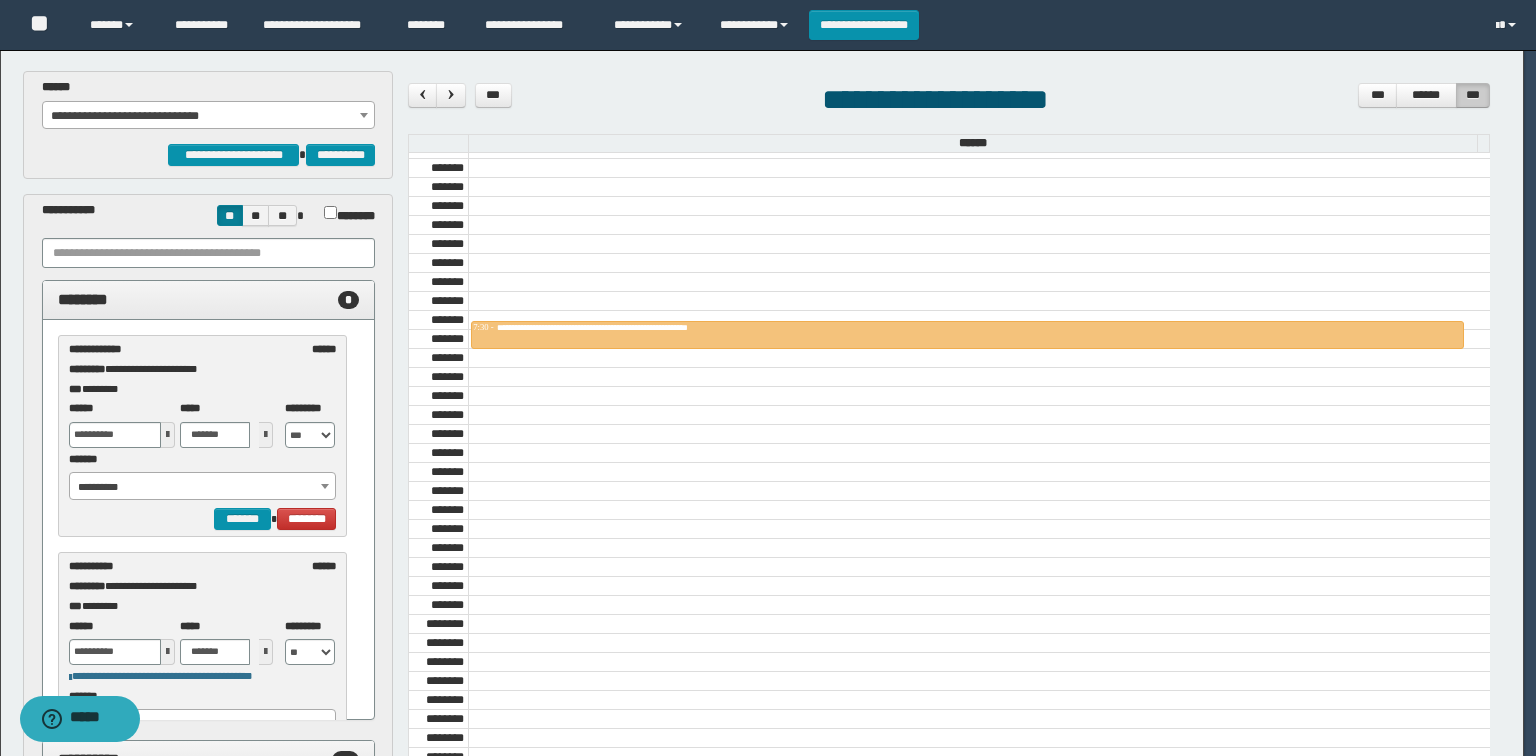 select on "******" 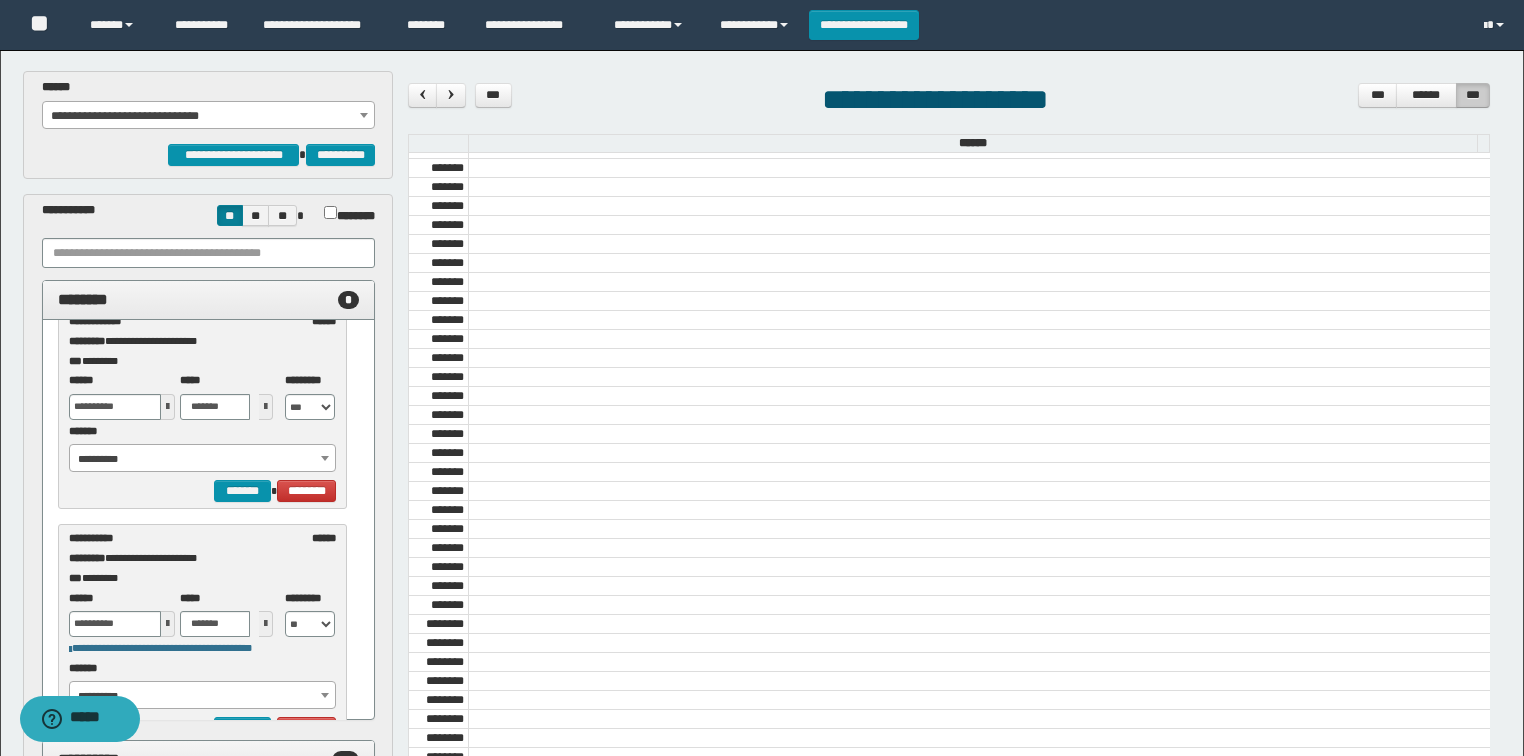 scroll, scrollTop: 0, scrollLeft: 0, axis: both 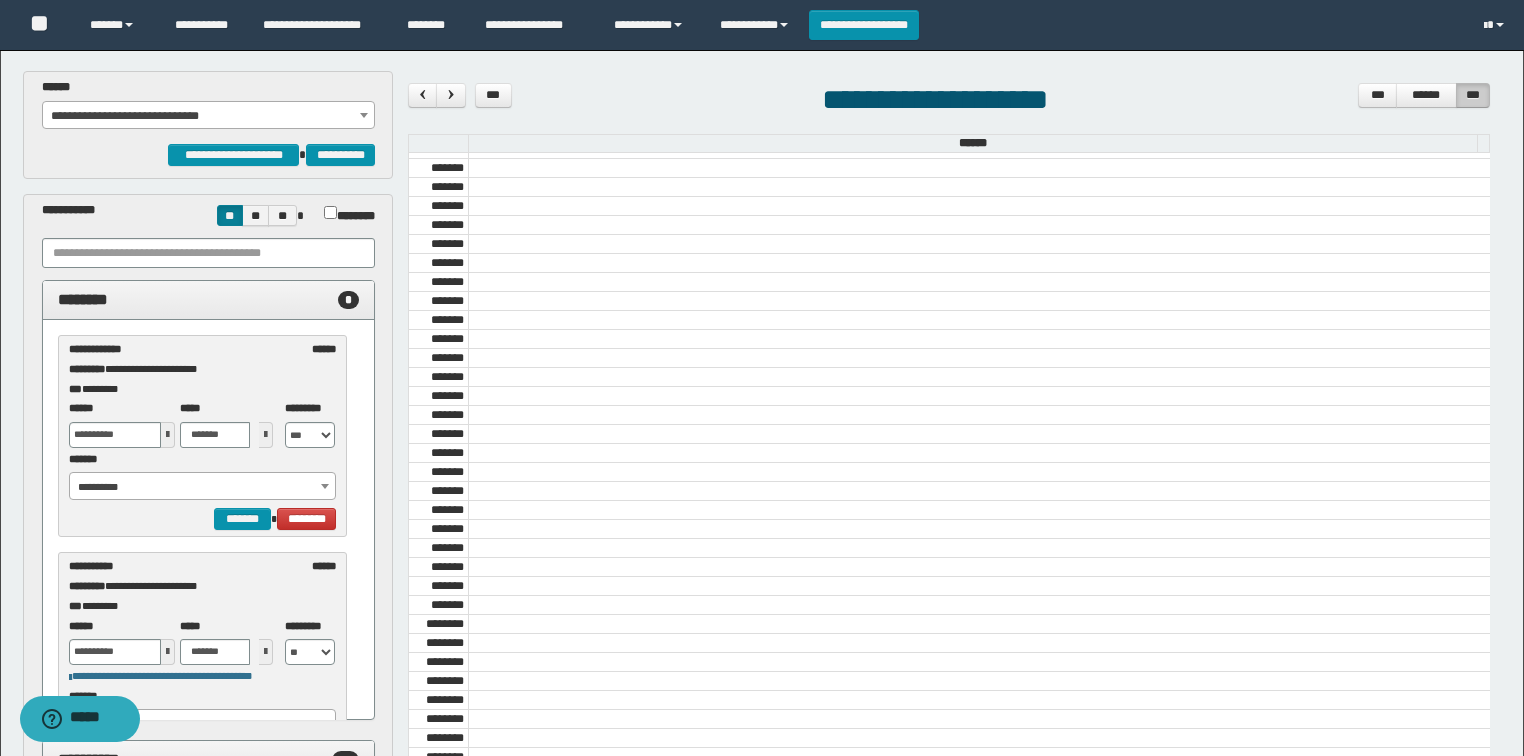 click at bounding box center (168, 435) 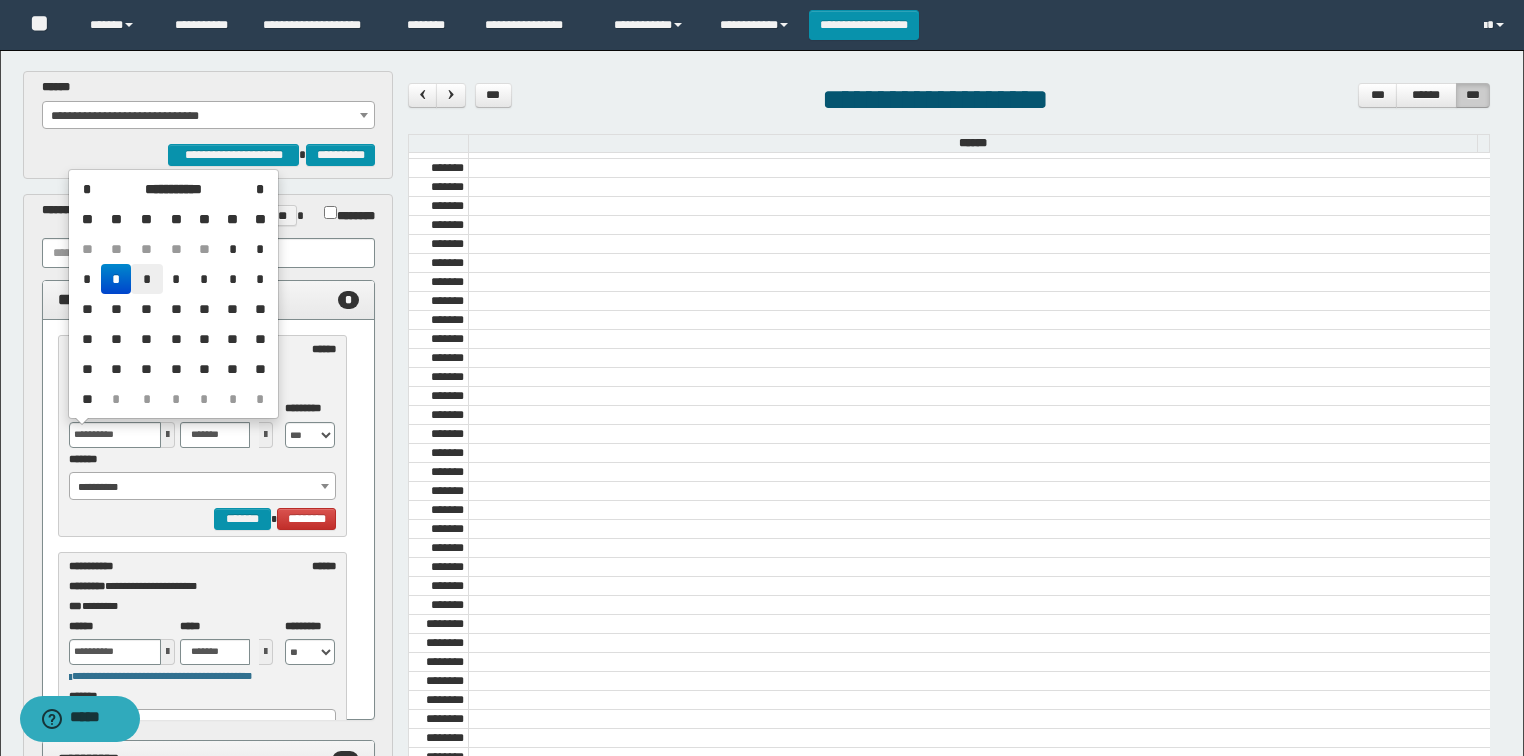 click on "*" at bounding box center [147, 279] 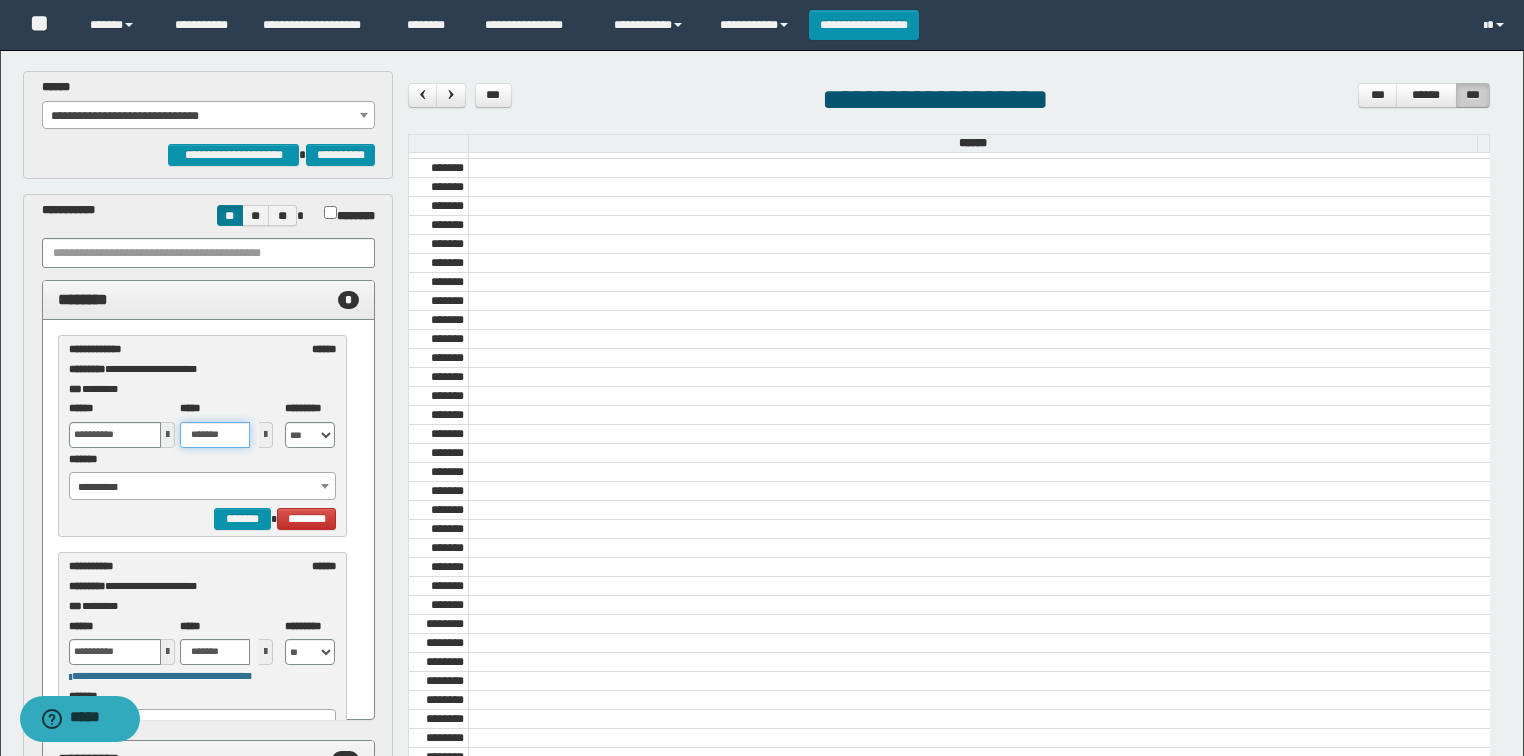 click on "*******" at bounding box center (215, 435) 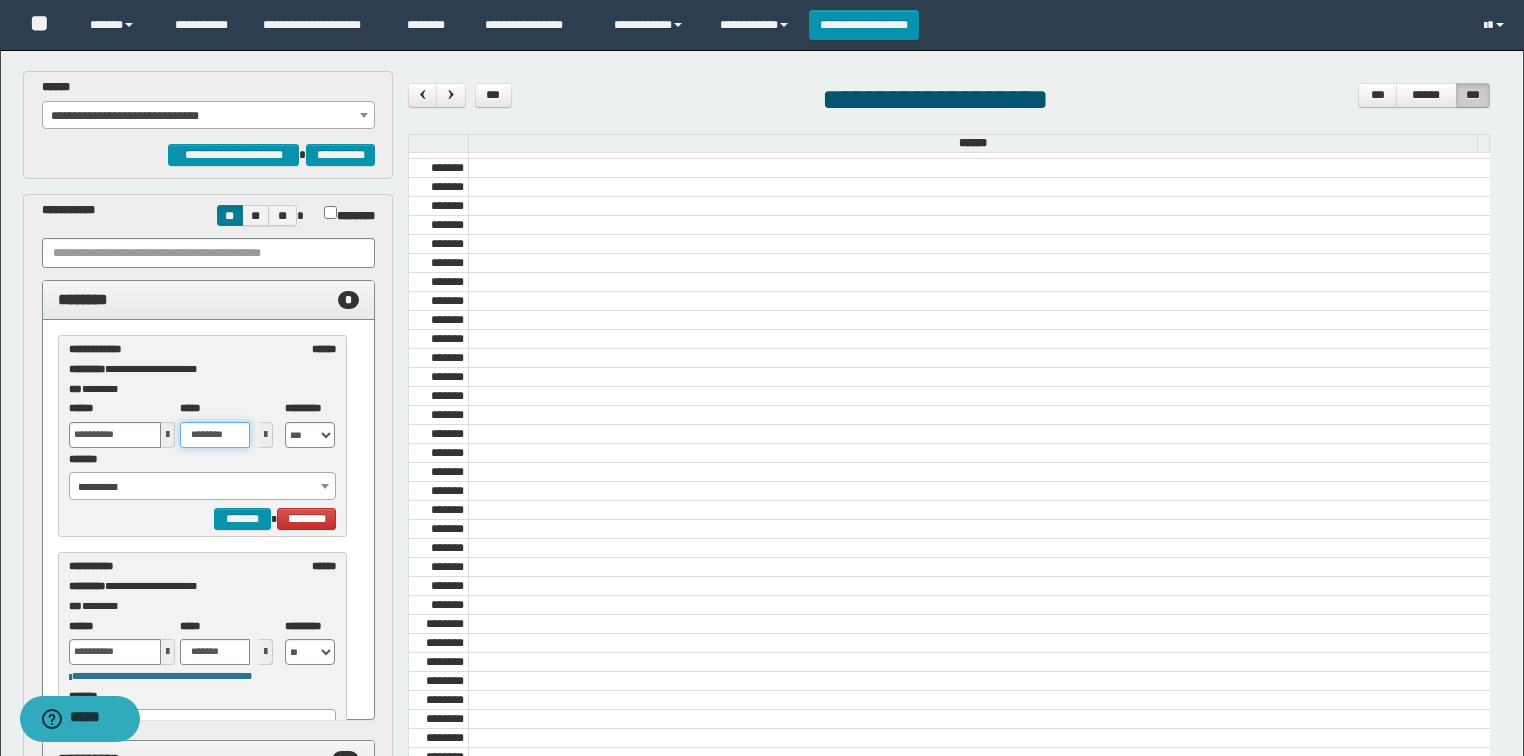 click on "********" at bounding box center (215, 435) 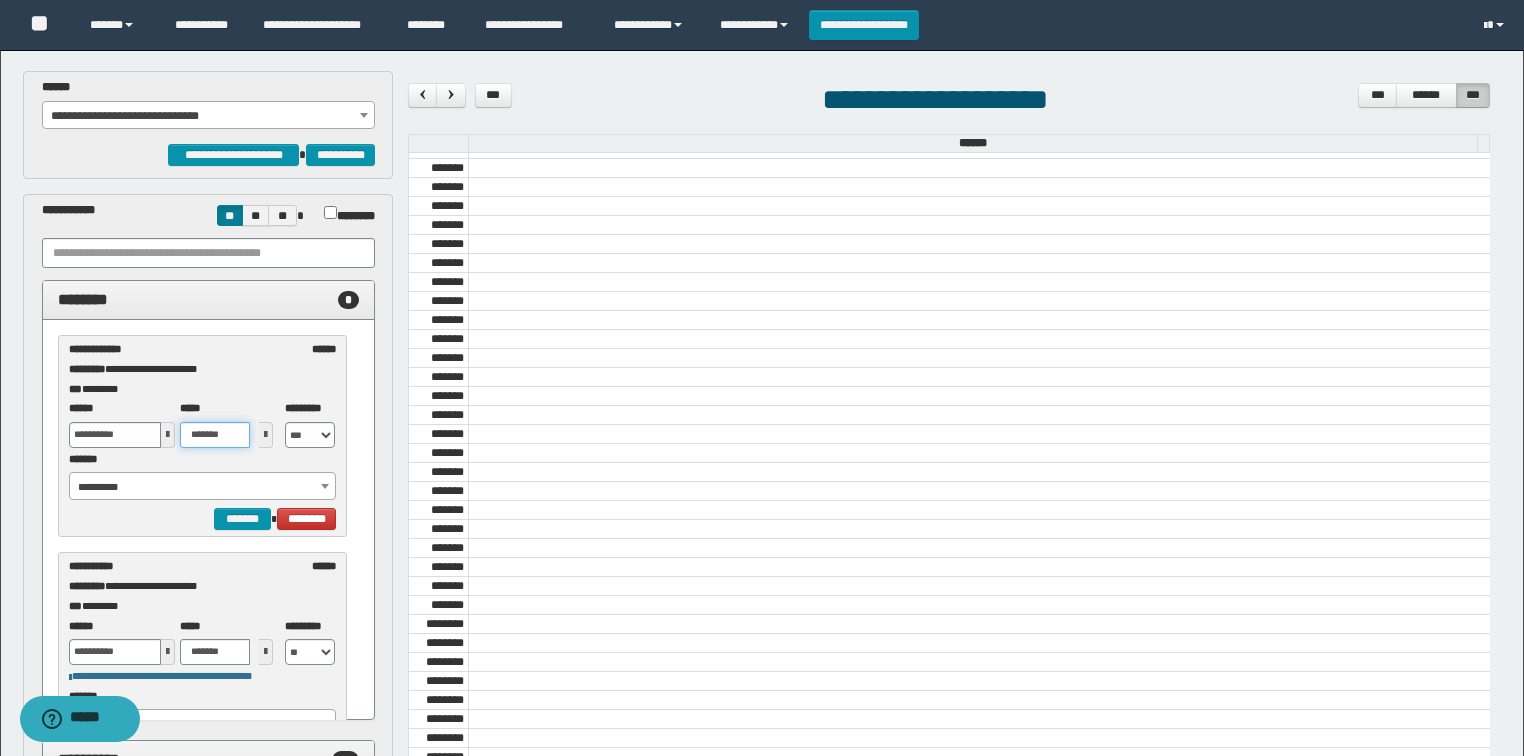 click on "*******" at bounding box center [215, 435] 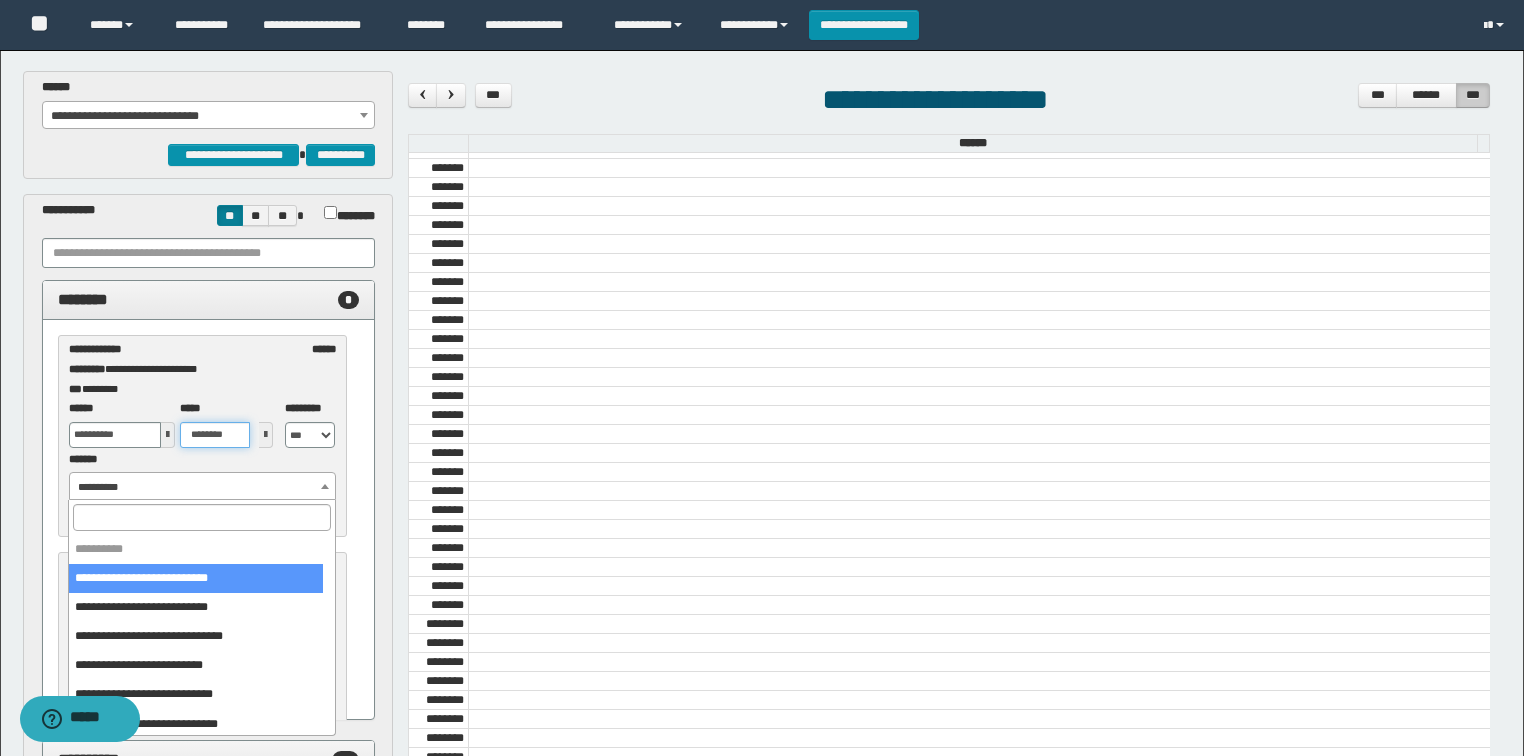 click on "**********" at bounding box center (203, 487) 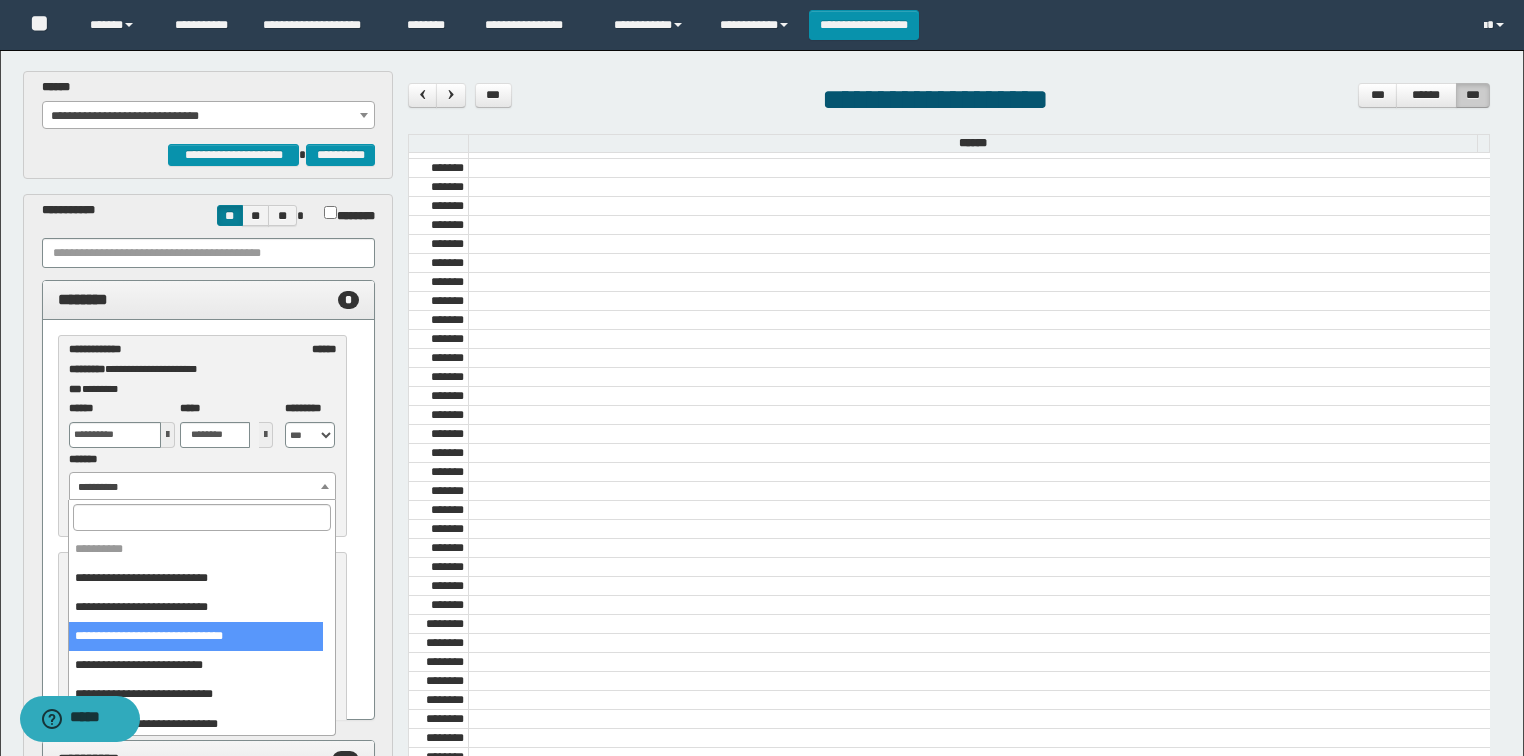 type on "*******" 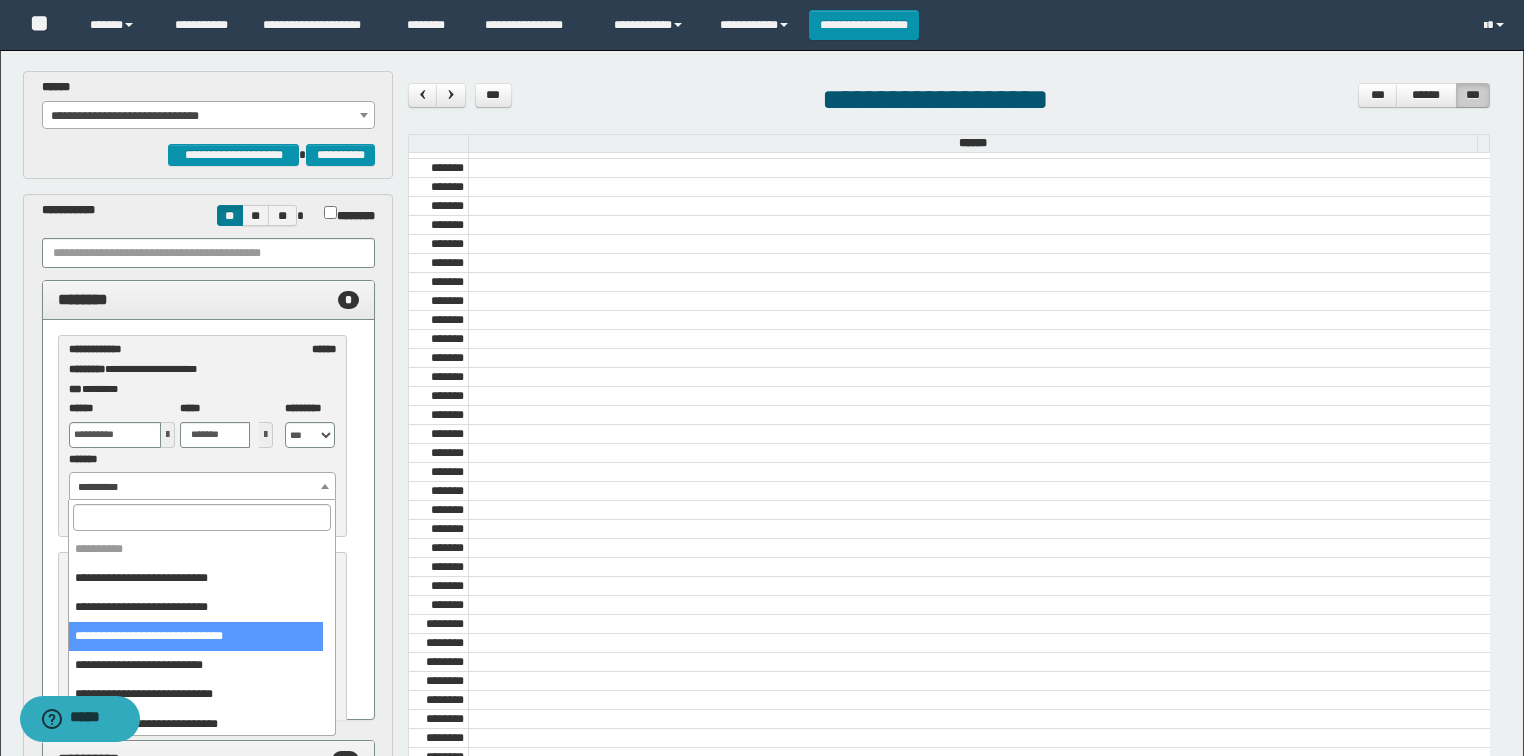 select on "******" 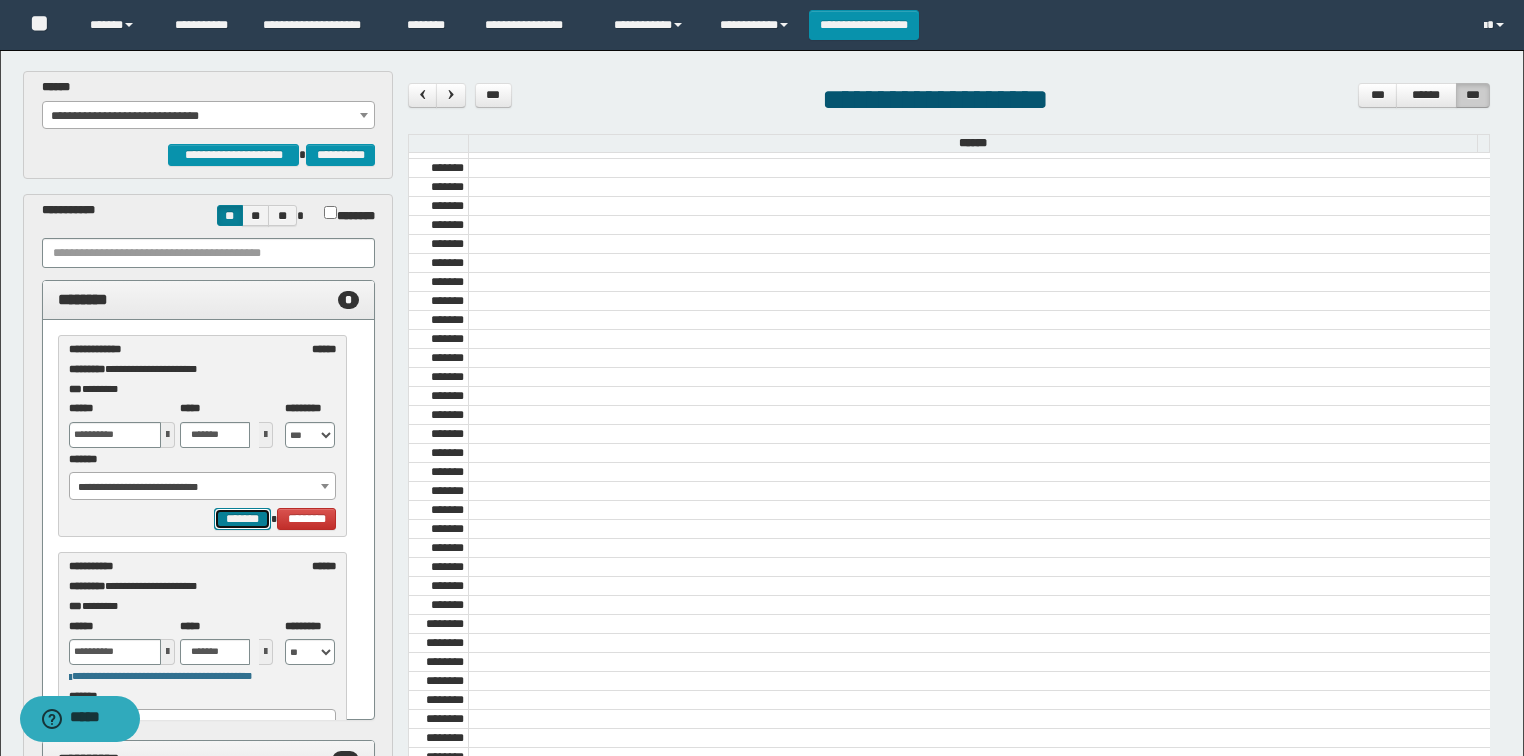 click on "*******" at bounding box center (242, 519) 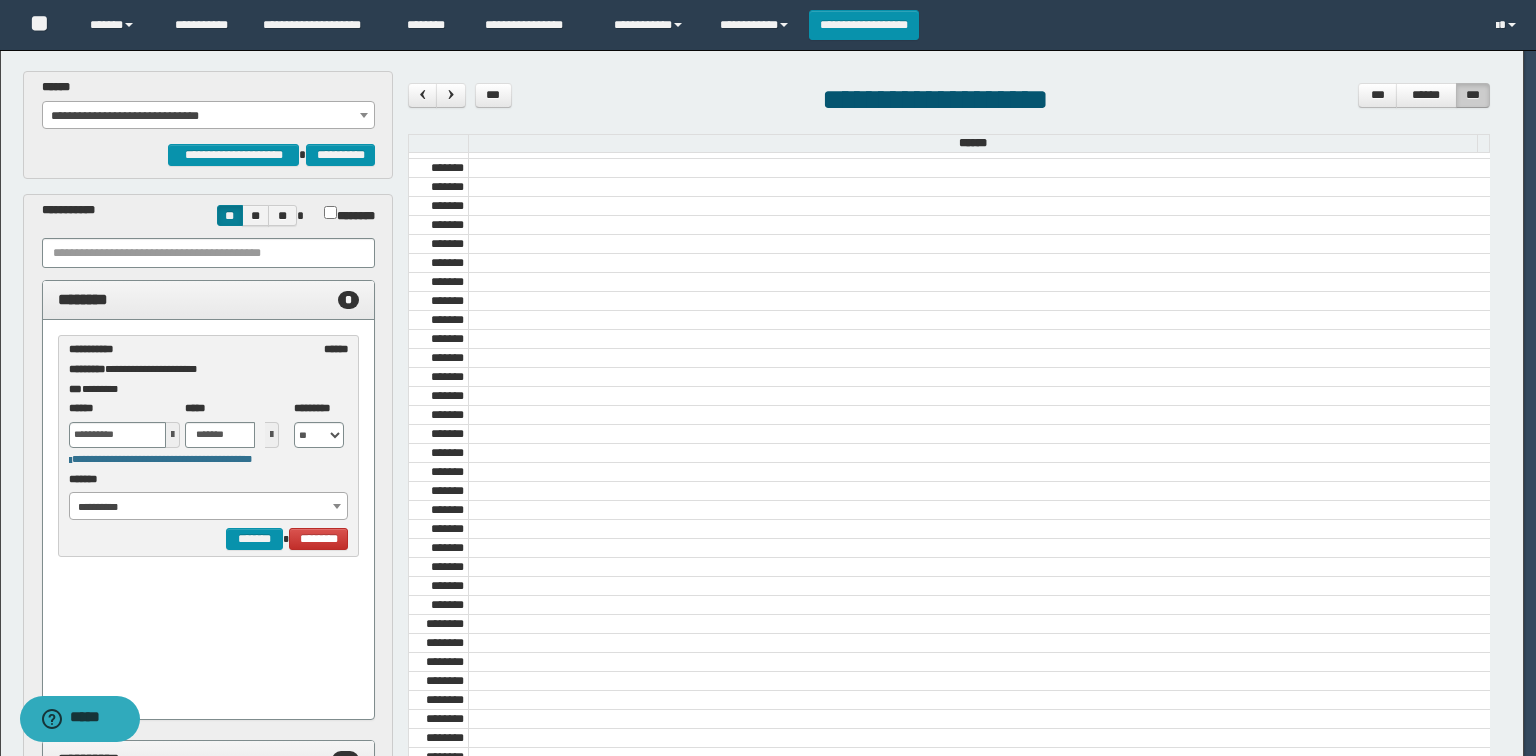 select on "******" 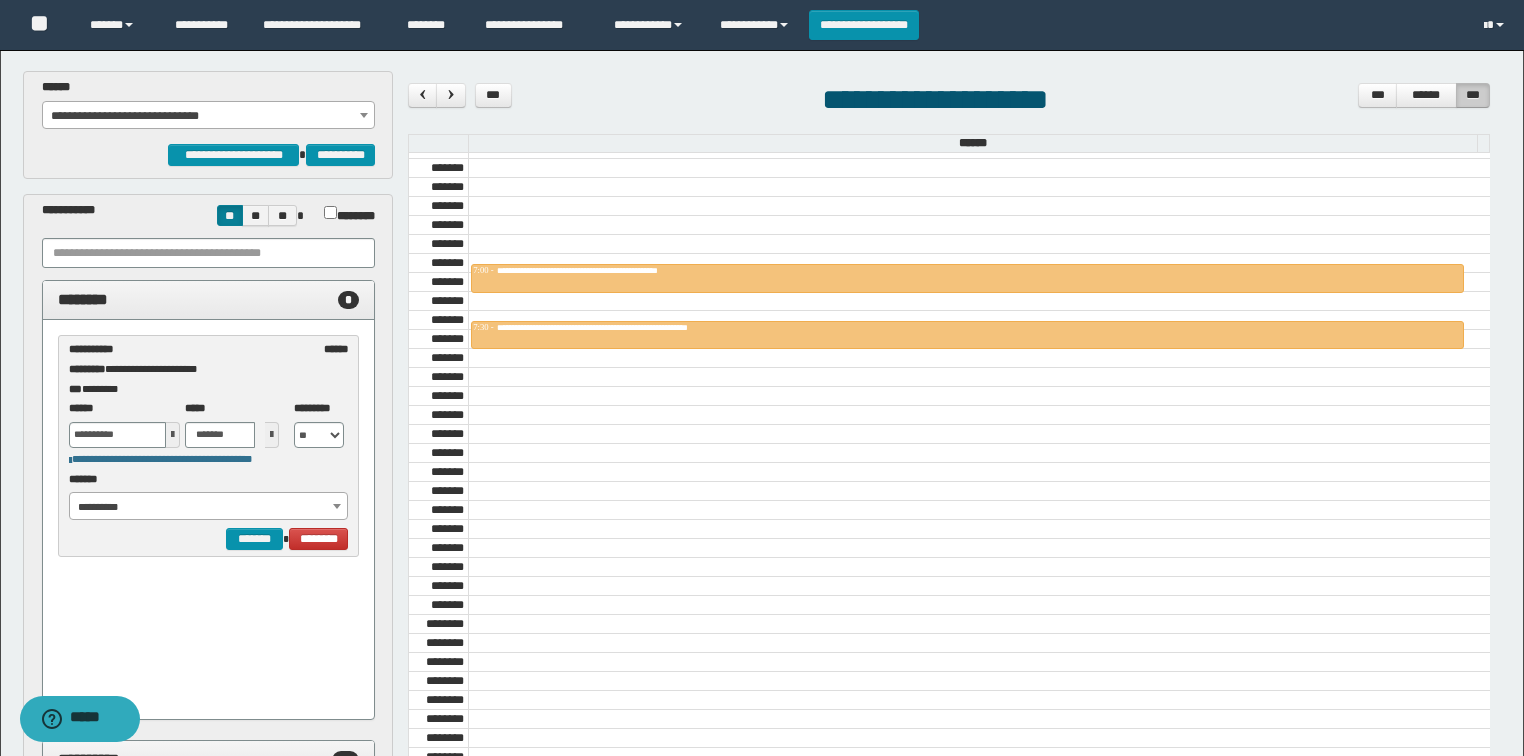 click at bounding box center (173, 435) 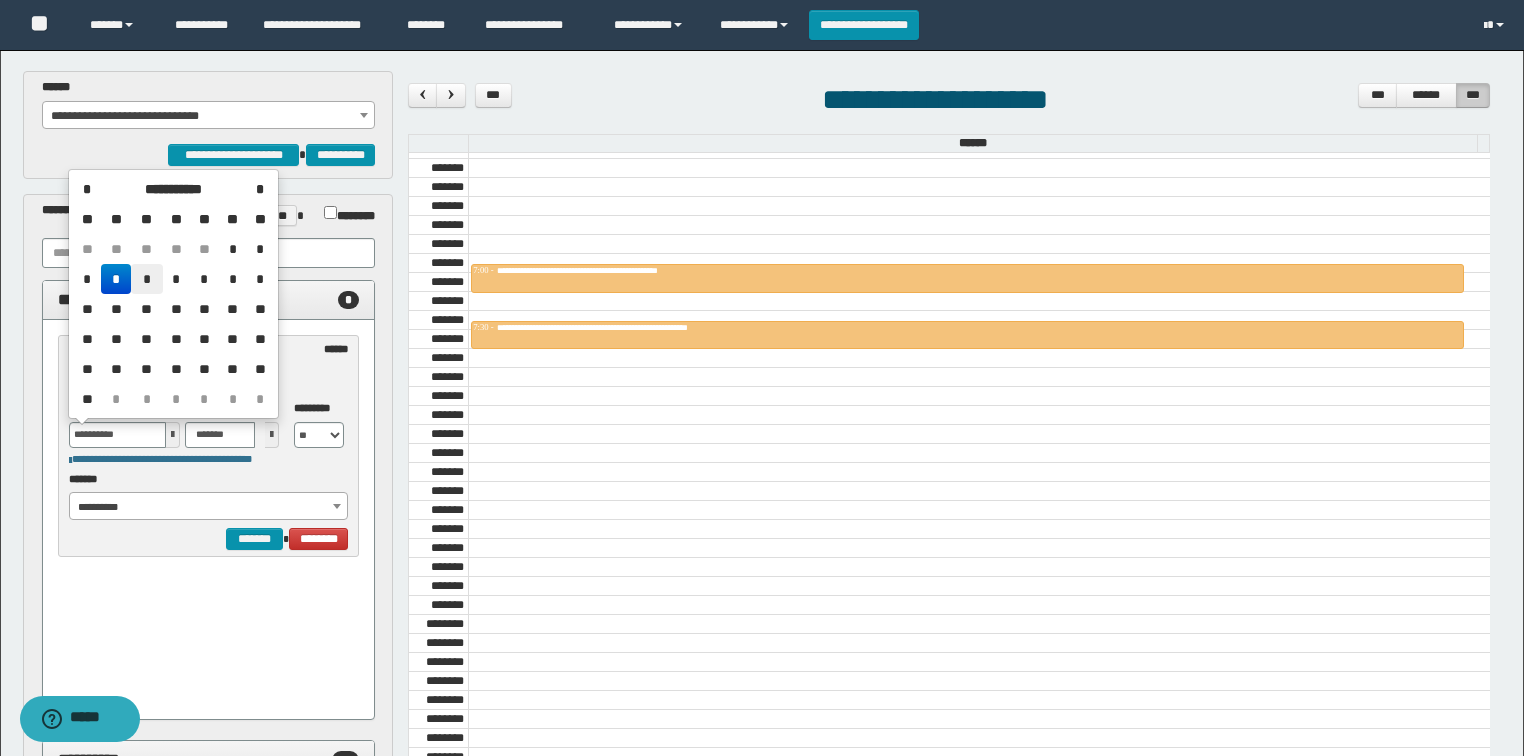 click on "*" at bounding box center [147, 279] 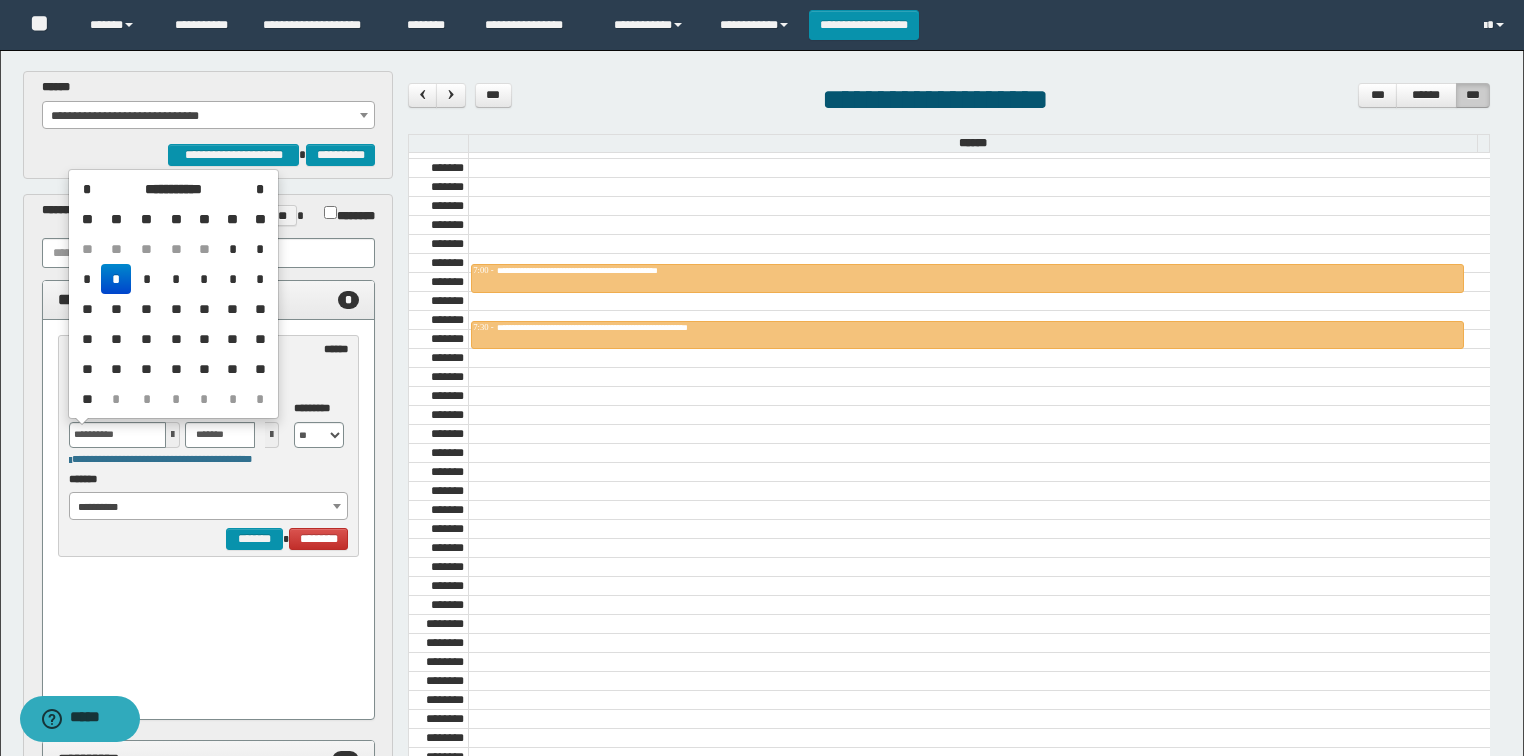 type on "**********" 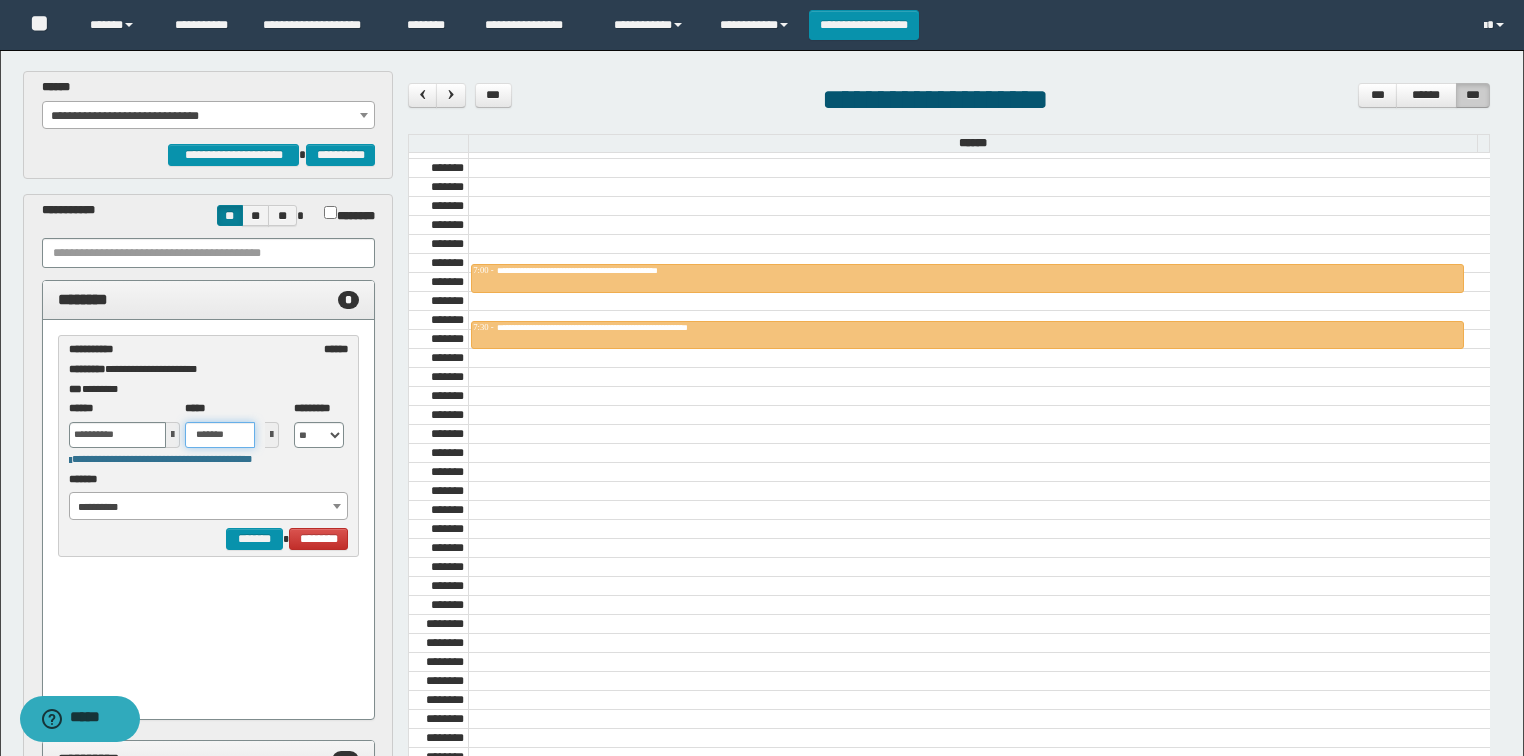 click on "*******" at bounding box center [220, 435] 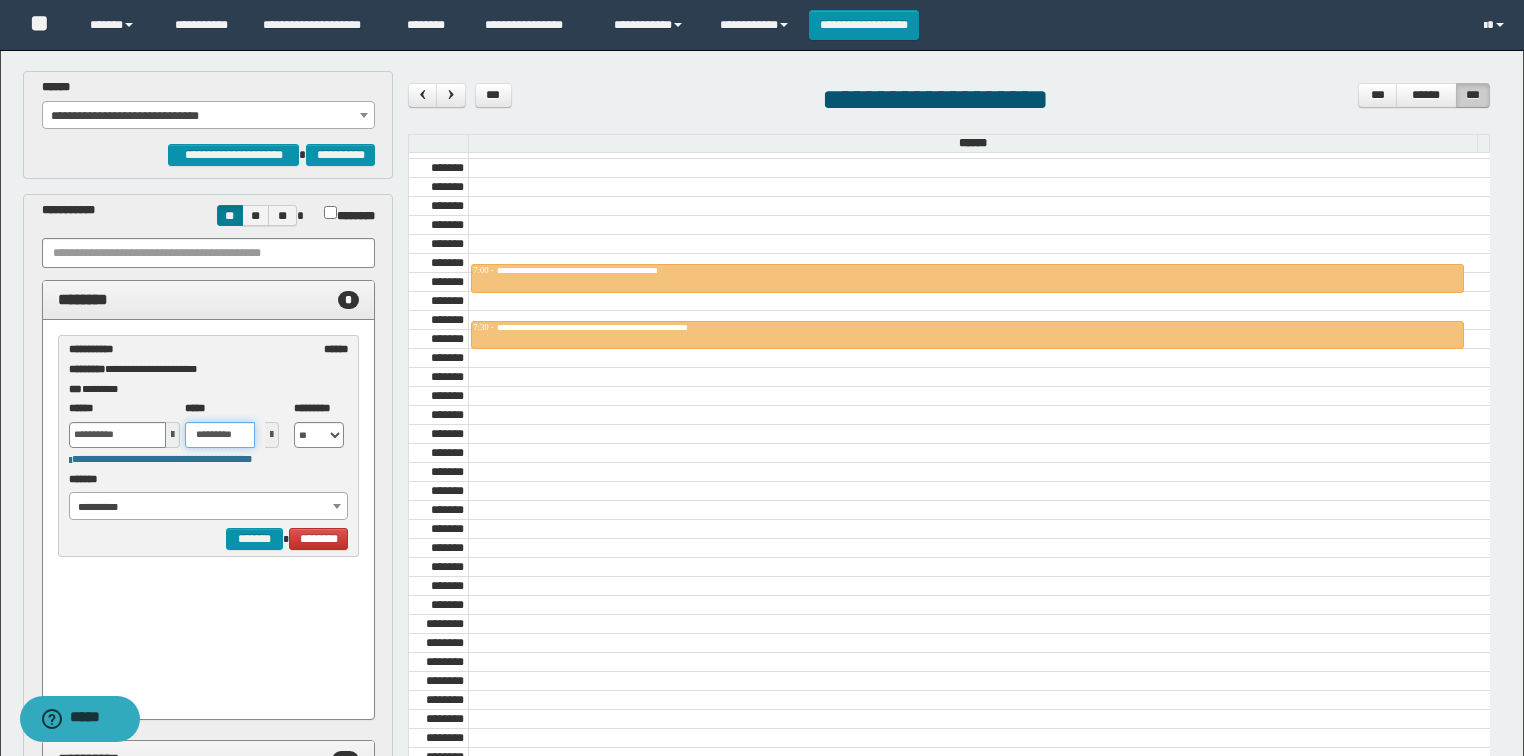 click on "*********" at bounding box center (220, 435) 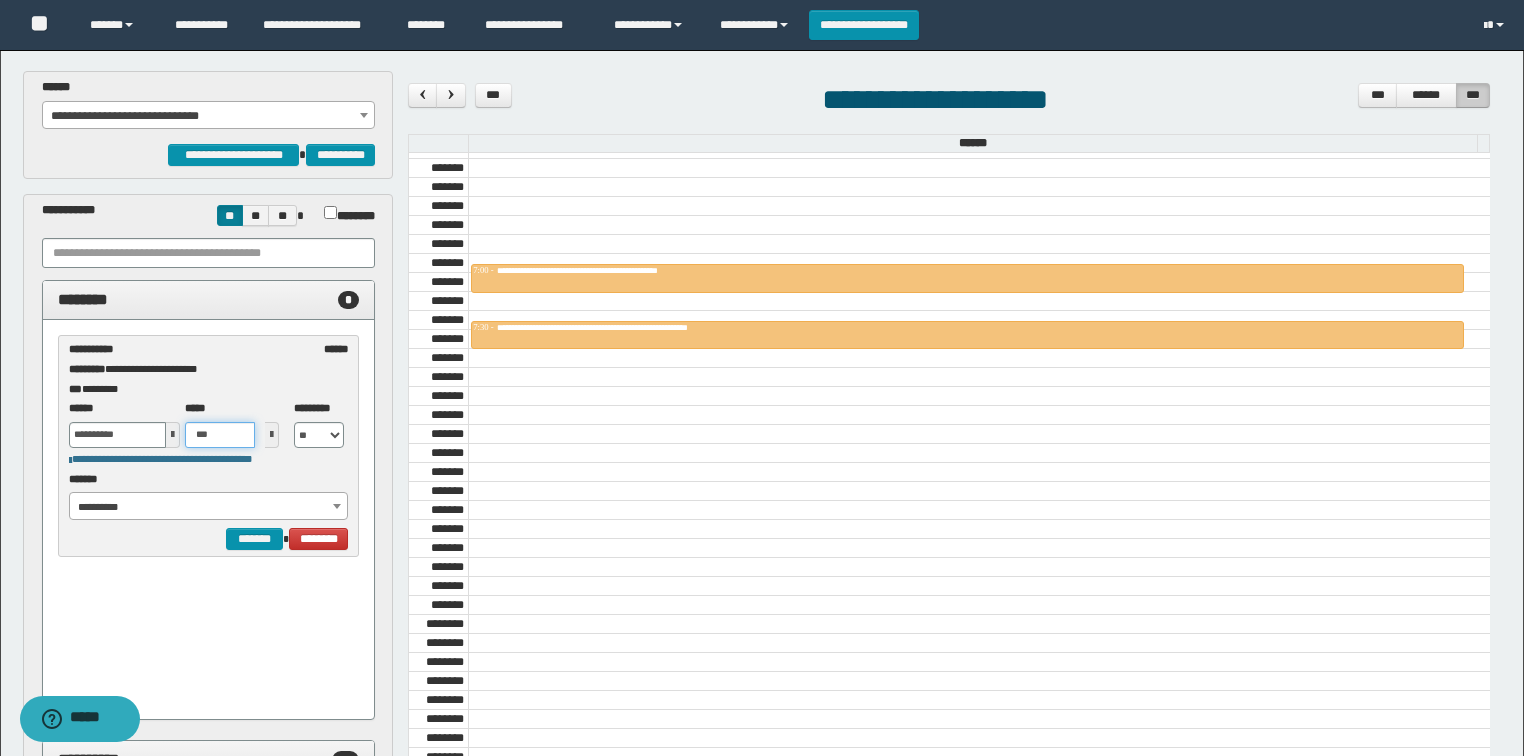 click on "***" at bounding box center [220, 435] 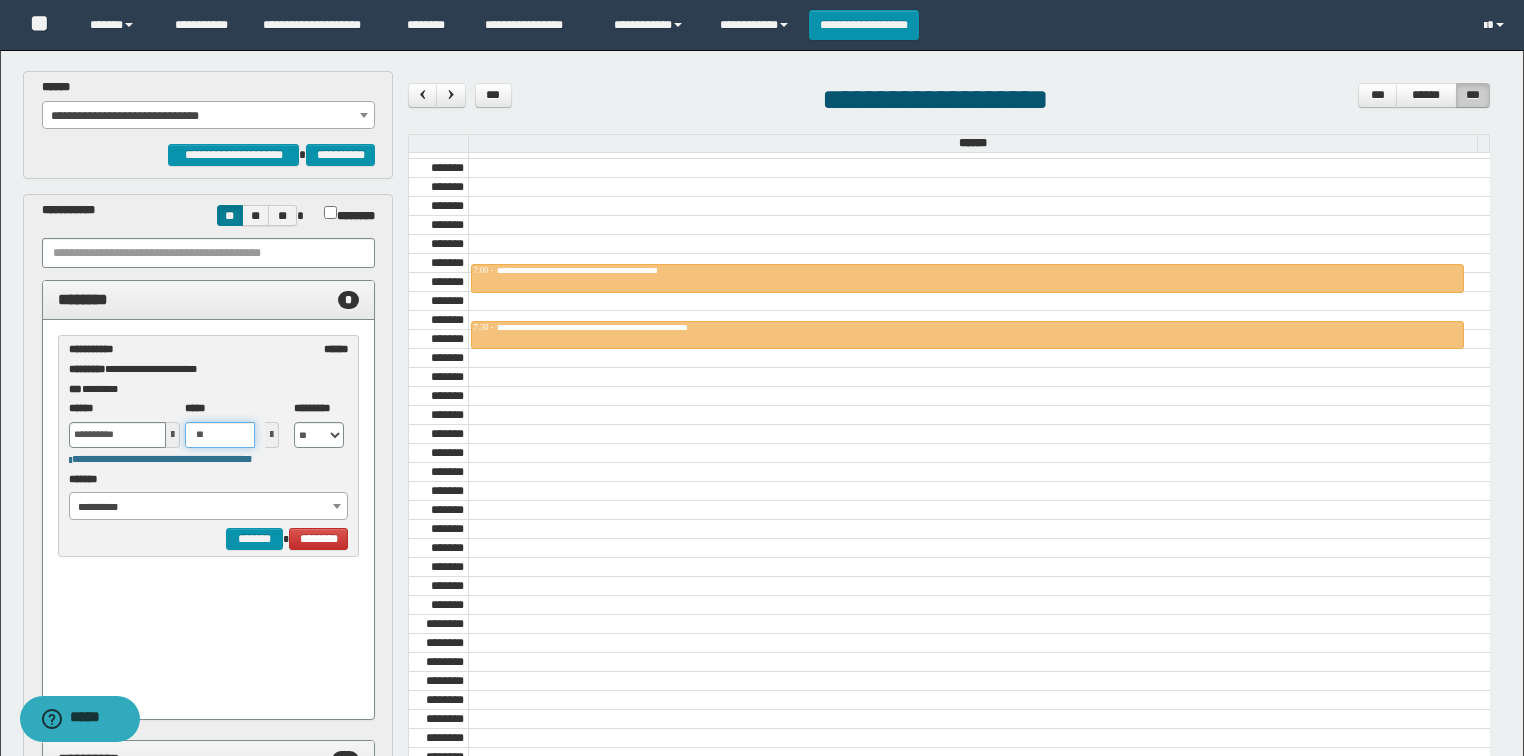 click on "**" at bounding box center [220, 435] 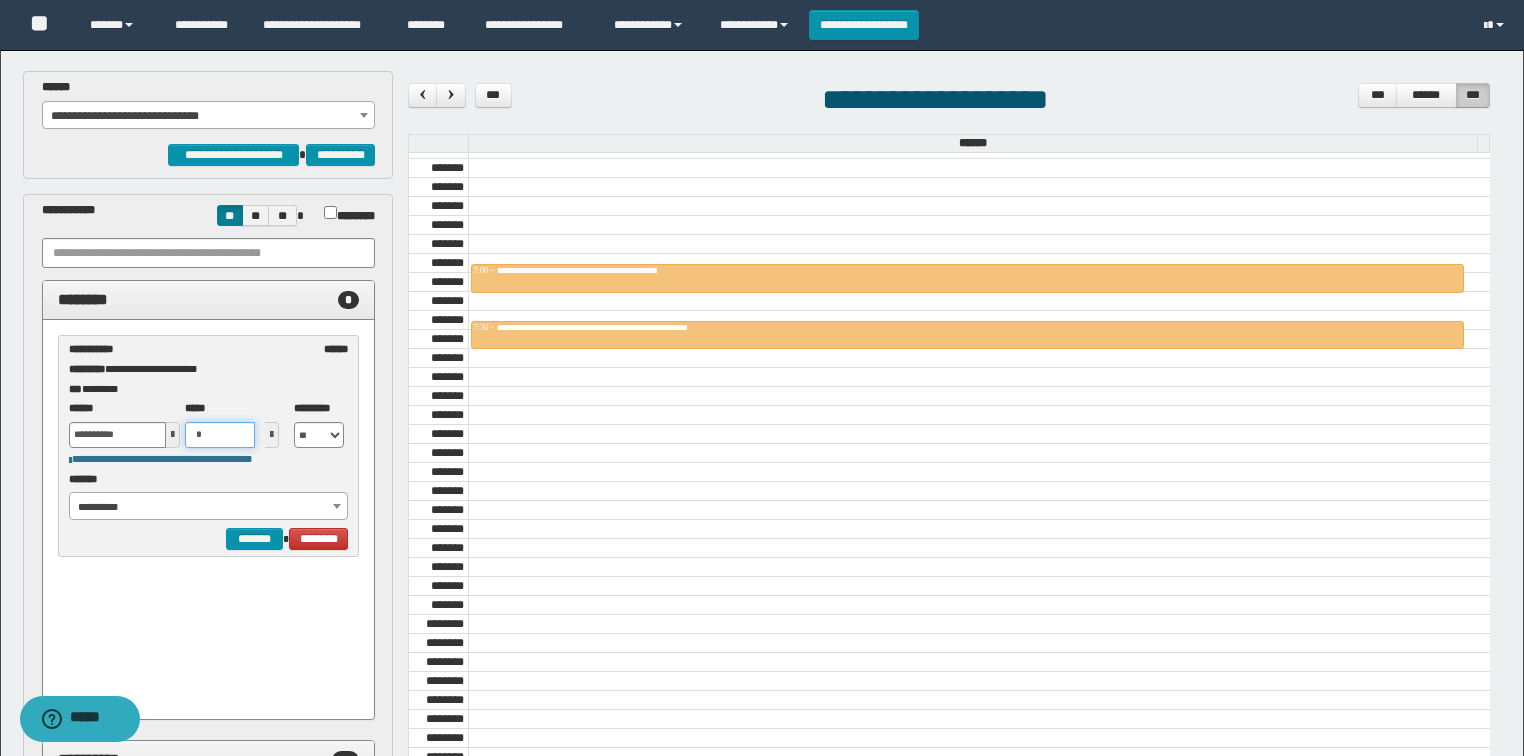 click on "*" at bounding box center [220, 435] 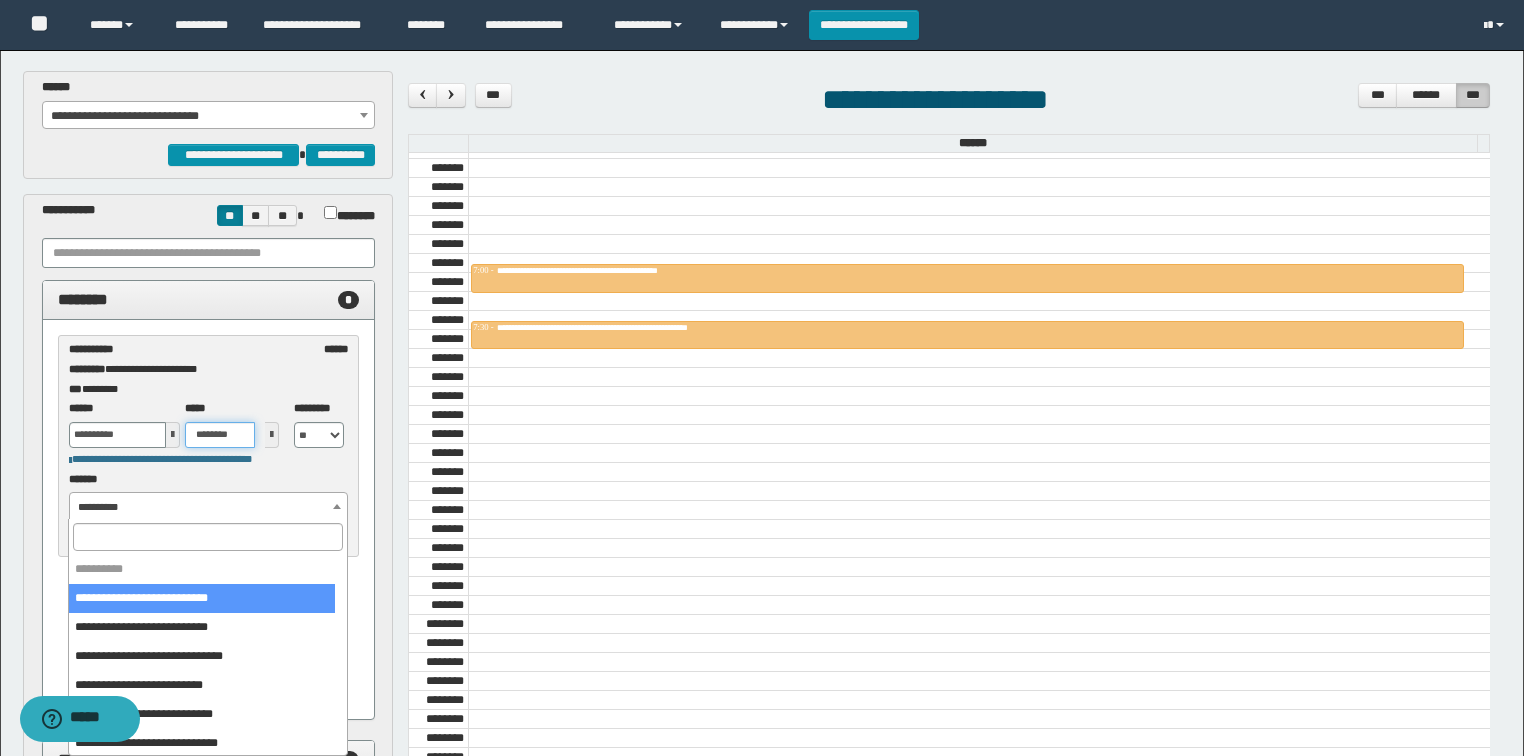 click on "**********" at bounding box center (209, 507) 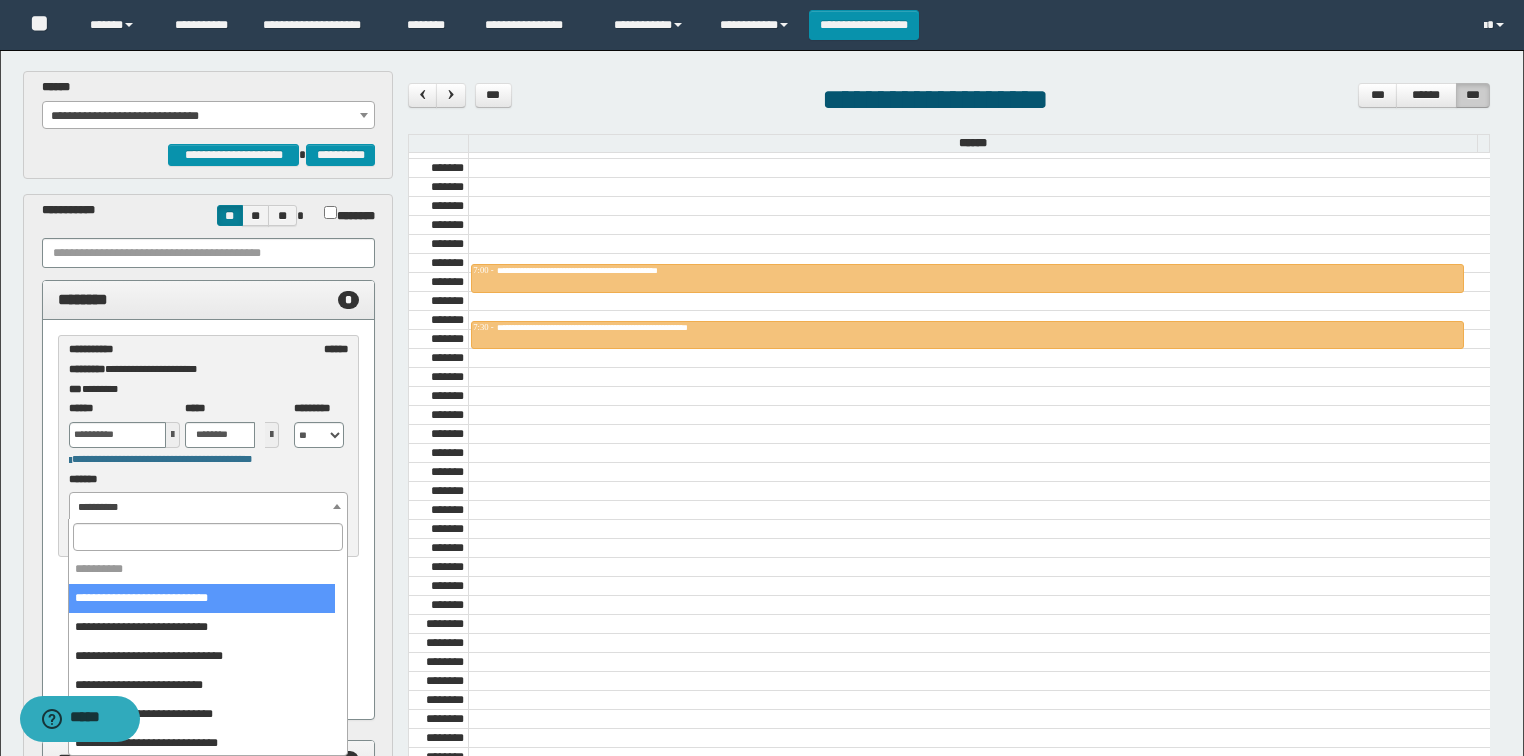 type on "*******" 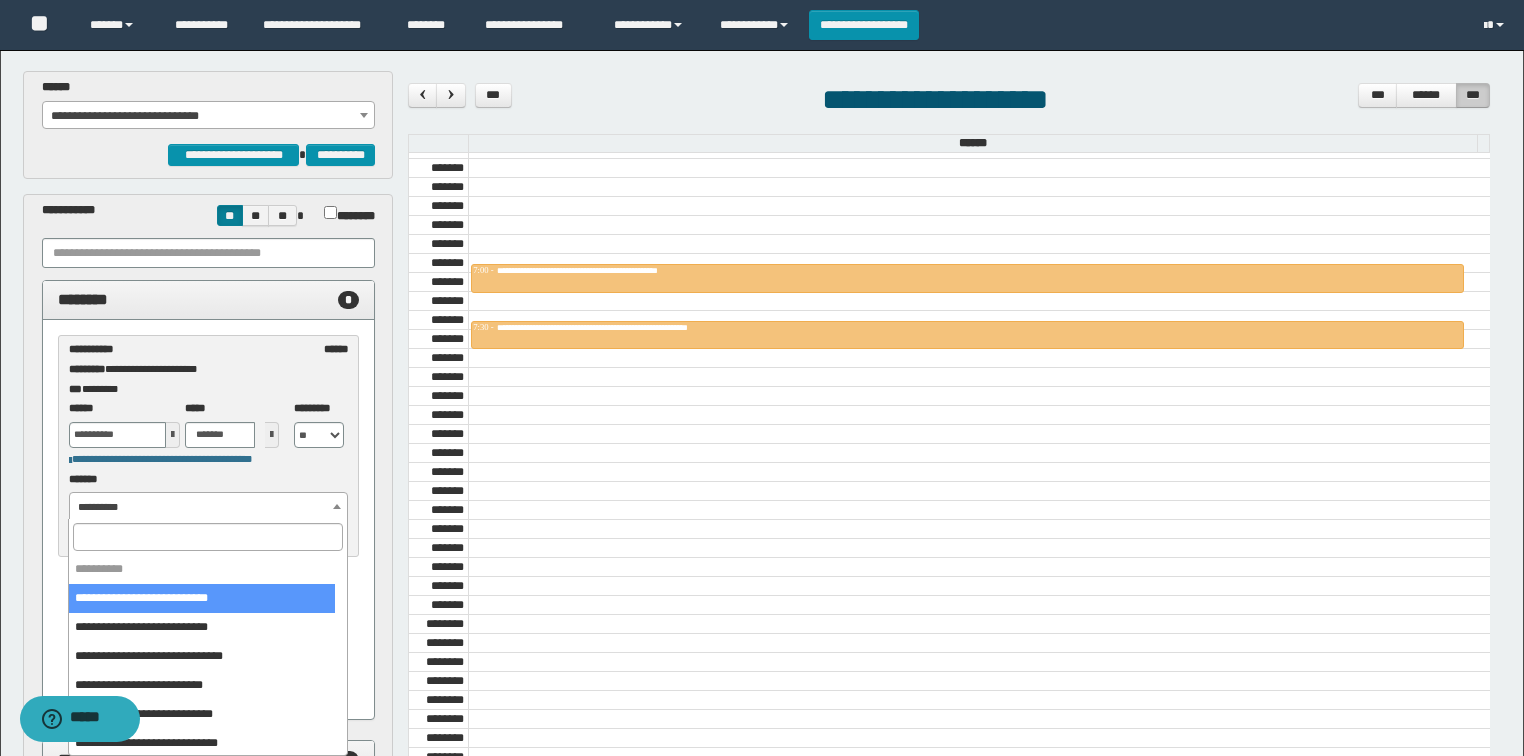 select on "******" 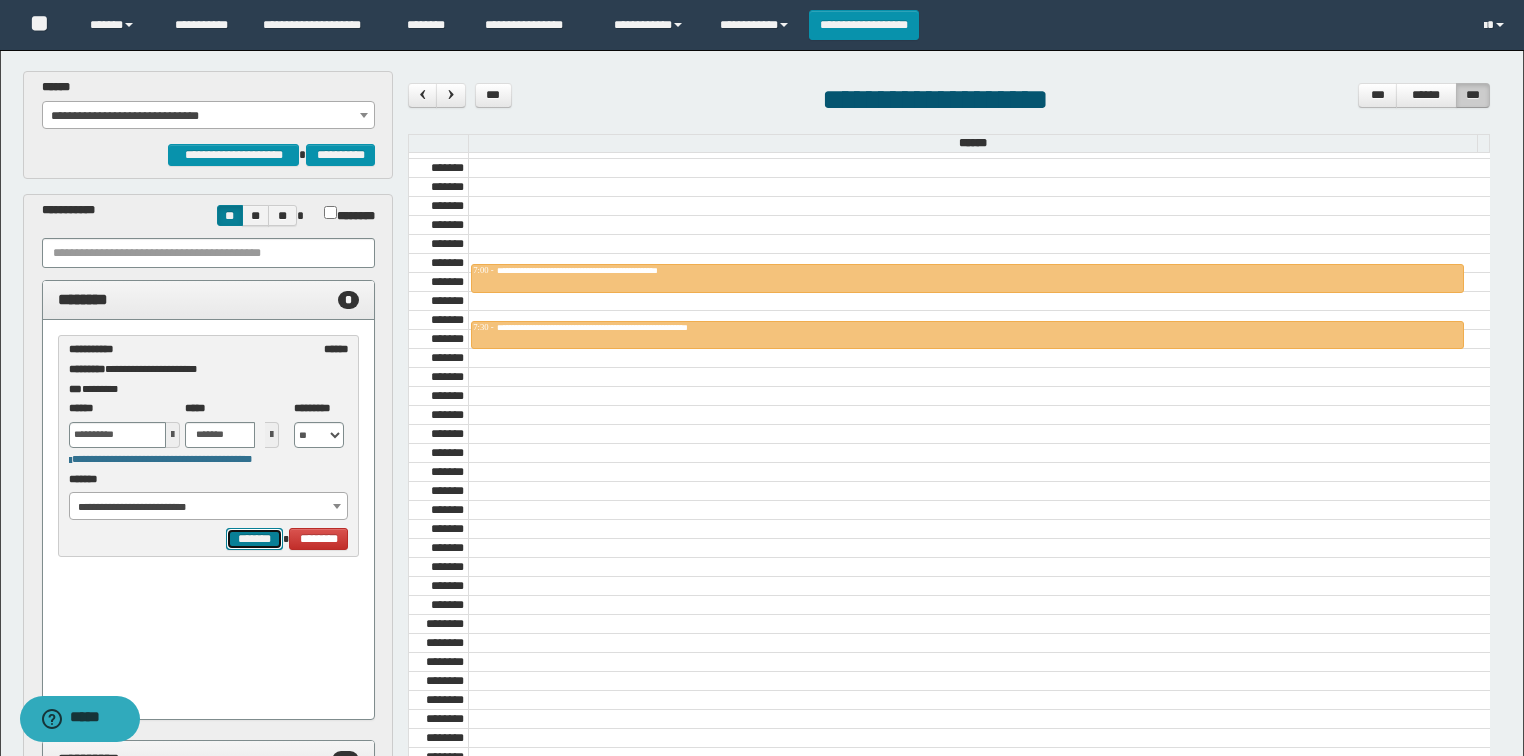 click on "*******" at bounding box center (254, 539) 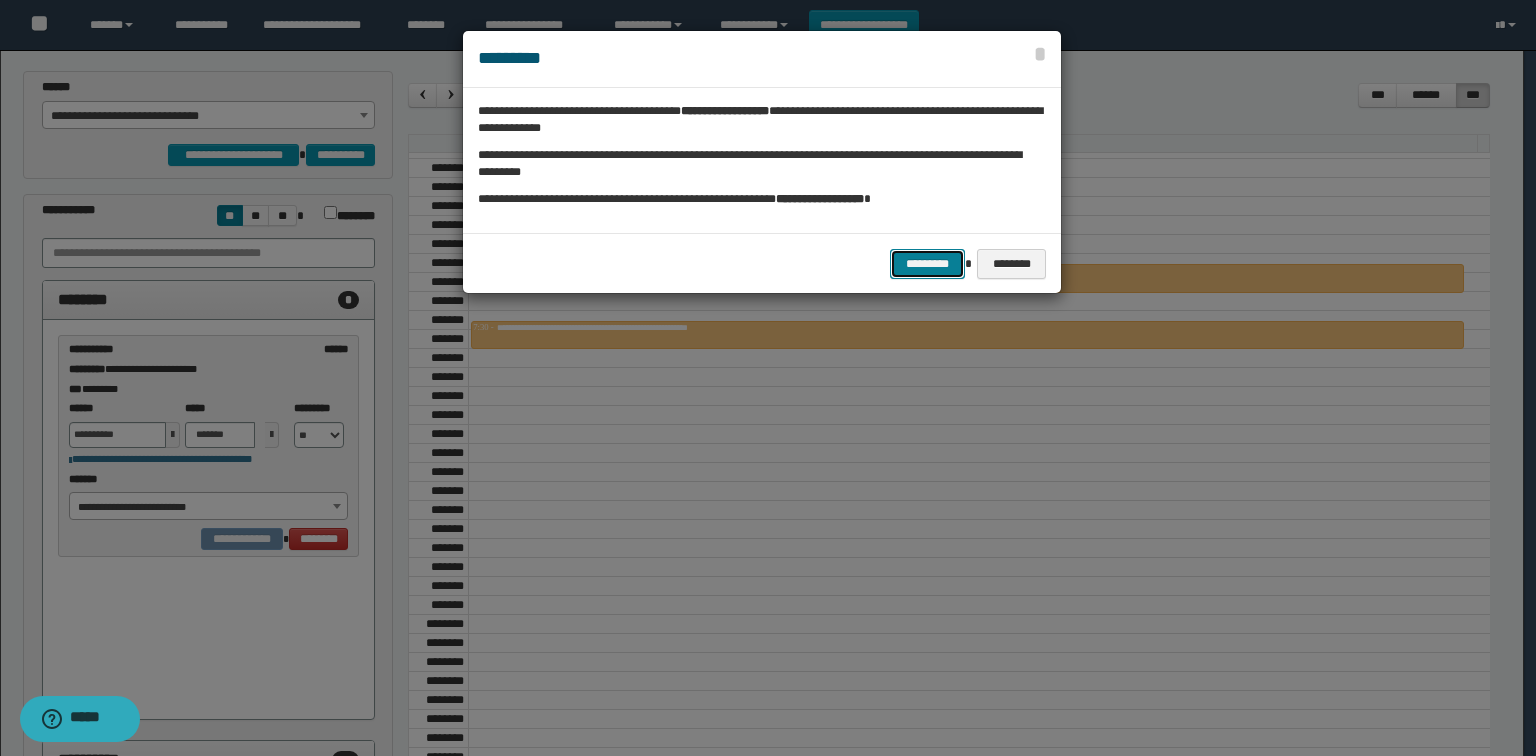 click on "*********" at bounding box center (927, 264) 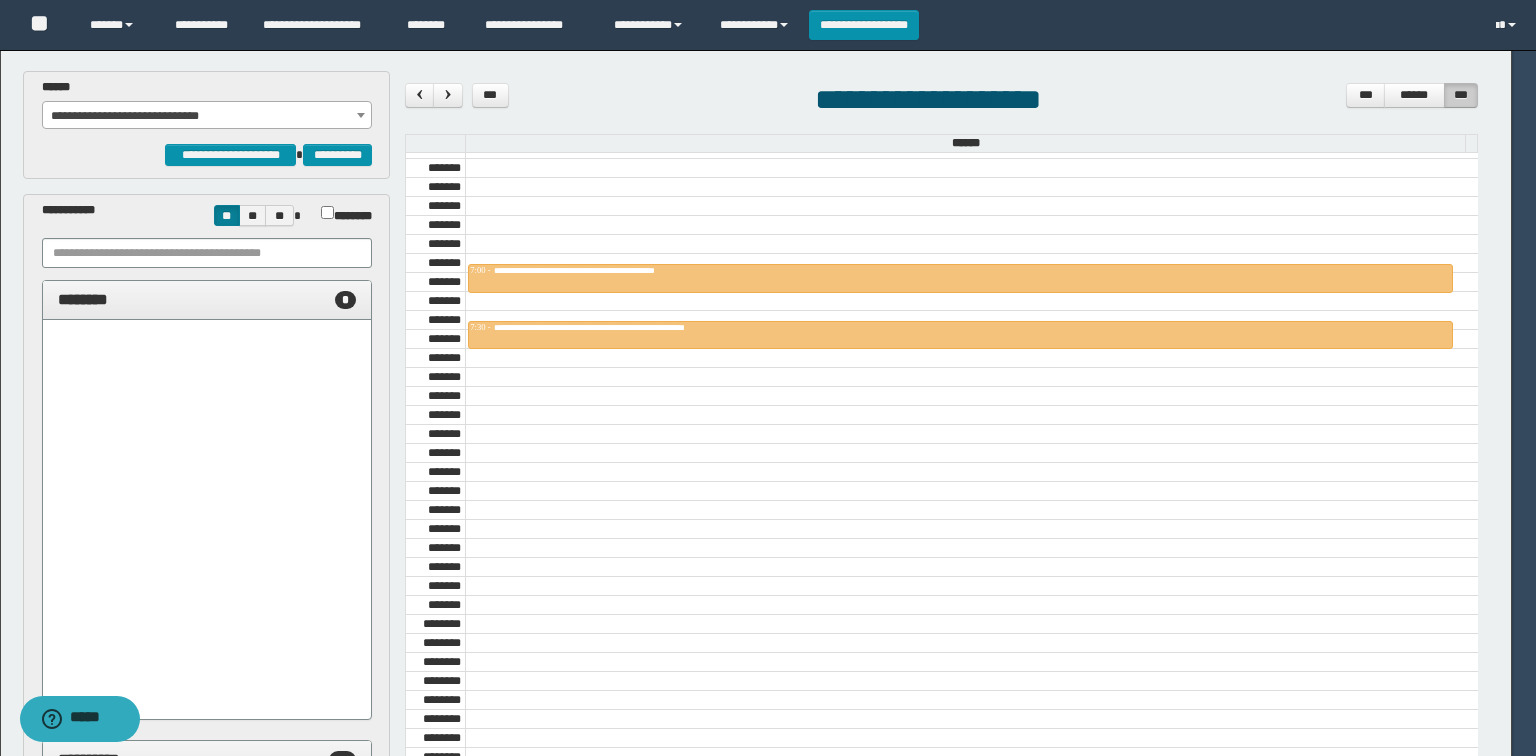 select on "******" 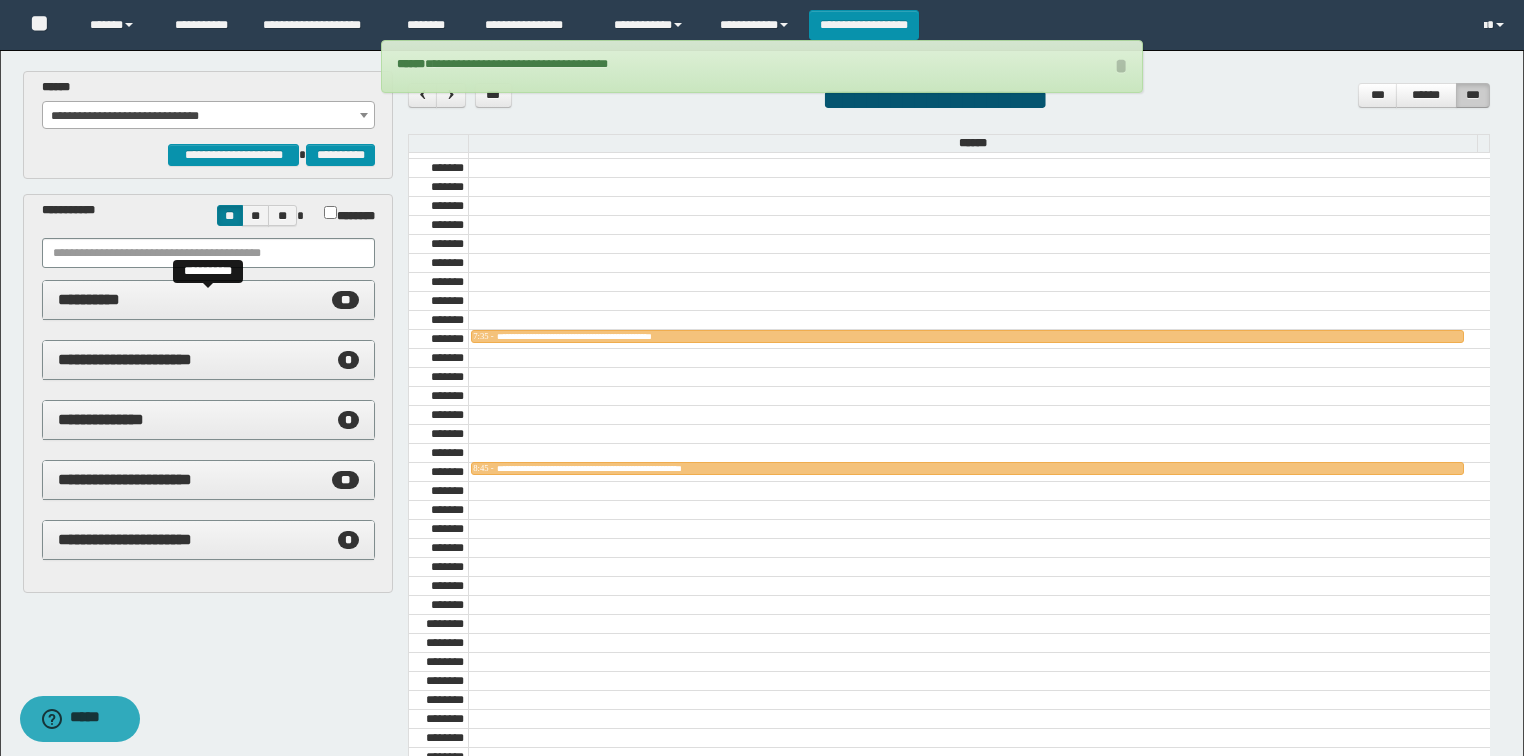 click on "**********" at bounding box center (209, 300) 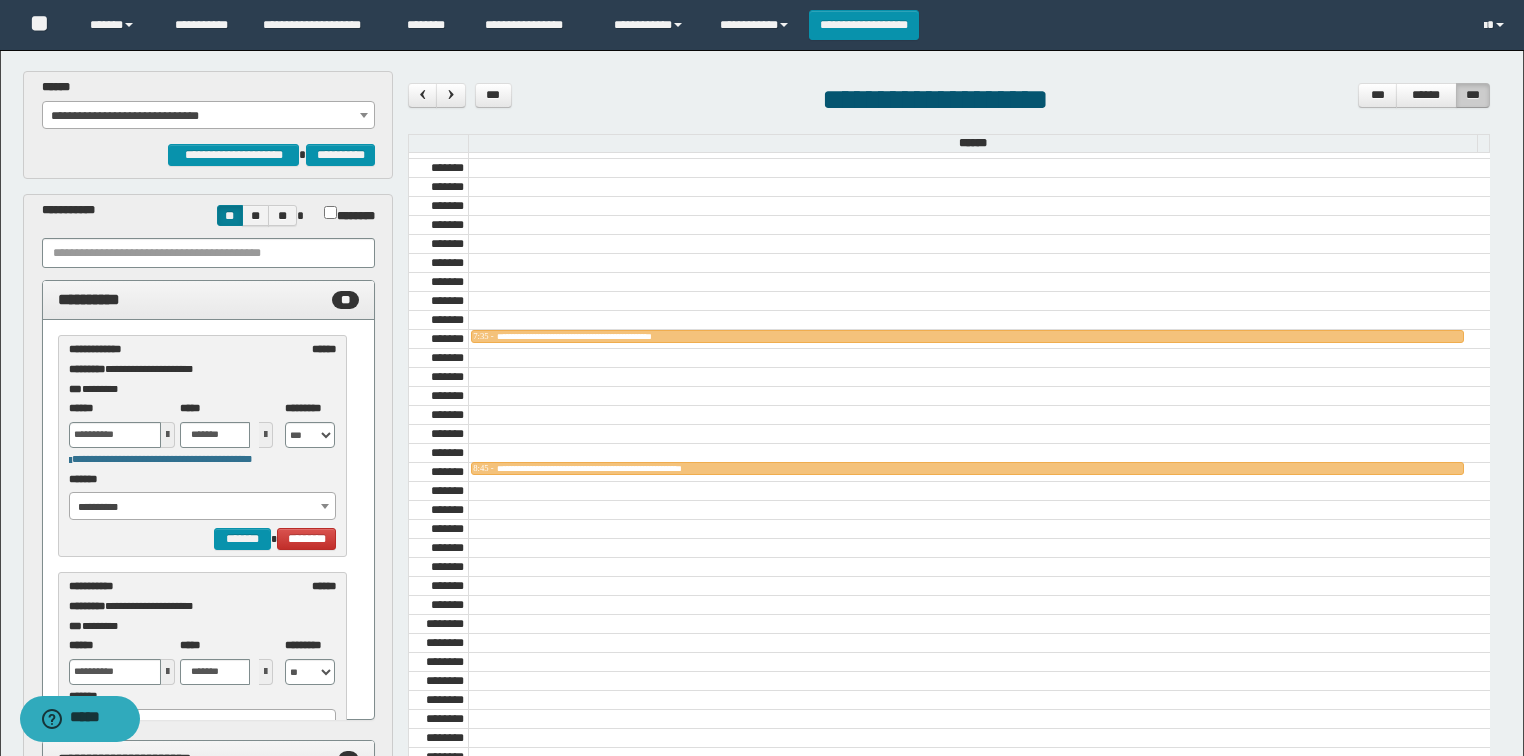 click on "**********" at bounding box center [203, 507] 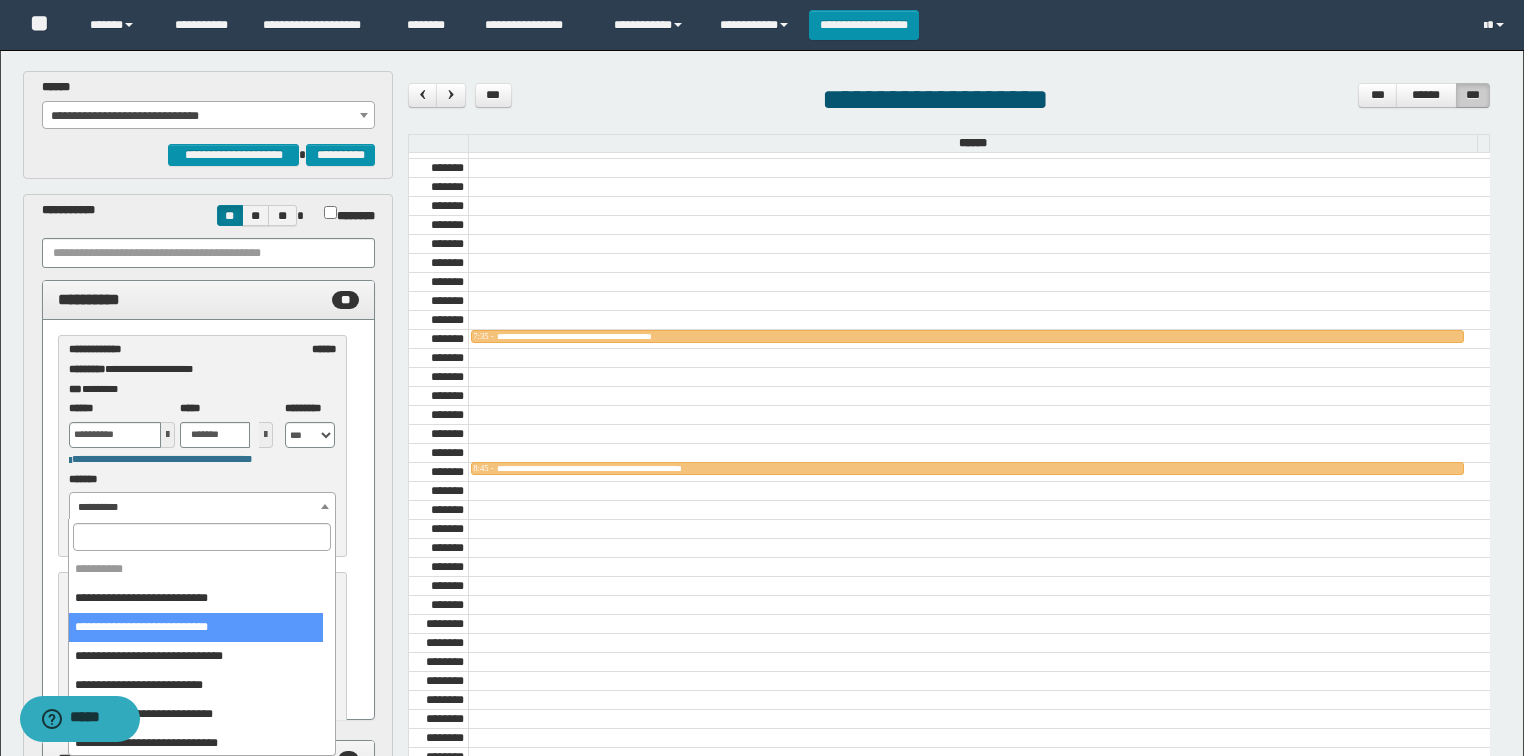 drag, startPoint x: 214, startPoint y: 625, endPoint x: 164, endPoint y: 564, distance: 78.873314 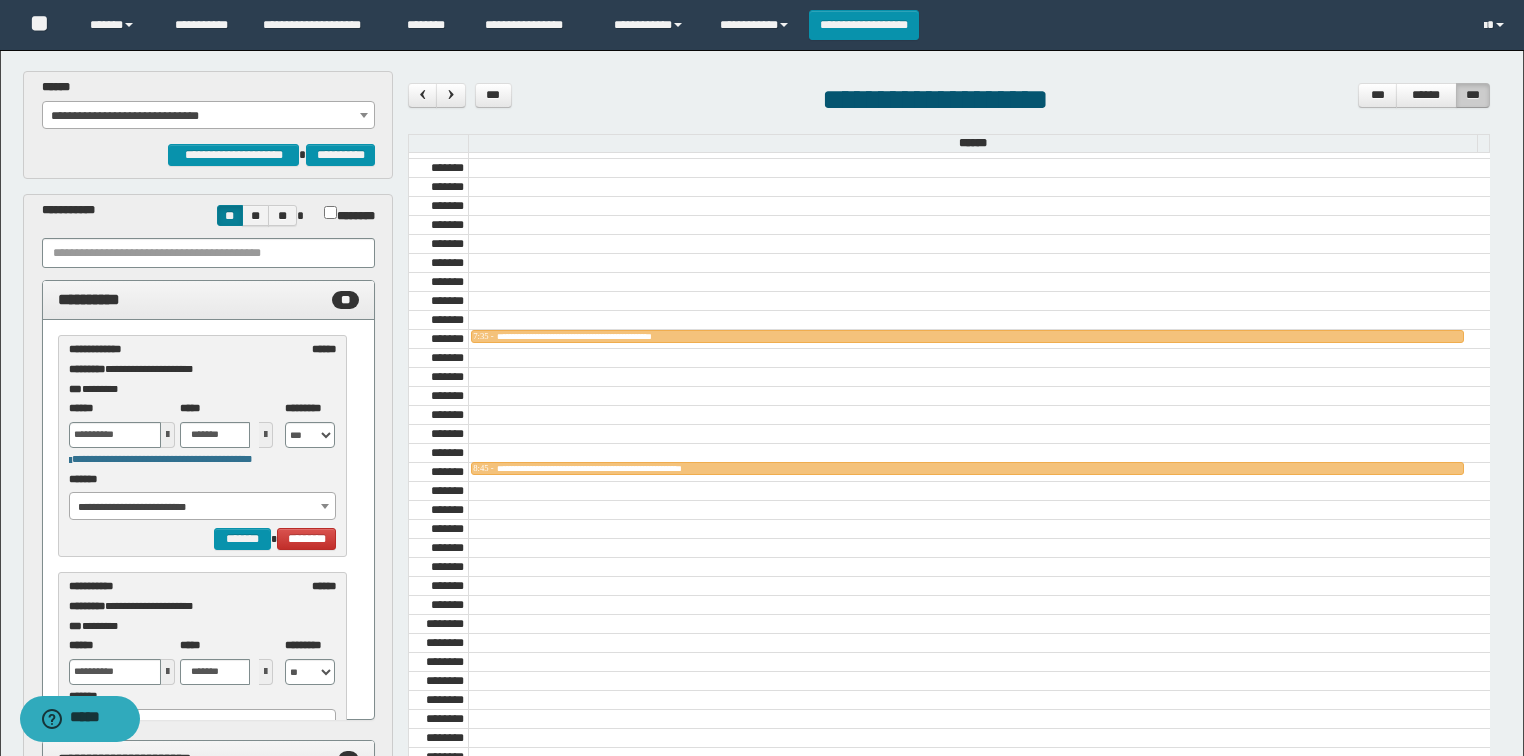 click at bounding box center [168, 435] 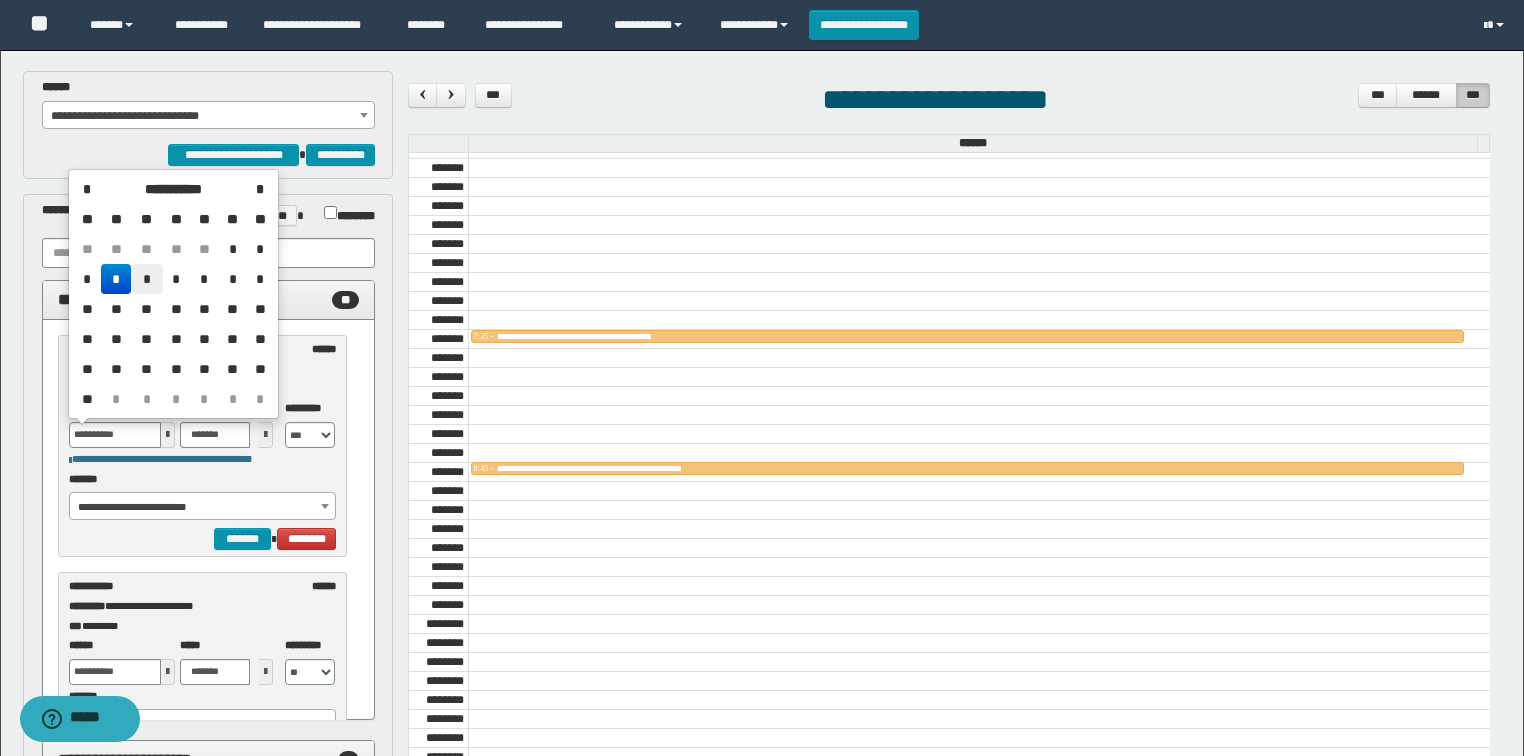 click on "*" at bounding box center (147, 279) 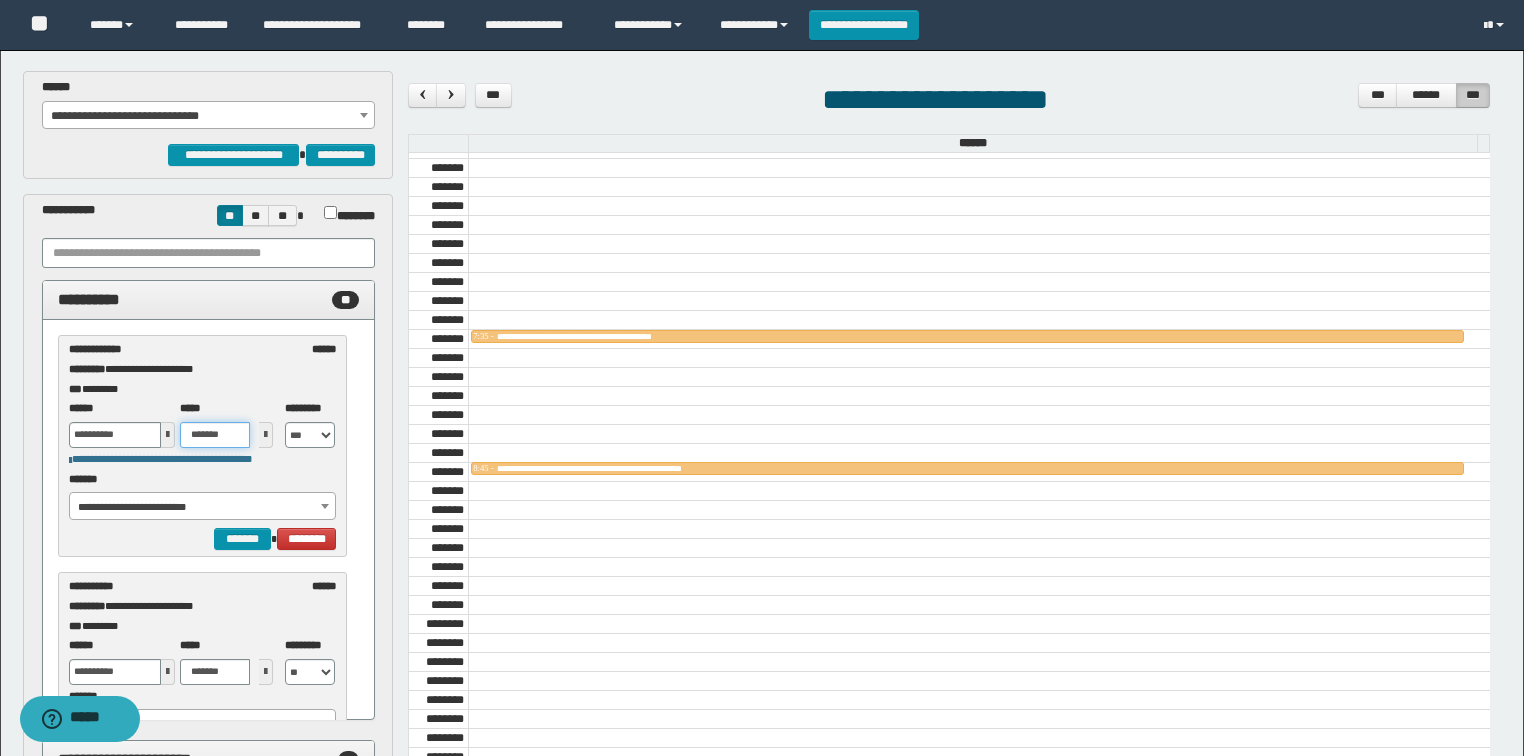 click on "*******" at bounding box center (215, 435) 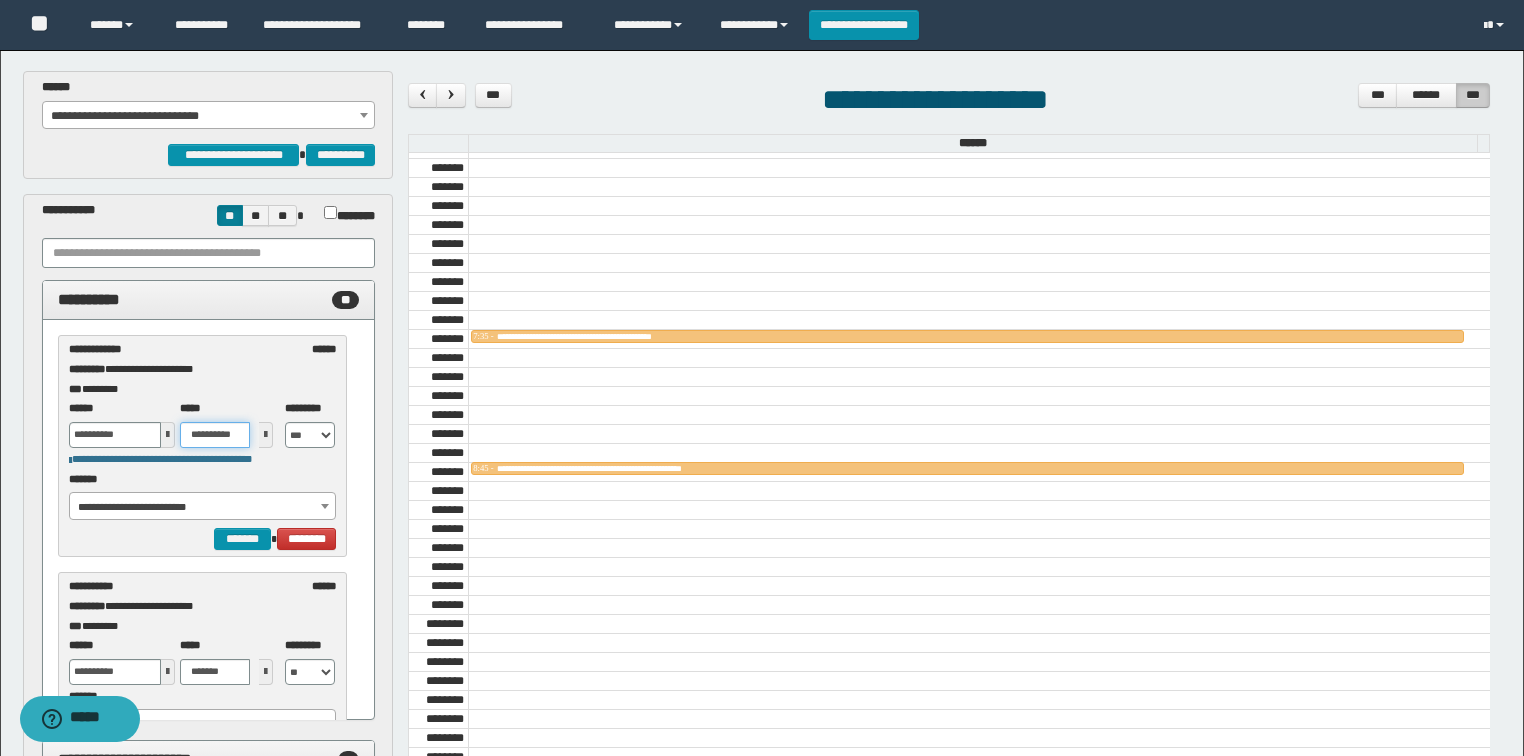 type on "**********" 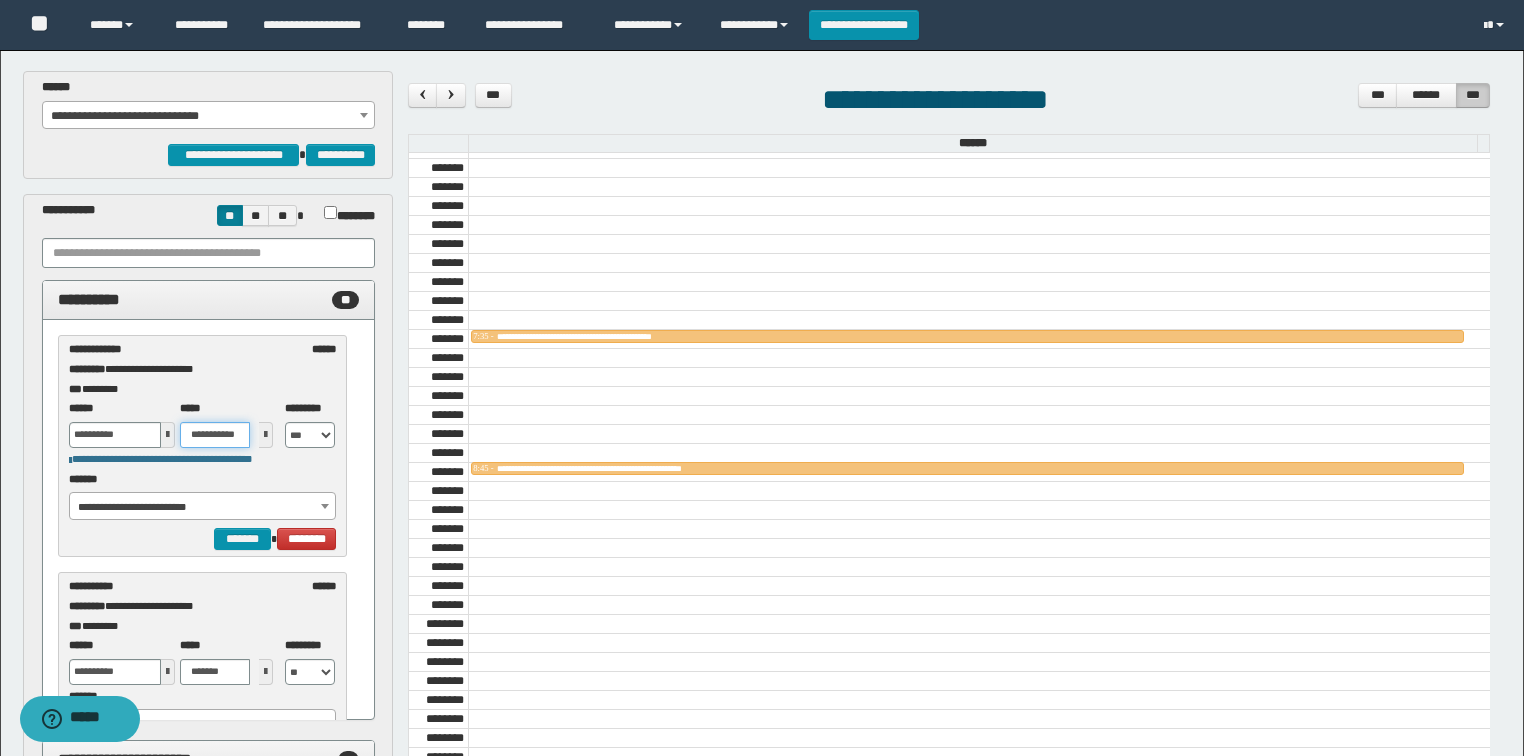 click on "**********" at bounding box center (215, 435) 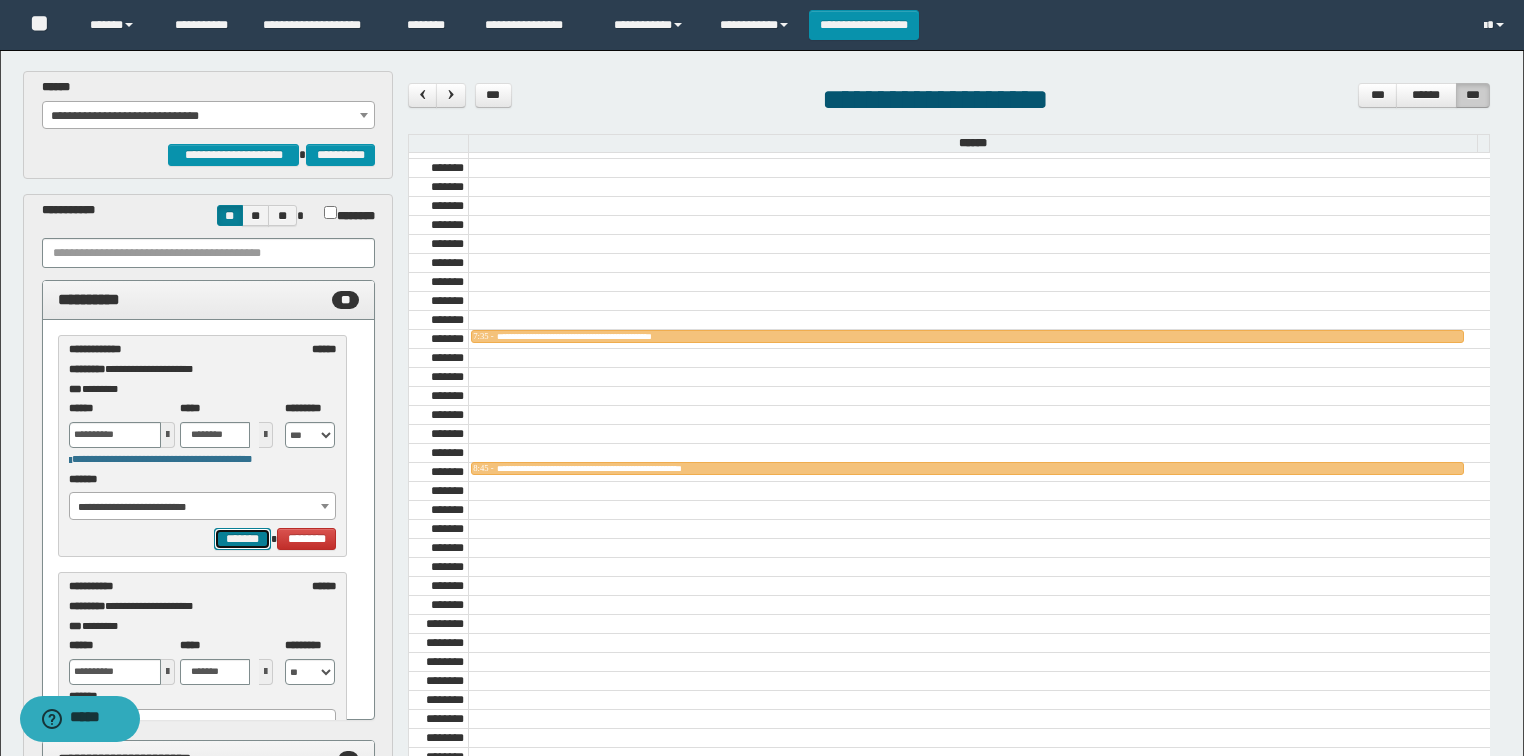 type on "*******" 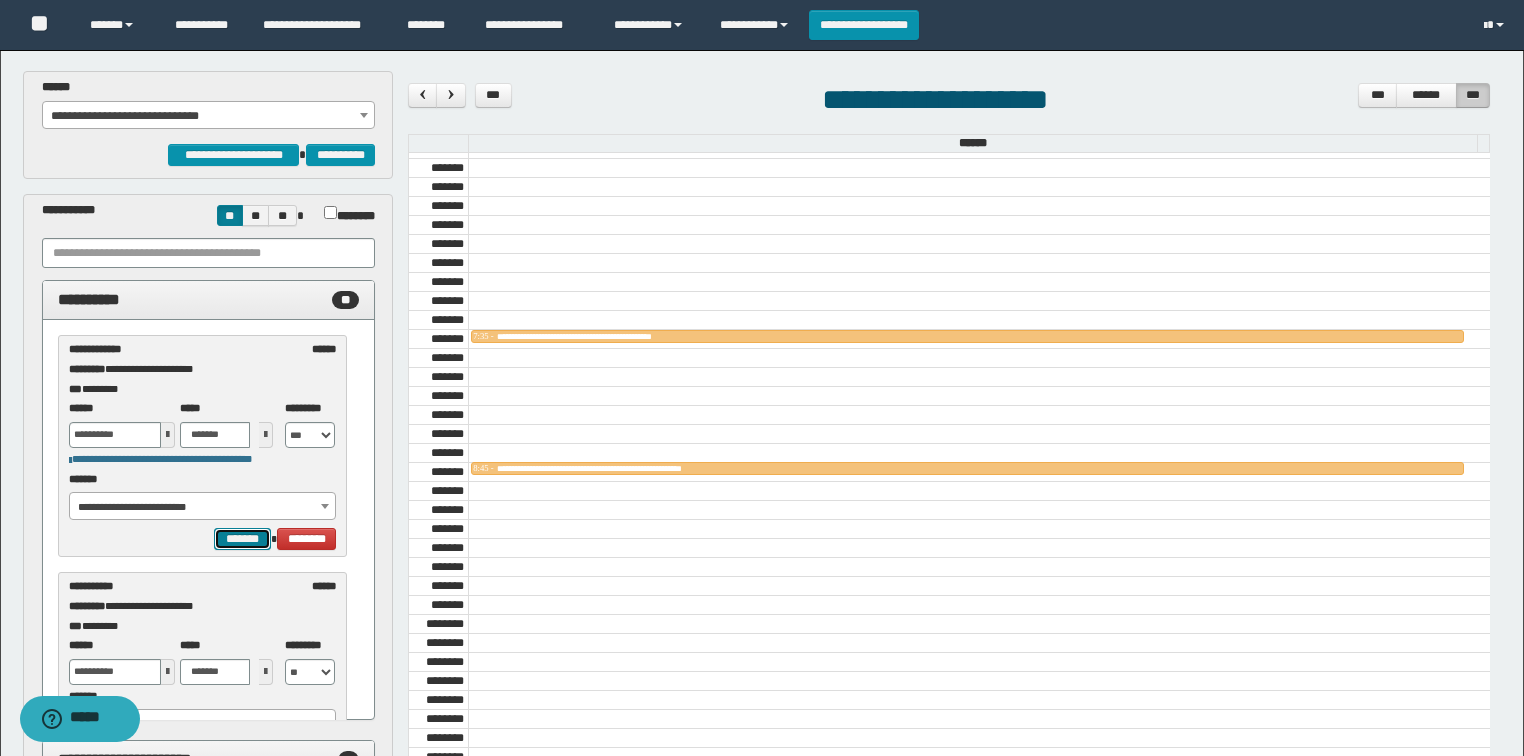 click on "*******" at bounding box center (242, 539) 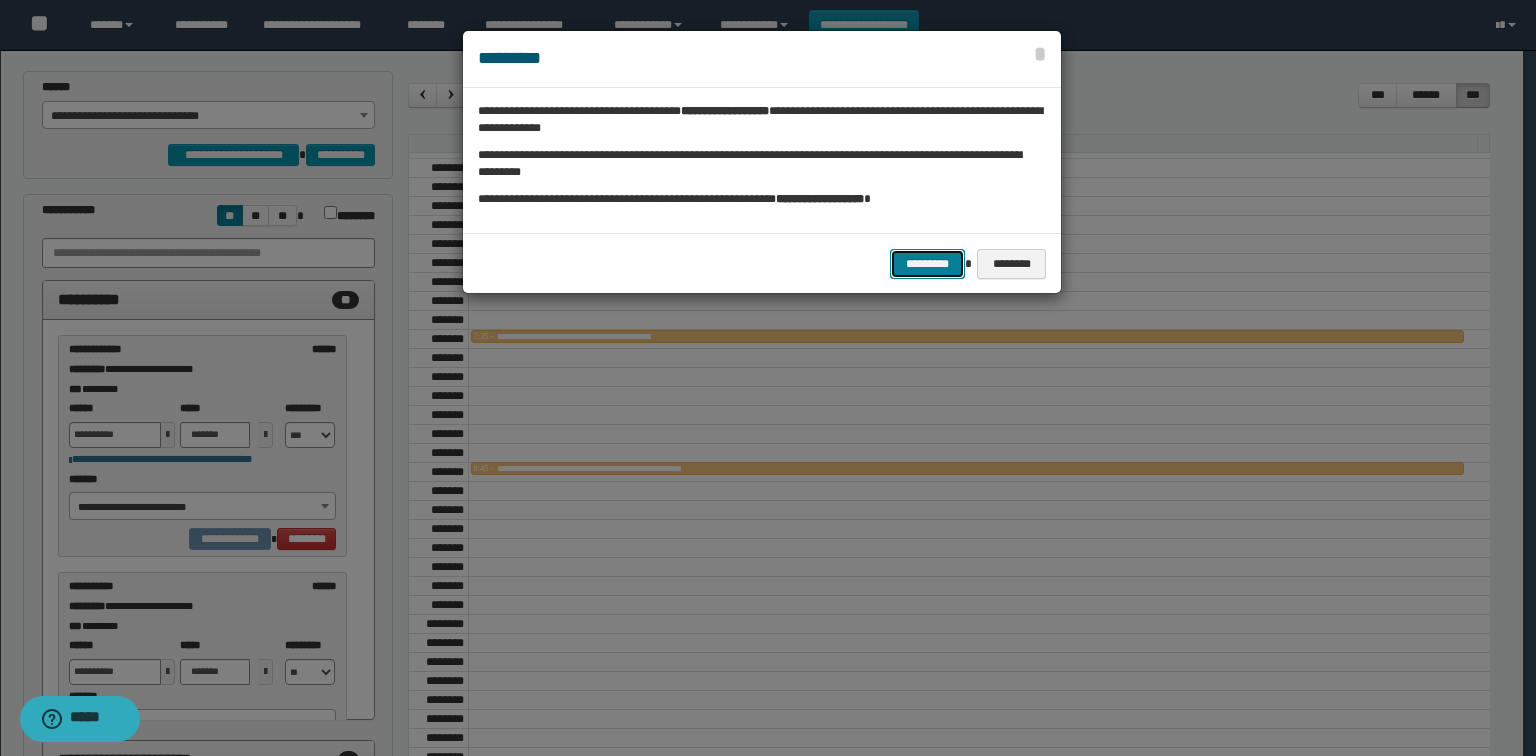 click on "*********" at bounding box center [927, 264] 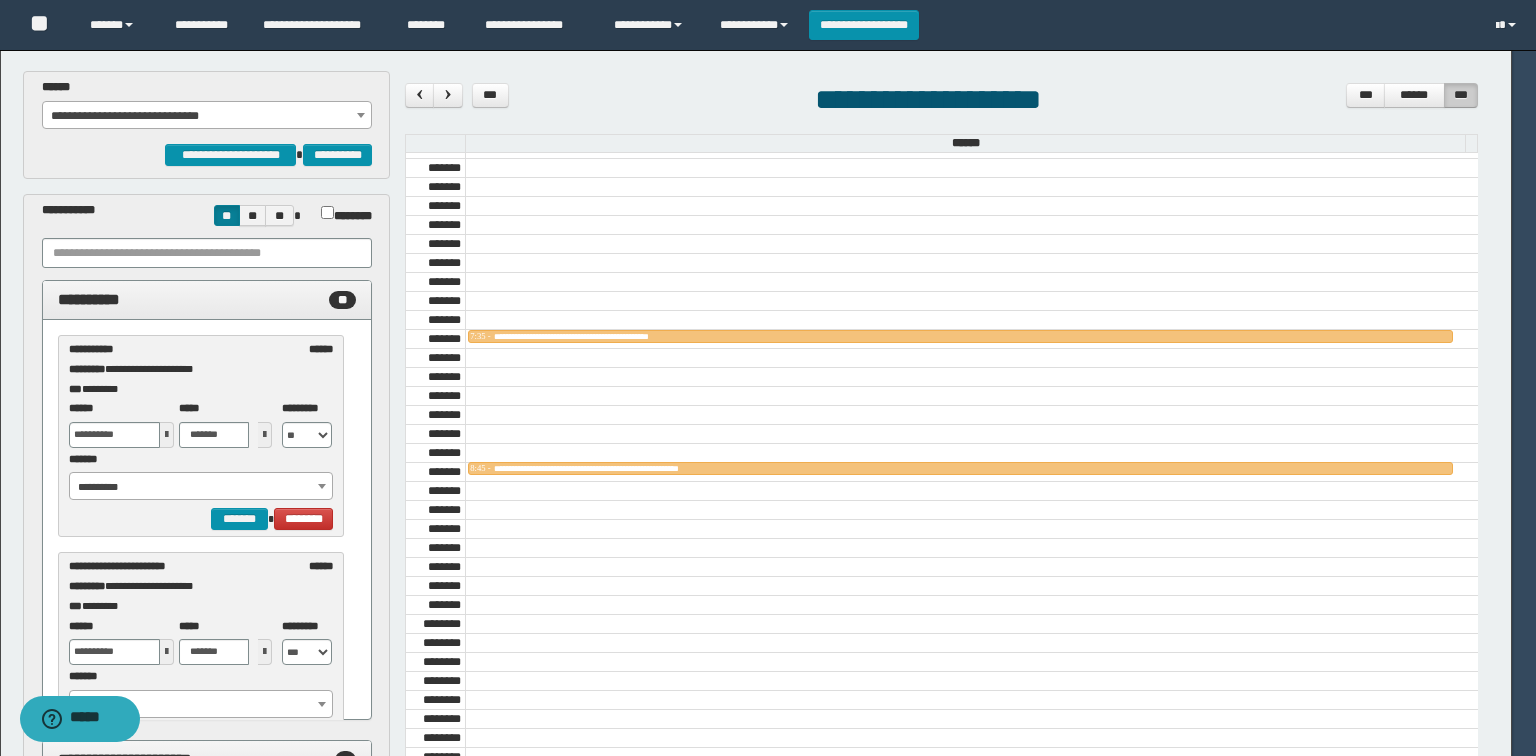 select on "******" 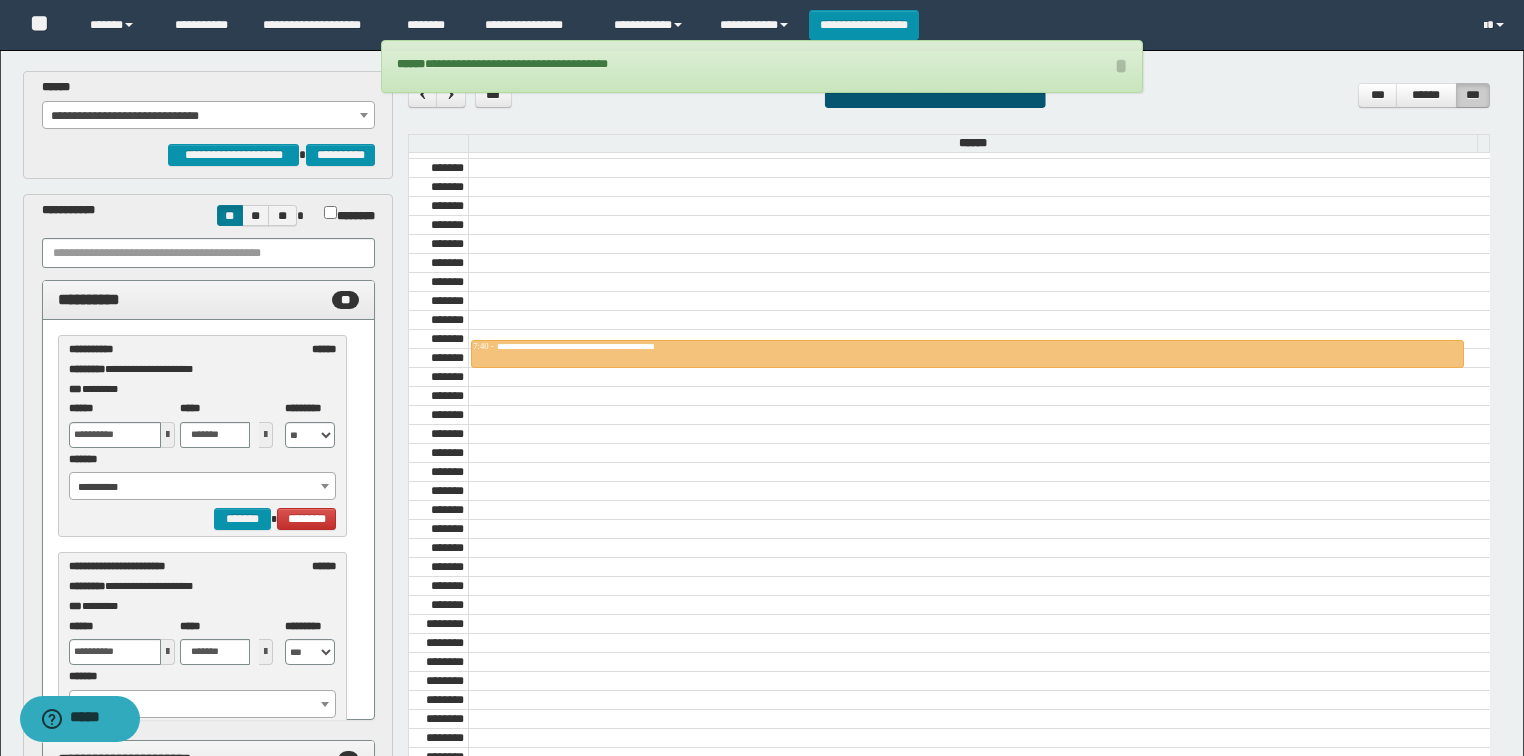 click on "**********" at bounding box center [203, 487] 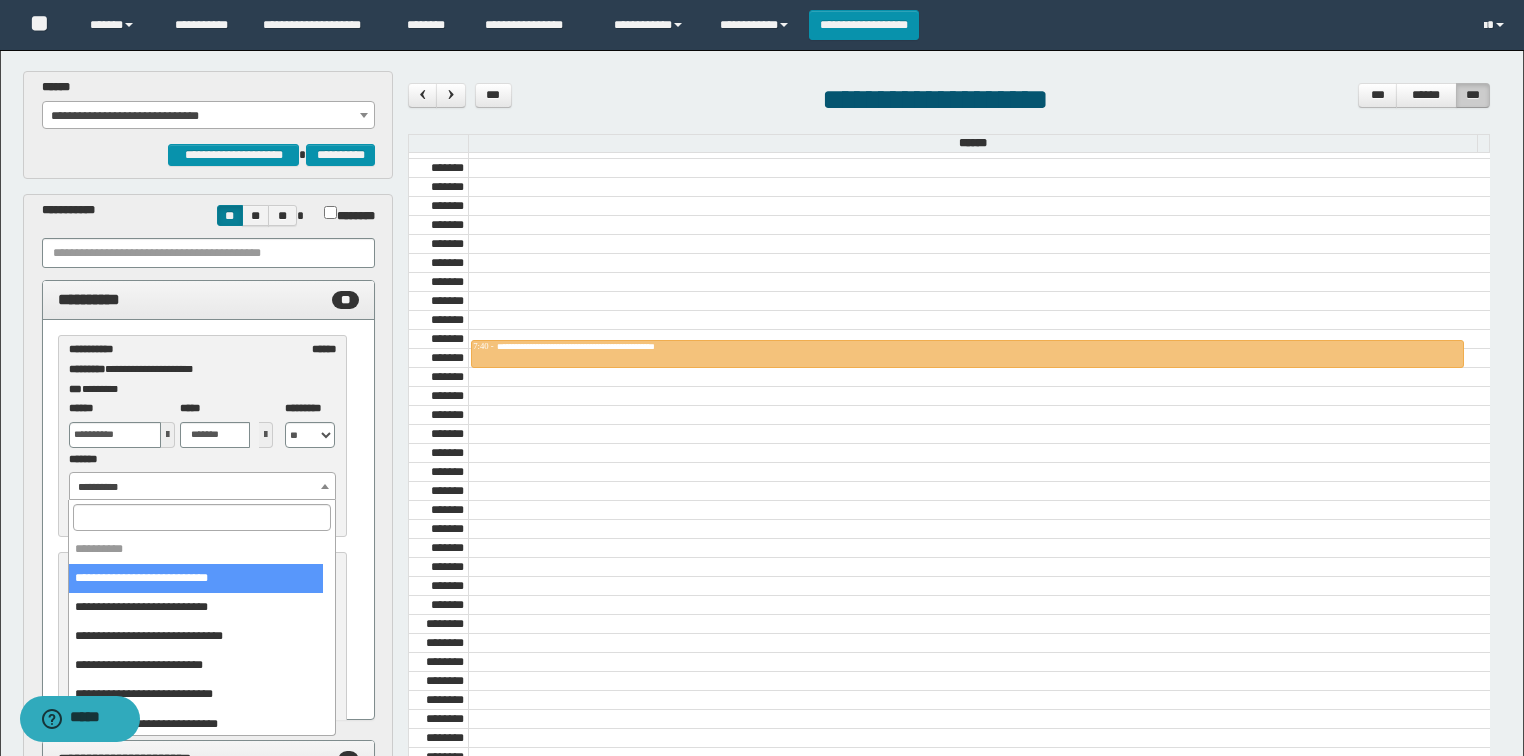 select on "******" 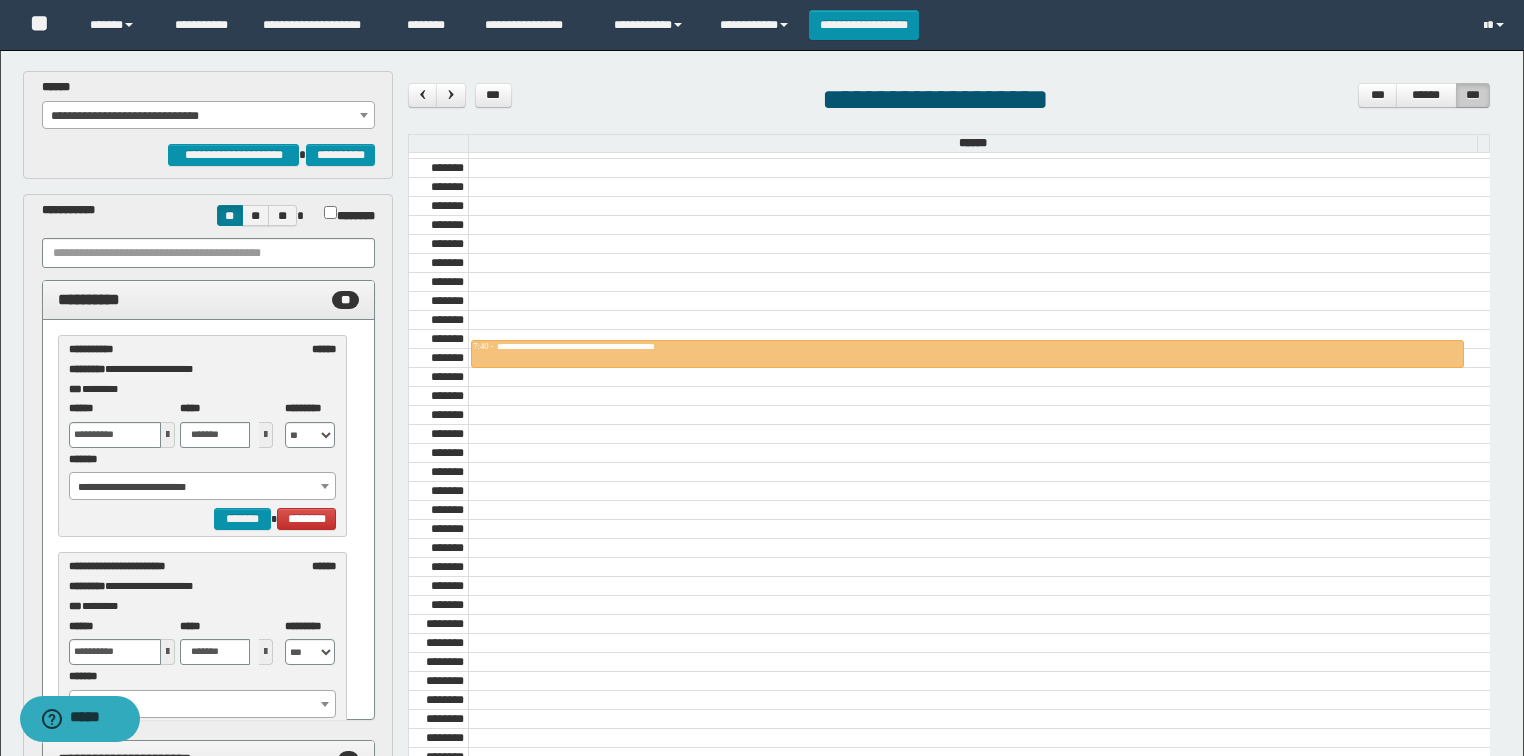 click at bounding box center (168, 435) 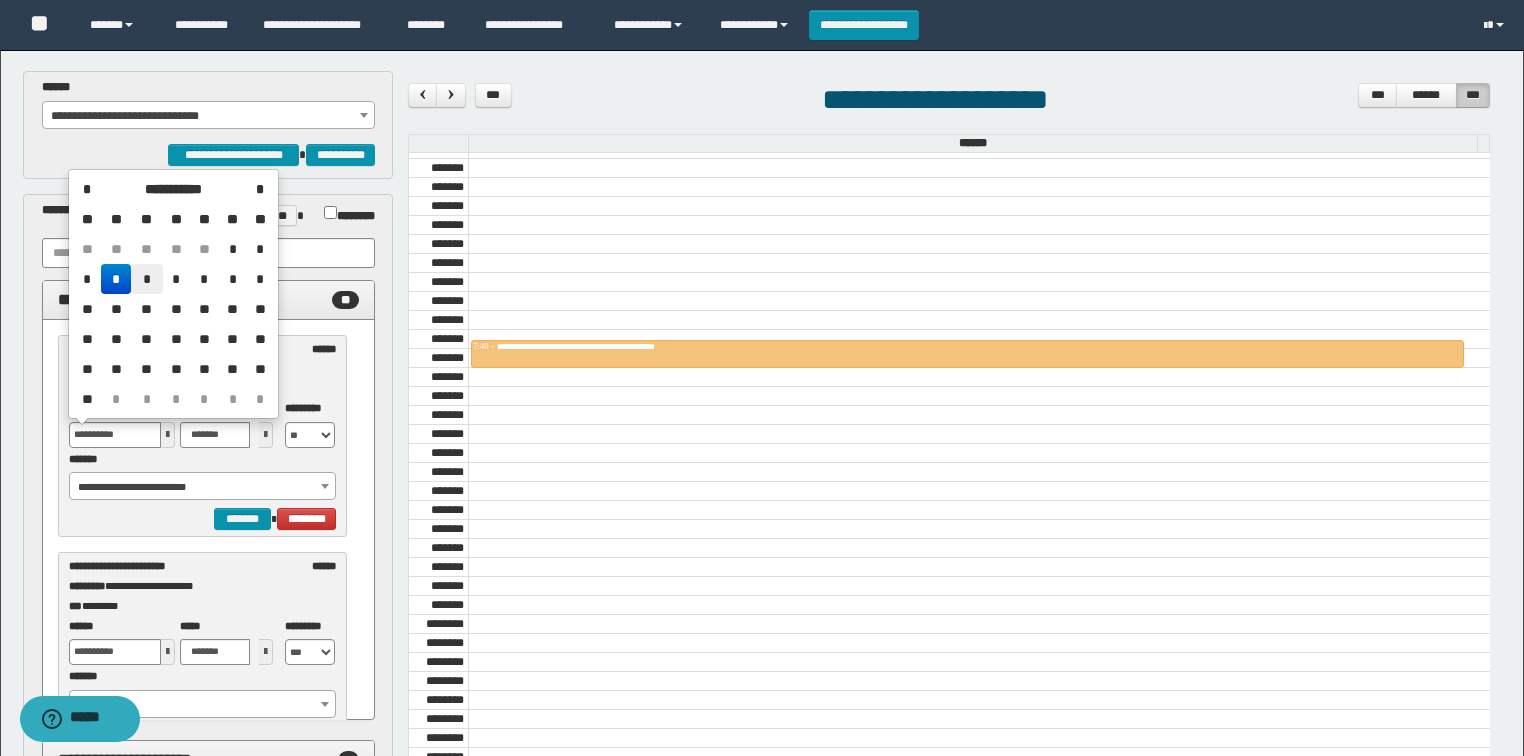 click on "*" at bounding box center [147, 279] 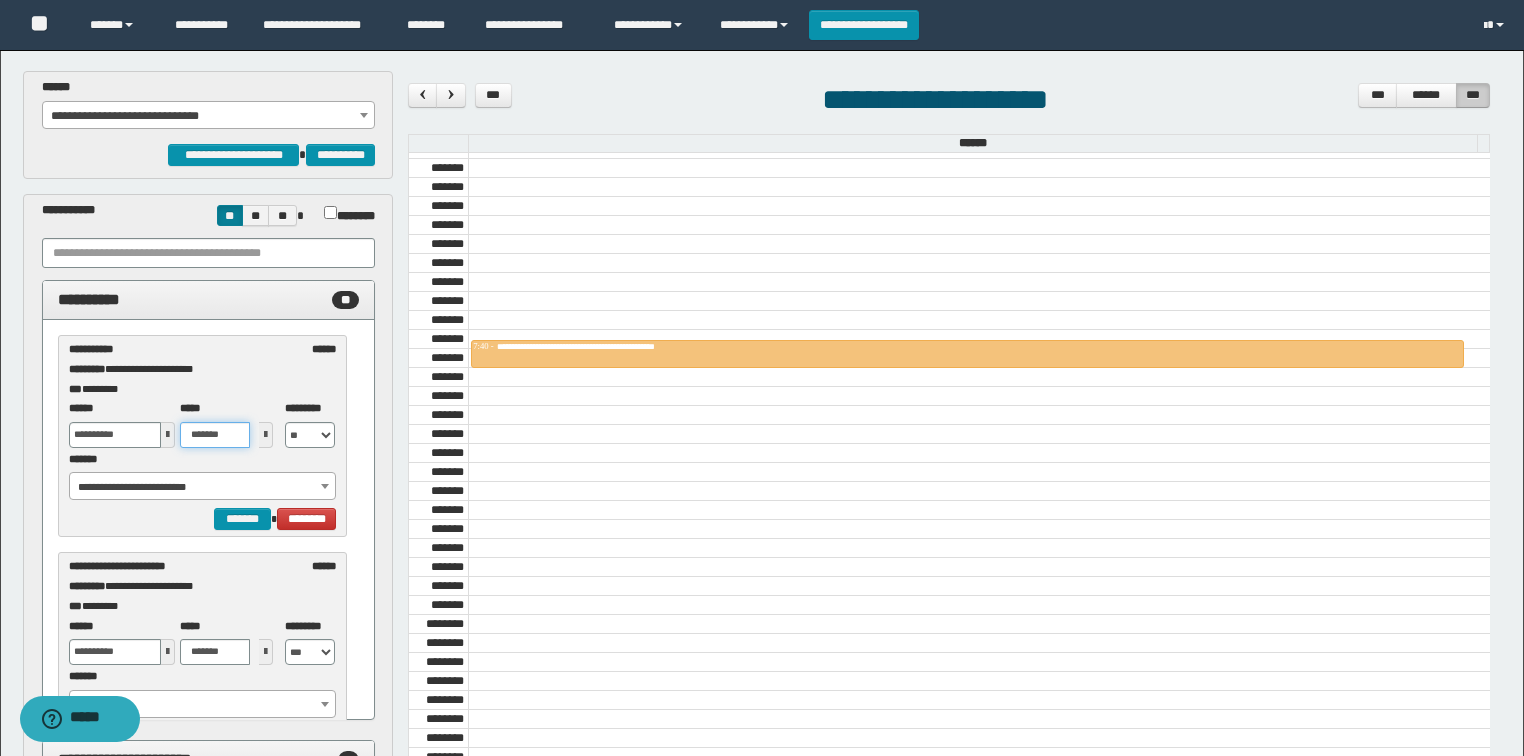 click on "*******" at bounding box center (215, 435) 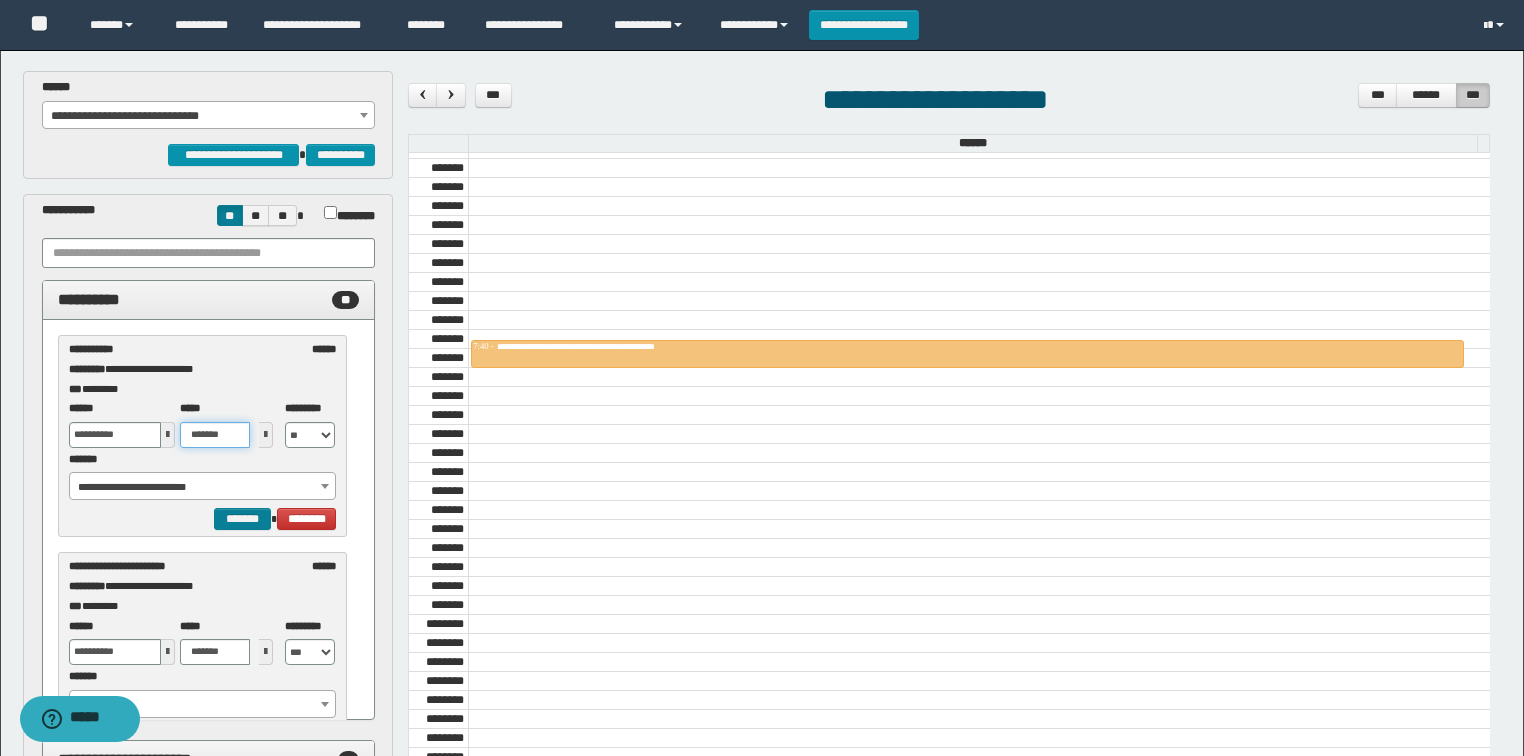 type on "*******" 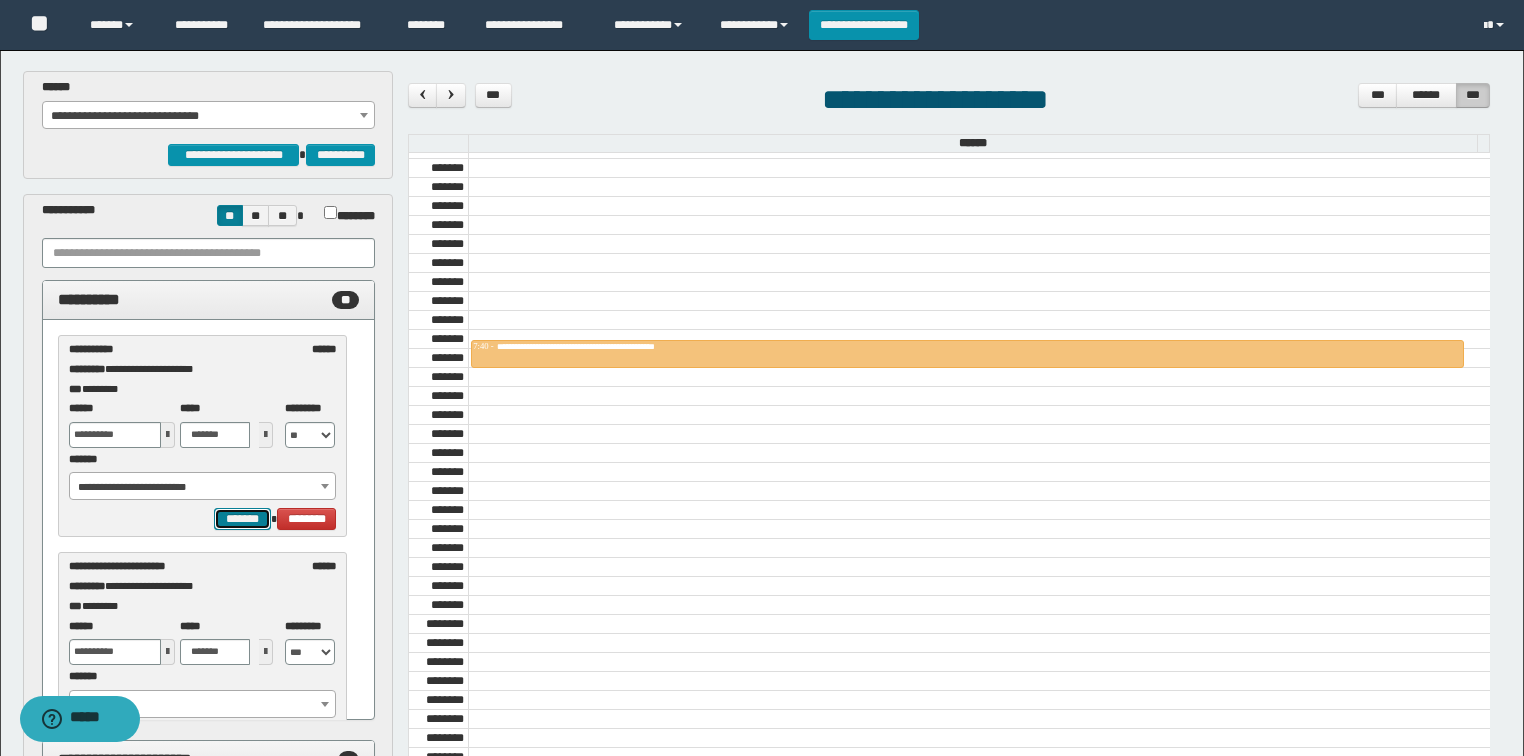 click on "*******" at bounding box center (242, 519) 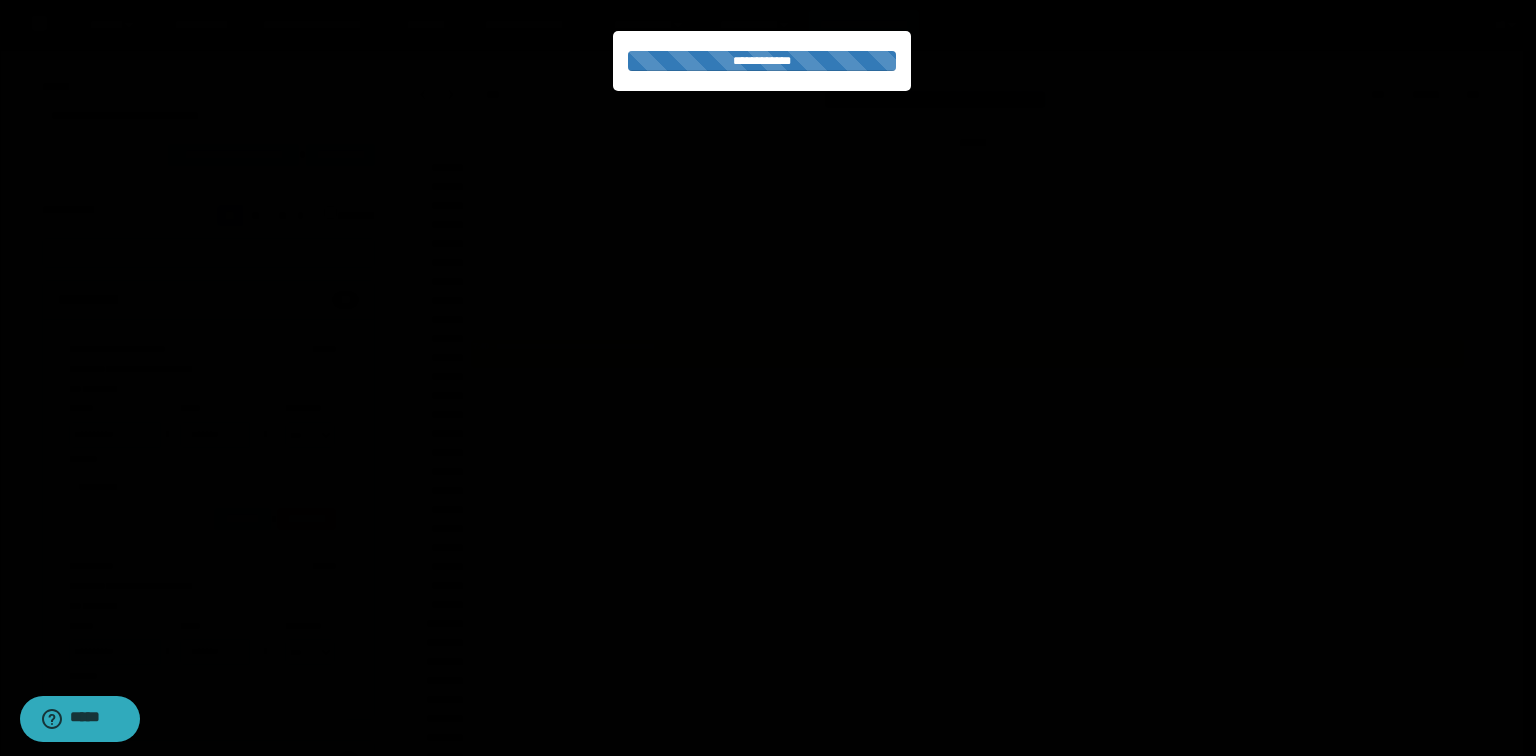 select on "******" 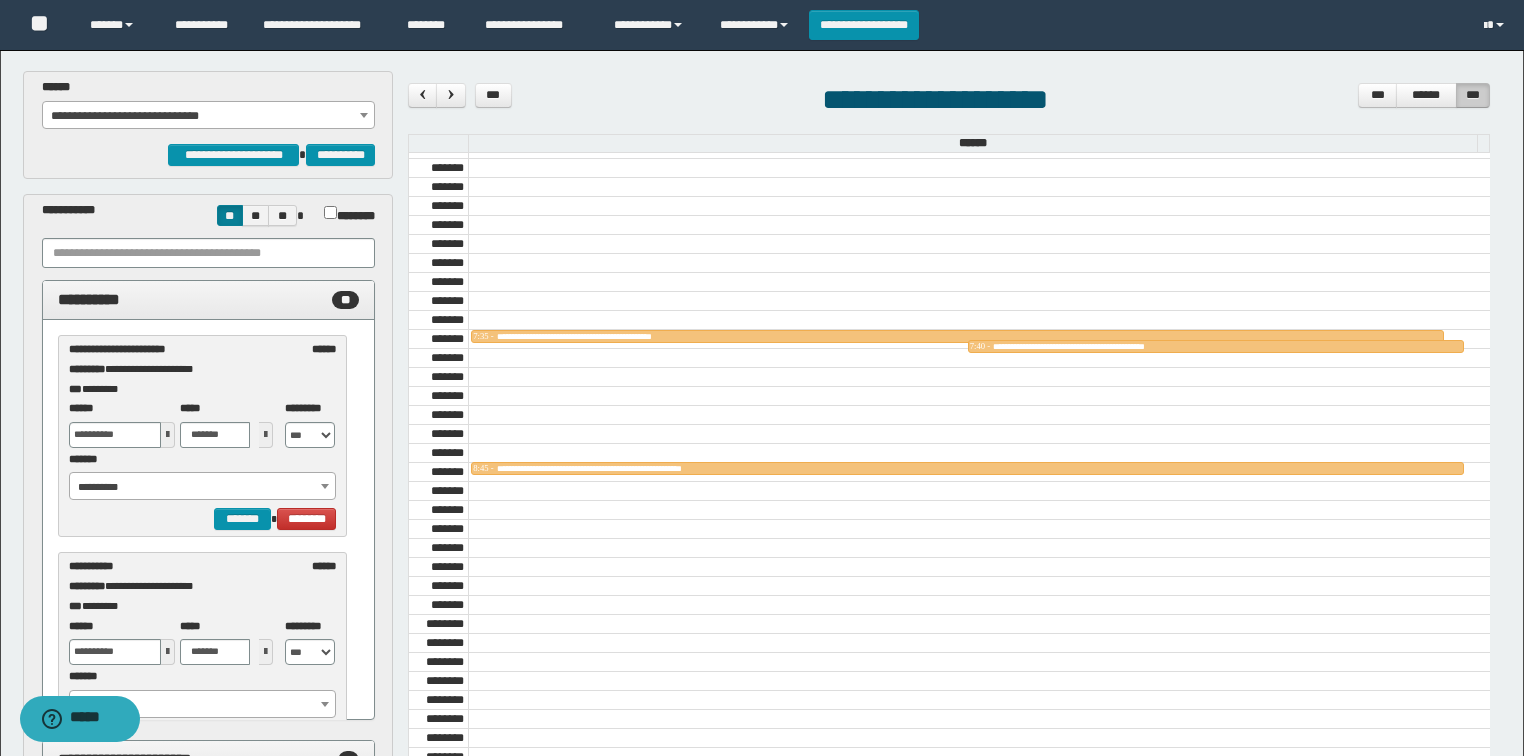click at bounding box center (168, 435) 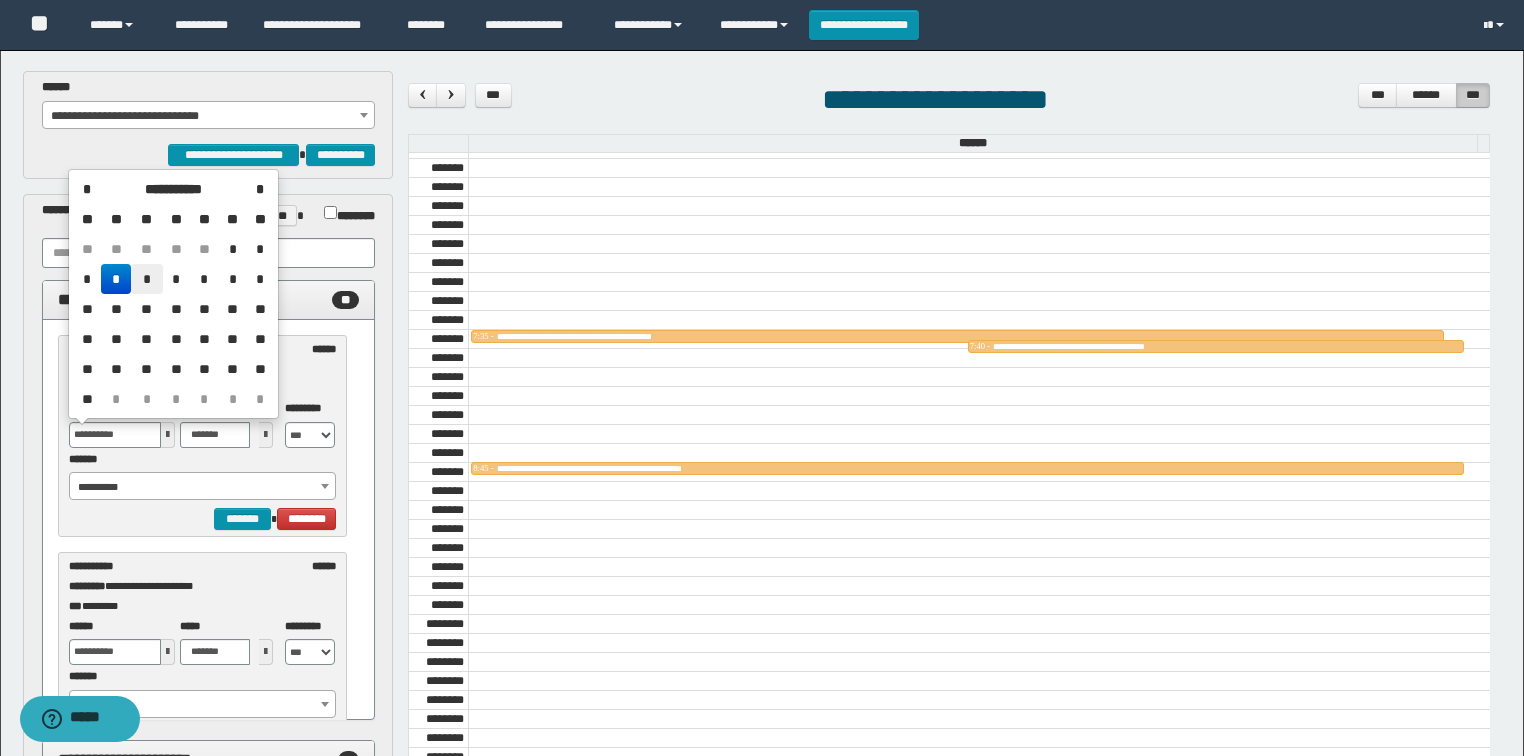 click on "*" at bounding box center [147, 279] 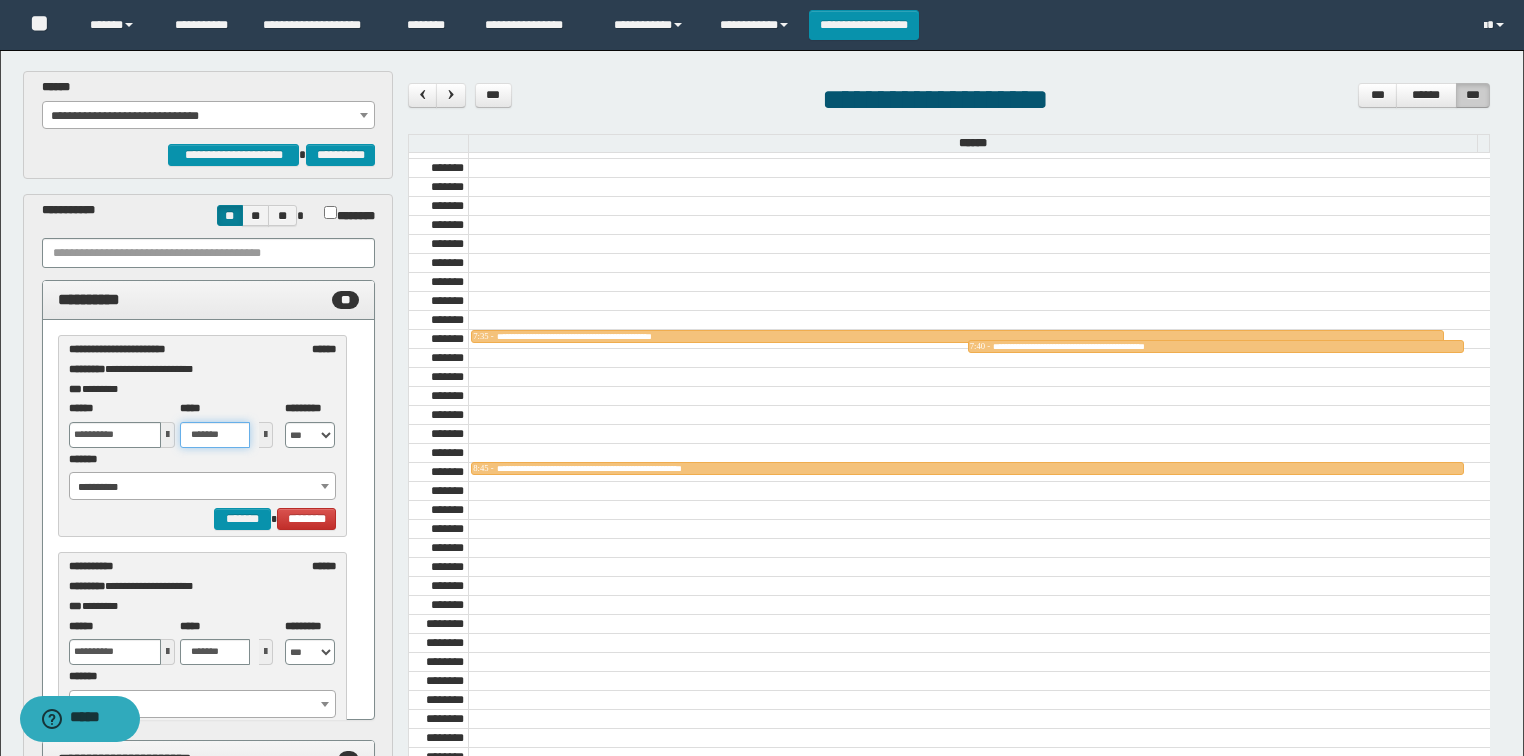 click on "*******" at bounding box center [215, 435] 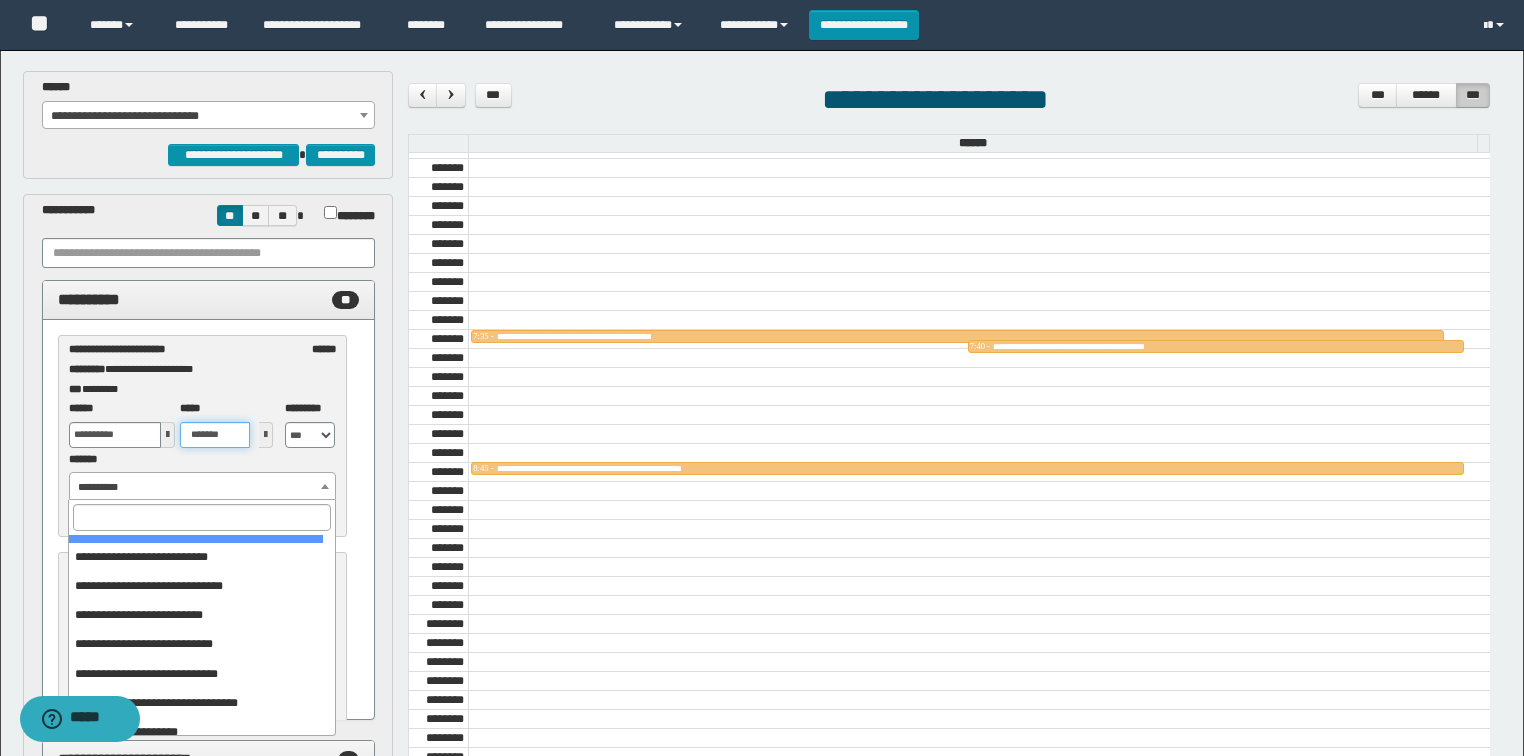 scroll, scrollTop: 149, scrollLeft: 0, axis: vertical 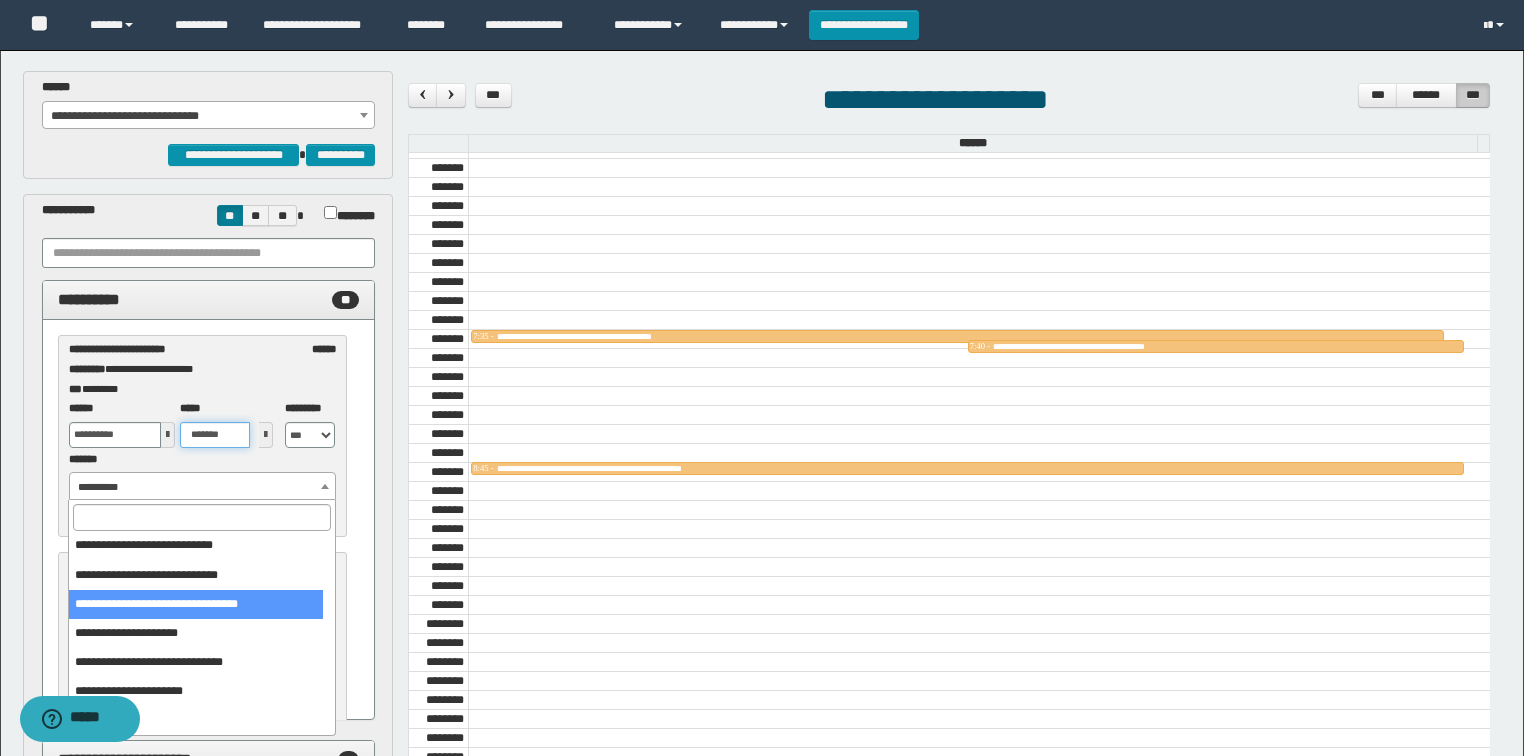 type on "*******" 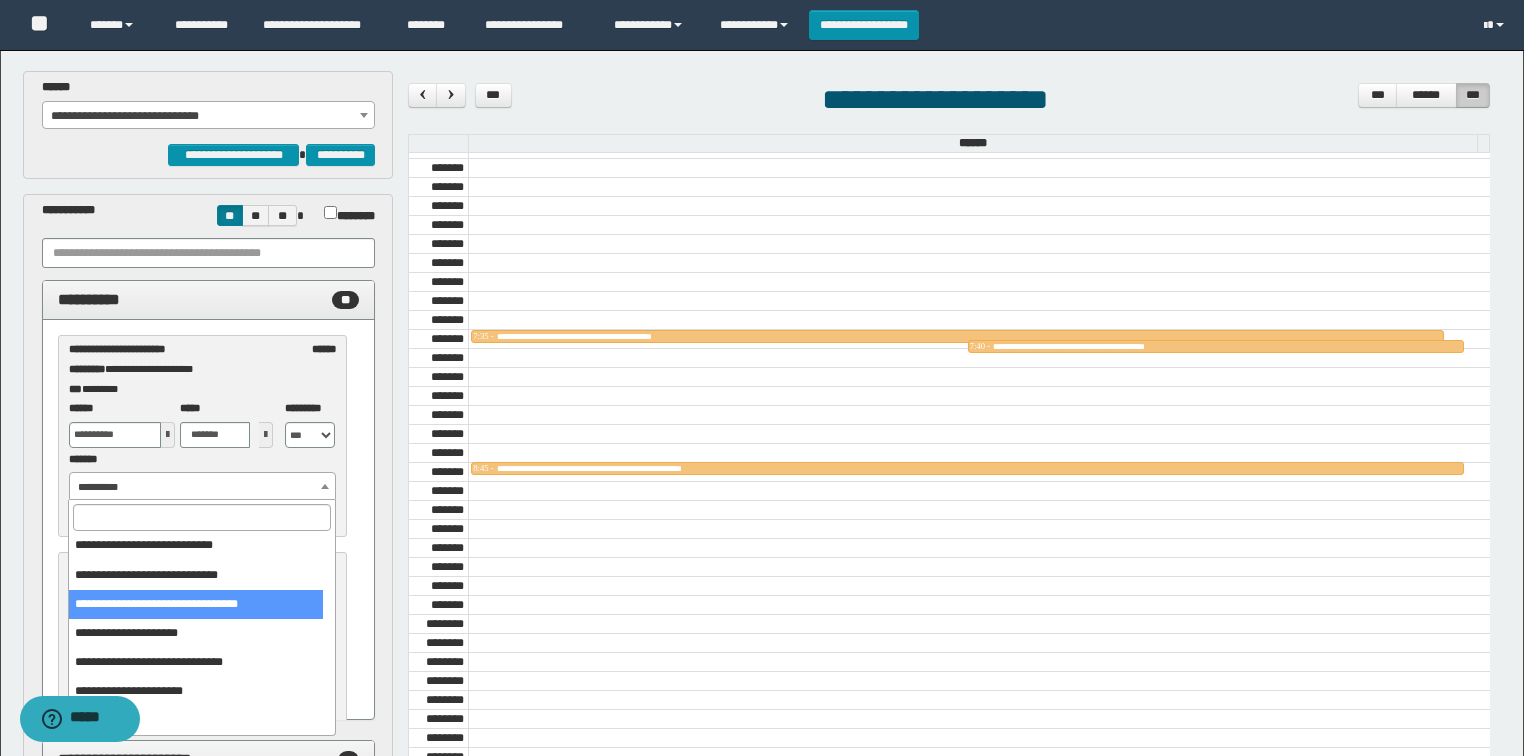 select on "******" 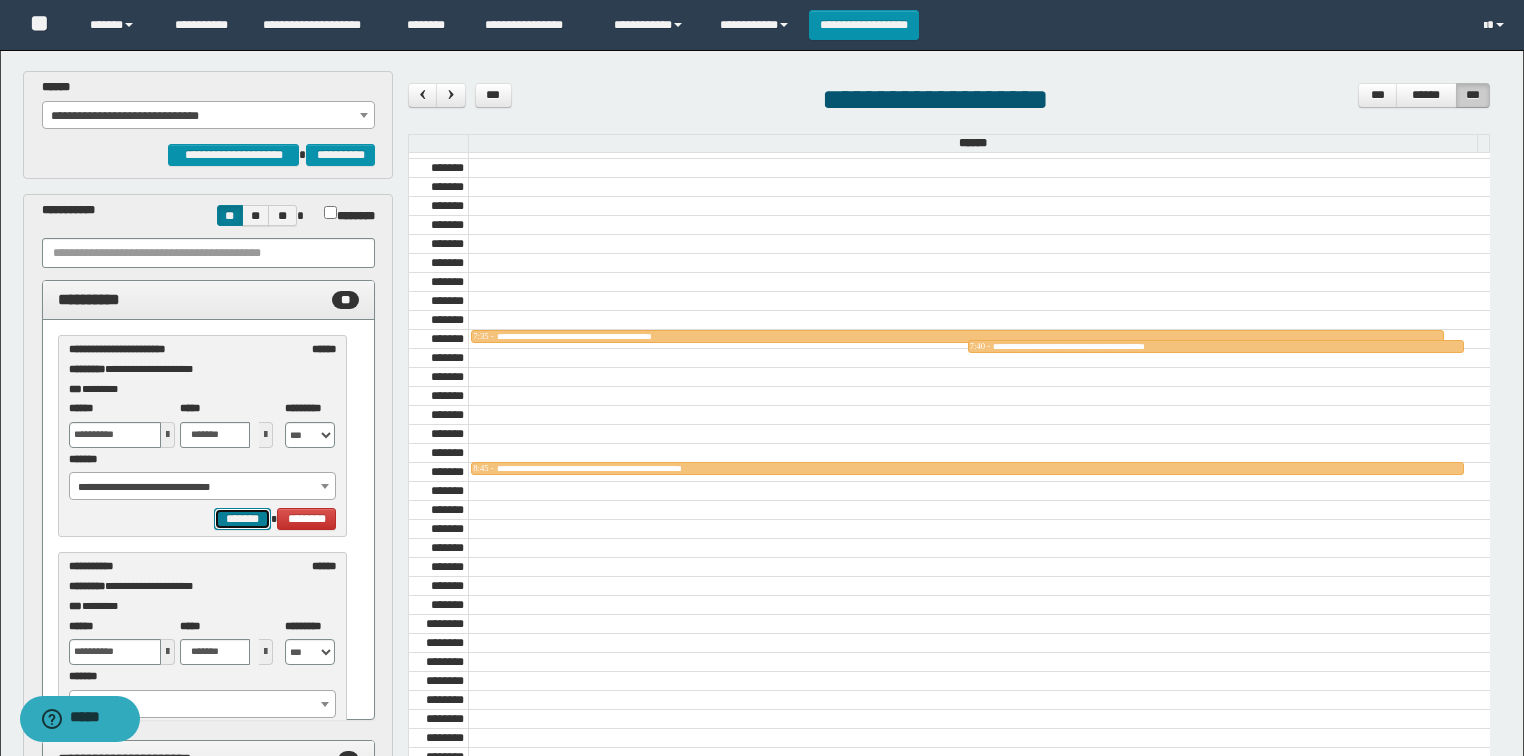 click on "*******" at bounding box center (242, 519) 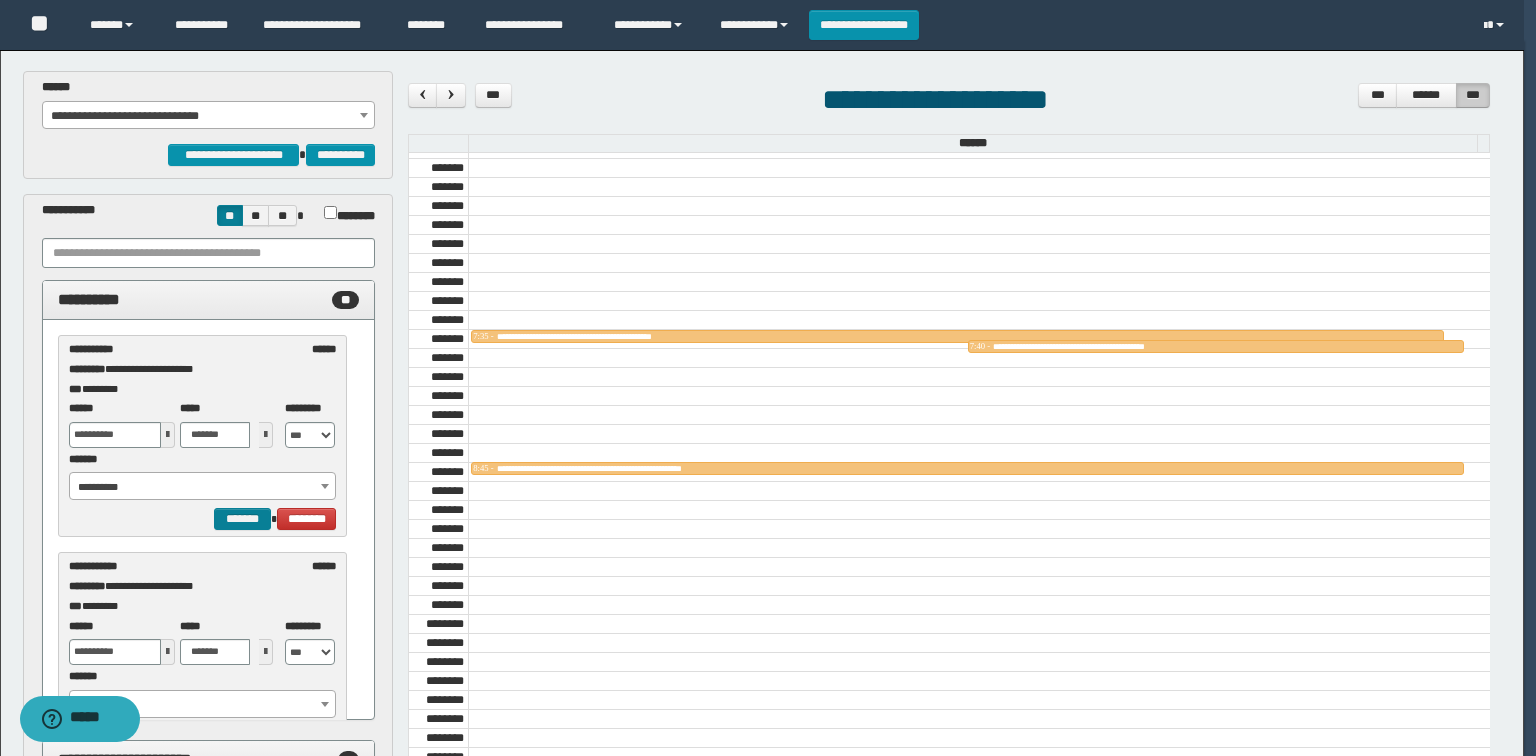 select on "******" 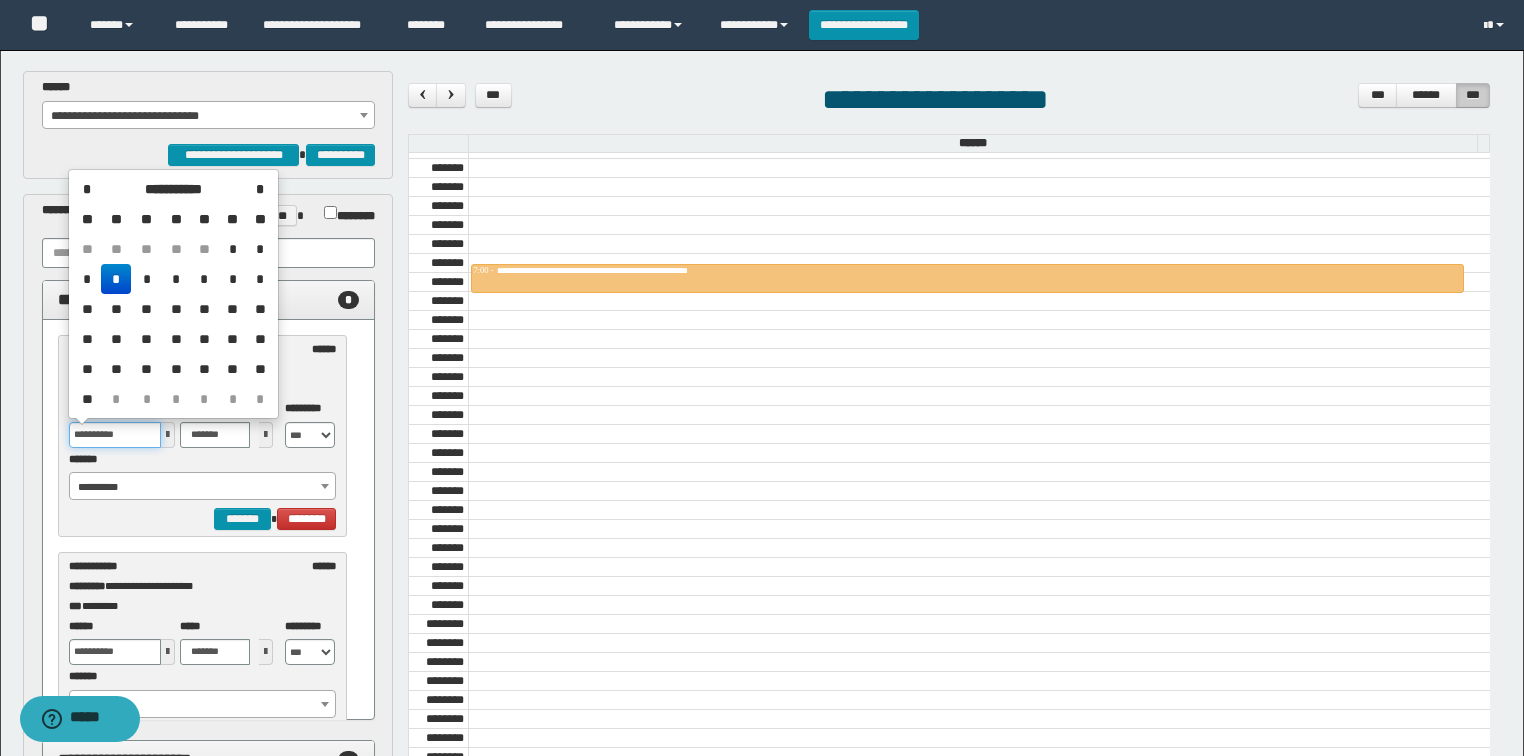 click on "**********" at bounding box center (115, 435) 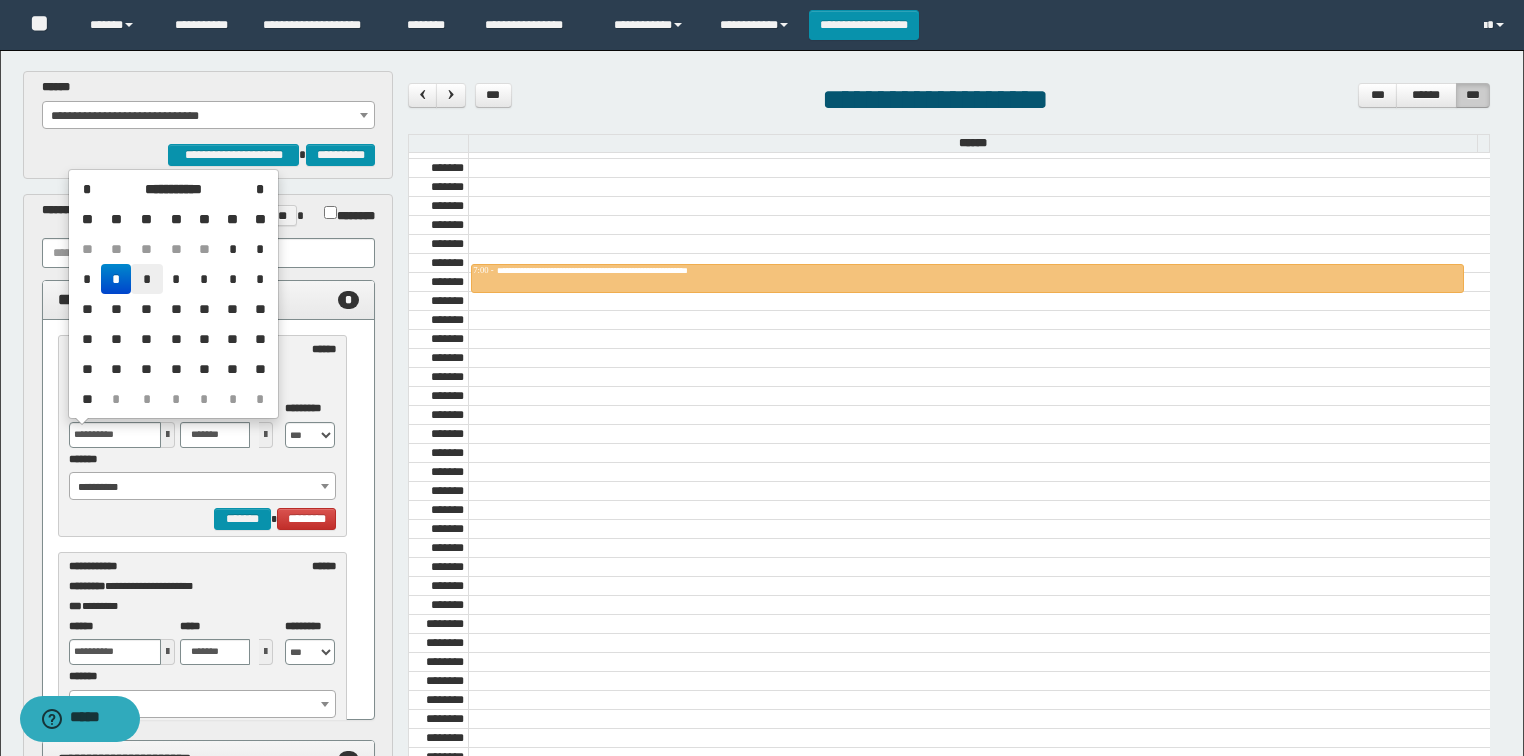 click on "*" at bounding box center (147, 279) 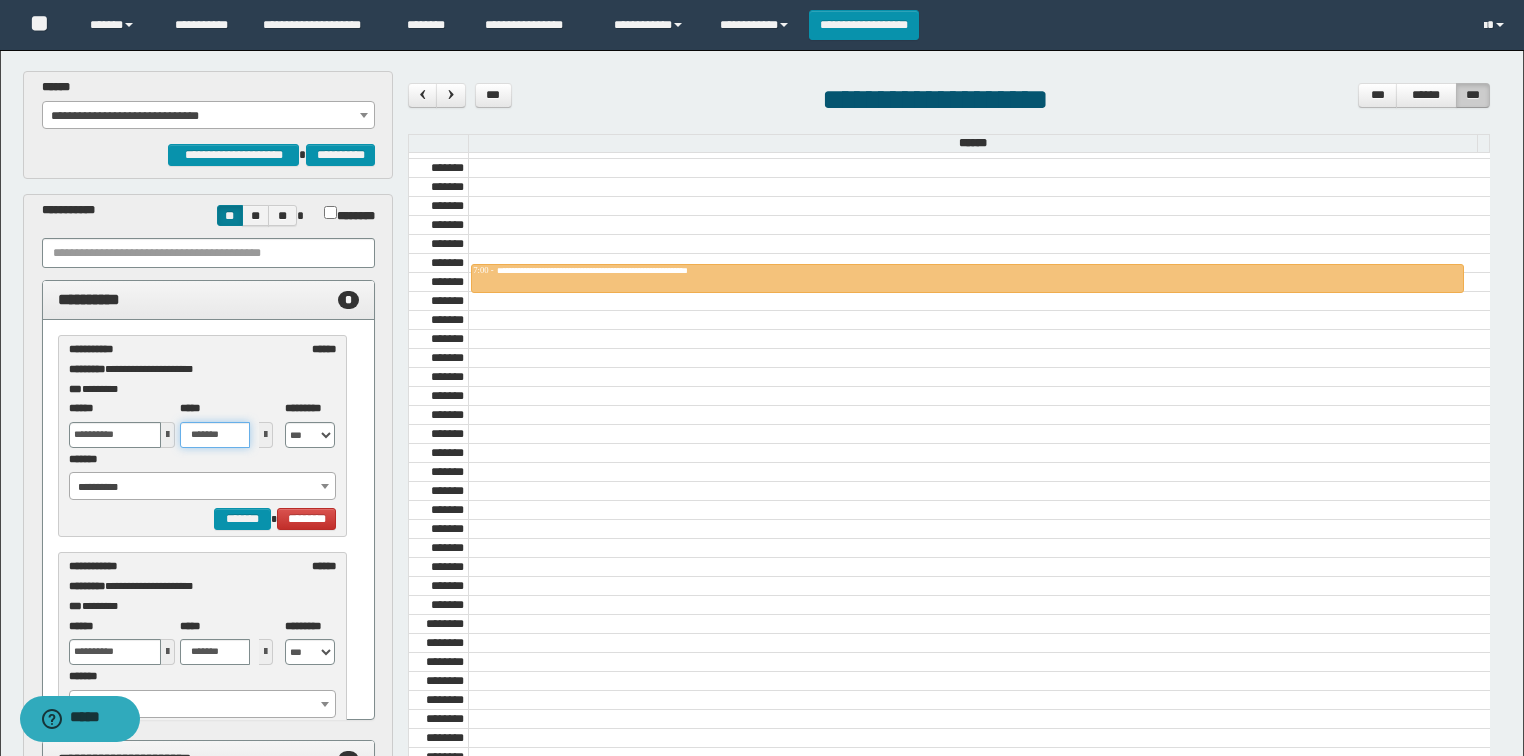 click on "*******" at bounding box center (215, 435) 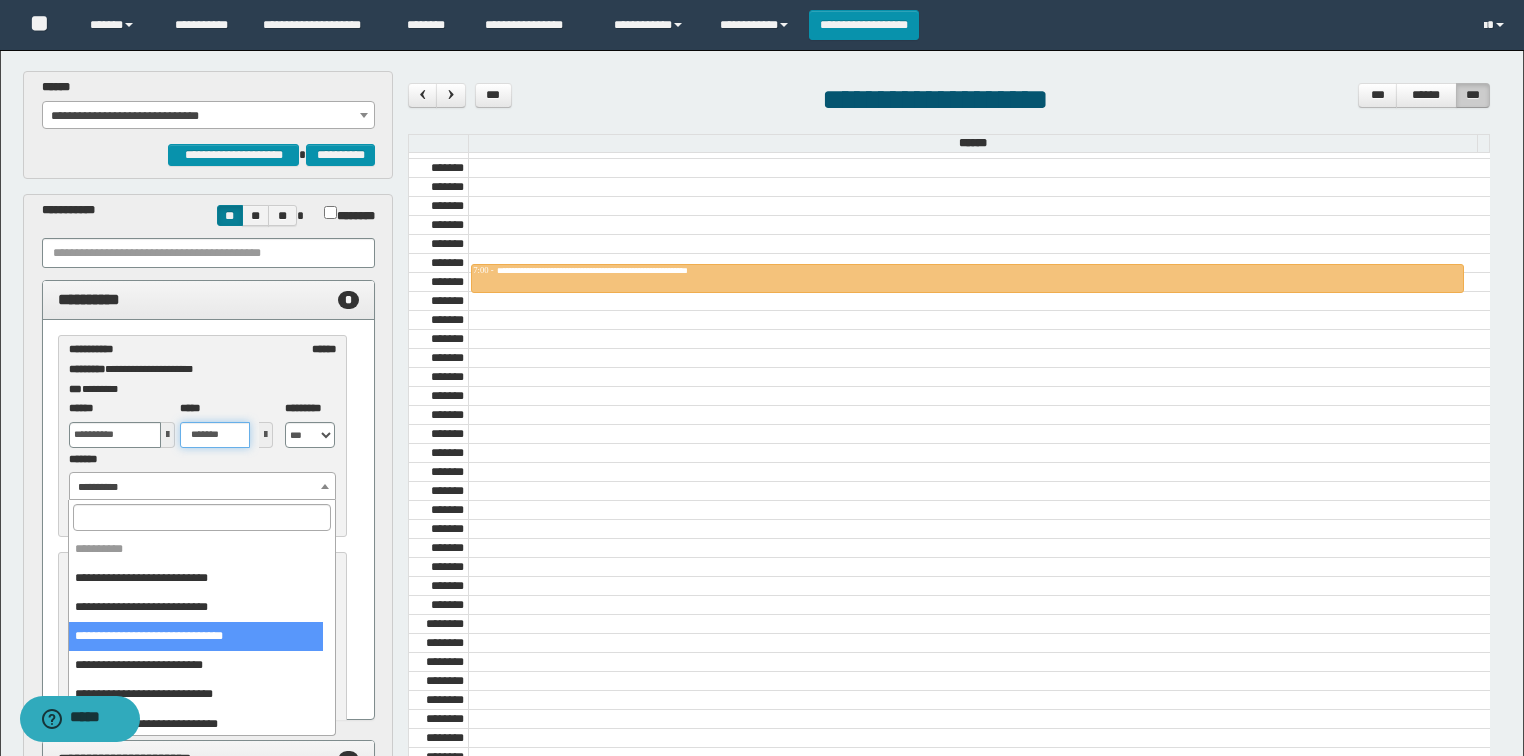 type on "*******" 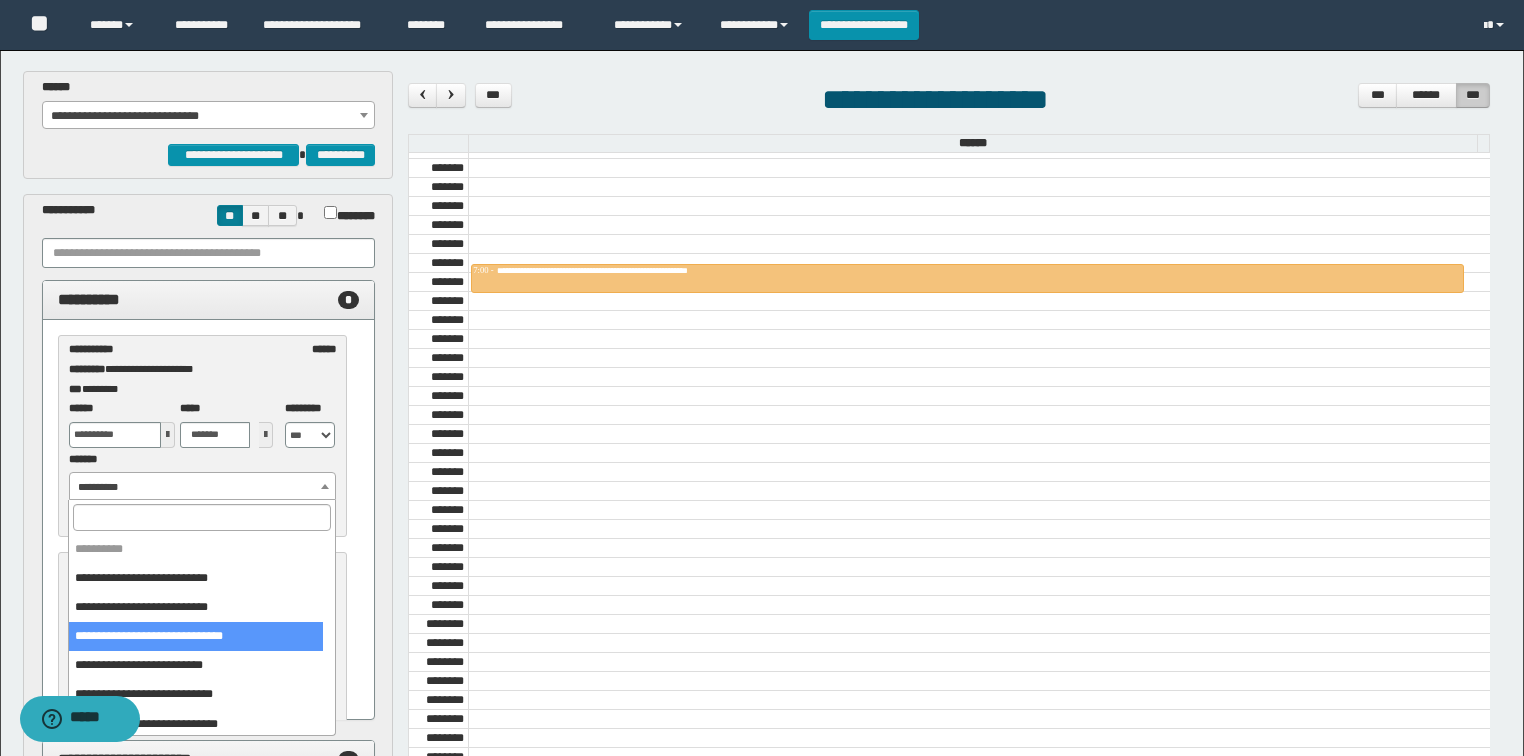 select on "******" 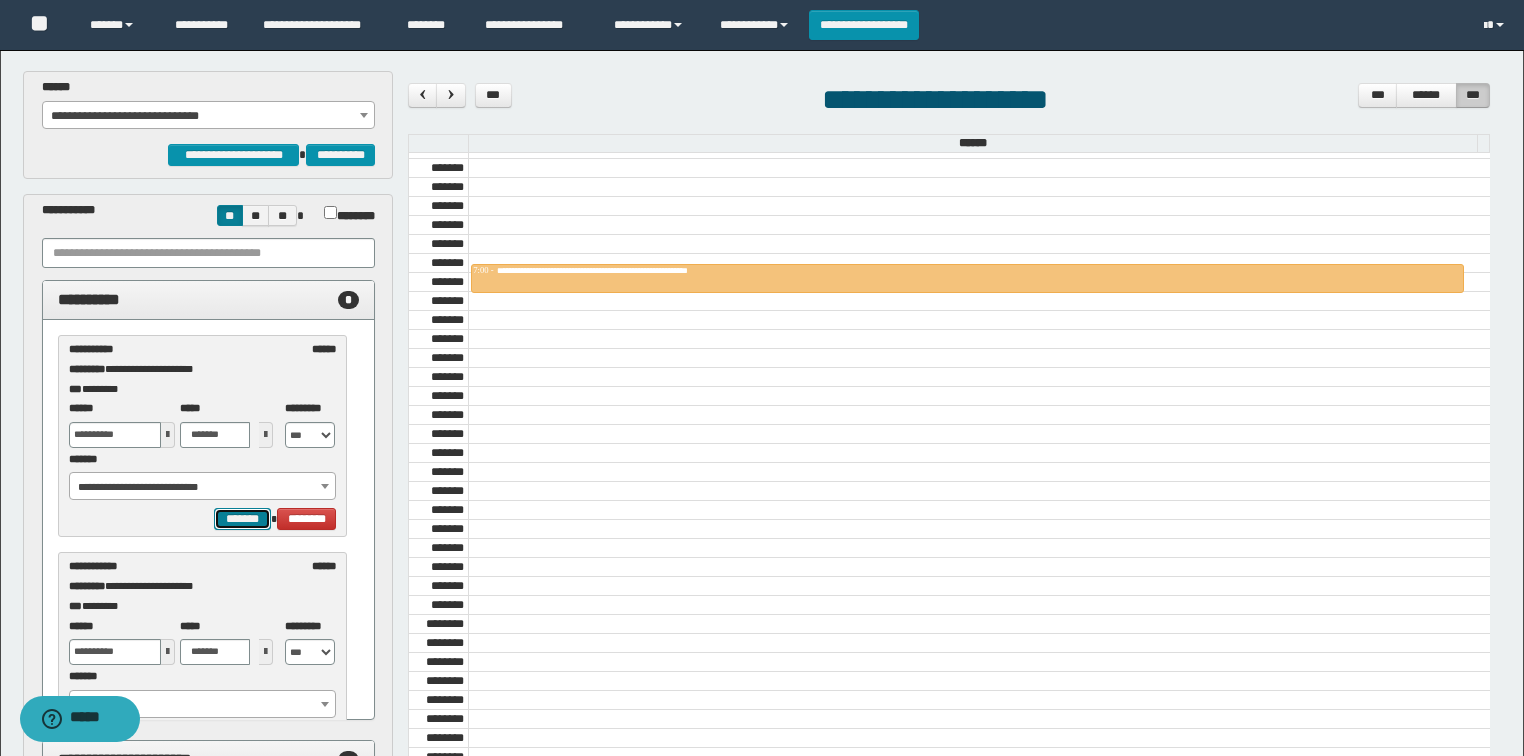 click on "*******" at bounding box center [242, 519] 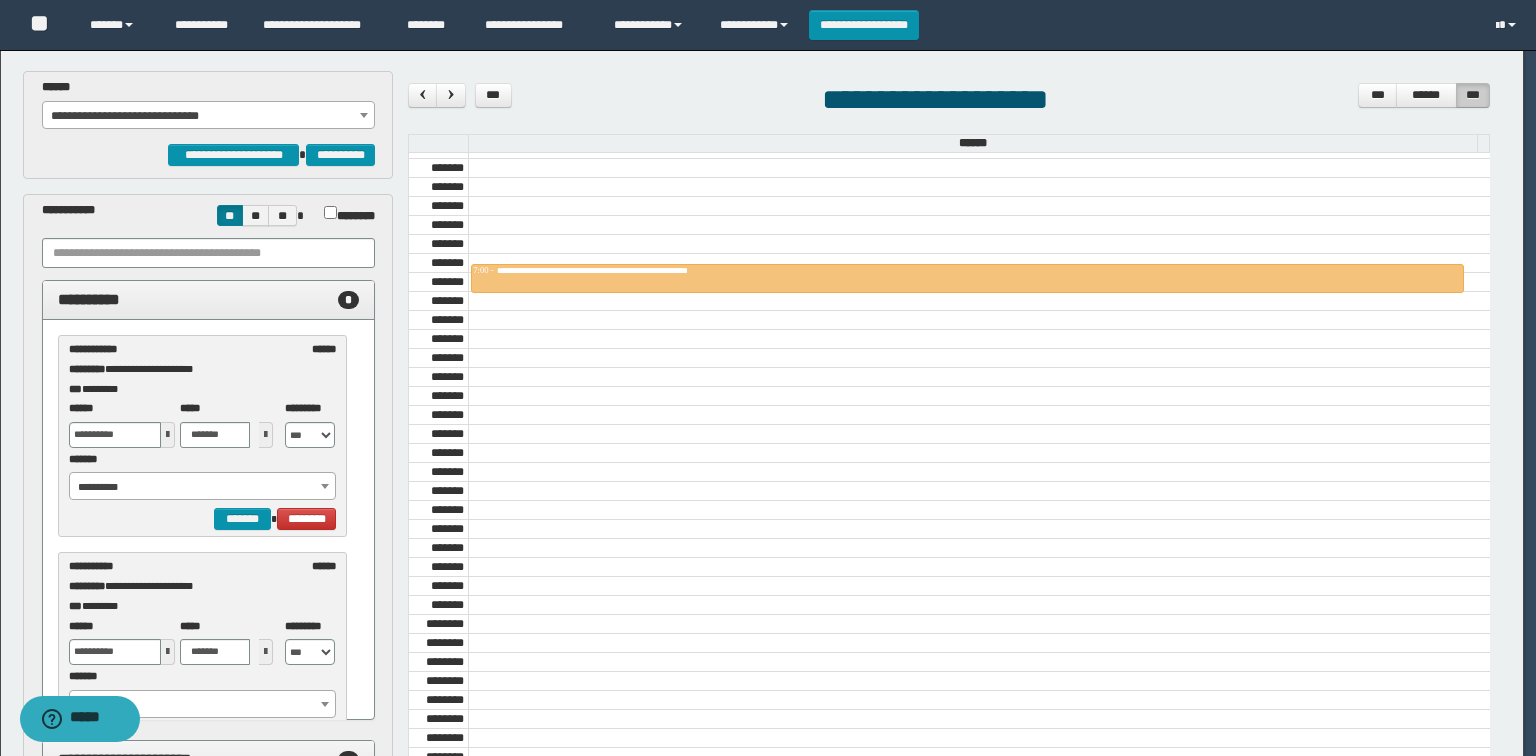 select on "******" 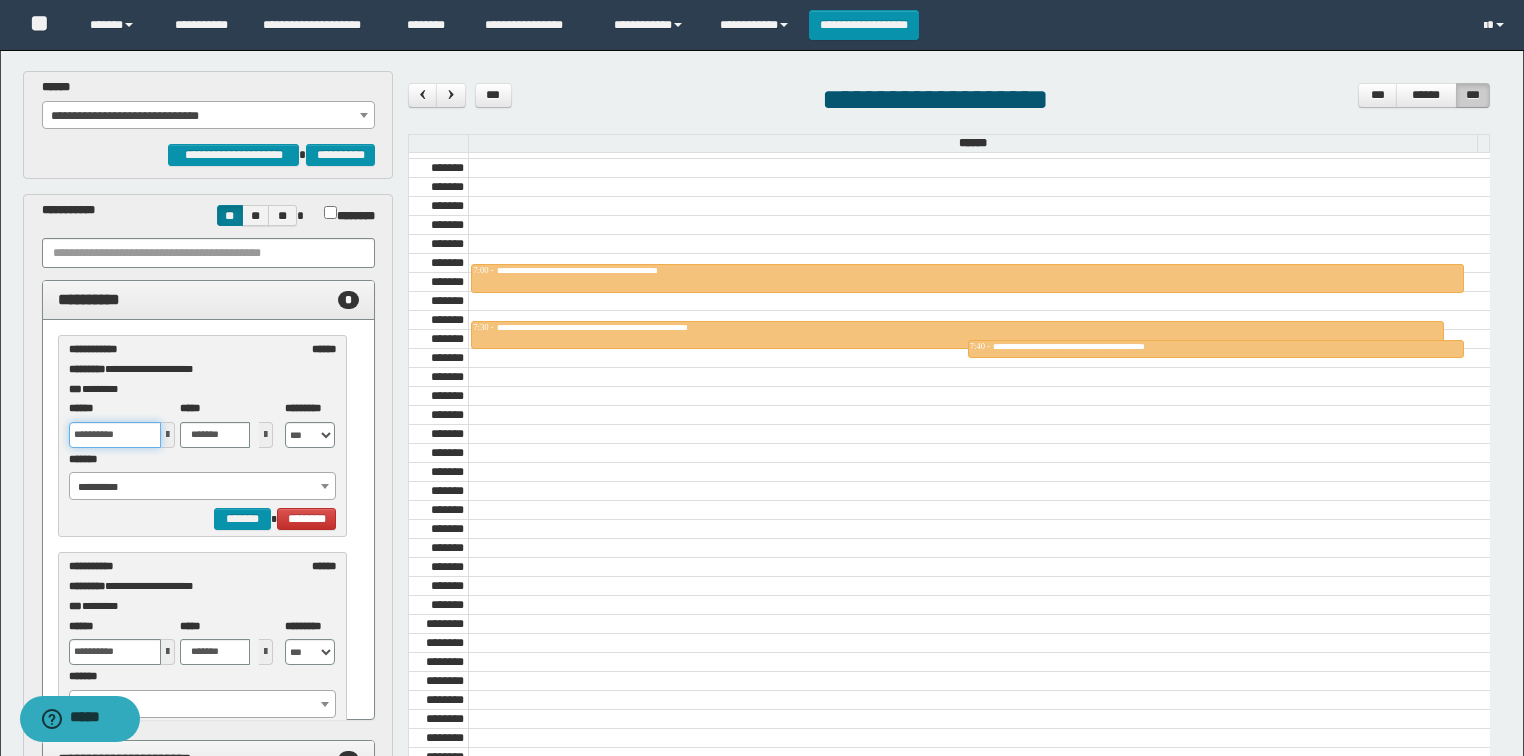 click on "**********" at bounding box center (115, 435) 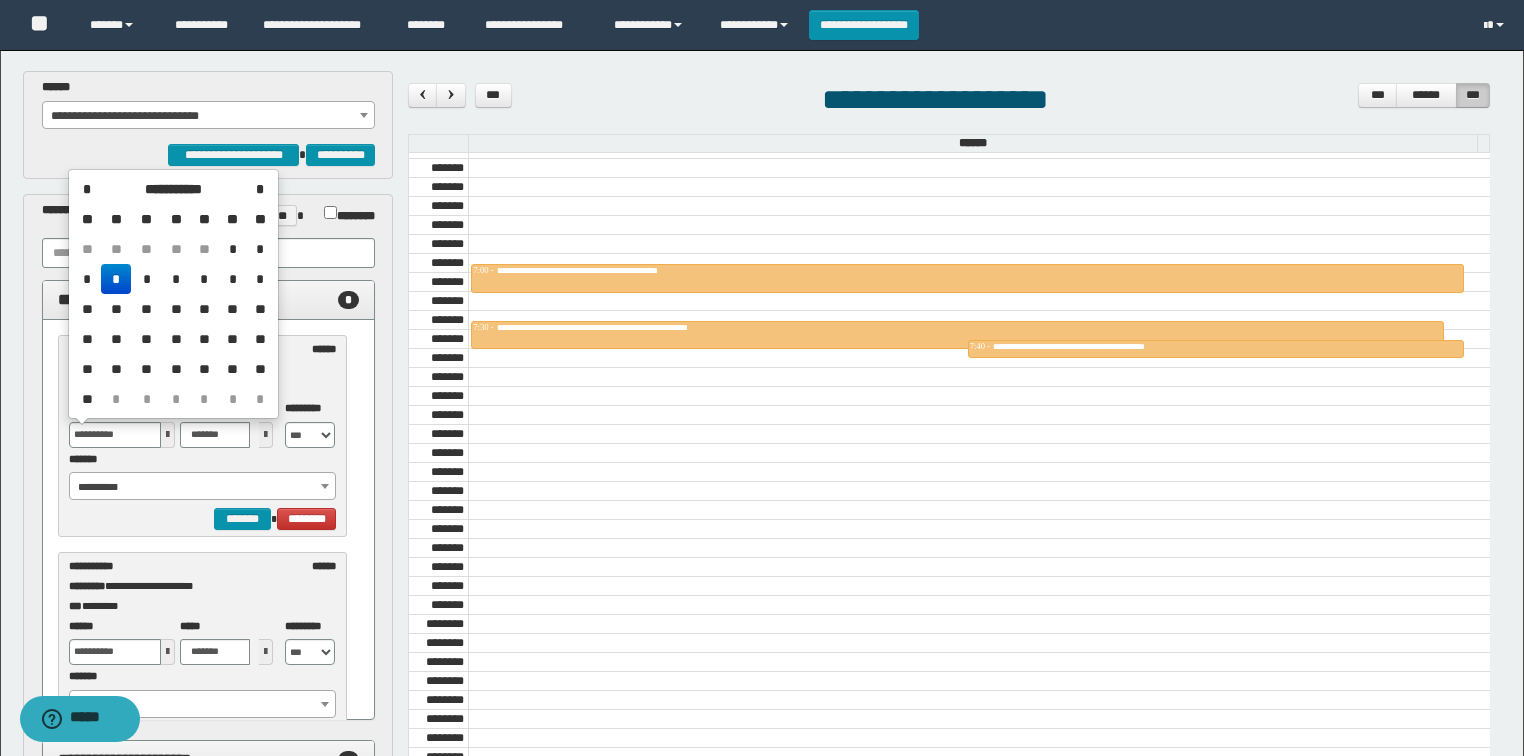 click on "*" at bounding box center (147, 279) 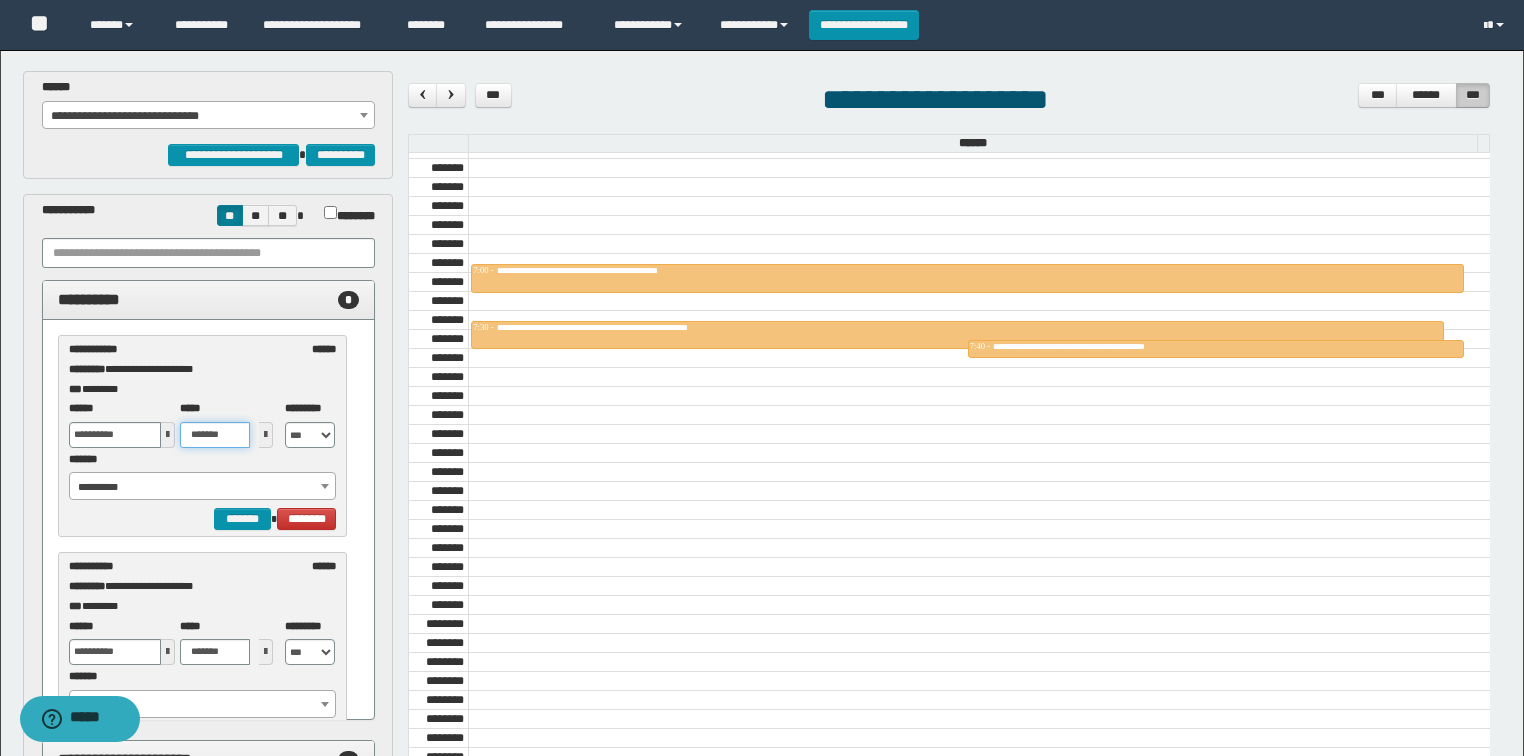 drag, startPoint x: 228, startPoint y: 435, endPoint x: 216, endPoint y: 431, distance: 12.649111 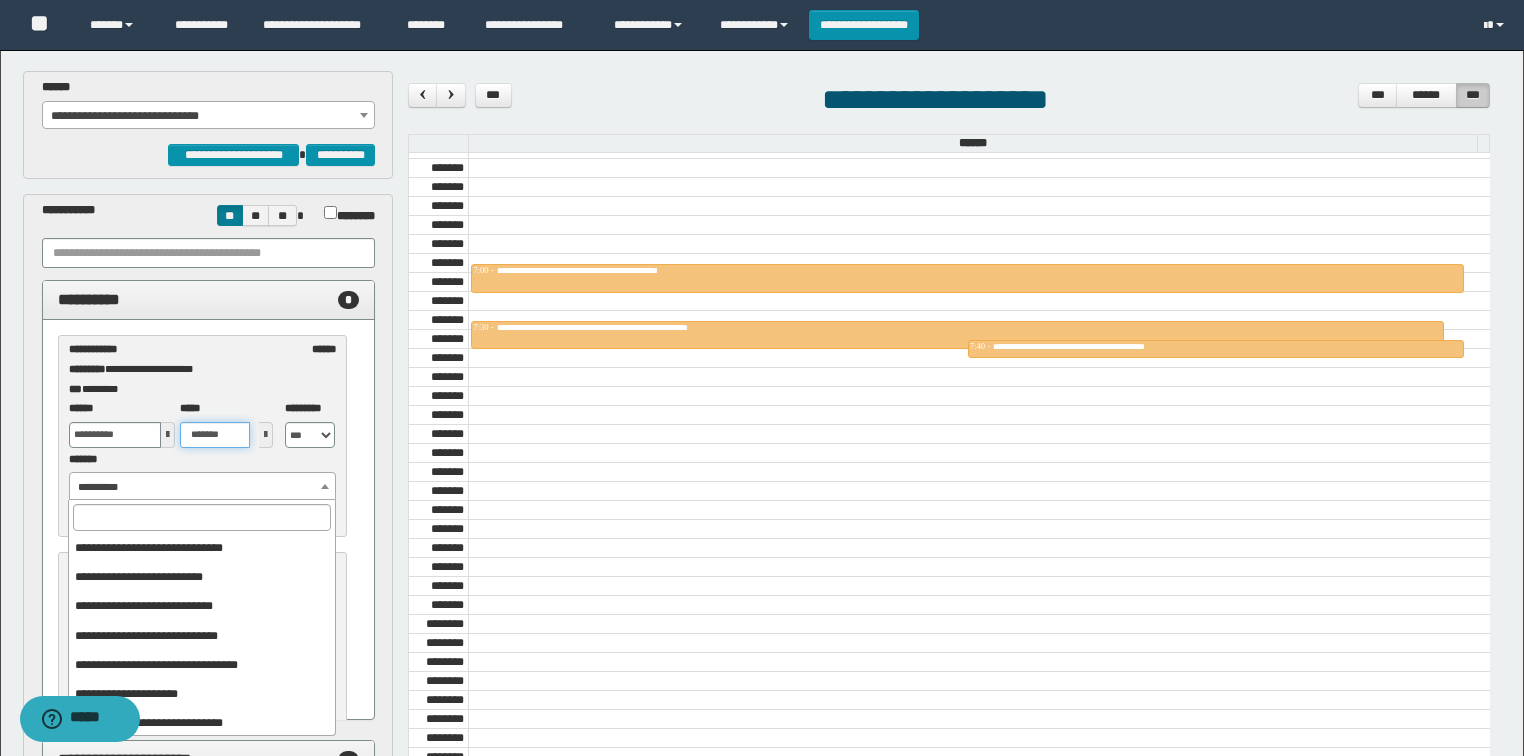 scroll, scrollTop: 149, scrollLeft: 0, axis: vertical 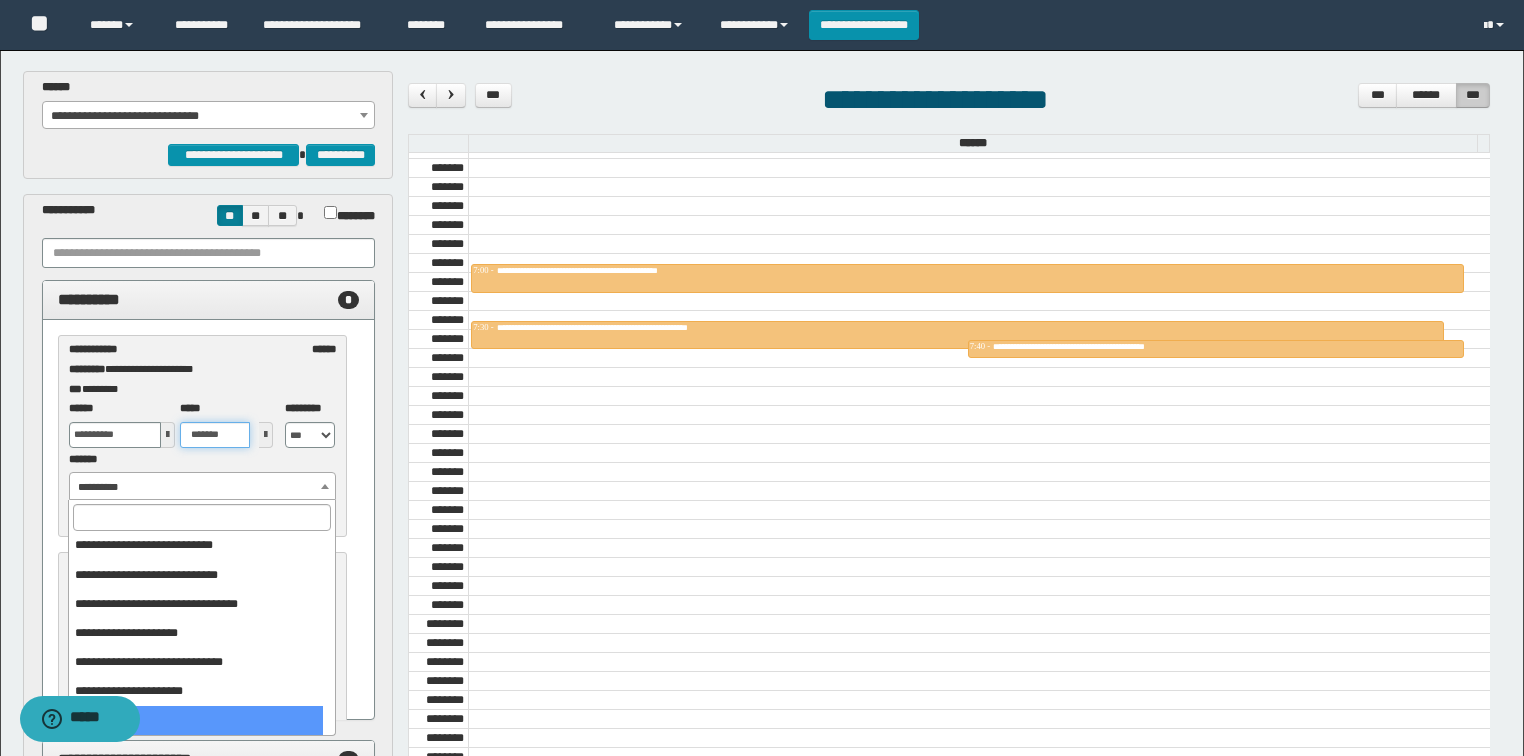 type on "*******" 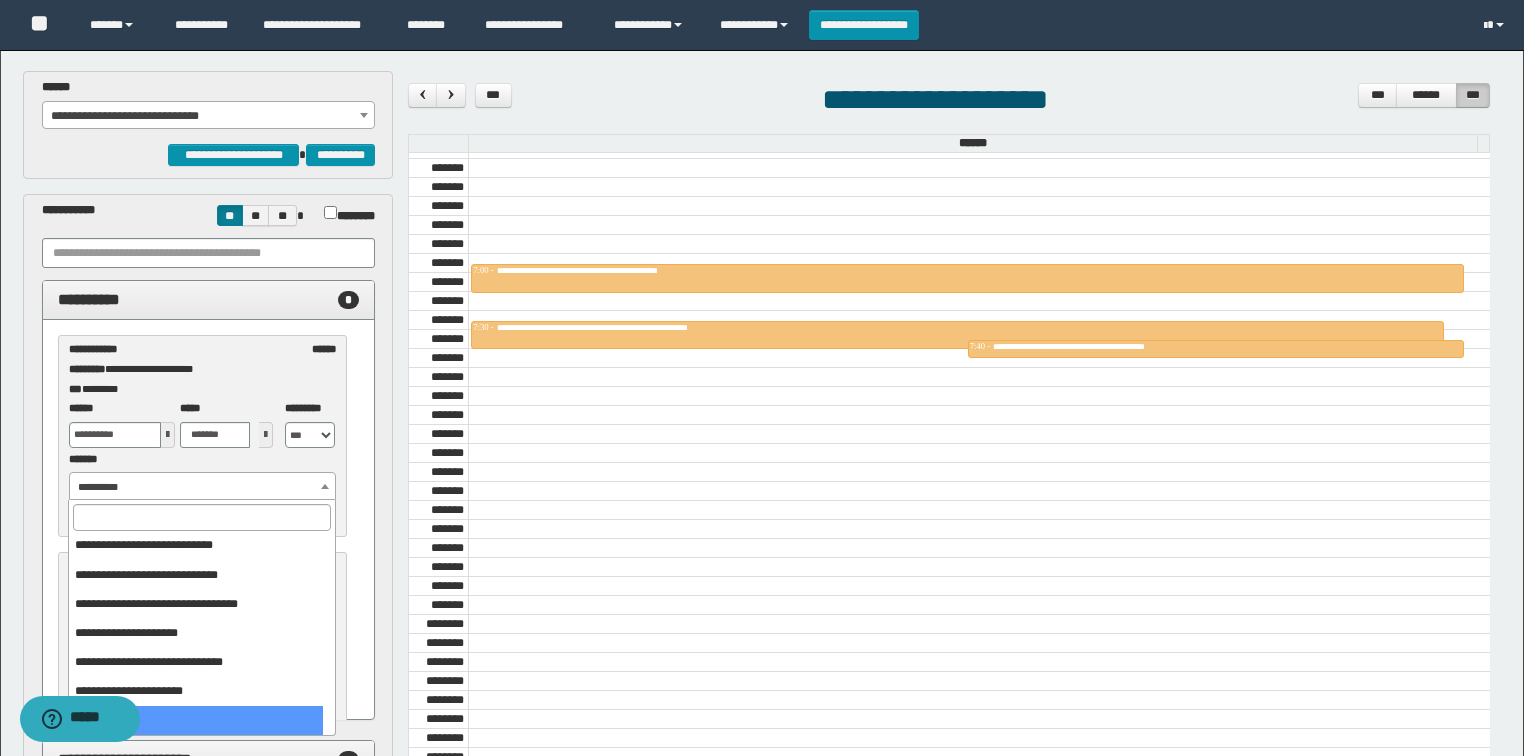 select on "******" 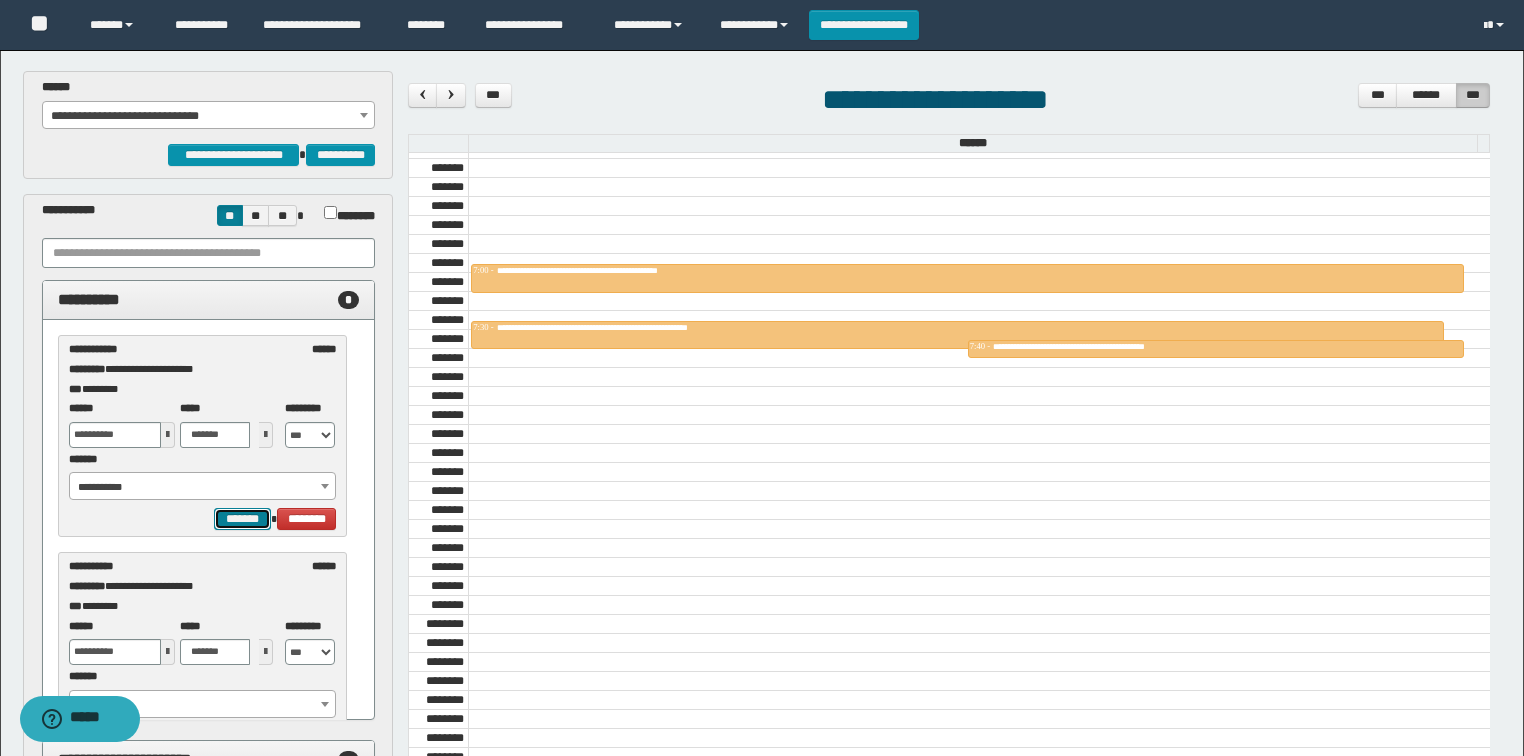 click on "*******" at bounding box center (242, 519) 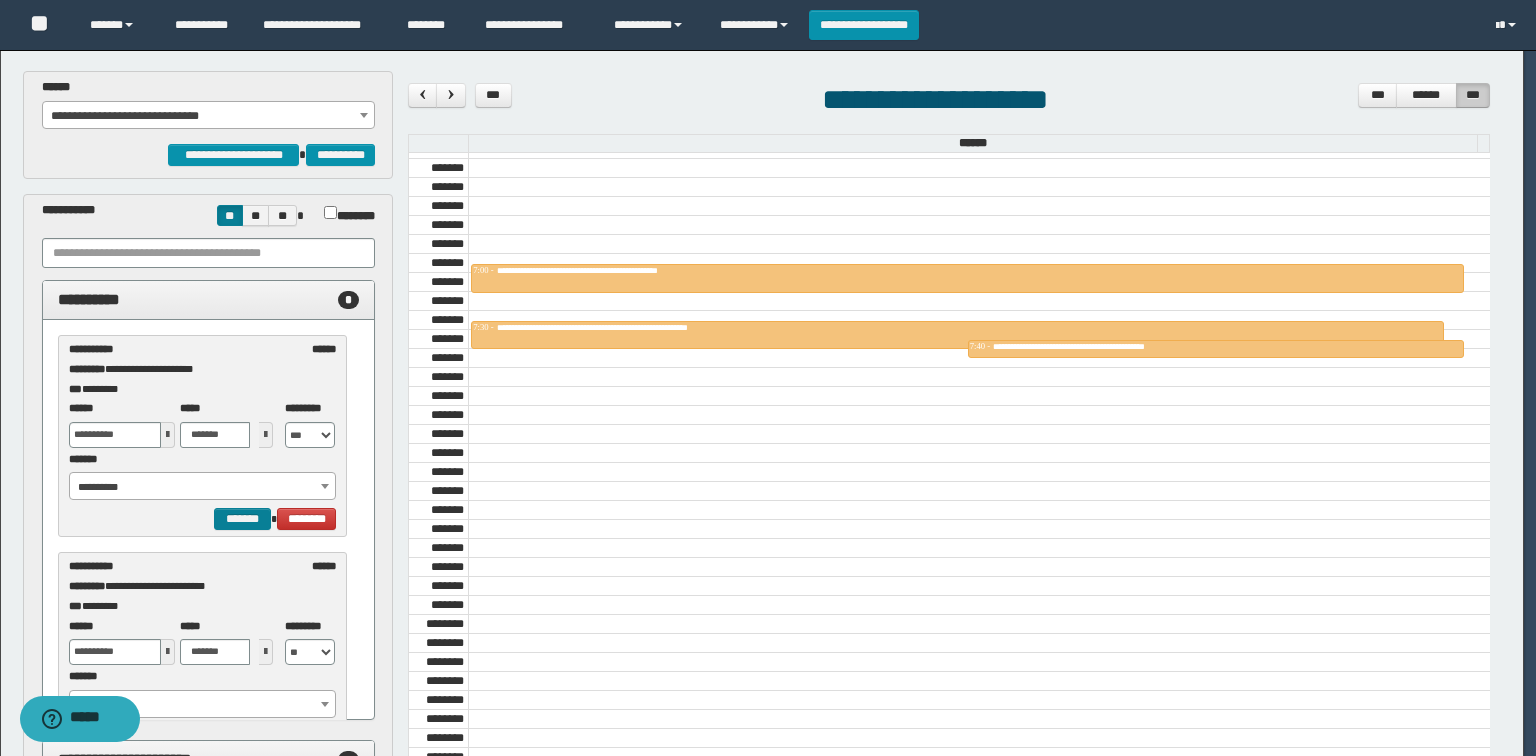 select on "******" 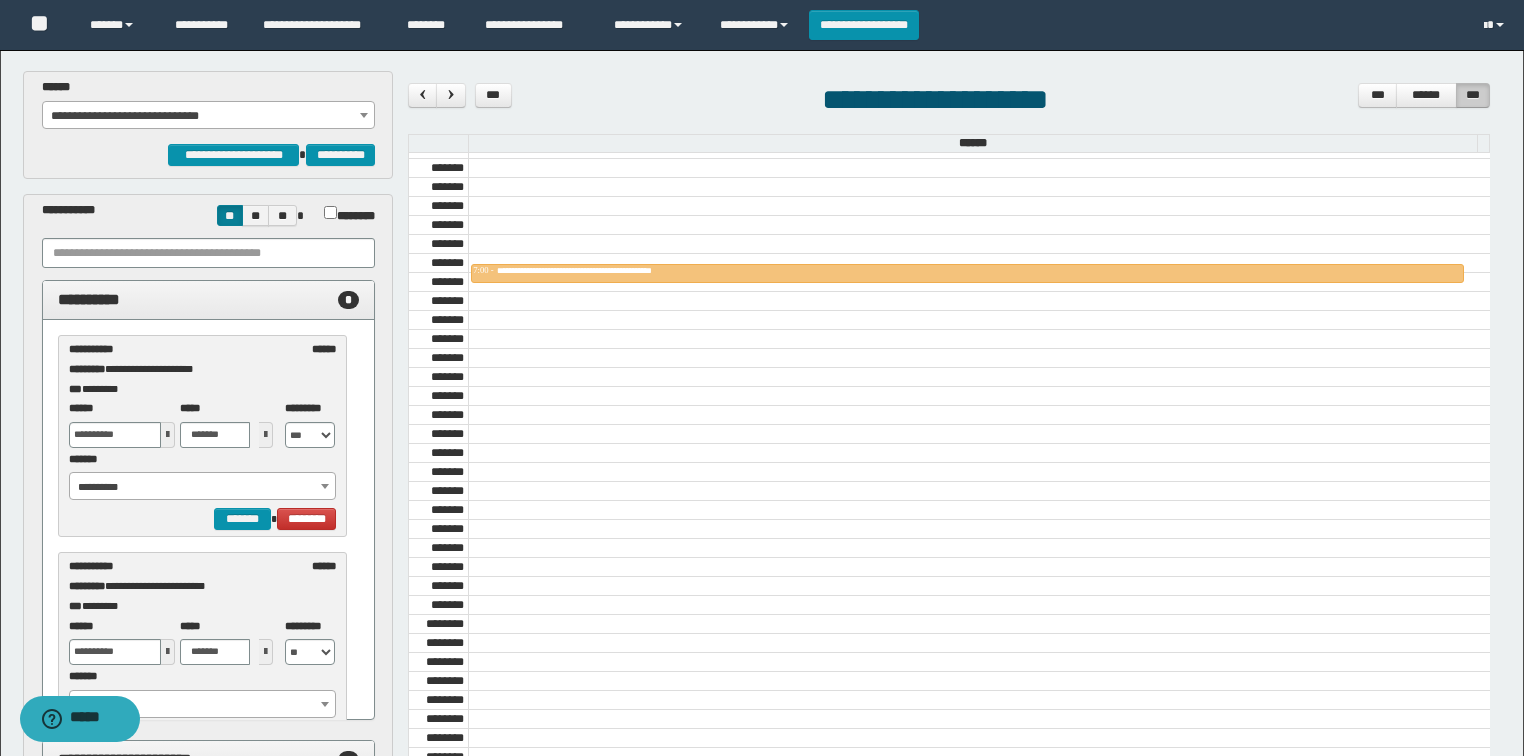 click at bounding box center [168, 435] 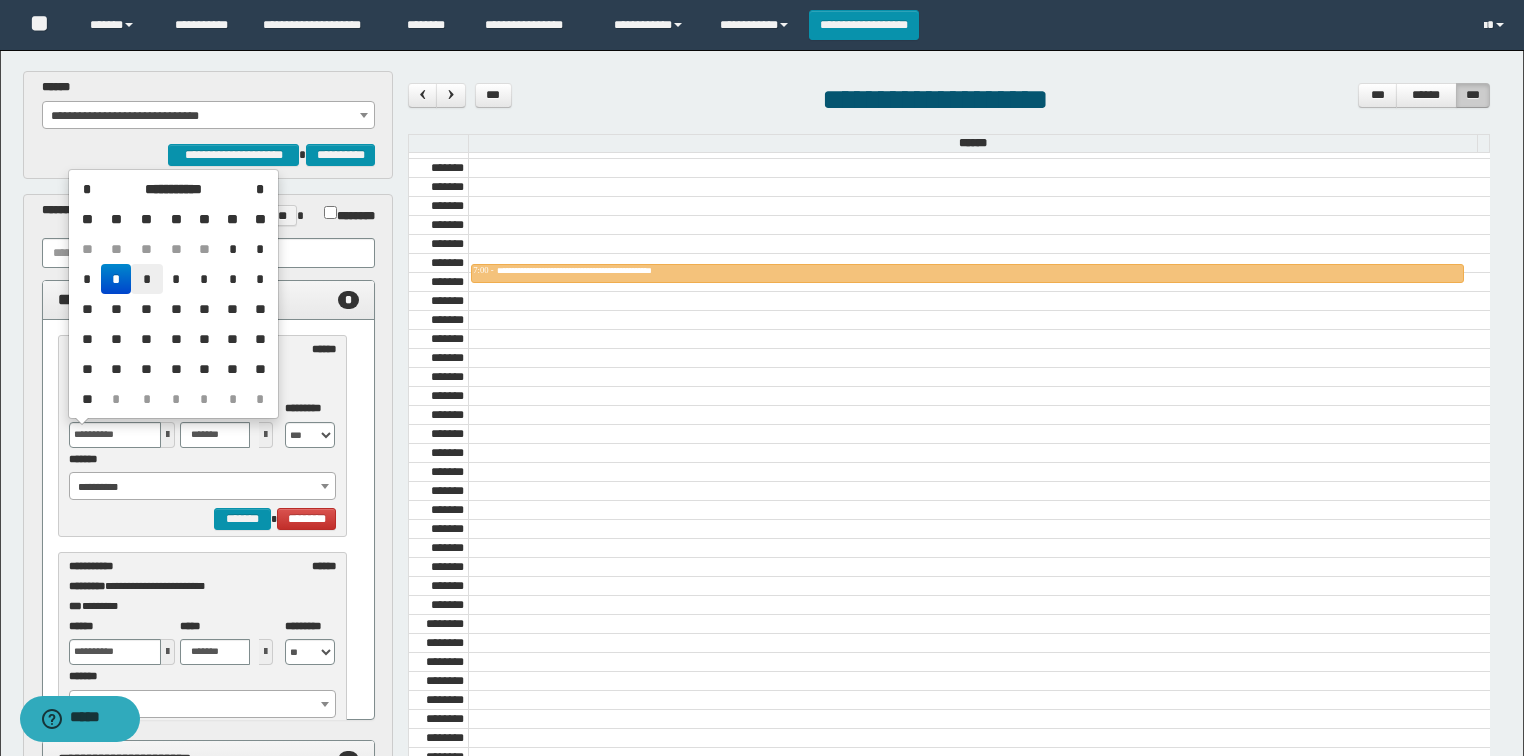 click on "*" at bounding box center (147, 279) 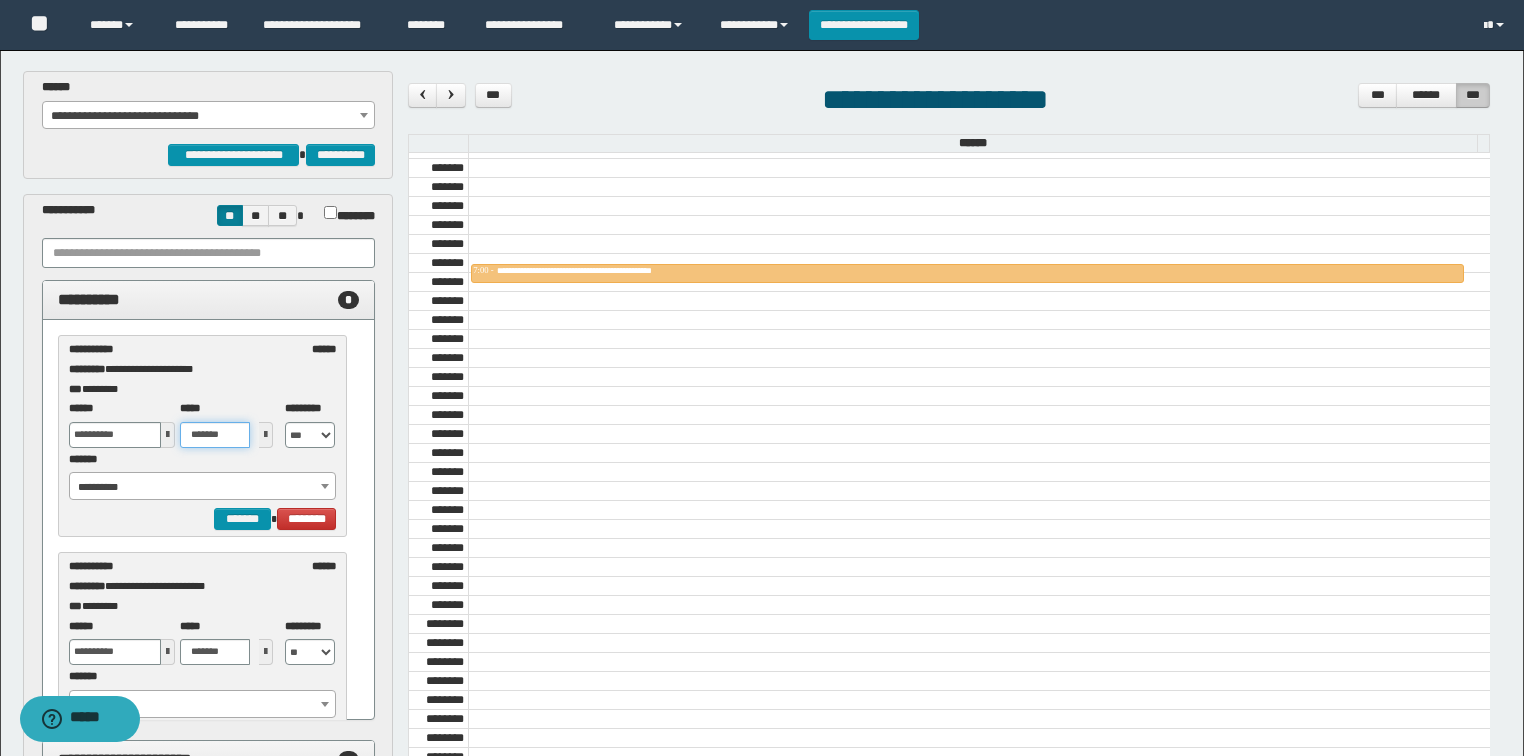 click on "*******" at bounding box center (215, 435) 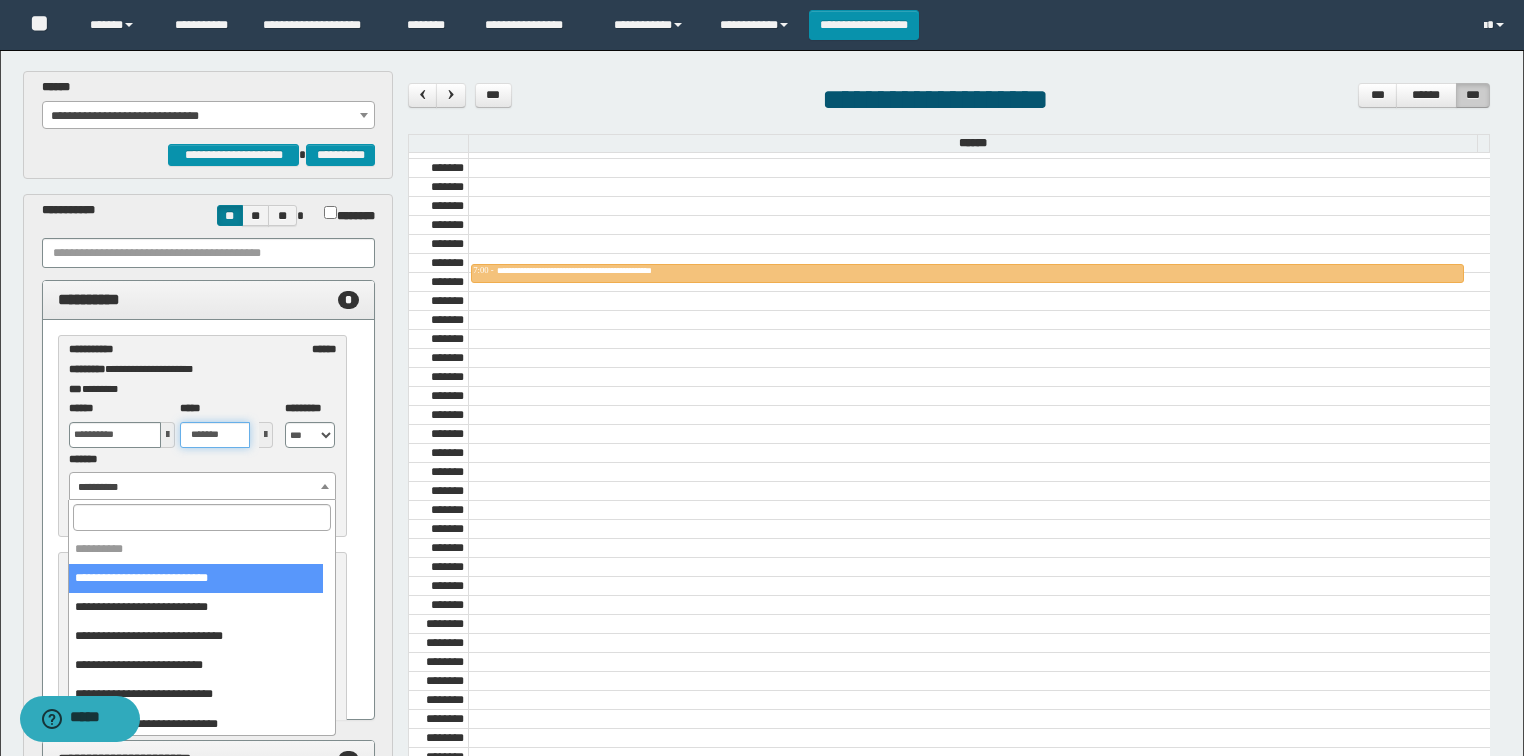 click on "**********" at bounding box center (203, 487) 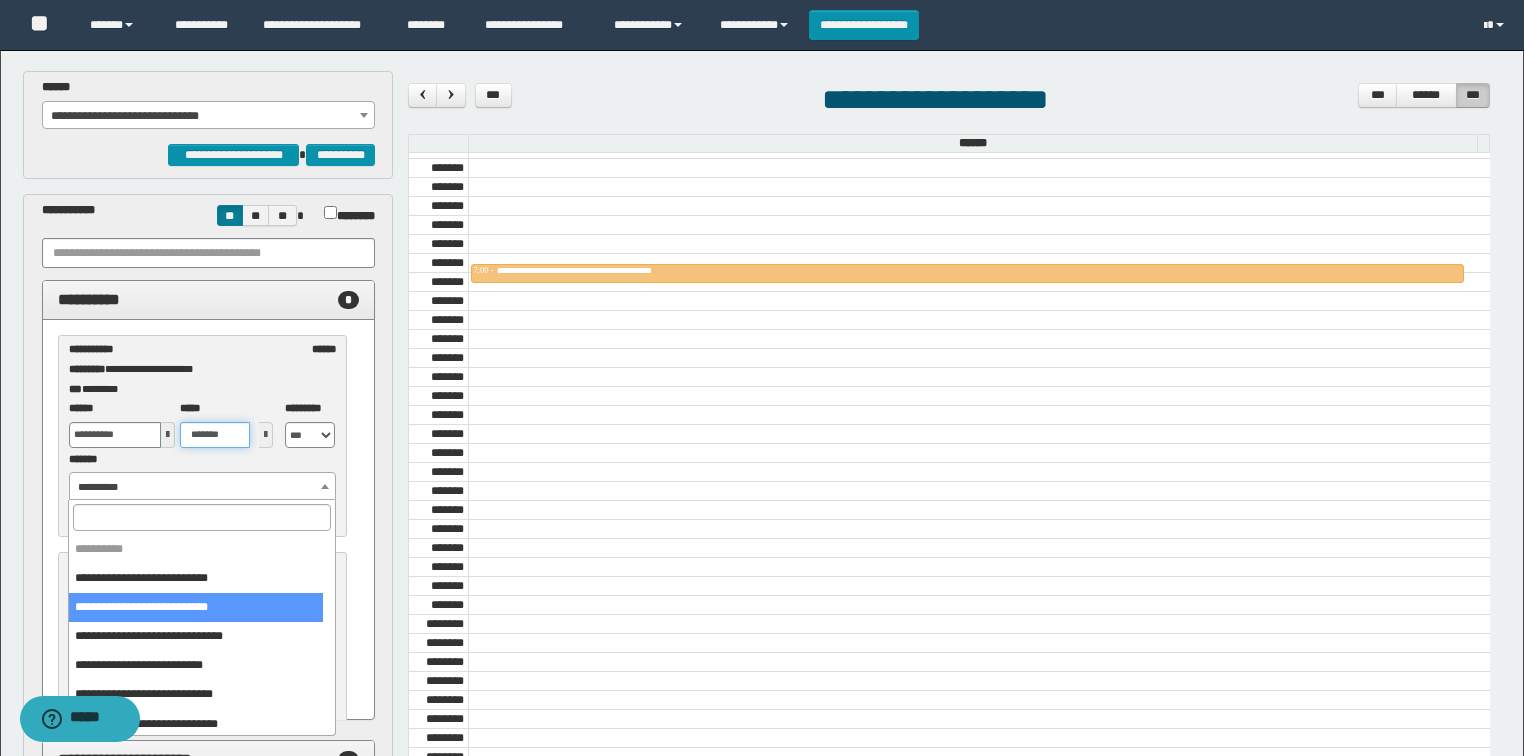 scroll, scrollTop: 80, scrollLeft: 0, axis: vertical 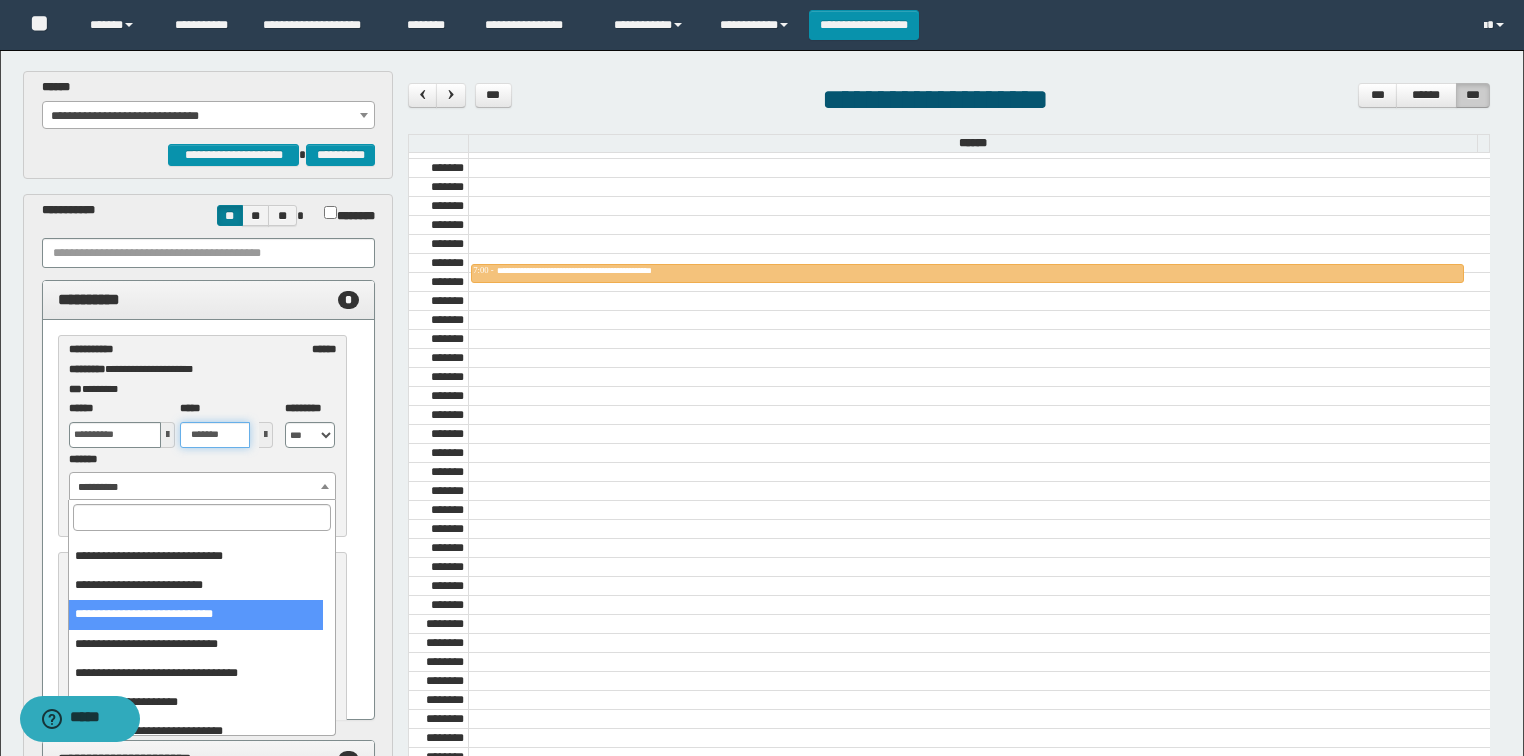 type on "*******" 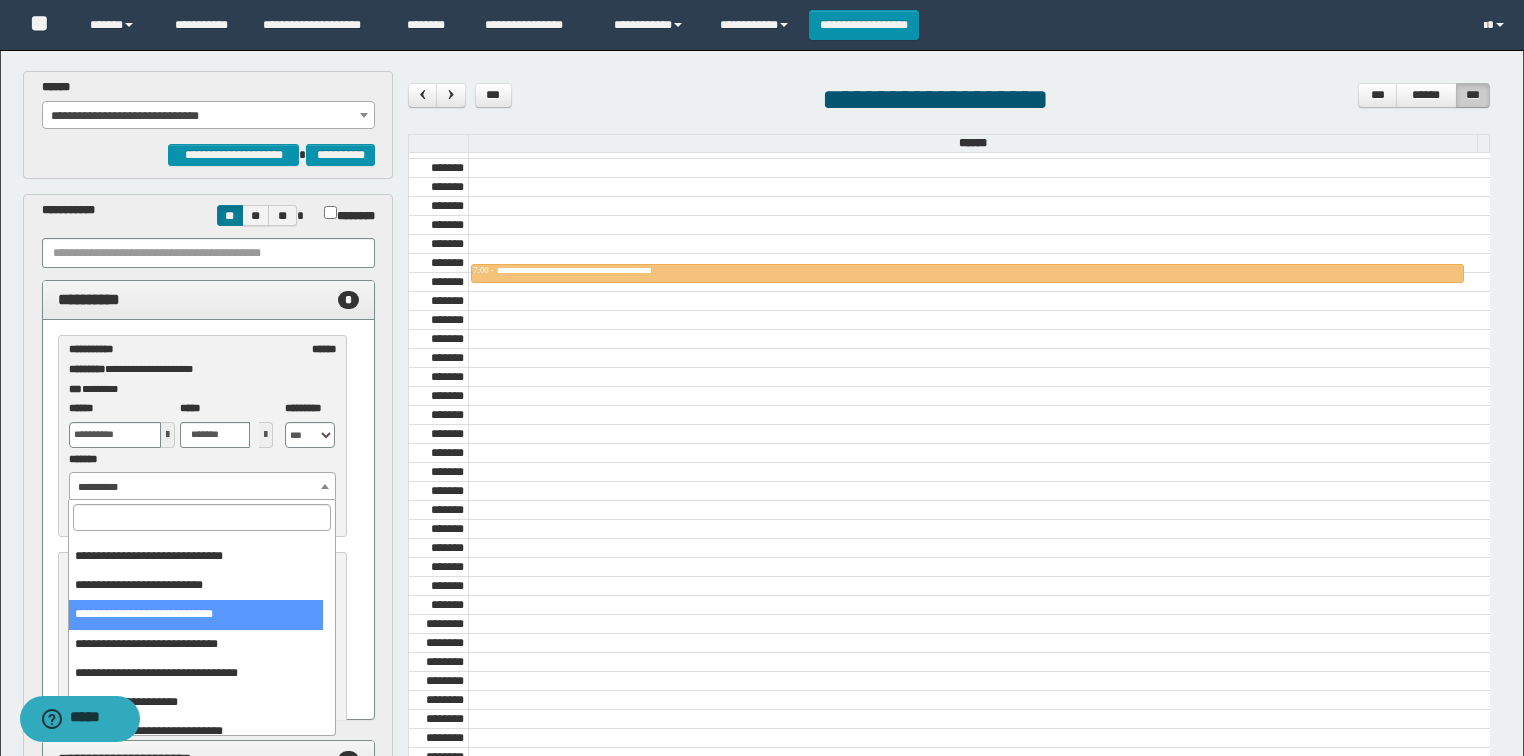 select on "******" 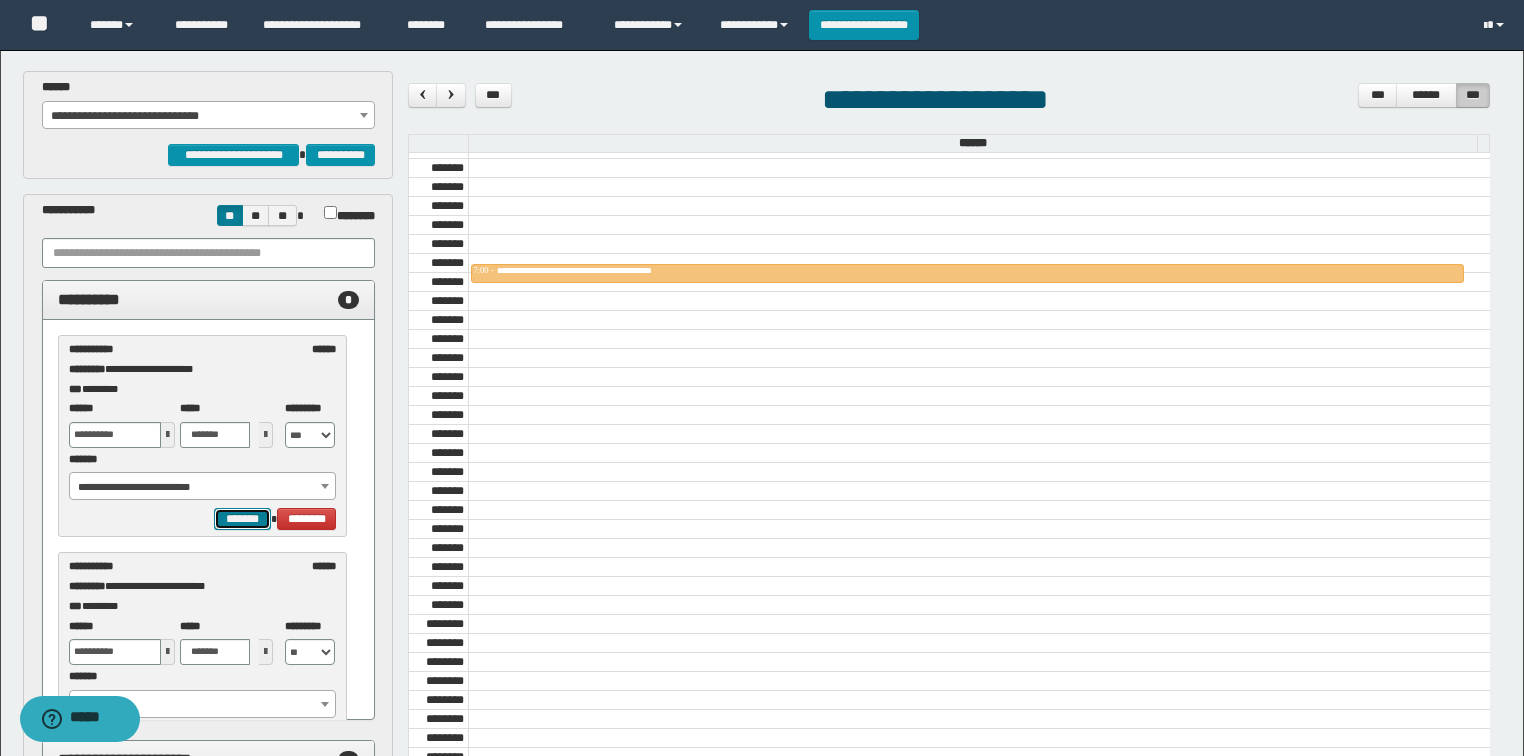 click on "*******" at bounding box center (242, 519) 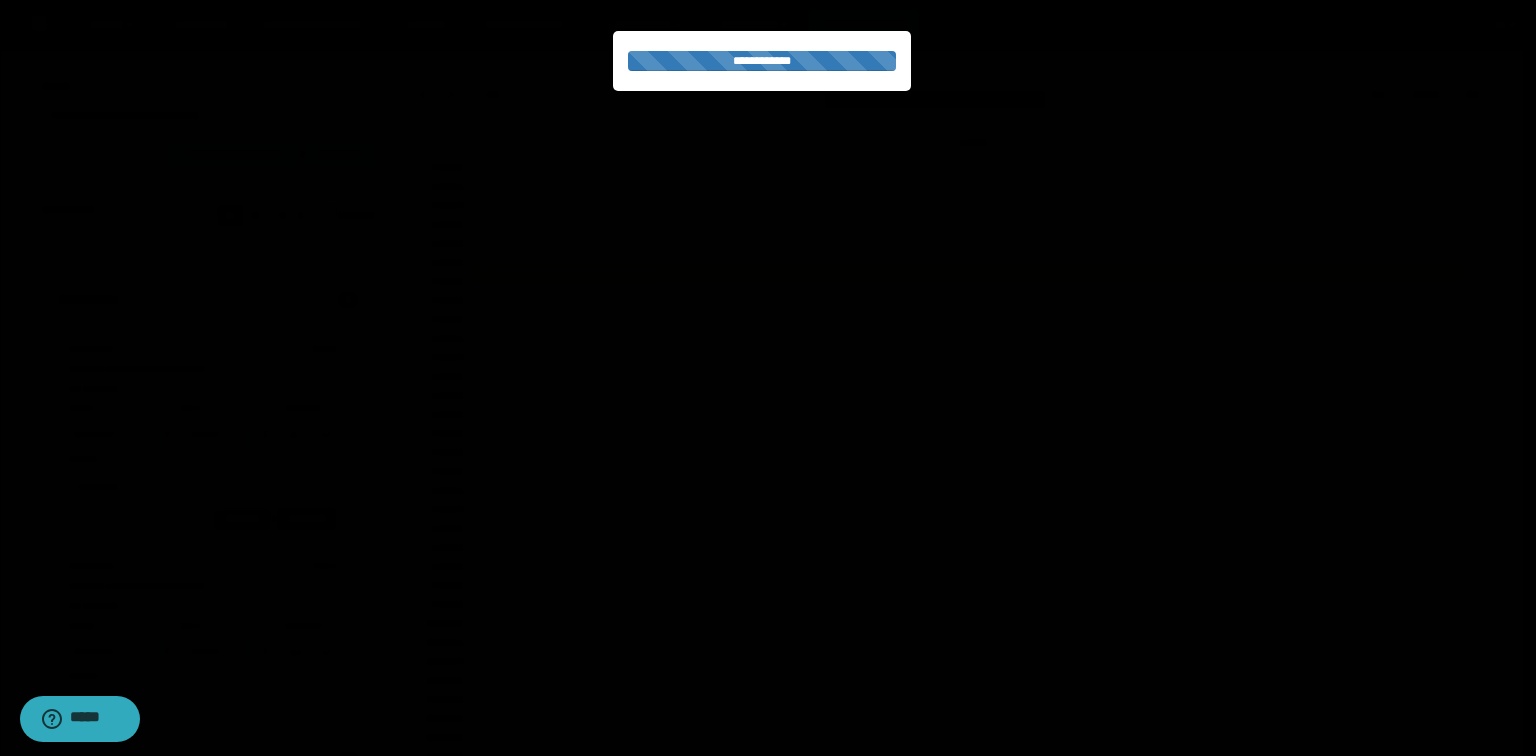 select on "******" 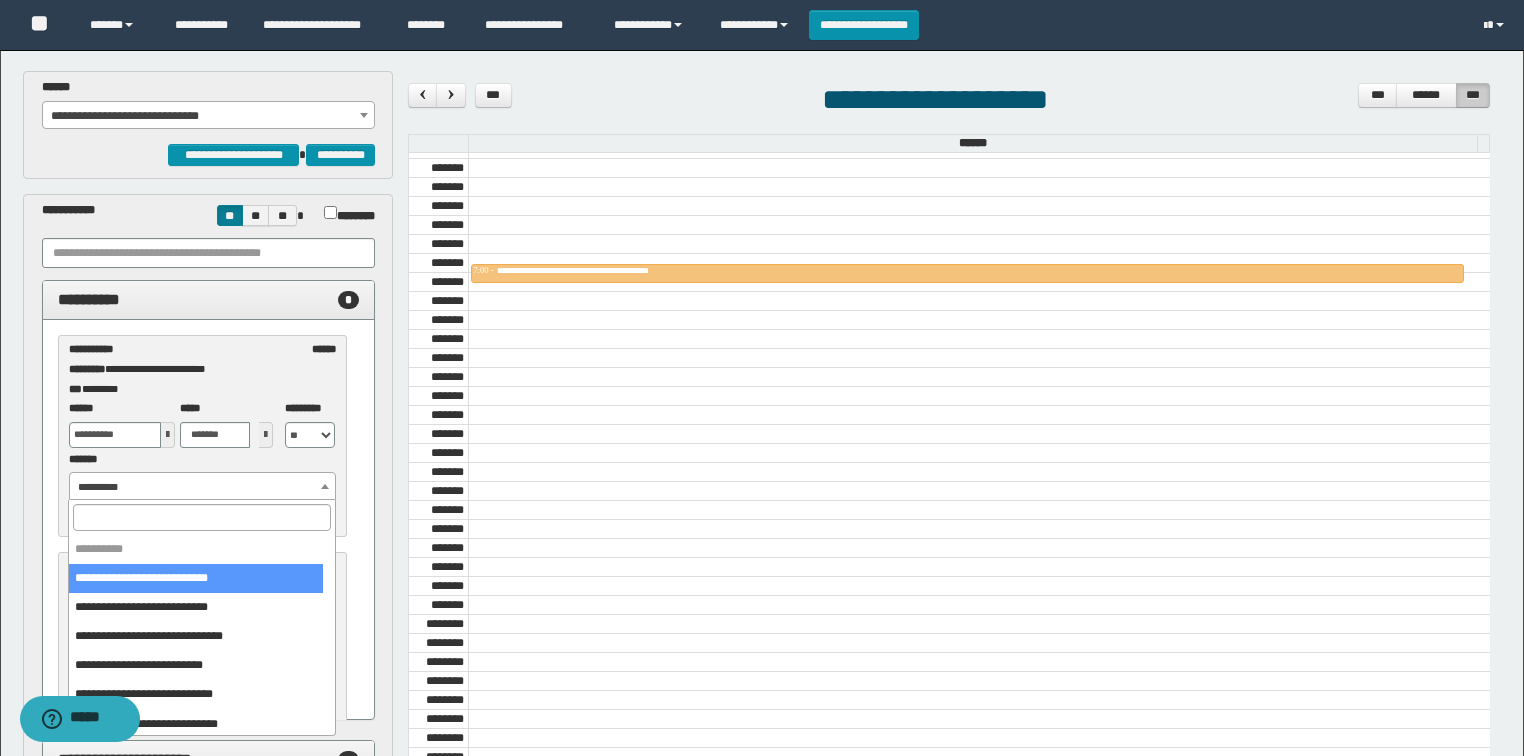 click on "**********" at bounding box center (203, 487) 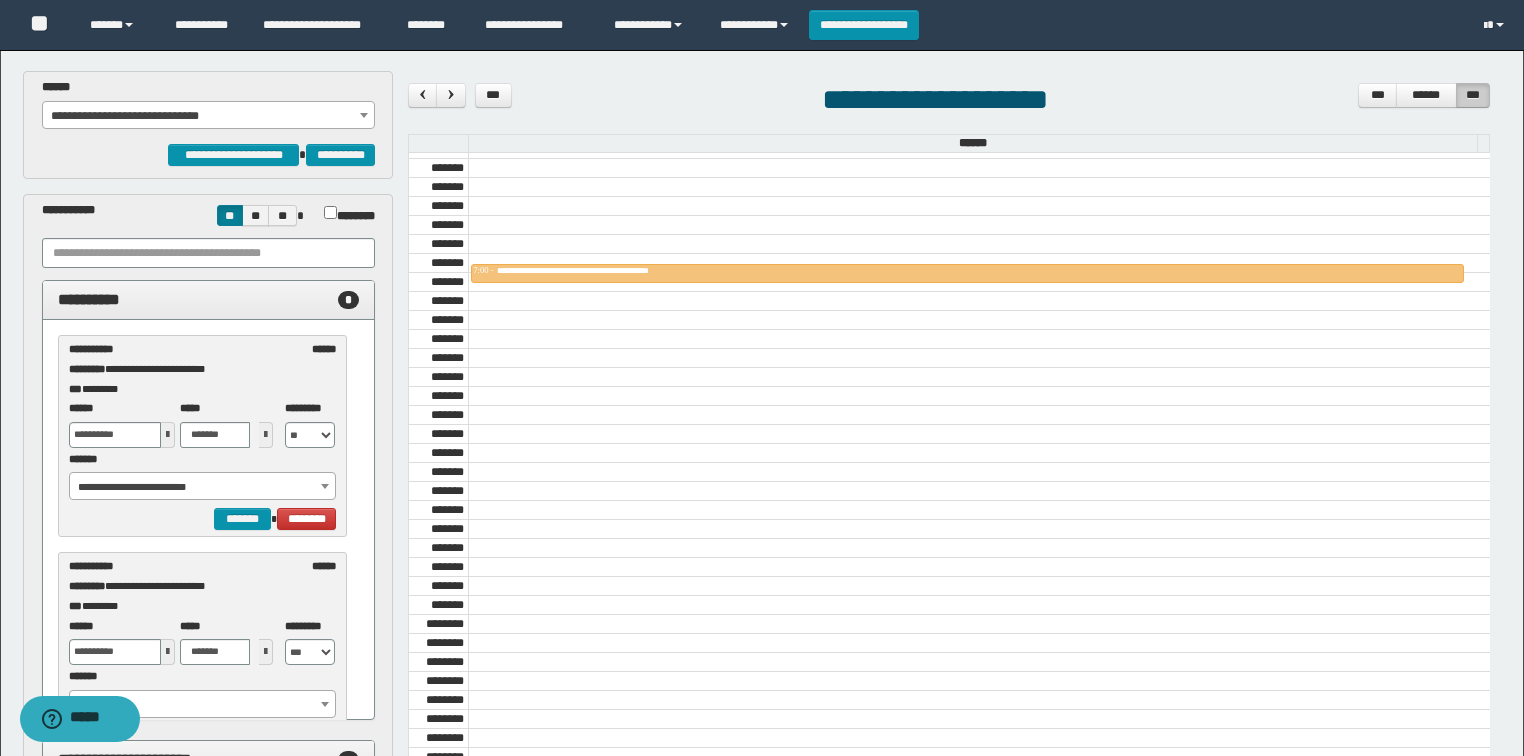 click at bounding box center [168, 435] 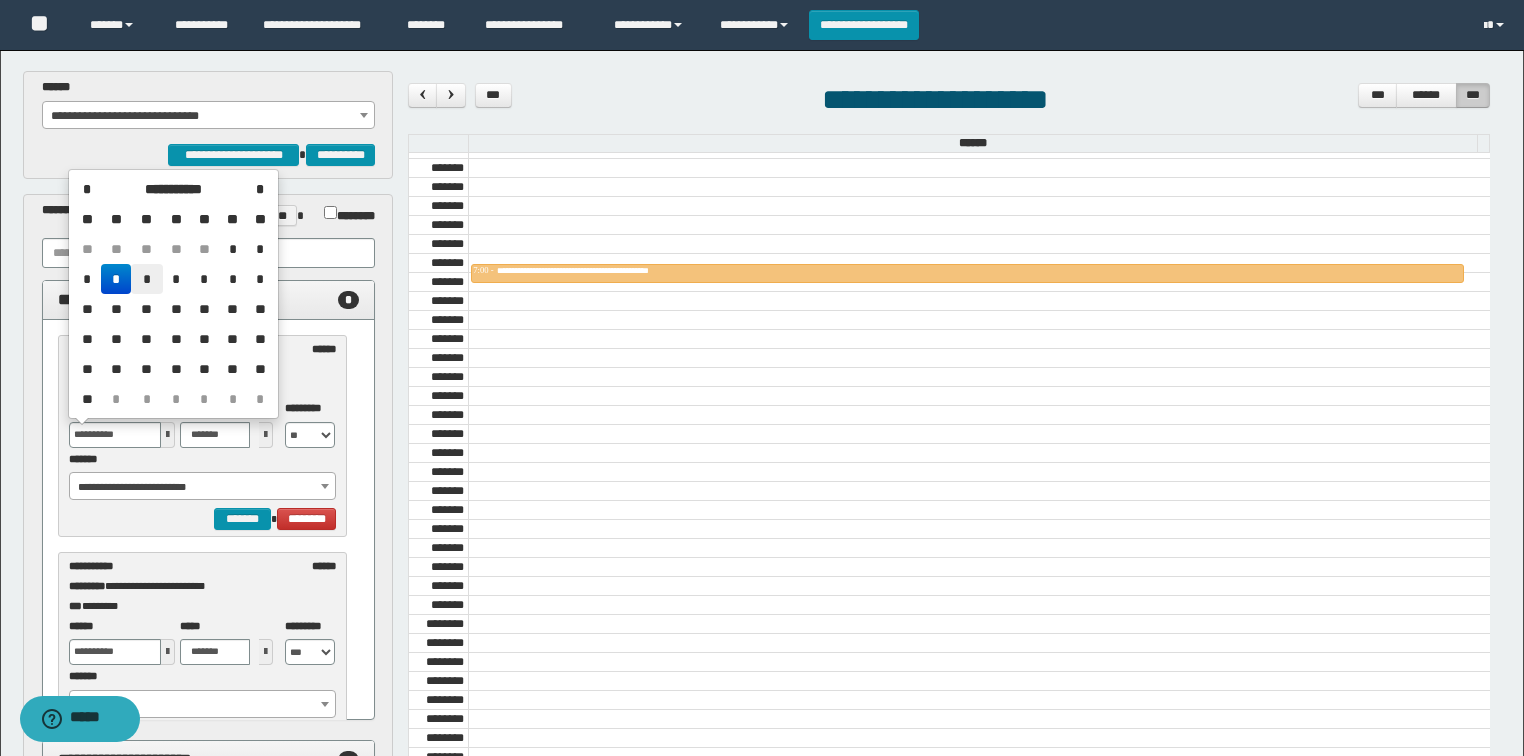 click on "*" at bounding box center [147, 279] 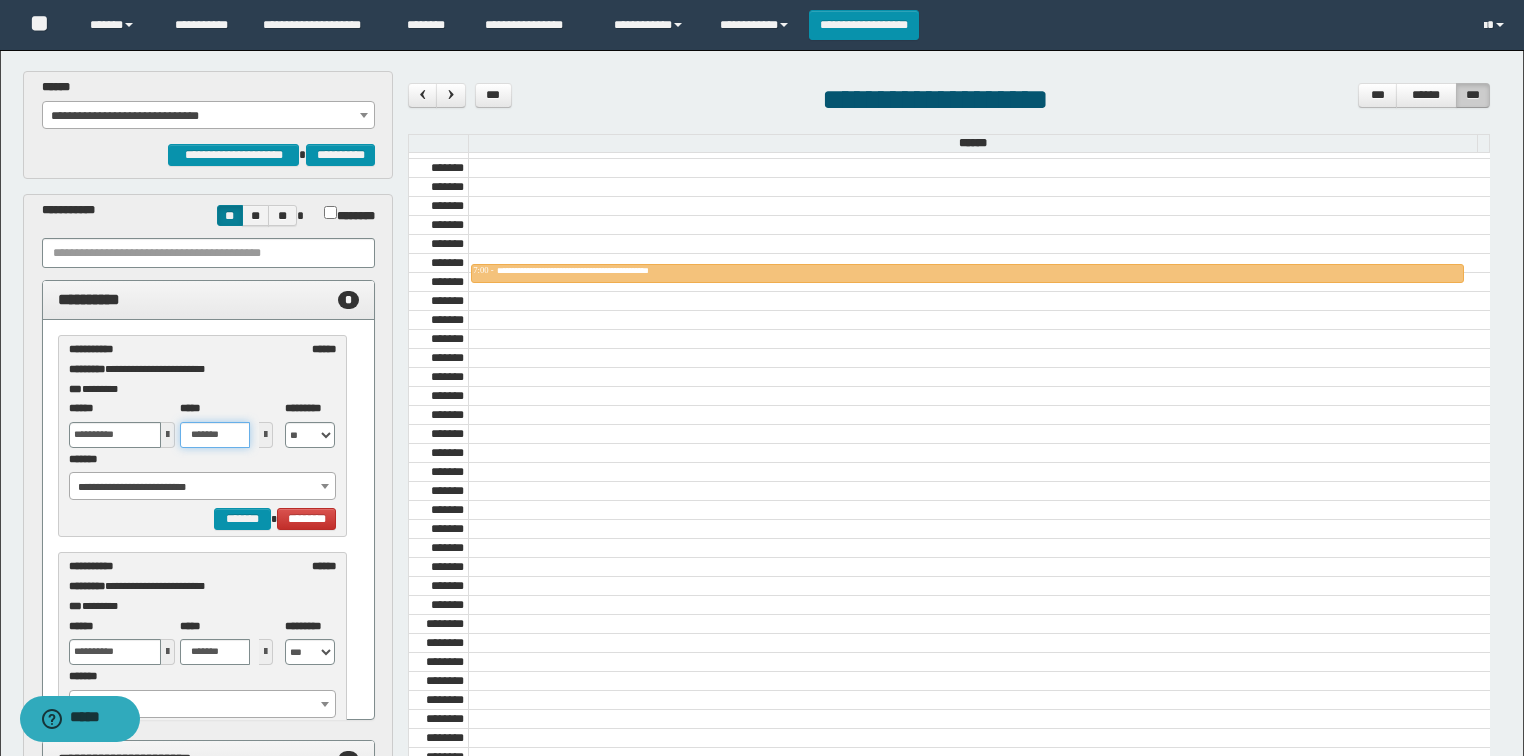 click on "*******" at bounding box center (215, 435) 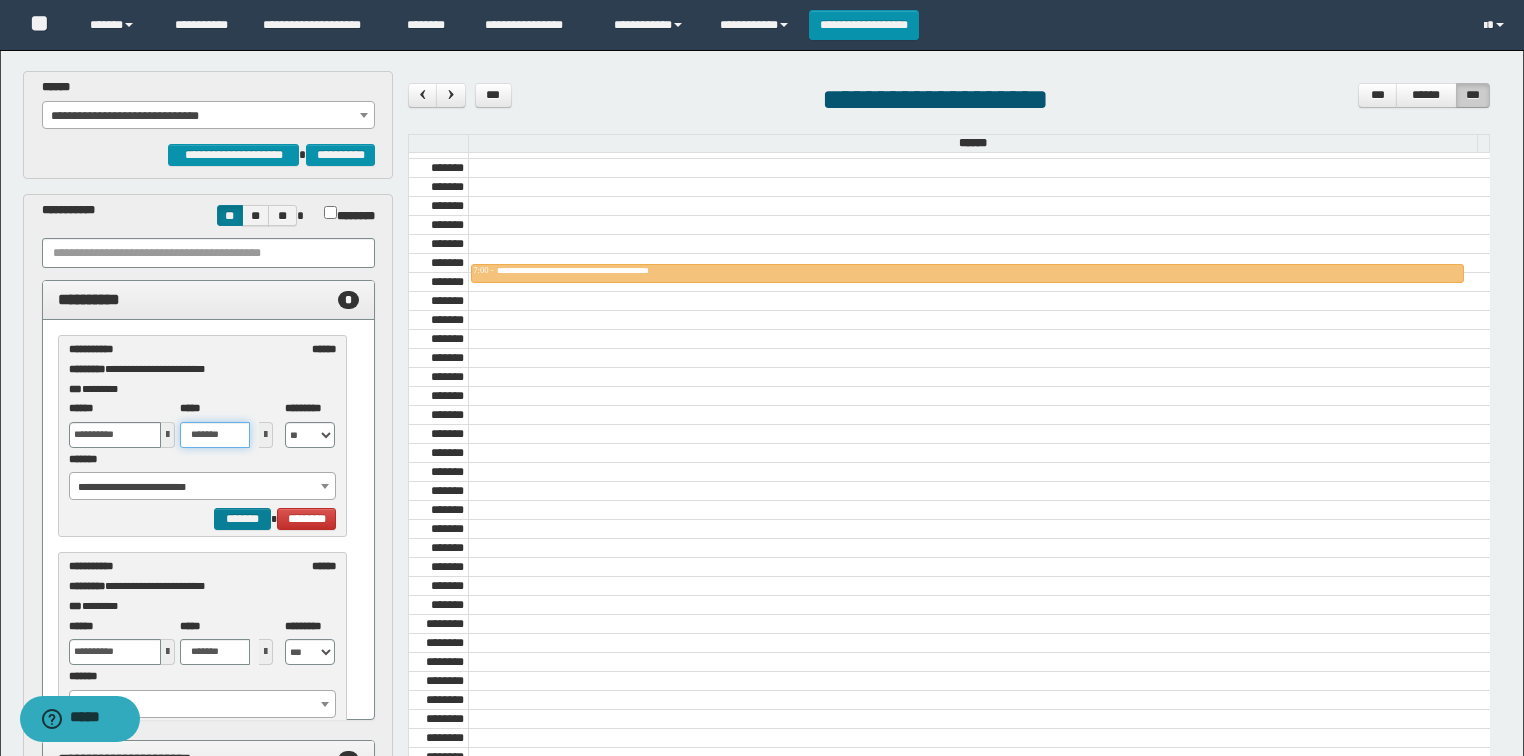 type on "*******" 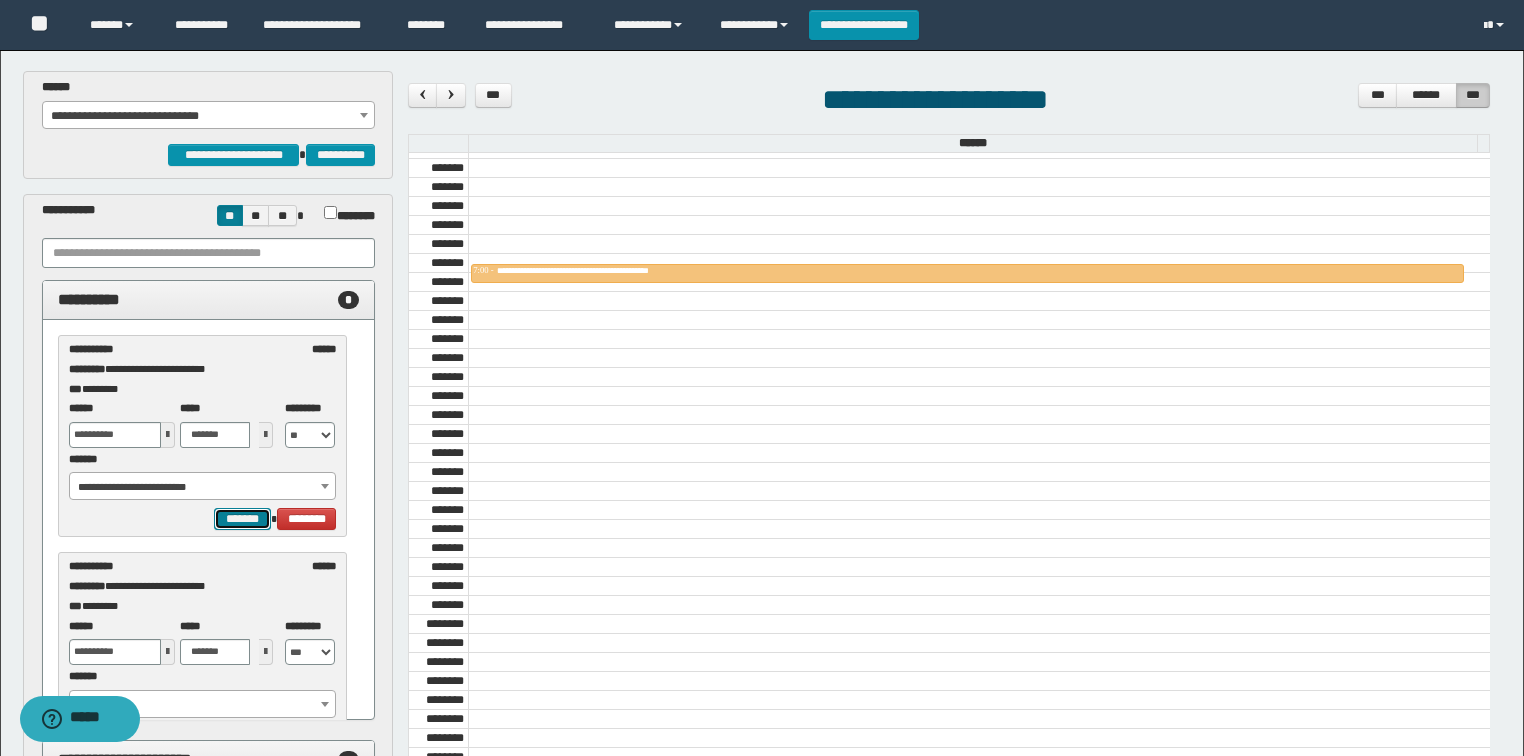 click on "*******" at bounding box center [242, 519] 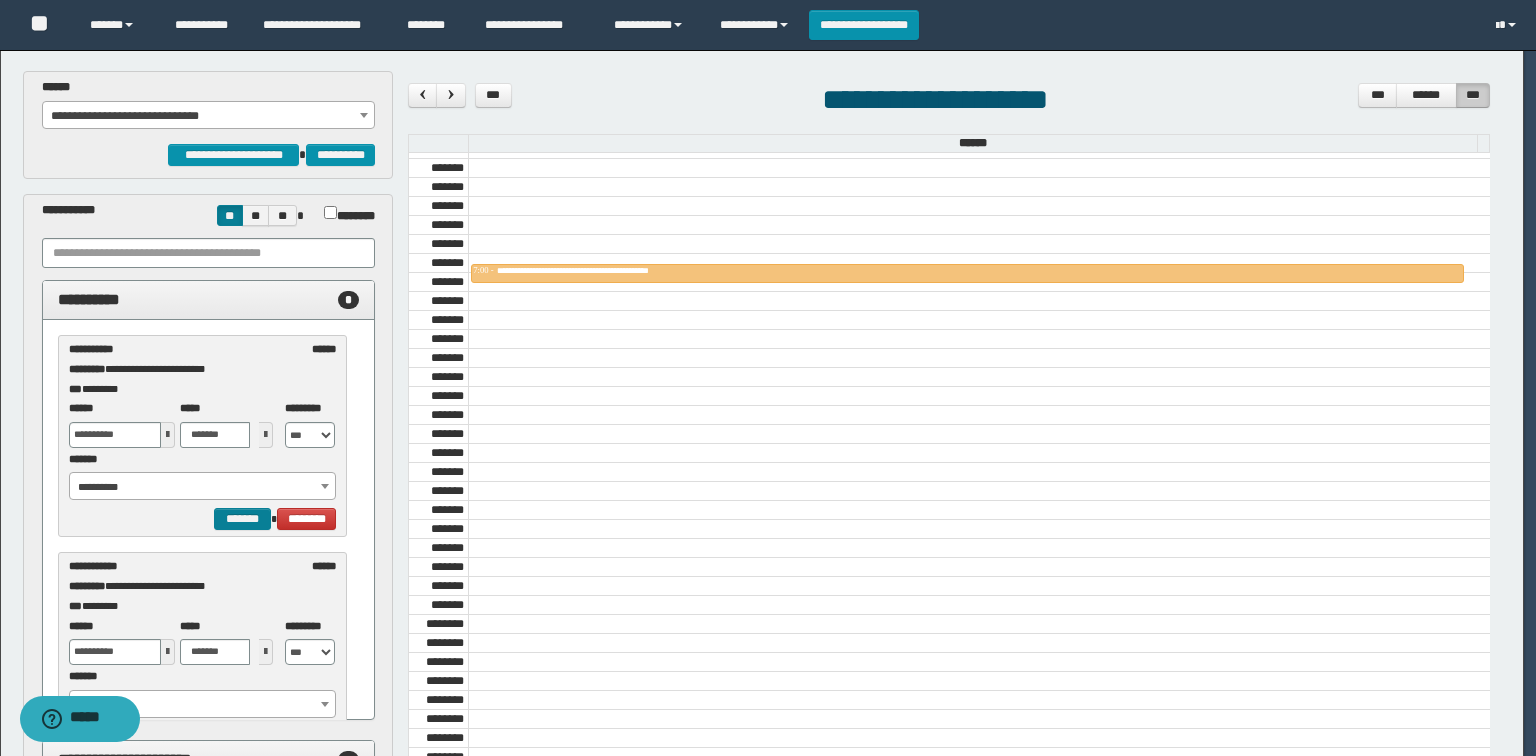 select on "******" 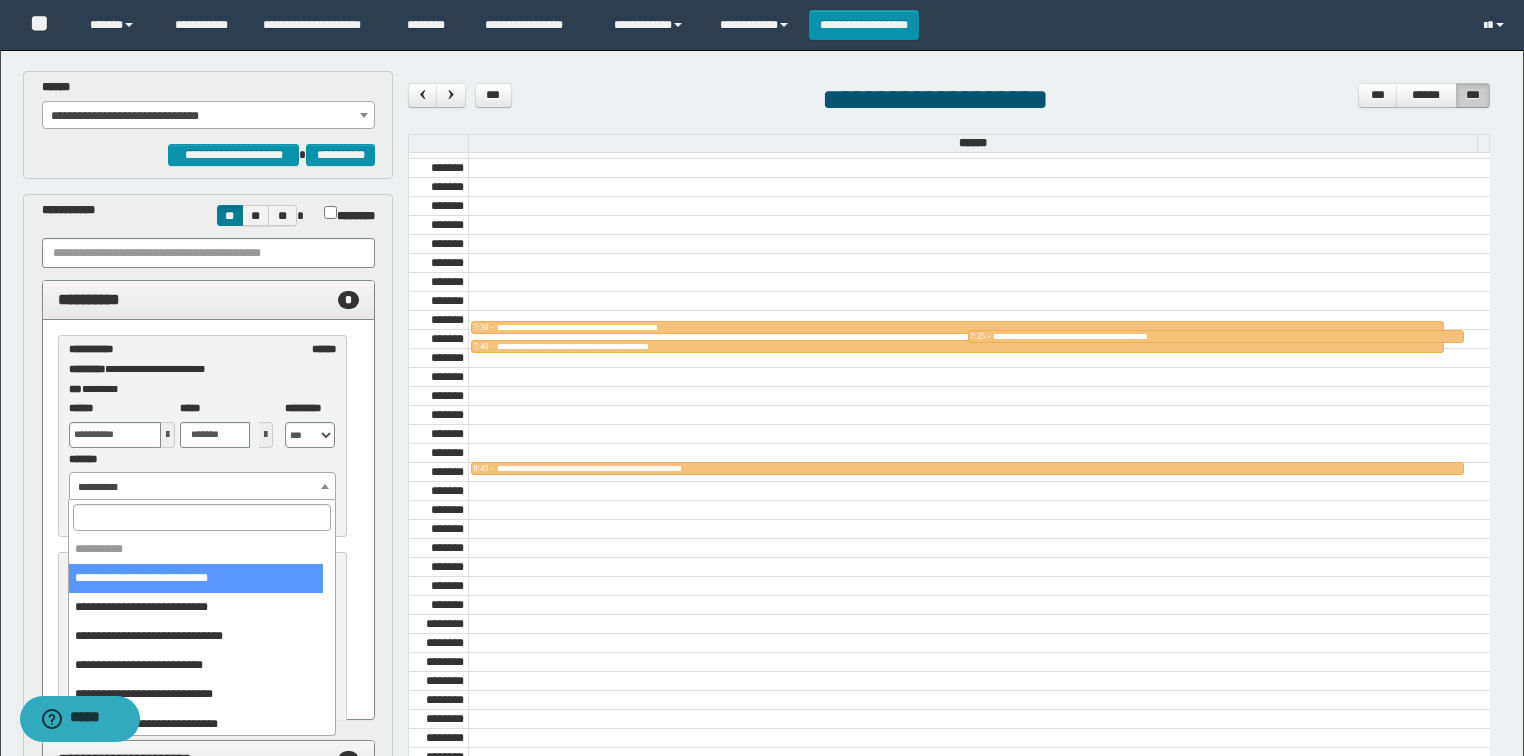 click on "**********" at bounding box center [203, 487] 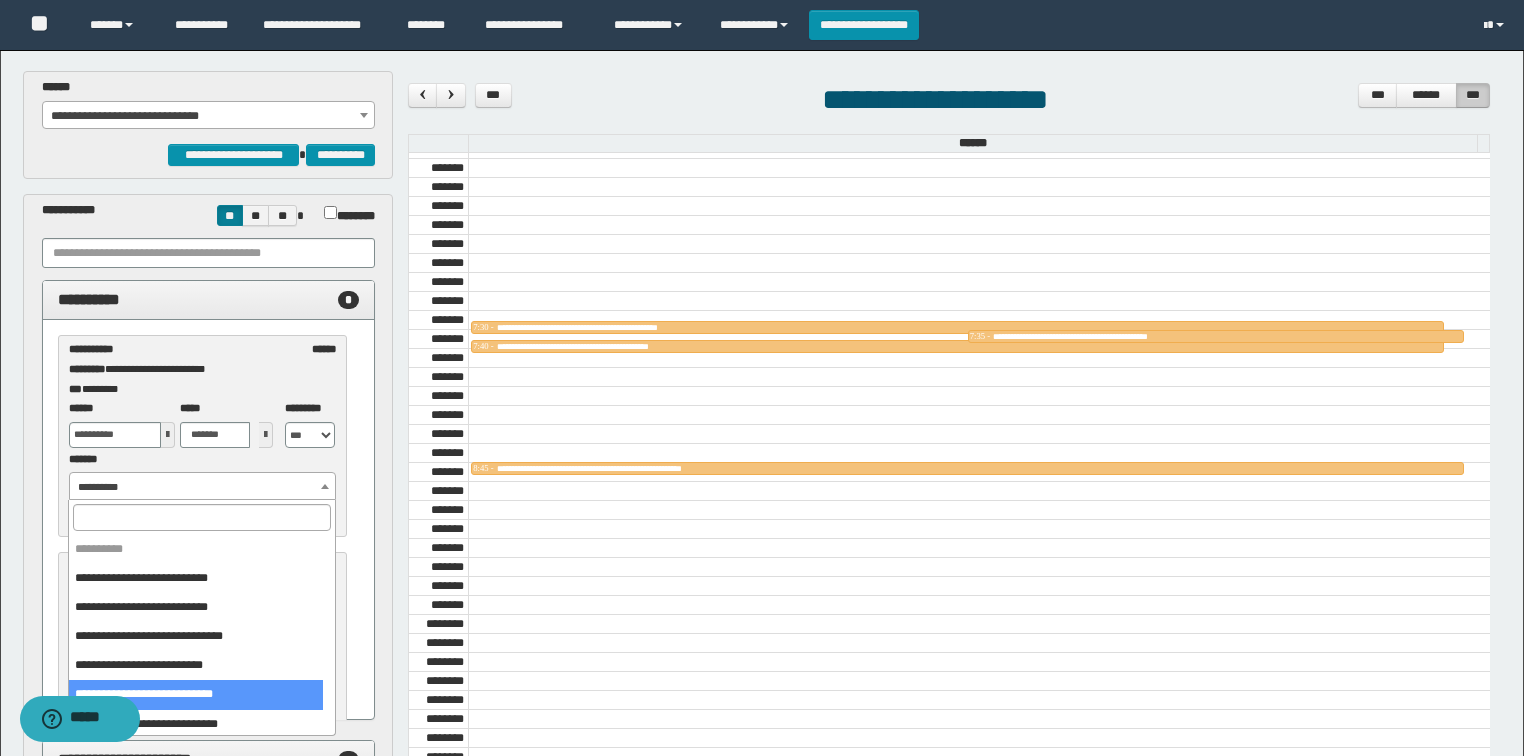 select on "******" 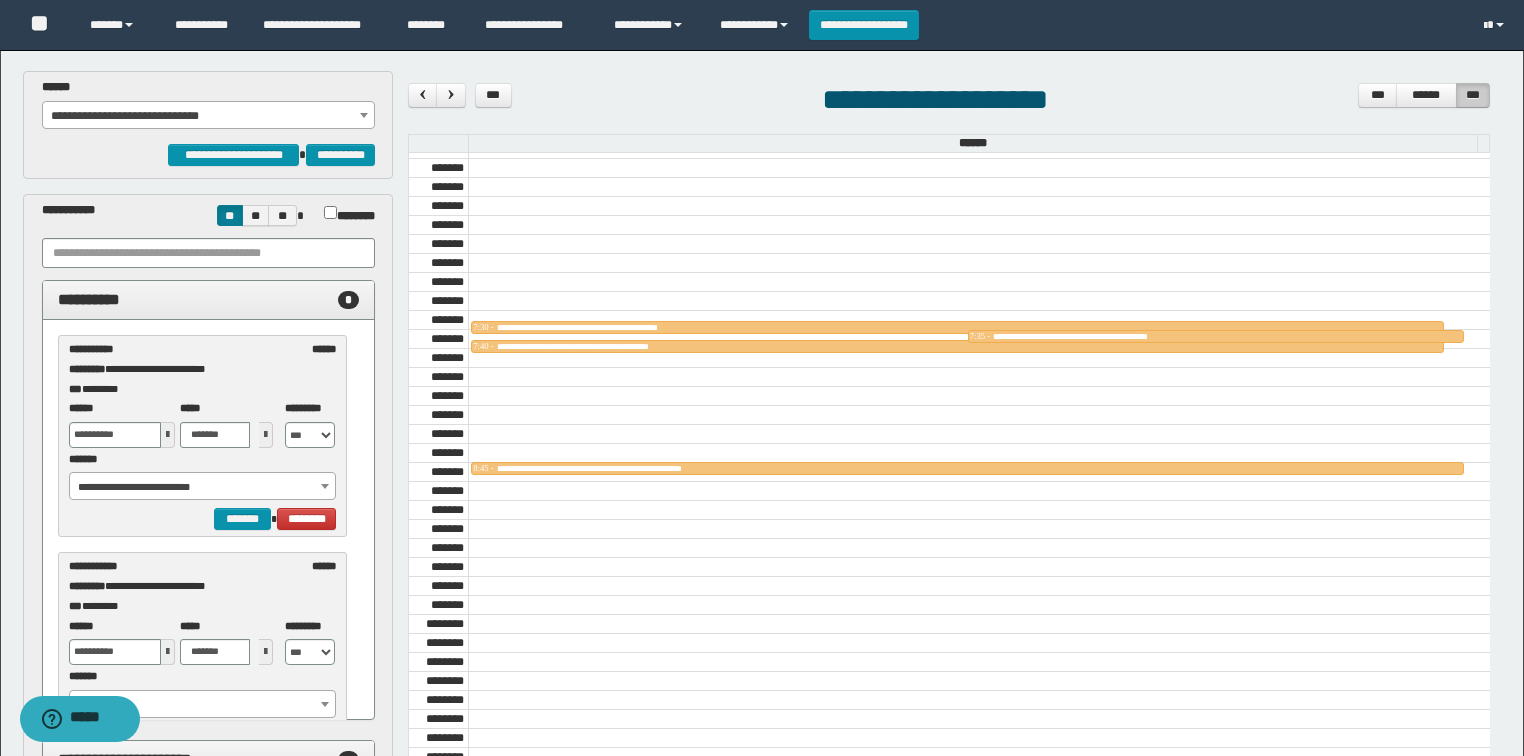 click at bounding box center [168, 435] 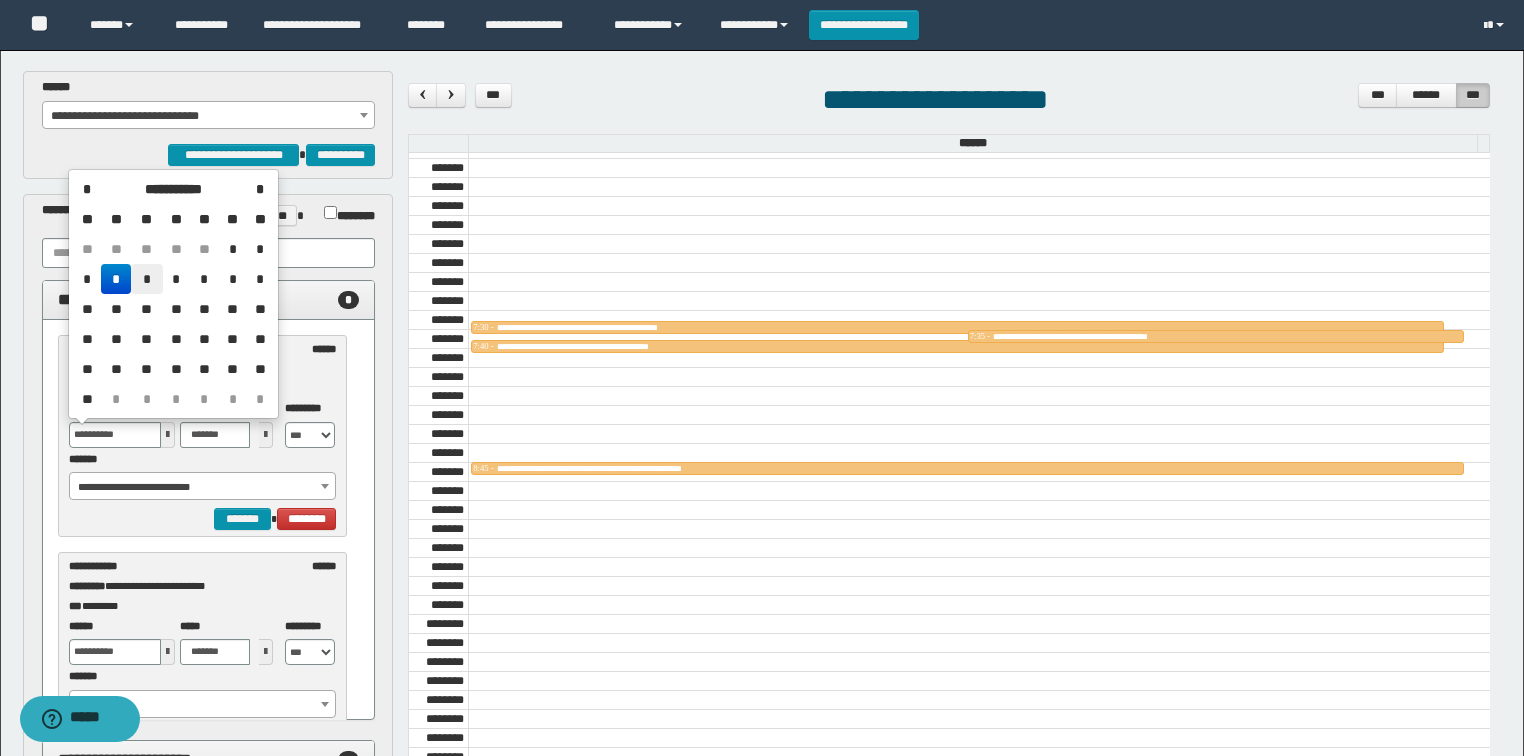 click on "*" at bounding box center [147, 279] 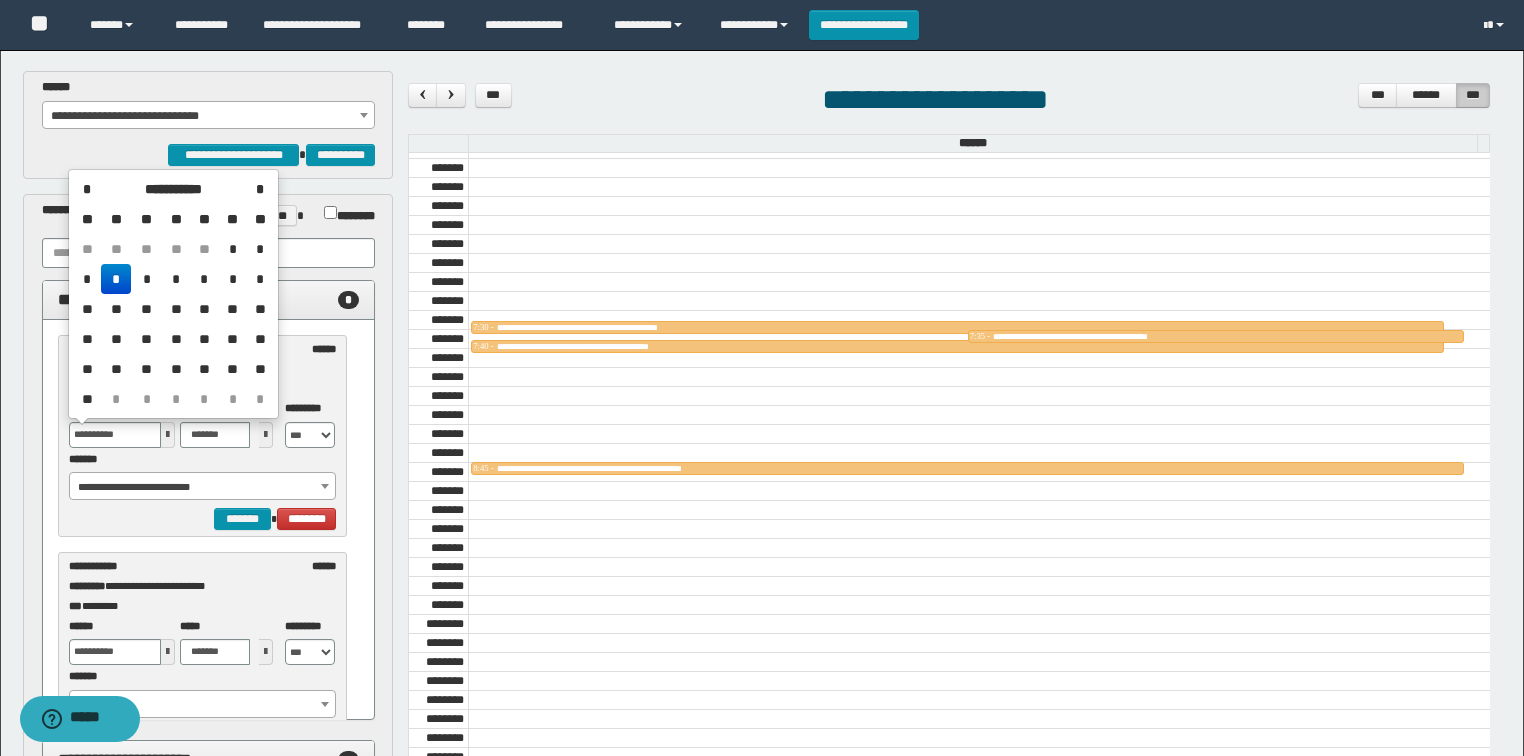 type on "**********" 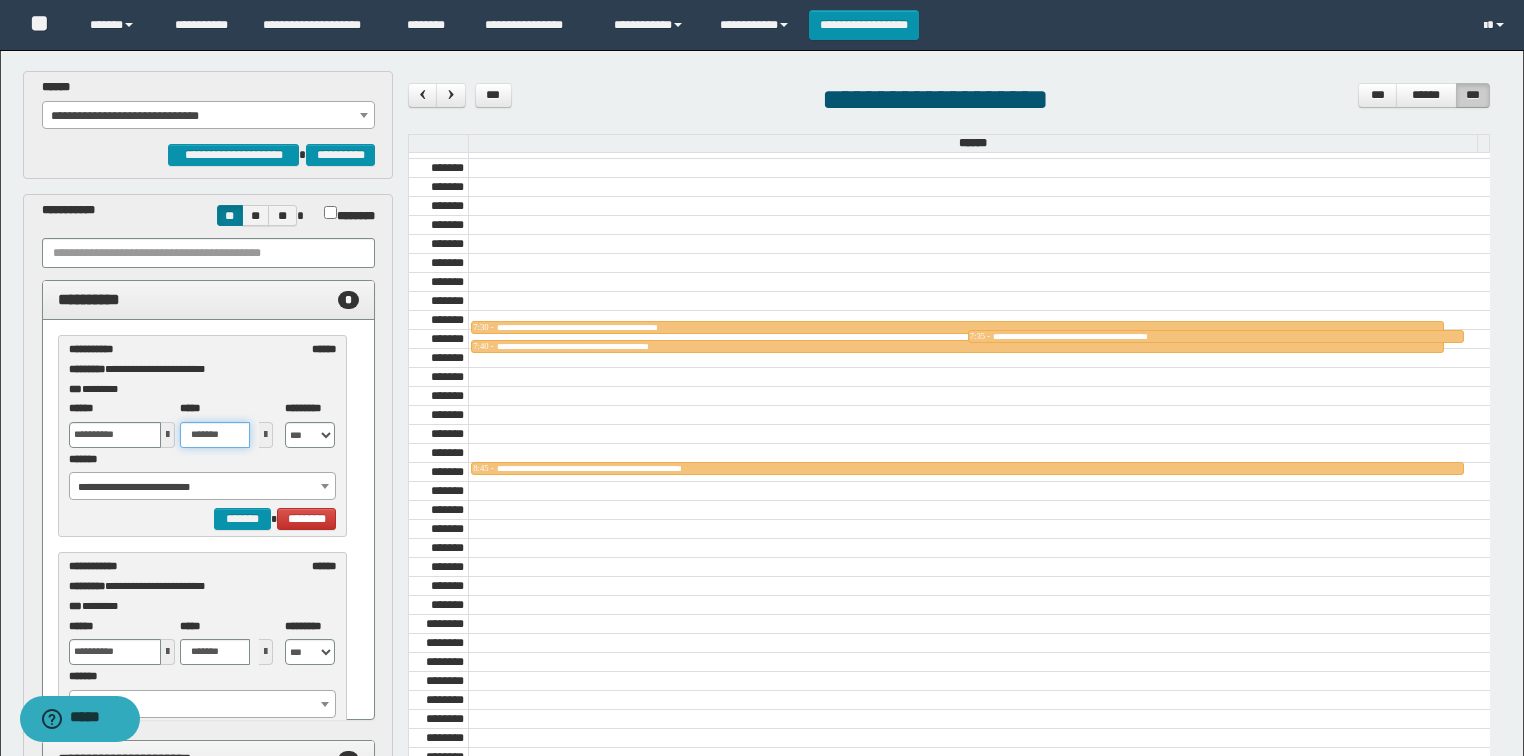 click on "*******" at bounding box center (215, 435) 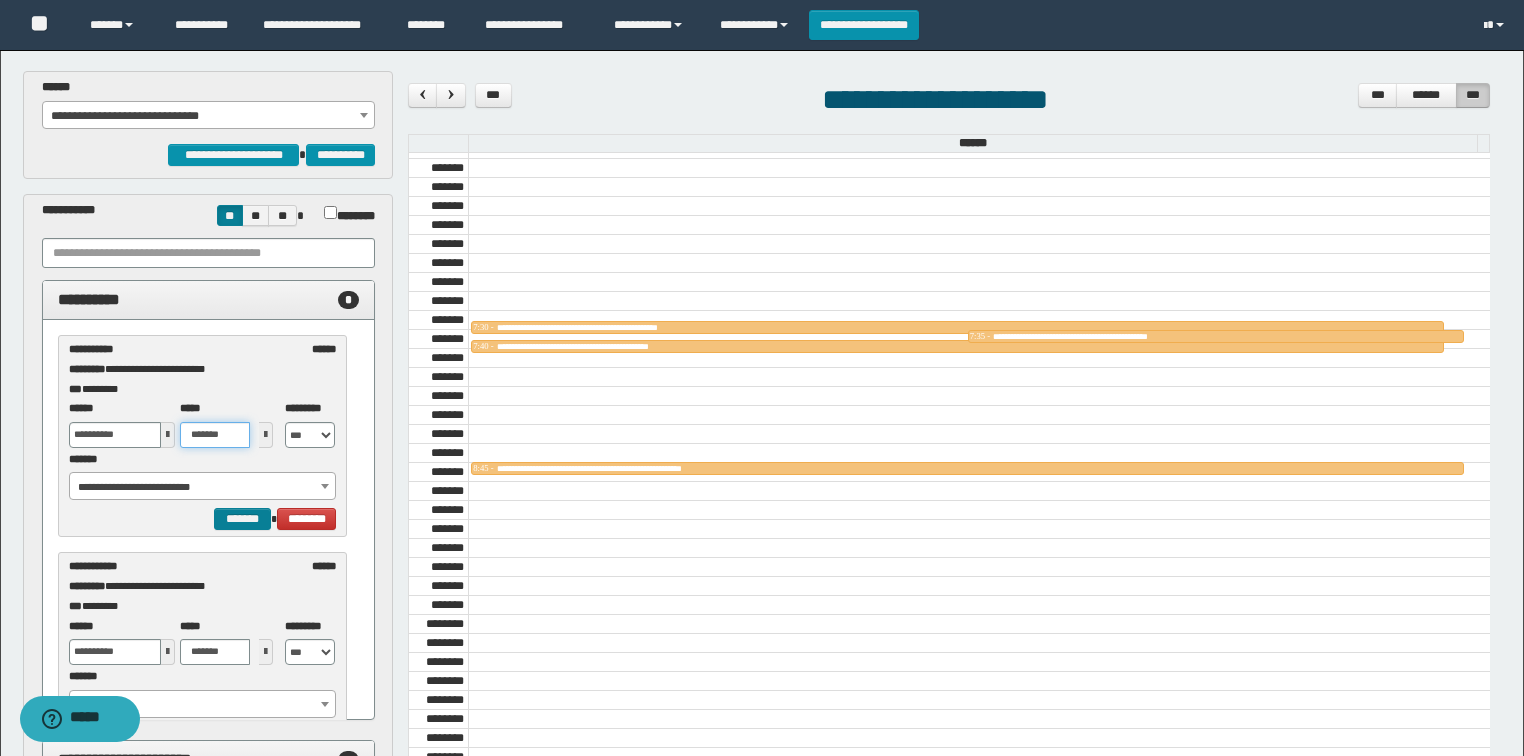 type on "*******" 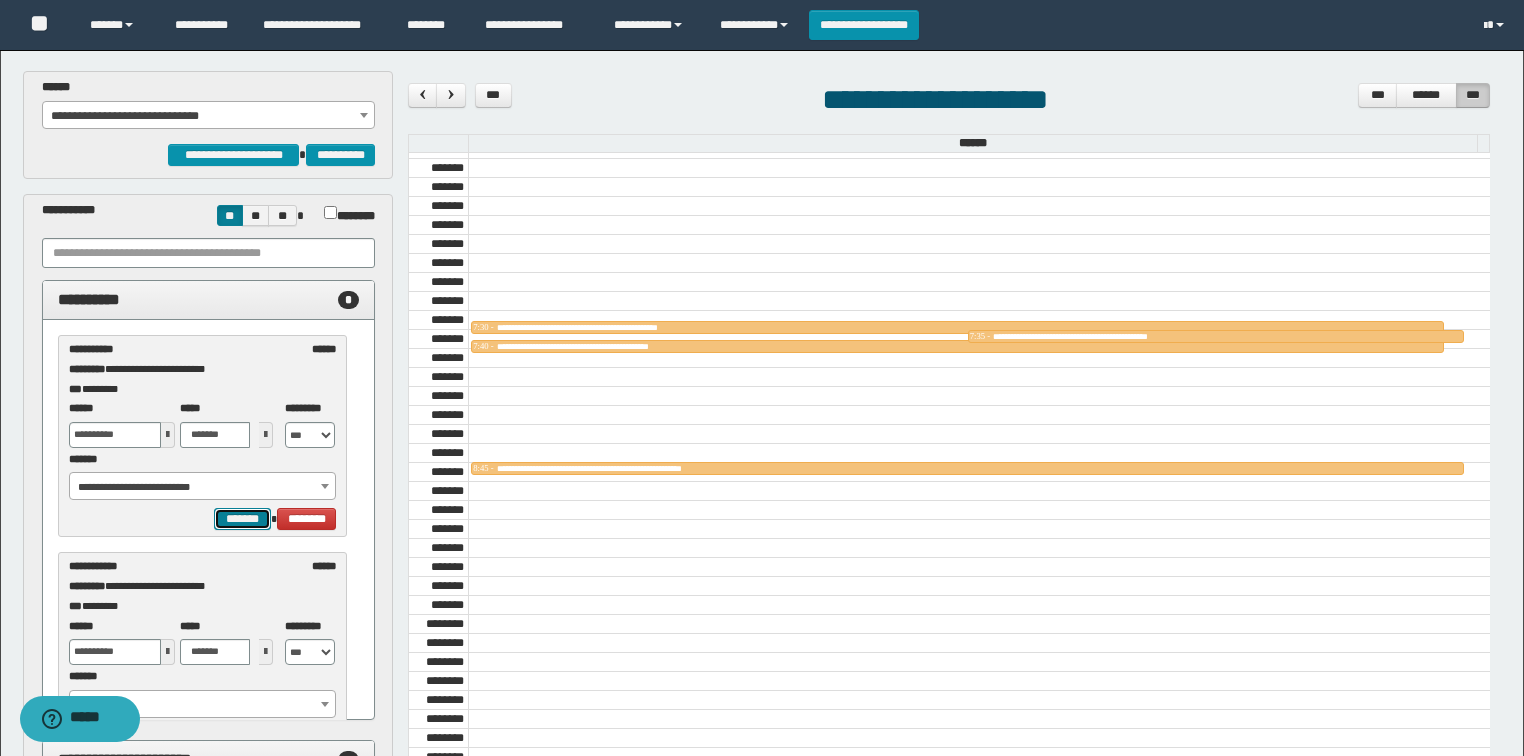 click on "*******" at bounding box center (242, 519) 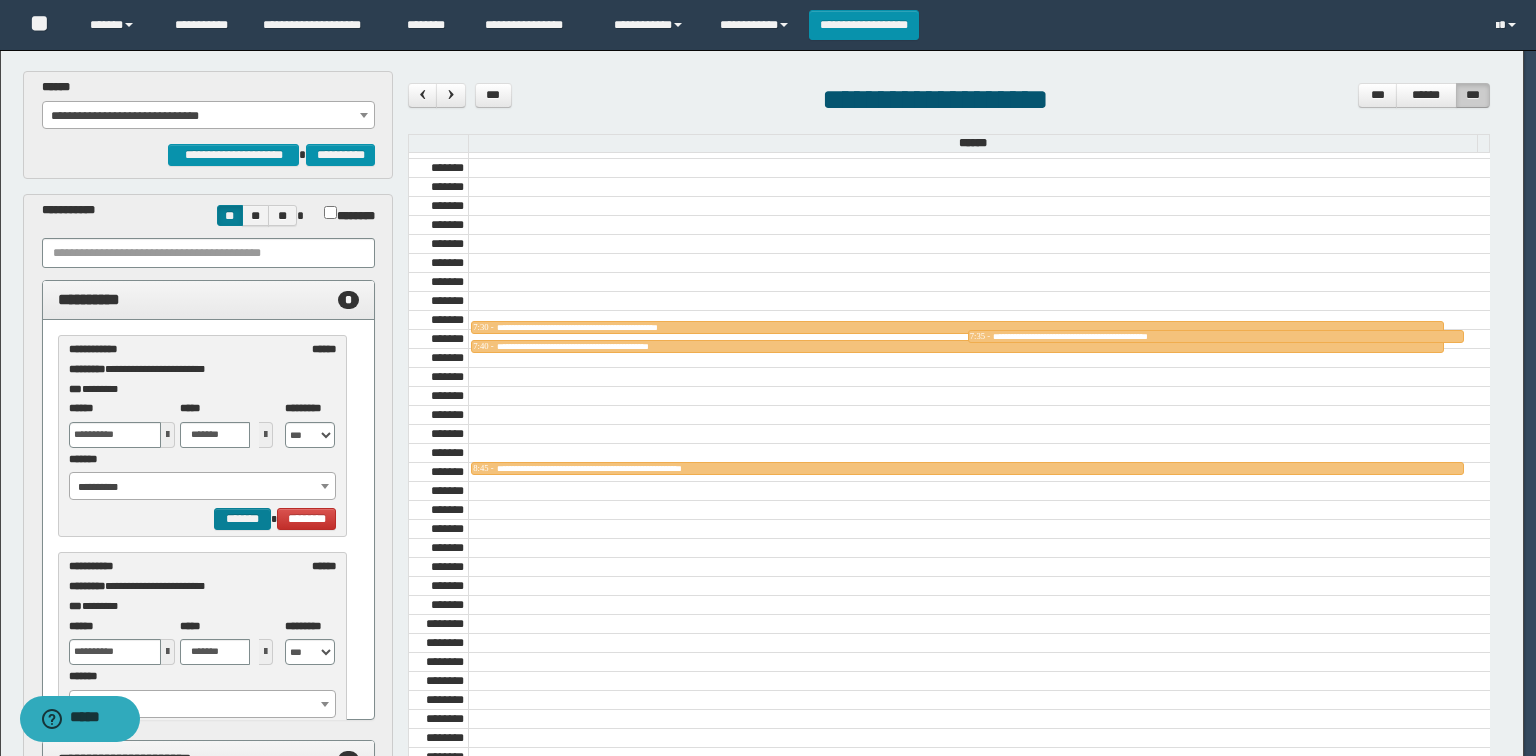 select on "******" 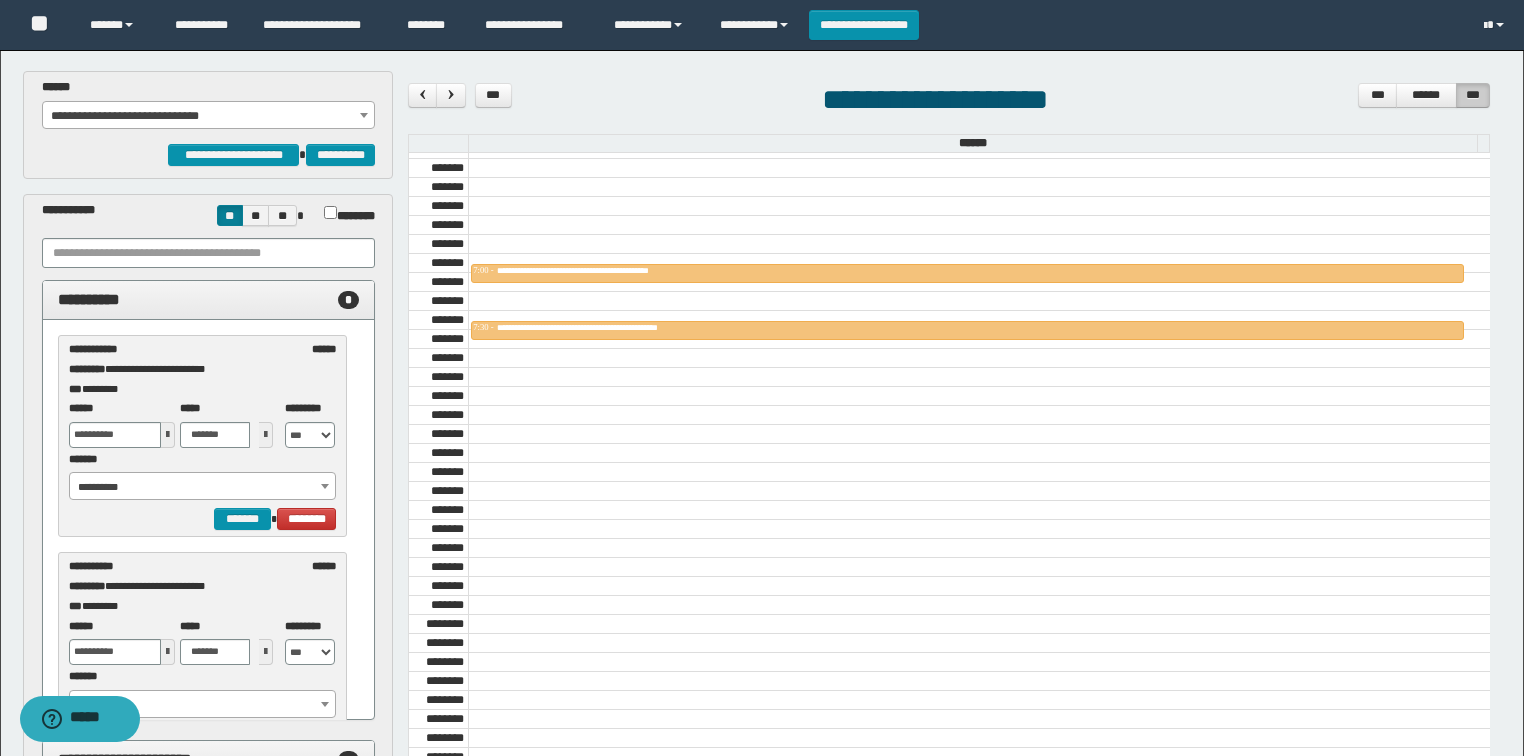 click at bounding box center (168, 435) 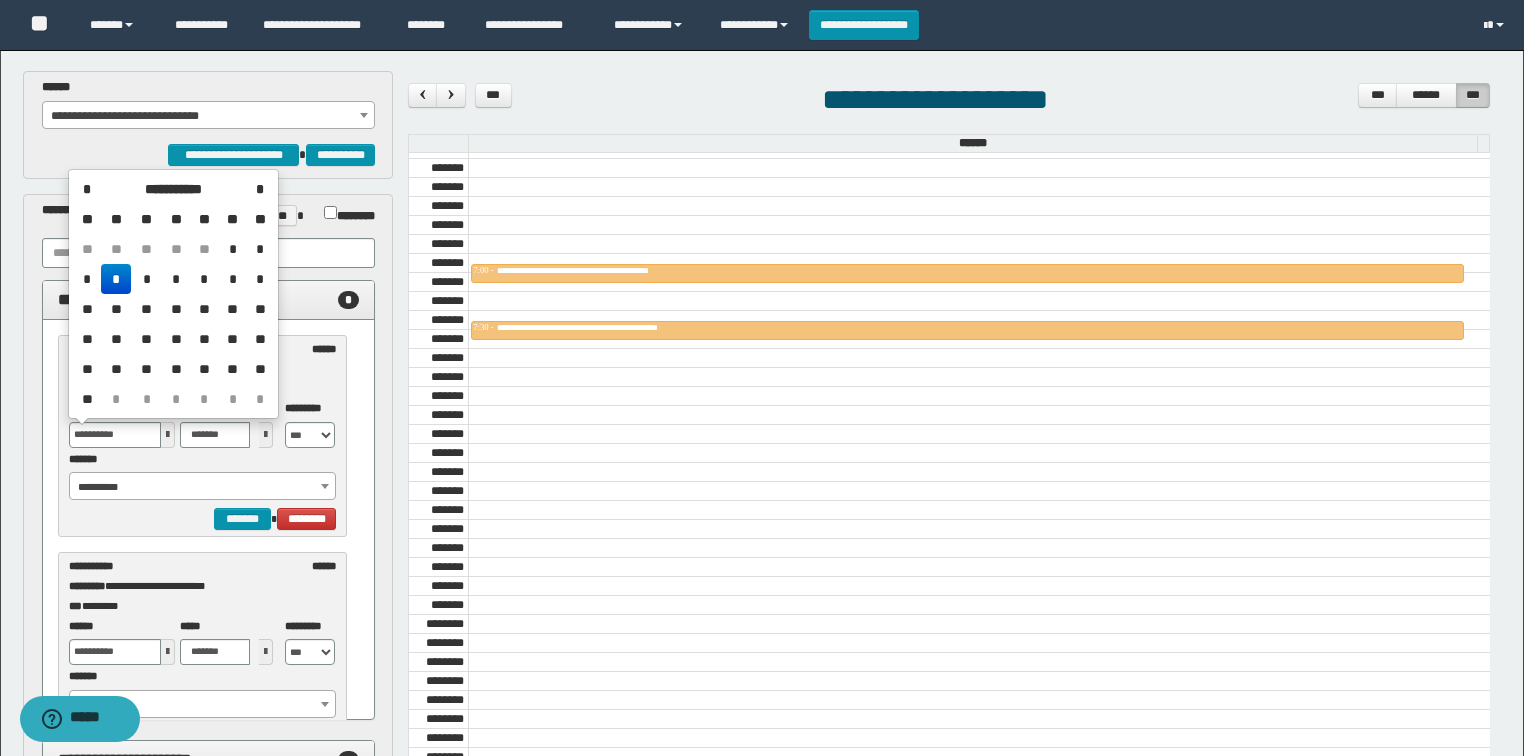 drag, startPoint x: 148, startPoint y: 277, endPoint x: 179, endPoint y: 312, distance: 46.75468 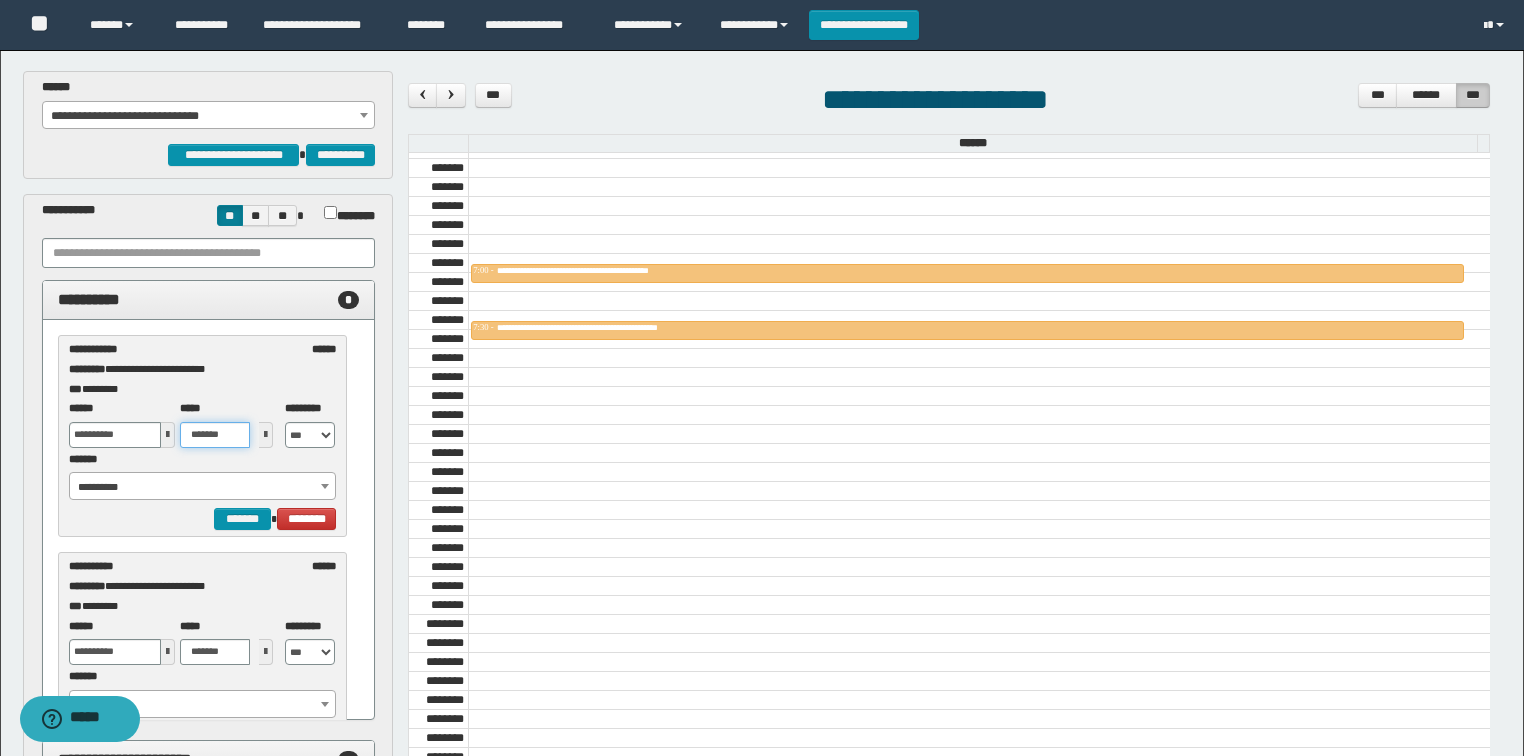 click on "*******" at bounding box center (215, 435) 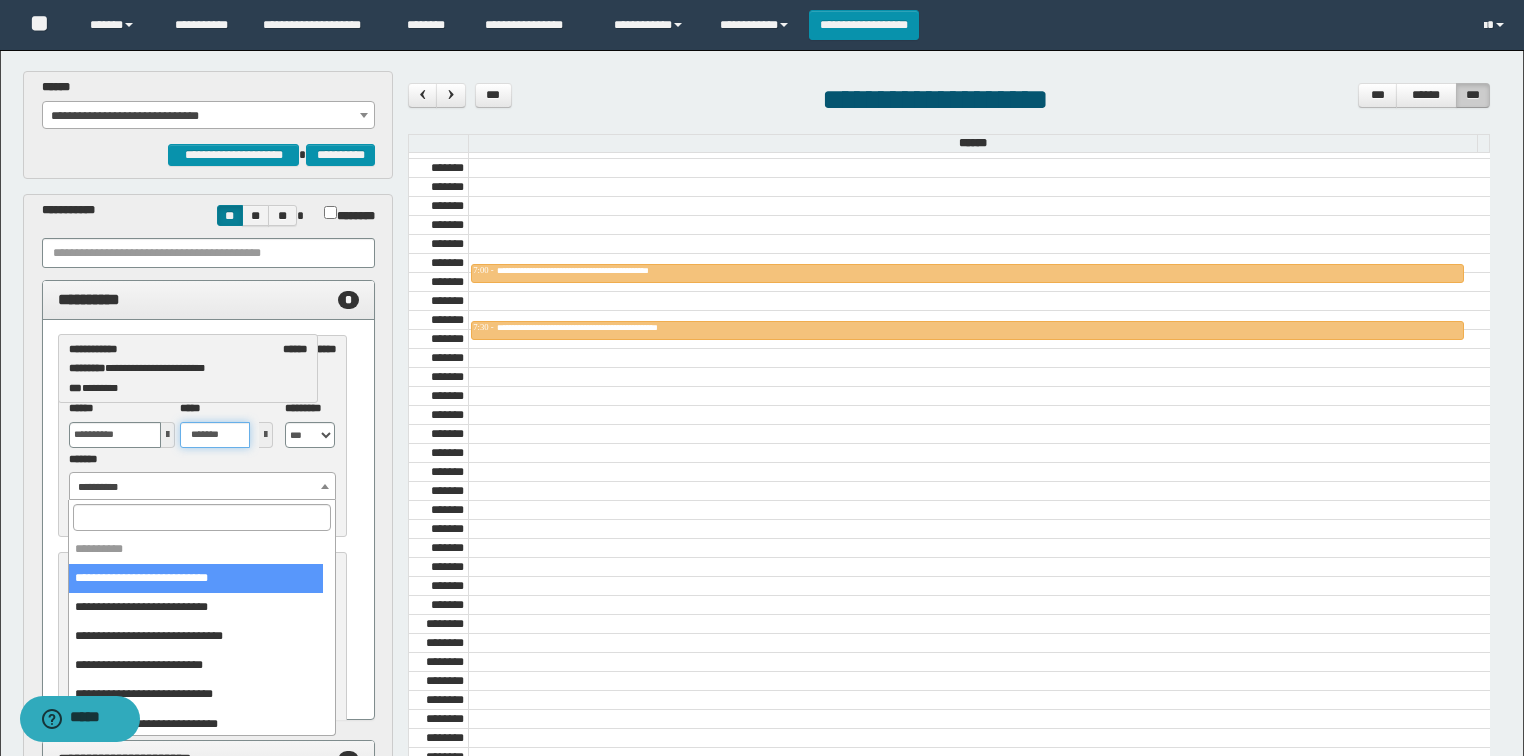click on "**********" at bounding box center (203, 487) 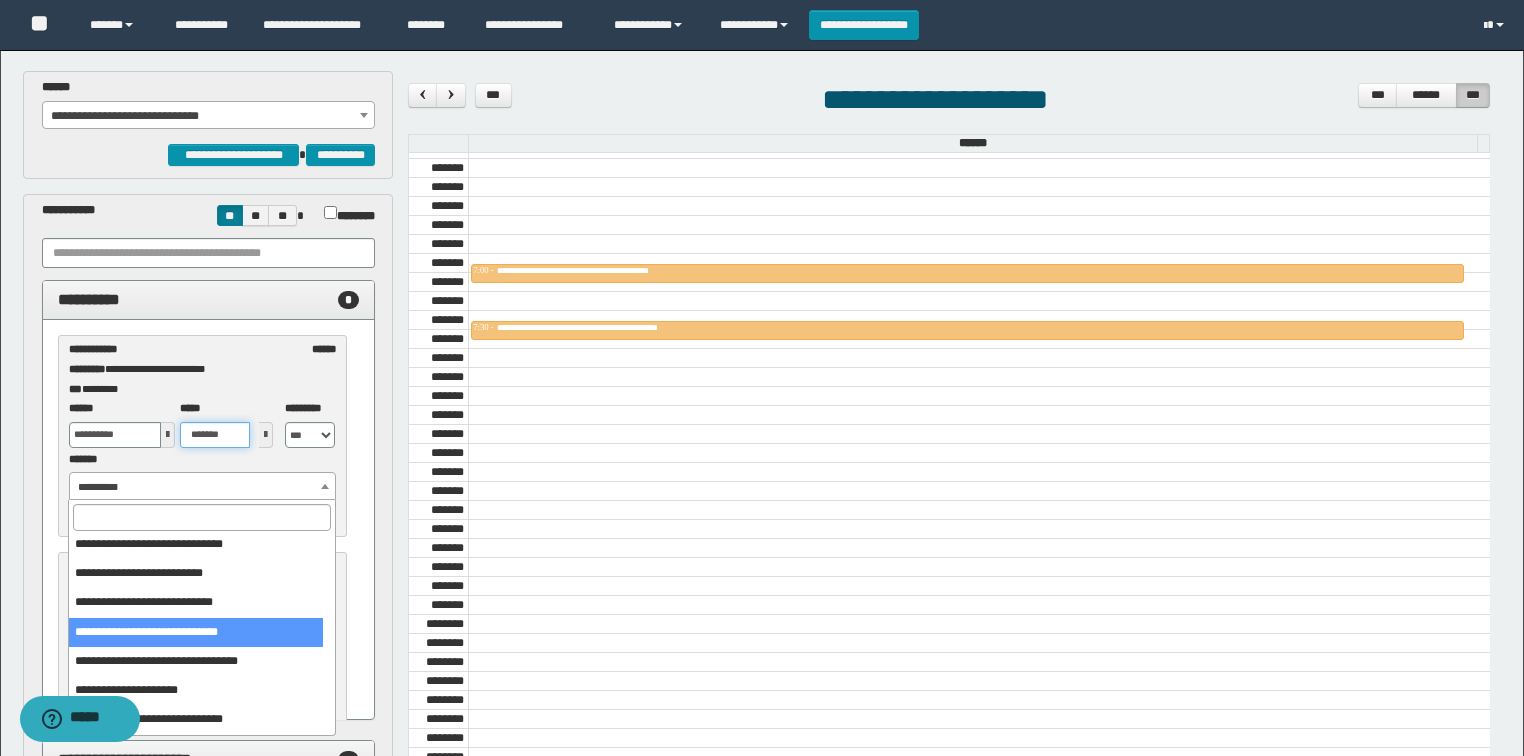 scroll, scrollTop: 149, scrollLeft: 0, axis: vertical 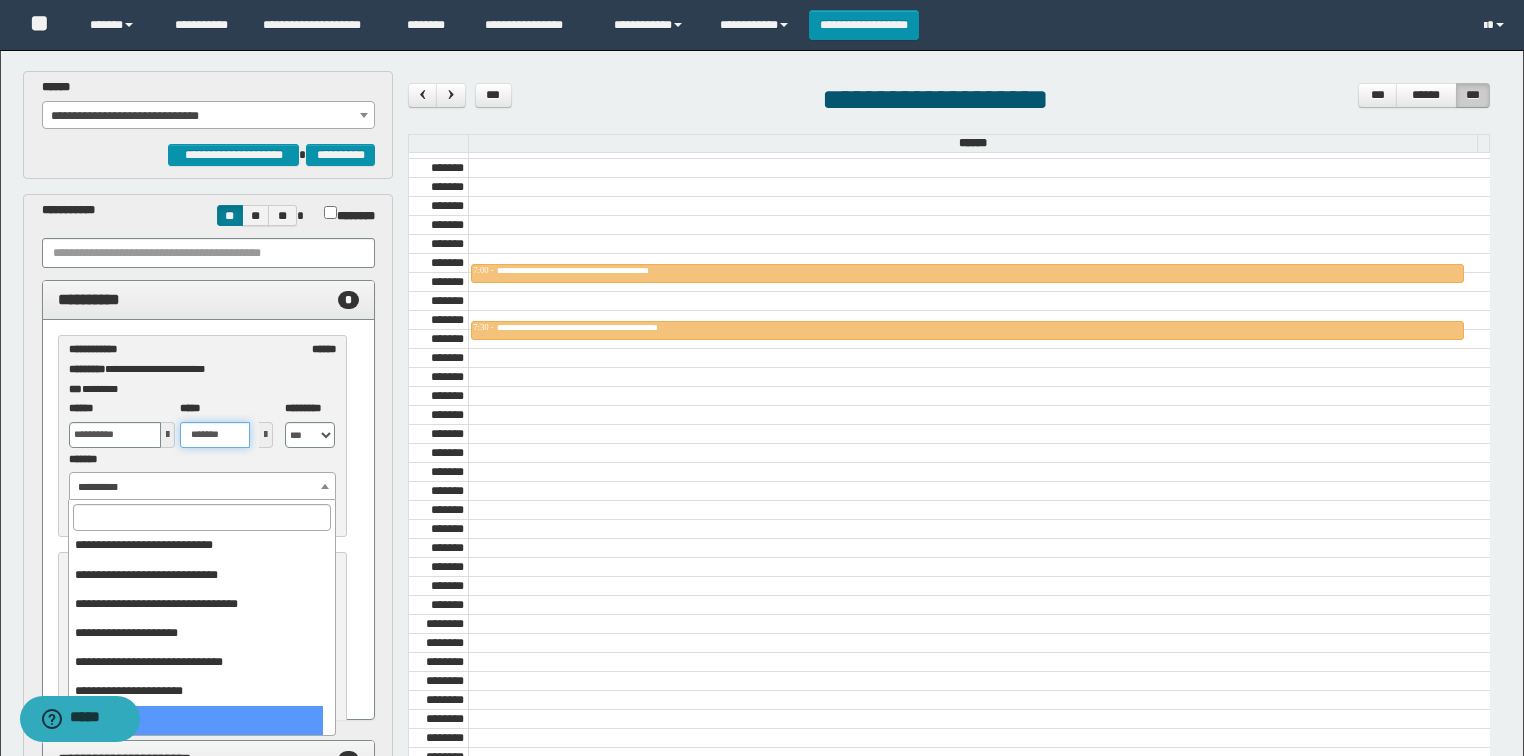 type on "*******" 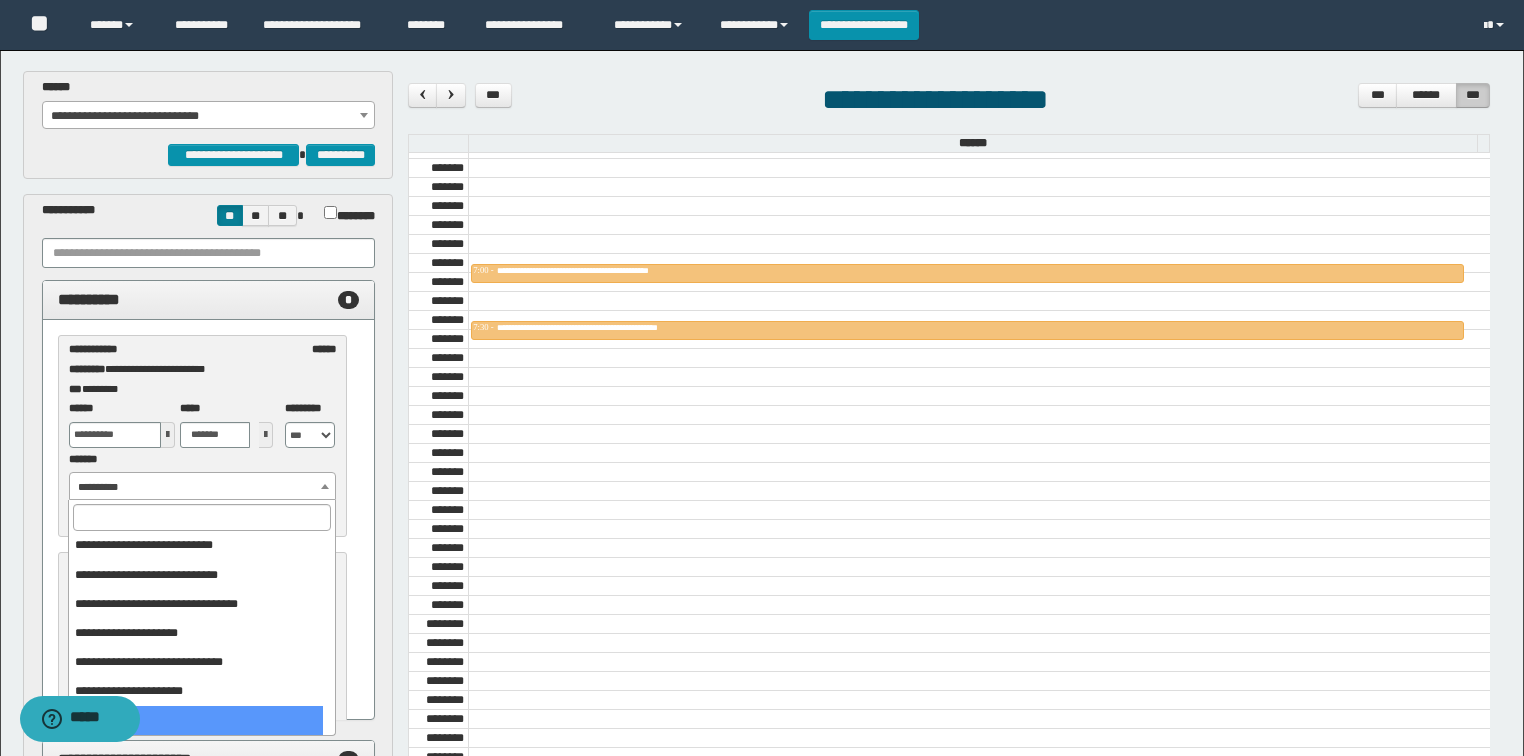 select on "******" 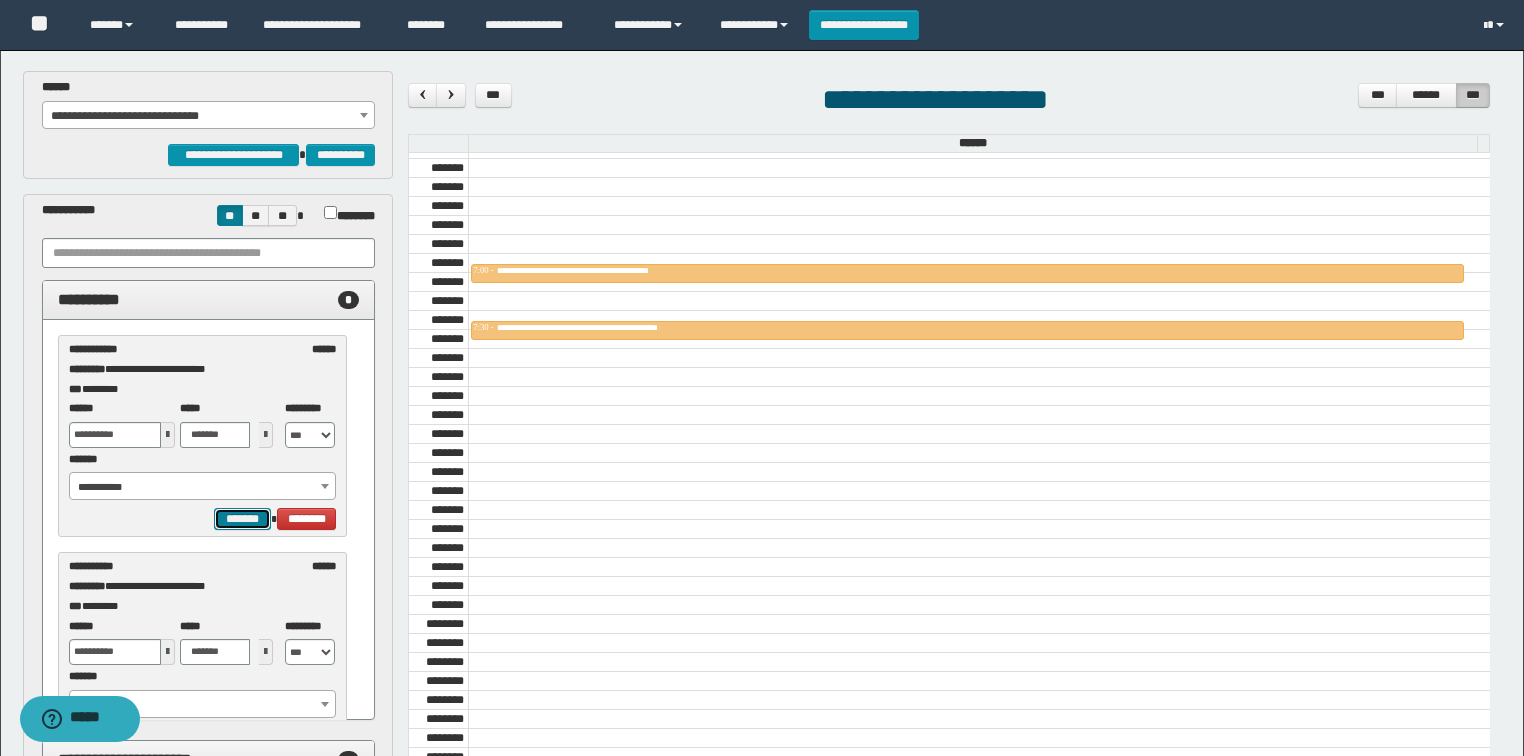 click on "*******" at bounding box center (242, 519) 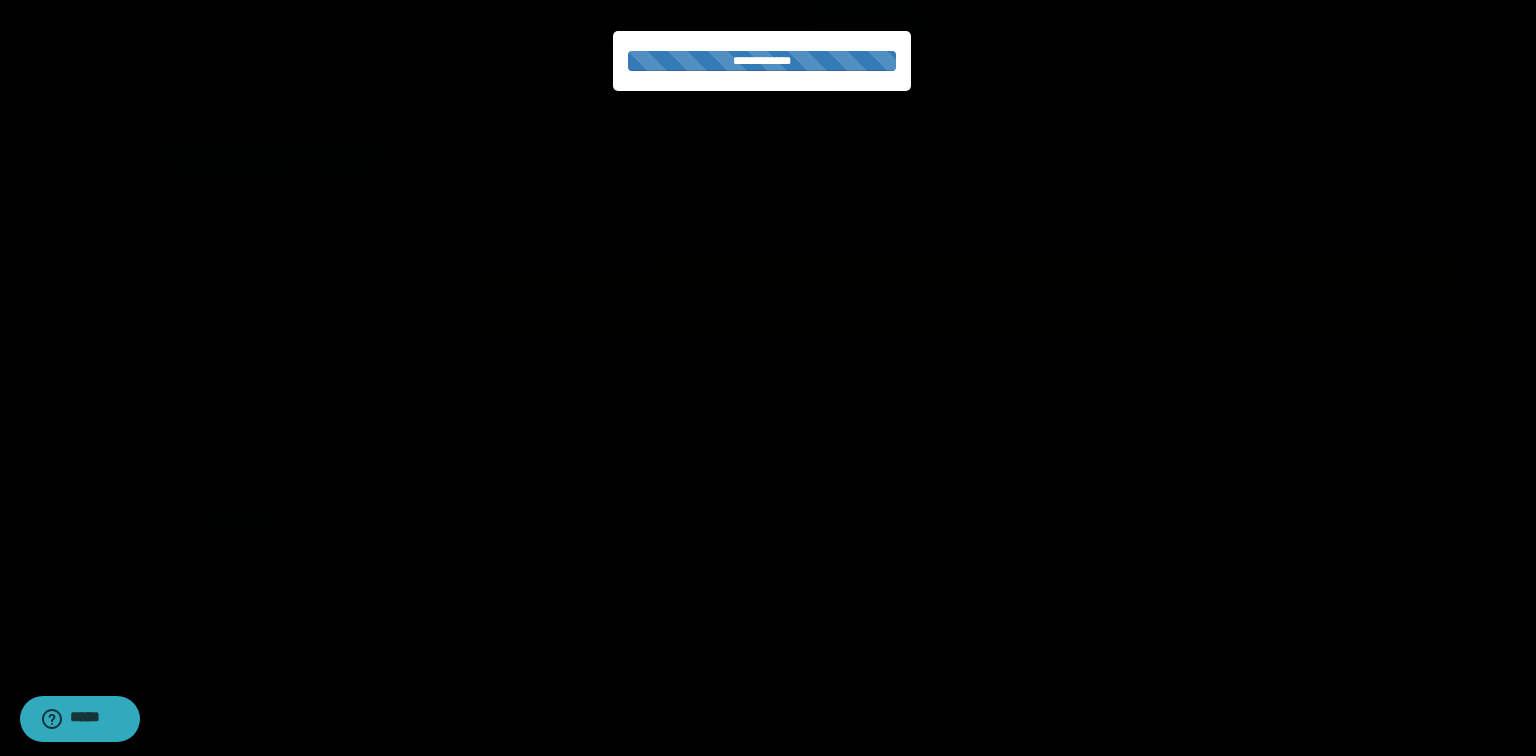 select on "******" 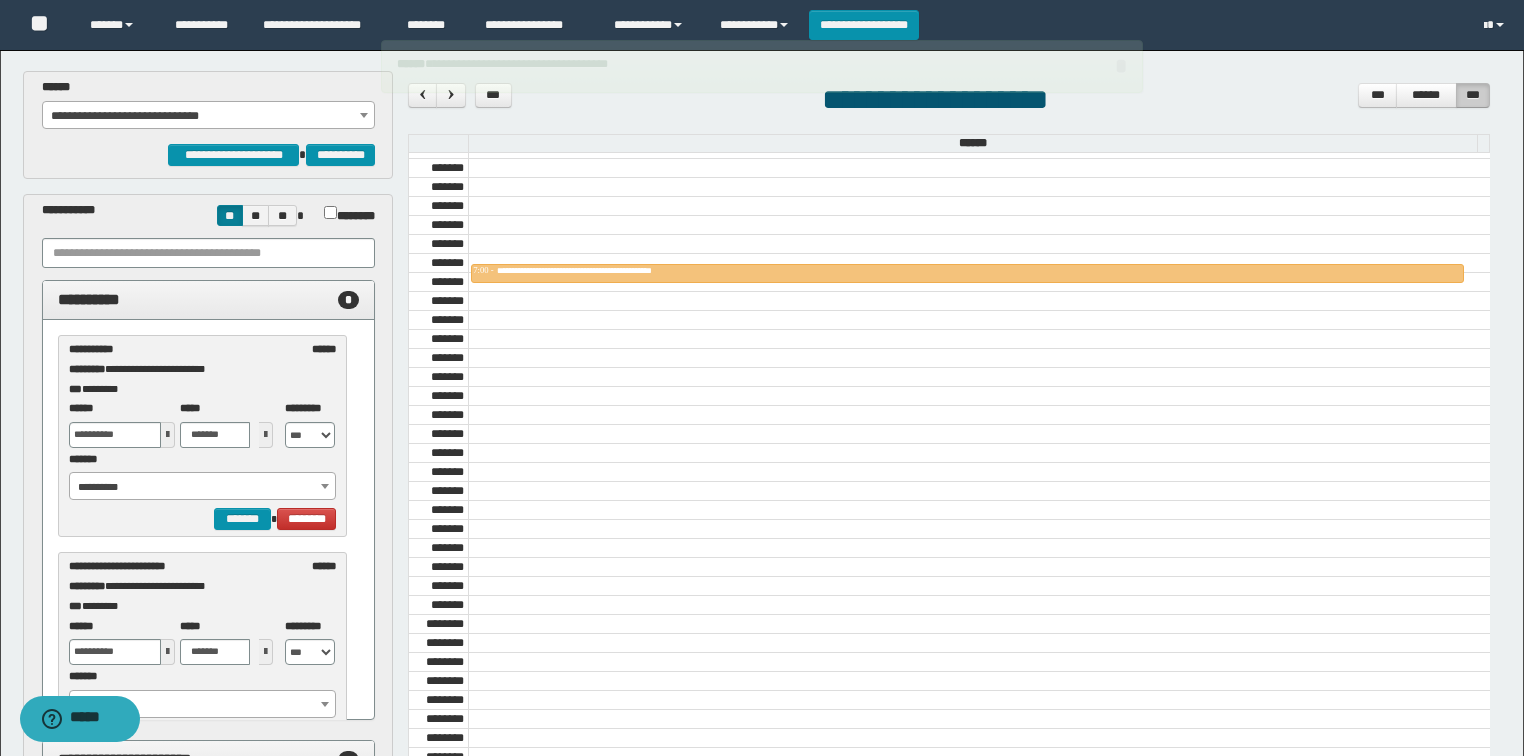 click on "**********" at bounding box center (203, 487) 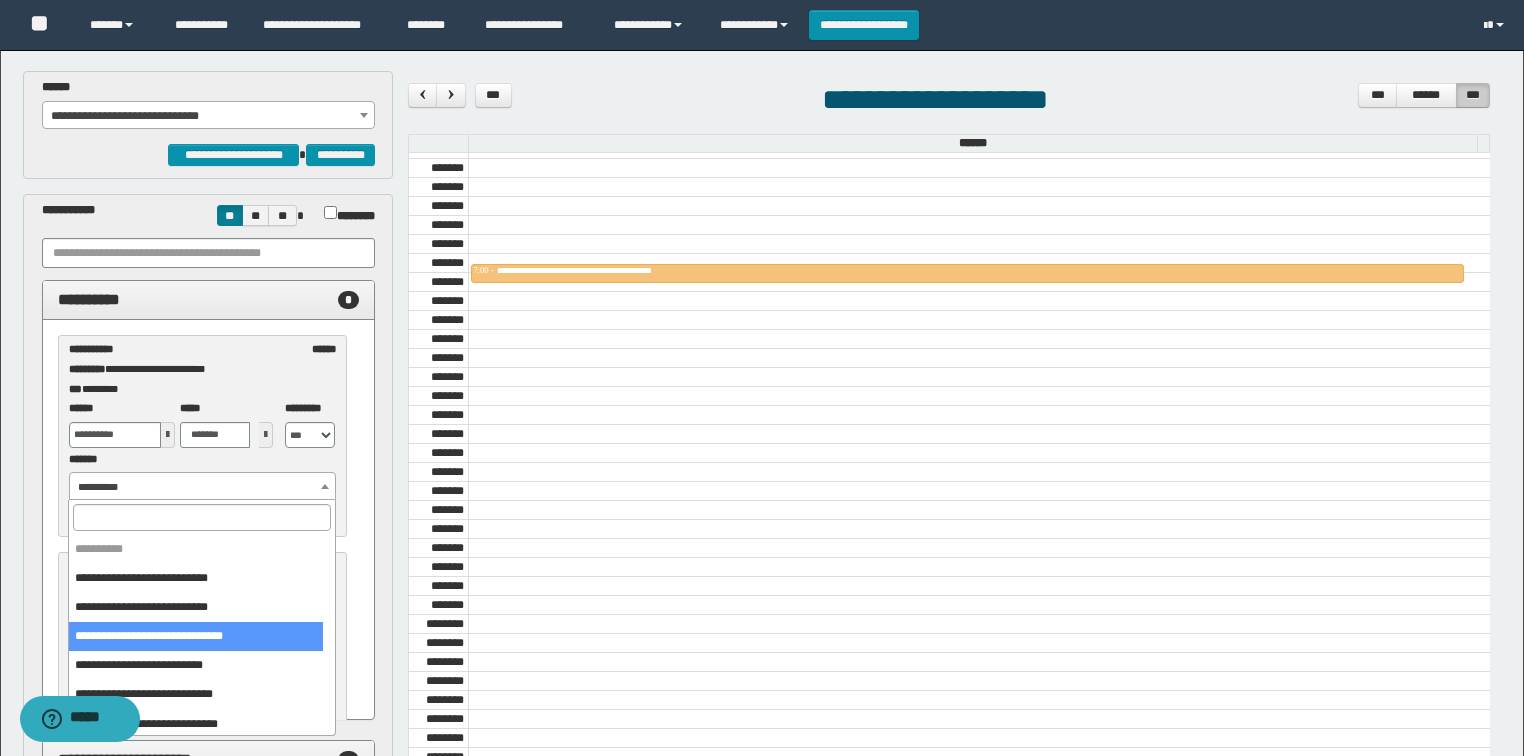 select on "******" 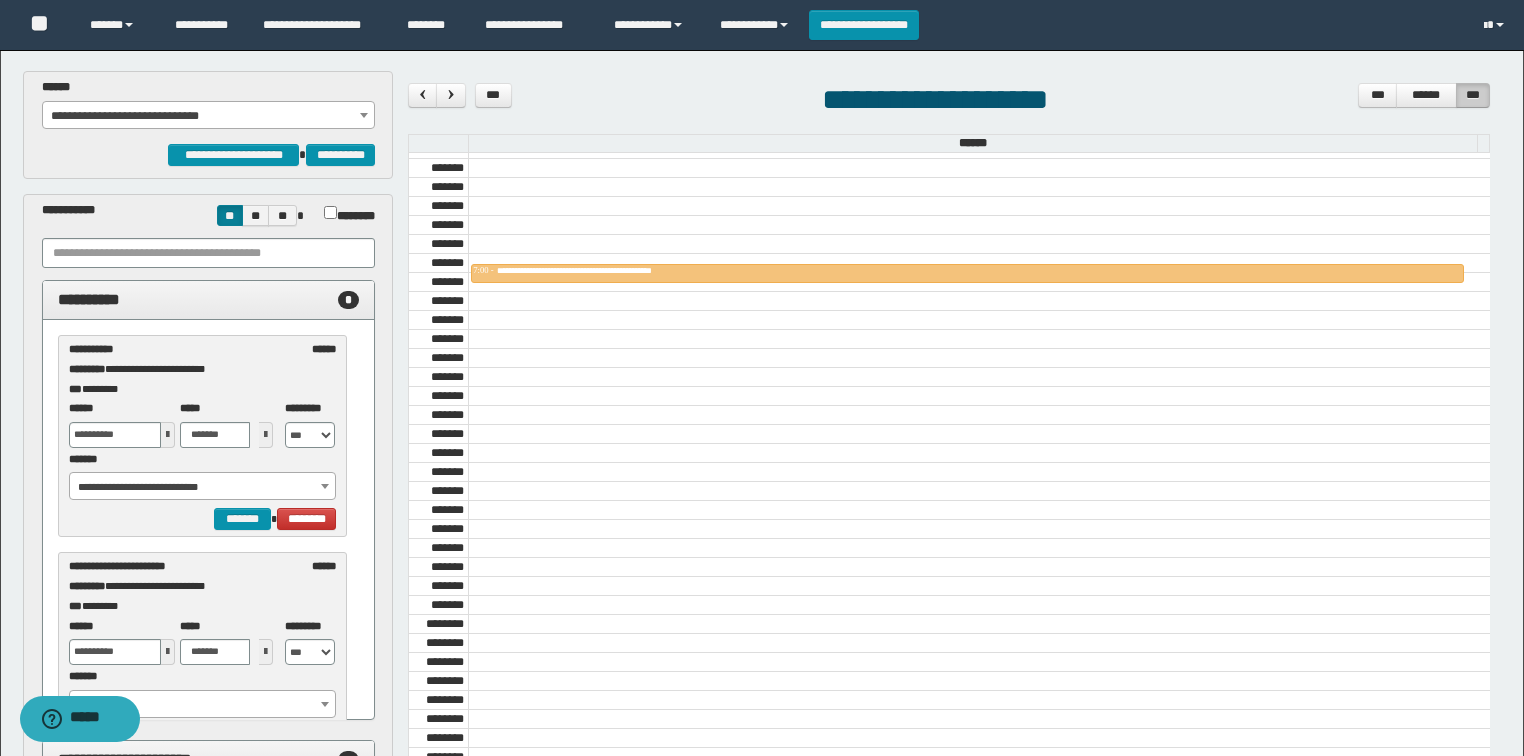 click at bounding box center (168, 435) 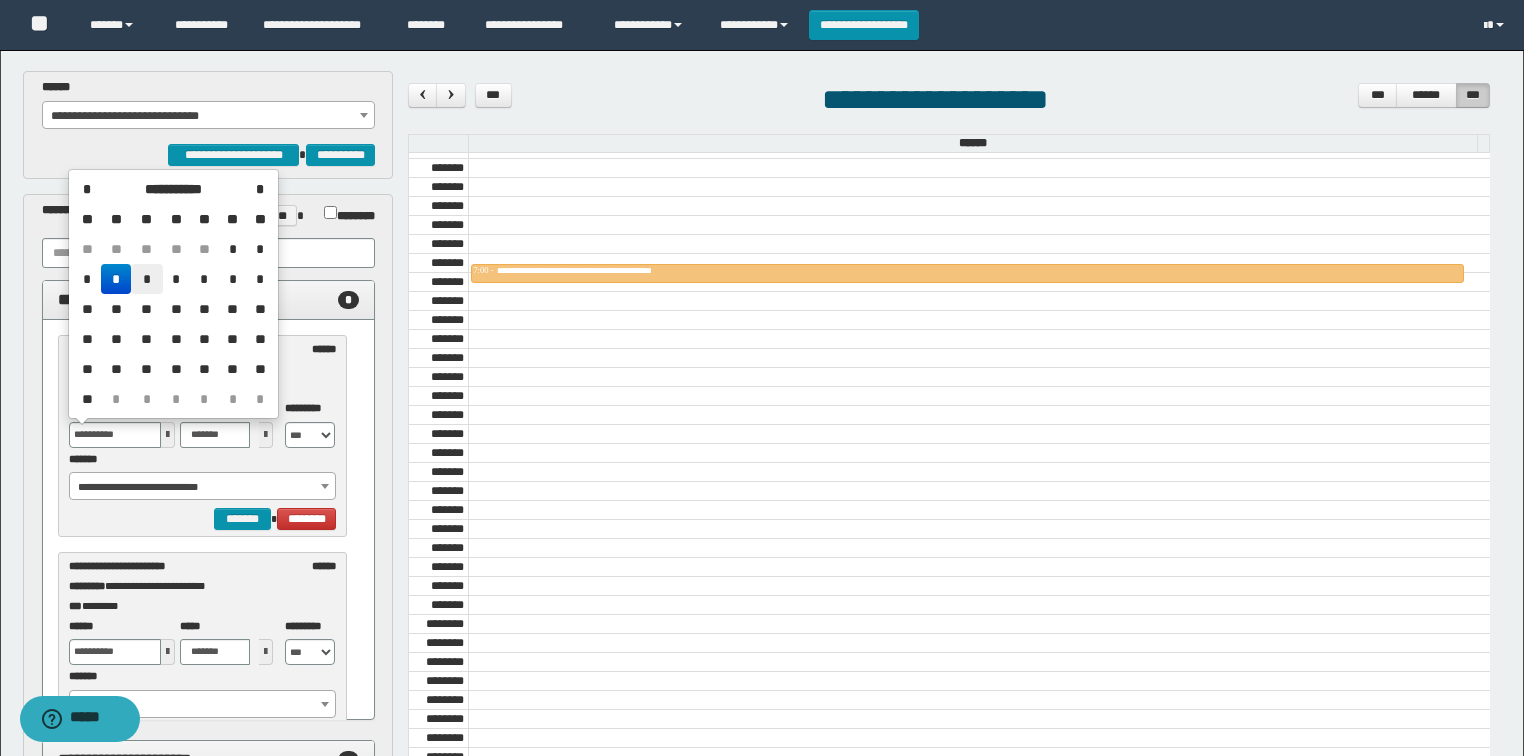 click on "*" at bounding box center [147, 279] 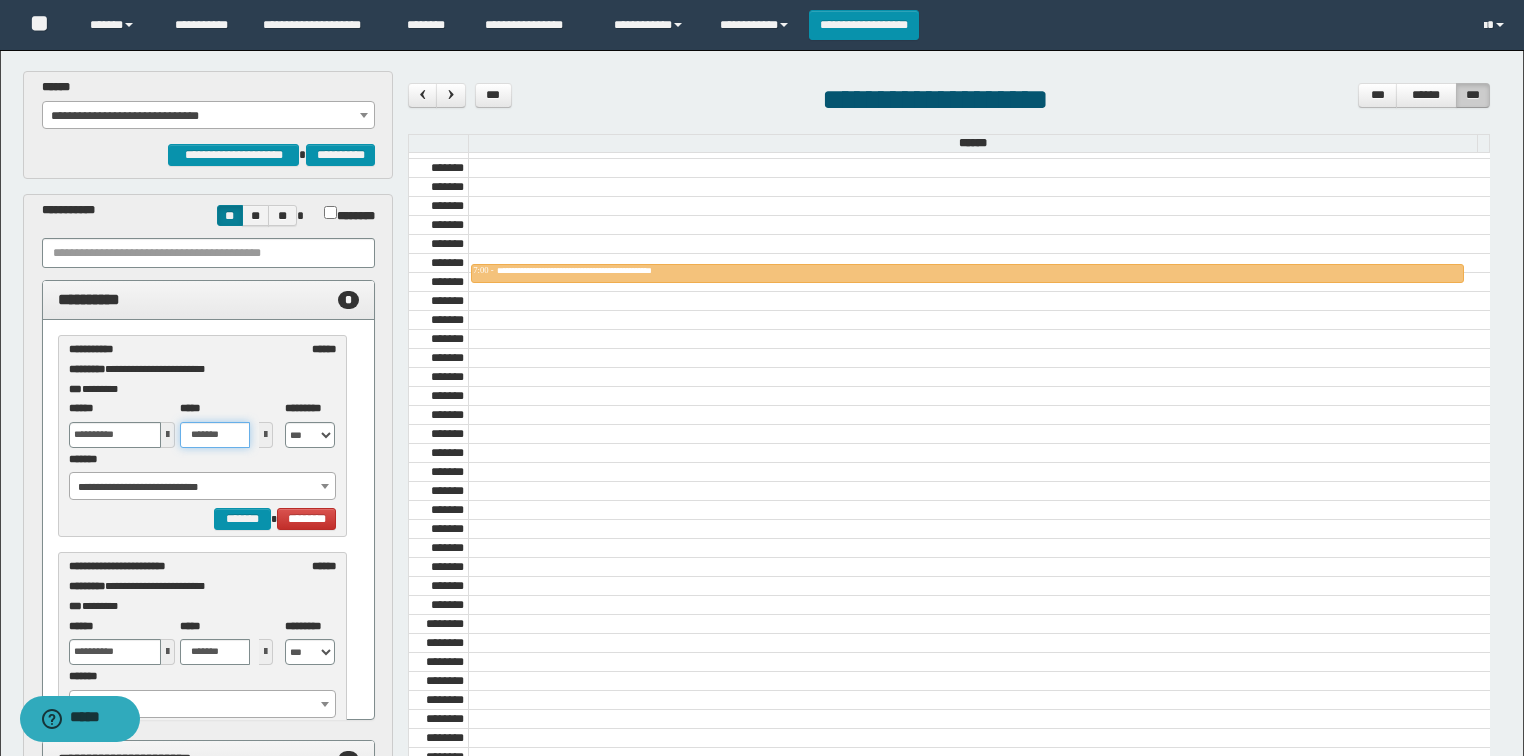 click on "*******" at bounding box center (215, 435) 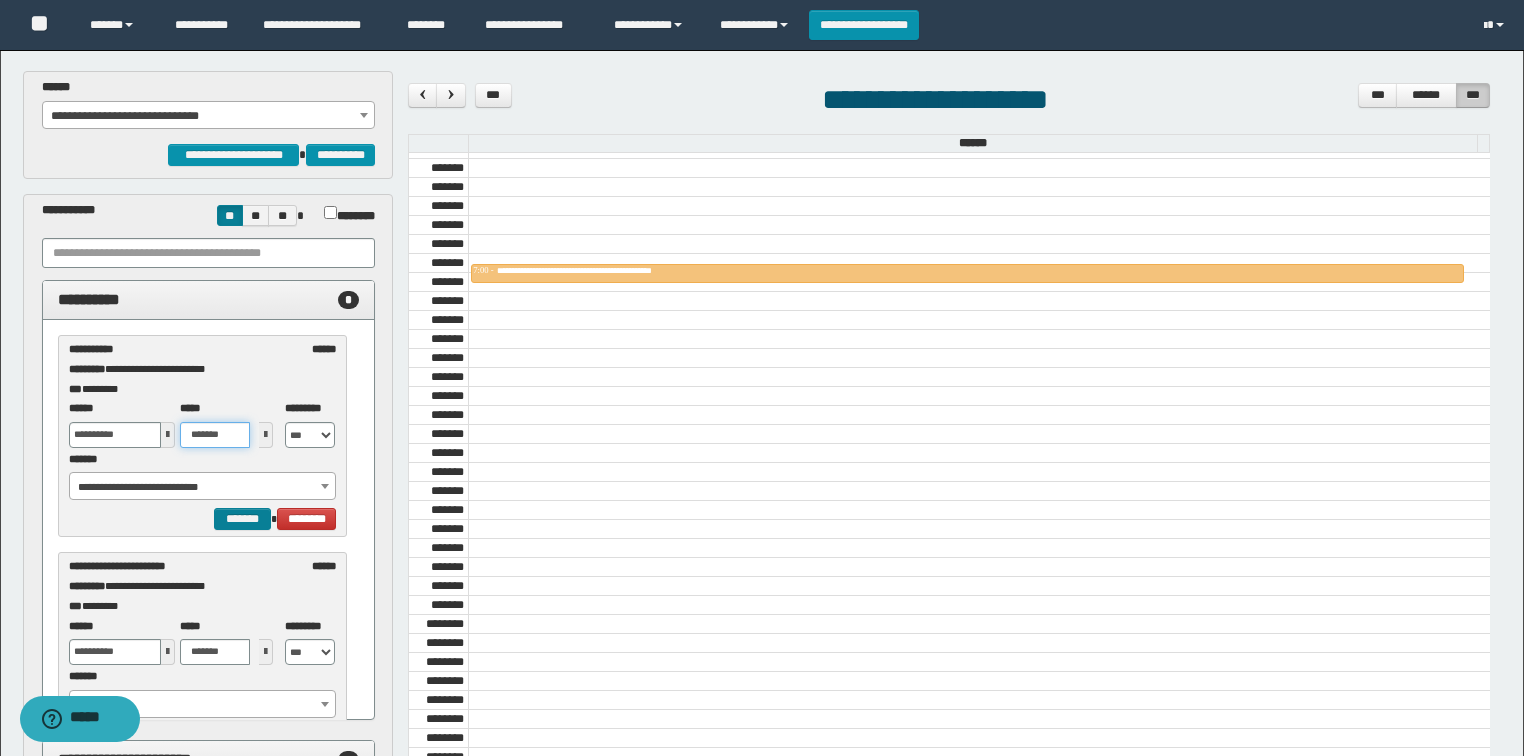 type on "*******" 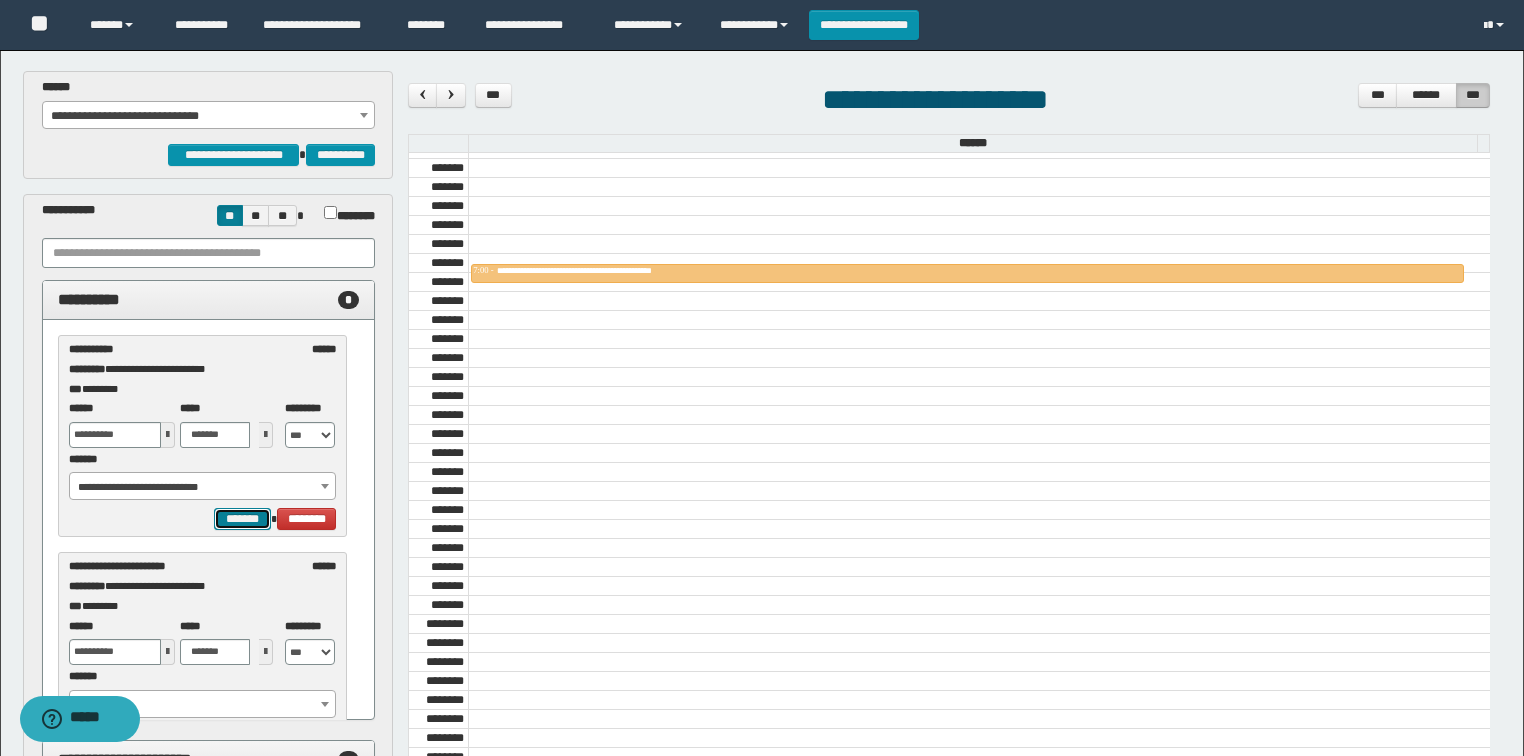 click on "*******" at bounding box center (242, 519) 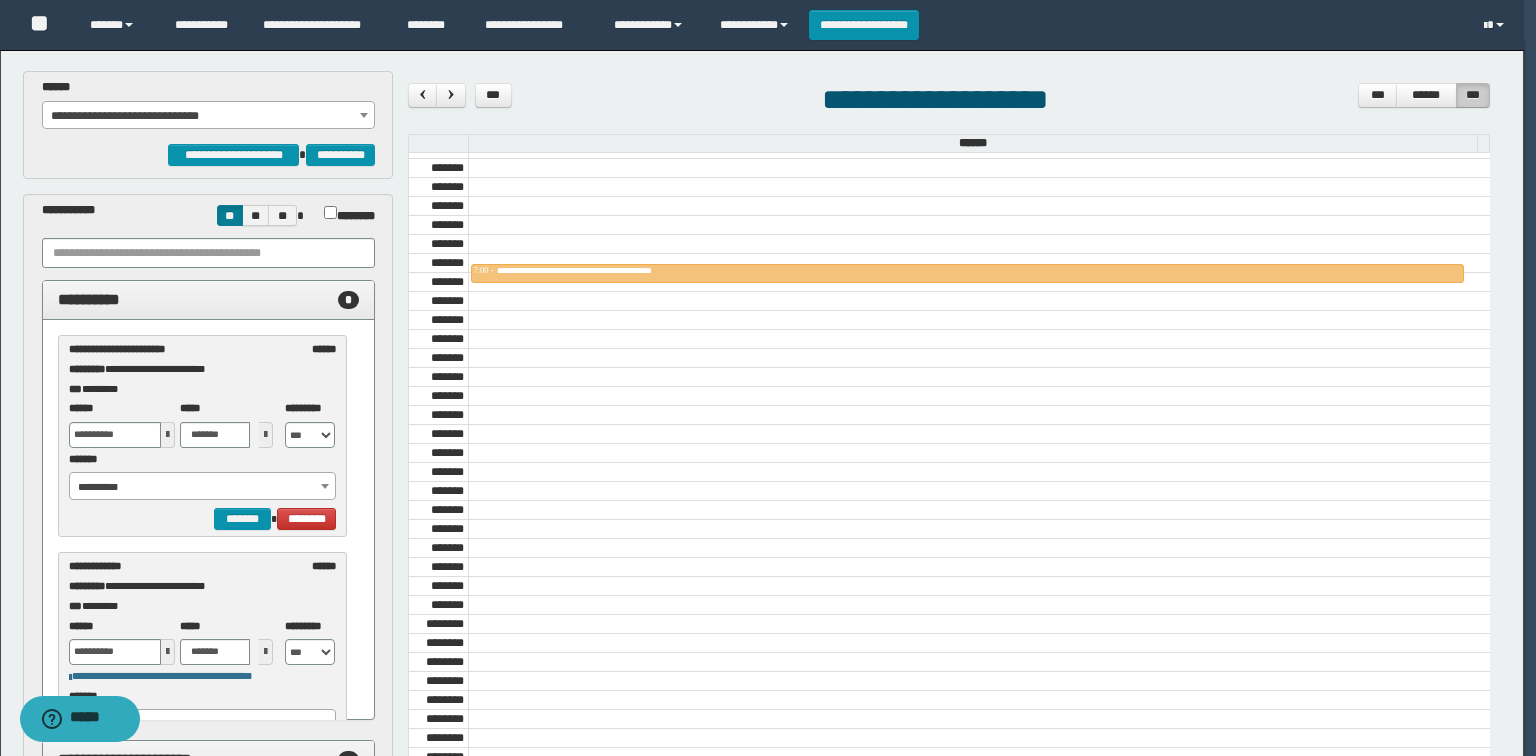 select on "******" 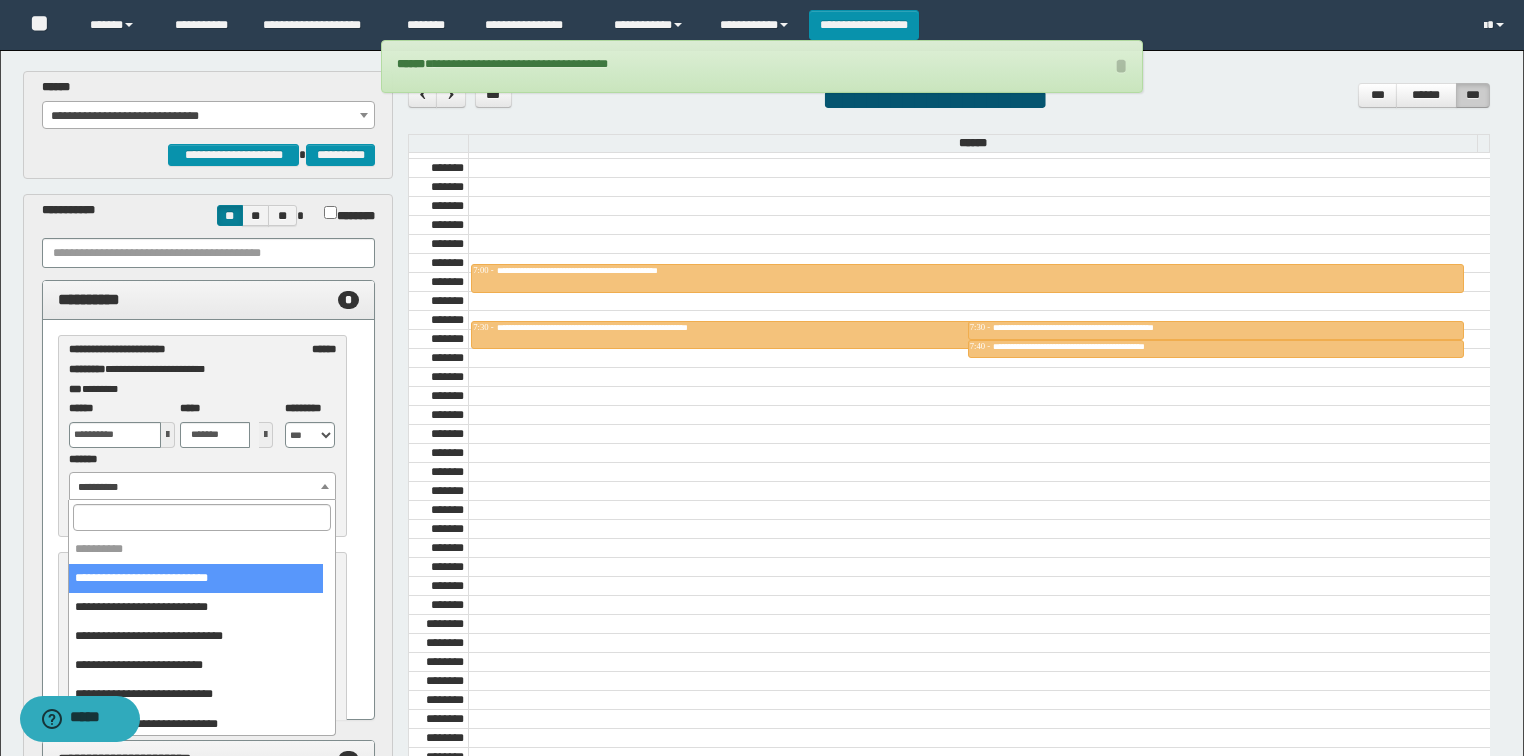click on "**********" at bounding box center (203, 487) 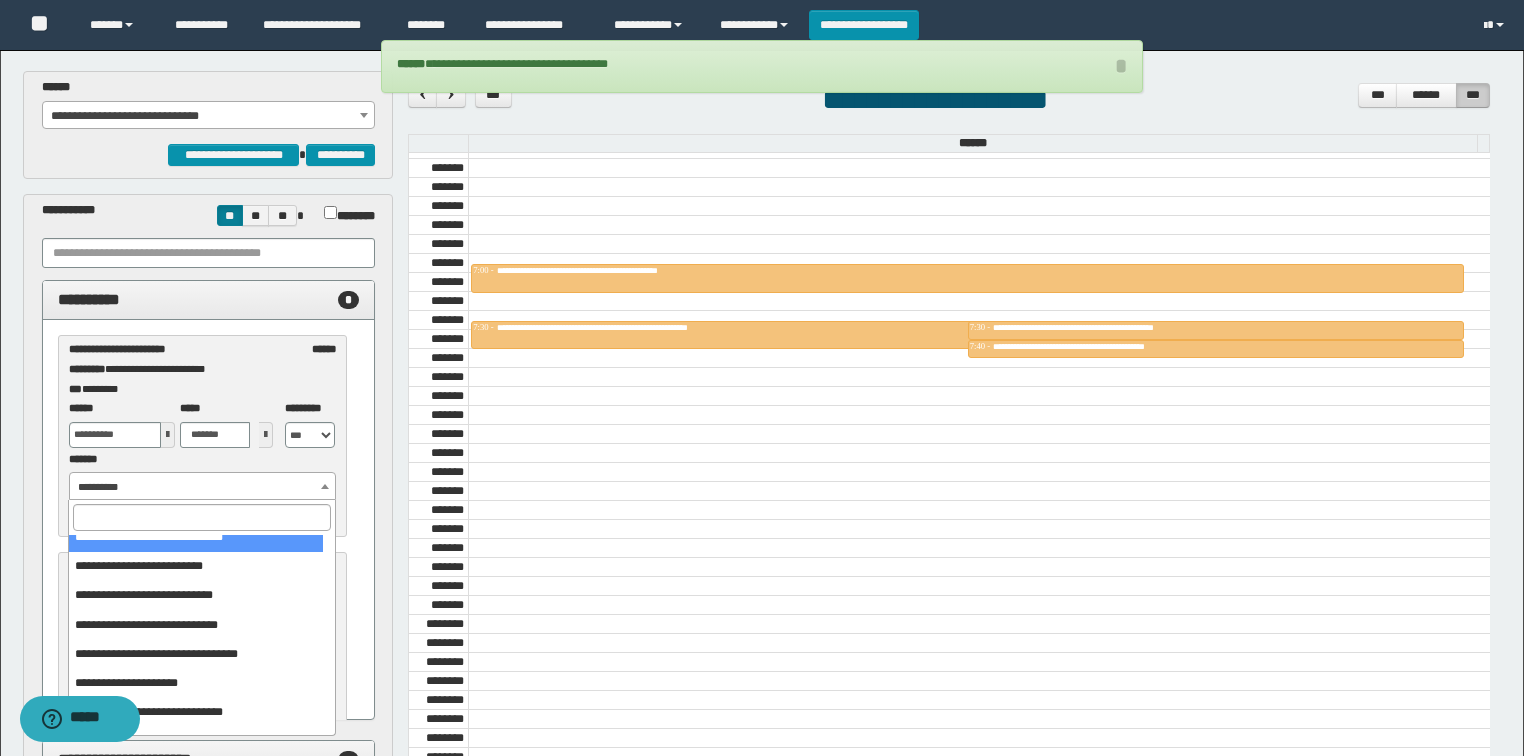 scroll, scrollTop: 149, scrollLeft: 0, axis: vertical 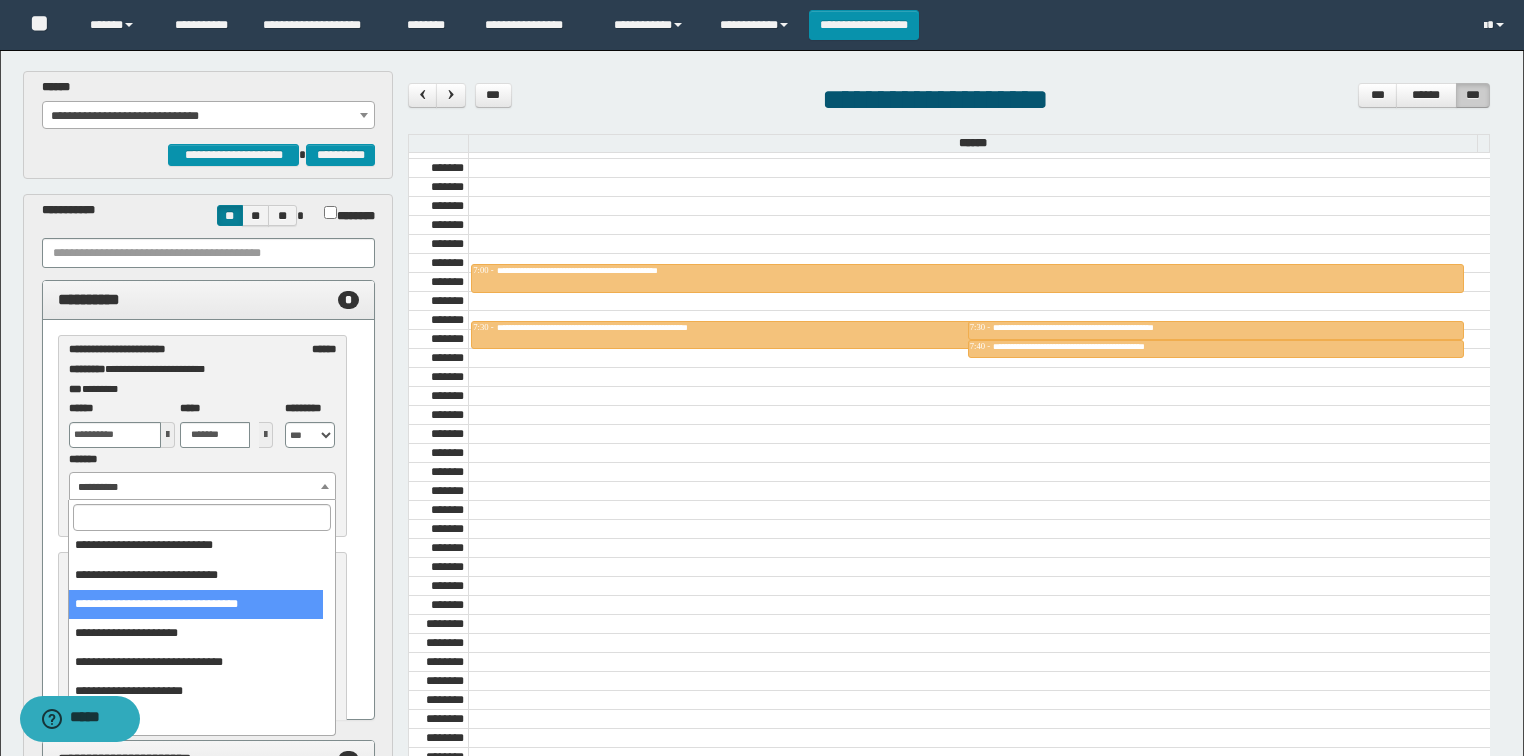 select on "******" 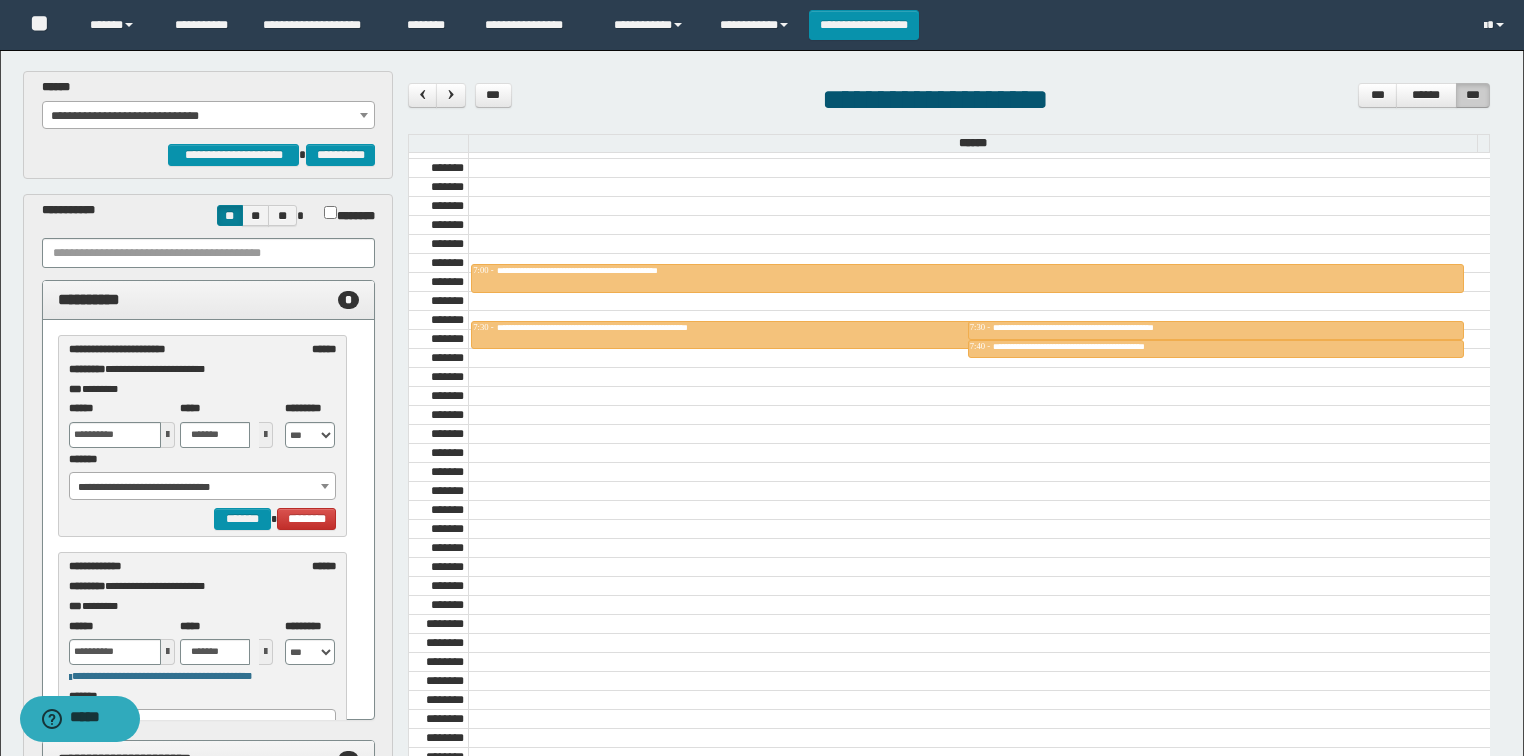 click at bounding box center [168, 435] 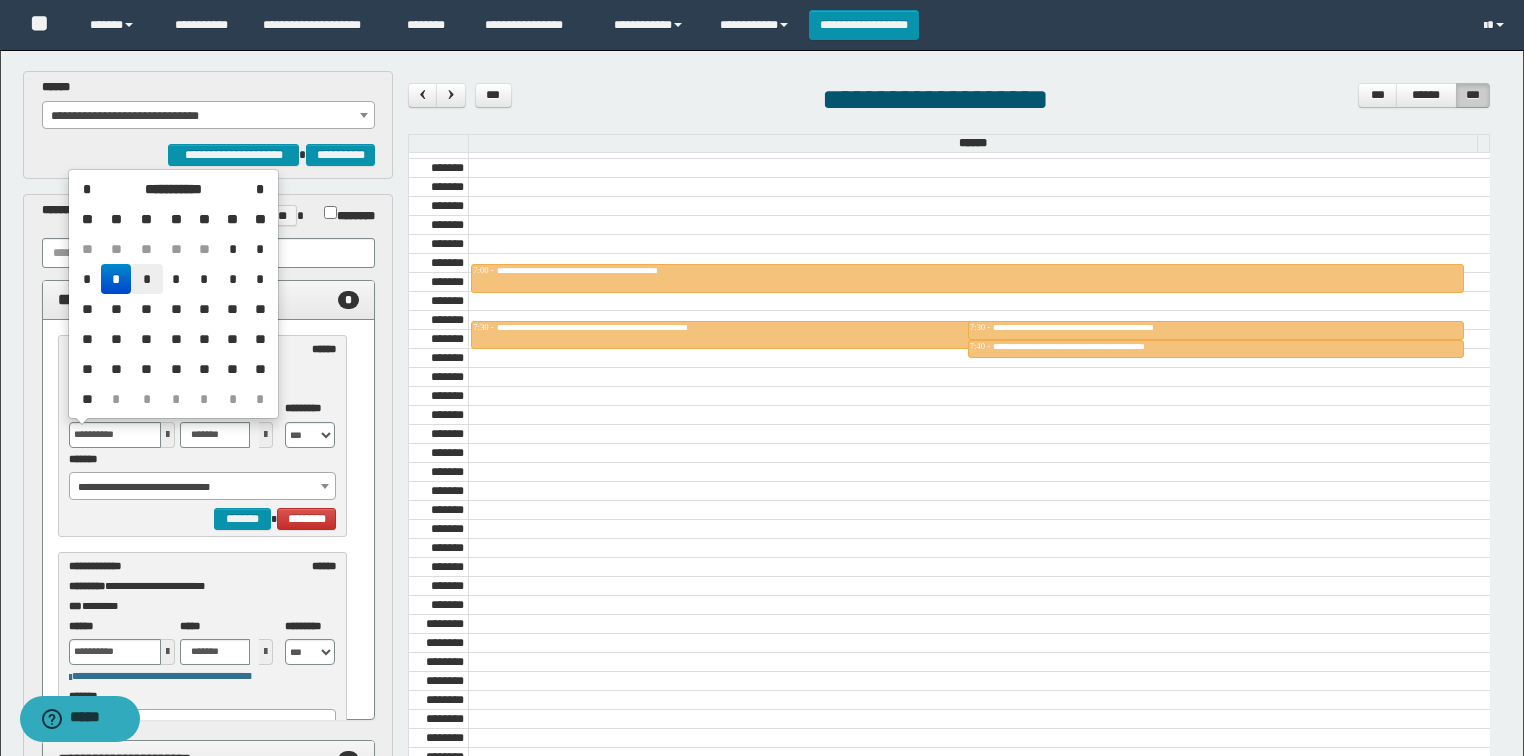 click on "*" at bounding box center [147, 279] 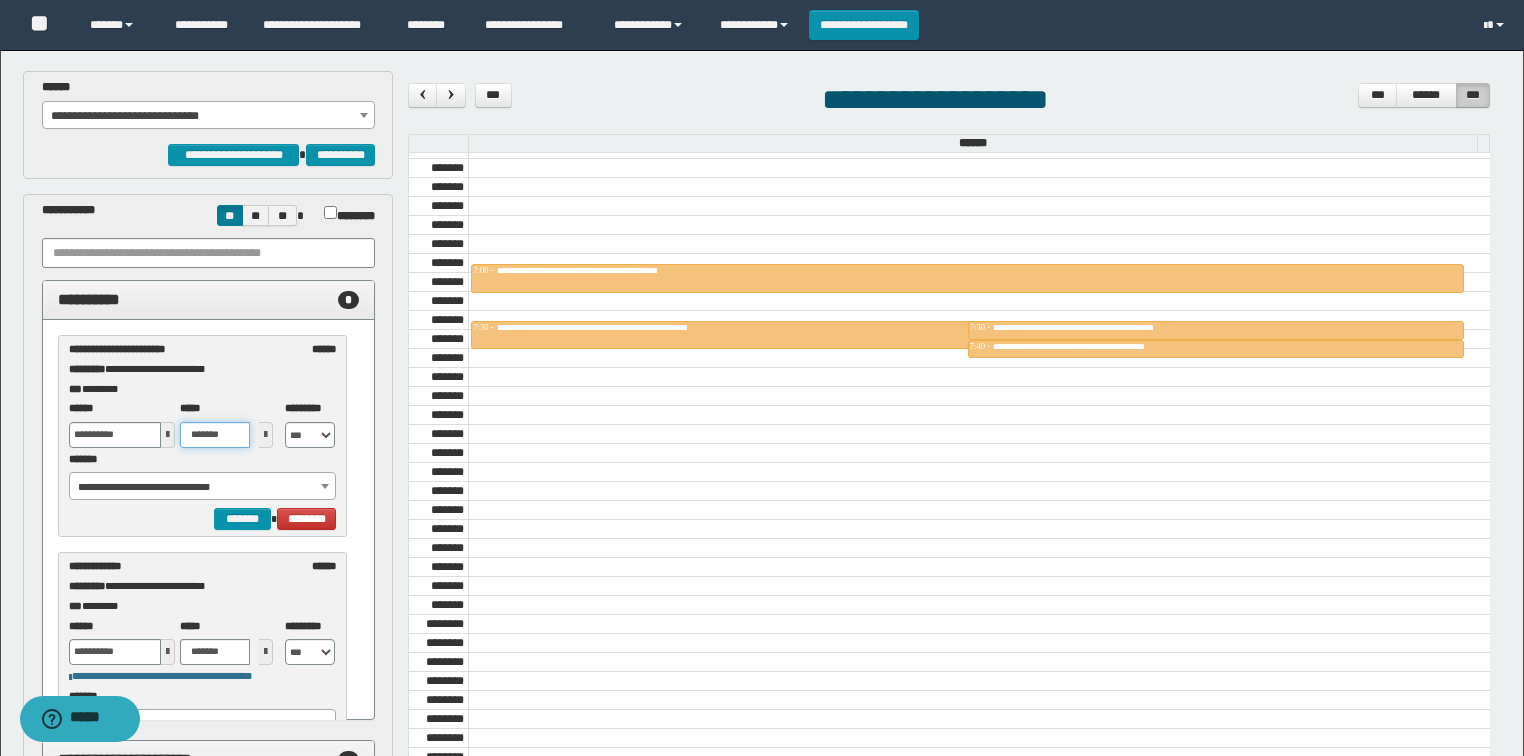 click on "*******" at bounding box center (215, 435) 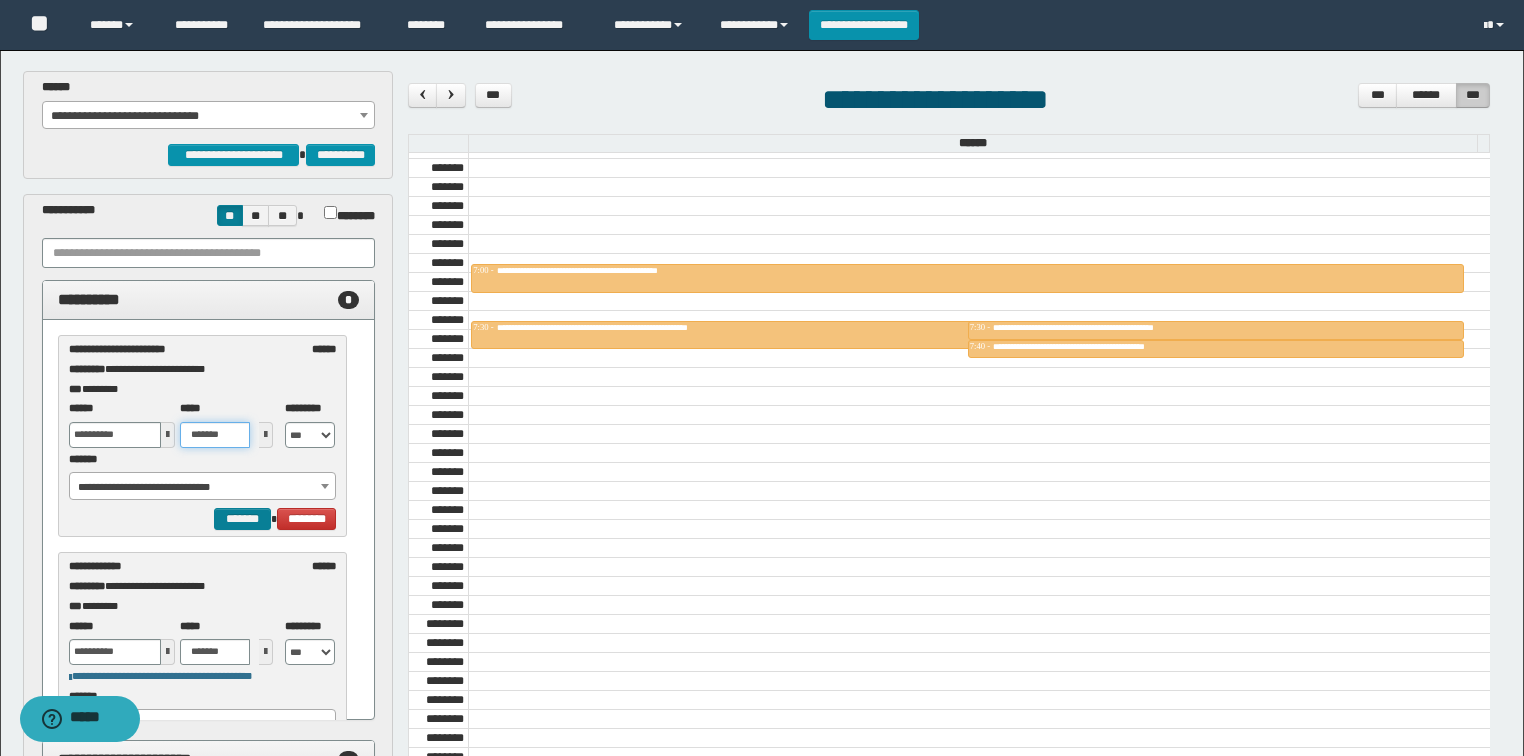 type on "*******" 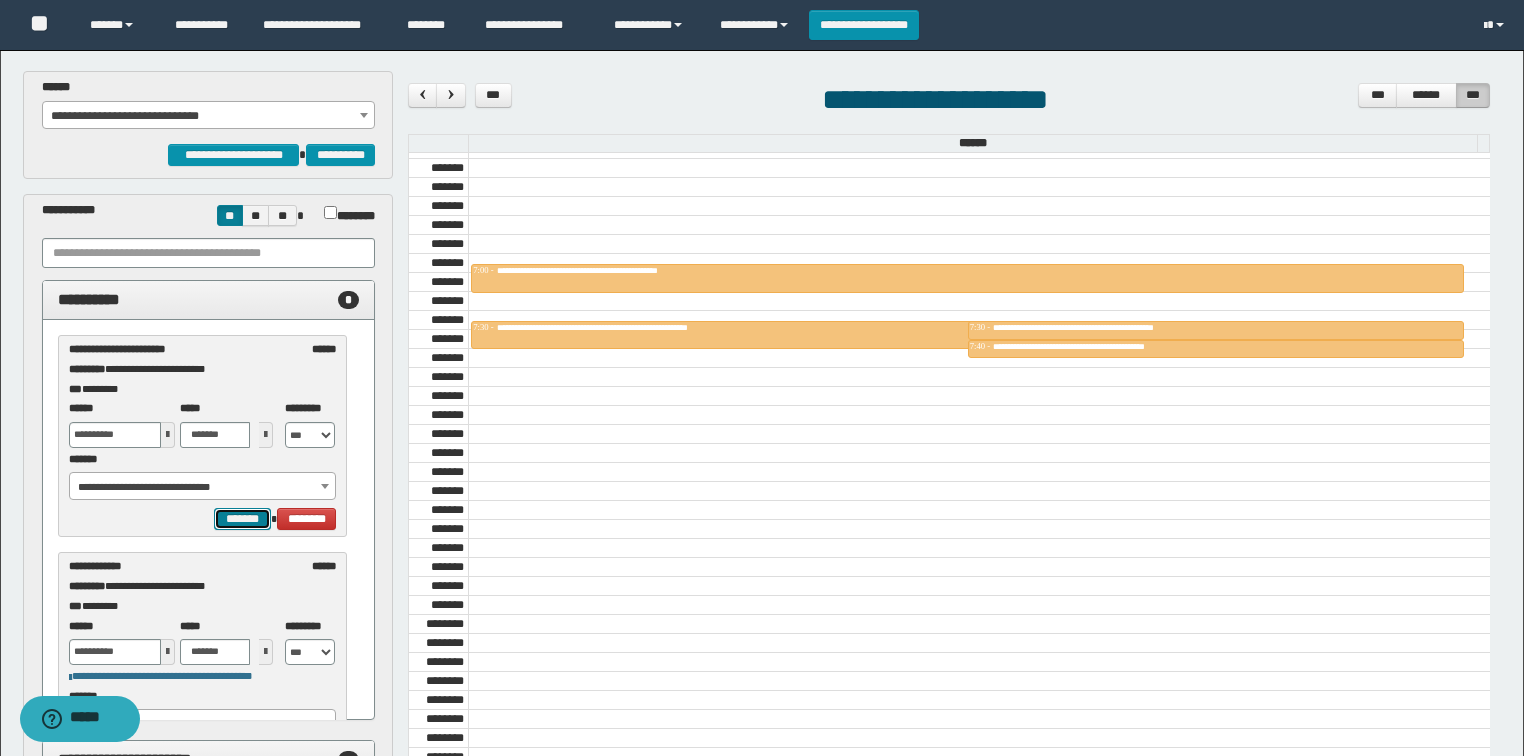 click on "*******" at bounding box center (242, 519) 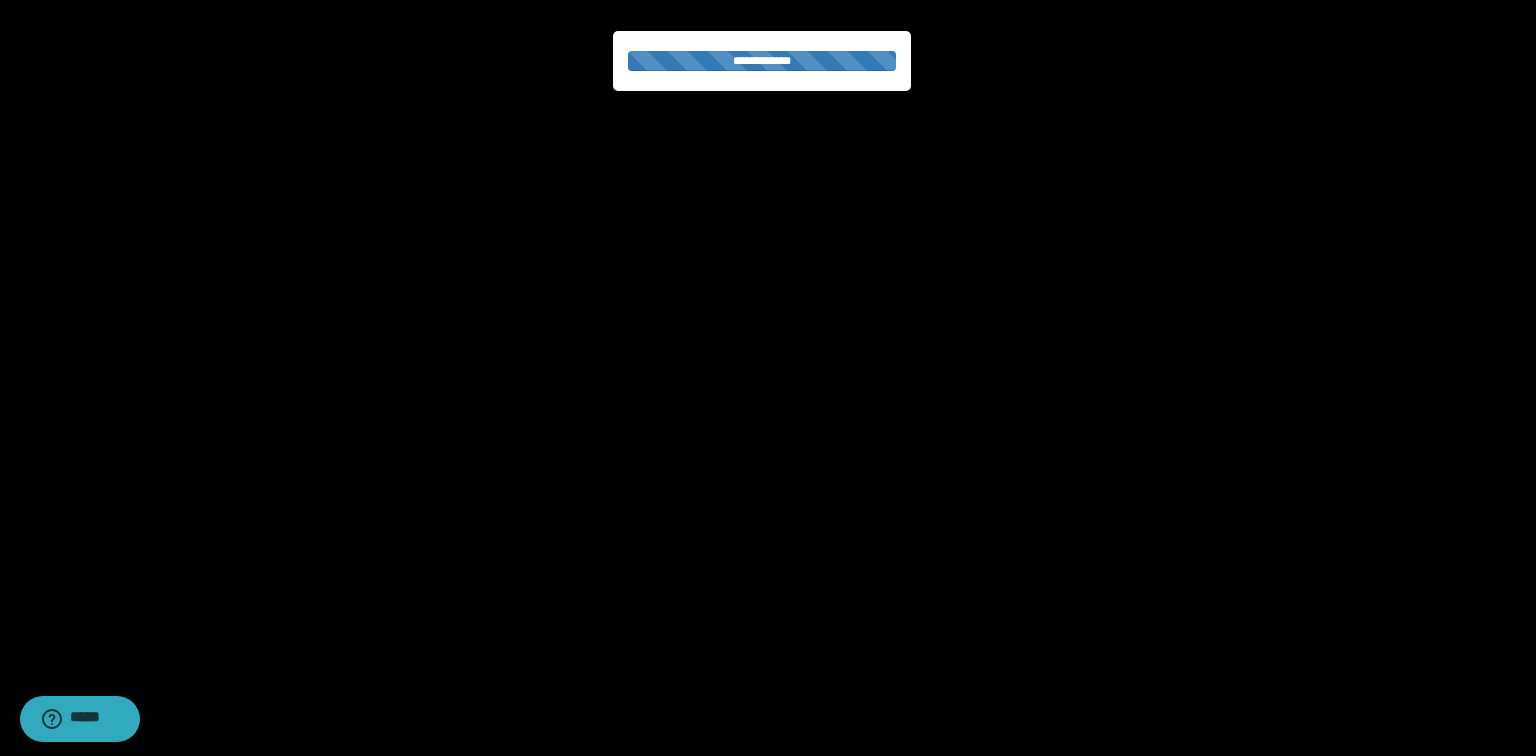 select on "******" 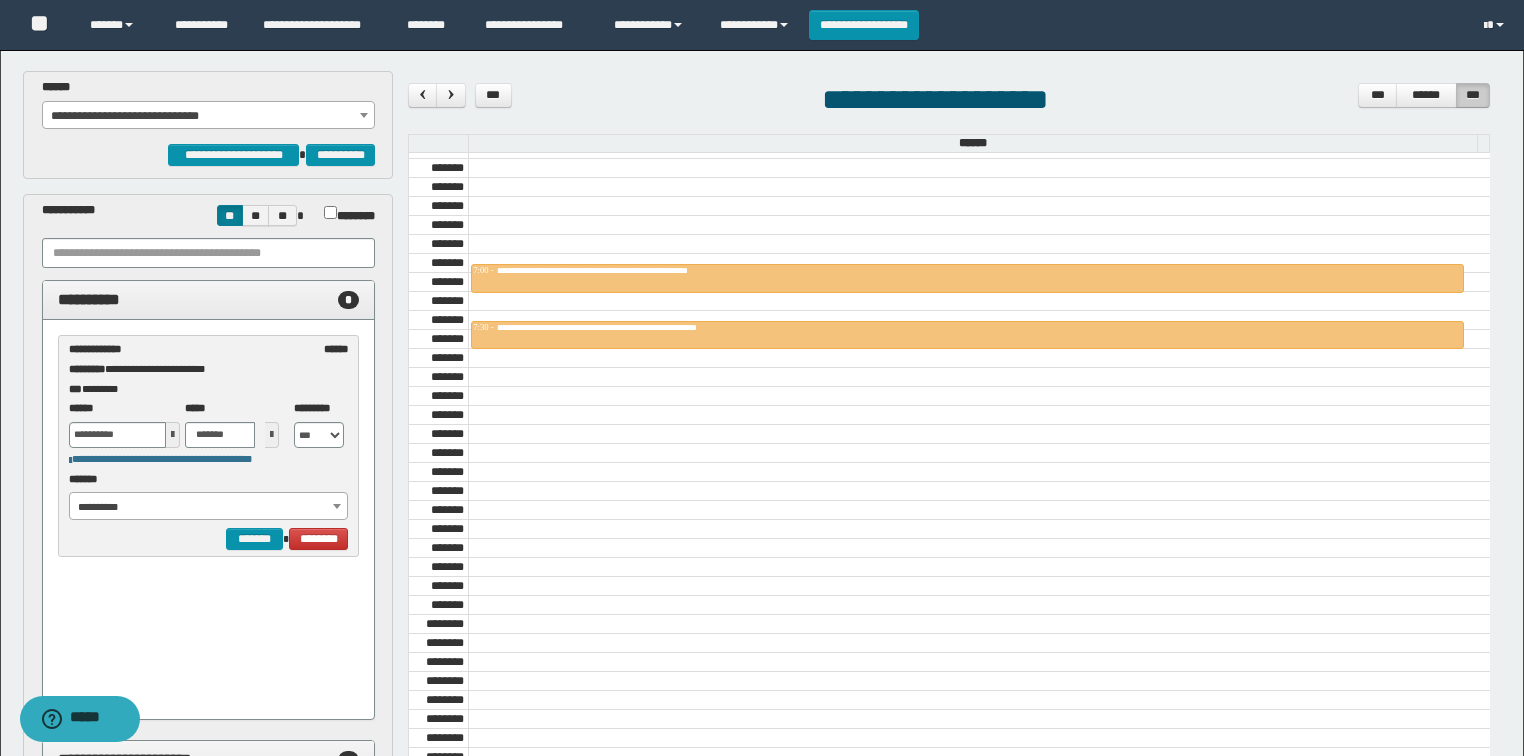 click at bounding box center [173, 435] 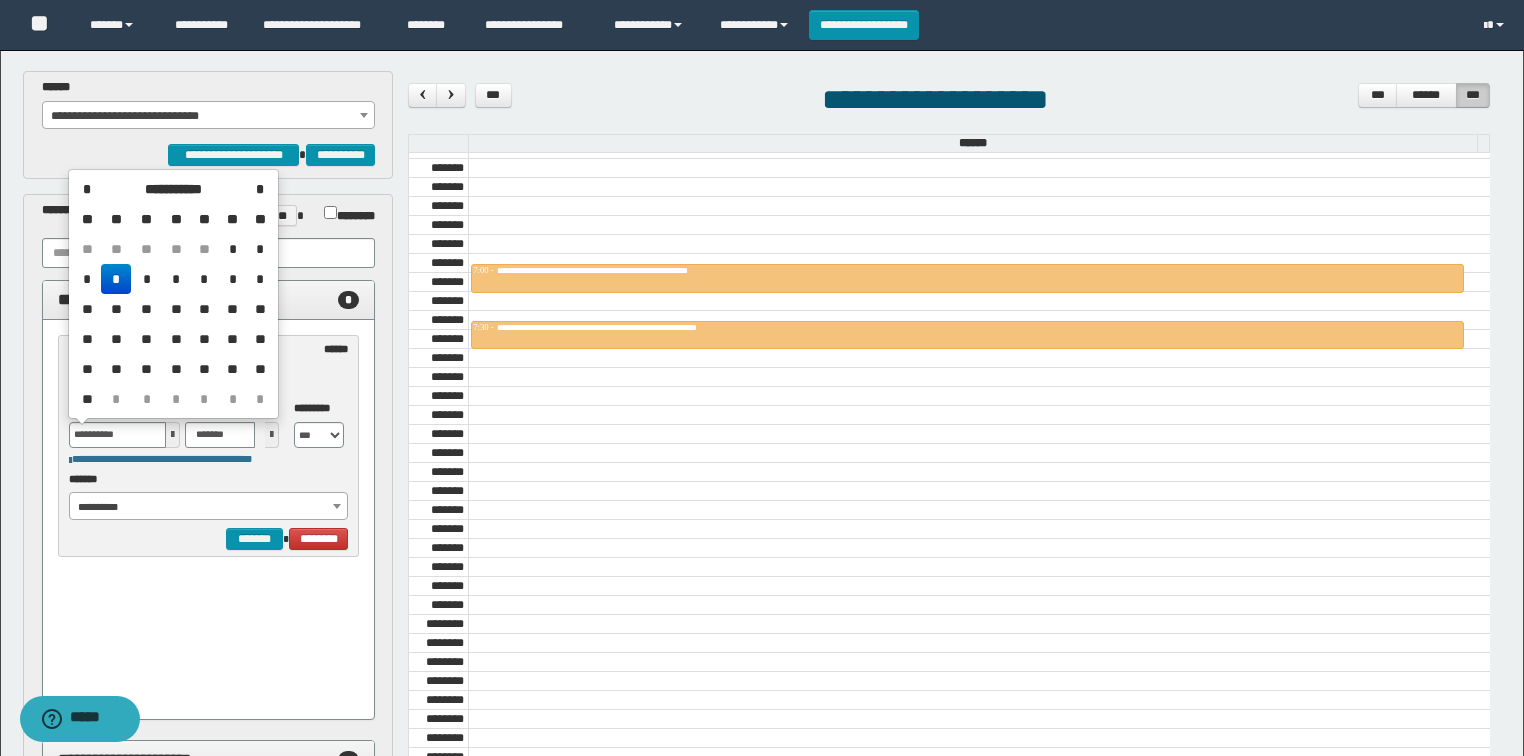 click on "*" at bounding box center [147, 279] 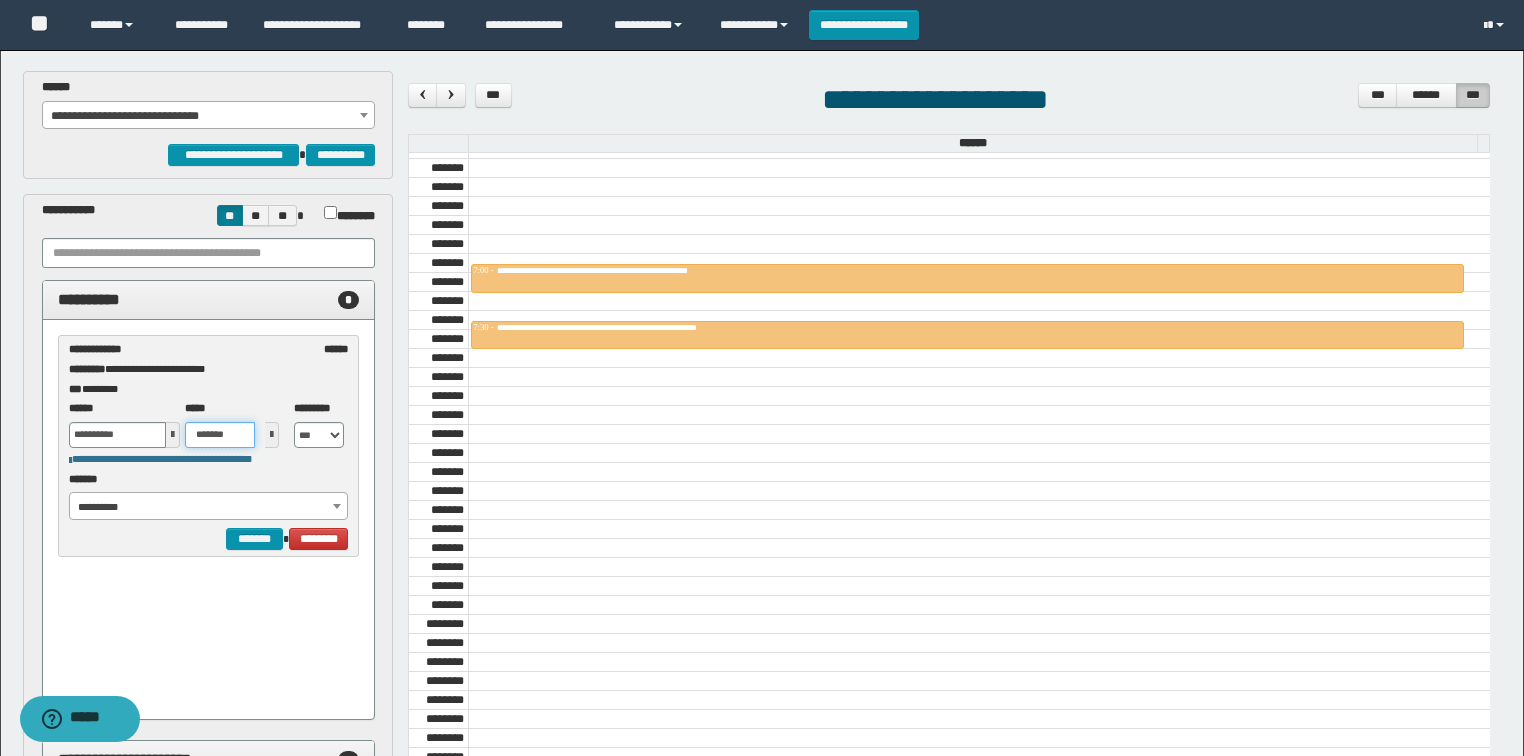 click on "*******" at bounding box center [220, 435] 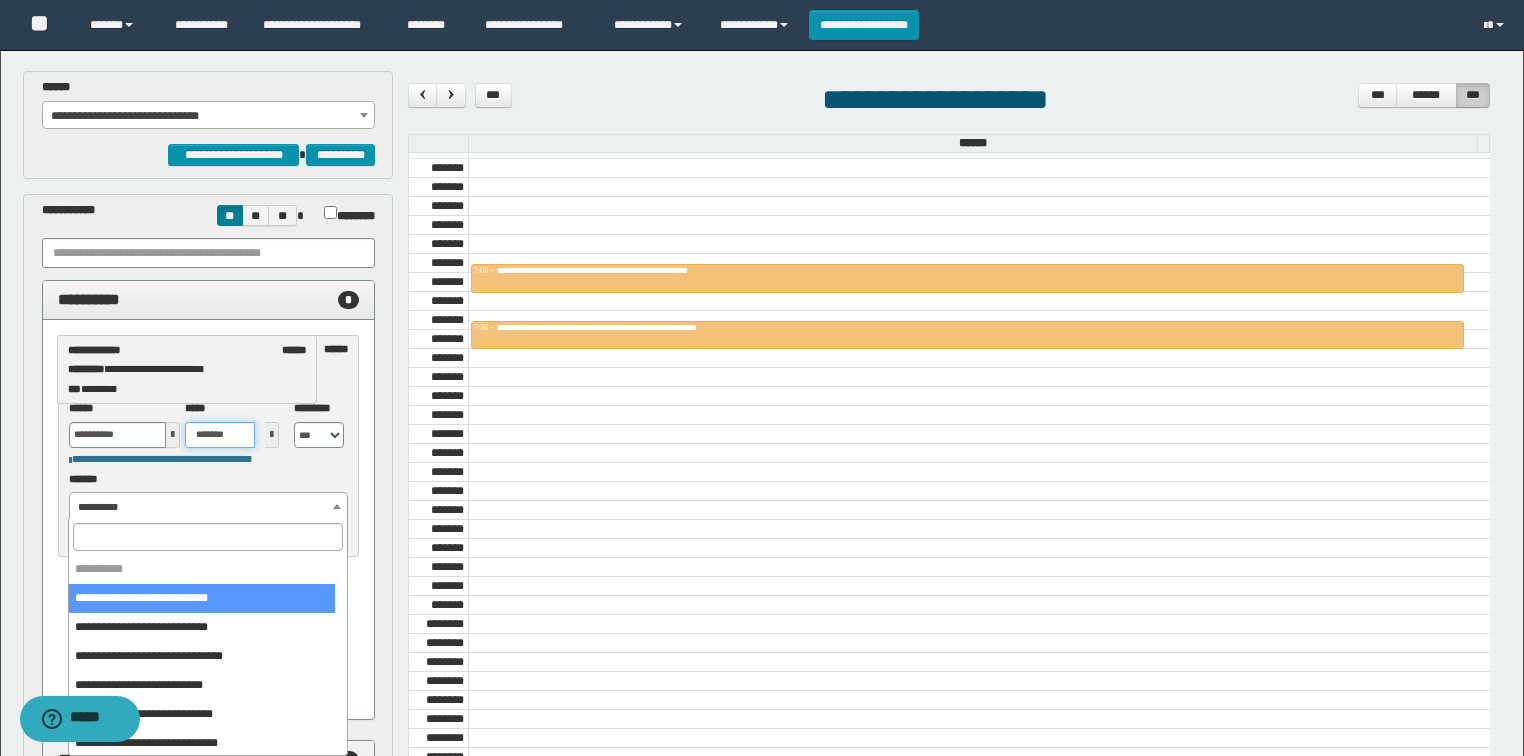 click on "**********" at bounding box center [209, 507] 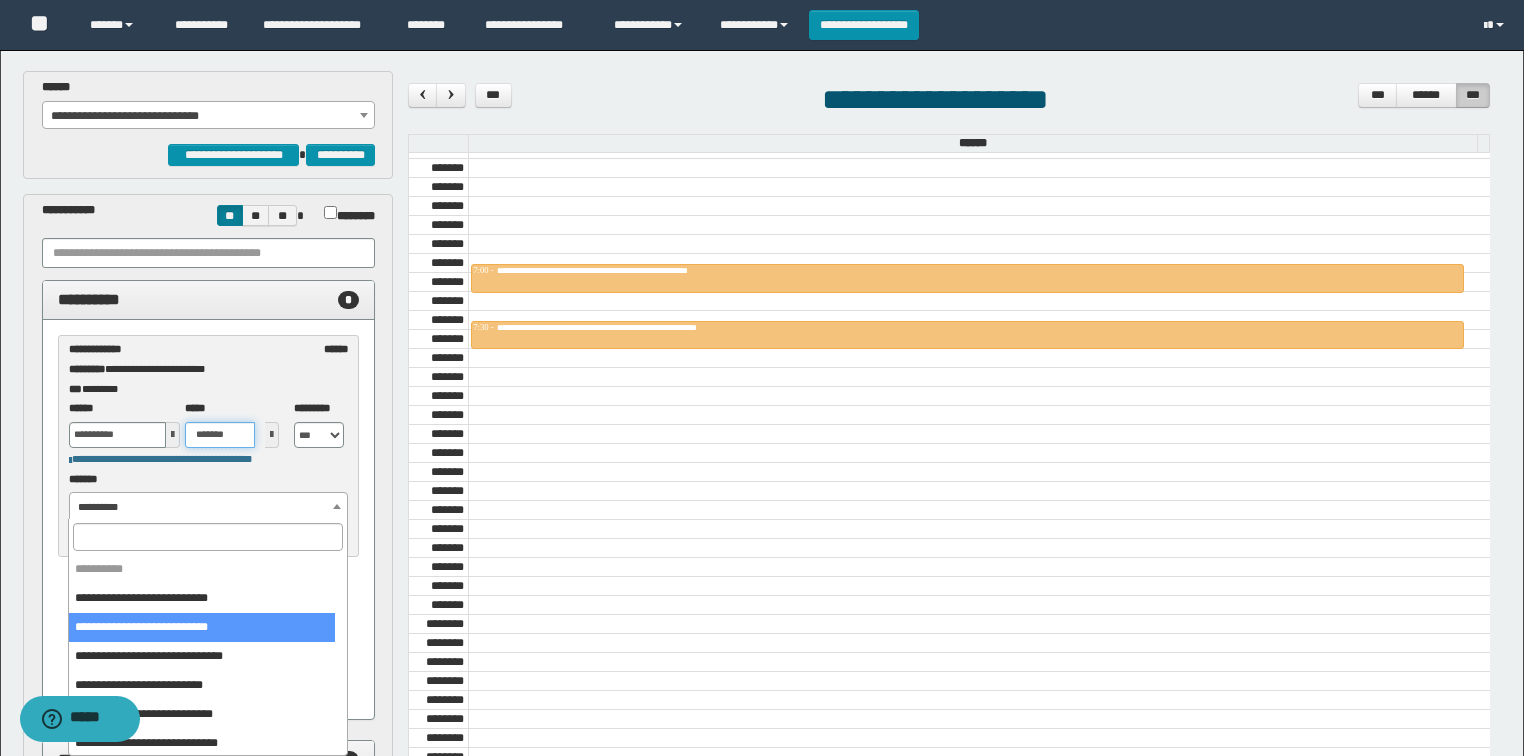 type on "*******" 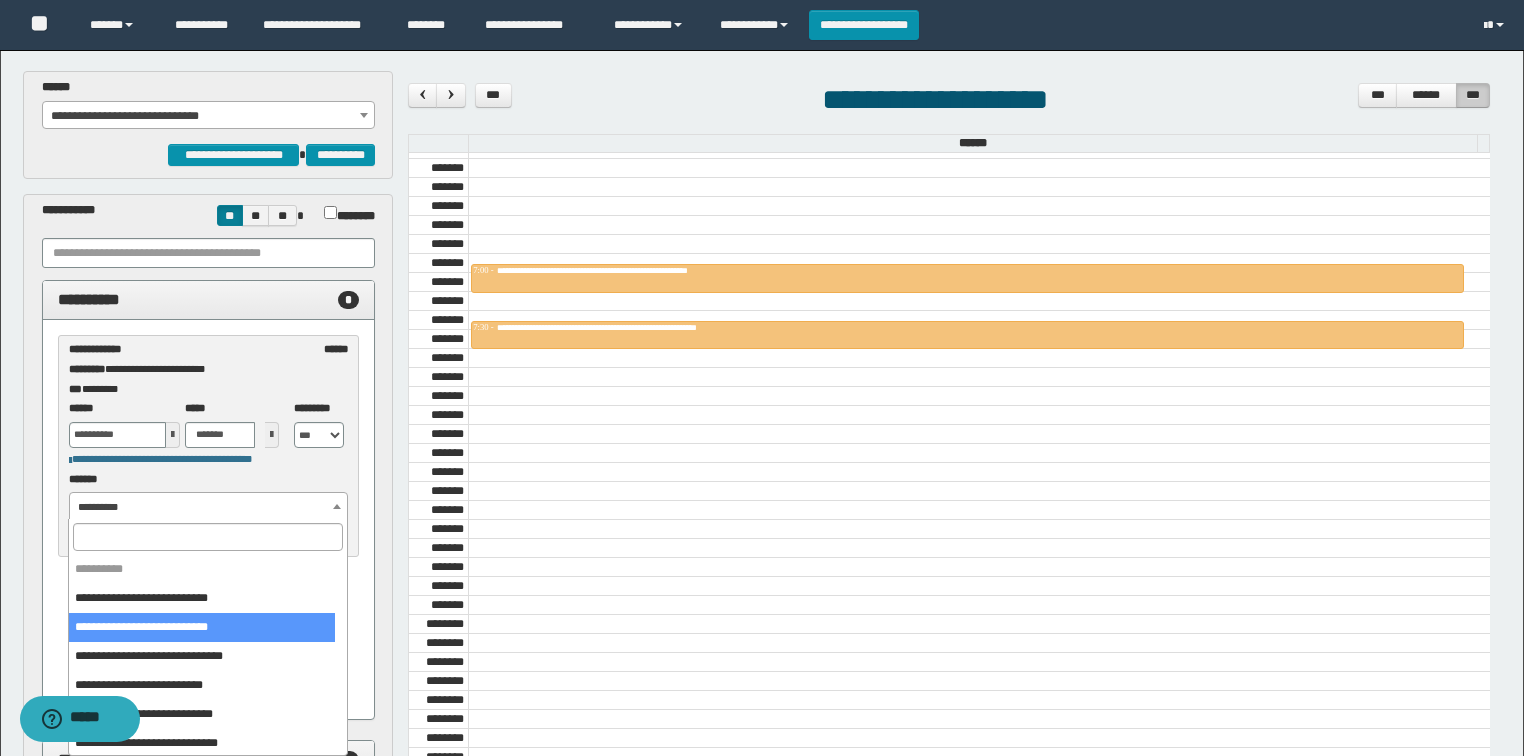 select on "******" 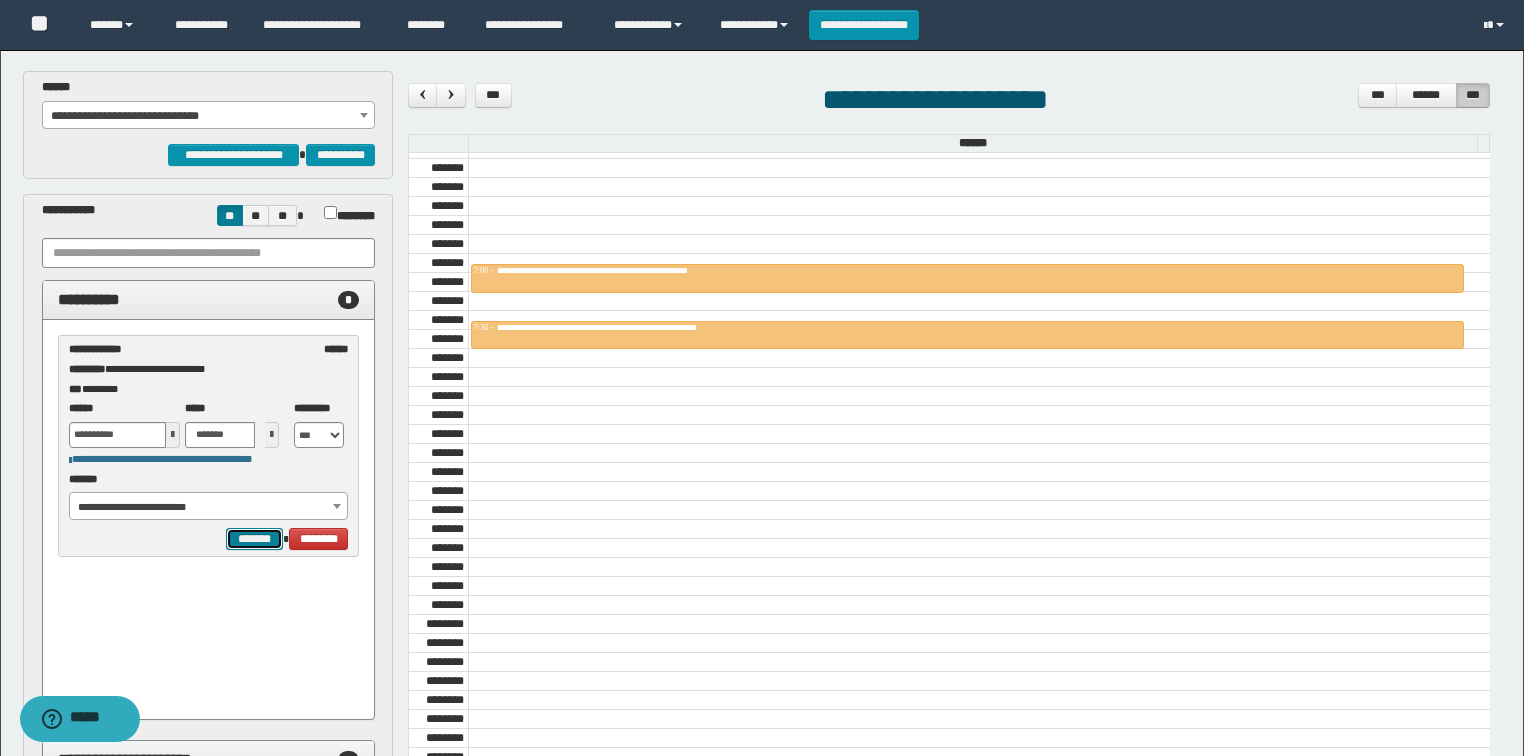 click on "*******" at bounding box center (254, 539) 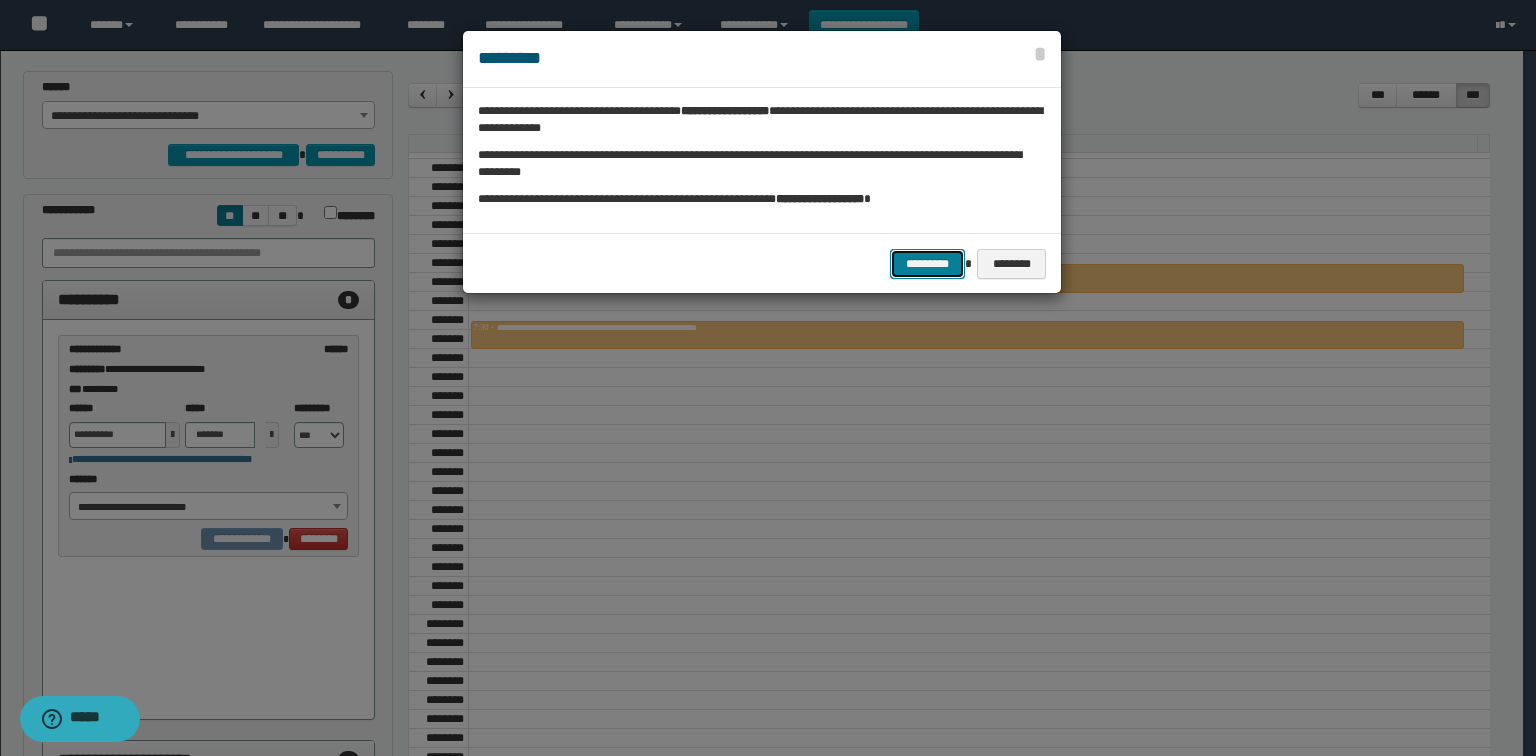 click on "*********" at bounding box center [927, 264] 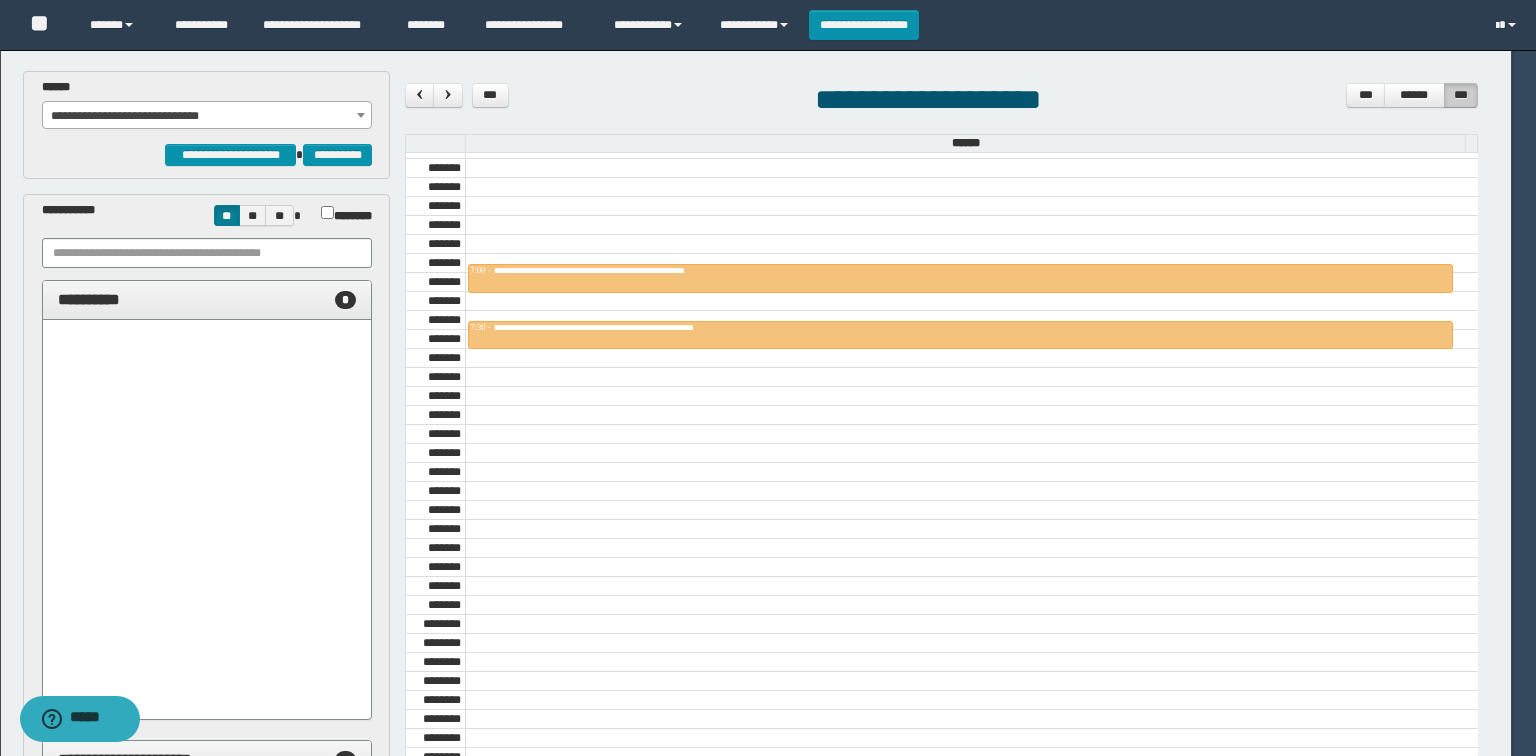 select on "******" 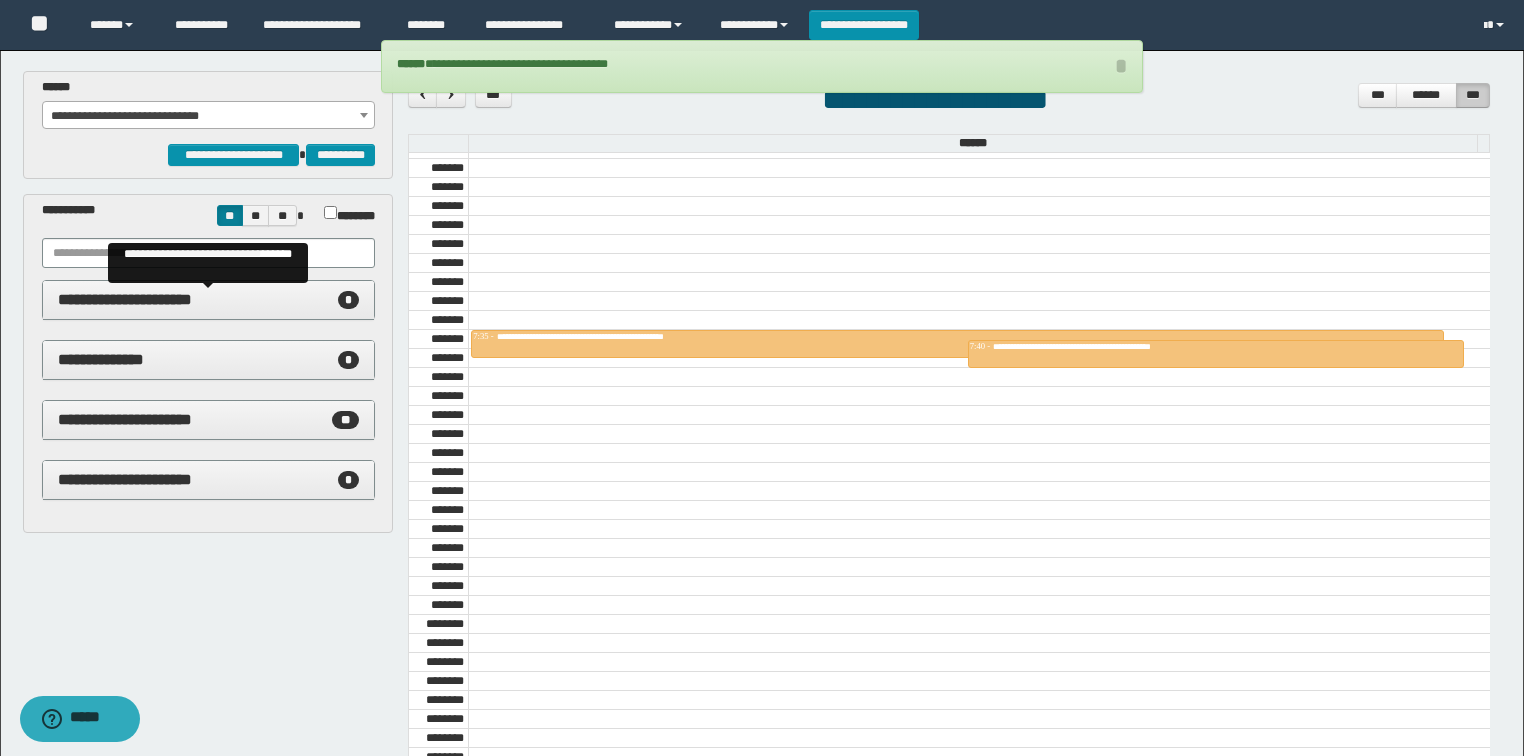 click on "**********" at bounding box center (209, 300) 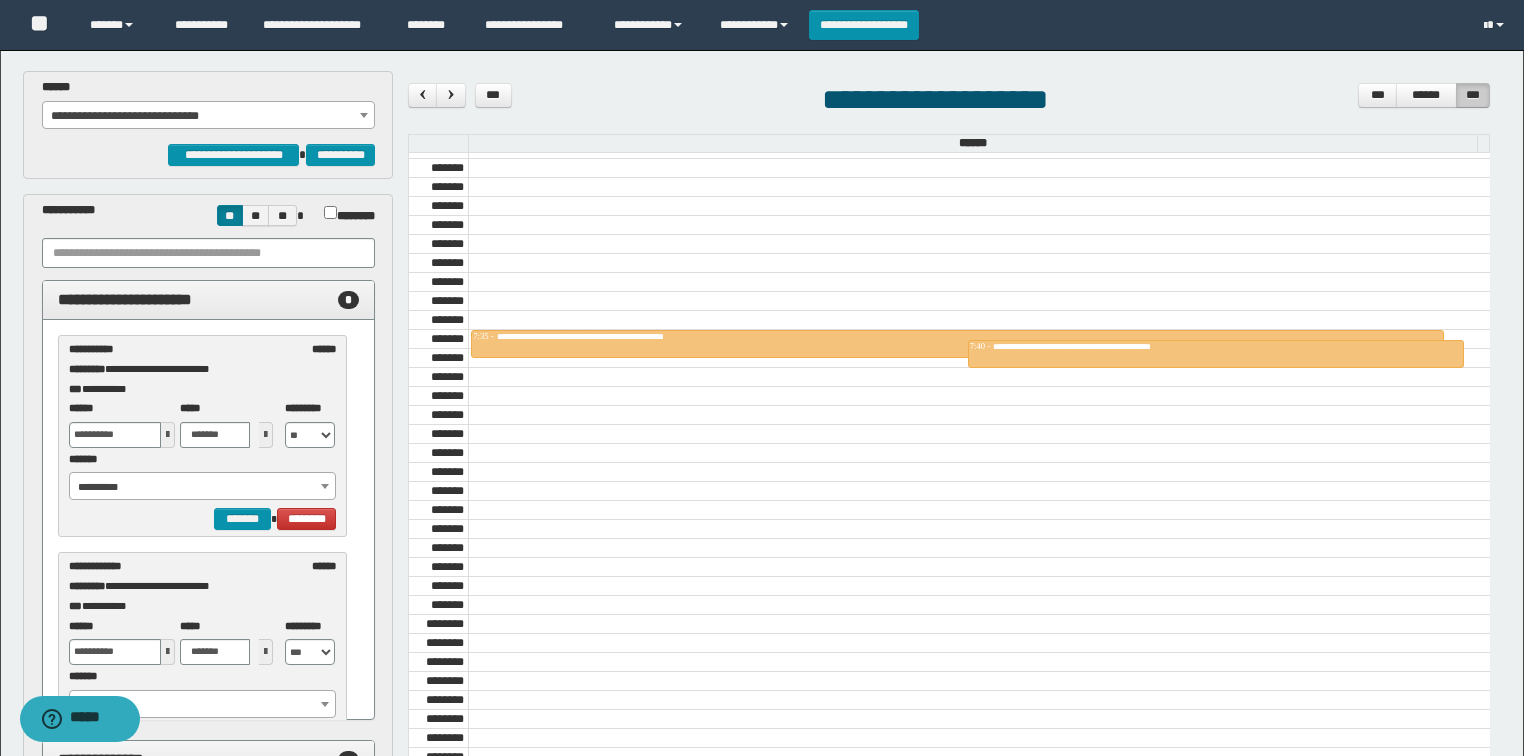 click on "**********" at bounding box center [203, 487] 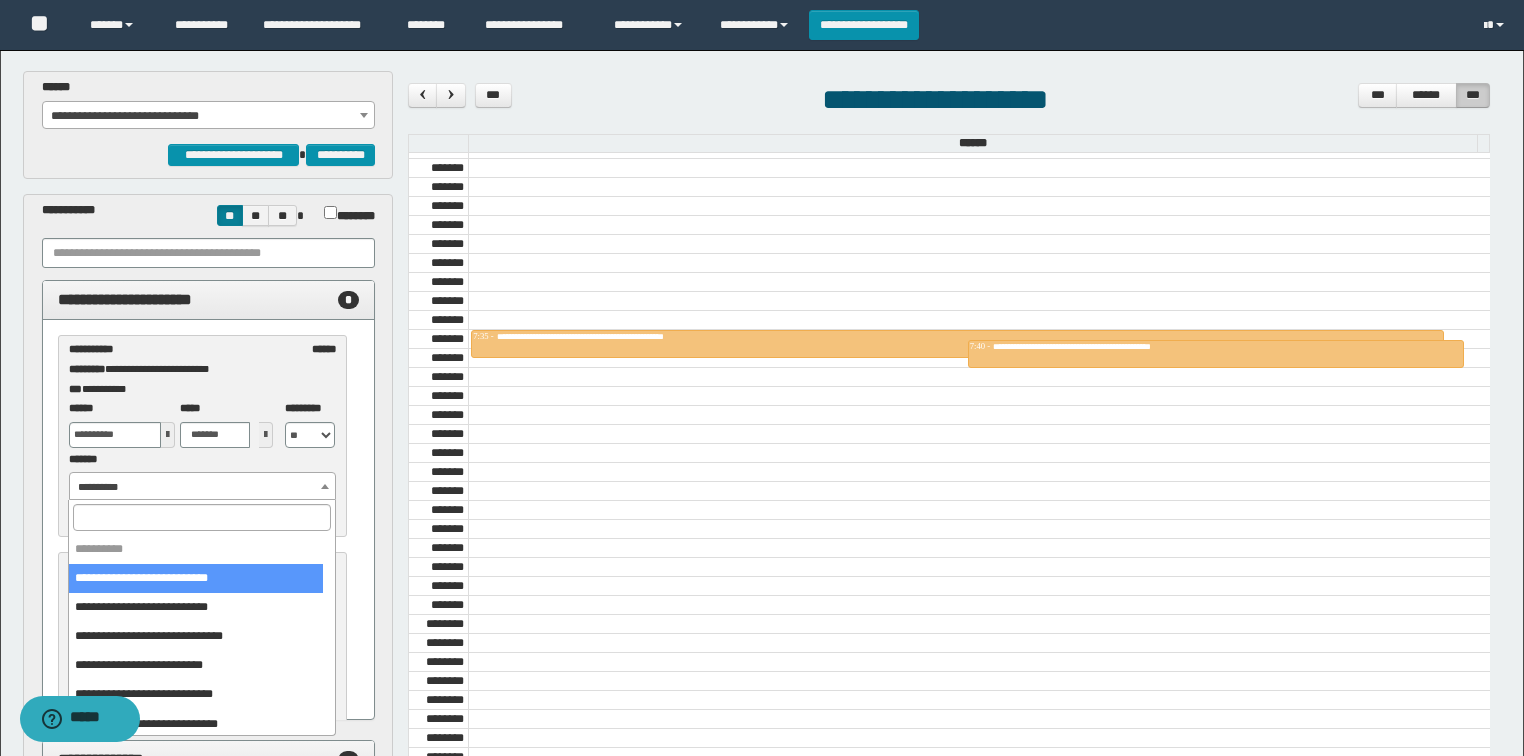 select on "******" 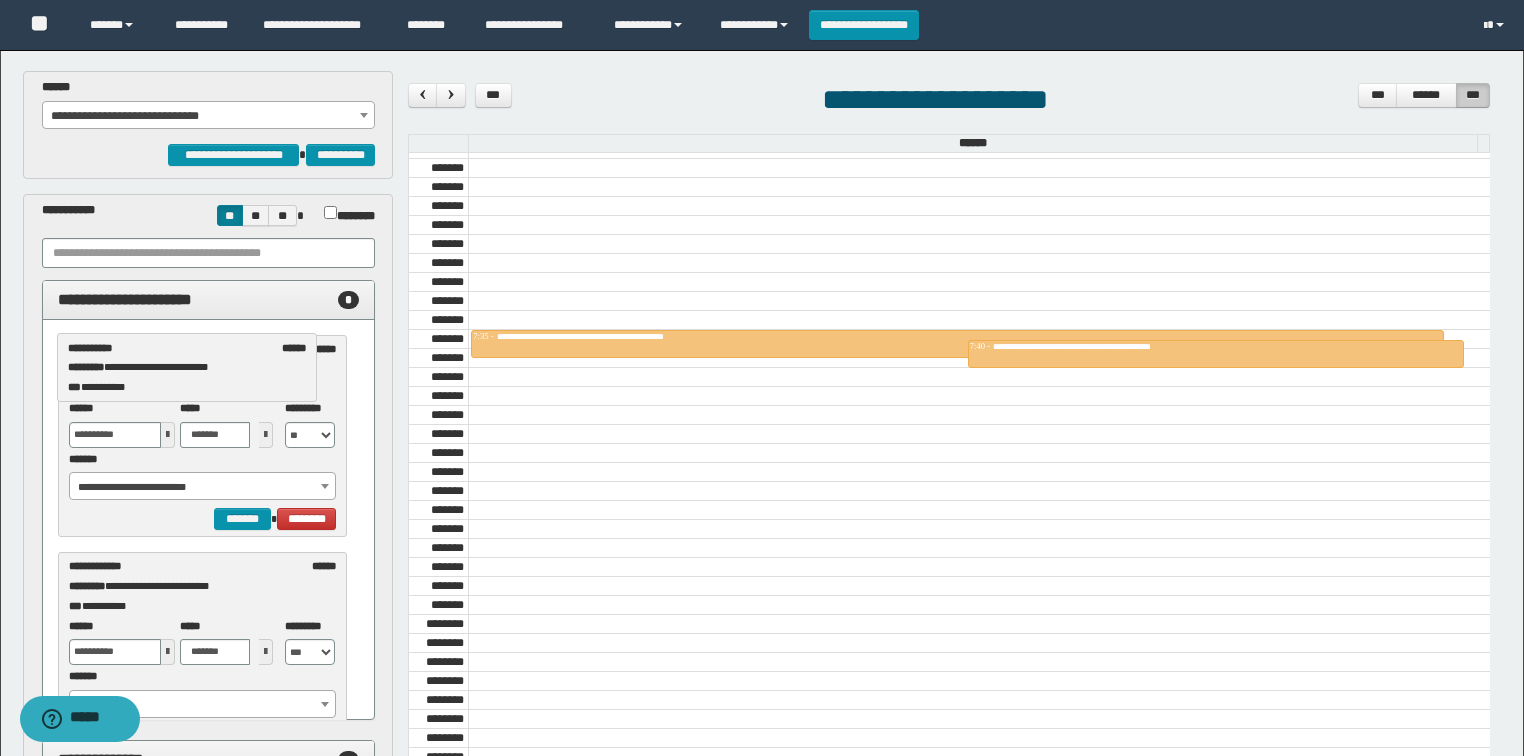 click at bounding box center [168, 435] 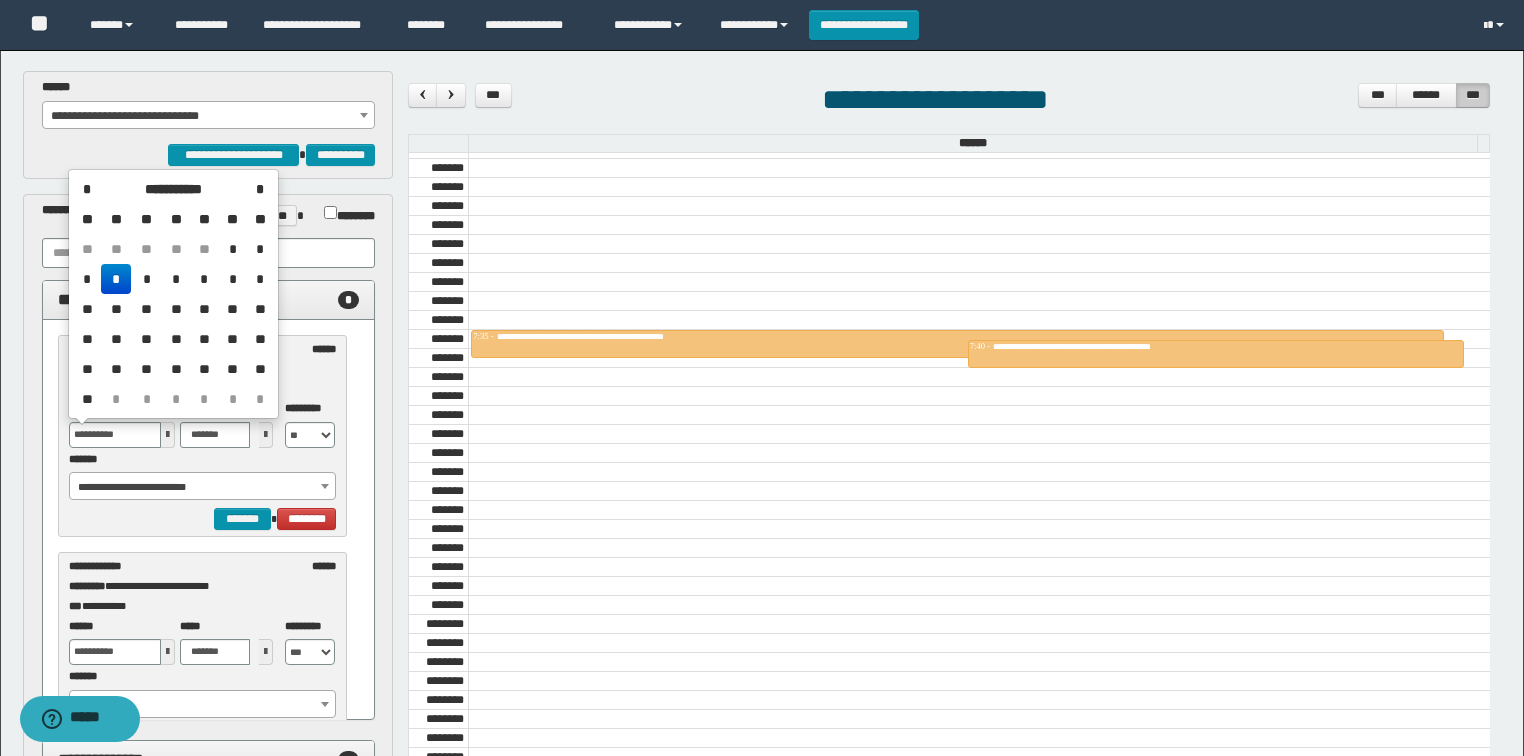 drag, startPoint x: 147, startPoint y: 276, endPoint x: 157, endPoint y: 279, distance: 10.440307 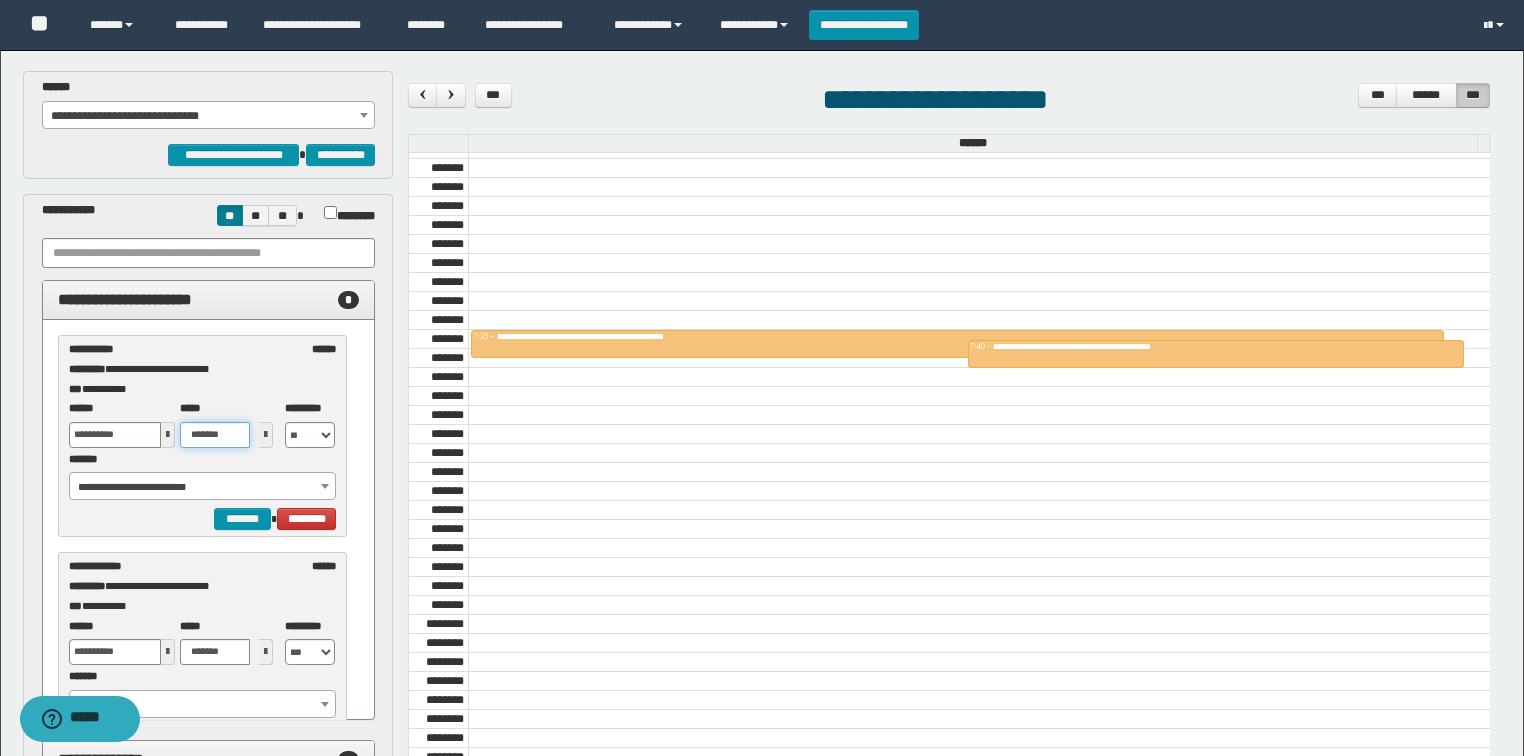 click on "*******" at bounding box center (215, 435) 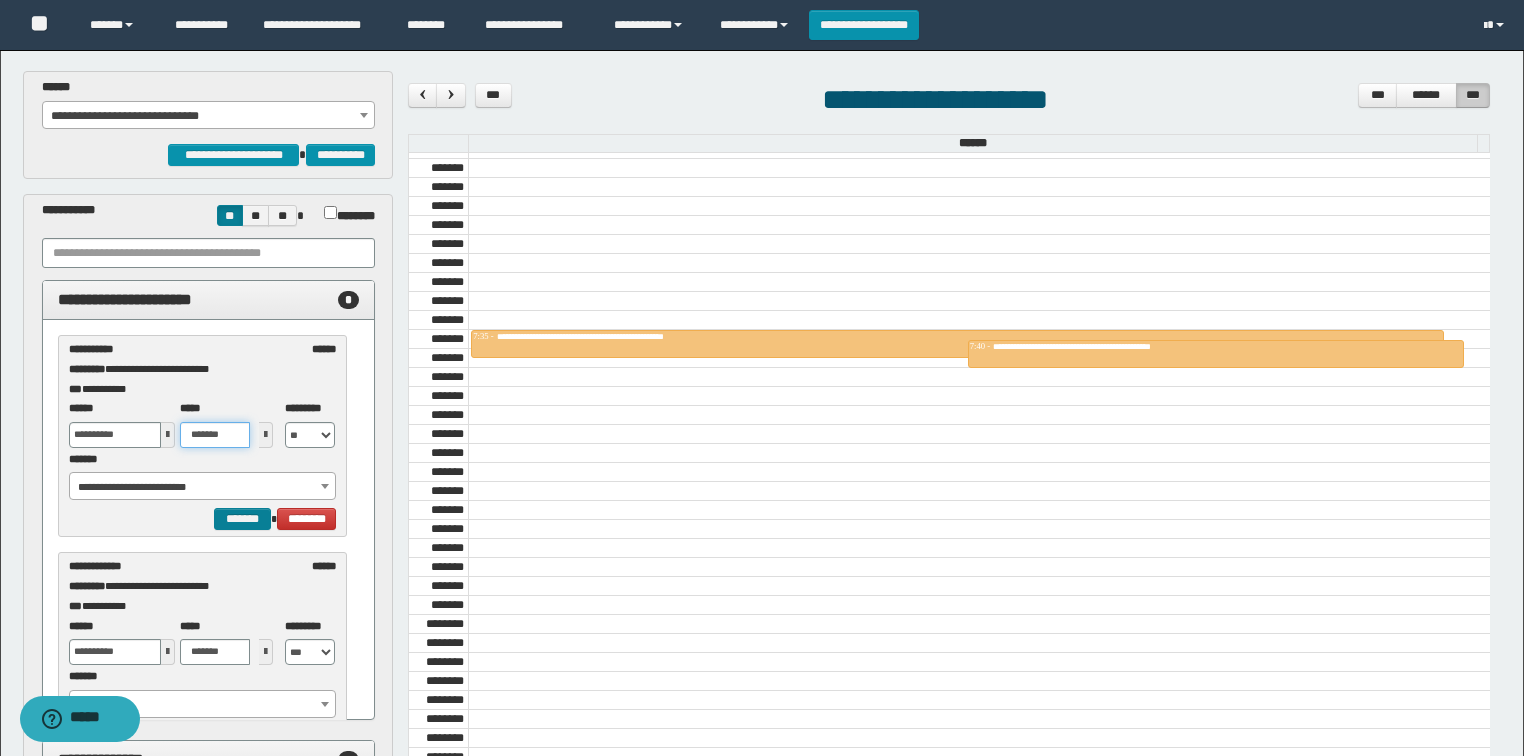 type on "*******" 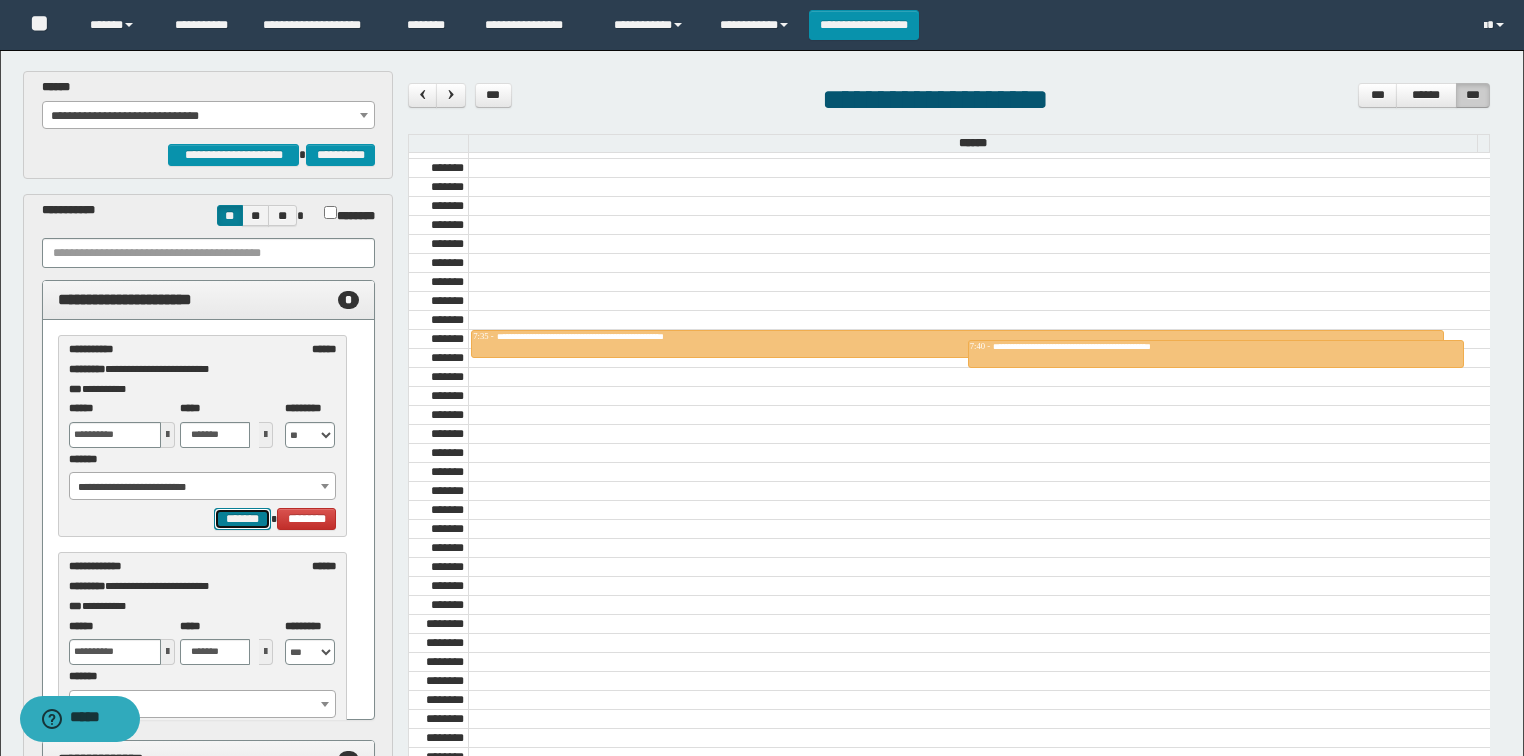 click on "*******" at bounding box center (242, 519) 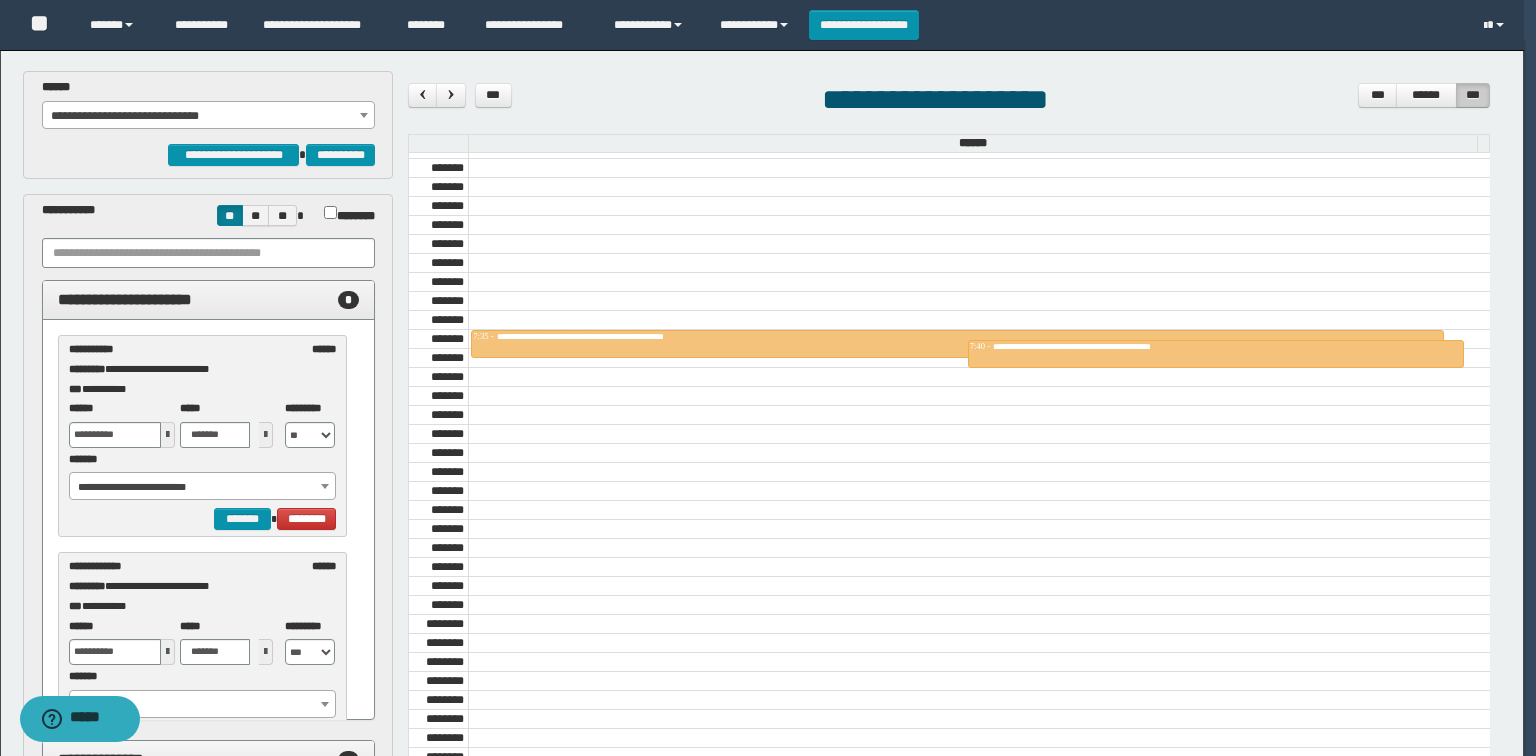 select on "******" 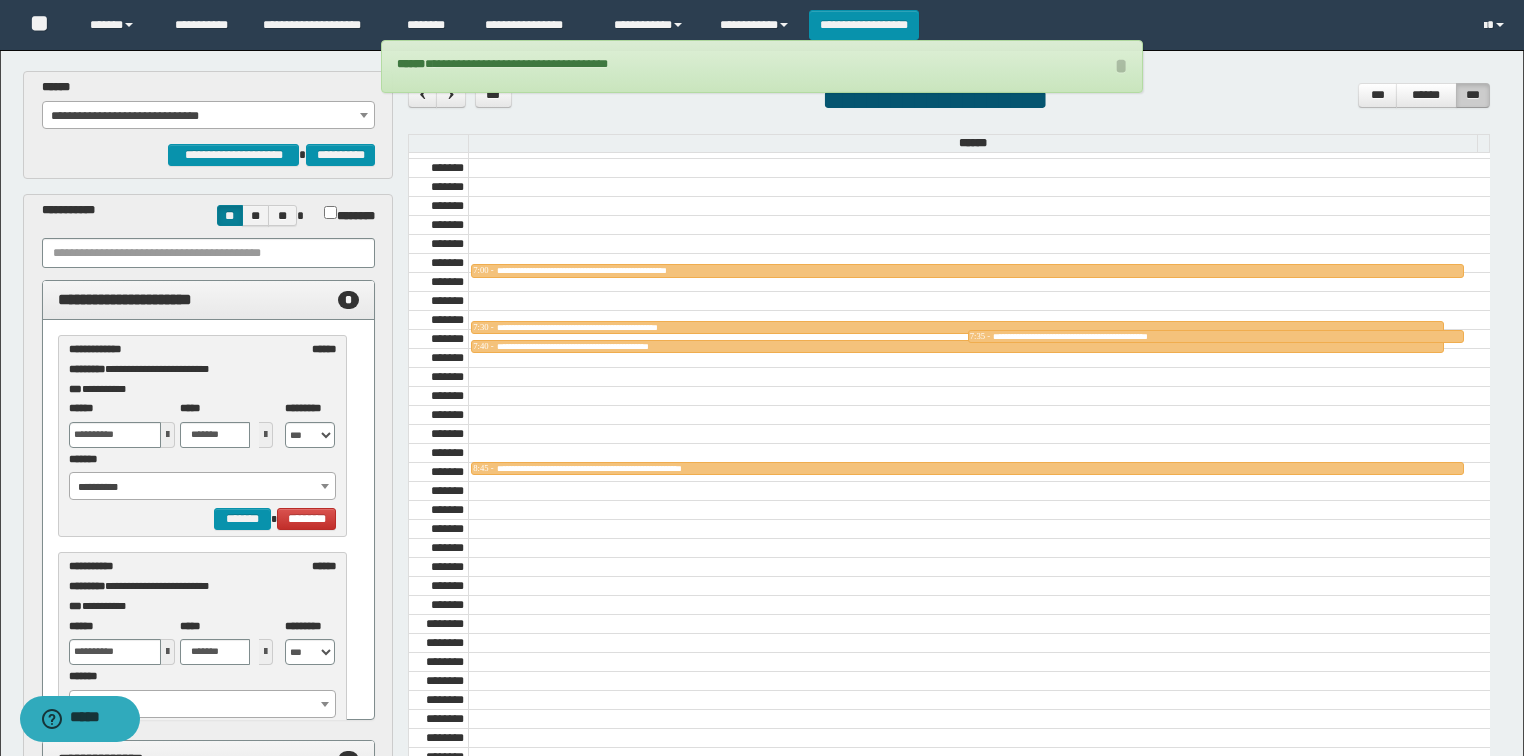 click on "**********" at bounding box center (203, 487) 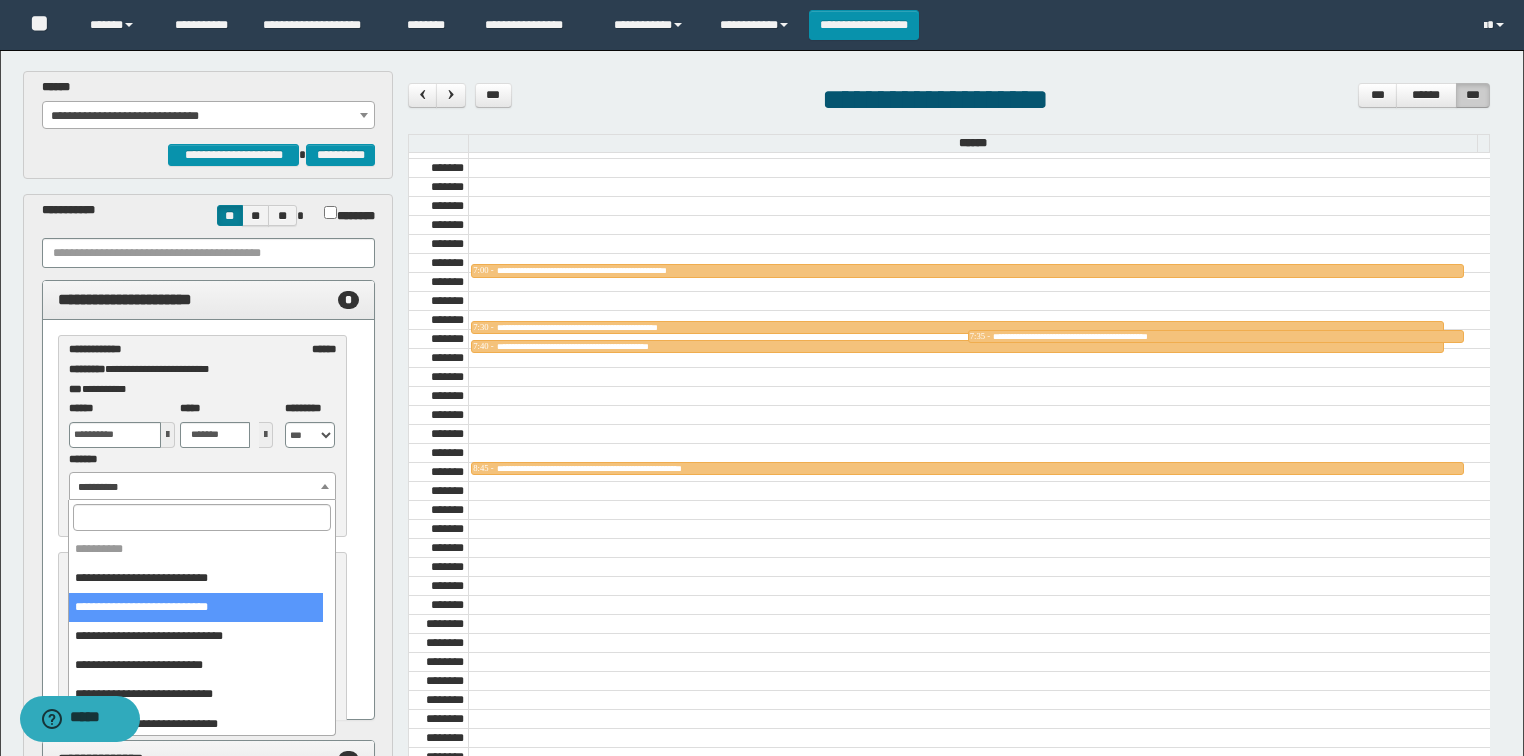select on "******" 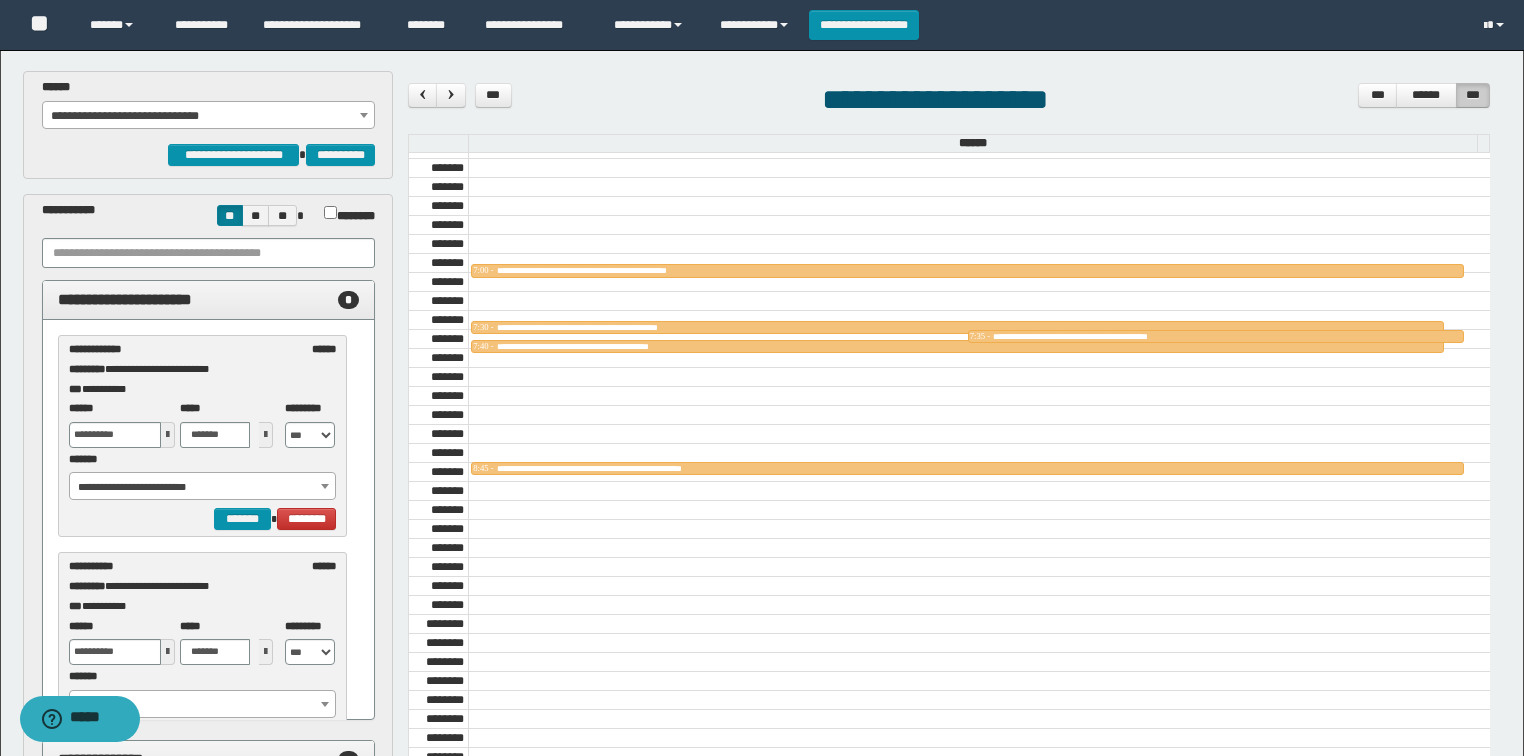click at bounding box center (168, 435) 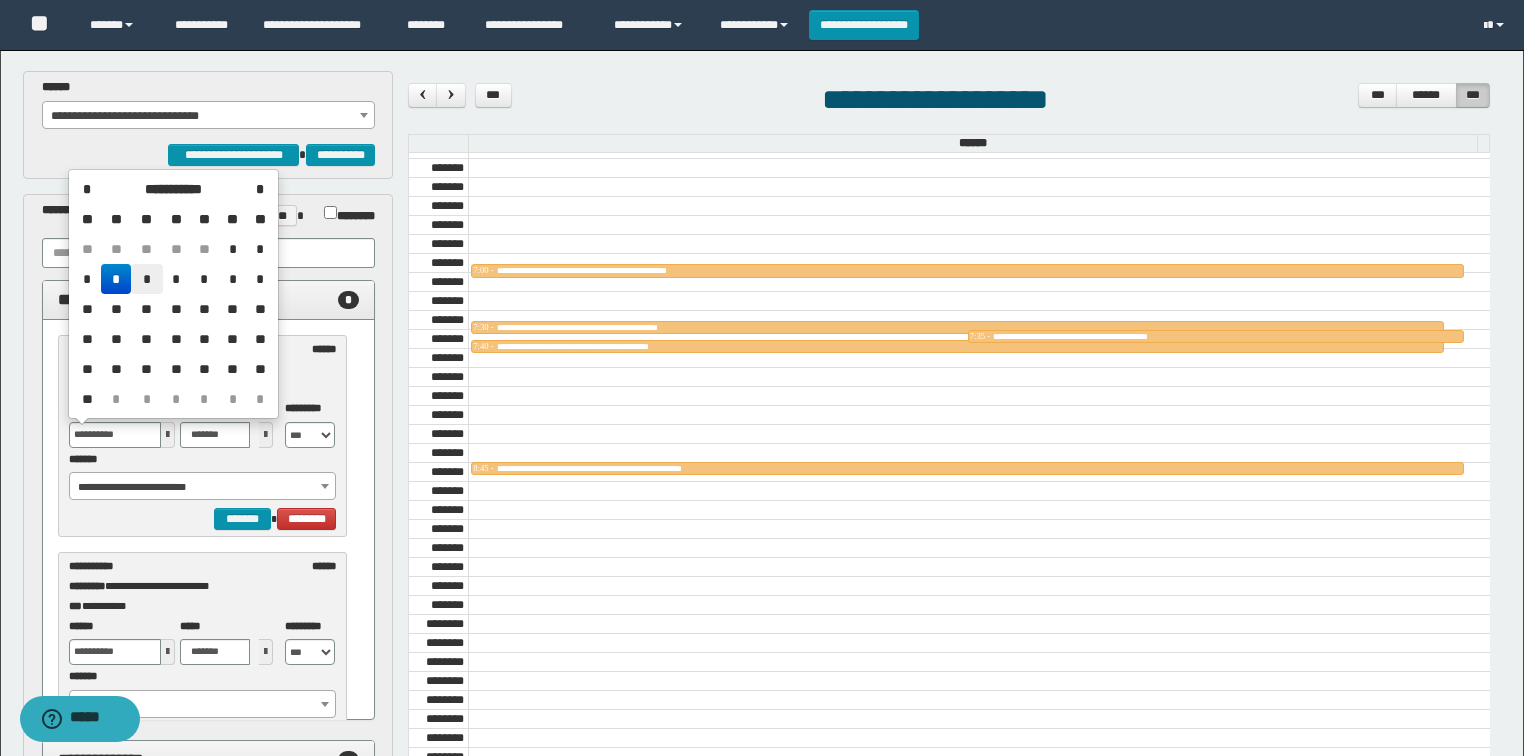 click on "*" at bounding box center (147, 279) 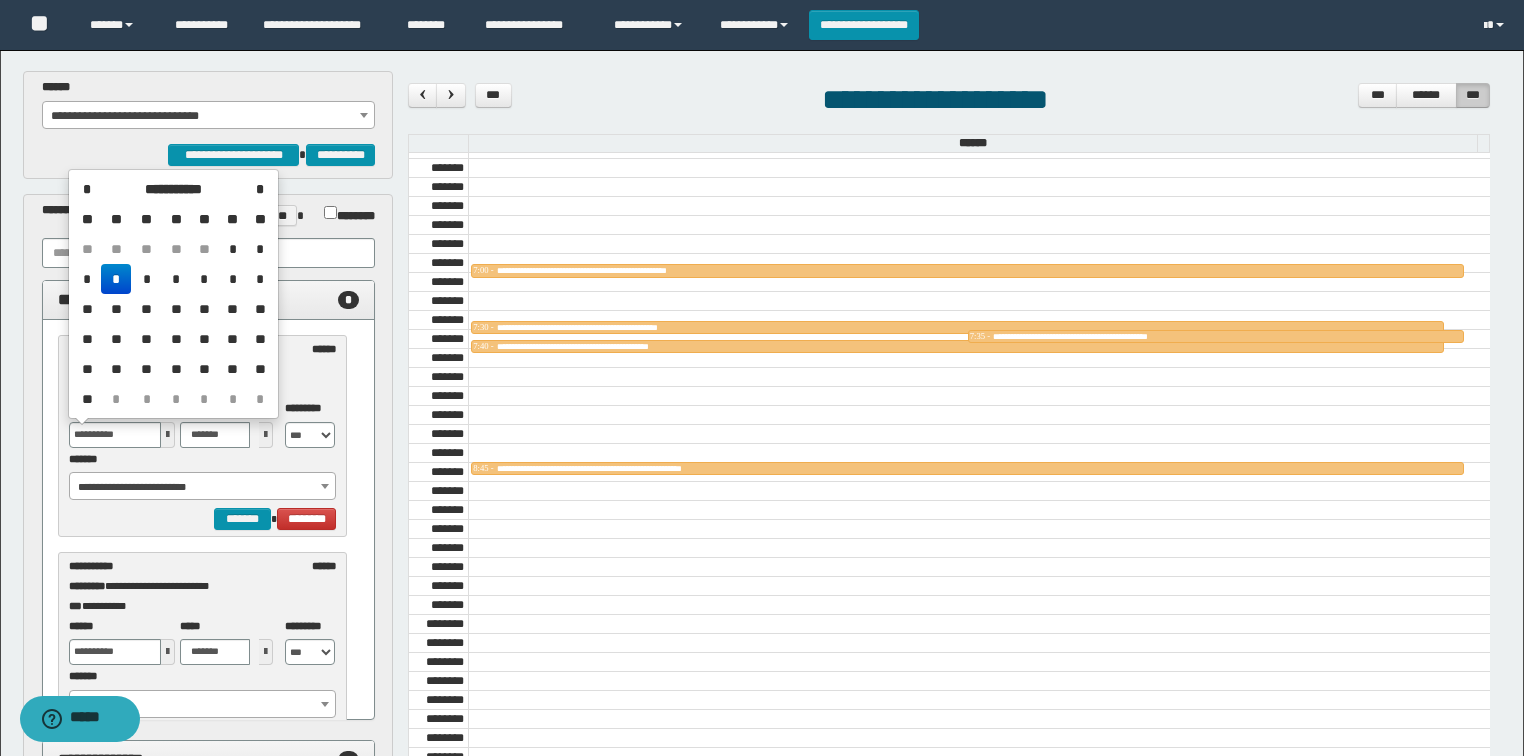 type on "**********" 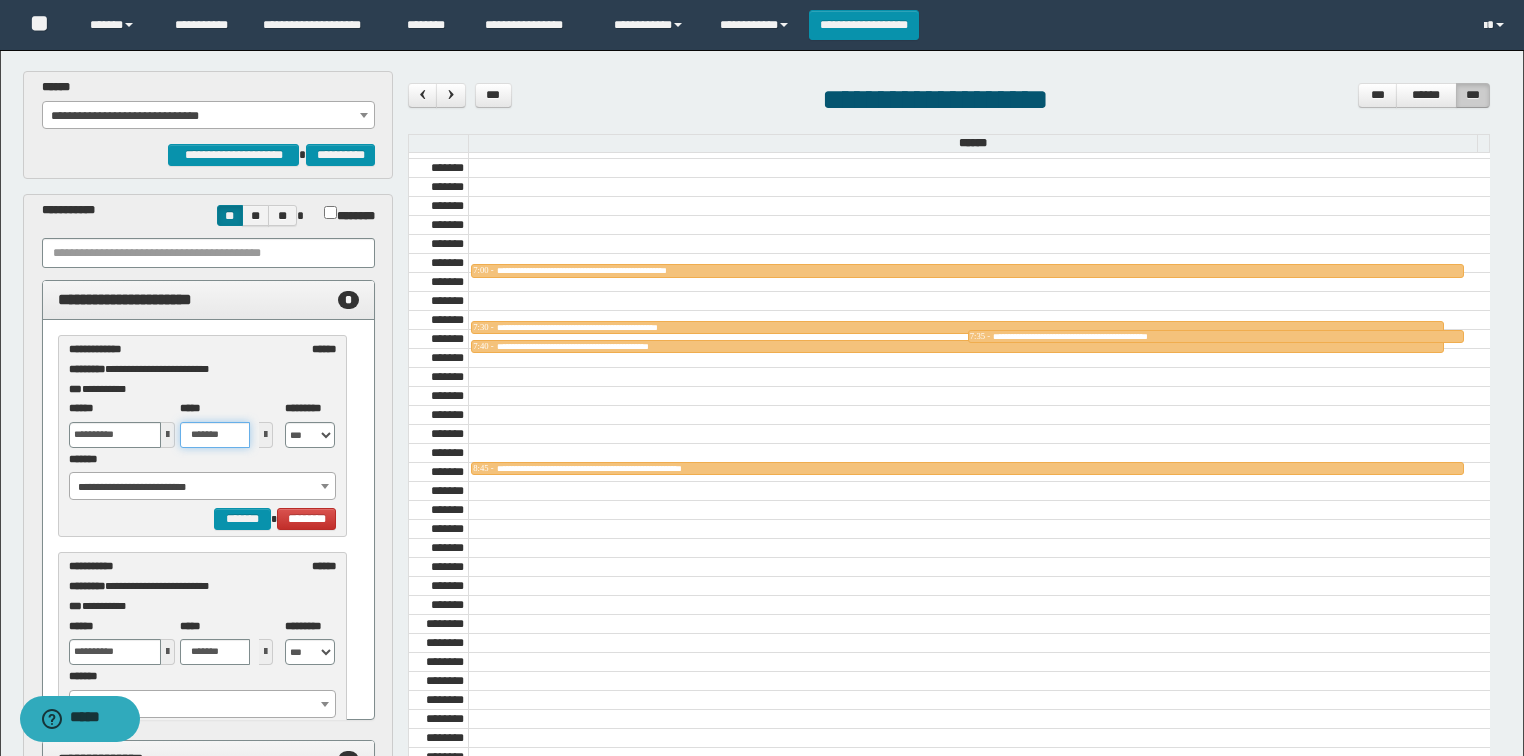 click on "*******" at bounding box center [215, 435] 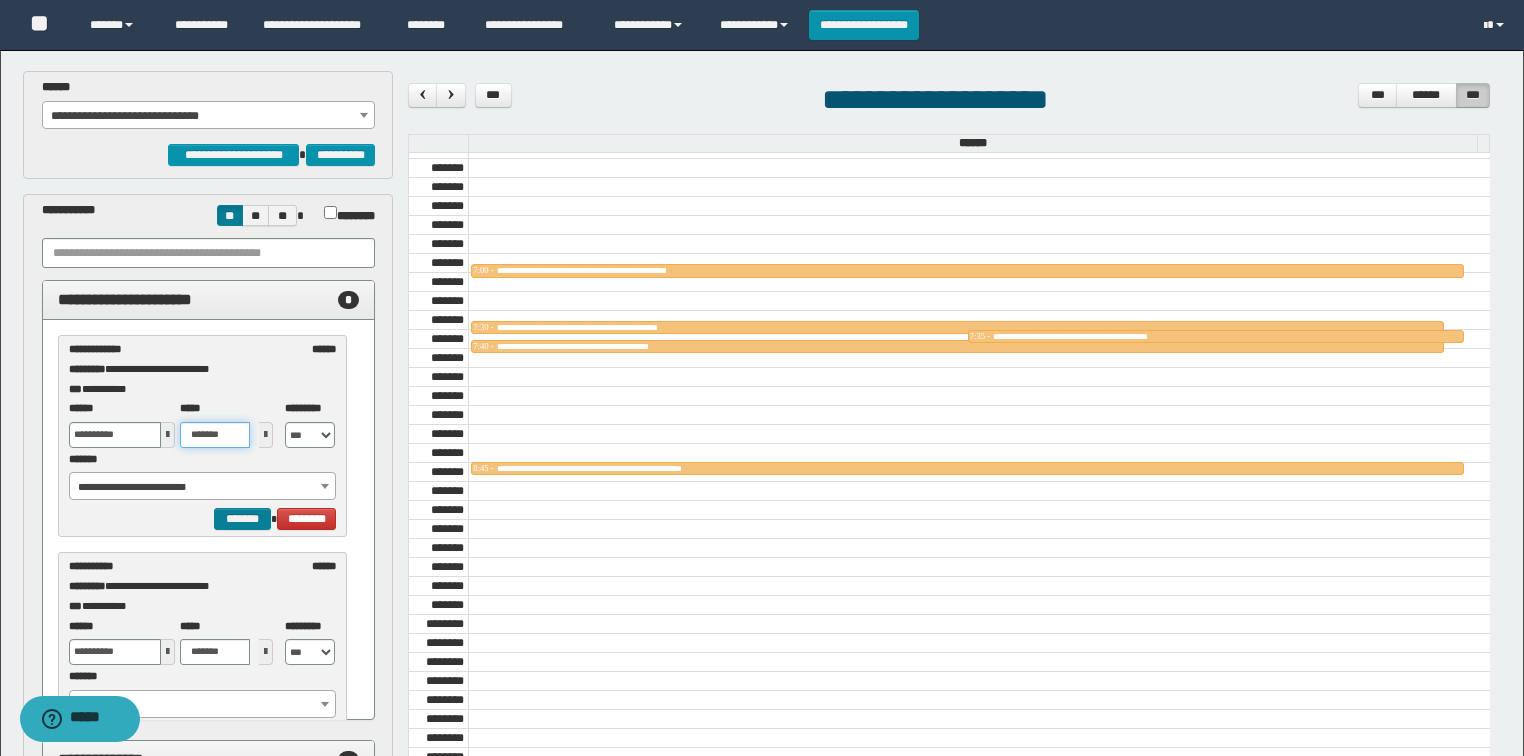type on "*******" 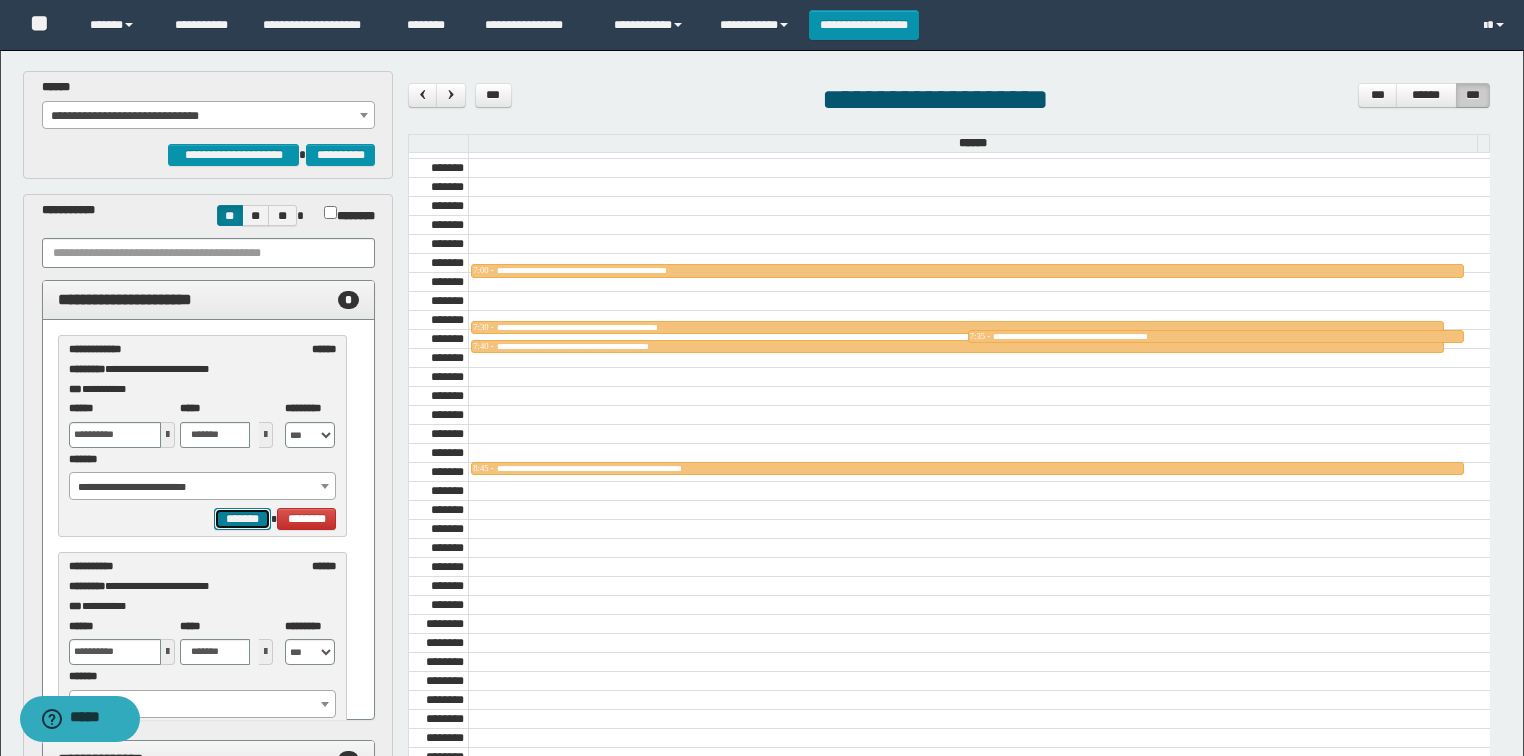 click on "*******" at bounding box center [242, 519] 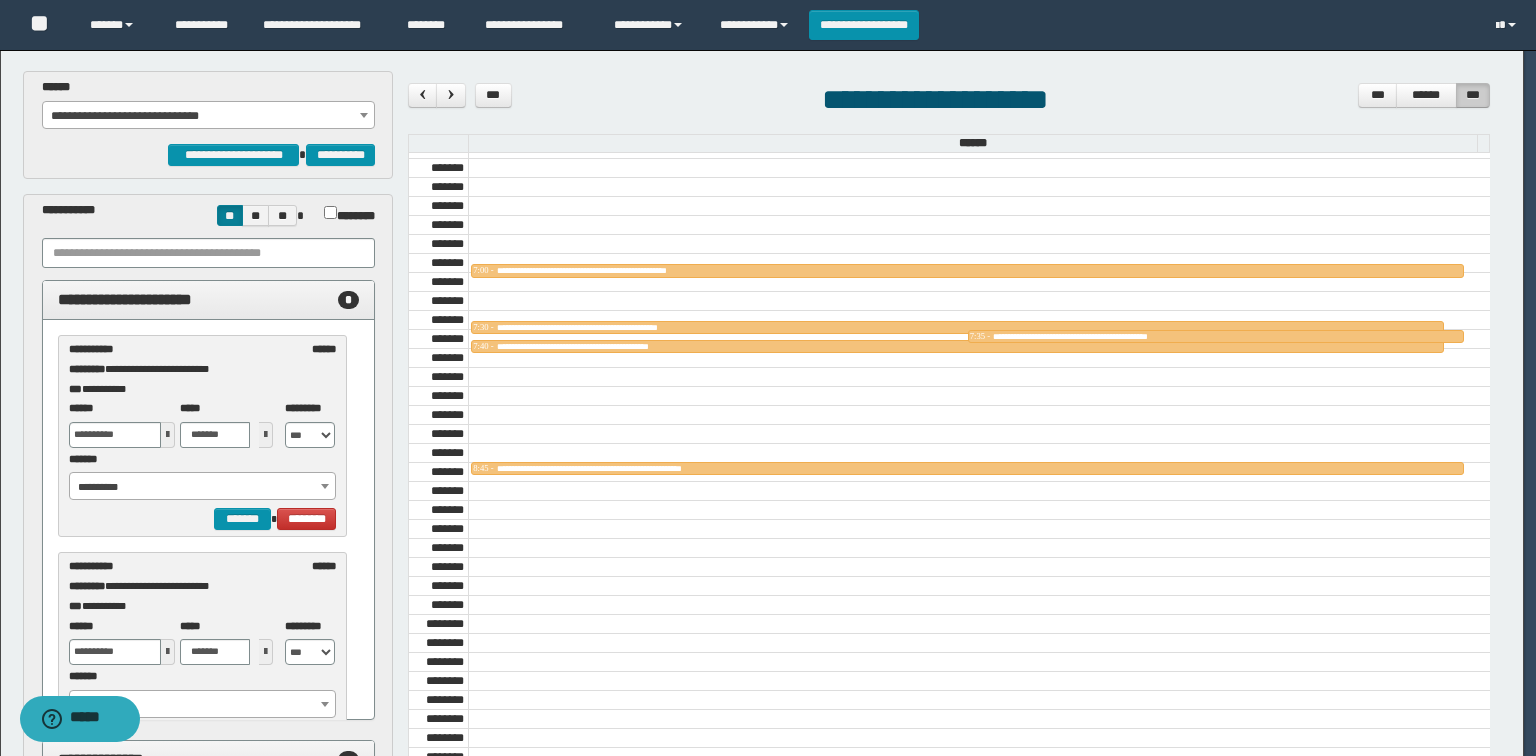 select on "******" 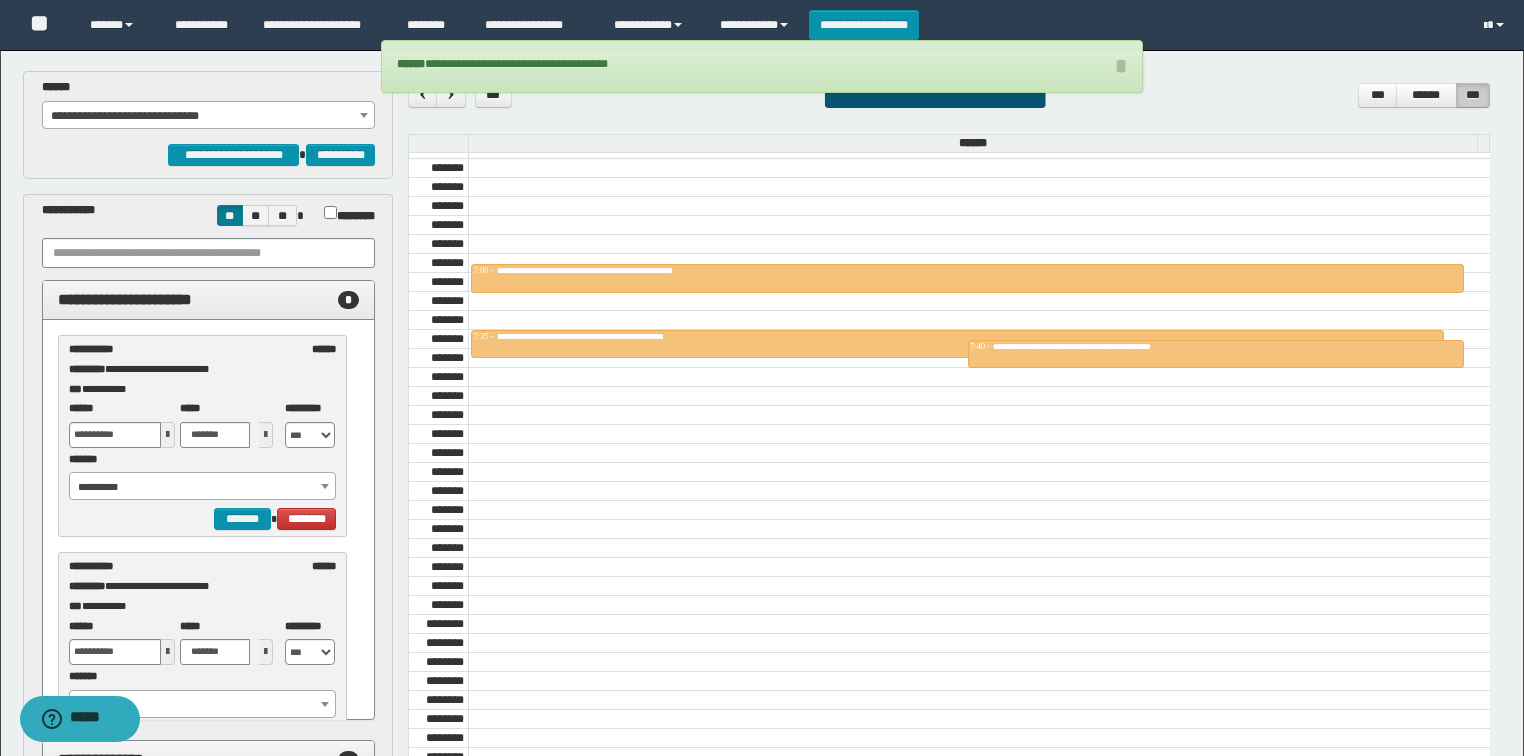 click on "**********" at bounding box center (203, 487) 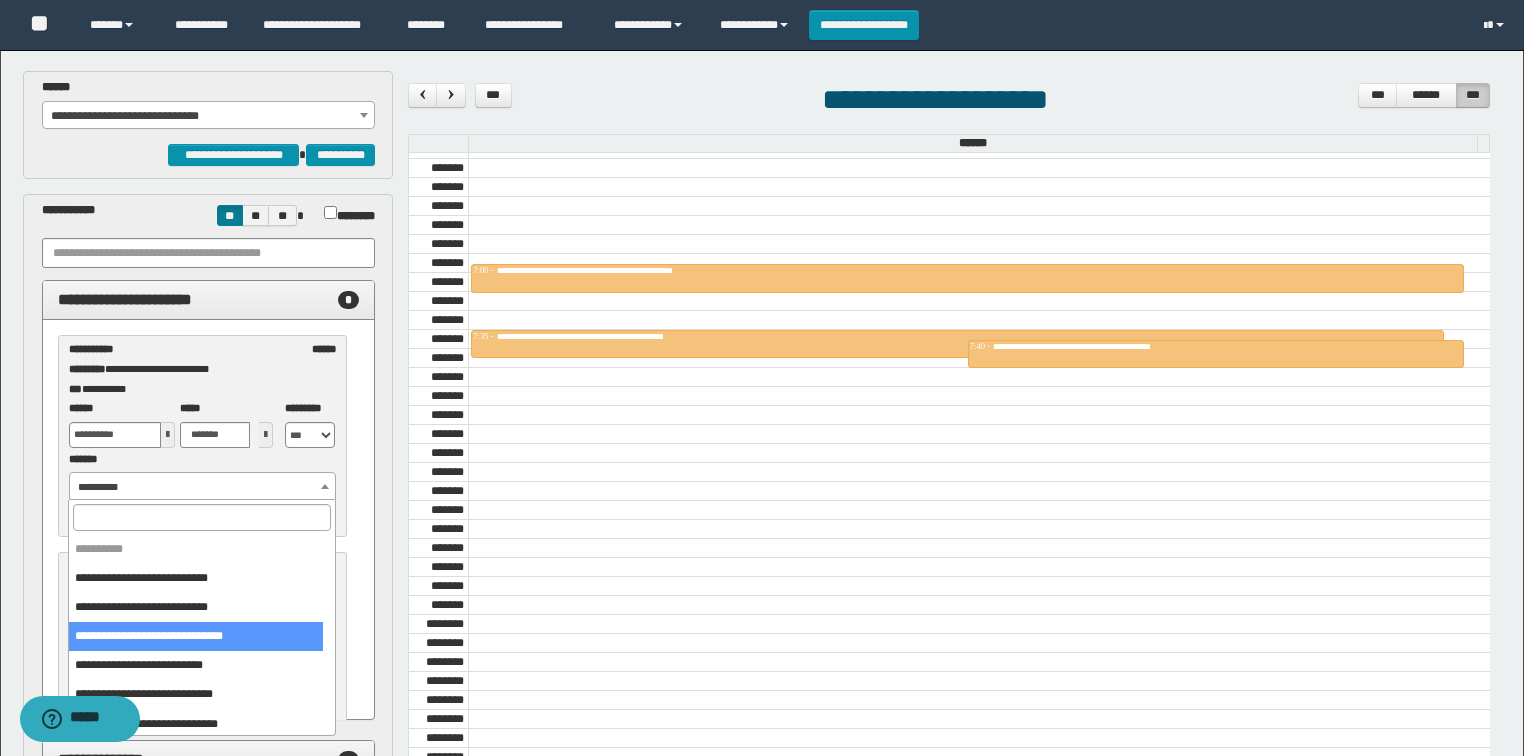 select on "******" 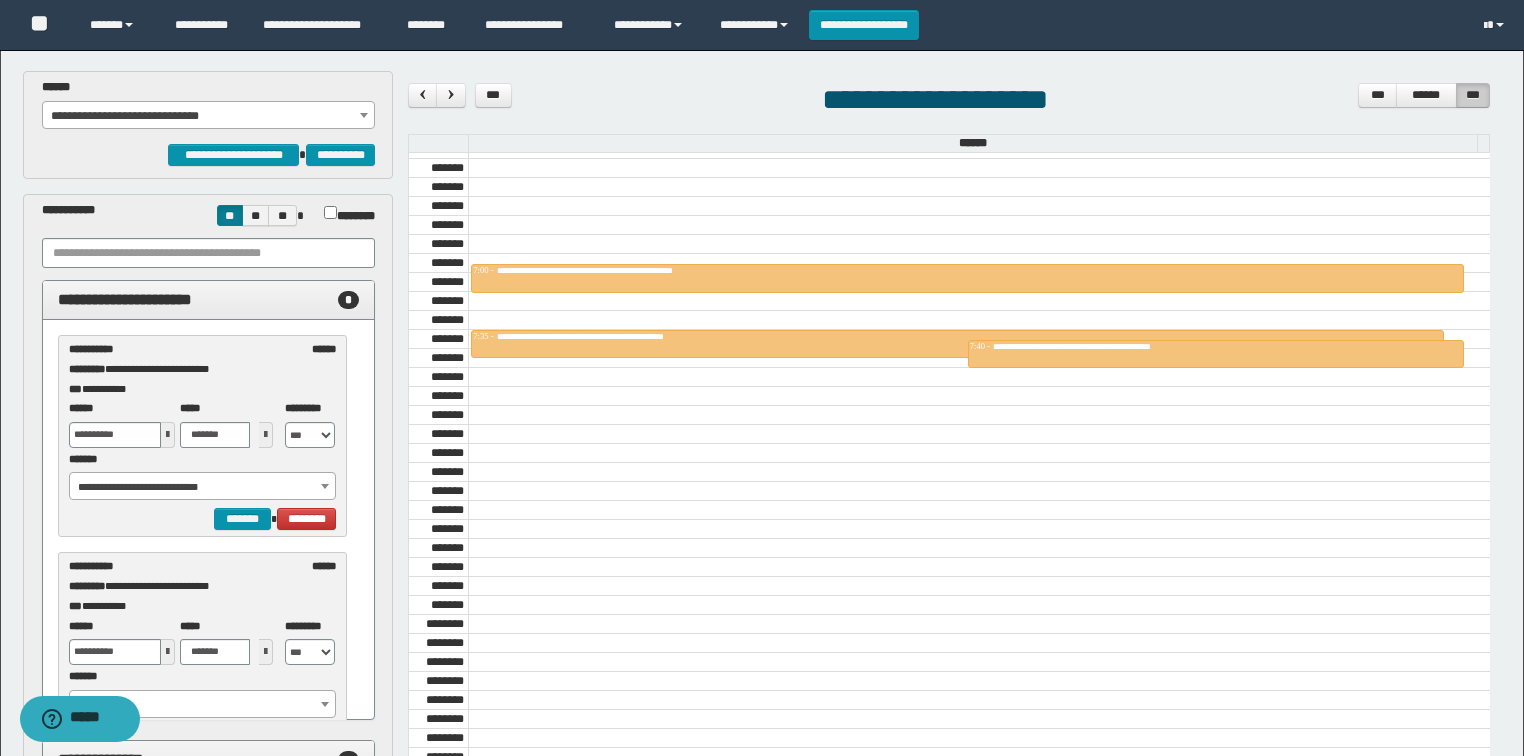 click at bounding box center [168, 435] 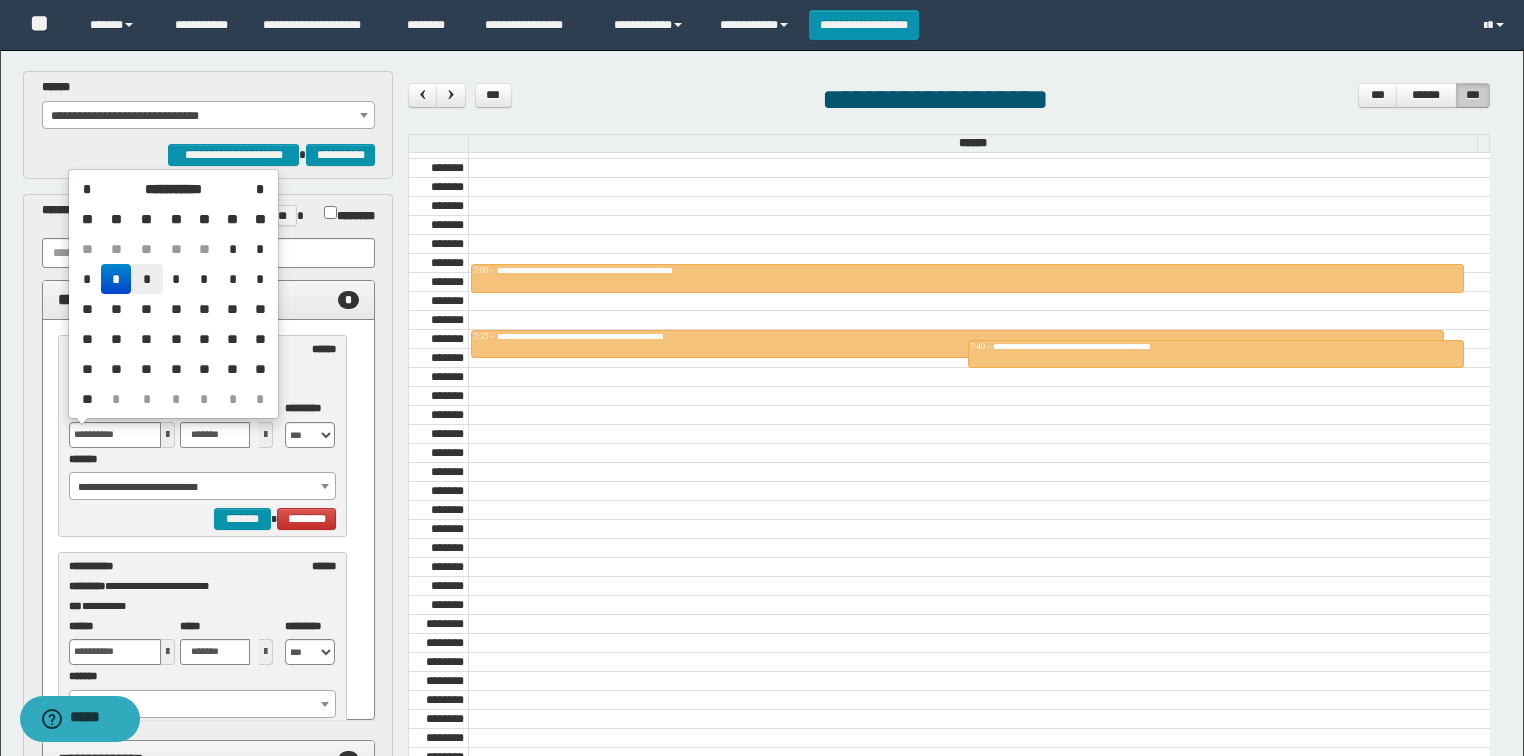 click on "*" at bounding box center [147, 279] 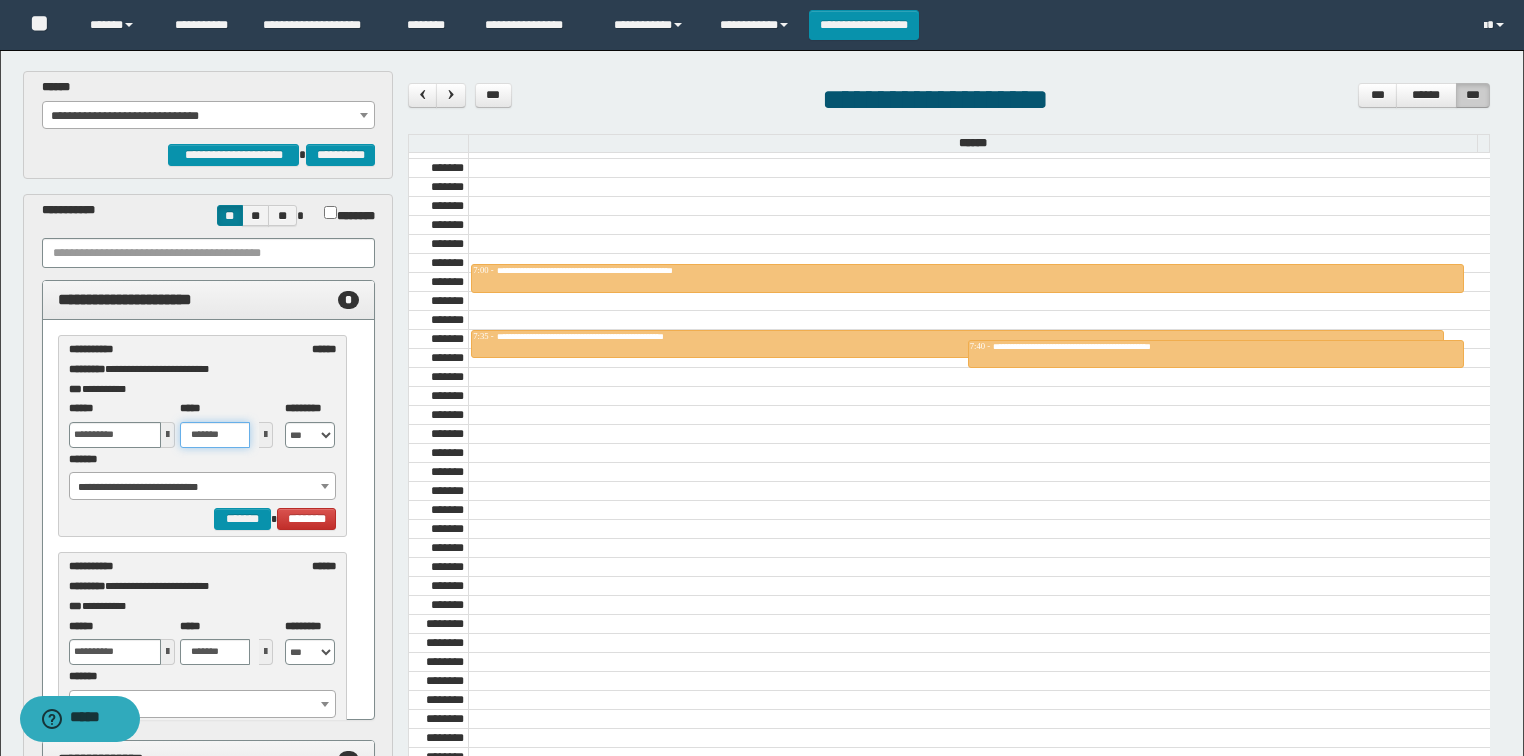 click on "*******" at bounding box center (215, 435) 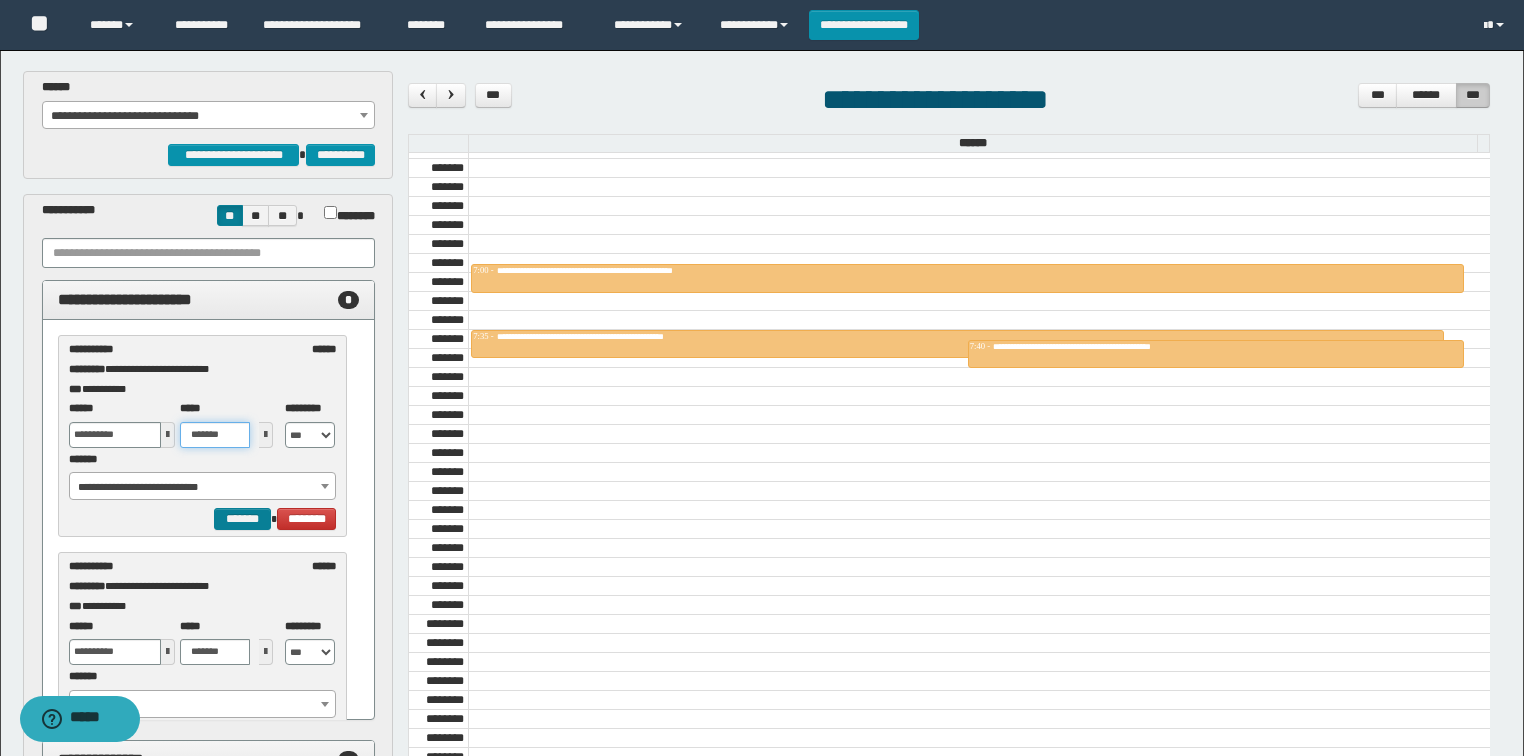 type on "*******" 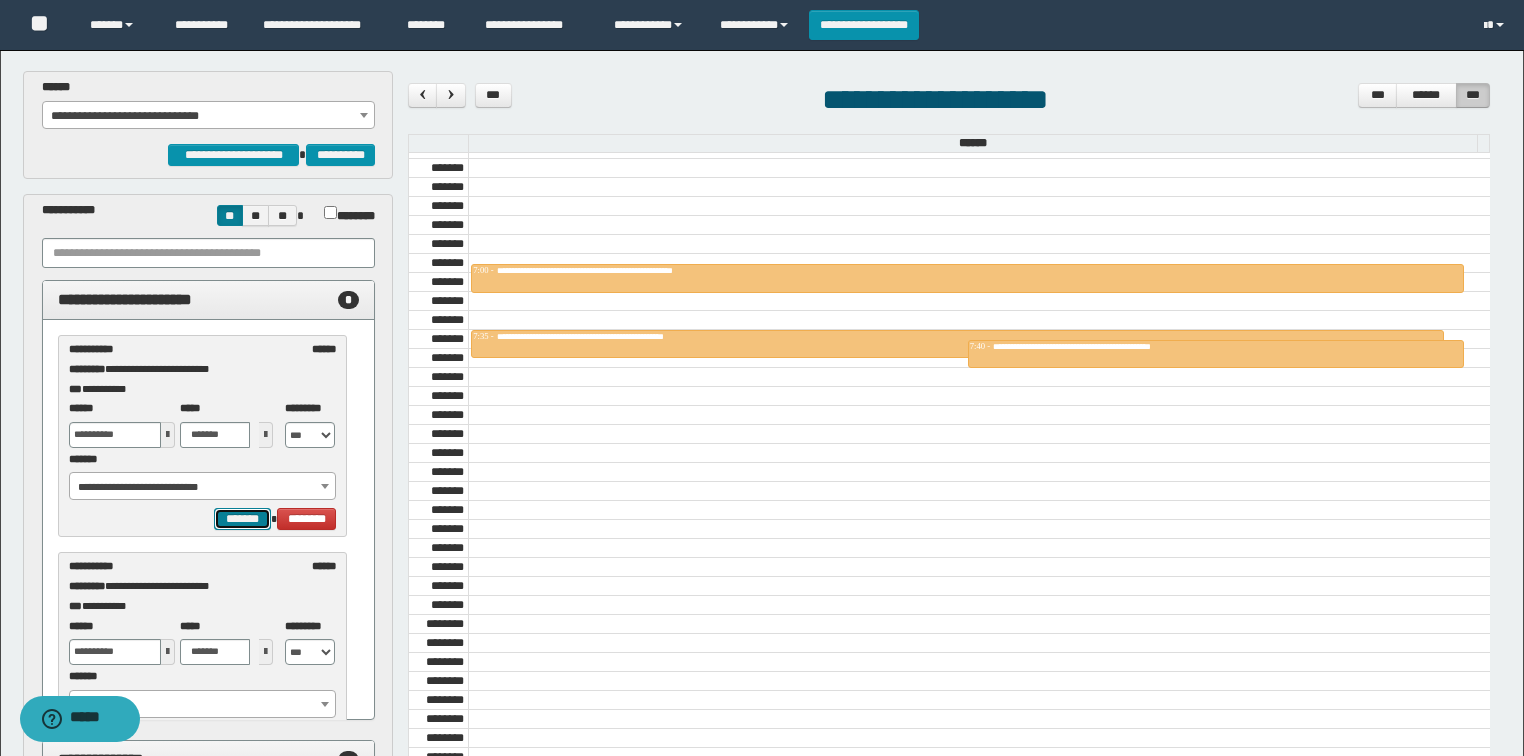 click on "*******" at bounding box center [242, 519] 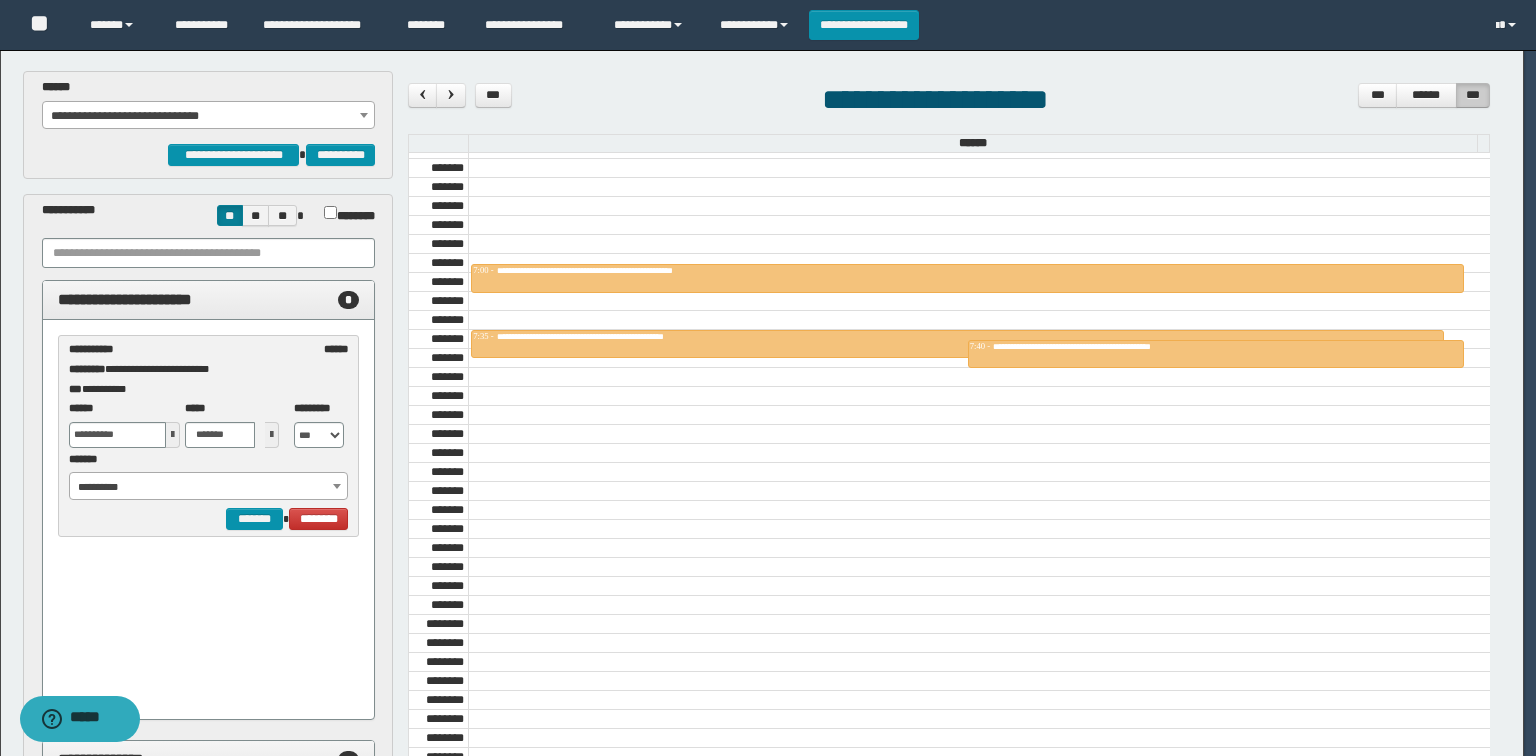 select on "******" 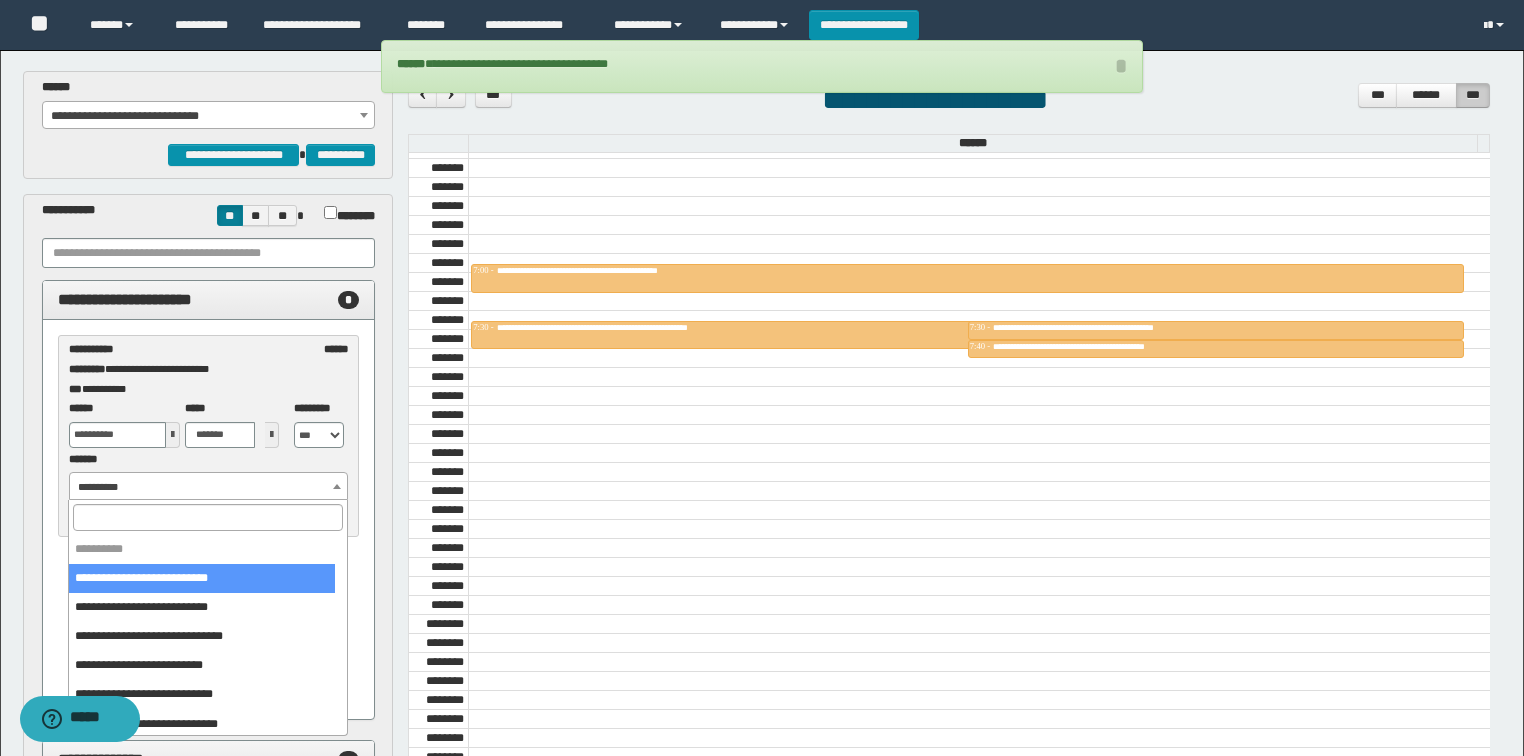 click on "**********" at bounding box center [209, 487] 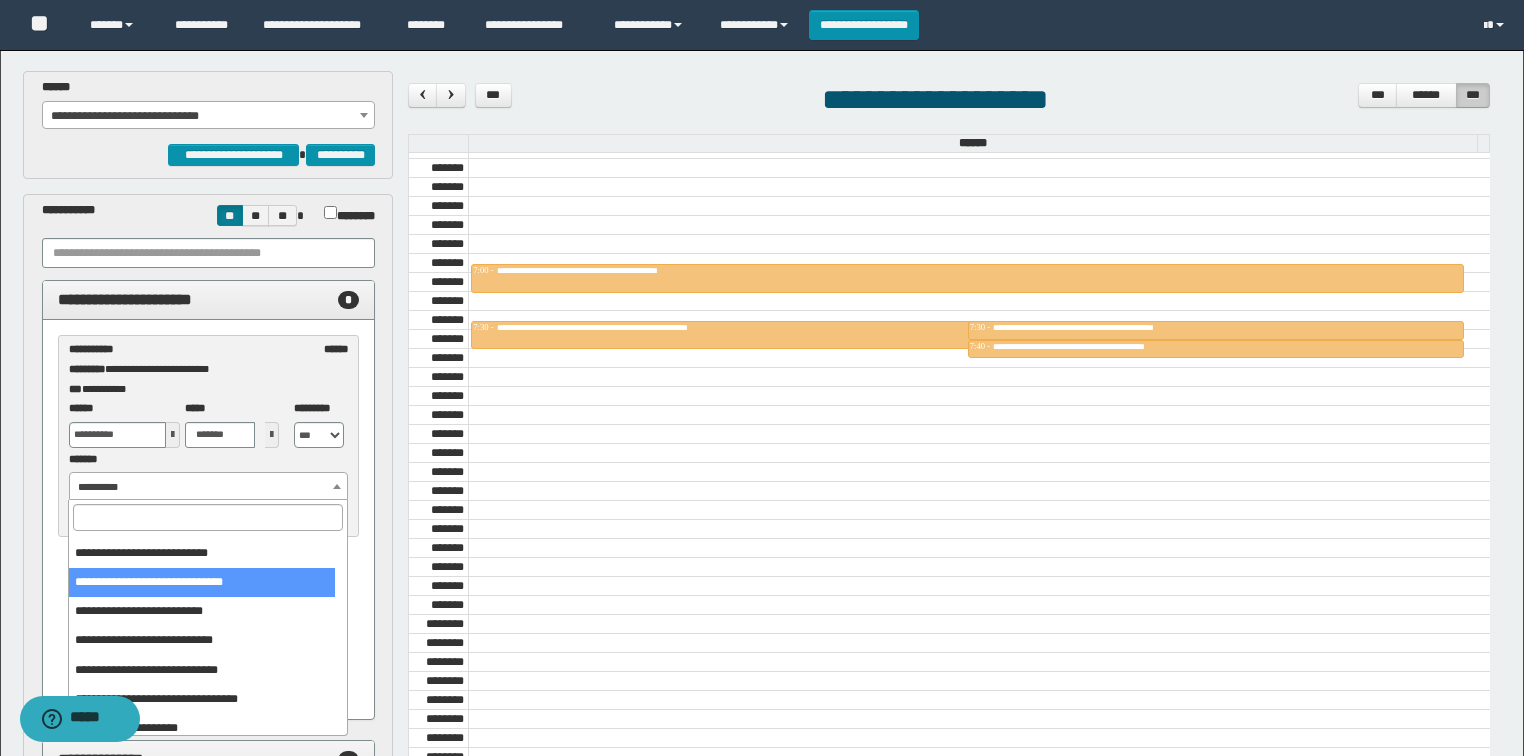 scroll, scrollTop: 80, scrollLeft: 0, axis: vertical 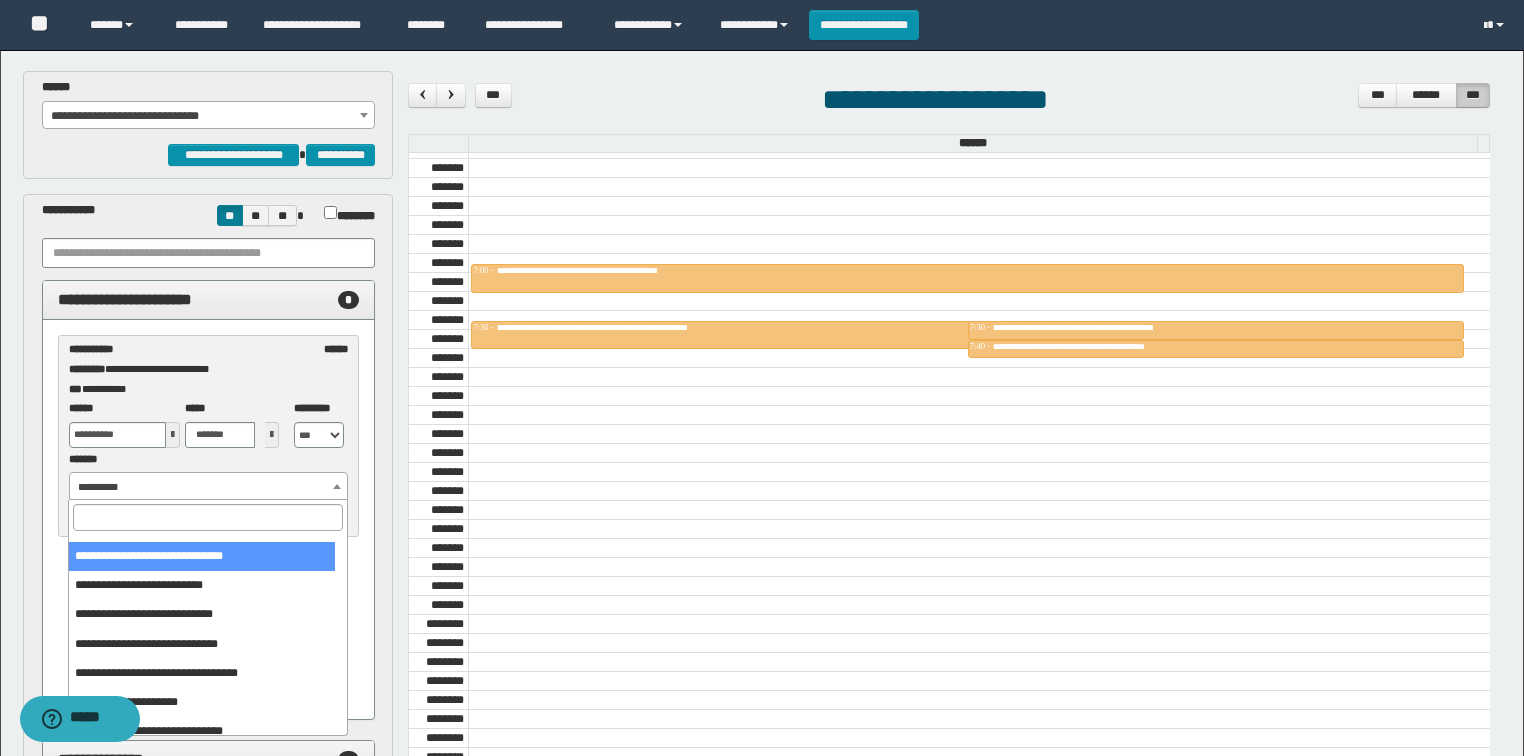 select on "******" 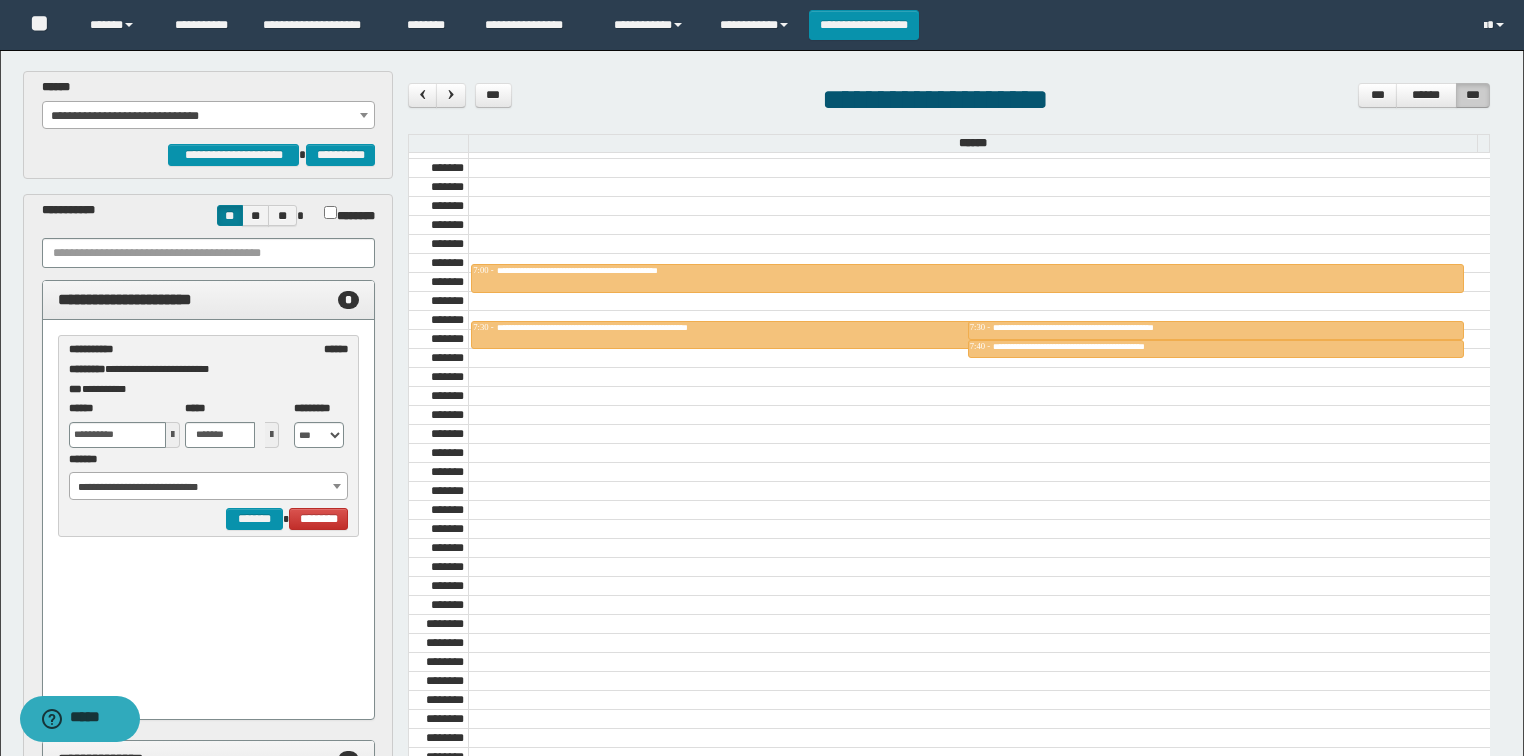 click at bounding box center [173, 435] 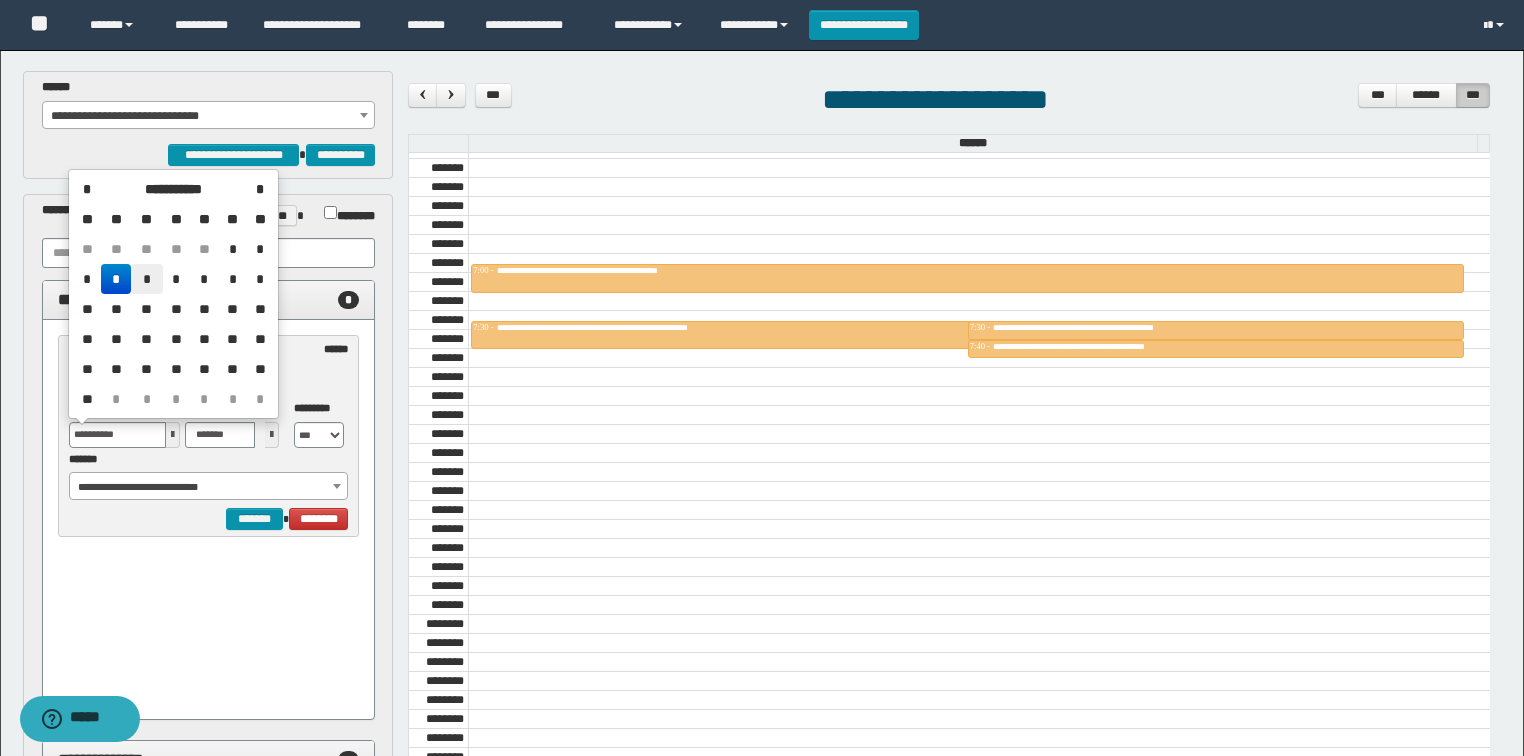 click on "*" at bounding box center [147, 279] 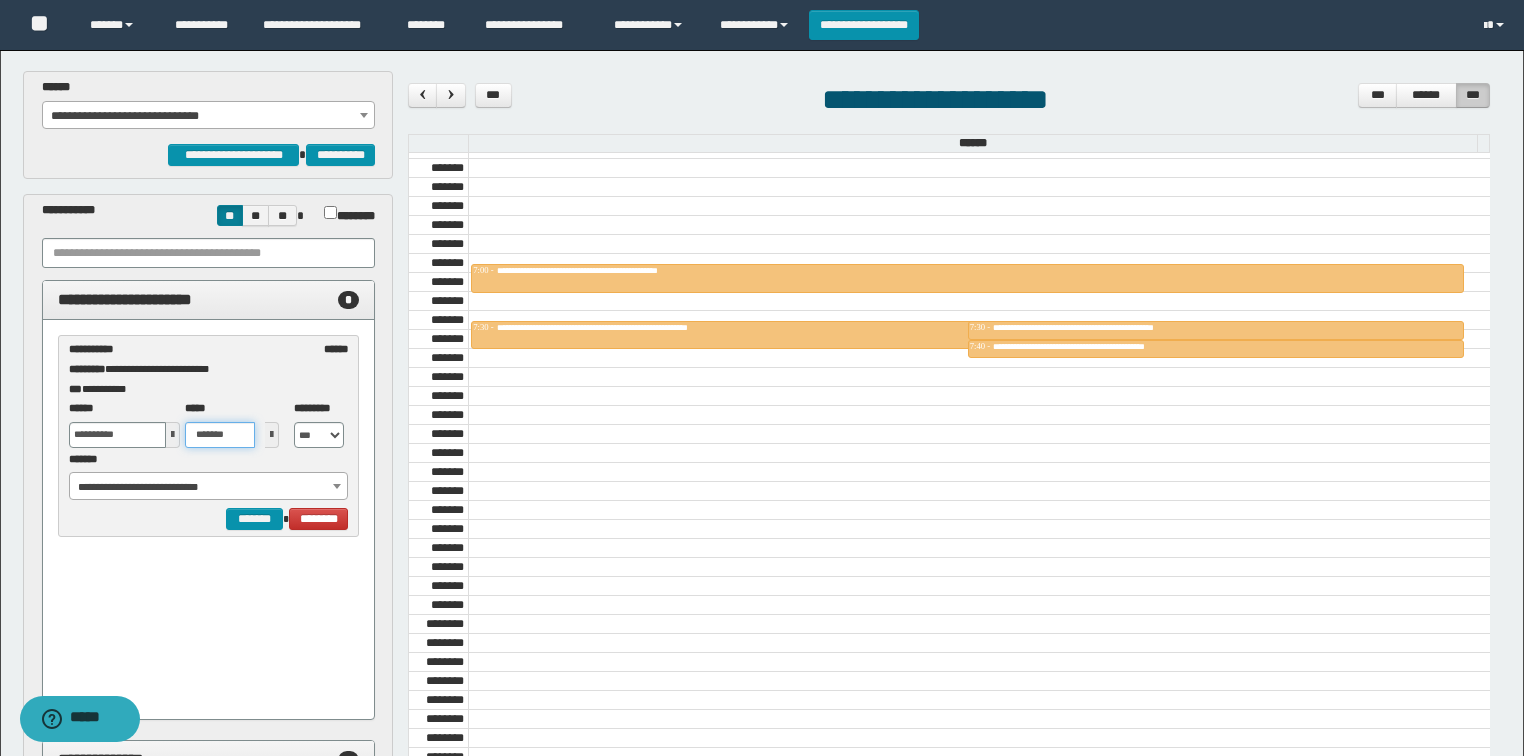 click on "*******" at bounding box center [220, 435] 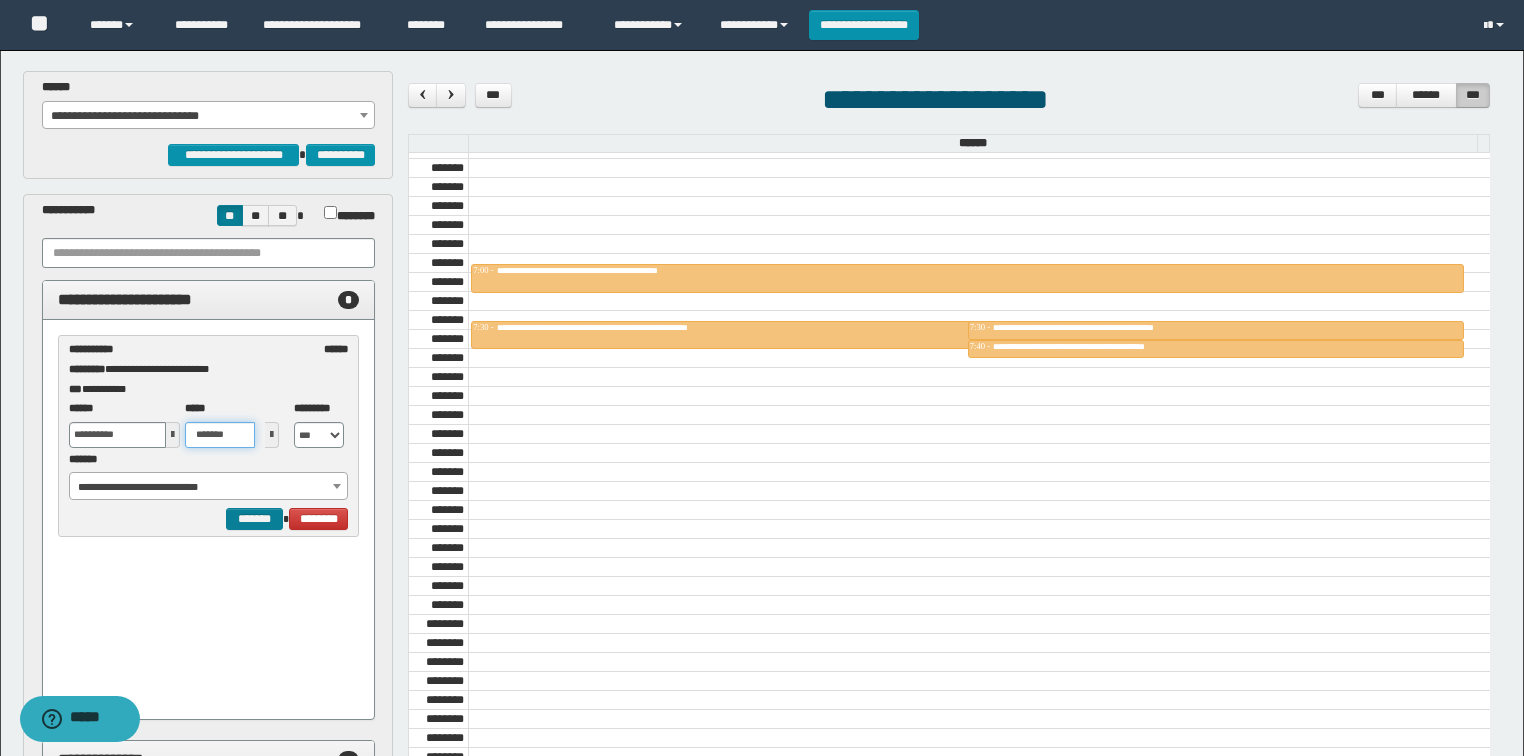 type on "*******" 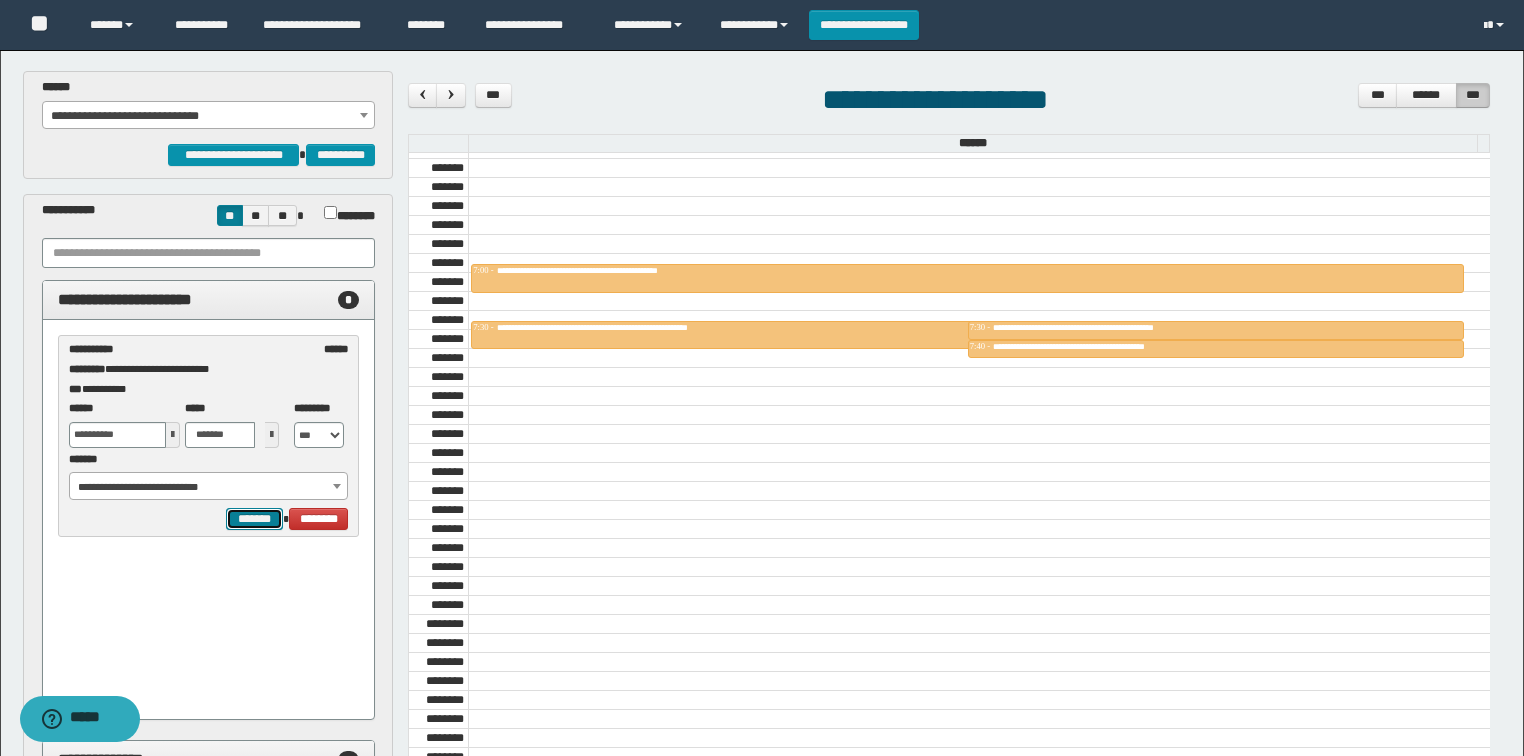 click on "*******" at bounding box center [254, 519] 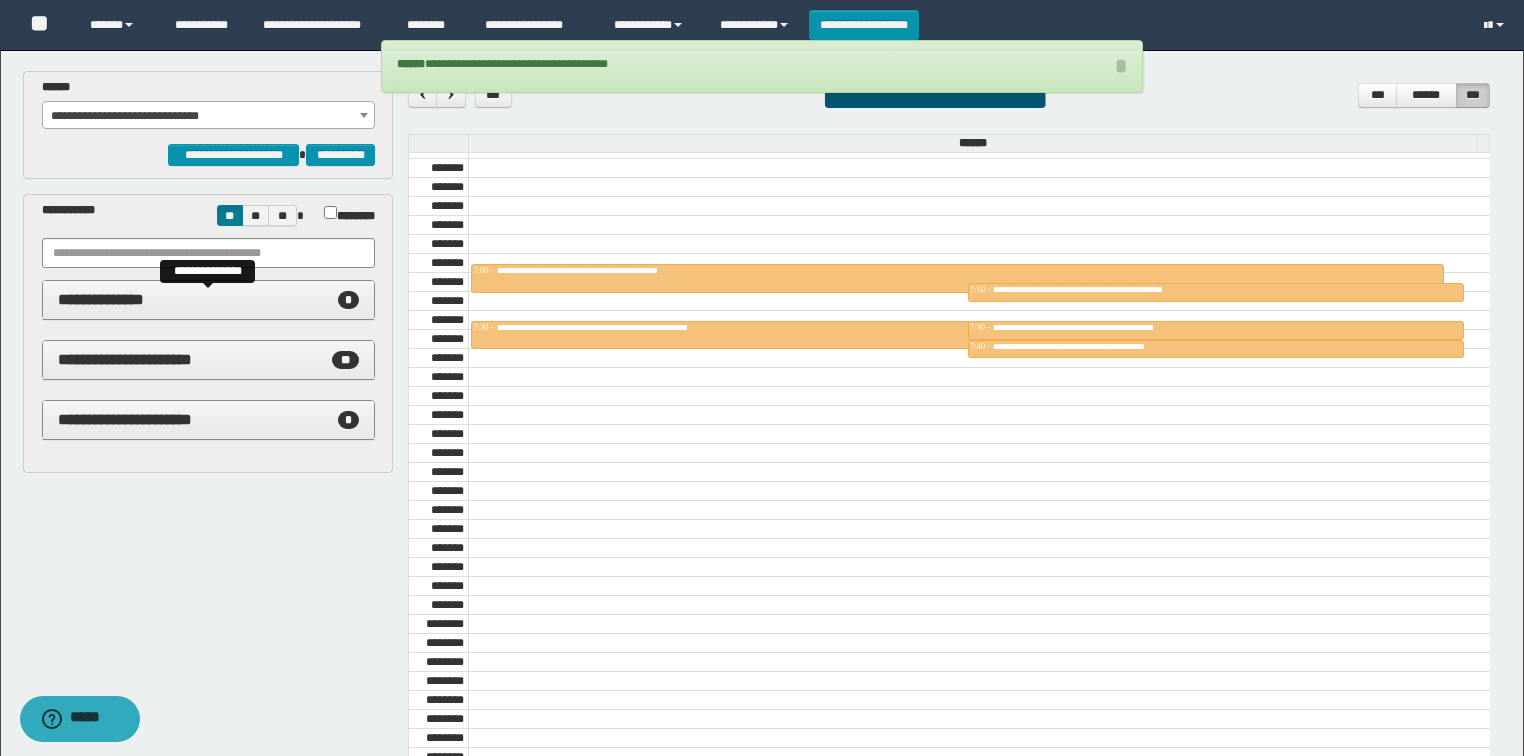 click on "**********" at bounding box center (209, 300) 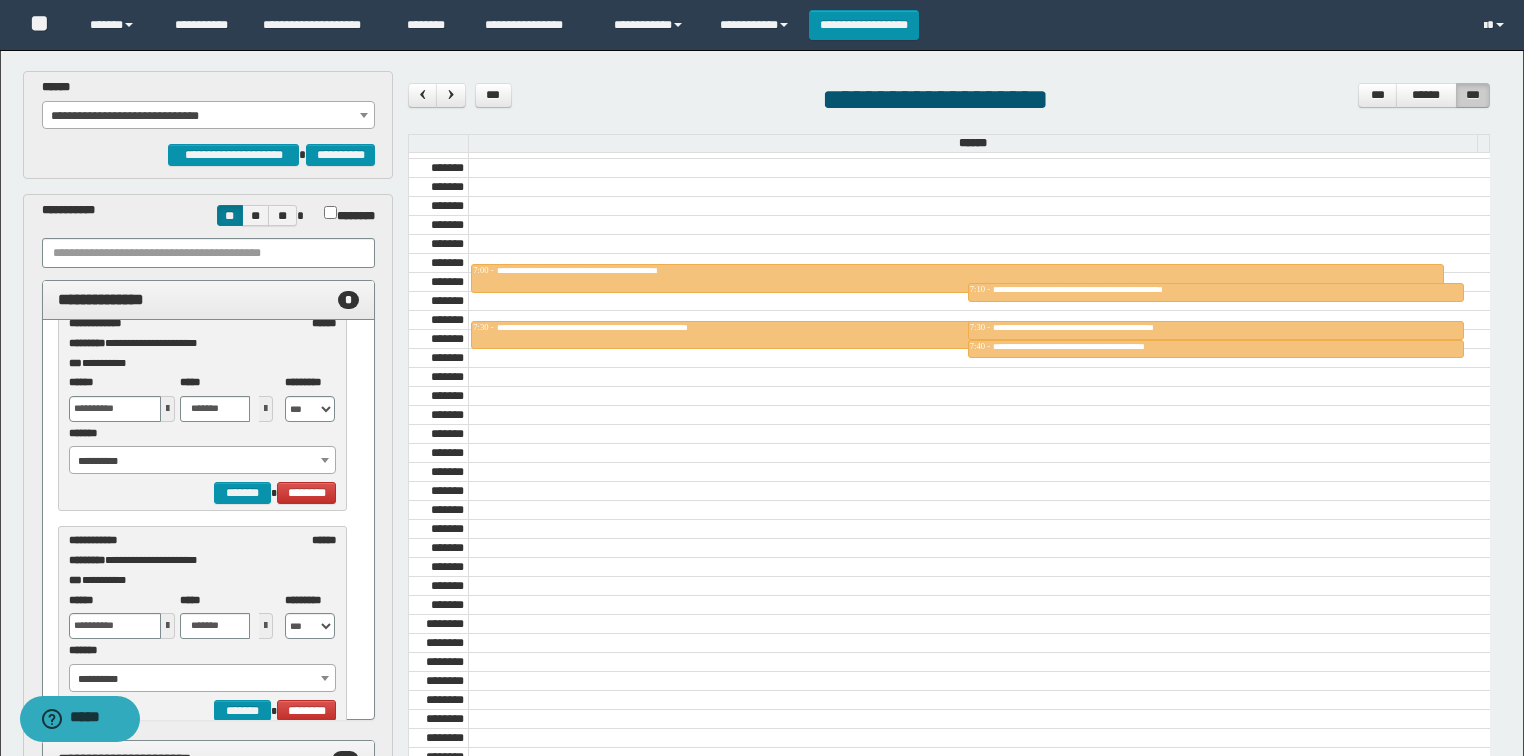 scroll, scrollTop: 0, scrollLeft: 0, axis: both 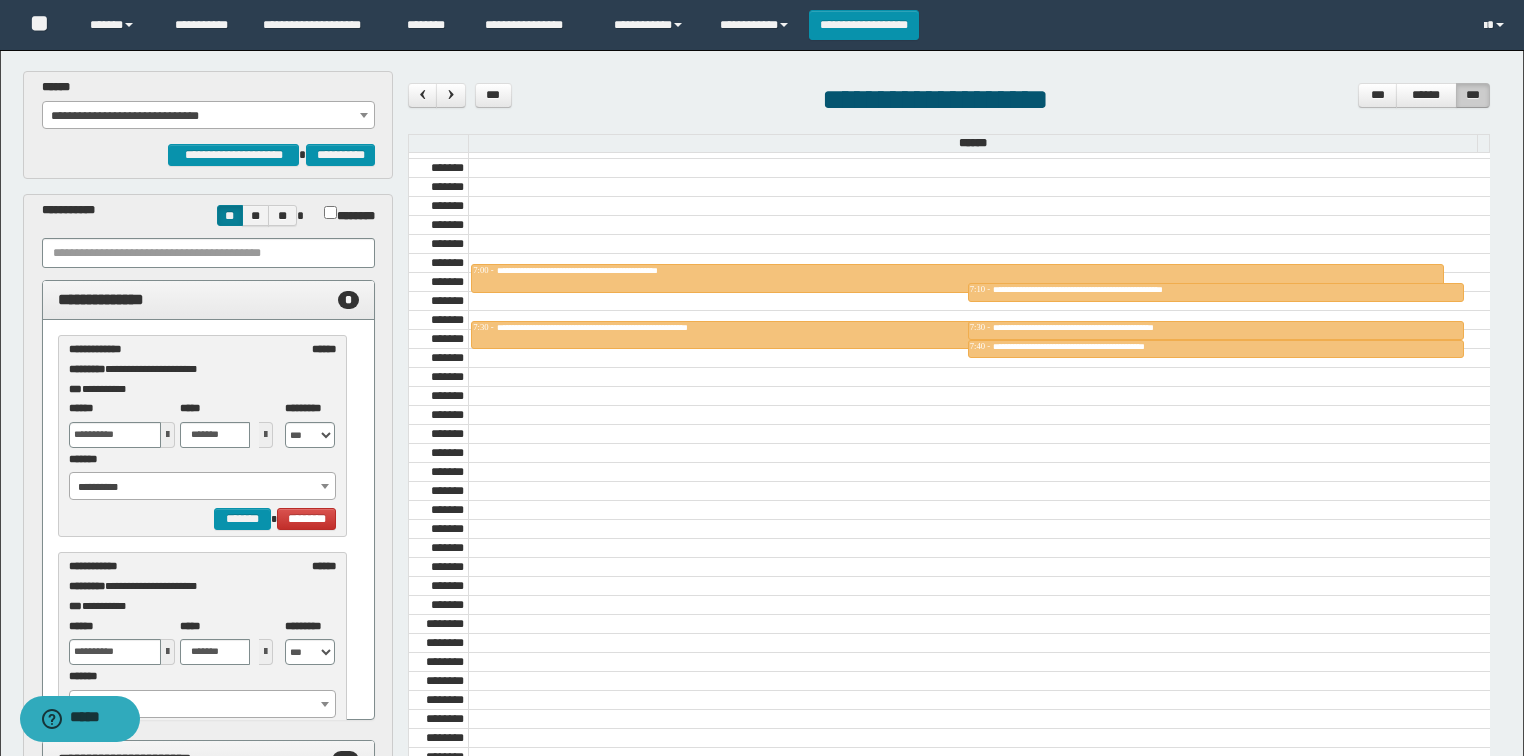 click on "**********" at bounding box center (203, 487) 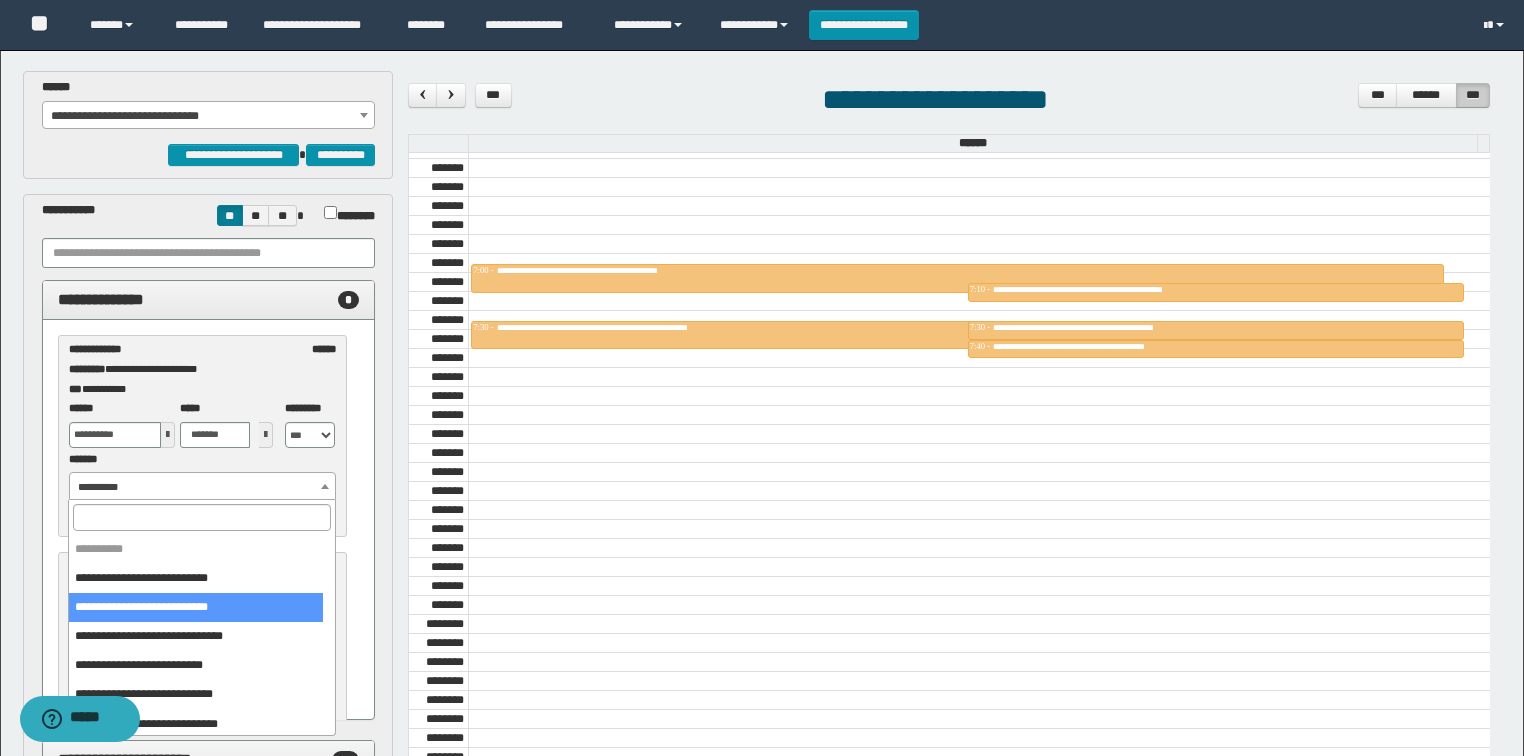 select on "******" 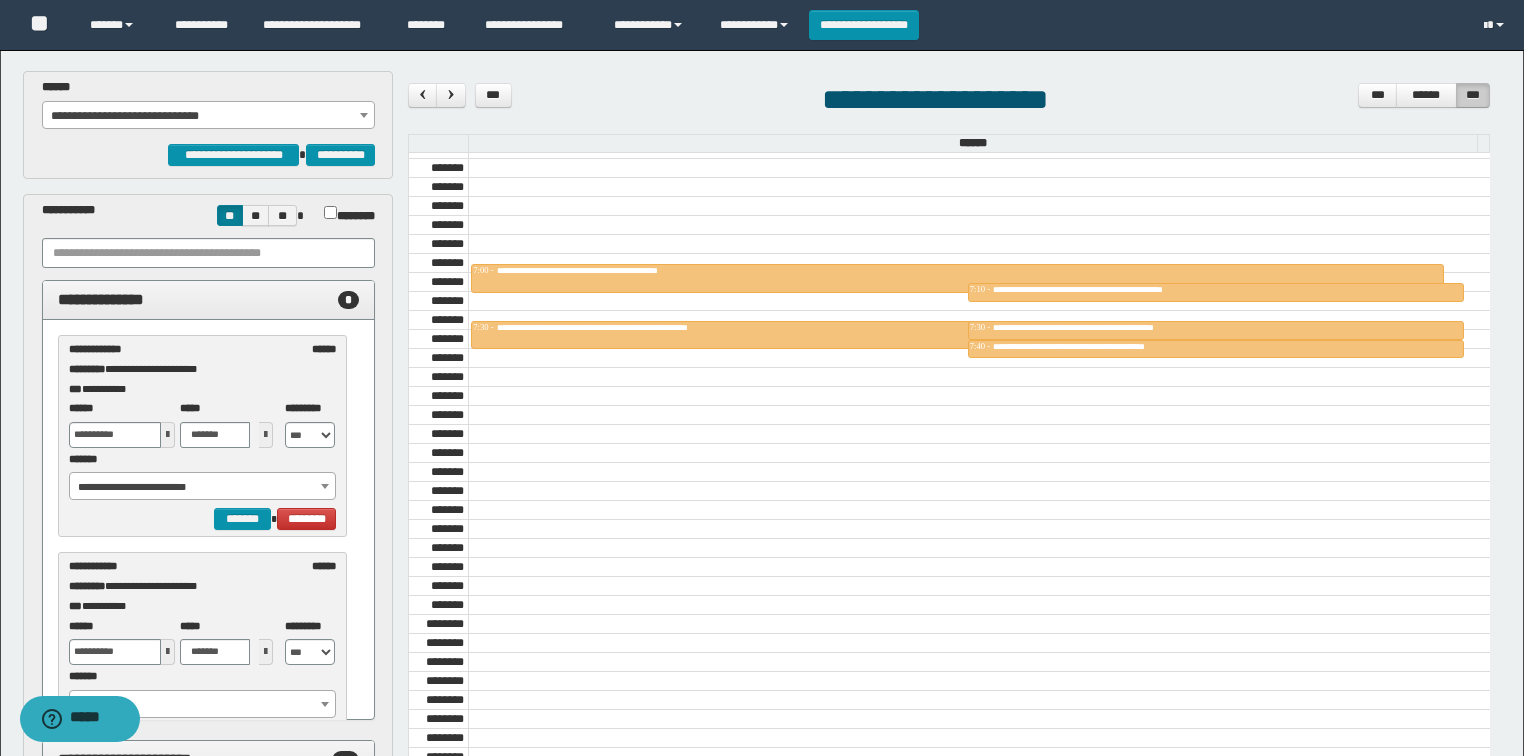 click at bounding box center [168, 435] 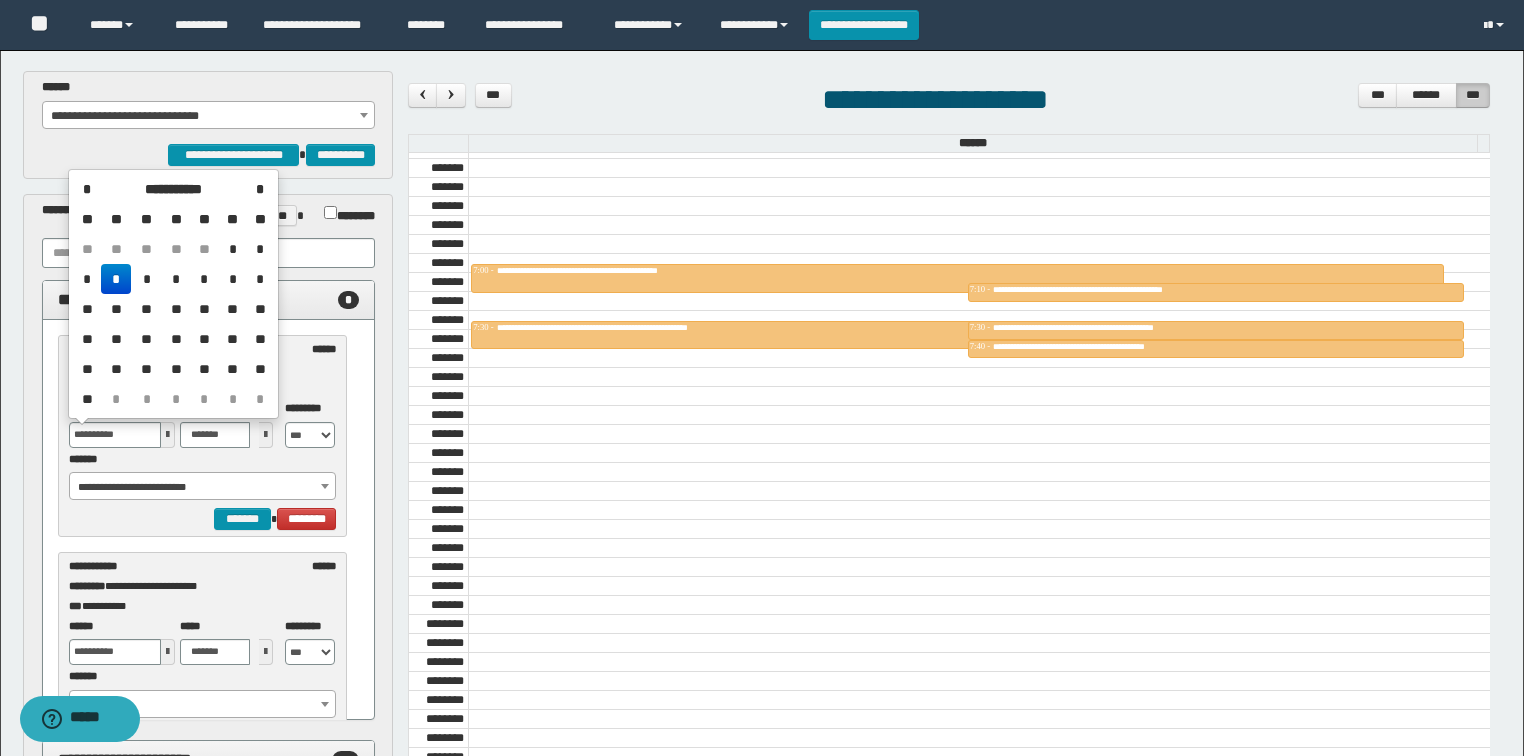 drag, startPoint x: 143, startPoint y: 275, endPoint x: 148, endPoint y: 287, distance: 13 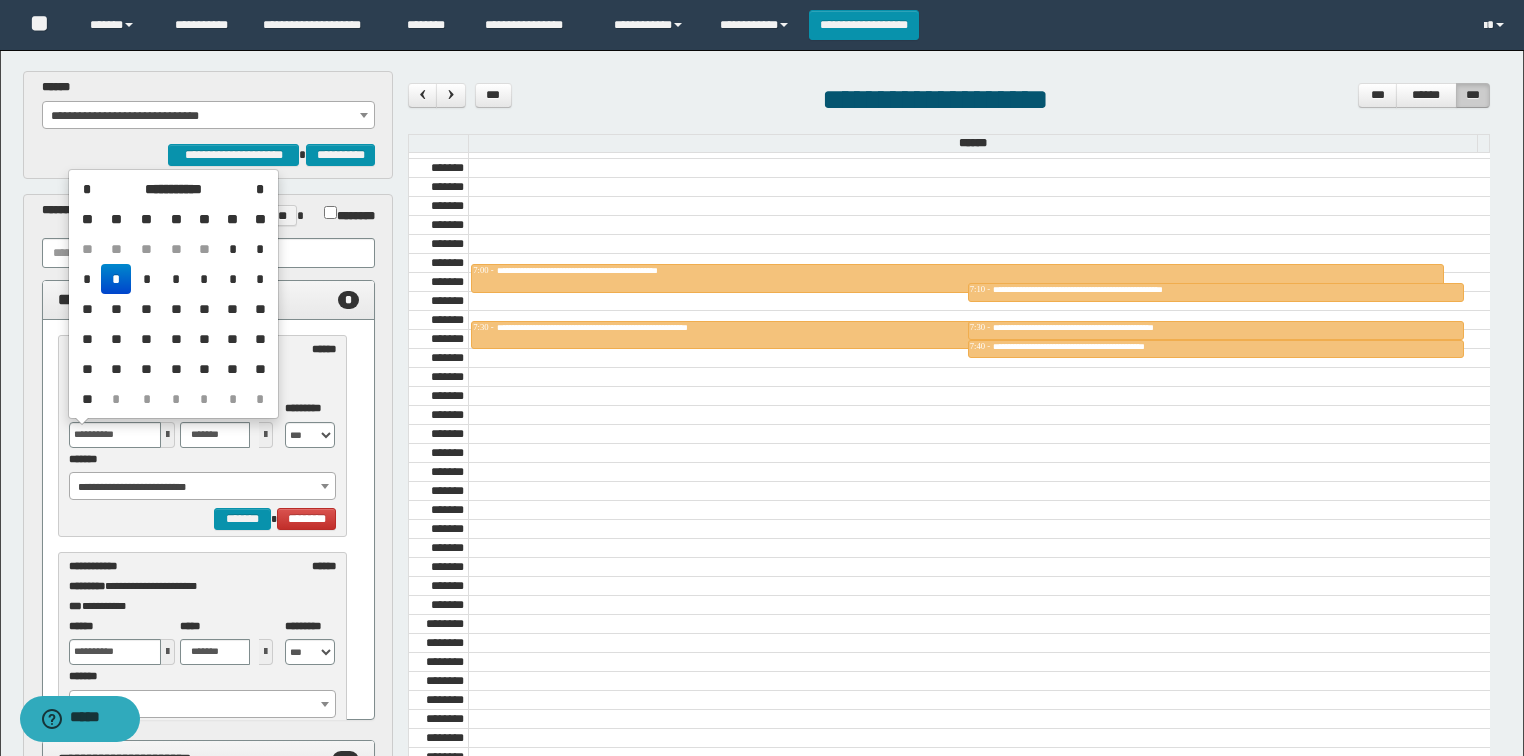 type on "**********" 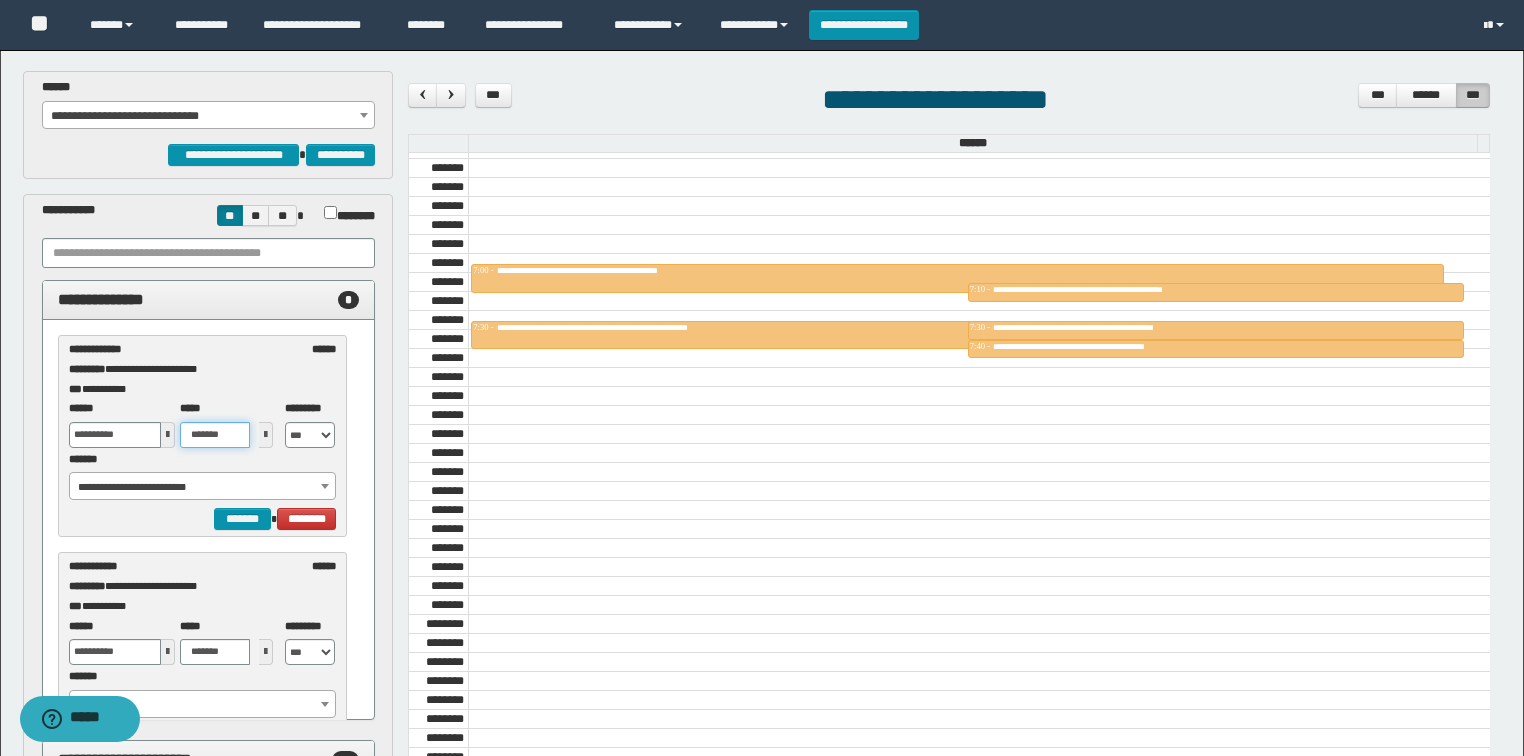 click on "*******" at bounding box center [215, 435] 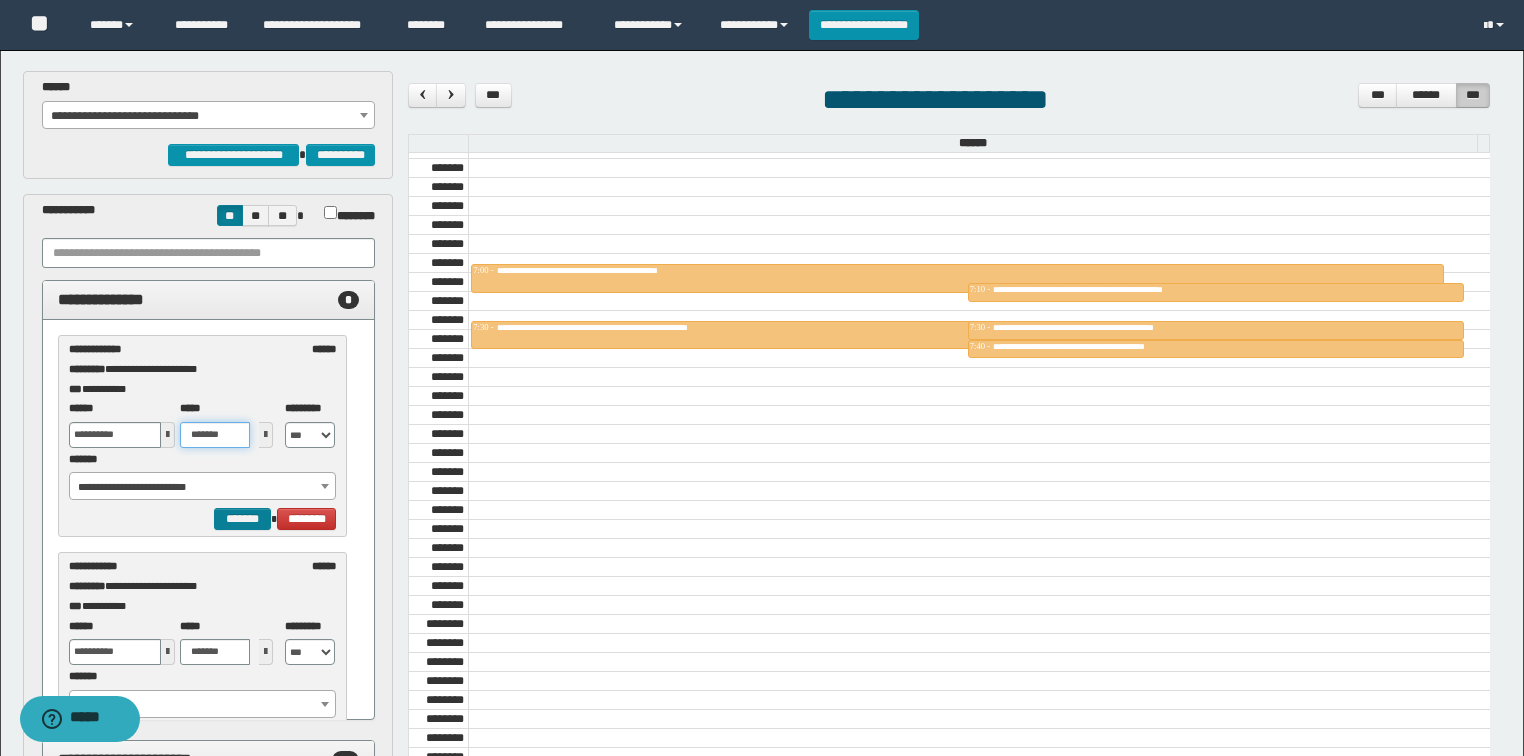 type on "*******" 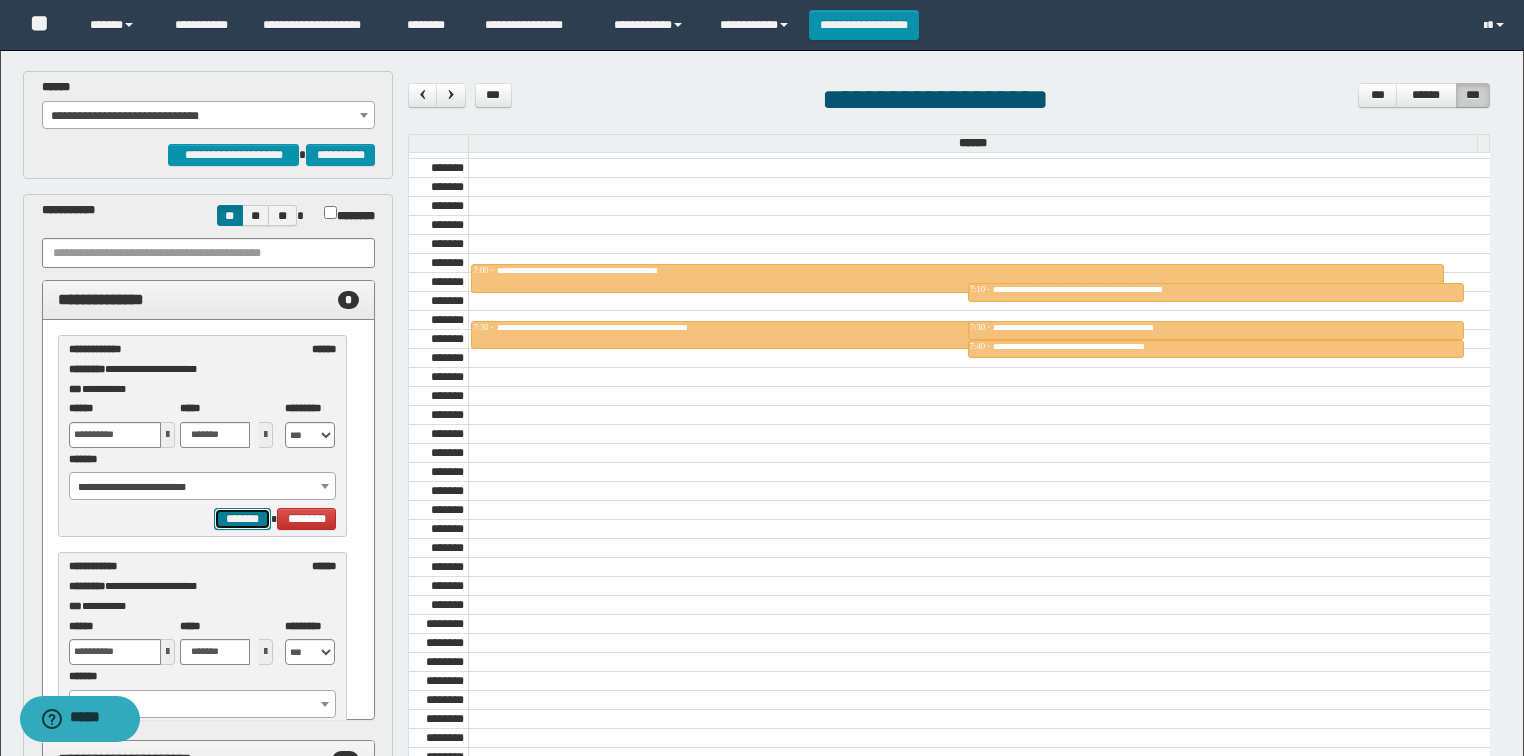 click on "*******" at bounding box center (242, 519) 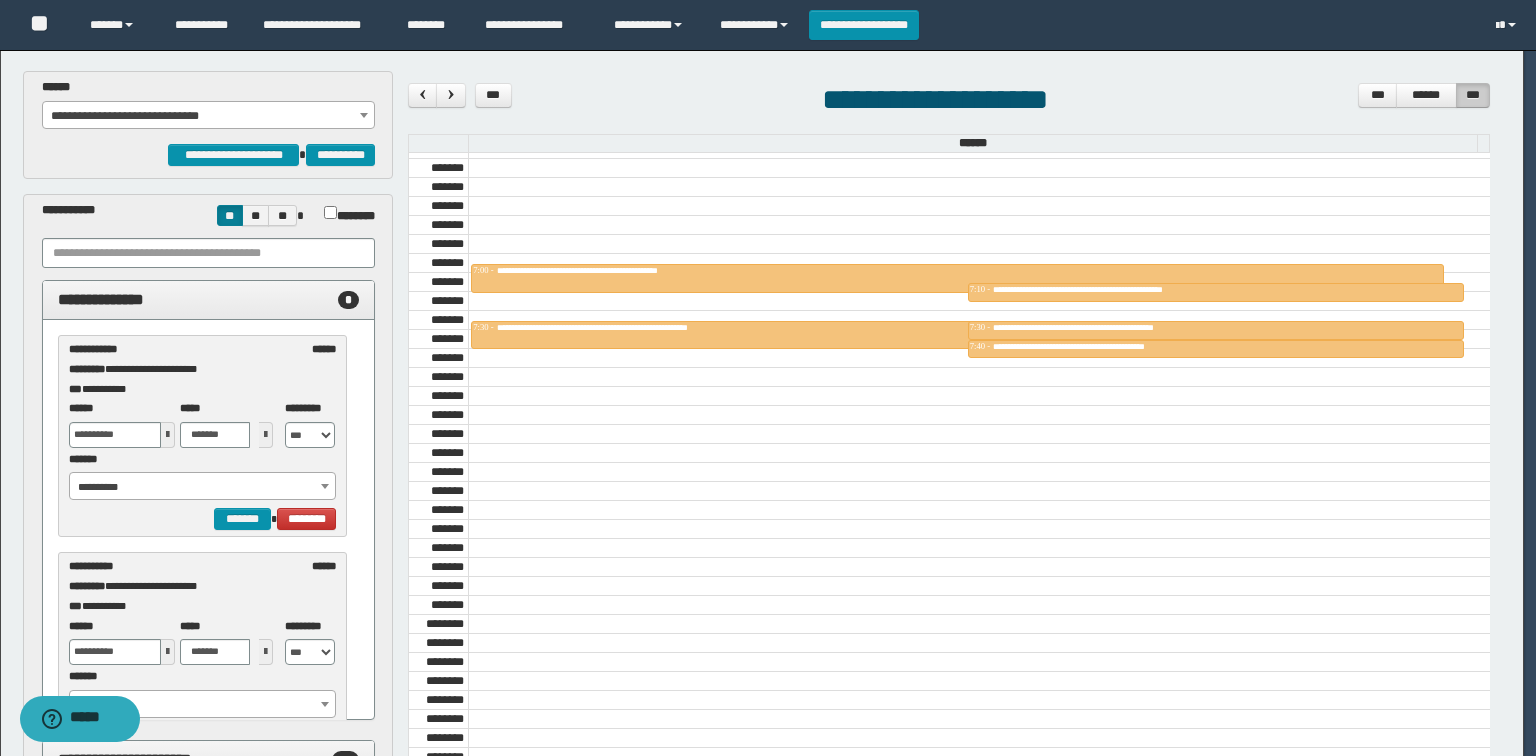 select on "******" 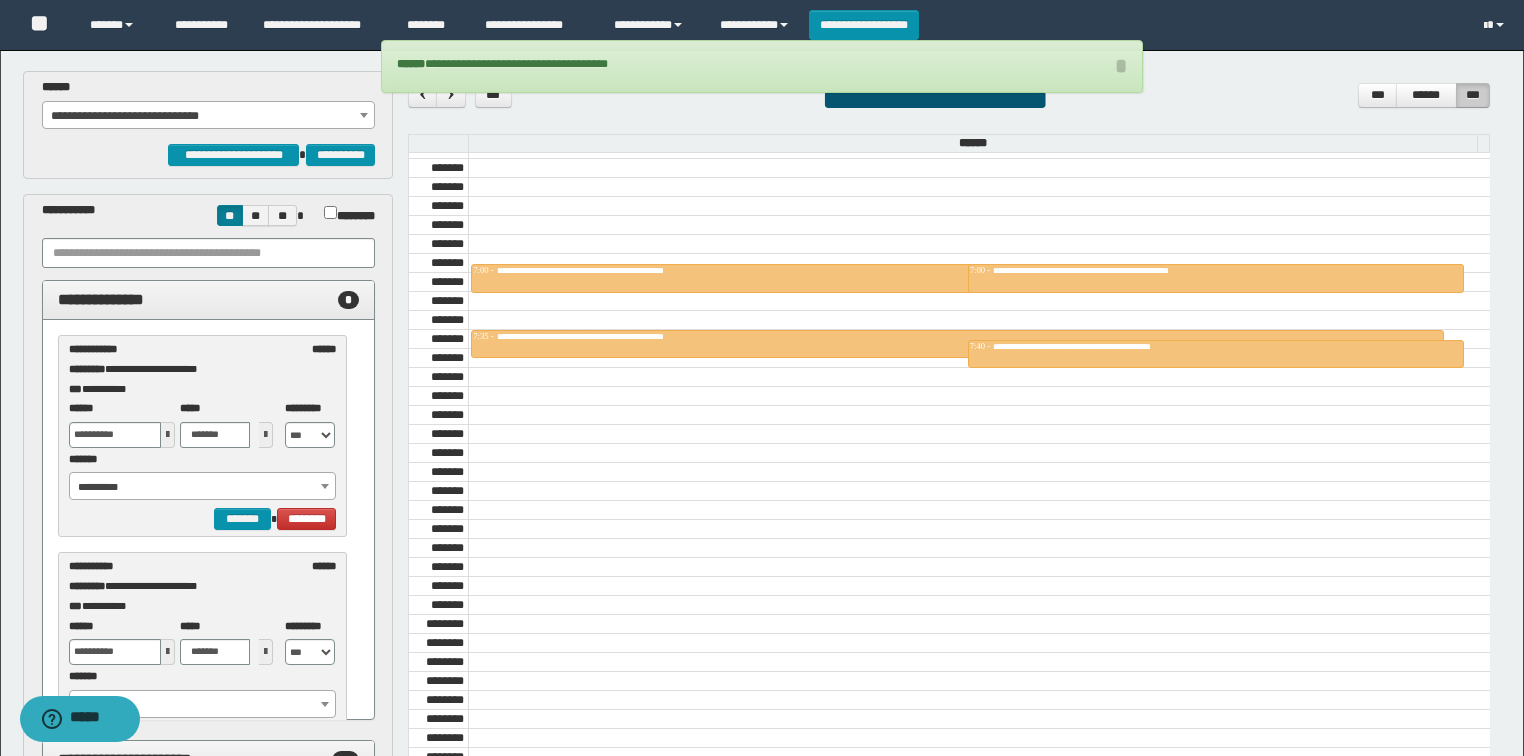 click at bounding box center (168, 435) 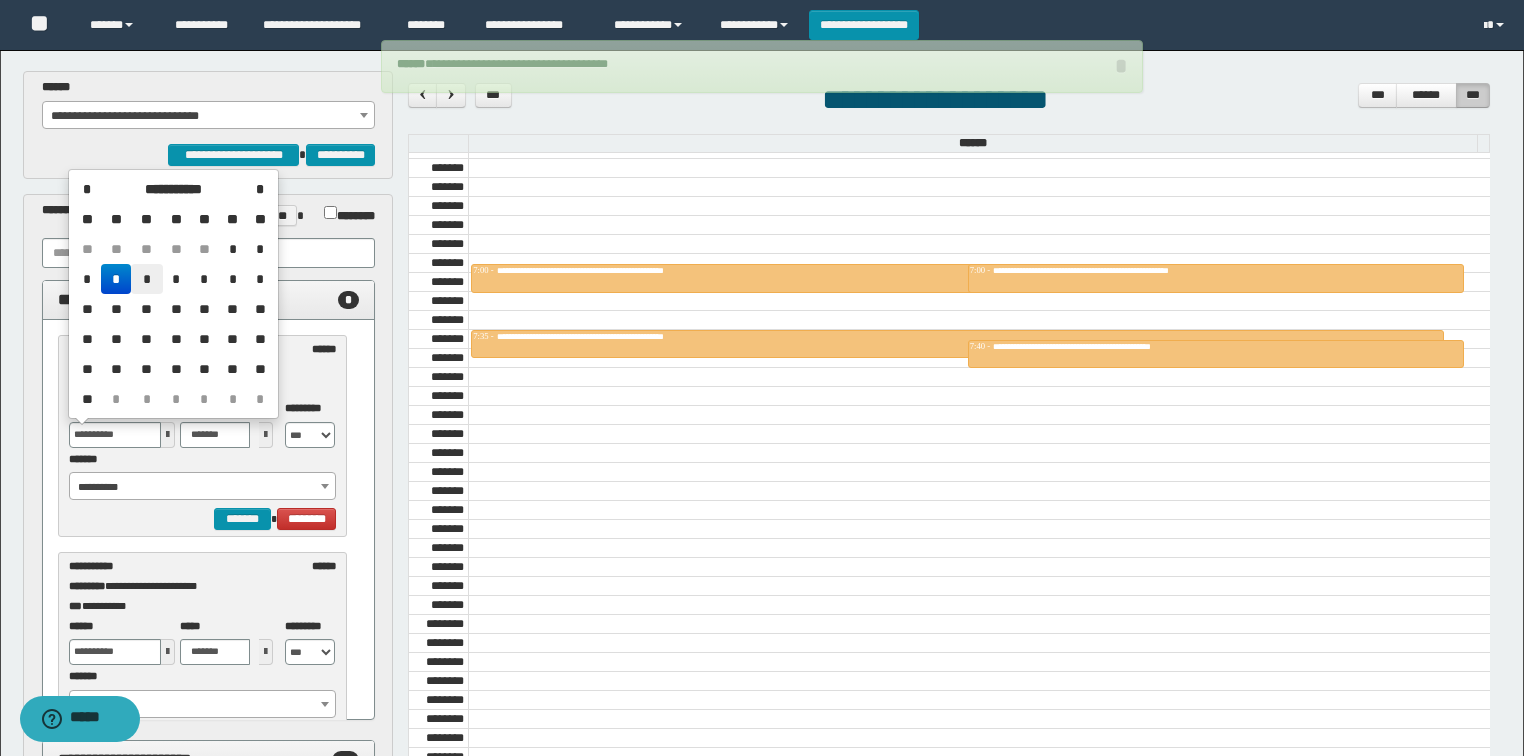 click on "*" at bounding box center (147, 279) 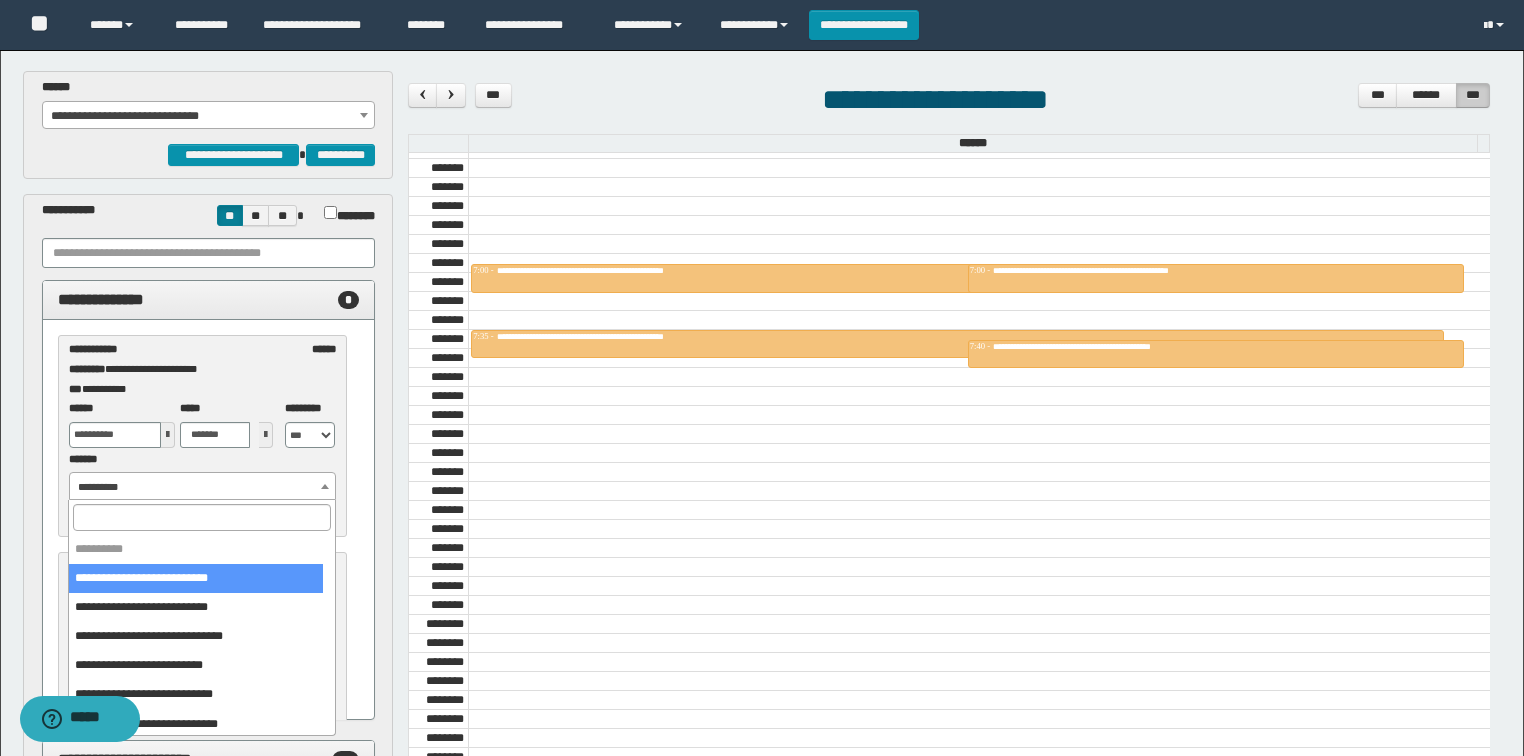 click on "**********" at bounding box center (203, 487) 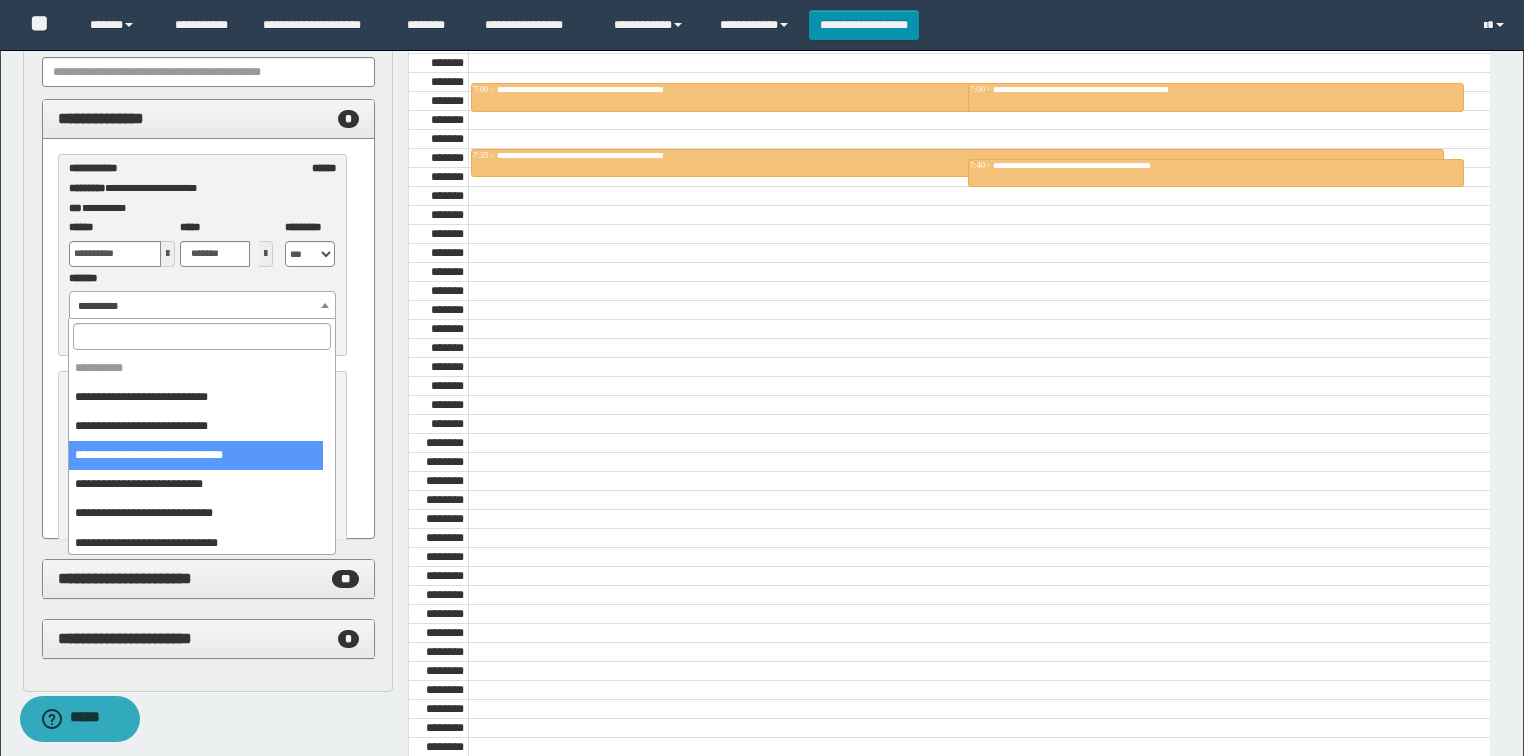 scroll, scrollTop: 335, scrollLeft: 0, axis: vertical 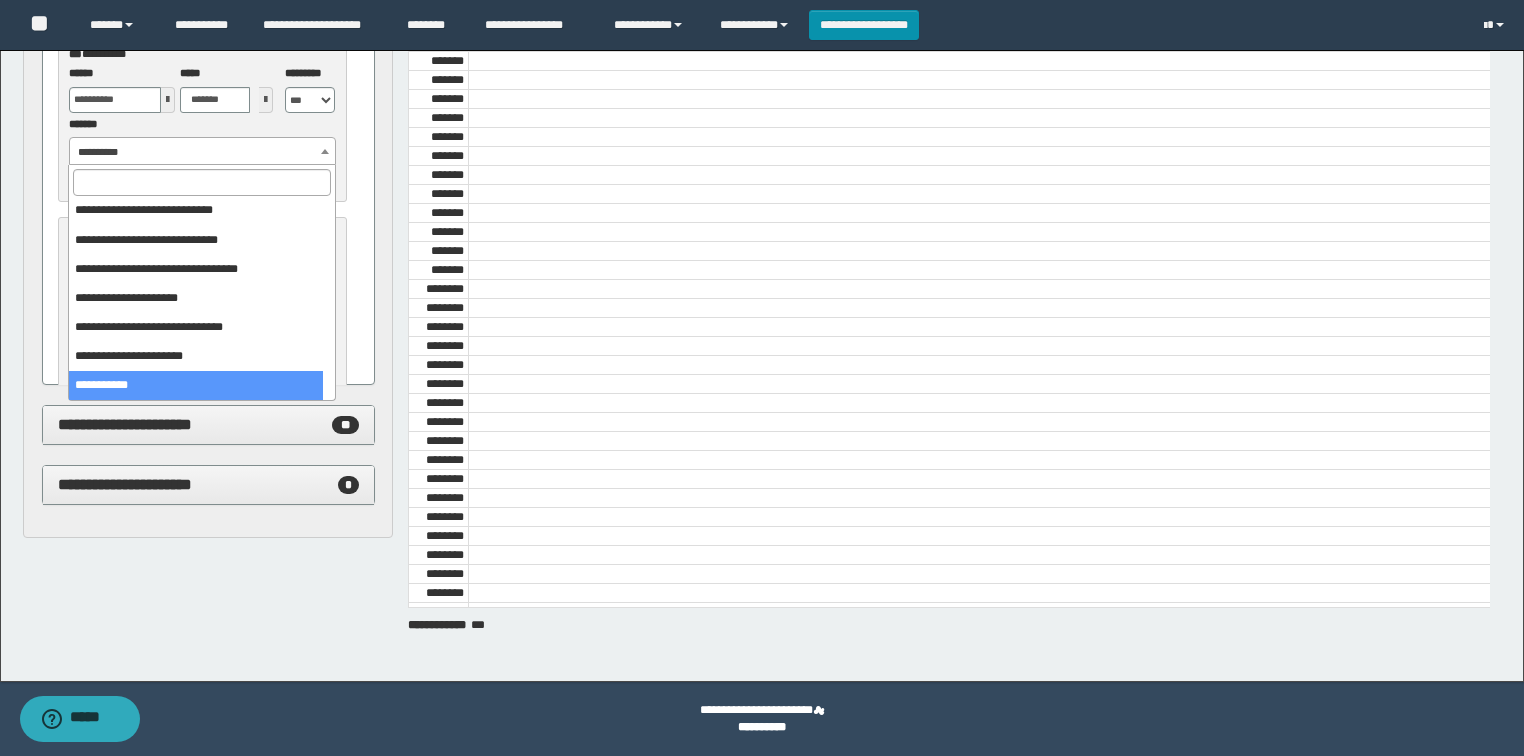 select on "******" 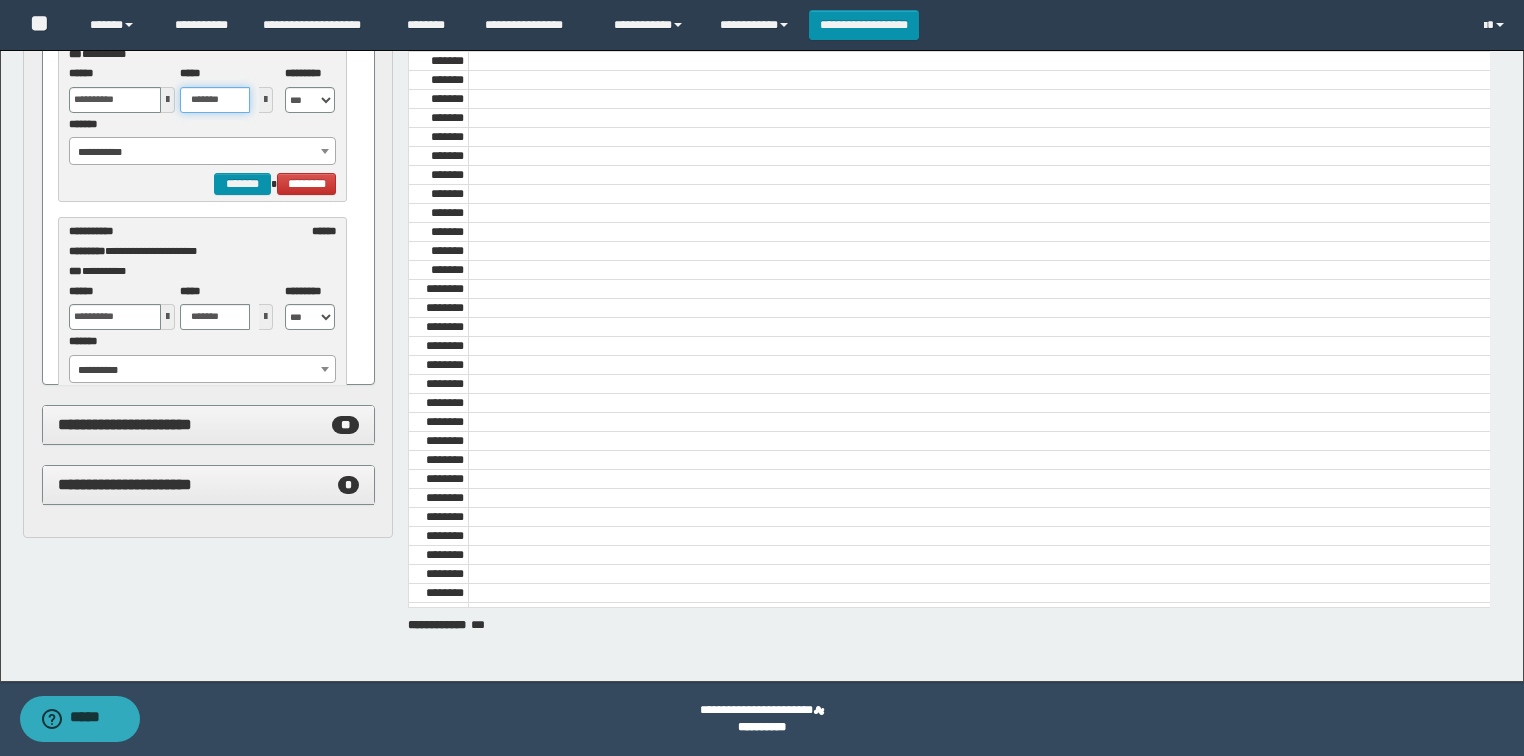 click on "*******" at bounding box center (215, 100) 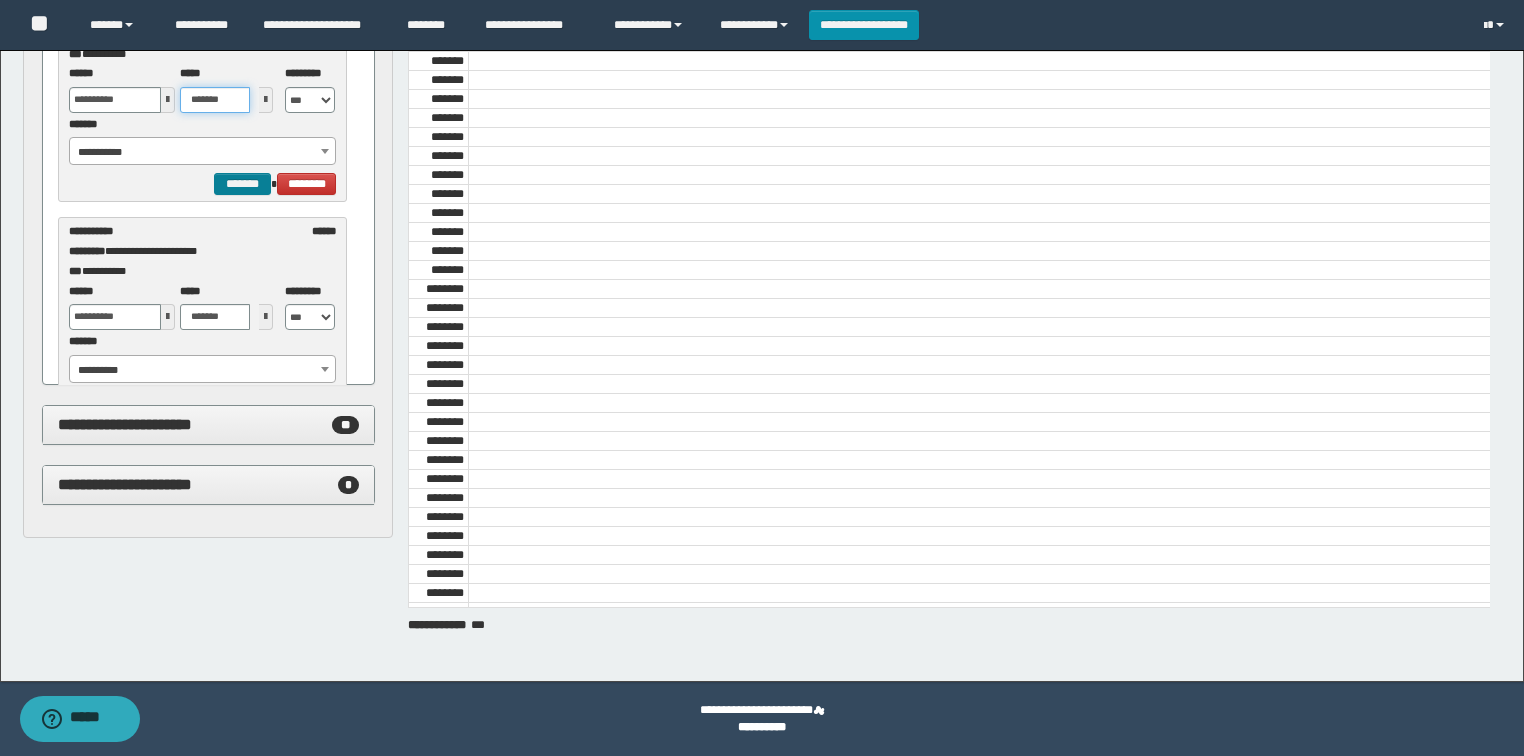 type on "*******" 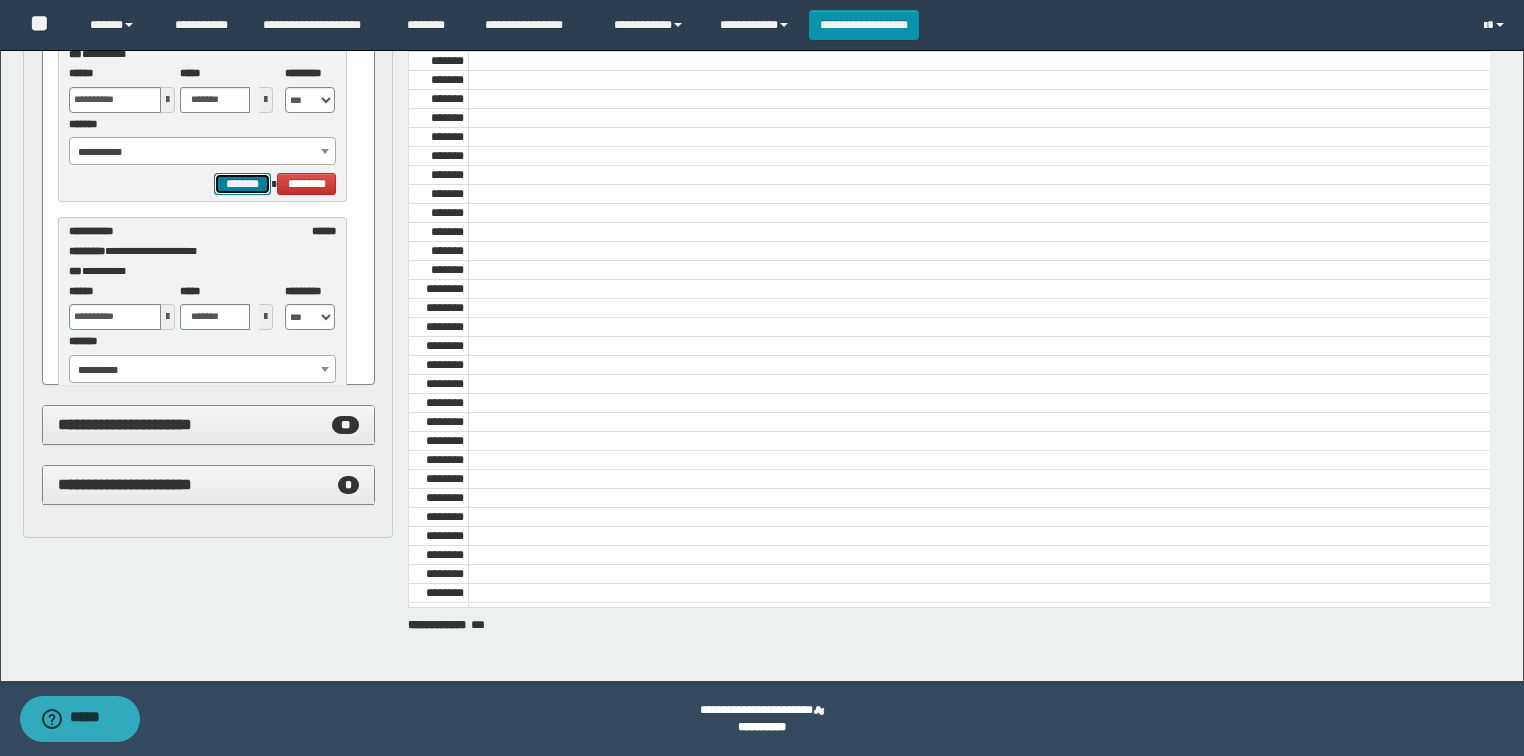 click on "*******" at bounding box center [242, 184] 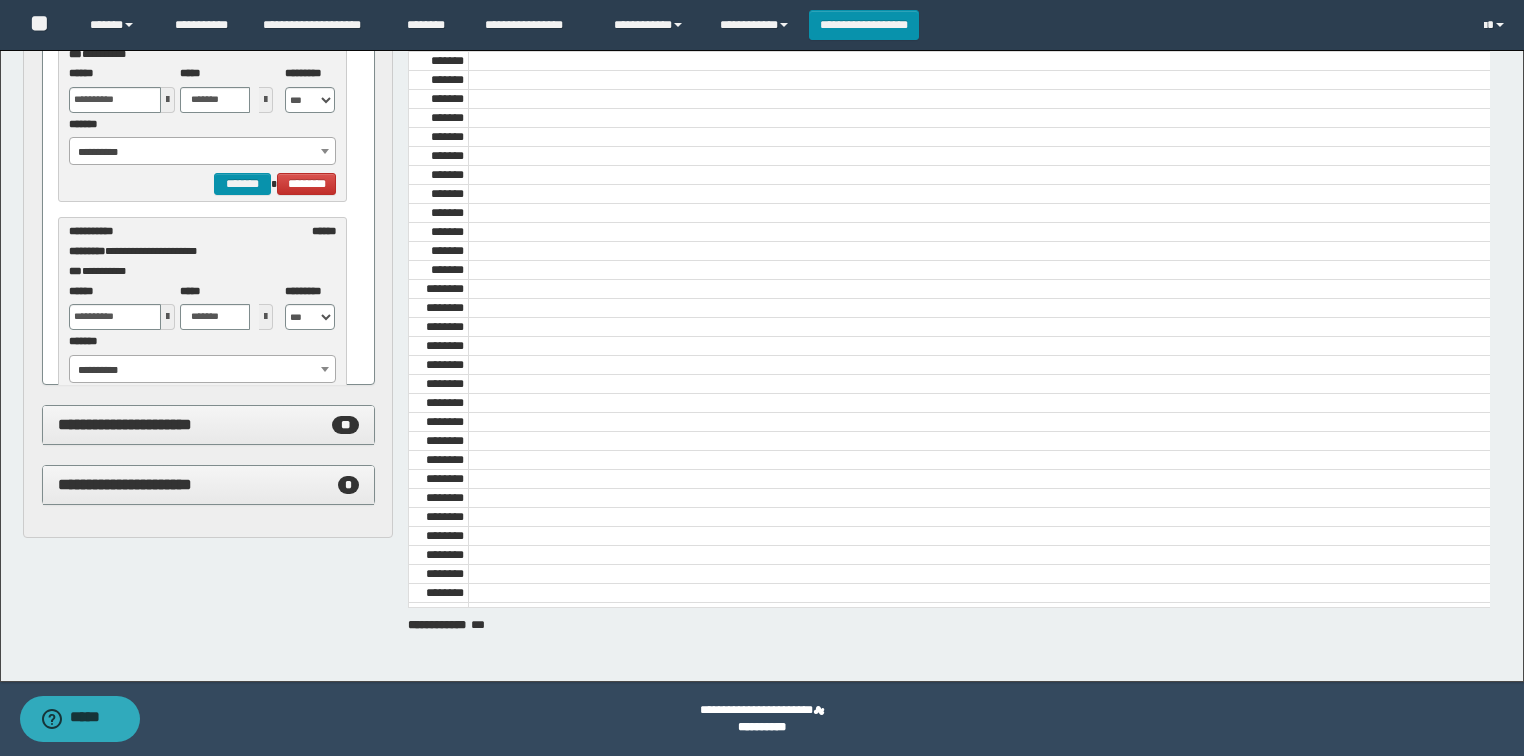 scroll, scrollTop: 118, scrollLeft: 0, axis: vertical 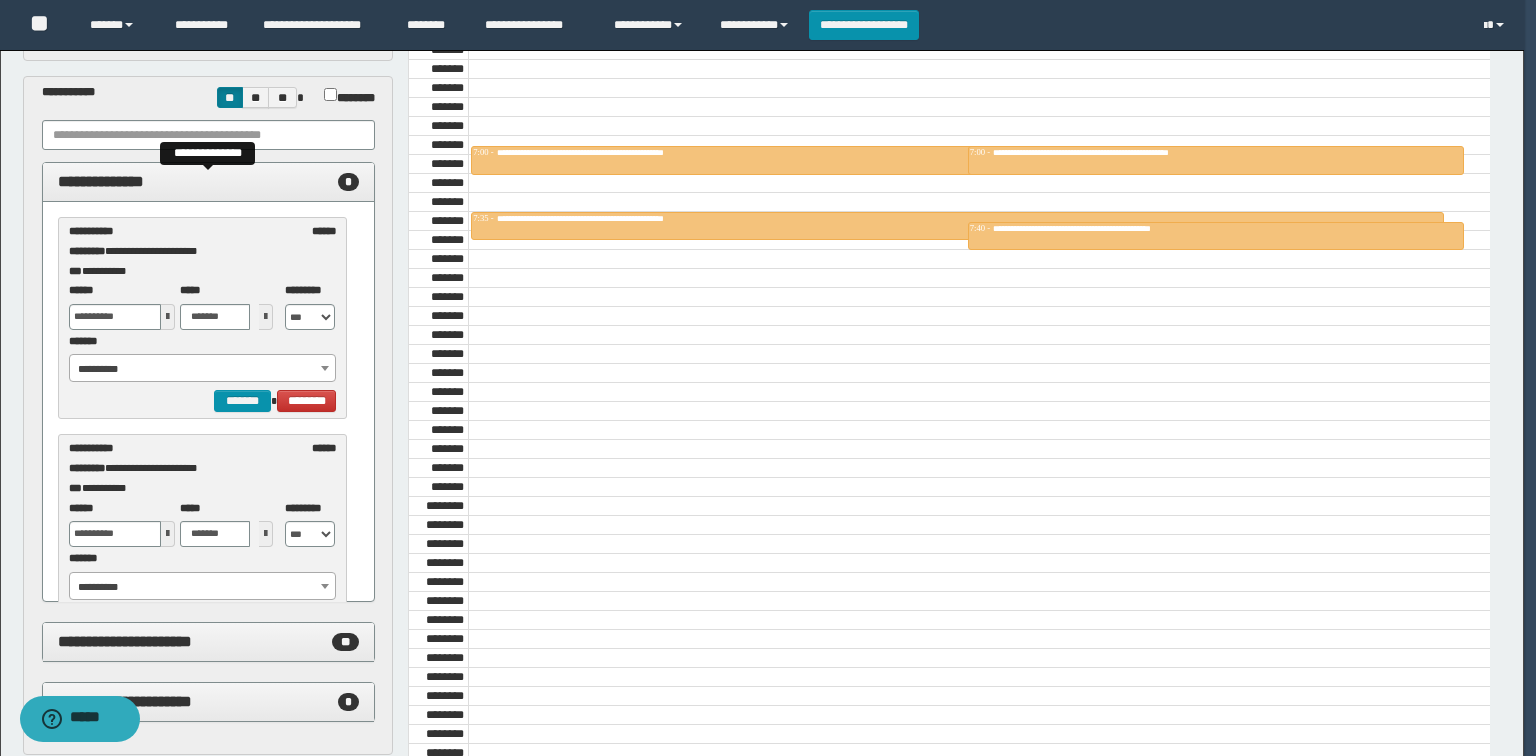 select on "******" 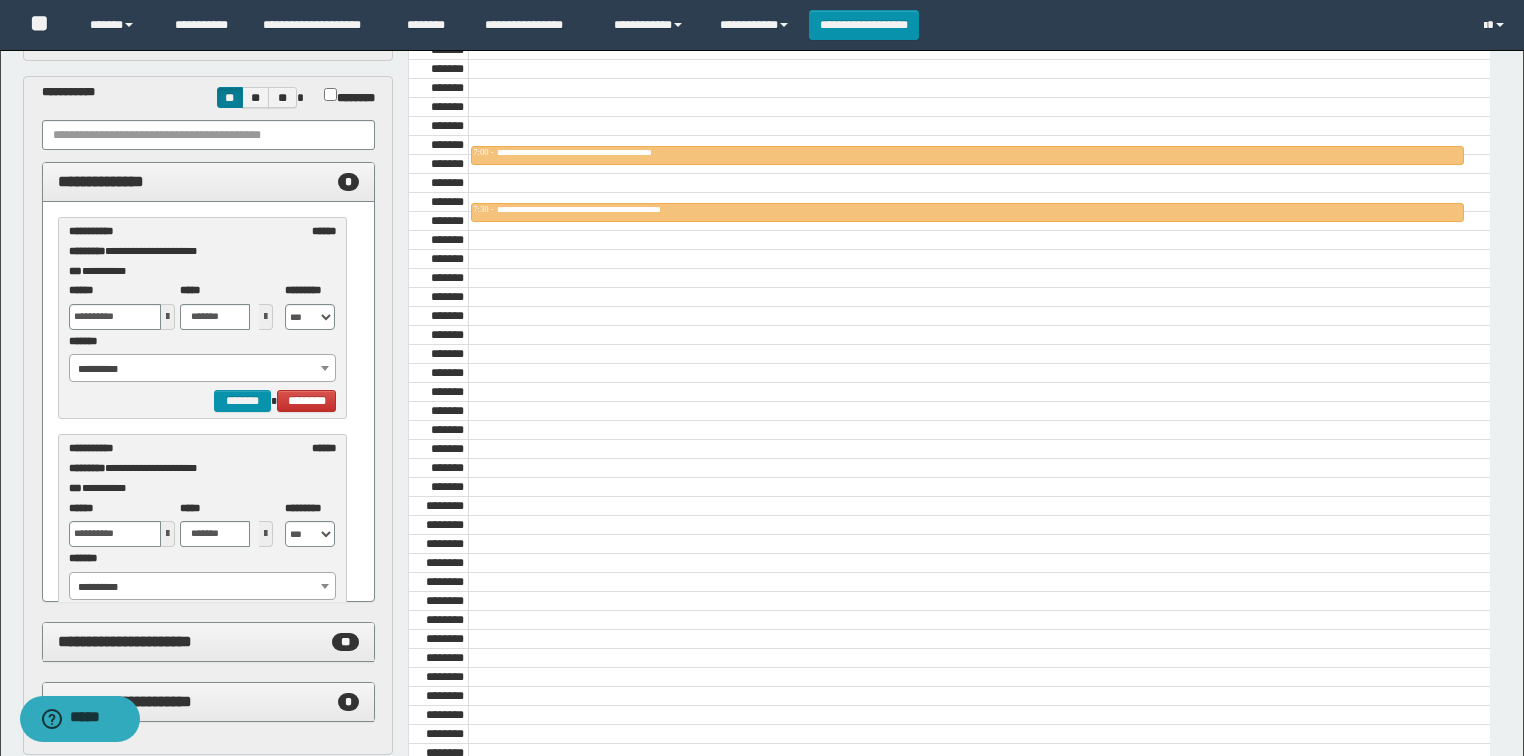 click on "**********" at bounding box center [203, 369] 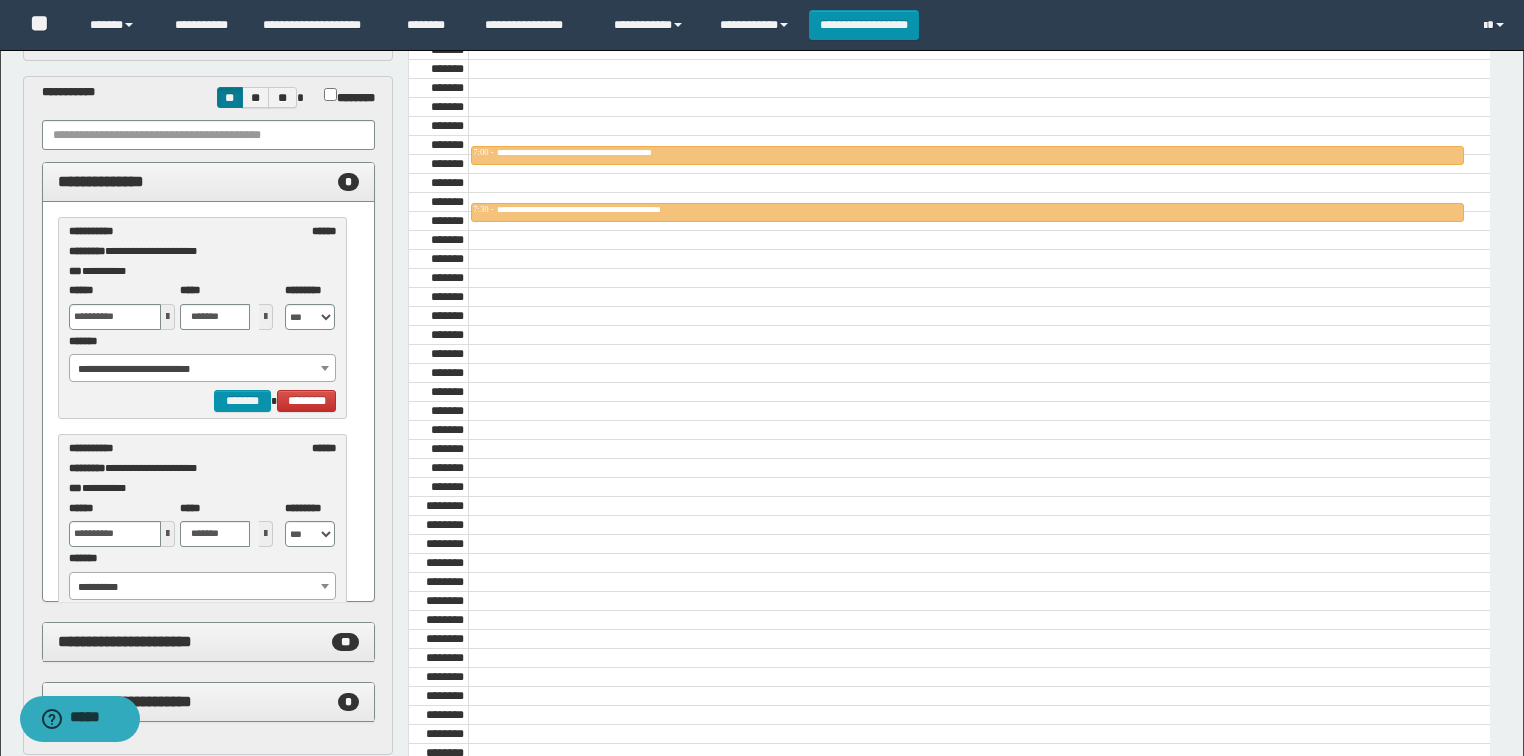 click on "**********" at bounding box center [203, 369] 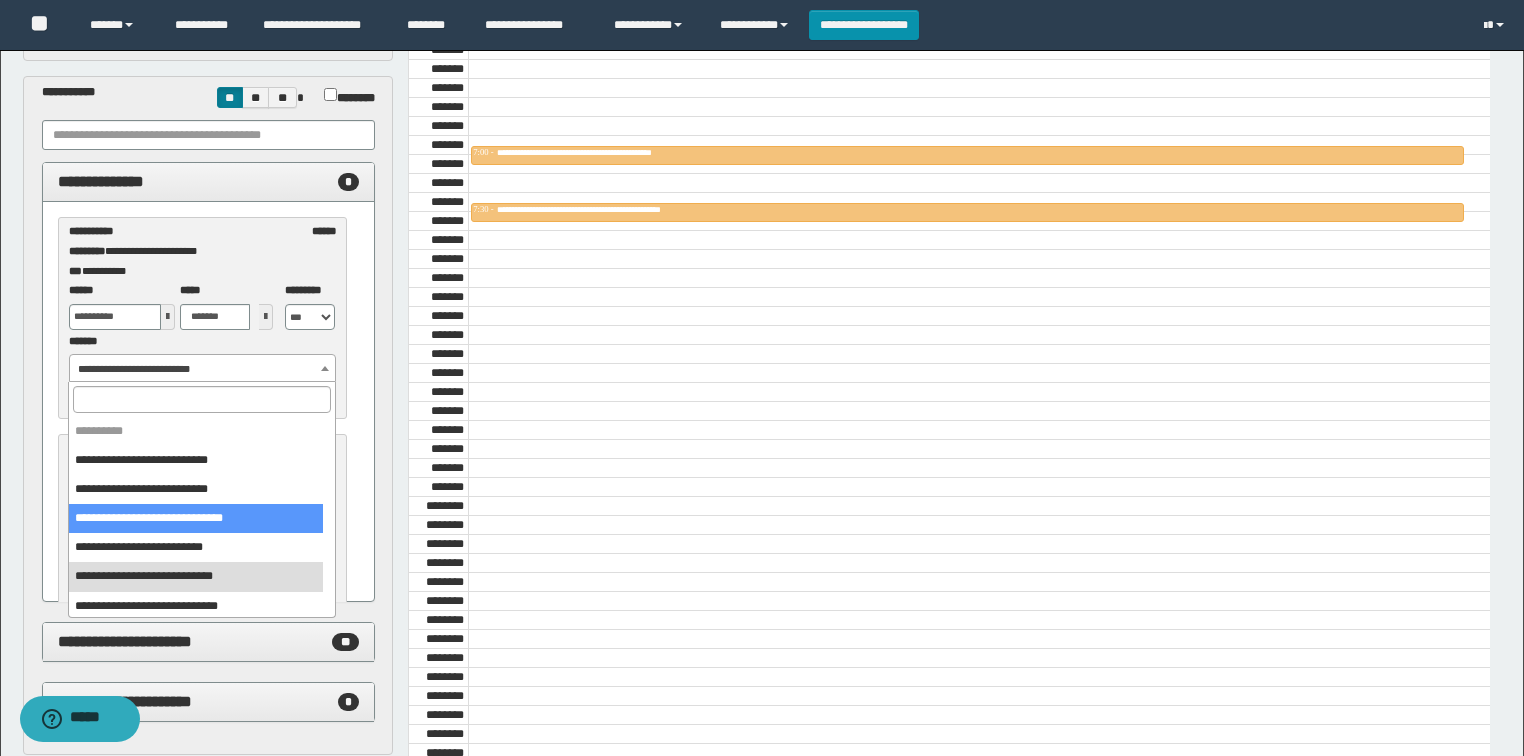 select on "******" 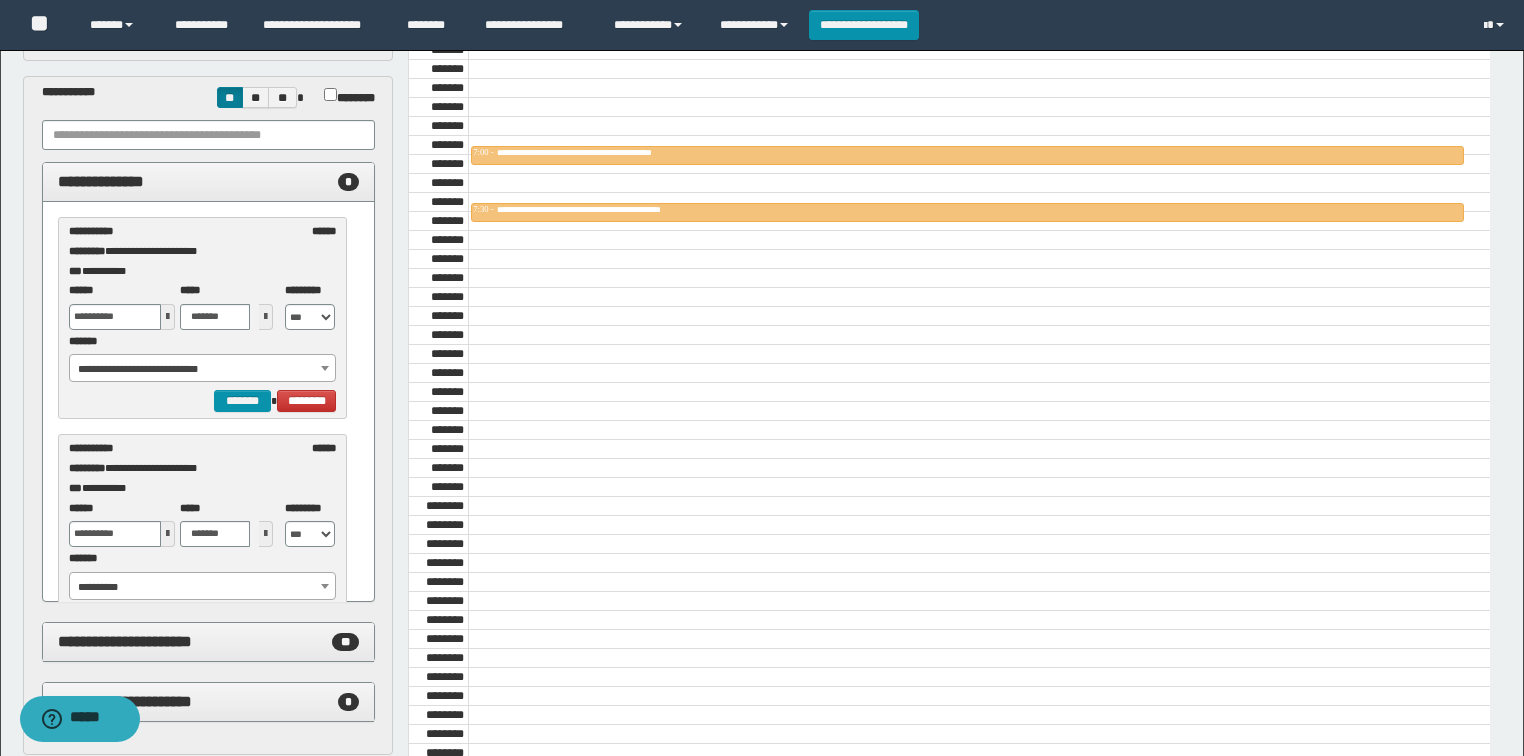click at bounding box center [168, 317] 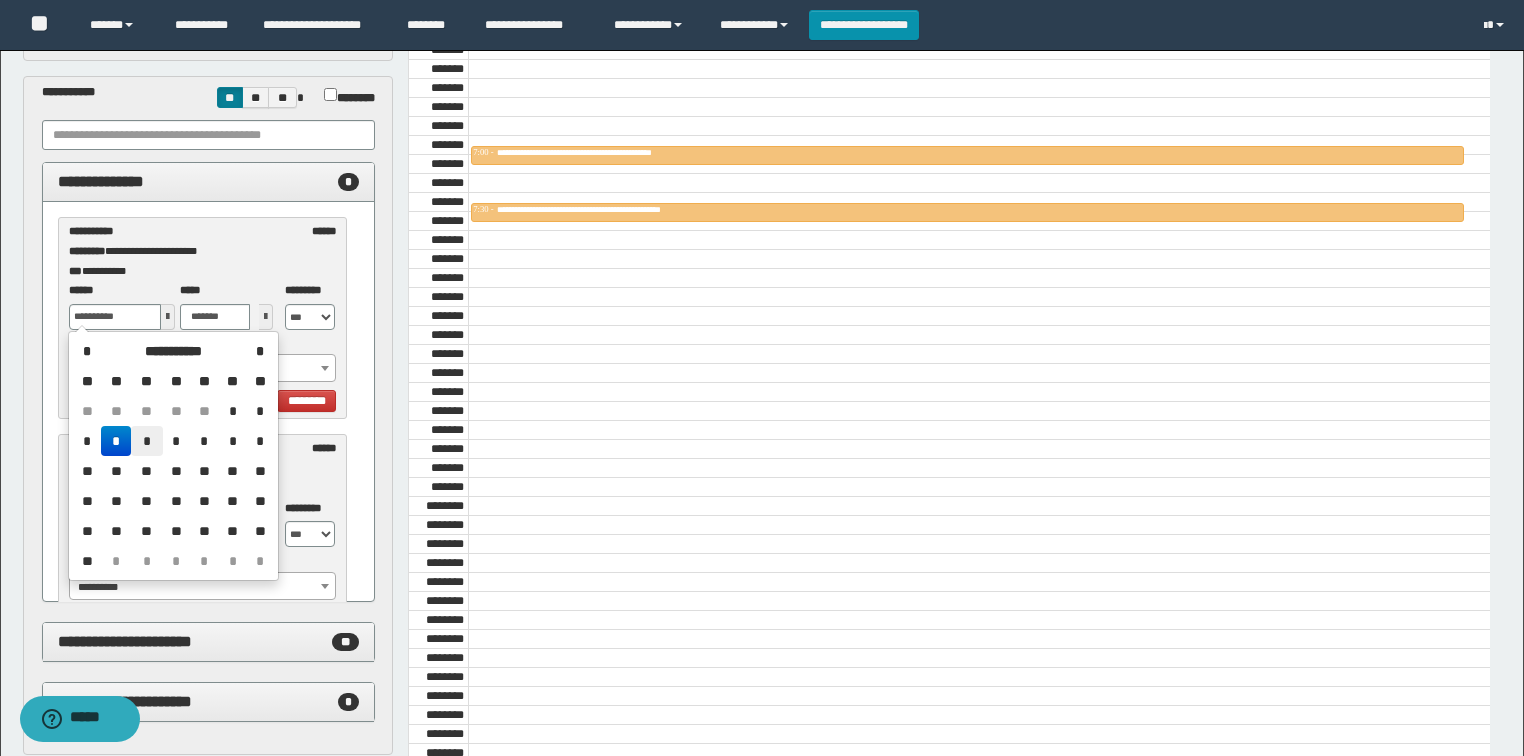 click on "*" at bounding box center [147, 441] 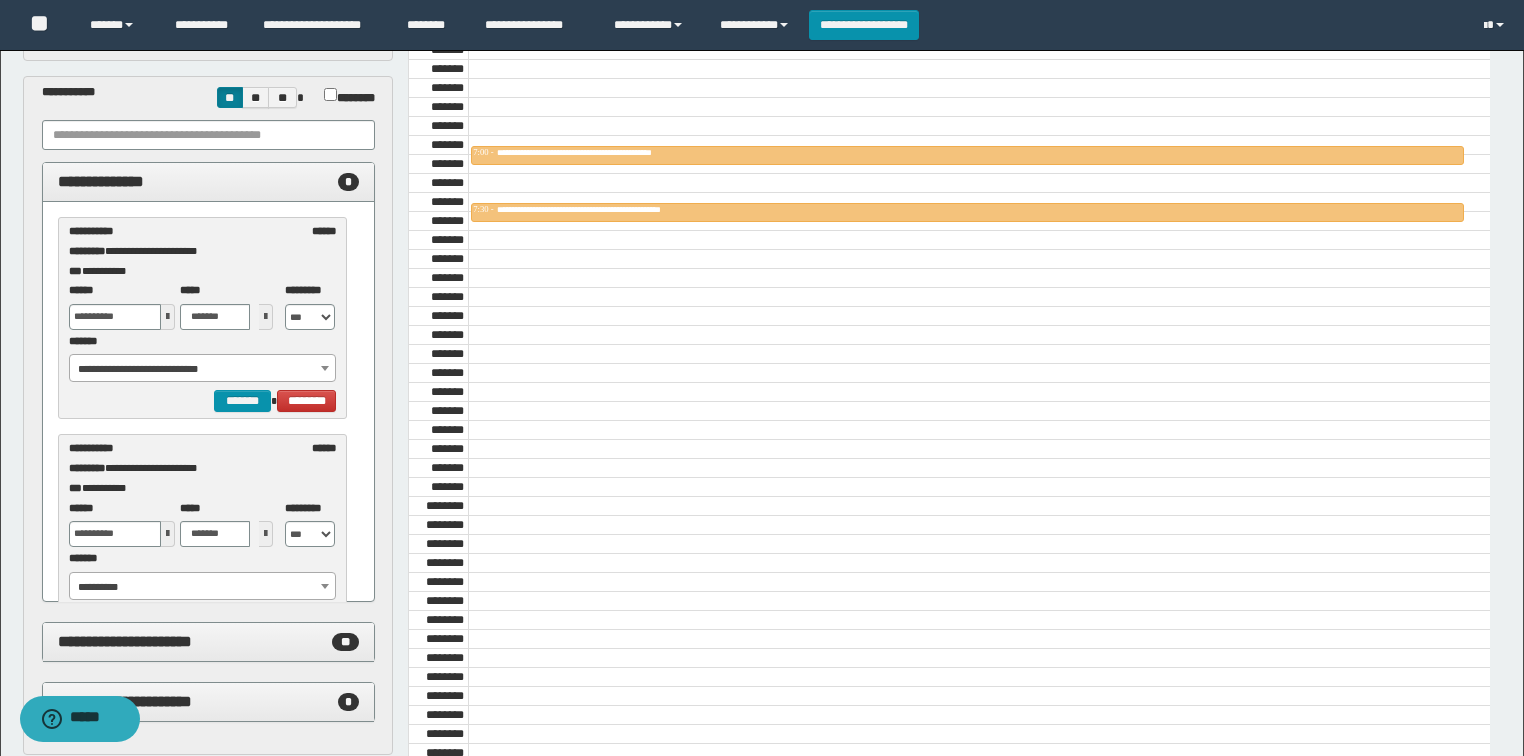 click at bounding box center [266, 317] 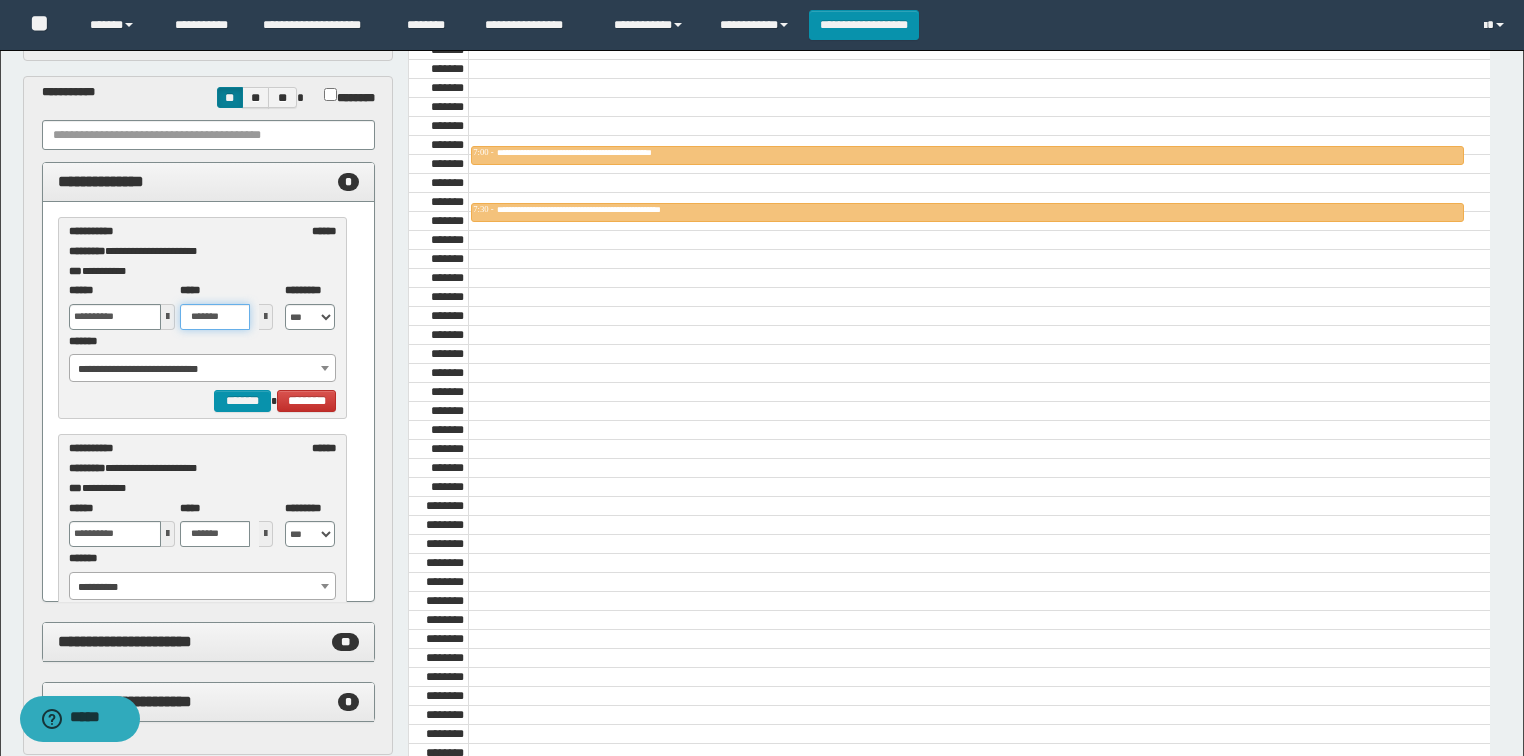 click on "*******" at bounding box center (215, 317) 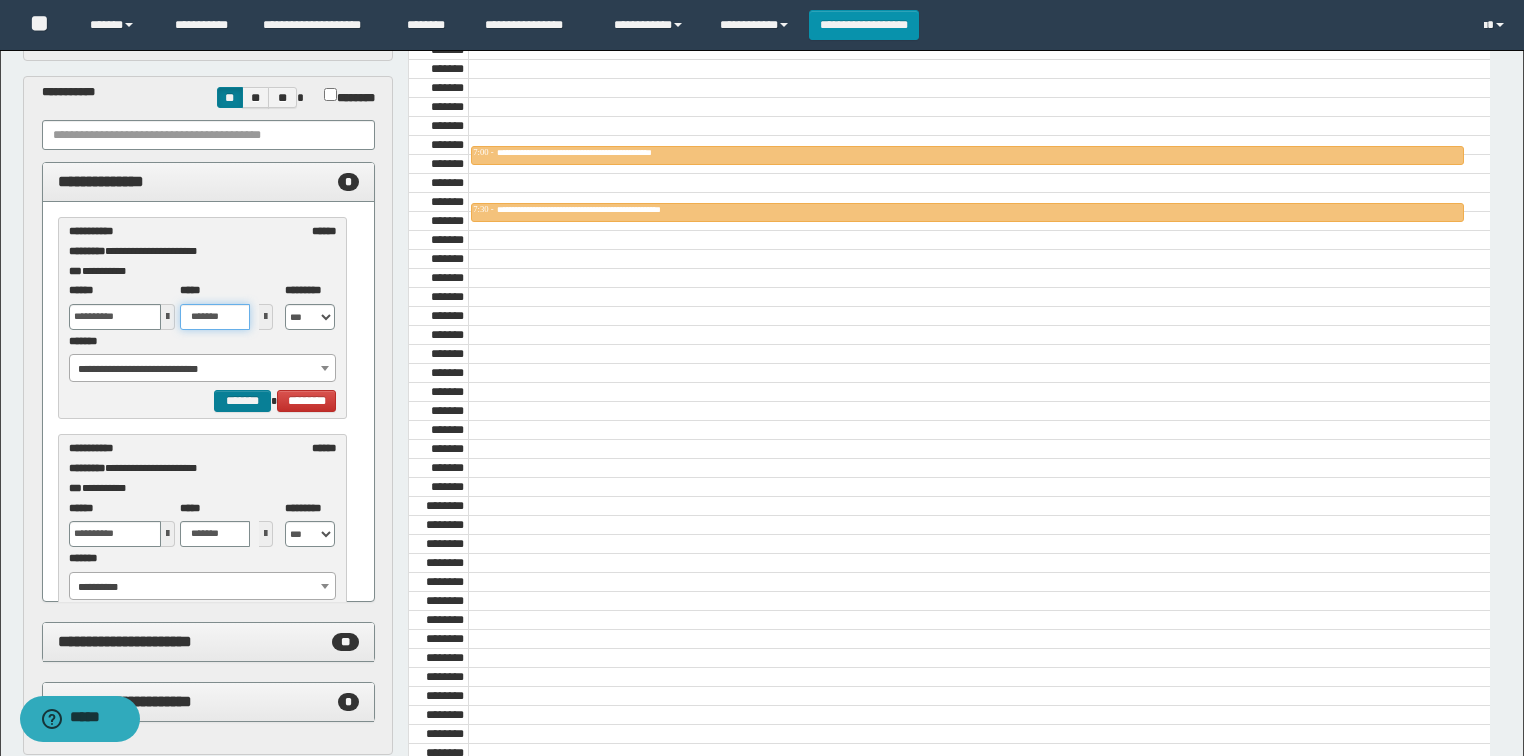 type on "*******" 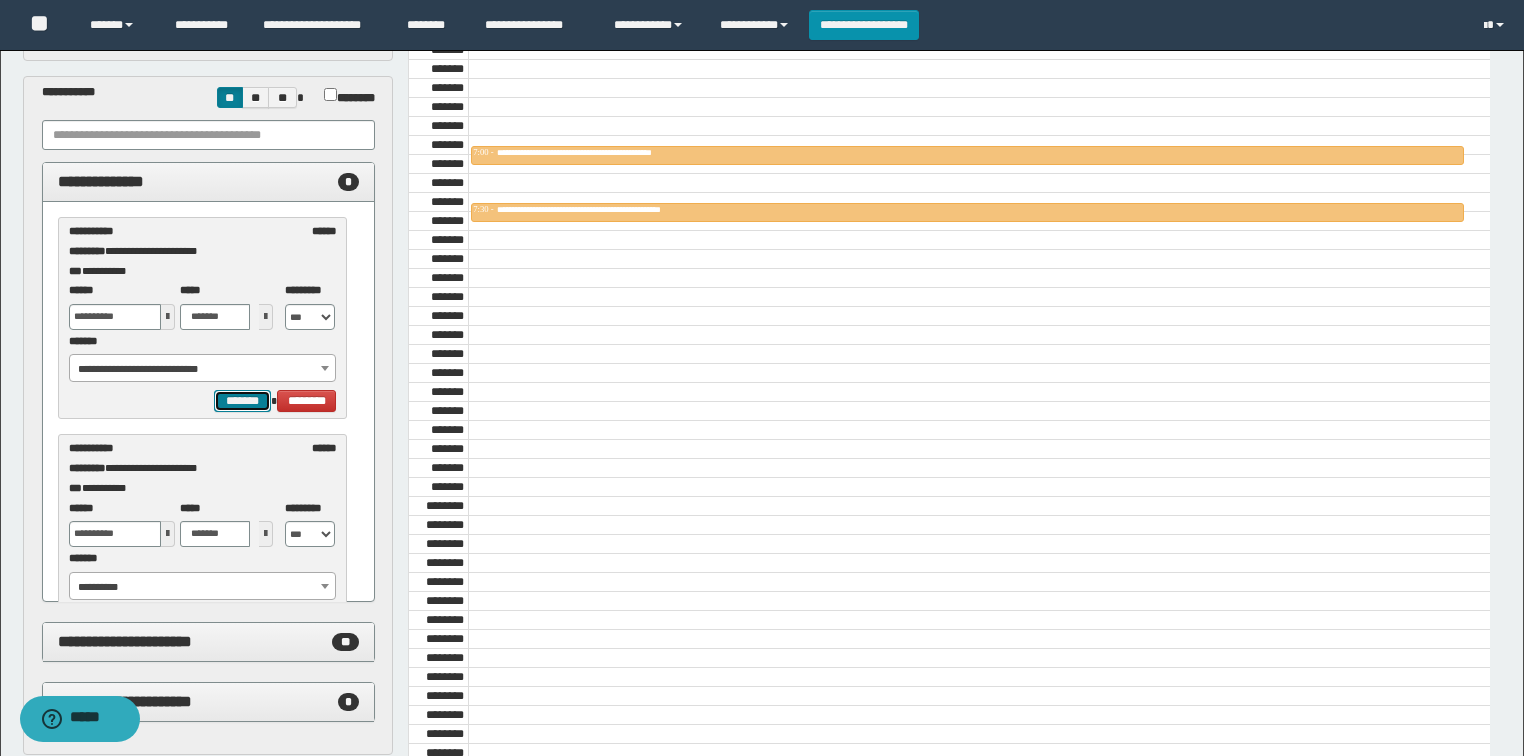 click on "*******" at bounding box center (242, 401) 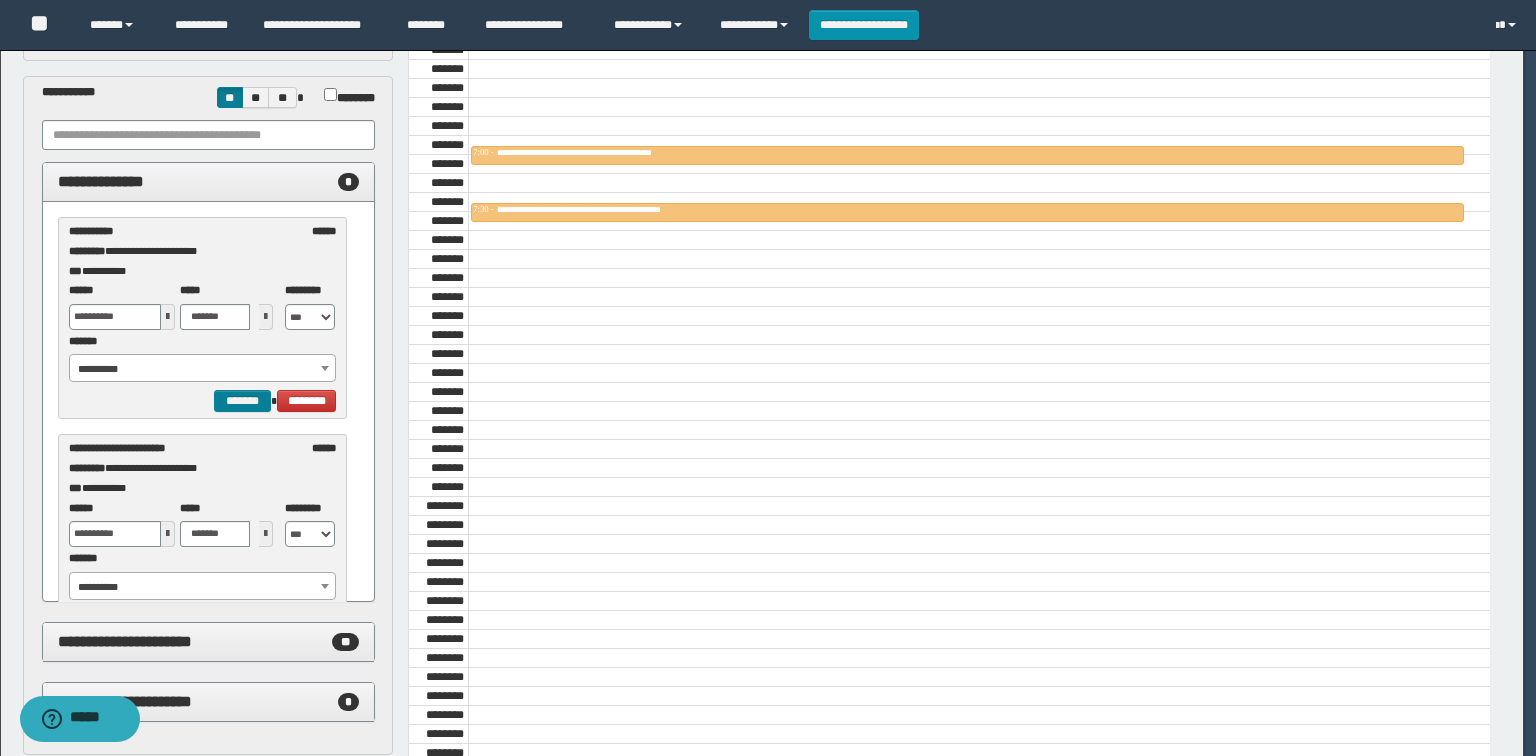 select on "******" 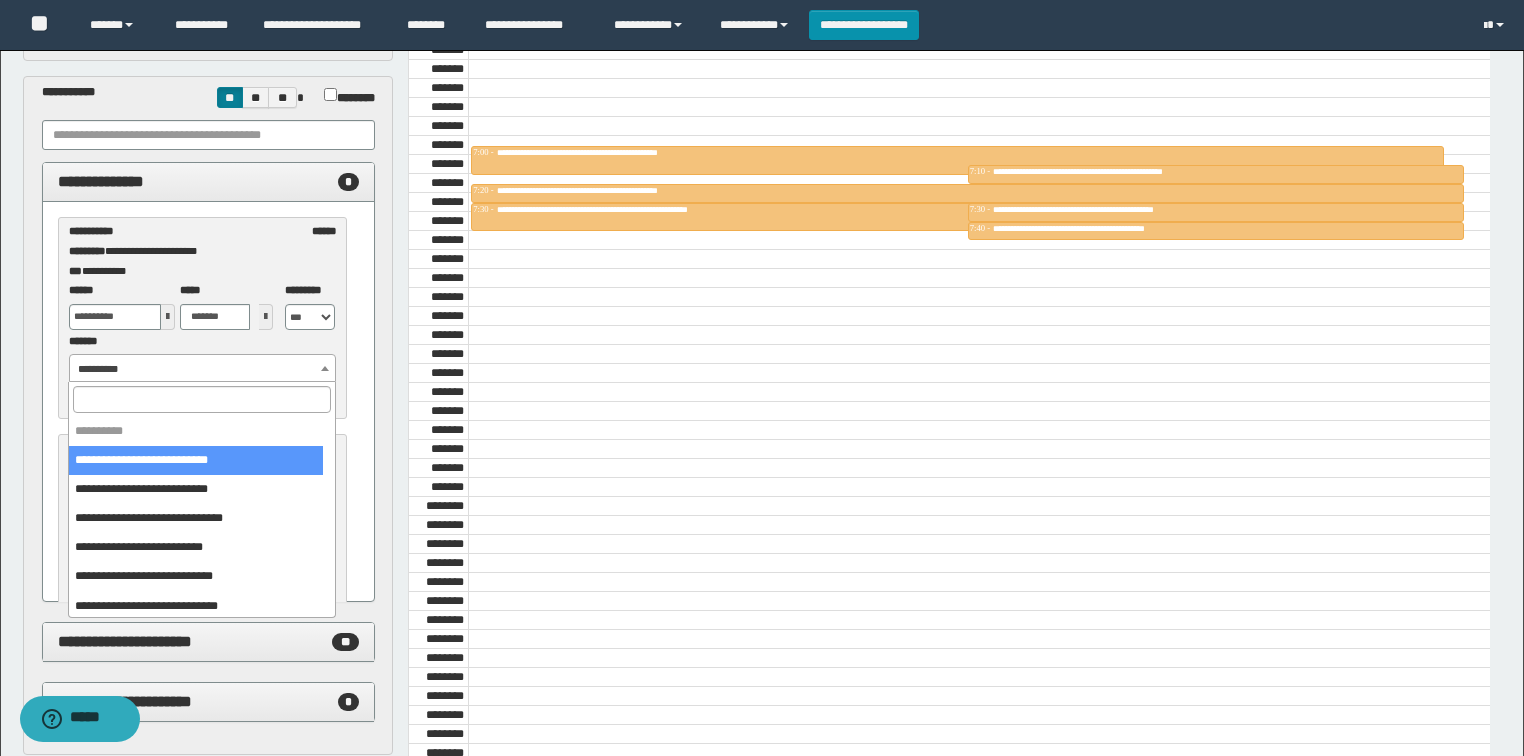 click on "**********" at bounding box center [203, 369] 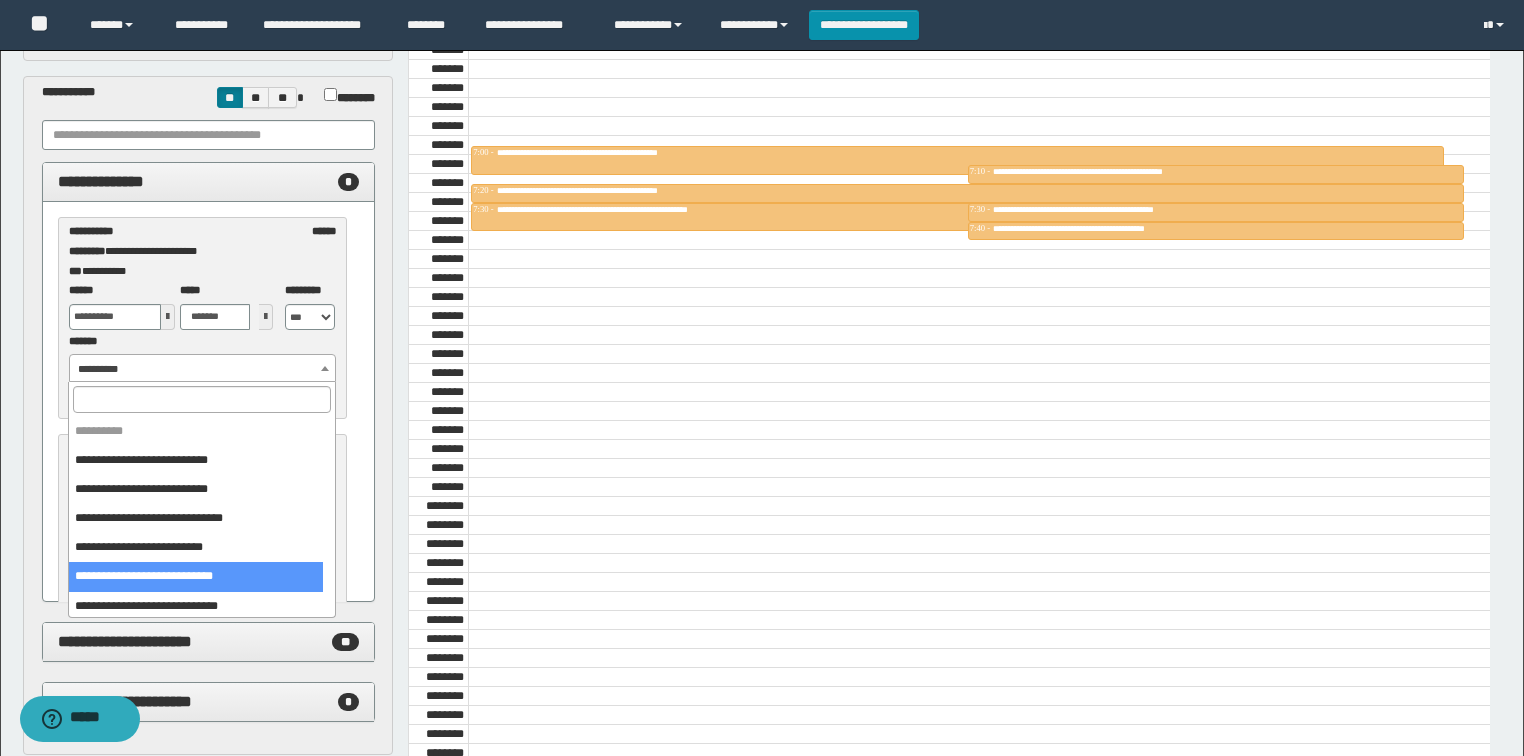 select on "******" 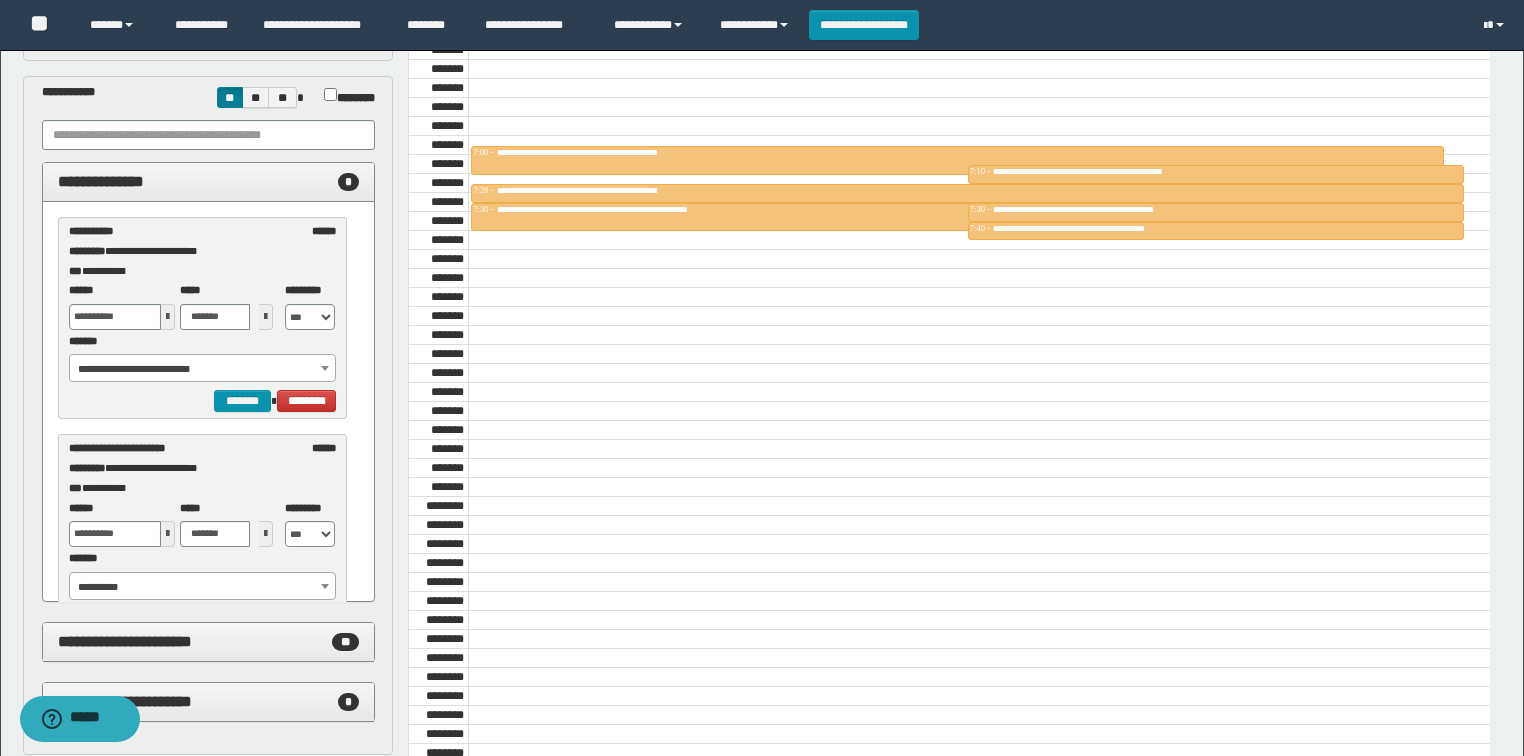 click at bounding box center (168, 317) 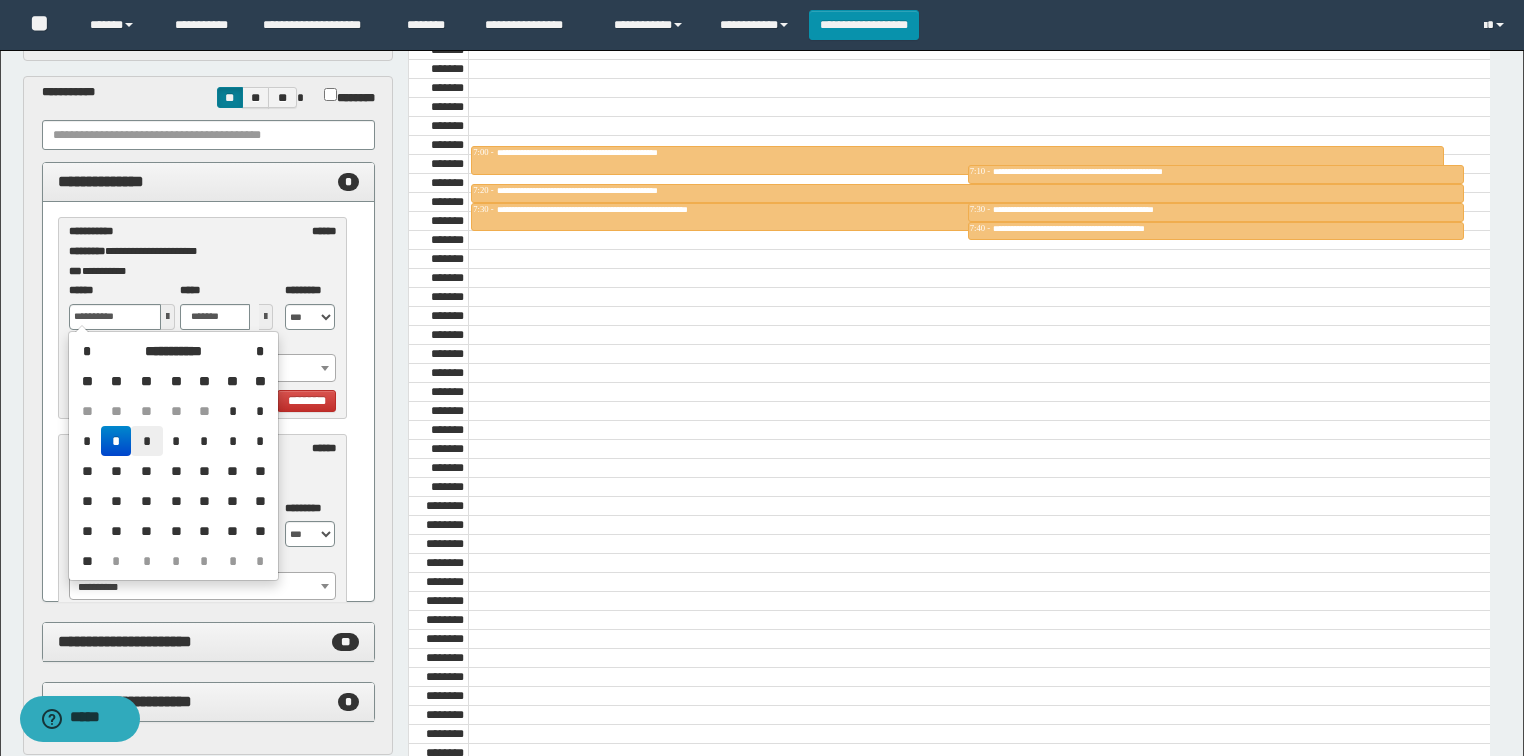 click on "*" at bounding box center (147, 441) 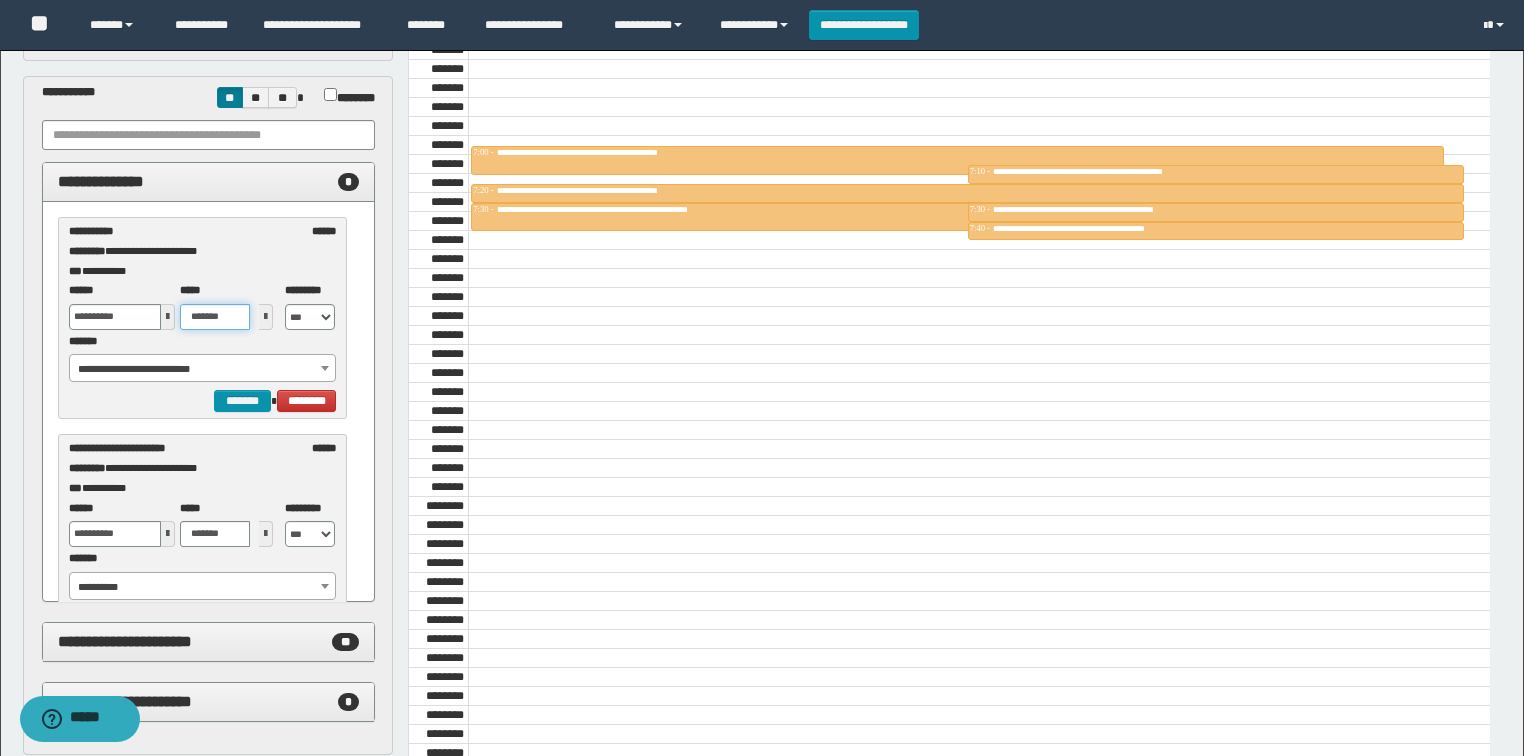 click on "*******" at bounding box center (215, 317) 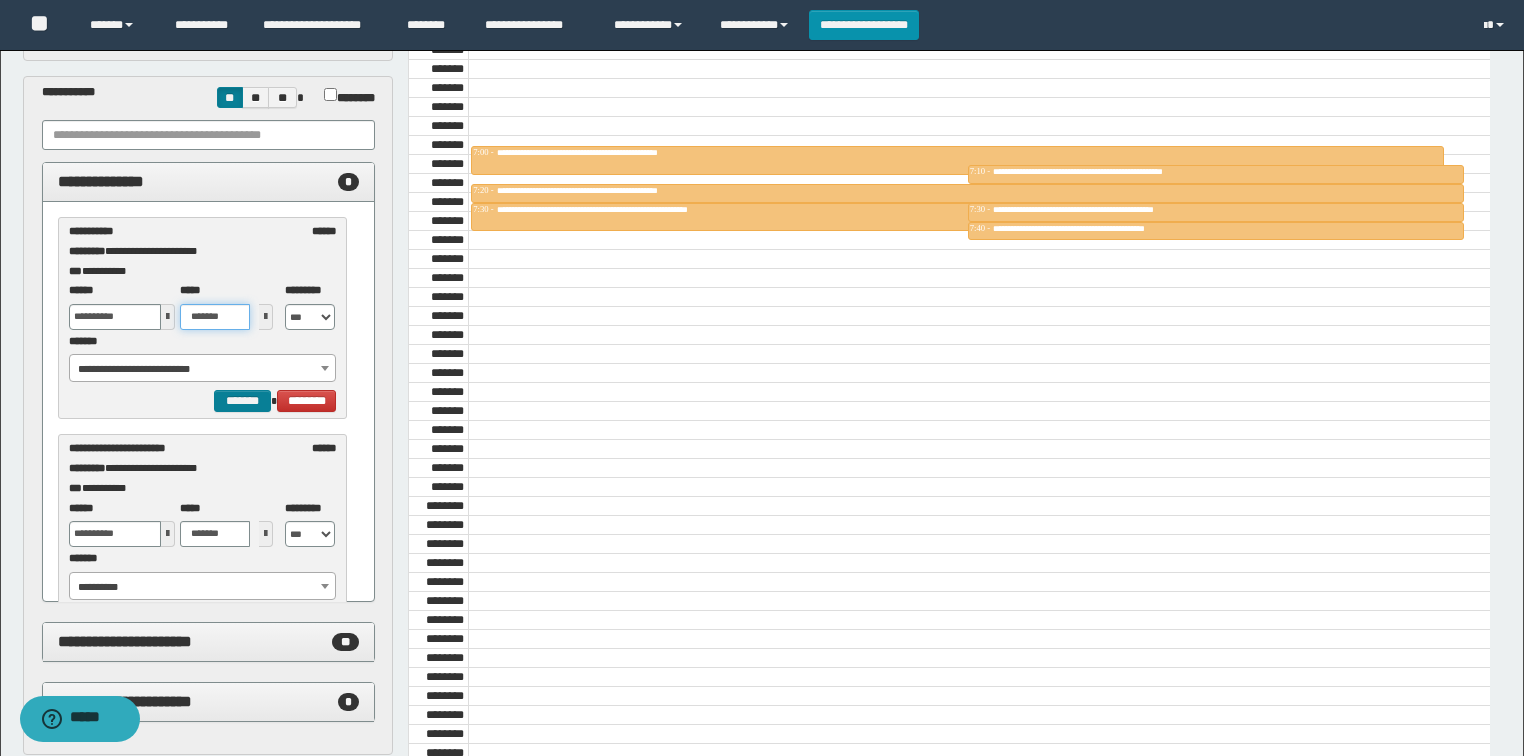 type on "*******" 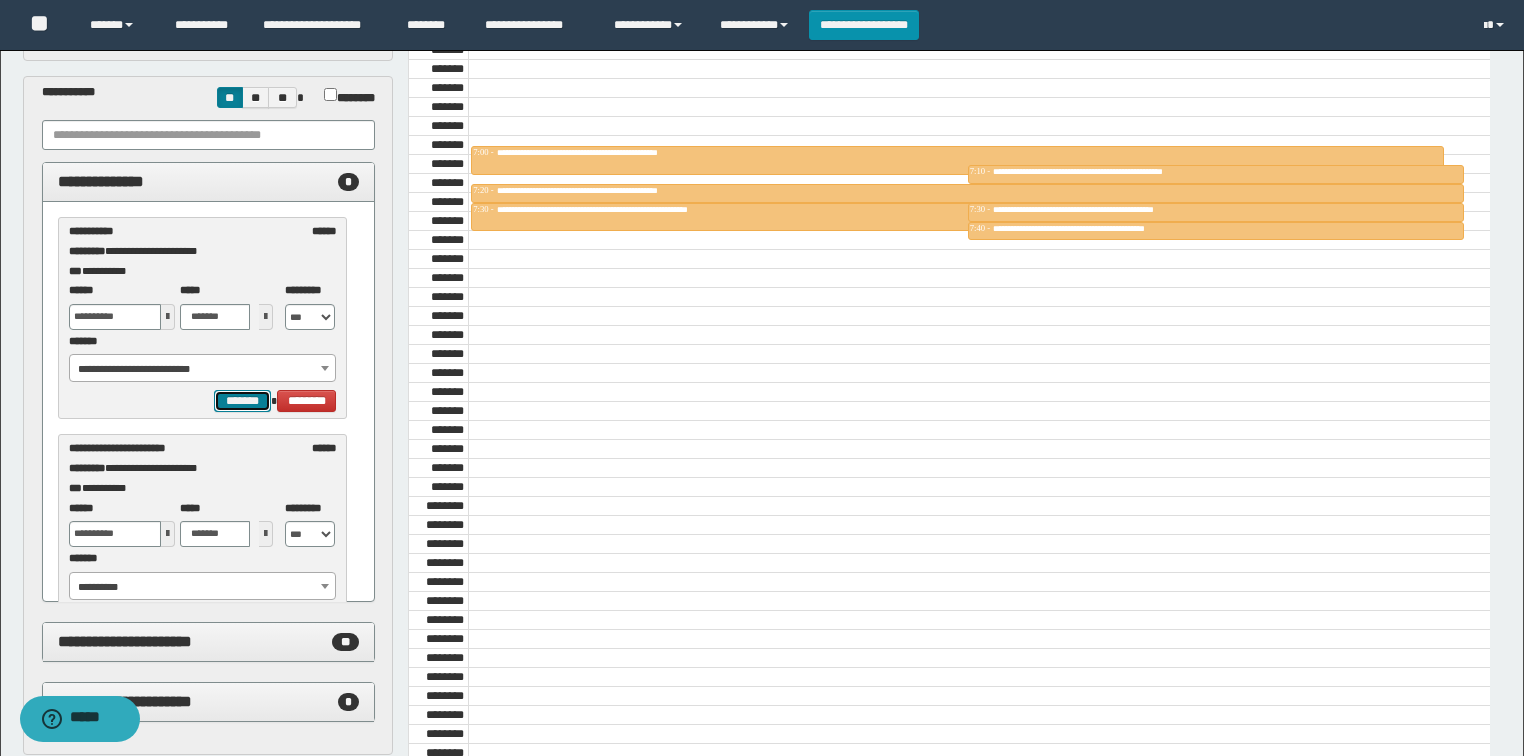 click on "*******" at bounding box center [242, 401] 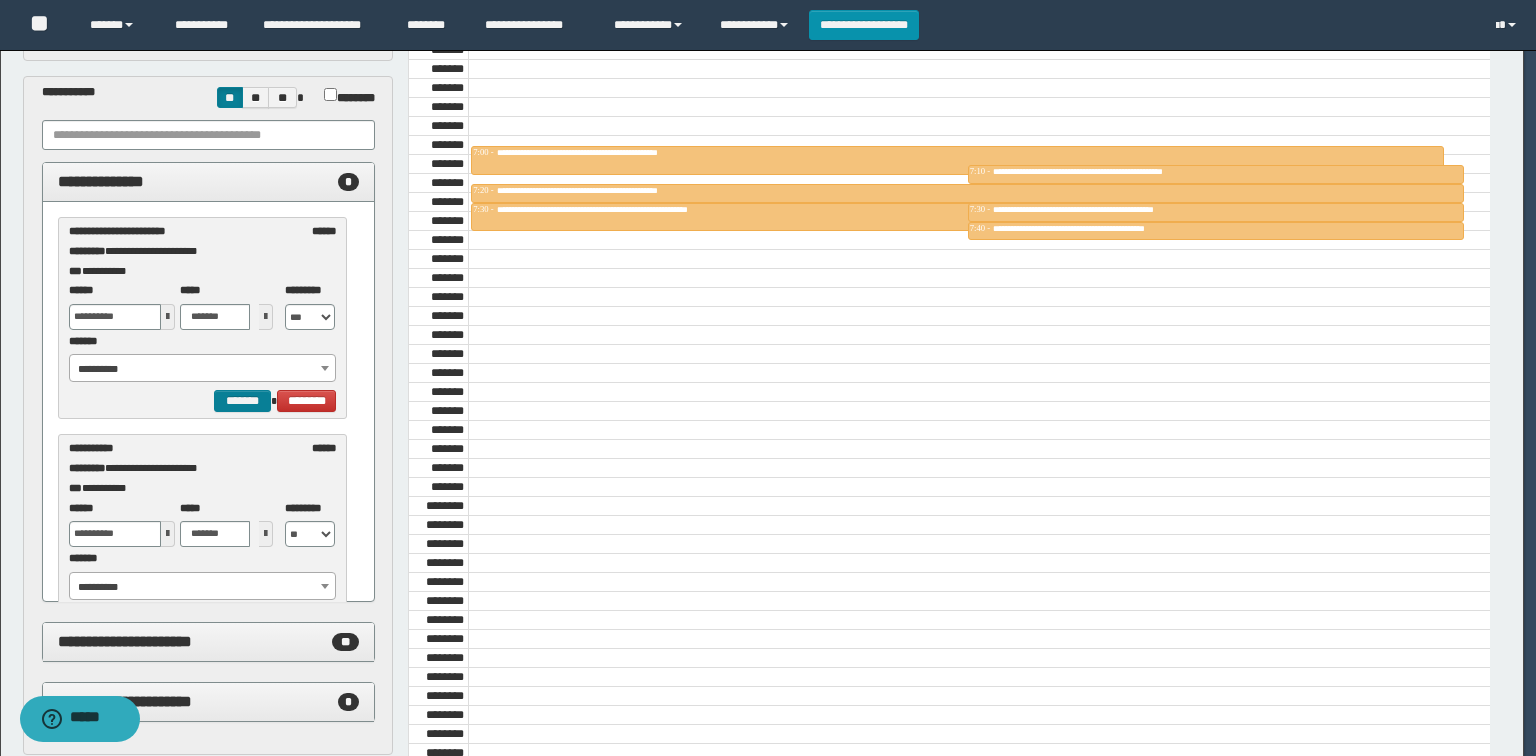 select on "******" 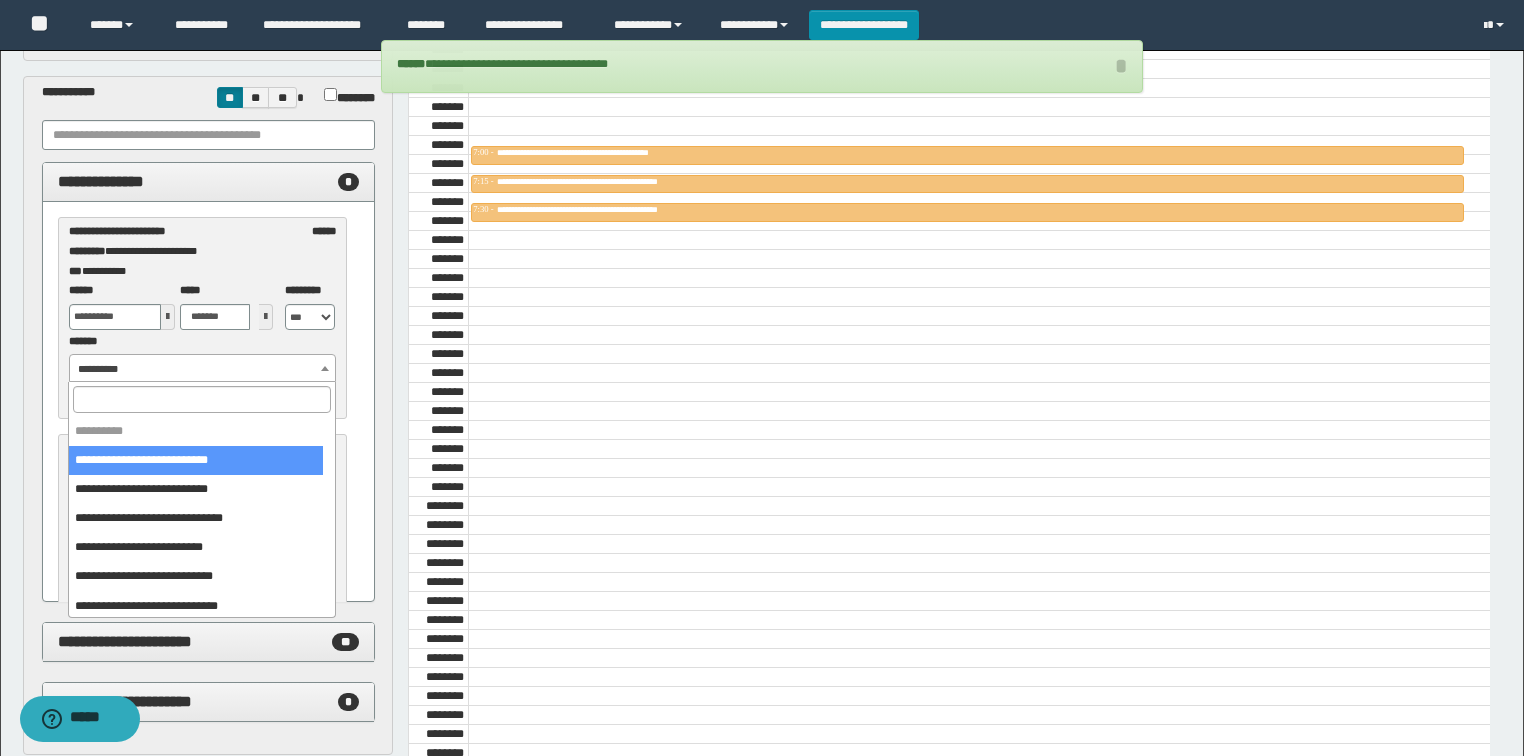 click on "**********" at bounding box center (203, 369) 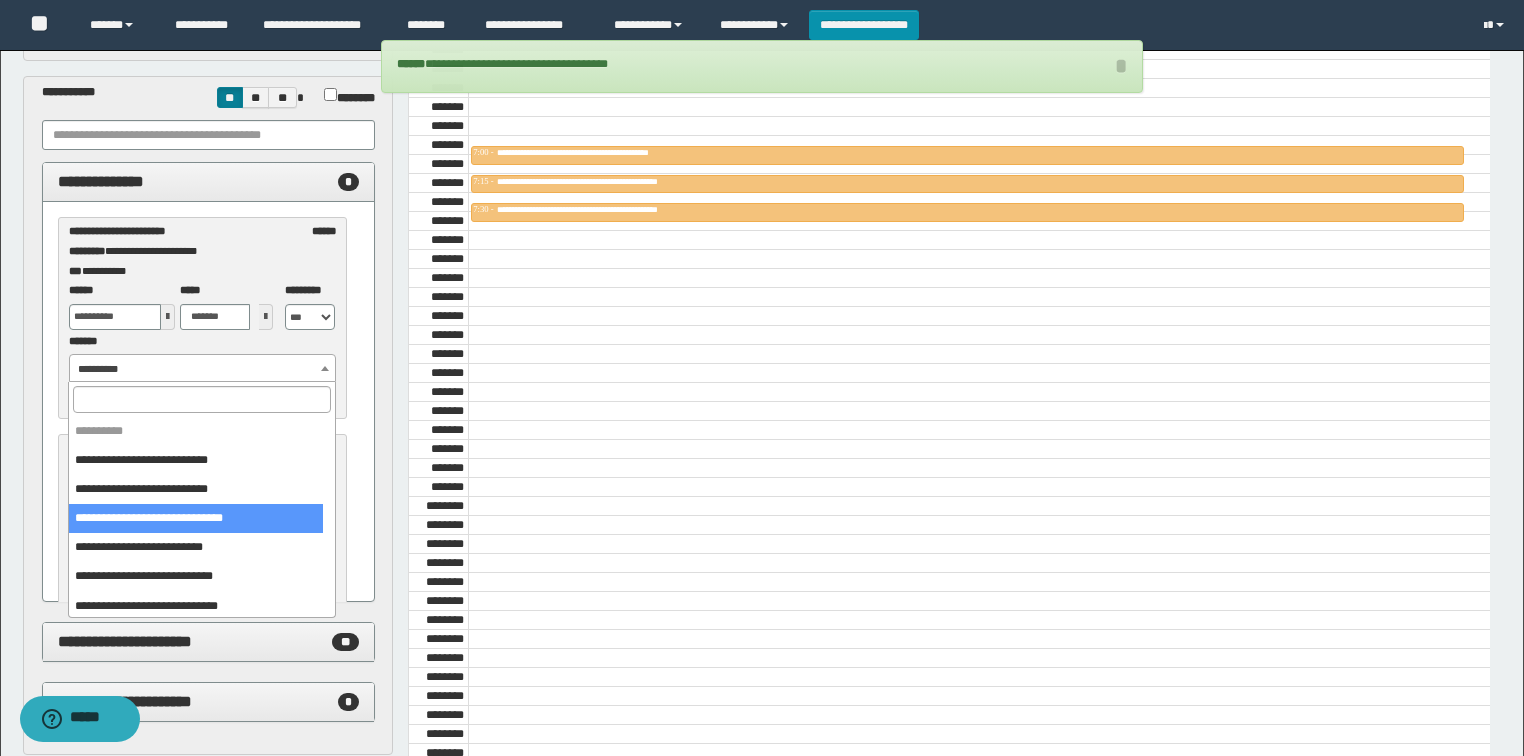 scroll, scrollTop: 149, scrollLeft: 0, axis: vertical 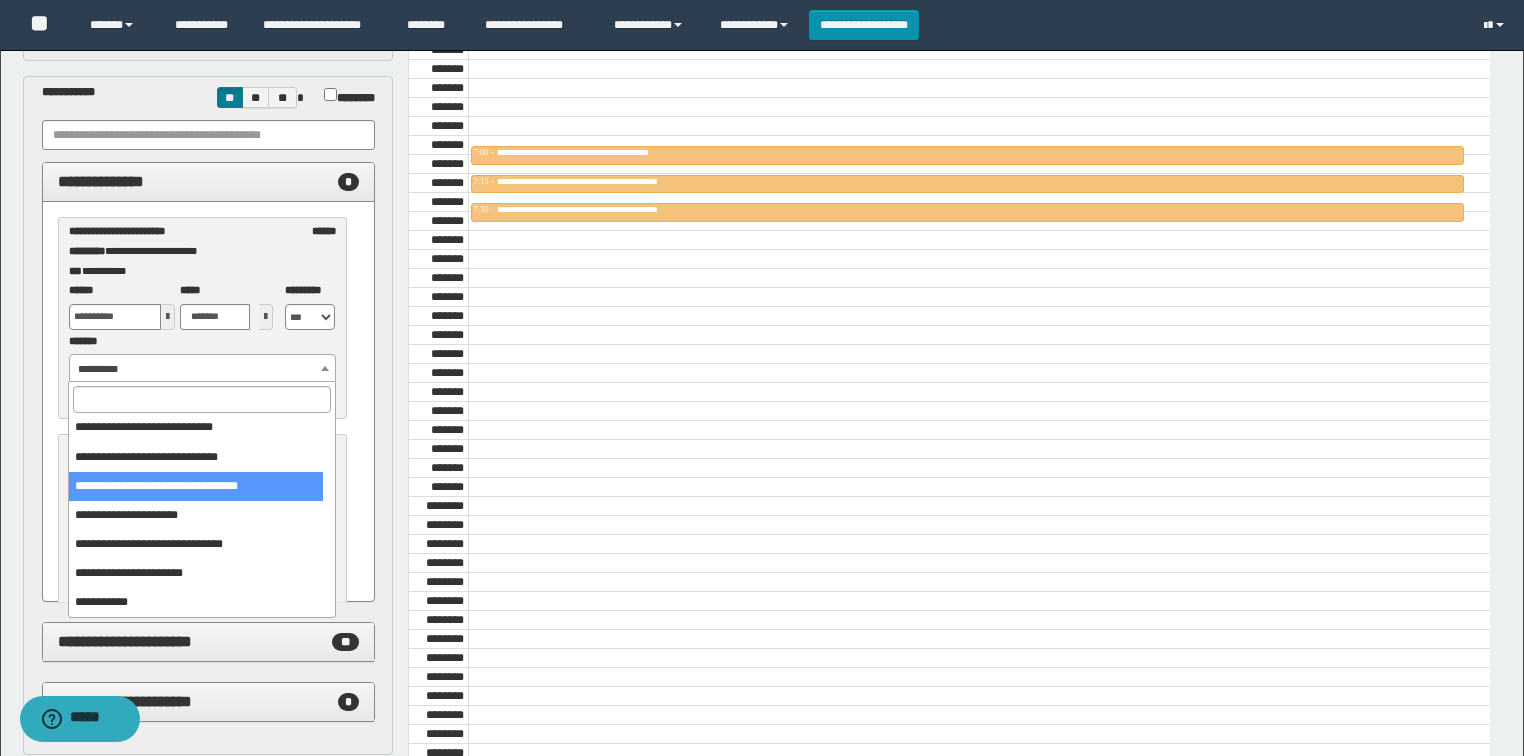 drag, startPoint x: 216, startPoint y: 492, endPoint x: 241, endPoint y: 492, distance: 25 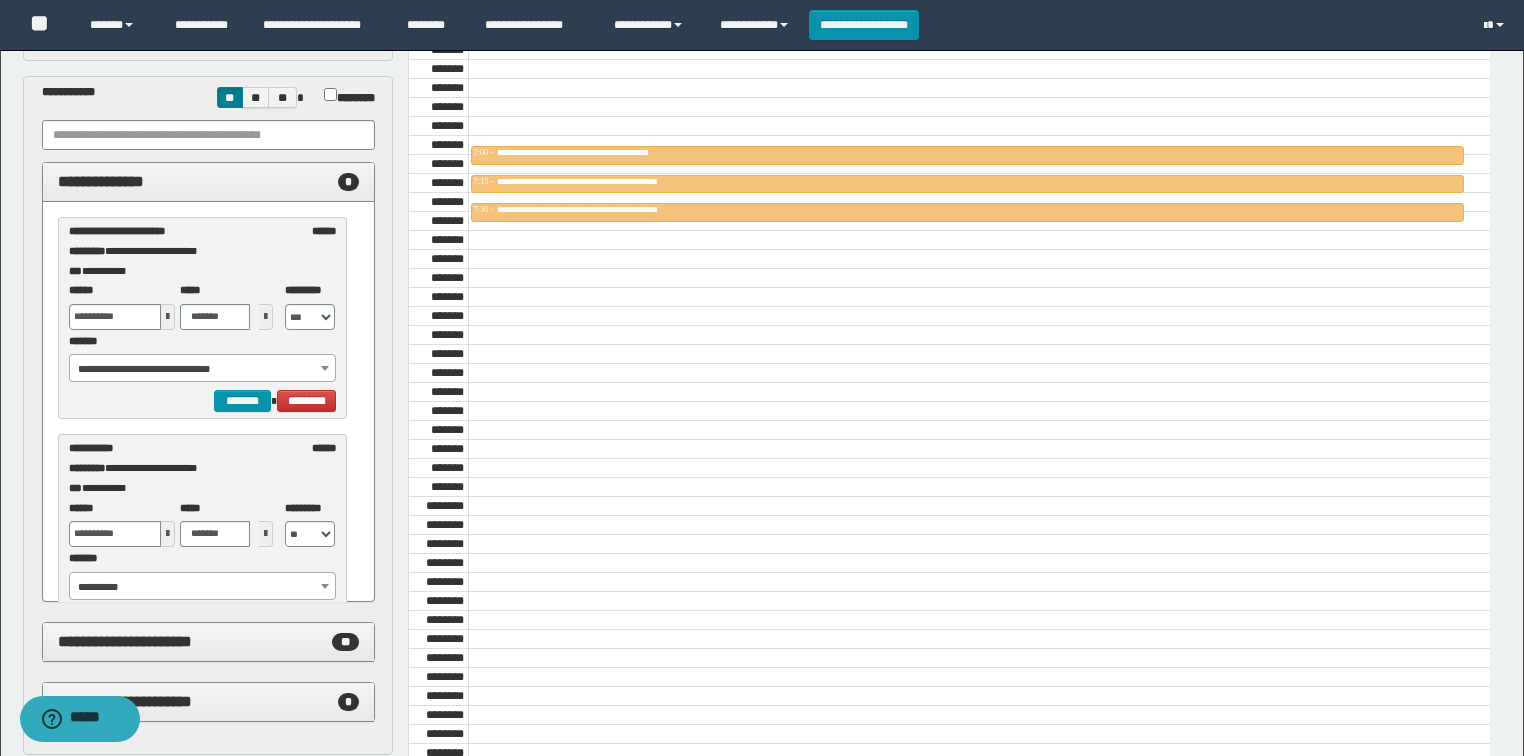 click at bounding box center (168, 317) 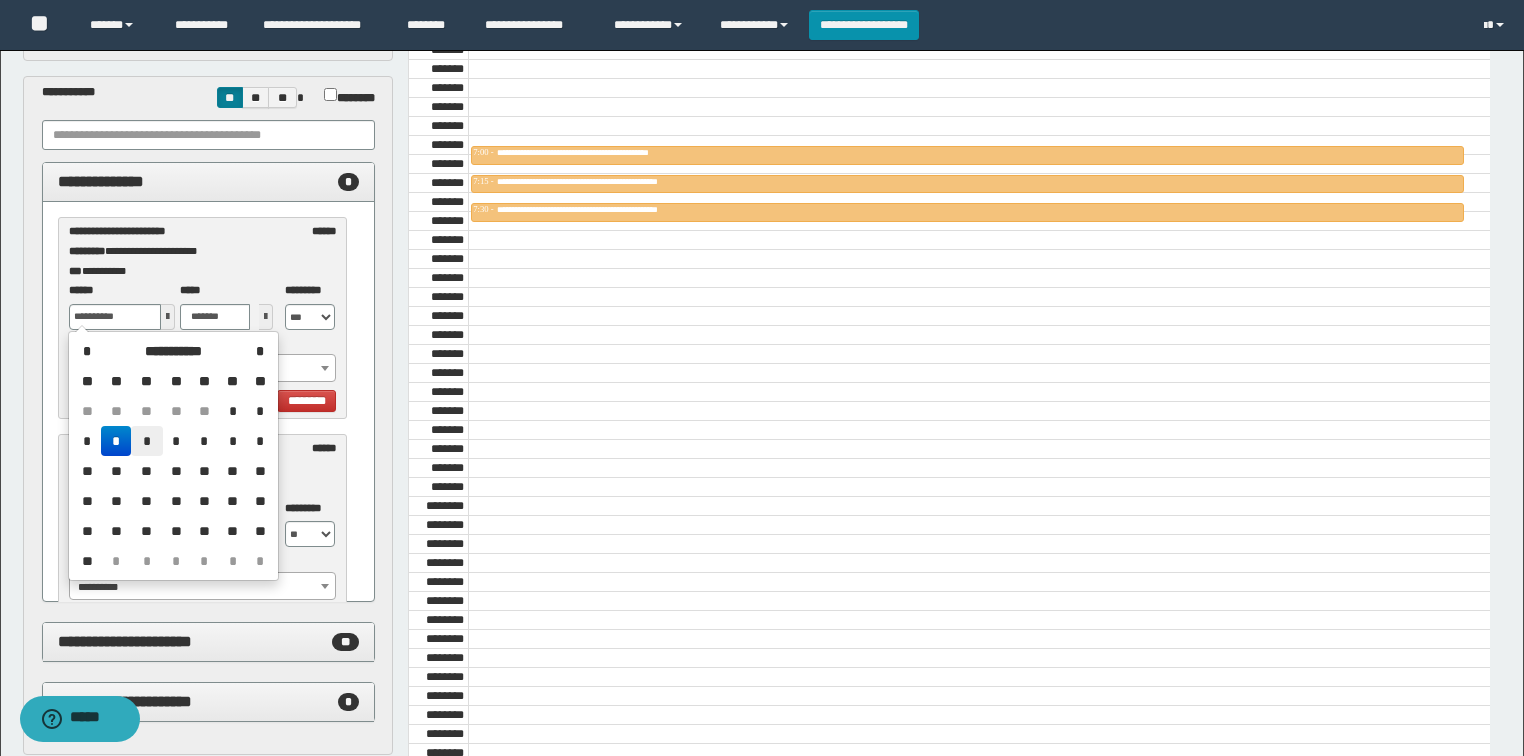click on "*" at bounding box center (147, 441) 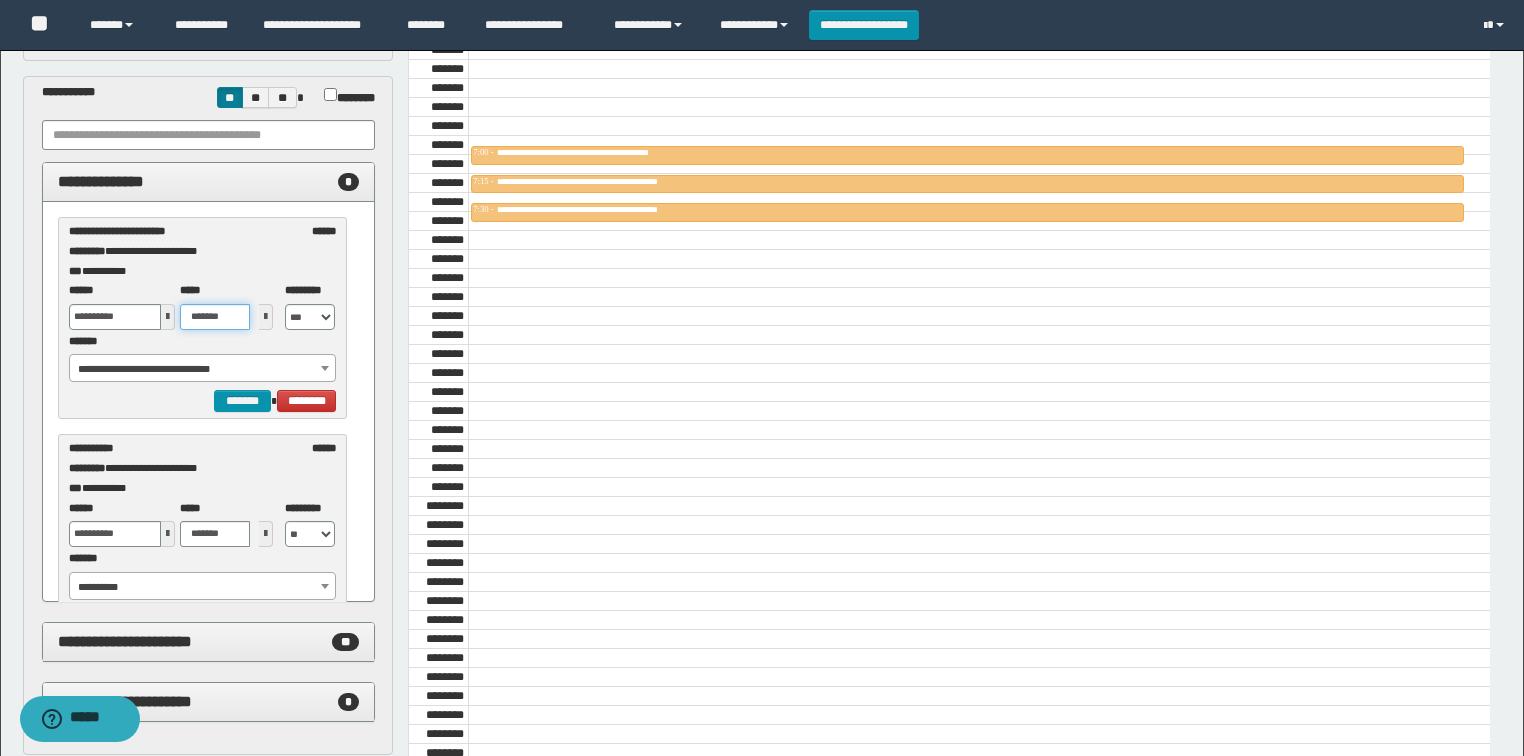 click on "*******" at bounding box center (215, 317) 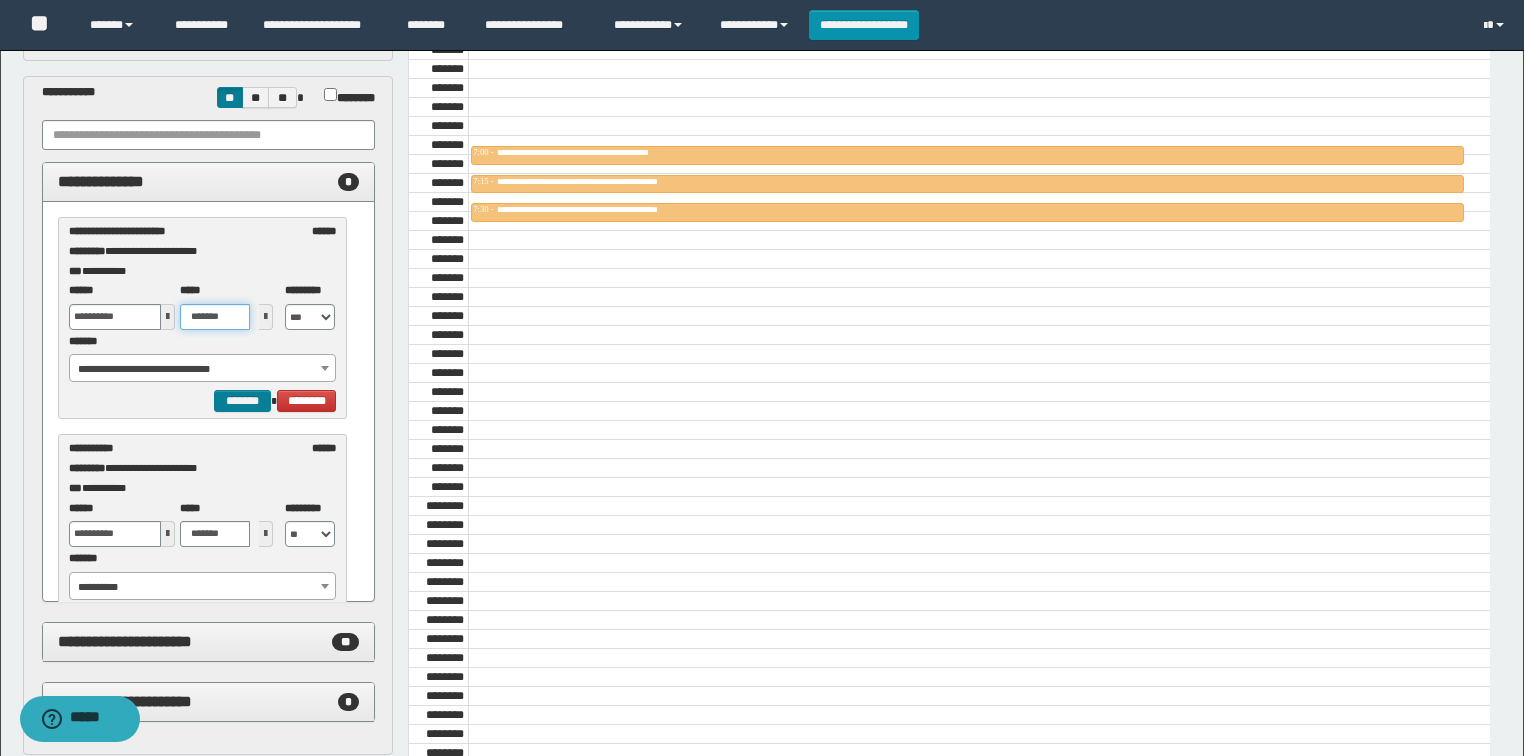type on "*******" 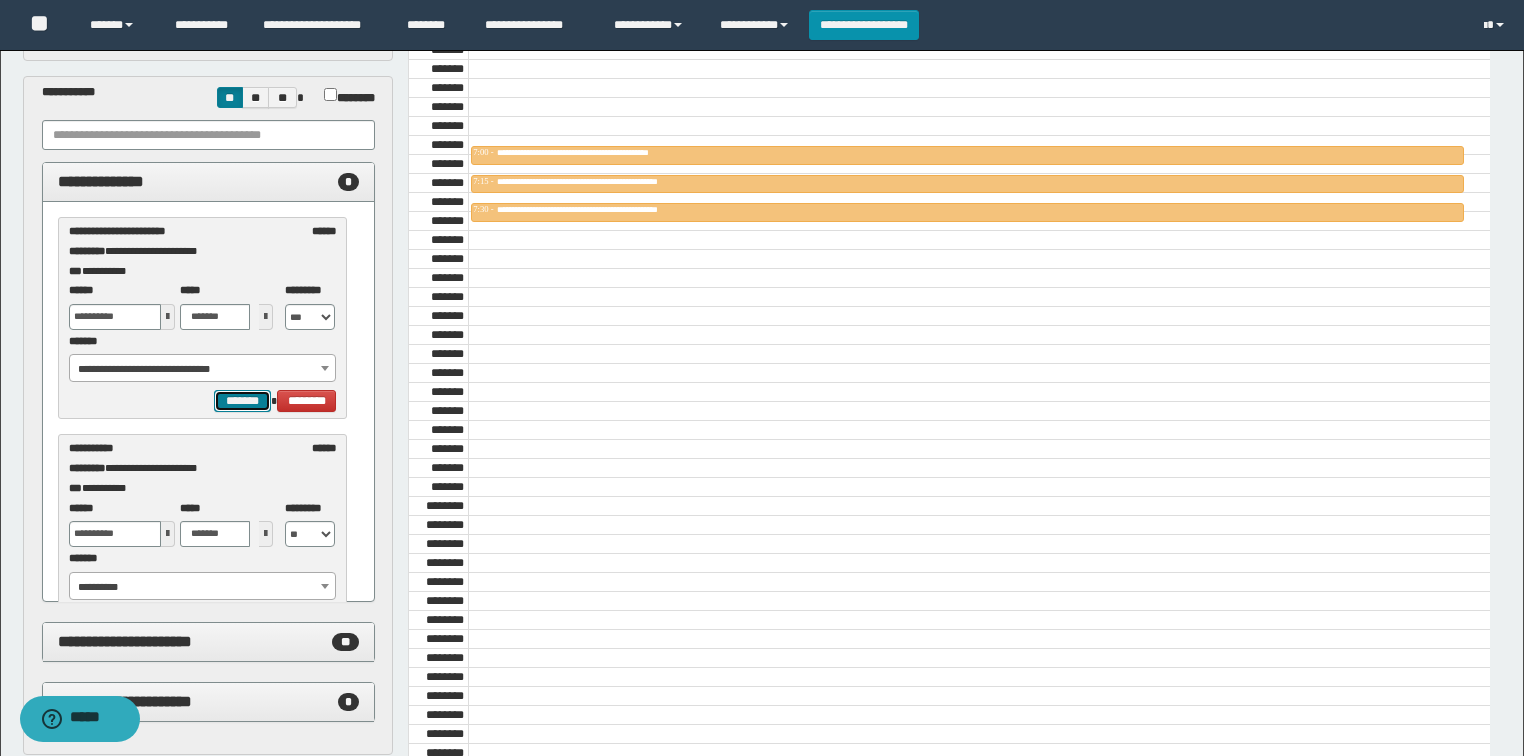 click on "*******" at bounding box center (242, 401) 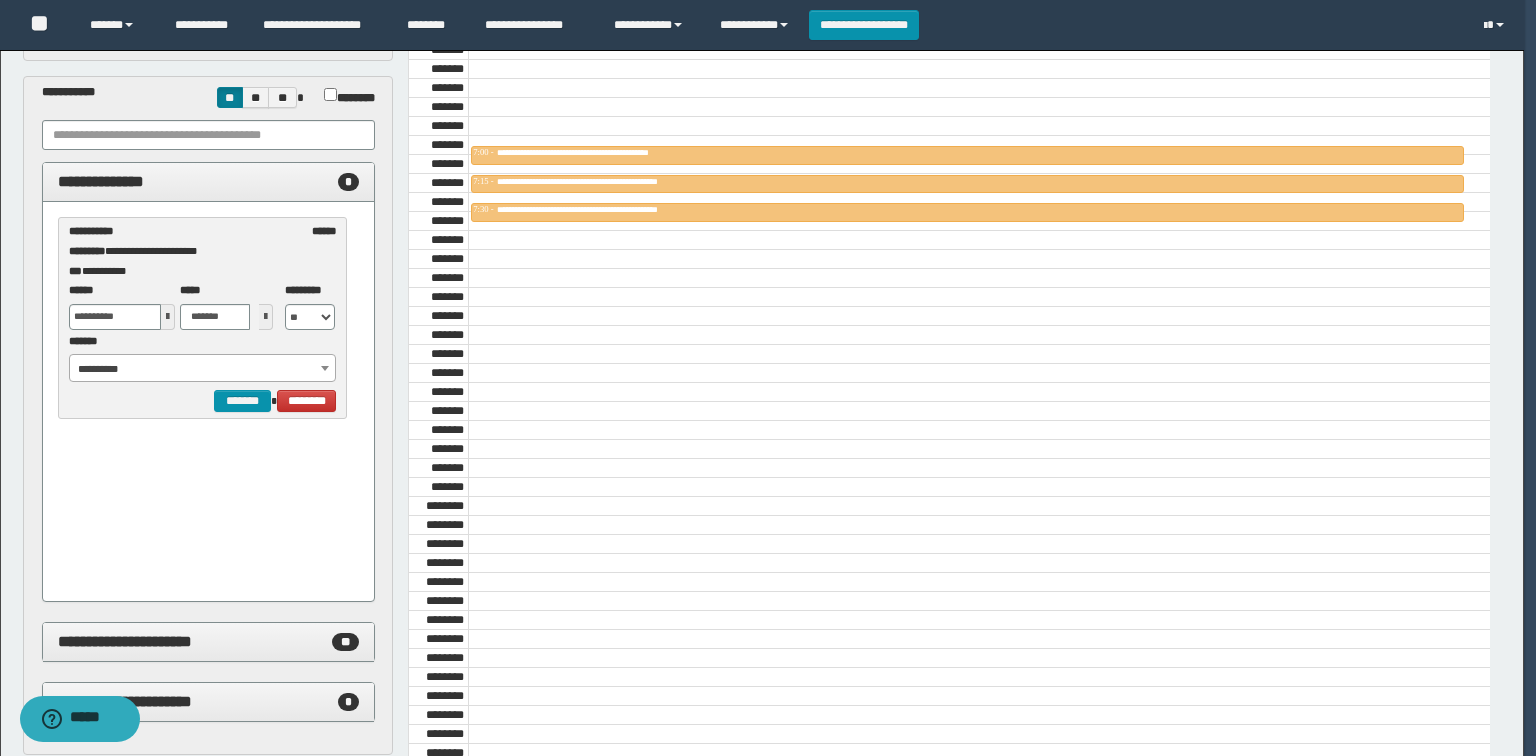 select on "******" 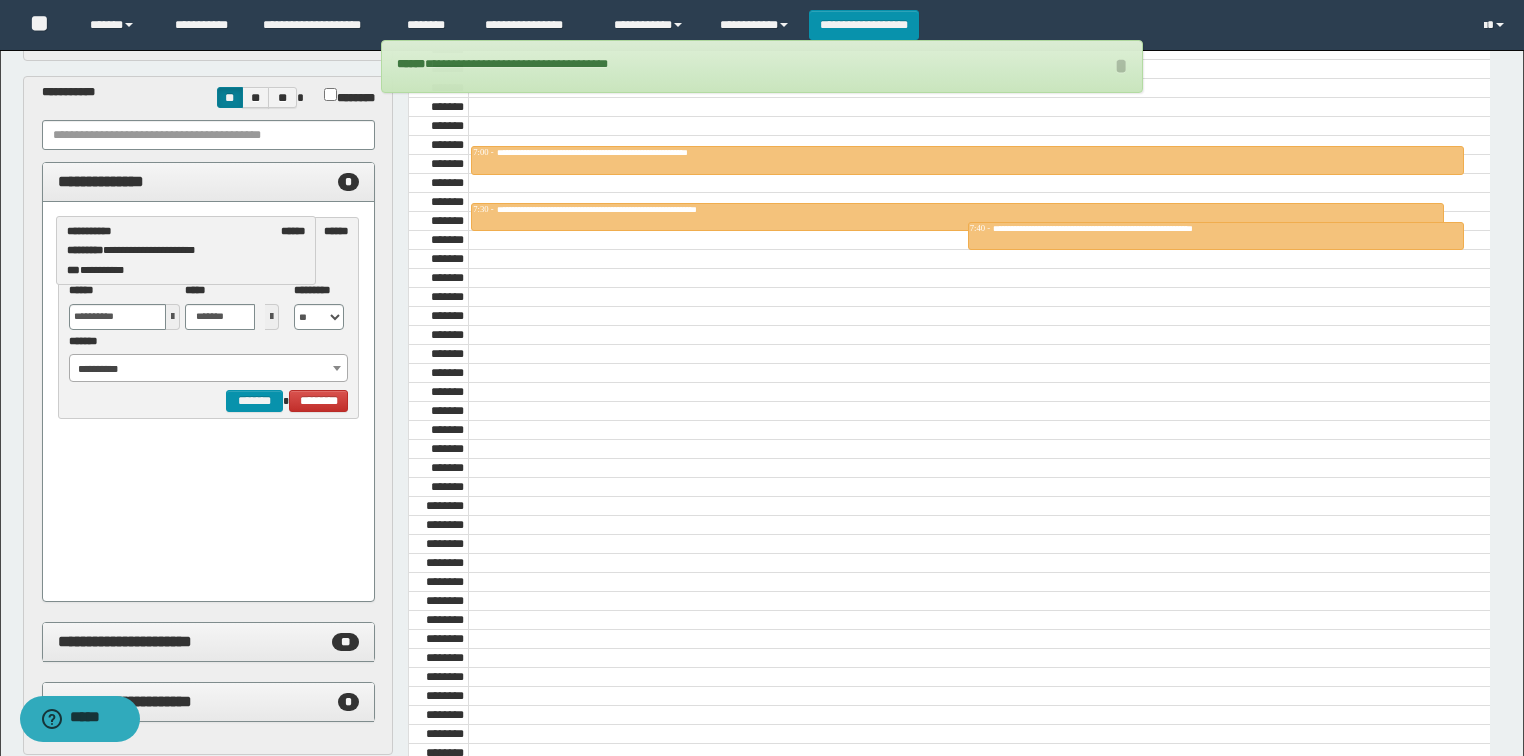 click at bounding box center [173, 317] 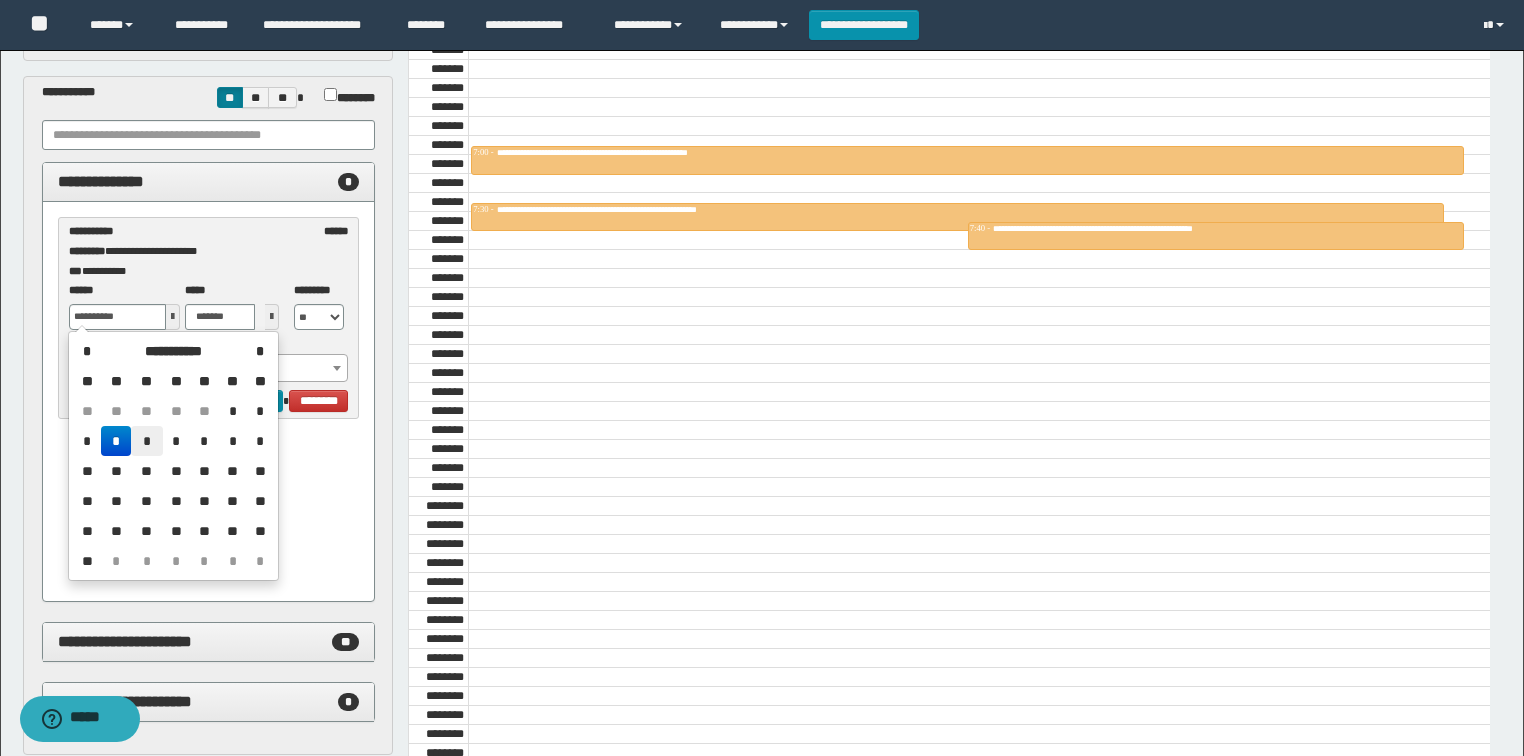 click on "*" at bounding box center (147, 441) 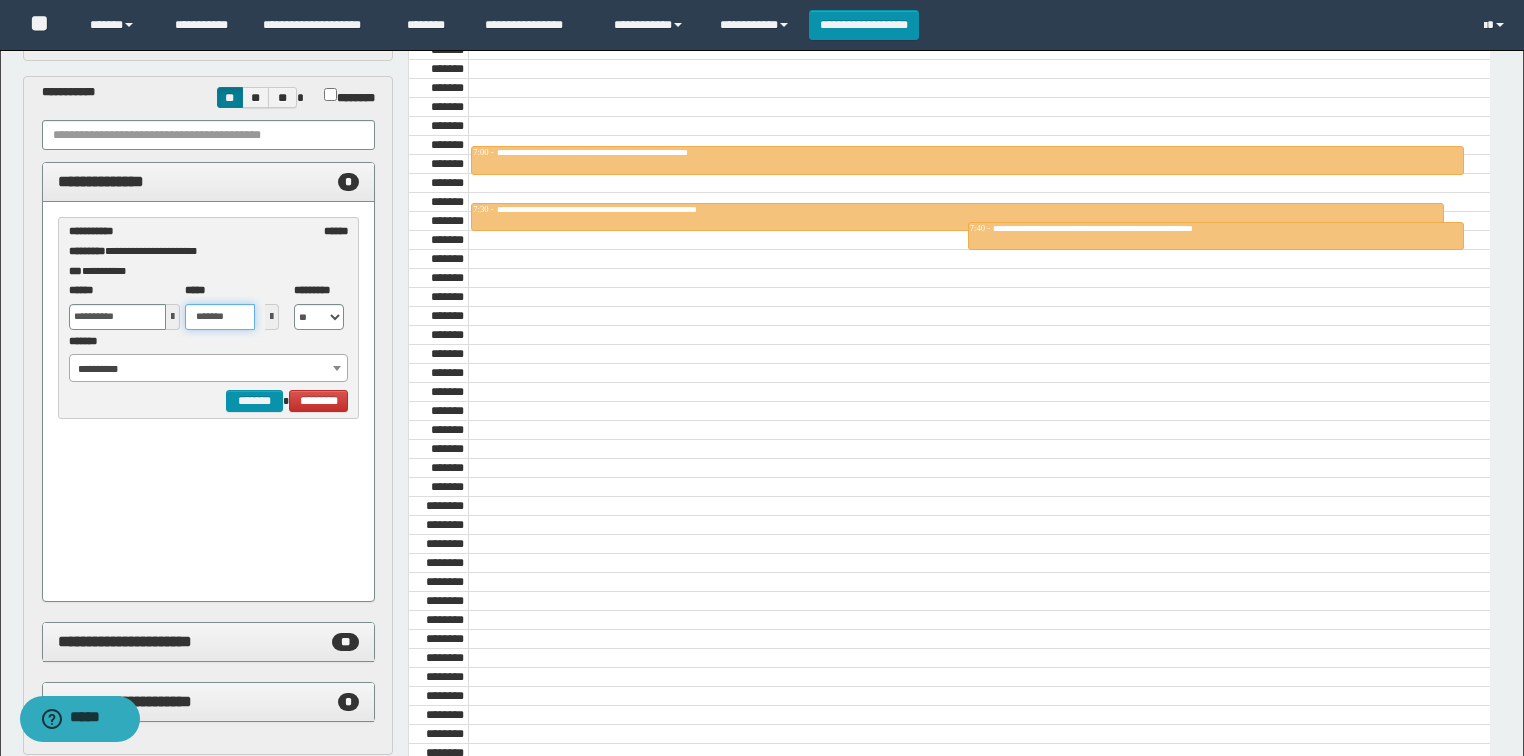 click on "*******" at bounding box center [220, 317] 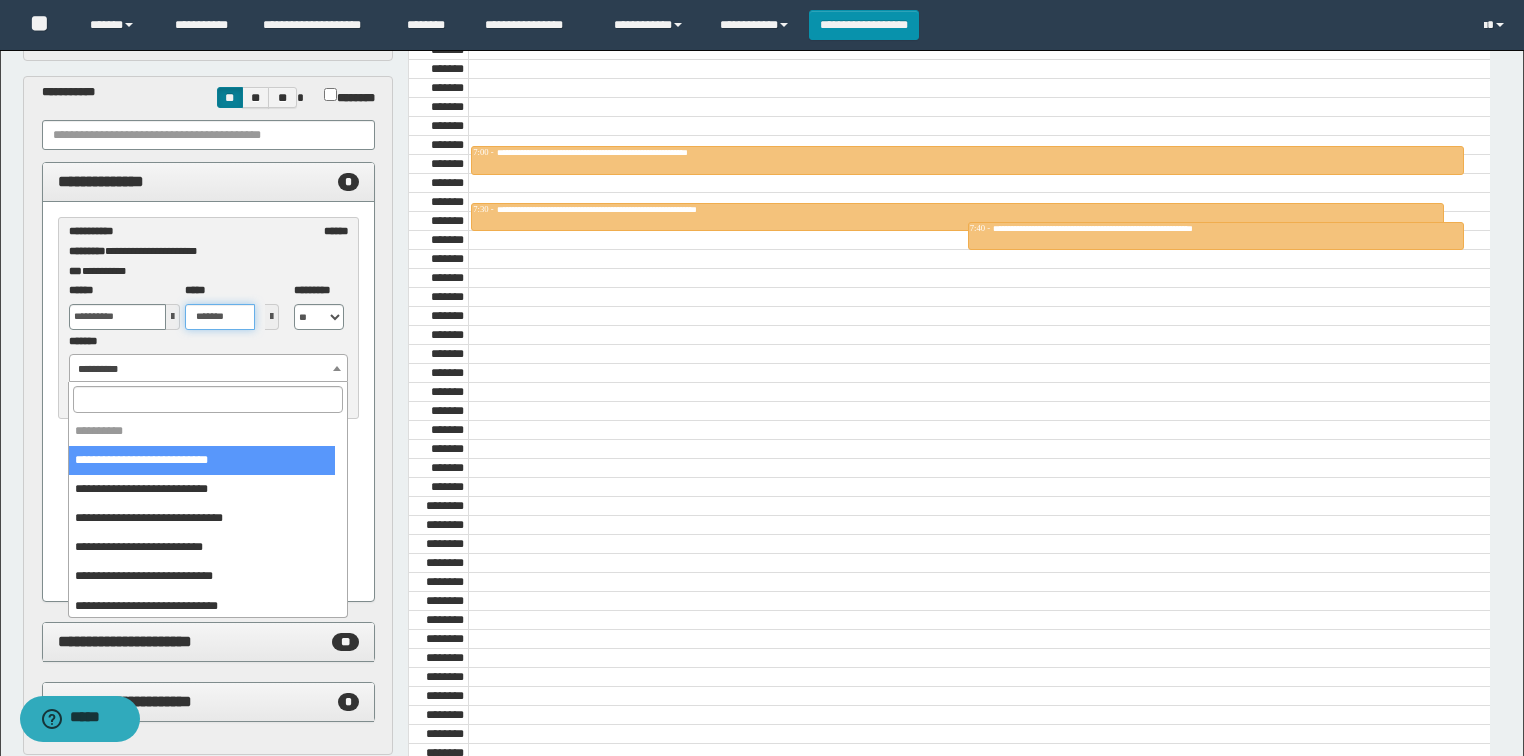 click on "**********" at bounding box center (209, 369) 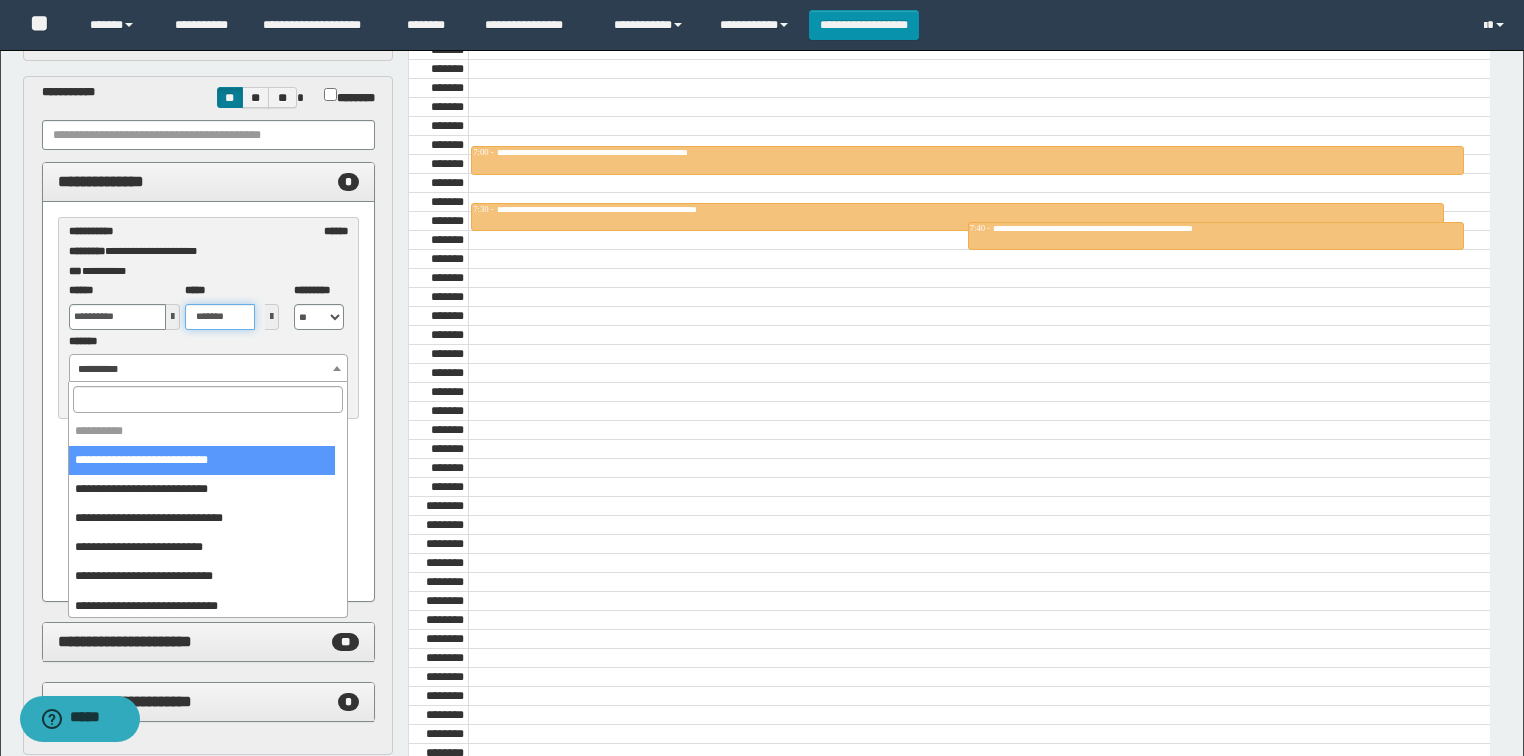 type on "*******" 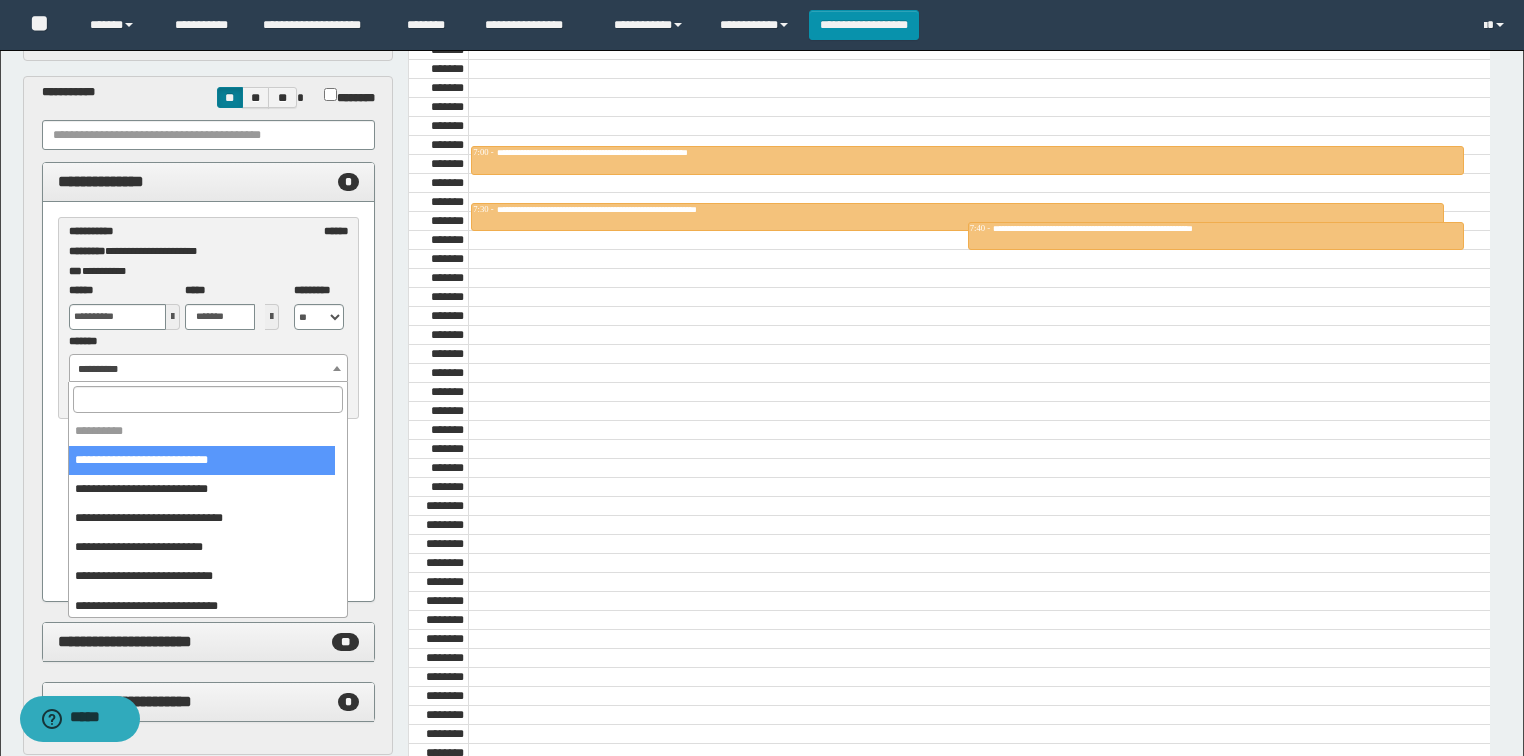 select on "******" 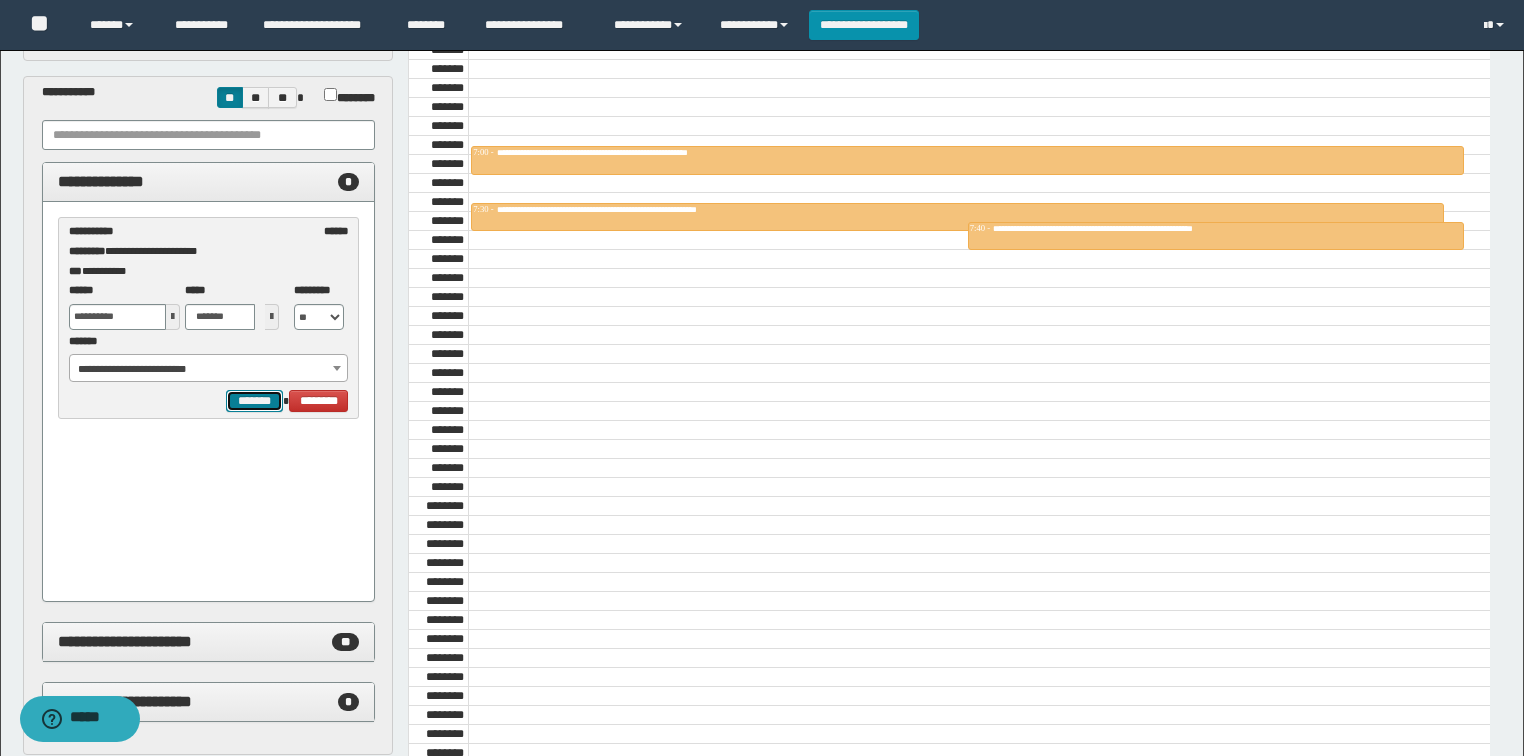 click on "*******" at bounding box center (254, 401) 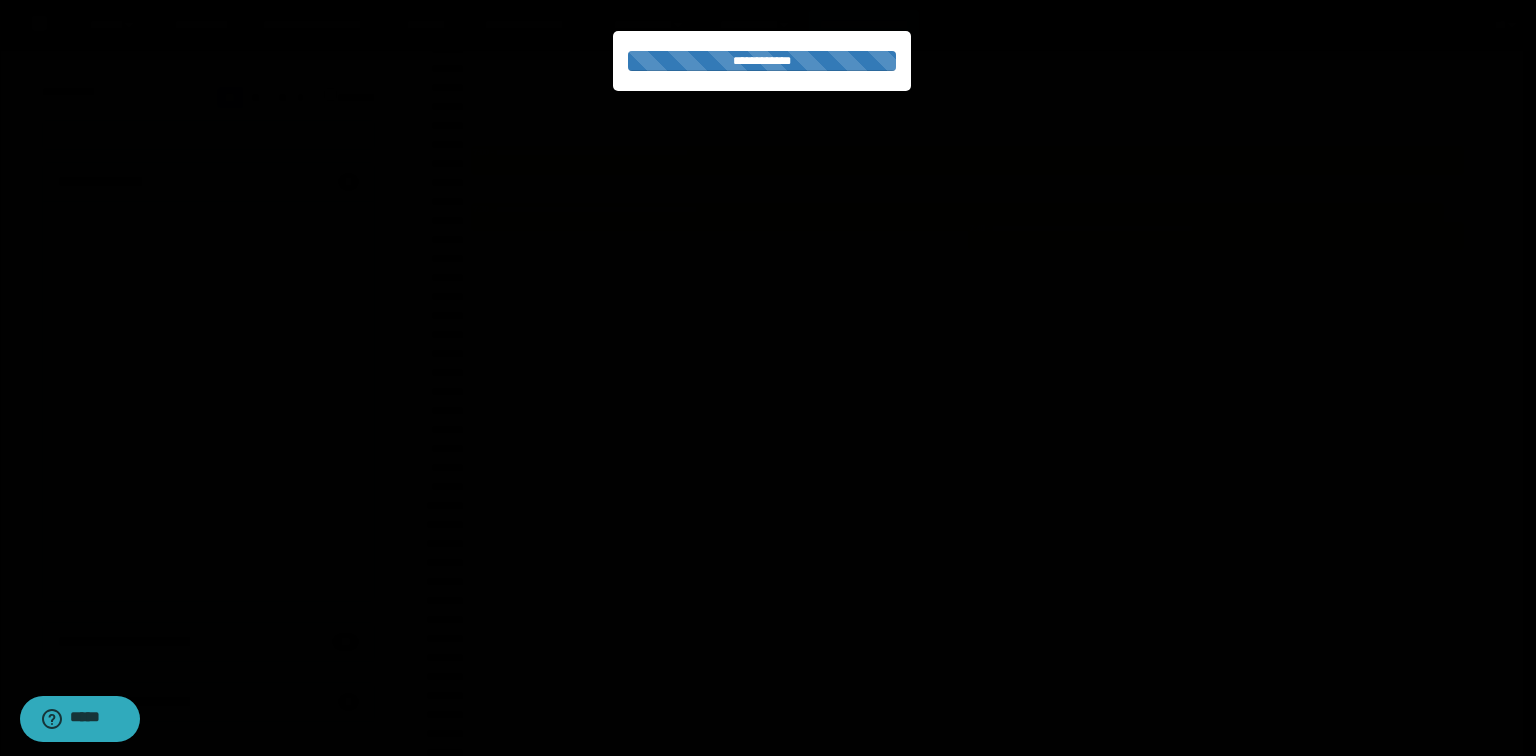 select on "******" 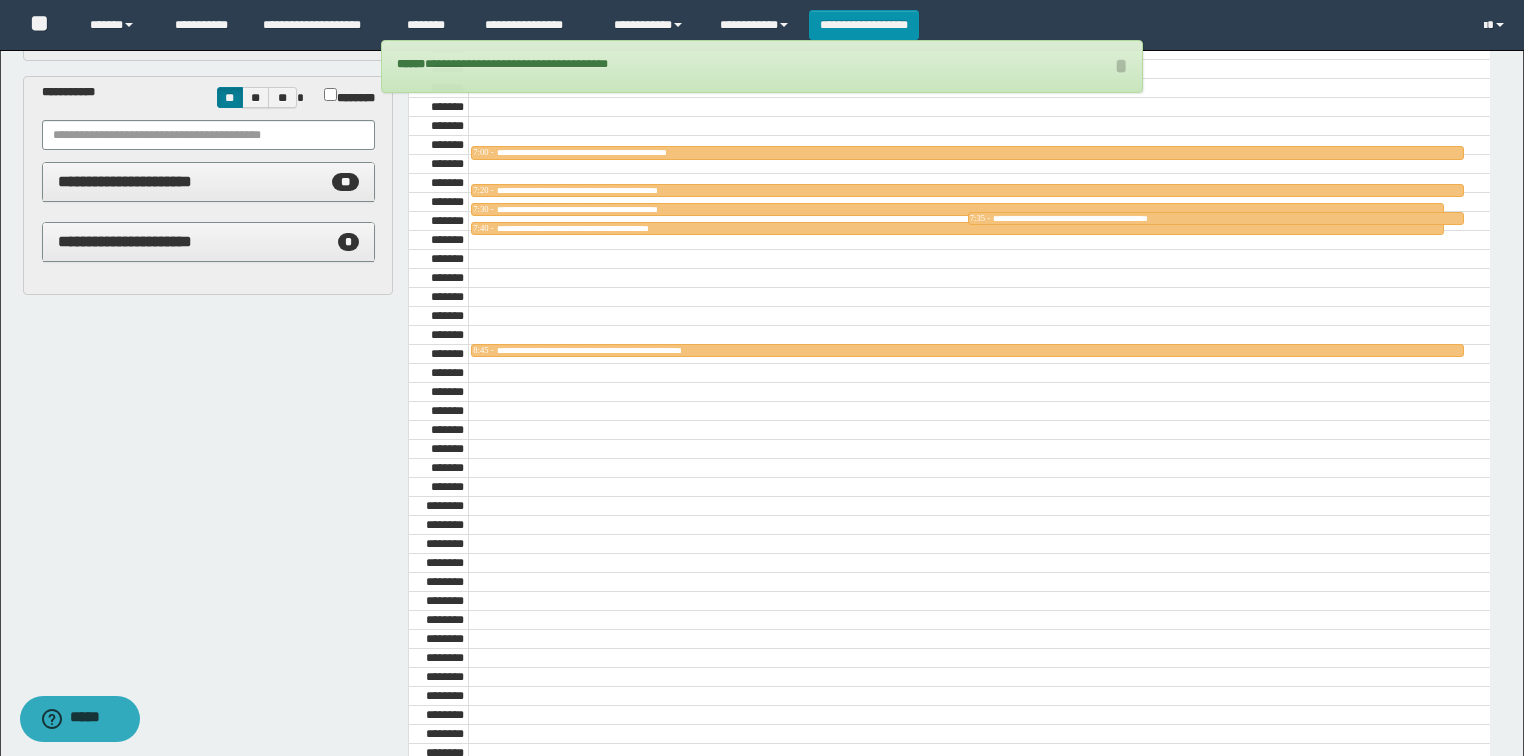 click on "**********" at bounding box center (209, 242) 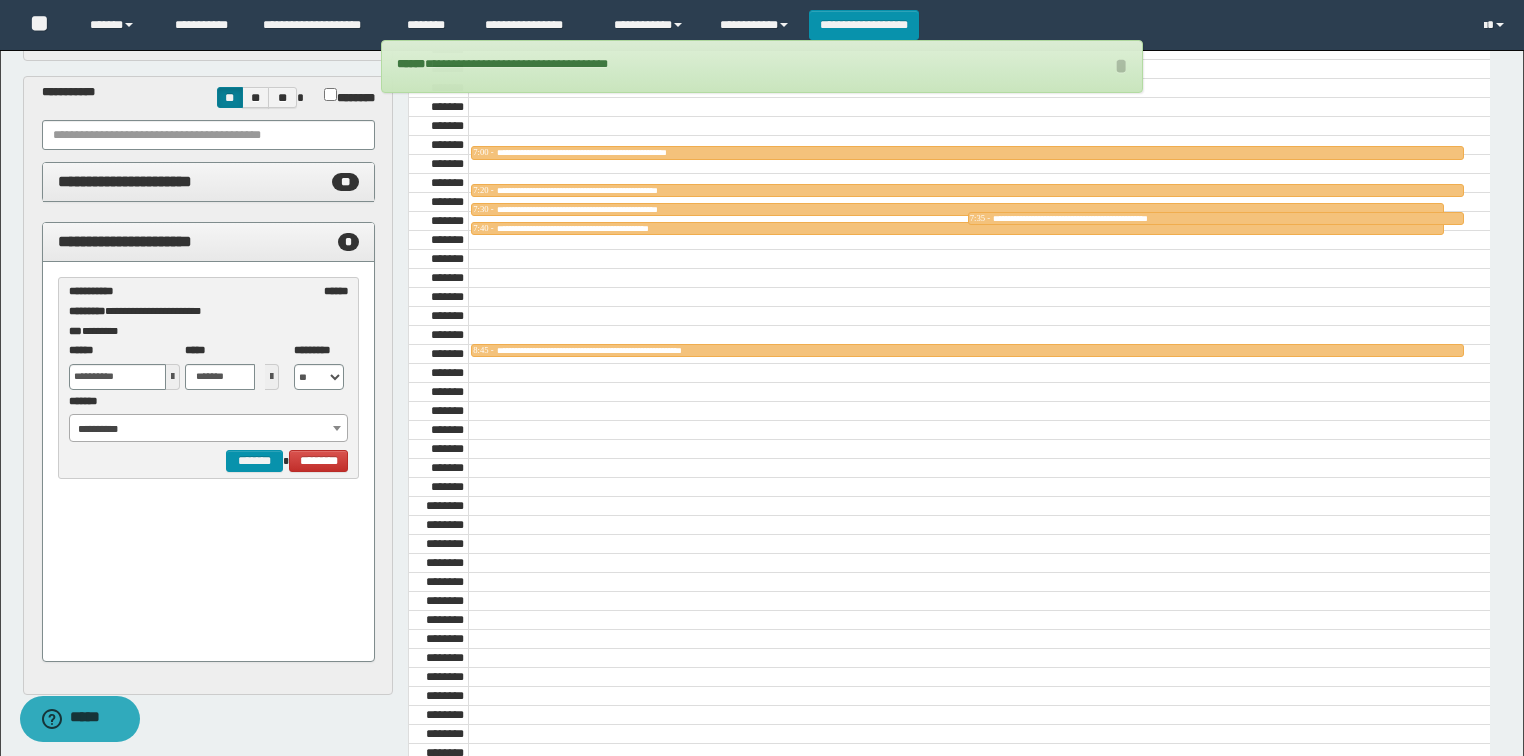 click on "**********" at bounding box center [209, 182] 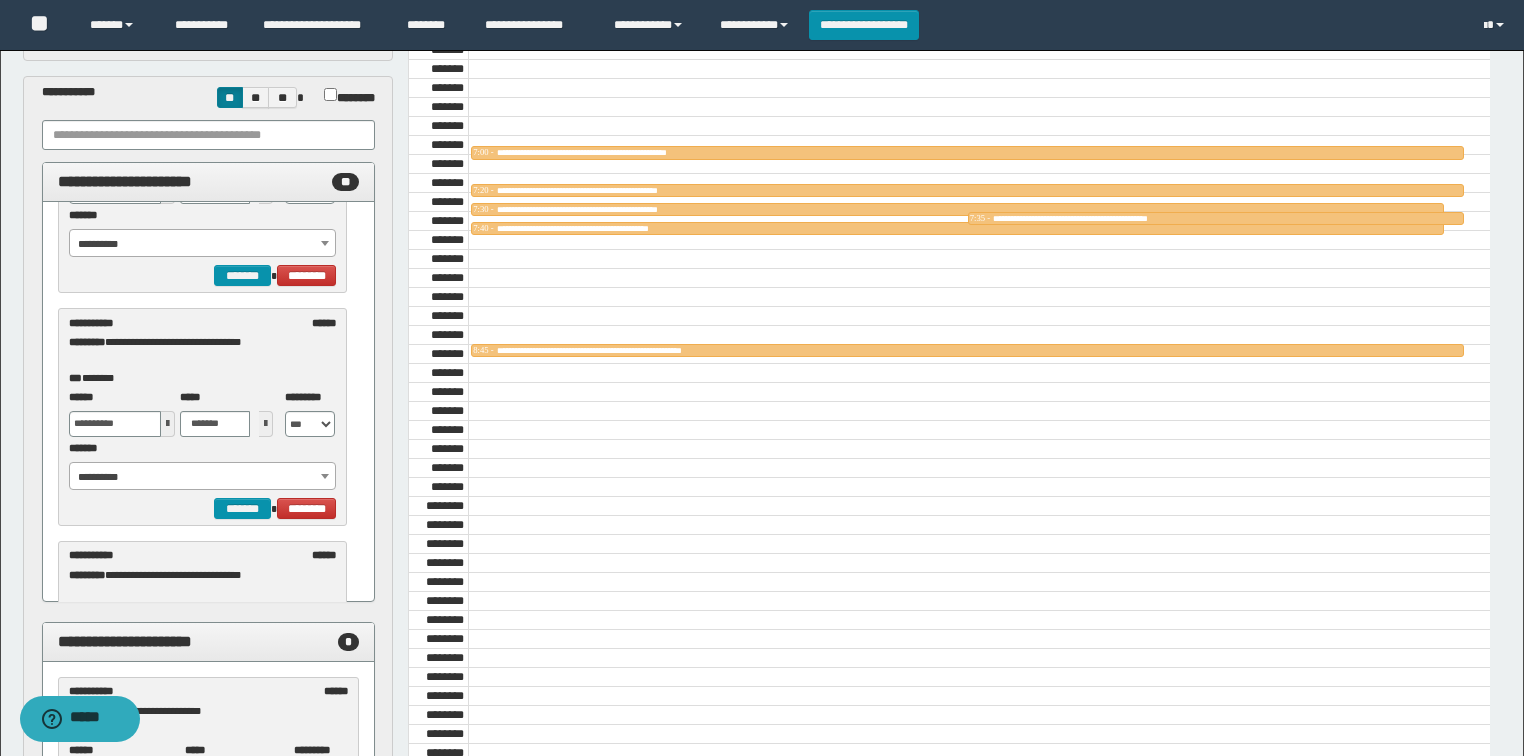 scroll, scrollTop: 0, scrollLeft: 0, axis: both 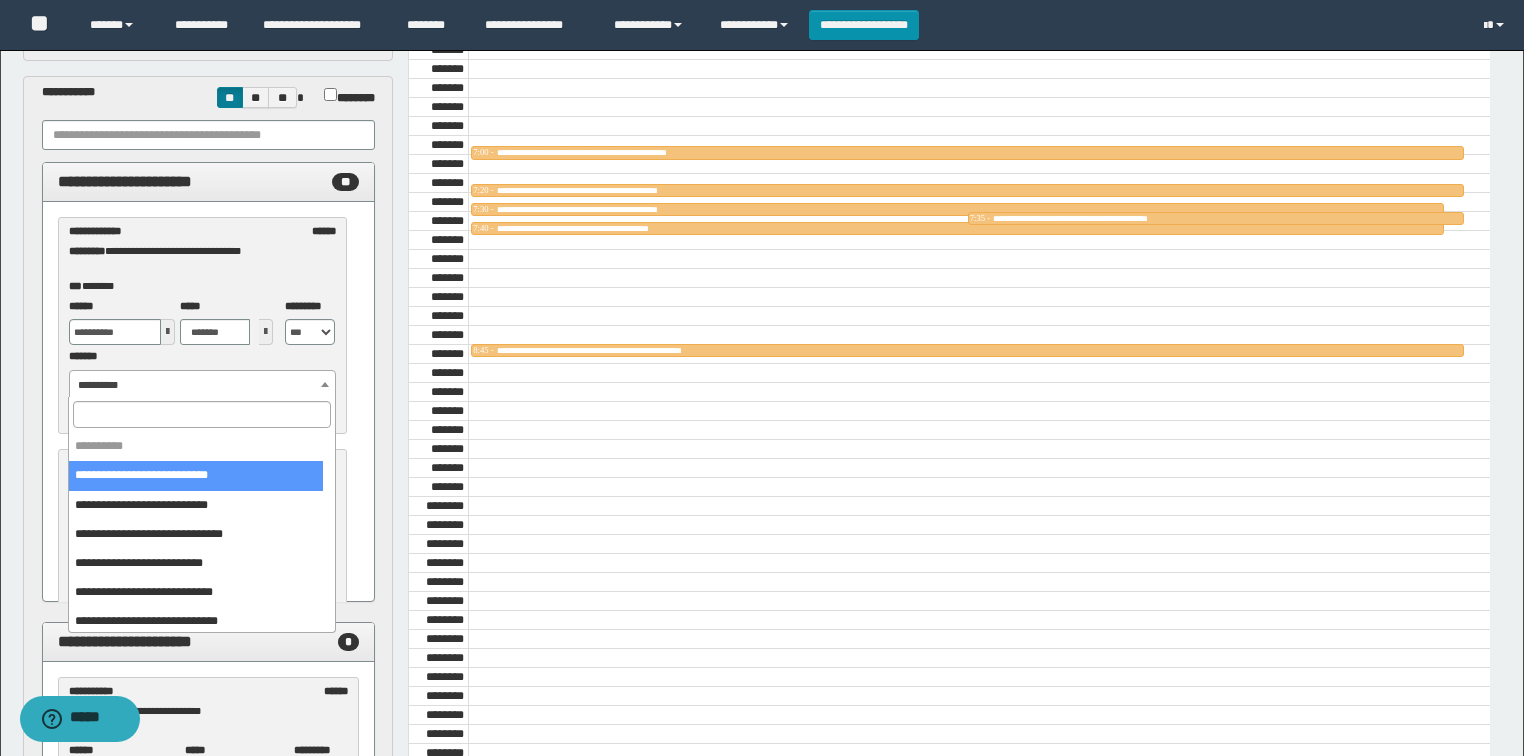 click on "**********" at bounding box center (203, 385) 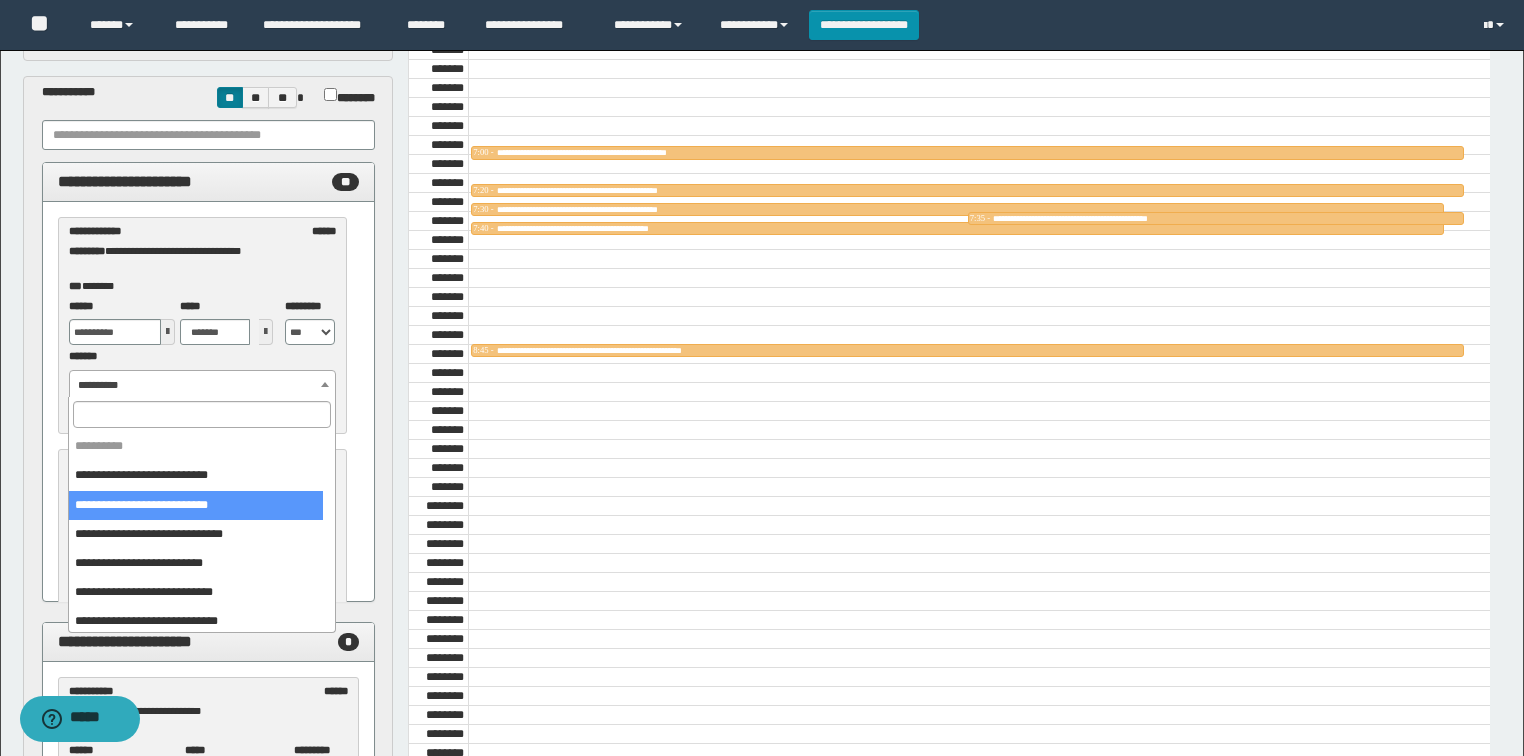 select on "******" 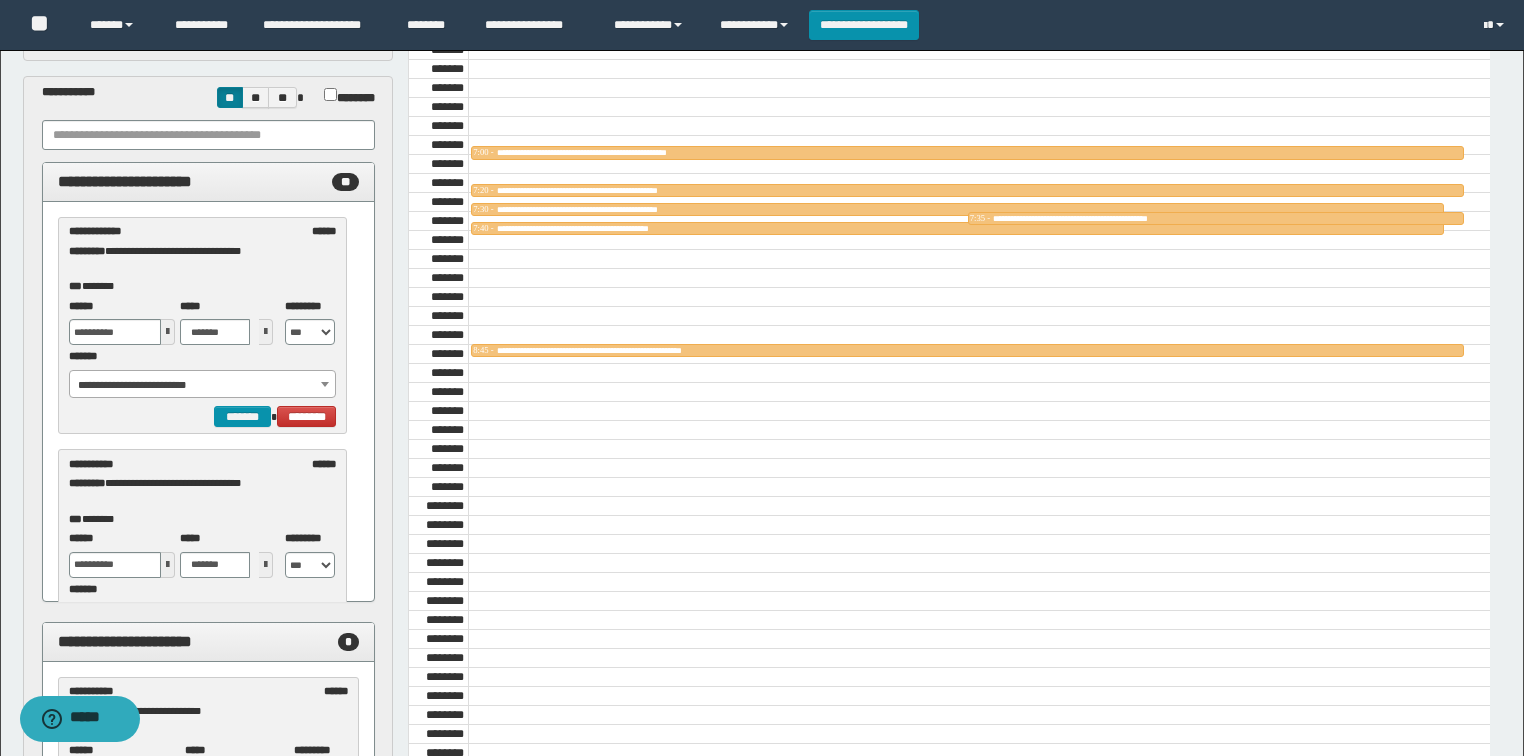 click at bounding box center [168, 332] 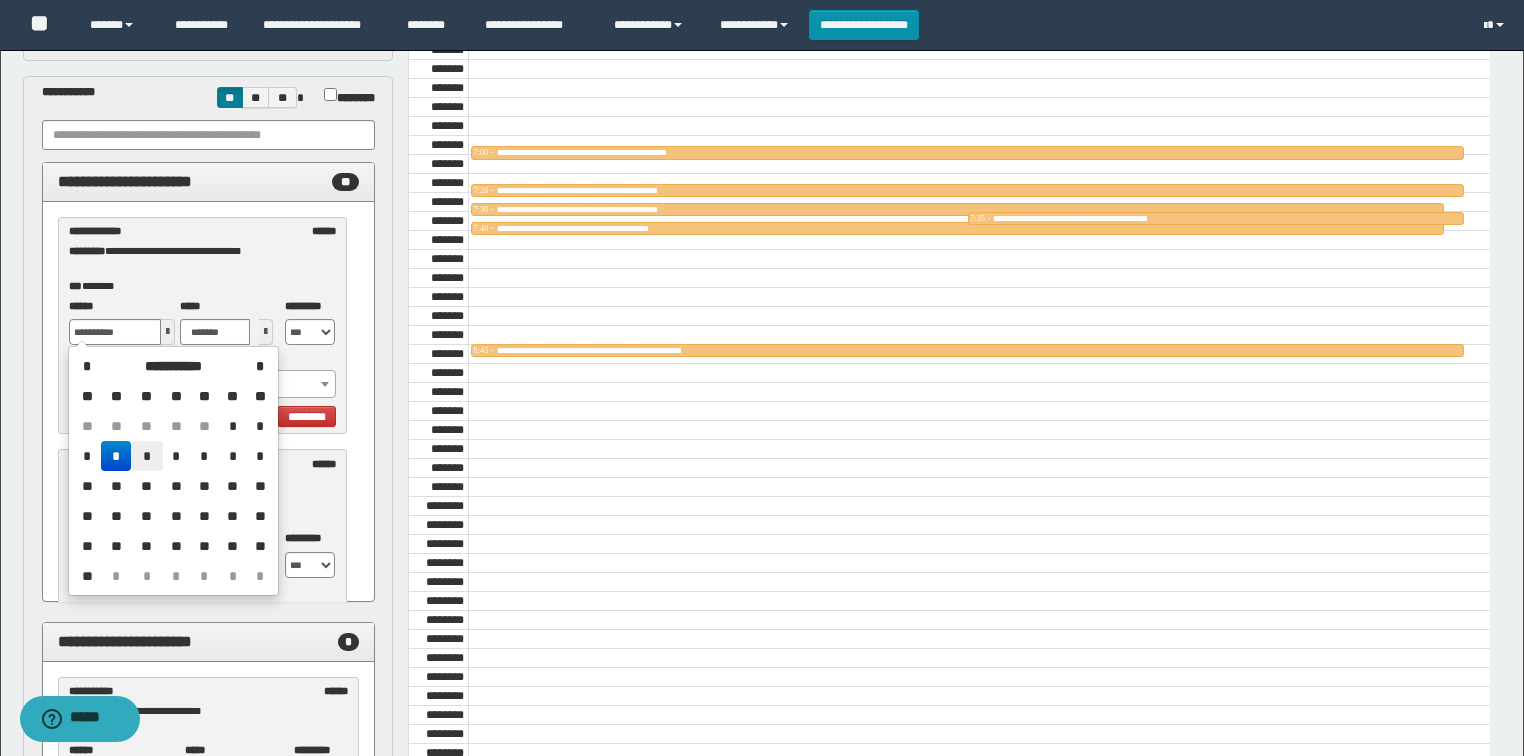 click on "*" at bounding box center [147, 456] 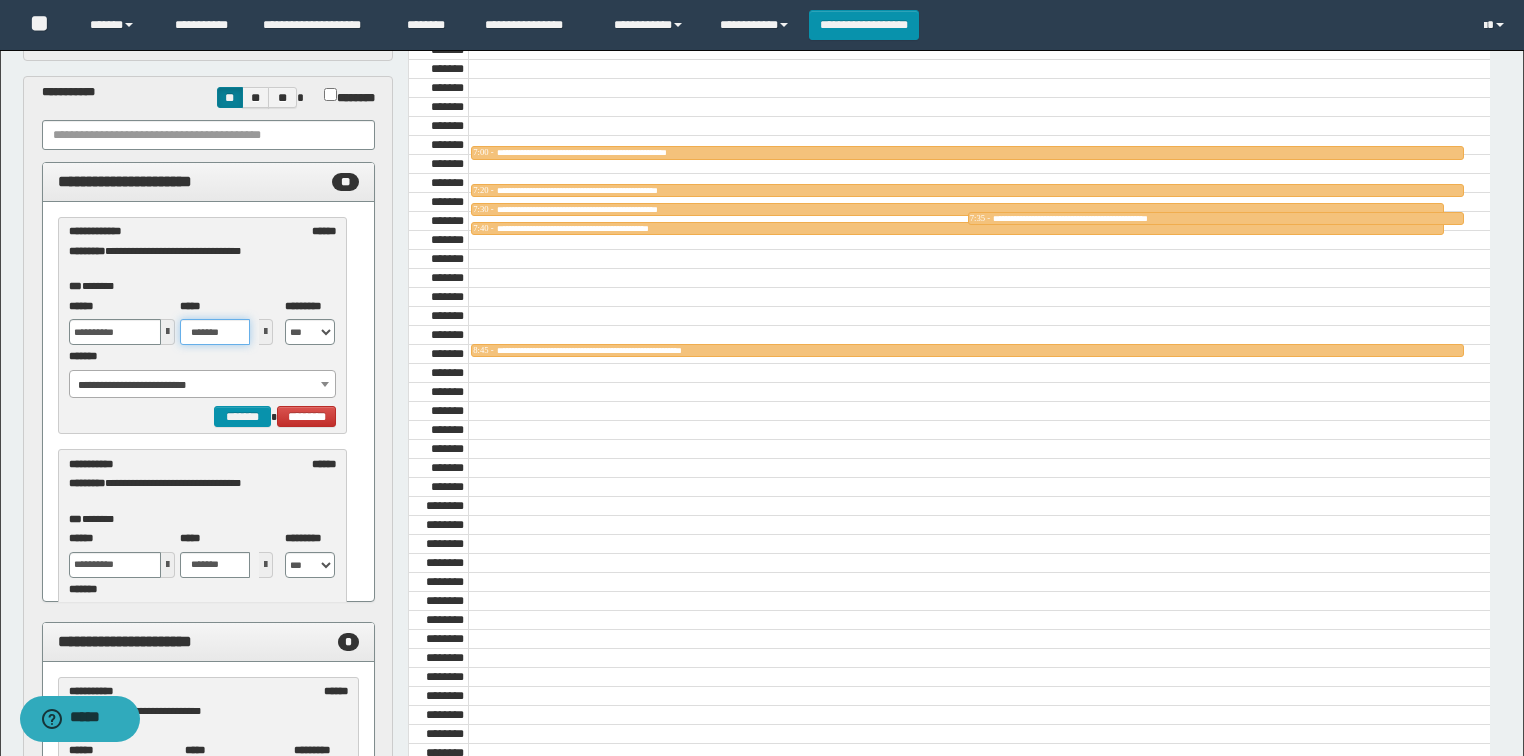 click on "*******" at bounding box center [215, 332] 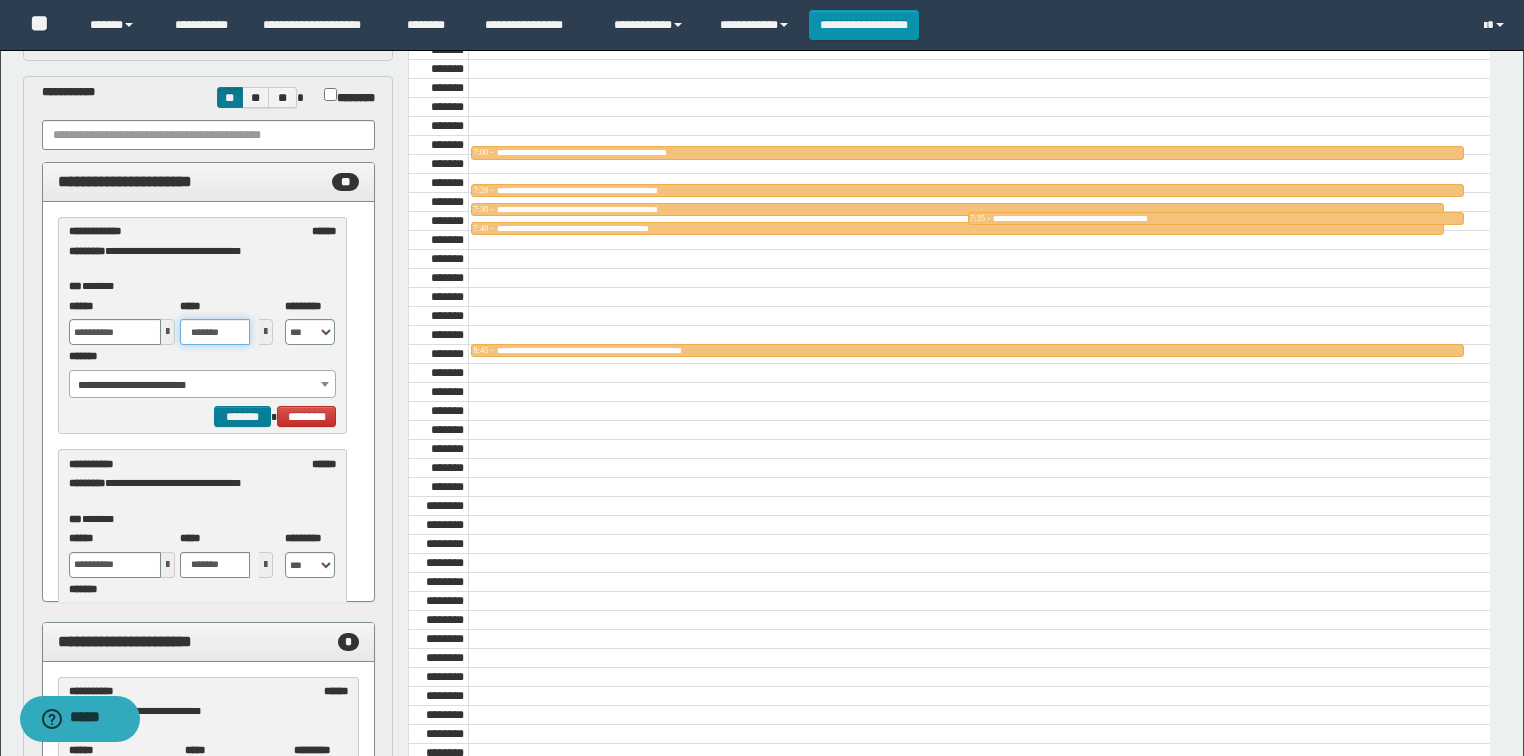 type on "*******" 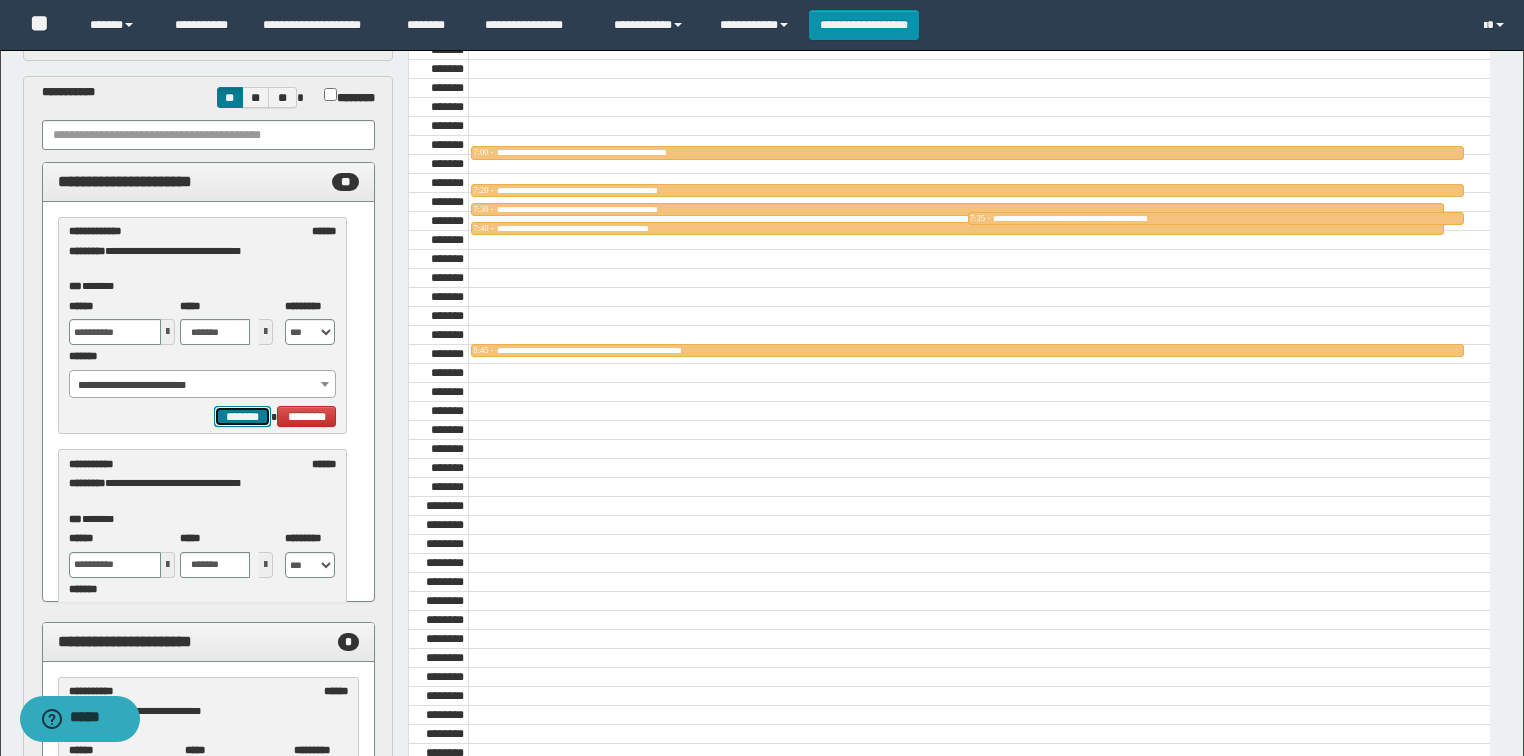 click on "*******" at bounding box center [242, 417] 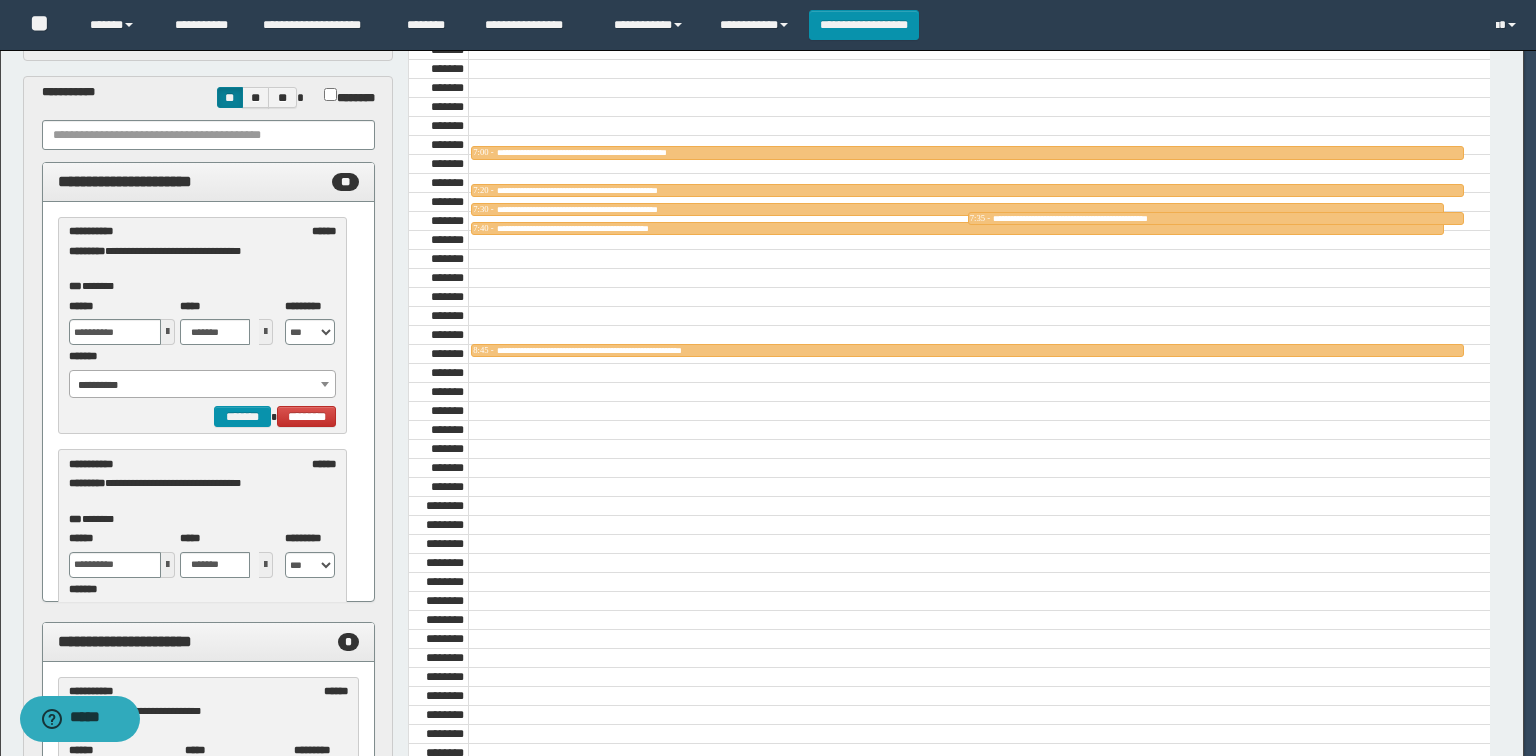 select on "******" 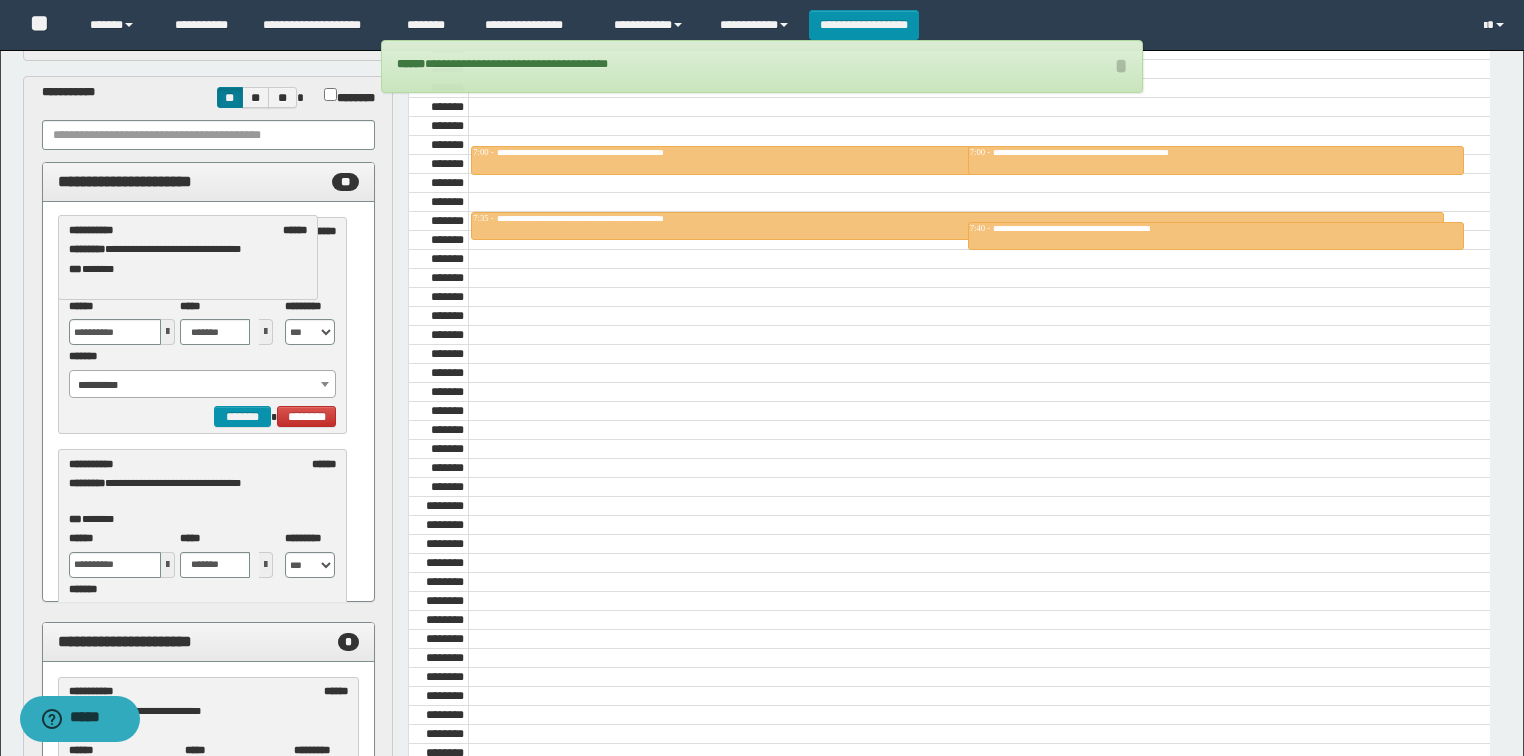 click at bounding box center (168, 332) 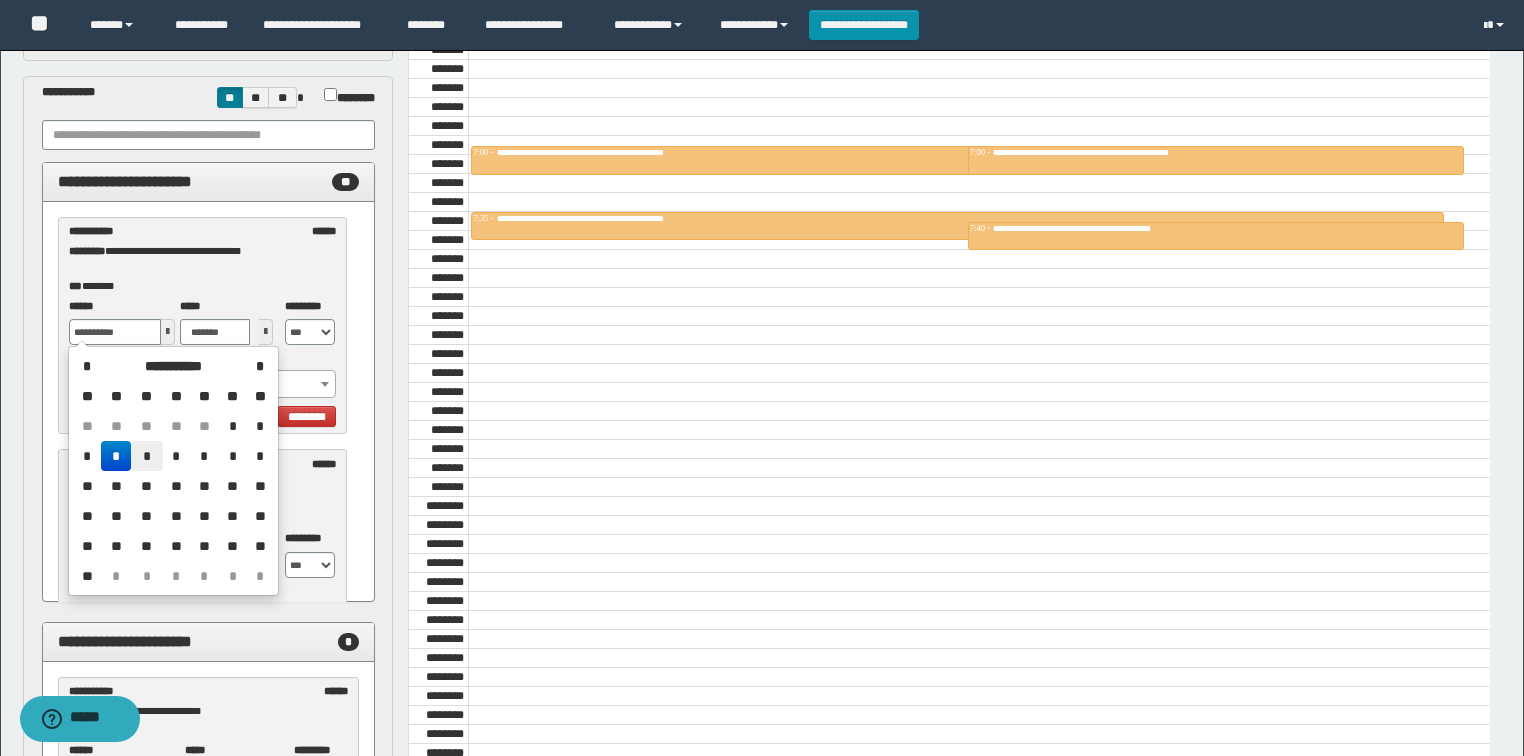 click on "*" at bounding box center [147, 456] 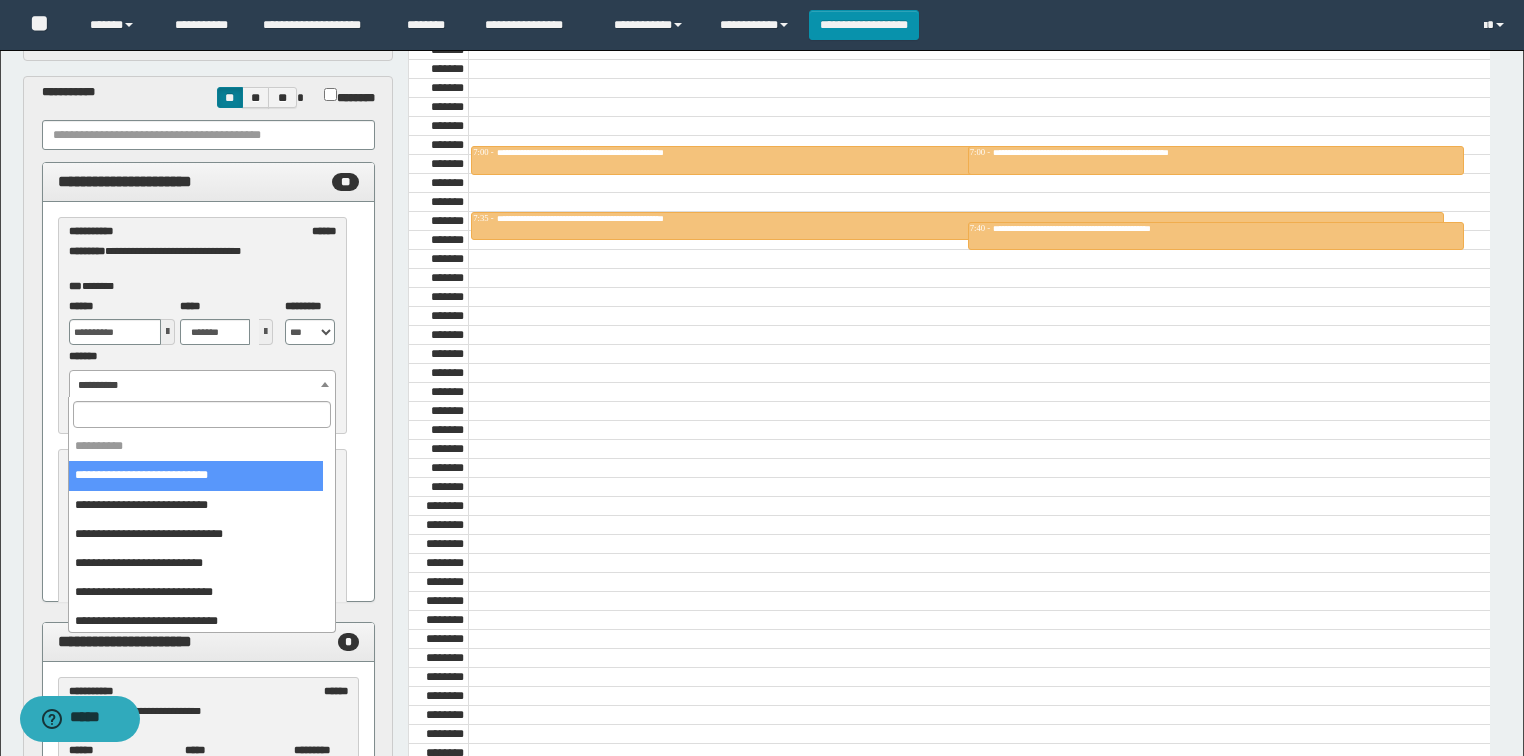 click on "**********" at bounding box center [203, 385] 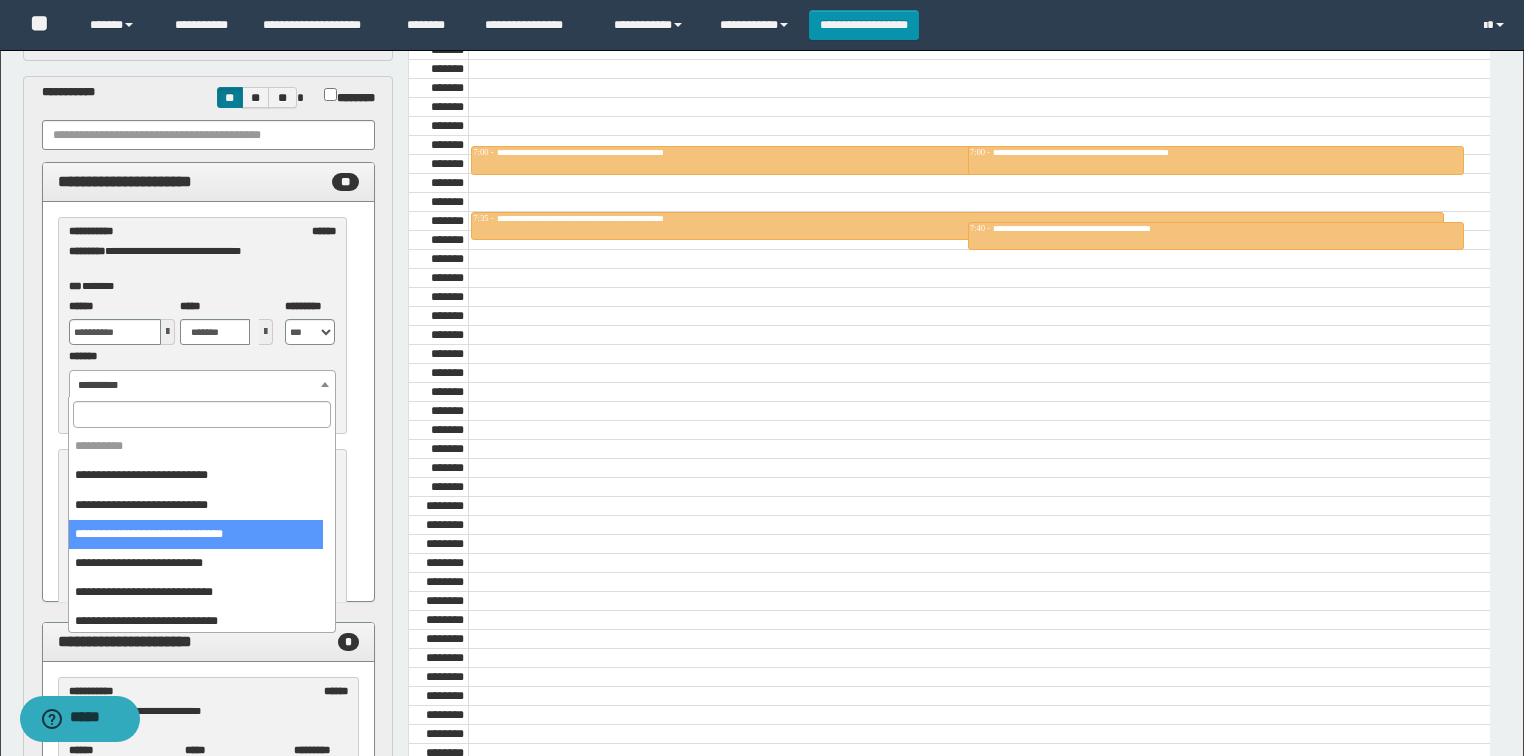 select on "******" 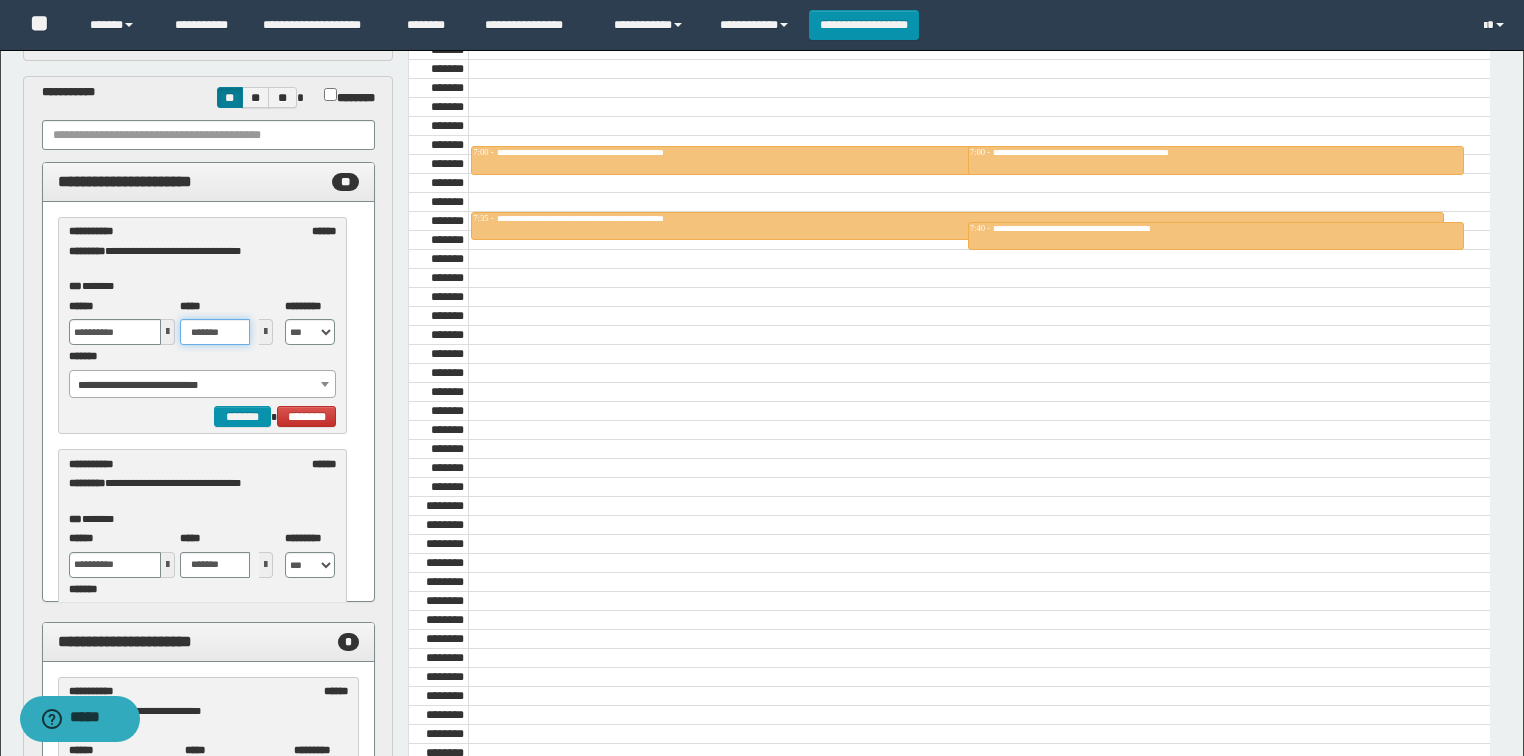 click on "*******" at bounding box center (215, 332) 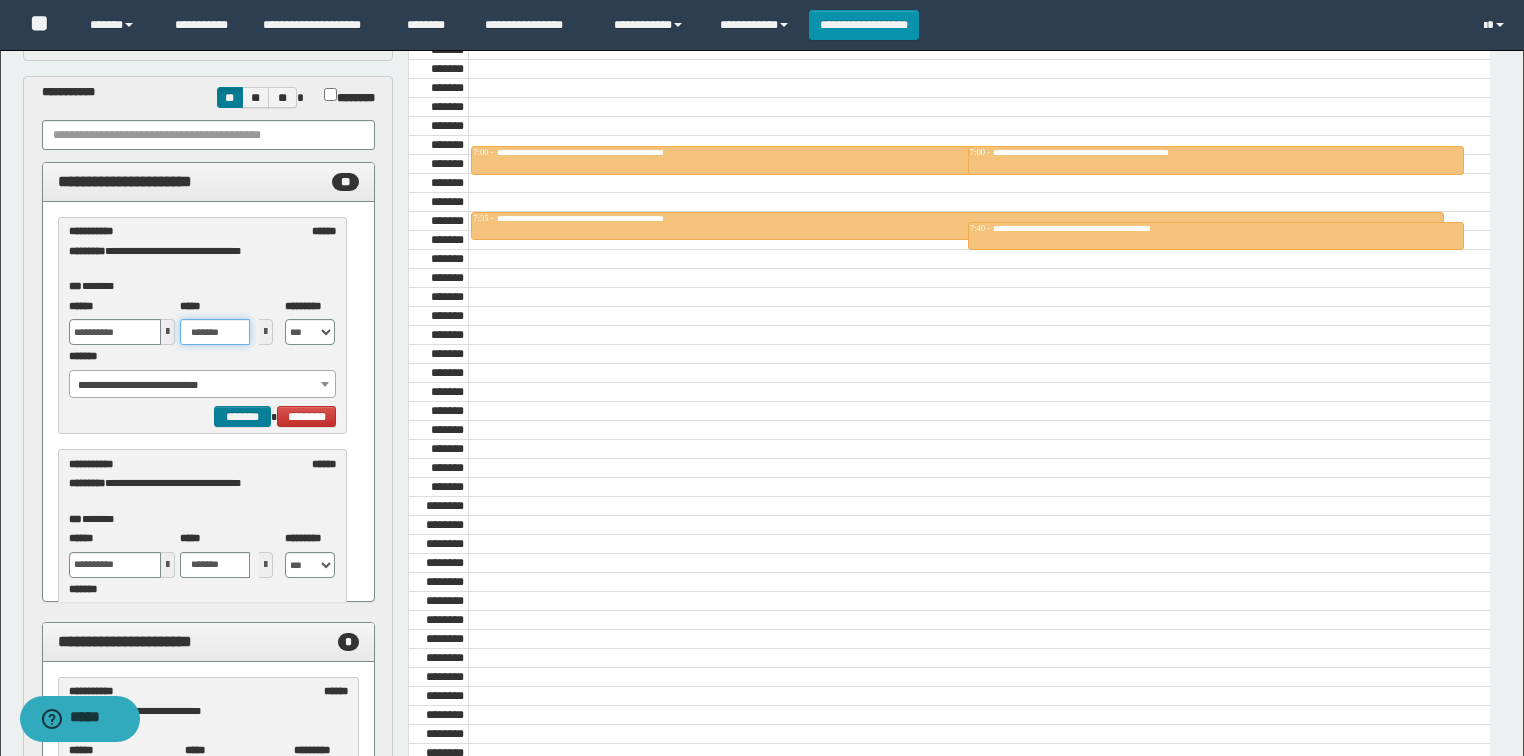 type on "*******" 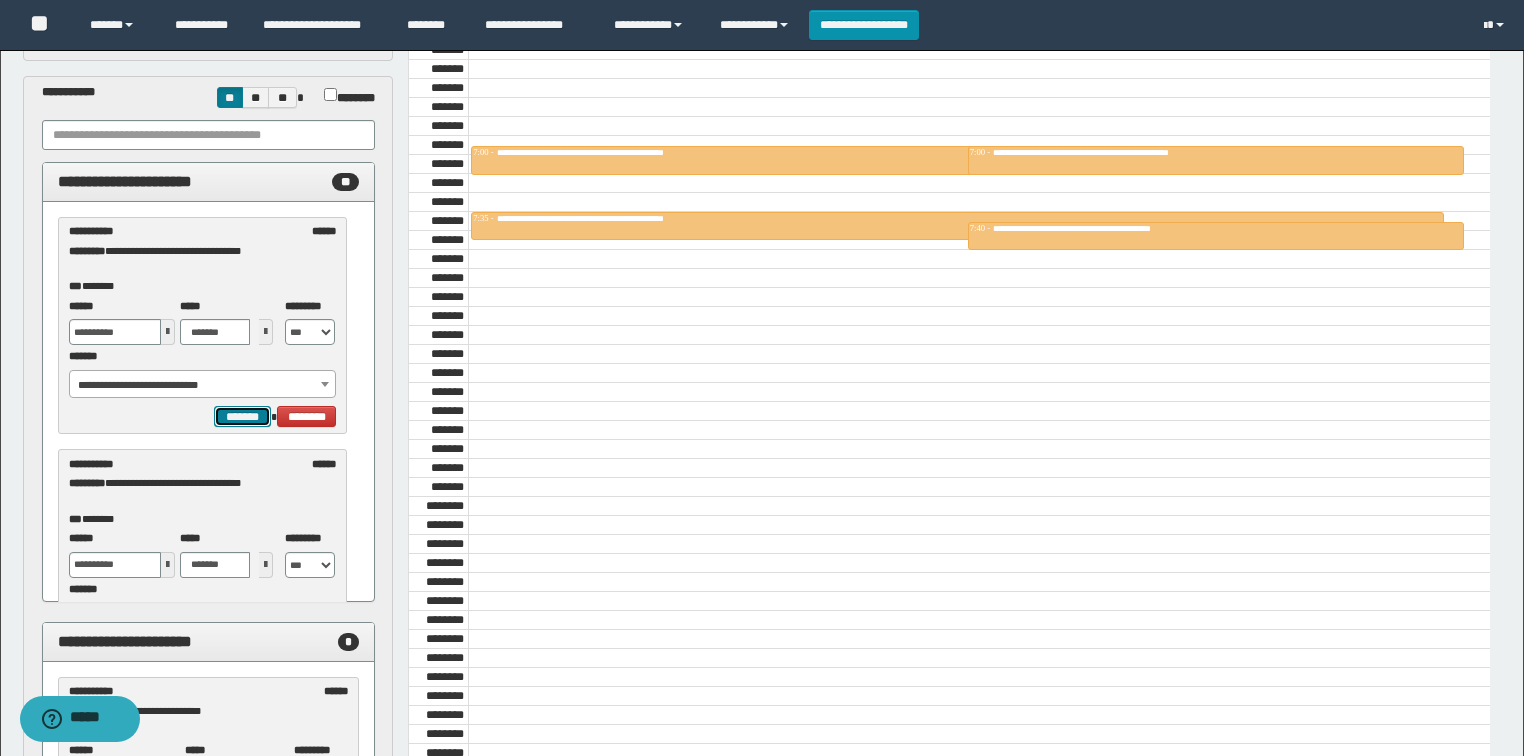 click on "*******" at bounding box center (242, 417) 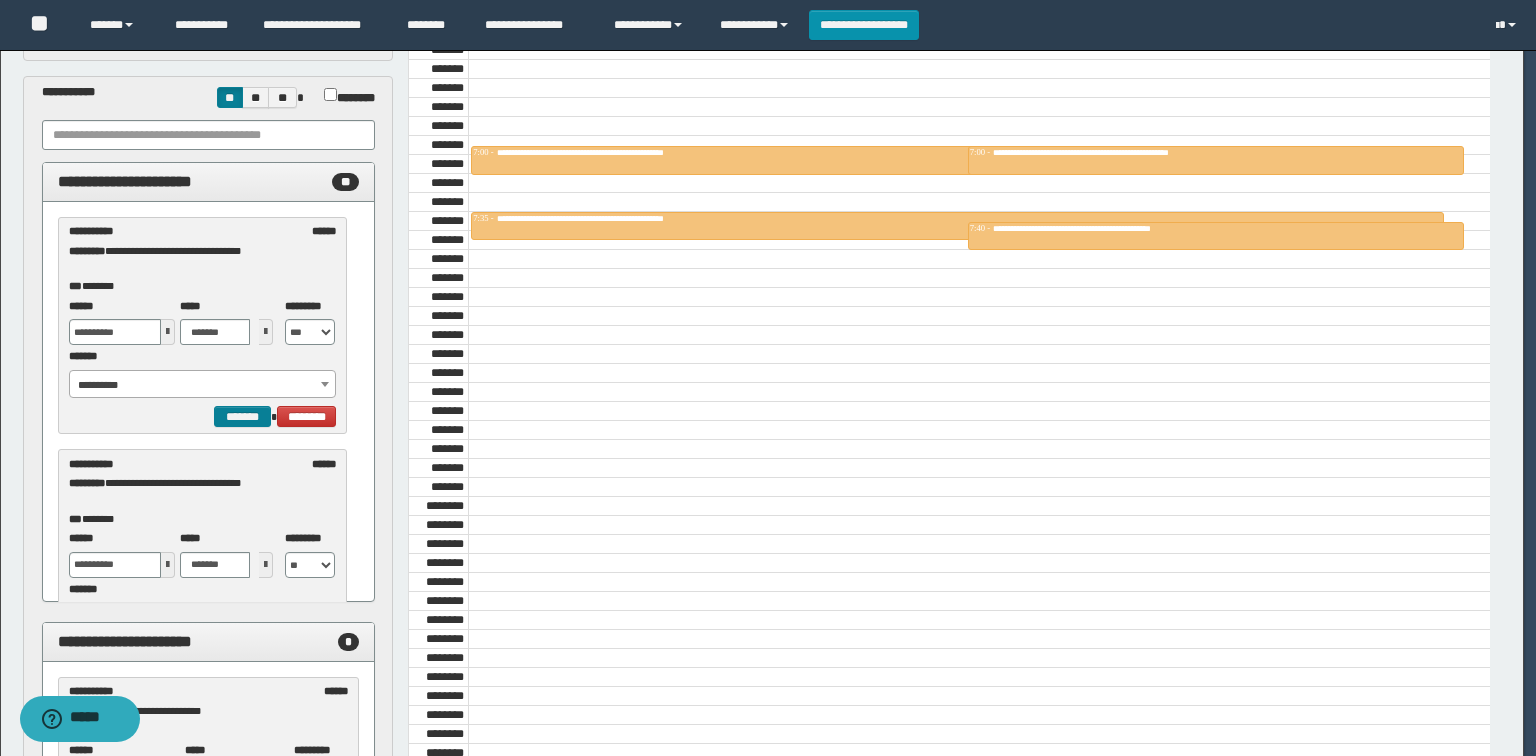 select on "******" 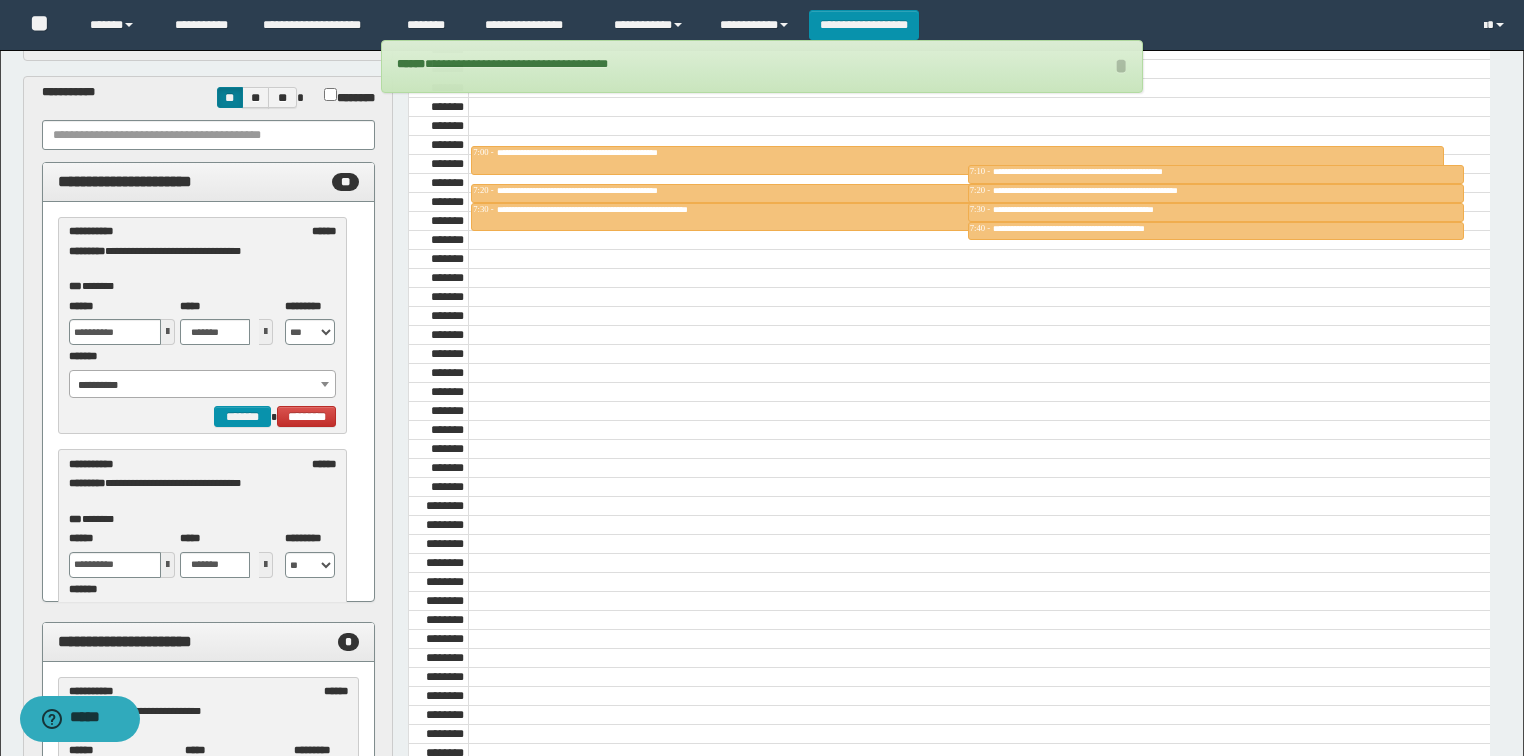 click on "**********" at bounding box center [203, 385] 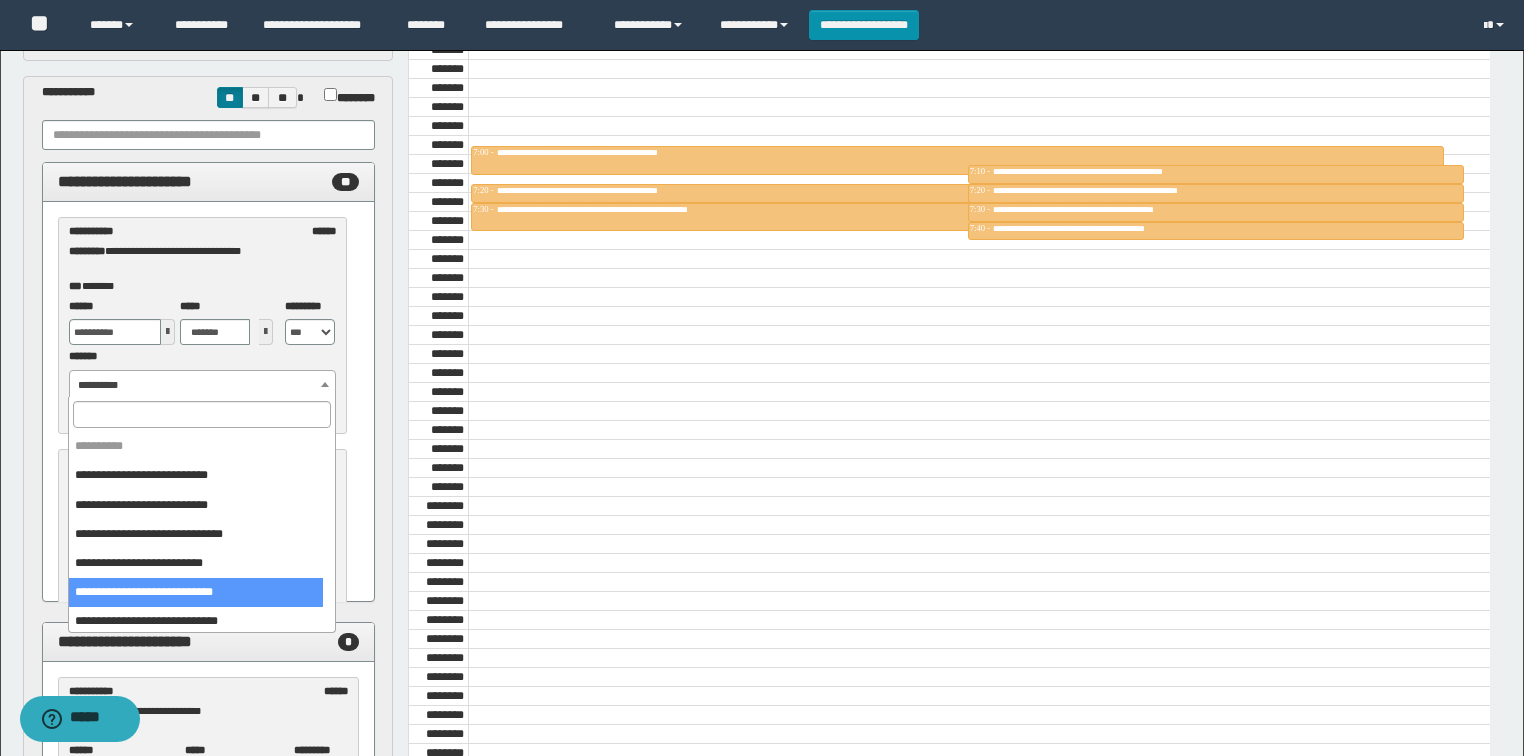 select on "******" 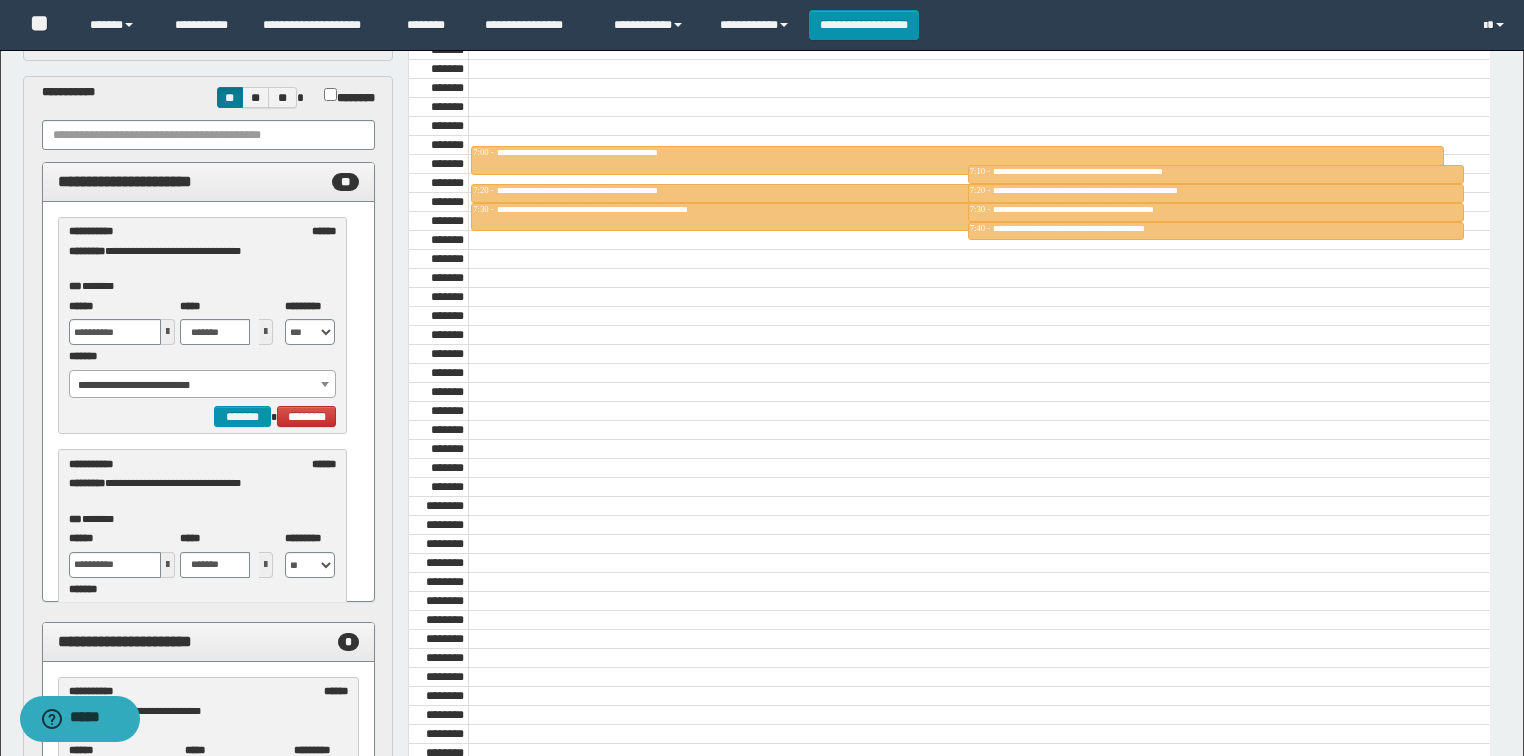 click at bounding box center [168, 332] 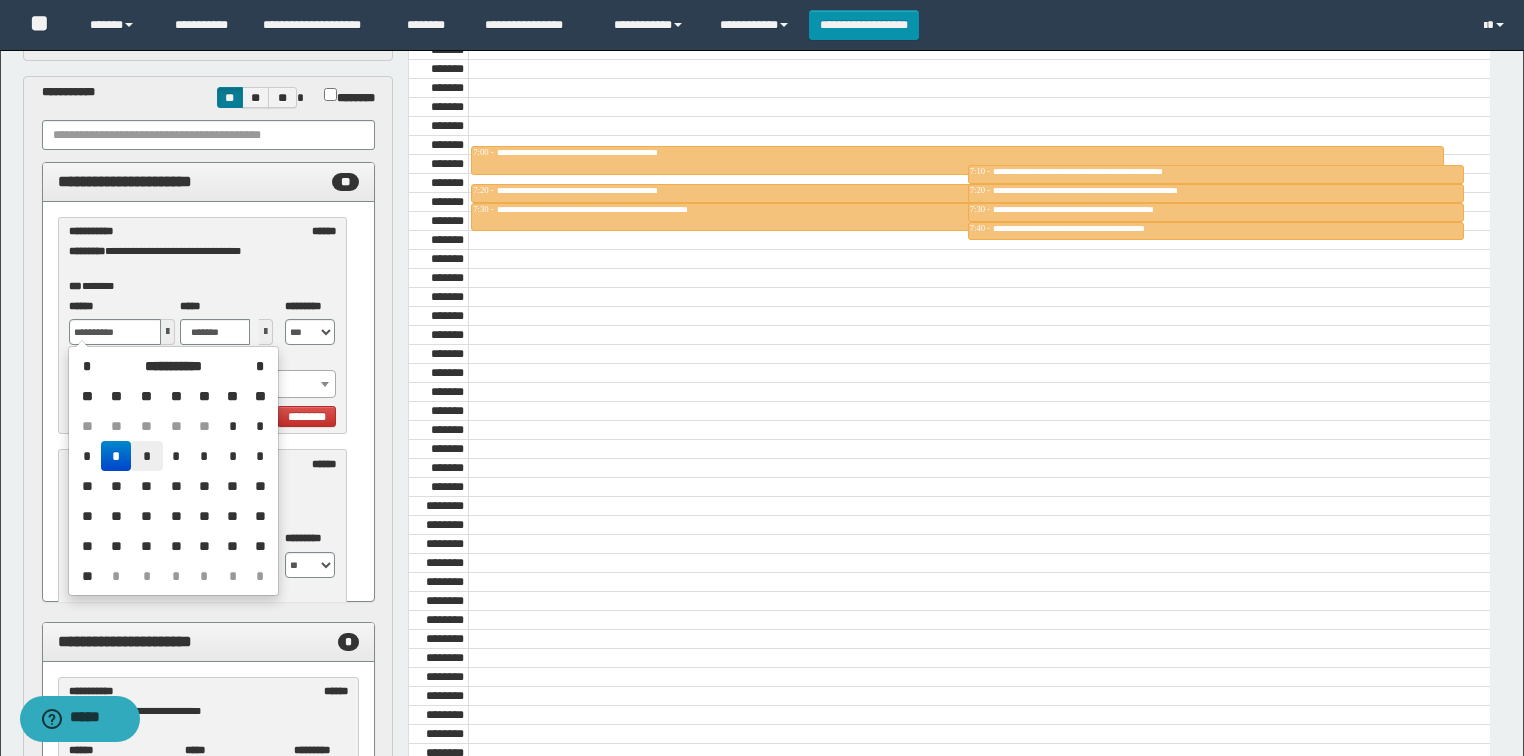 click on "*" at bounding box center (147, 456) 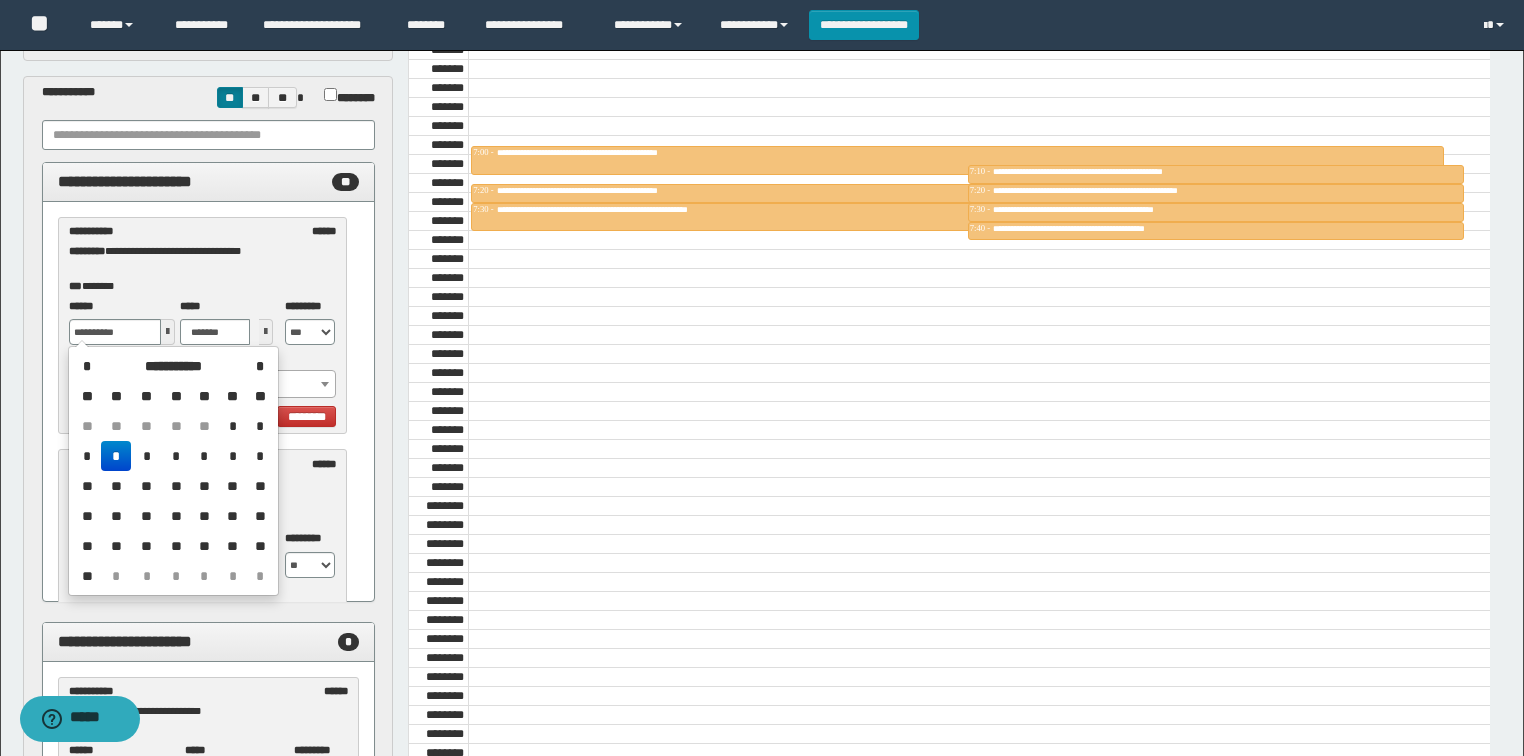 type on "**********" 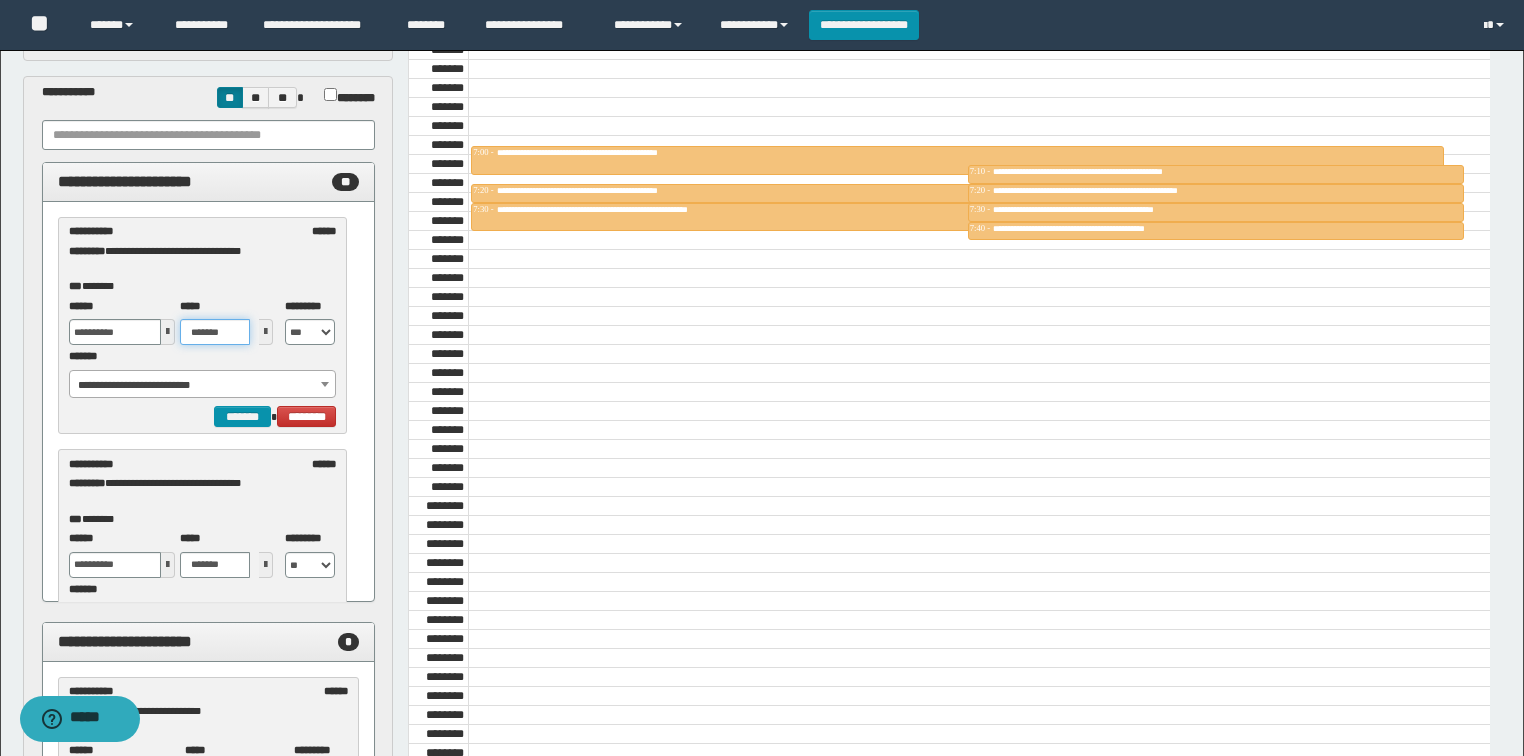 click on "*******" at bounding box center (215, 332) 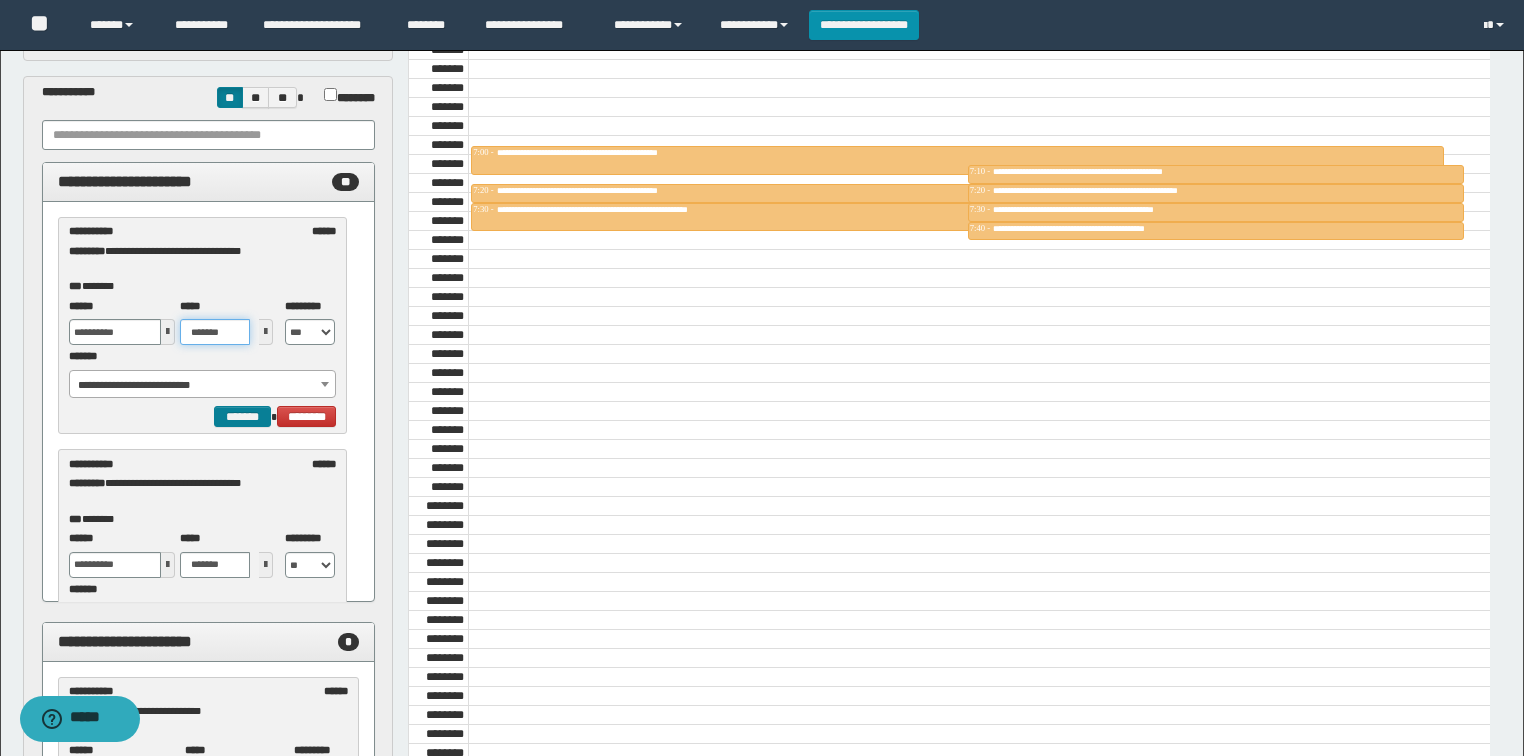 type on "*******" 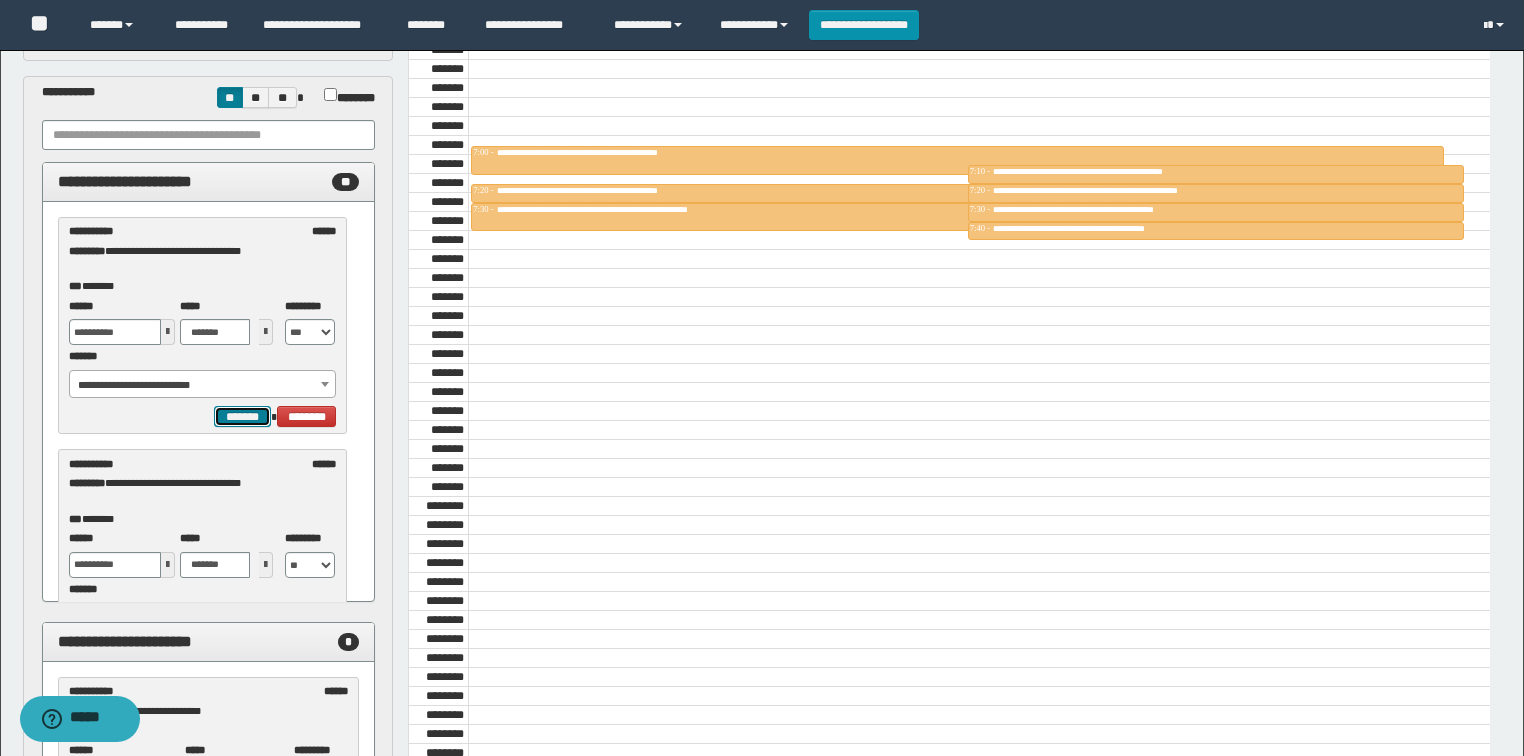 click on "*******" at bounding box center (242, 417) 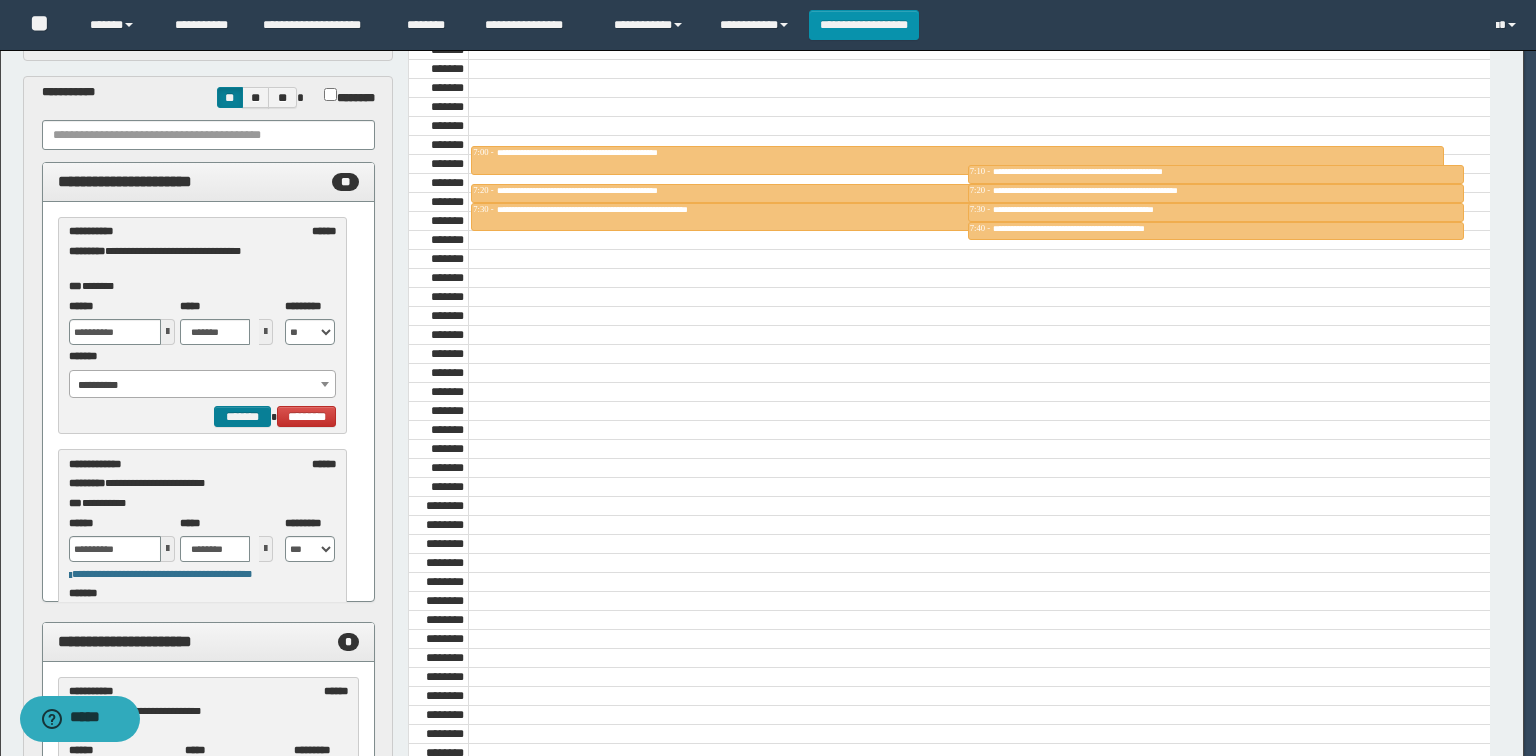 select on "******" 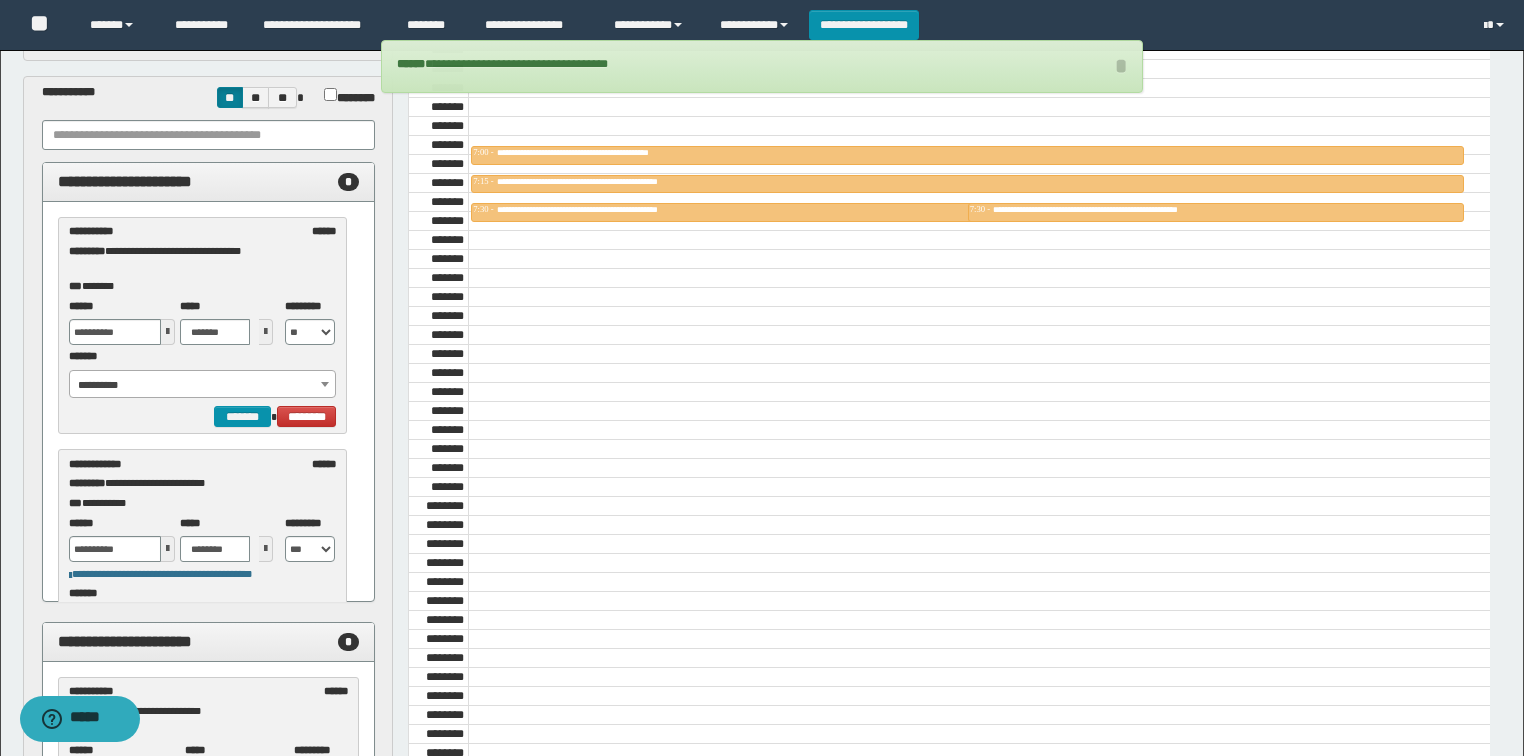 click at bounding box center (168, 332) 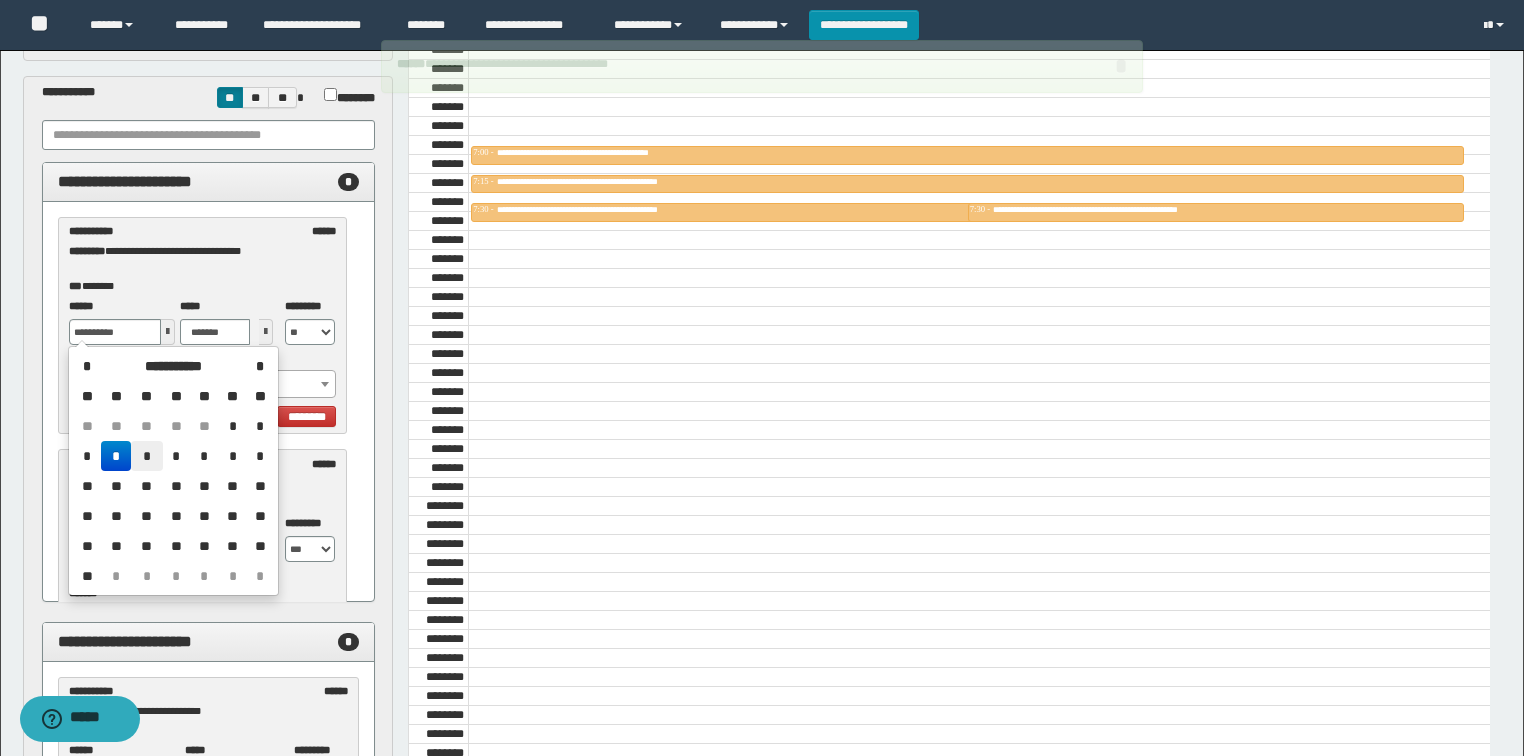 click on "*" at bounding box center (147, 456) 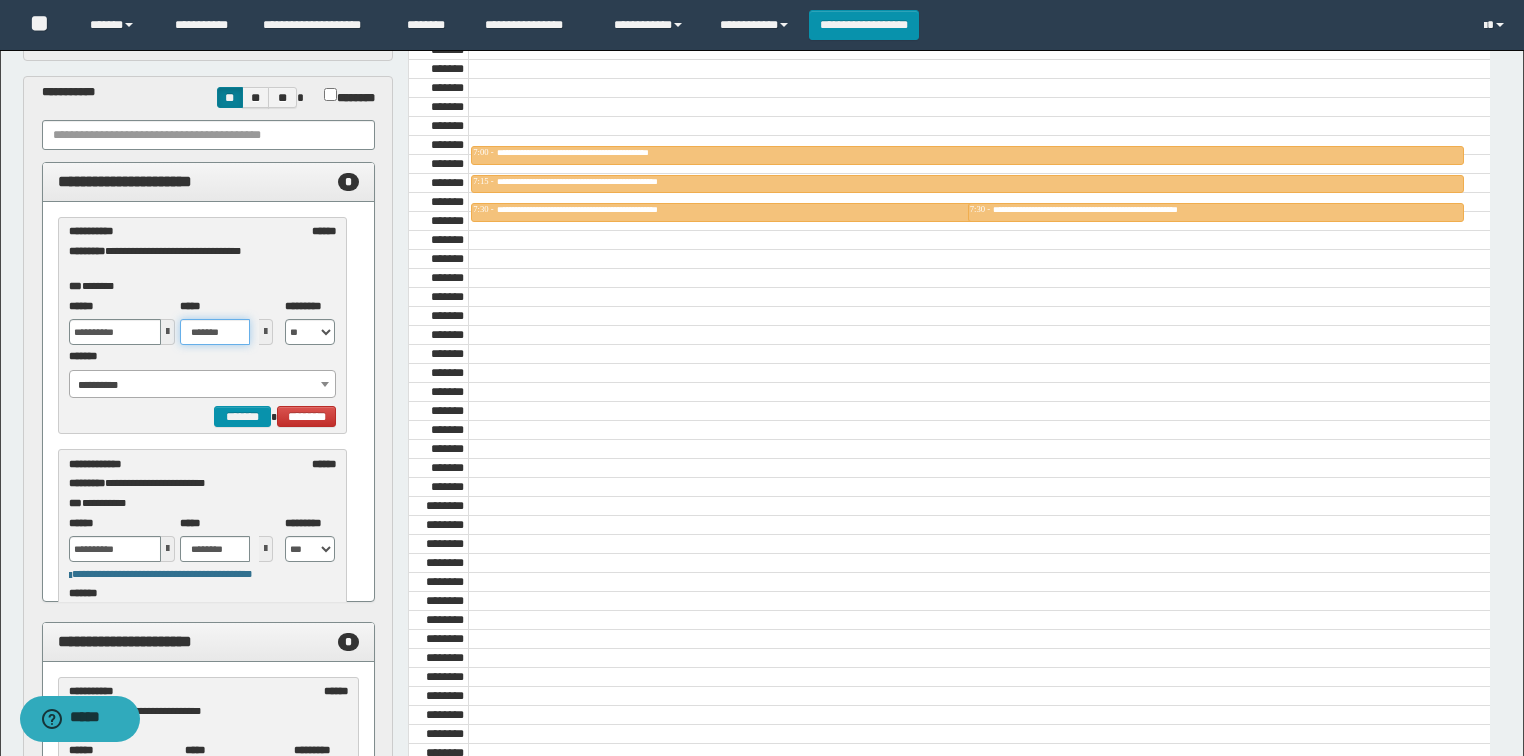 click on "*******" at bounding box center (215, 332) 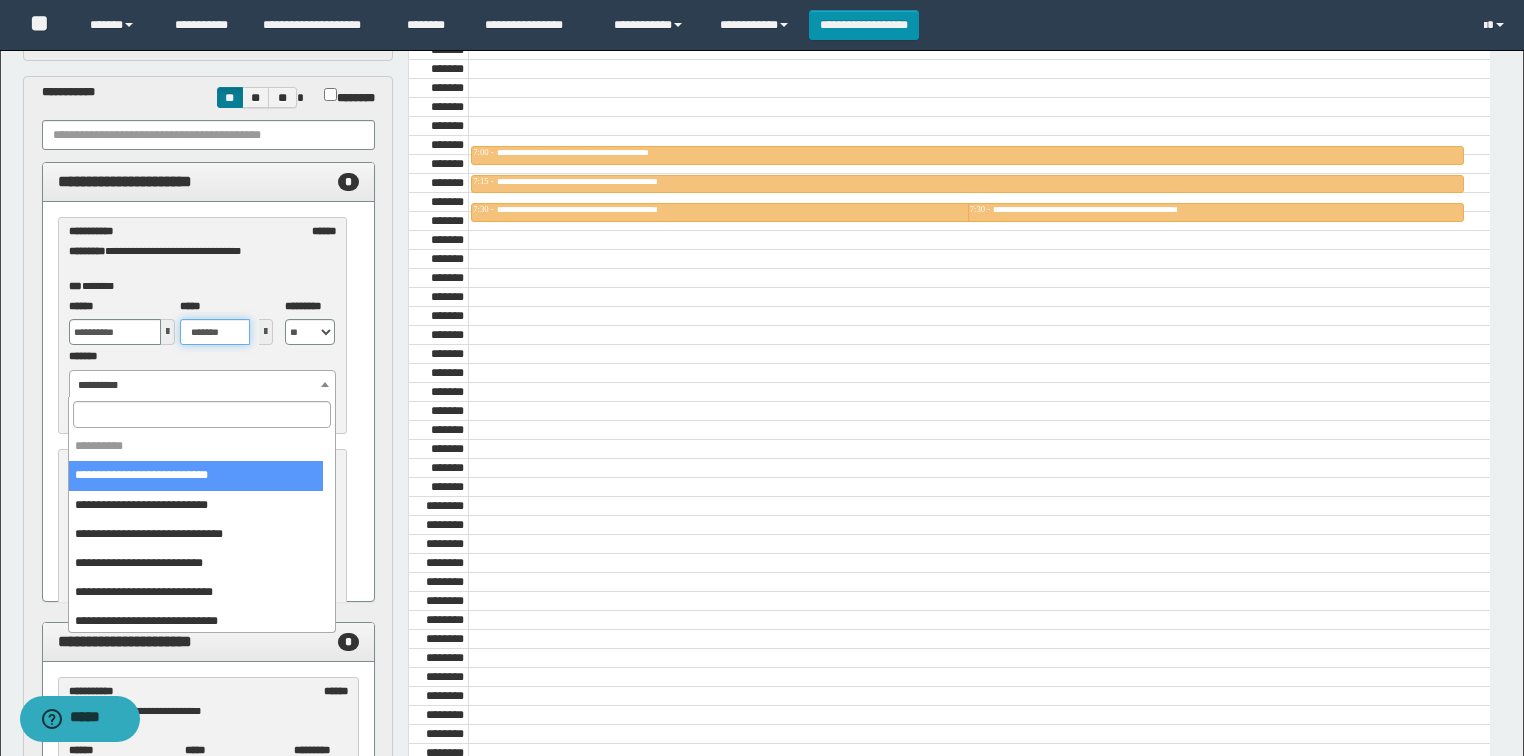 click on "**********" at bounding box center [203, 385] 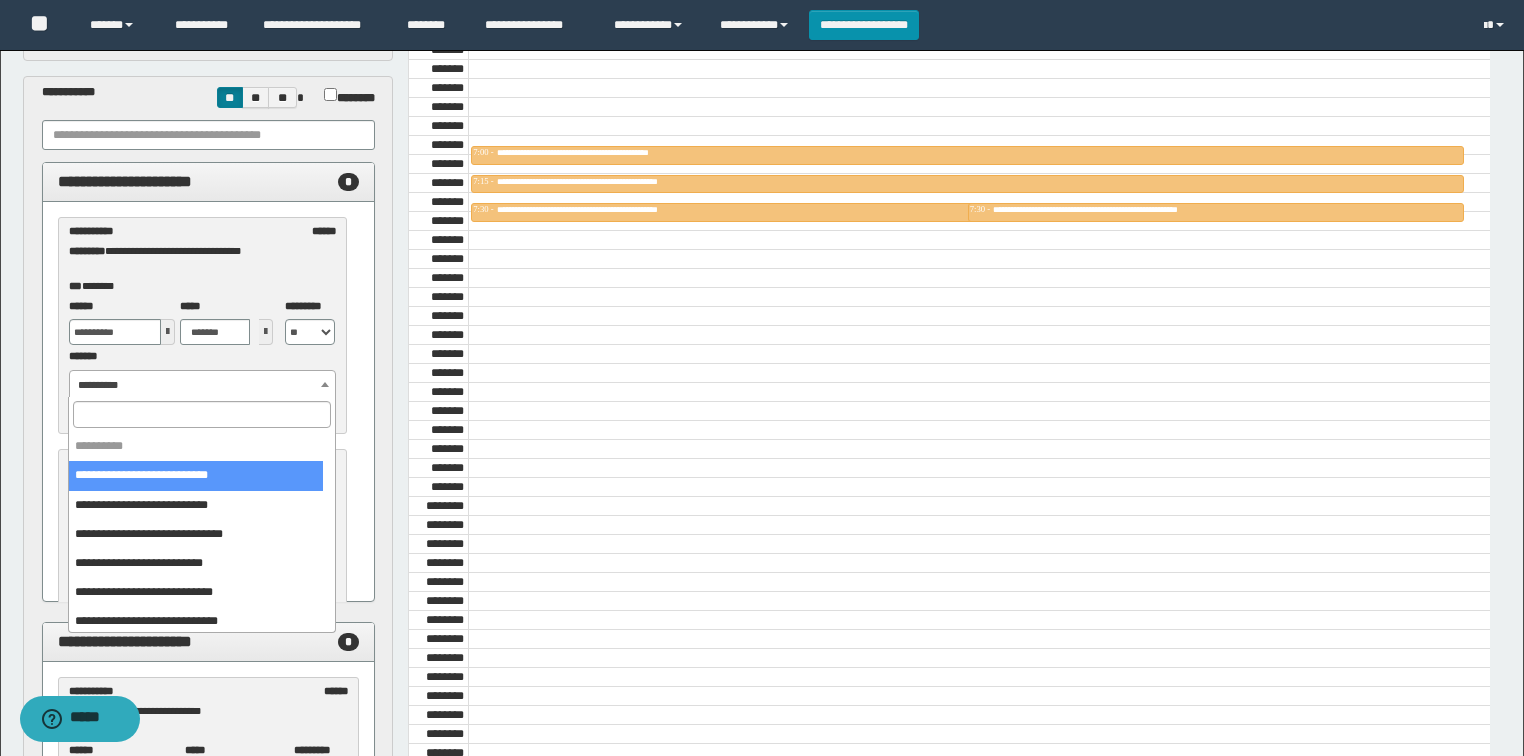 select on "******" 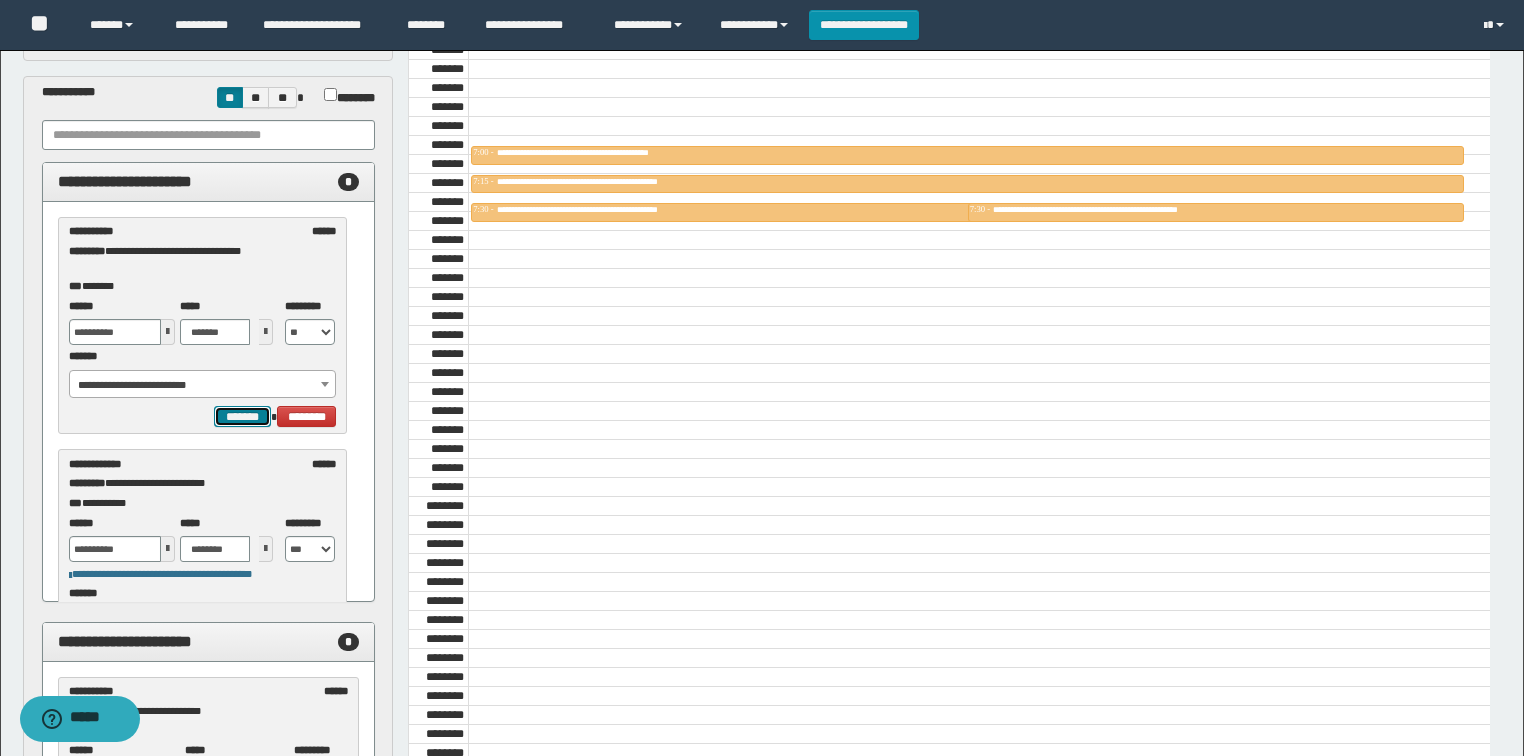 click on "*******" at bounding box center (242, 417) 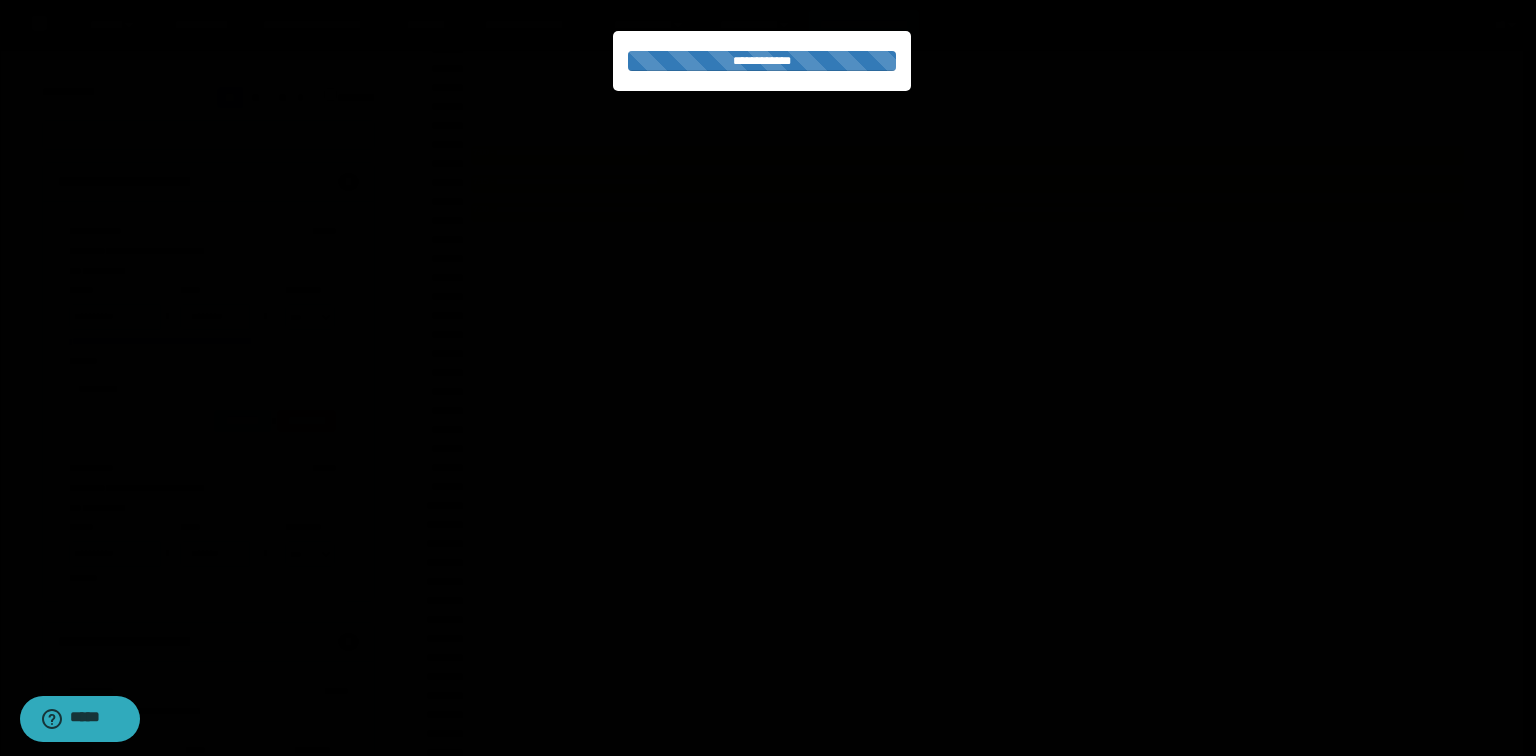 select on "******" 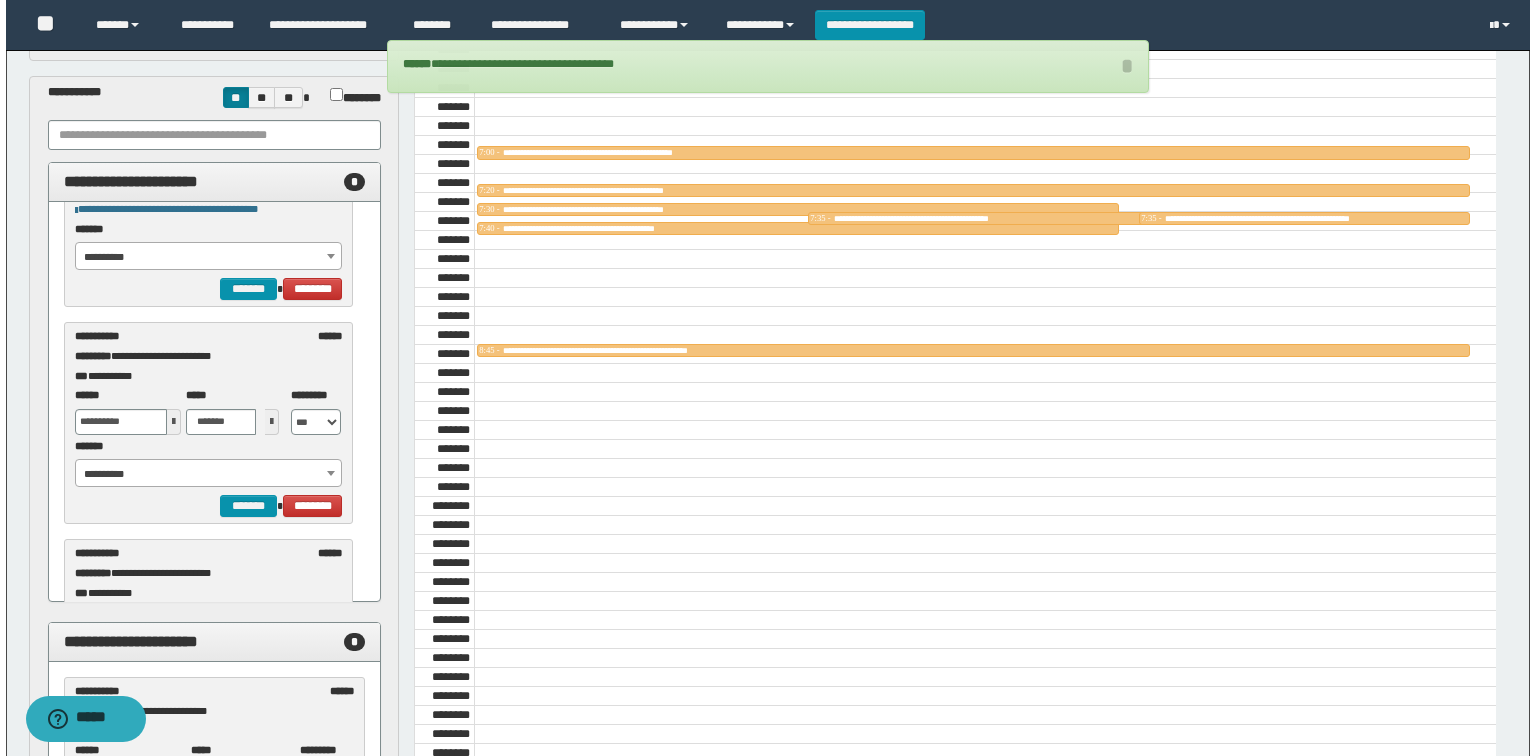 scroll, scrollTop: 160, scrollLeft: 0, axis: vertical 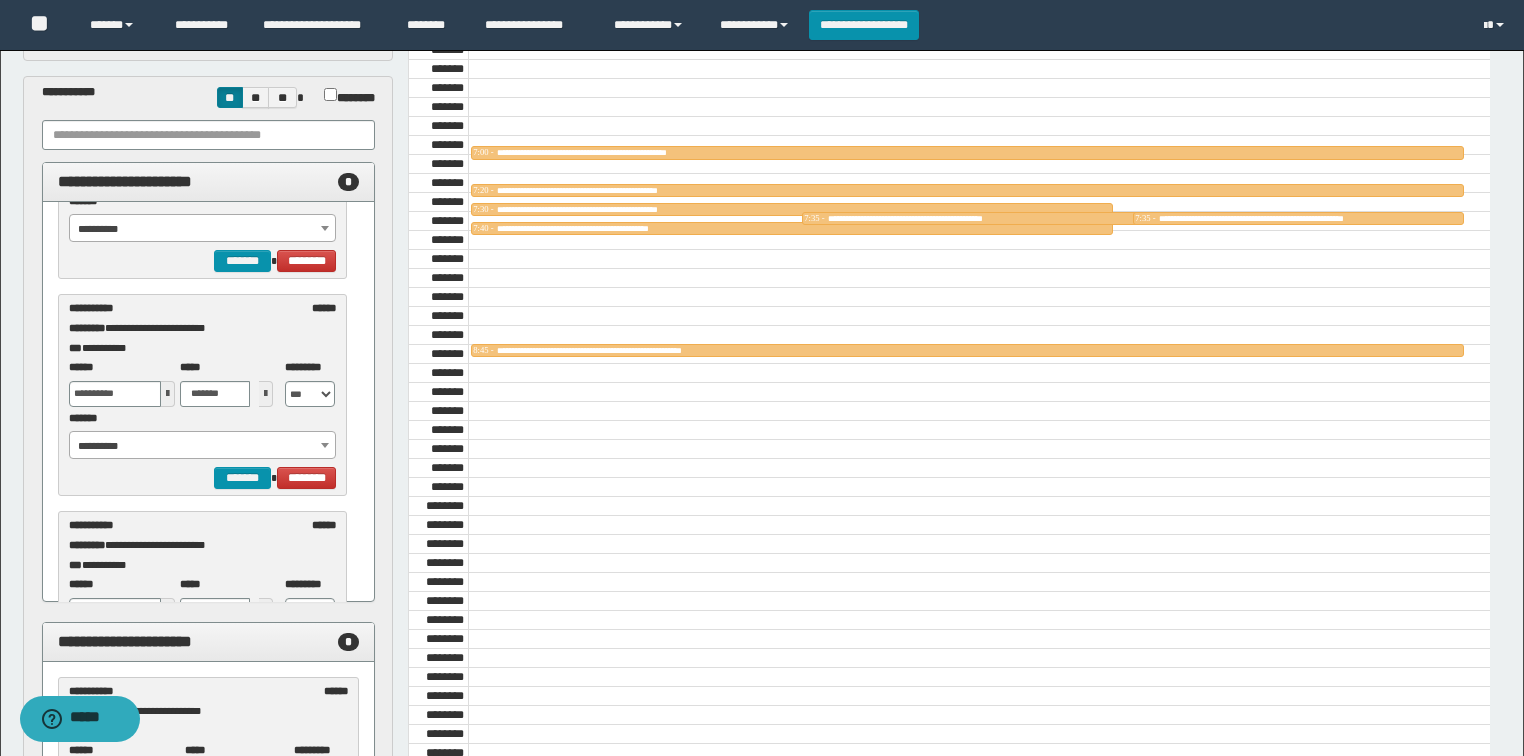 click on "**********" at bounding box center [203, 446] 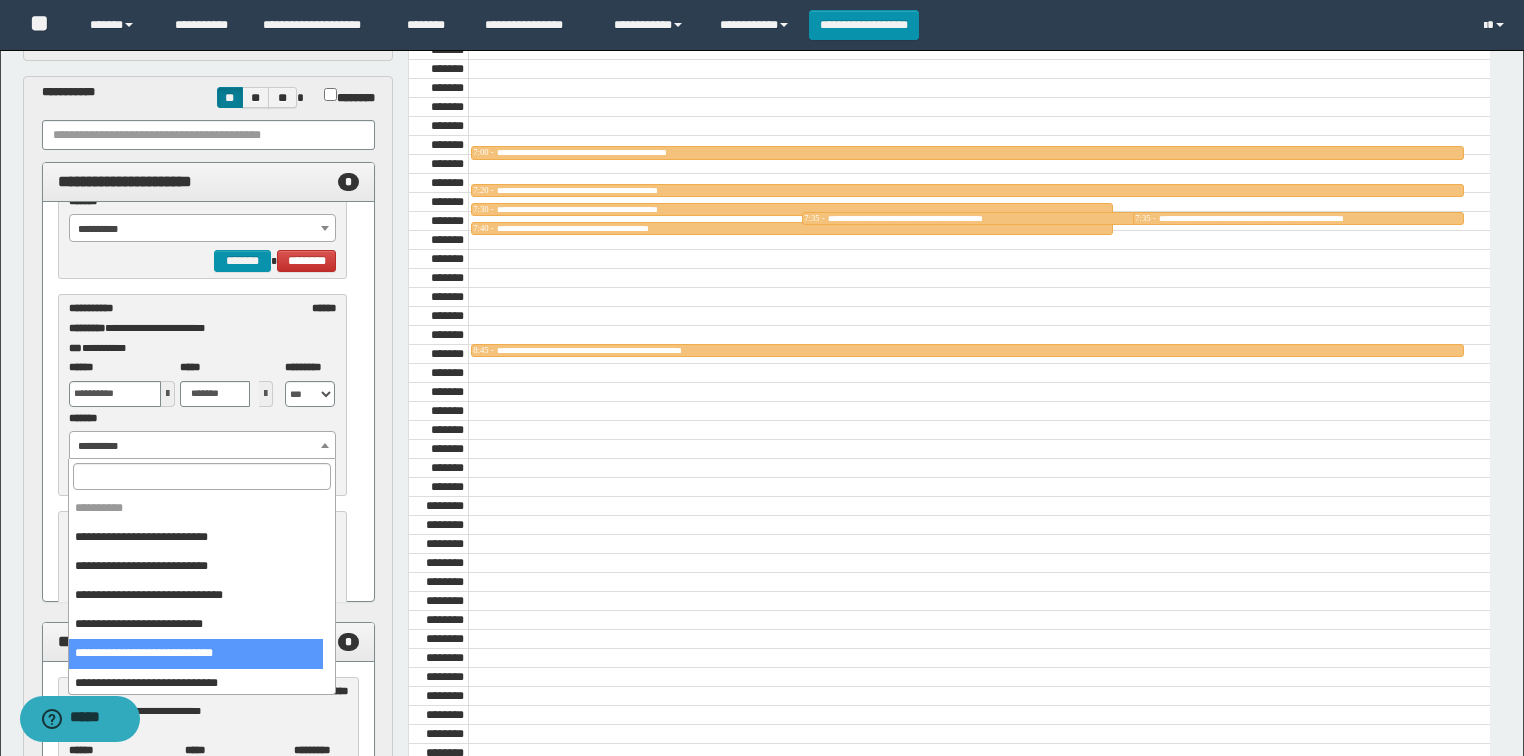 select on "******" 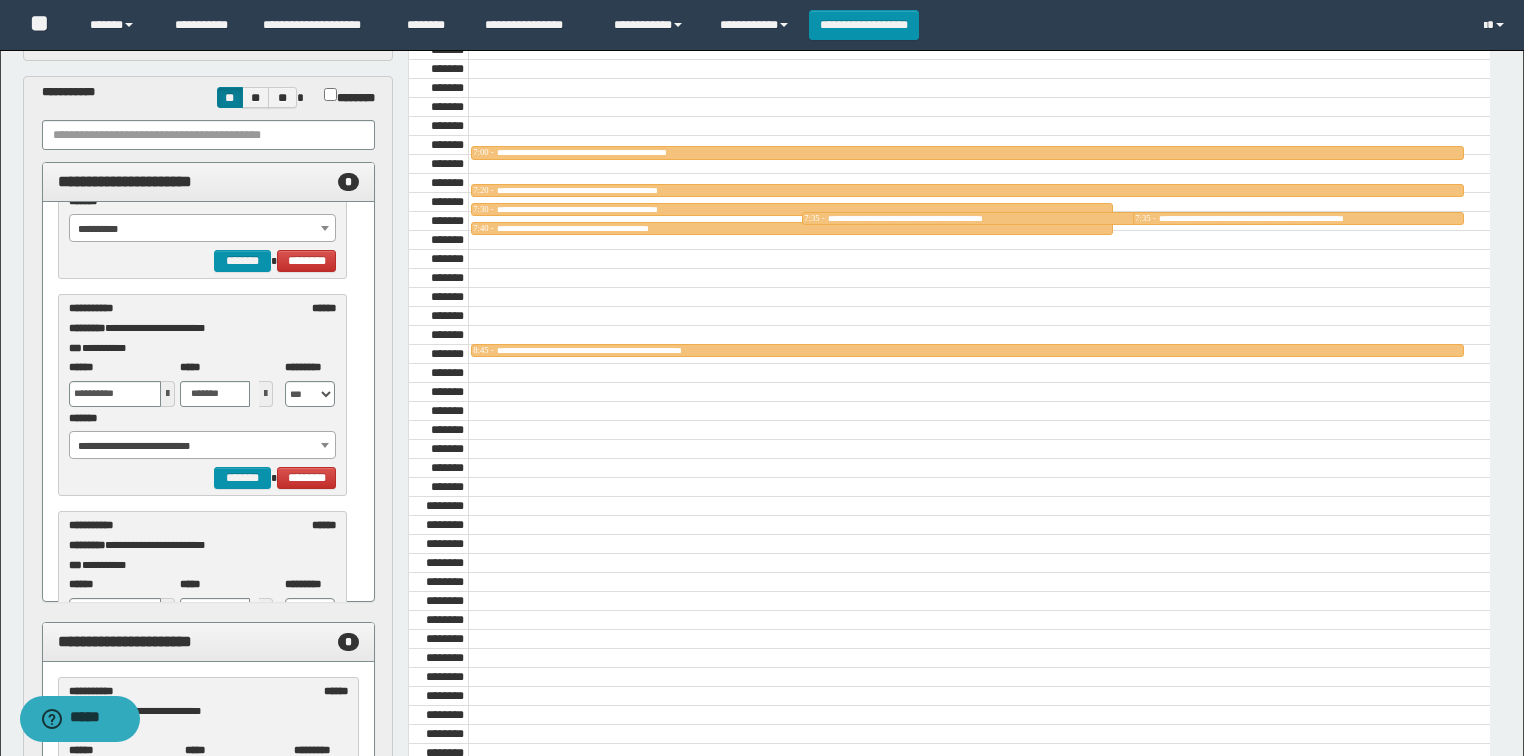 click at bounding box center [168, 394] 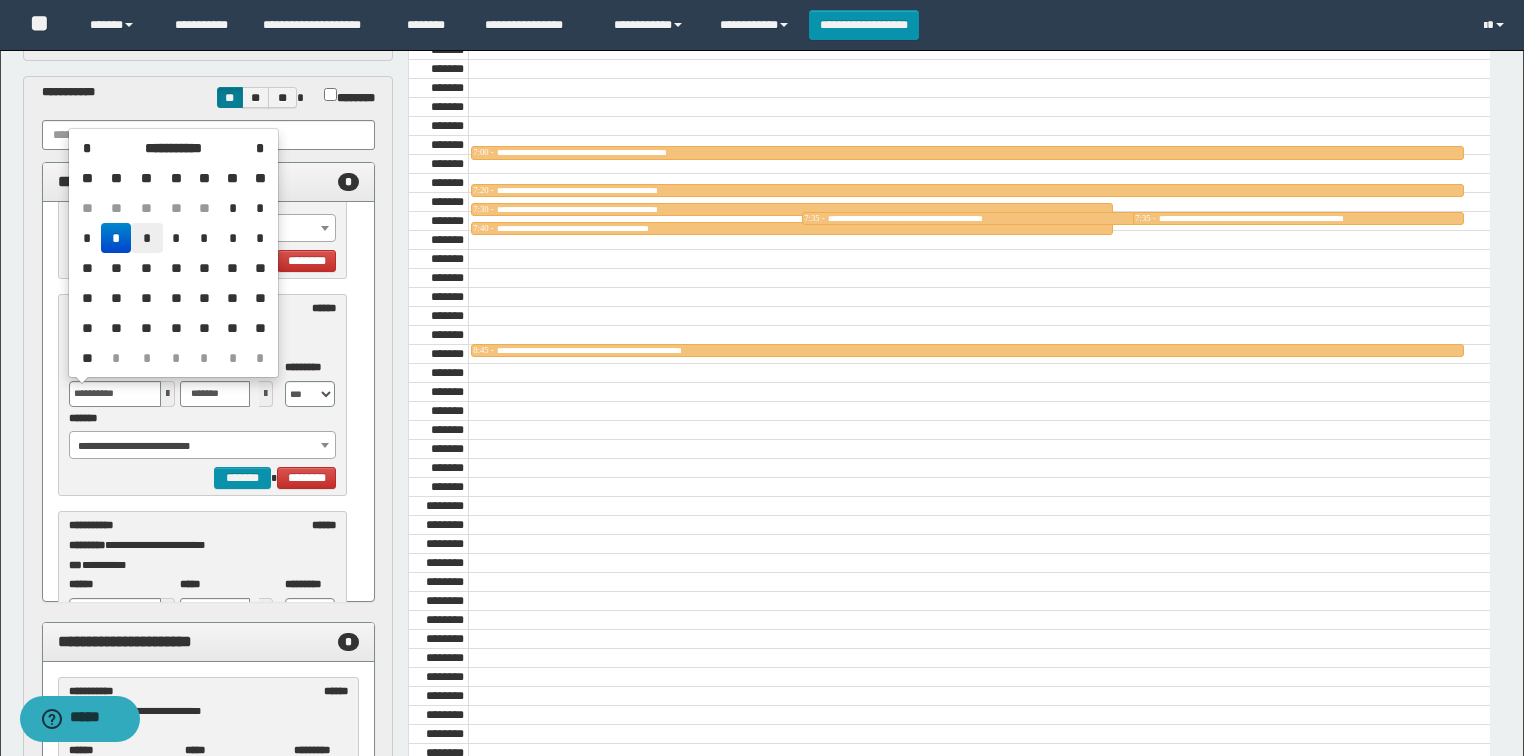 click on "*" at bounding box center [147, 238] 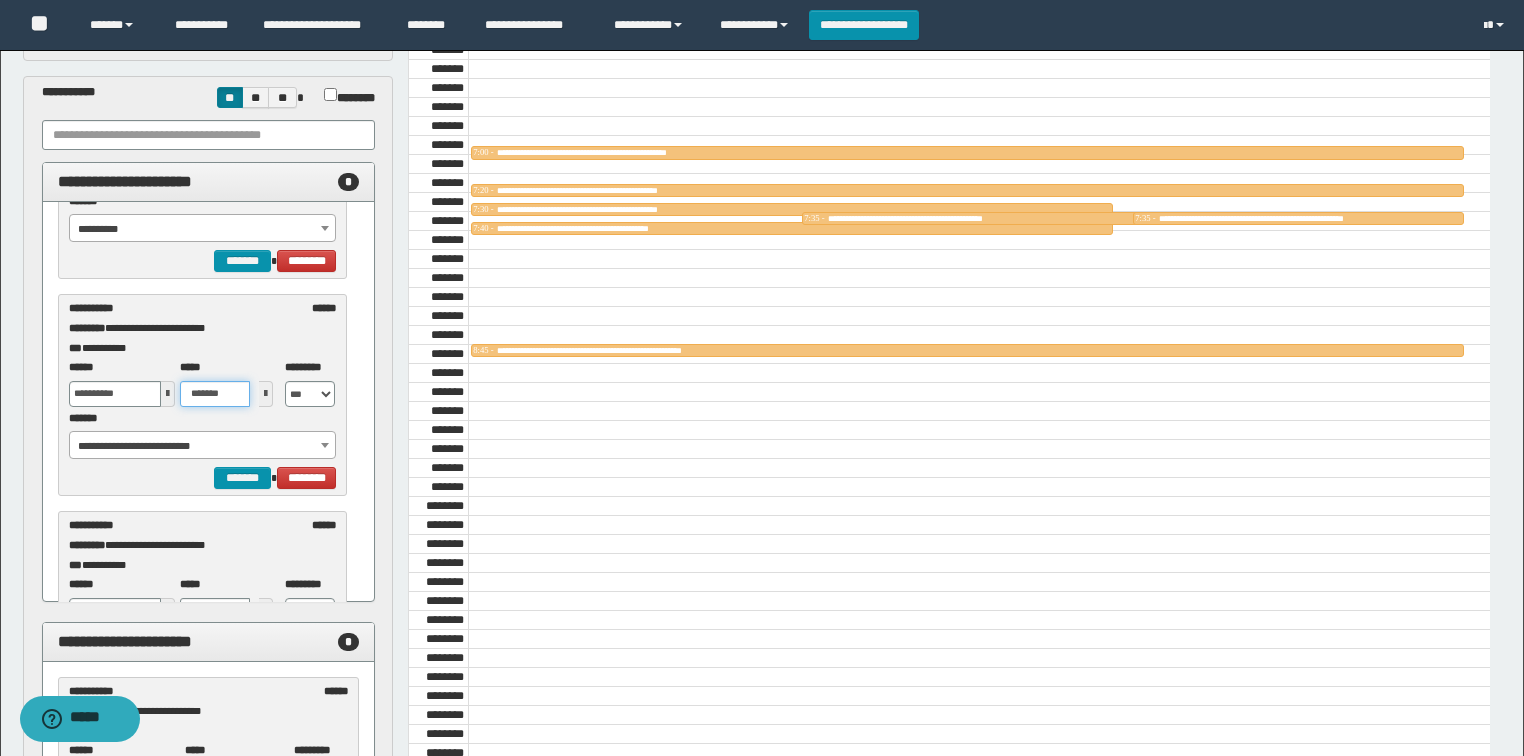 click on "*******" at bounding box center [215, 394] 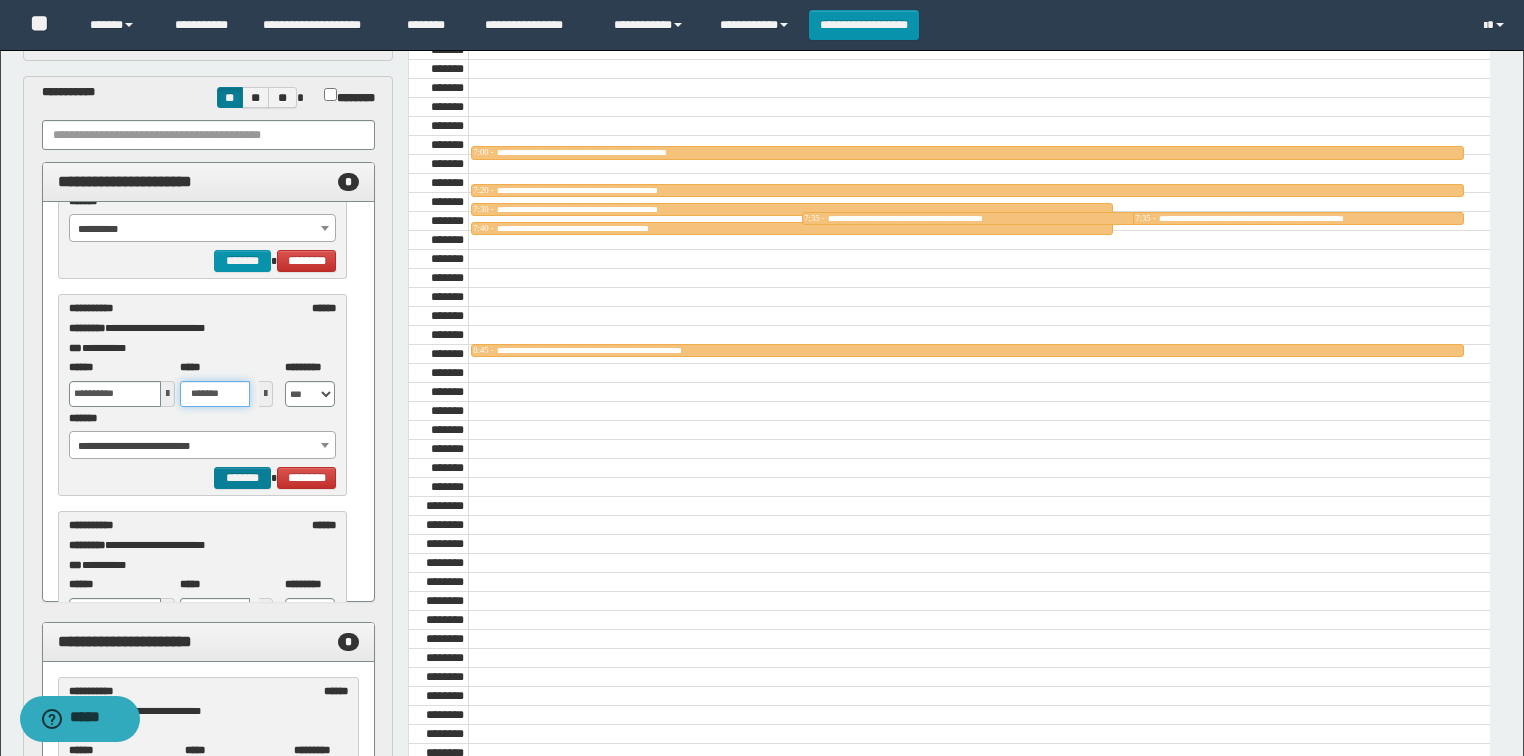 type on "*******" 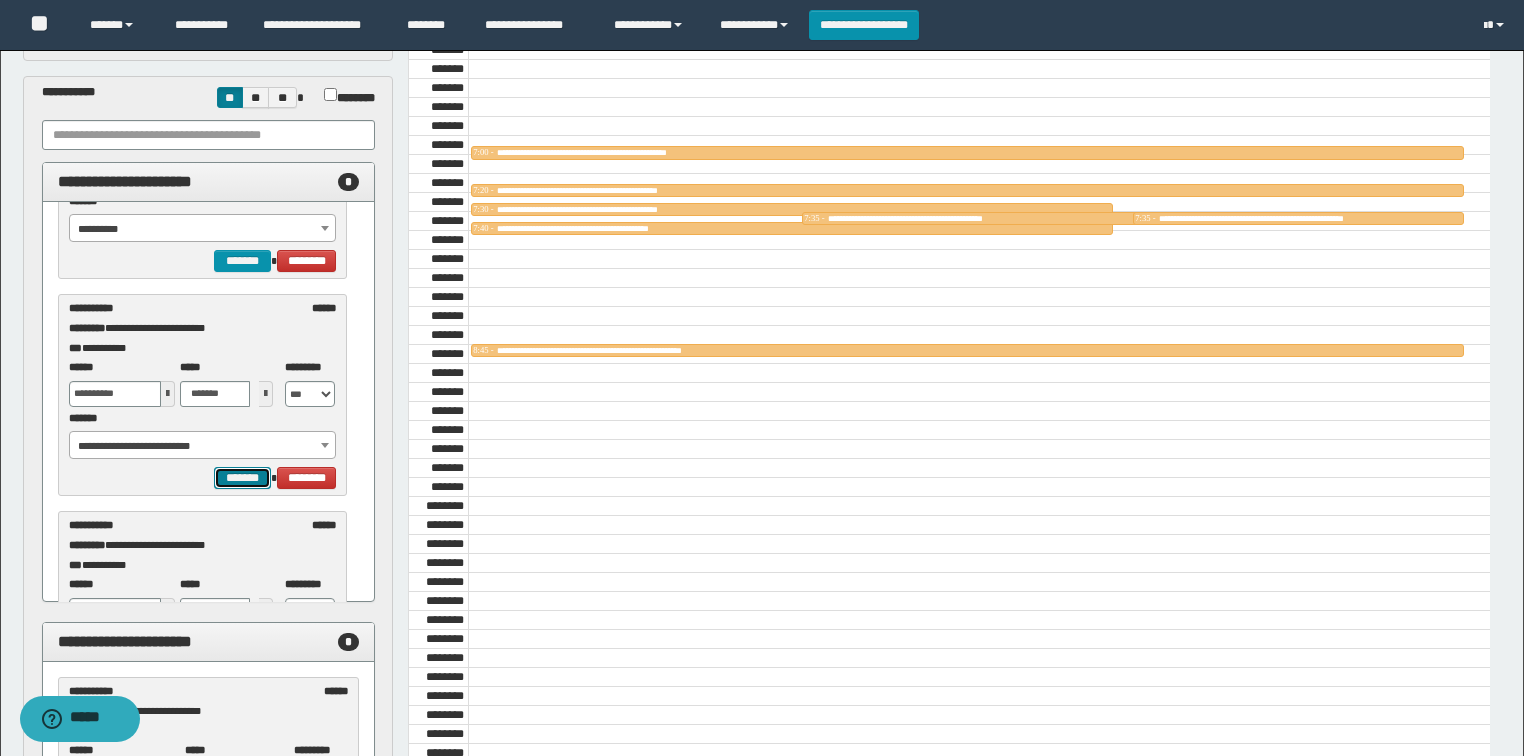 click on "*******" at bounding box center (242, 478) 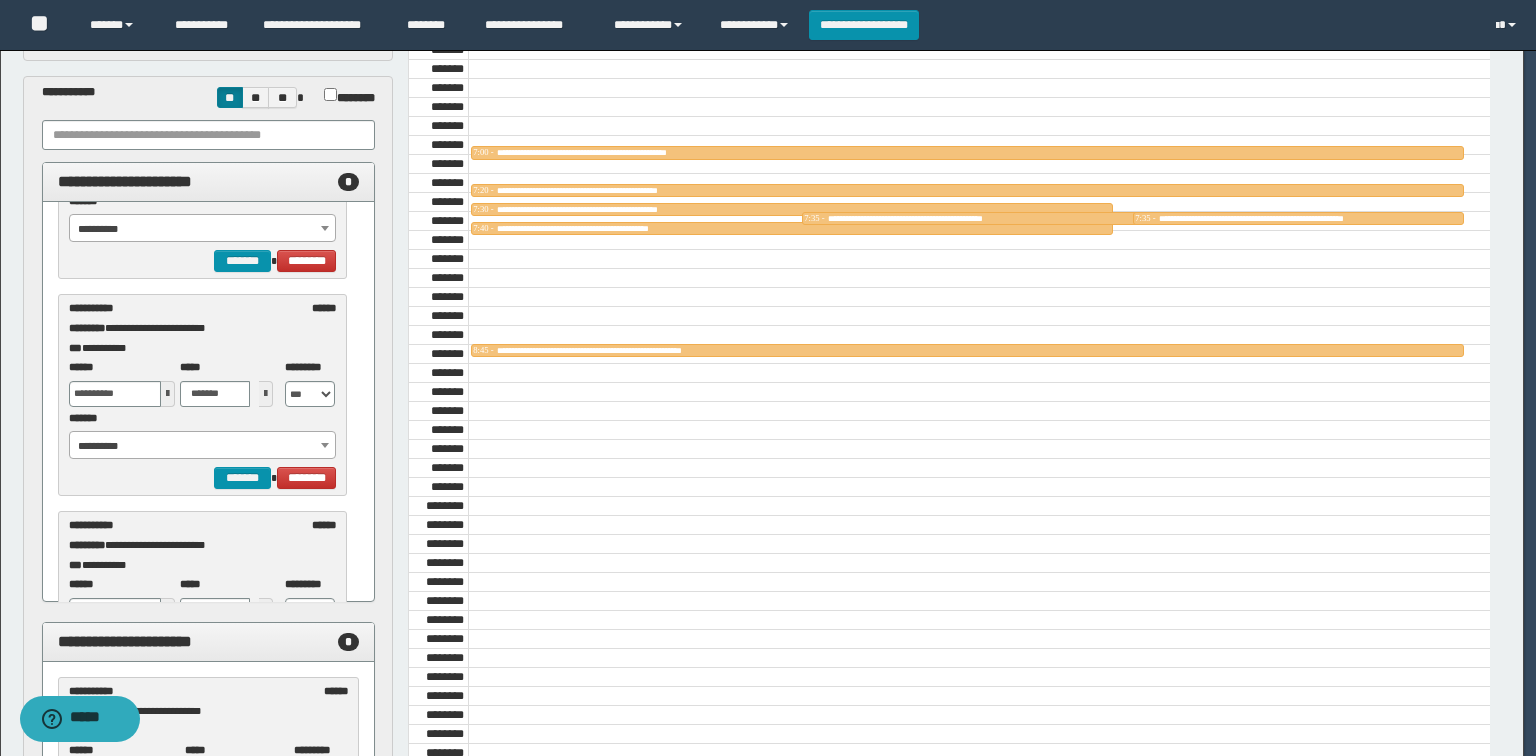 select on "******" 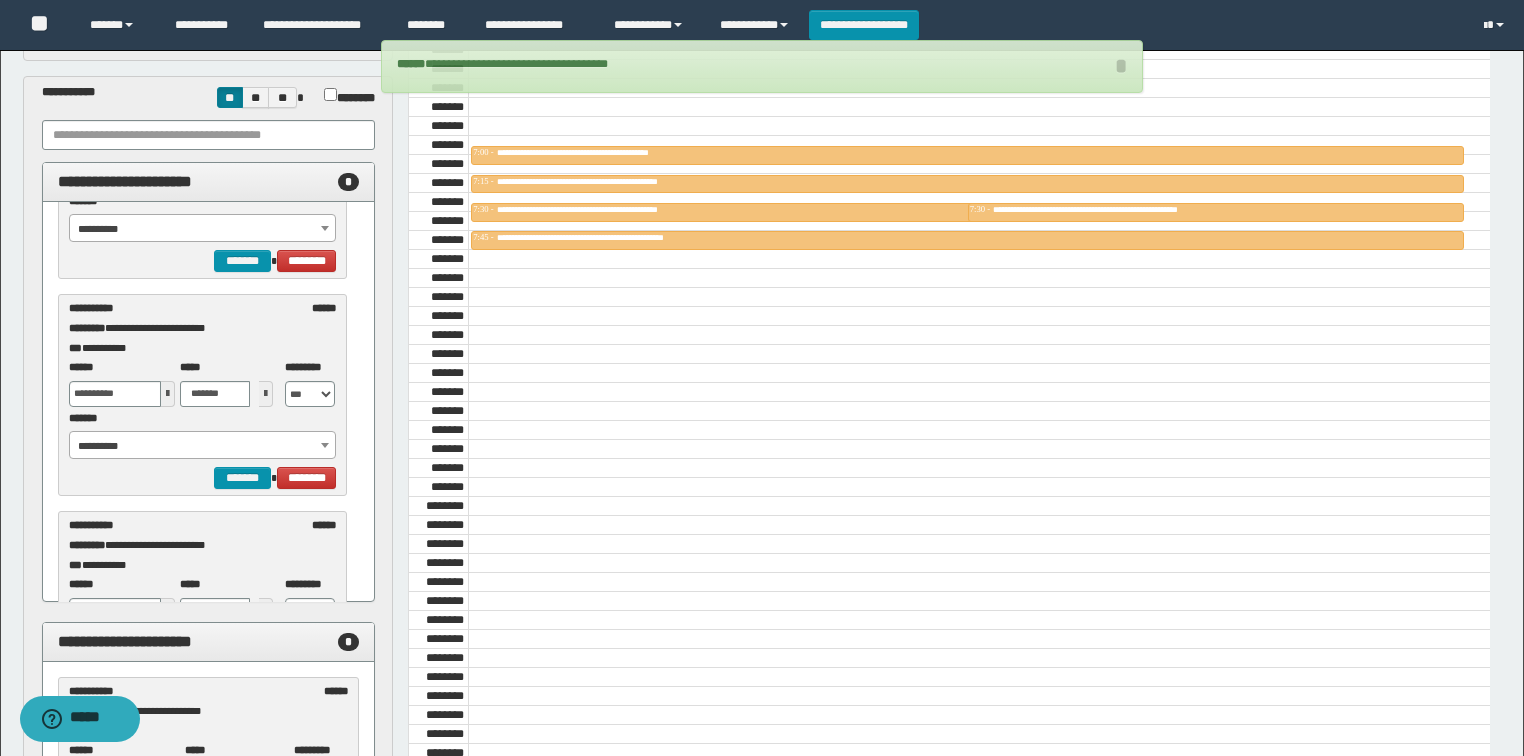 click at bounding box center [168, 394] 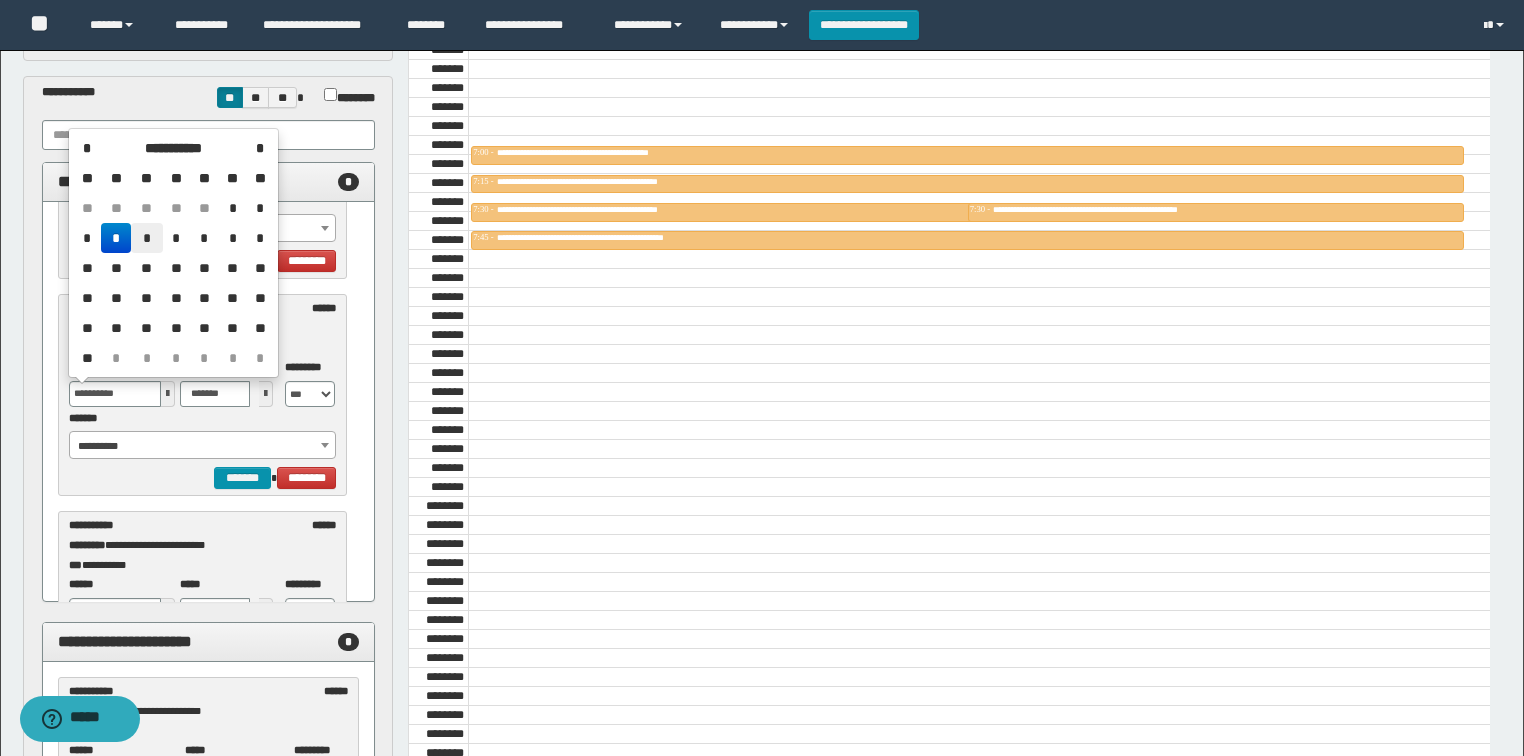 click on "*" at bounding box center [147, 238] 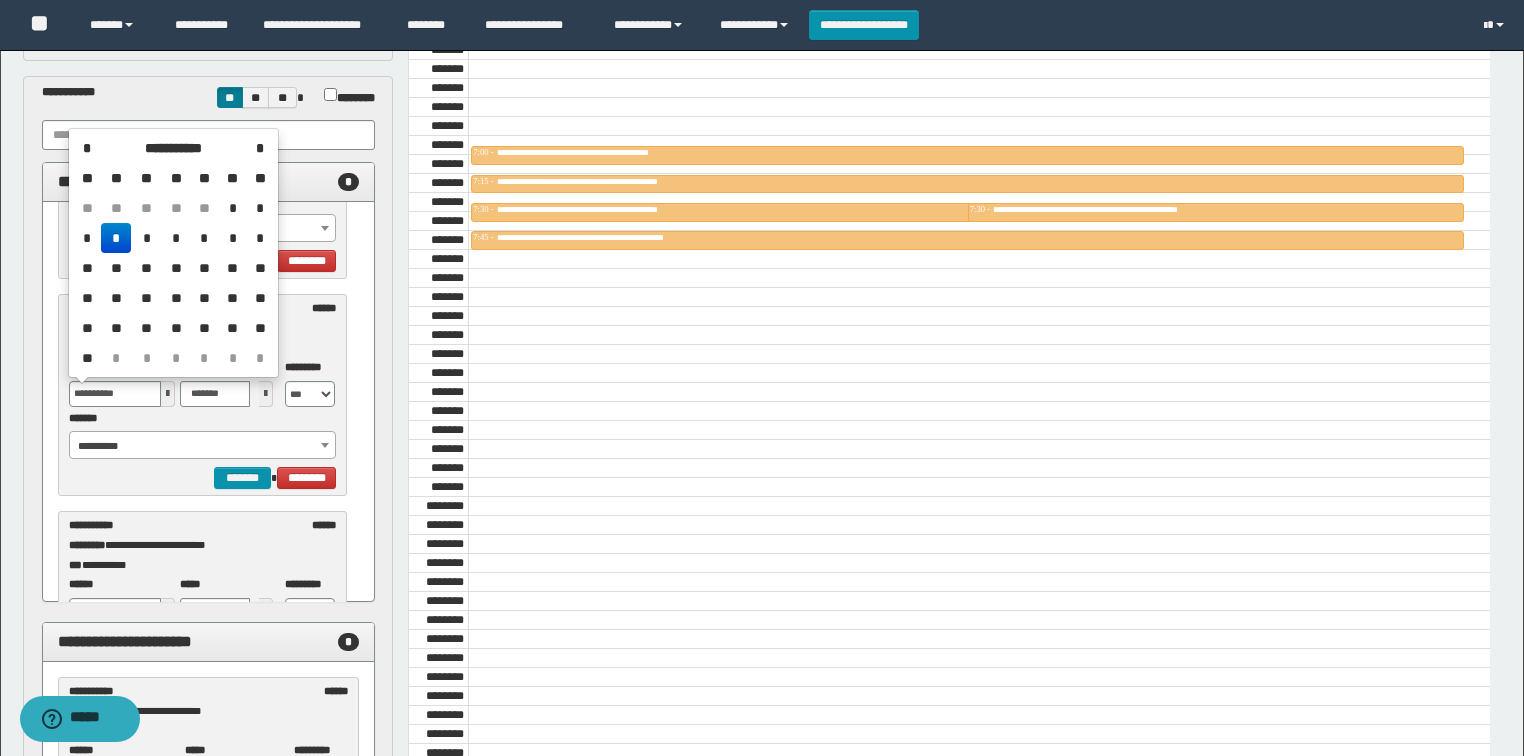 type on "**********" 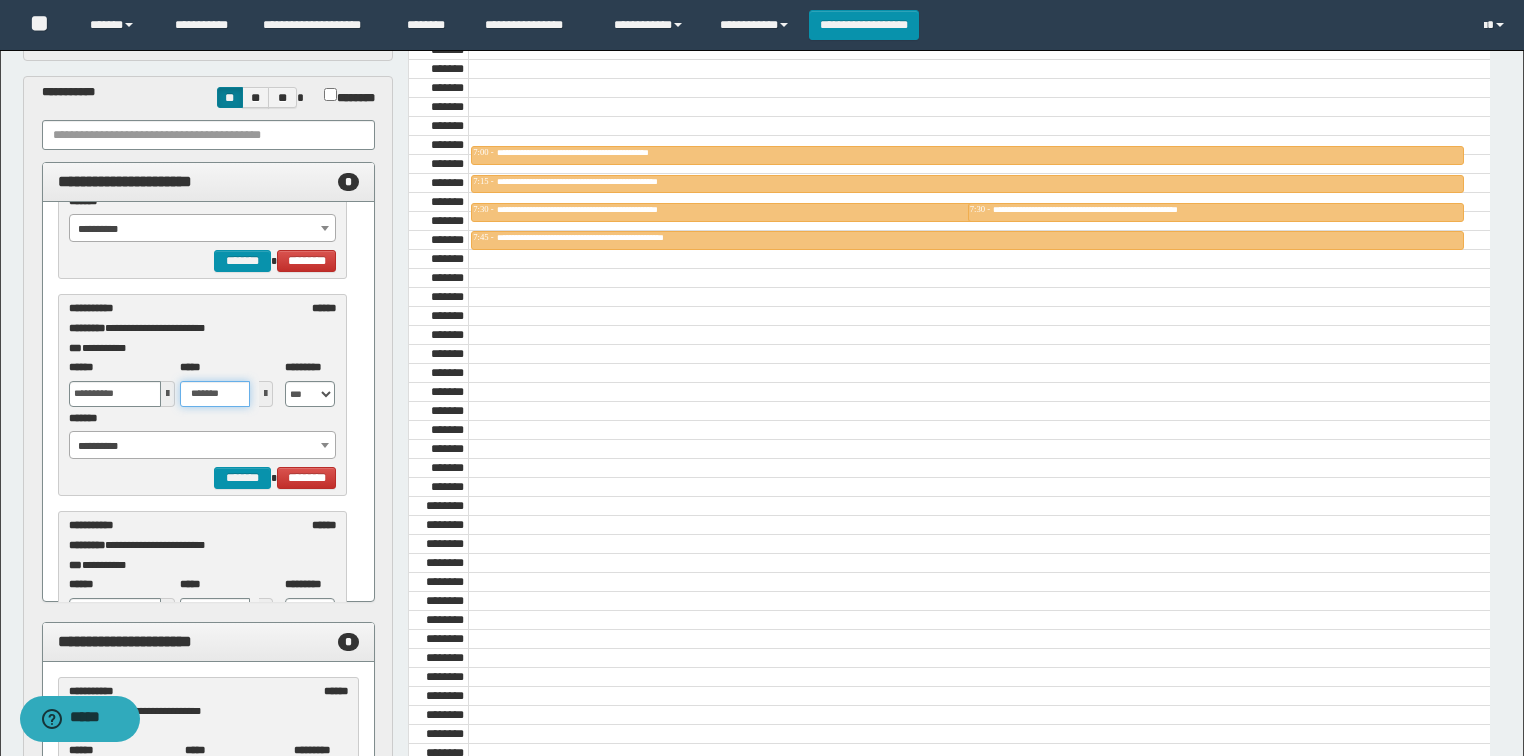 click on "*******" at bounding box center [215, 394] 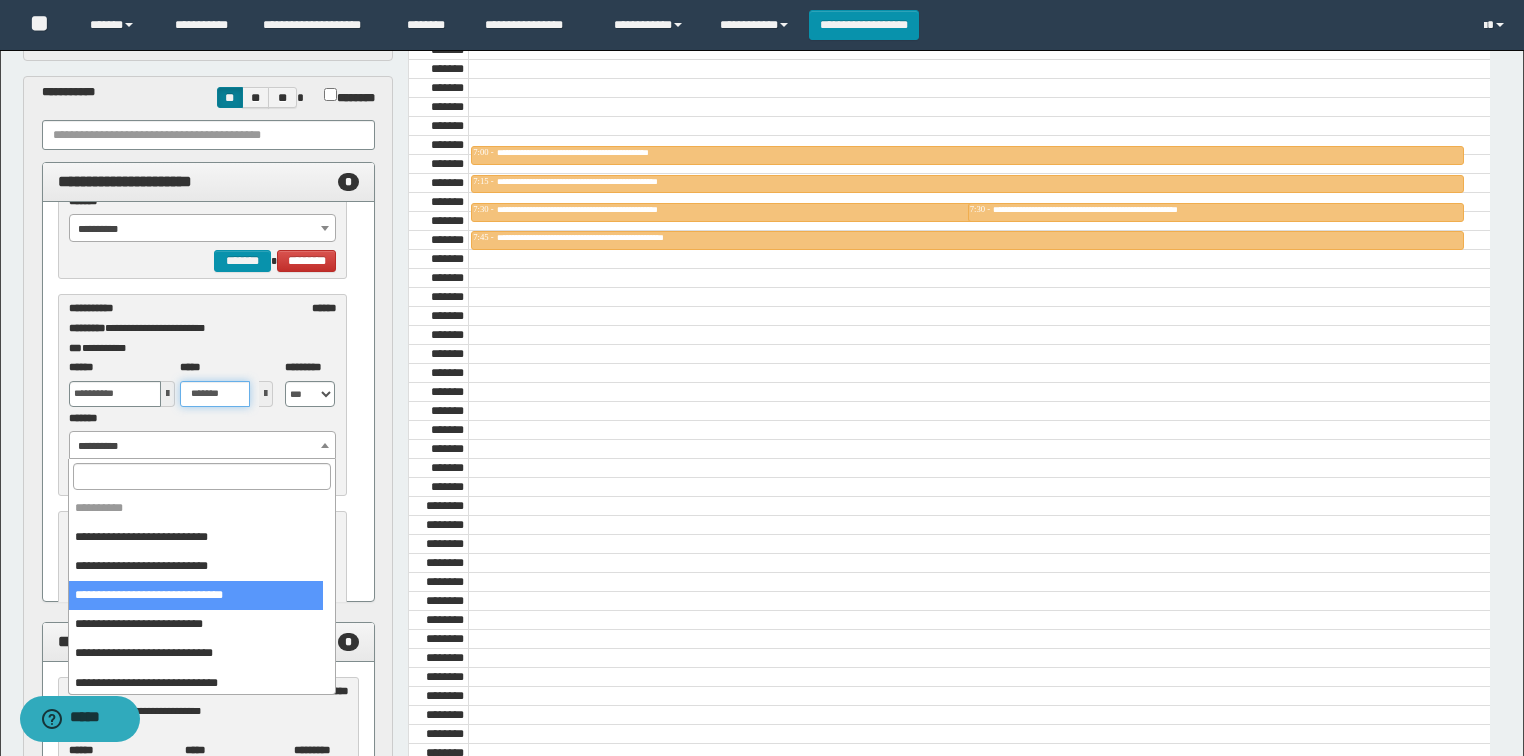 type on "*******" 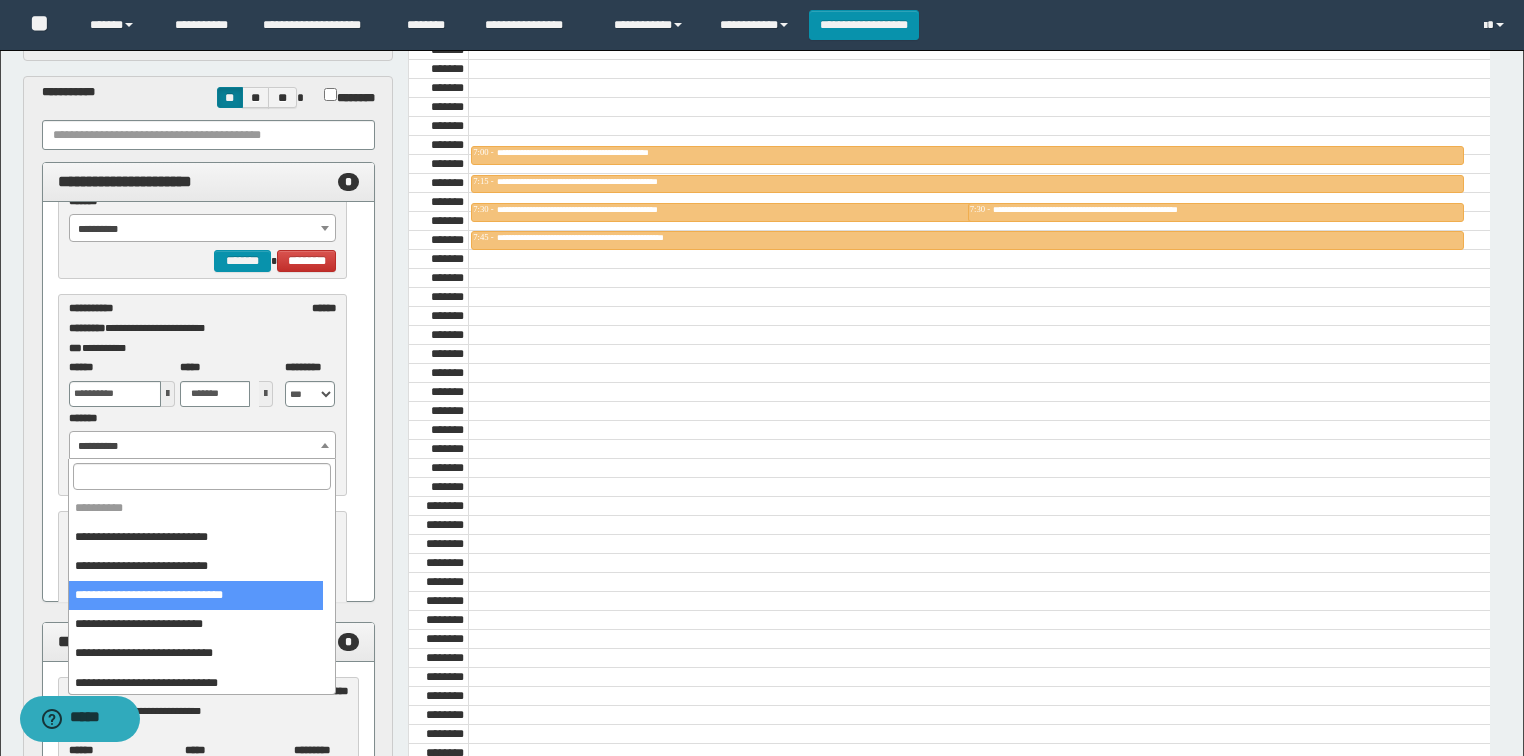 select on "******" 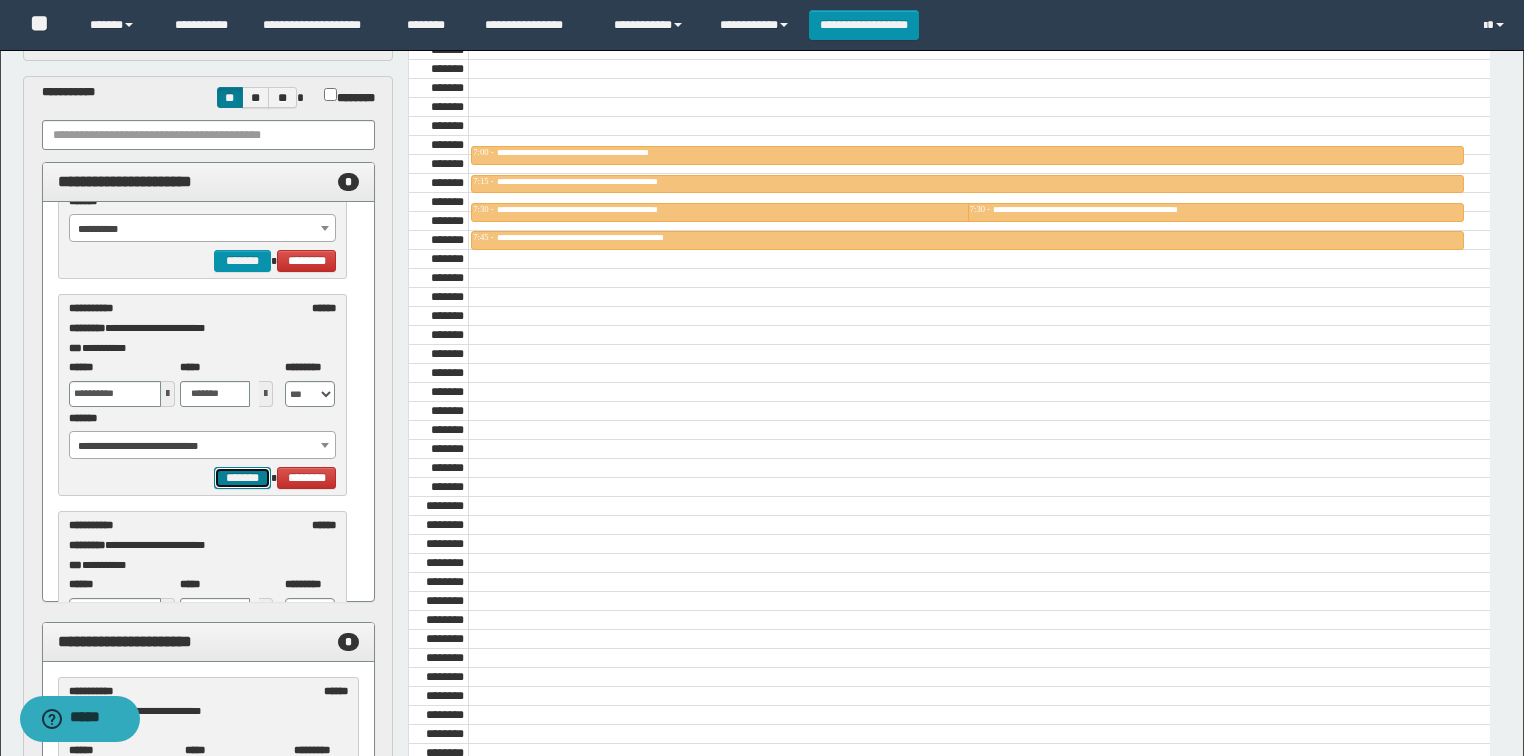 click on "*******" at bounding box center (242, 478) 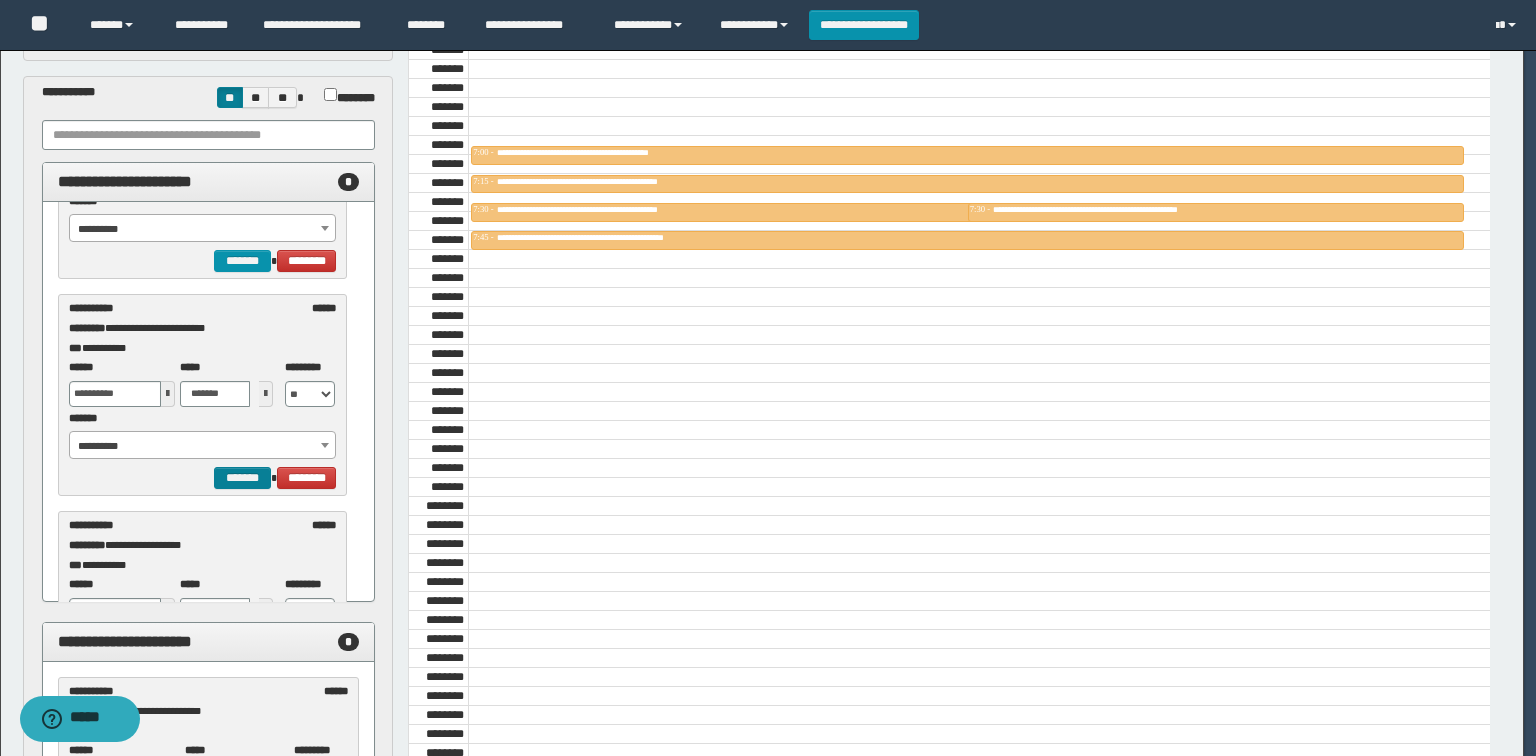 select on "******" 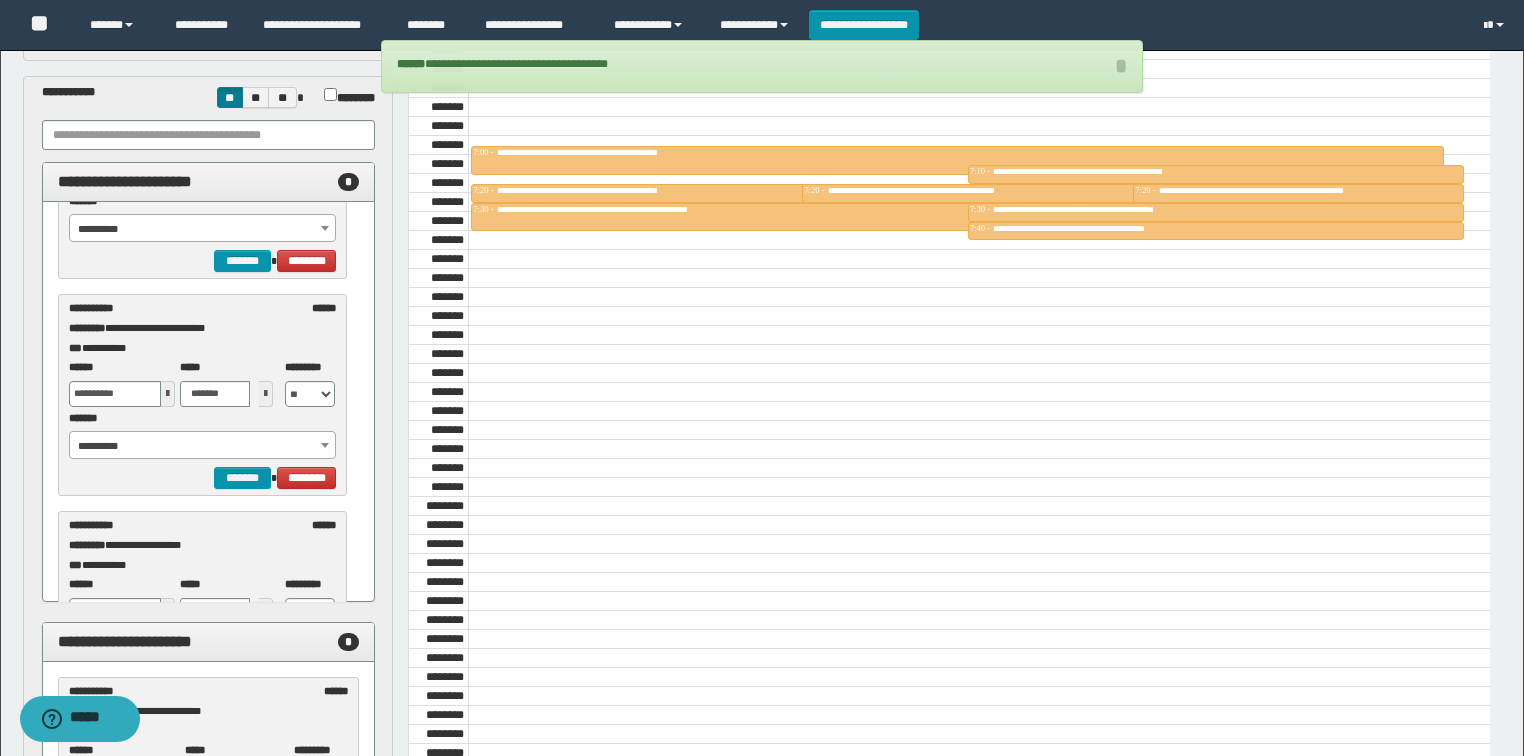click on "**********" at bounding box center [203, 446] 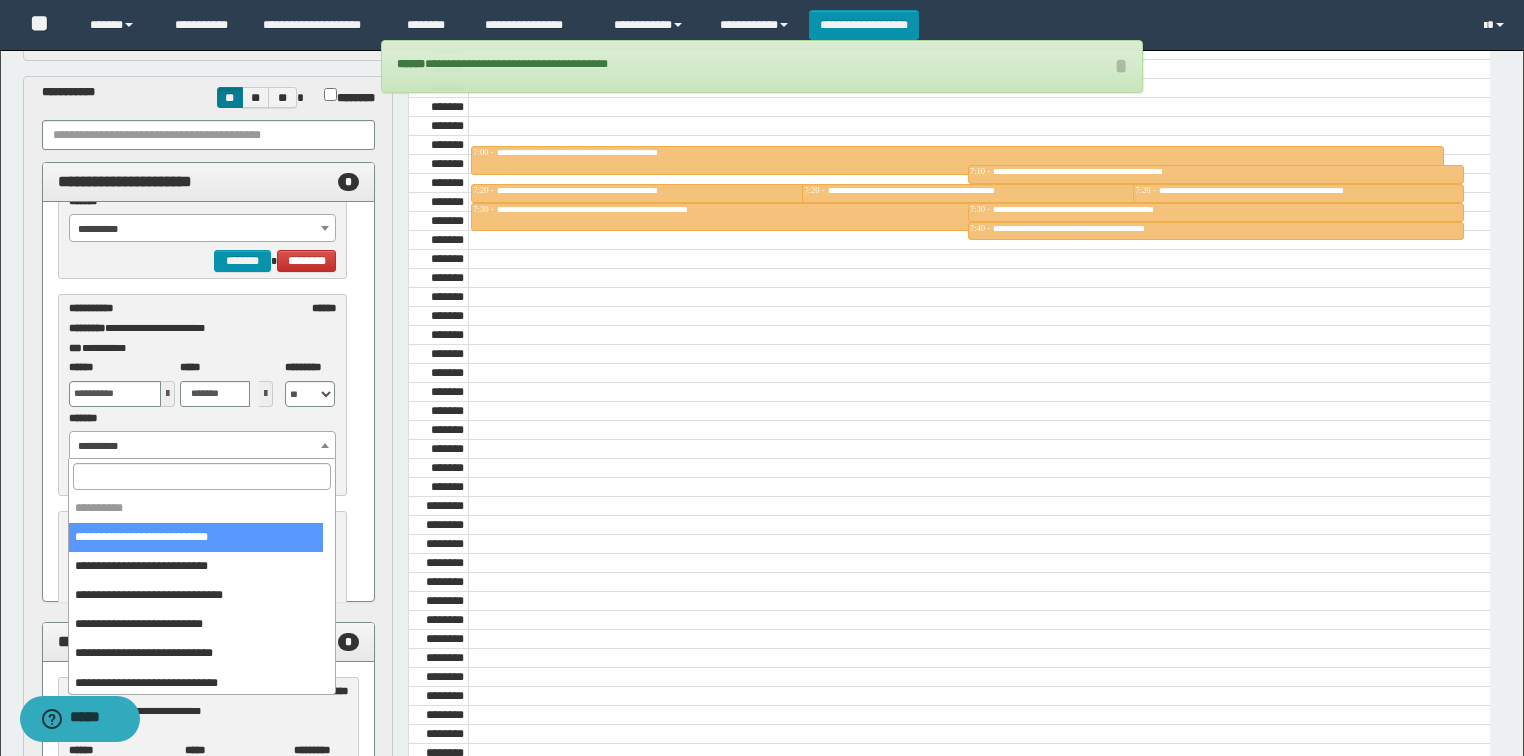 select on "******" 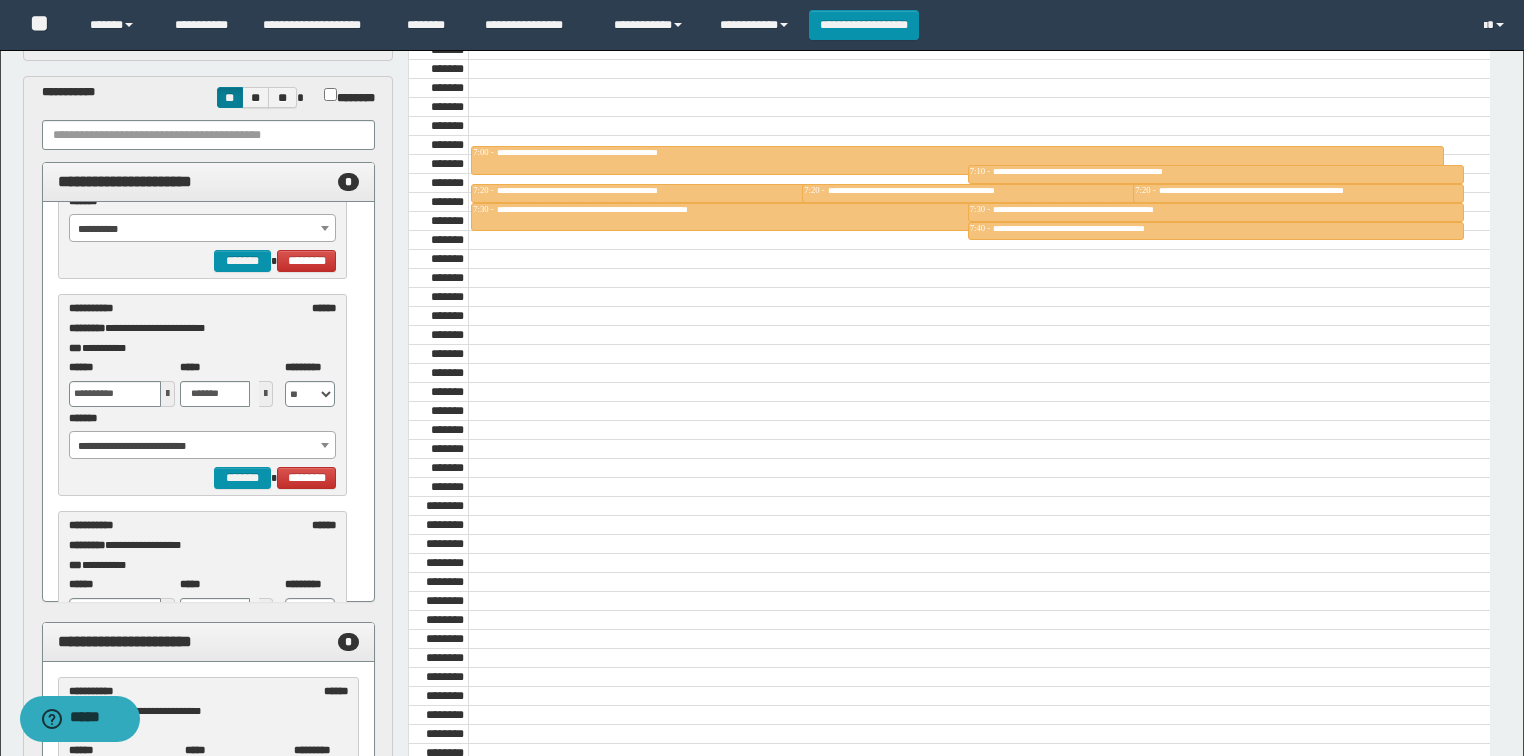 click at bounding box center (168, 394) 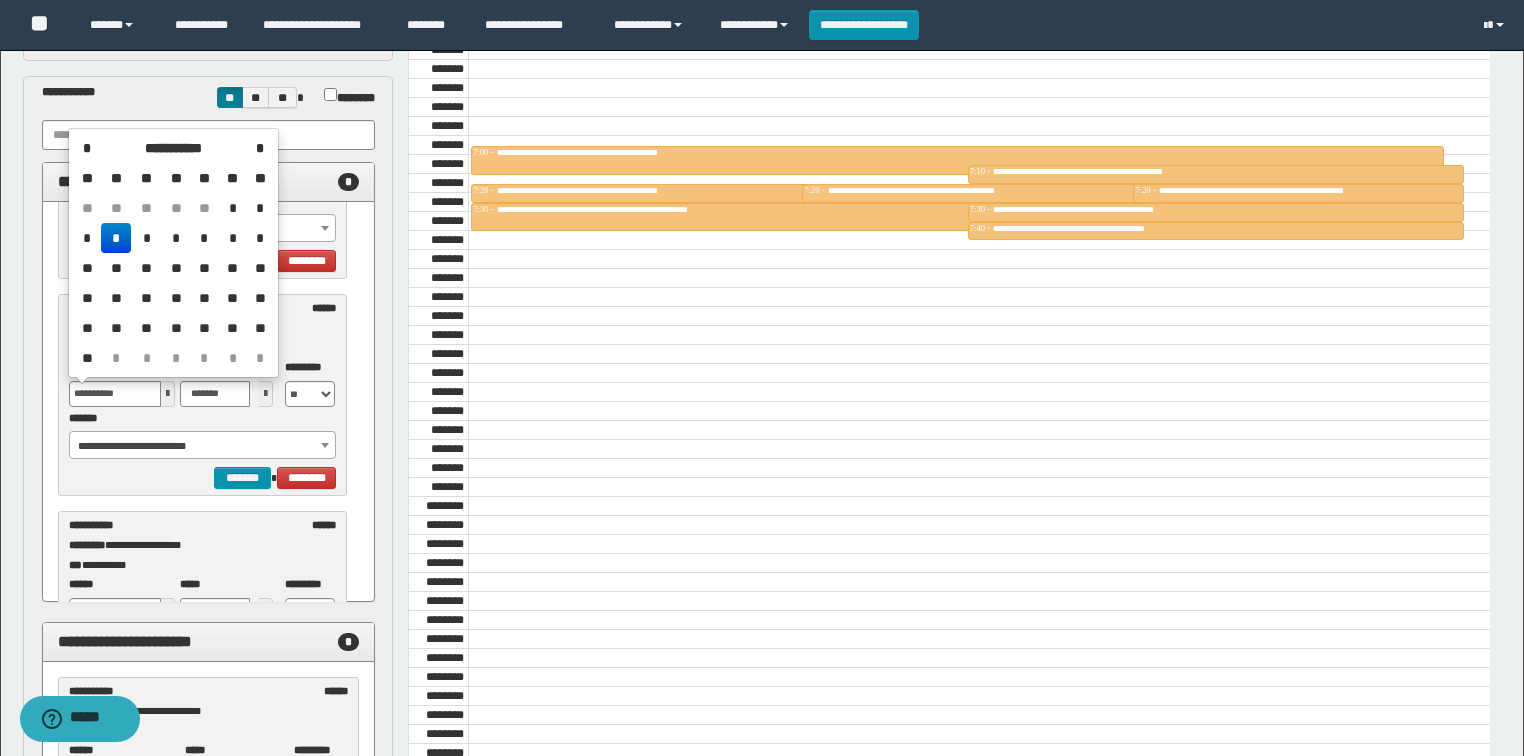 drag, startPoint x: 140, startPoint y: 244, endPoint x: 177, endPoint y: 287, distance: 56.727417 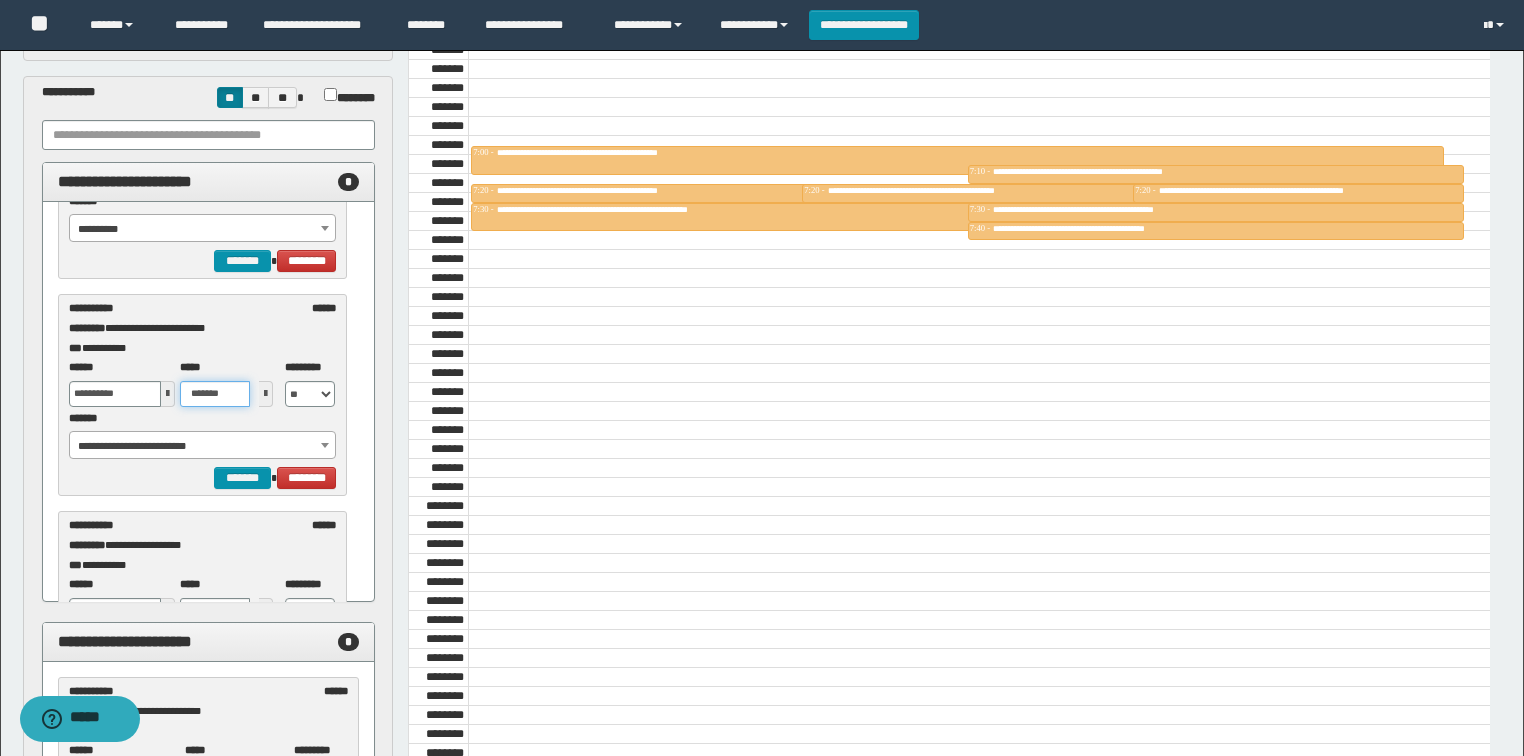 click on "*******" at bounding box center (215, 394) 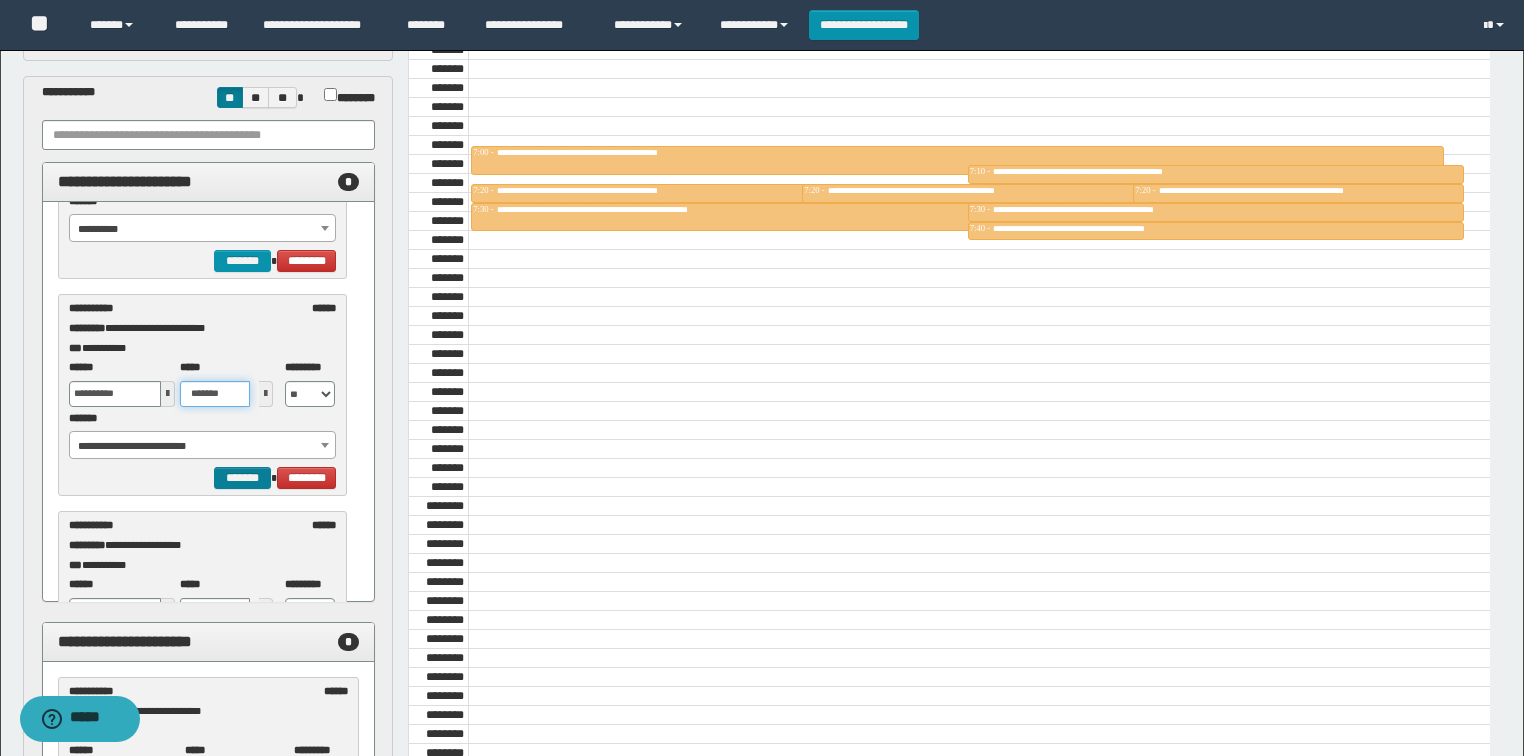 type on "*******" 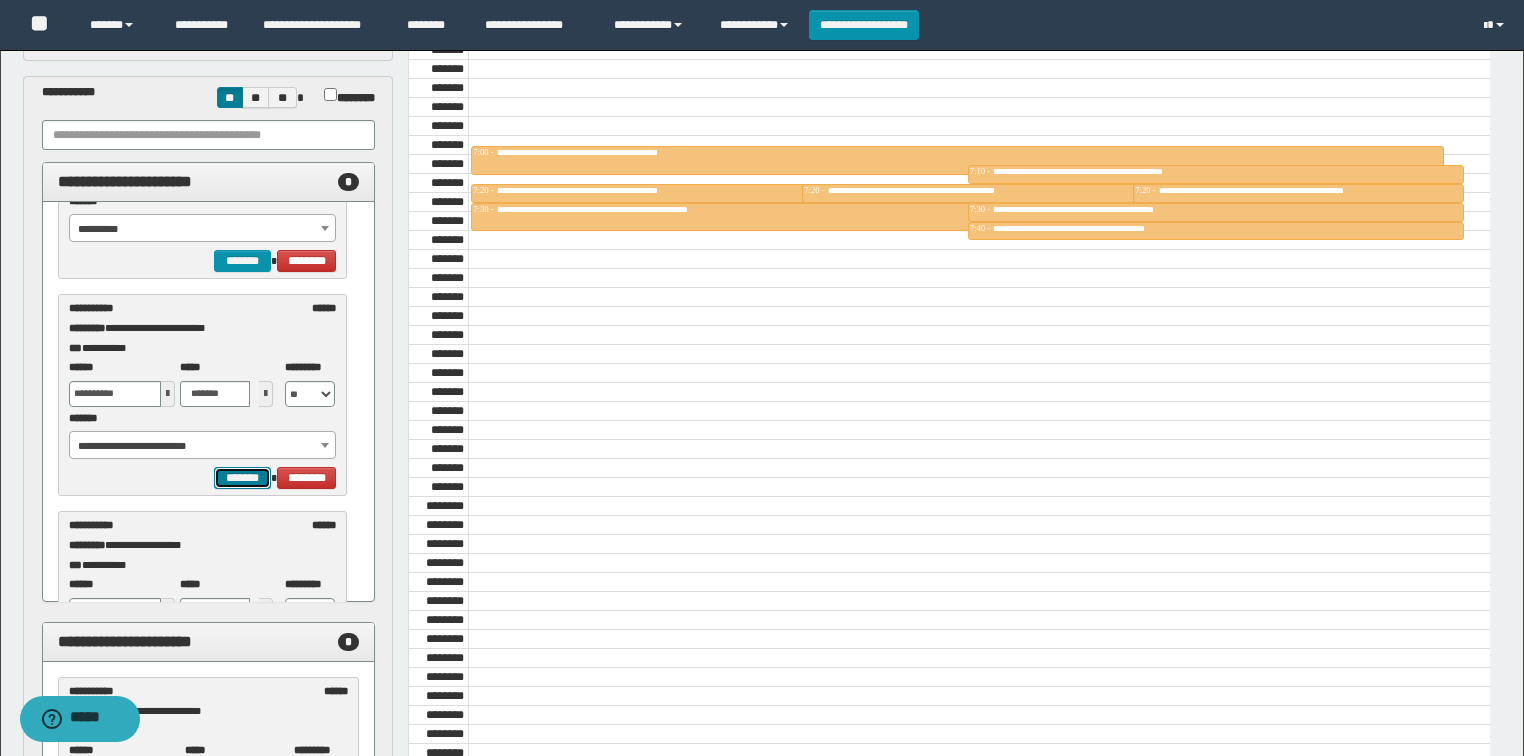 click on "*******" at bounding box center (242, 478) 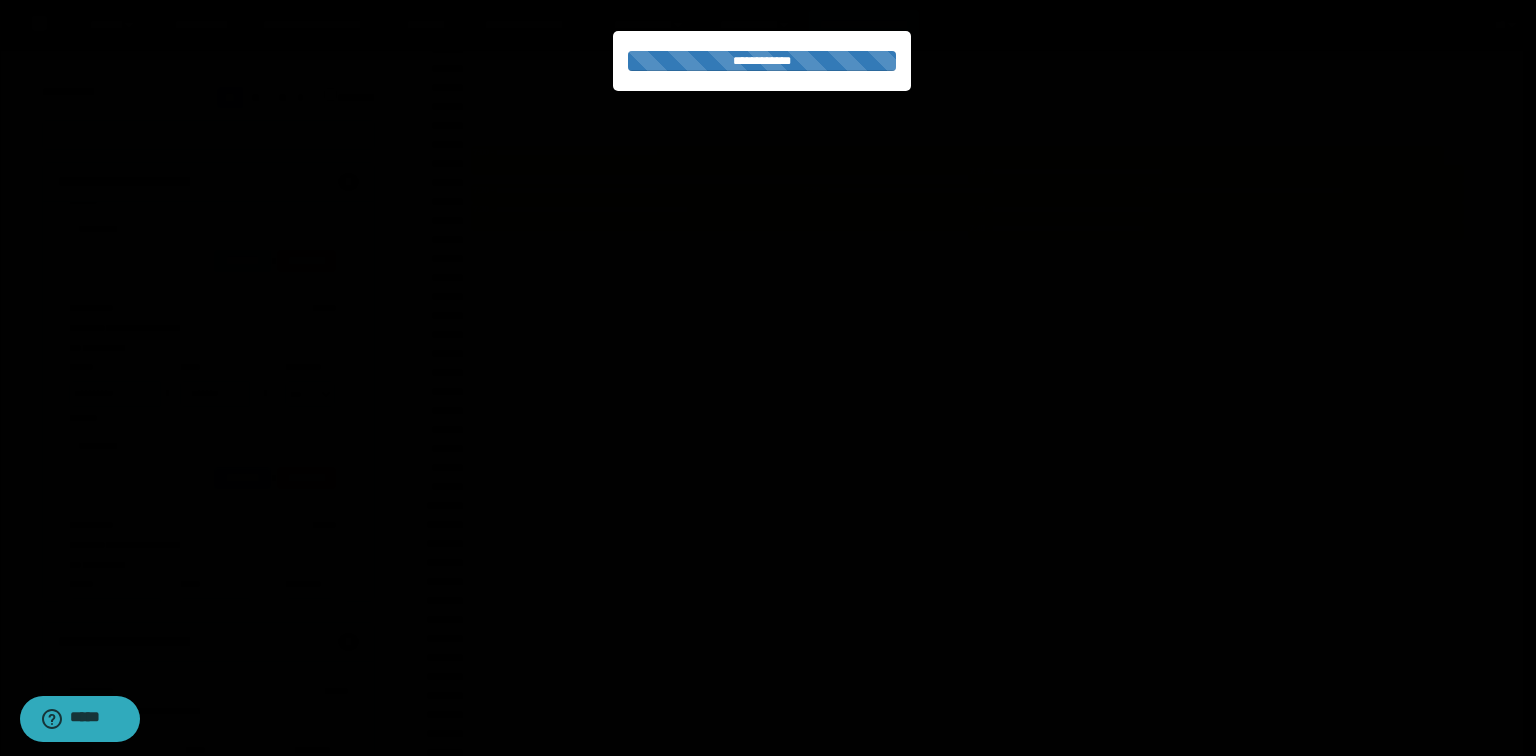 select on "******" 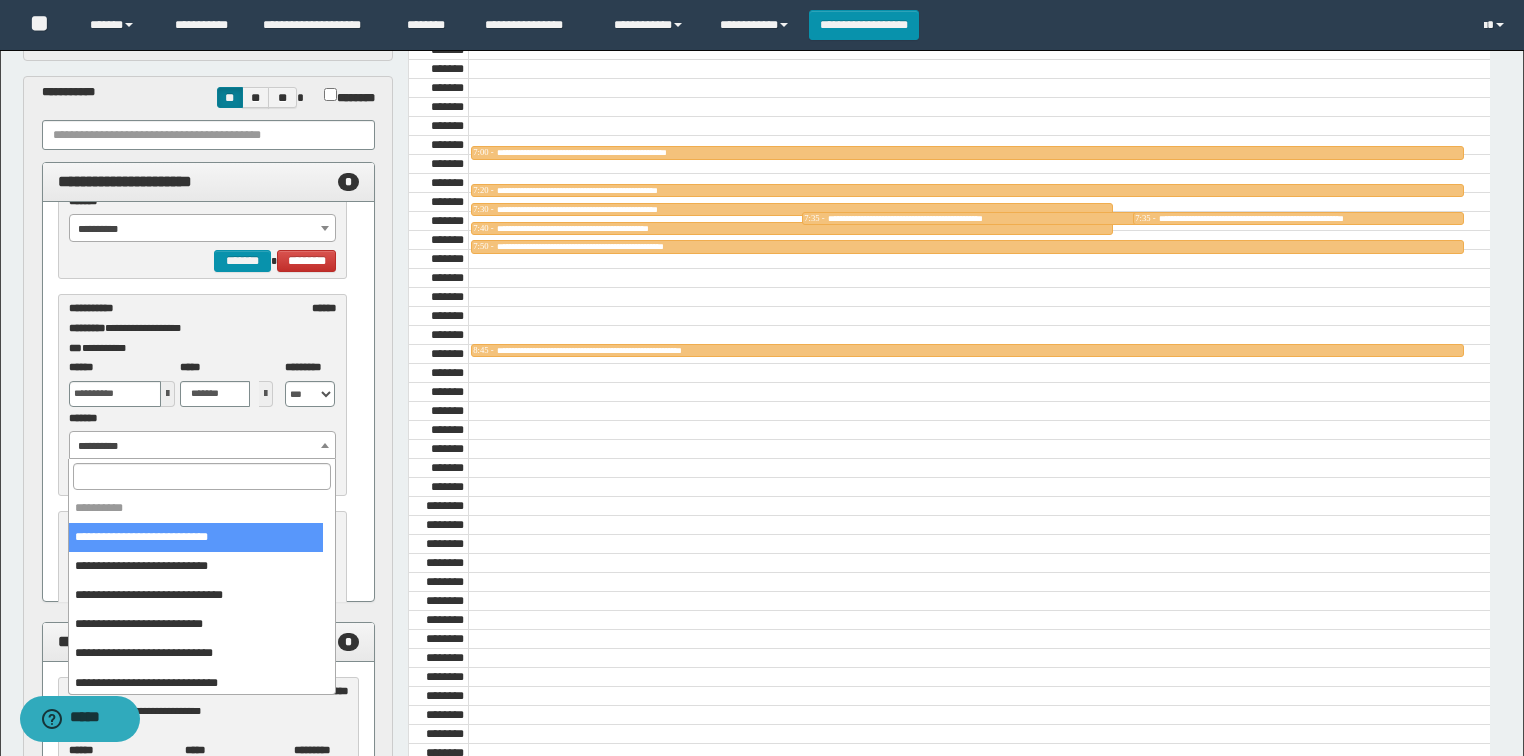 click on "**********" at bounding box center [203, 446] 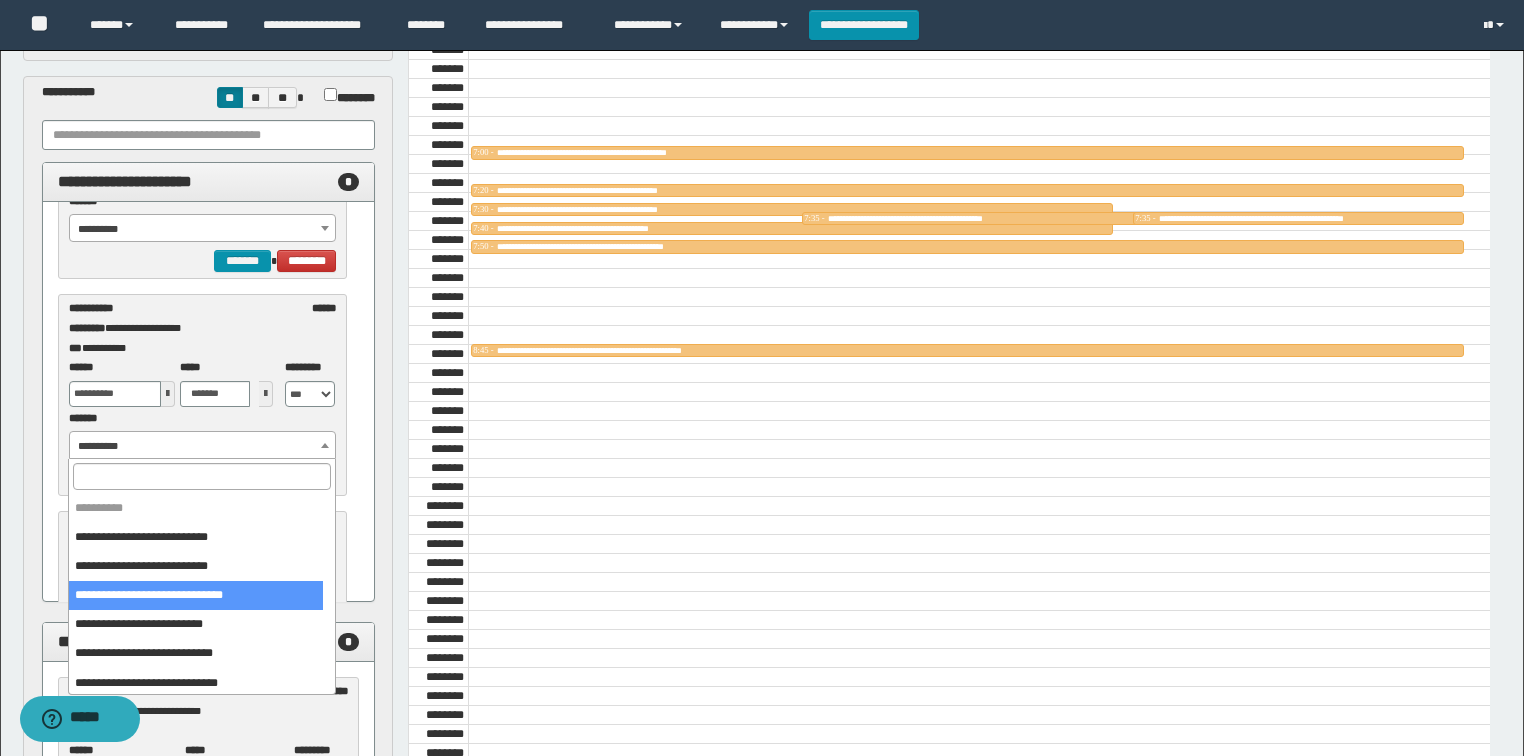 drag, startPoint x: 207, startPoint y: 587, endPoint x: 189, endPoint y: 558, distance: 34.132095 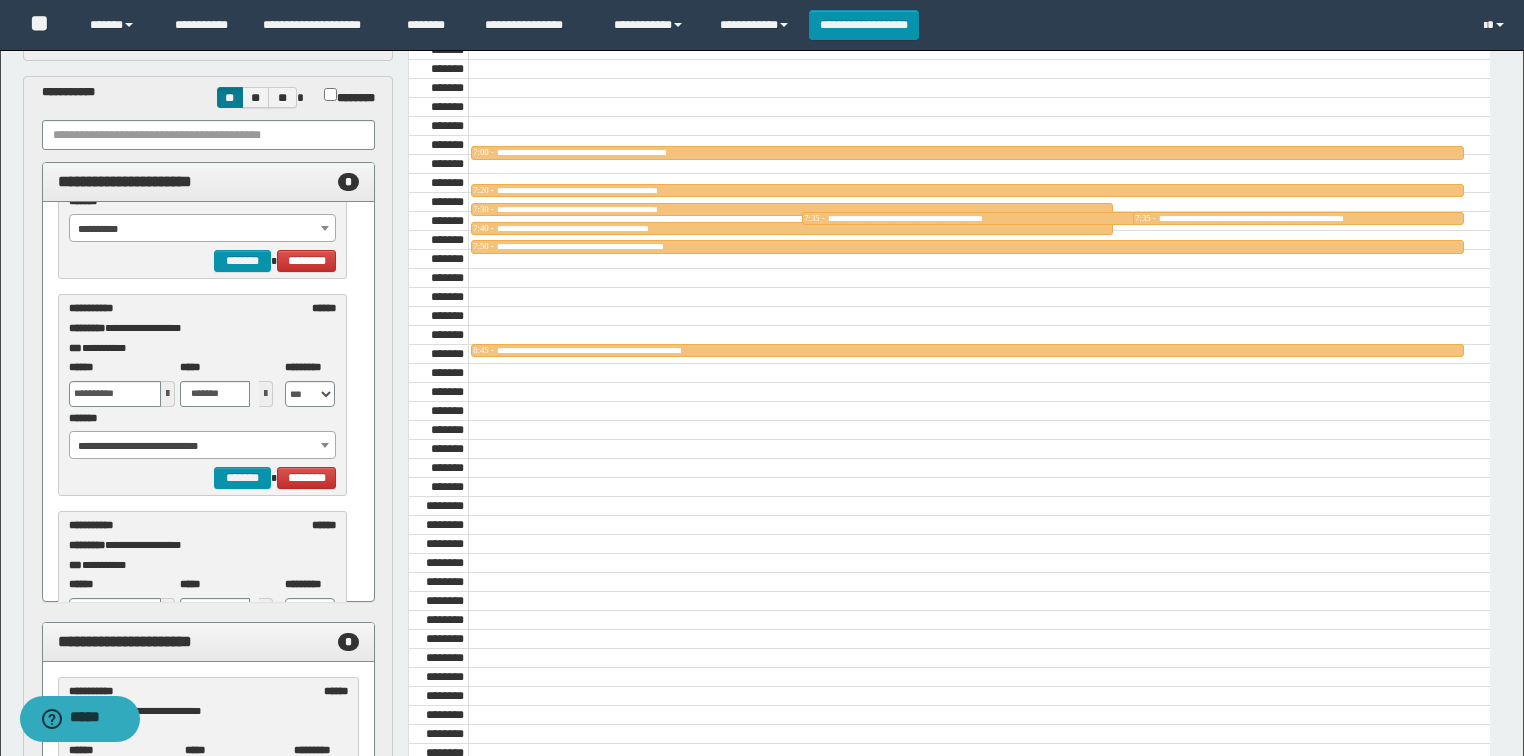 click at bounding box center (168, 394) 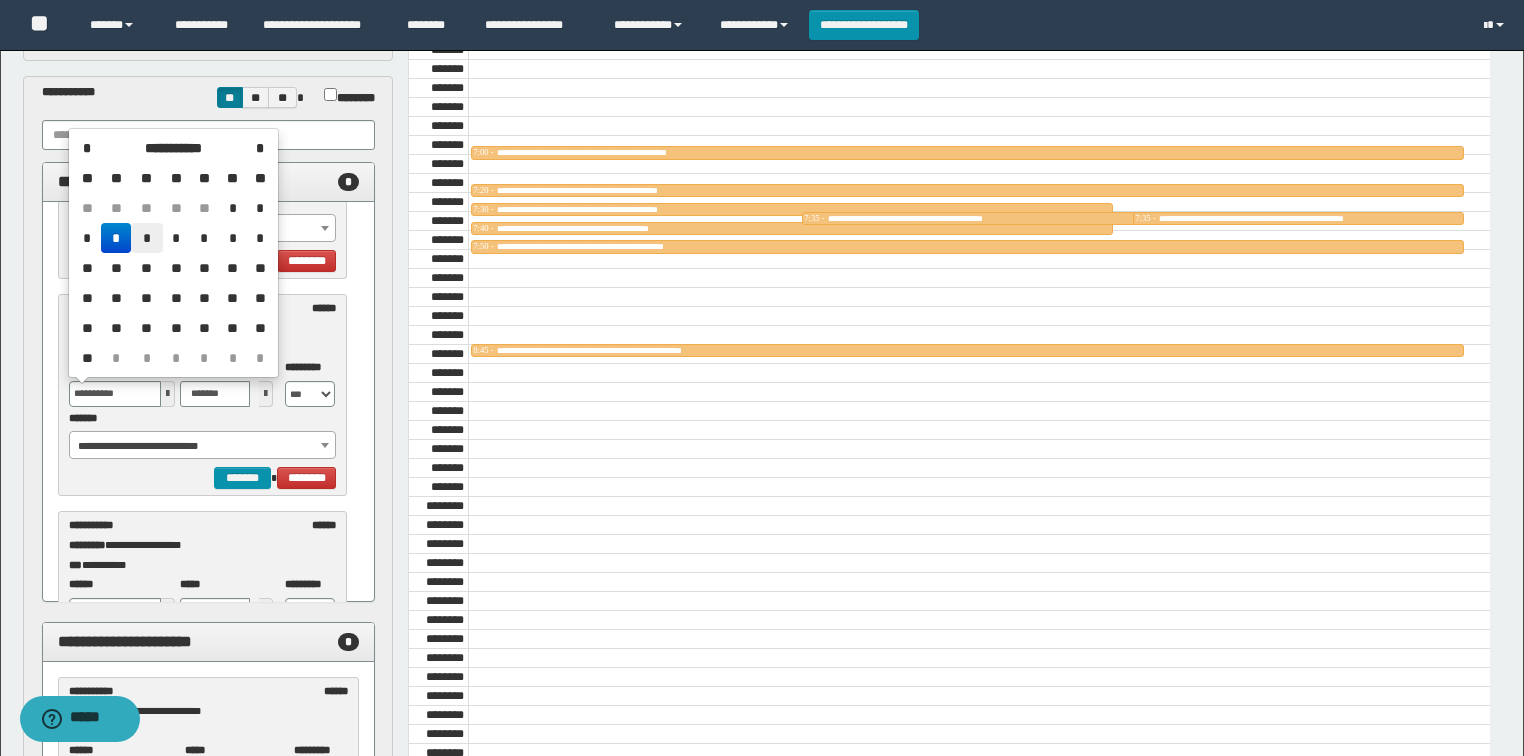 click on "*" at bounding box center [147, 238] 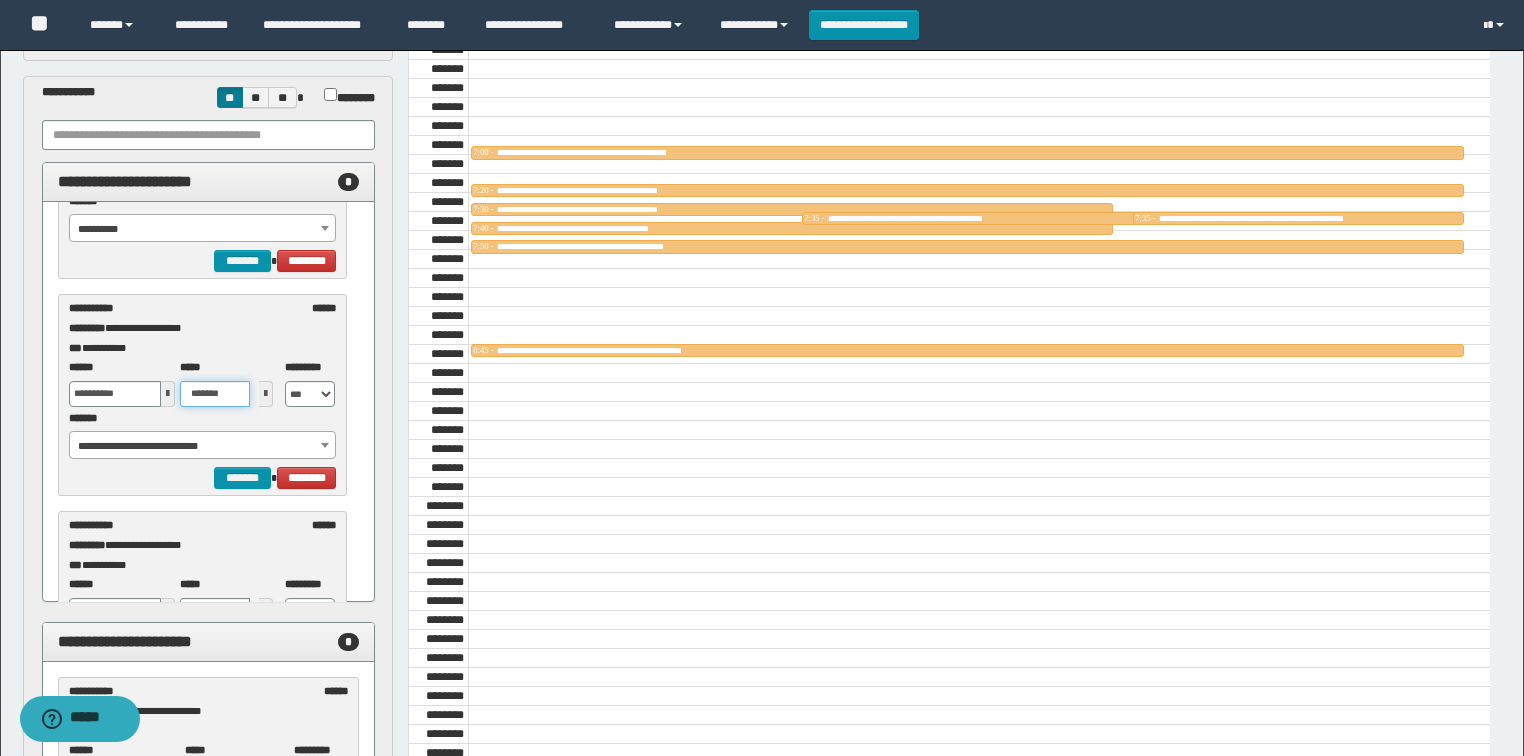 click on "*******" at bounding box center [215, 394] 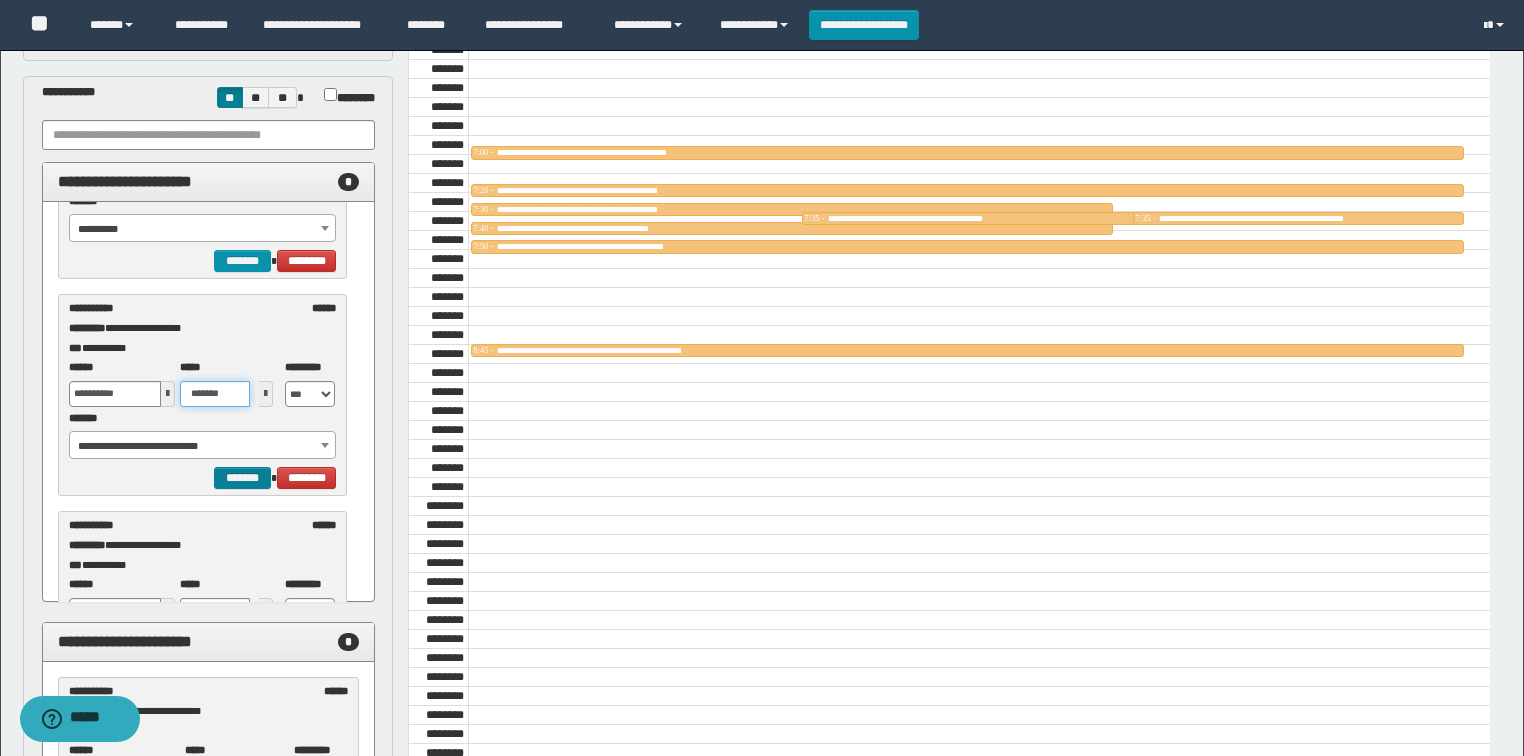 type on "*******" 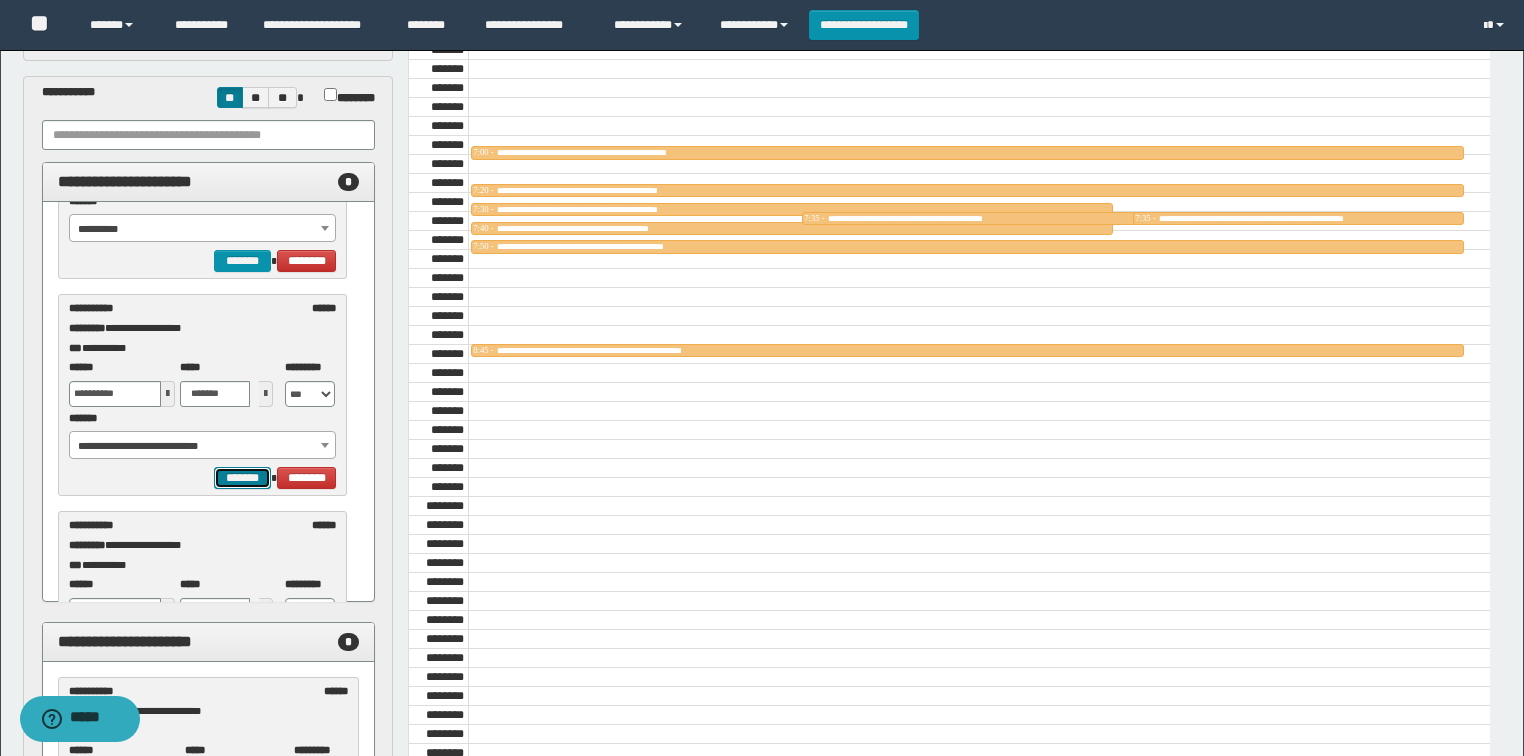 click on "*******" at bounding box center (242, 478) 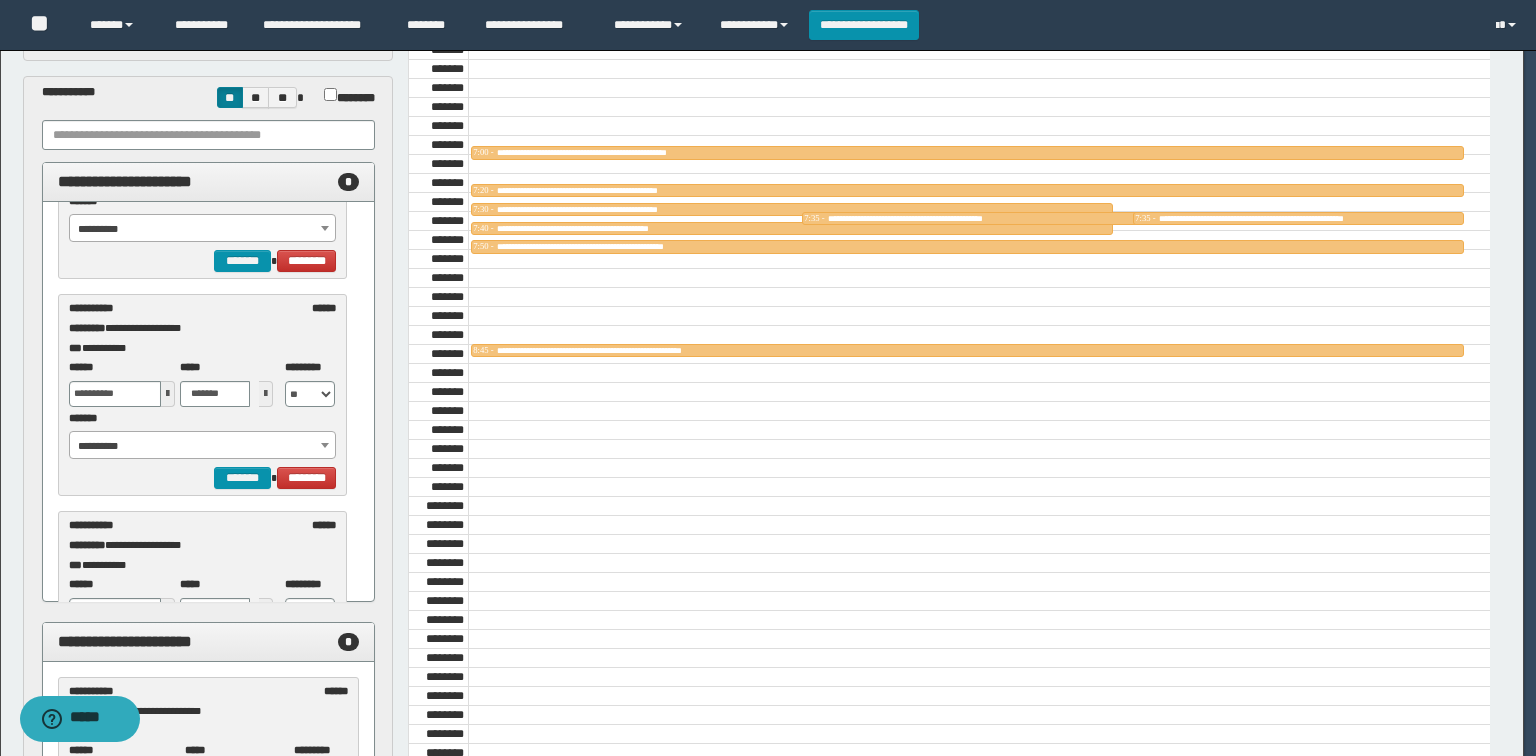 select on "******" 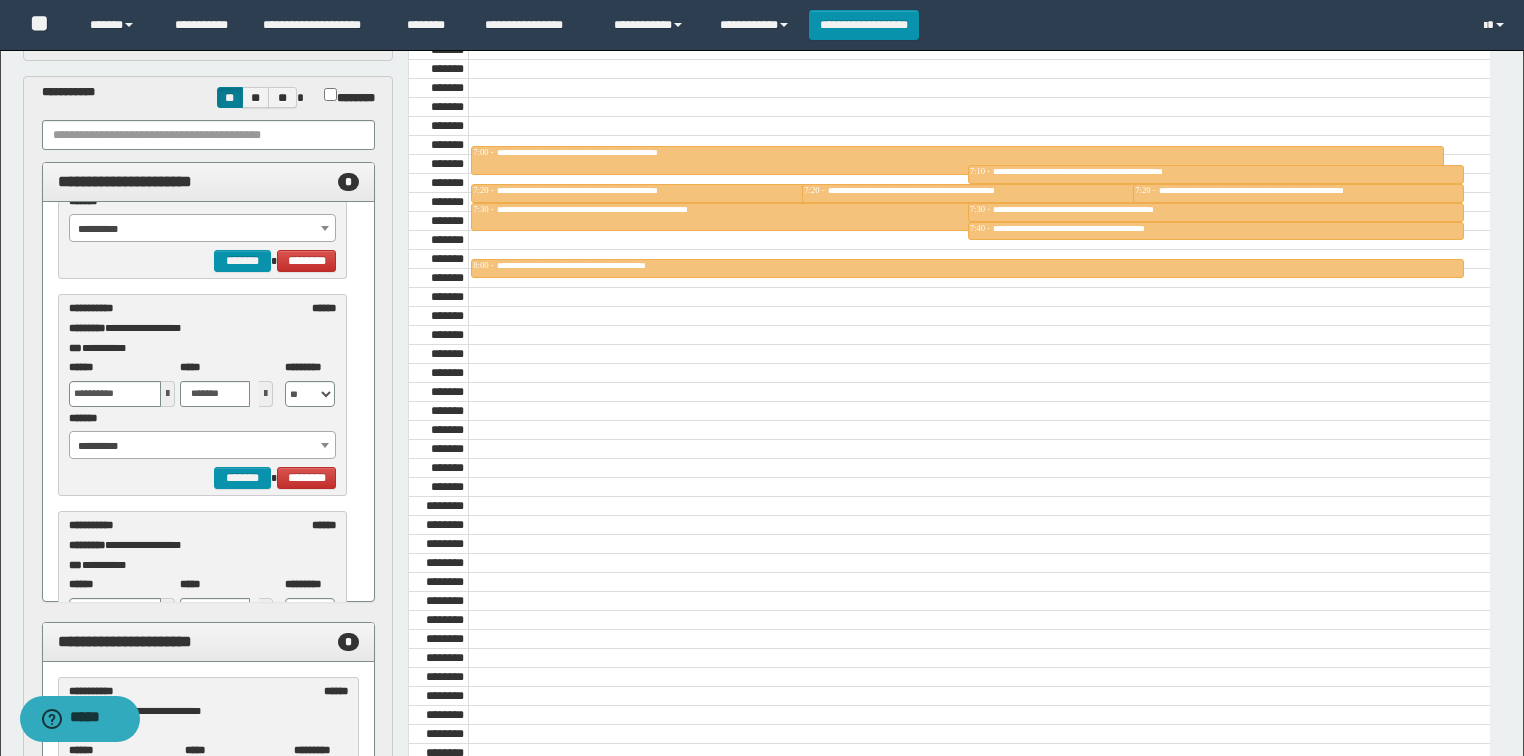 click on "**********" at bounding box center (203, 446) 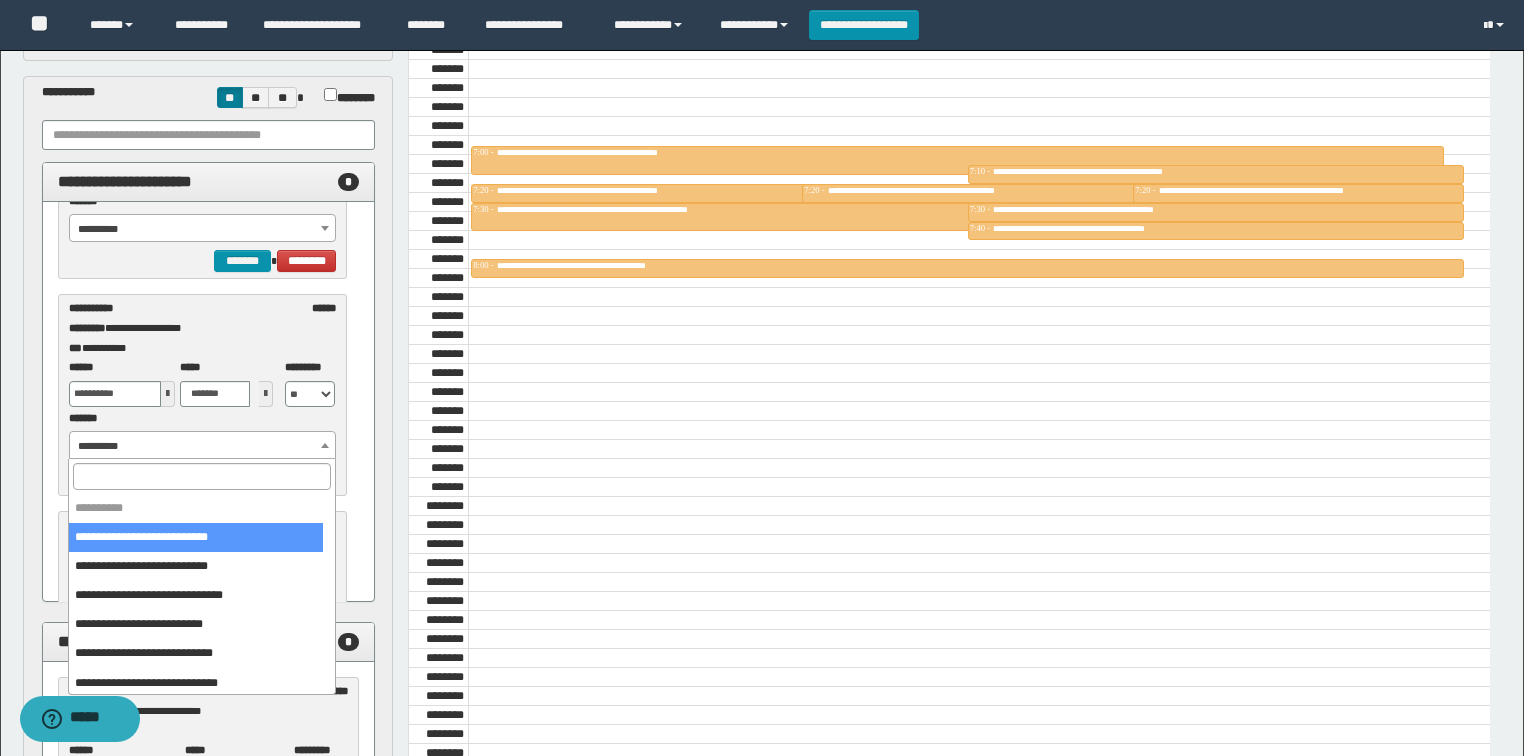 drag, startPoint x: 205, startPoint y: 537, endPoint x: 187, endPoint y: 516, distance: 27.658634 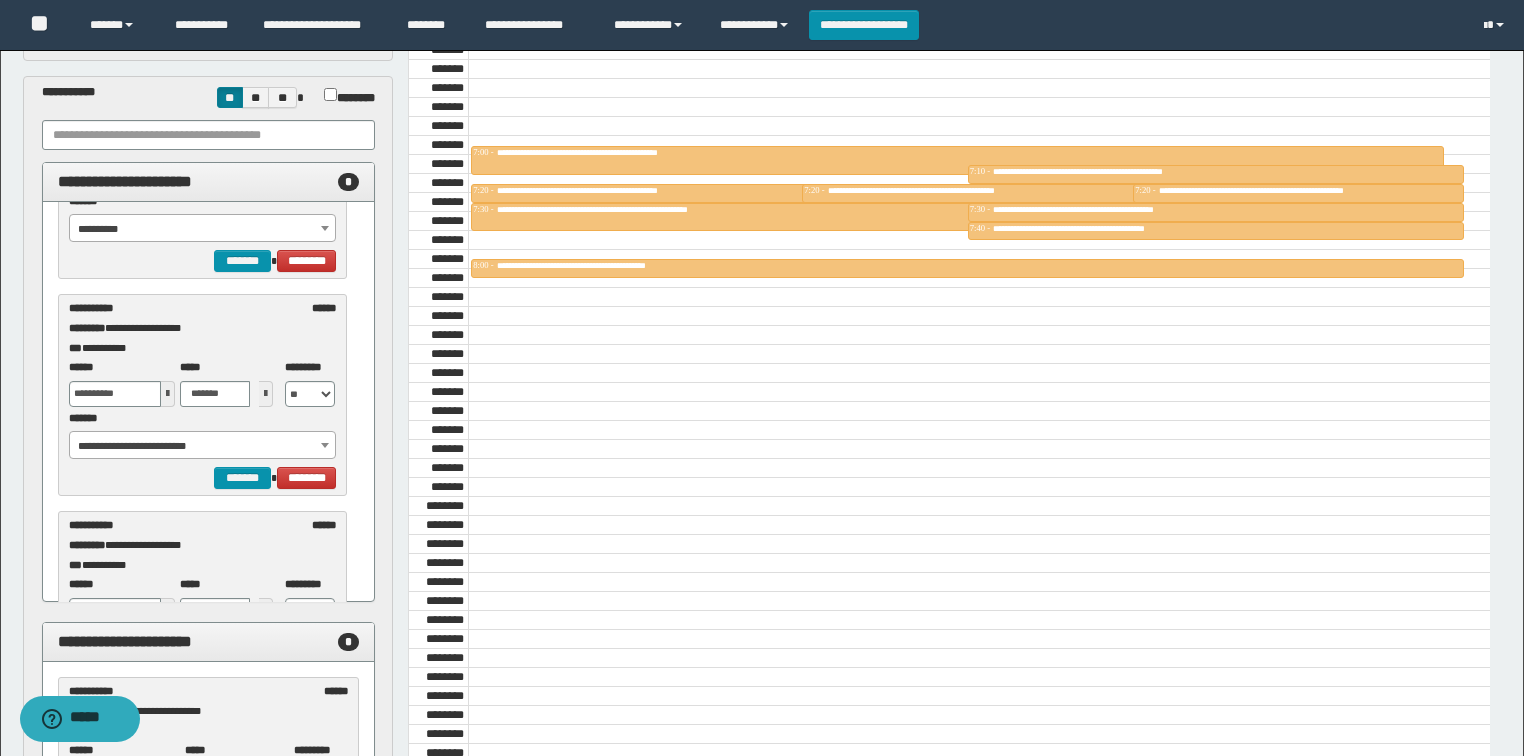 click at bounding box center [168, 394] 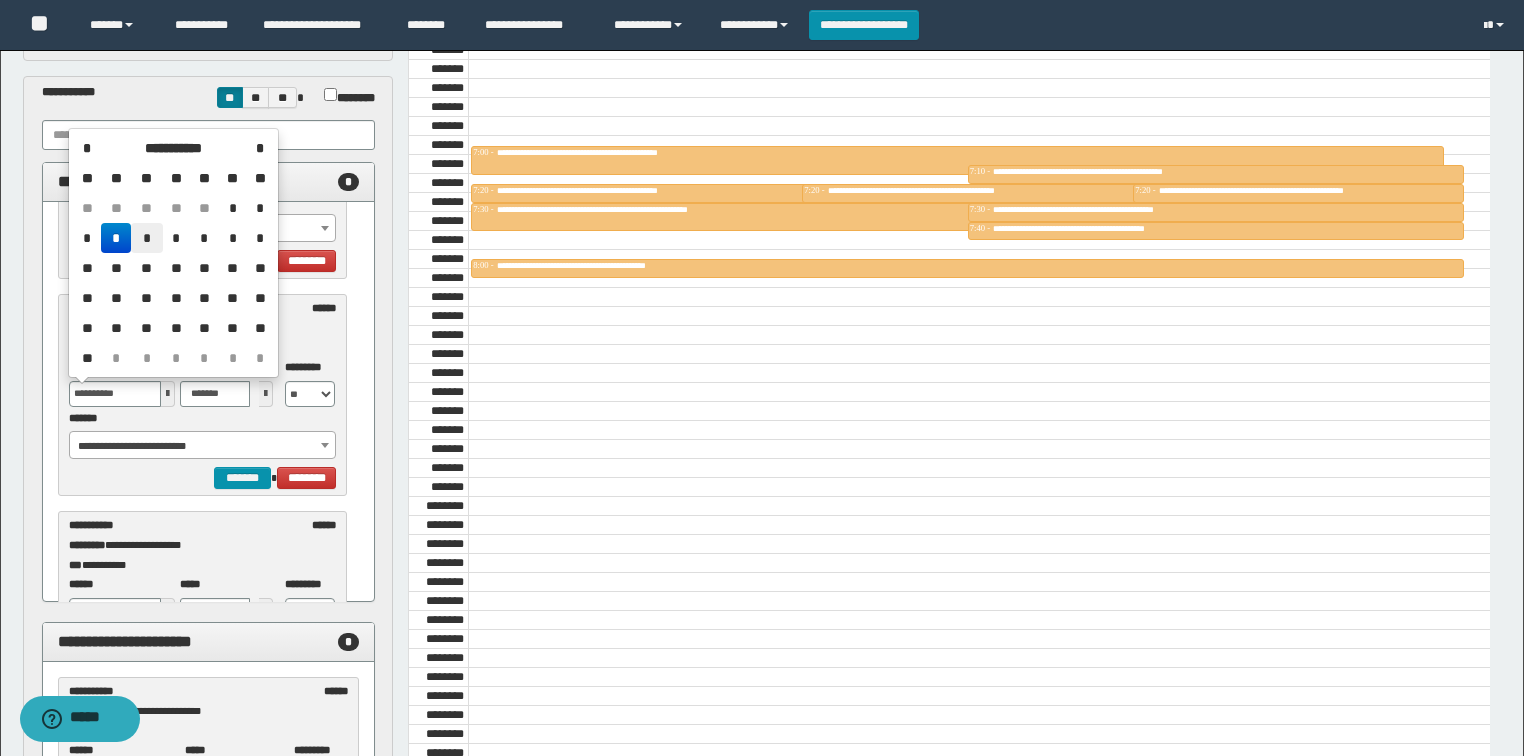 click on "*" at bounding box center [147, 238] 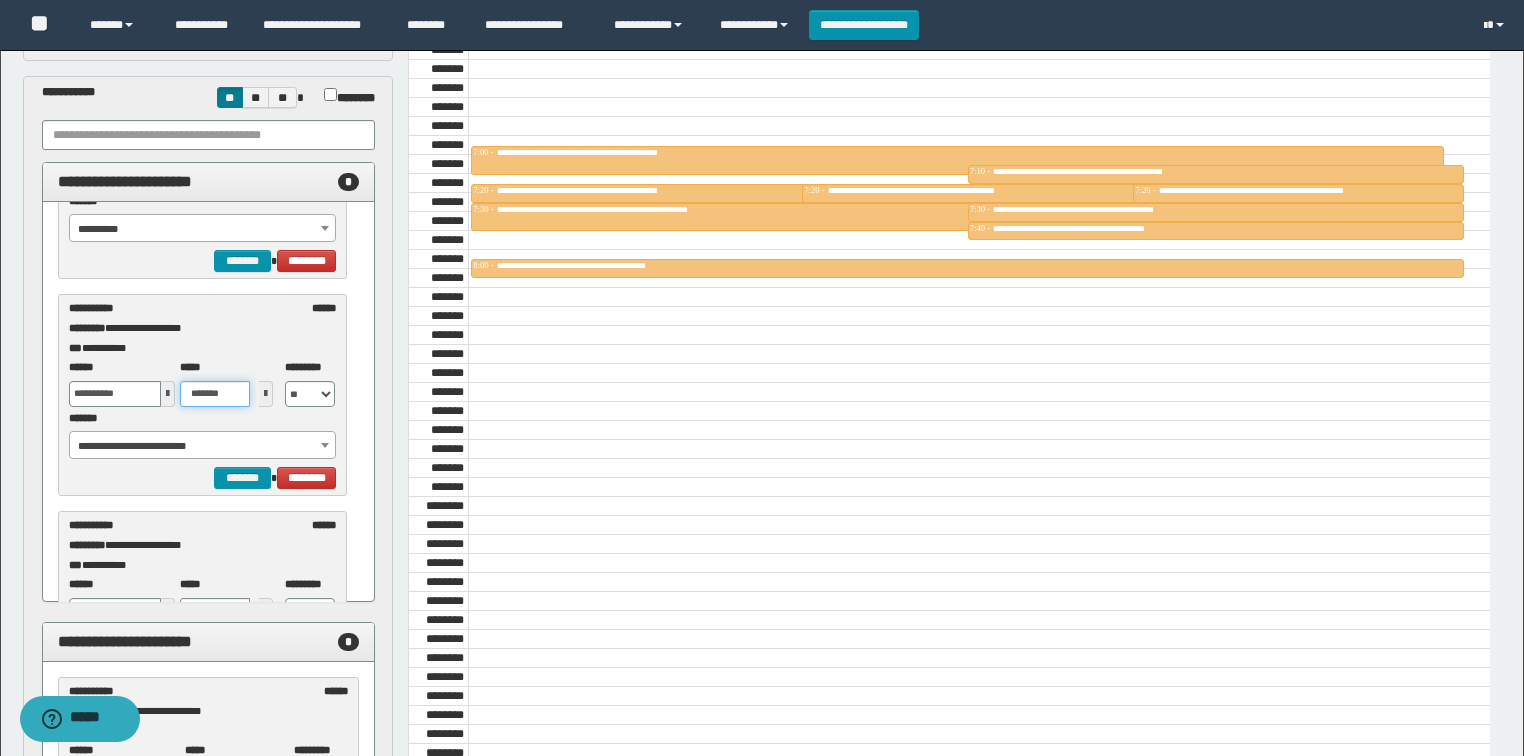 click on "*******" at bounding box center (215, 394) 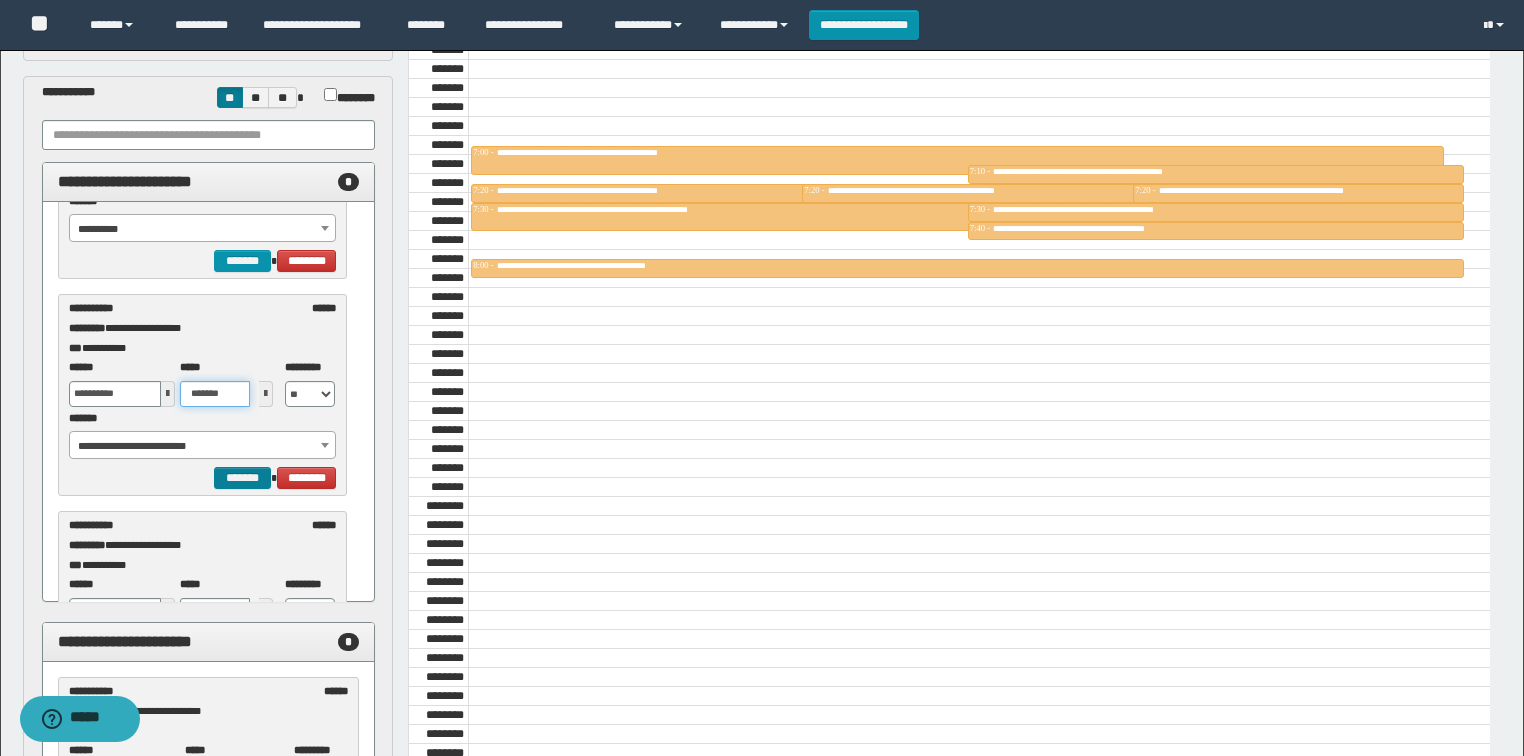 type on "*******" 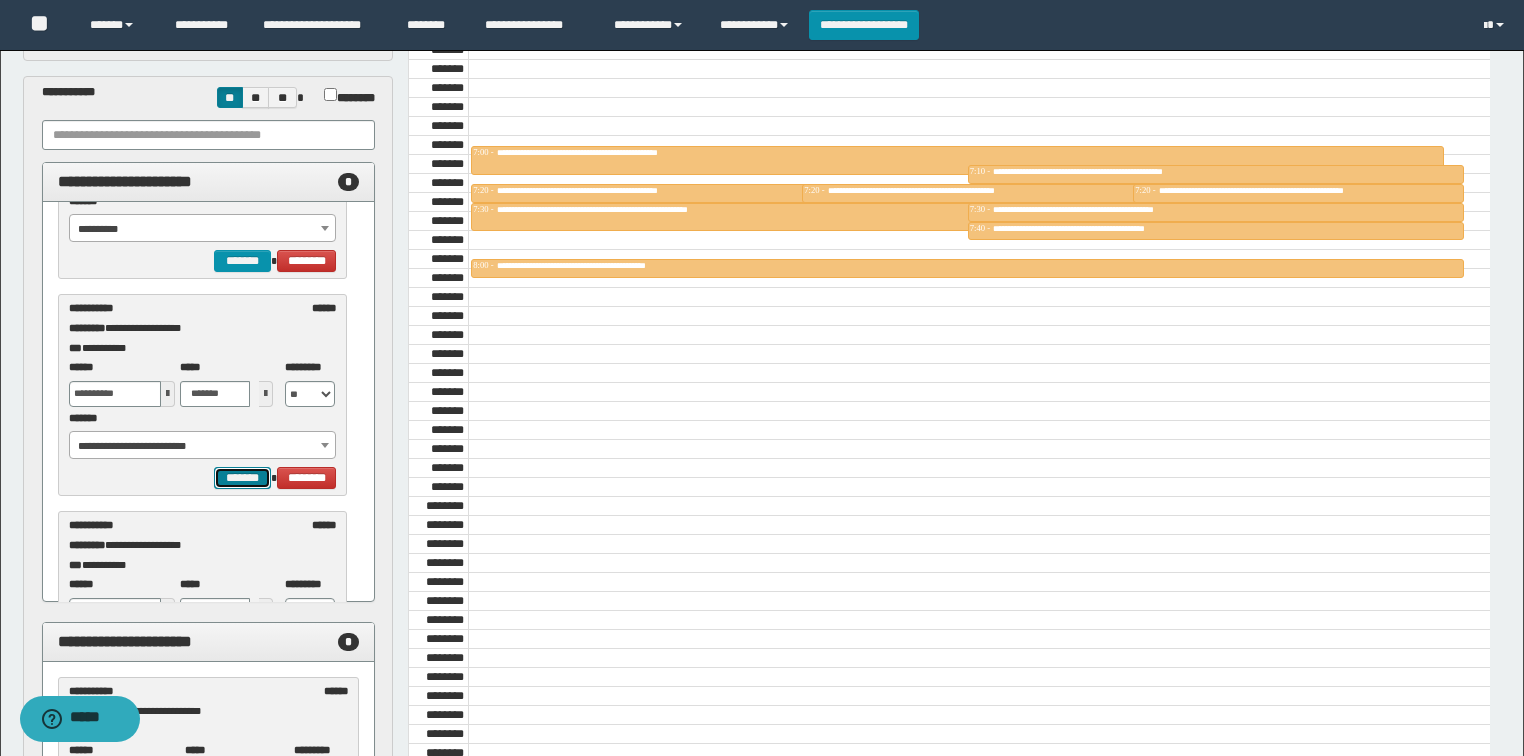 click on "*******" at bounding box center [242, 478] 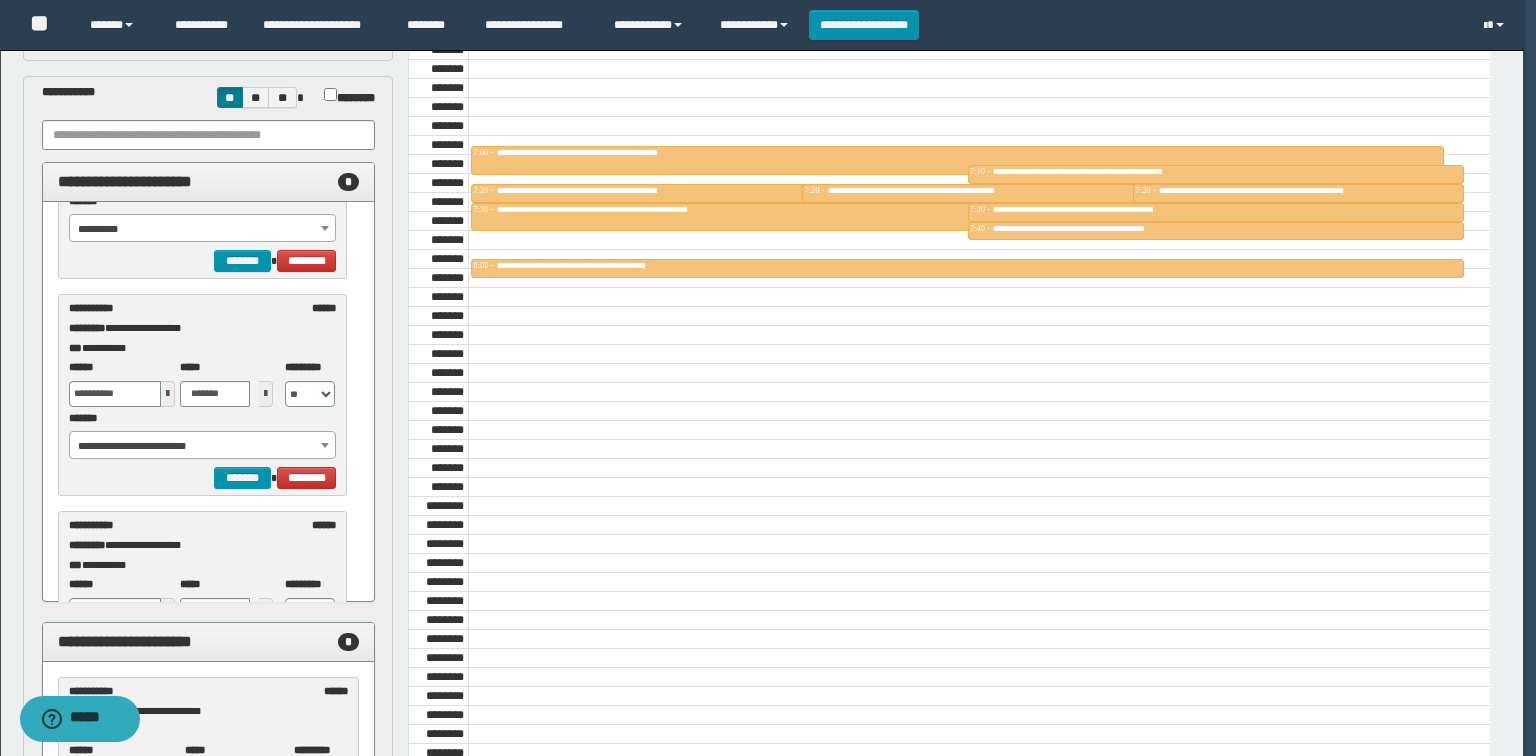 select on "******" 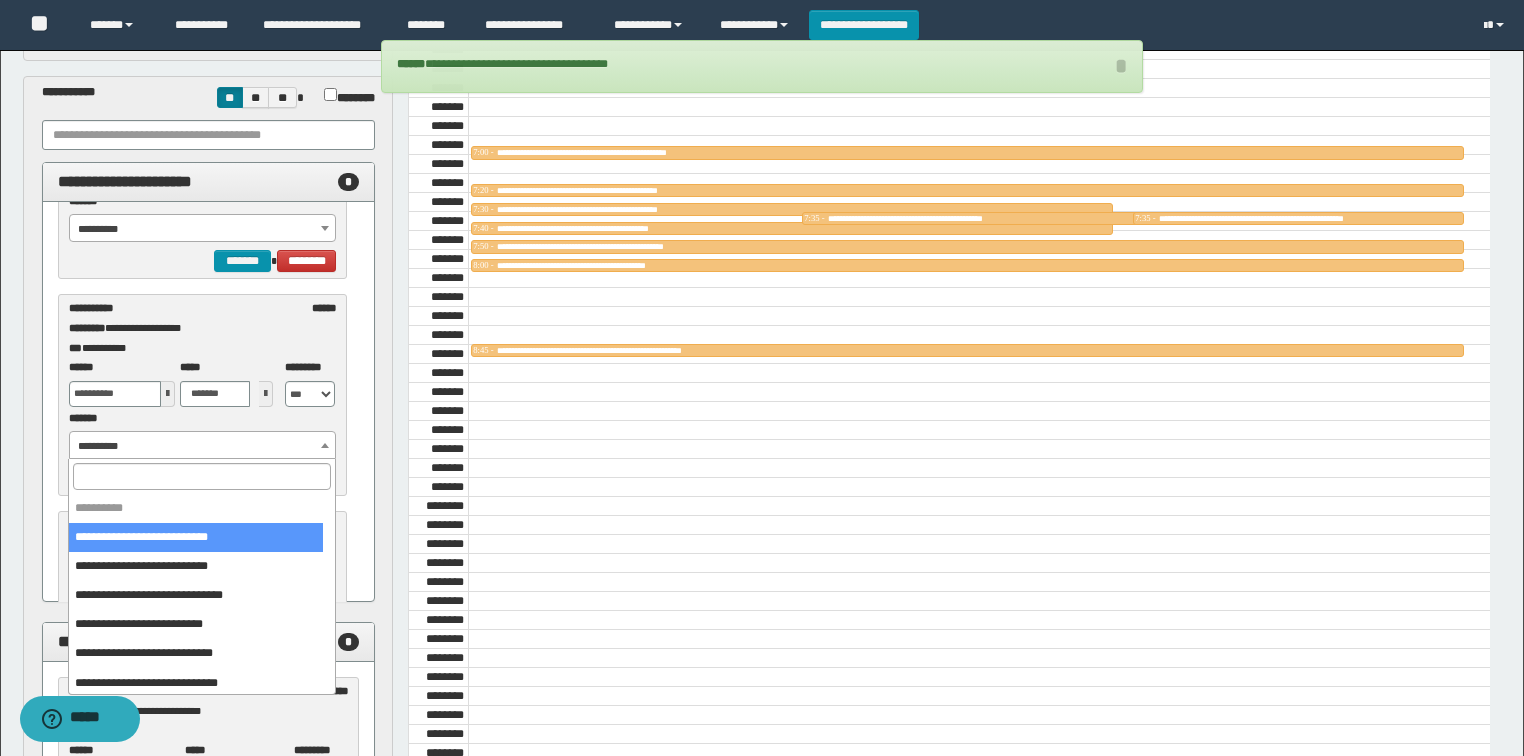 click on "**********" at bounding box center [203, 446] 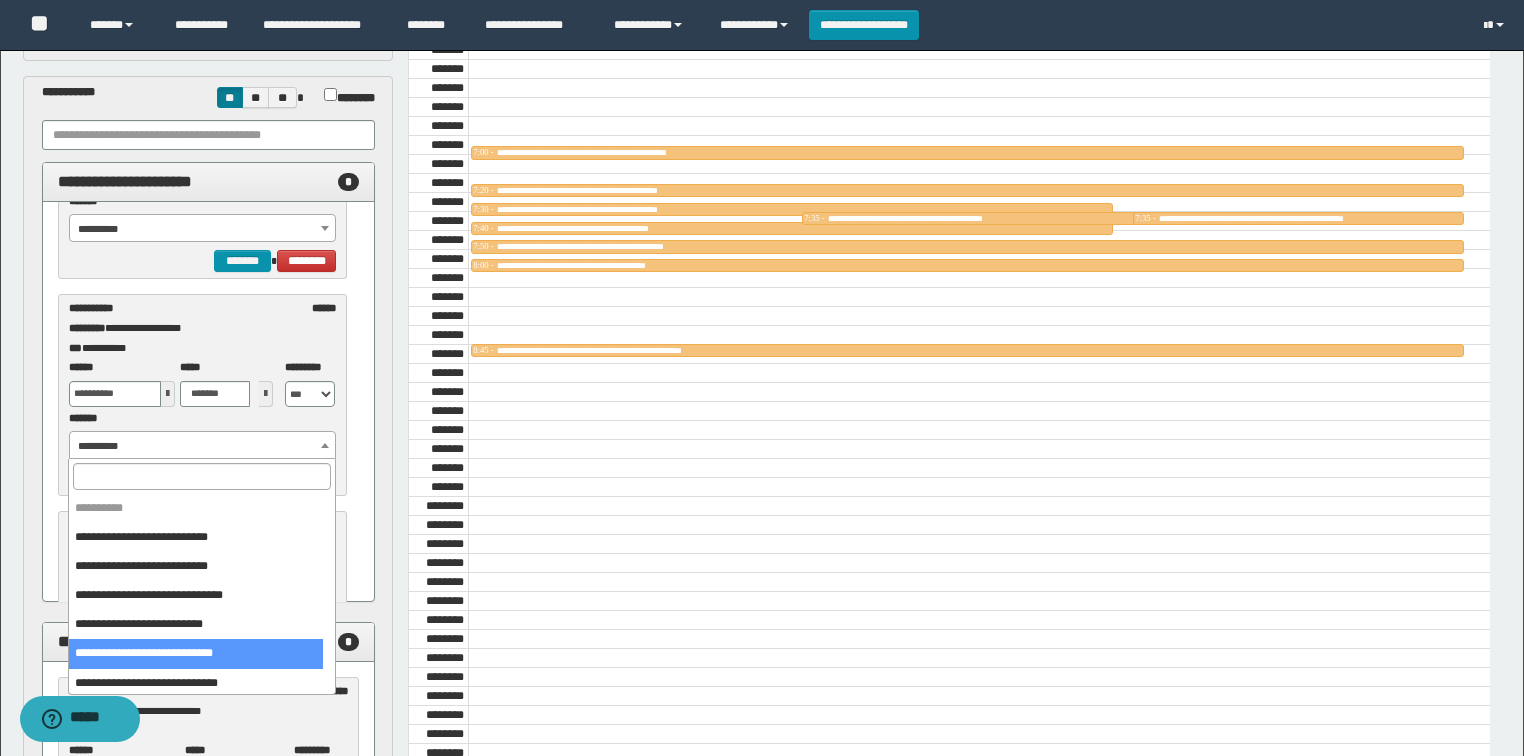 select on "******" 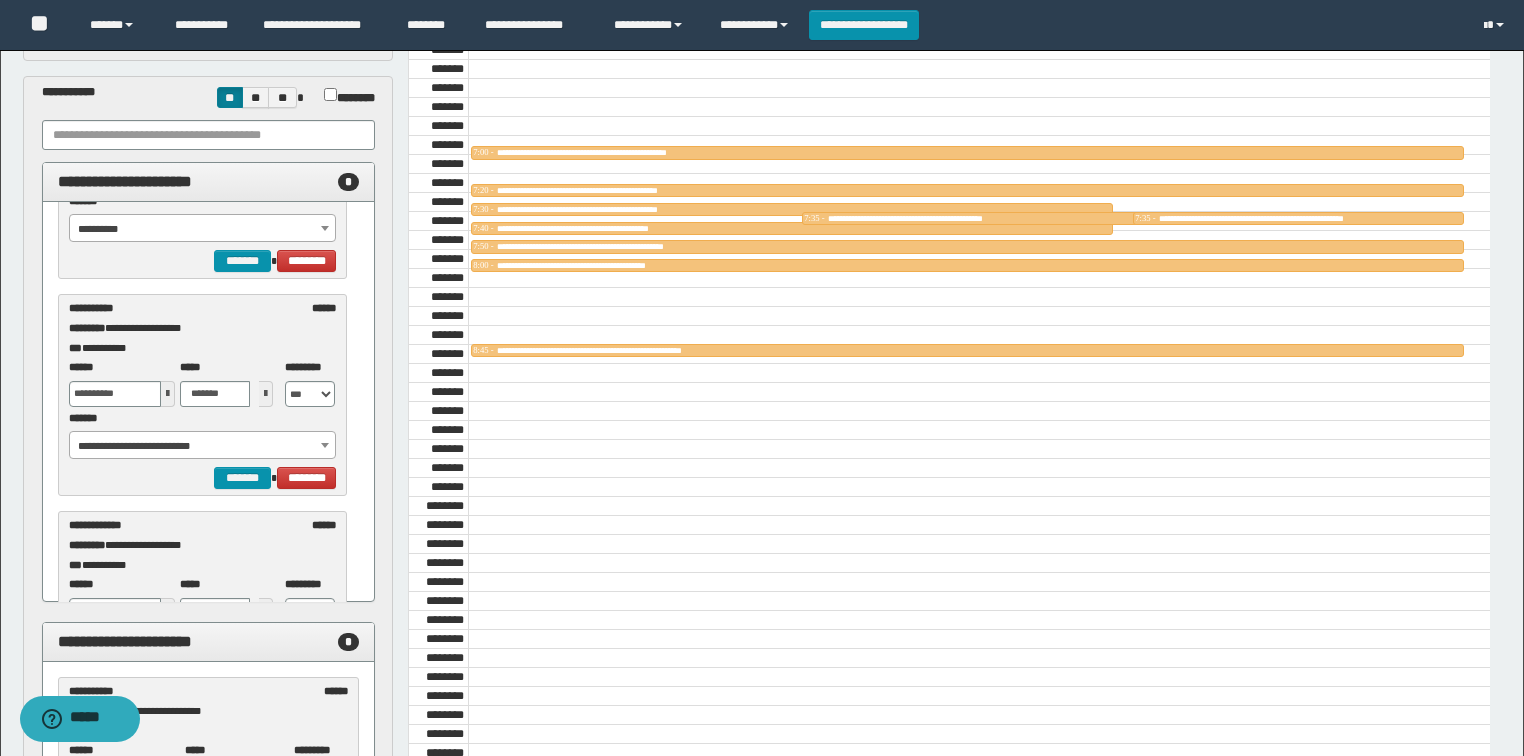 click at bounding box center [168, 394] 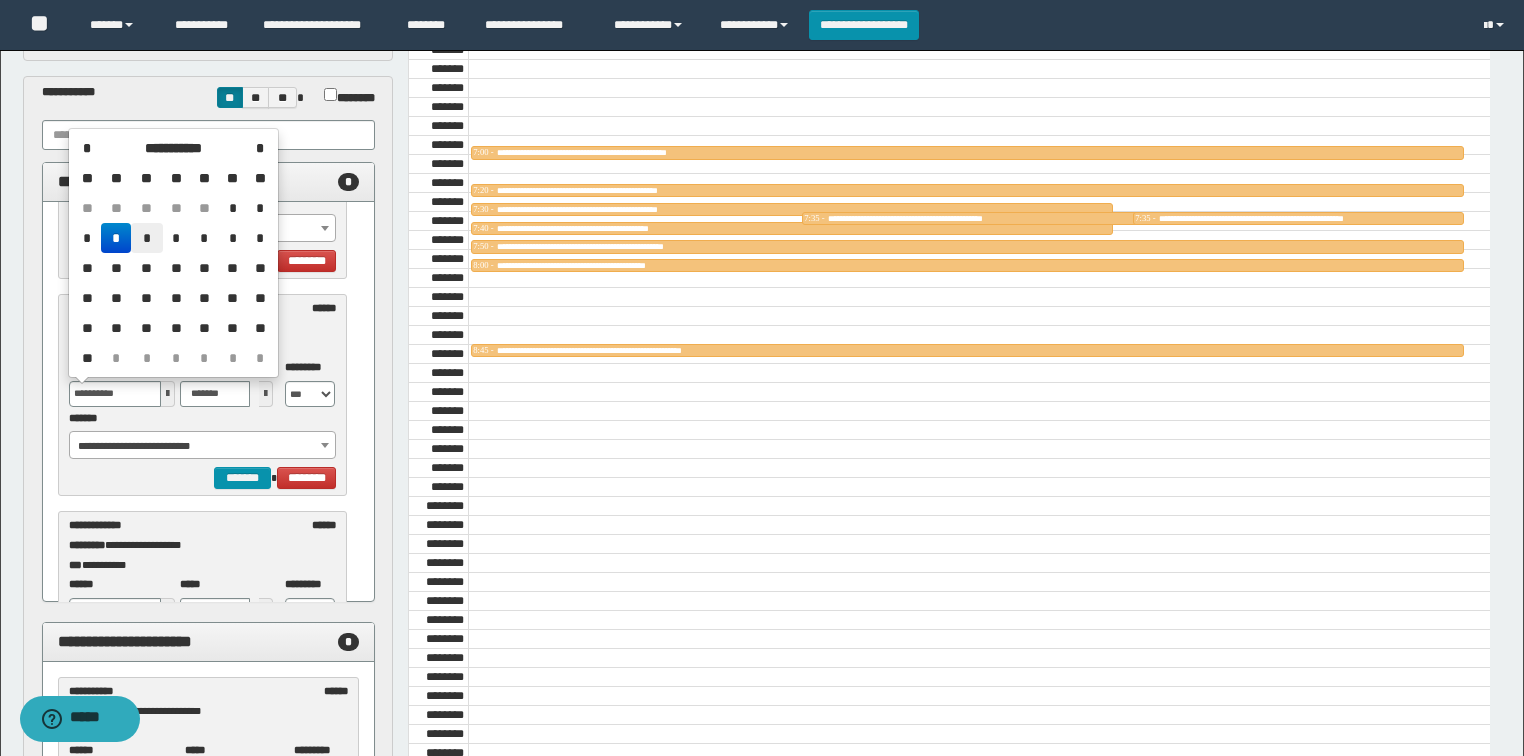 click on "*" at bounding box center (147, 238) 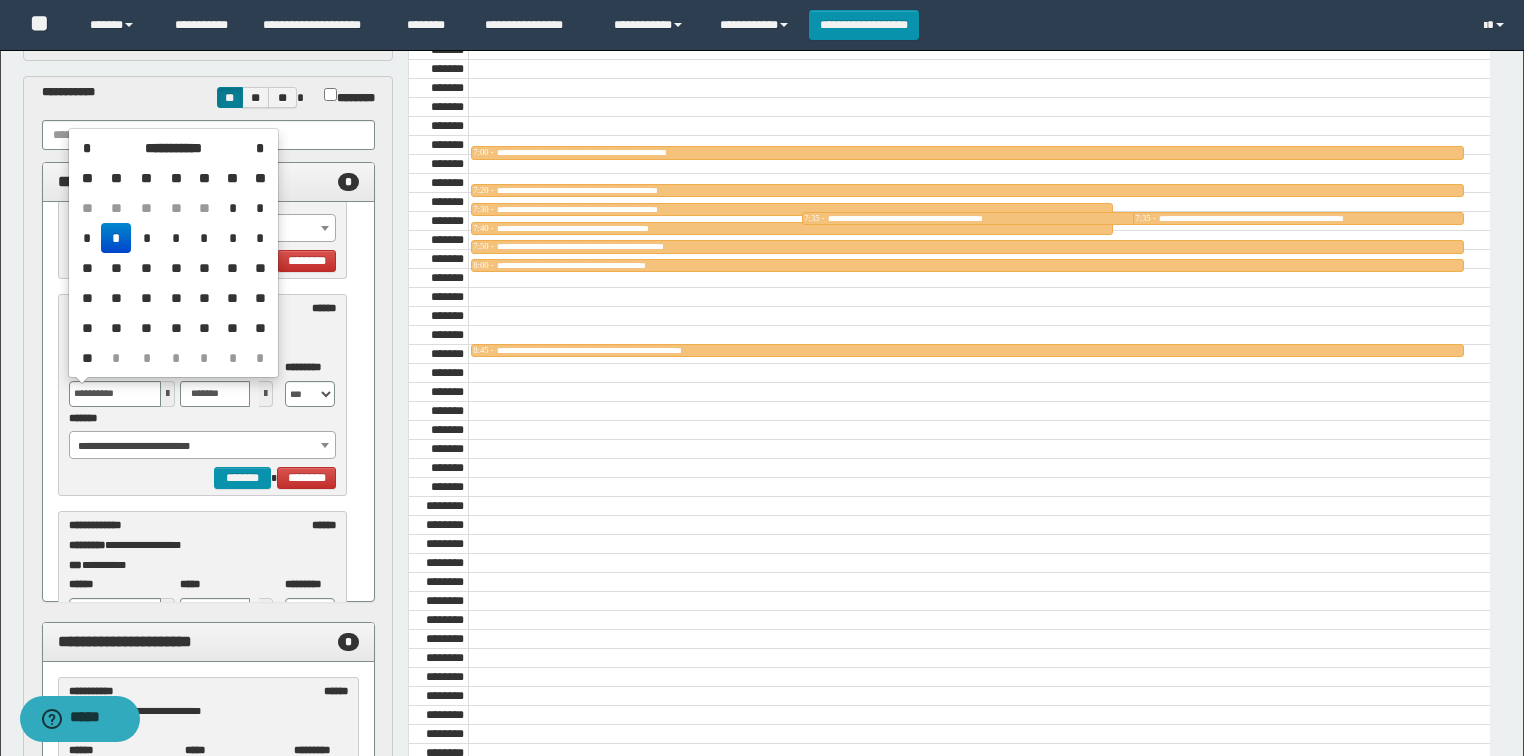 type on "**********" 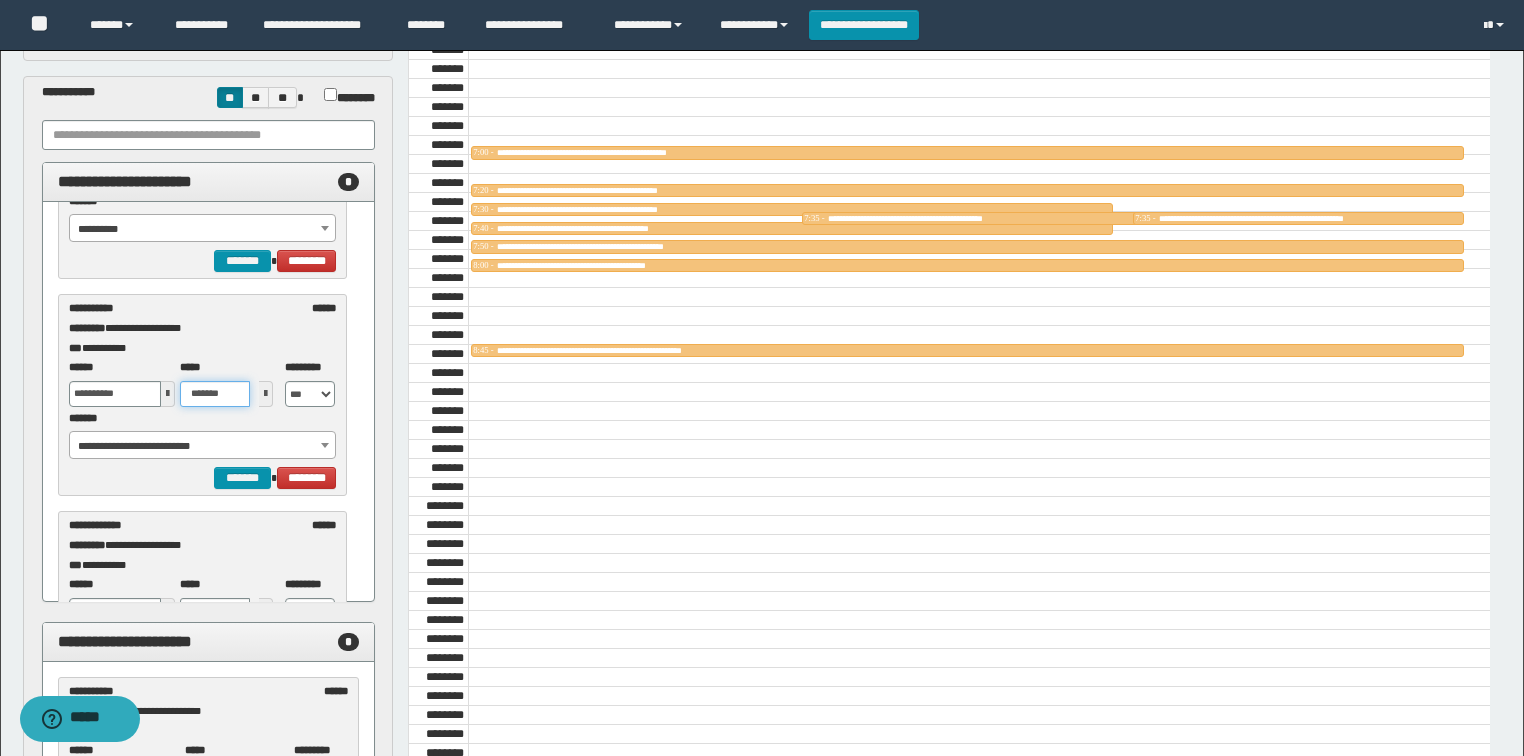 click on "*******" at bounding box center (215, 394) 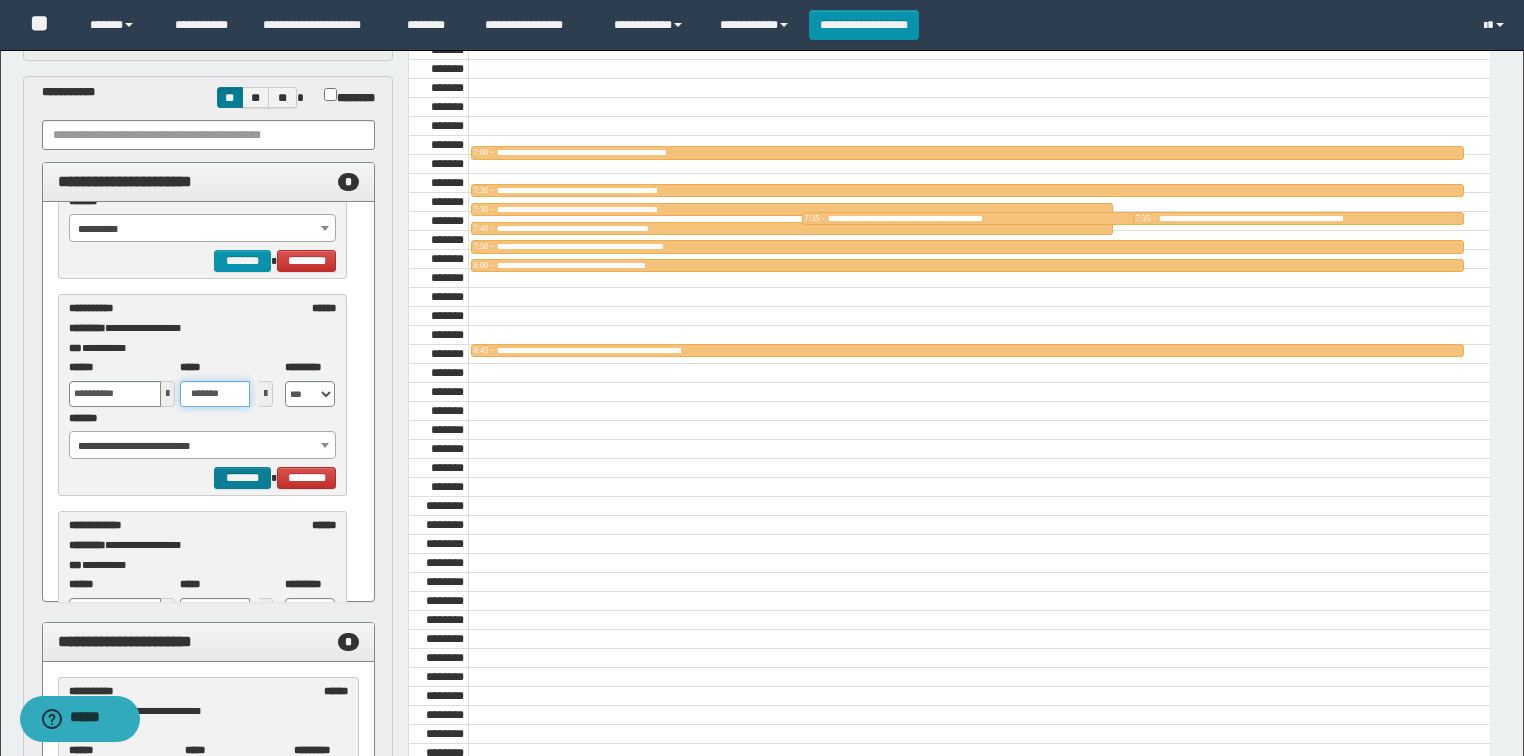 type on "*******" 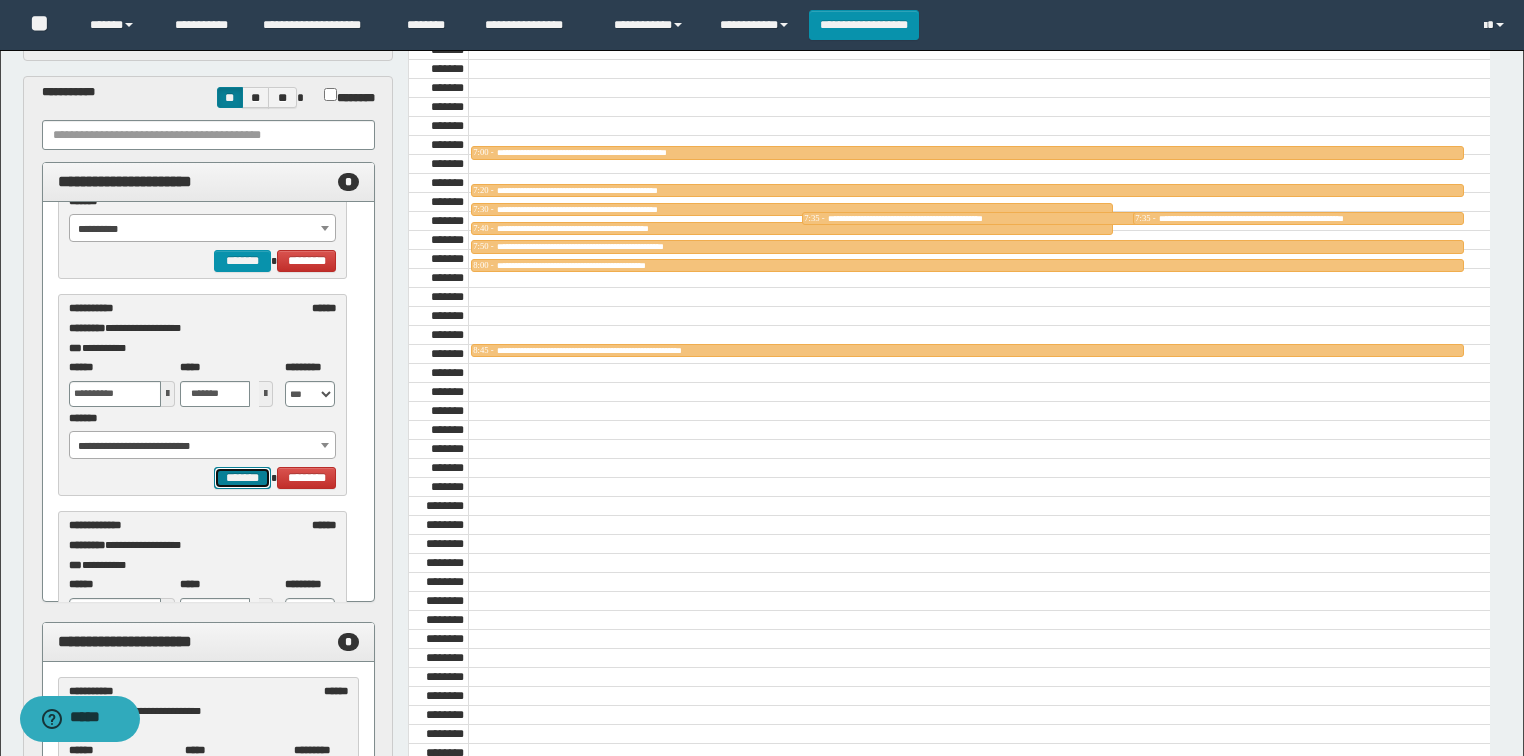click on "*******" at bounding box center (242, 478) 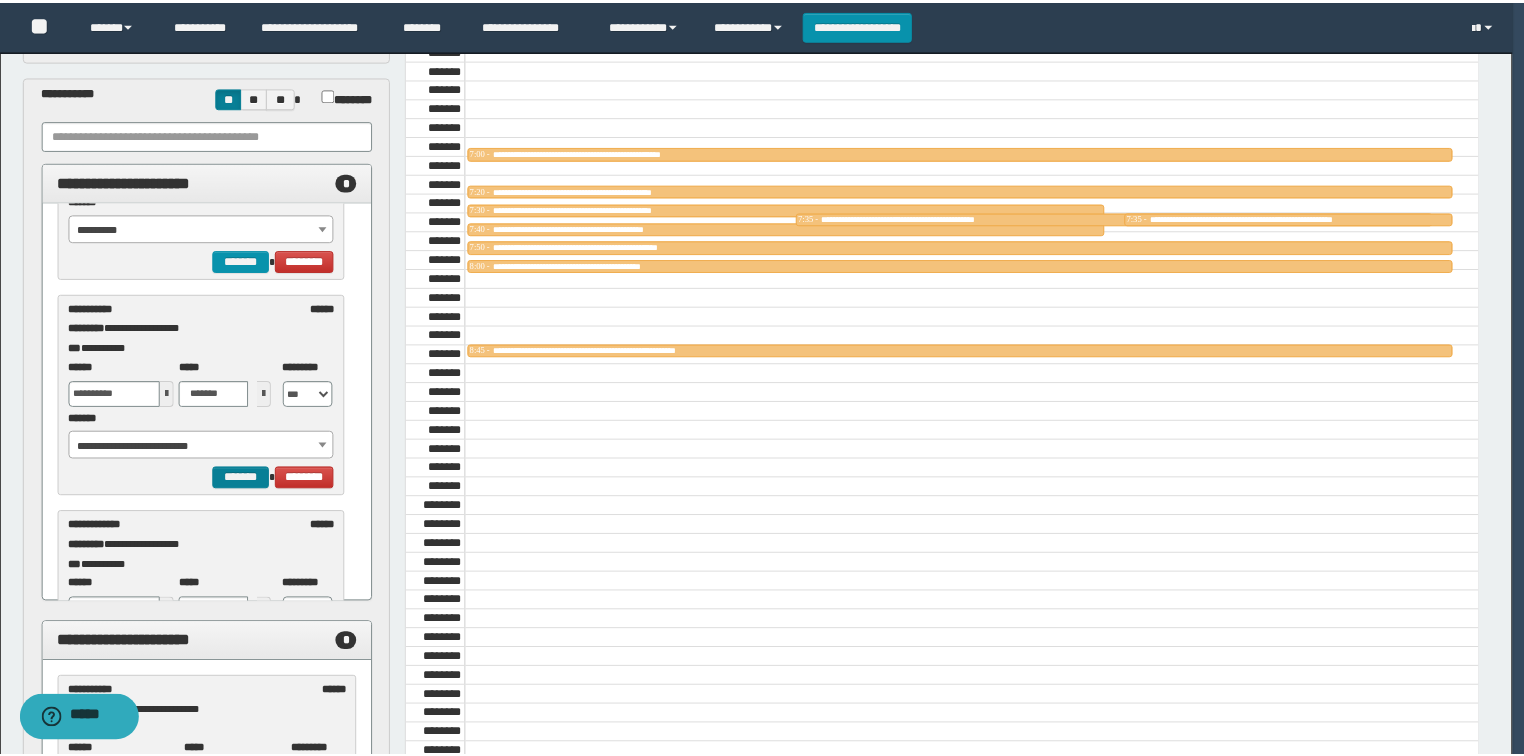 scroll, scrollTop: 104, scrollLeft: 0, axis: vertical 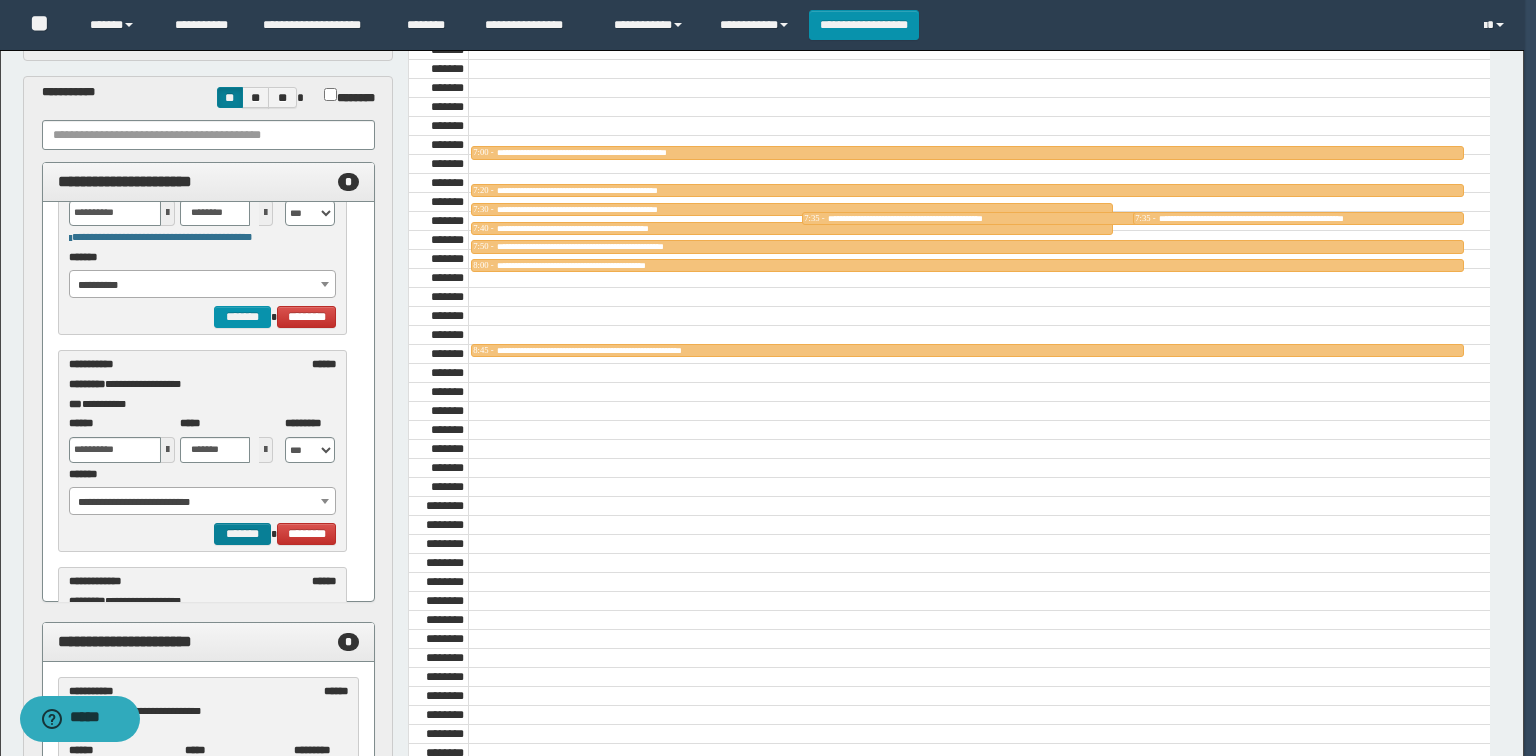 select on "******" 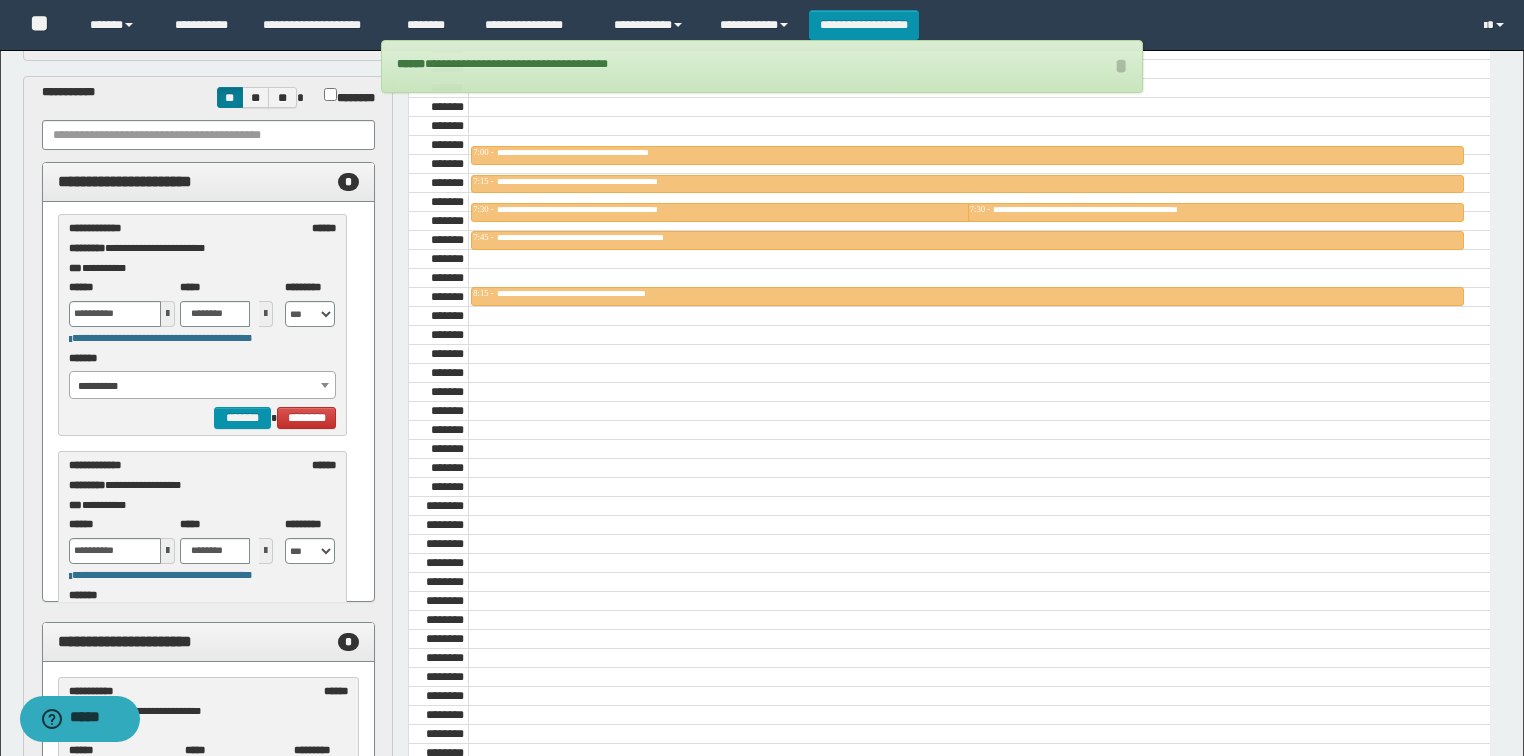 scroll, scrollTop: 0, scrollLeft: 0, axis: both 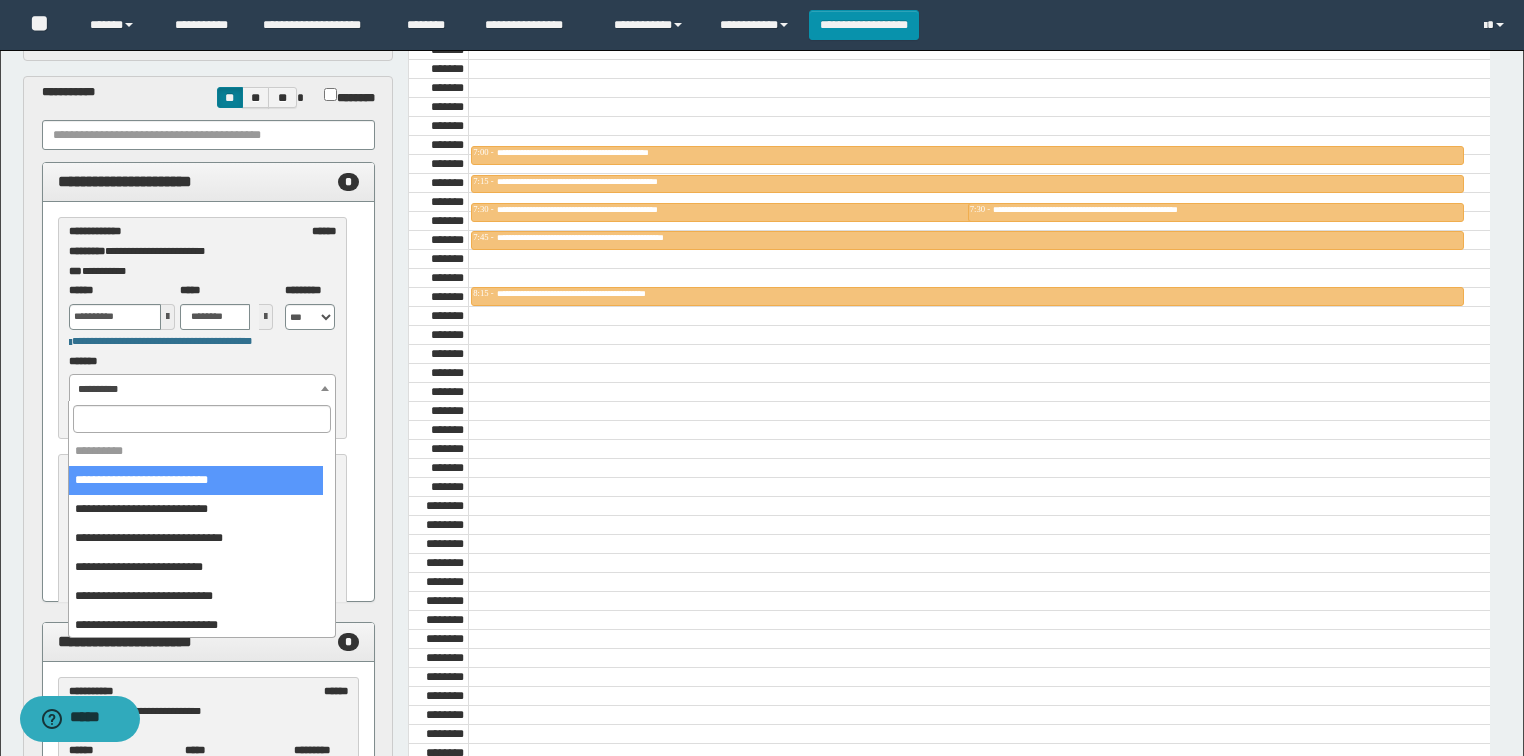 click on "**********" at bounding box center [203, 378] 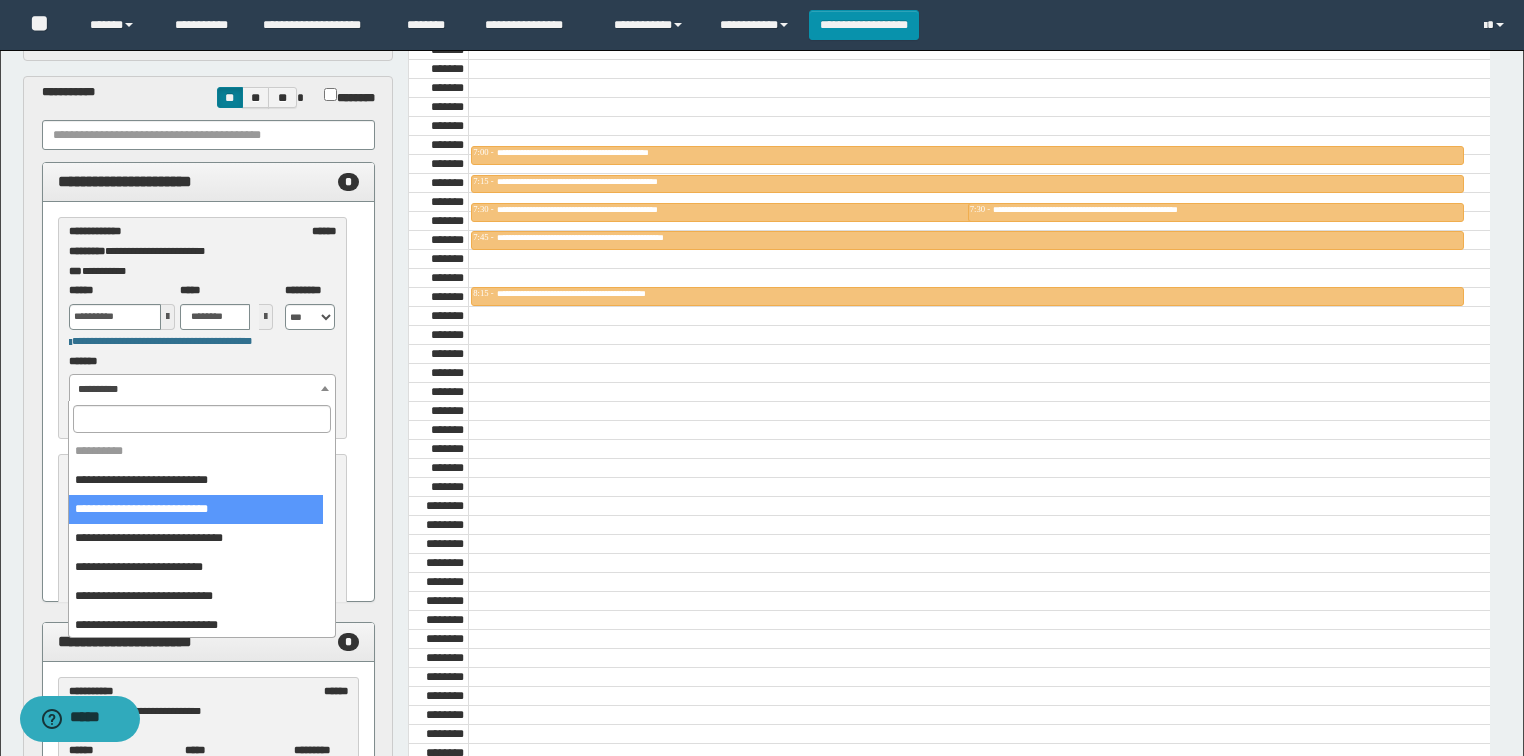 select on "******" 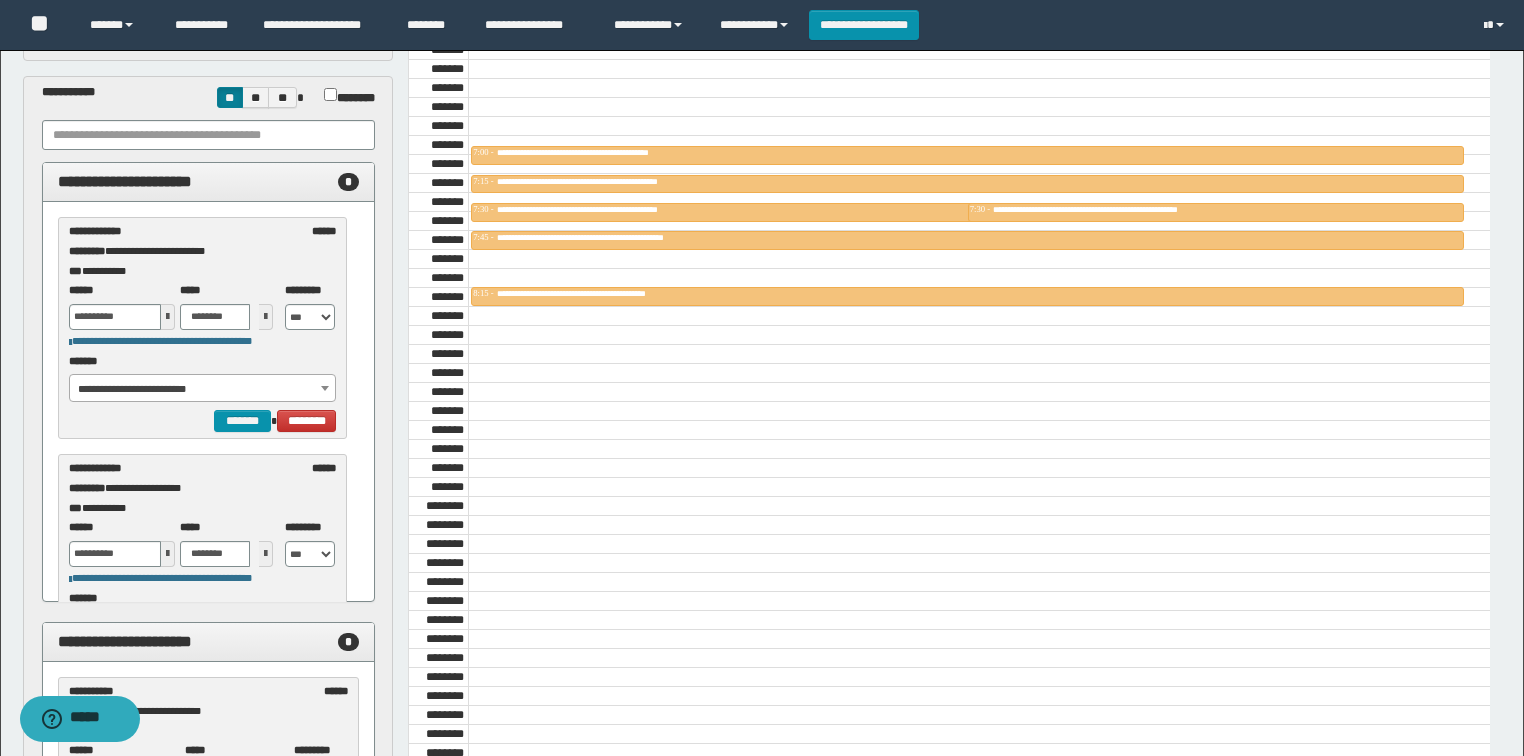 click at bounding box center (168, 317) 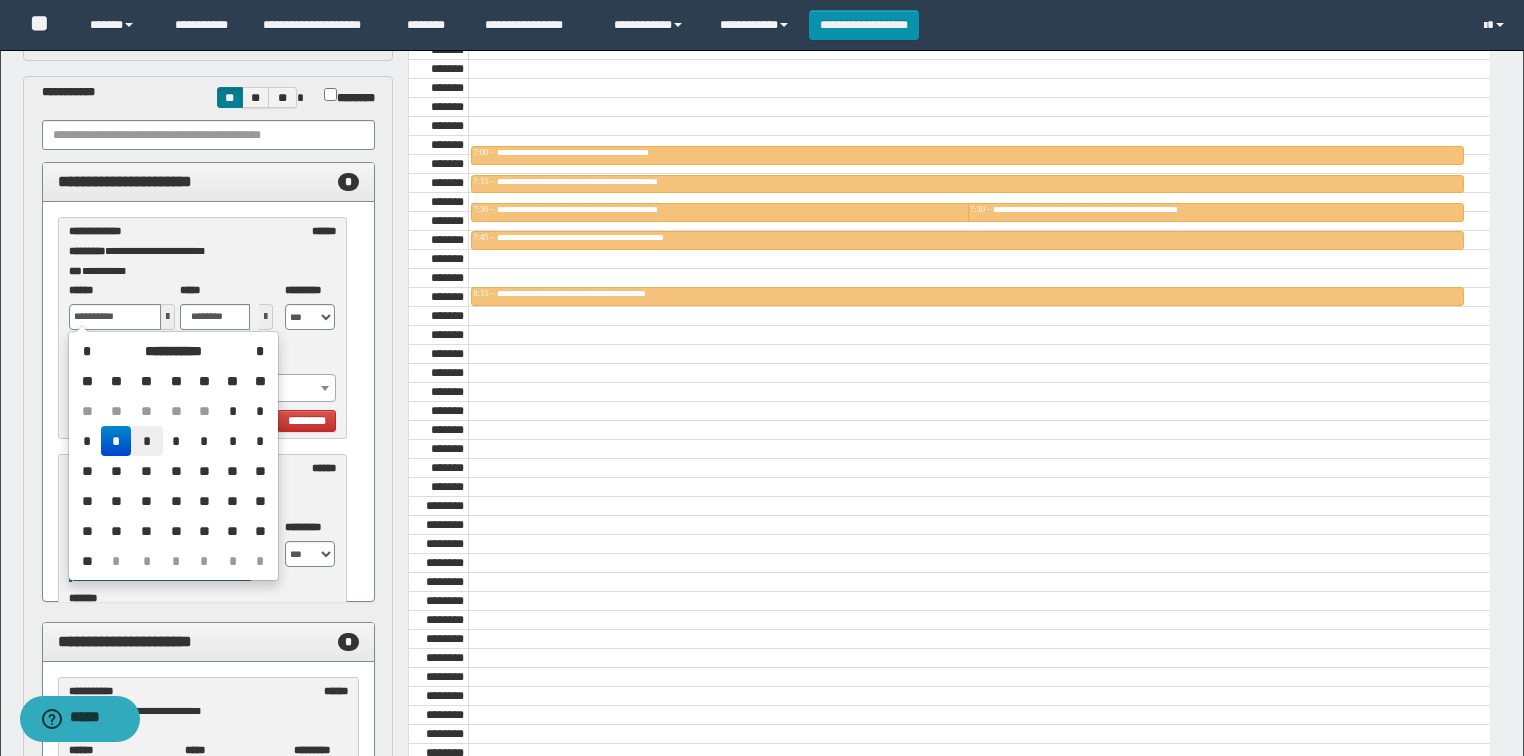 click on "*" at bounding box center [147, 441] 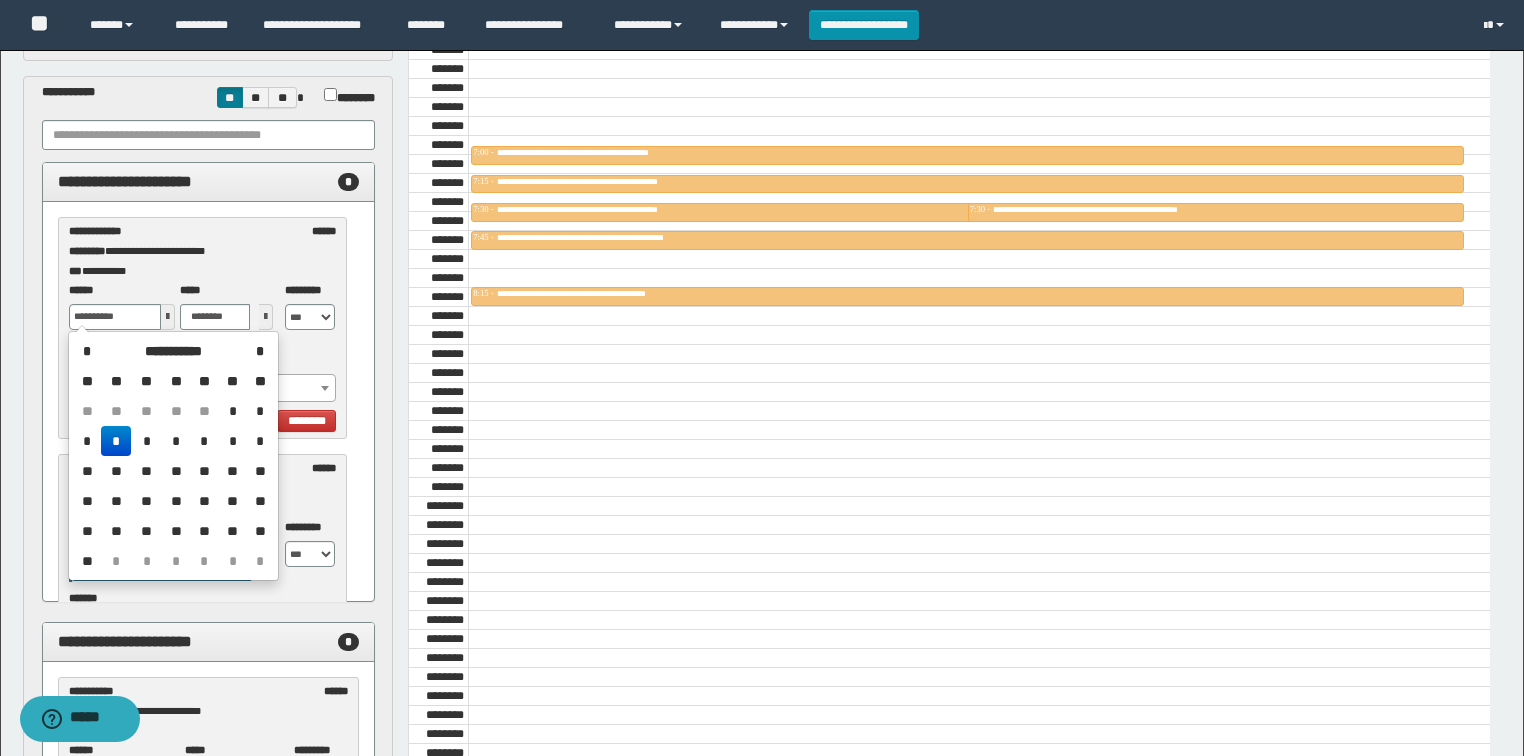 type on "**********" 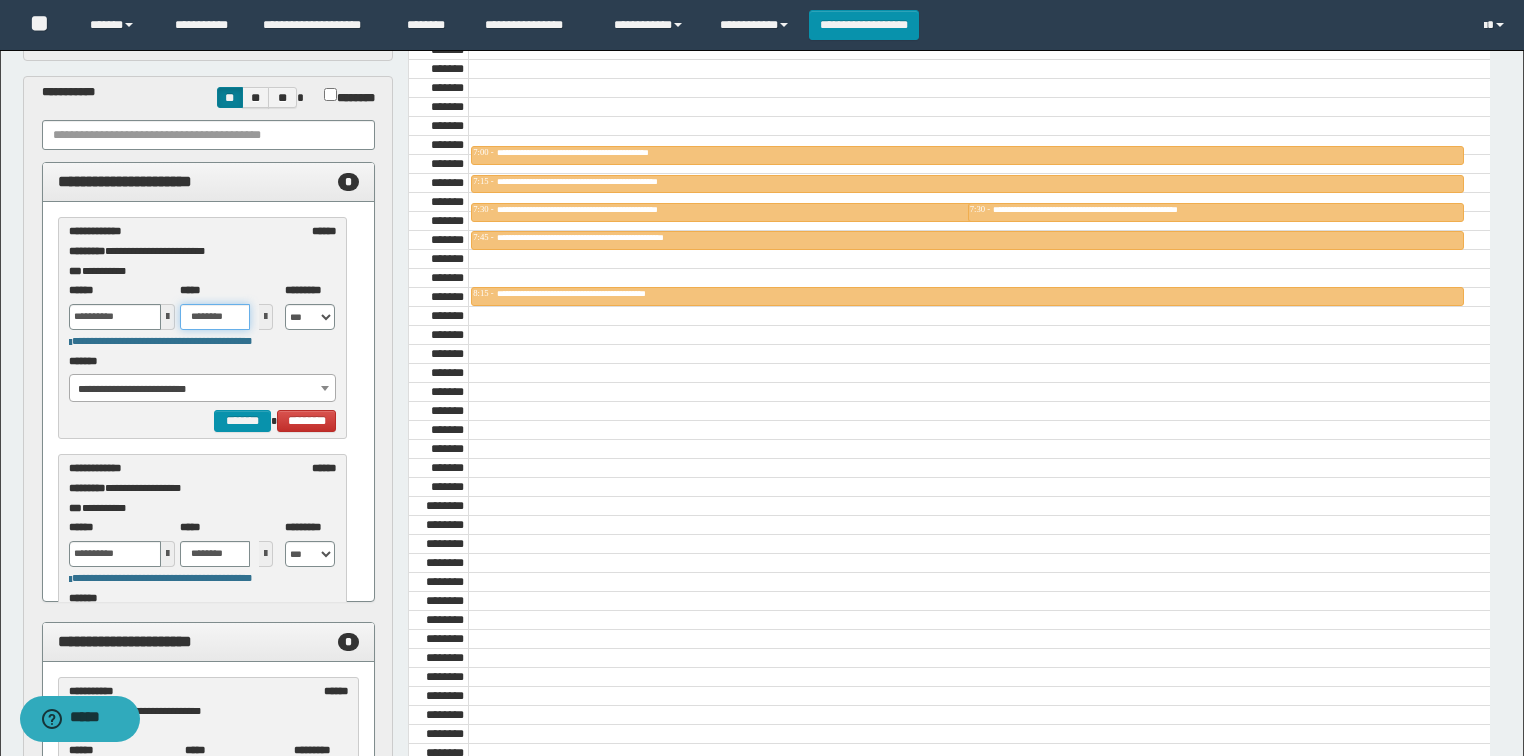 drag, startPoint x: 214, startPoint y: 312, endPoint x: 183, endPoint y: 316, distance: 31.257 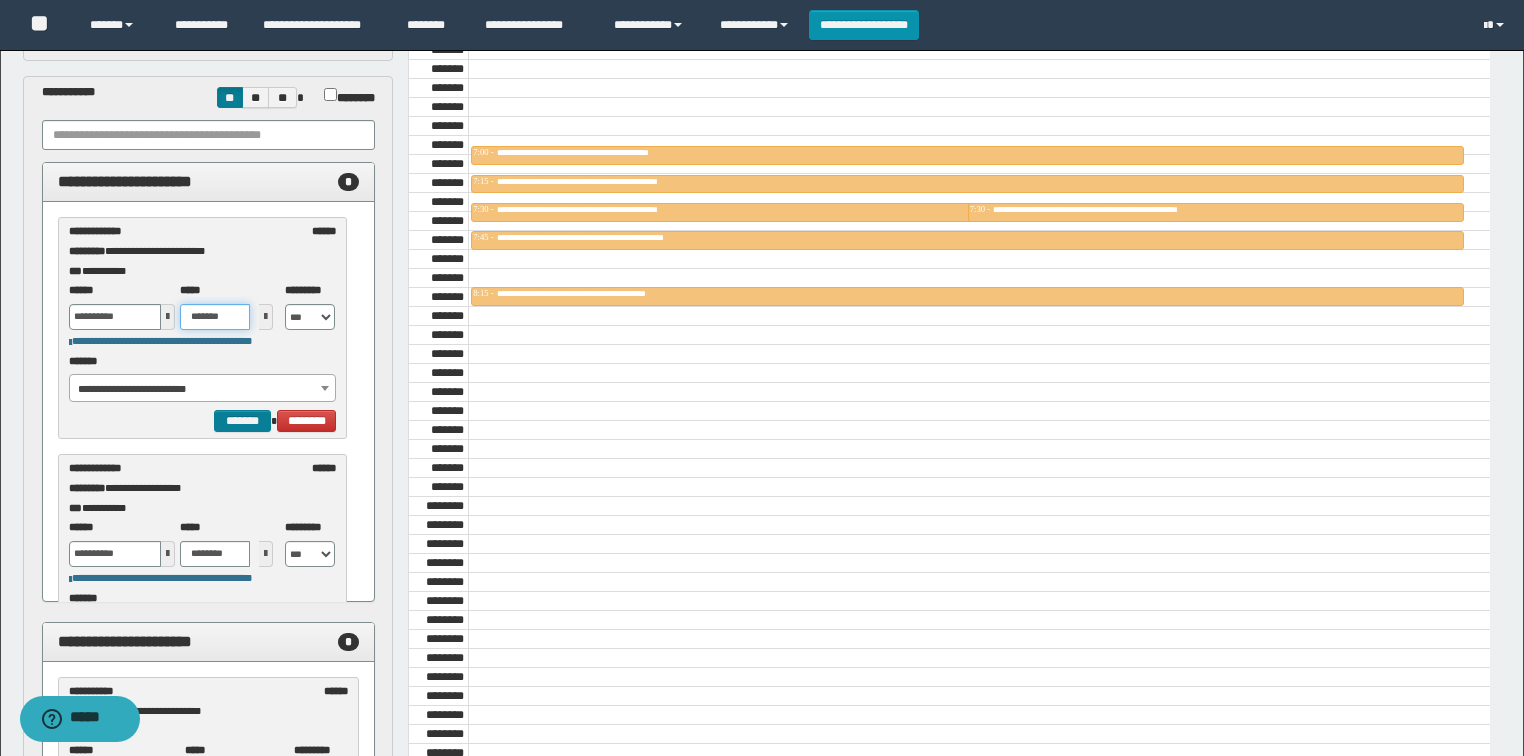 type on "*******" 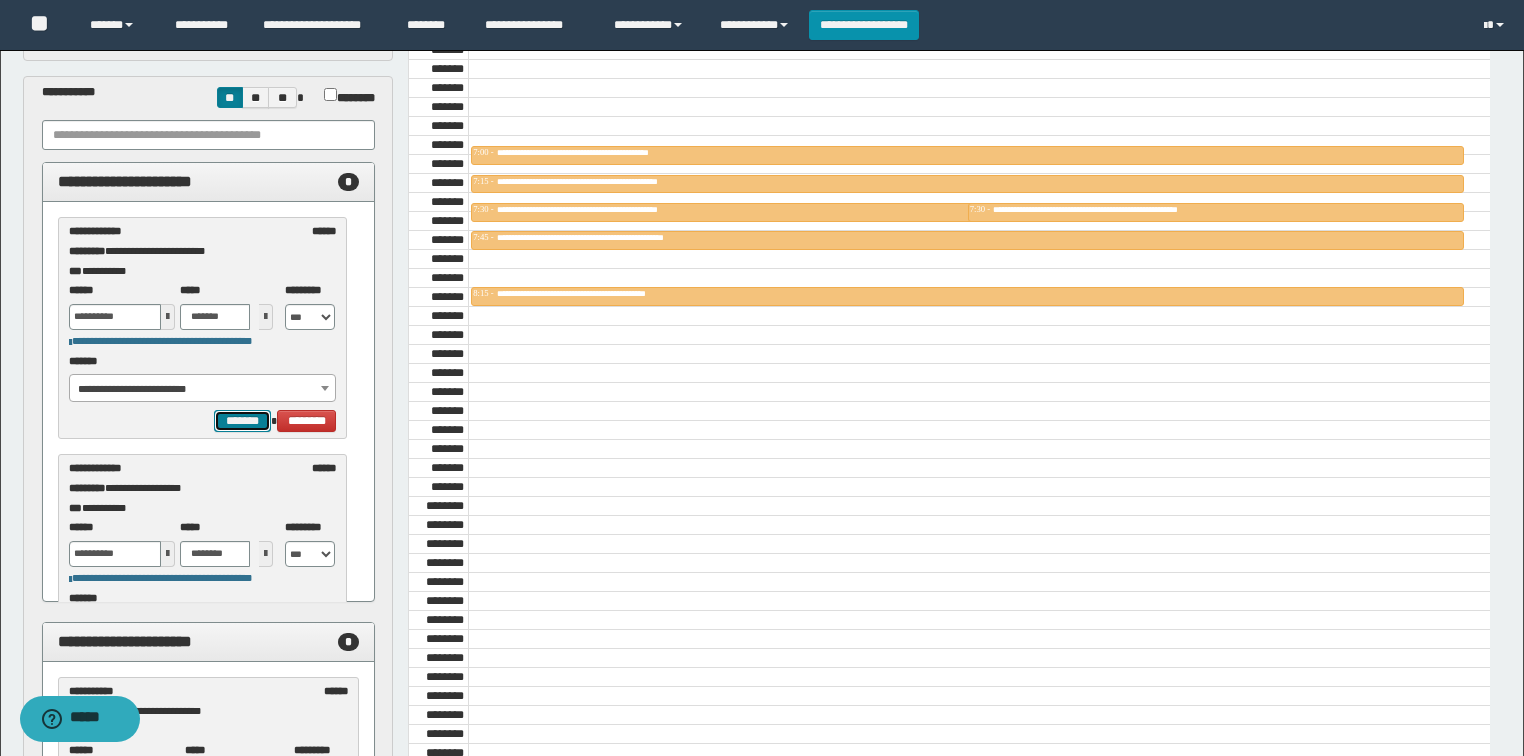 click on "*******" at bounding box center (242, 421) 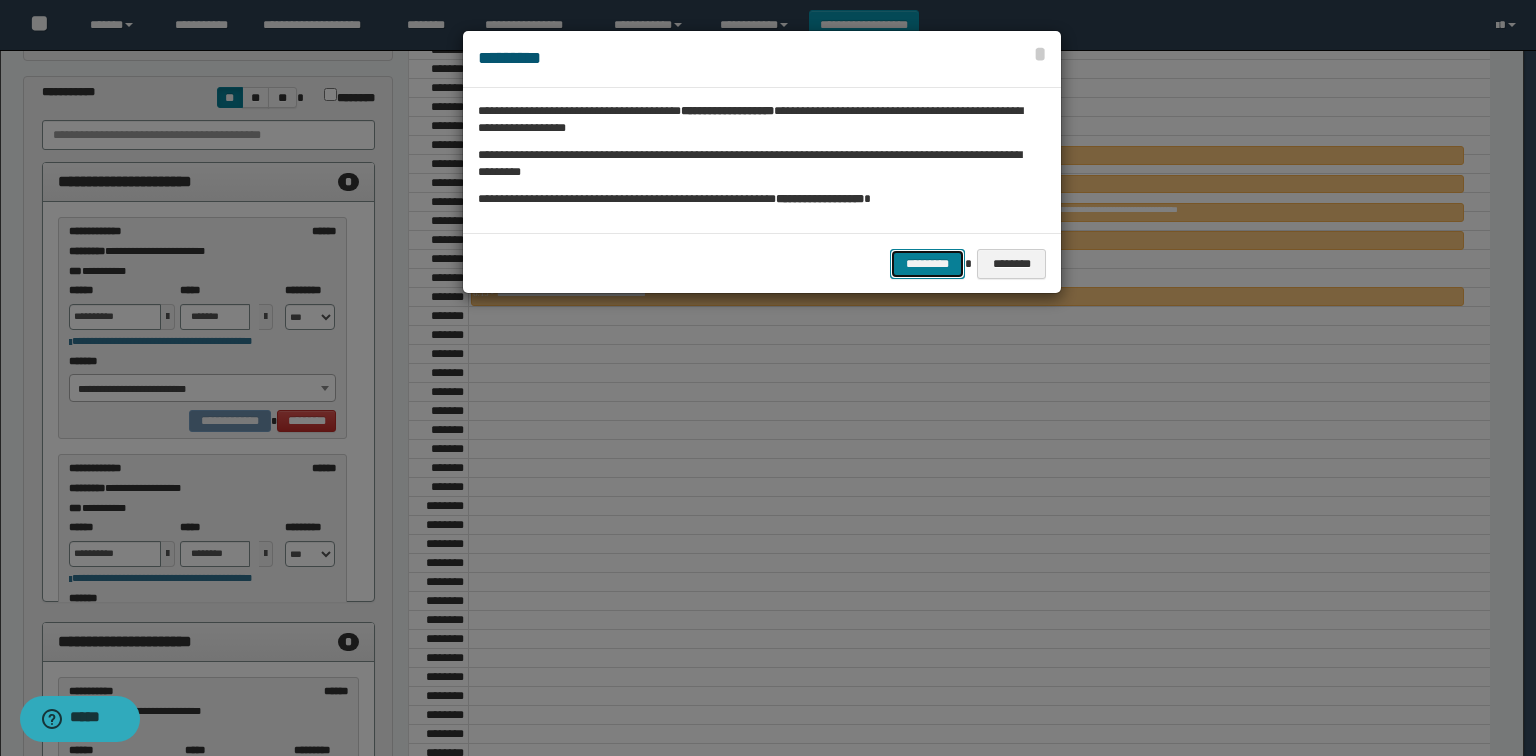 click on "*********" at bounding box center [927, 264] 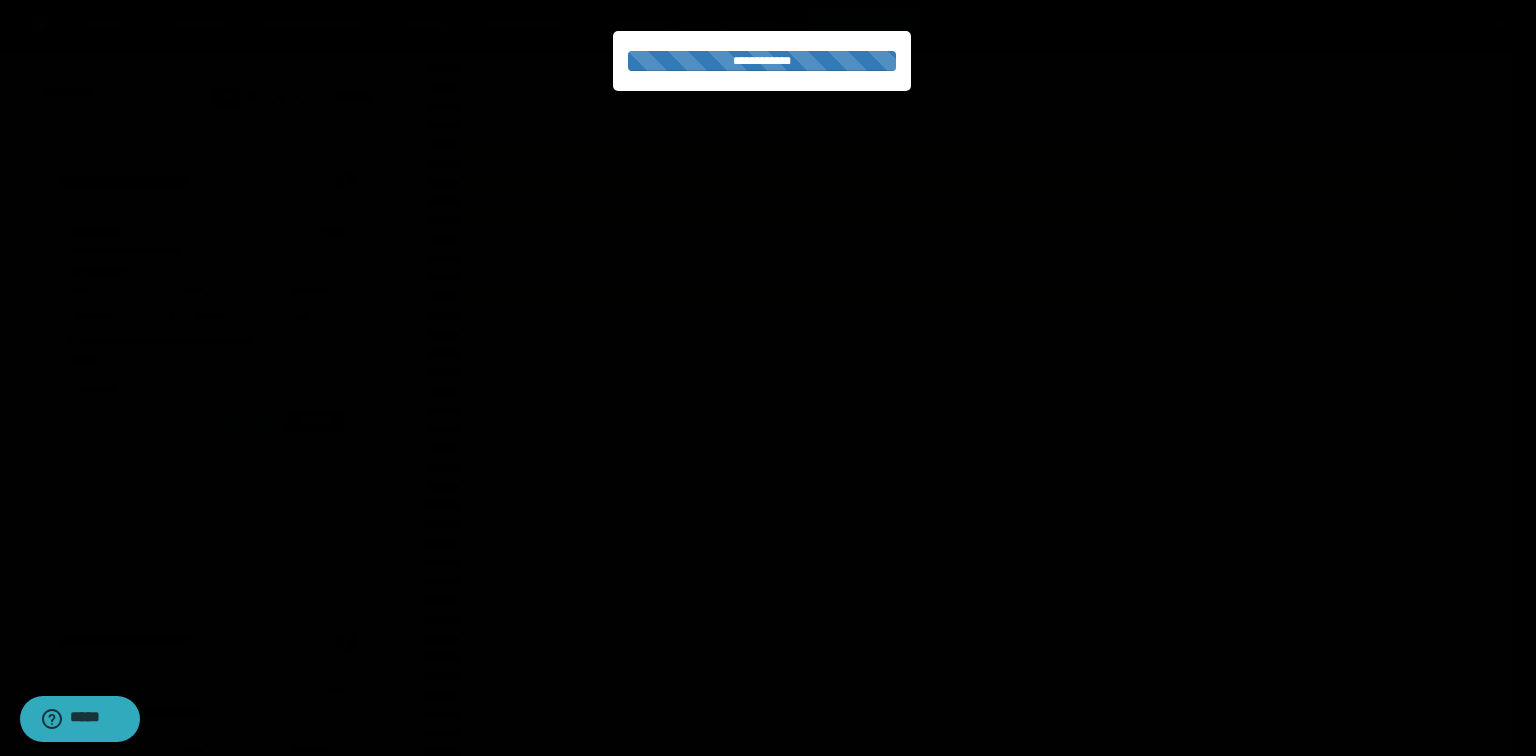 select on "******" 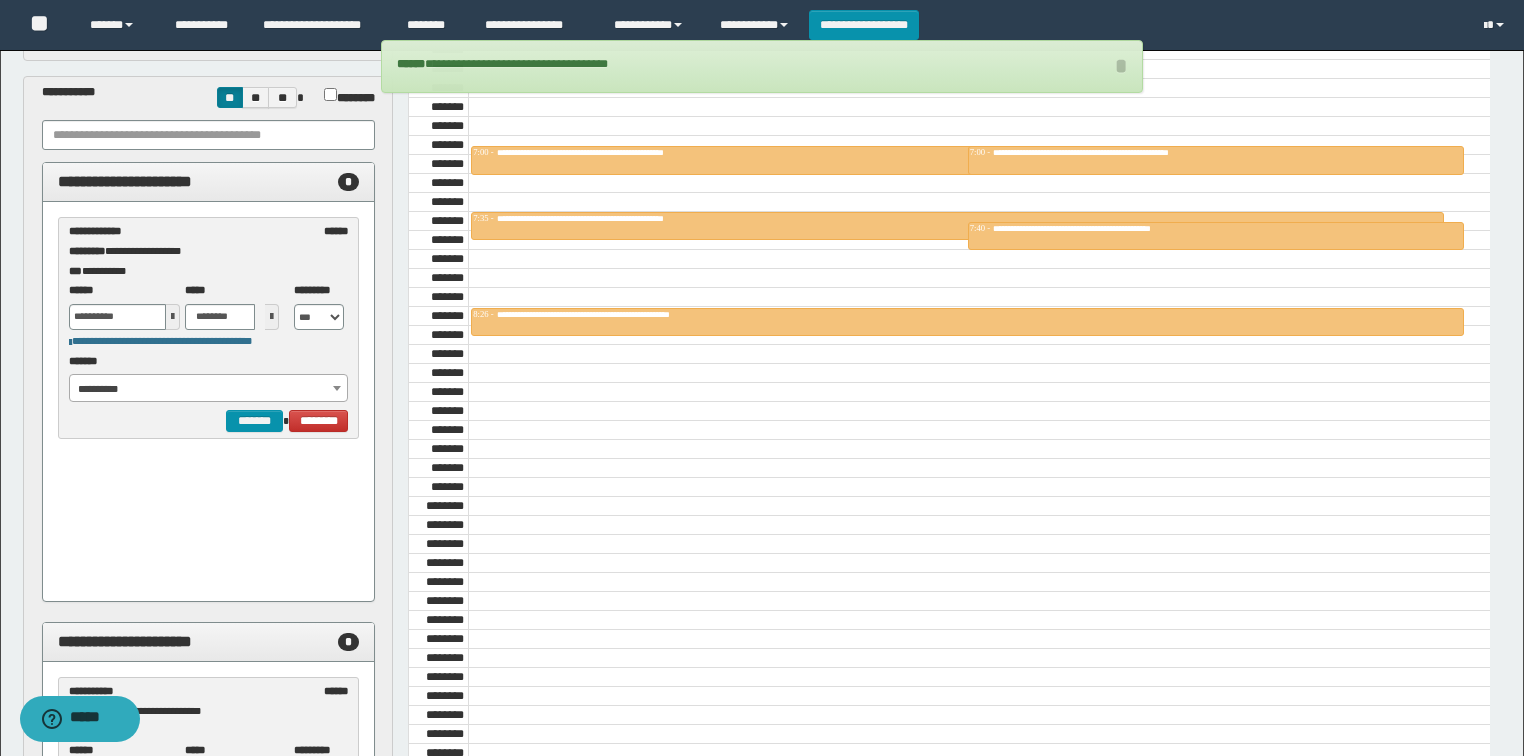click on "**********" at bounding box center (209, 389) 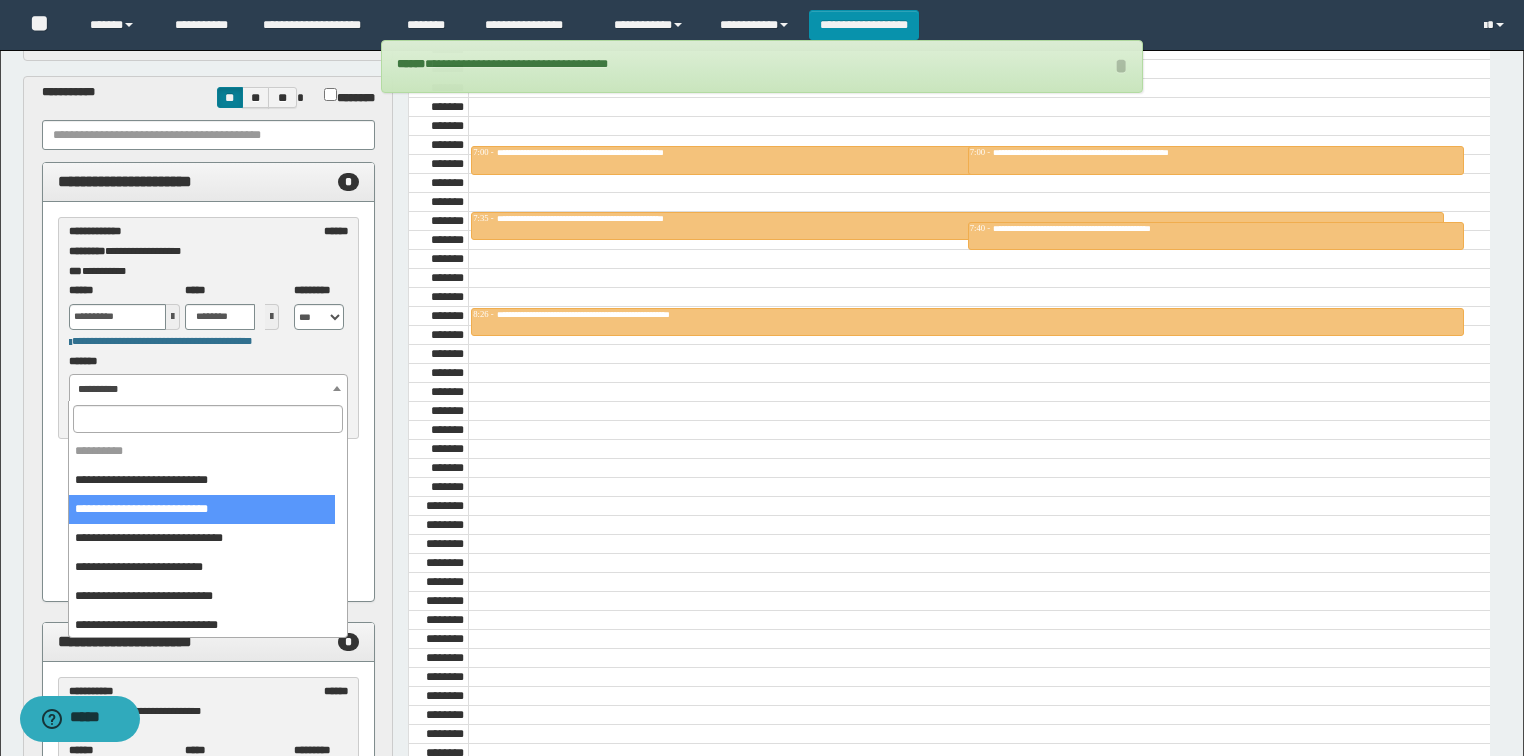 select on "******" 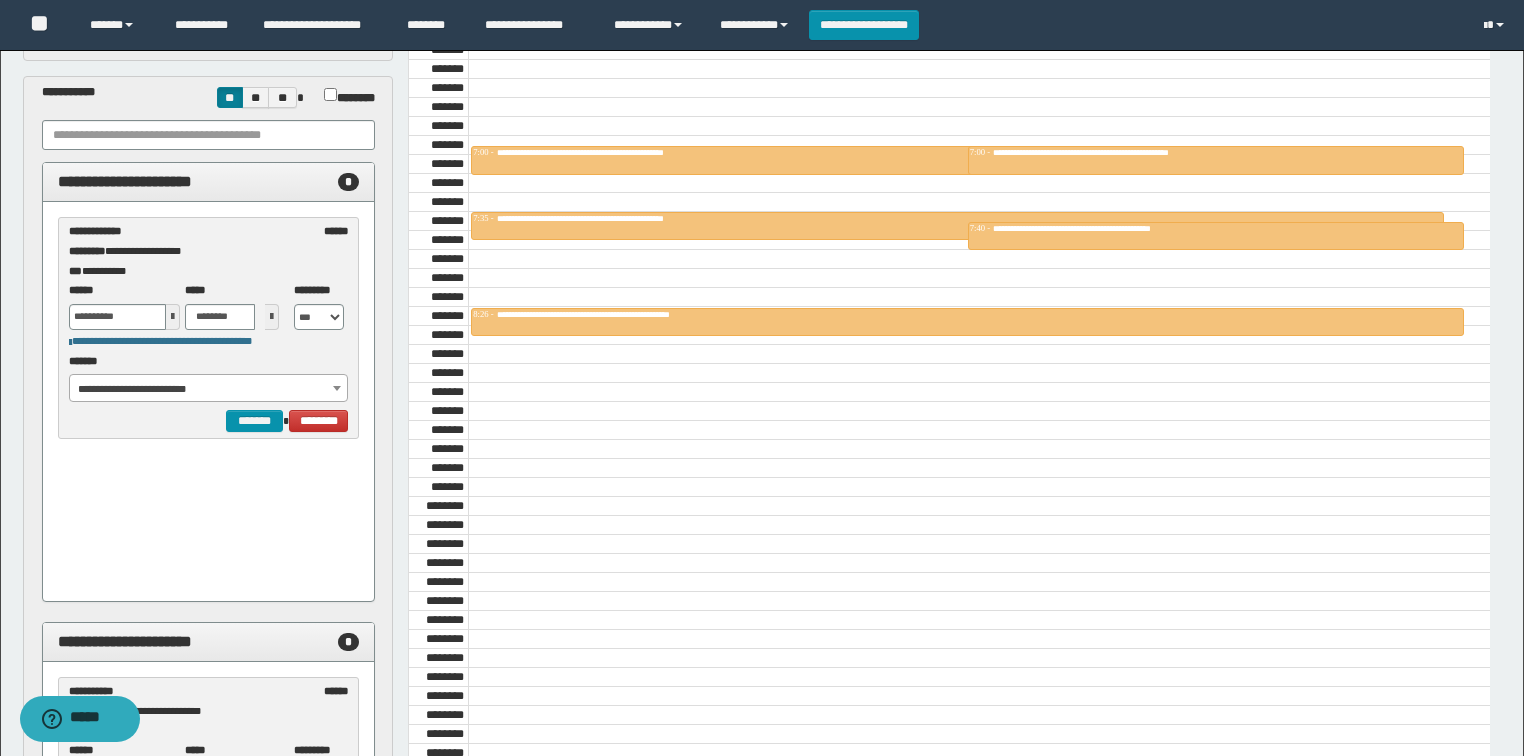 click at bounding box center [173, 317] 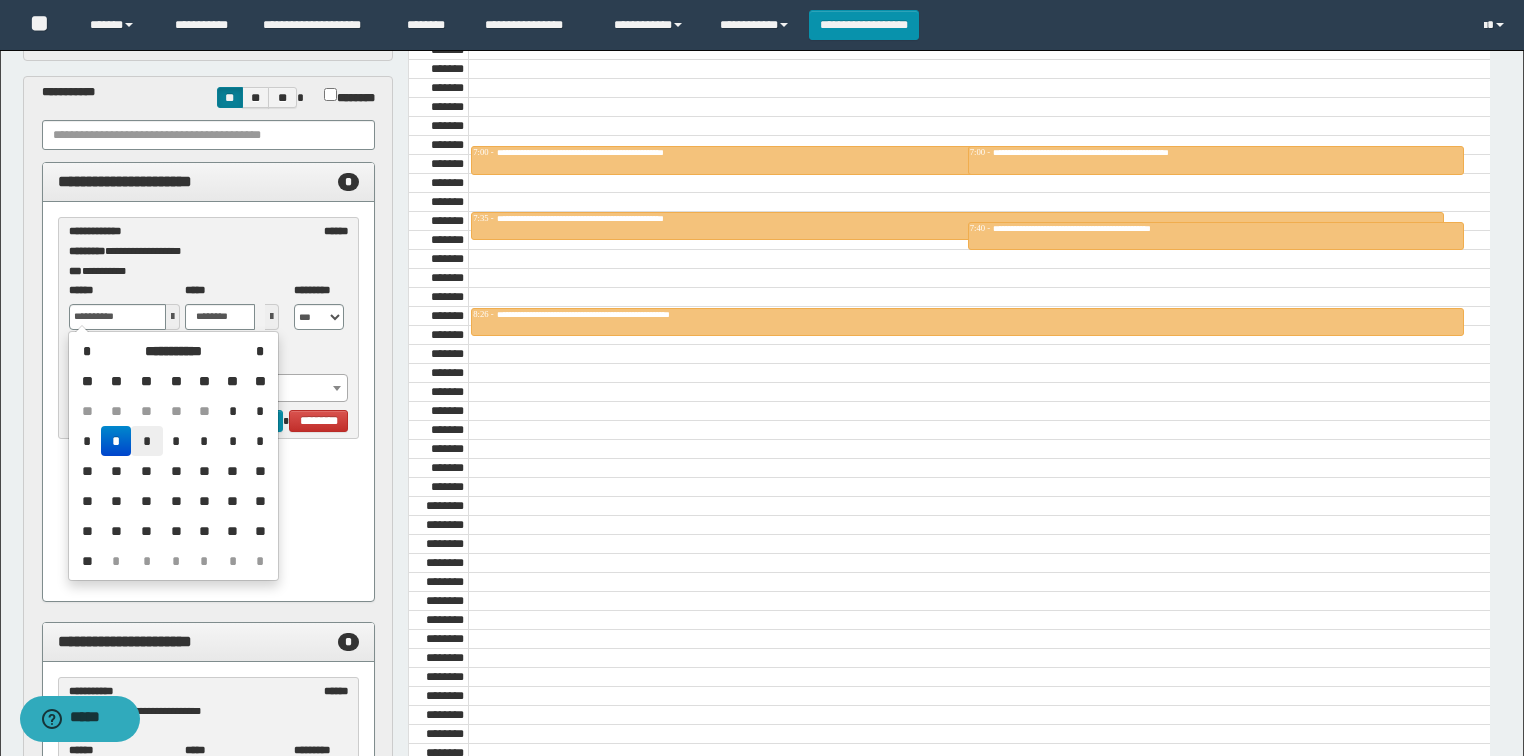 click on "*" at bounding box center [147, 441] 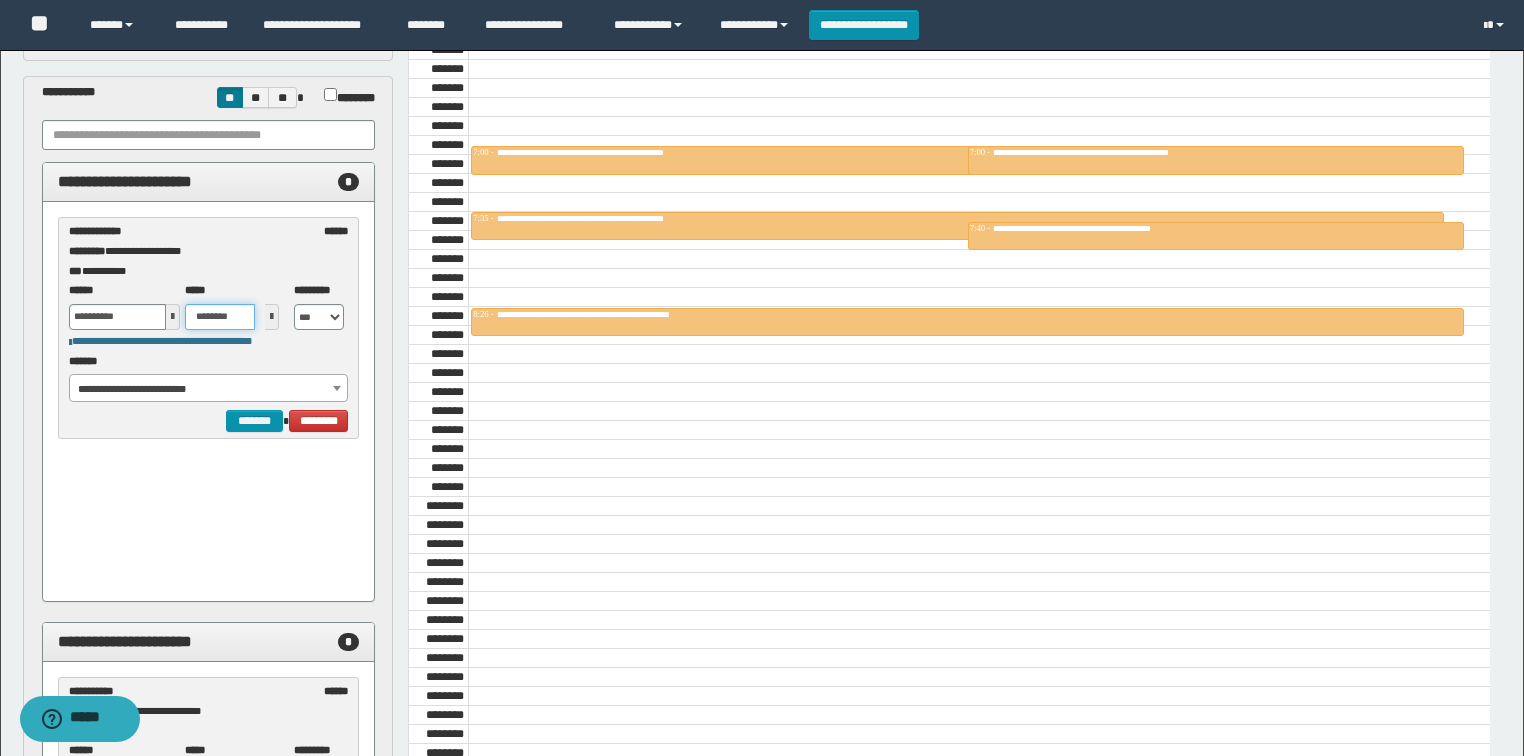 click on "********" at bounding box center (220, 317) 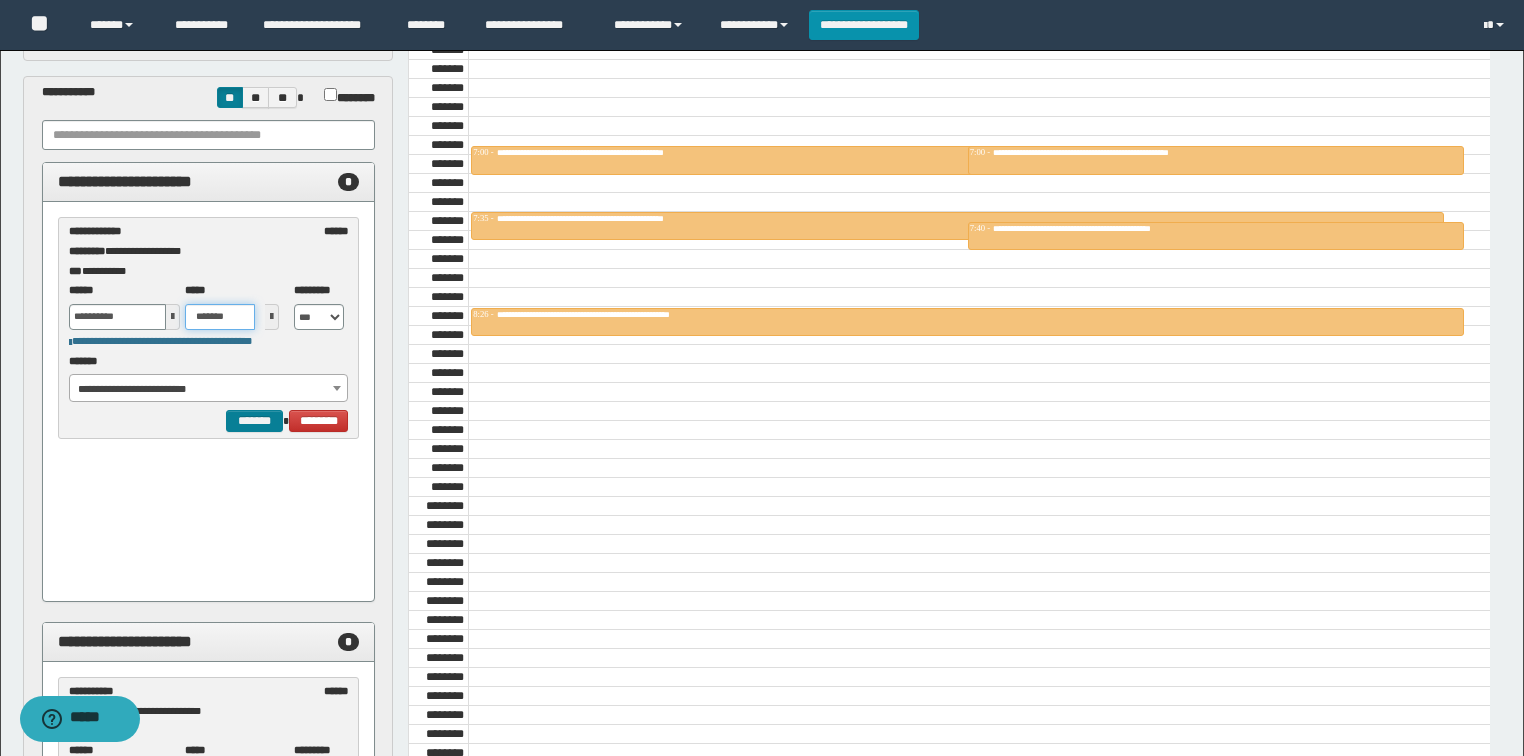 type on "*******" 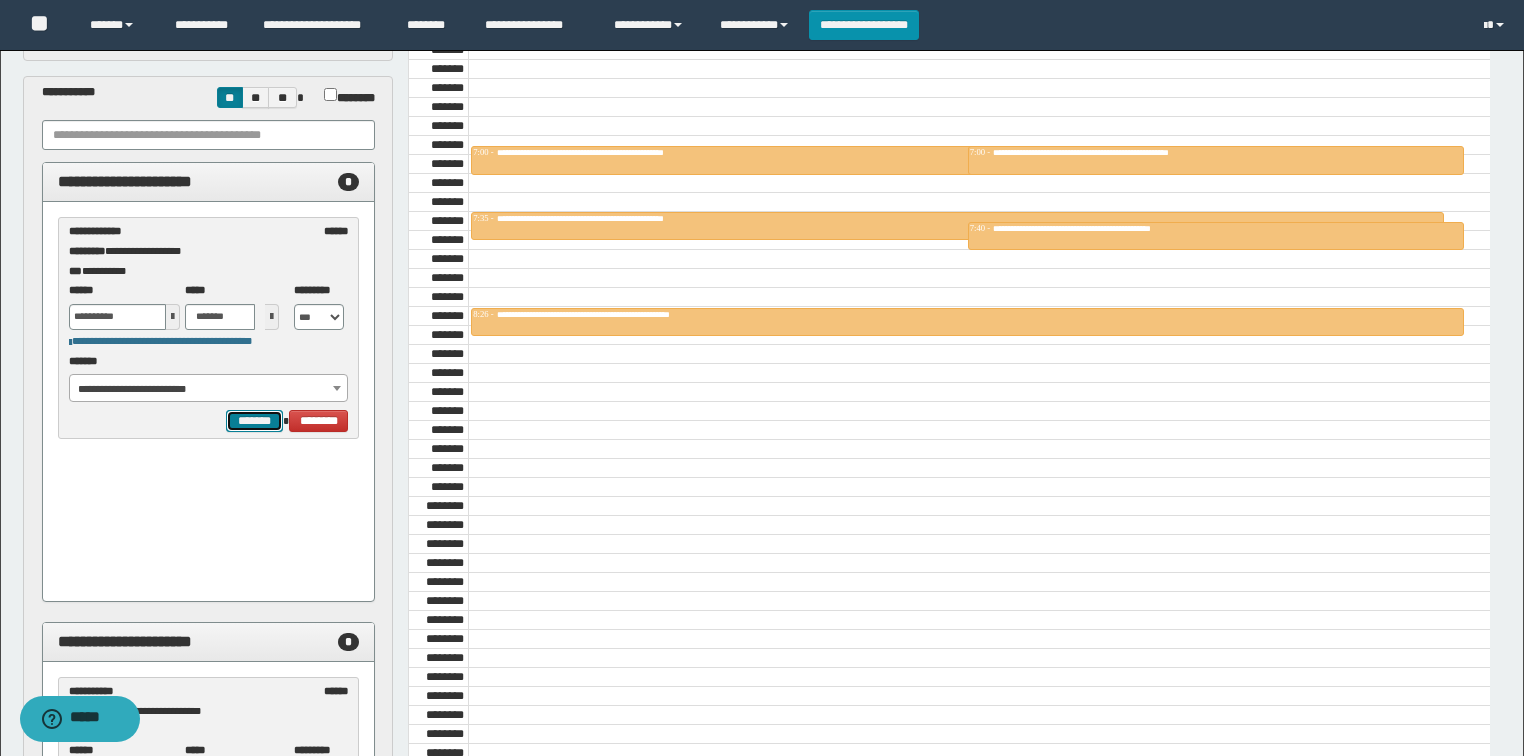 click on "*******" at bounding box center (254, 421) 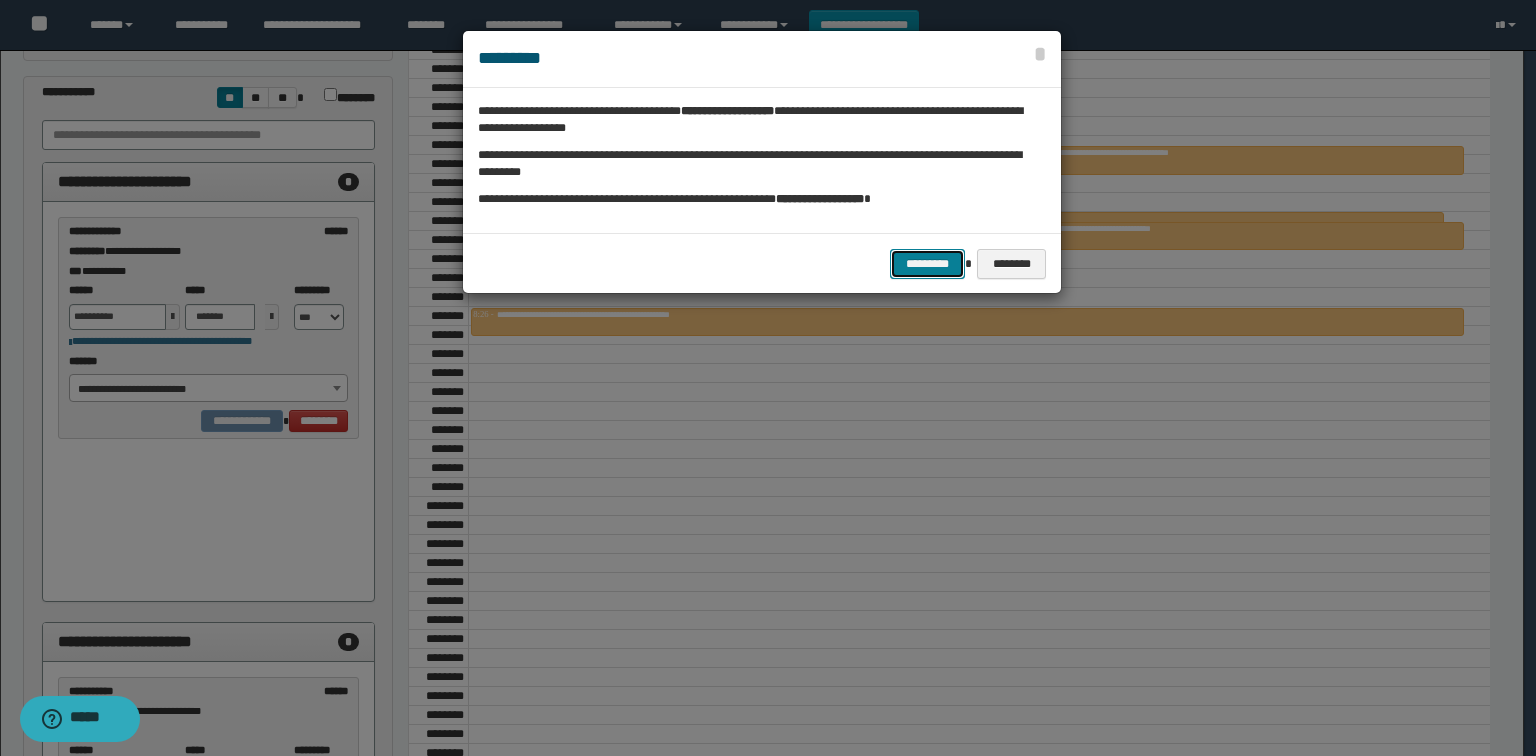 click on "*********" at bounding box center [927, 264] 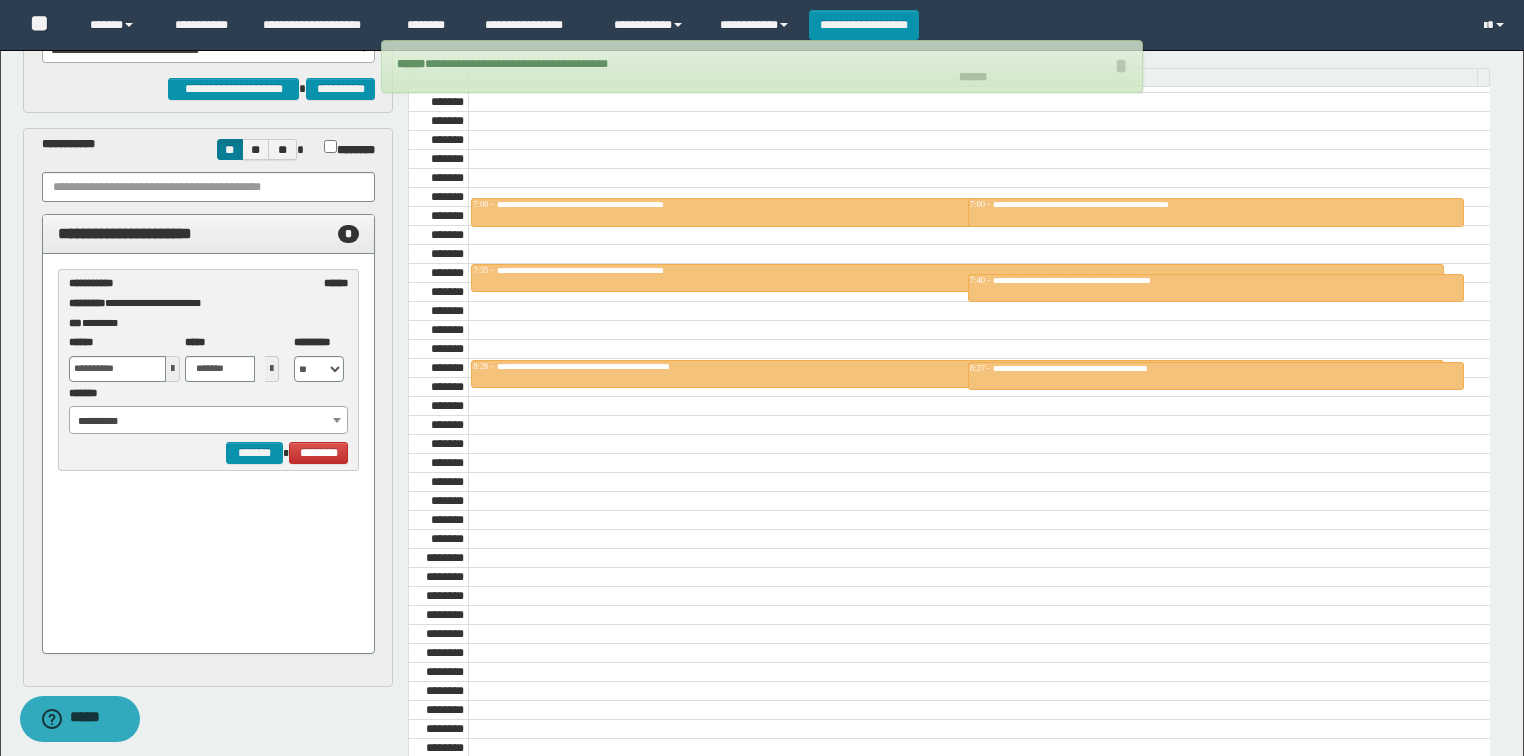 scroll, scrollTop: 38, scrollLeft: 0, axis: vertical 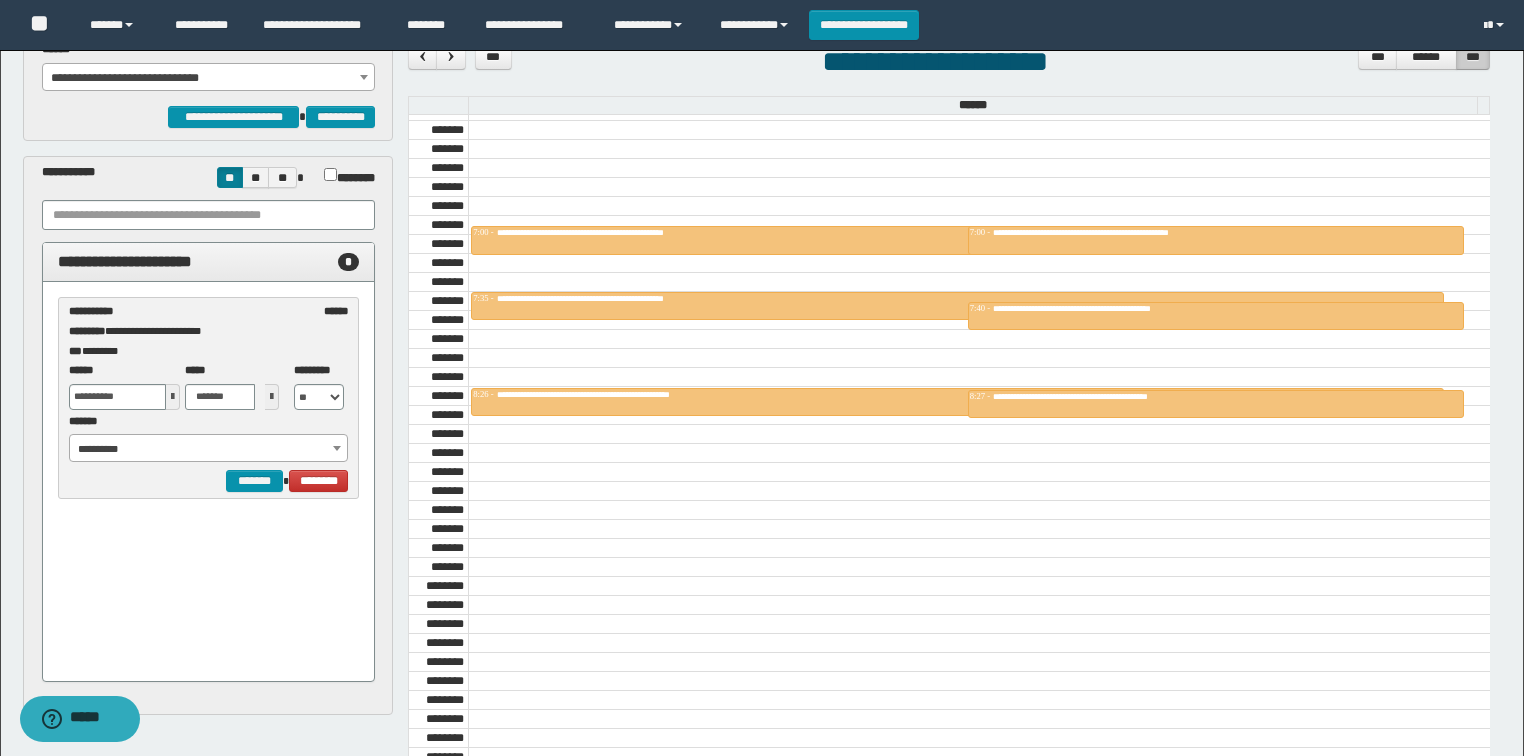 click on "**********" at bounding box center [209, 449] 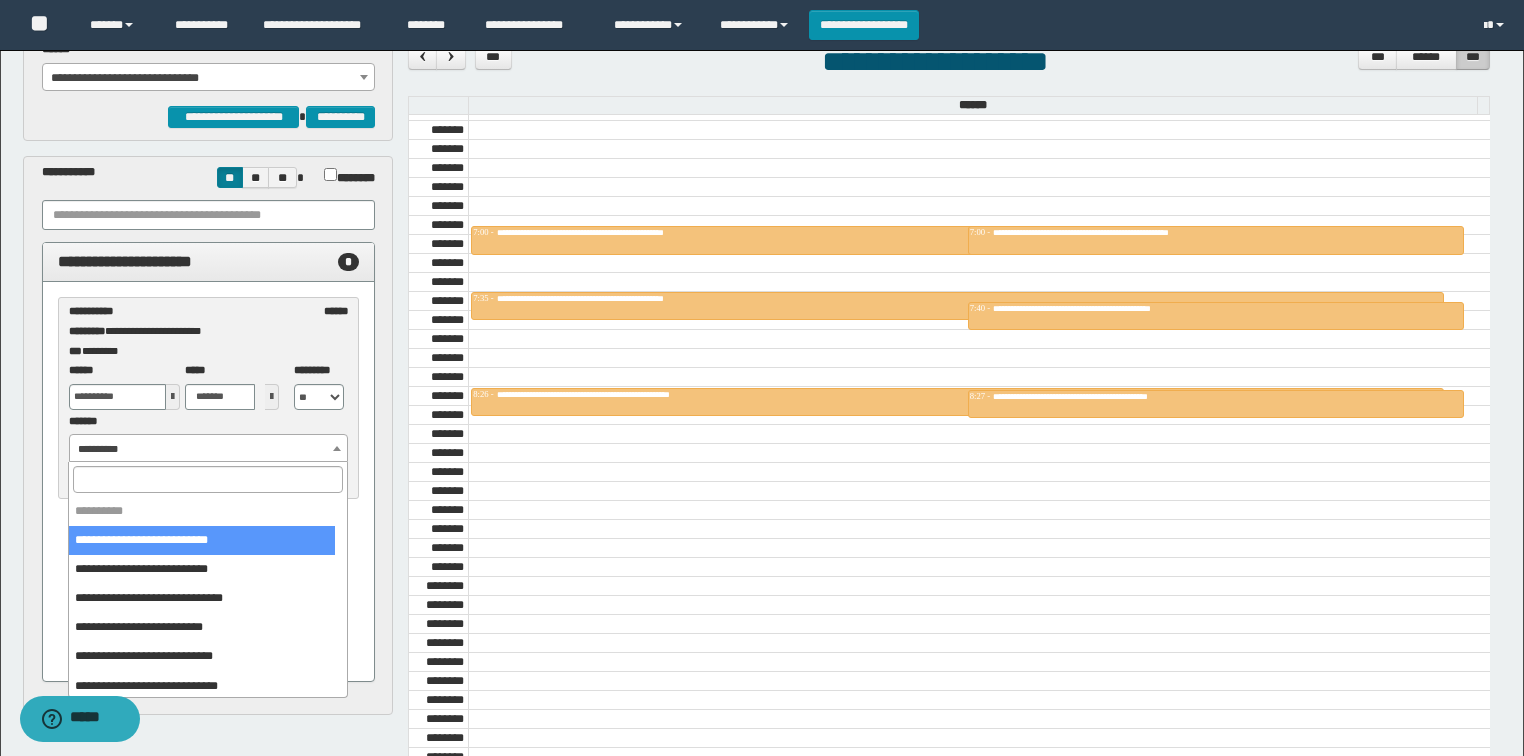 select on "******" 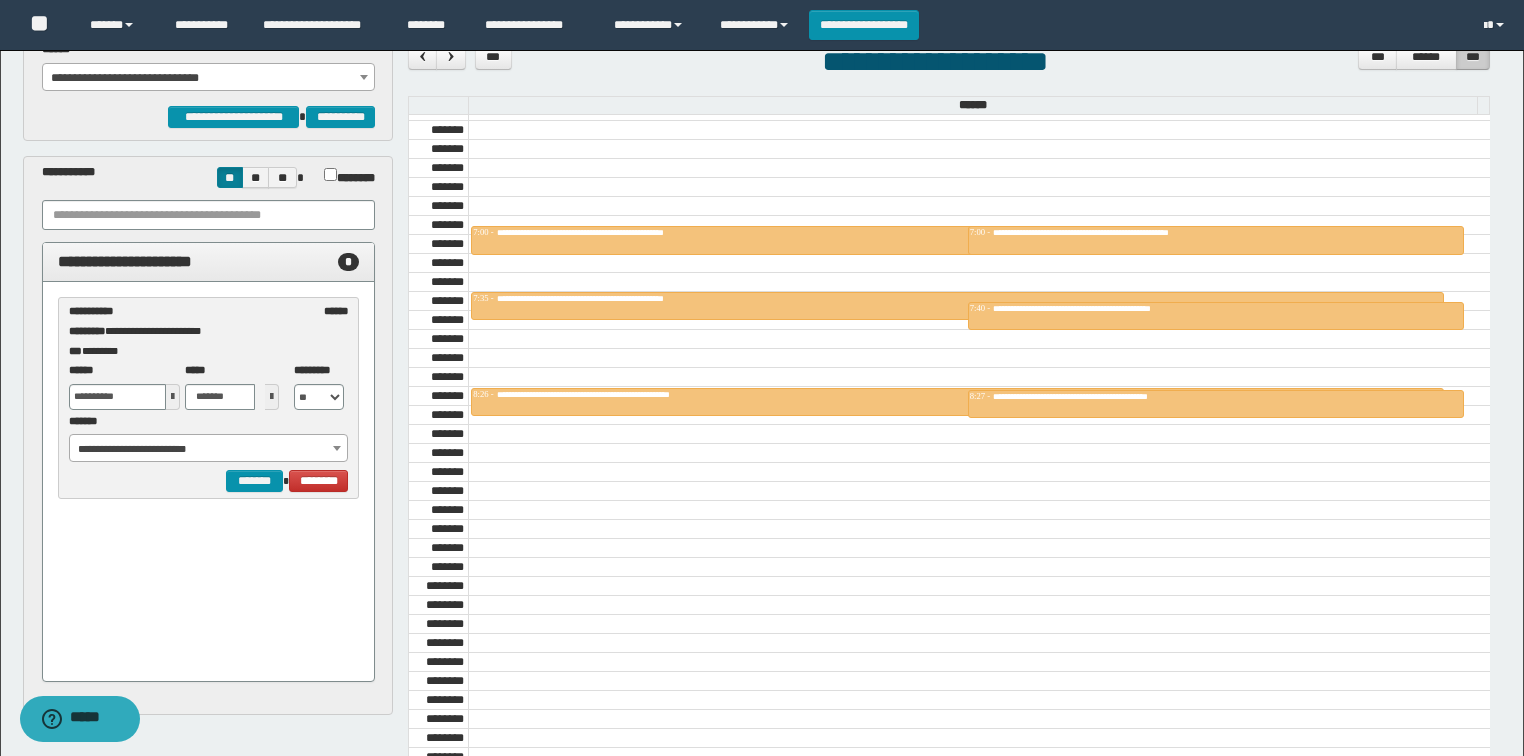 click at bounding box center [173, 397] 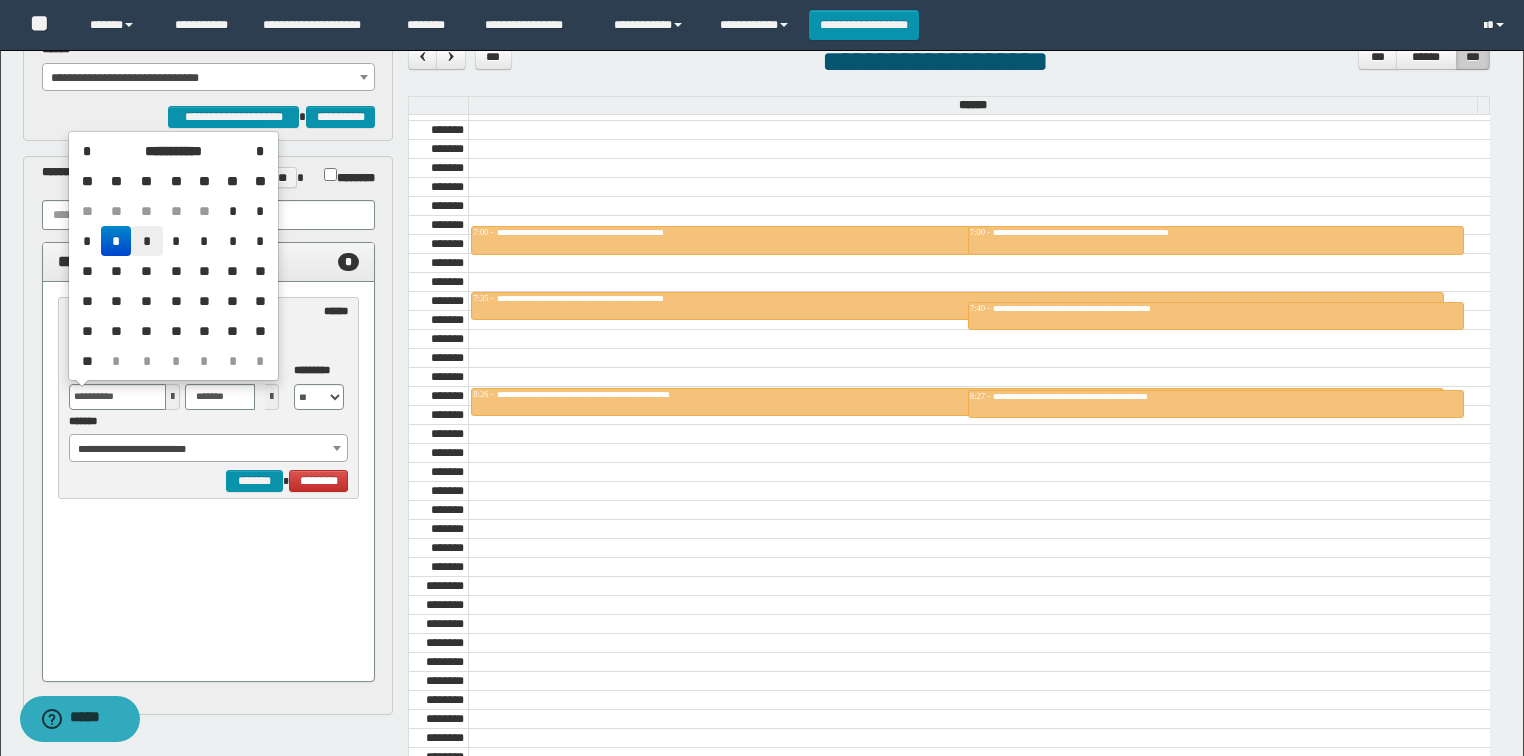 click on "*" at bounding box center (147, 241) 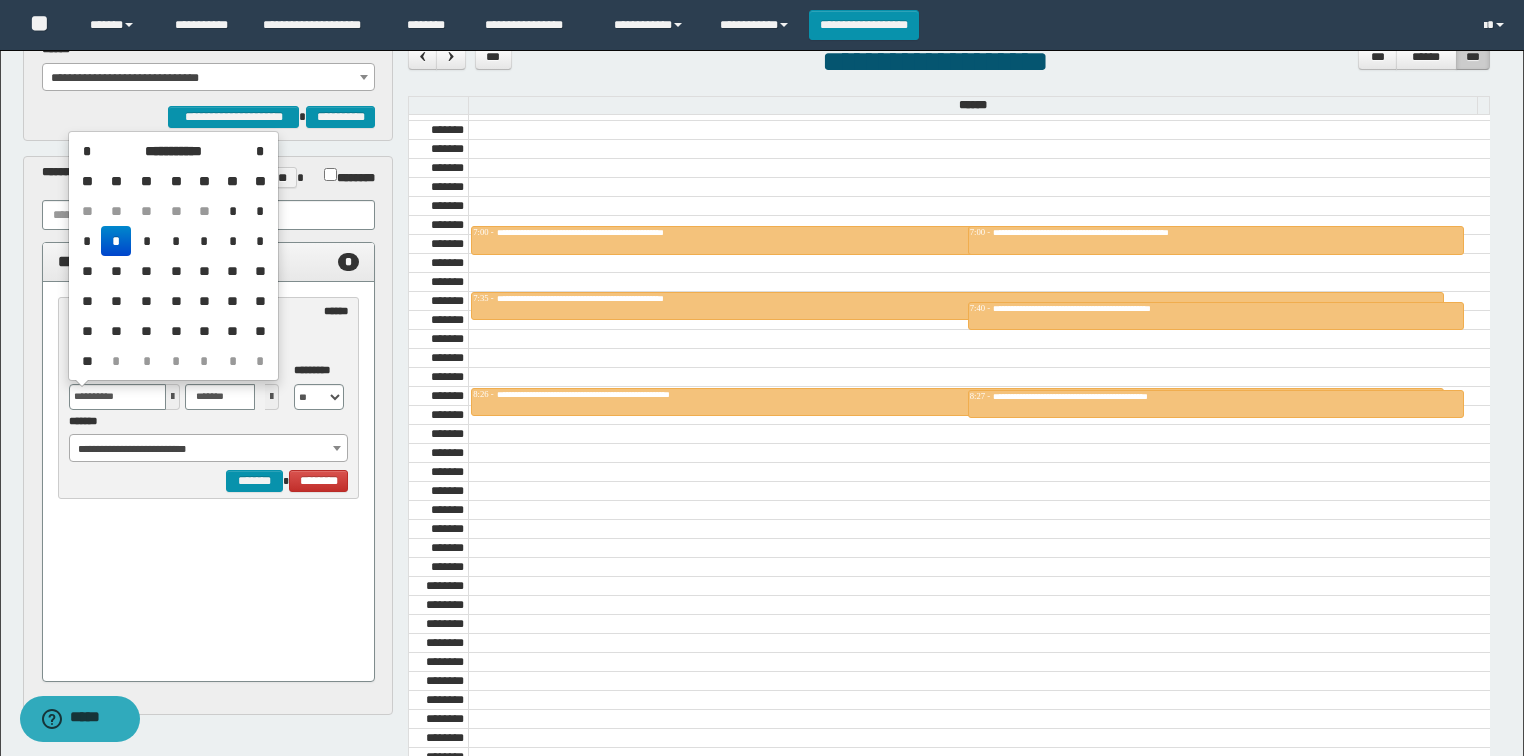 type on "**********" 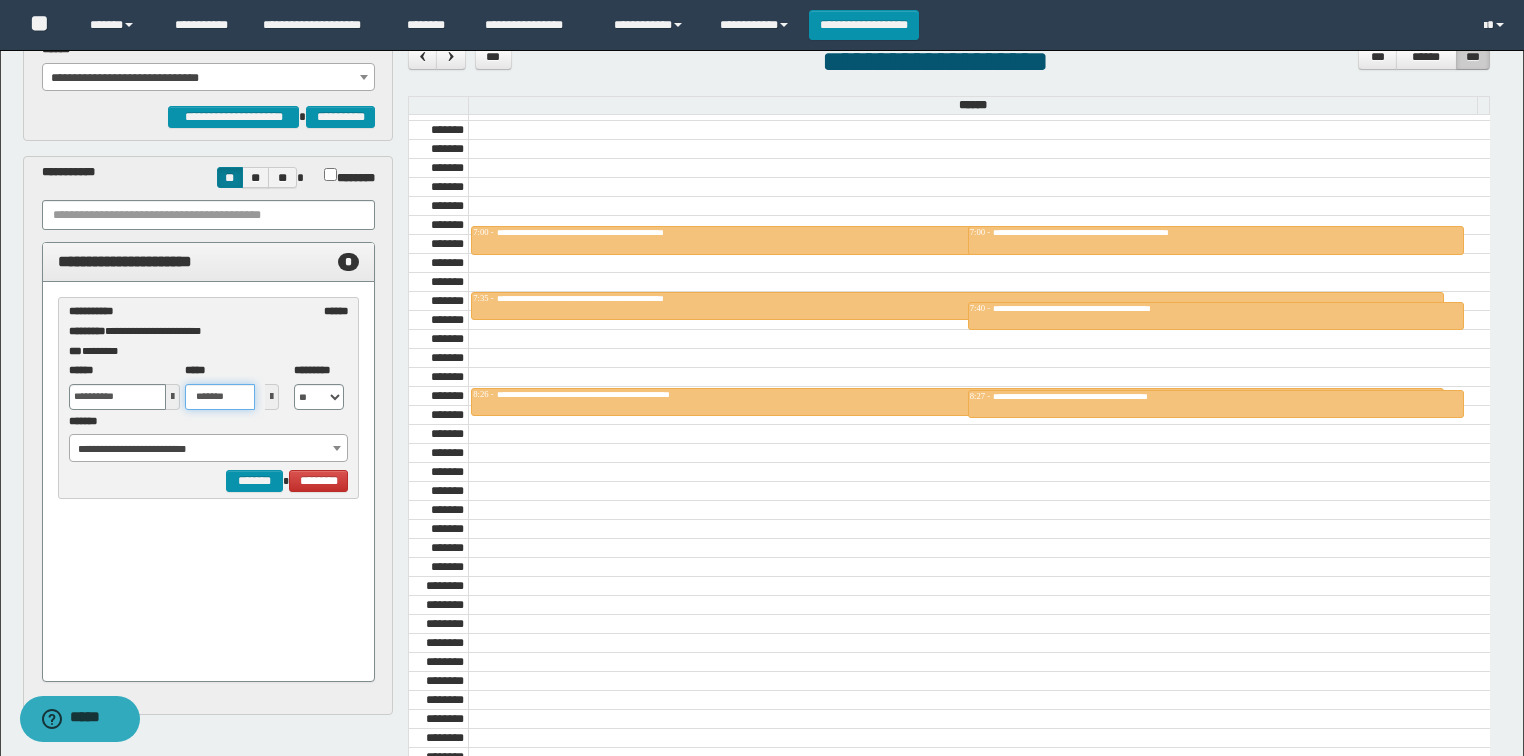 click on "*******" at bounding box center [220, 397] 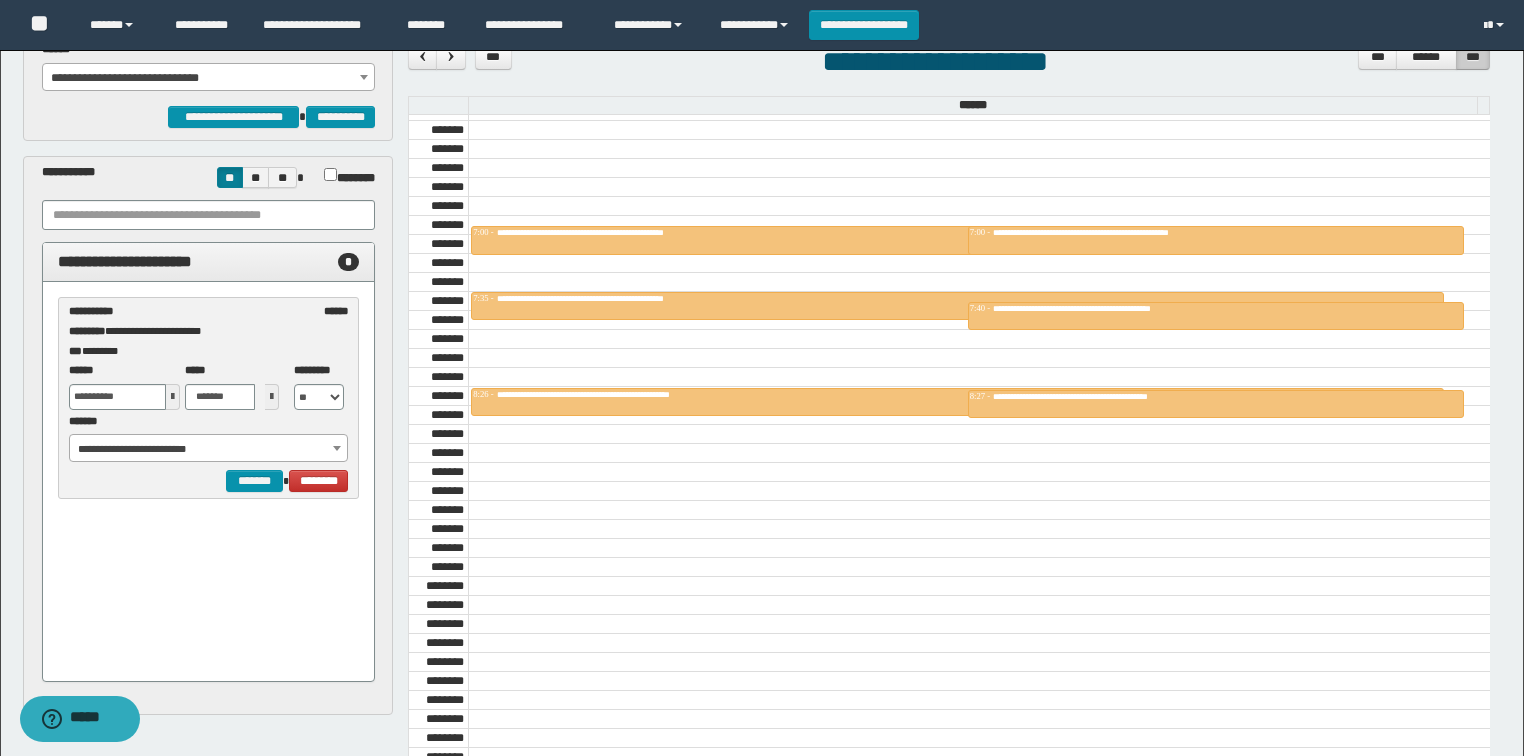click on "**********" at bounding box center [209, 482] 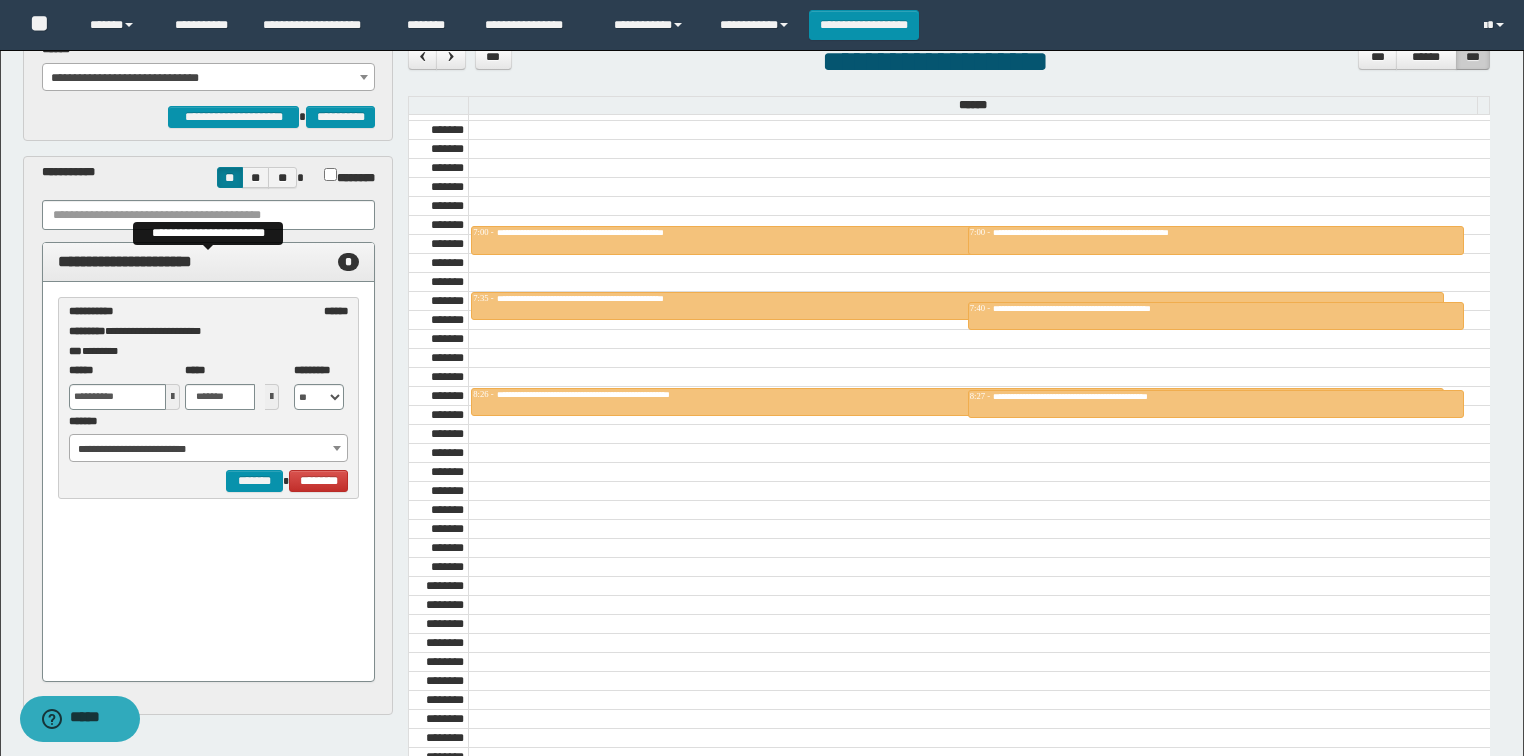 click on "*" at bounding box center (348, 262) 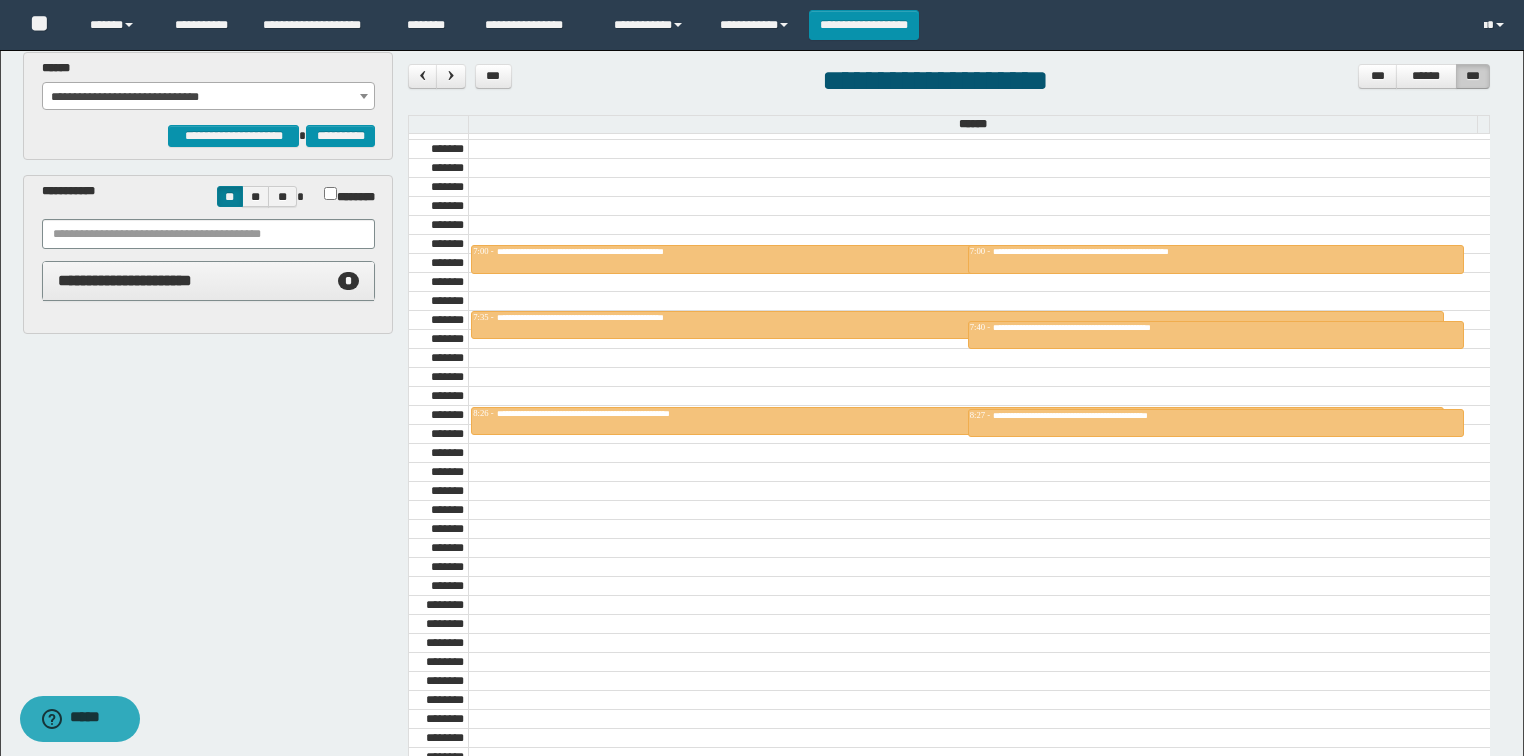 scroll, scrollTop: 0, scrollLeft: 0, axis: both 